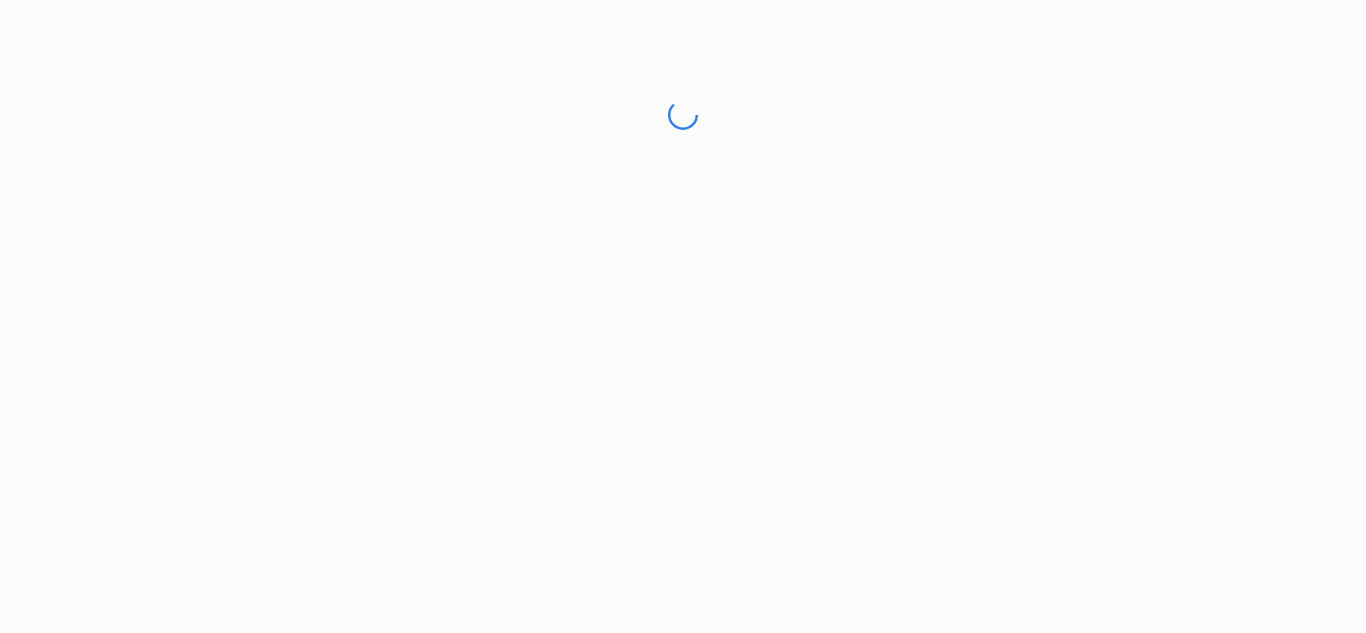 scroll, scrollTop: 0, scrollLeft: 0, axis: both 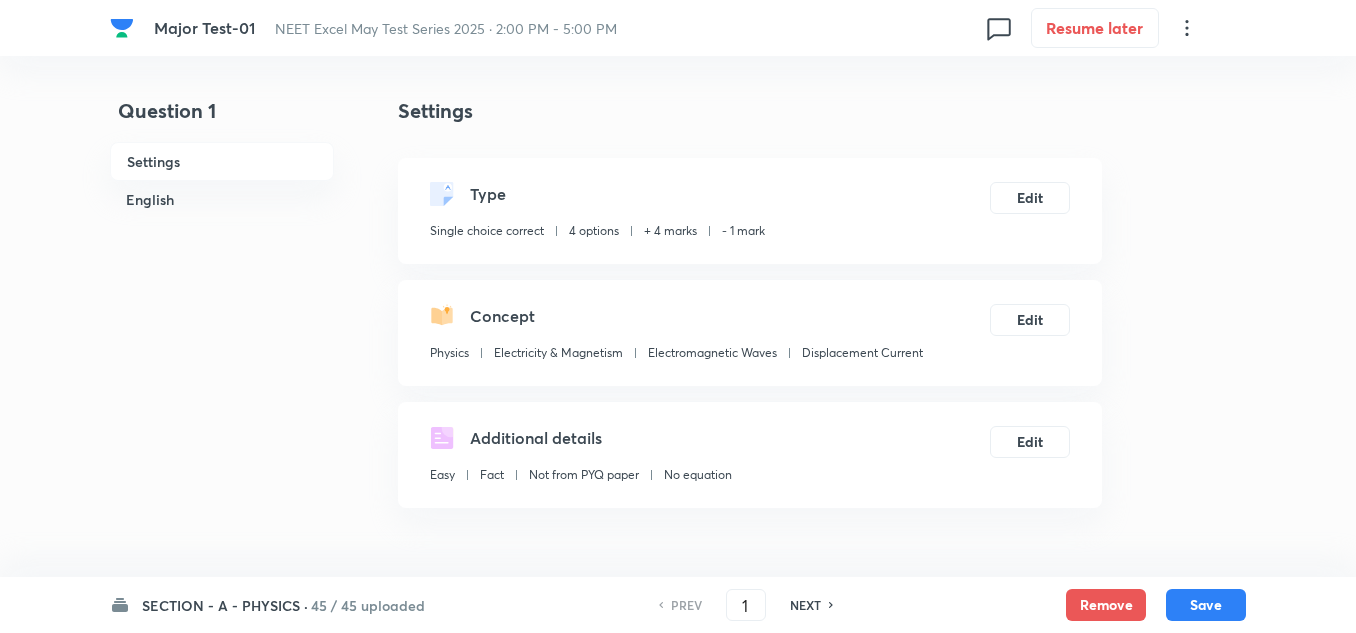 click on "SECTION - A - PHYSICS ·" at bounding box center (225, 605) 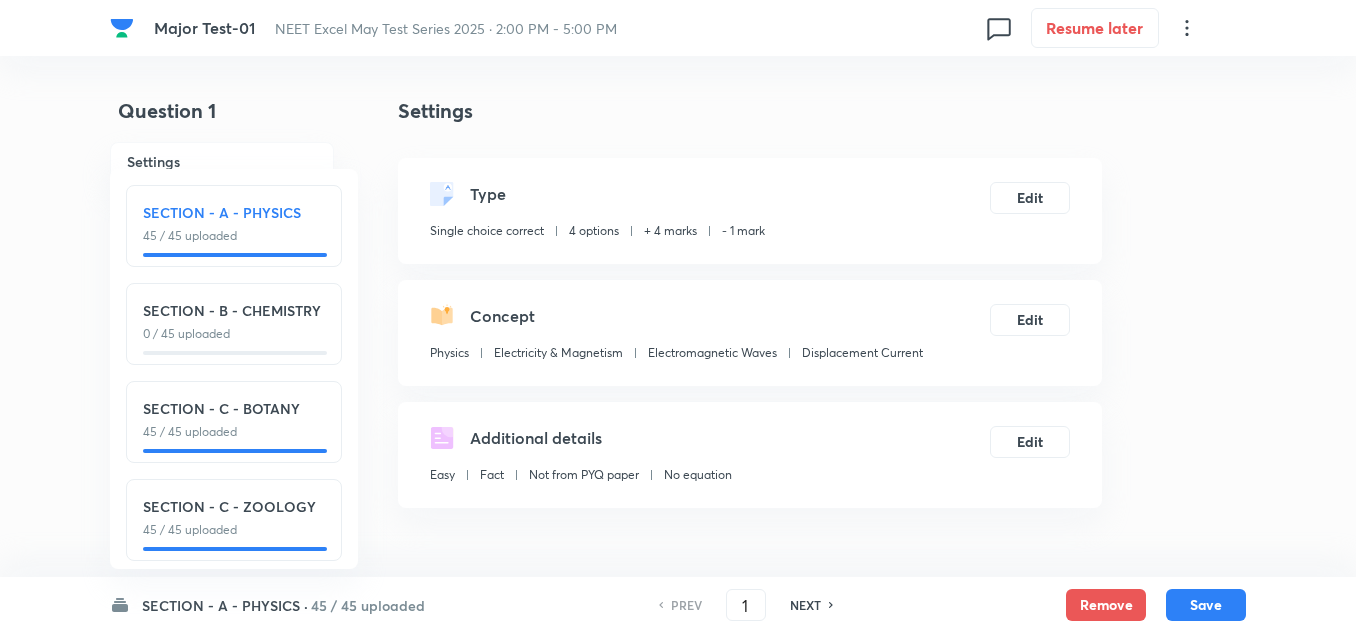 click on "SECTION - B - CHEMISTRY" at bounding box center [234, 310] 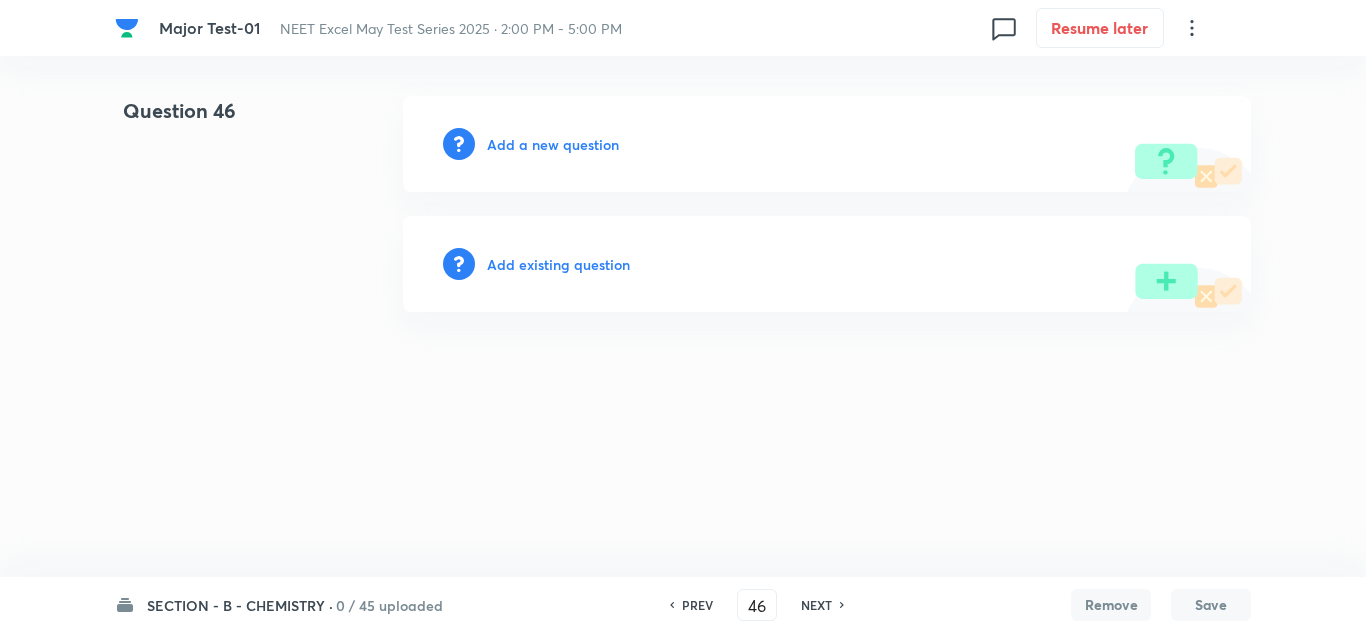 click on "Add a new question" at bounding box center (553, 144) 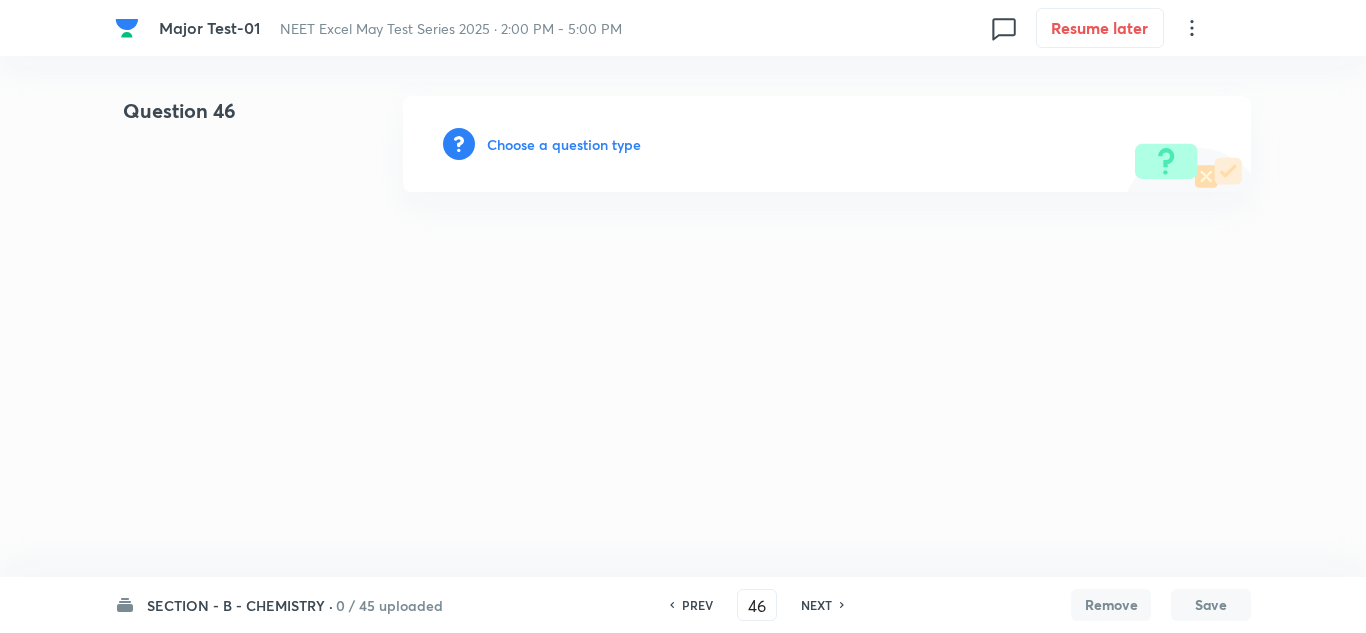 click on "Choose a question type" at bounding box center [564, 144] 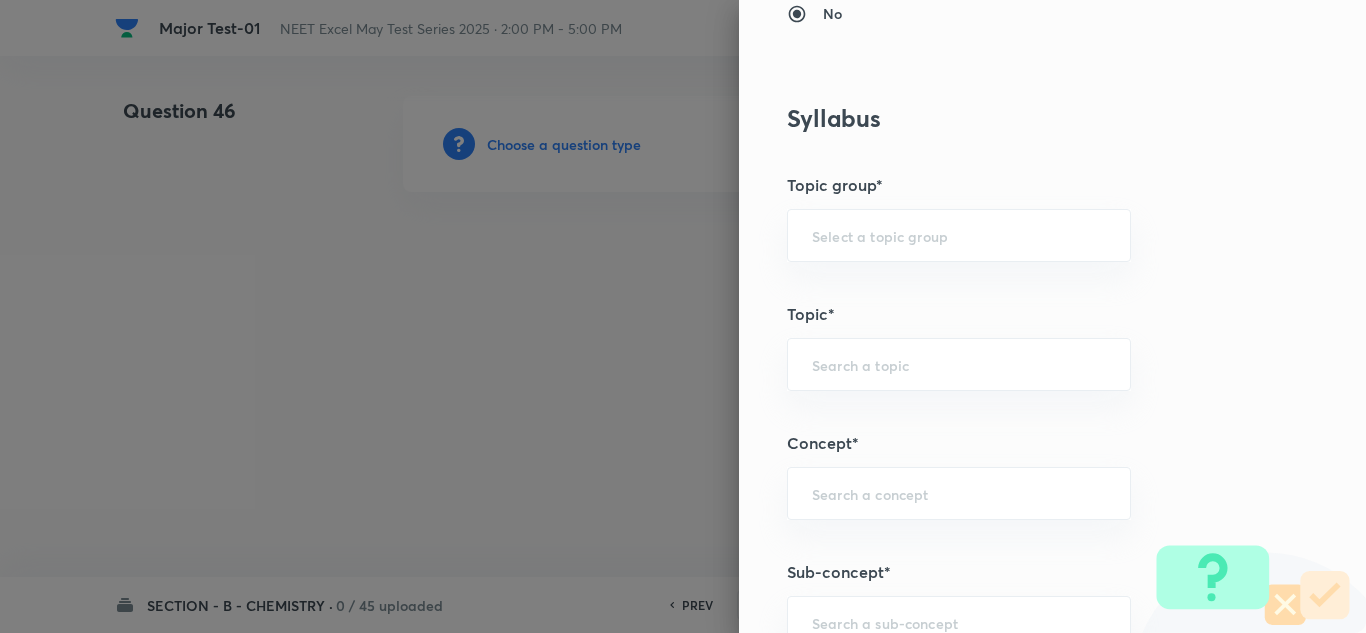 scroll, scrollTop: 900, scrollLeft: 0, axis: vertical 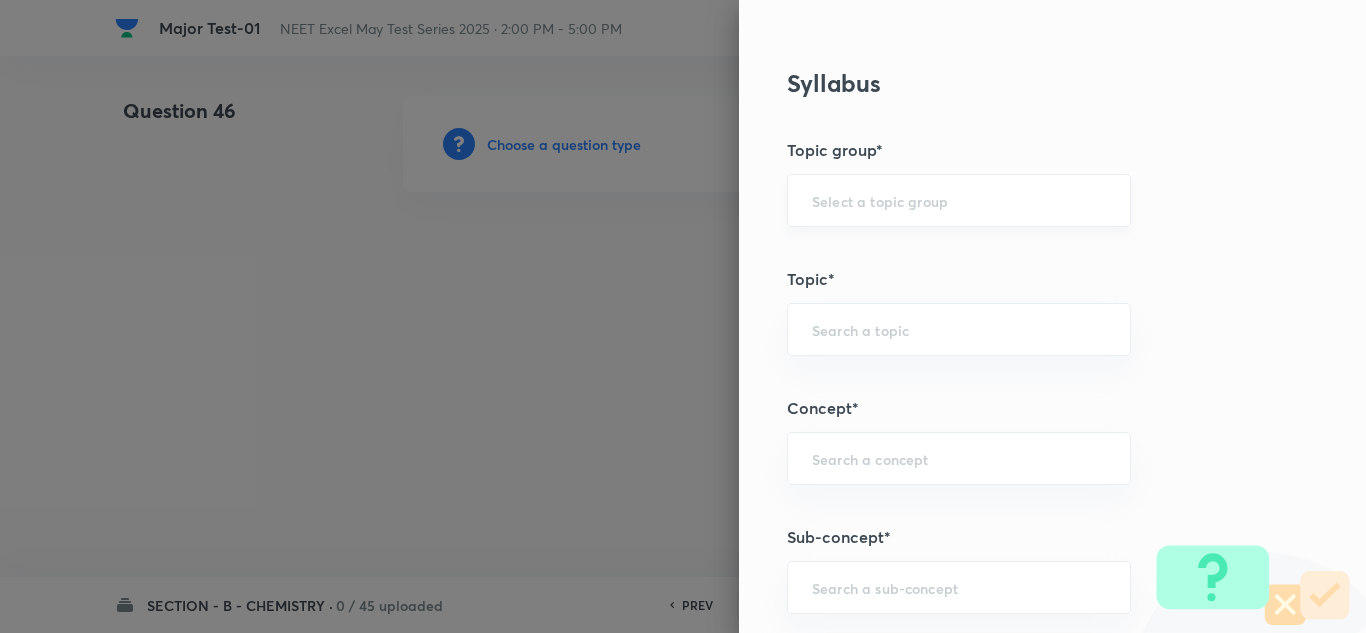 click at bounding box center [959, 200] 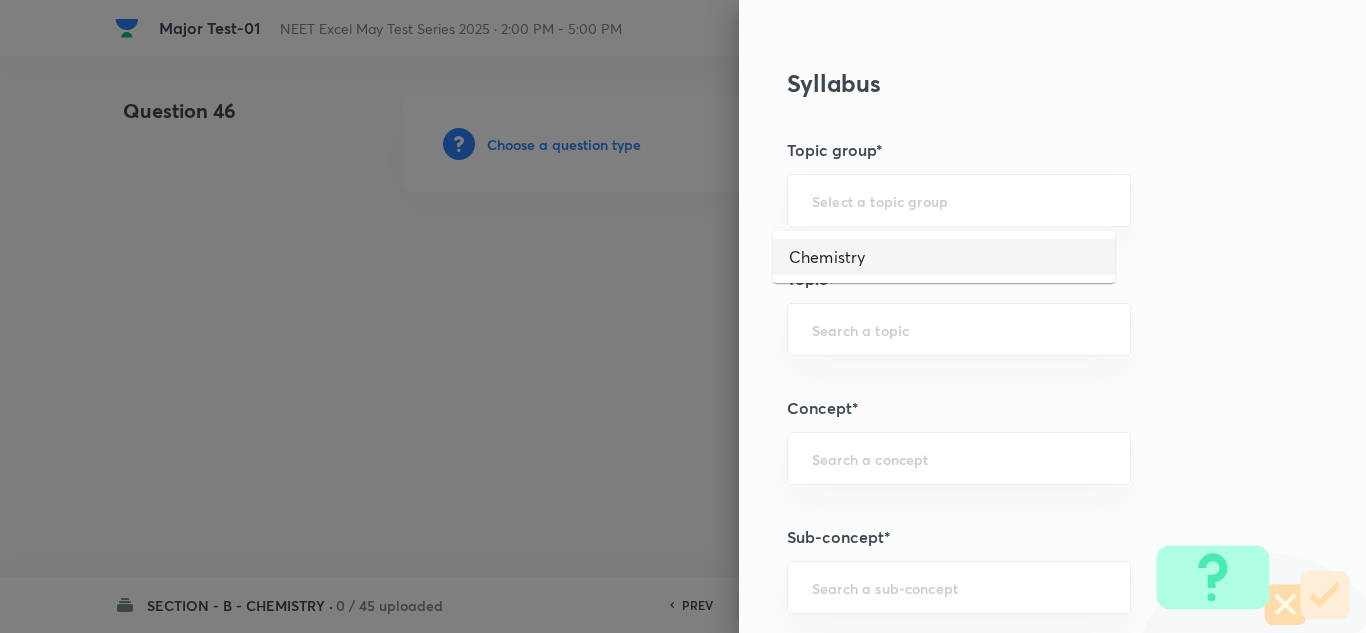 click on "Chemistry" at bounding box center (944, 257) 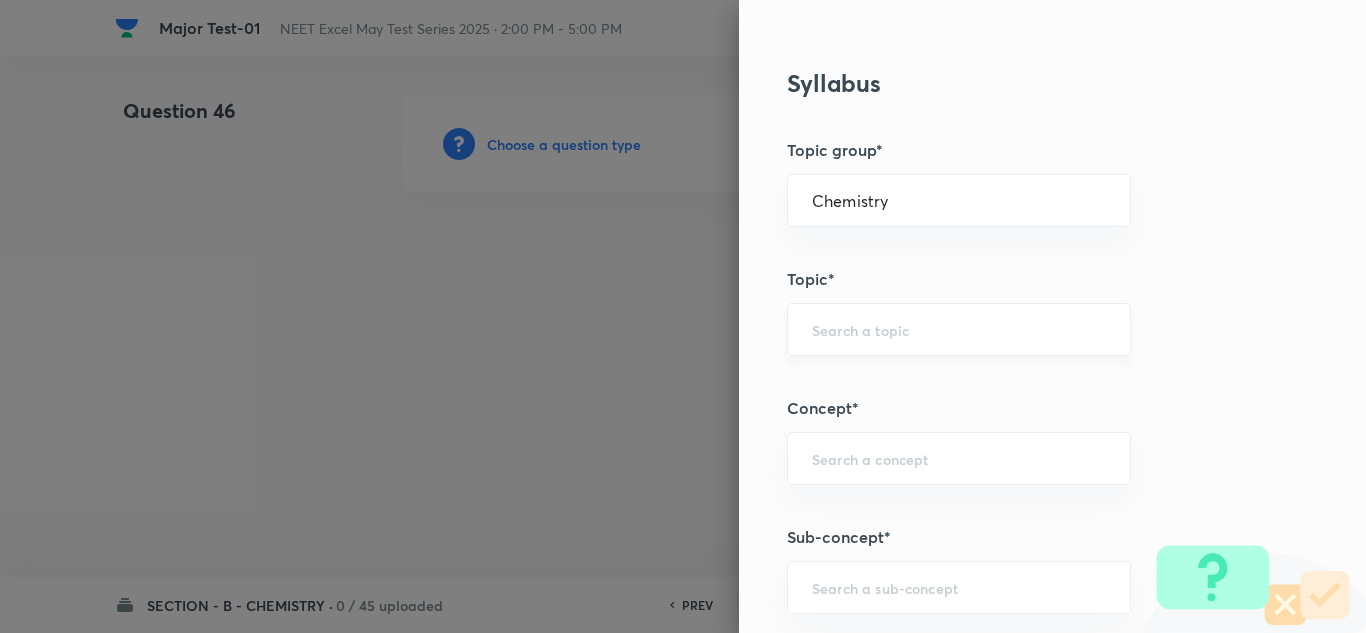 click at bounding box center (959, 329) 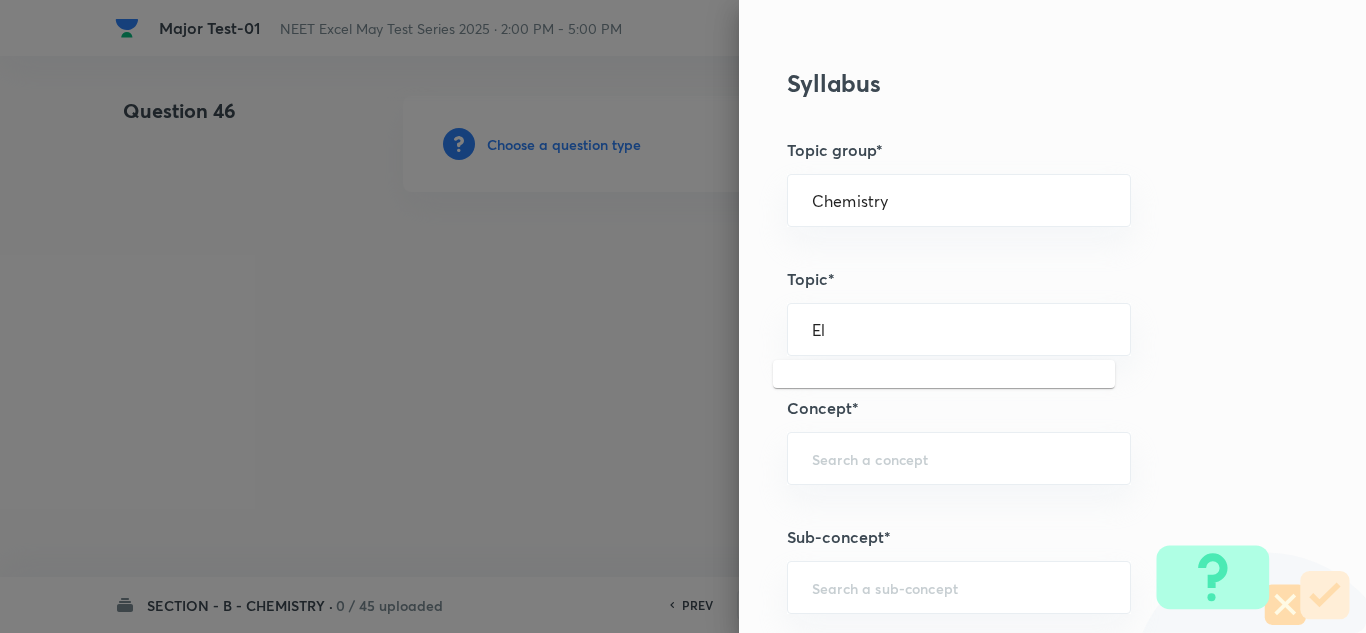 type on "E" 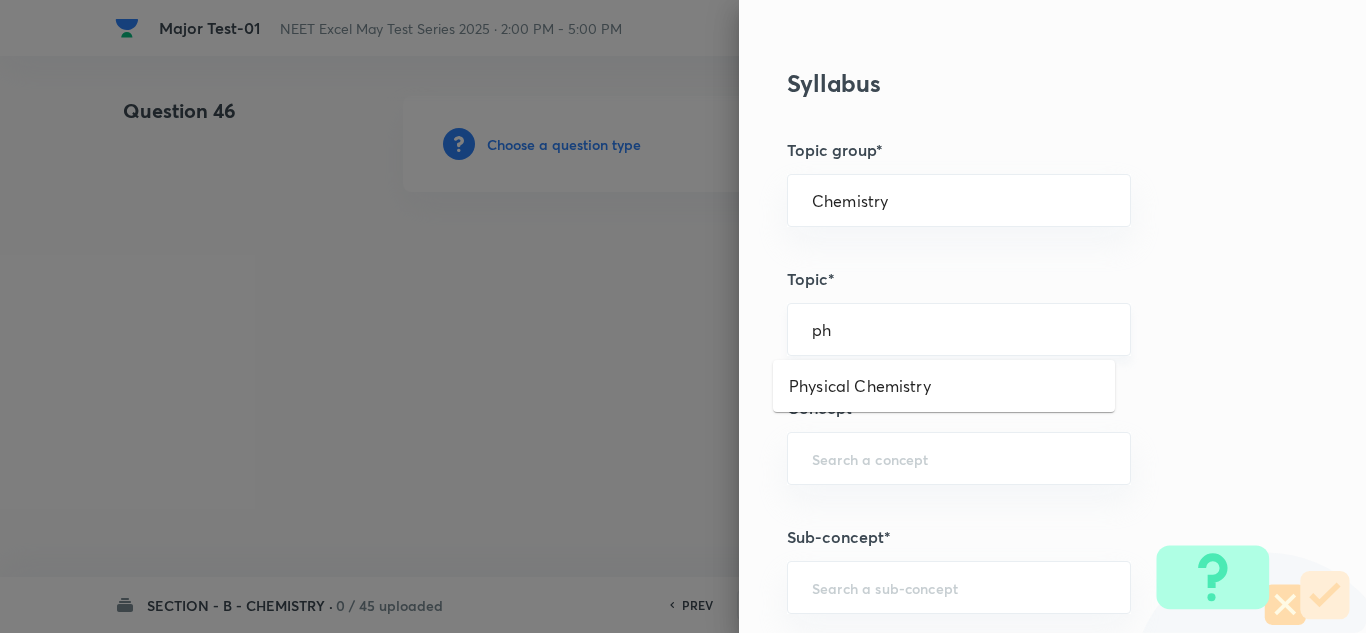 type on "p" 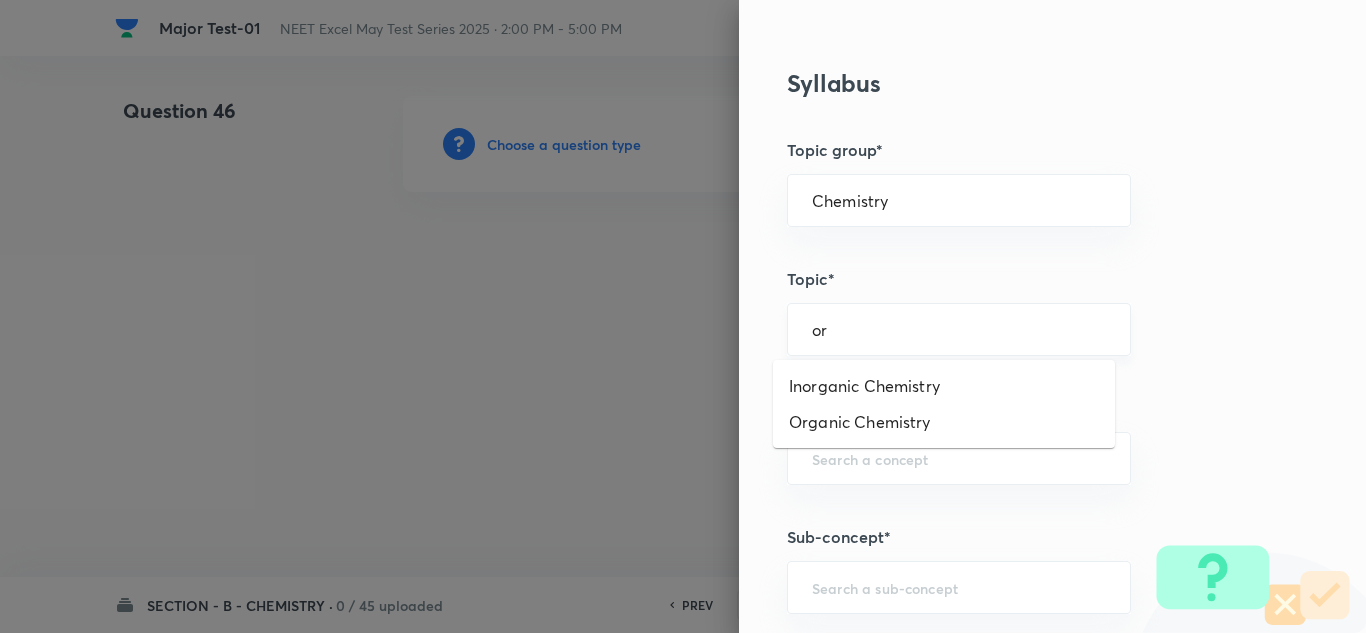 type on "o" 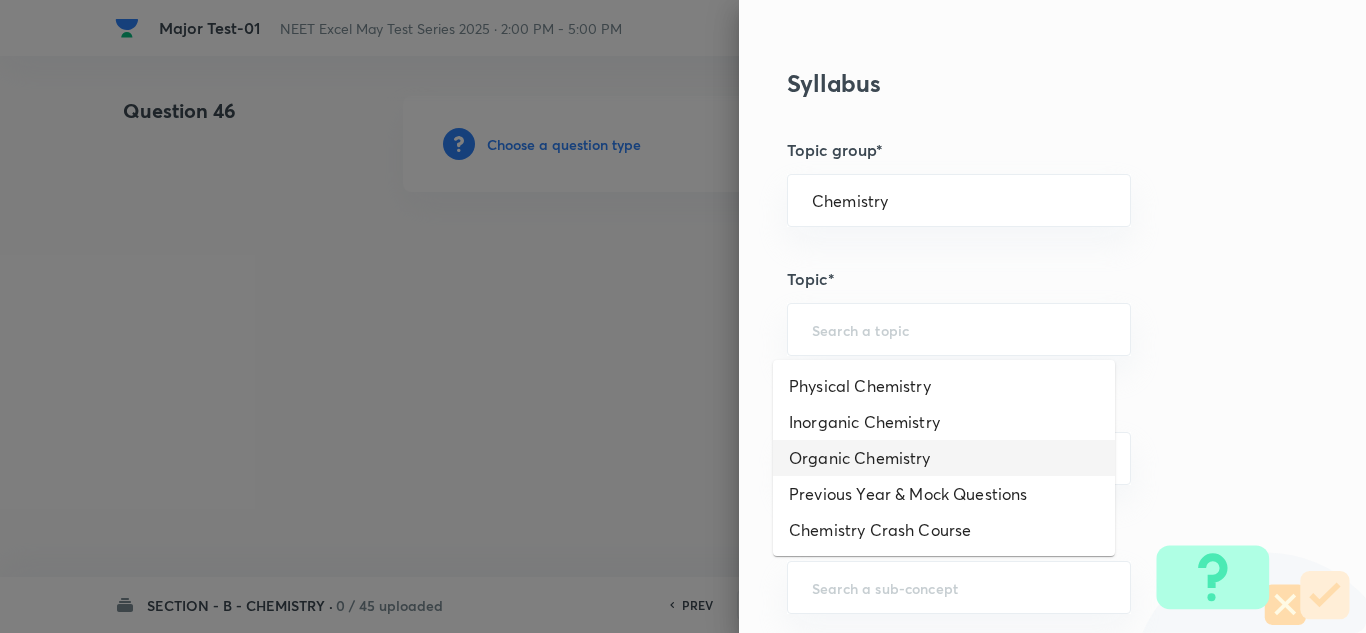 click on "Organic Chemistry" at bounding box center (944, 458) 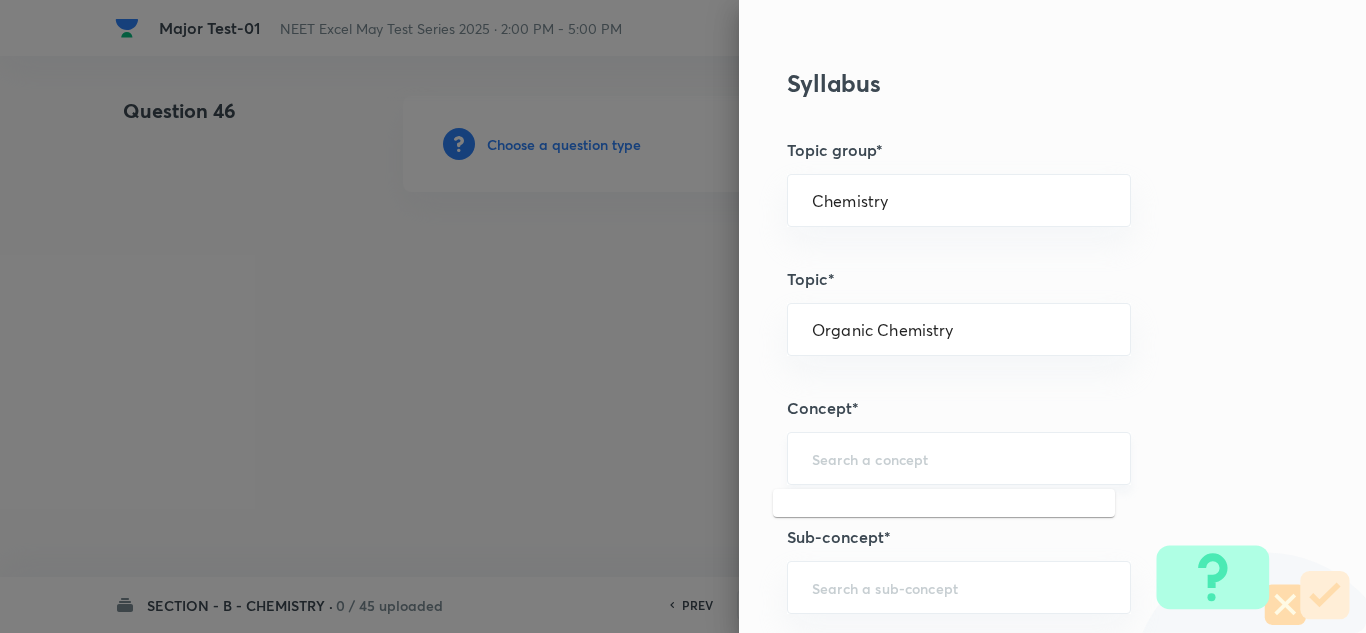 click at bounding box center [959, 458] 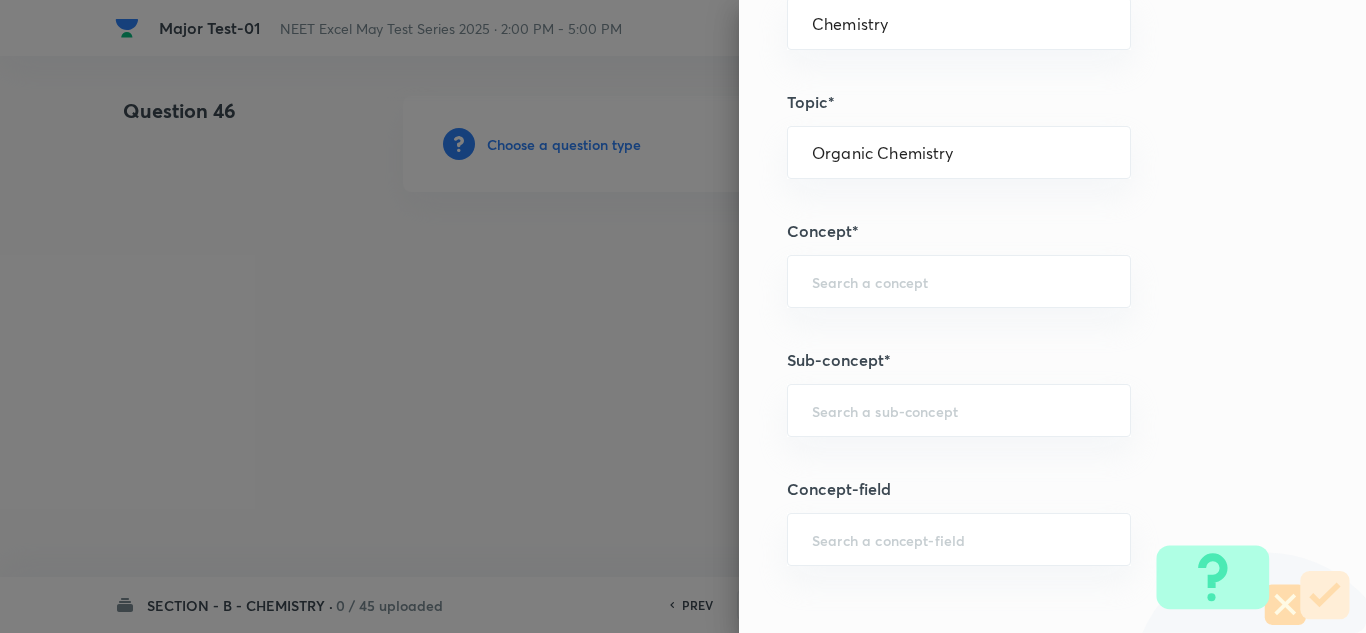 scroll, scrollTop: 1100, scrollLeft: 0, axis: vertical 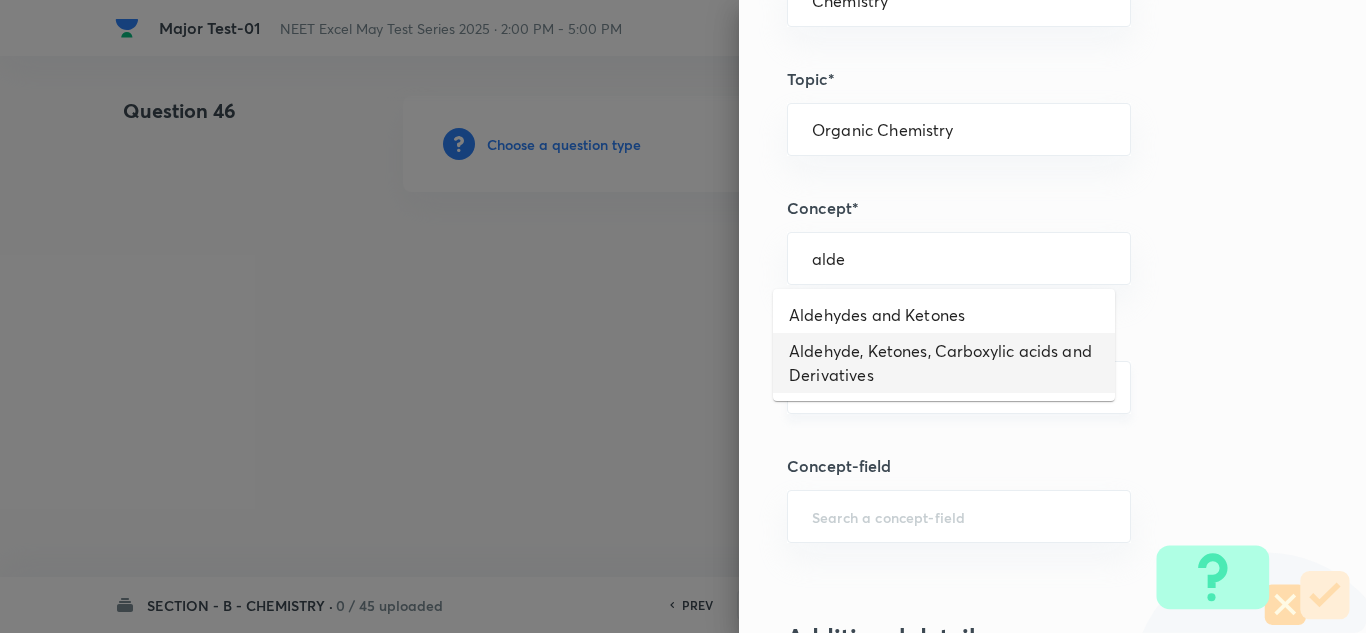 click on "Aldehyde, Ketones, Carboxylic acids and Derivatives" at bounding box center (944, 363) 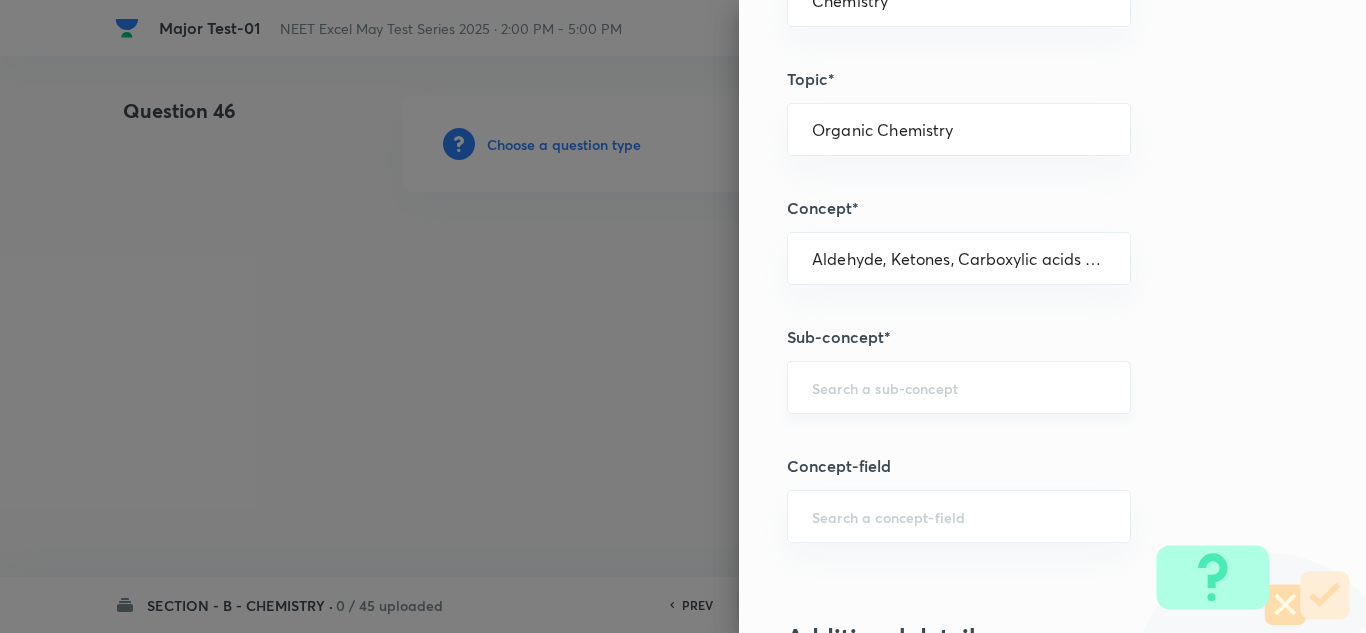 click at bounding box center (959, 387) 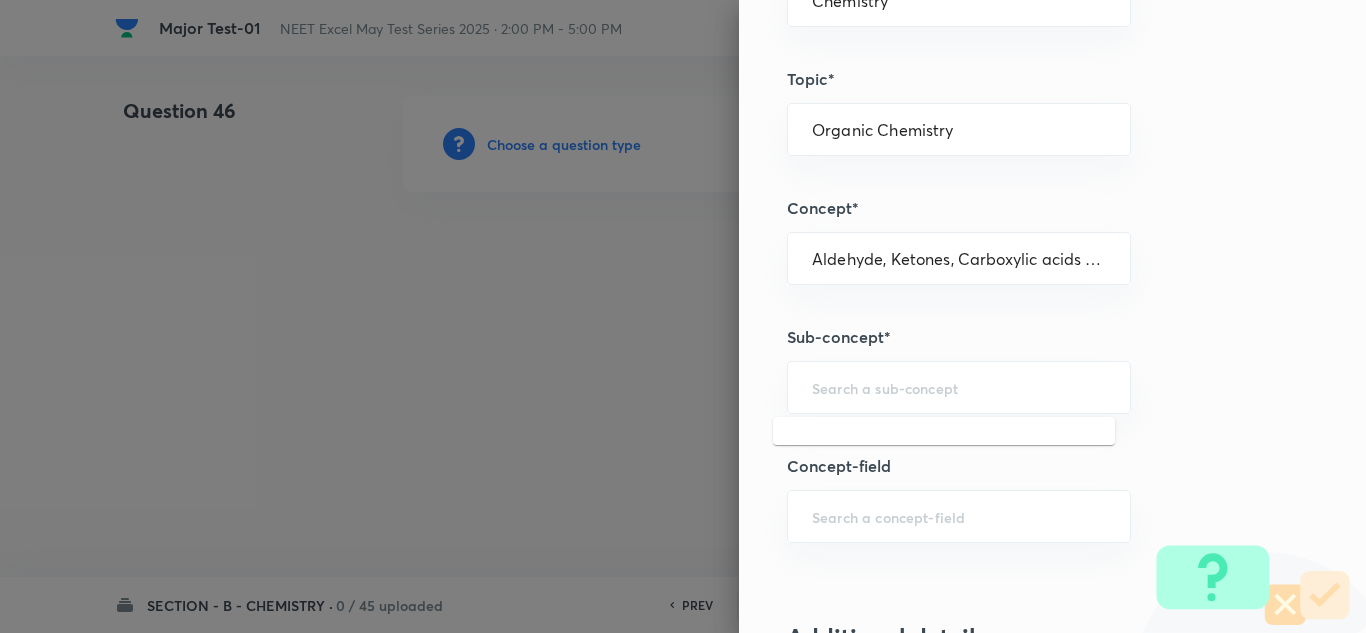 scroll, scrollTop: 1200, scrollLeft: 0, axis: vertical 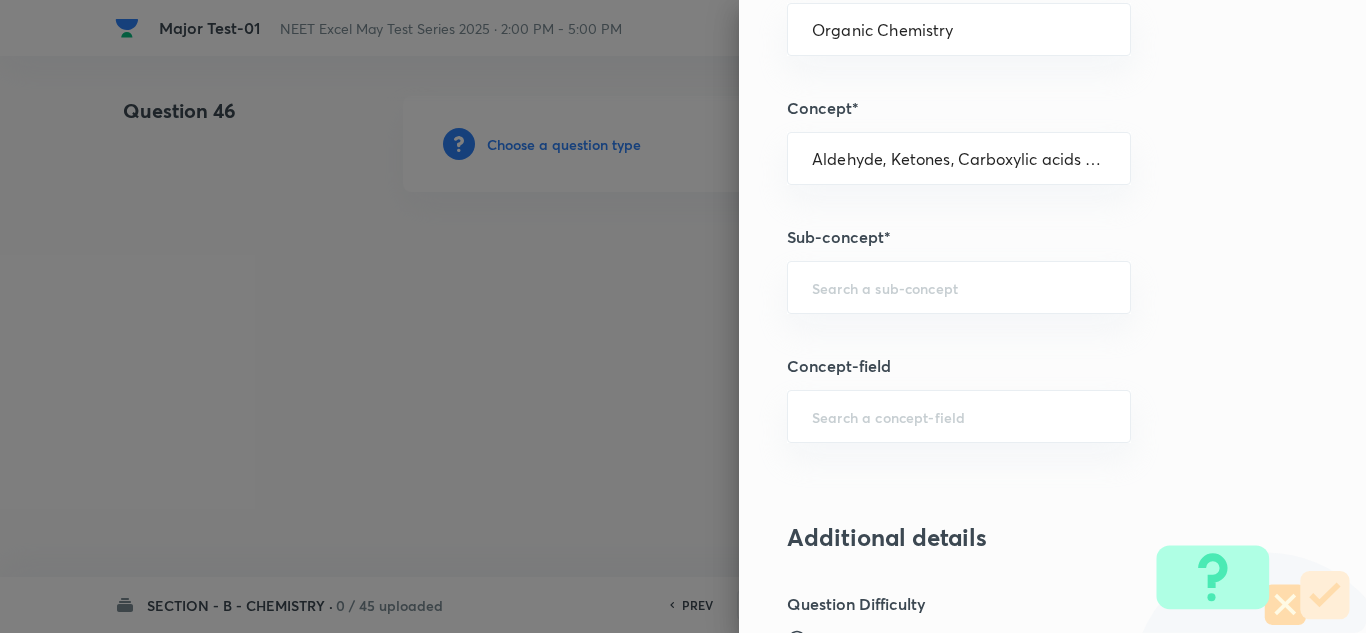 type on "a" 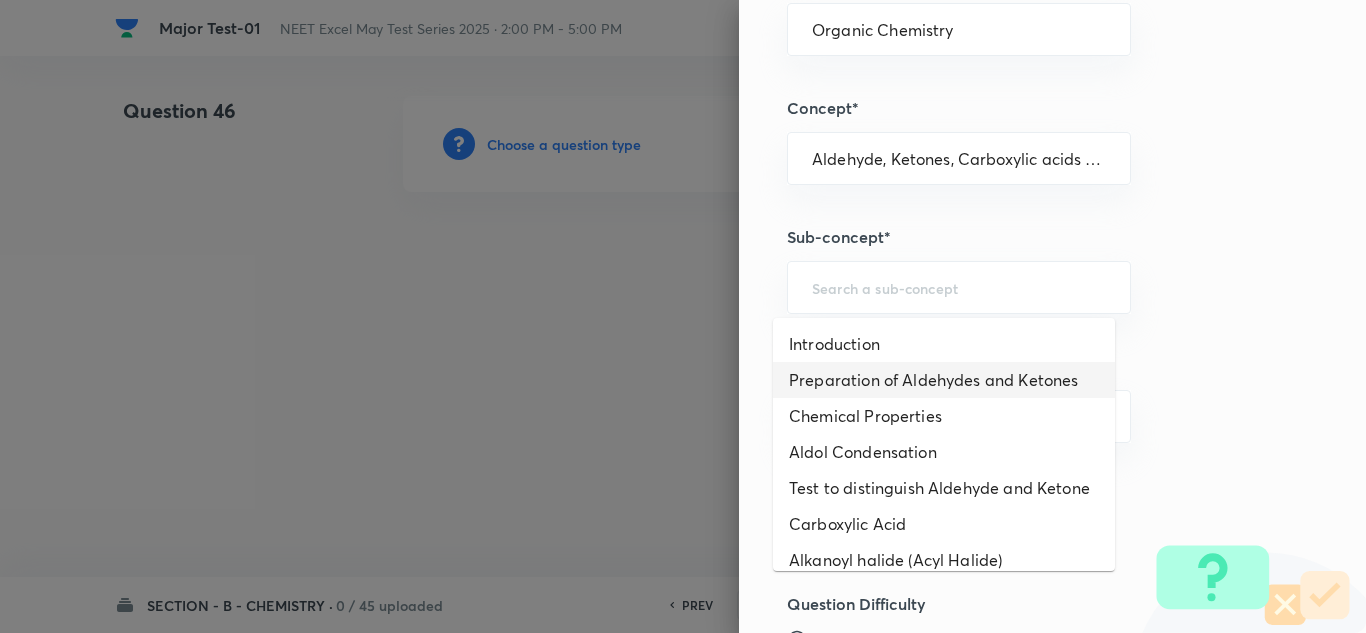 click on "Preparation of Aldehydes and Ketones" at bounding box center [944, 380] 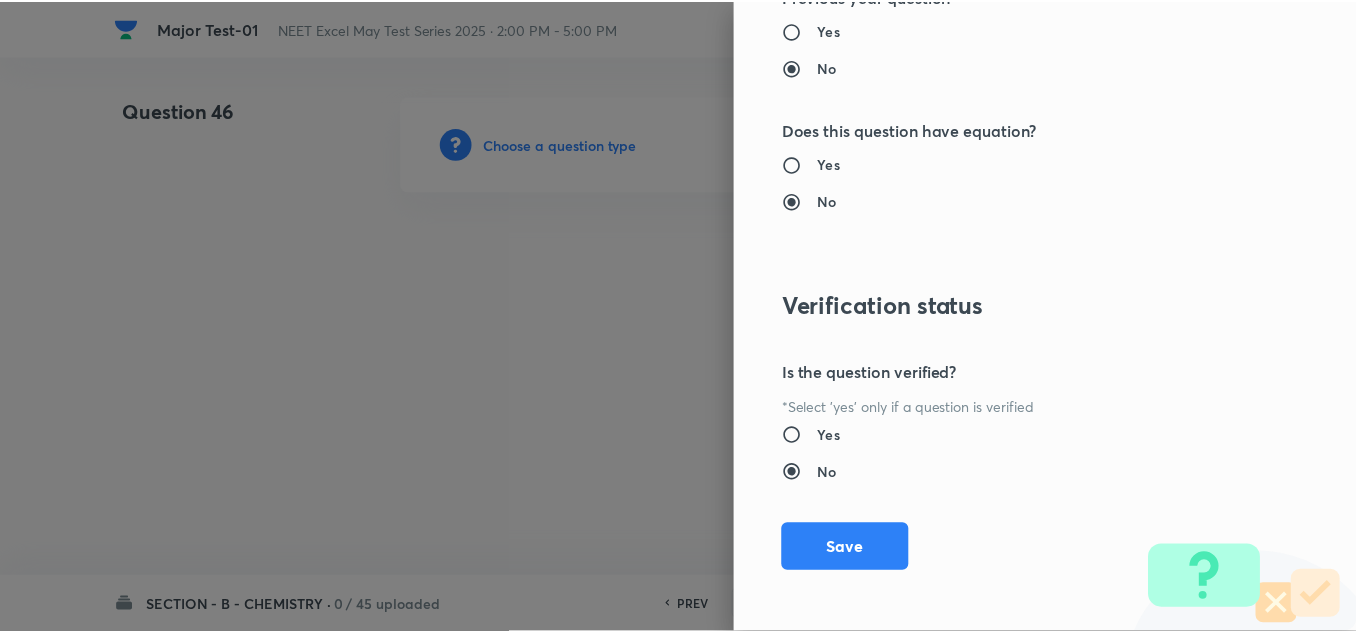 scroll, scrollTop: 2227, scrollLeft: 0, axis: vertical 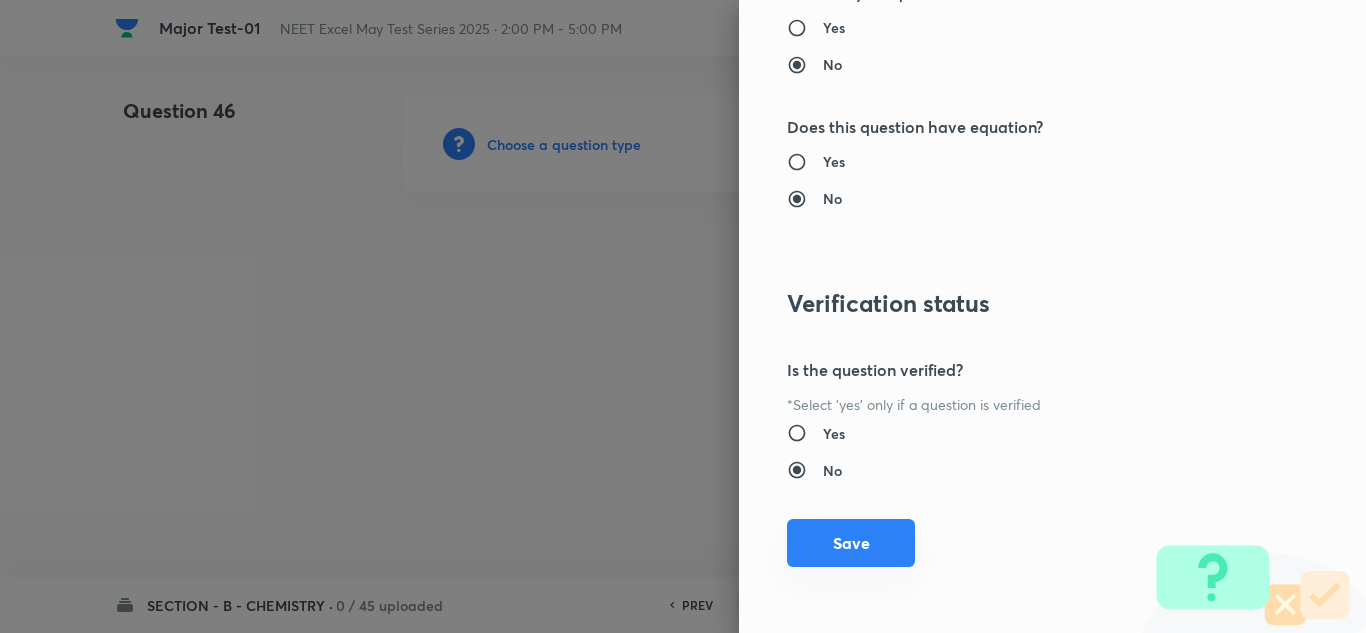 click on "Save" at bounding box center (851, 543) 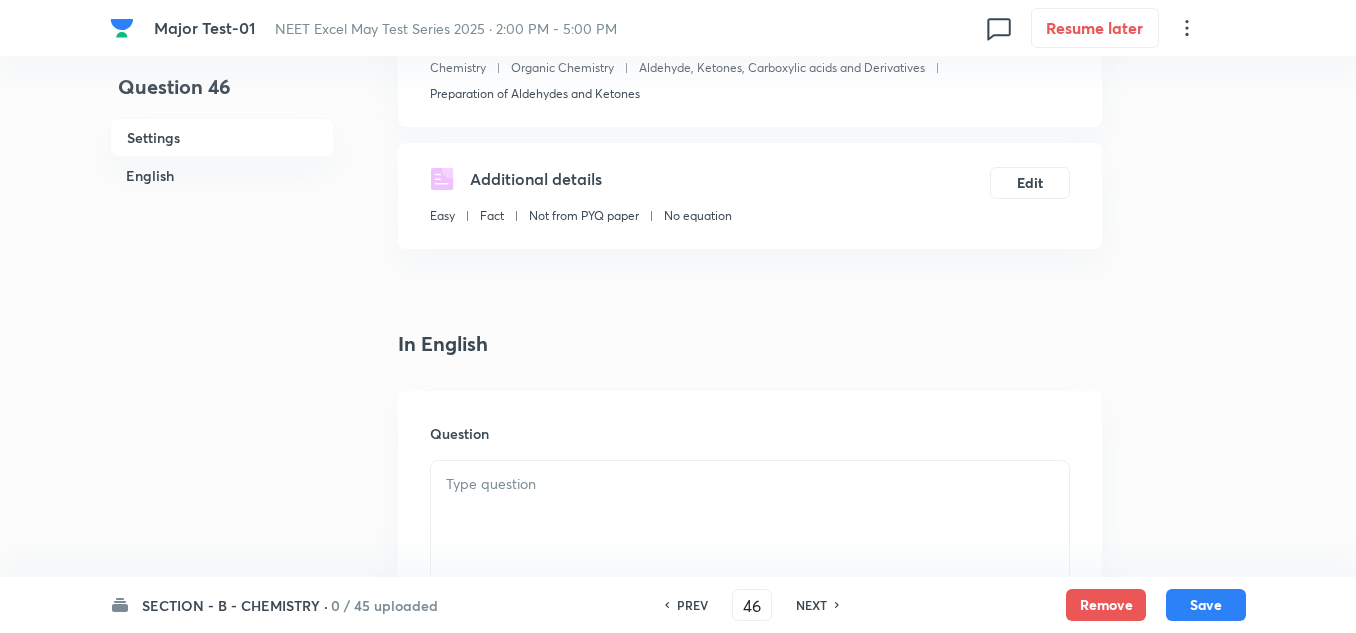 scroll, scrollTop: 400, scrollLeft: 0, axis: vertical 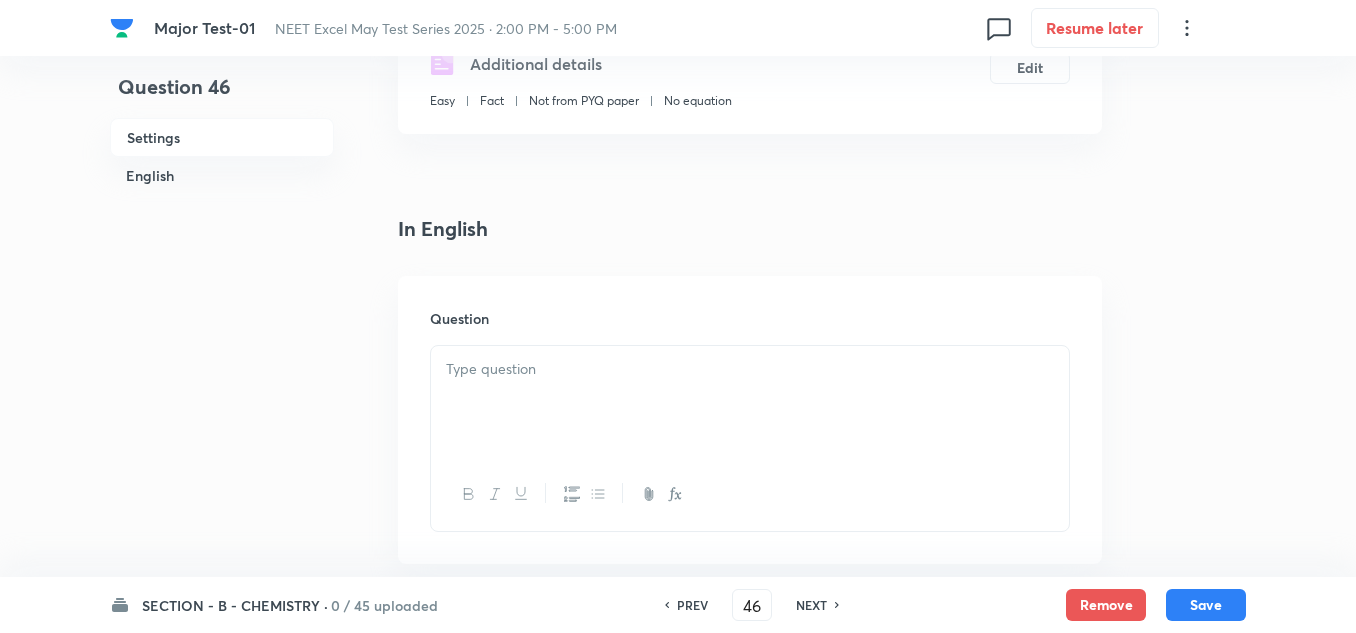 click at bounding box center [750, 402] 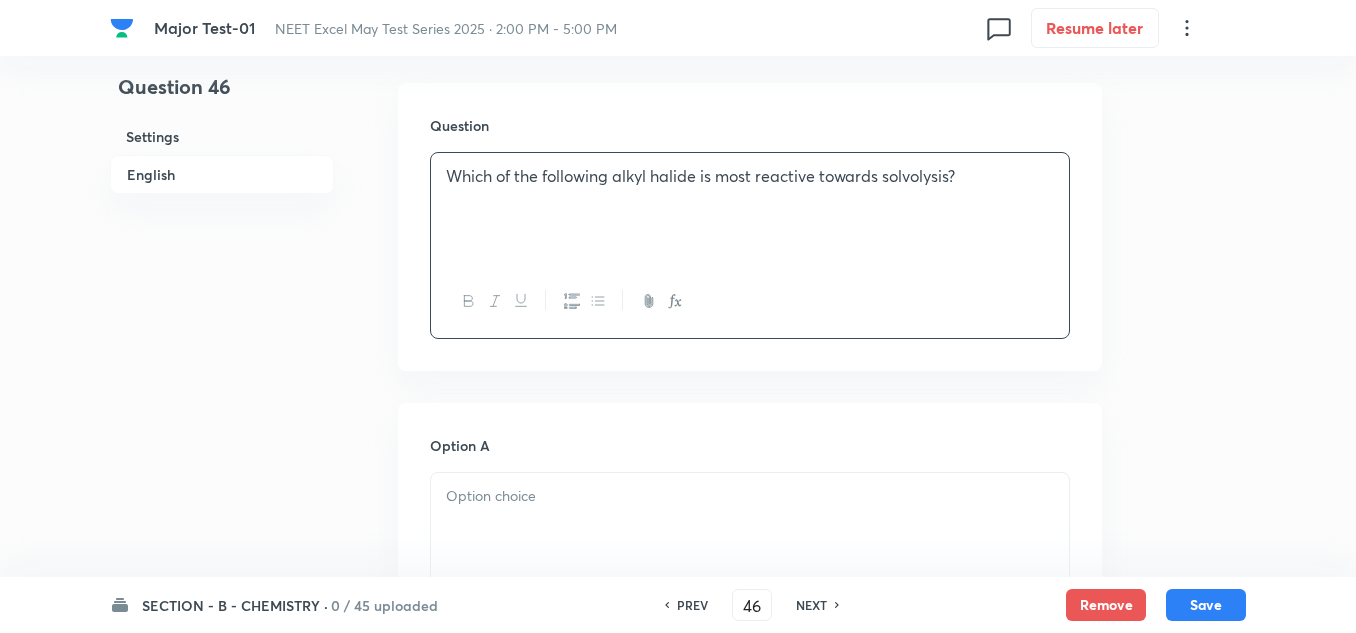 scroll, scrollTop: 600, scrollLeft: 0, axis: vertical 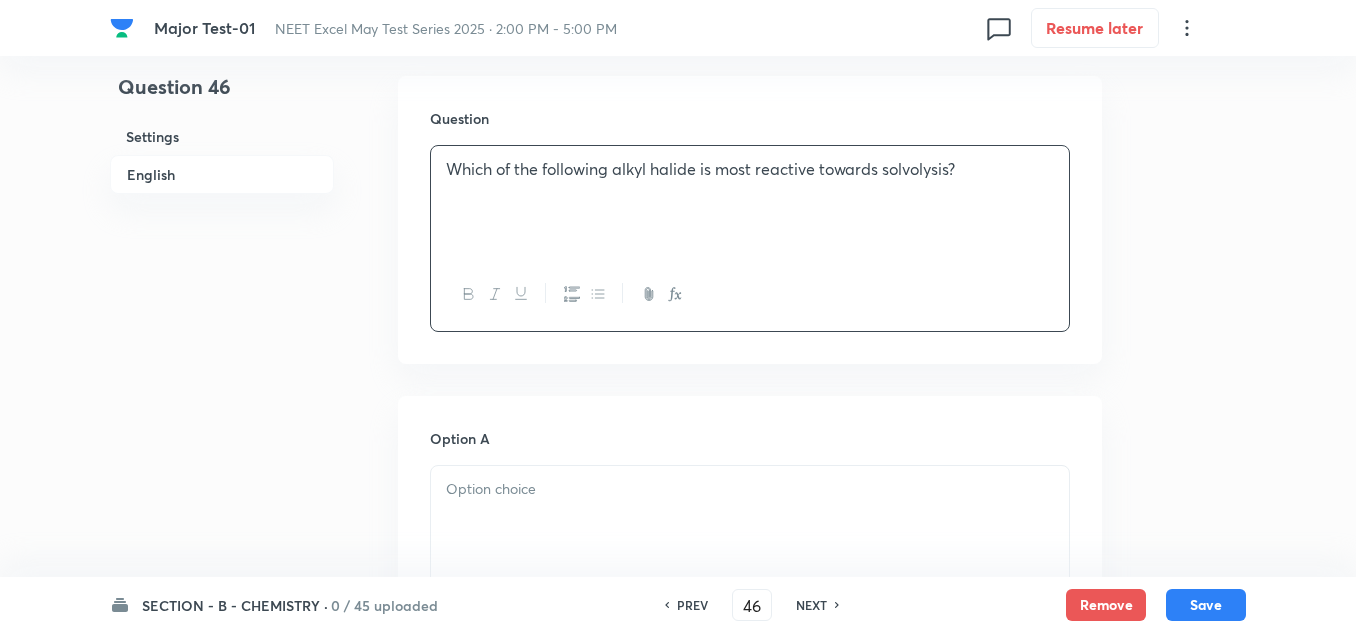 click at bounding box center [750, 522] 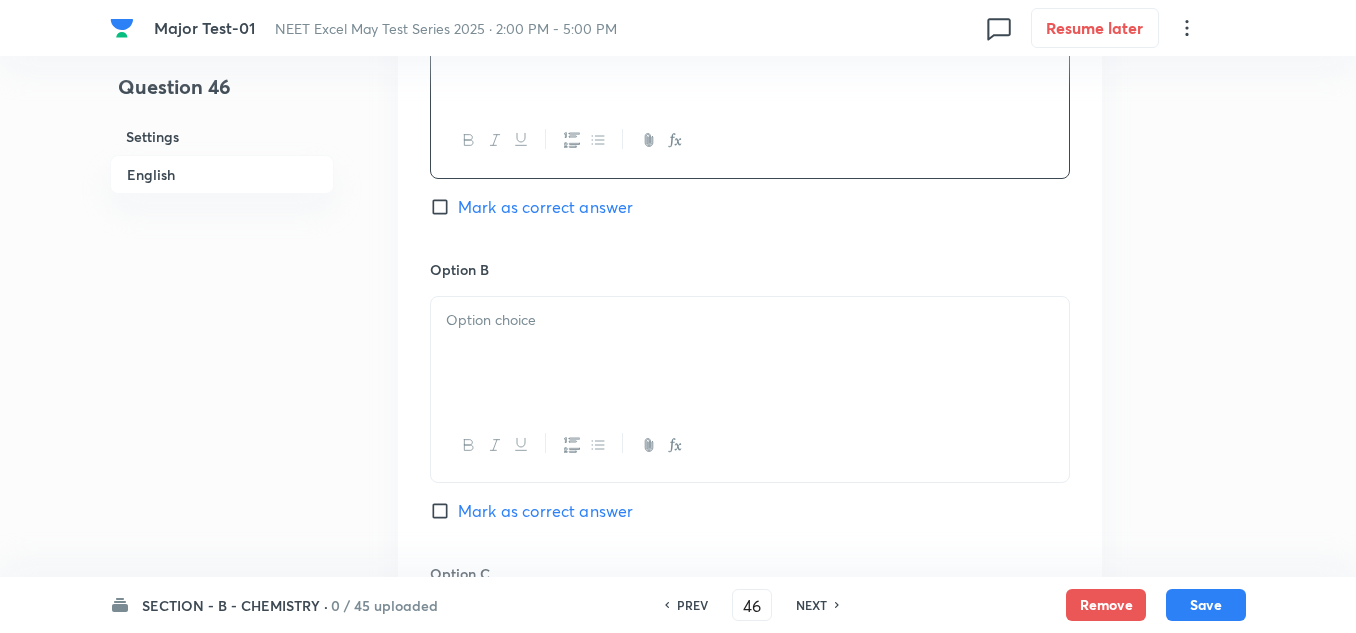 scroll, scrollTop: 1100, scrollLeft: 0, axis: vertical 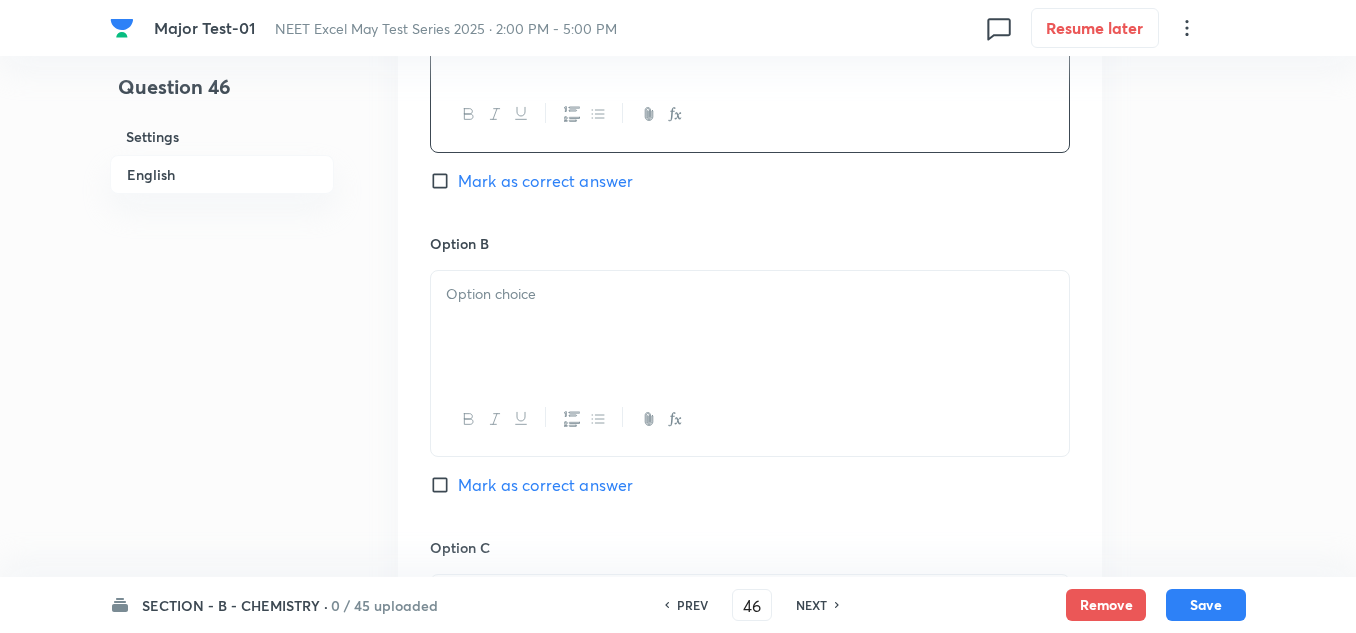 click at bounding box center (750, 327) 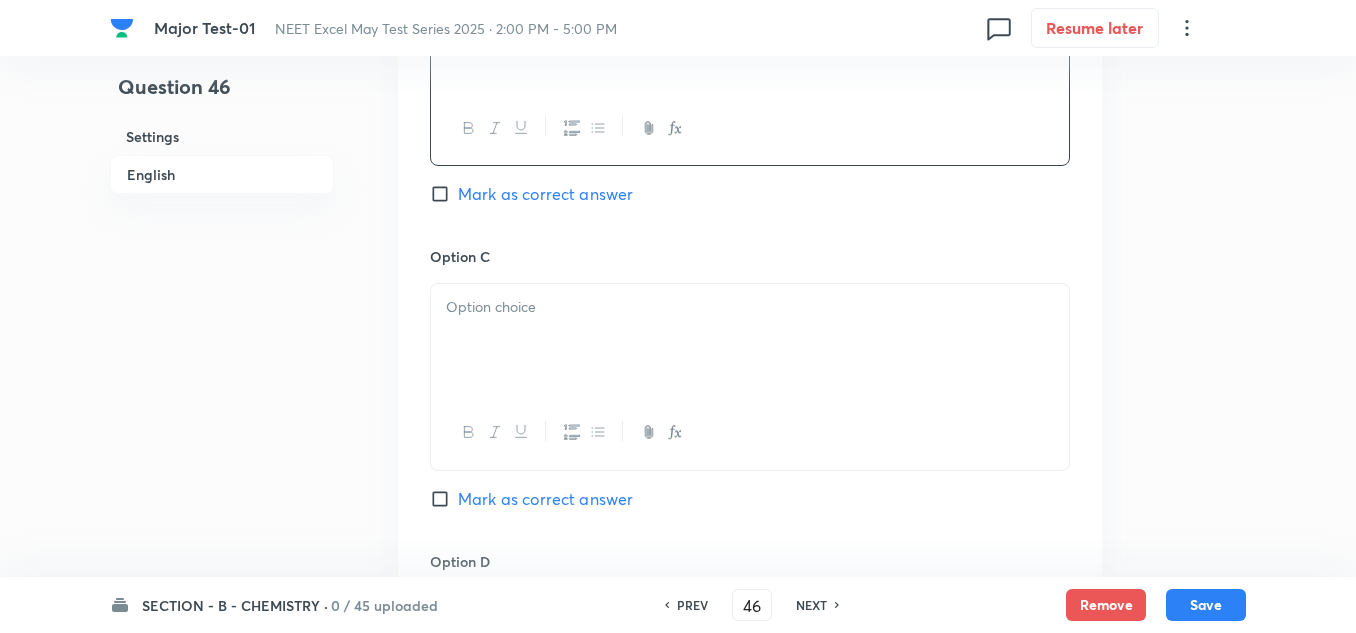 scroll, scrollTop: 1400, scrollLeft: 0, axis: vertical 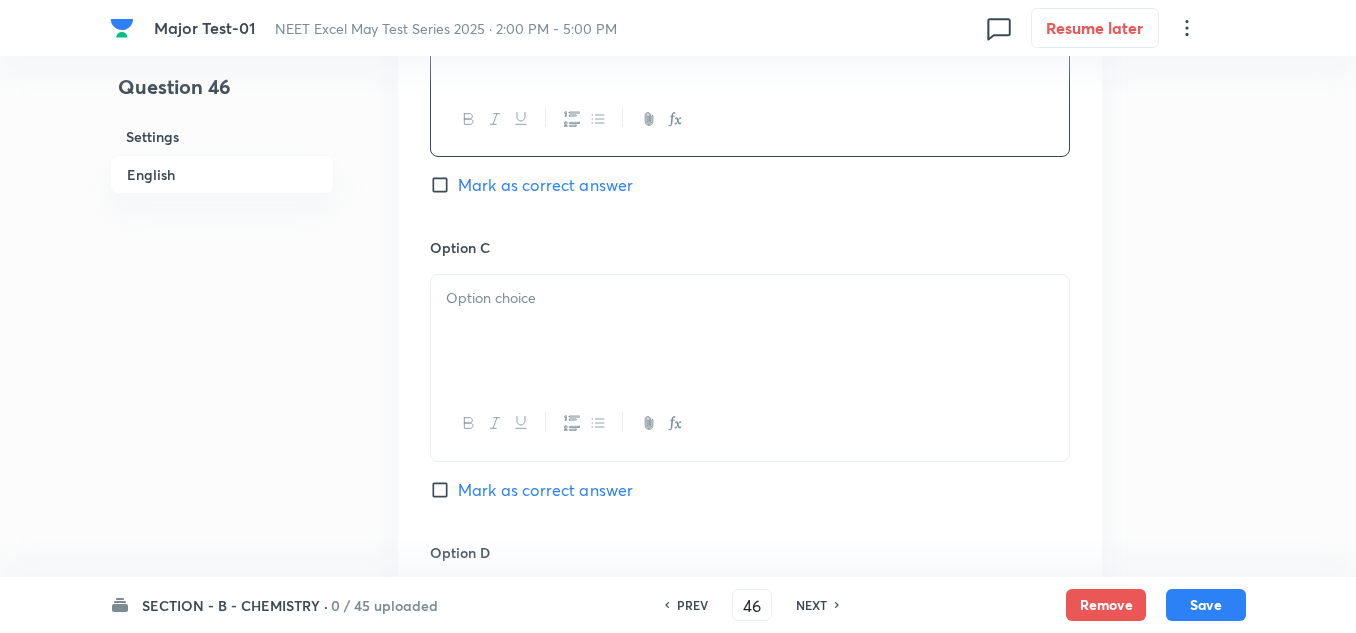 click at bounding box center (750, 331) 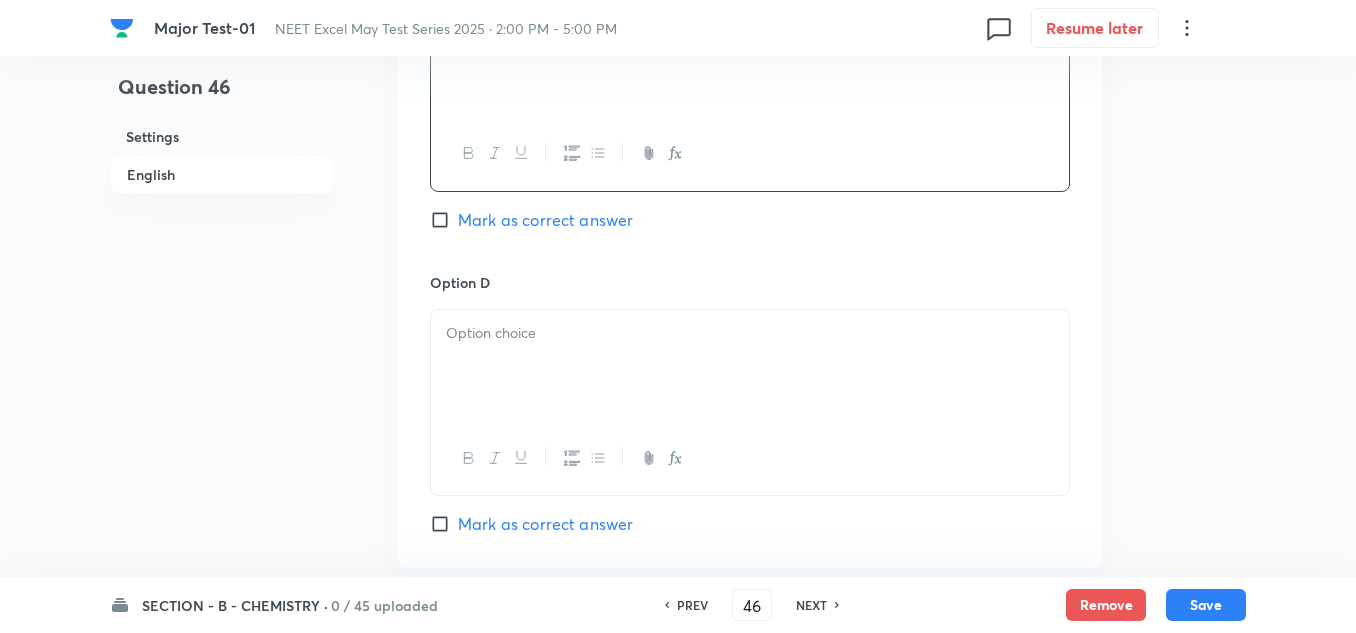 scroll, scrollTop: 1700, scrollLeft: 0, axis: vertical 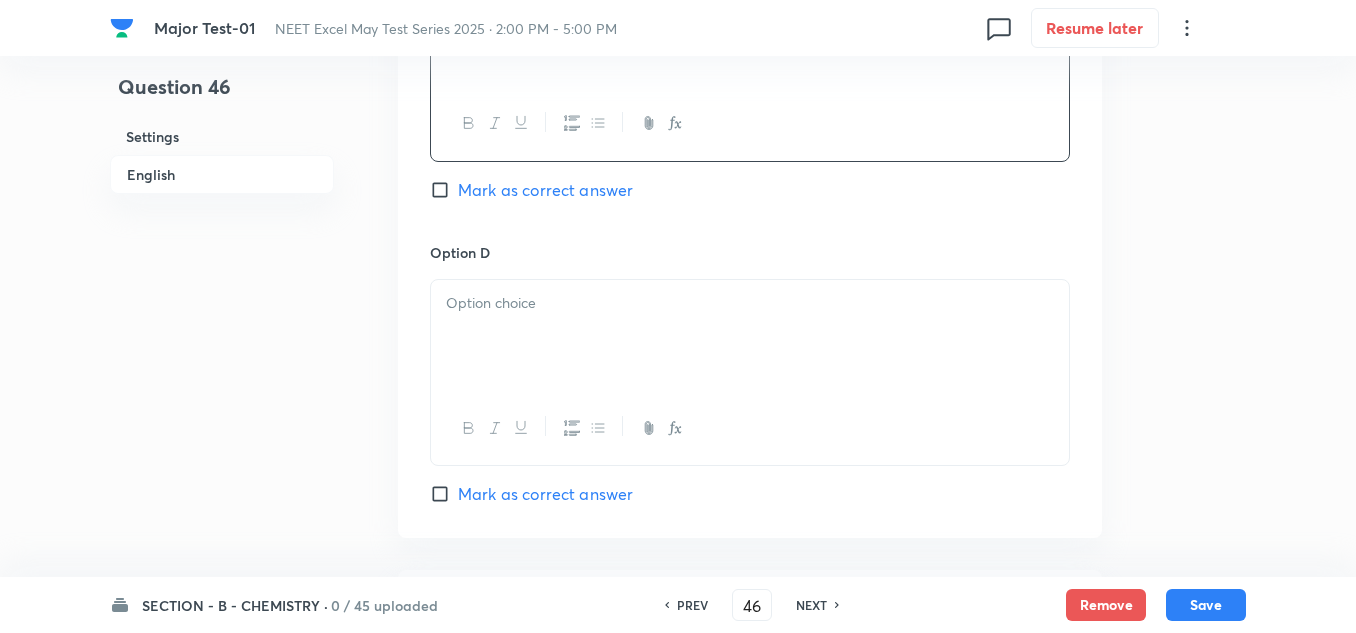 click at bounding box center (750, 336) 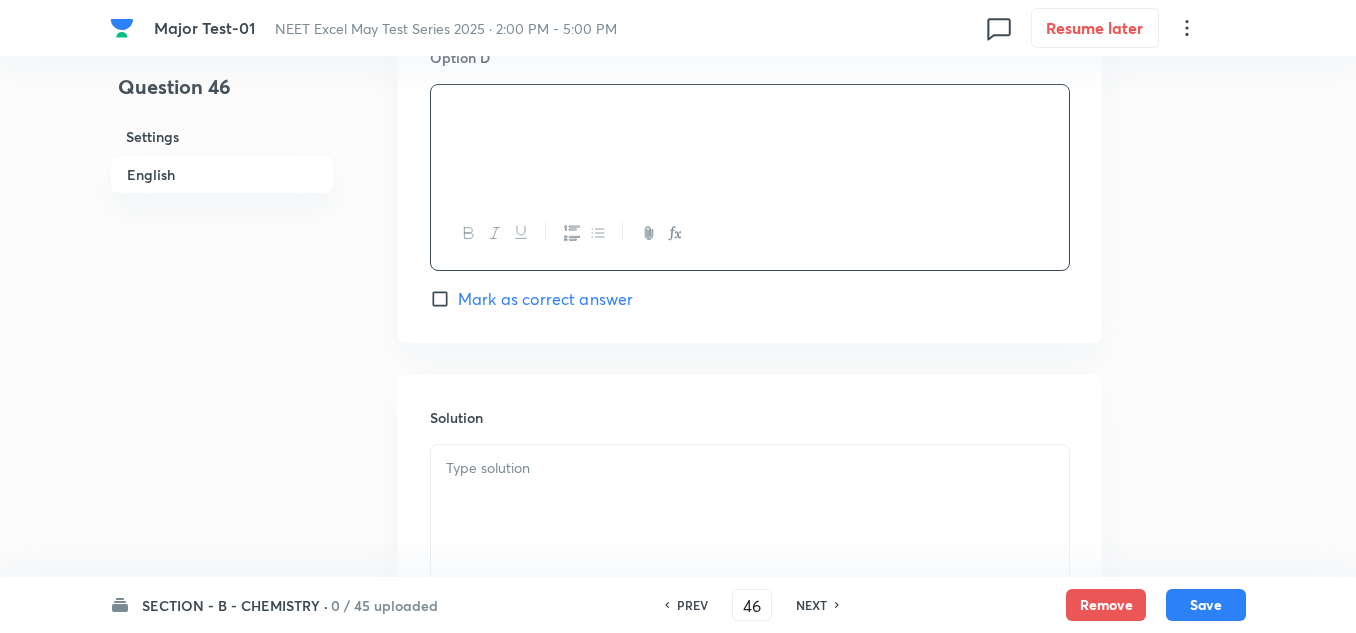 scroll, scrollTop: 1900, scrollLeft: 0, axis: vertical 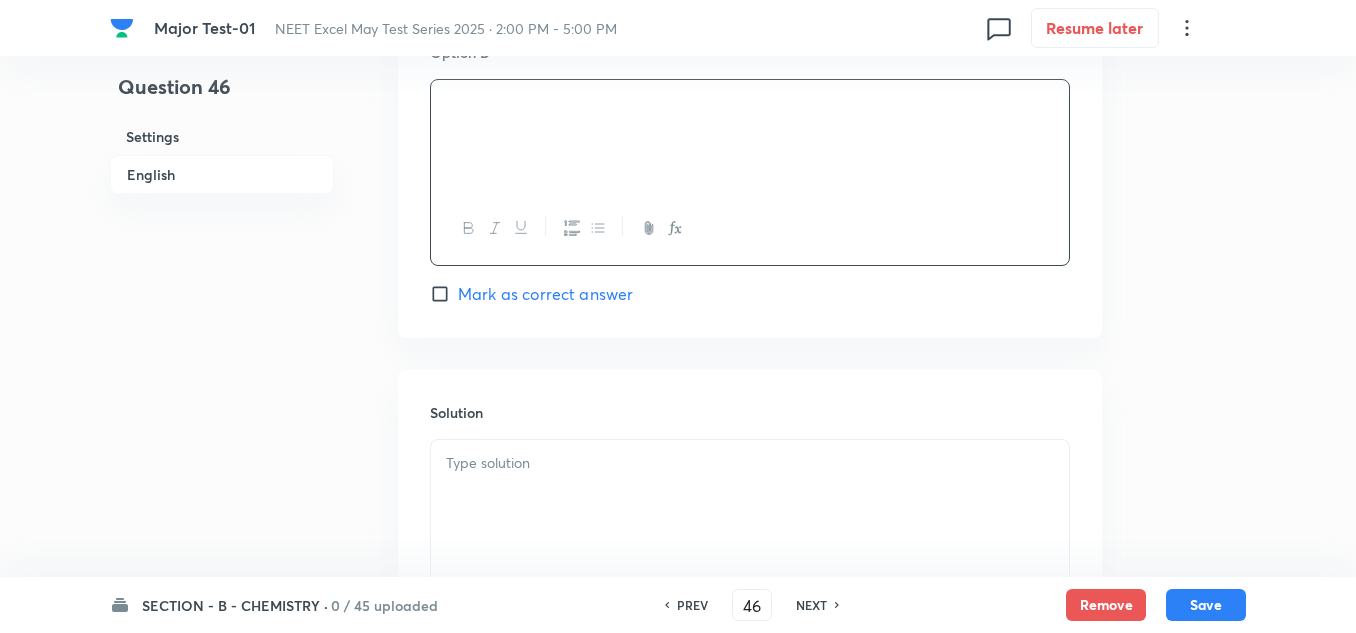 click on "Mark as correct answer" at bounding box center [545, 294] 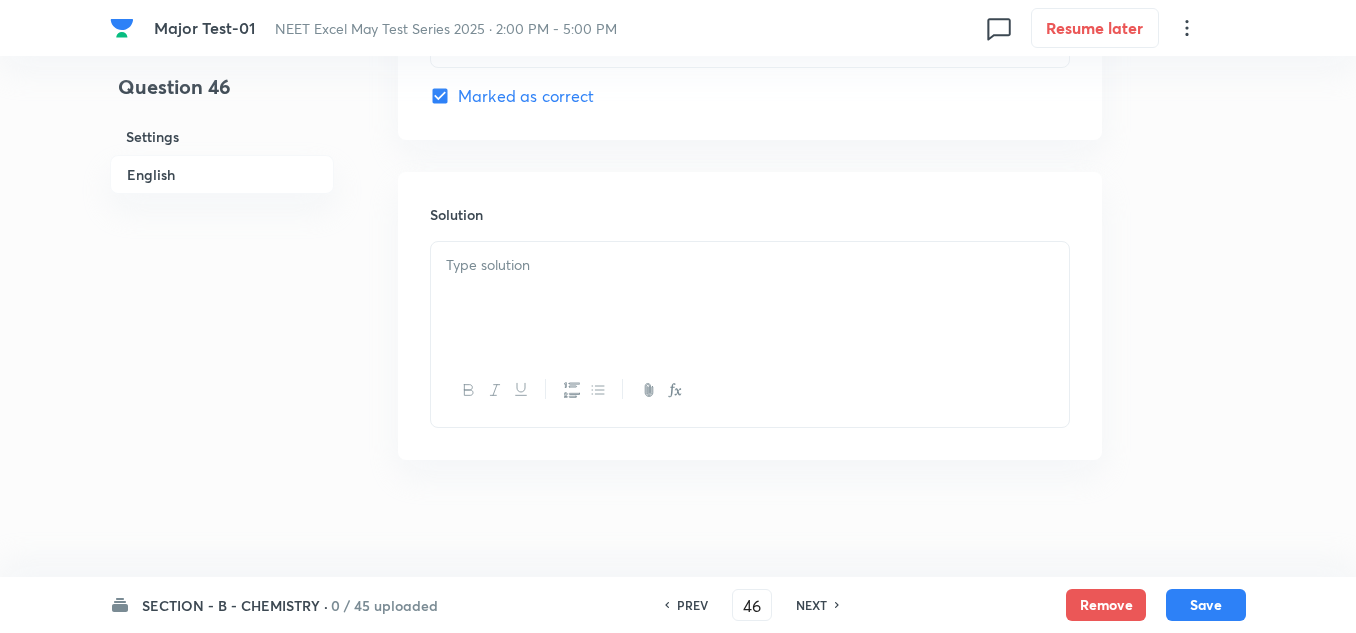 scroll, scrollTop: 2100, scrollLeft: 0, axis: vertical 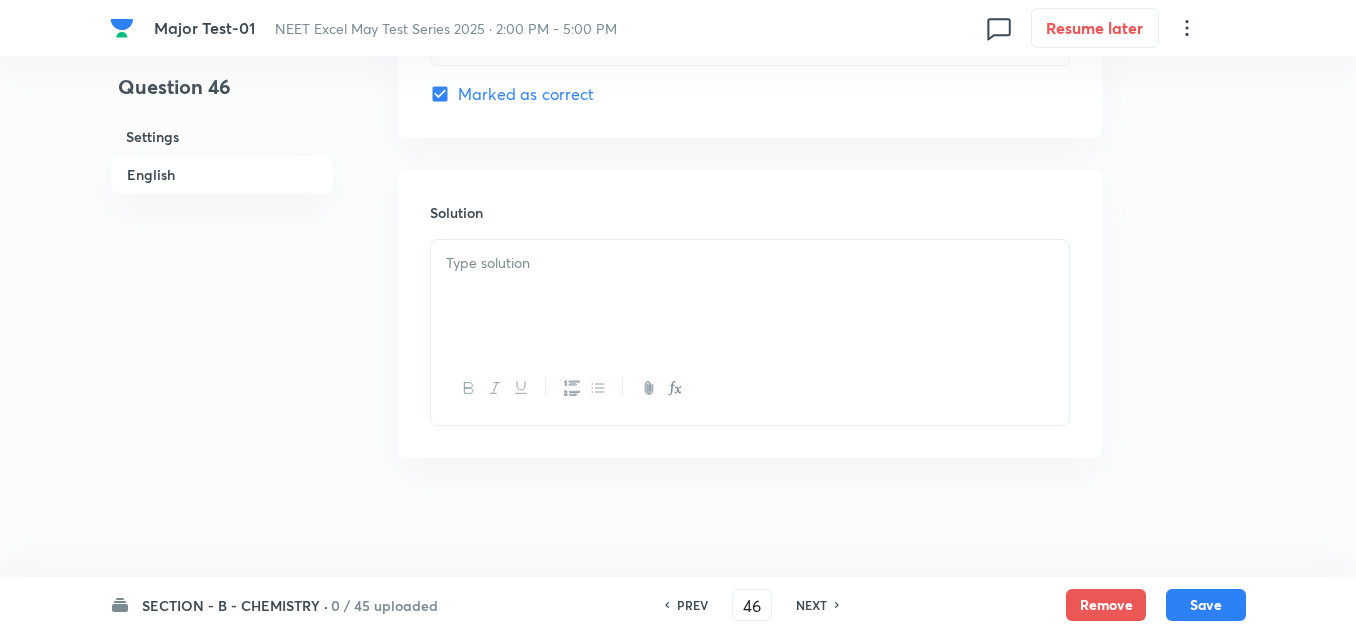 click at bounding box center [750, 296] 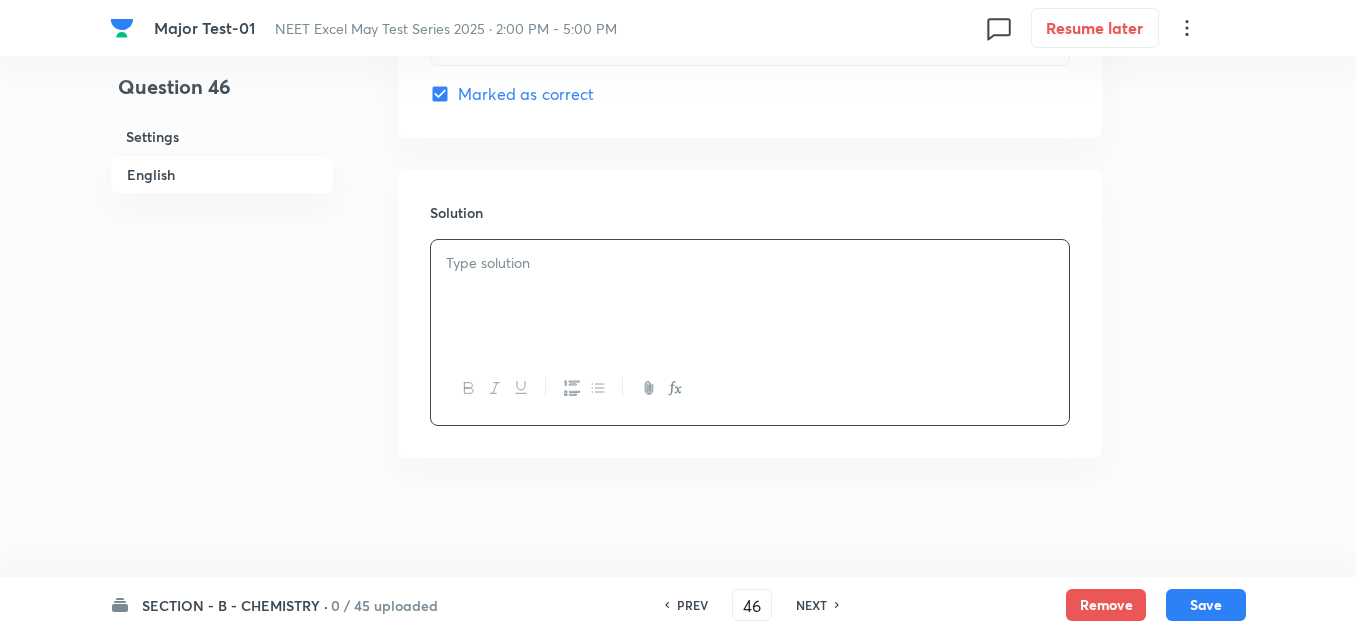 type 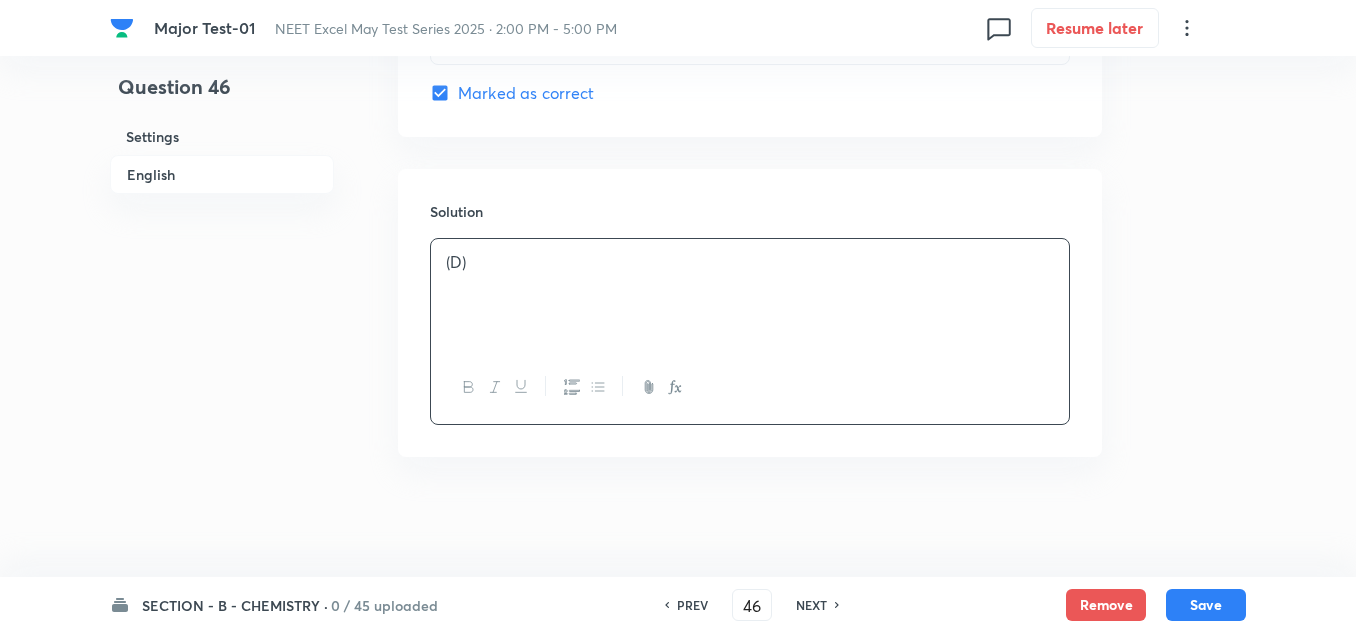 scroll, scrollTop: 2258, scrollLeft: 0, axis: vertical 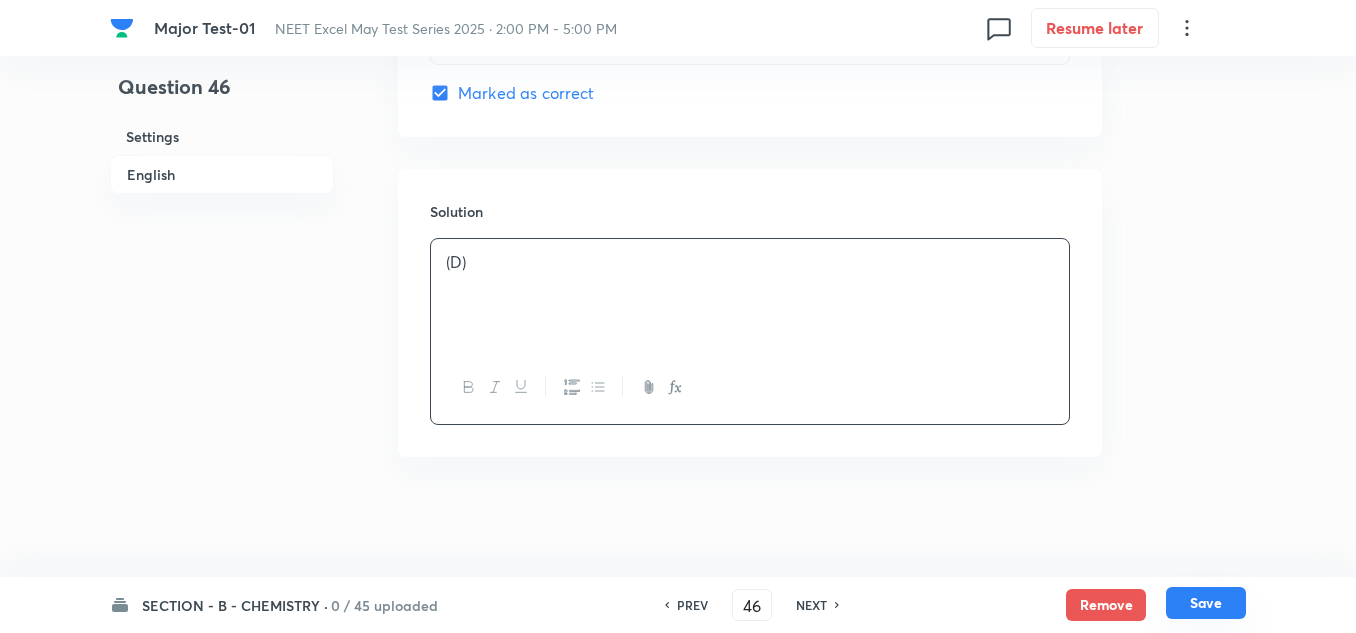 click on "Save" at bounding box center (1206, 603) 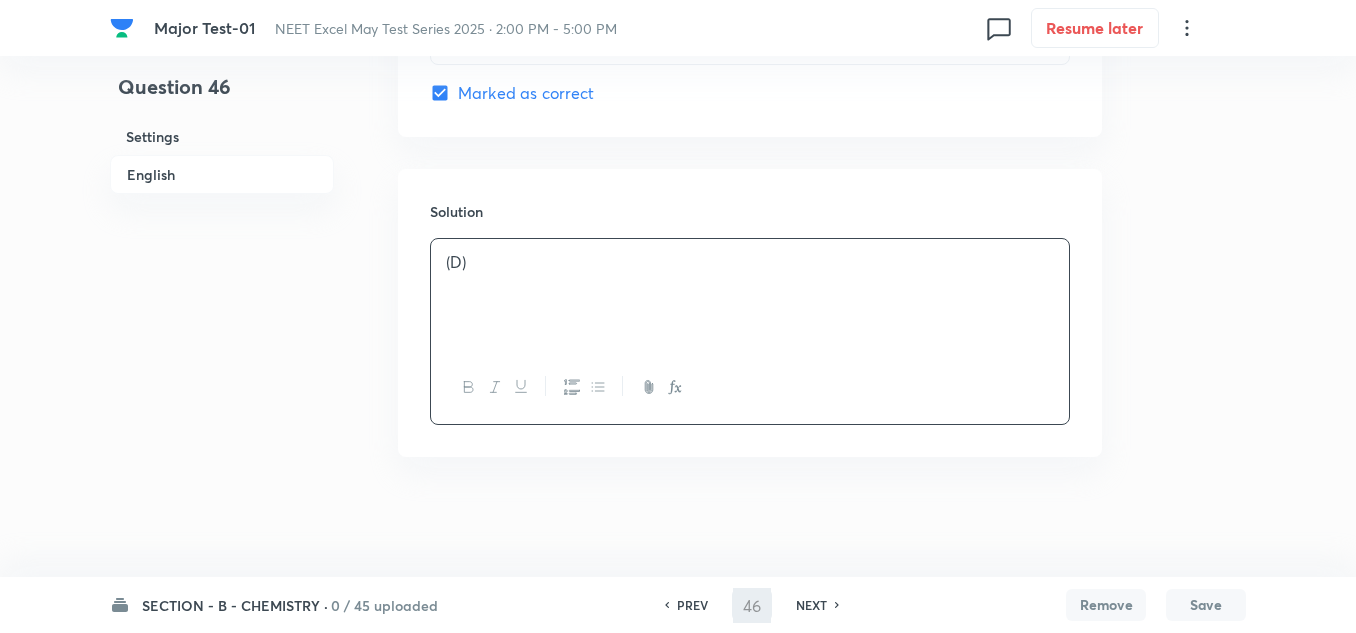 type on "47" 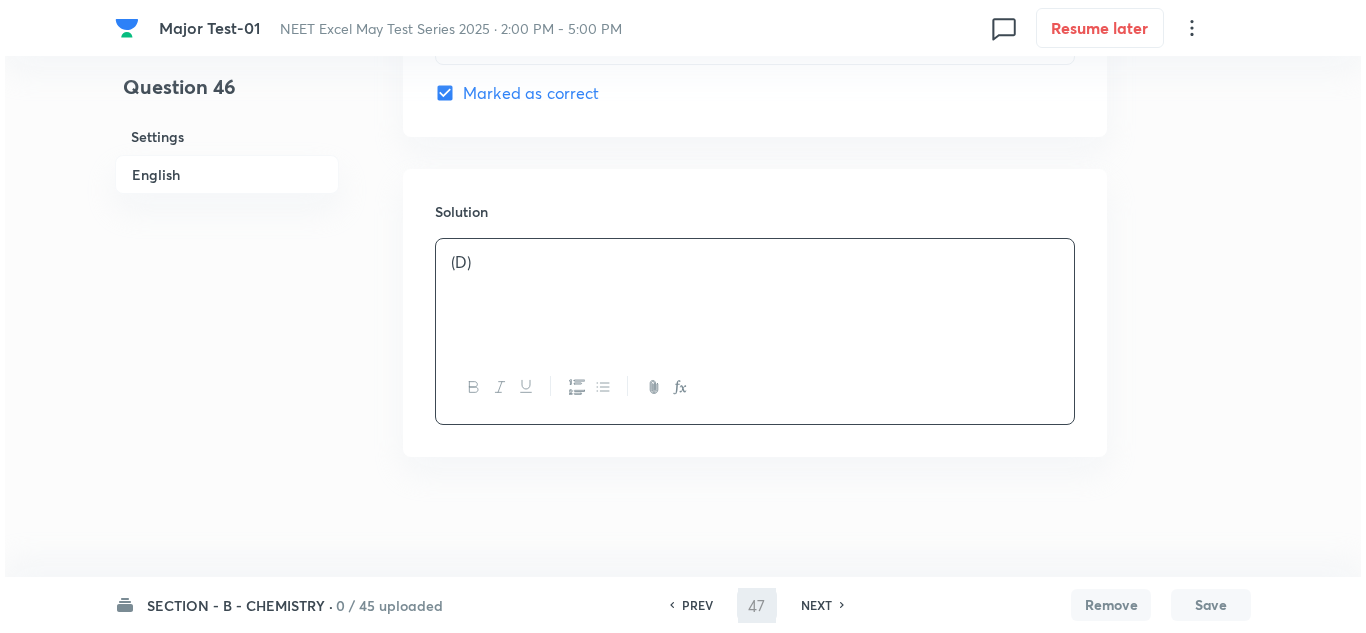 scroll, scrollTop: 0, scrollLeft: 0, axis: both 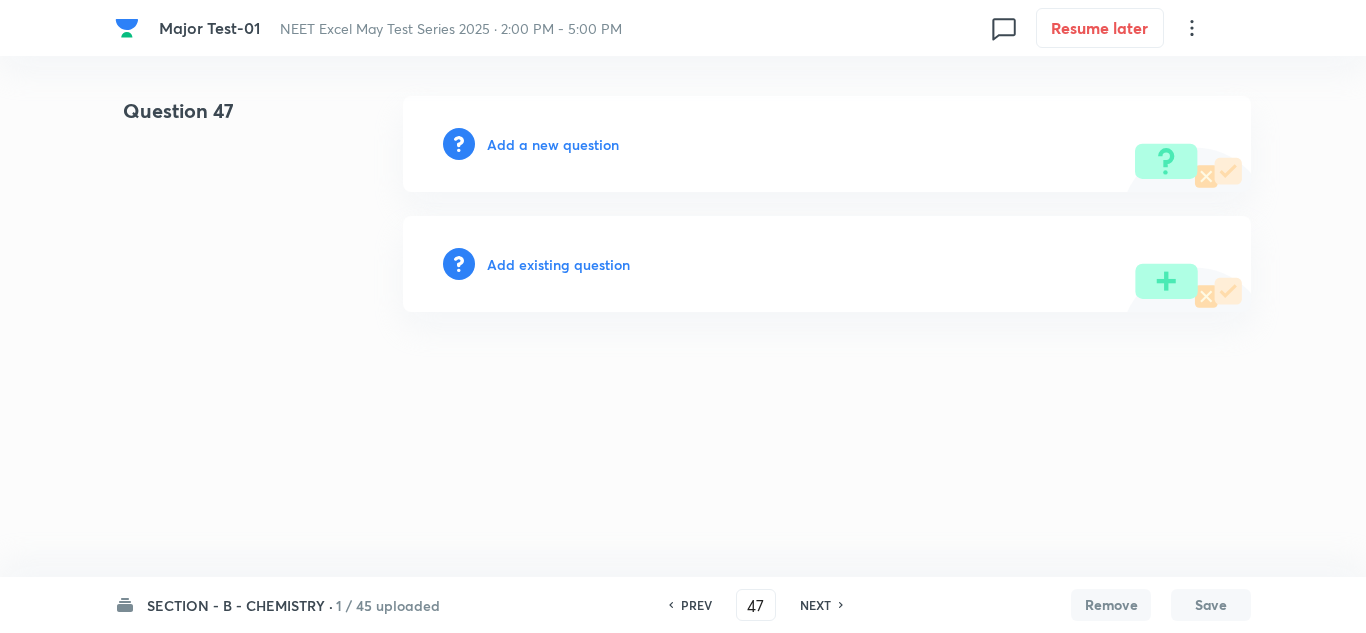 click on "Add a new question" at bounding box center (553, 144) 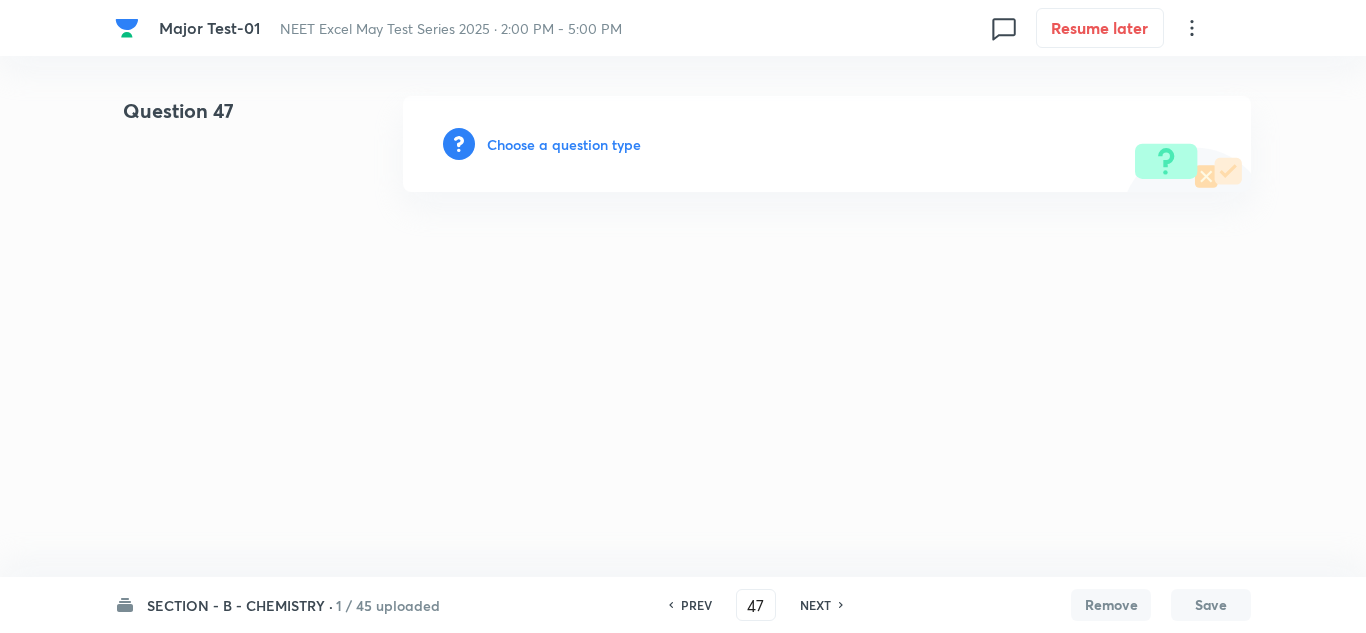 click on "Choose a question type" at bounding box center (564, 144) 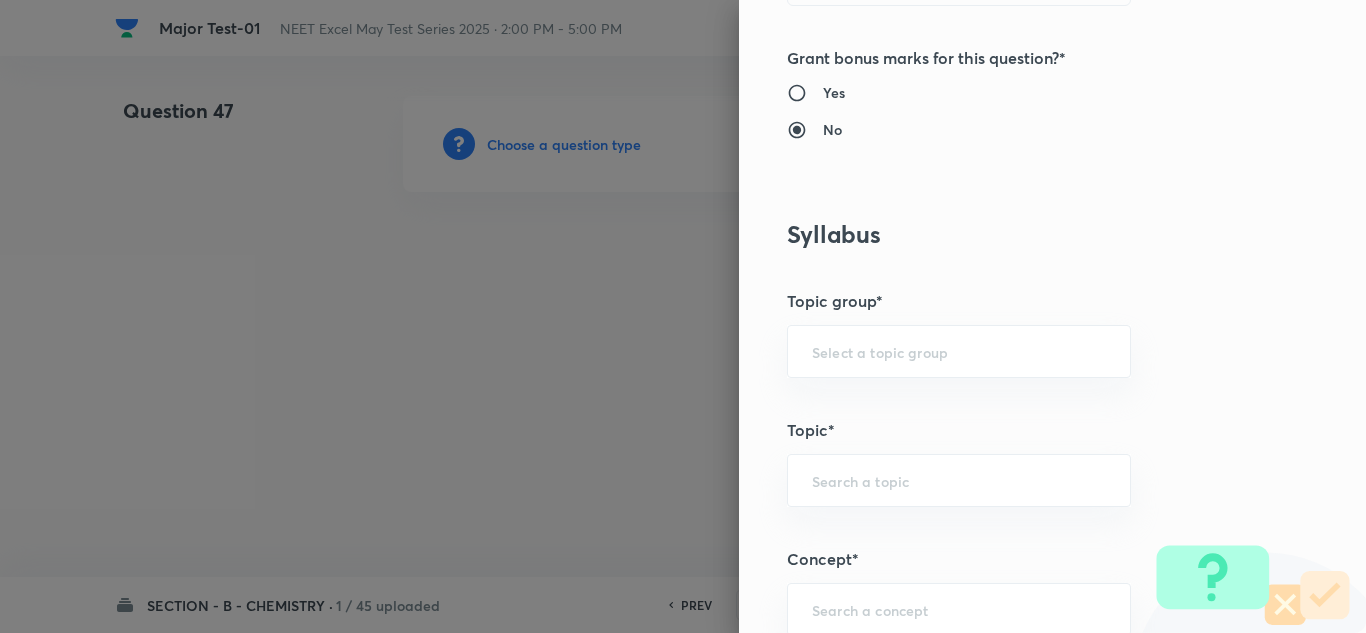 scroll, scrollTop: 800, scrollLeft: 0, axis: vertical 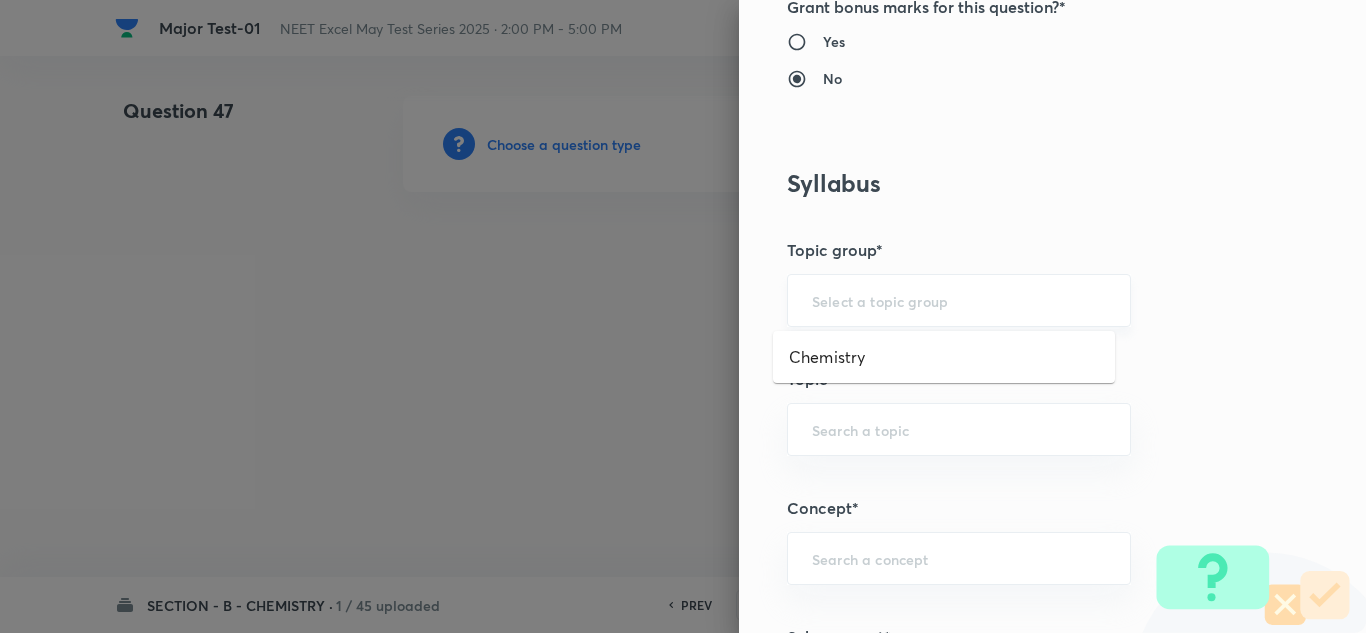 click at bounding box center (959, 300) 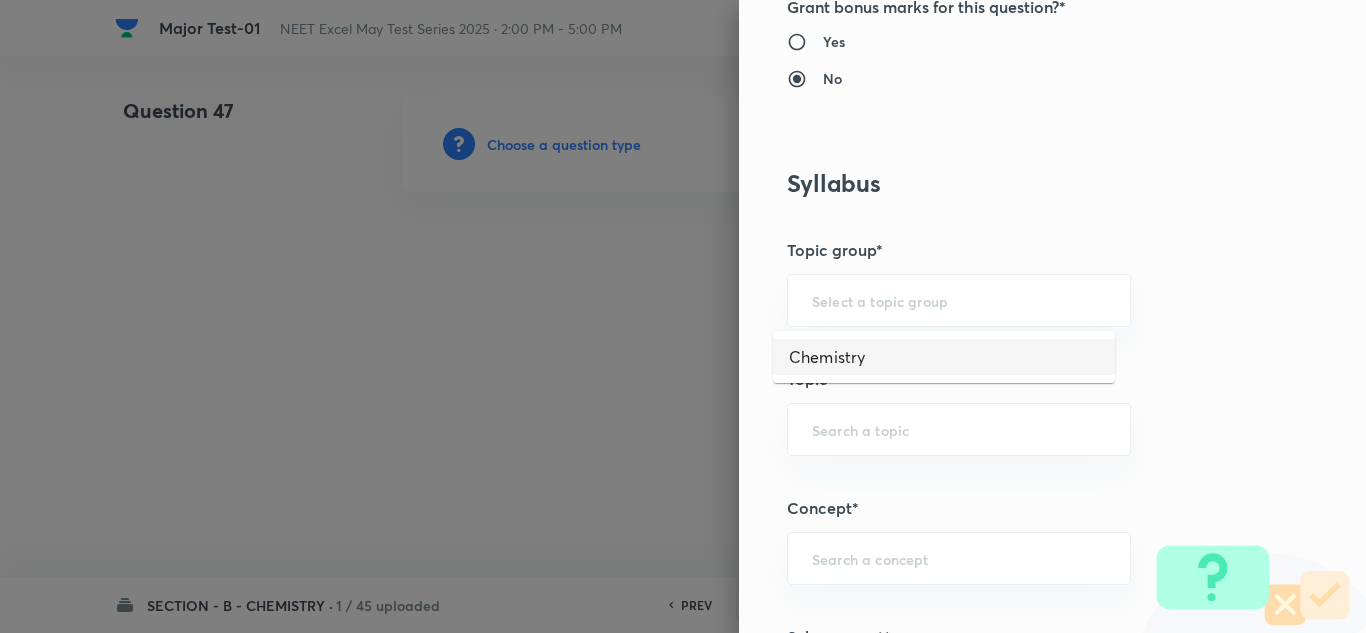 click on "Chemistry" at bounding box center [944, 357] 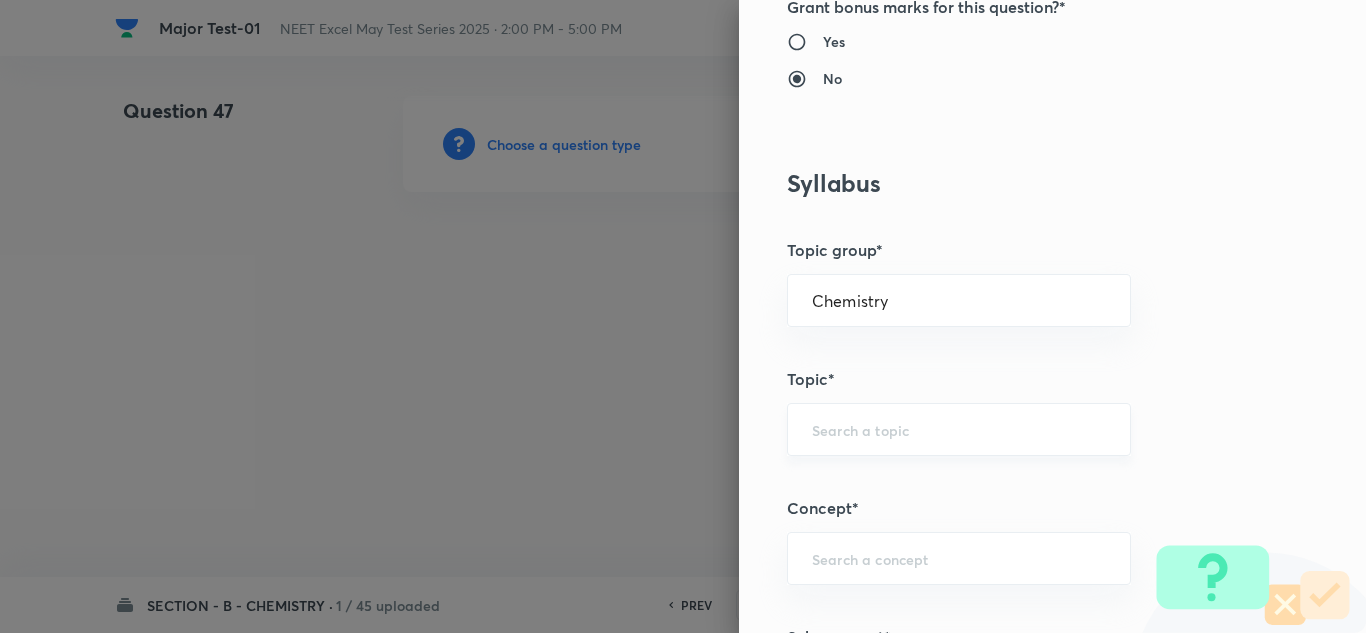 click at bounding box center (959, 429) 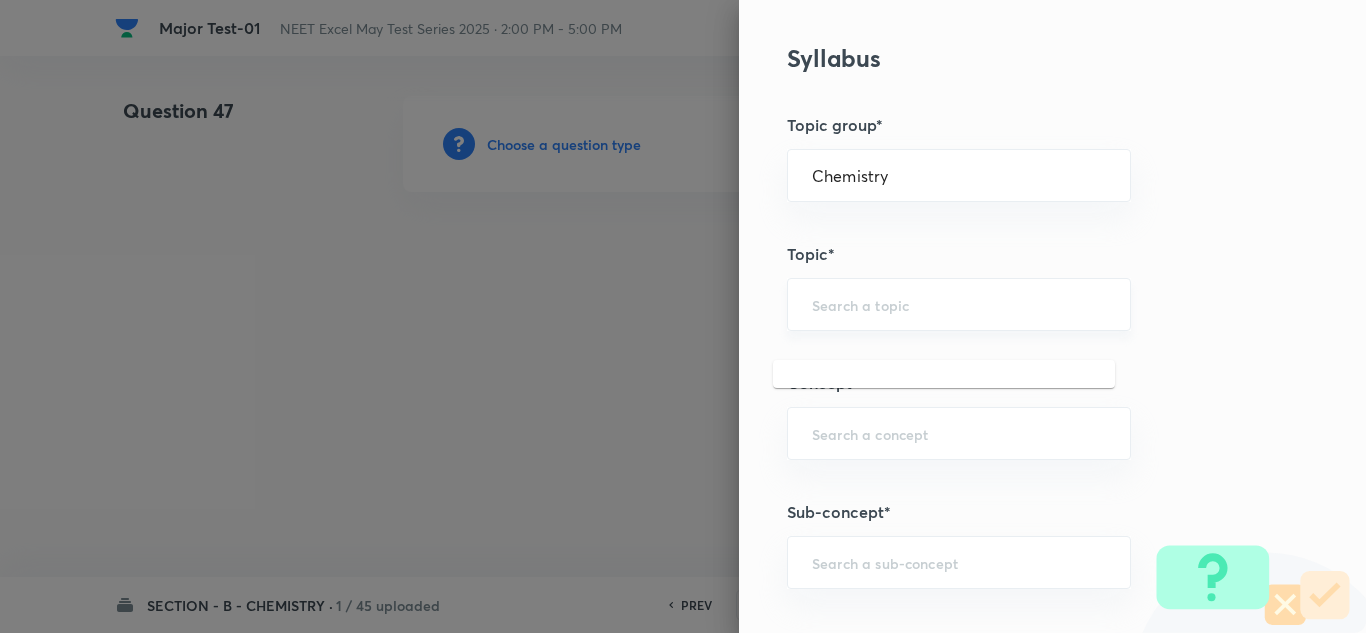 scroll, scrollTop: 900, scrollLeft: 0, axis: vertical 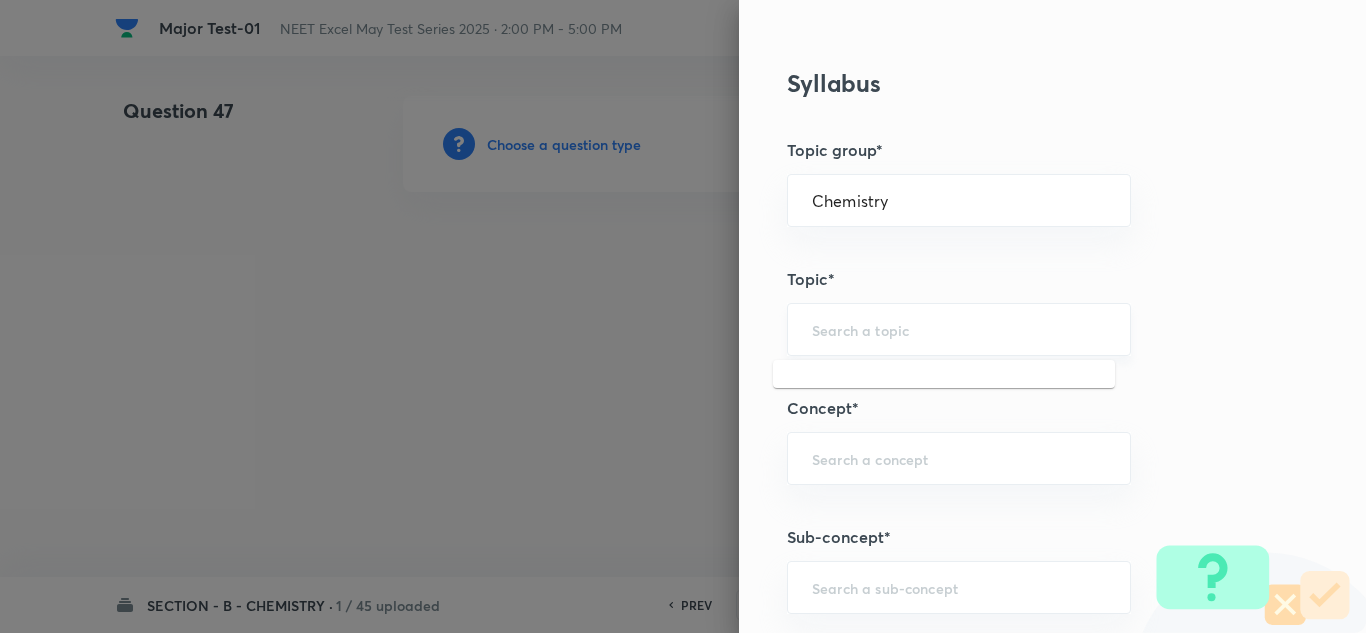 type on "p" 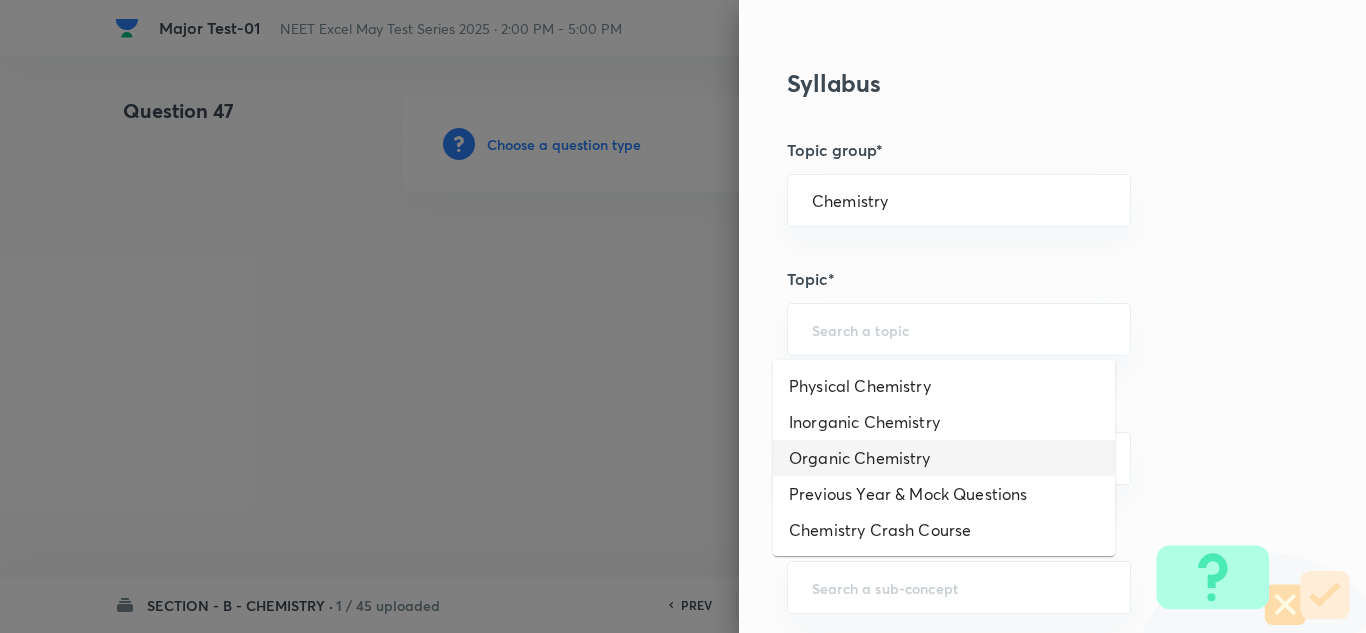 click on "Organic Chemistry" at bounding box center (944, 458) 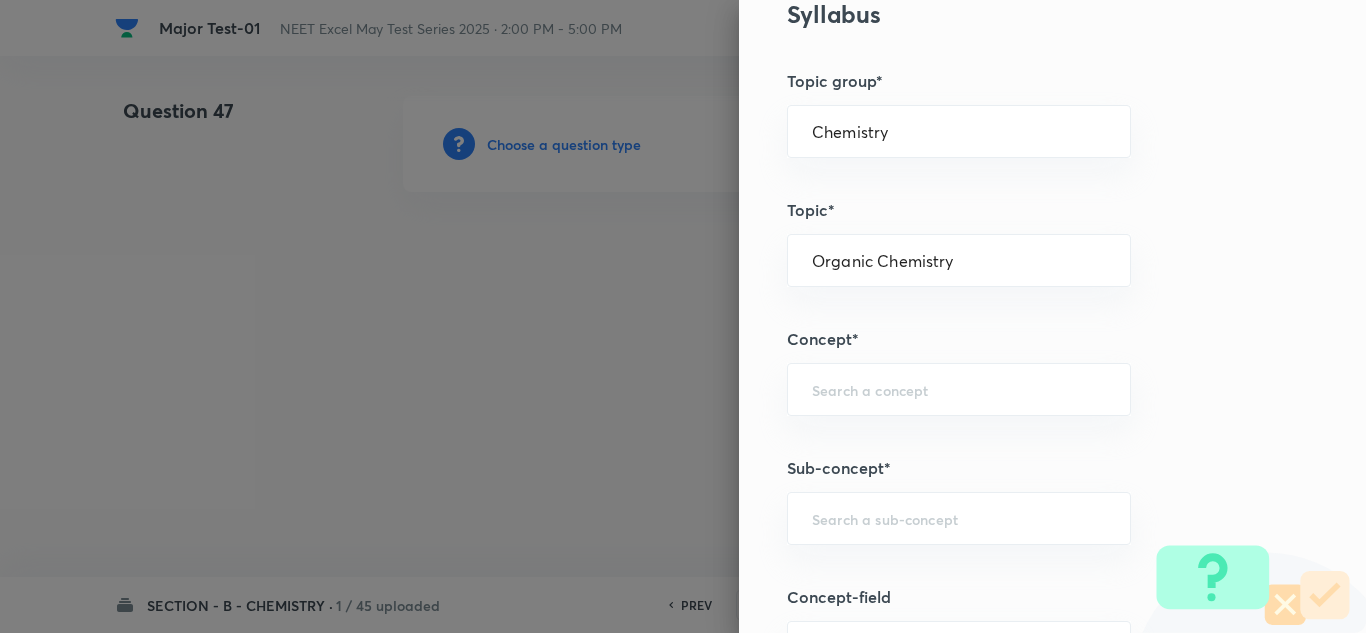 scroll, scrollTop: 1000, scrollLeft: 0, axis: vertical 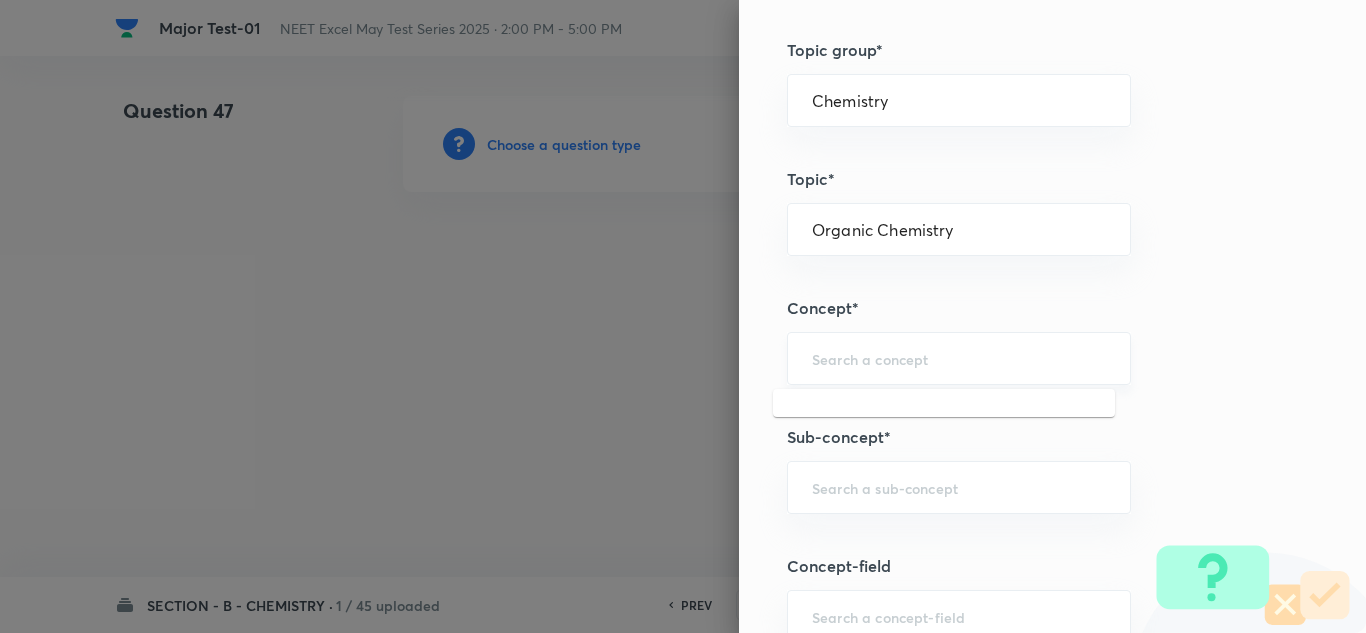 click at bounding box center [959, 358] 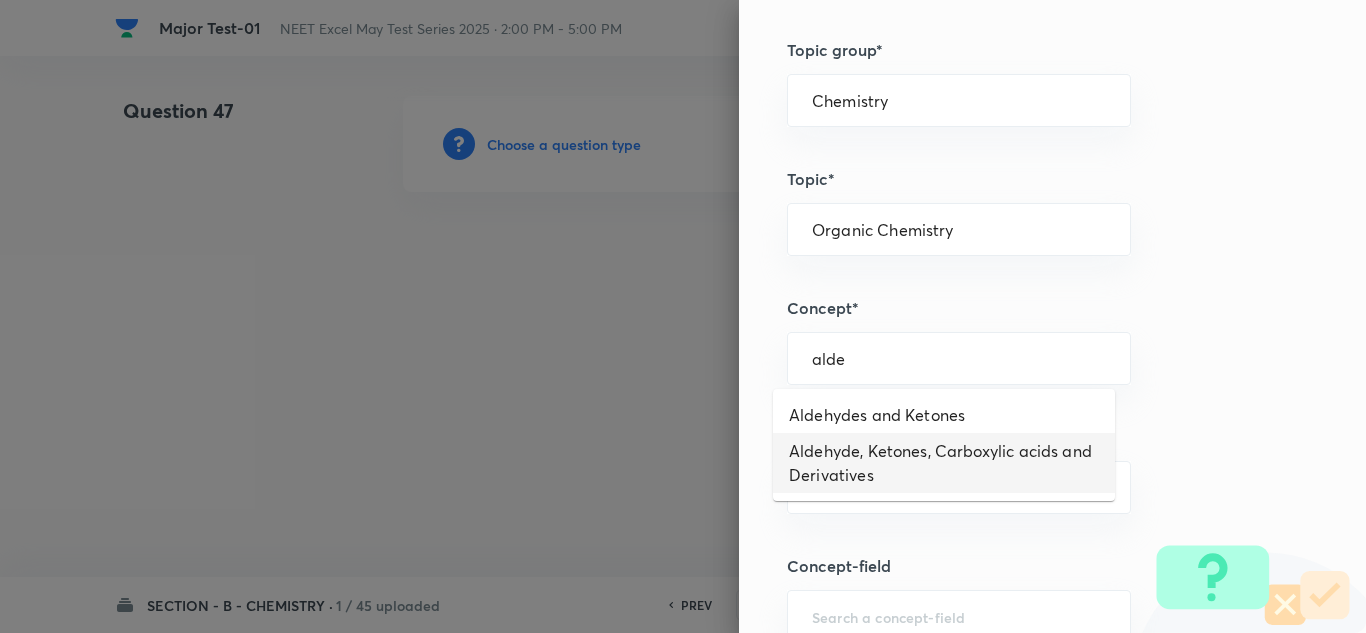 click on "Aldehyde, Ketones, Carboxylic acids and Derivatives" at bounding box center [944, 463] 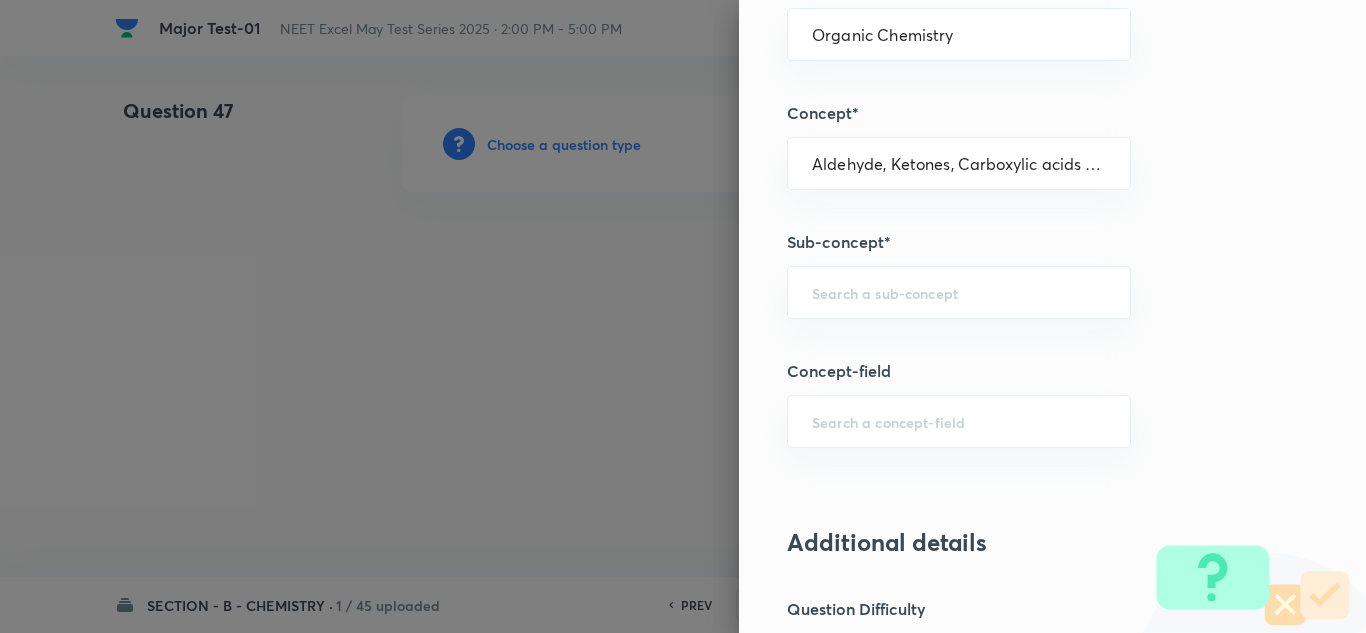scroll, scrollTop: 1200, scrollLeft: 0, axis: vertical 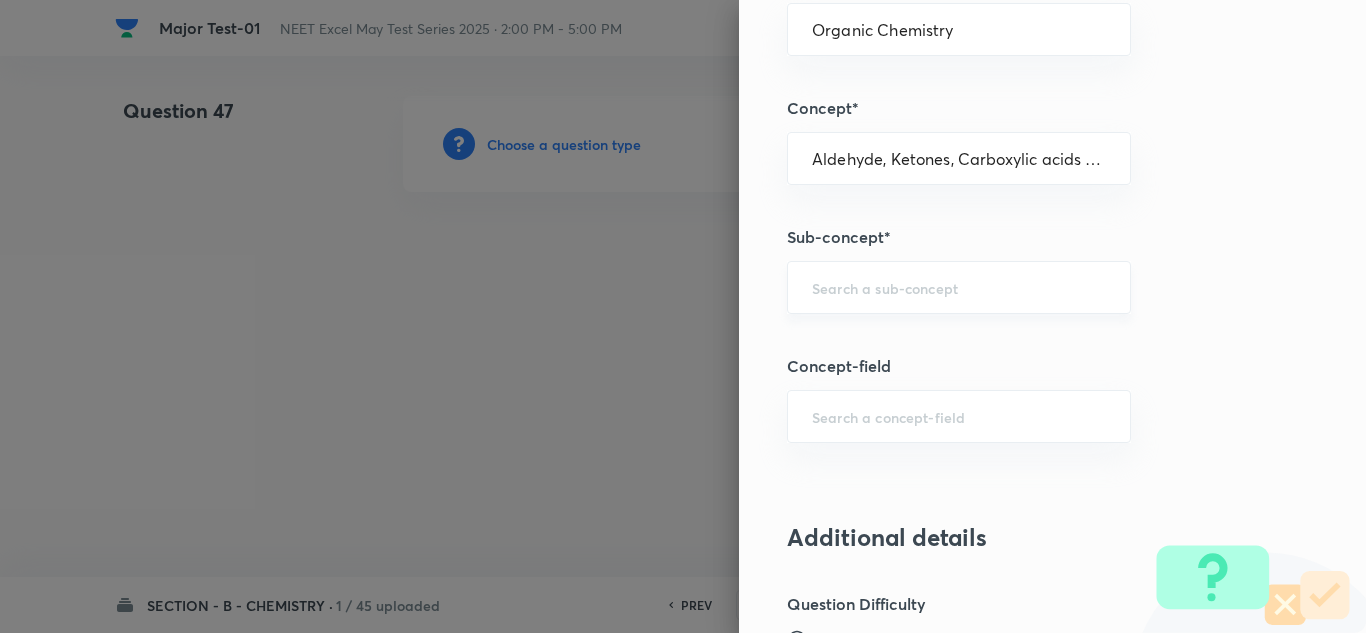 click at bounding box center [959, 287] 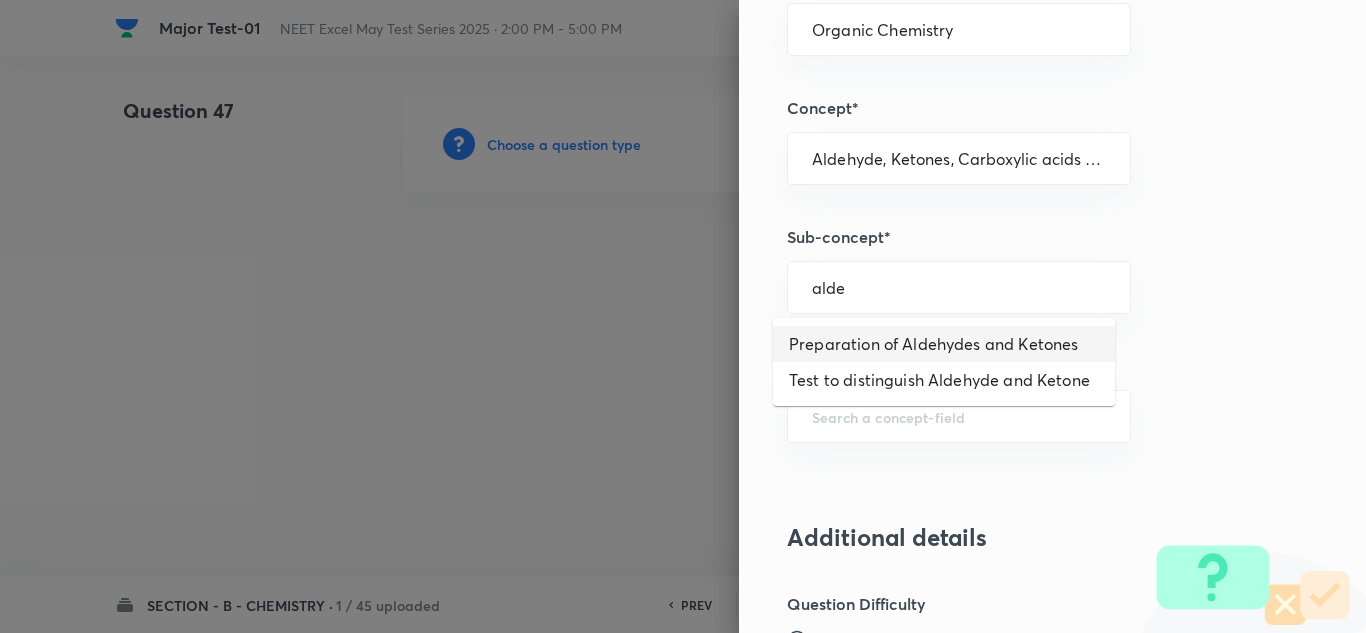 click on "Preparation of Aldehydes and Ketones" at bounding box center [944, 344] 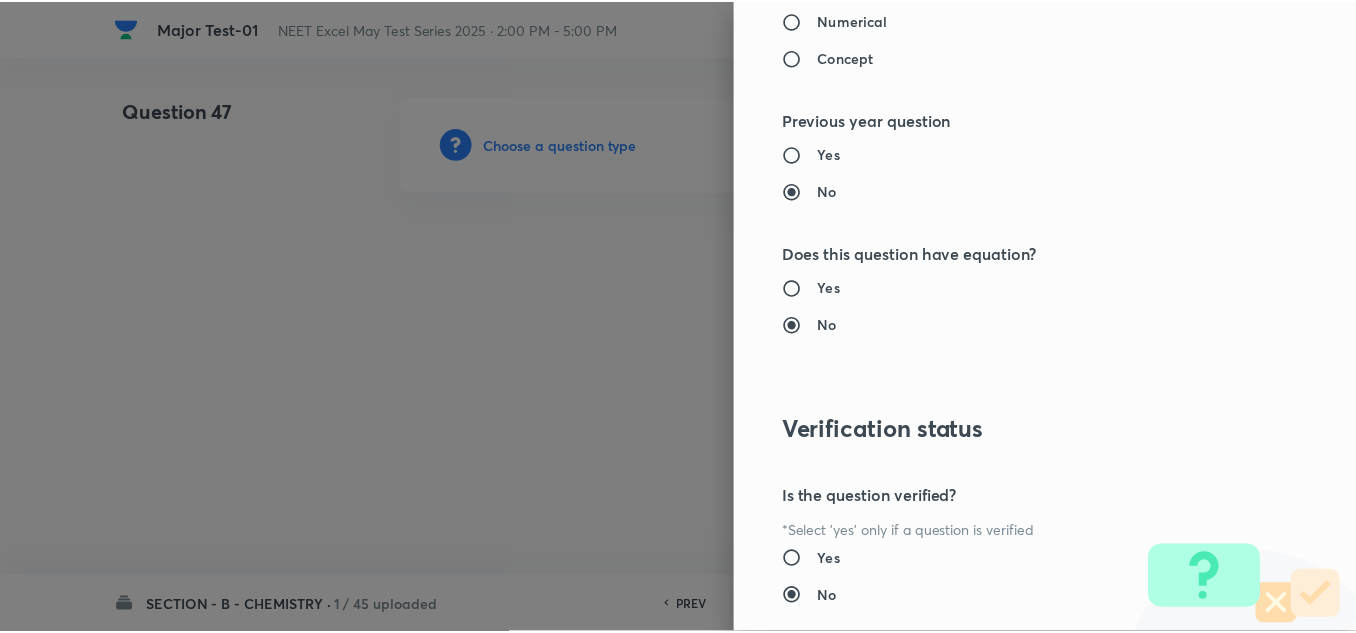 scroll, scrollTop: 2227, scrollLeft: 0, axis: vertical 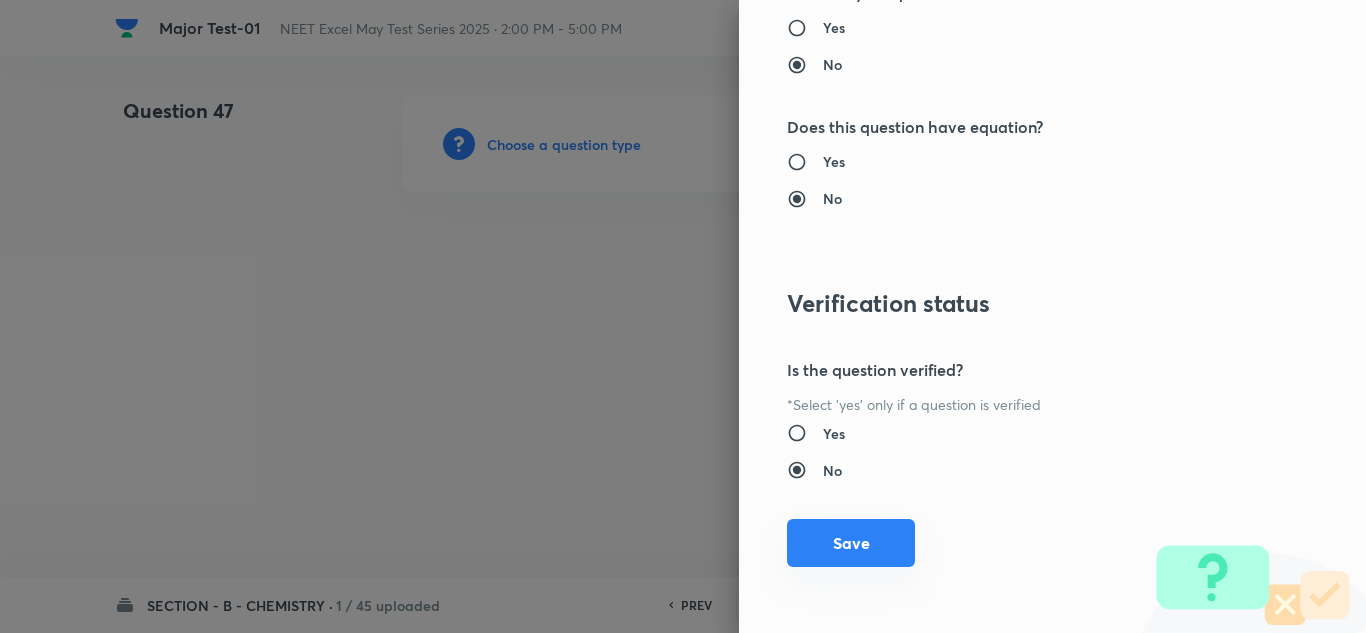 click on "Save" at bounding box center (851, 543) 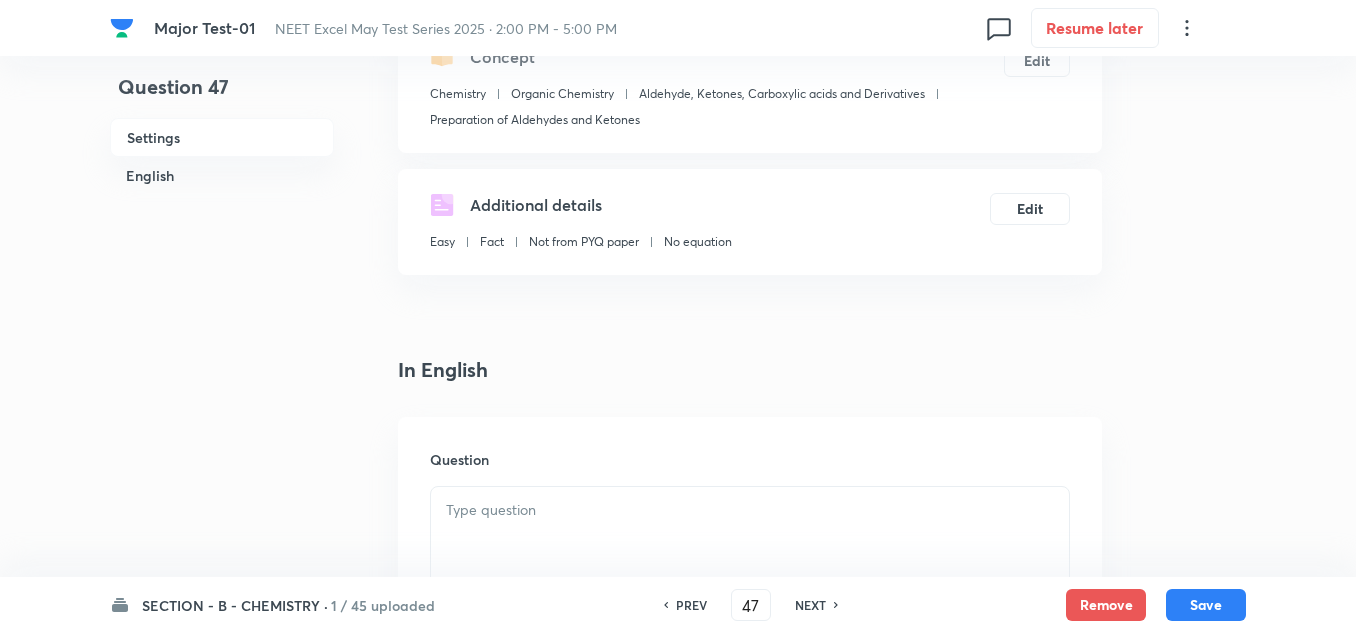 scroll, scrollTop: 300, scrollLeft: 0, axis: vertical 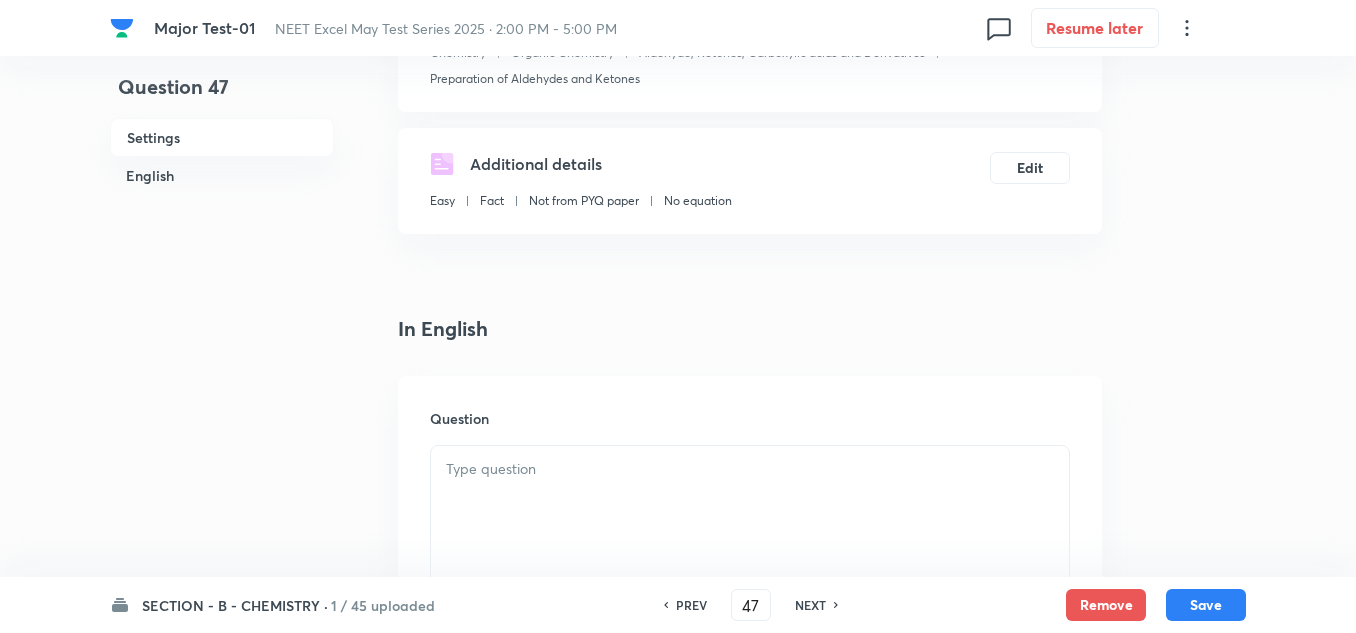 click at bounding box center [750, 502] 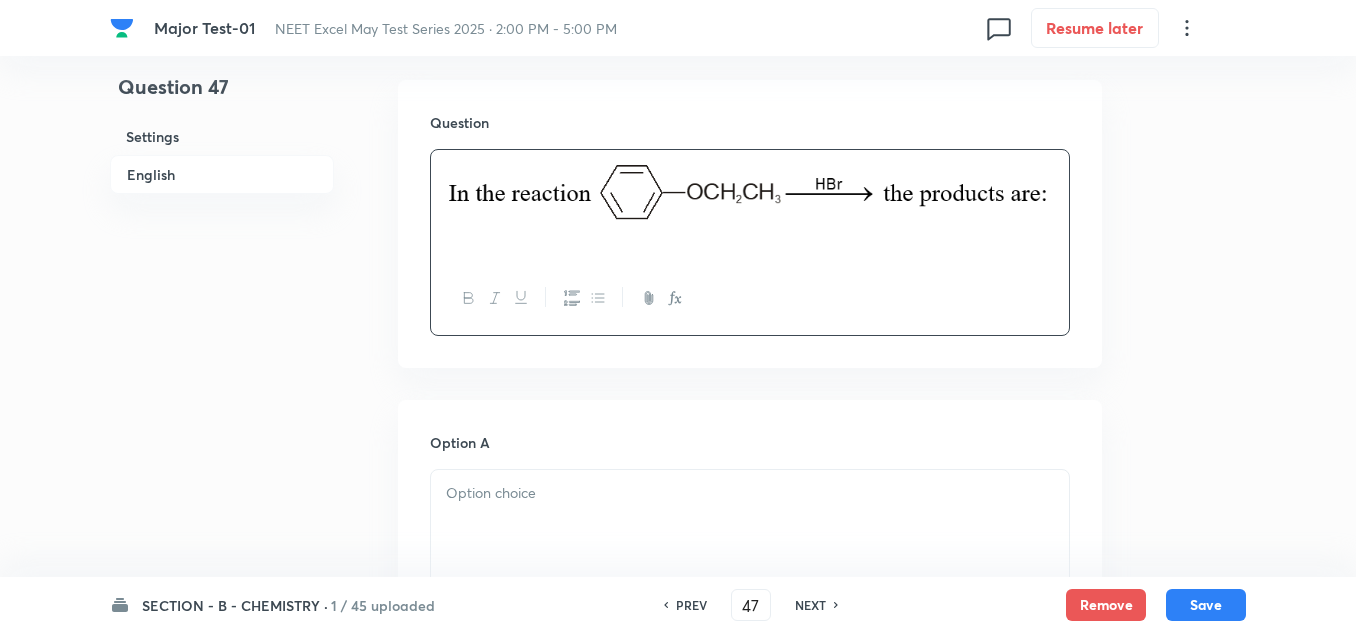 scroll, scrollTop: 600, scrollLeft: 0, axis: vertical 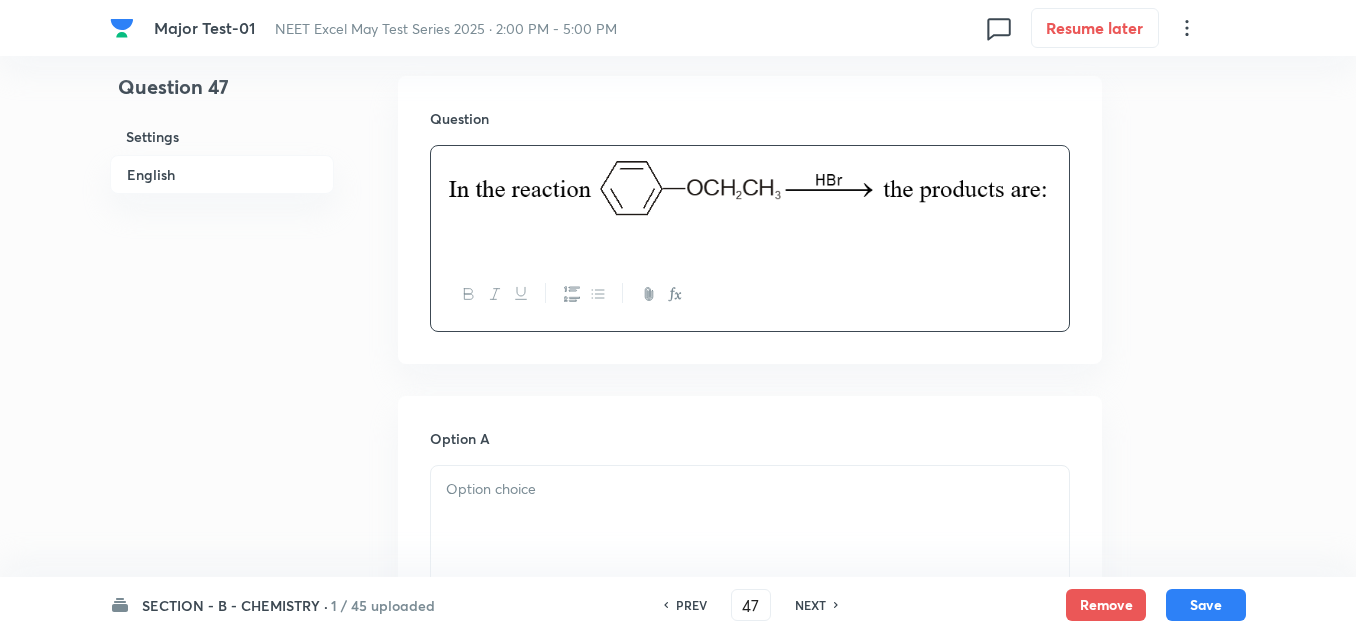 click at bounding box center (750, 489) 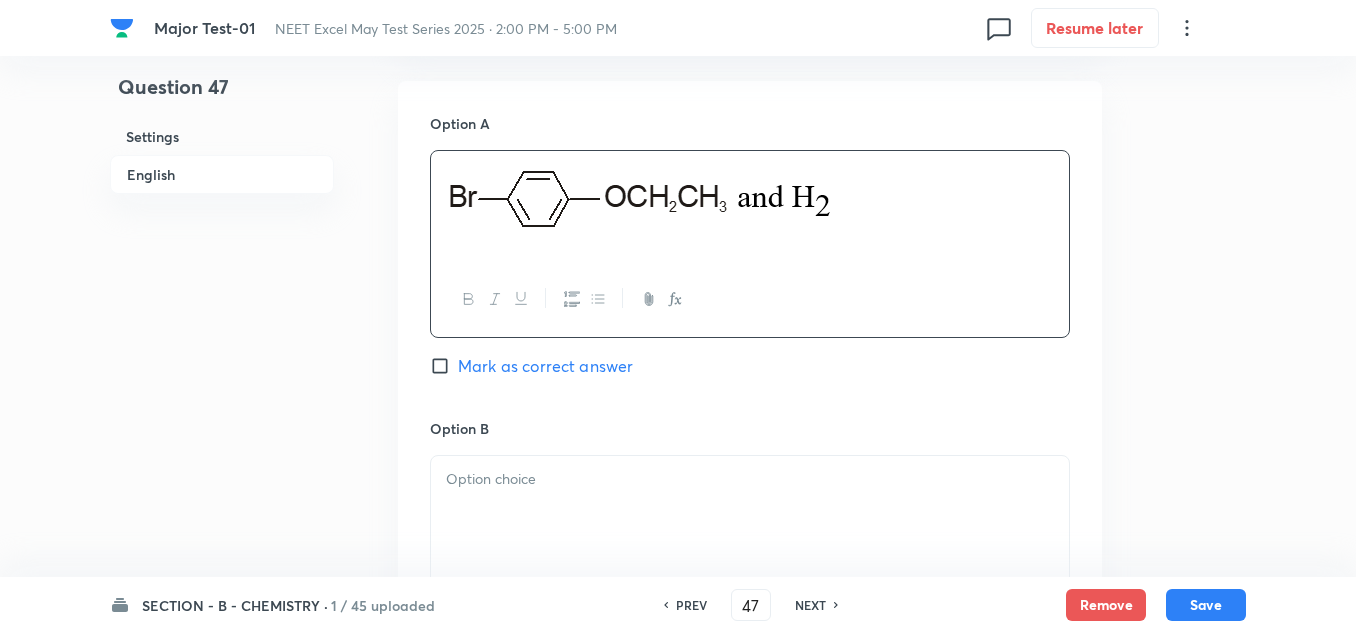 scroll, scrollTop: 1000, scrollLeft: 0, axis: vertical 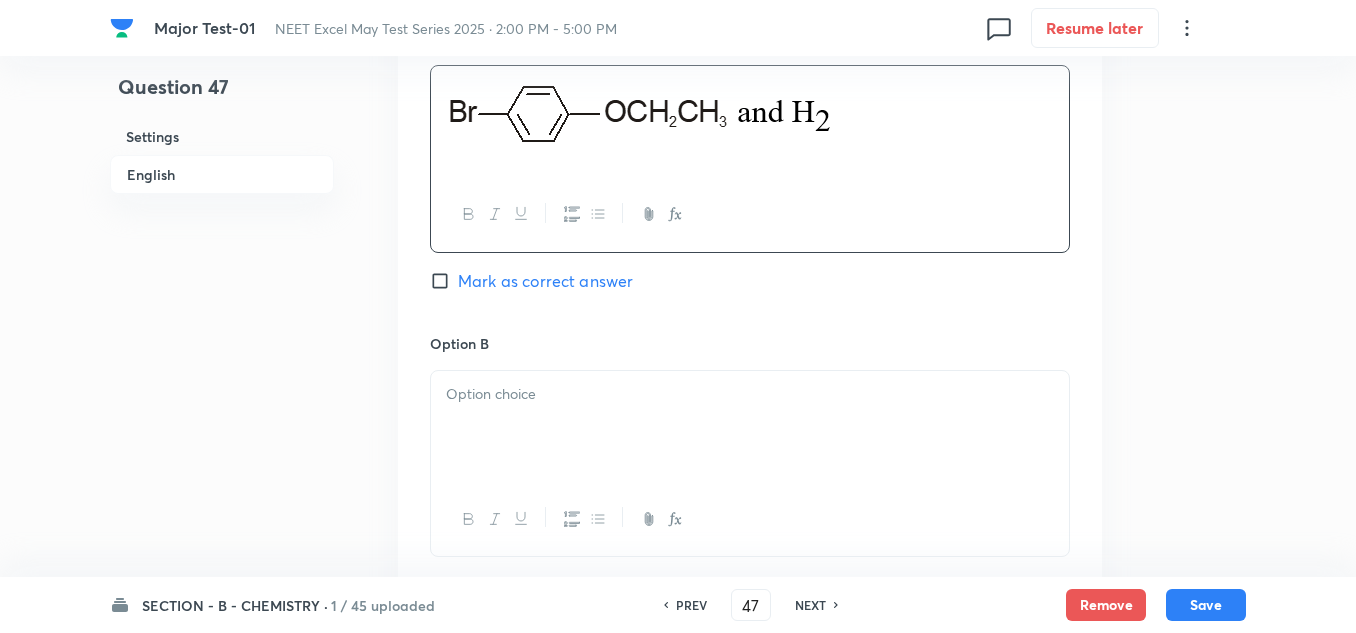 click at bounding box center [750, 427] 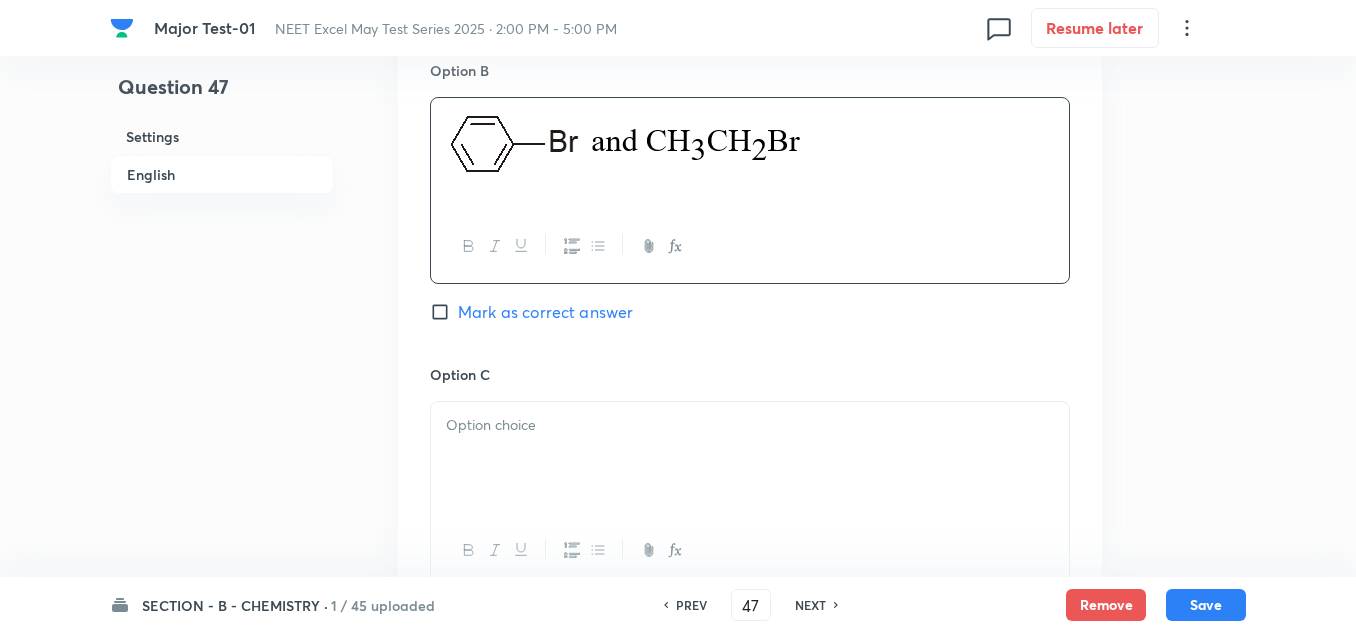 scroll, scrollTop: 1300, scrollLeft: 0, axis: vertical 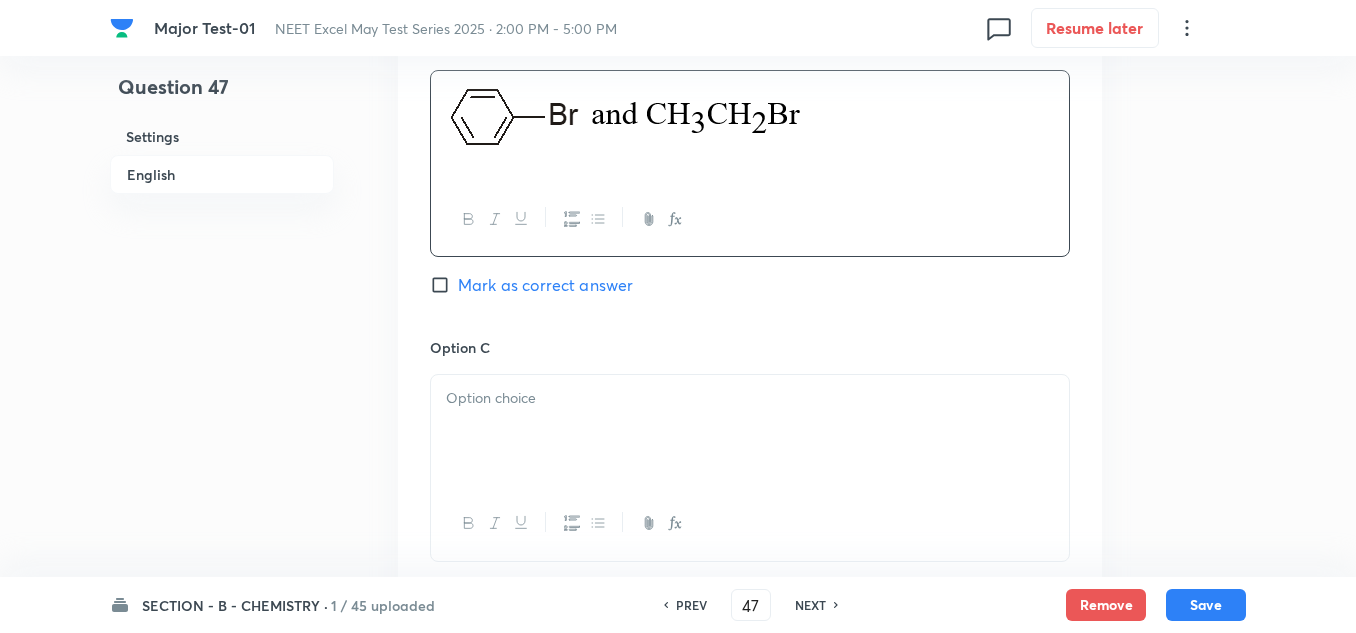 click at bounding box center [750, 431] 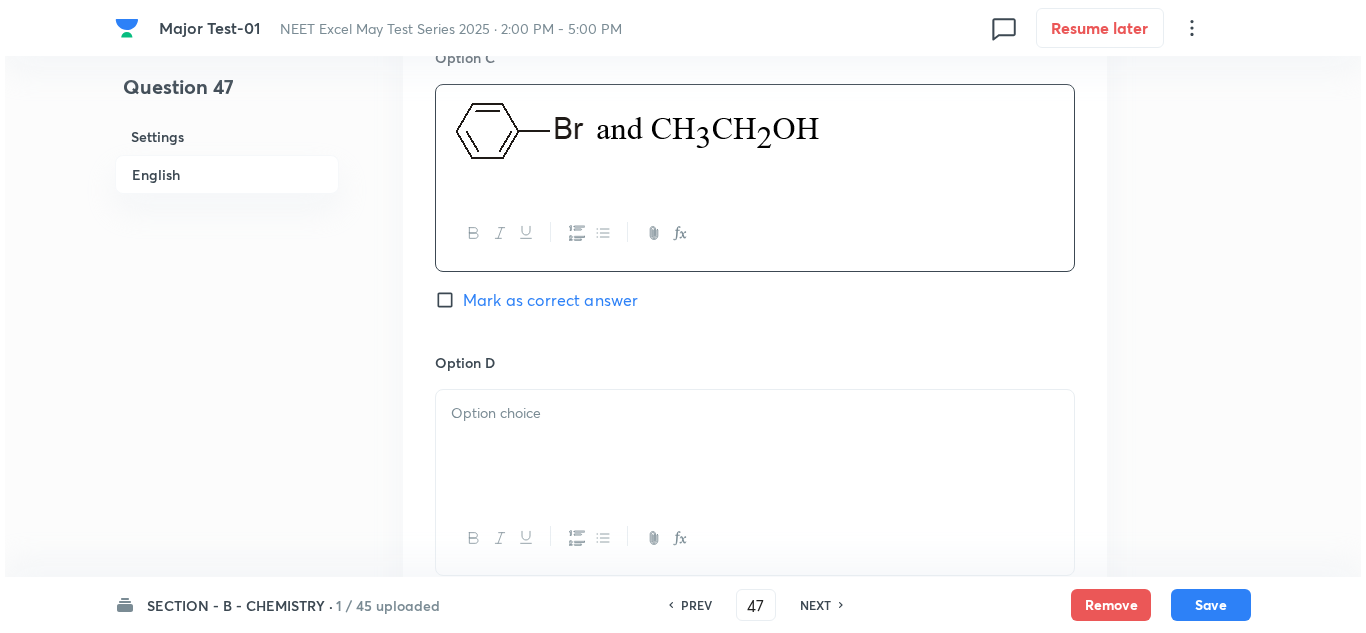 scroll, scrollTop: 1600, scrollLeft: 0, axis: vertical 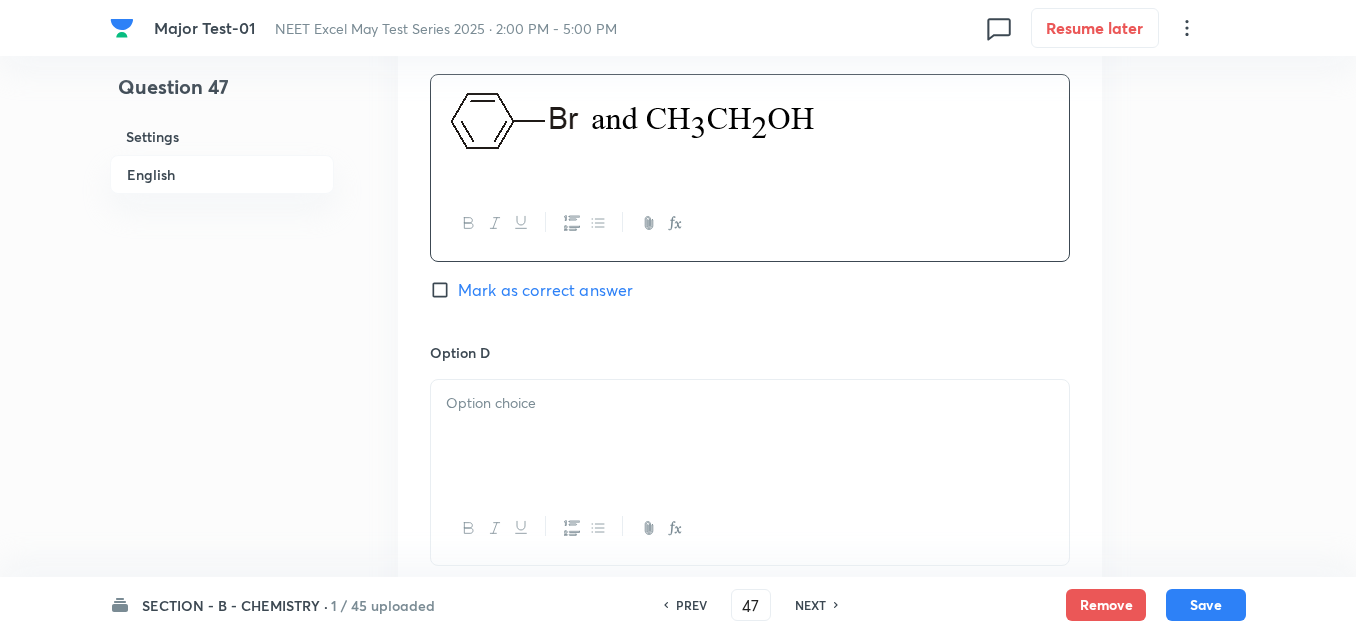 click at bounding box center (750, 436) 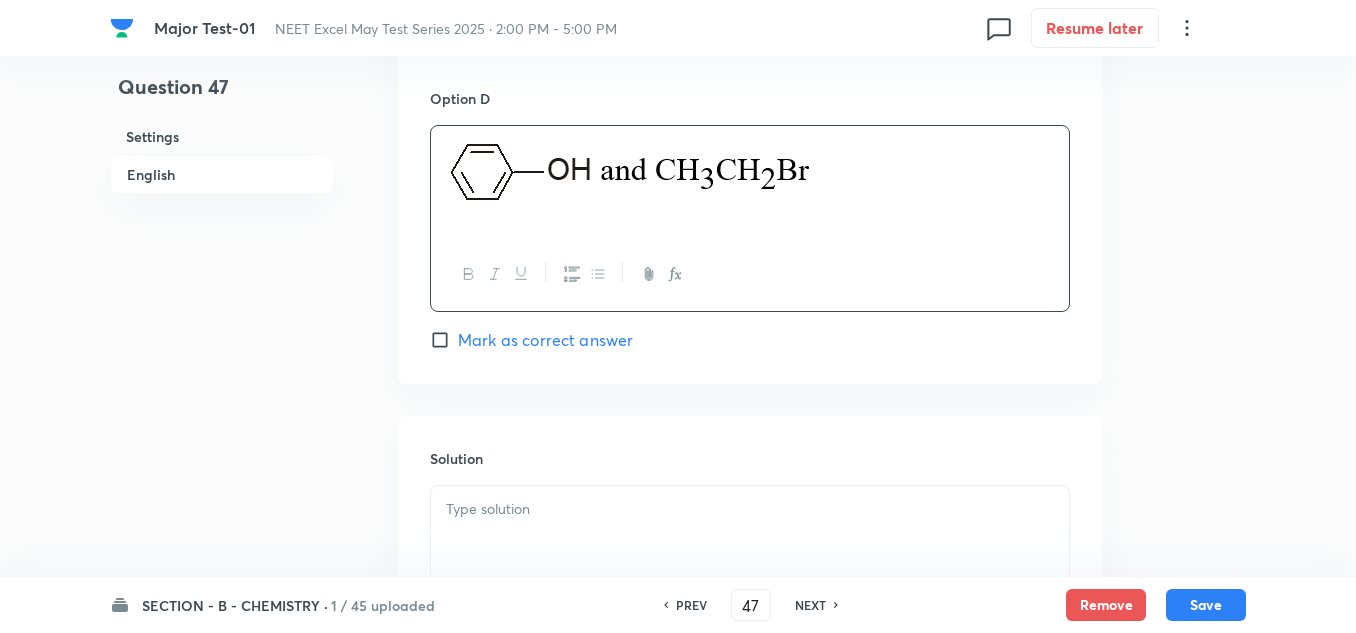 scroll, scrollTop: 1900, scrollLeft: 0, axis: vertical 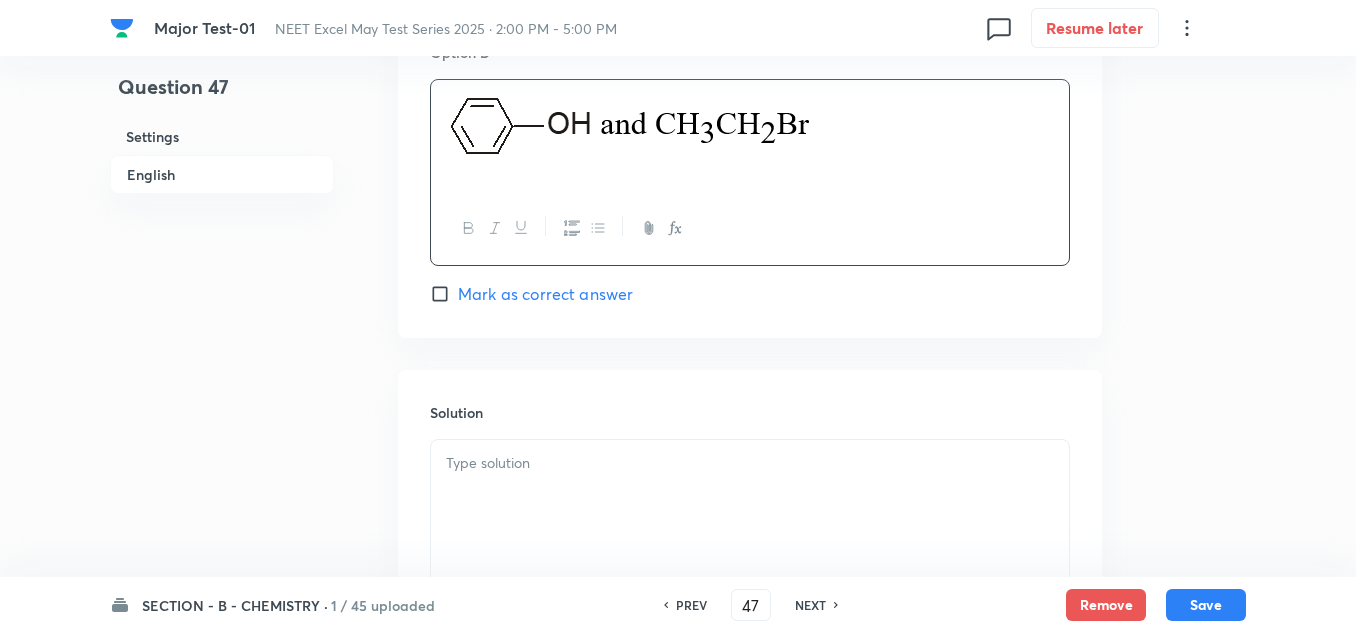 click on "Mark as correct answer" at bounding box center (545, 294) 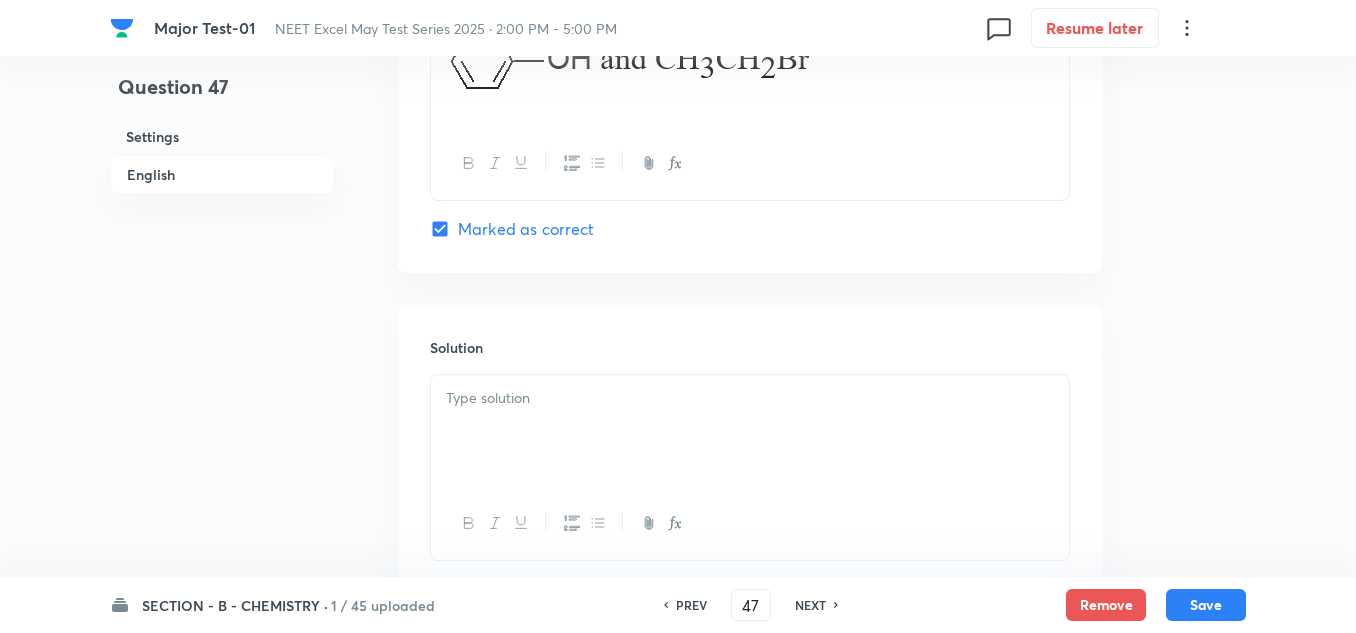 scroll, scrollTop: 2000, scrollLeft: 0, axis: vertical 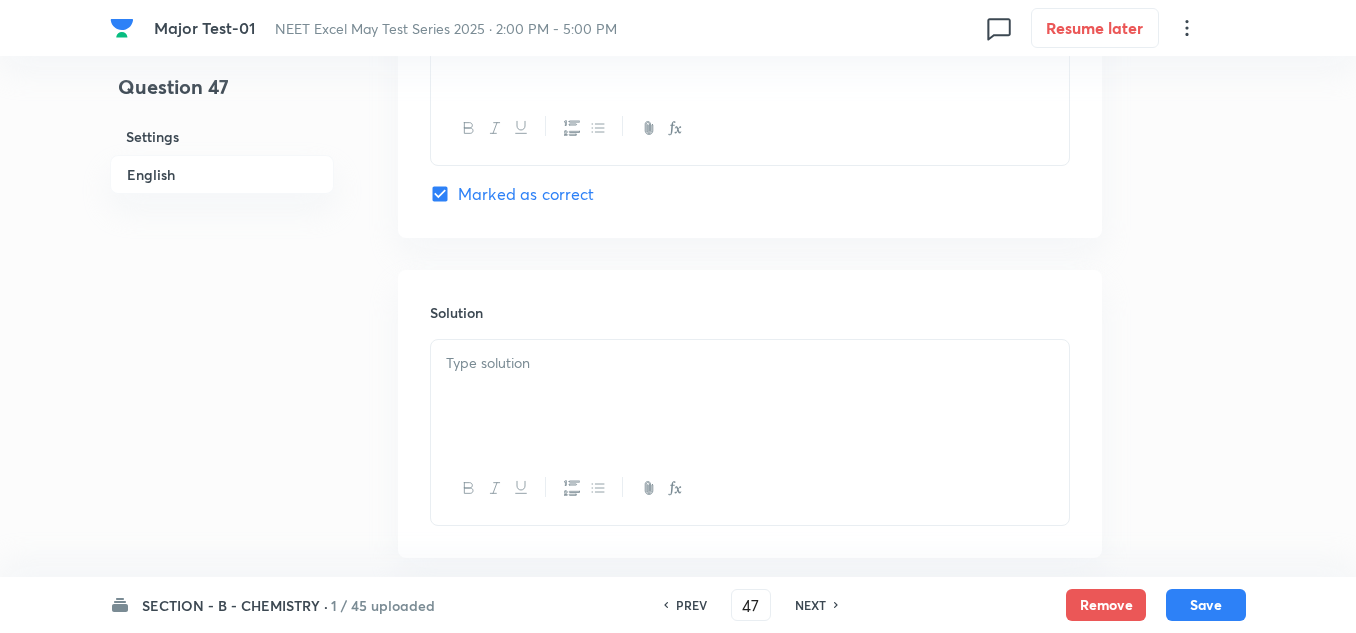 click at bounding box center [750, 396] 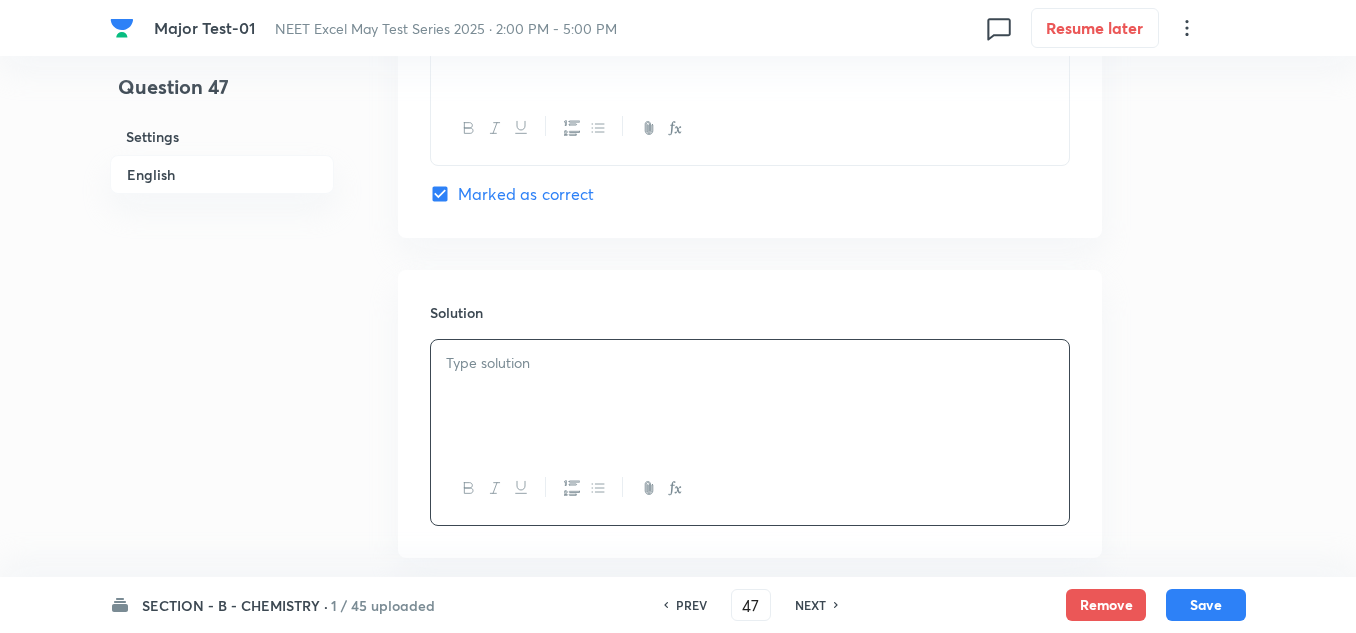type 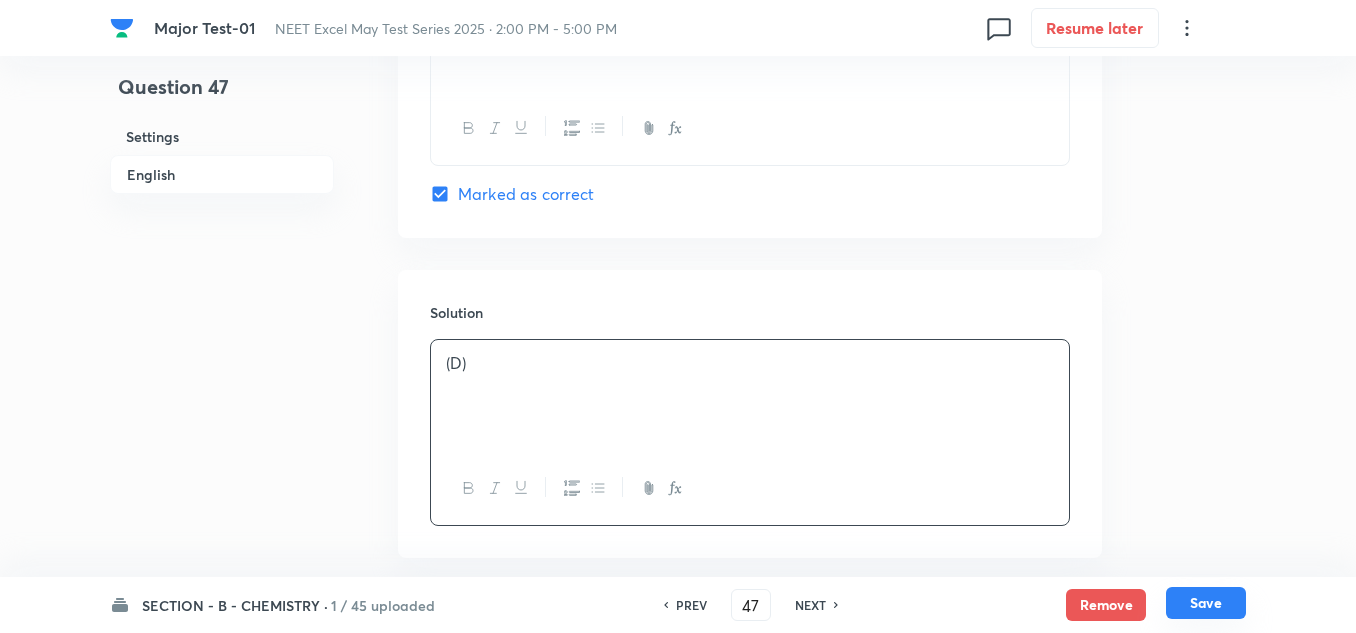 click on "Save" at bounding box center (1206, 603) 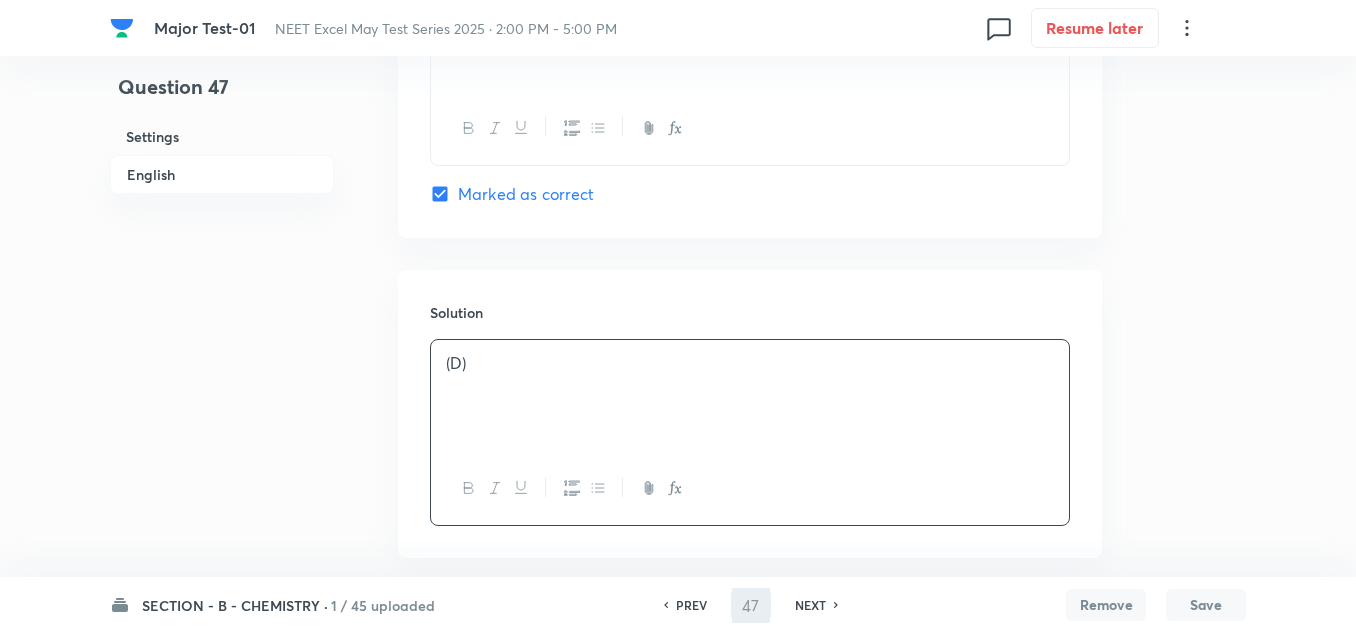 type on "48" 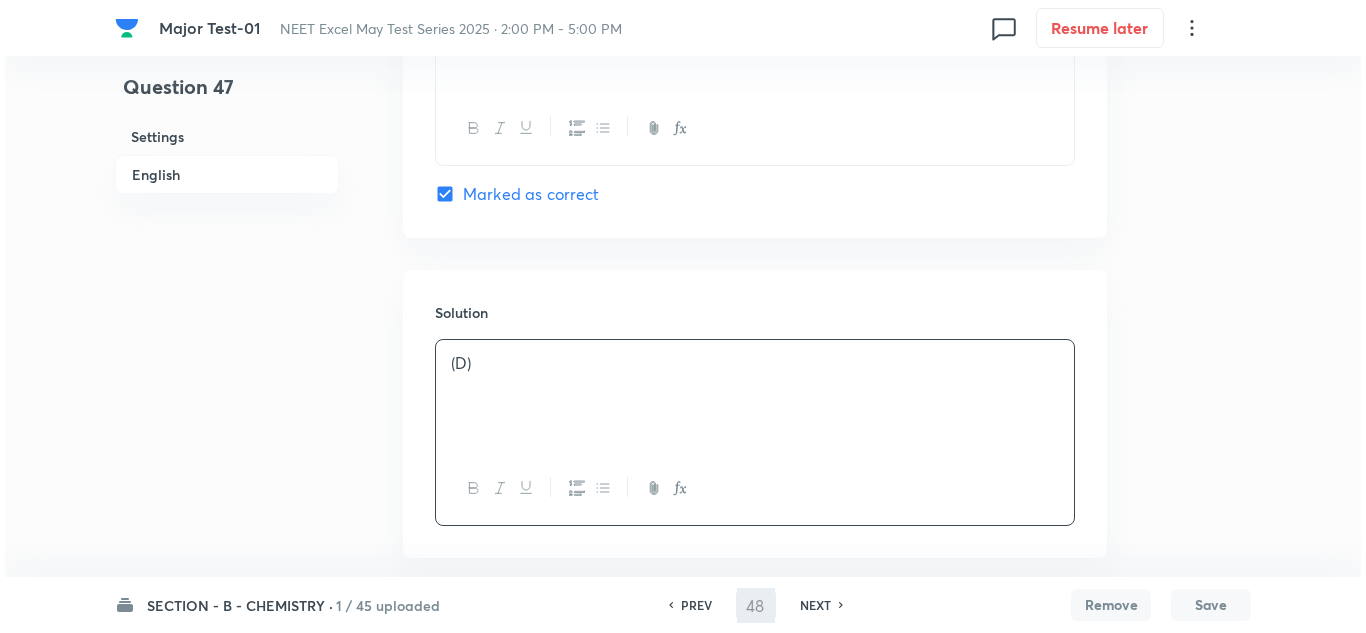 scroll, scrollTop: 0, scrollLeft: 0, axis: both 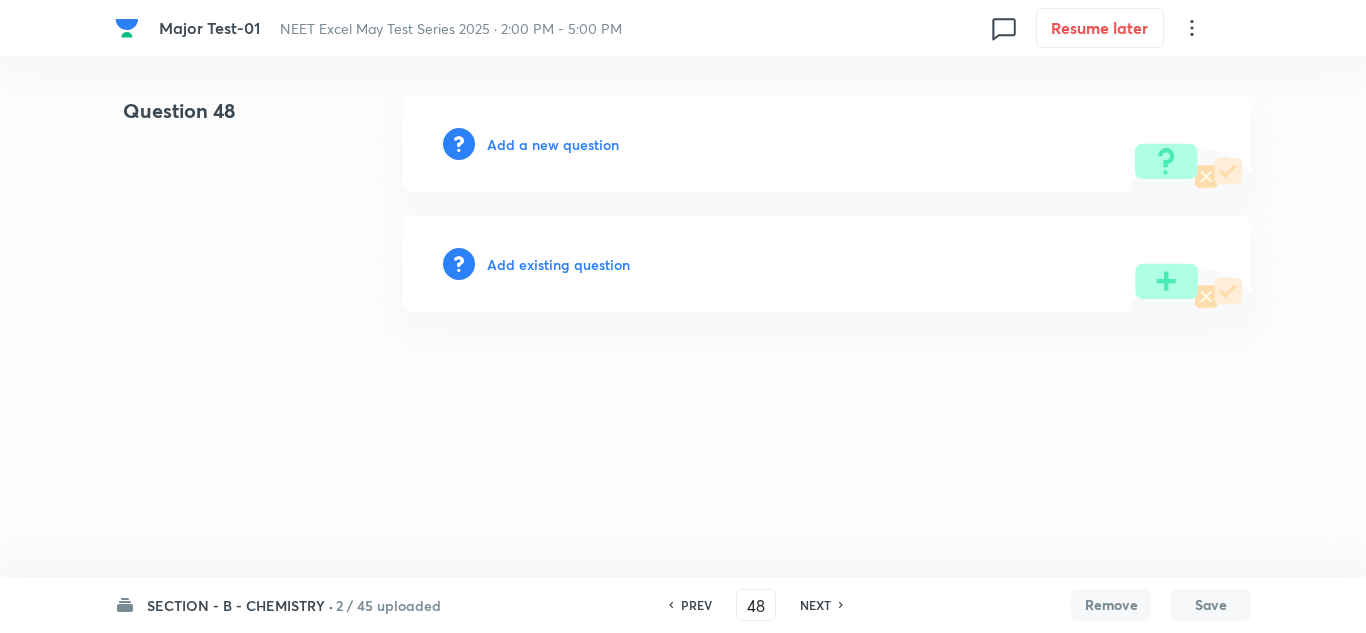 click on "Add a new question" at bounding box center (553, 144) 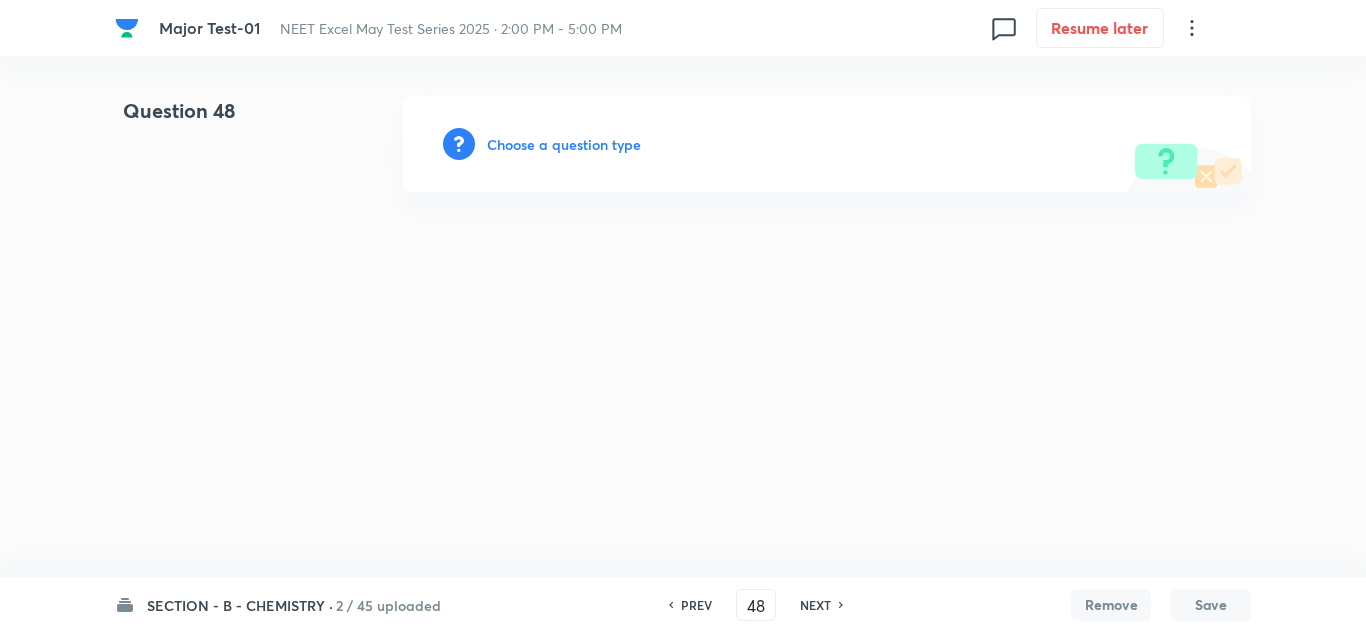 click on "Choose a question type" at bounding box center [564, 144] 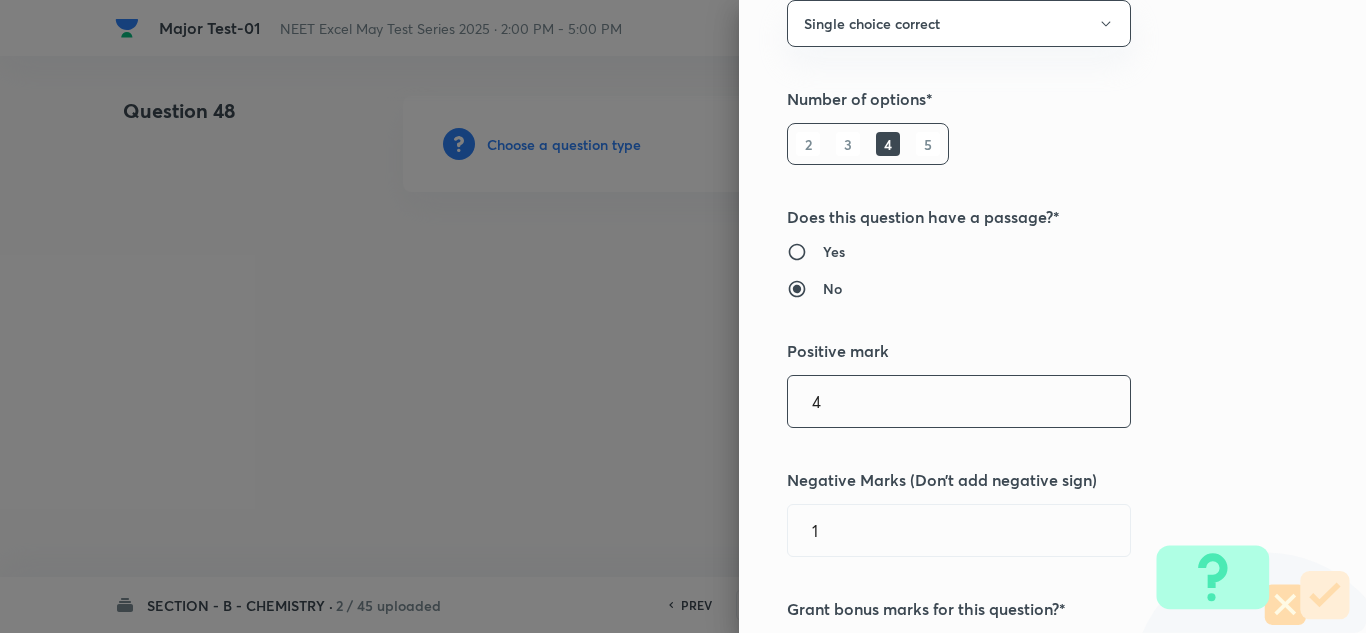 scroll, scrollTop: 200, scrollLeft: 0, axis: vertical 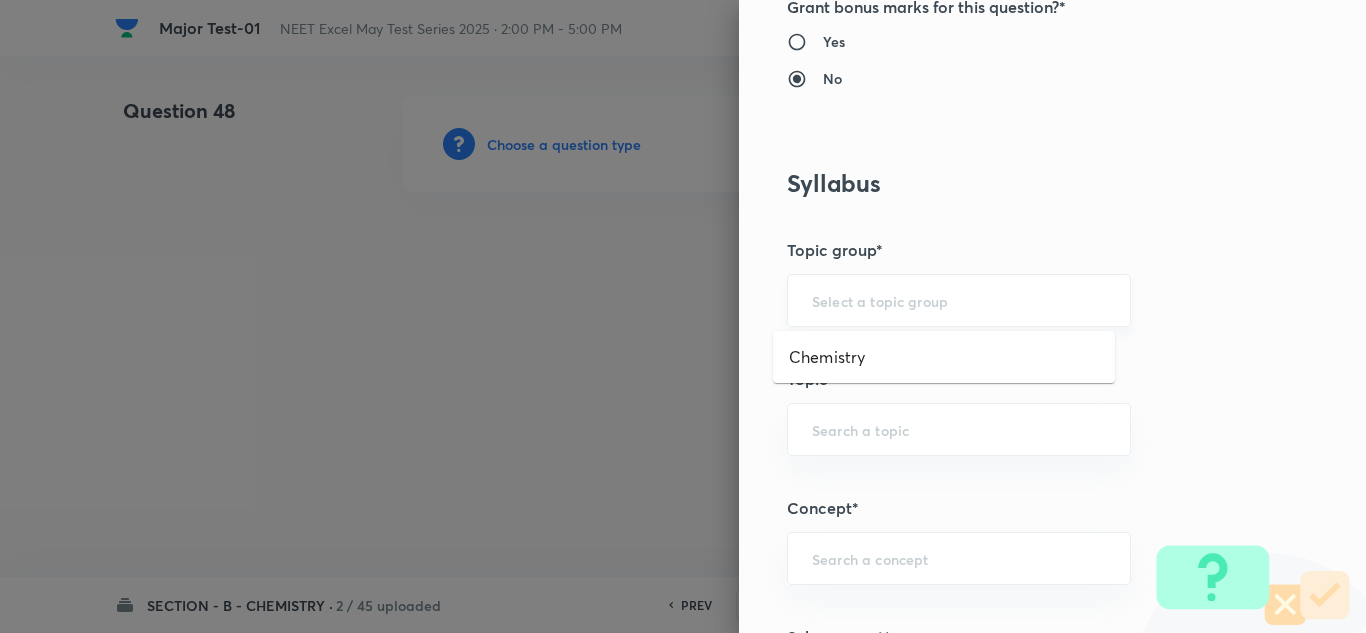 click at bounding box center (959, 300) 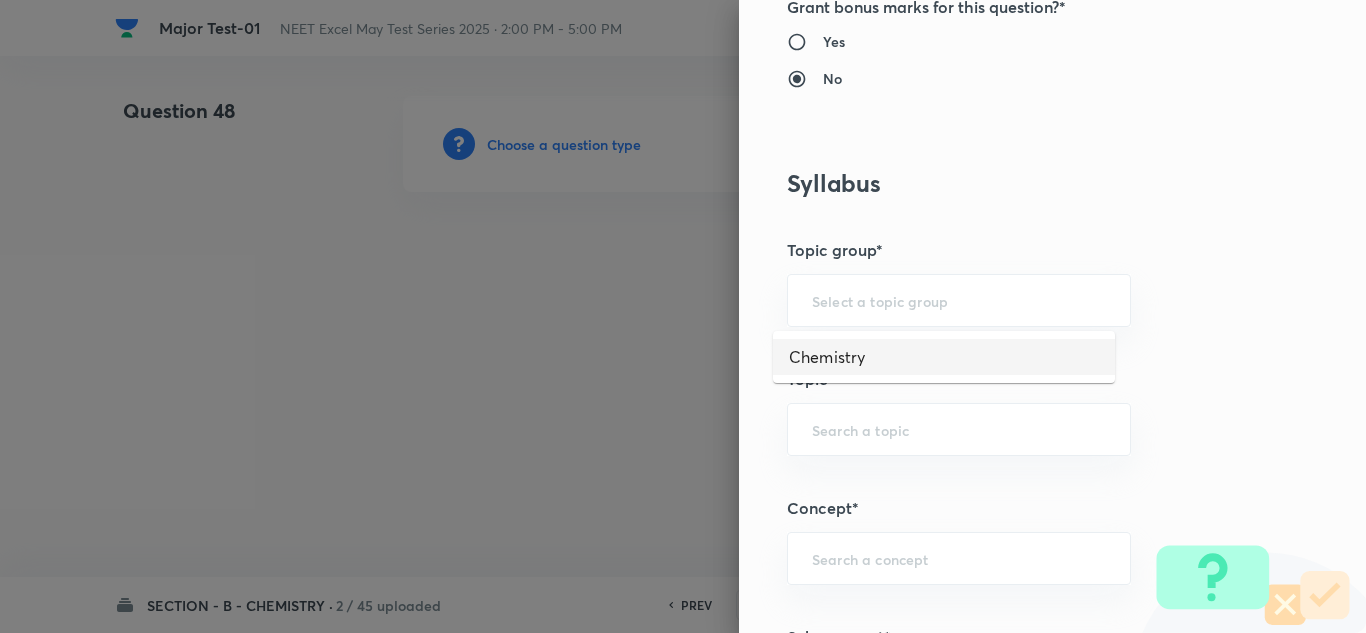 click on "Chemistry" at bounding box center [944, 357] 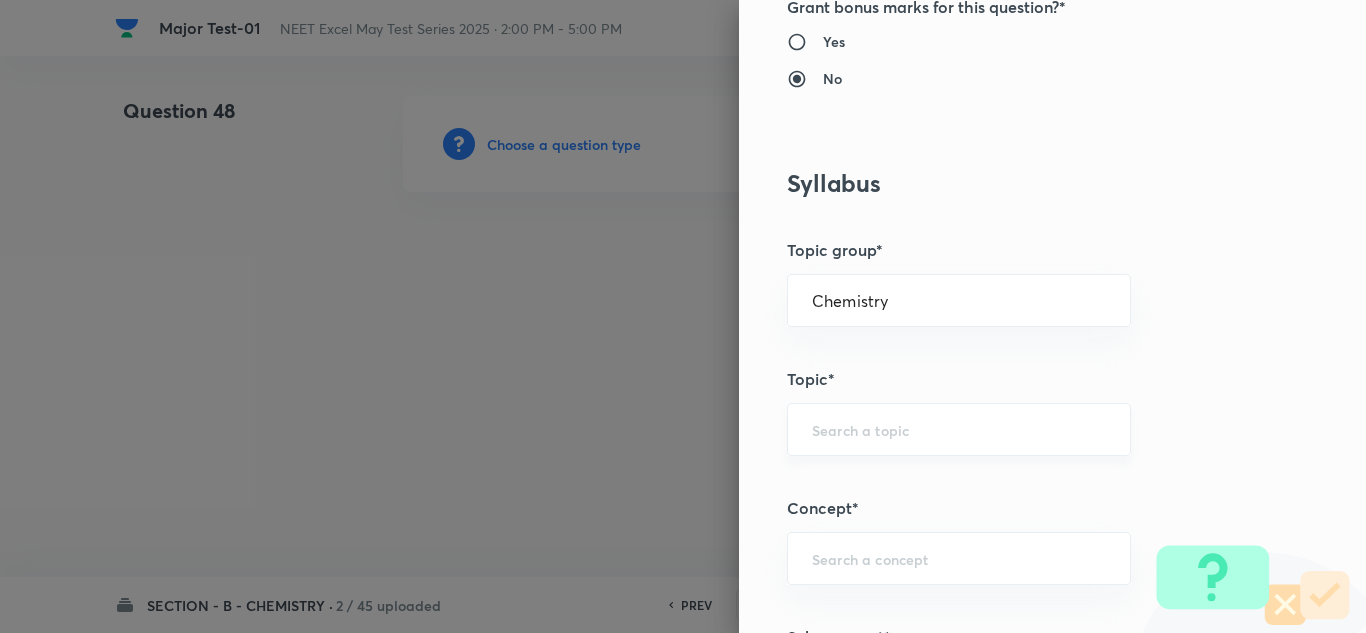 click at bounding box center [959, 429] 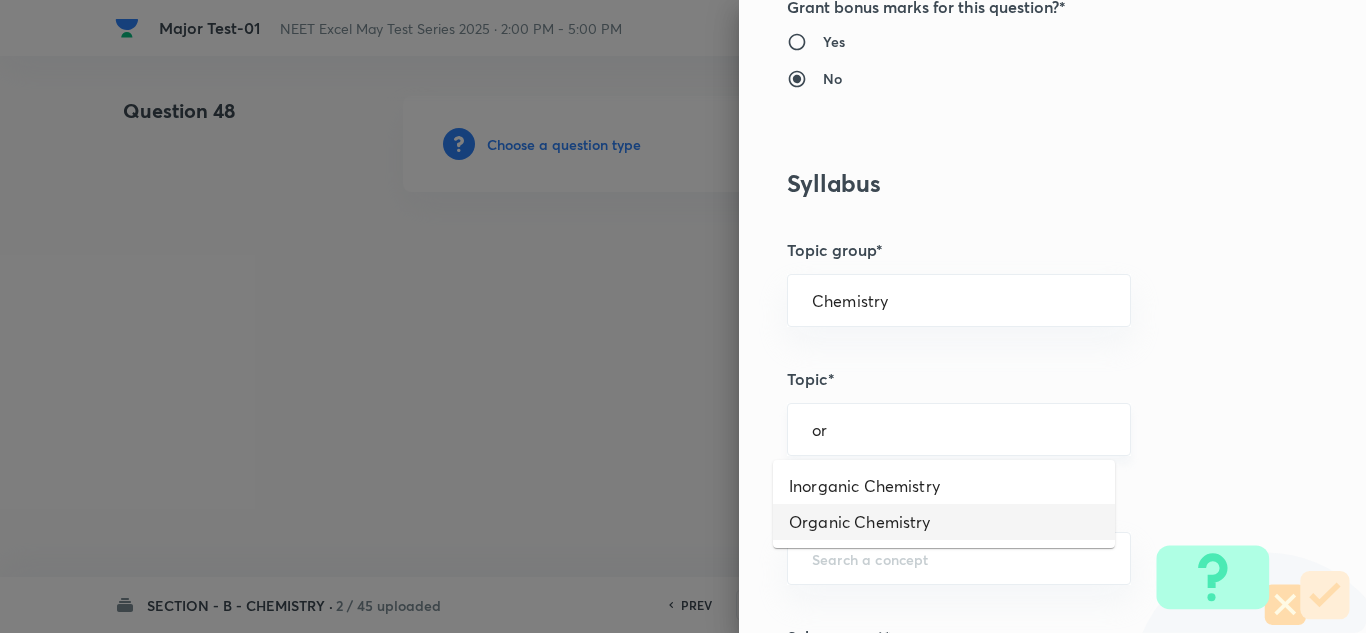 type on "Organic Chemistry" 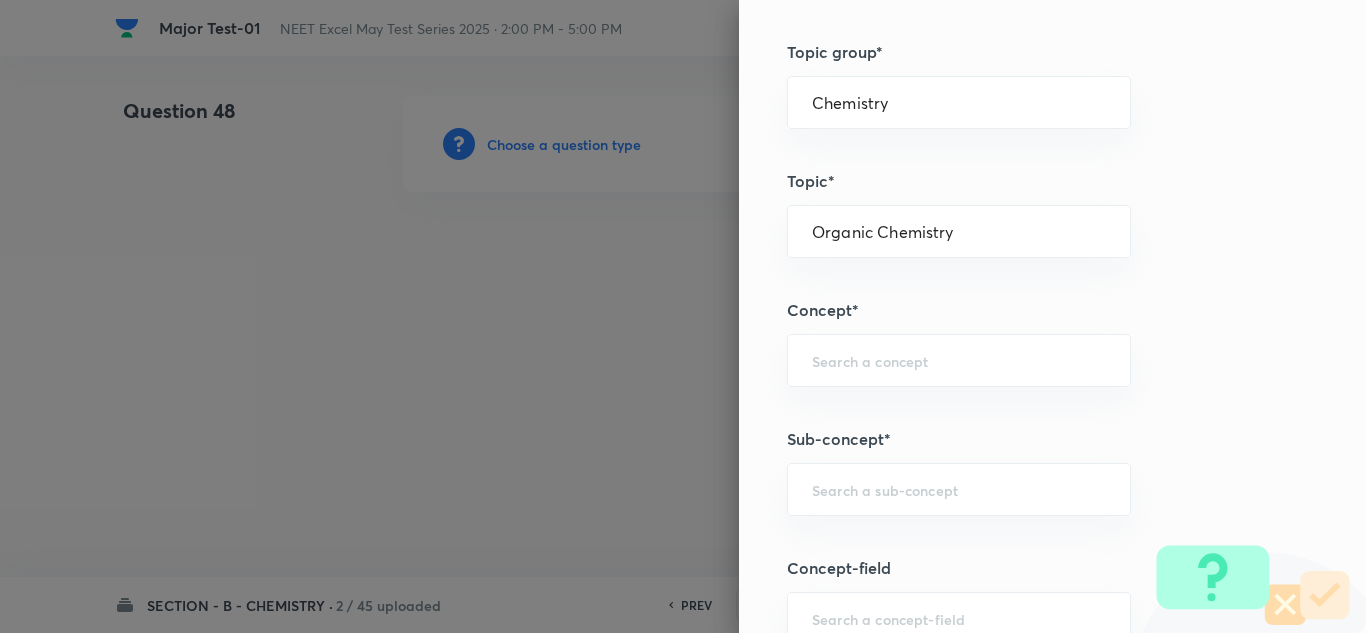 scroll, scrollTop: 1000, scrollLeft: 0, axis: vertical 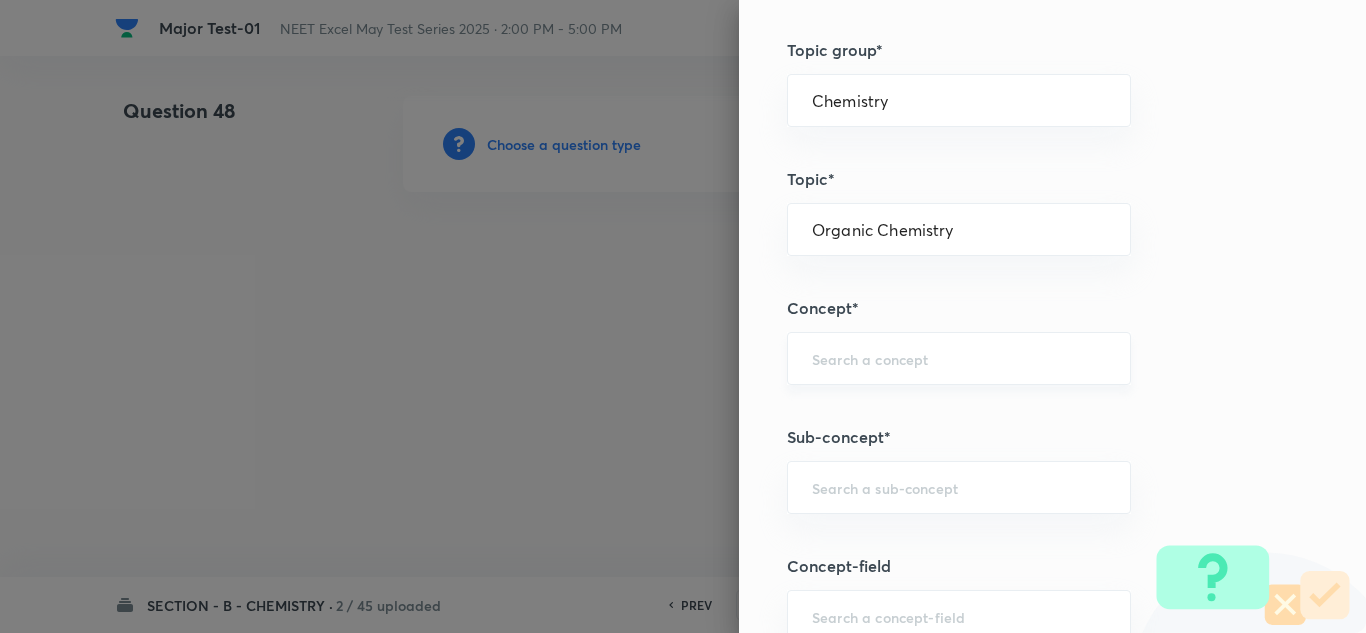 click on "​" at bounding box center (959, 358) 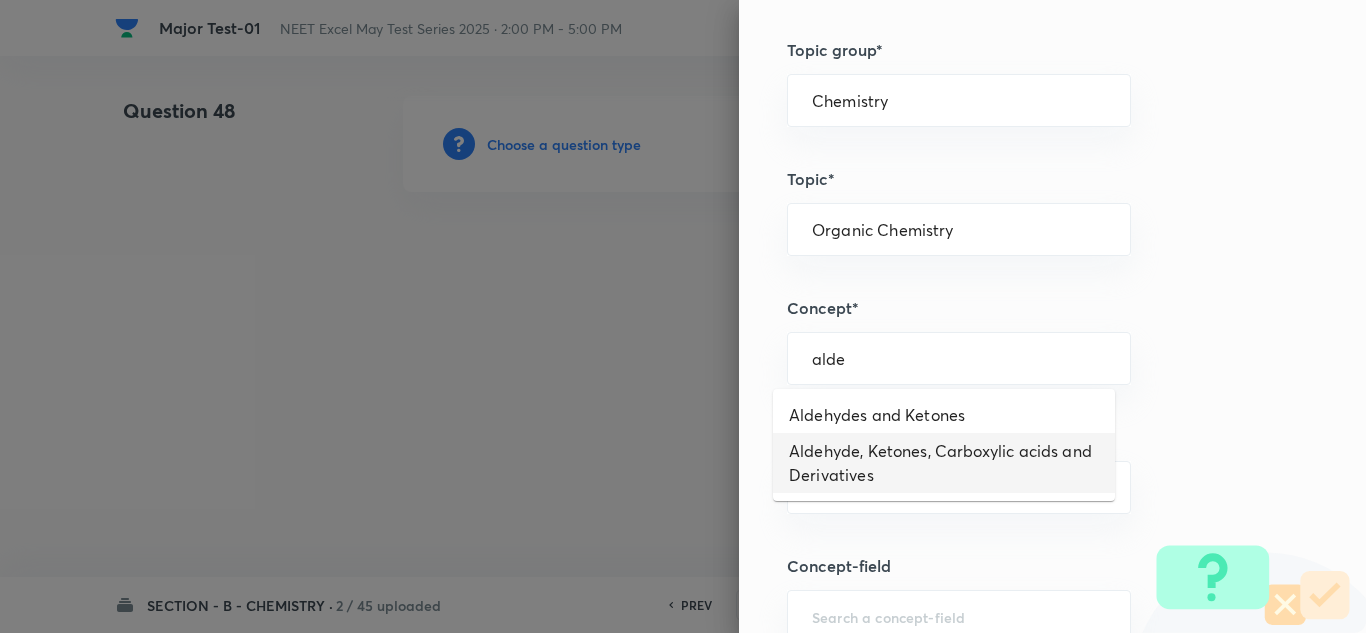 click on "Aldehyde, Ketones, Carboxylic acids and Derivatives" at bounding box center [944, 463] 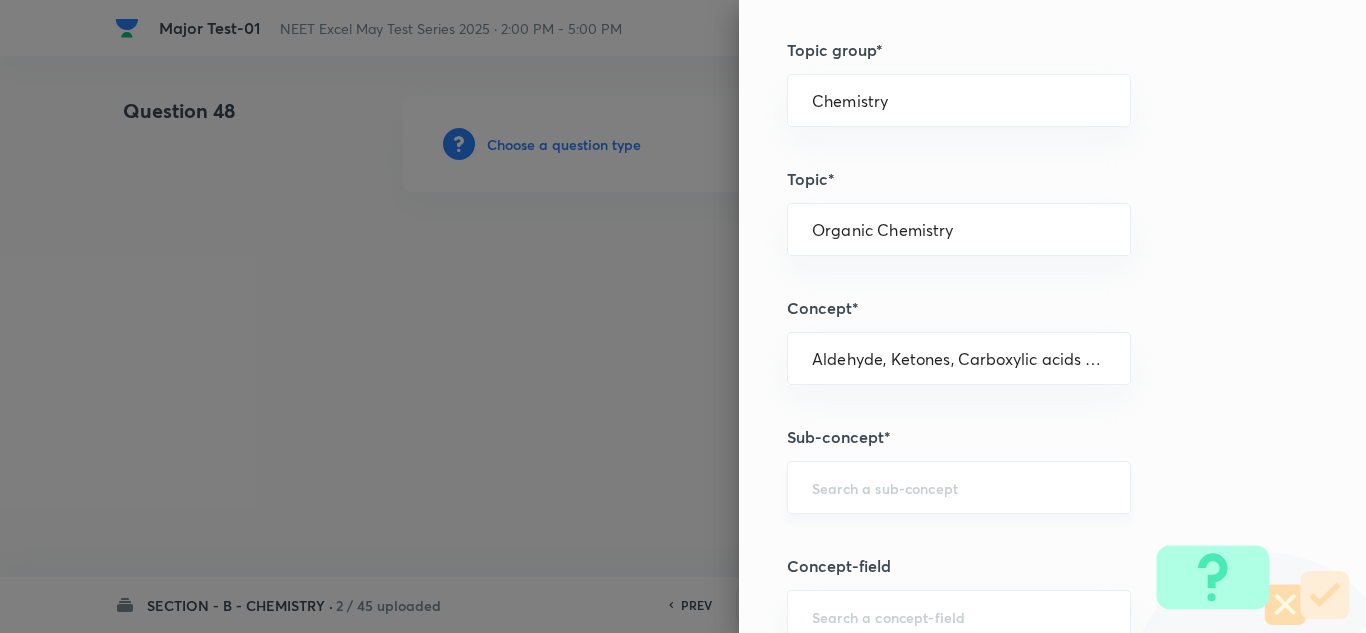 click at bounding box center [959, 487] 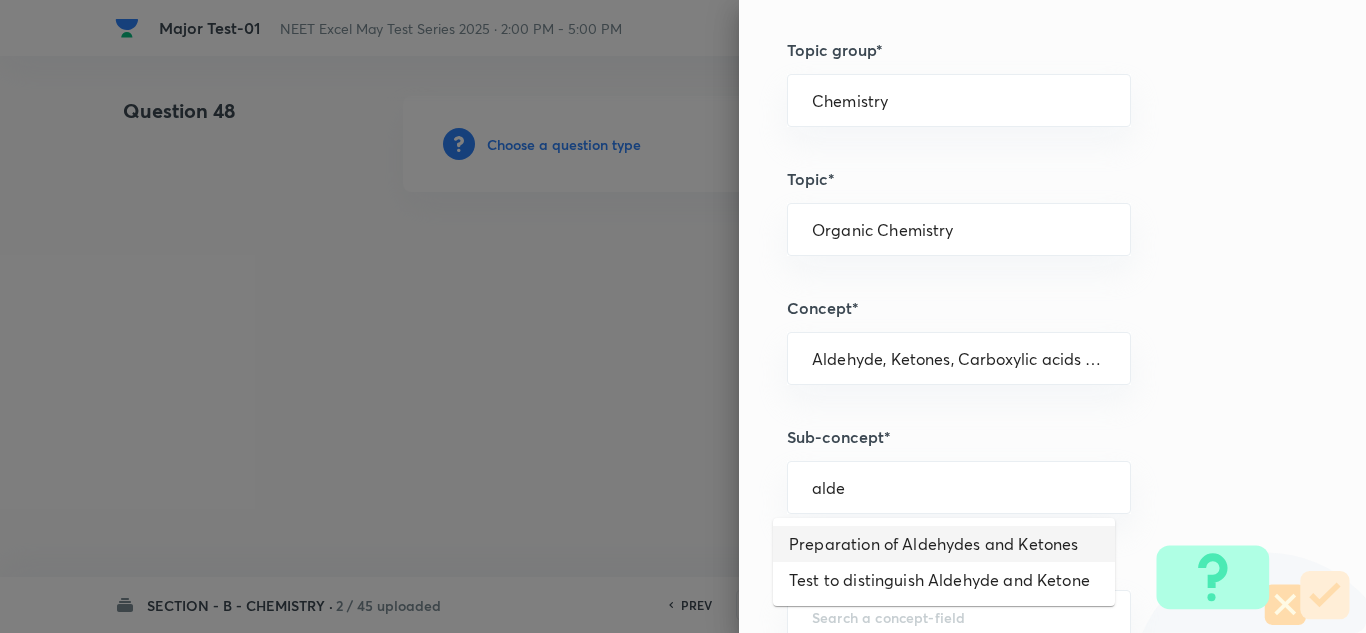 click on "Preparation of Aldehydes and Ketones" at bounding box center [944, 544] 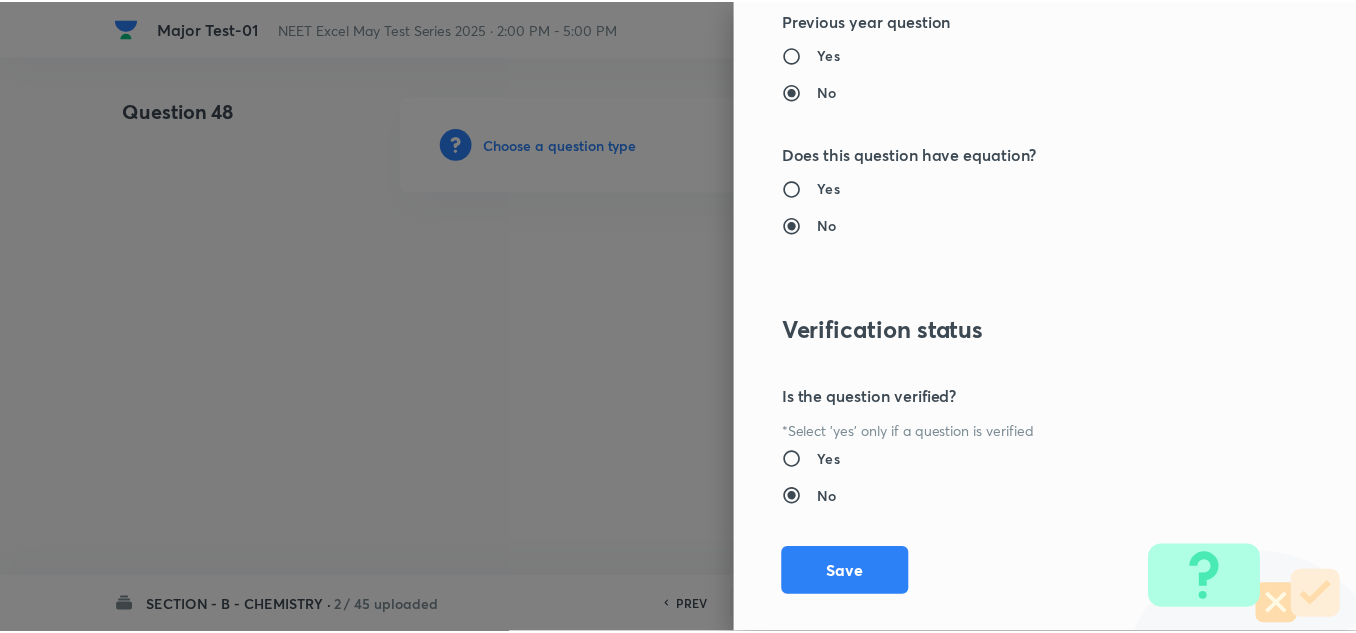 scroll, scrollTop: 2227, scrollLeft: 0, axis: vertical 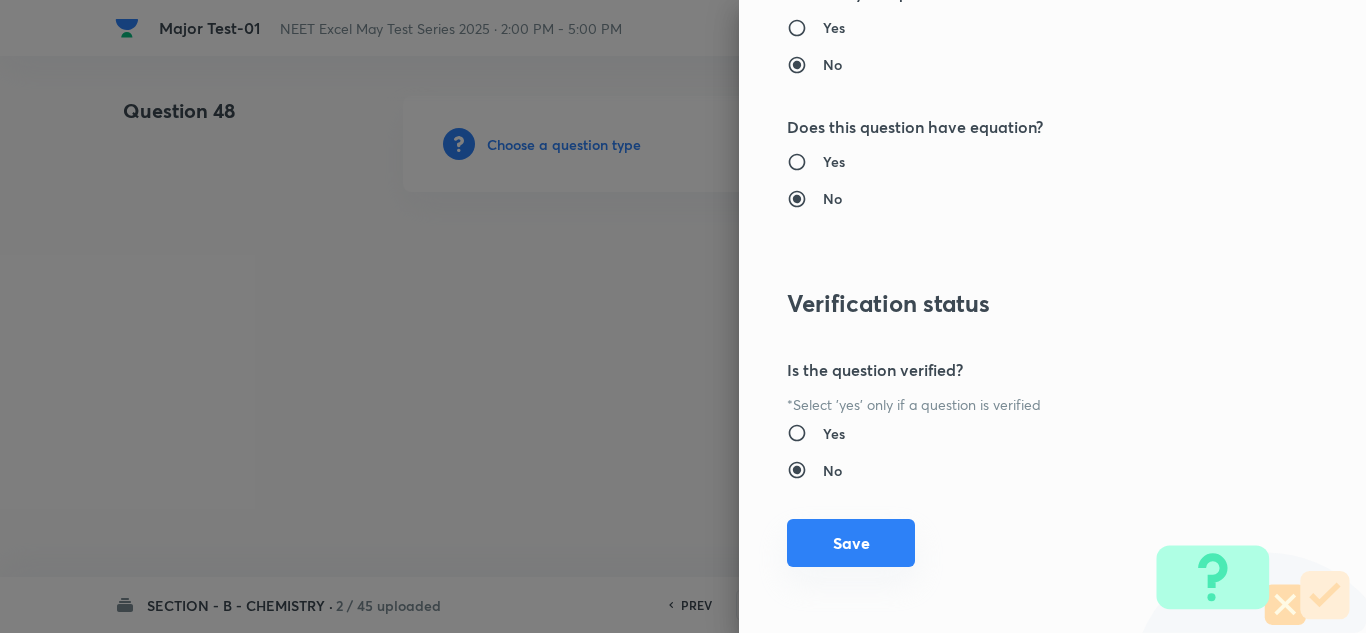 click on "Save" at bounding box center [851, 543] 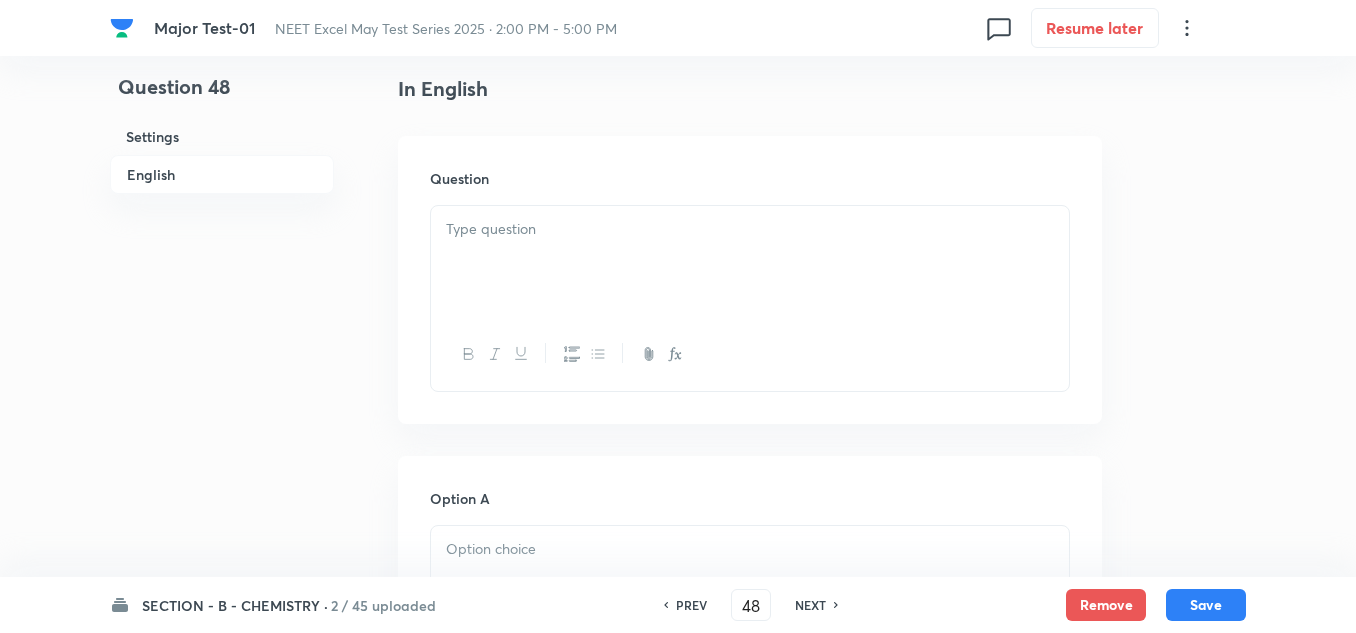 scroll, scrollTop: 600, scrollLeft: 0, axis: vertical 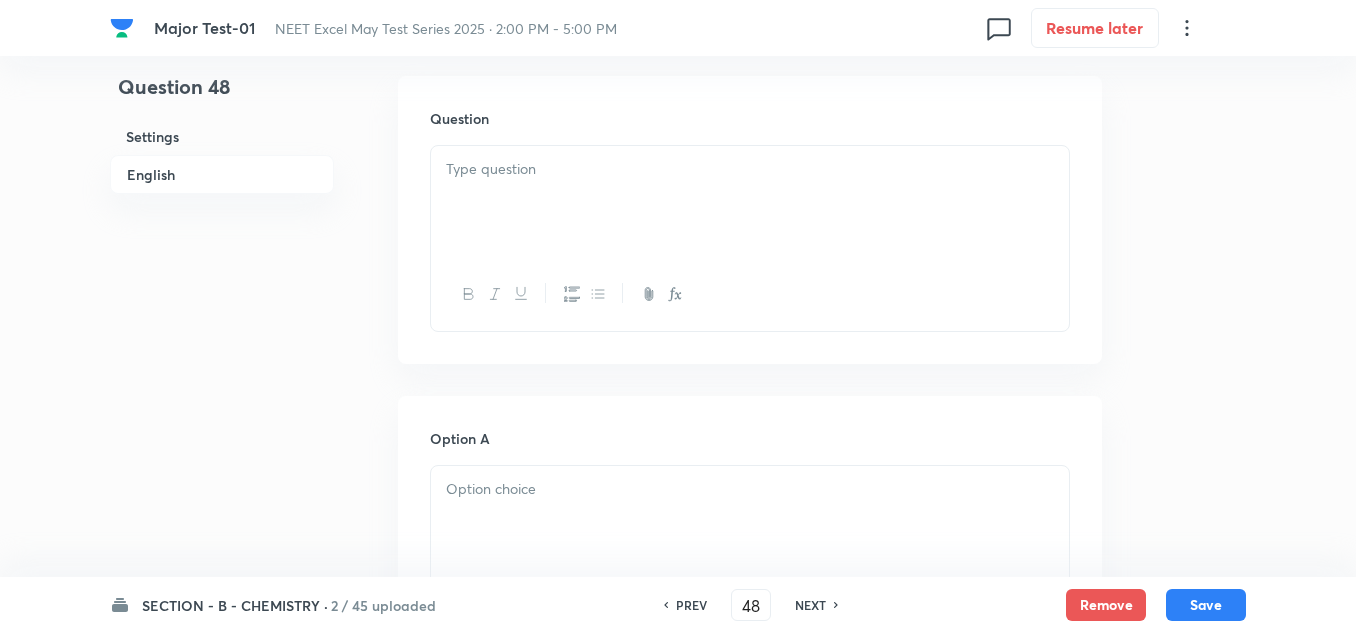 click at bounding box center (750, 202) 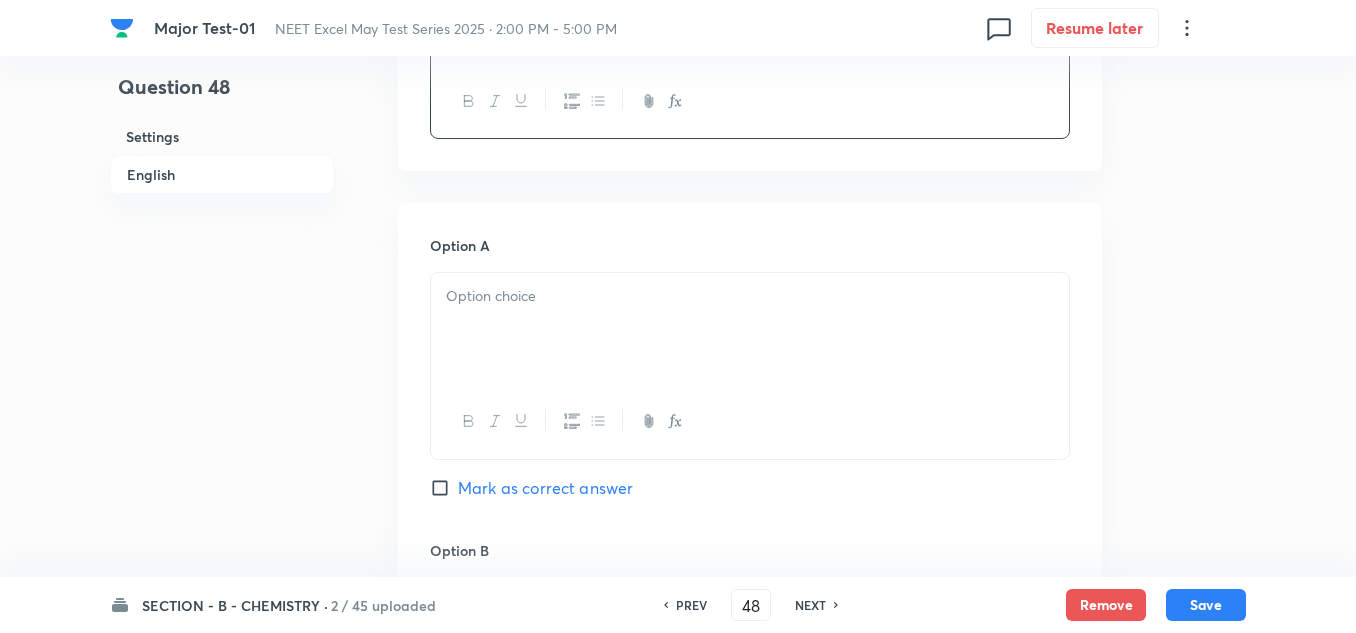 scroll, scrollTop: 900, scrollLeft: 0, axis: vertical 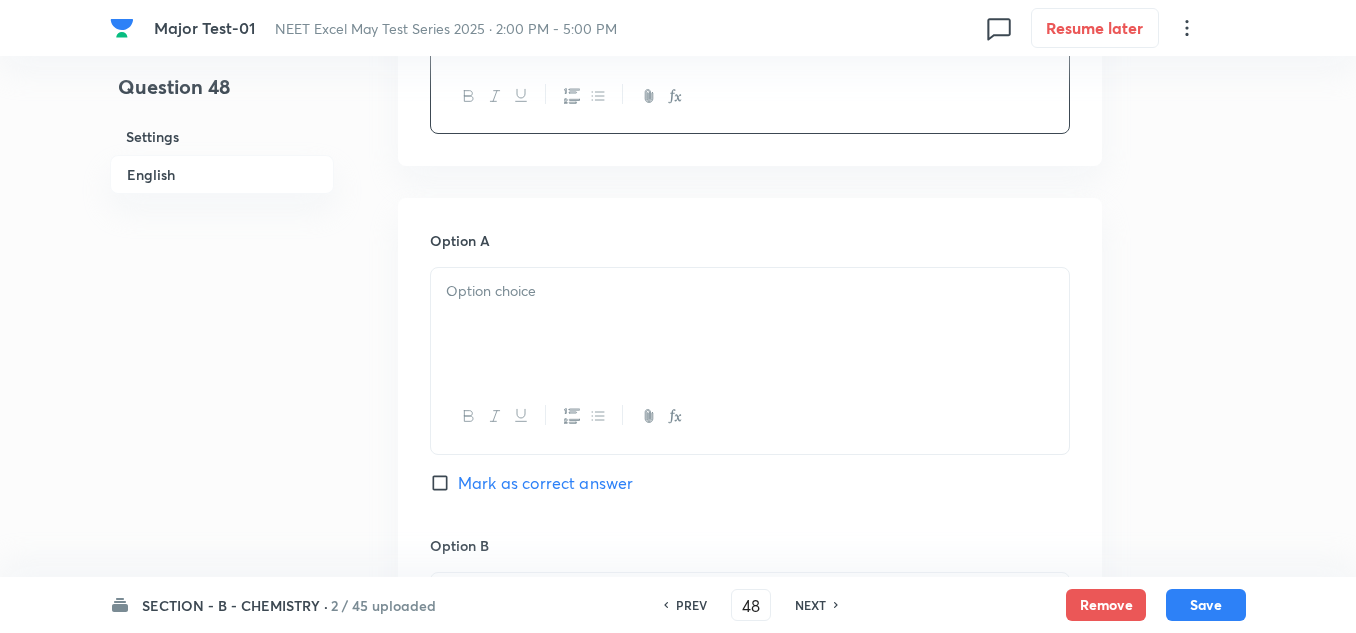 click at bounding box center (750, 324) 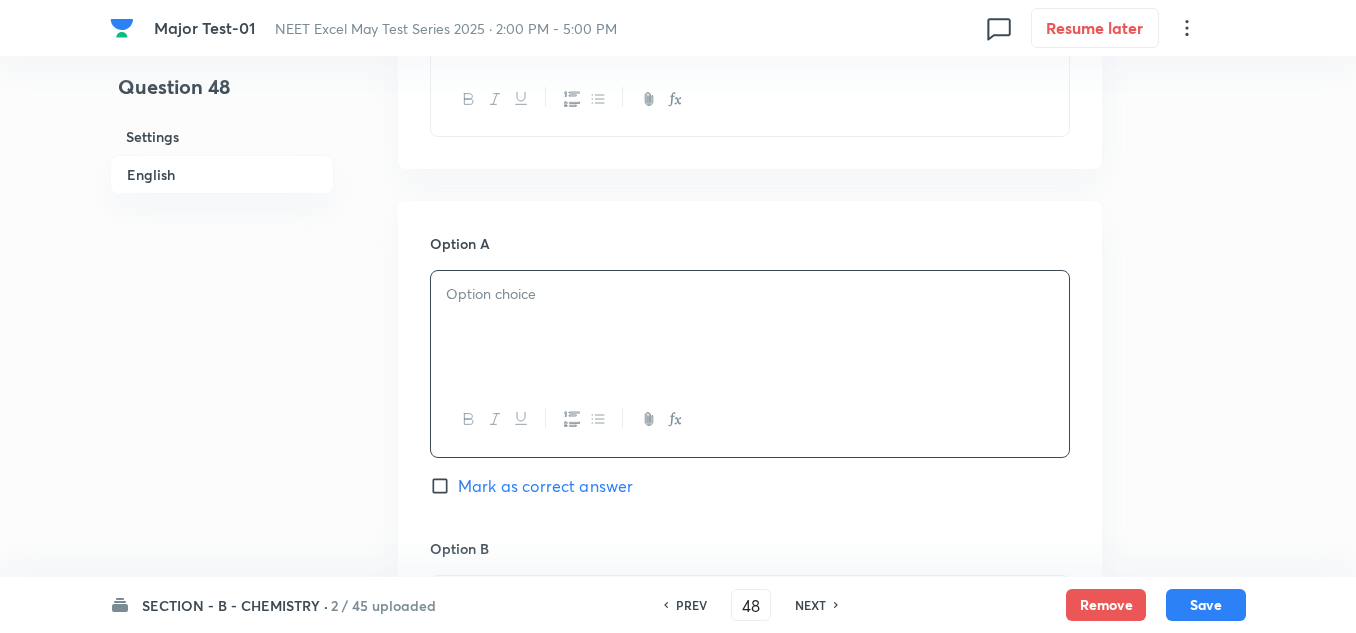 scroll, scrollTop: 900, scrollLeft: 0, axis: vertical 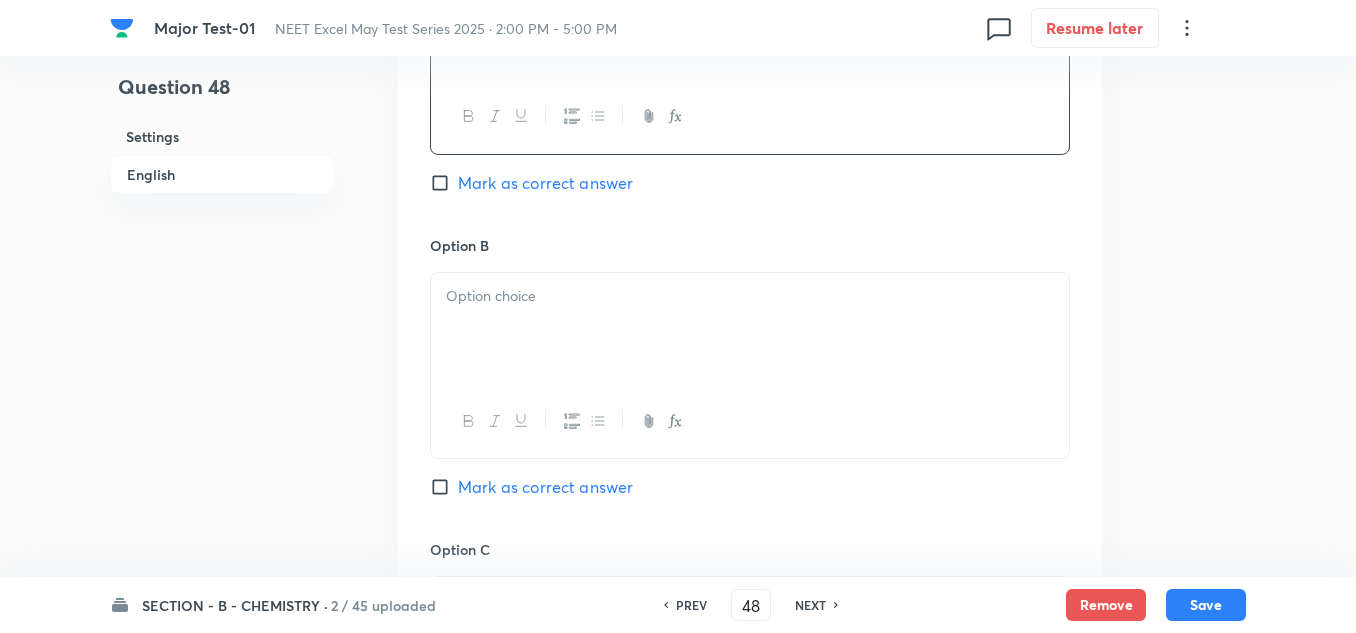 click at bounding box center (750, 329) 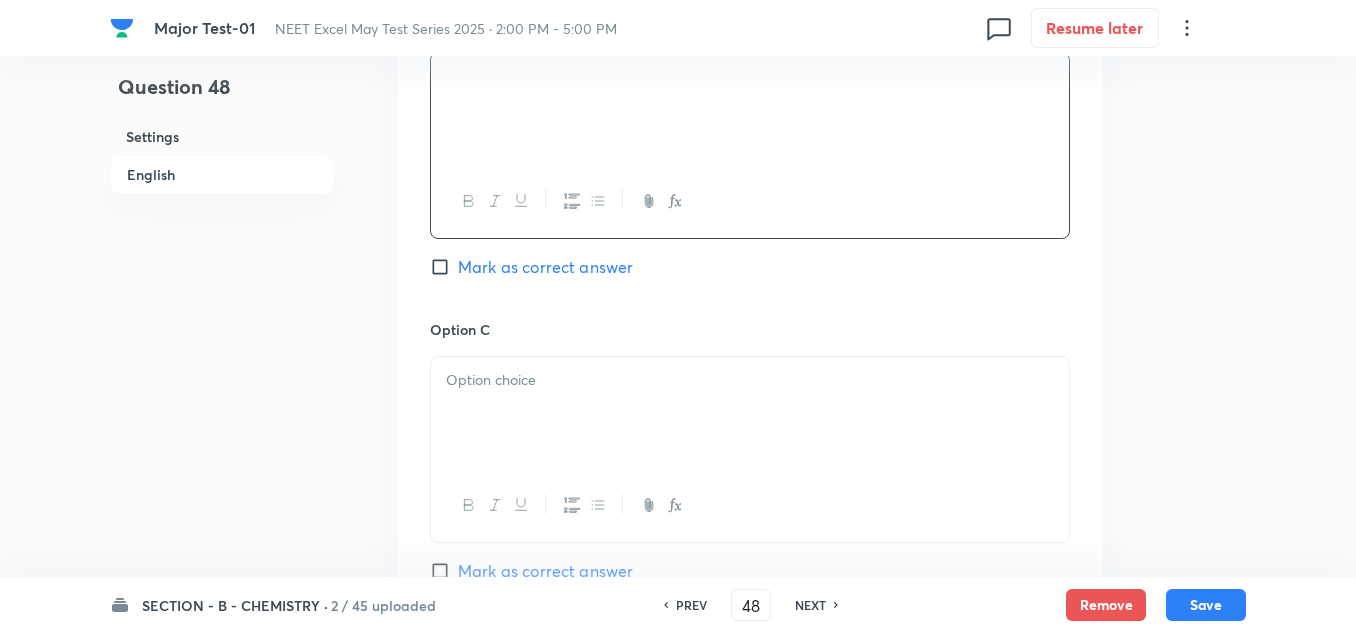 scroll, scrollTop: 1500, scrollLeft: 0, axis: vertical 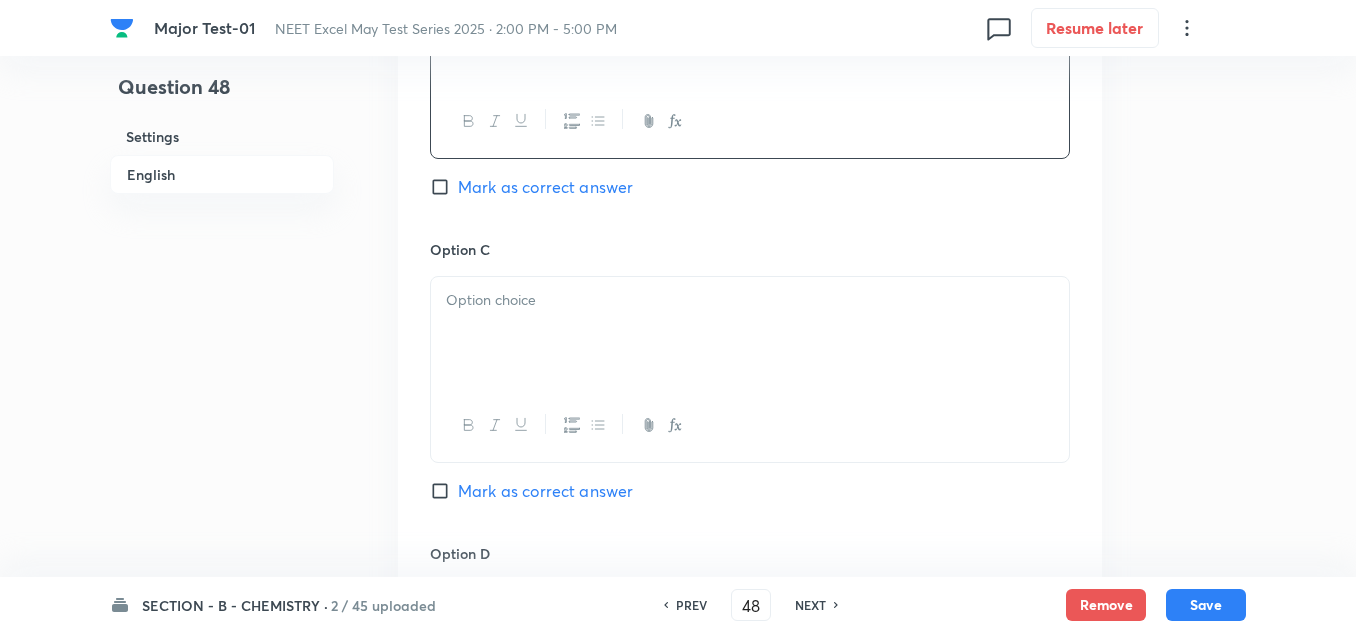 click at bounding box center [750, 333] 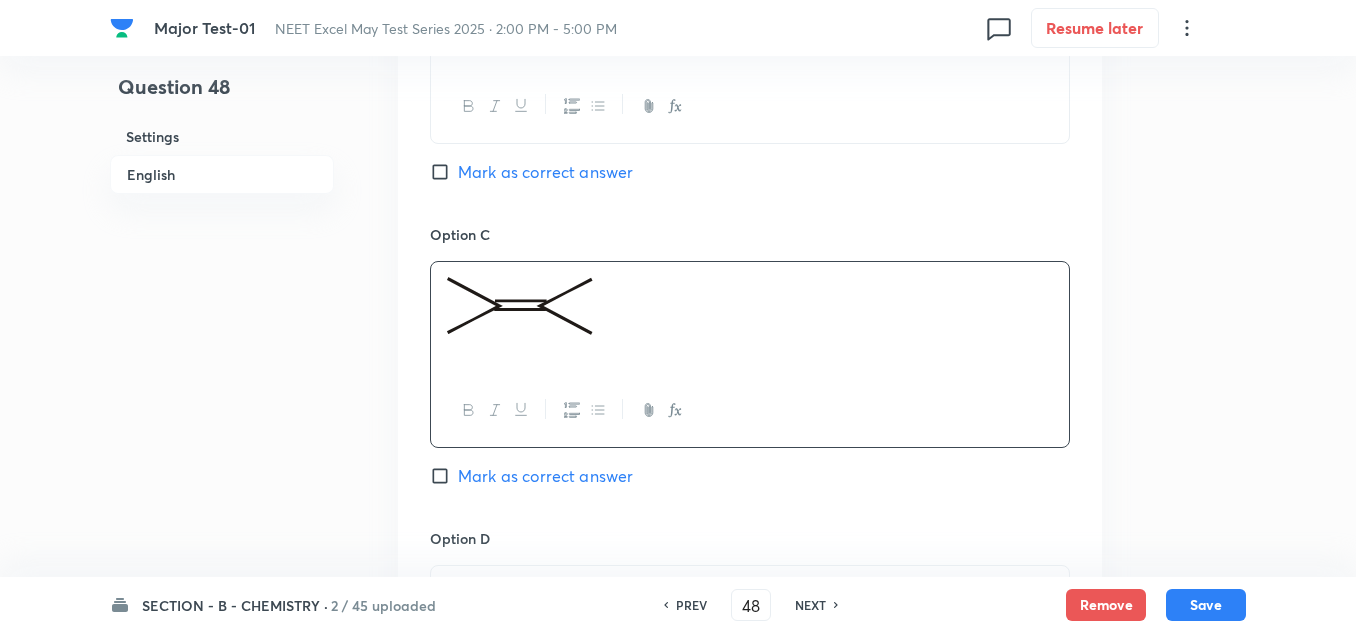 scroll, scrollTop: 1700, scrollLeft: 0, axis: vertical 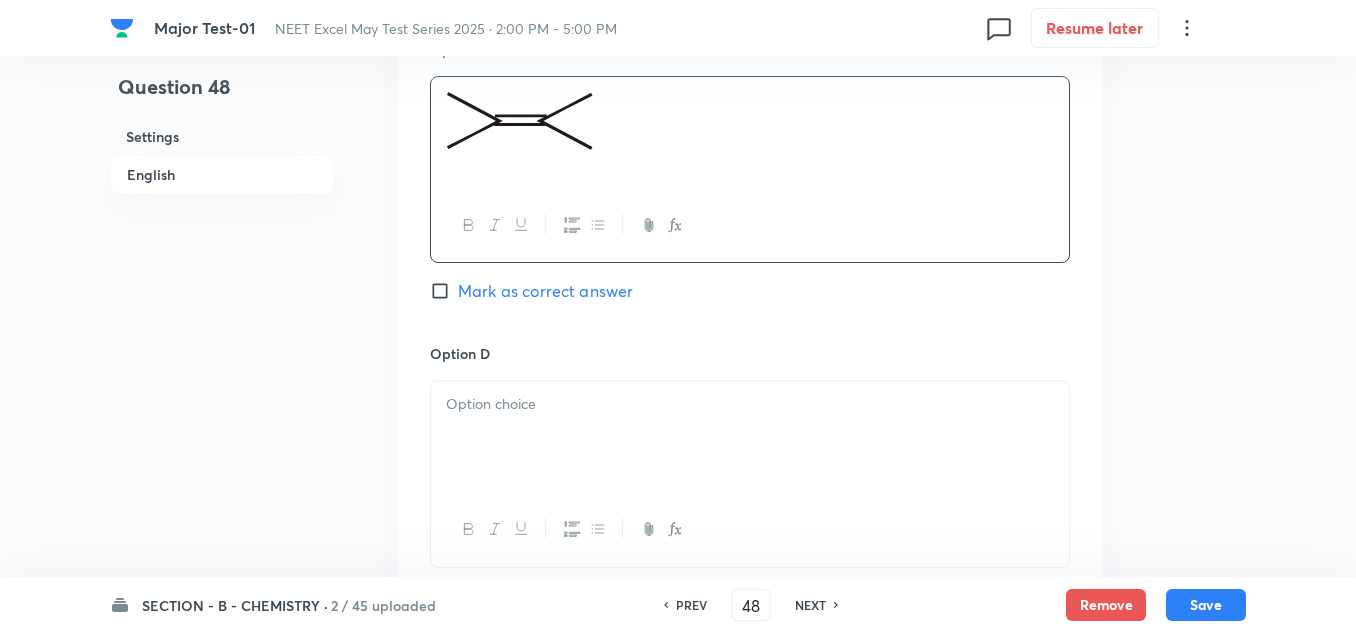 click at bounding box center (750, 404) 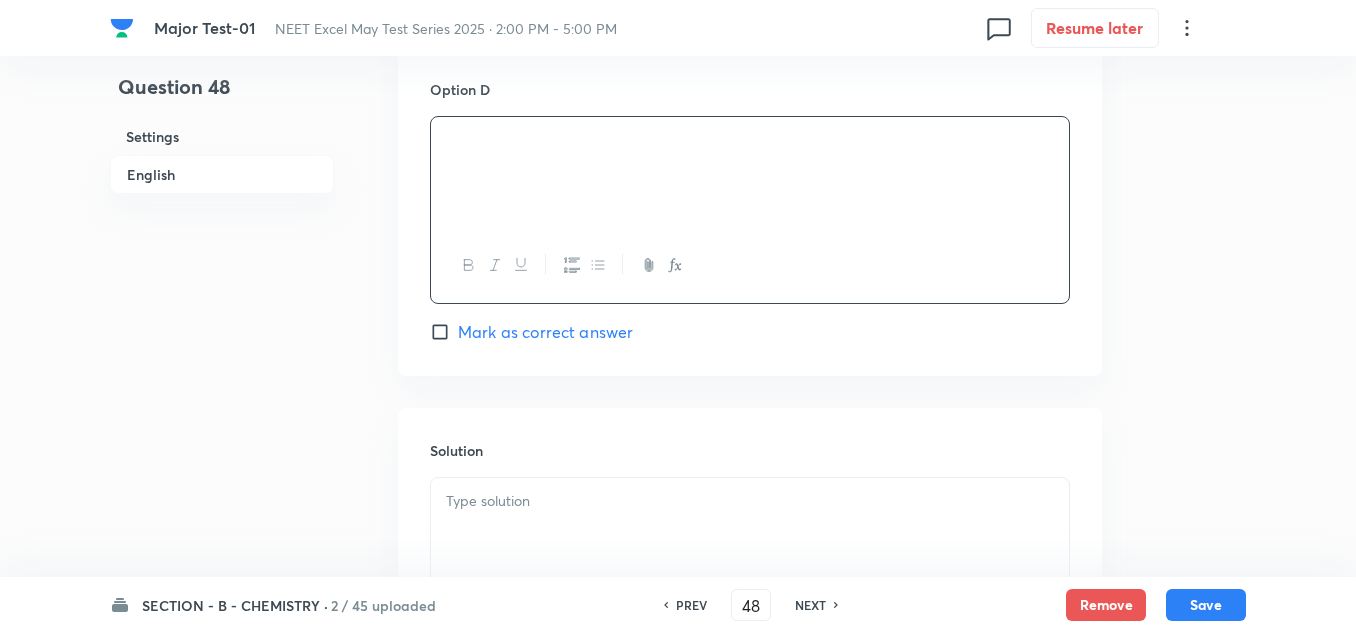 scroll, scrollTop: 2000, scrollLeft: 0, axis: vertical 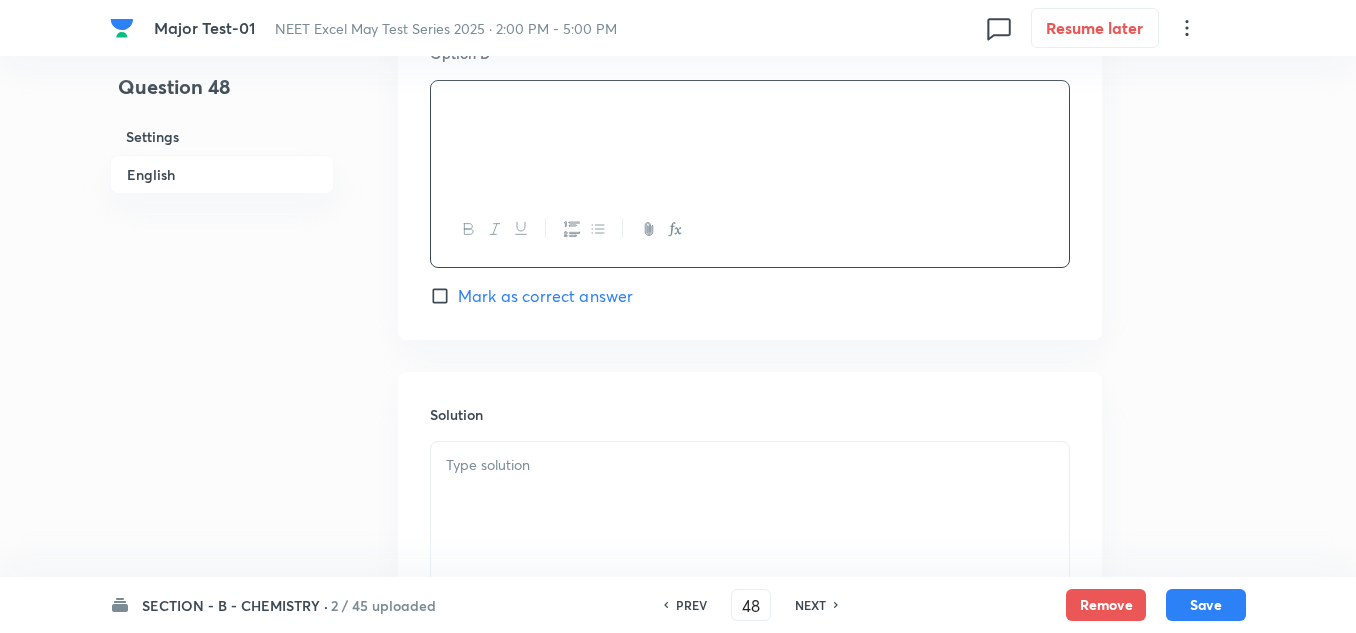 drag, startPoint x: 528, startPoint y: 501, endPoint x: 525, endPoint y: 476, distance: 25.179358 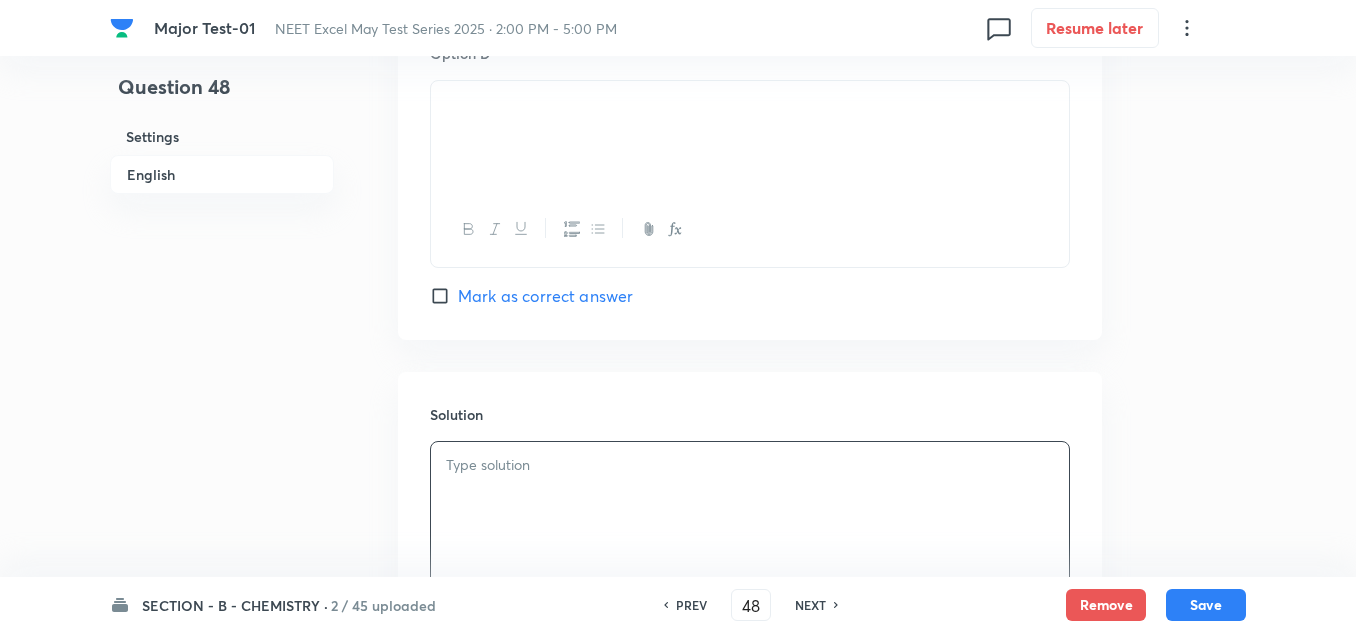 type 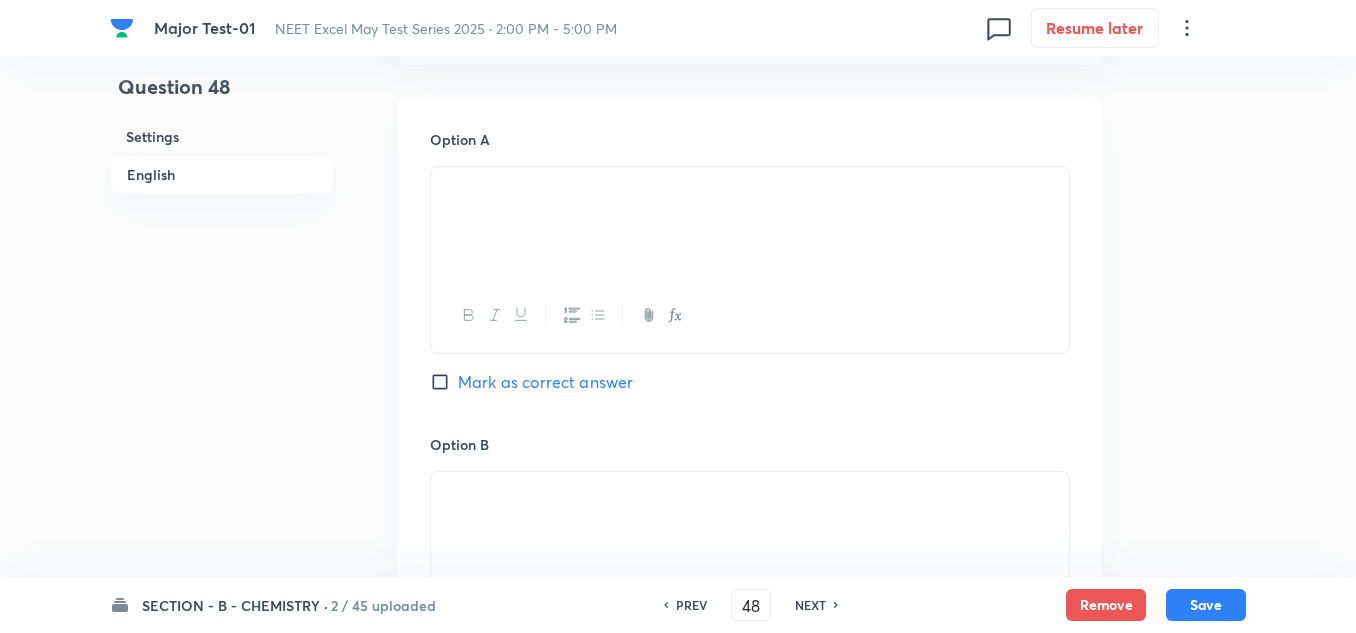 scroll, scrollTop: 1000, scrollLeft: 0, axis: vertical 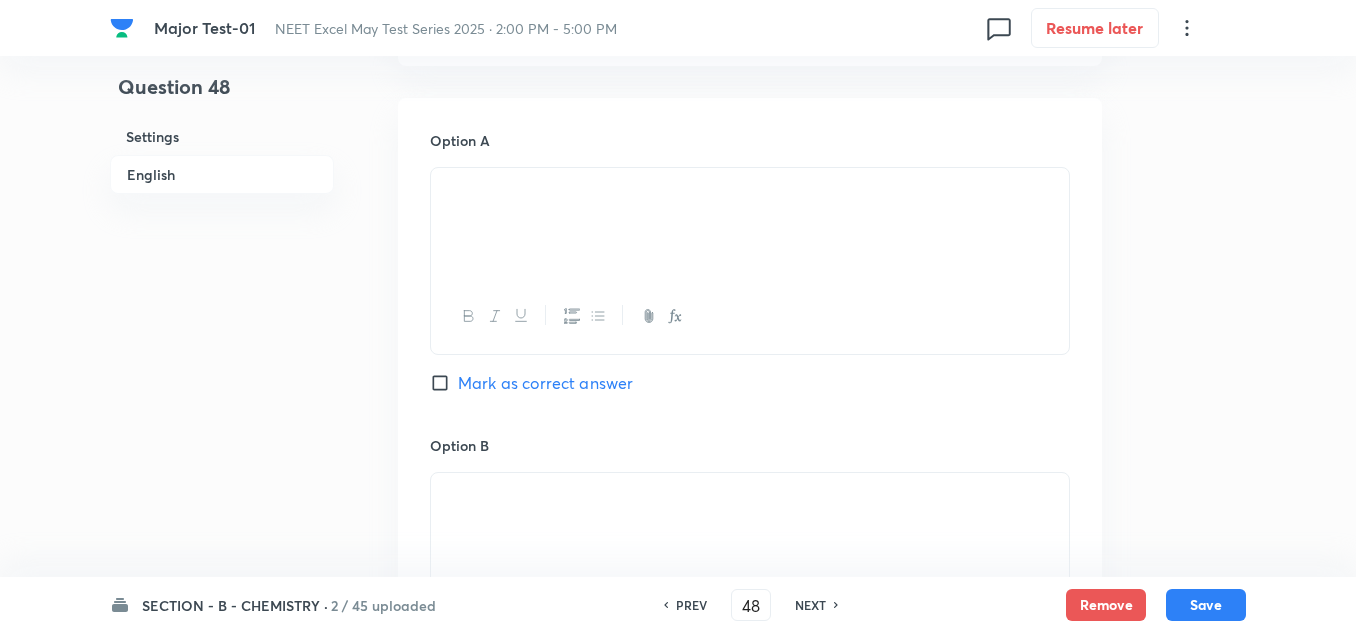 click on "Mark as correct answer" at bounding box center [545, 383] 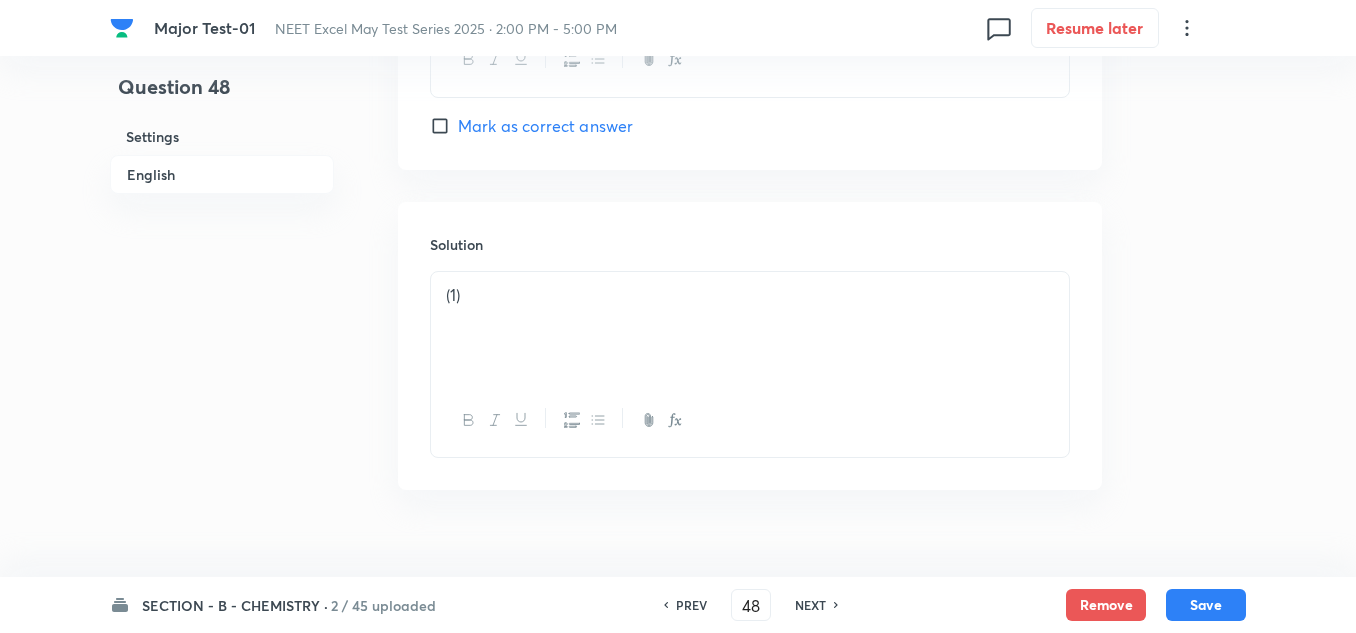 scroll, scrollTop: 2203, scrollLeft: 0, axis: vertical 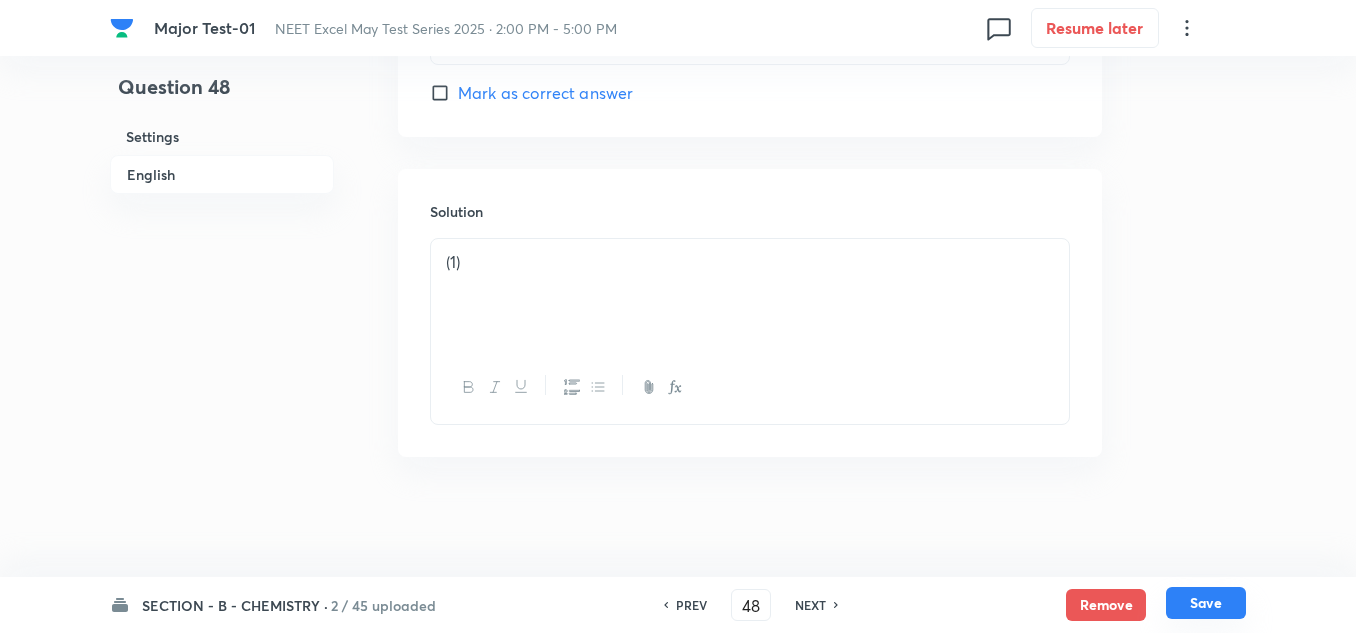 click on "Save" at bounding box center (1206, 603) 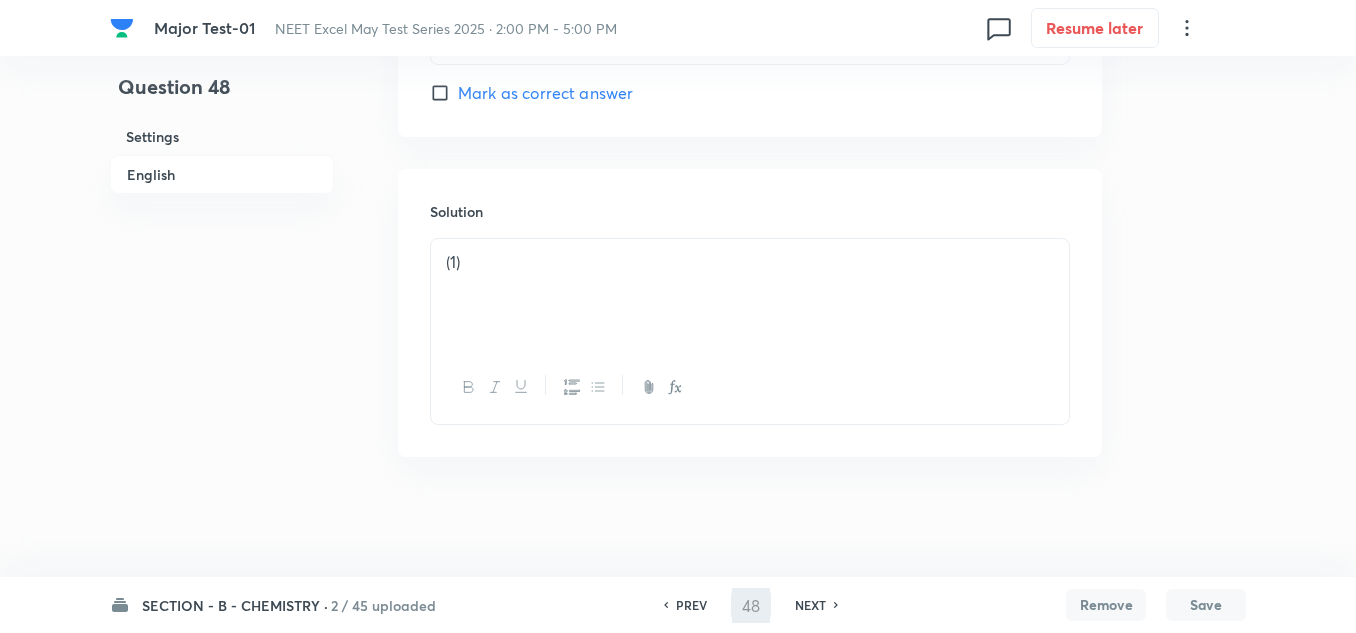 type on "49" 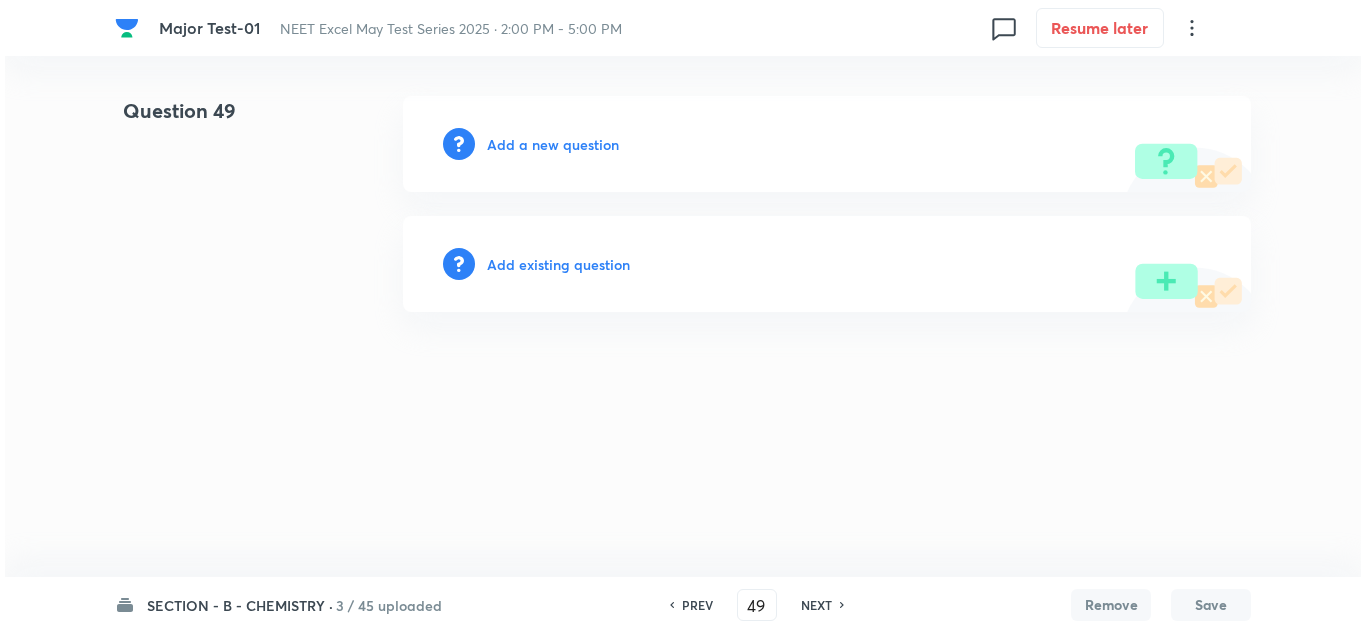 scroll, scrollTop: 0, scrollLeft: 0, axis: both 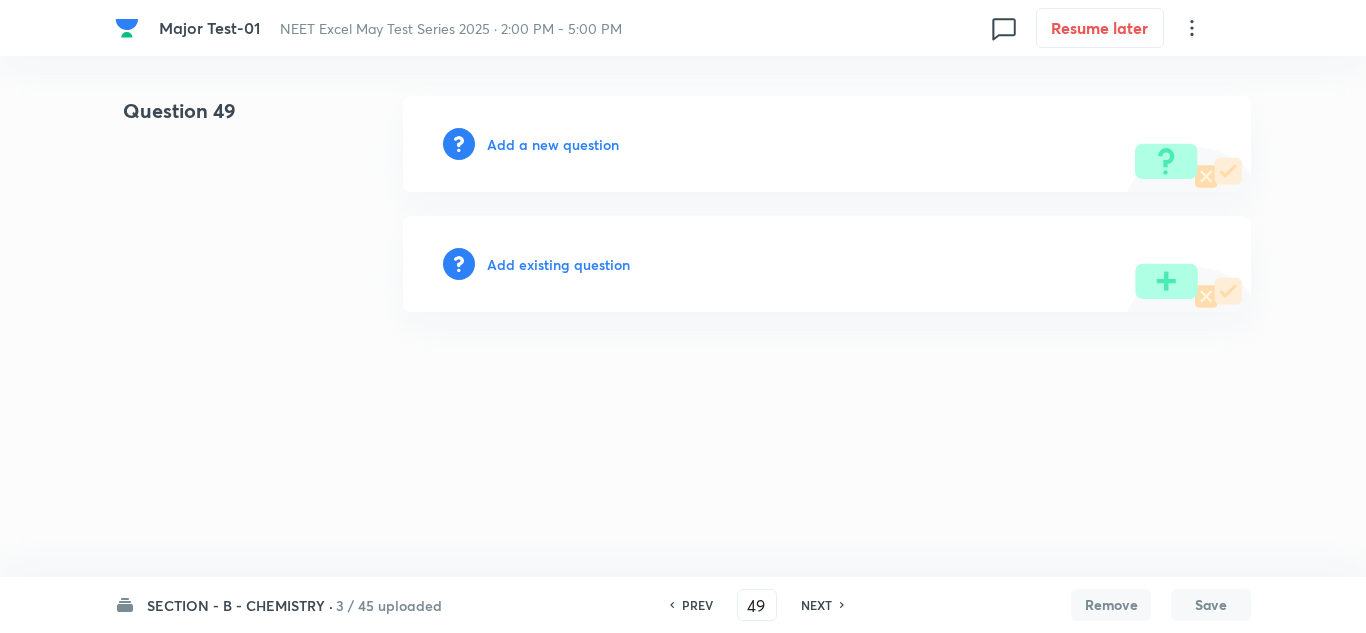 click on "Add a new question" at bounding box center (553, 144) 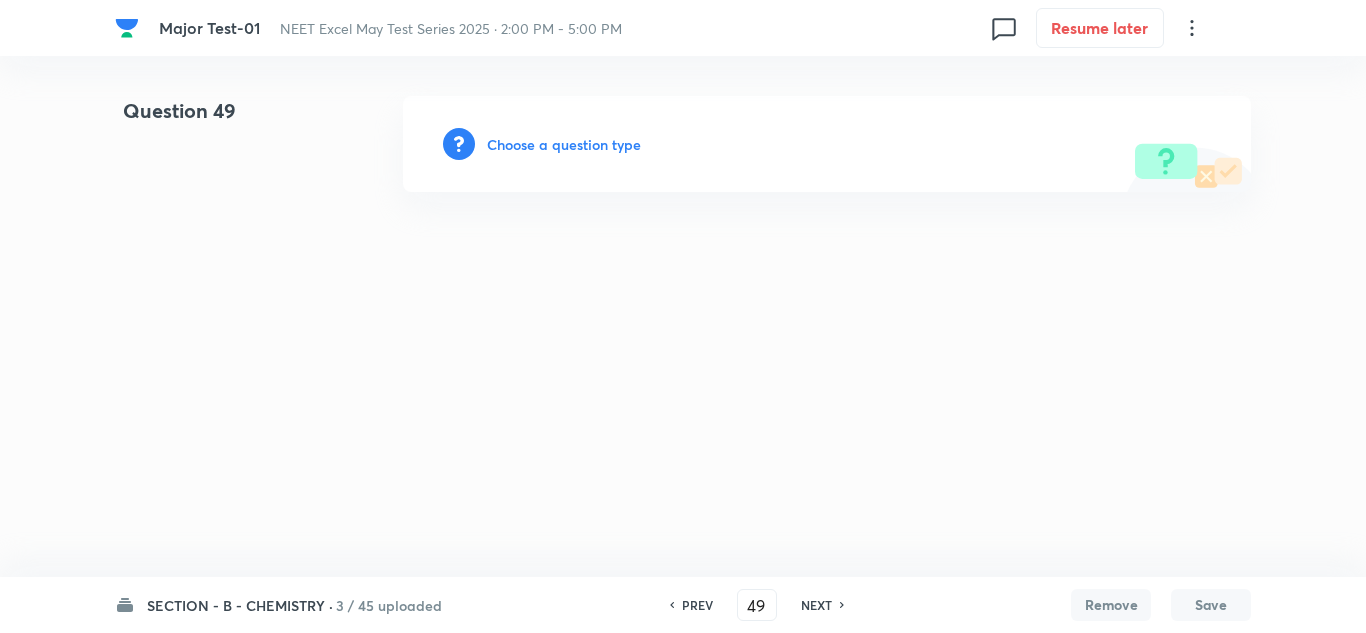 click on "Choose a question type" at bounding box center [564, 144] 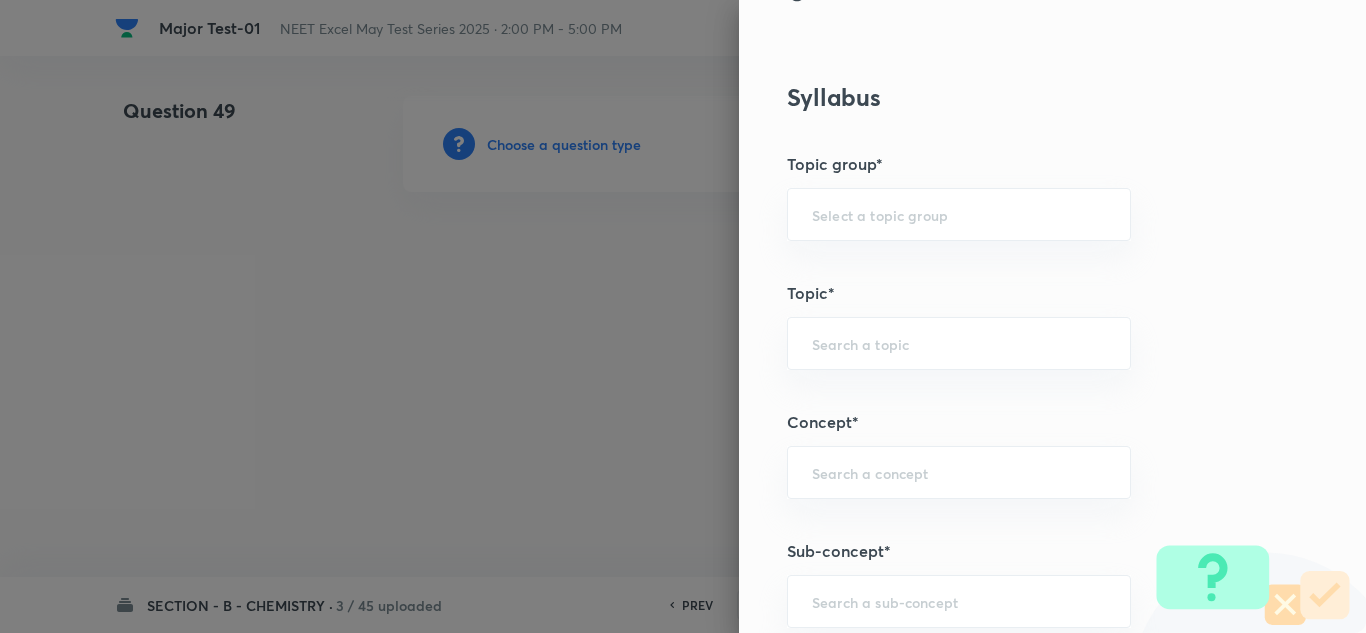 scroll, scrollTop: 900, scrollLeft: 0, axis: vertical 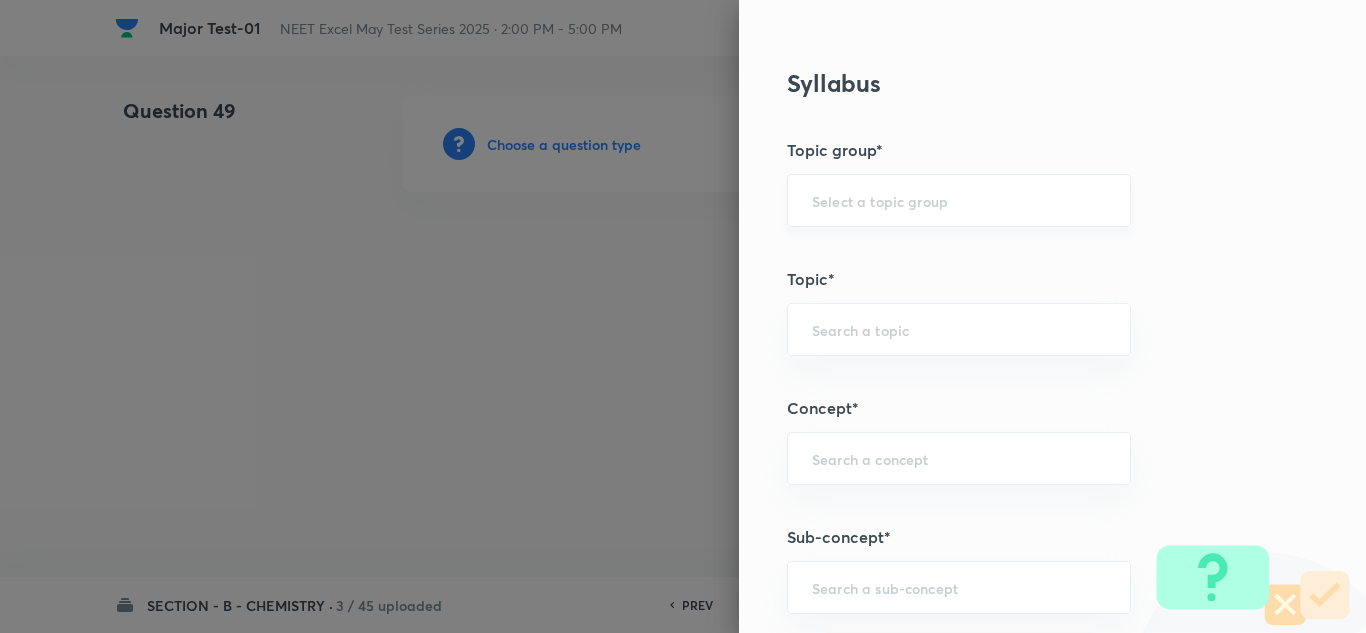 click at bounding box center [959, 200] 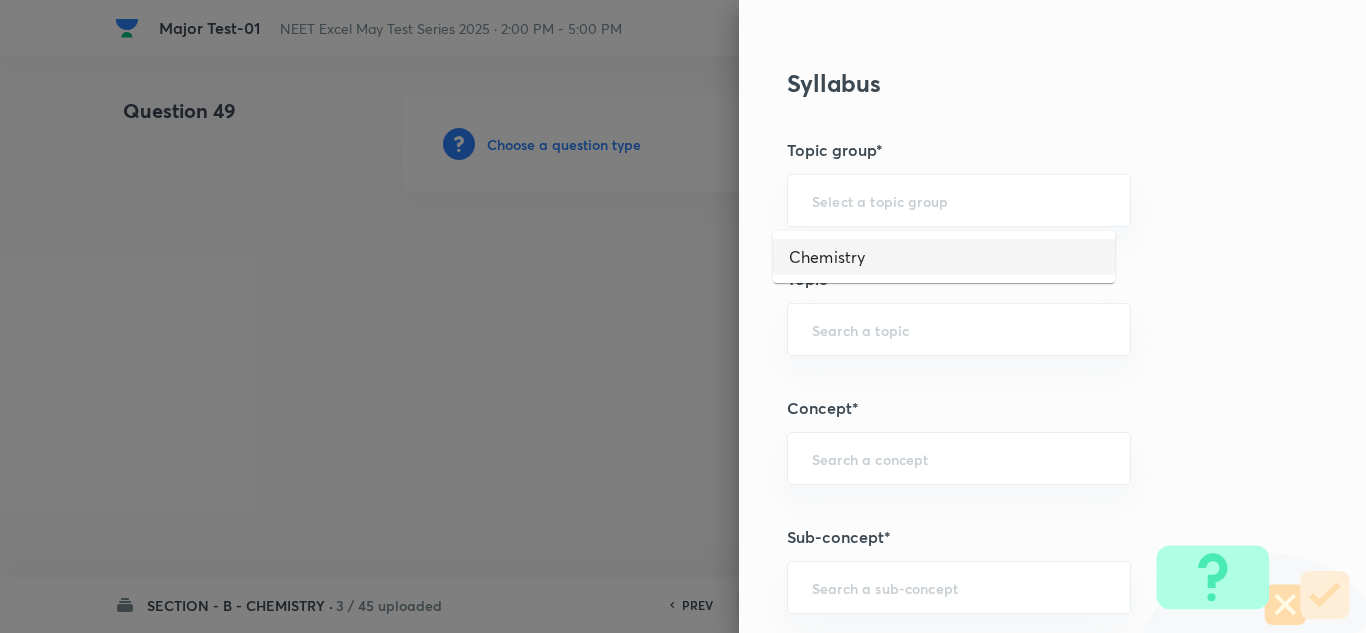 click on "Chemistry" at bounding box center (944, 257) 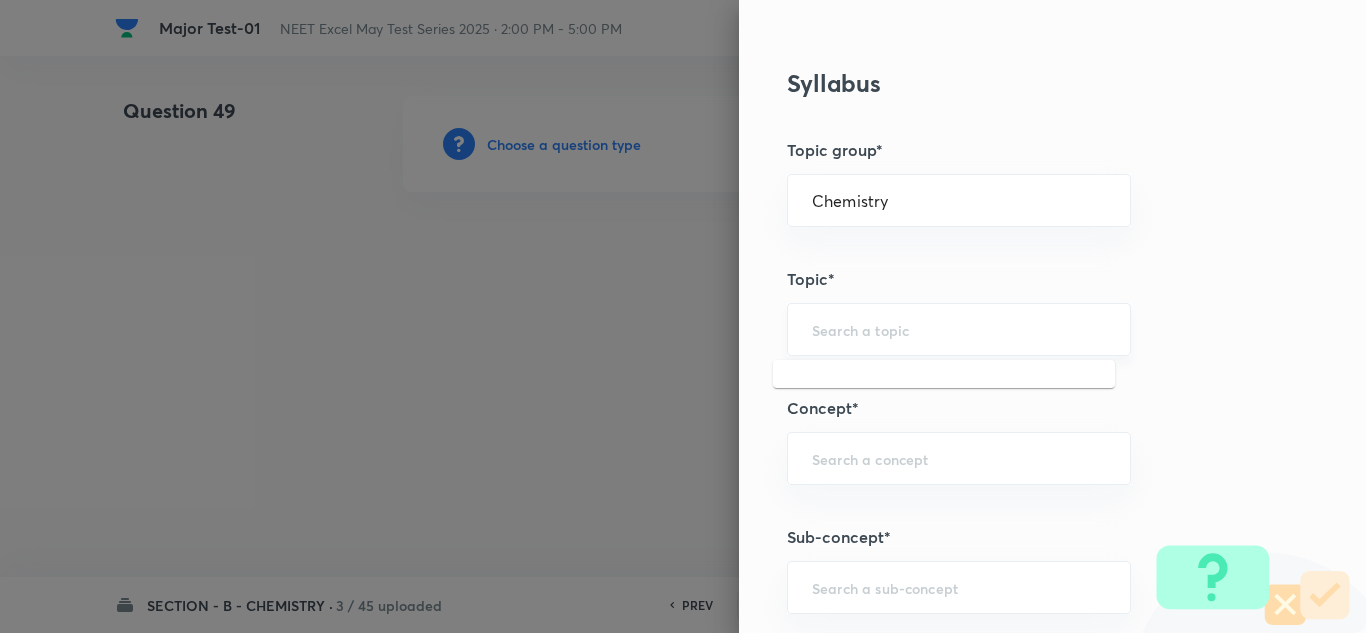 click at bounding box center [959, 329] 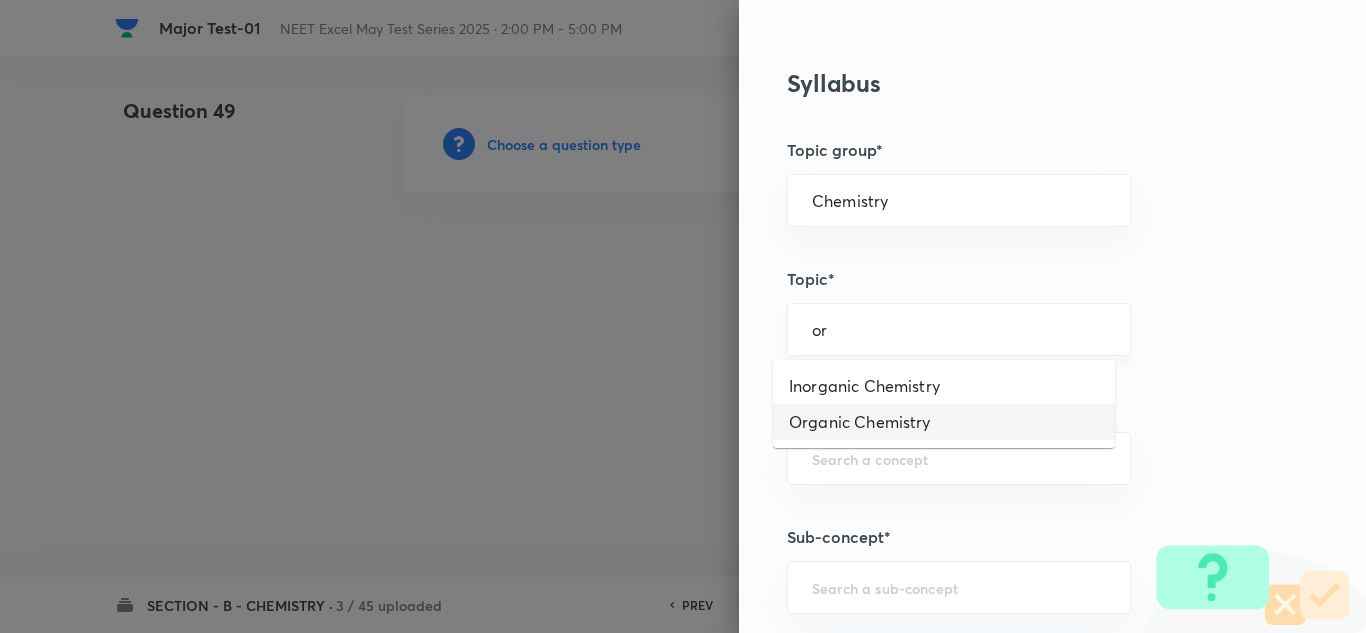 type on "Organic Chemistry" 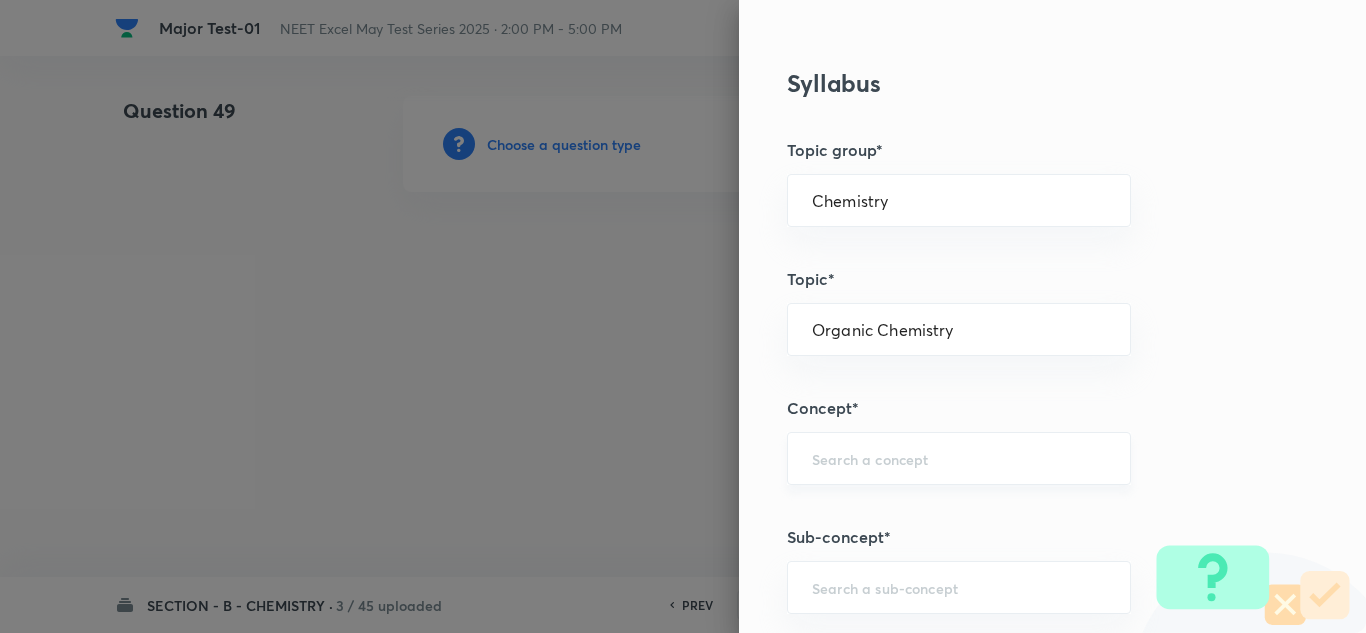 scroll, scrollTop: 1000, scrollLeft: 0, axis: vertical 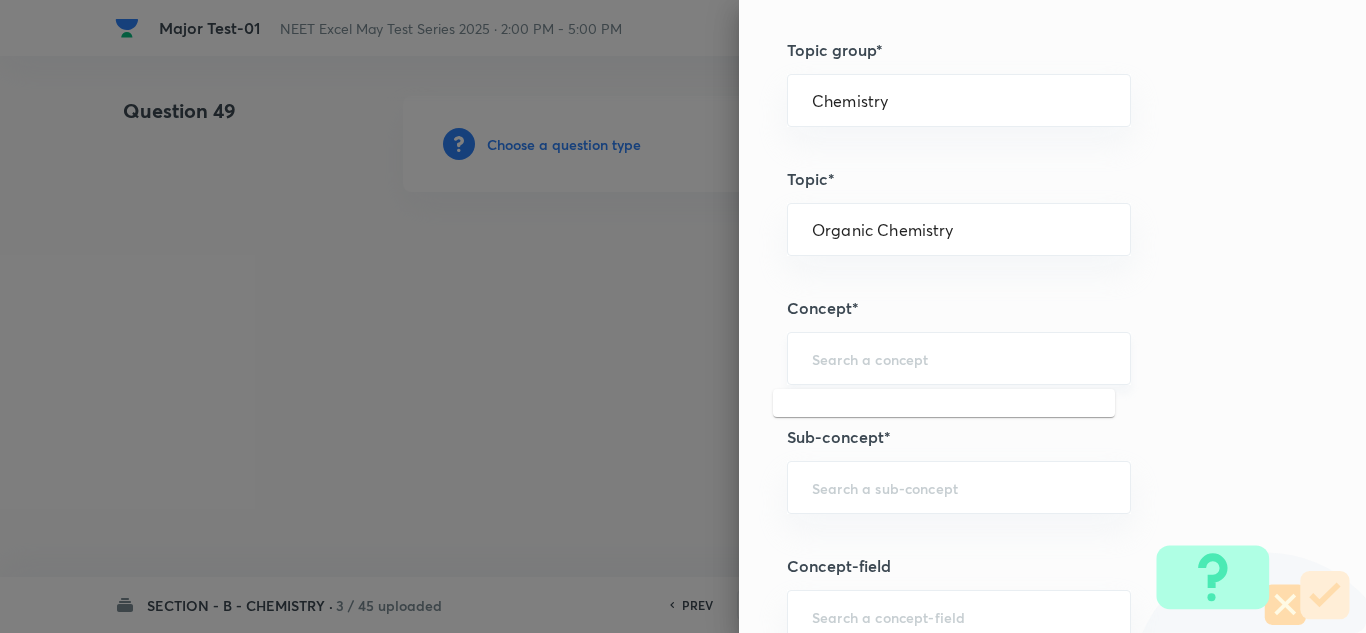 click at bounding box center (959, 358) 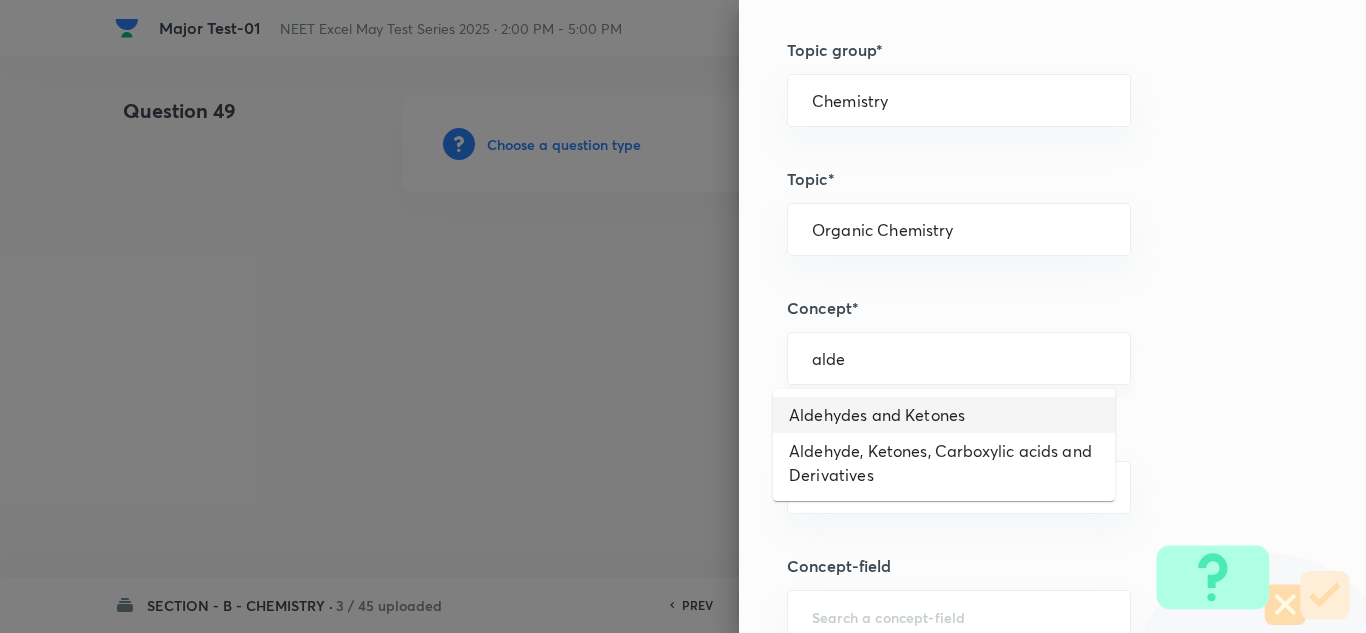 type on "Aldehydes and Ketones" 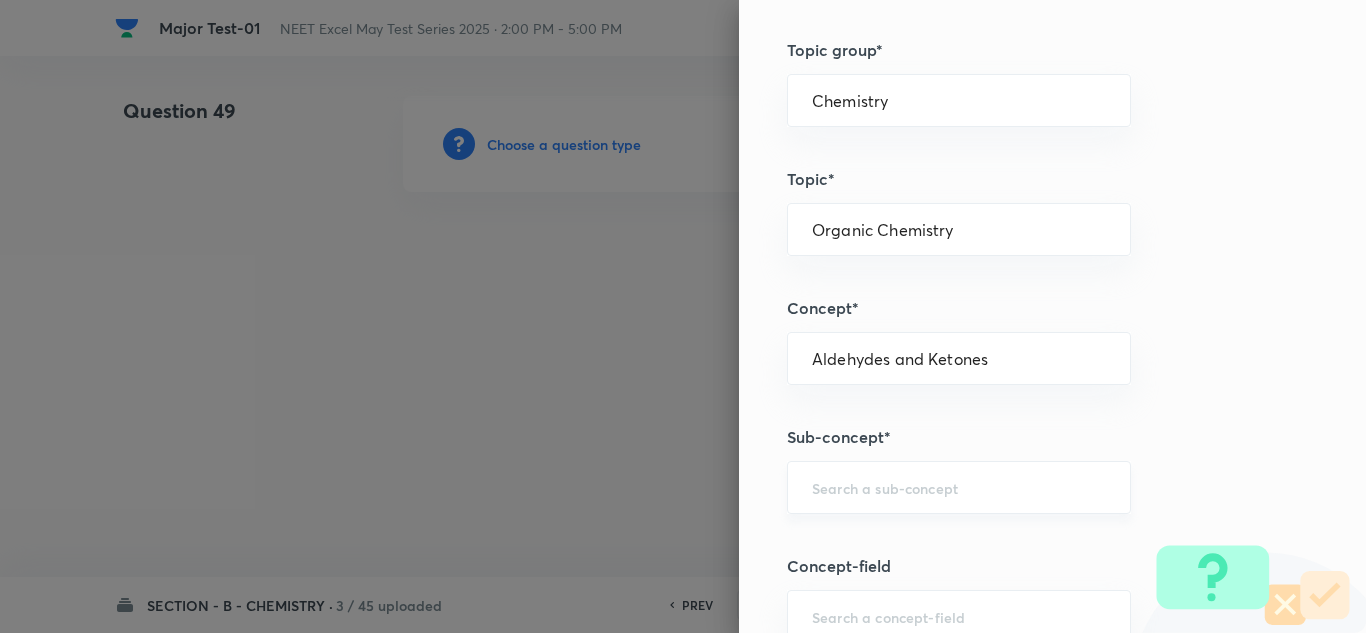 click at bounding box center (959, 487) 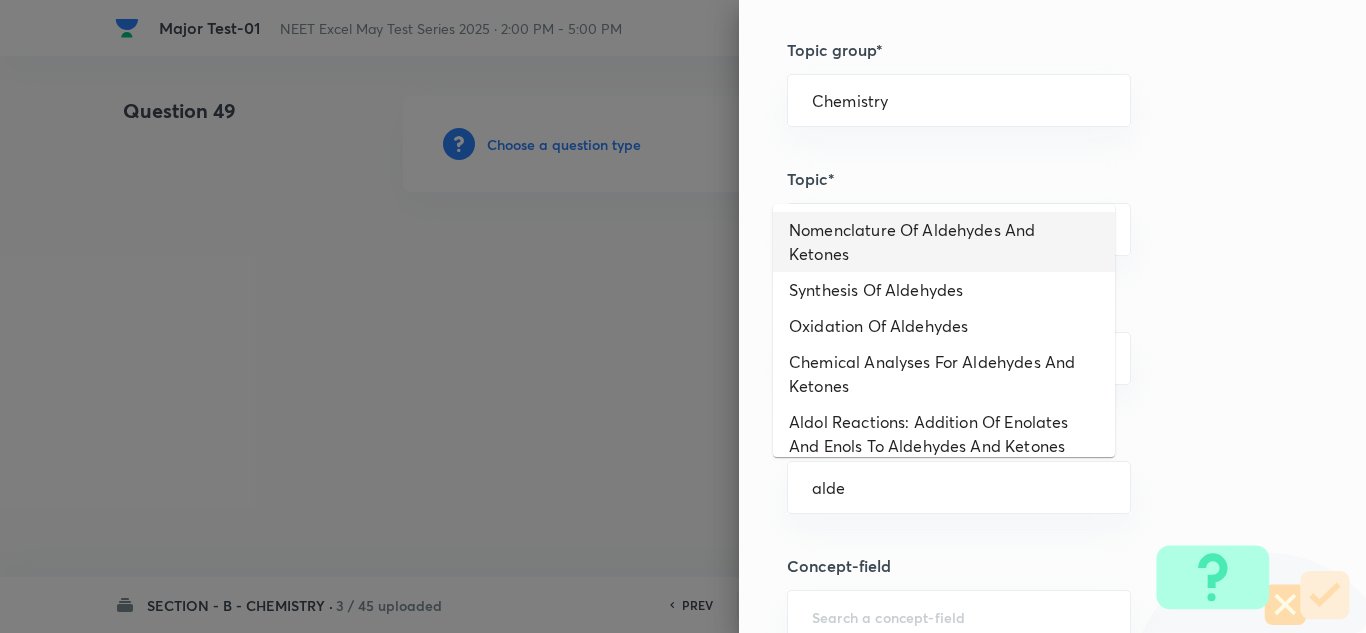 click on "Nomenclature Of Aldehydes  And Ketones" at bounding box center [944, 242] 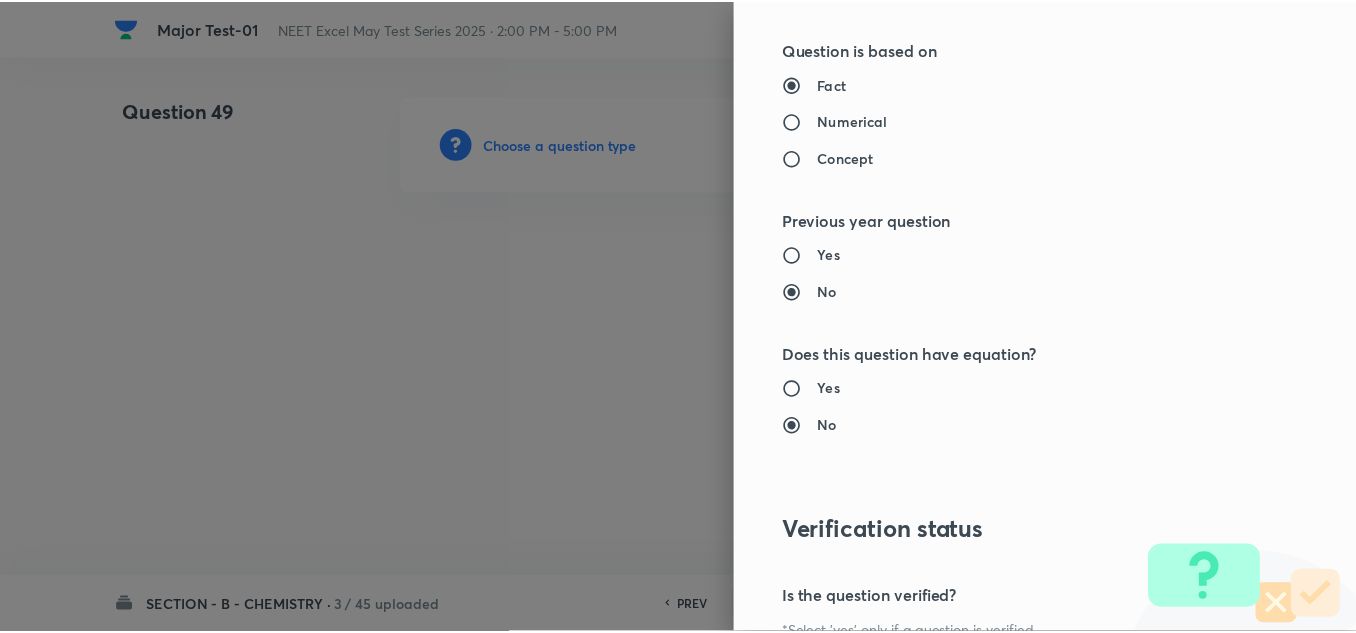scroll, scrollTop: 2227, scrollLeft: 0, axis: vertical 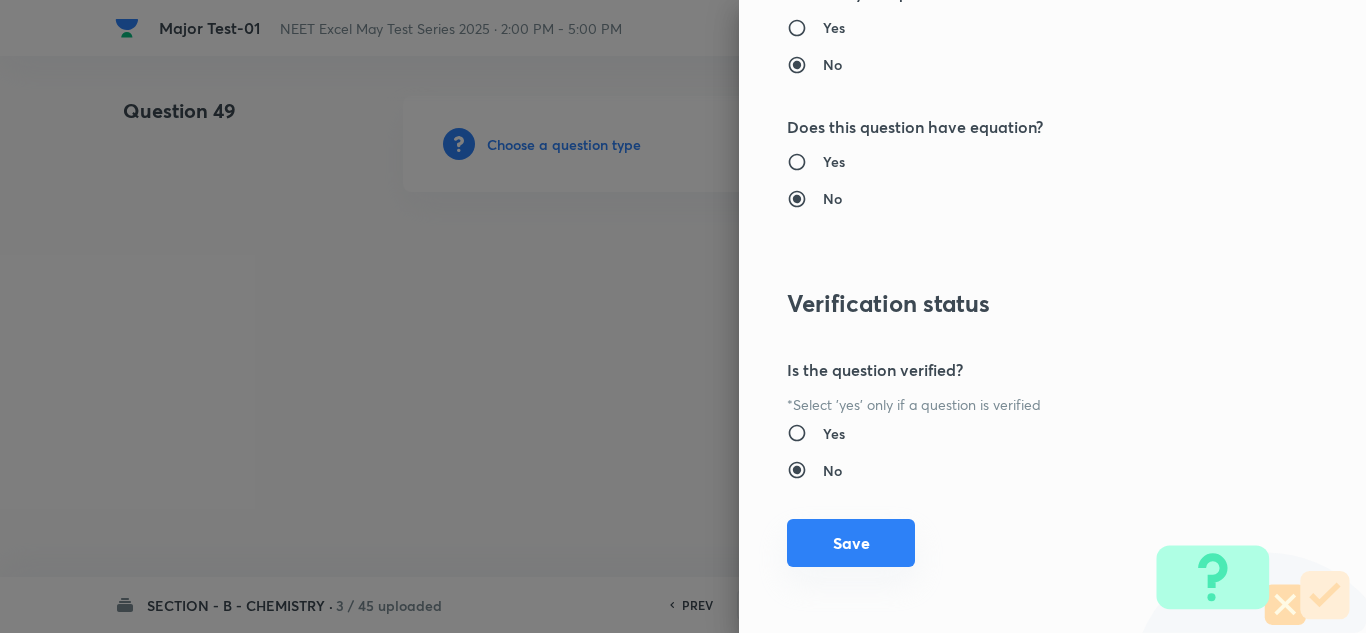 click on "Save" at bounding box center (851, 543) 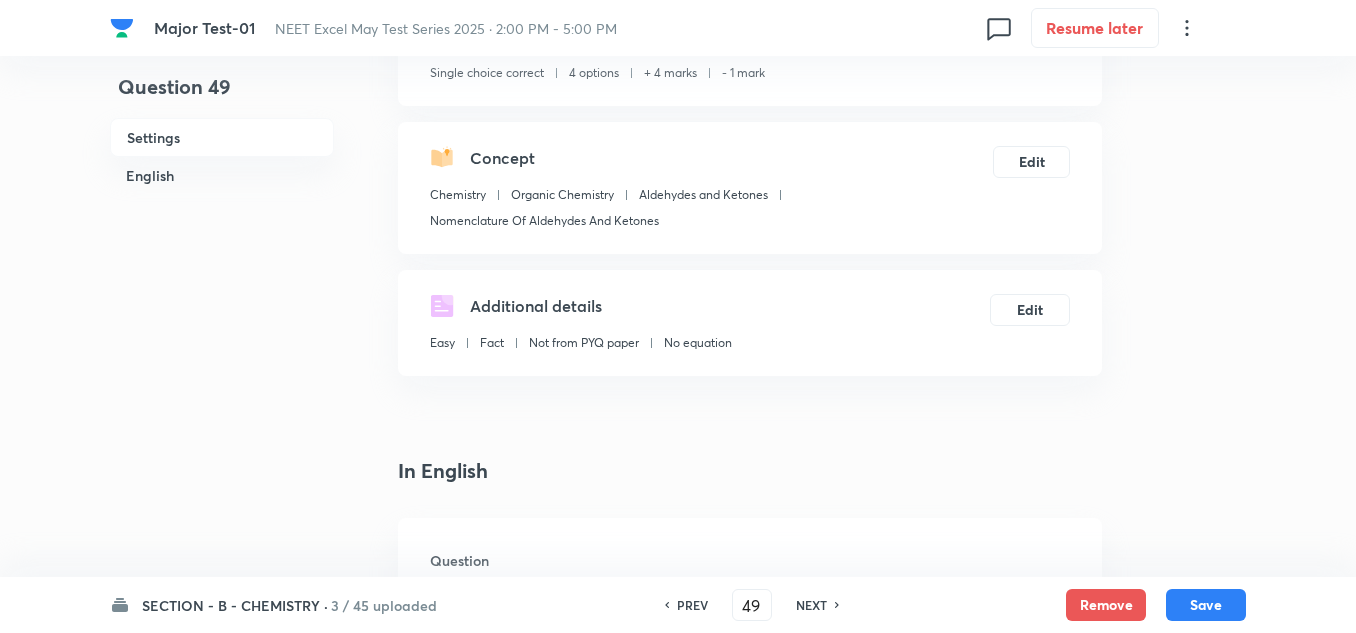 scroll, scrollTop: 400, scrollLeft: 0, axis: vertical 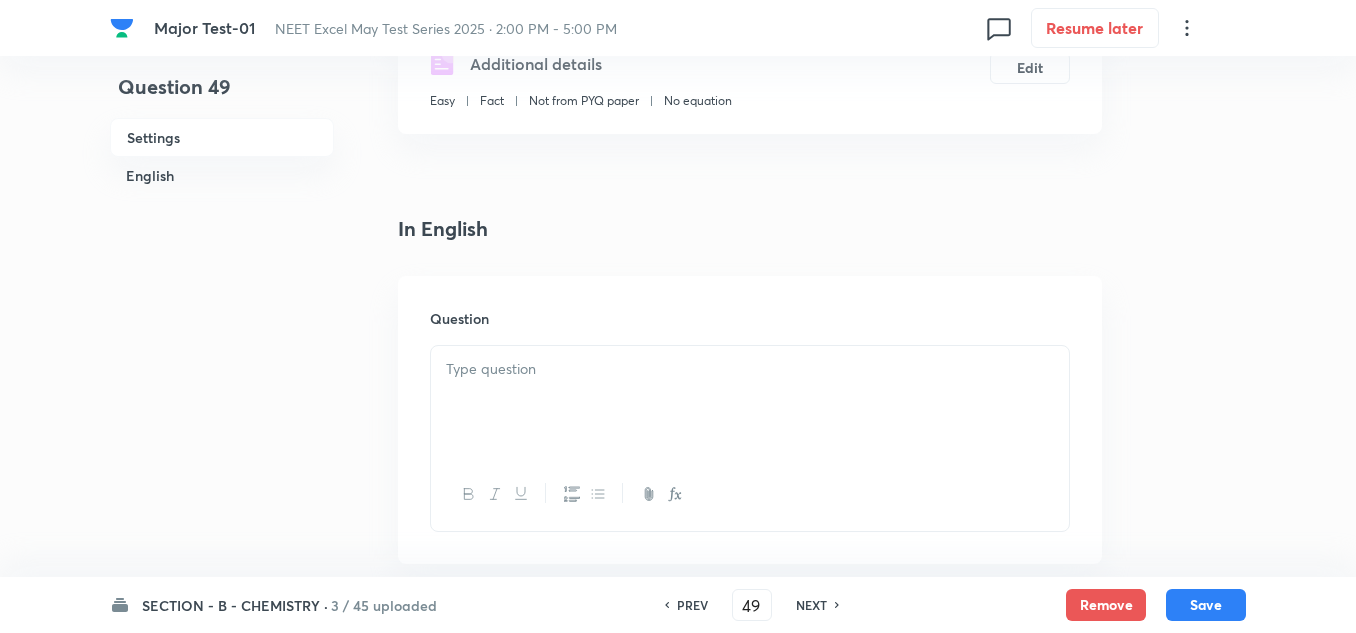 click at bounding box center [750, 402] 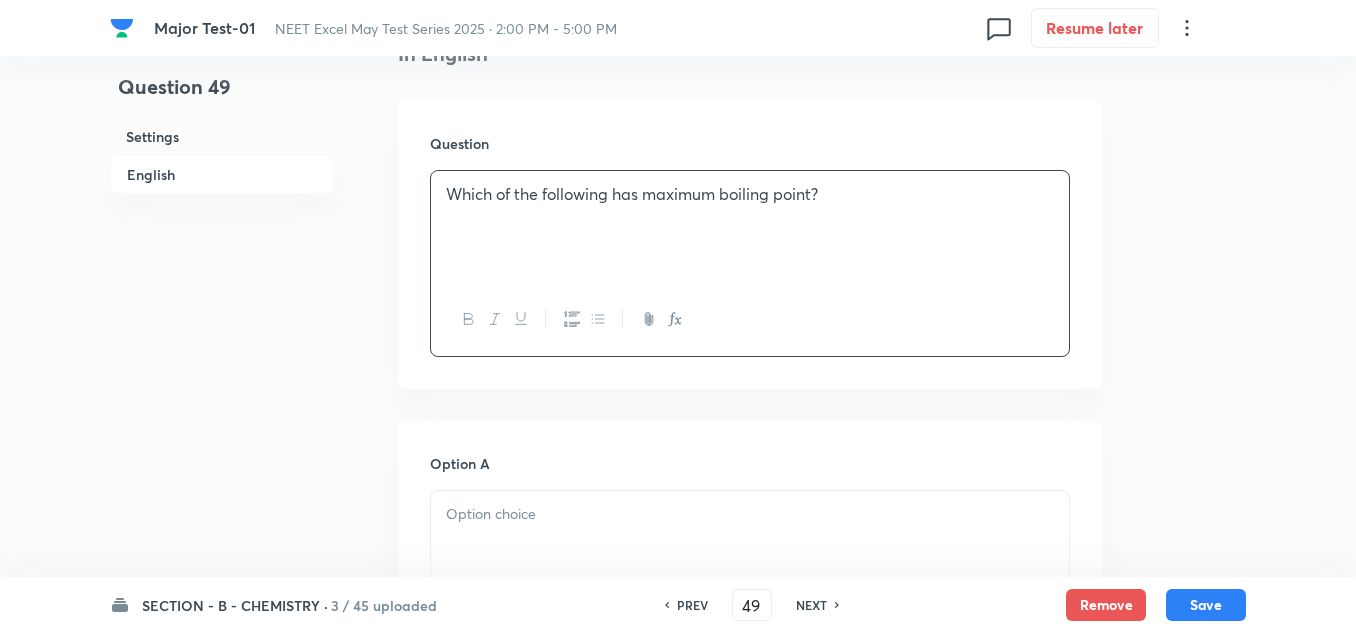 scroll, scrollTop: 600, scrollLeft: 0, axis: vertical 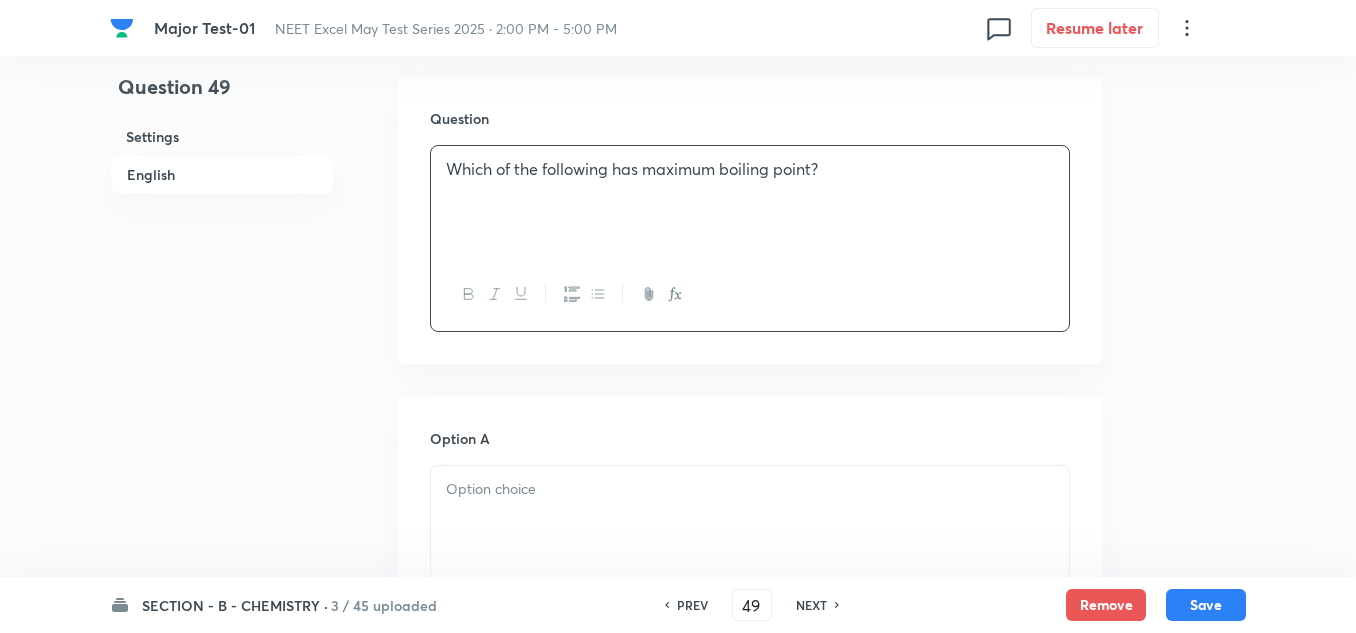 click at bounding box center (750, 489) 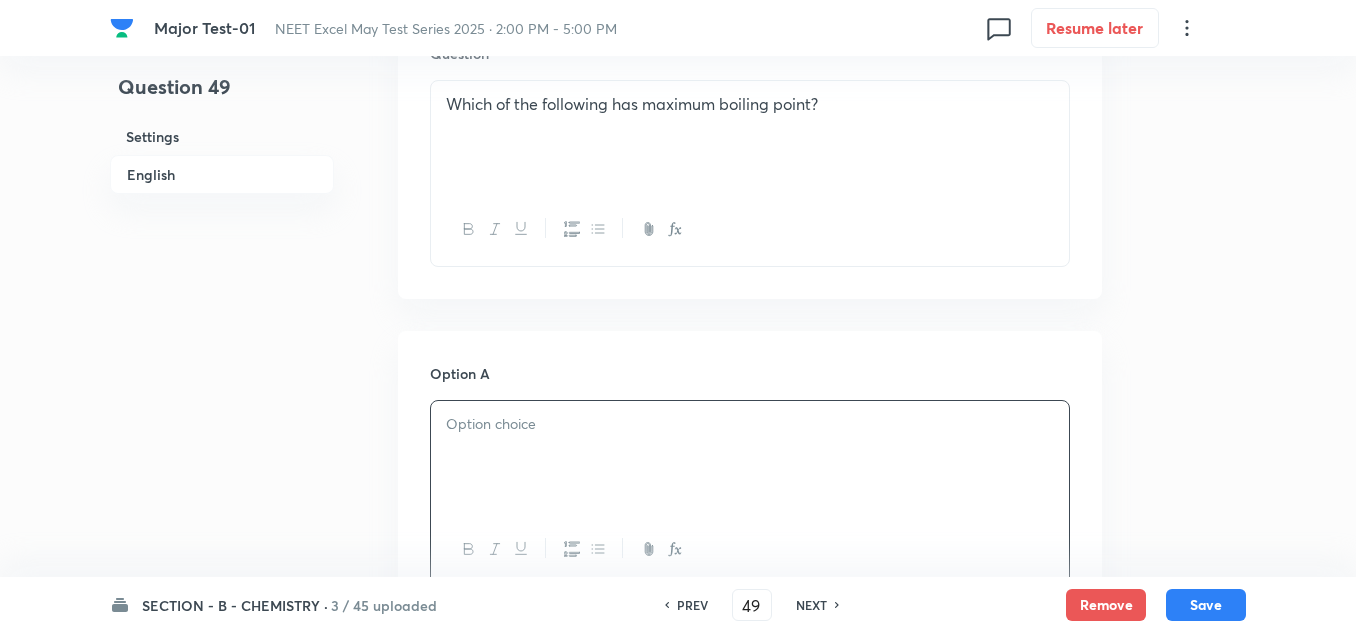 scroll, scrollTop: 700, scrollLeft: 0, axis: vertical 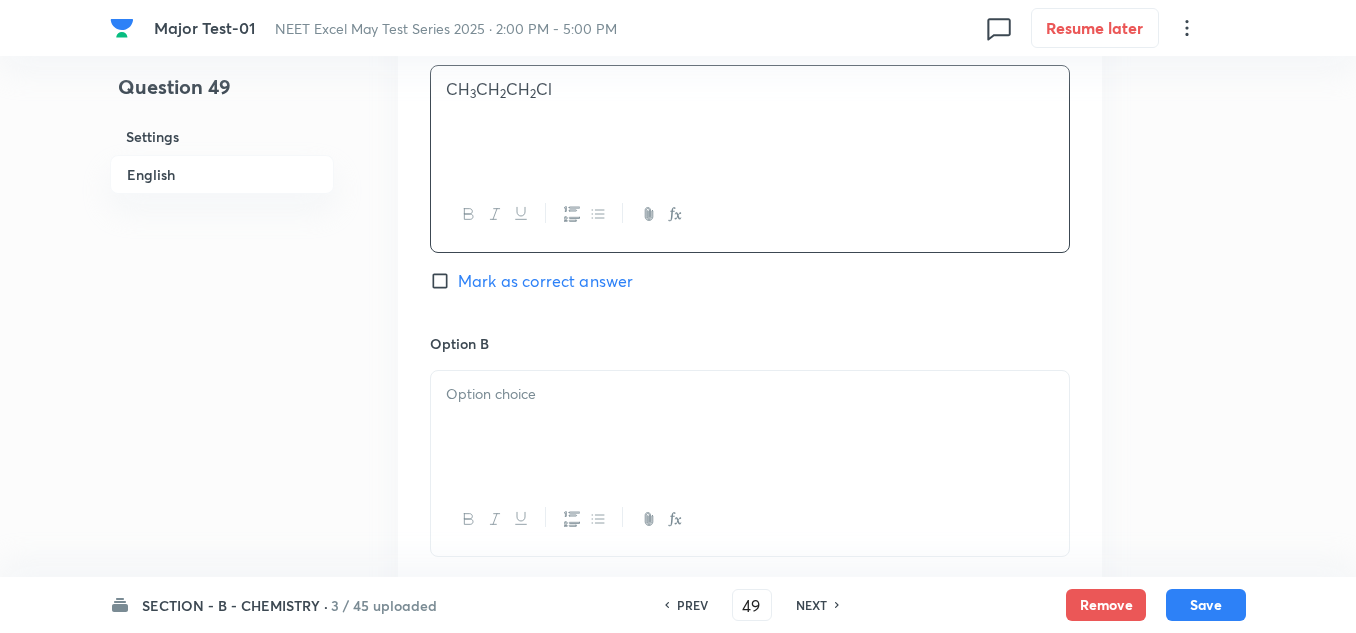click at bounding box center [750, 427] 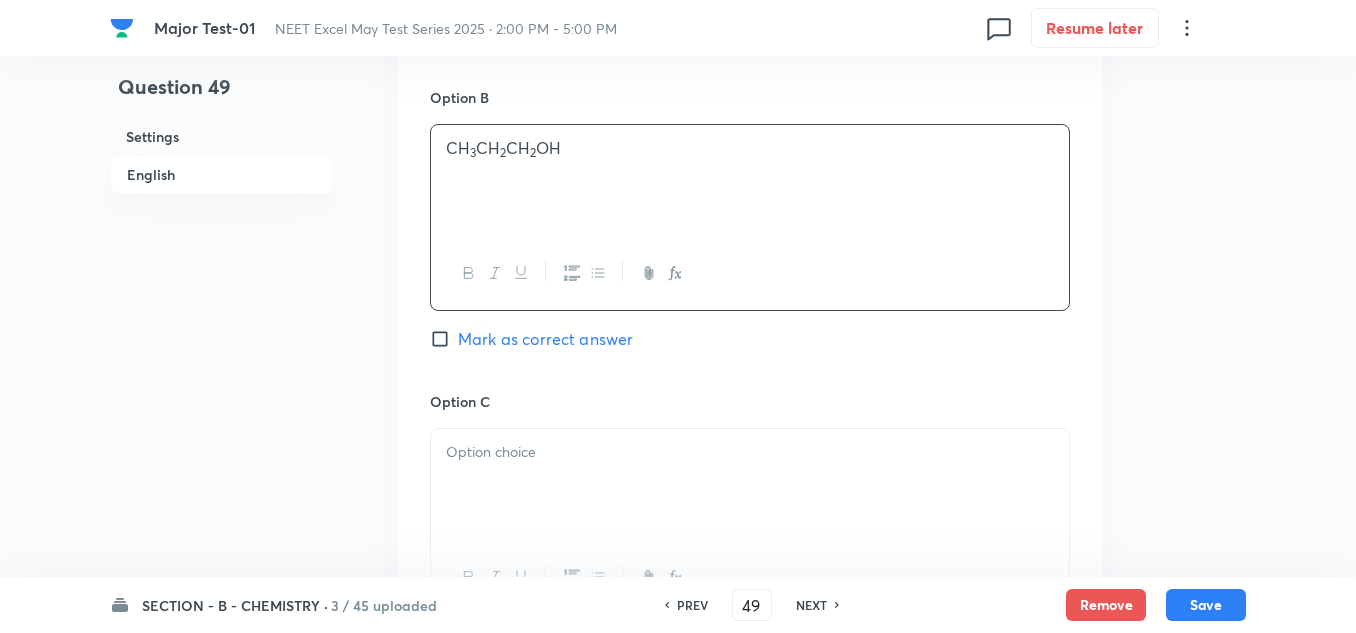 scroll, scrollTop: 1300, scrollLeft: 0, axis: vertical 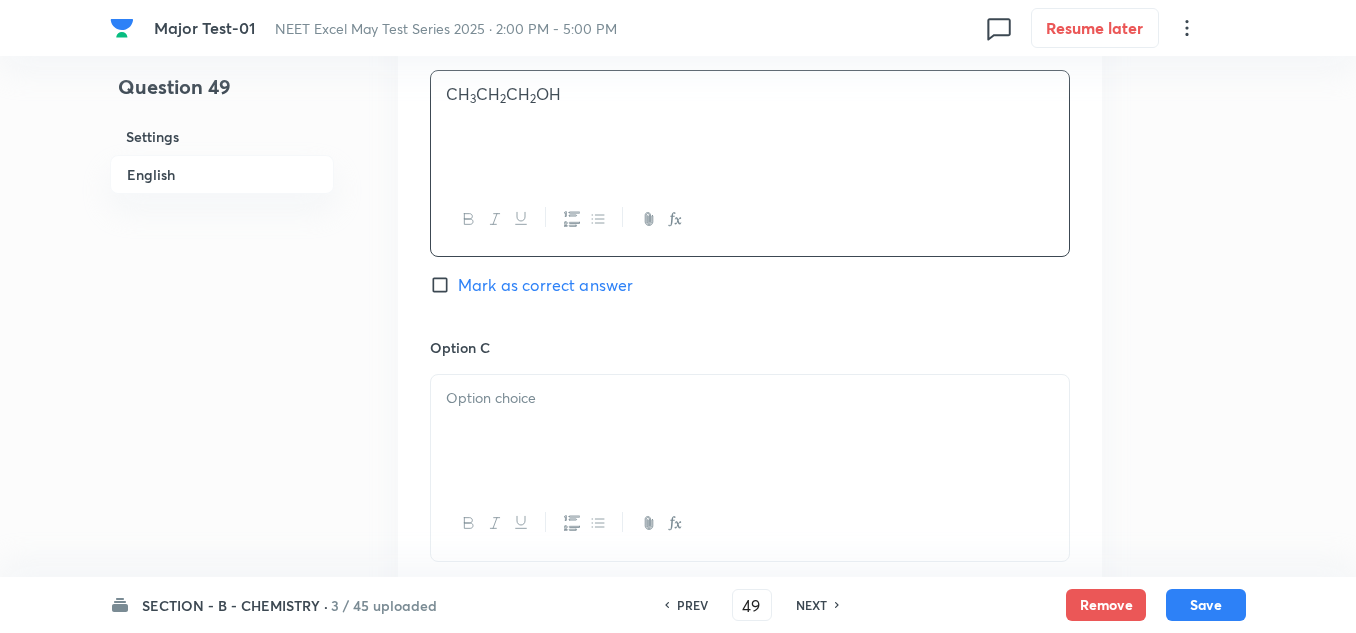 click at bounding box center (750, 431) 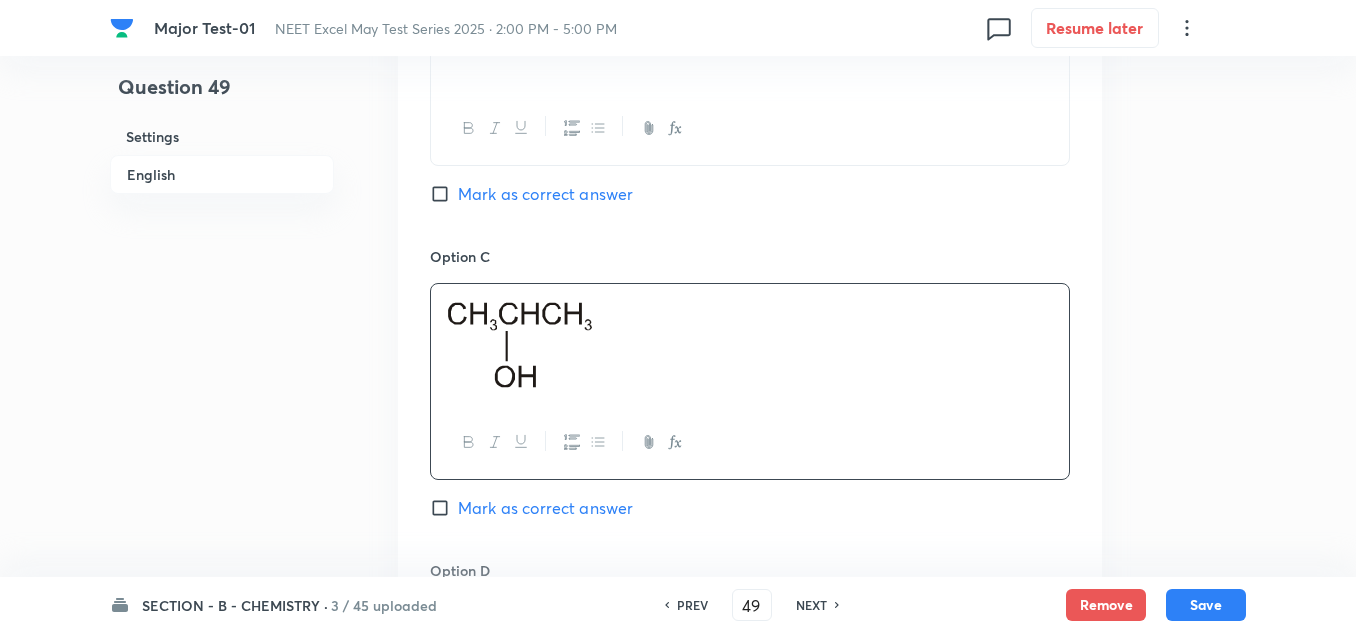 scroll, scrollTop: 1600, scrollLeft: 0, axis: vertical 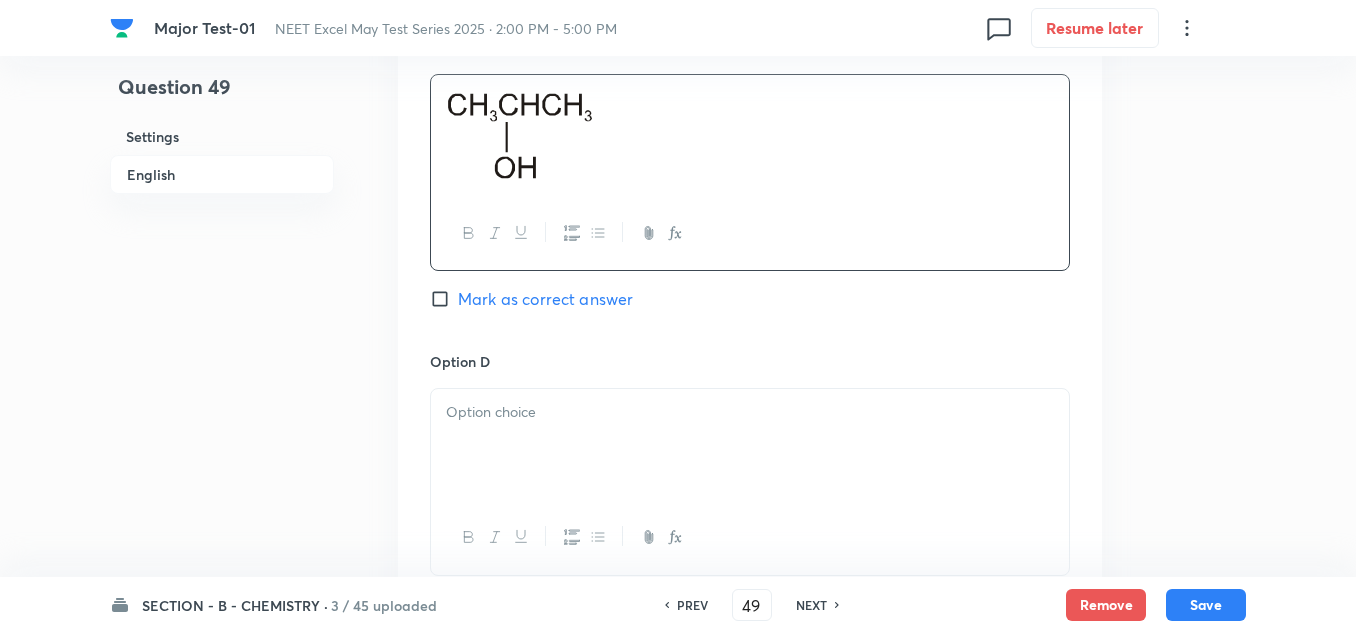 click at bounding box center [750, 445] 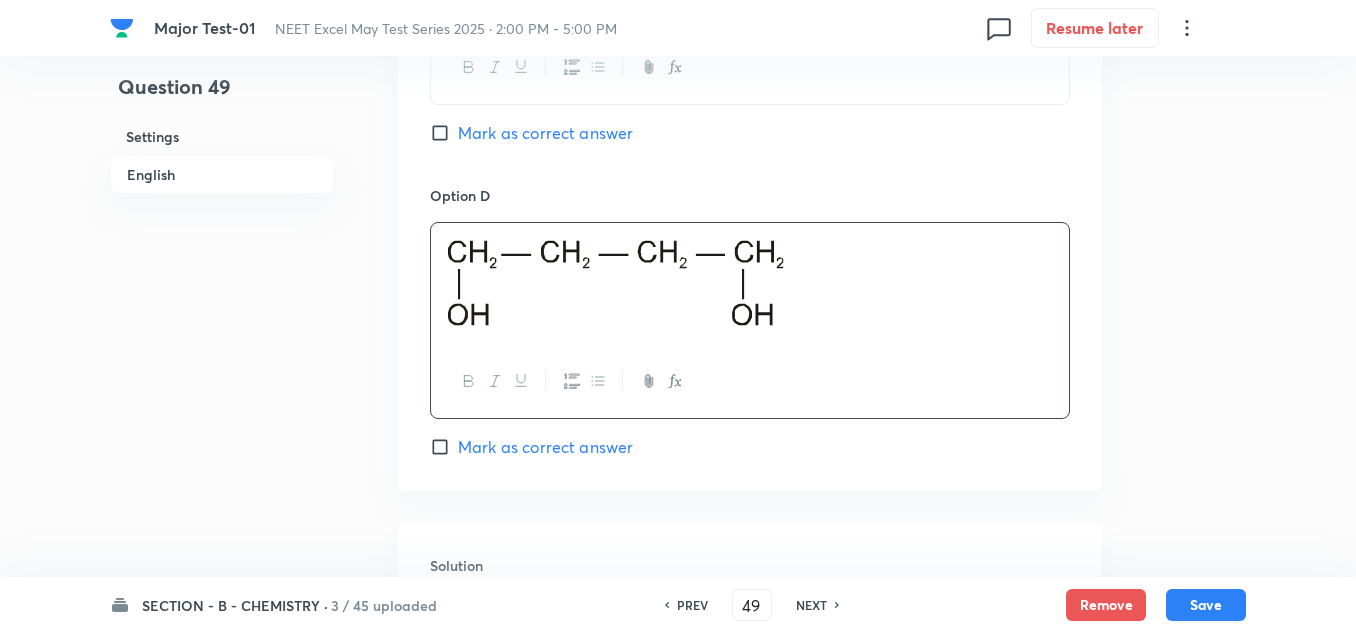 scroll, scrollTop: 1800, scrollLeft: 0, axis: vertical 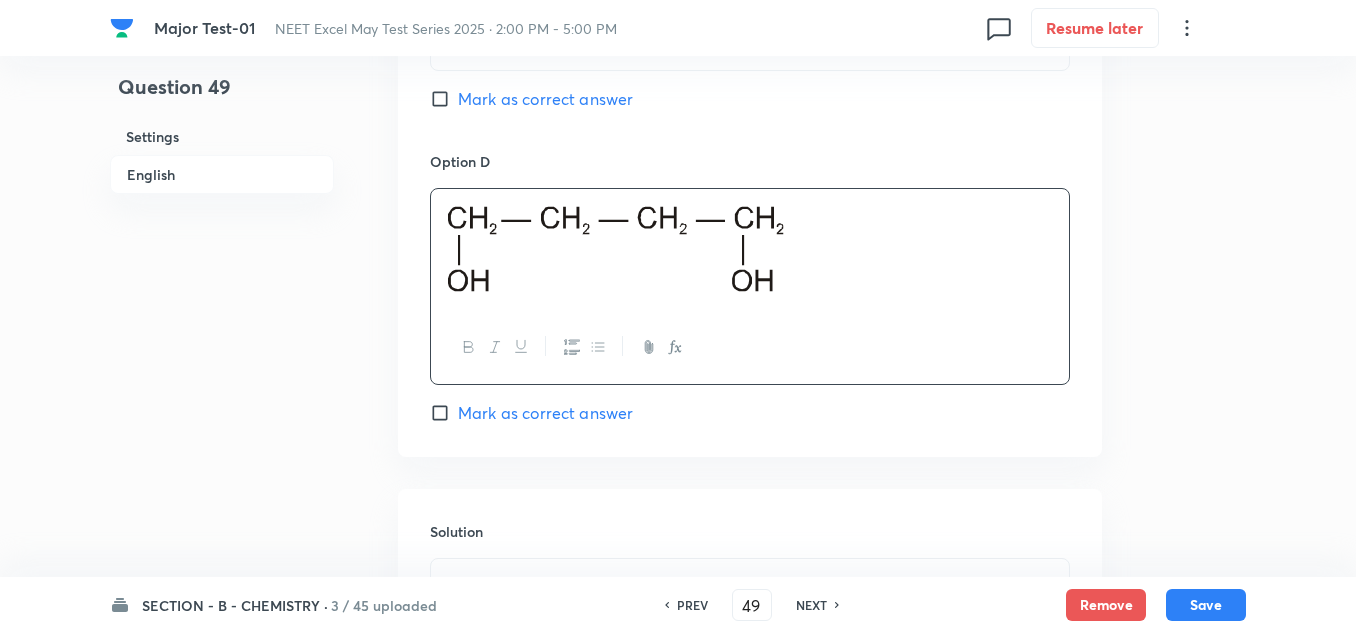 click on "Mark as correct answer" at bounding box center [545, 413] 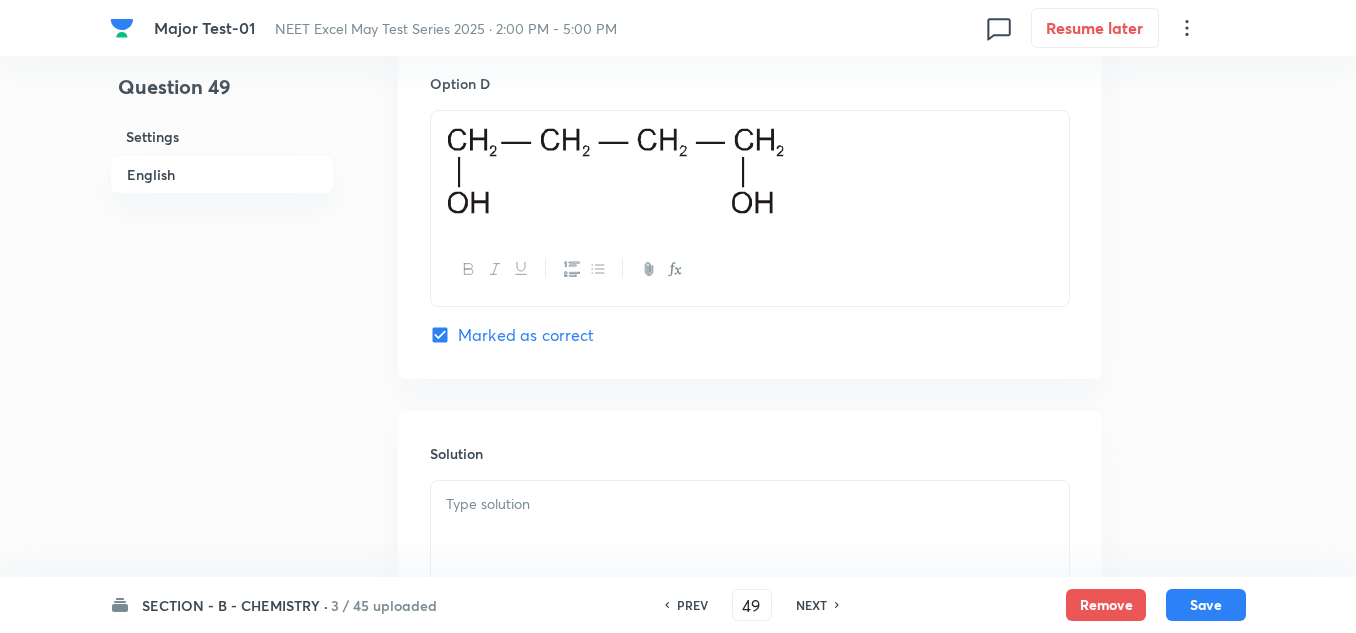 scroll, scrollTop: 2000, scrollLeft: 0, axis: vertical 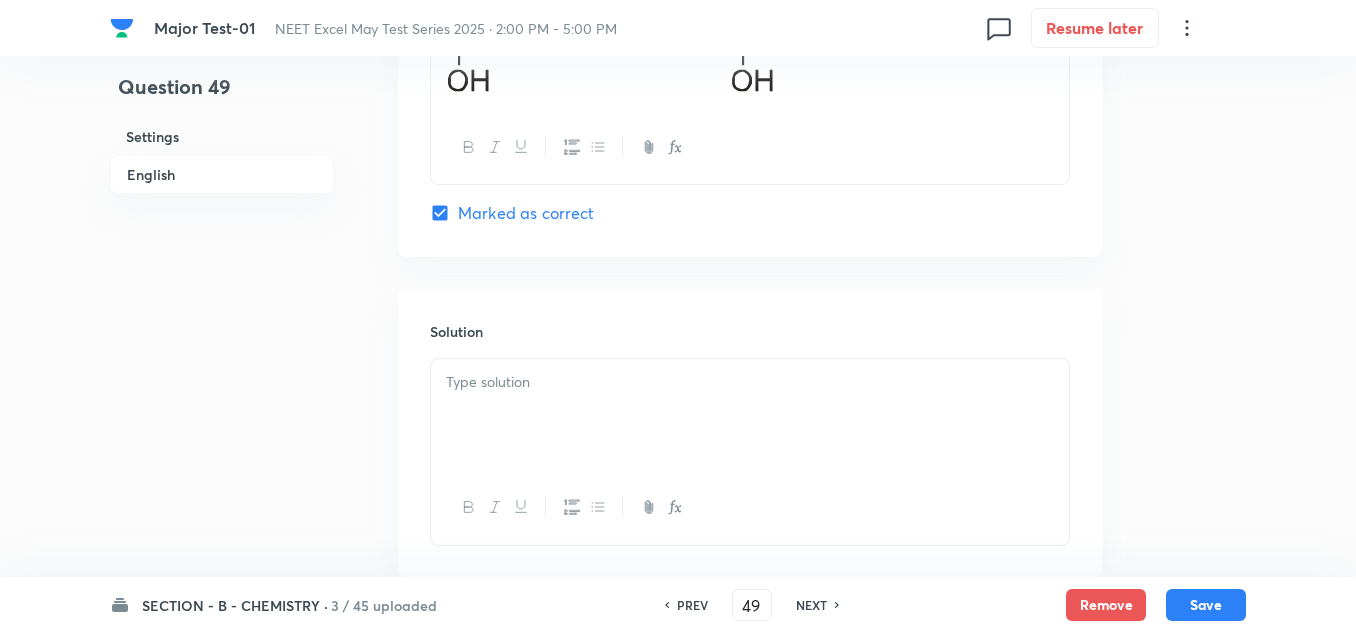 click at bounding box center [750, 415] 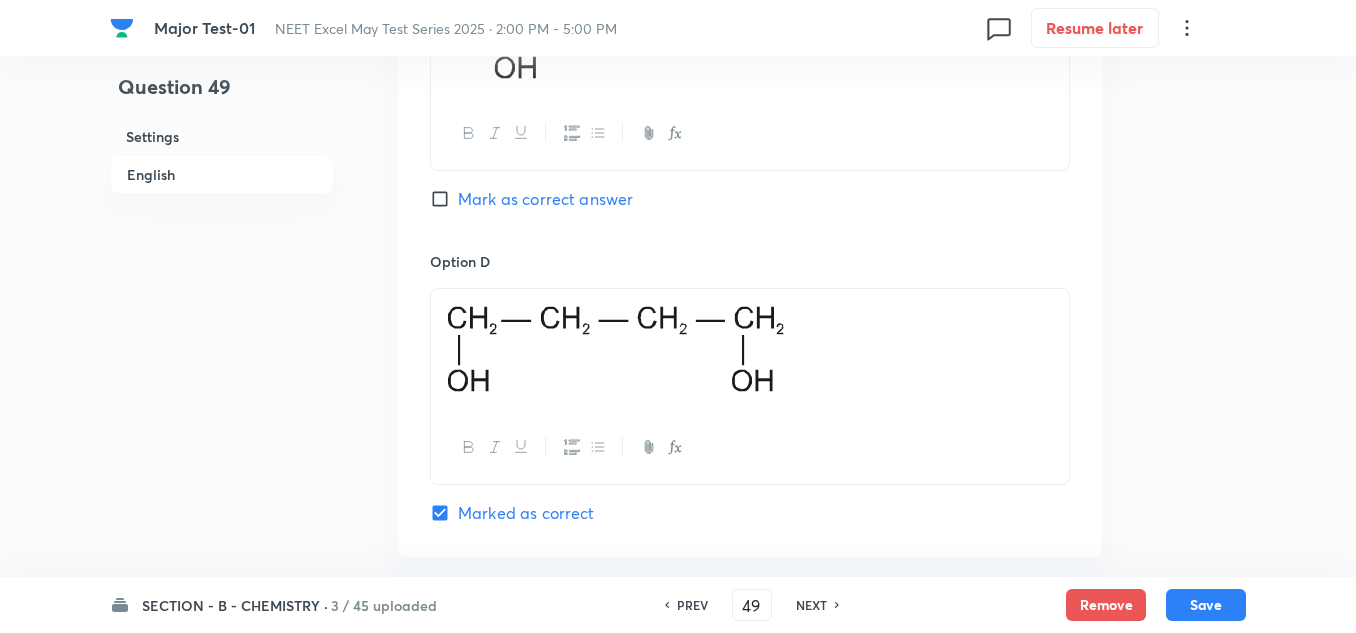 type 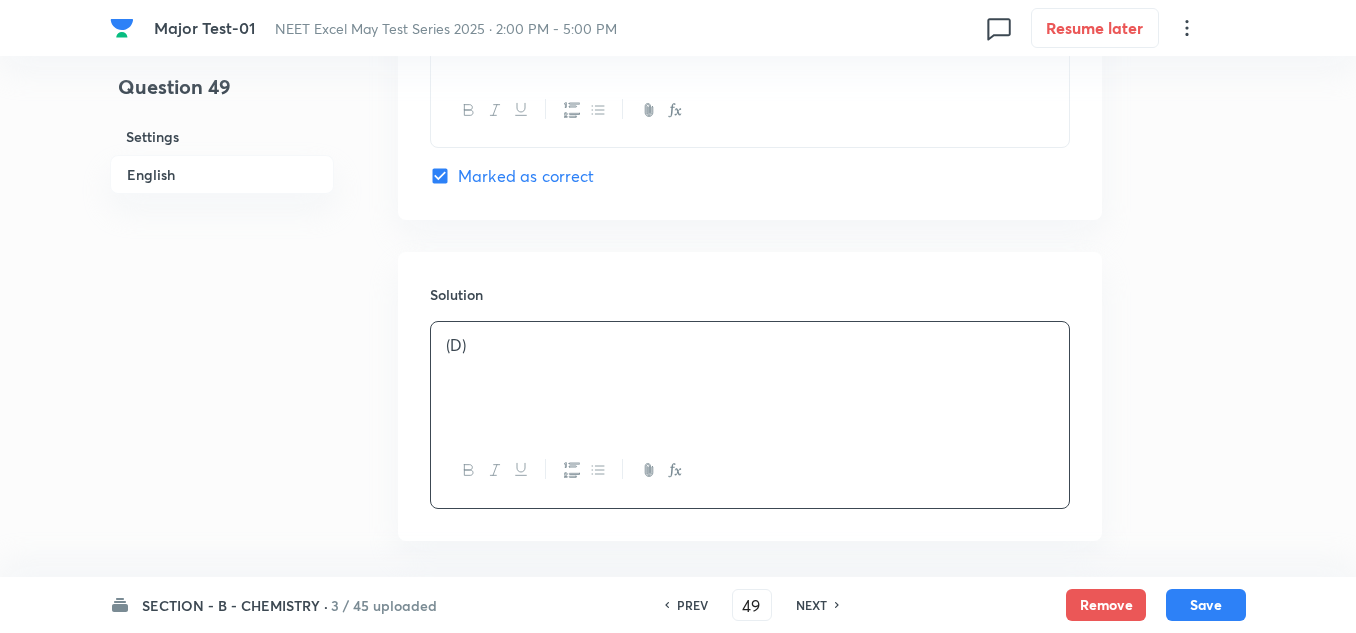 scroll, scrollTop: 2060, scrollLeft: 0, axis: vertical 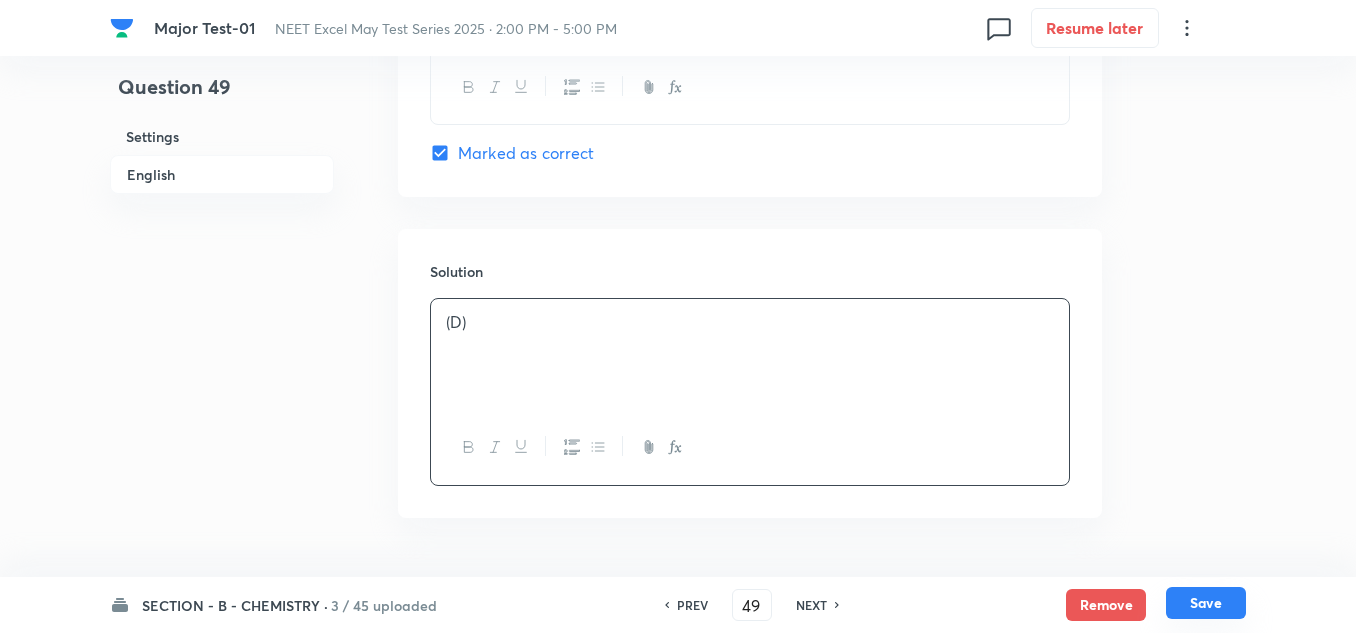click on "Save" at bounding box center [1206, 603] 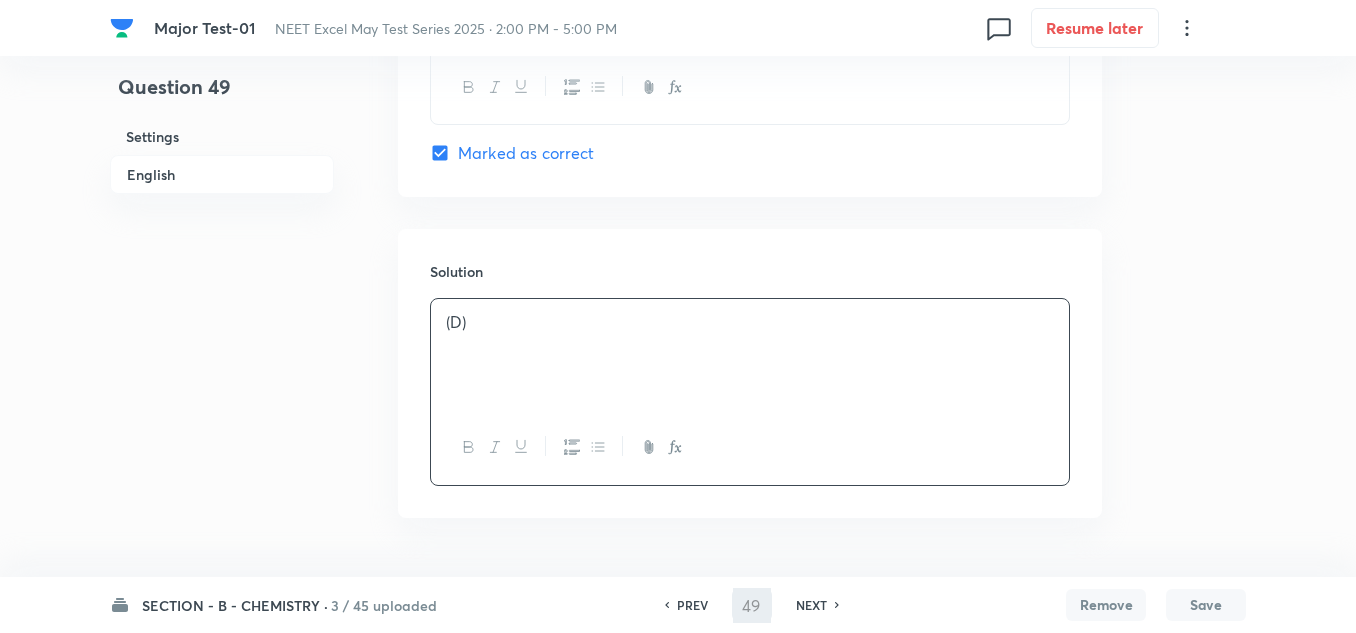 type on "50" 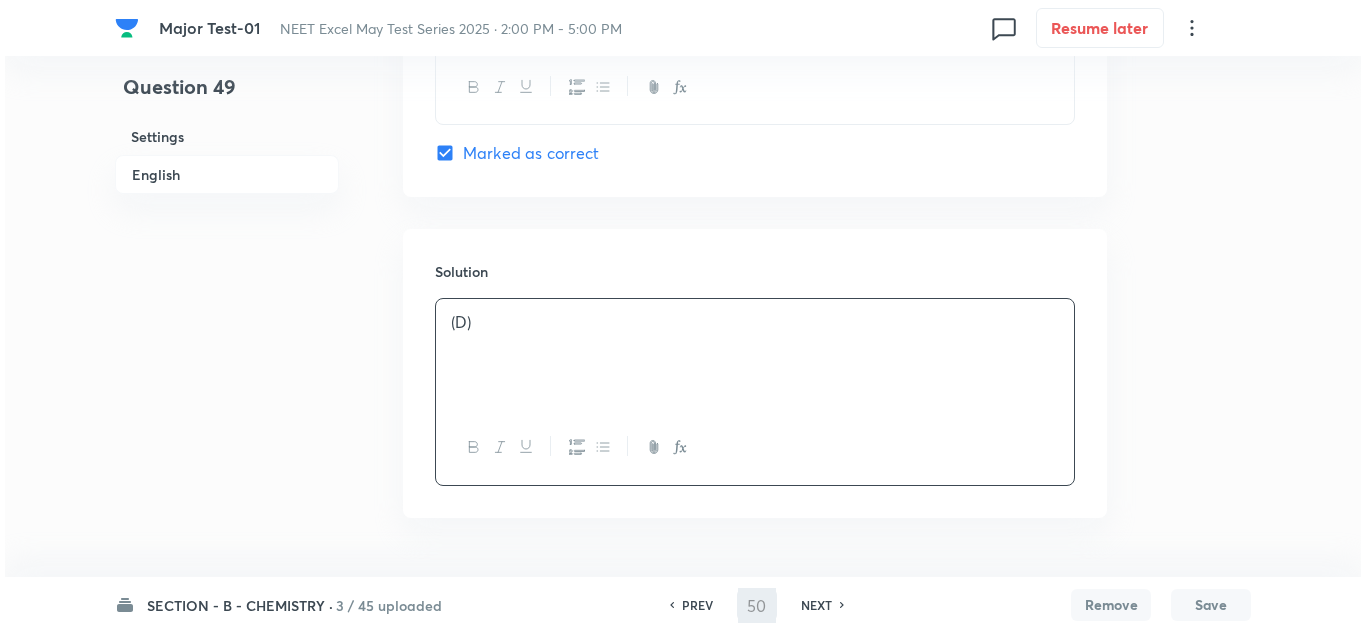 scroll, scrollTop: 0, scrollLeft: 0, axis: both 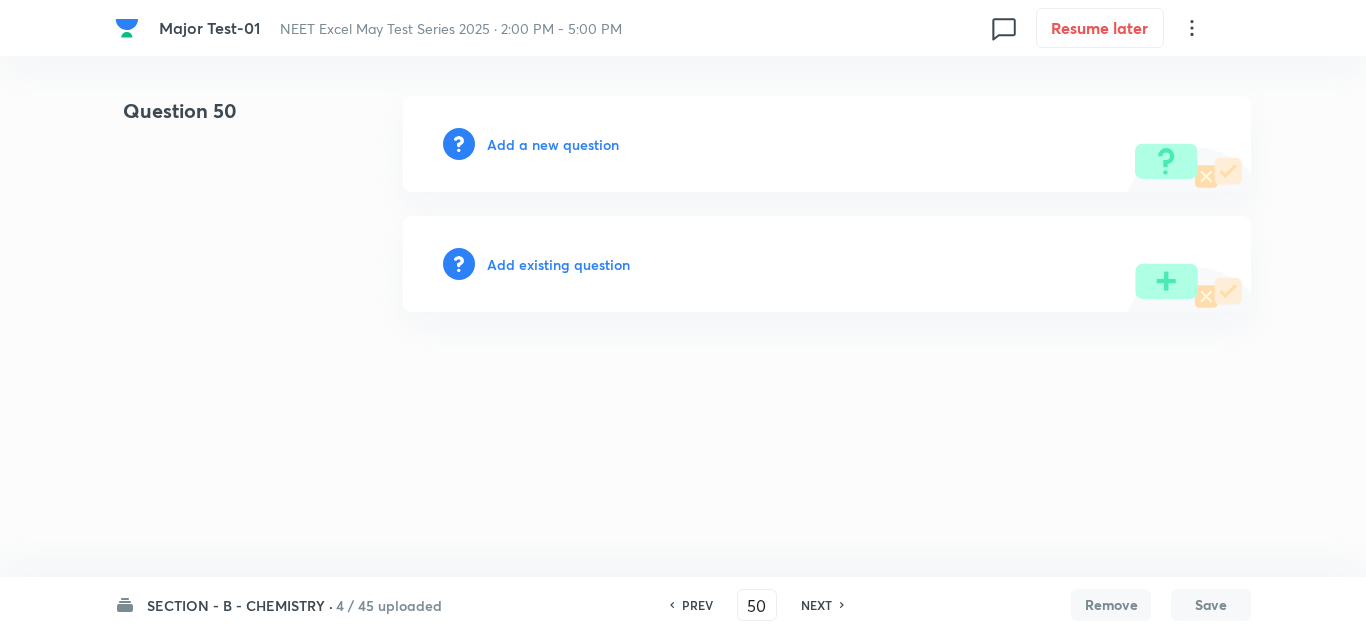 click on "Add a new question" at bounding box center (553, 144) 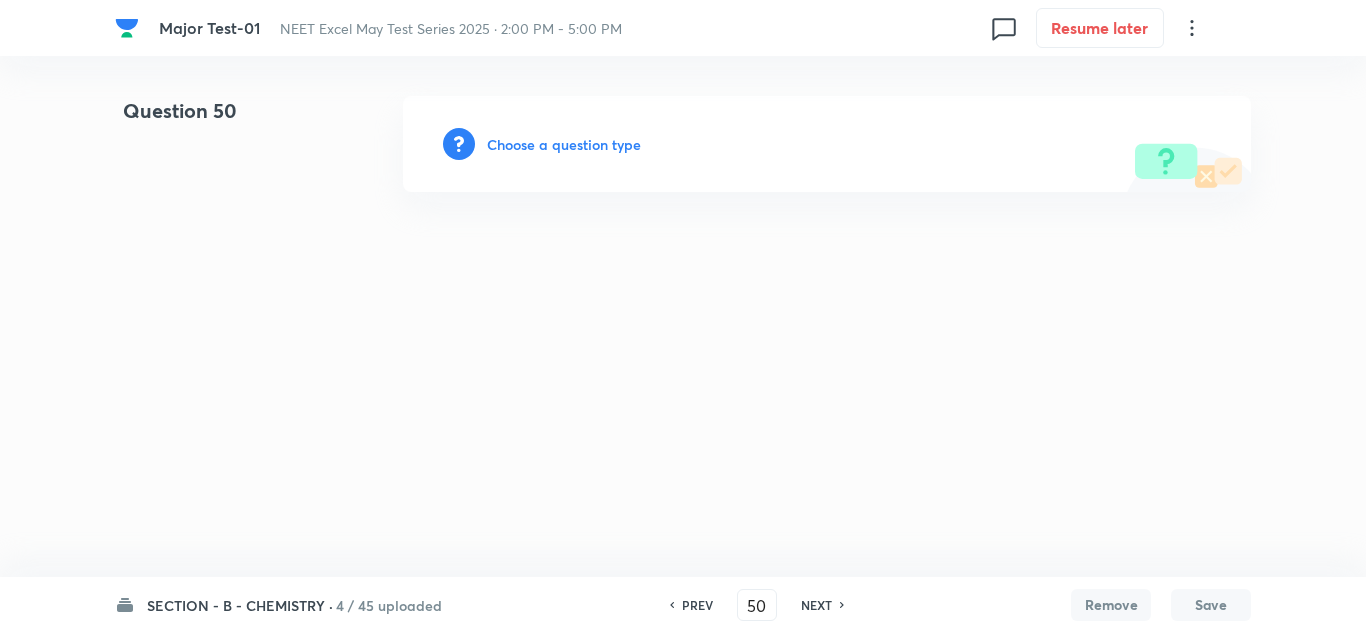 click on "Choose a question type" at bounding box center (564, 144) 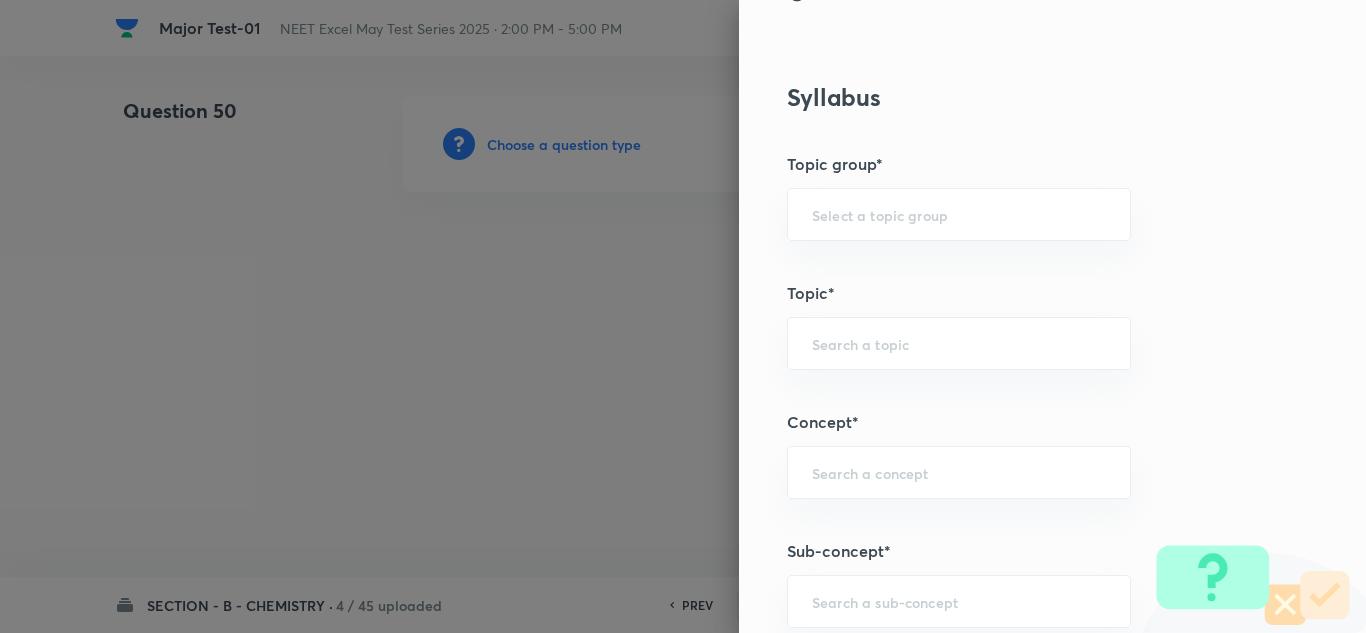 scroll, scrollTop: 900, scrollLeft: 0, axis: vertical 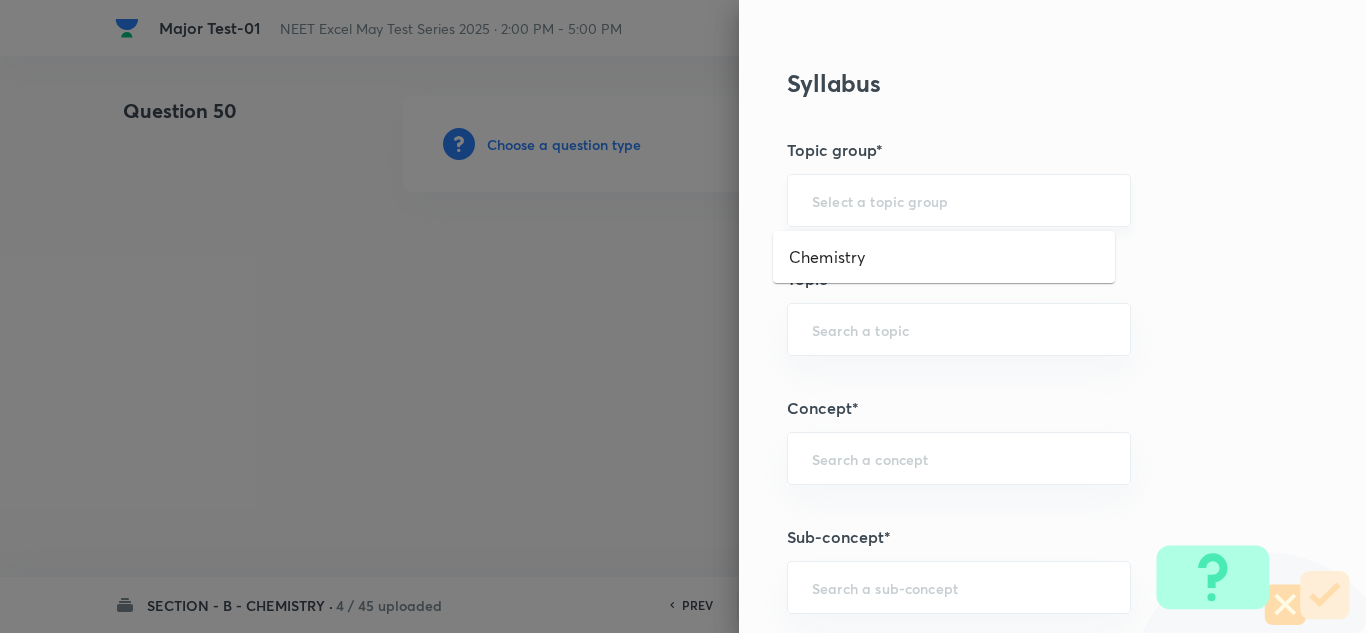 click at bounding box center (959, 200) 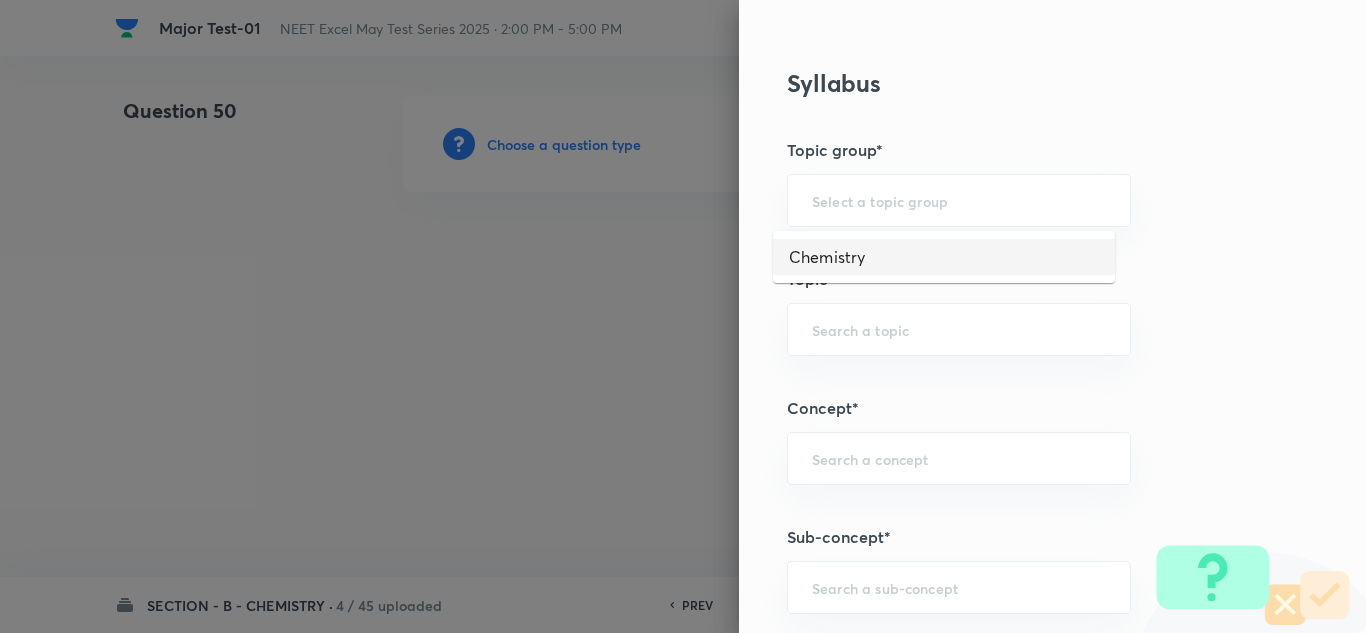 click on "Chemistry" at bounding box center [944, 257] 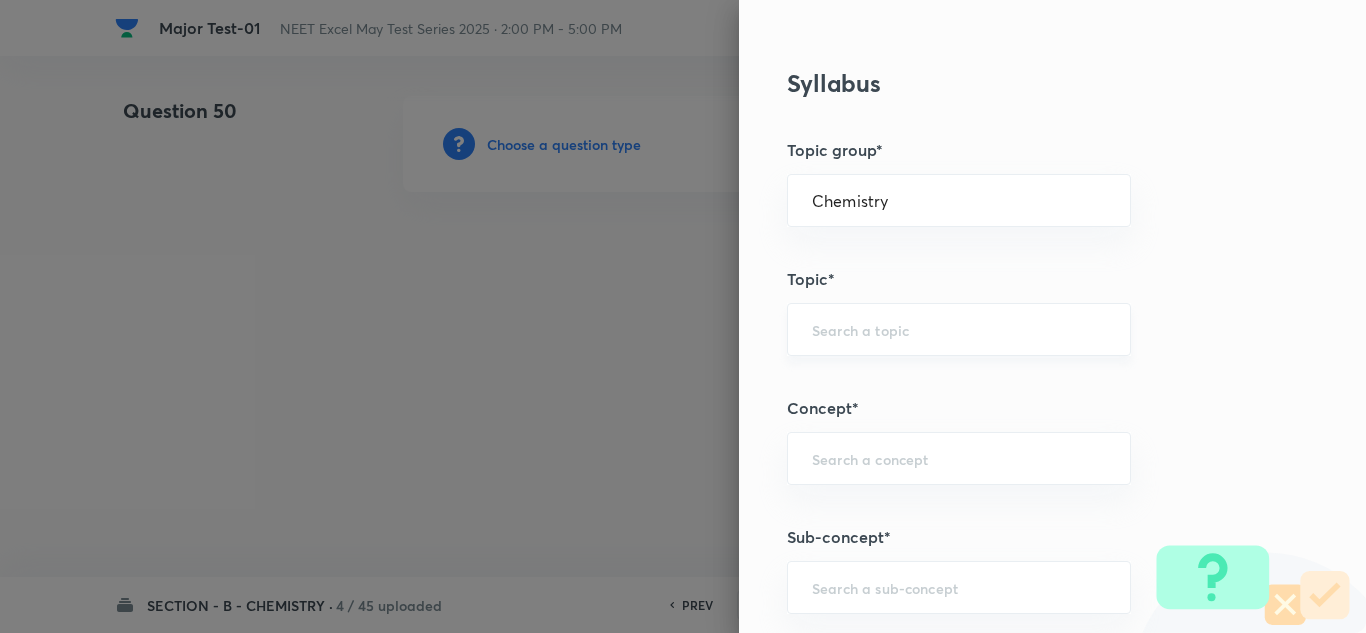 click at bounding box center (959, 329) 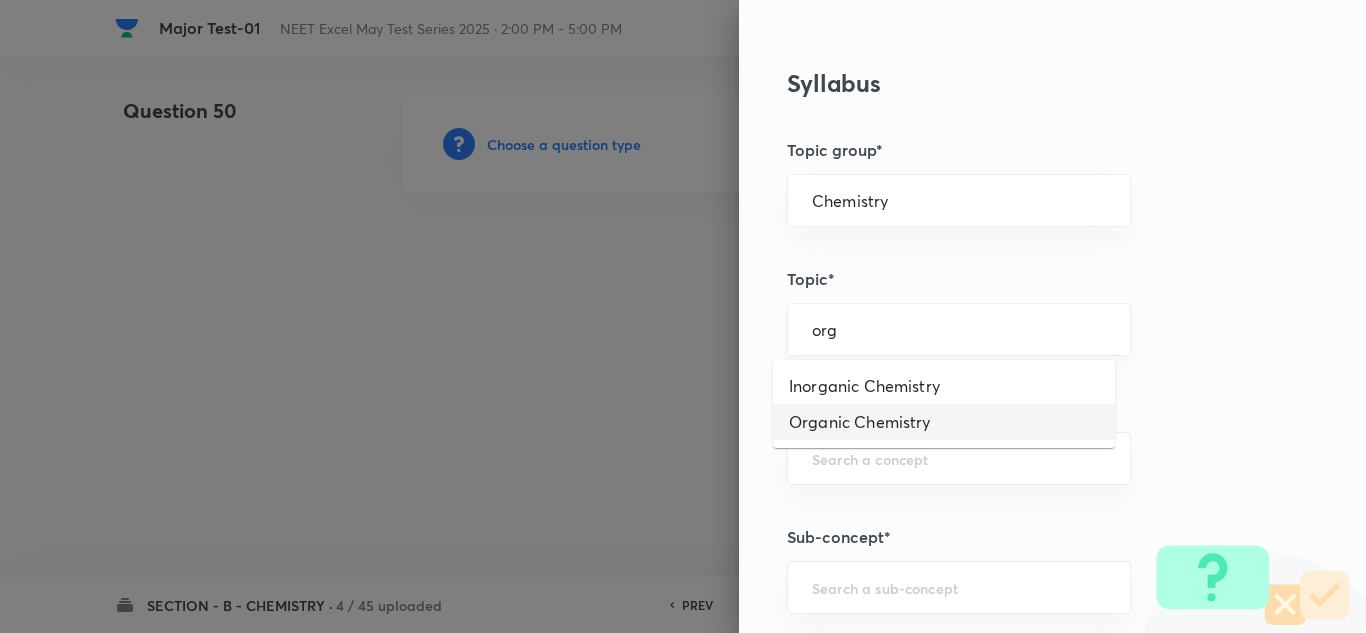 type on "Organic Chemistry" 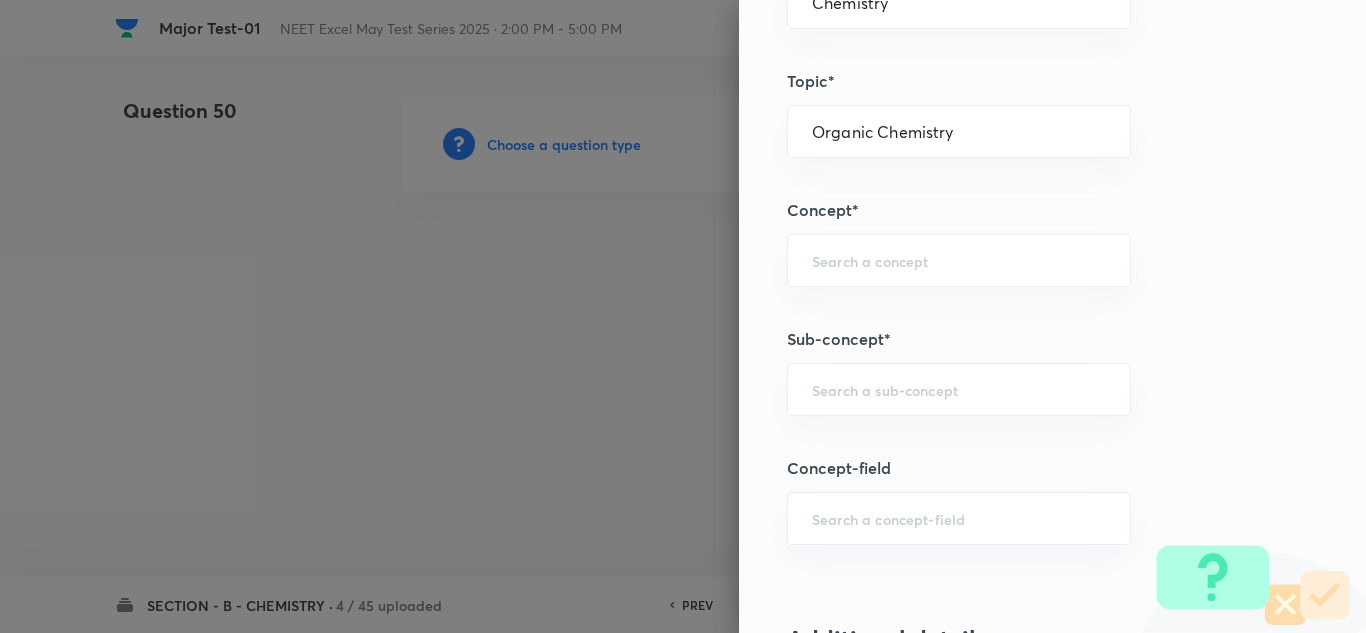 scroll, scrollTop: 1100, scrollLeft: 0, axis: vertical 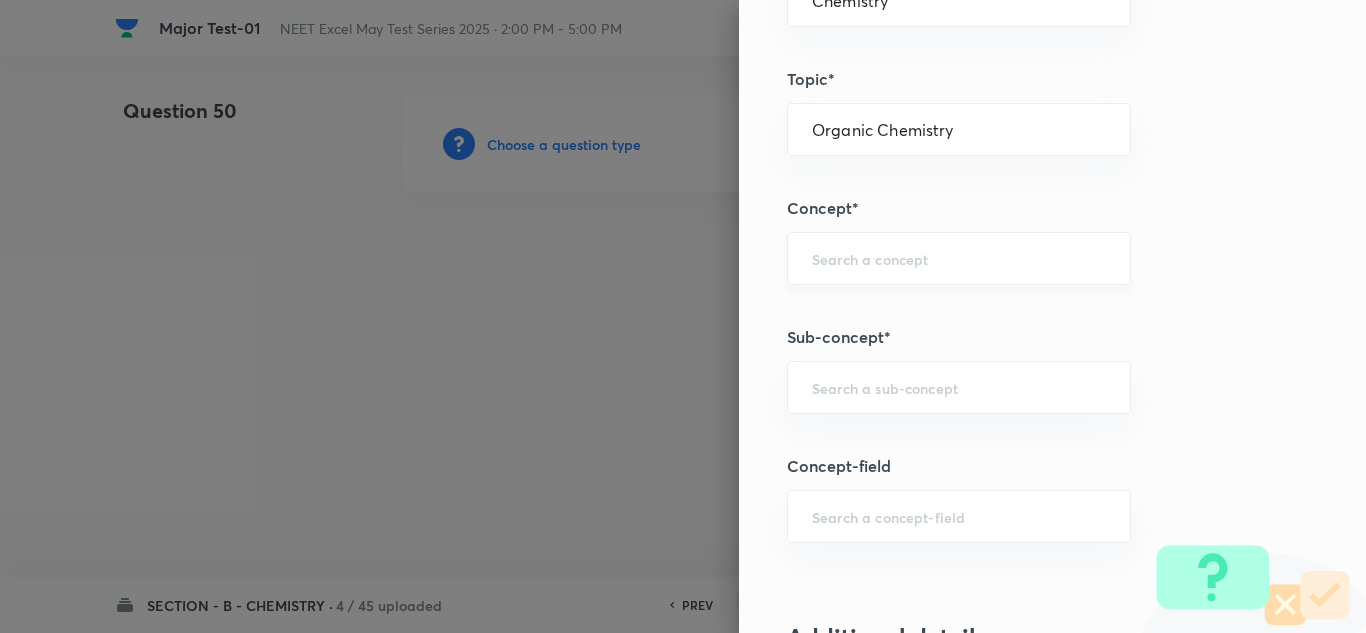 click on "​" at bounding box center (959, 258) 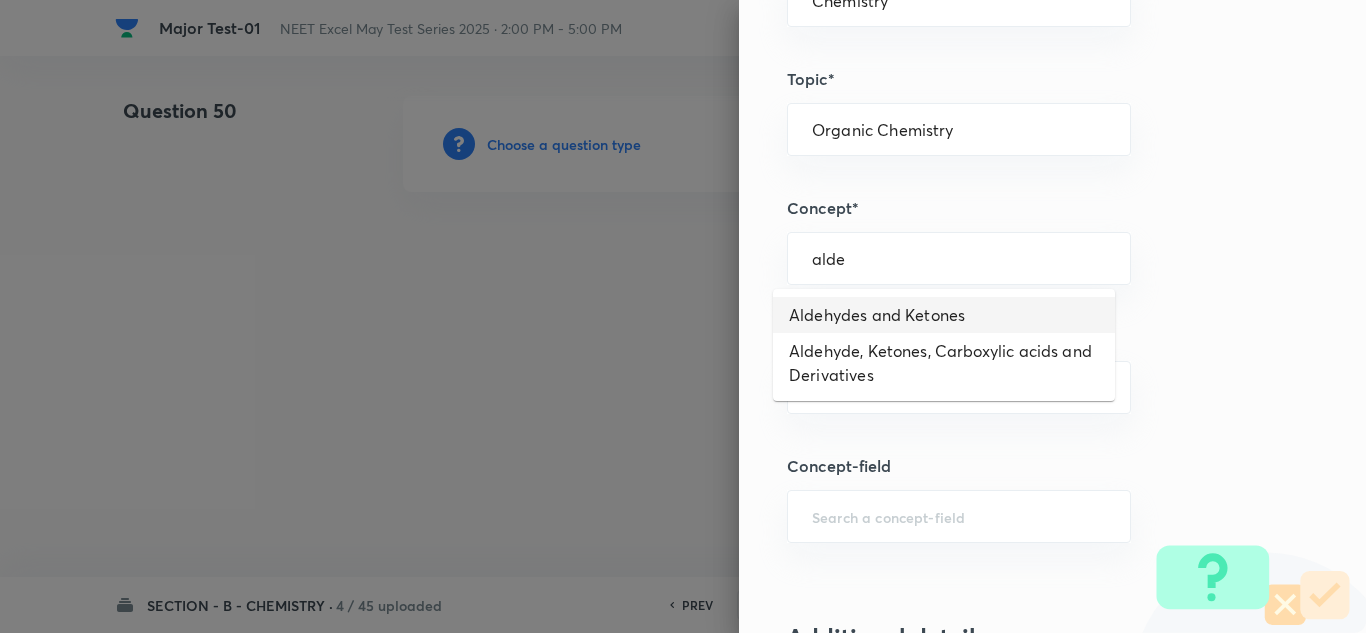click on "Aldehydes and Ketones" at bounding box center (944, 315) 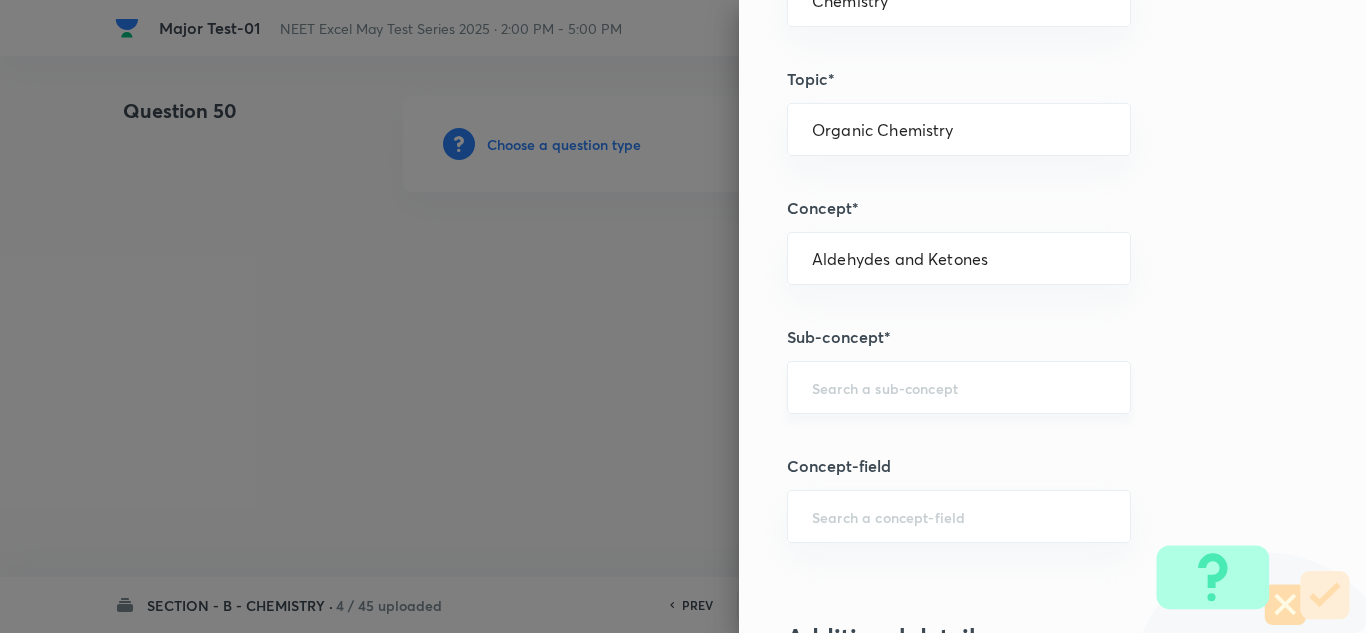 click at bounding box center [959, 387] 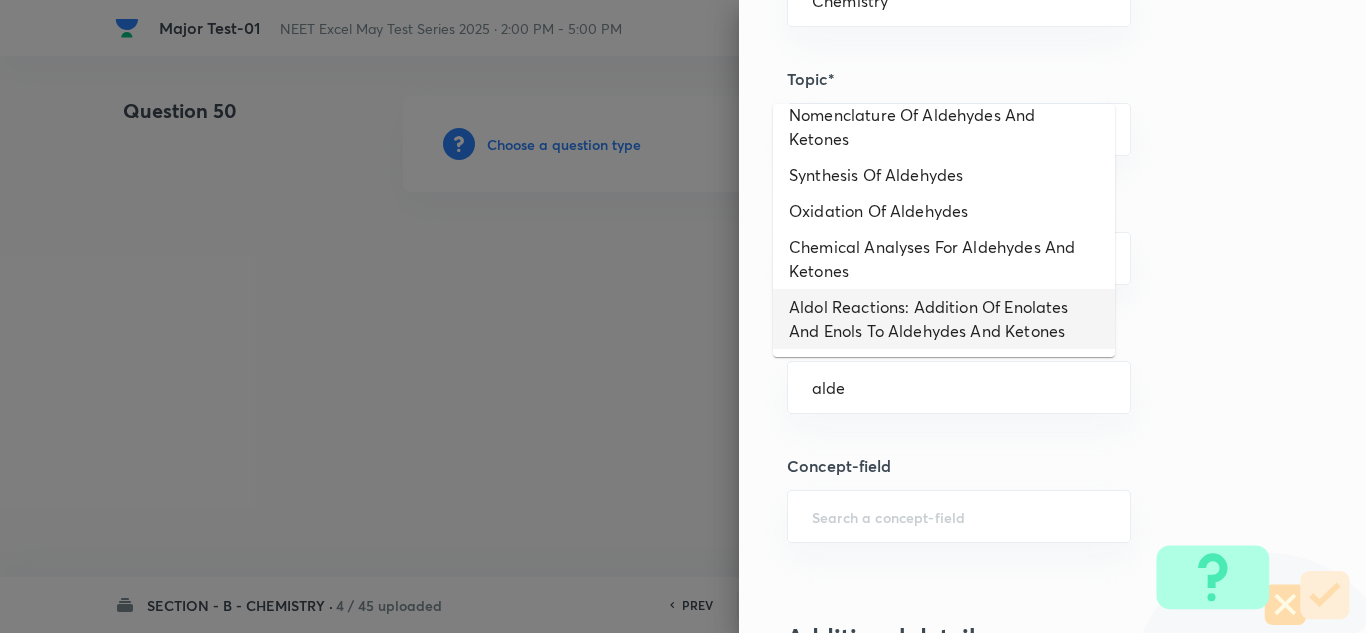scroll, scrollTop: 0, scrollLeft: 0, axis: both 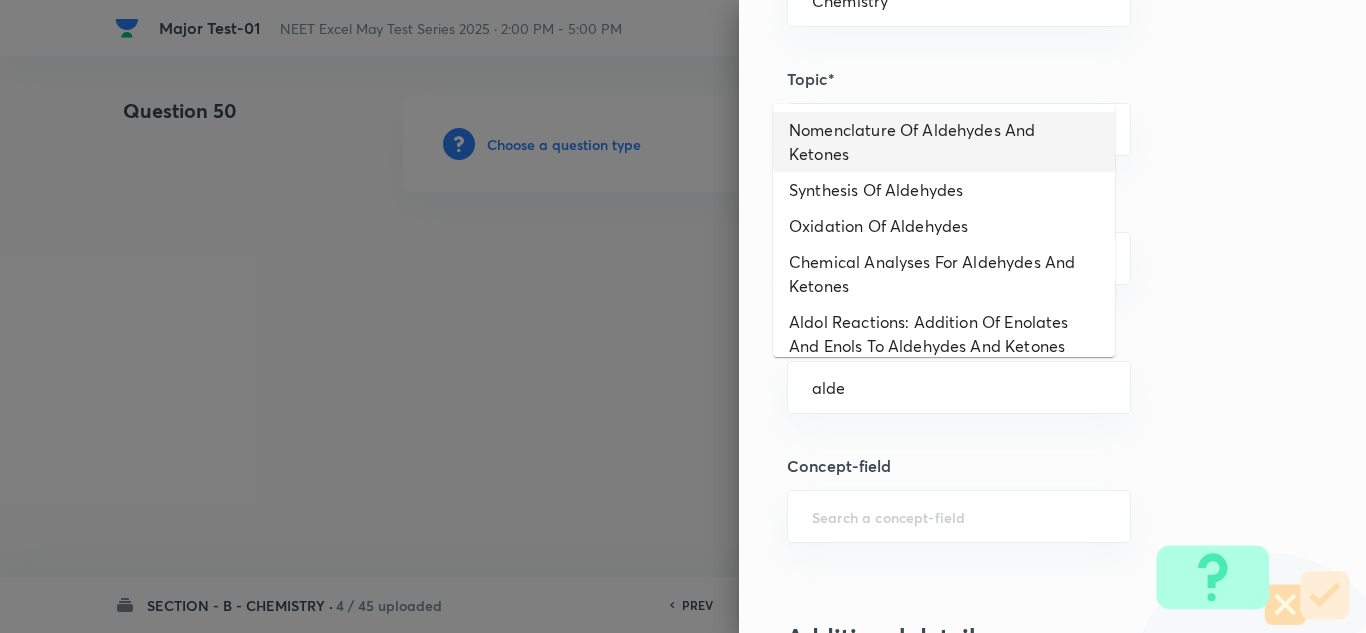 click on "Nomenclature Of Aldehydes  And Ketones" at bounding box center (944, 142) 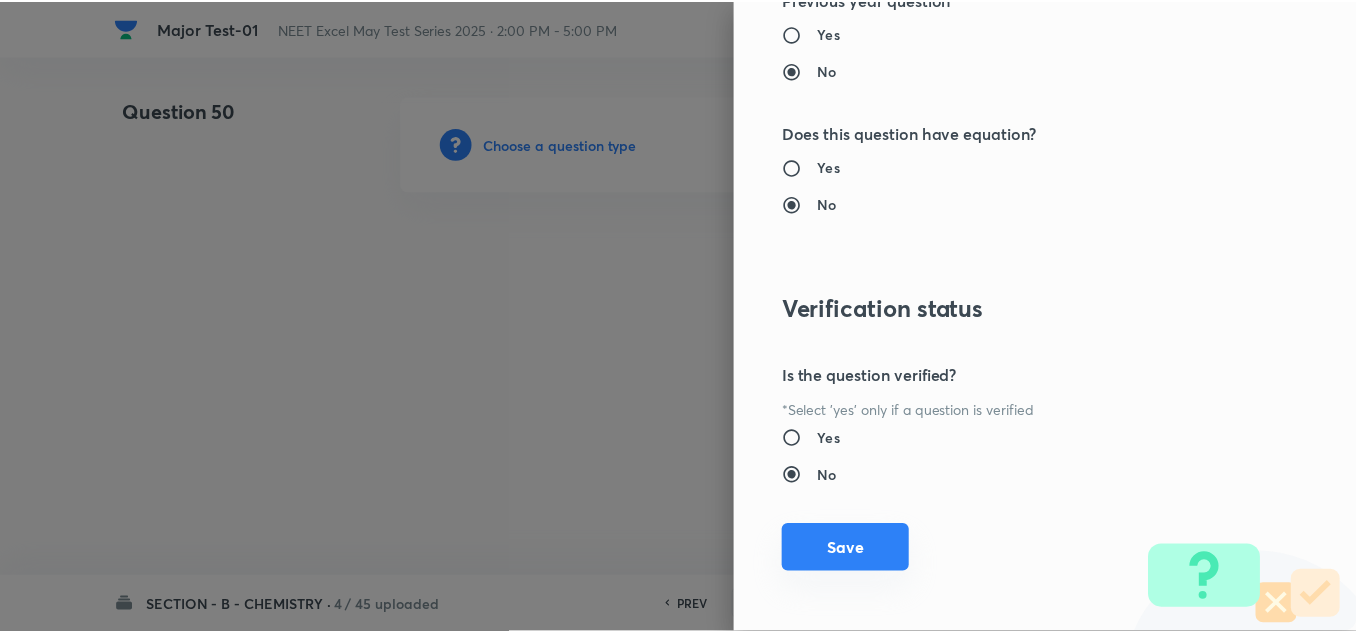 scroll, scrollTop: 2227, scrollLeft: 0, axis: vertical 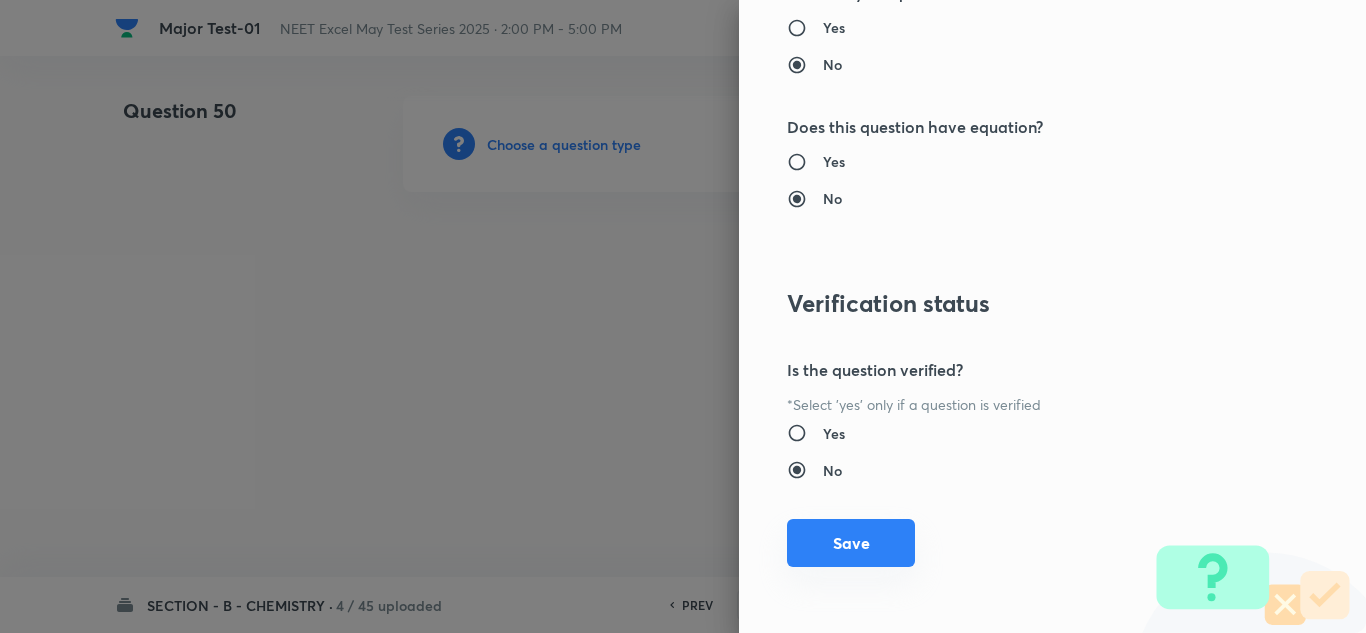 click on "Save" at bounding box center [851, 543] 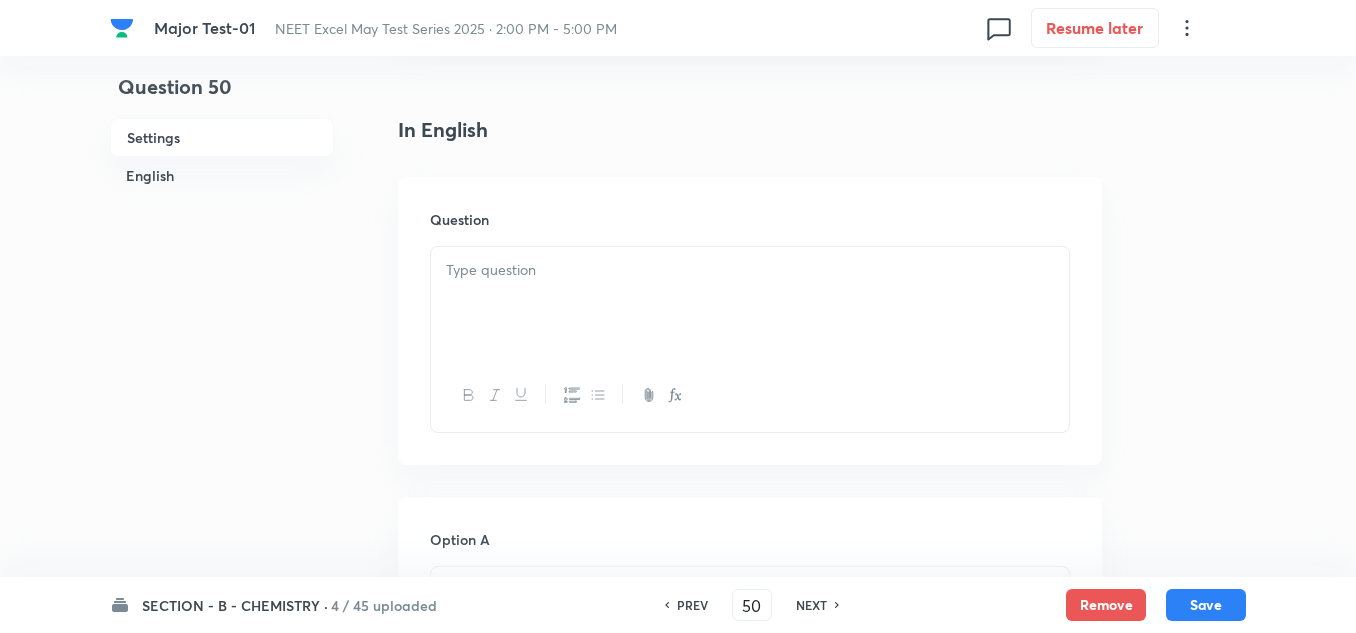 scroll, scrollTop: 500, scrollLeft: 0, axis: vertical 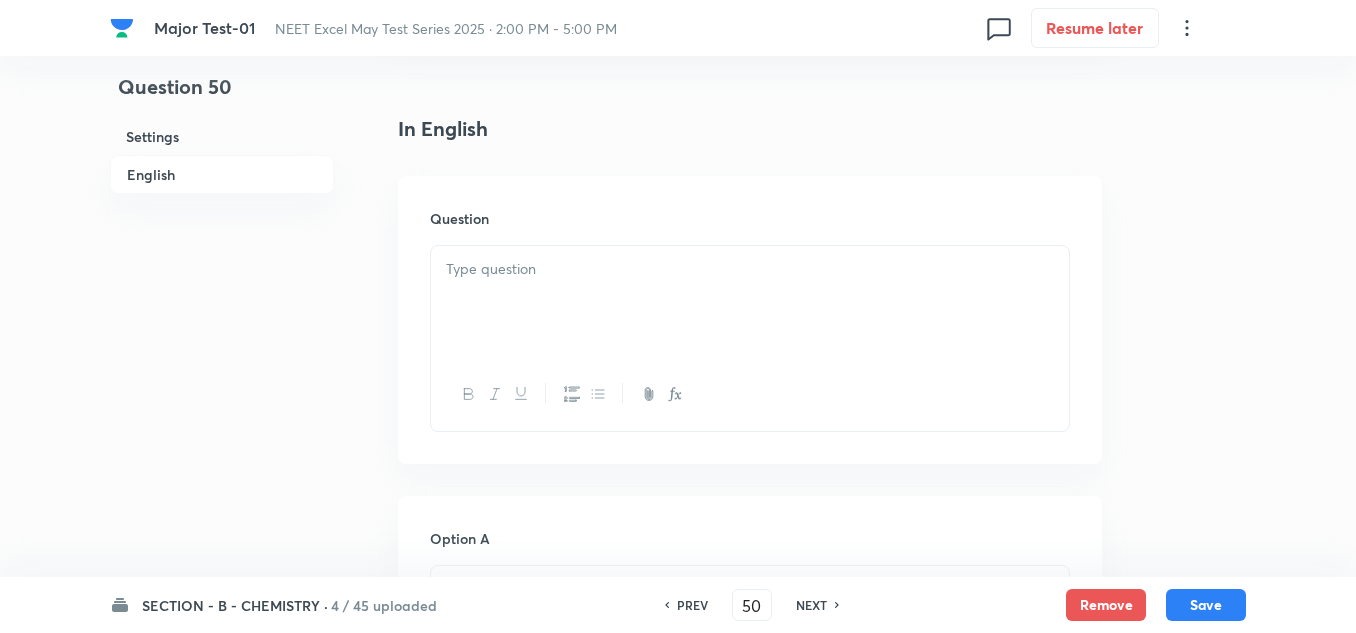 click at bounding box center [750, 302] 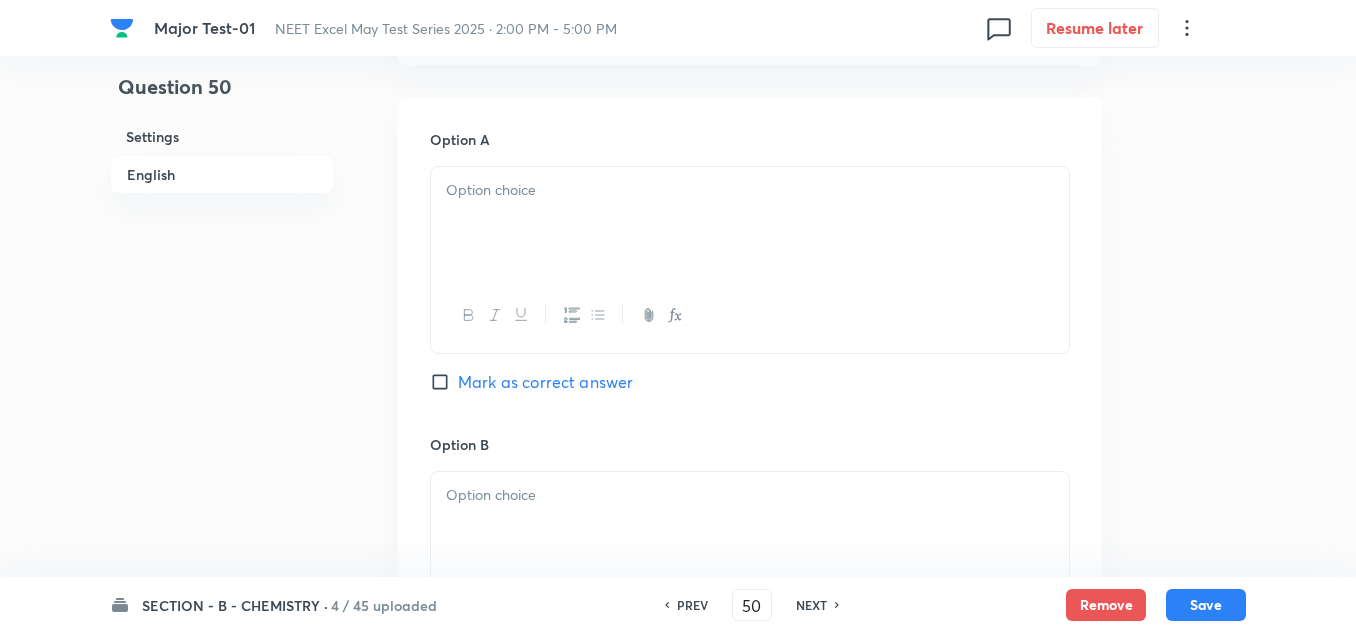 scroll, scrollTop: 900, scrollLeft: 0, axis: vertical 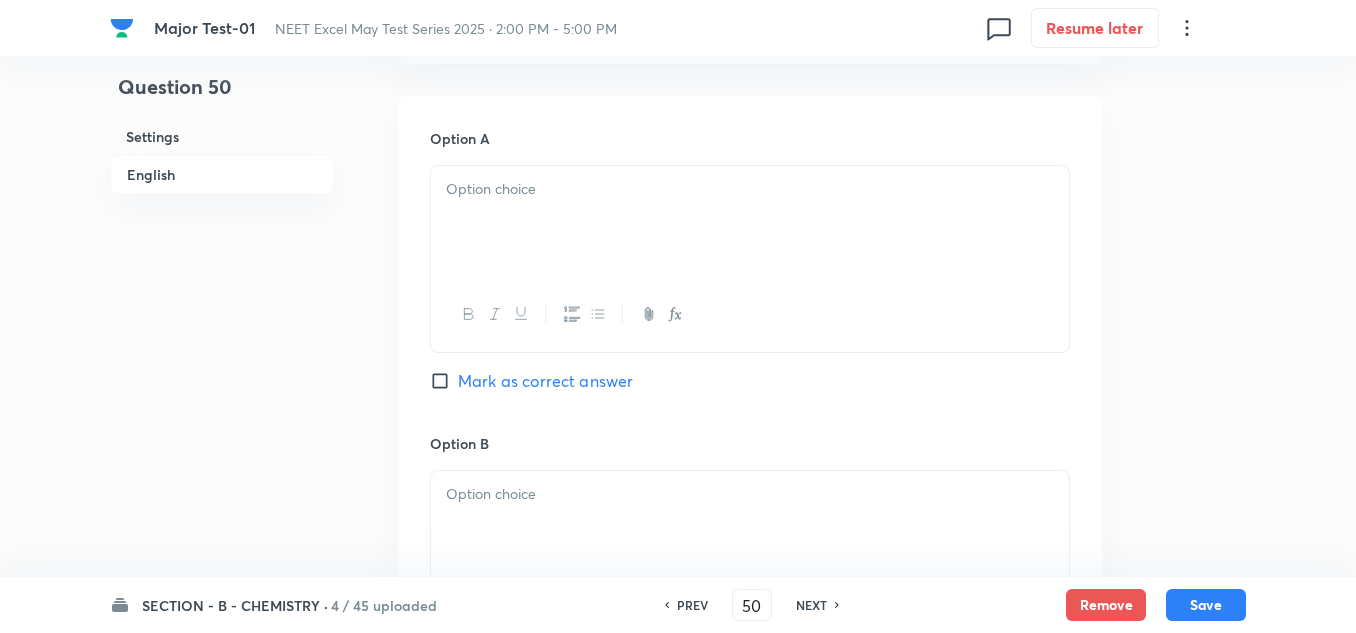 click at bounding box center (750, 222) 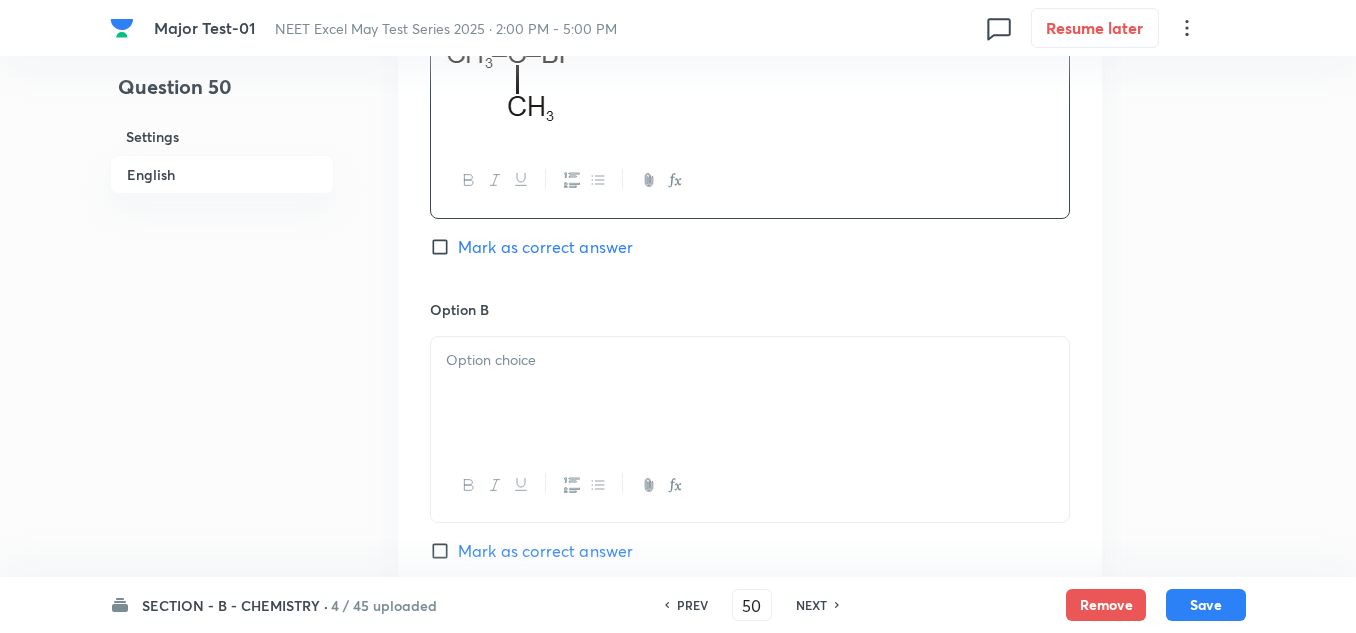scroll, scrollTop: 1100, scrollLeft: 0, axis: vertical 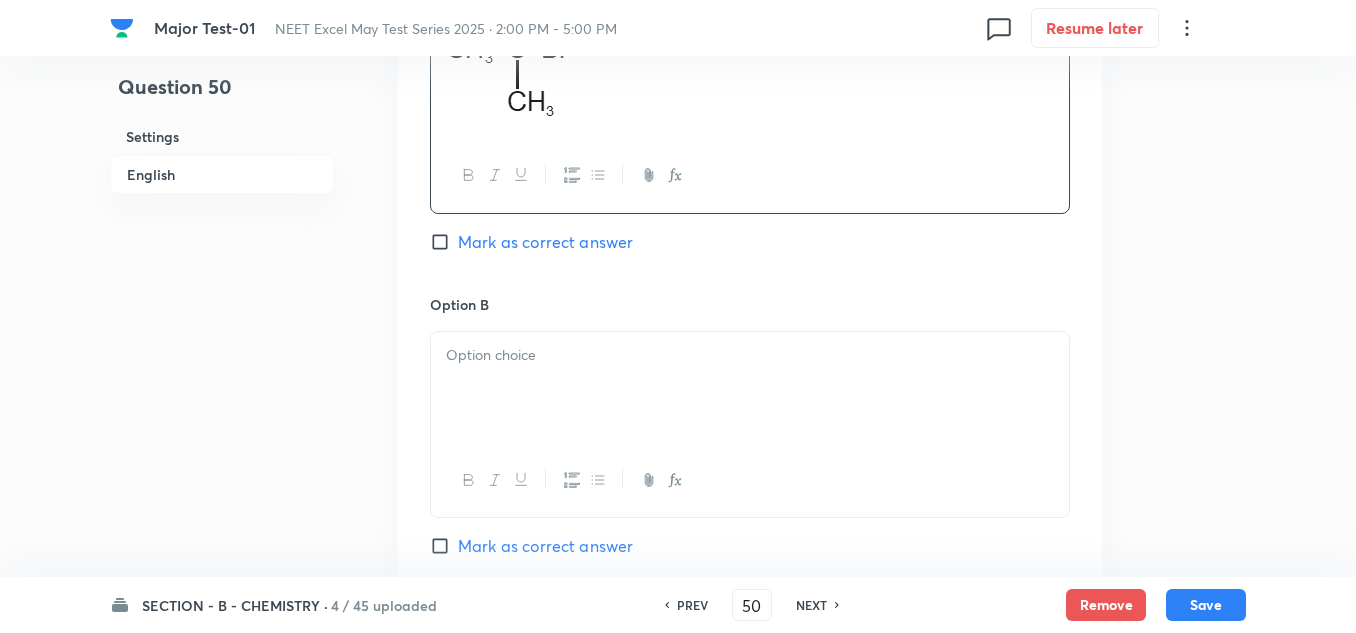 click at bounding box center (750, 388) 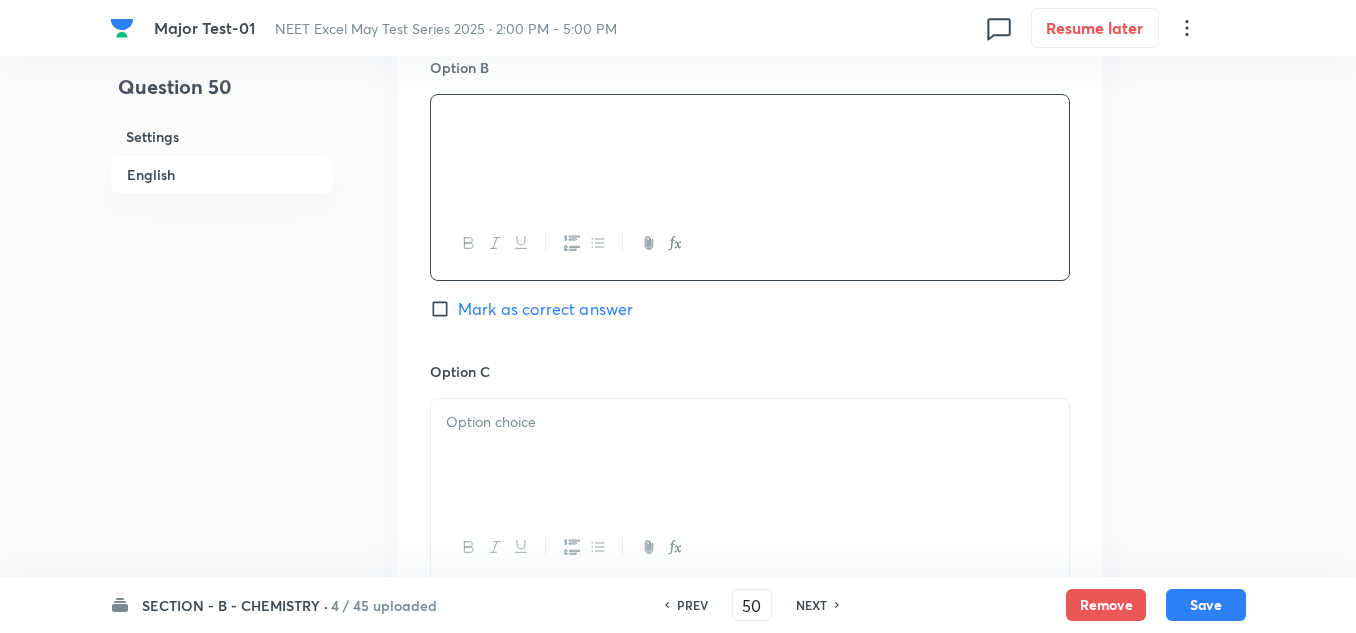 scroll, scrollTop: 1400, scrollLeft: 0, axis: vertical 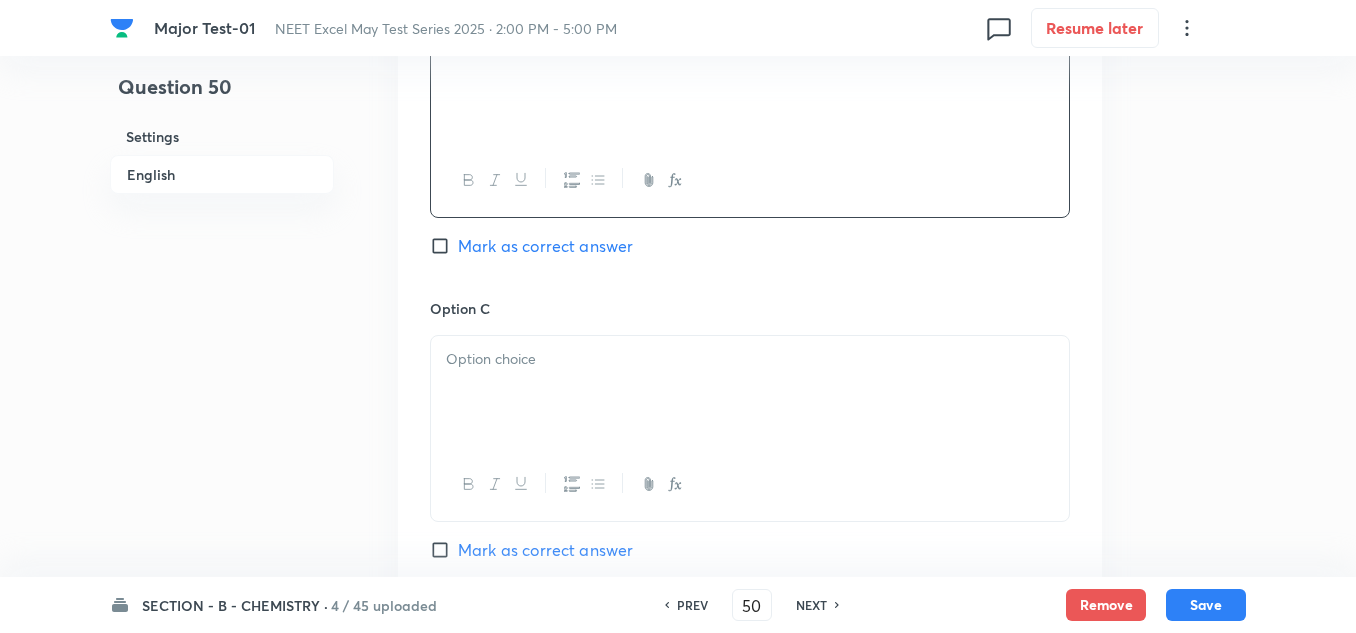 click at bounding box center [750, 392] 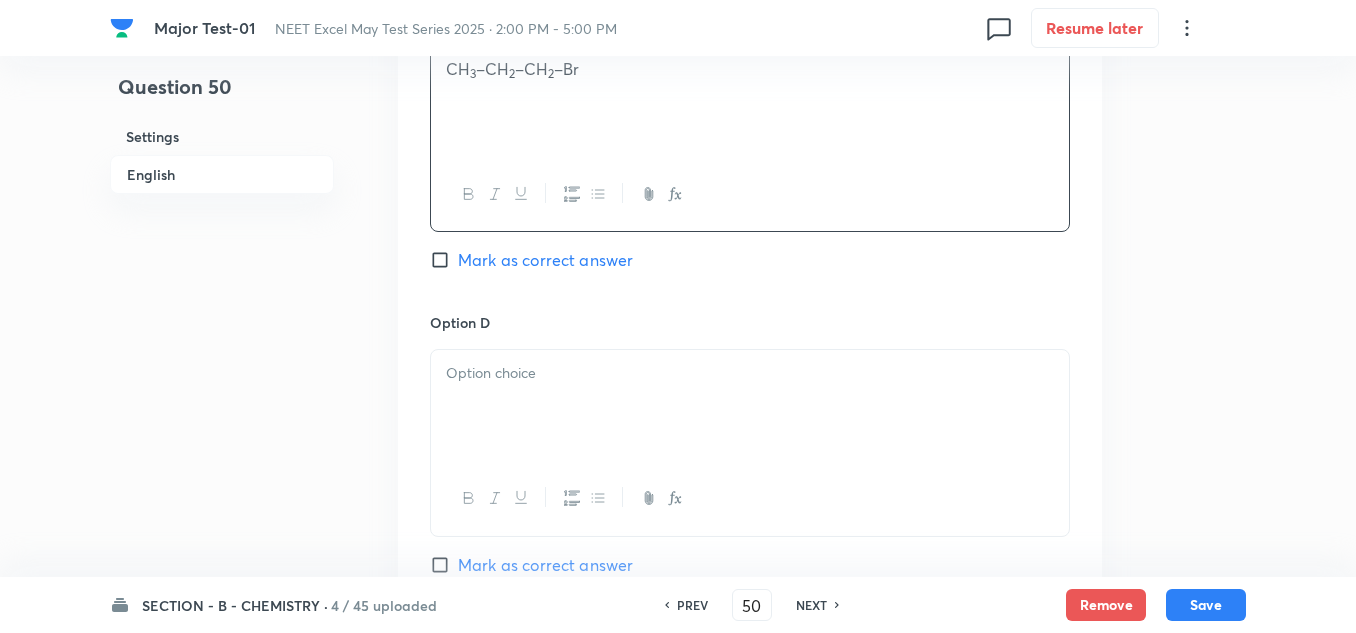 scroll, scrollTop: 1700, scrollLeft: 0, axis: vertical 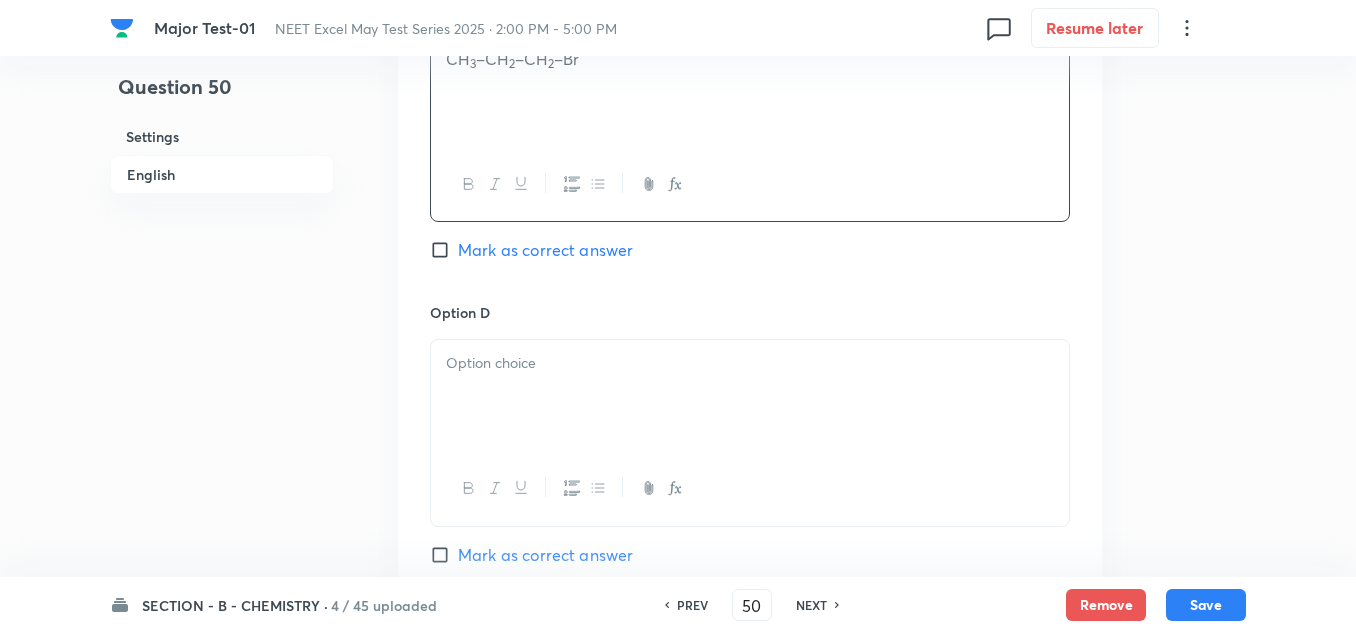 click at bounding box center (750, 396) 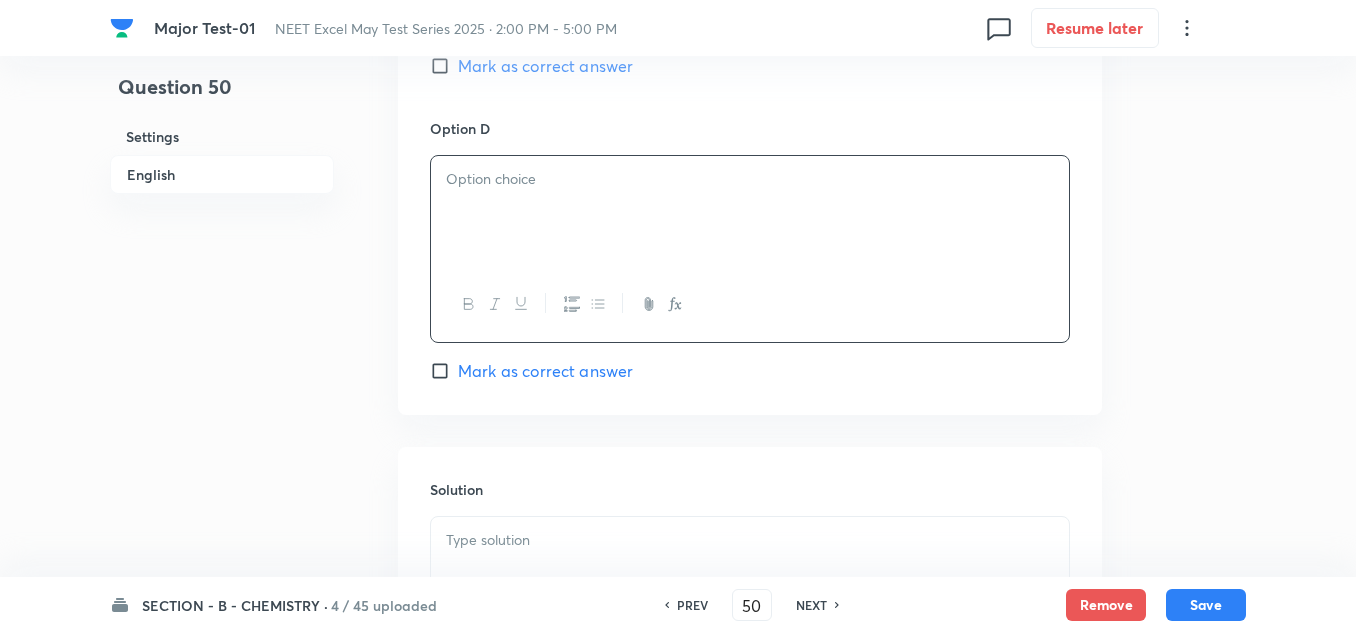 scroll, scrollTop: 1900, scrollLeft: 0, axis: vertical 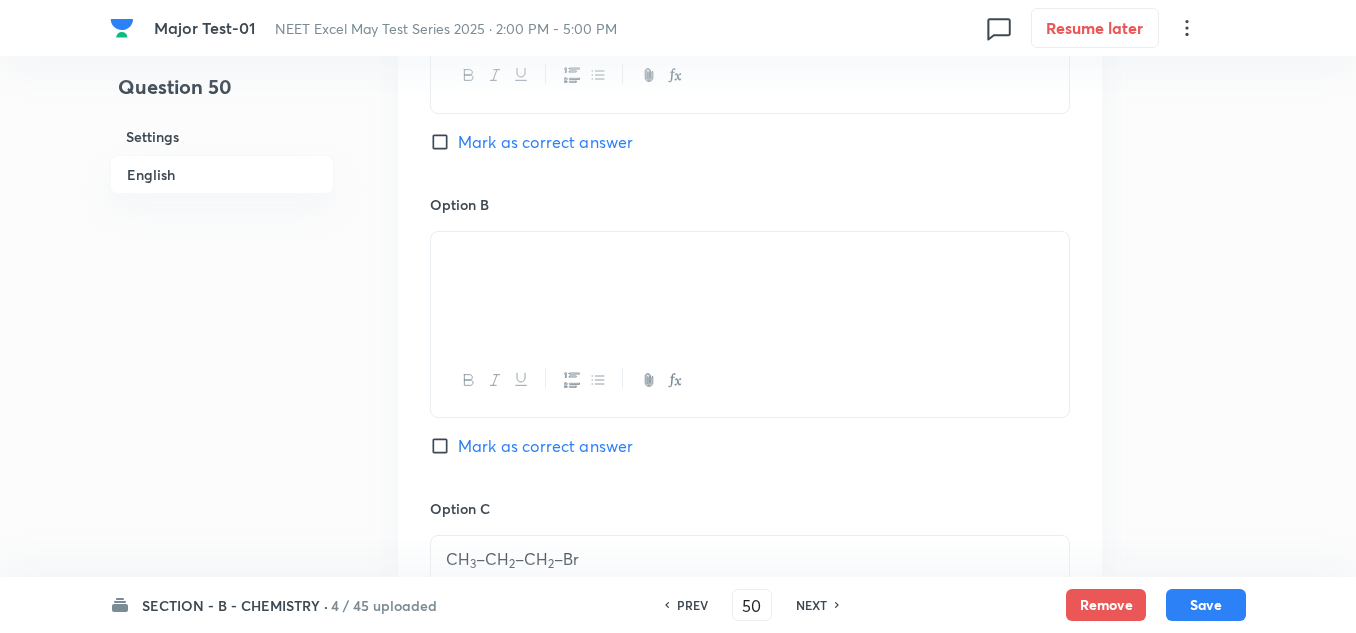 click on "Mark as correct answer" at bounding box center (545, 142) 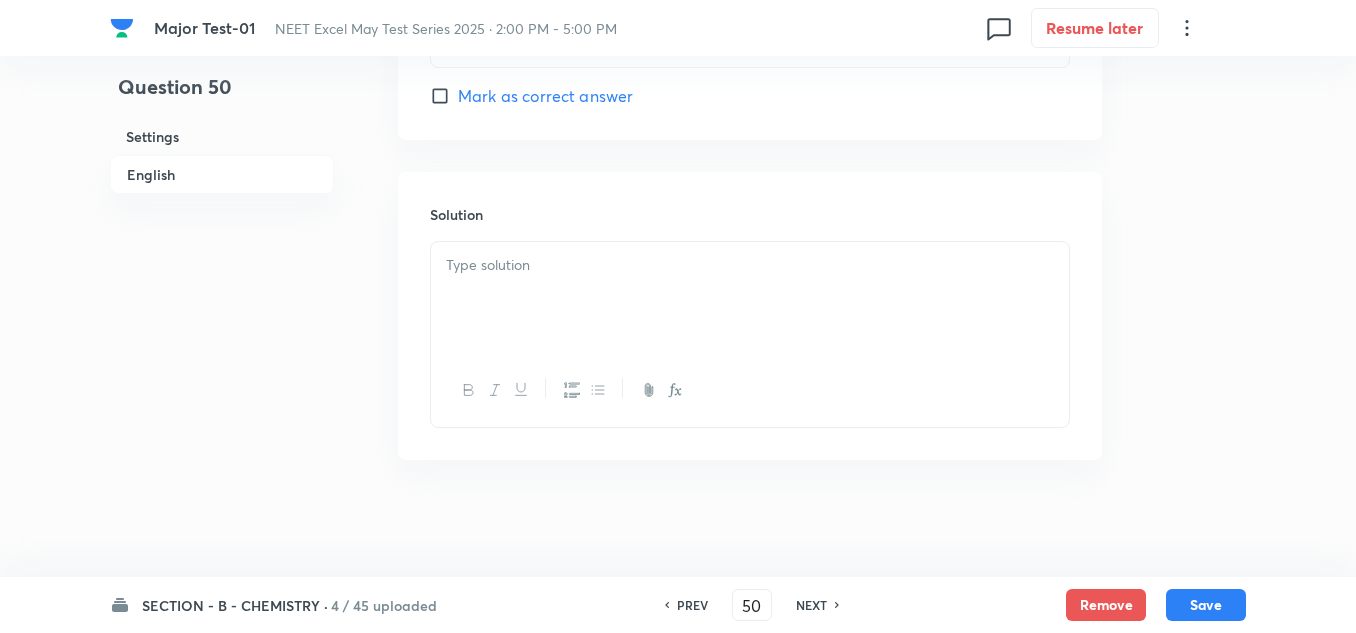 scroll, scrollTop: 2163, scrollLeft: 0, axis: vertical 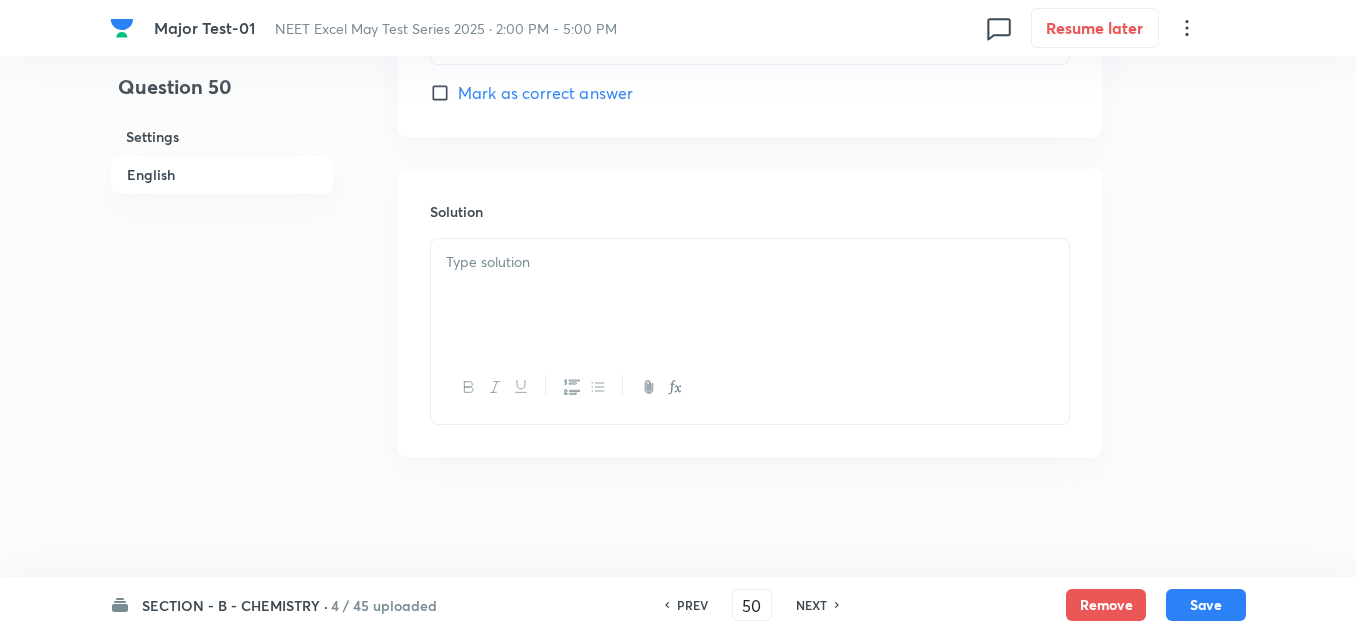 click at bounding box center (750, 295) 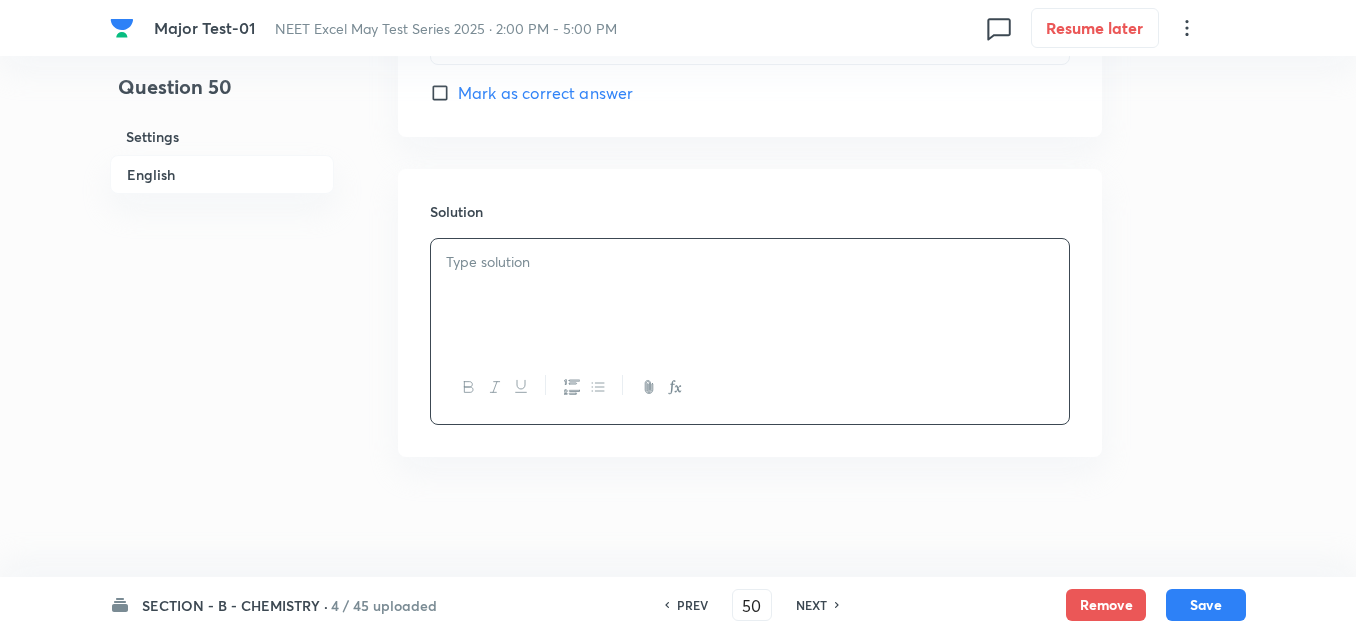 type 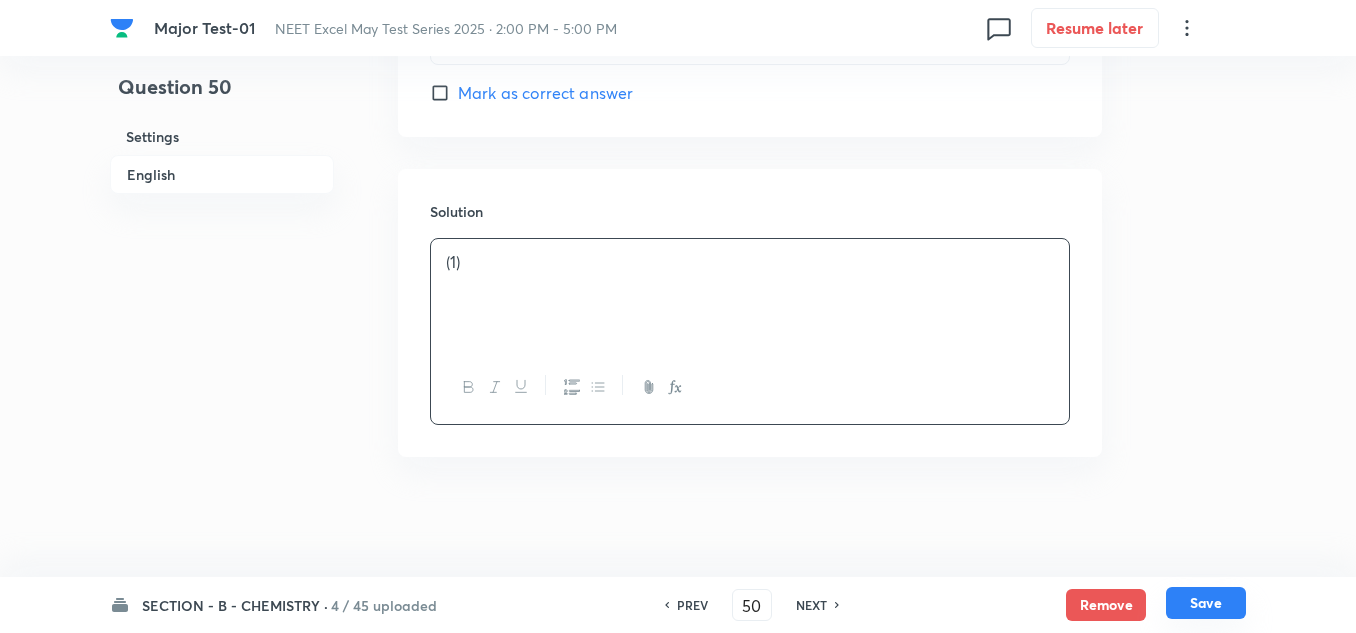 click on "Save" at bounding box center [1206, 603] 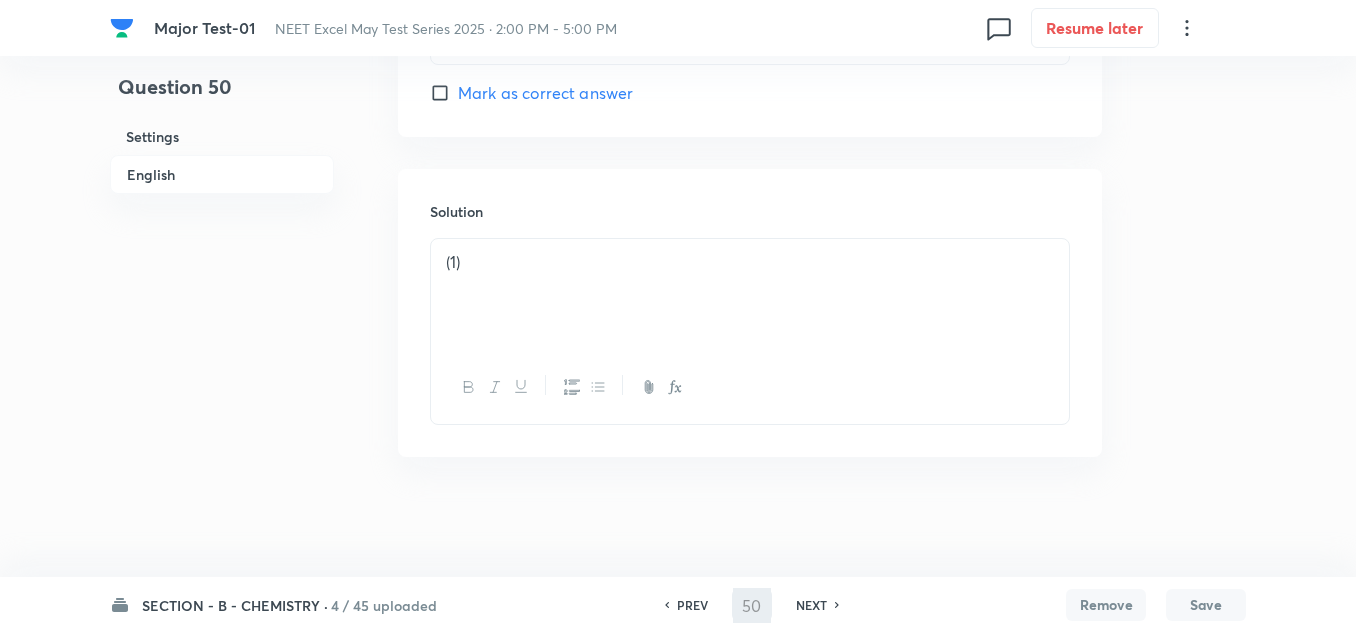 type on "51" 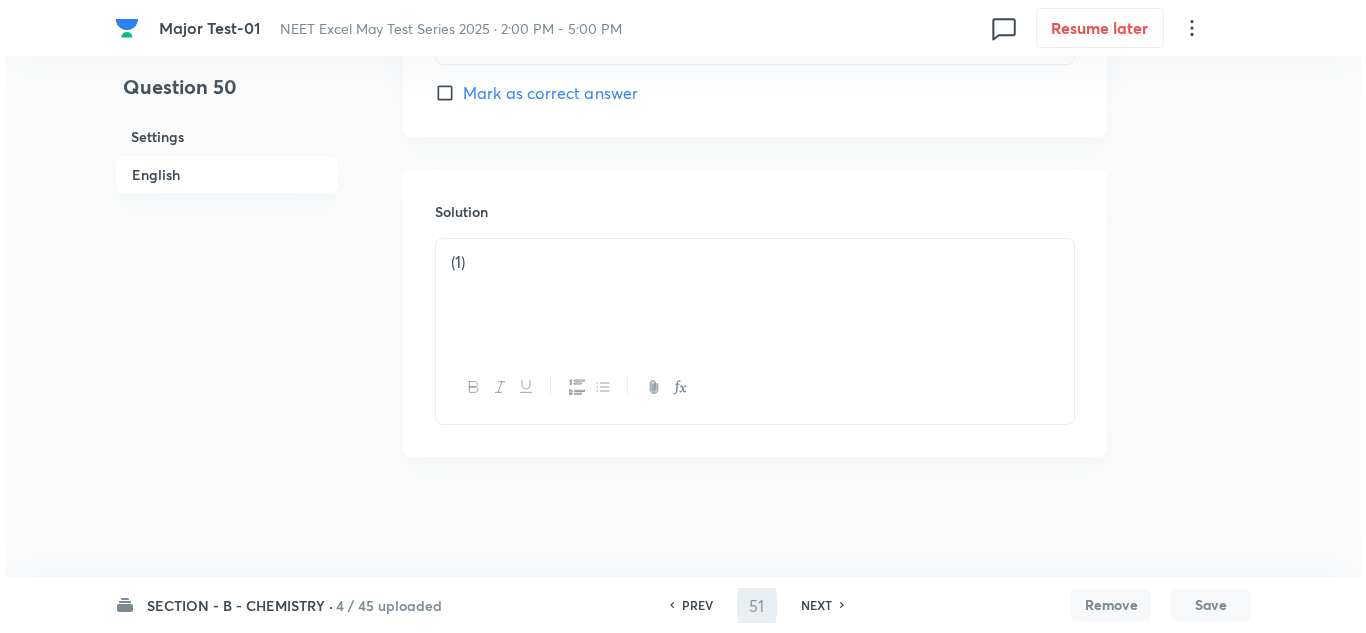 scroll, scrollTop: 0, scrollLeft: 0, axis: both 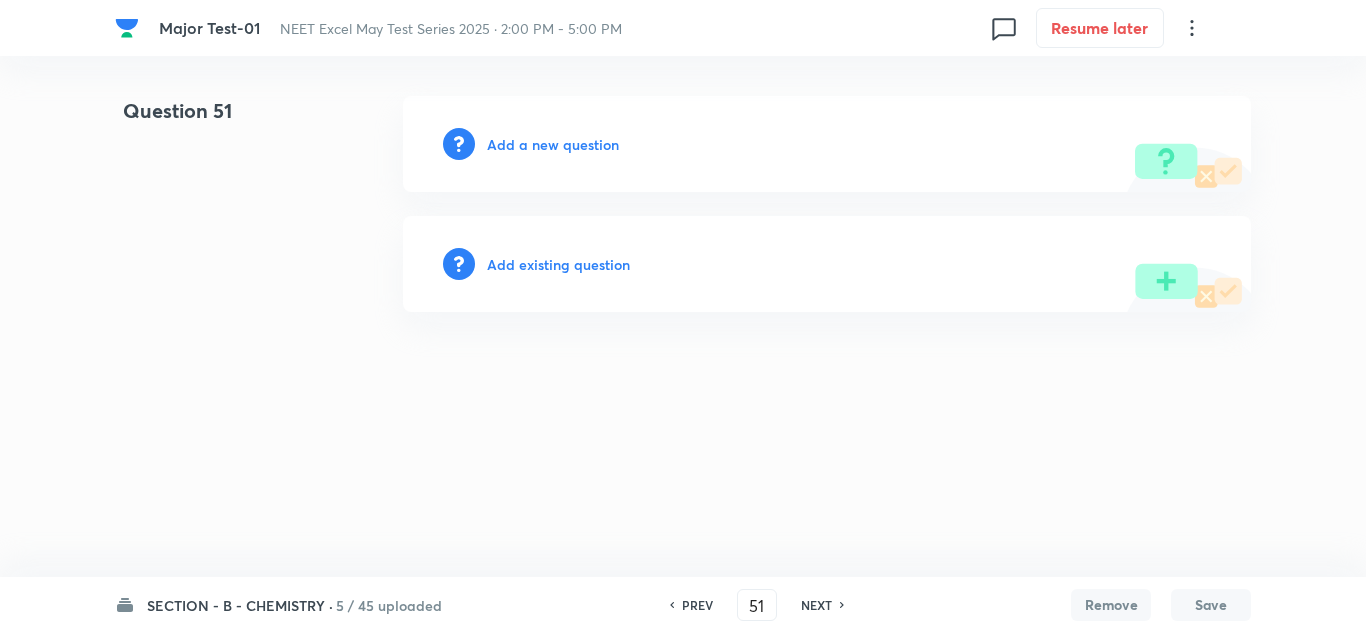 click on "Add a new question" at bounding box center [553, 144] 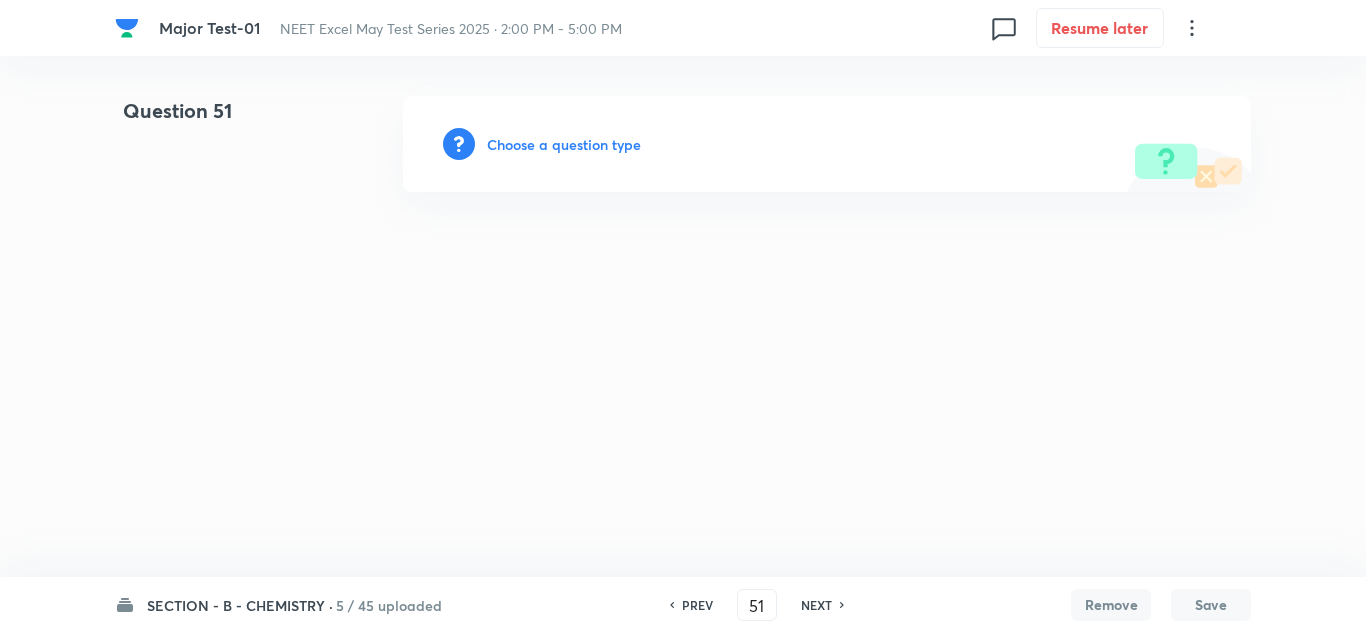 click on "Choose a question type" at bounding box center [564, 144] 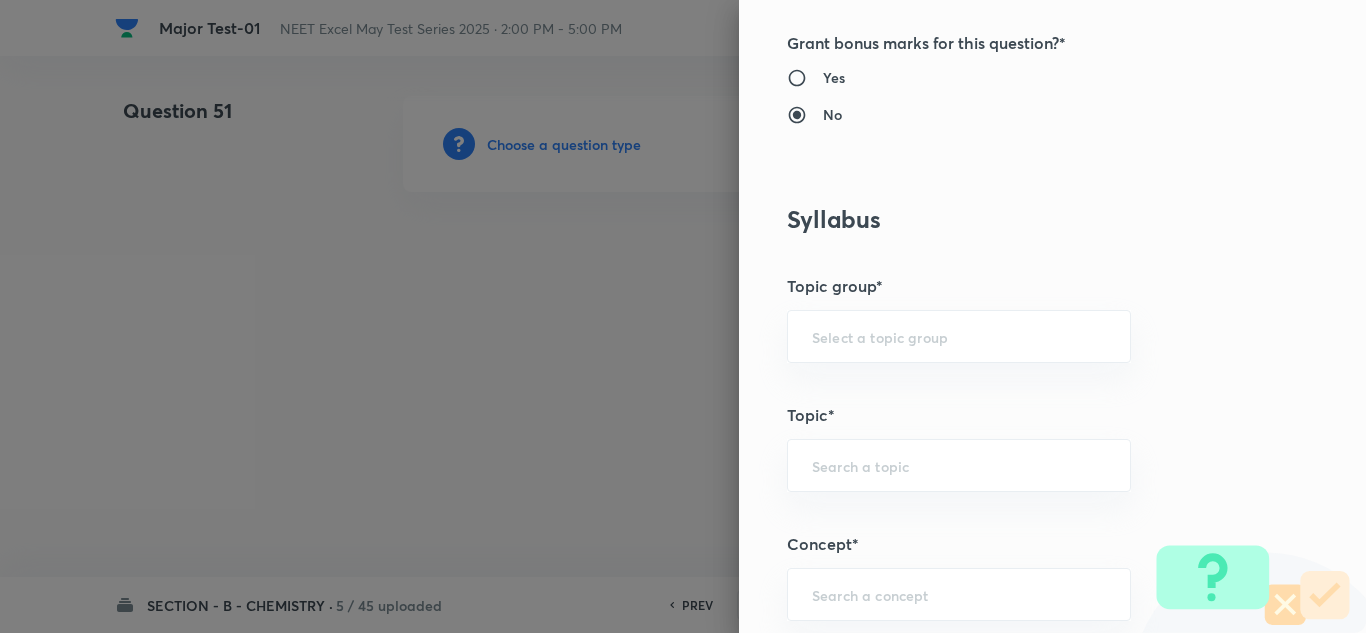 scroll, scrollTop: 800, scrollLeft: 0, axis: vertical 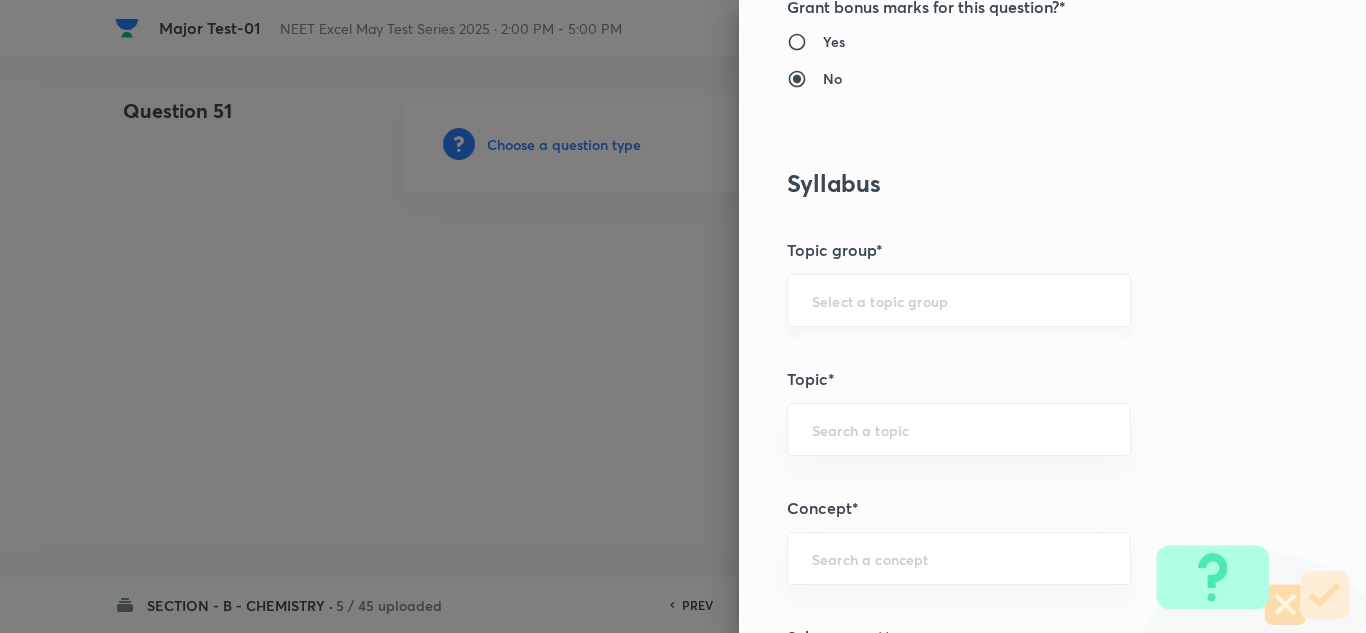 click on "​" at bounding box center [959, 300] 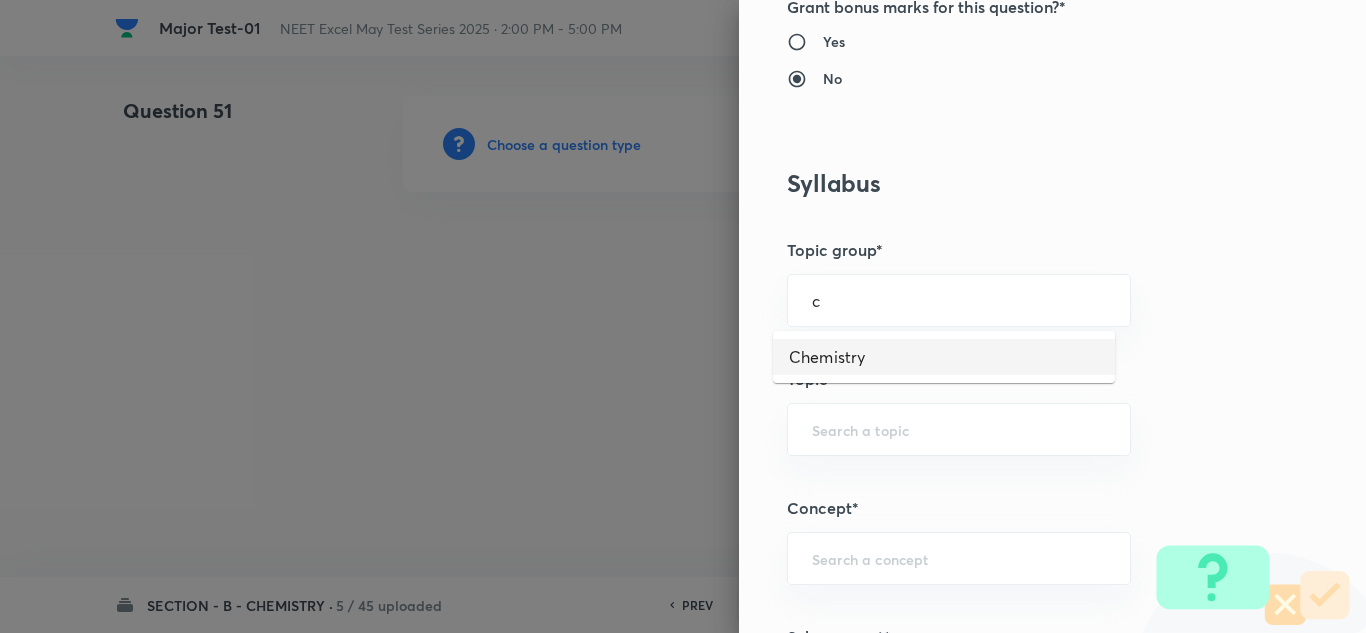 type on "Chemistry" 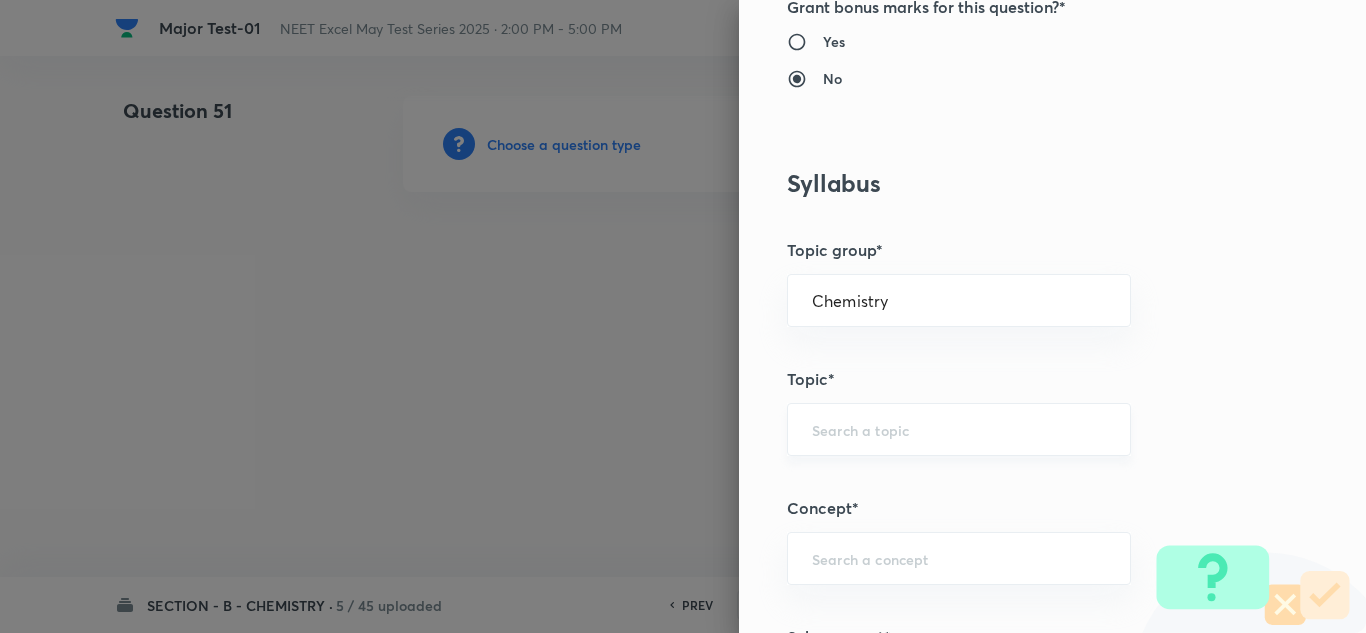 scroll, scrollTop: 900, scrollLeft: 0, axis: vertical 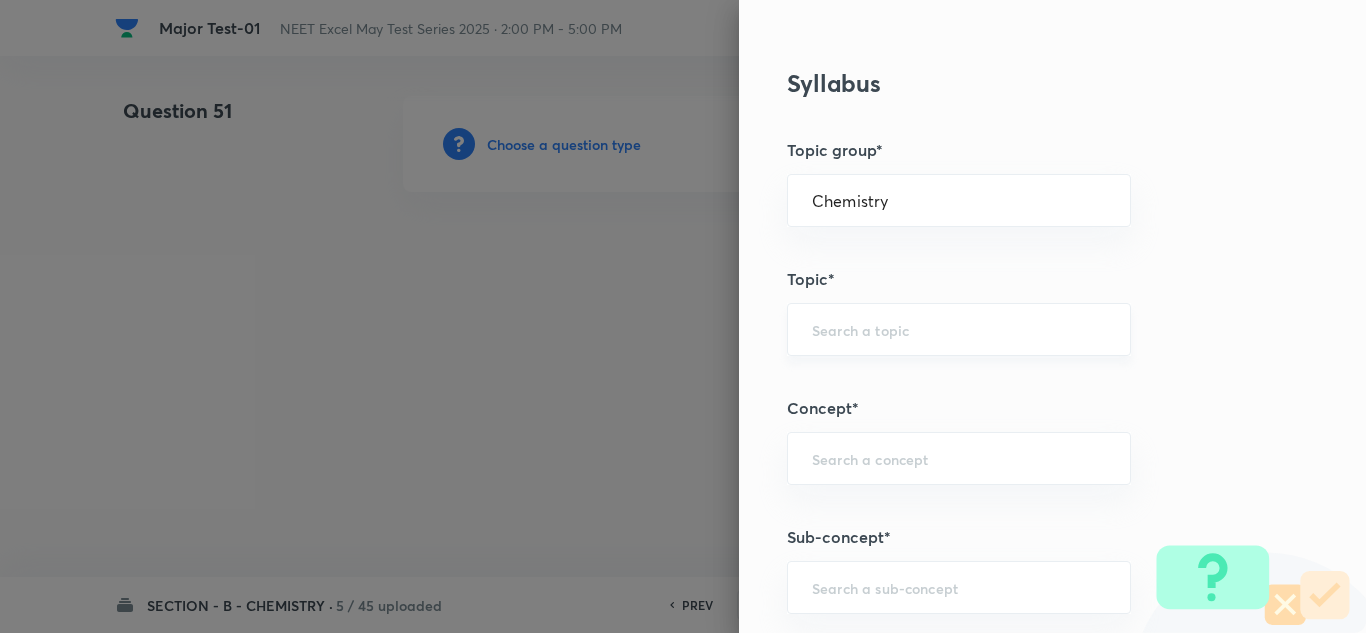 click at bounding box center [959, 329] 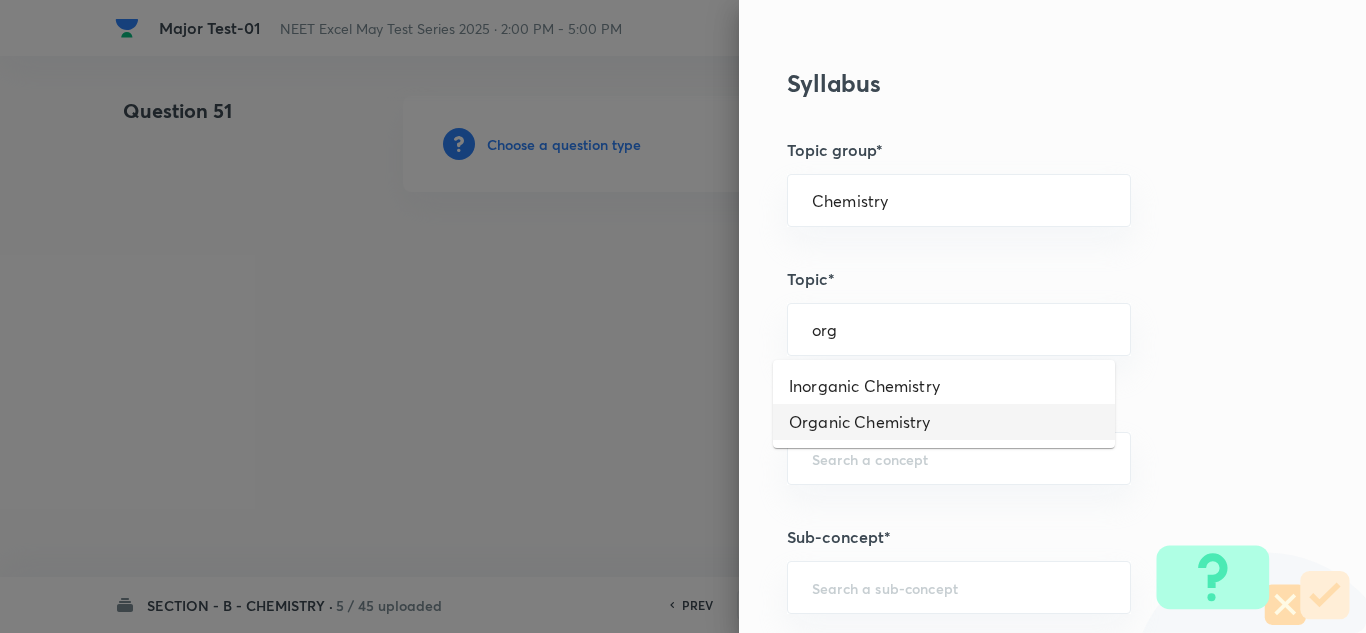 click on "Organic Chemistry" at bounding box center (944, 422) 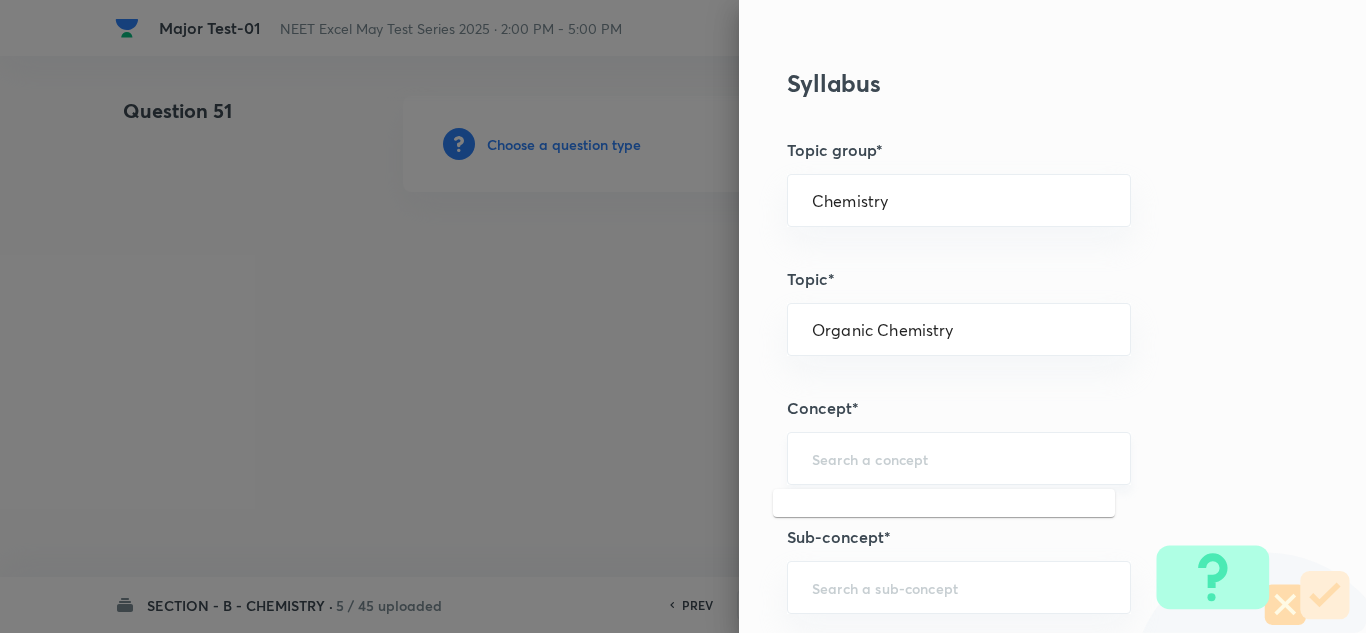 click at bounding box center (959, 458) 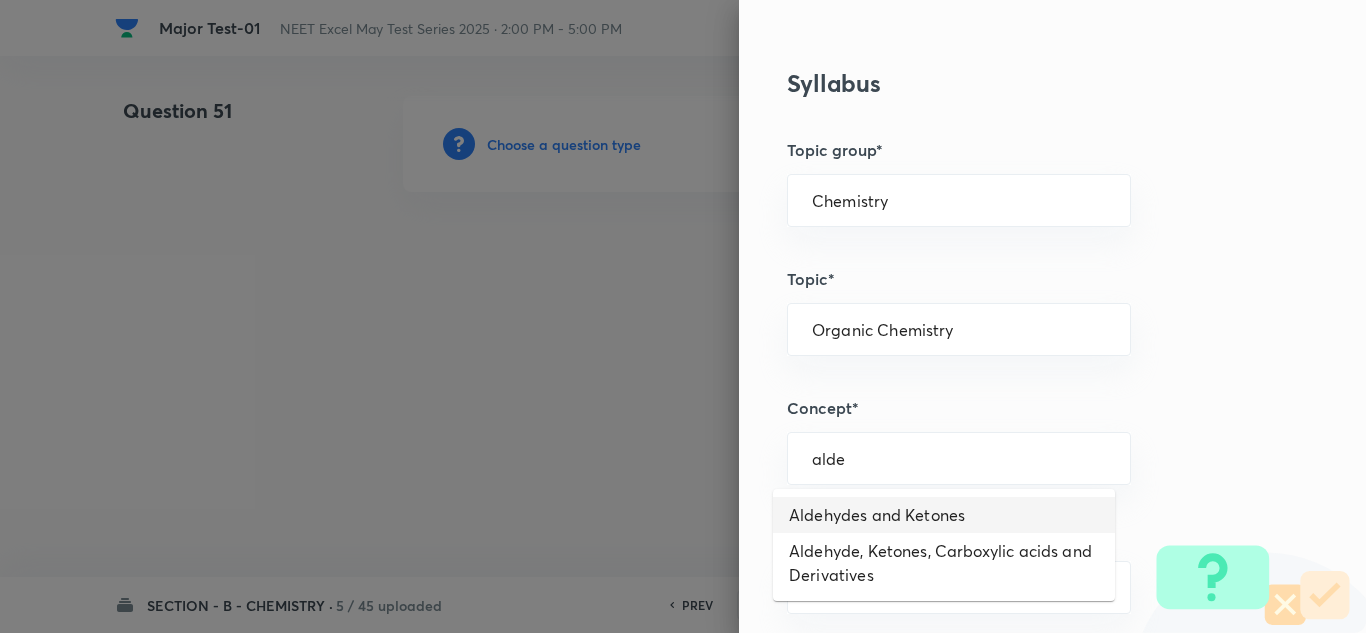 click on "Aldehydes and Ketones" at bounding box center (944, 515) 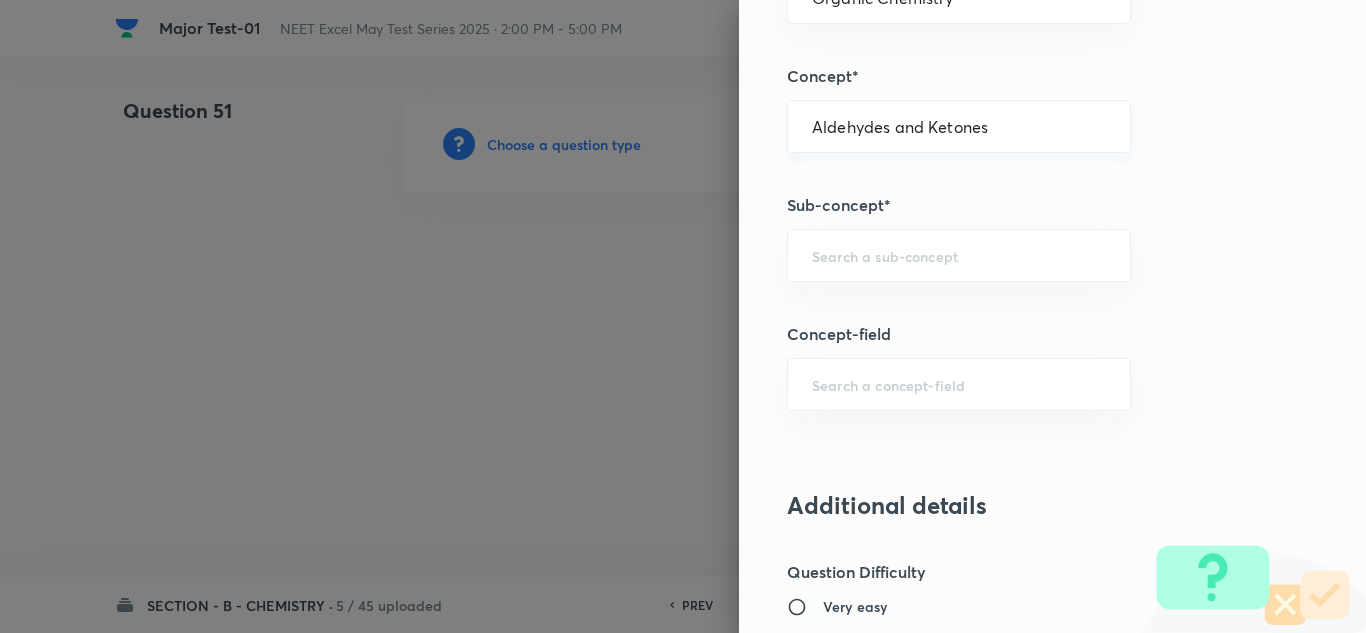 scroll, scrollTop: 1300, scrollLeft: 0, axis: vertical 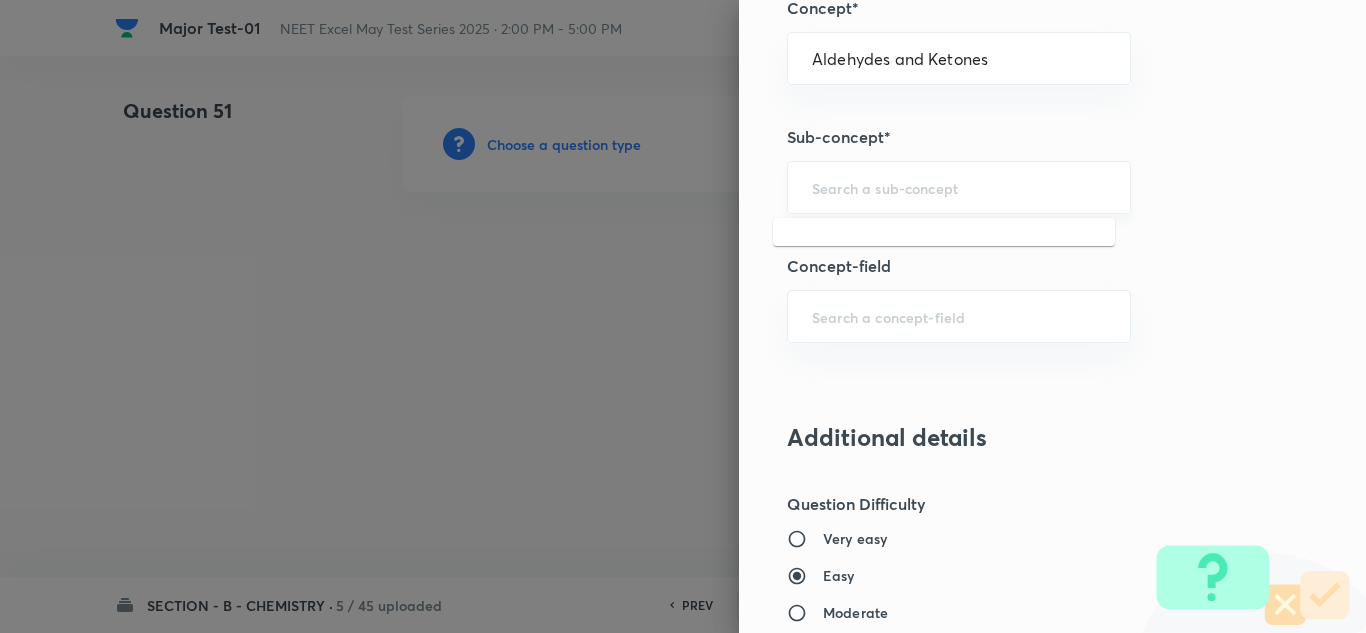 click at bounding box center (959, 187) 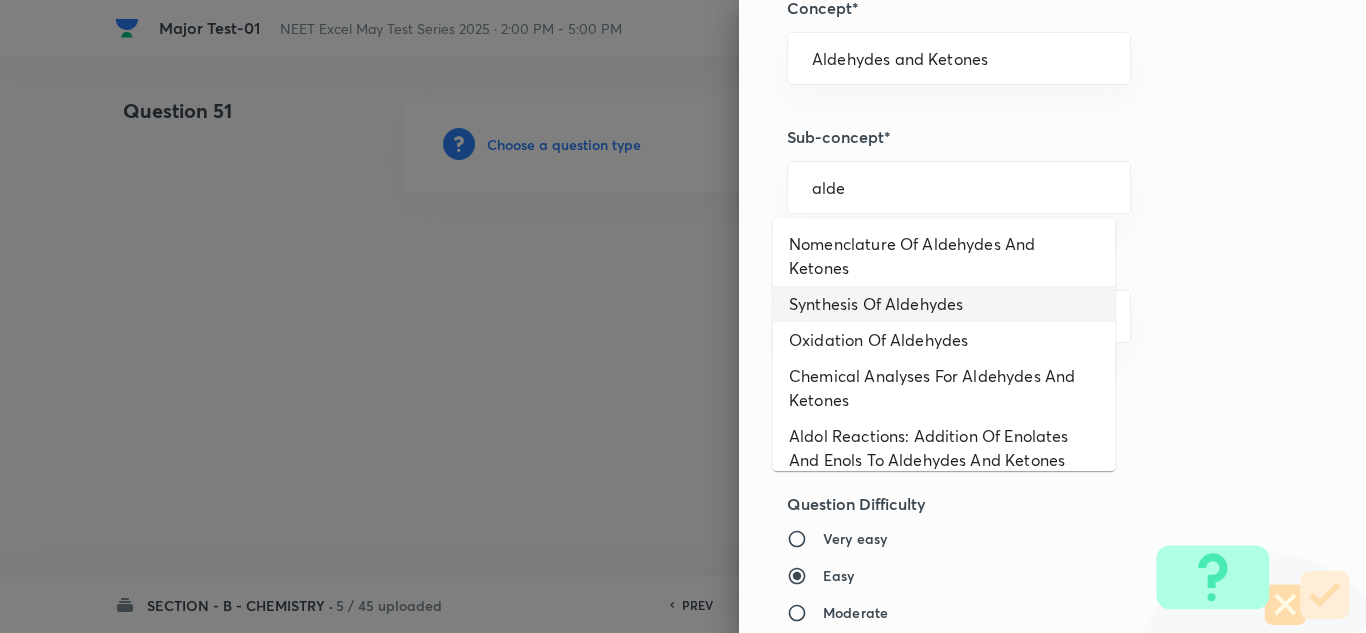 click on "Synthesis Of Aldehydes" at bounding box center (944, 304) 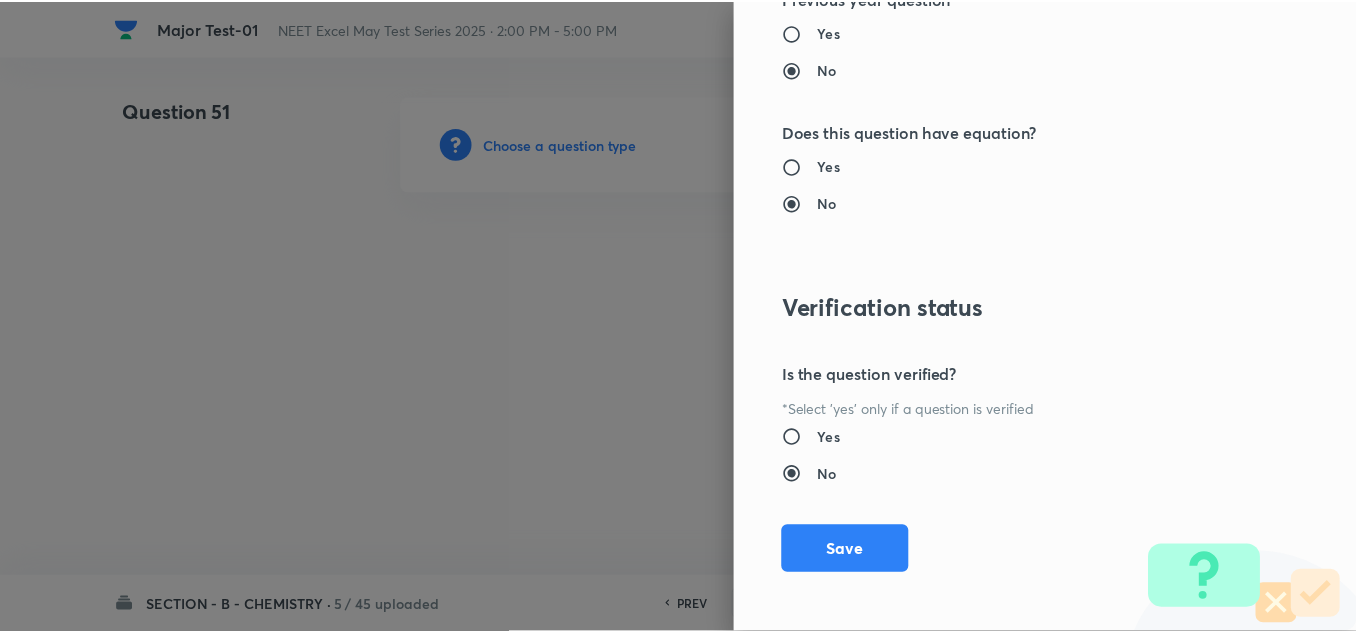 scroll, scrollTop: 2227, scrollLeft: 0, axis: vertical 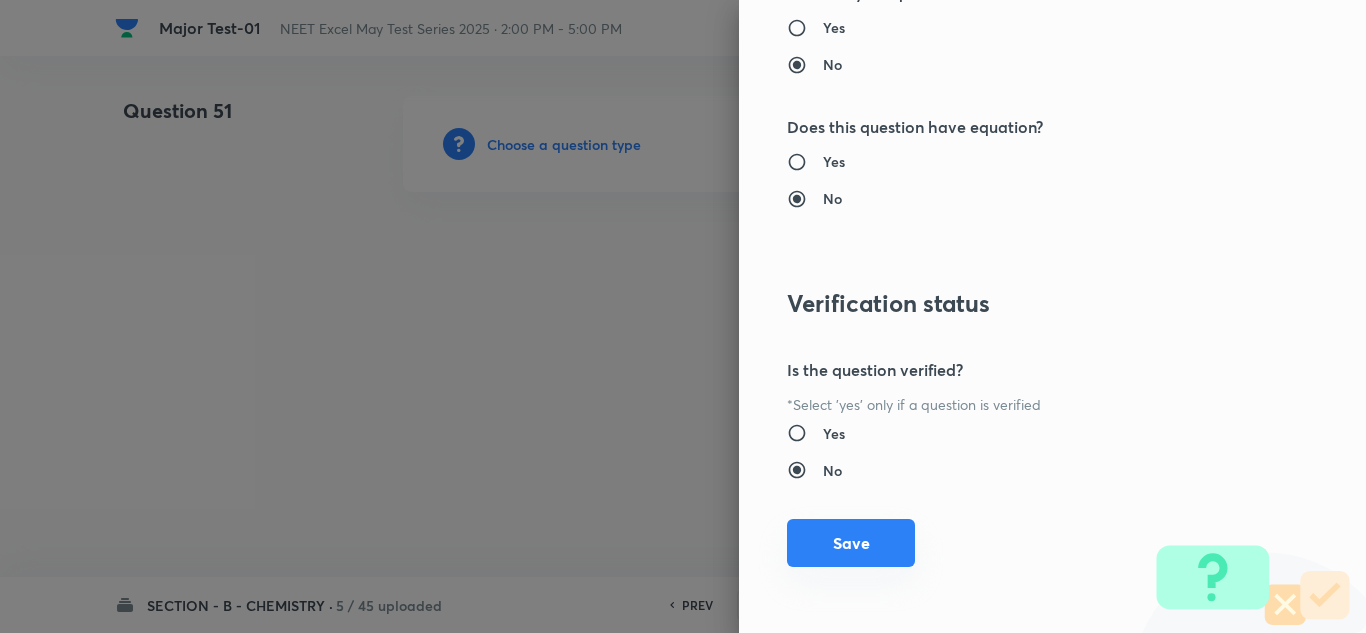 click on "Save" at bounding box center [851, 543] 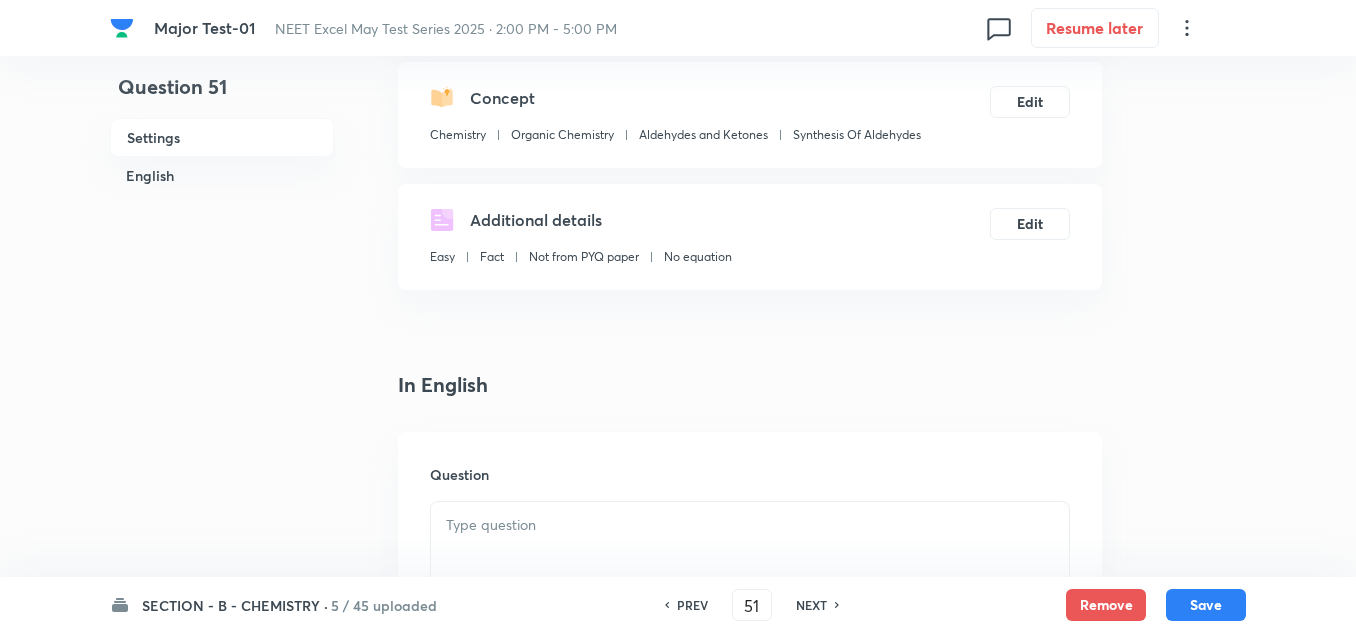 scroll, scrollTop: 400, scrollLeft: 0, axis: vertical 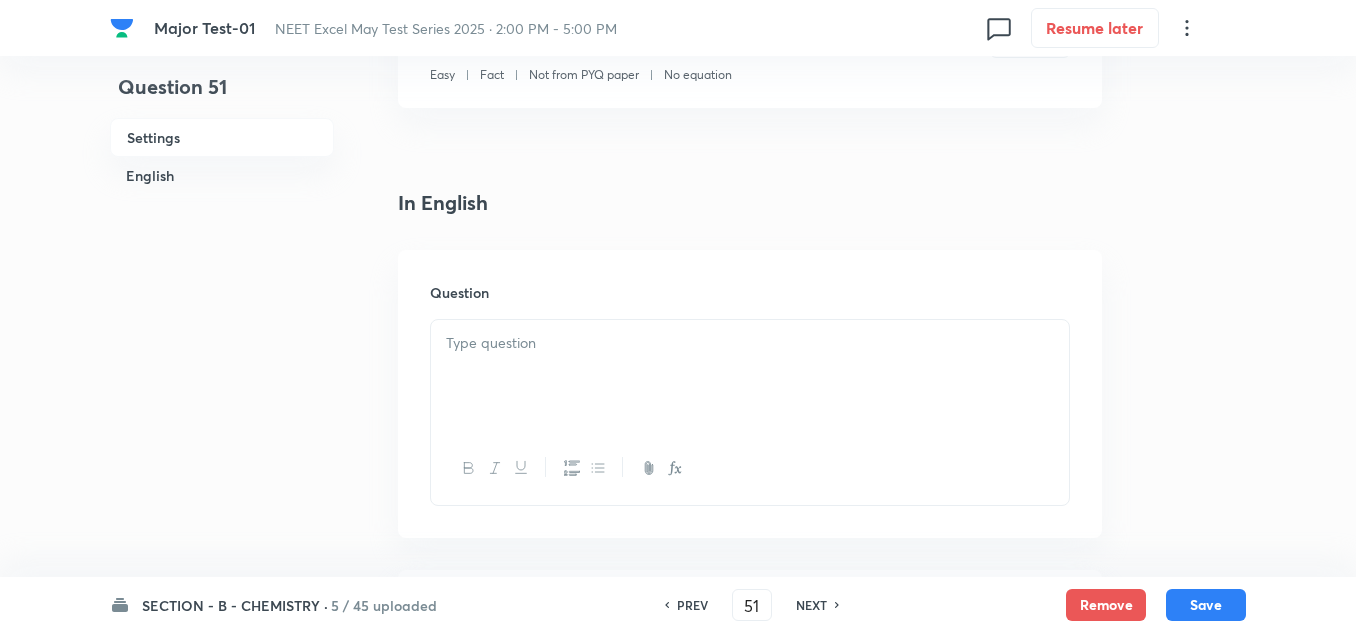 click at bounding box center [750, 376] 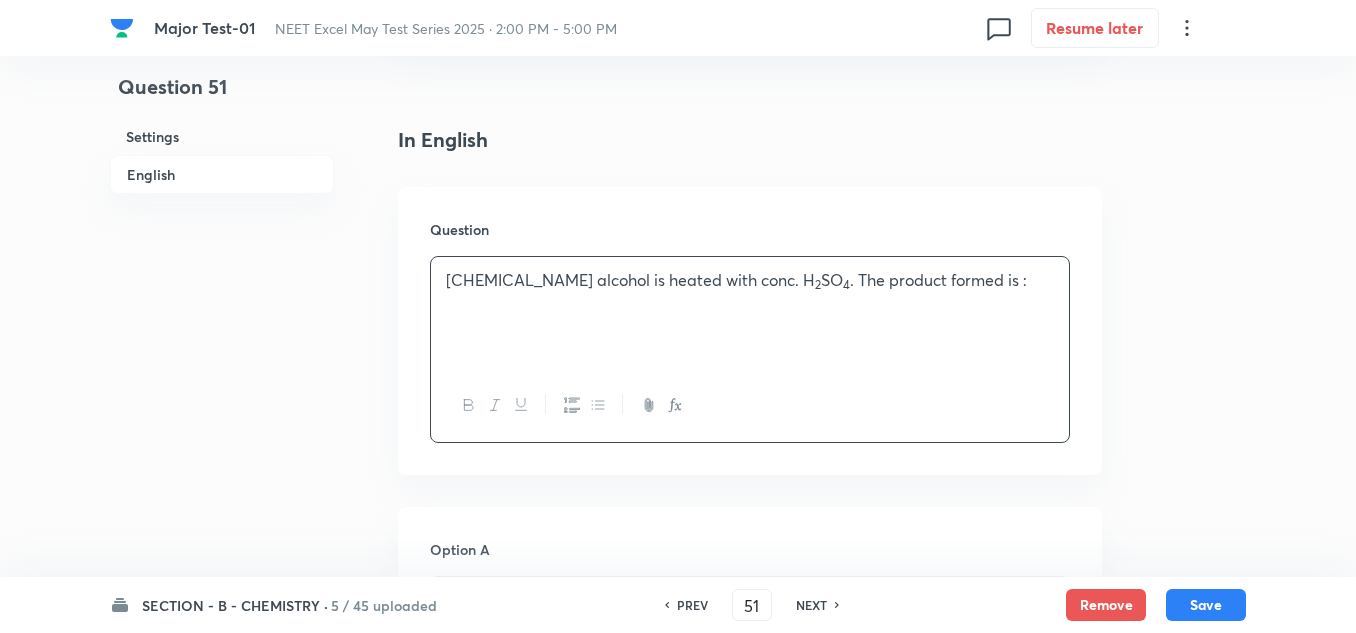 scroll, scrollTop: 700, scrollLeft: 0, axis: vertical 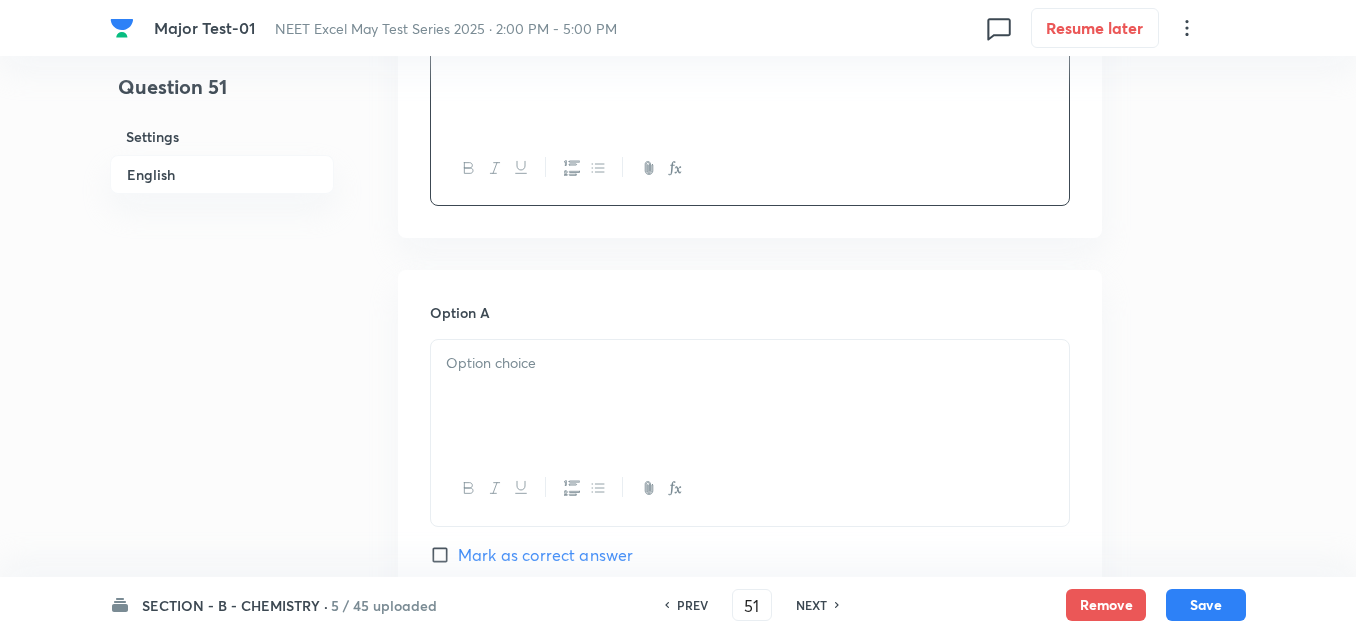 click at bounding box center [750, 396] 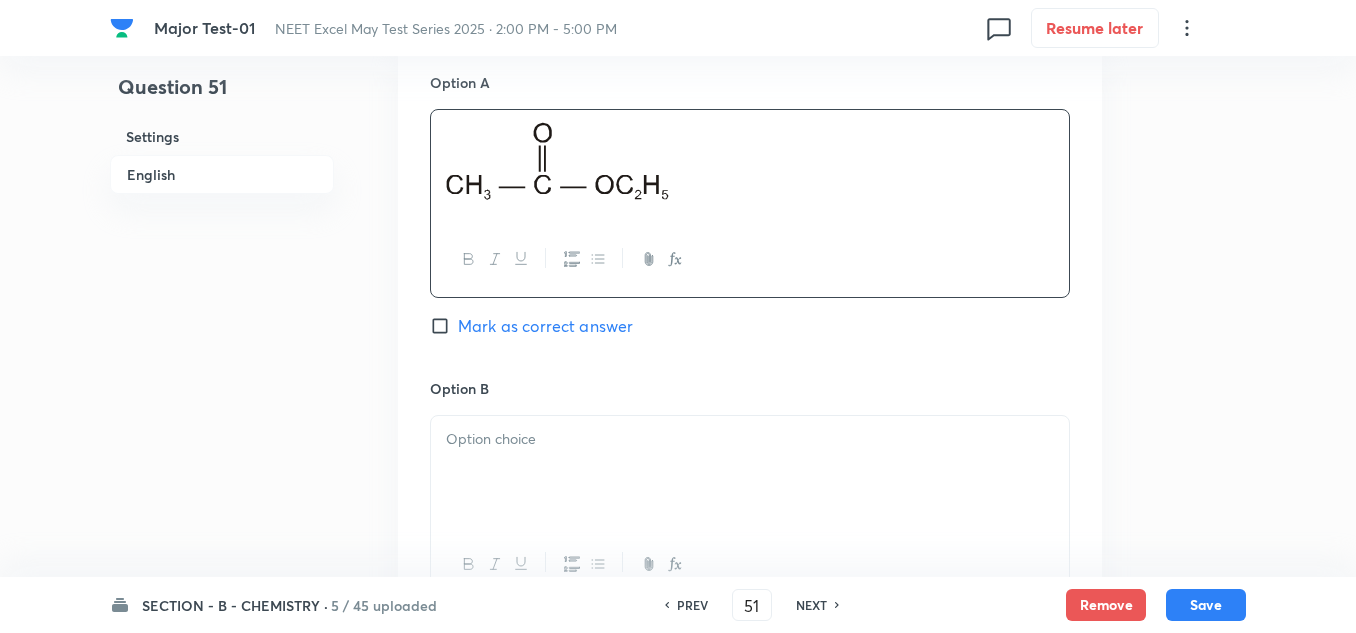 scroll, scrollTop: 1000, scrollLeft: 0, axis: vertical 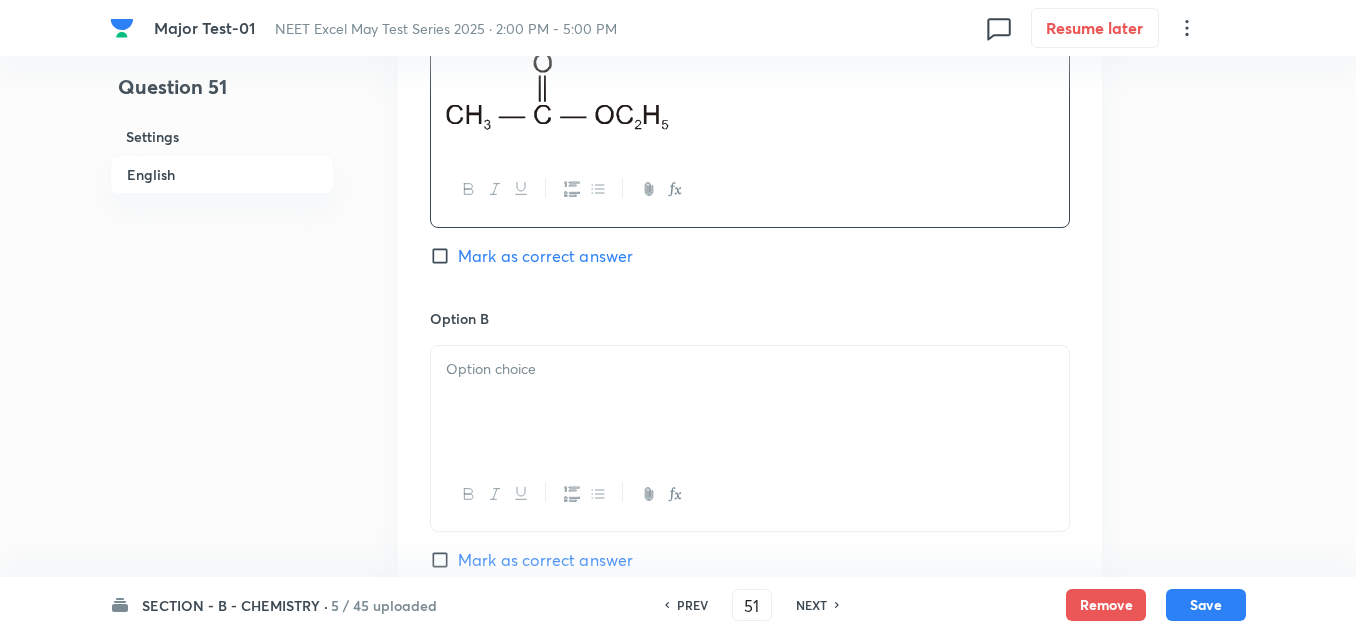 click at bounding box center (750, 402) 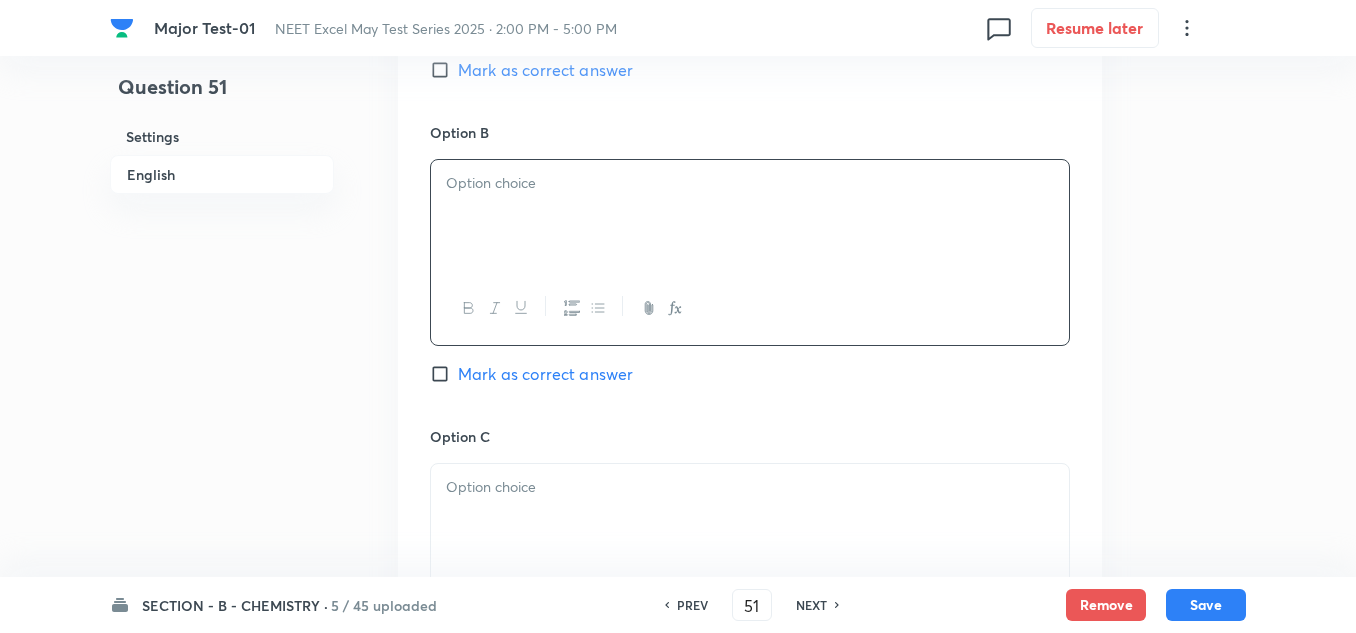 scroll, scrollTop: 1200, scrollLeft: 0, axis: vertical 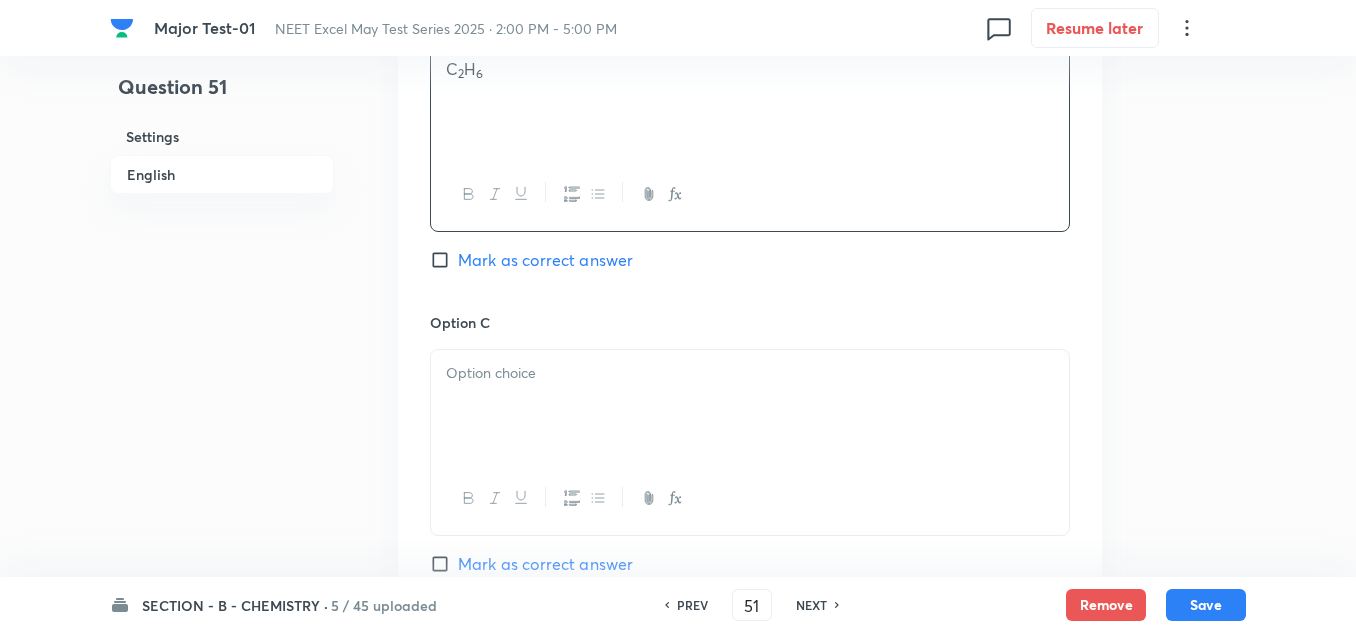 click at bounding box center [750, 406] 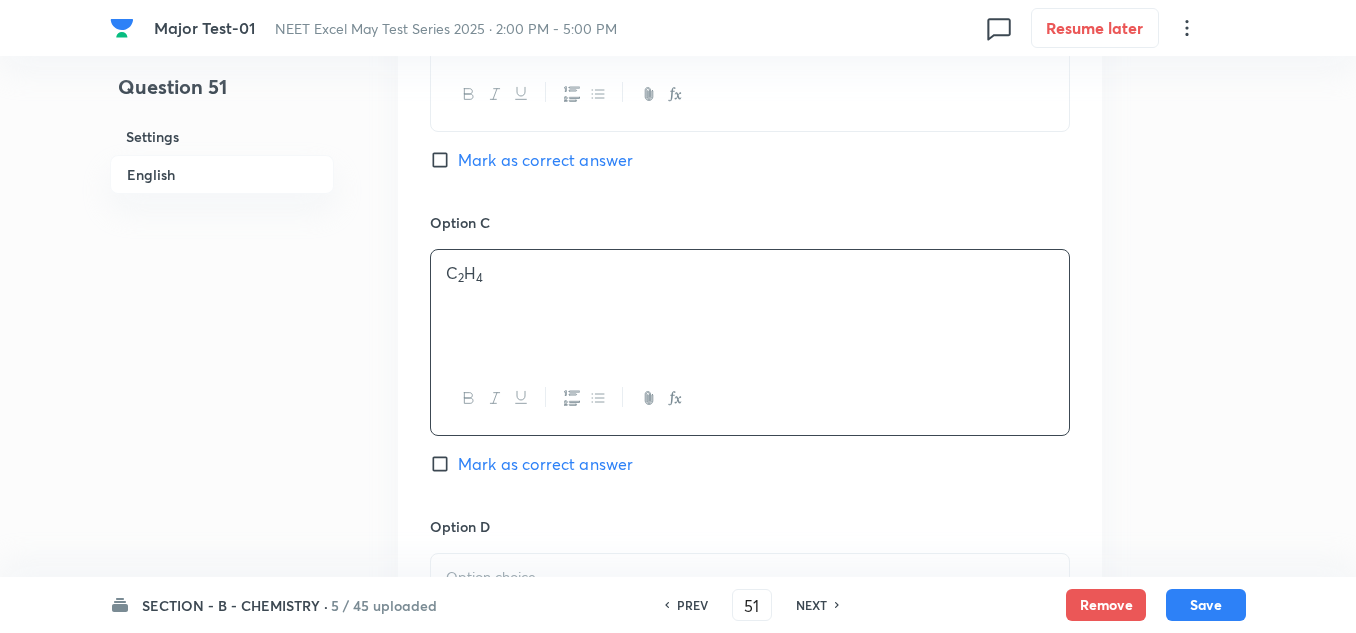 click on "Mark as correct answer" at bounding box center [545, 464] 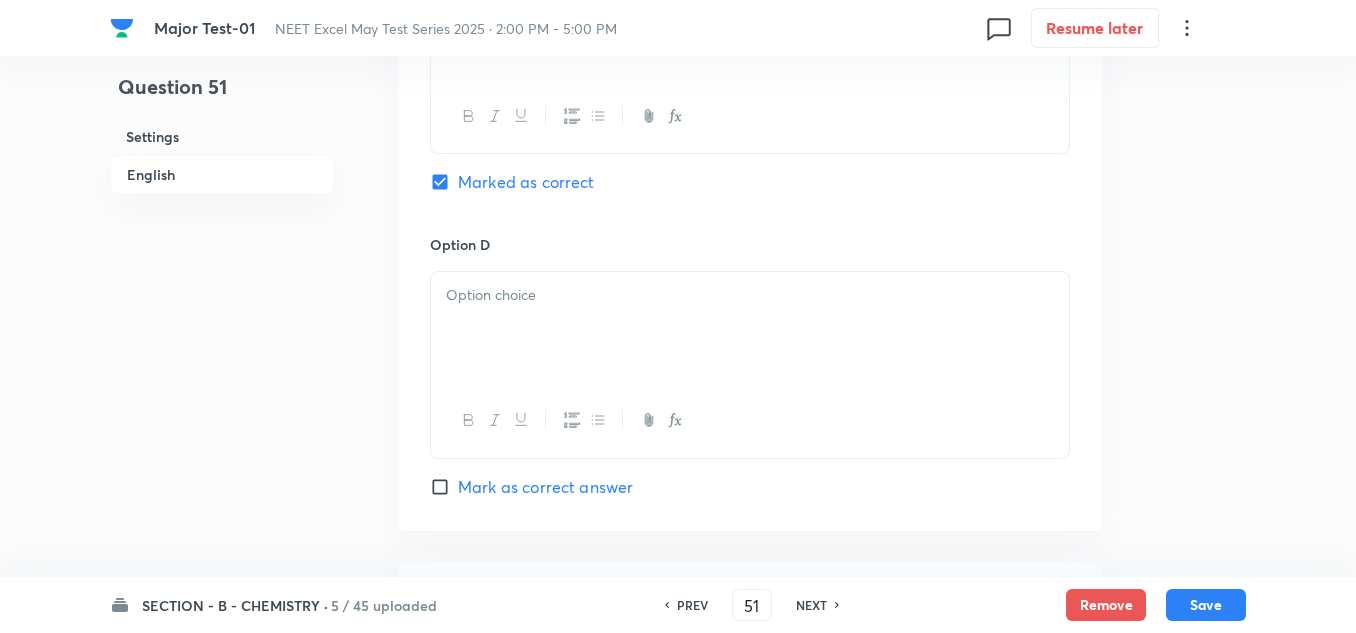 scroll, scrollTop: 1700, scrollLeft: 0, axis: vertical 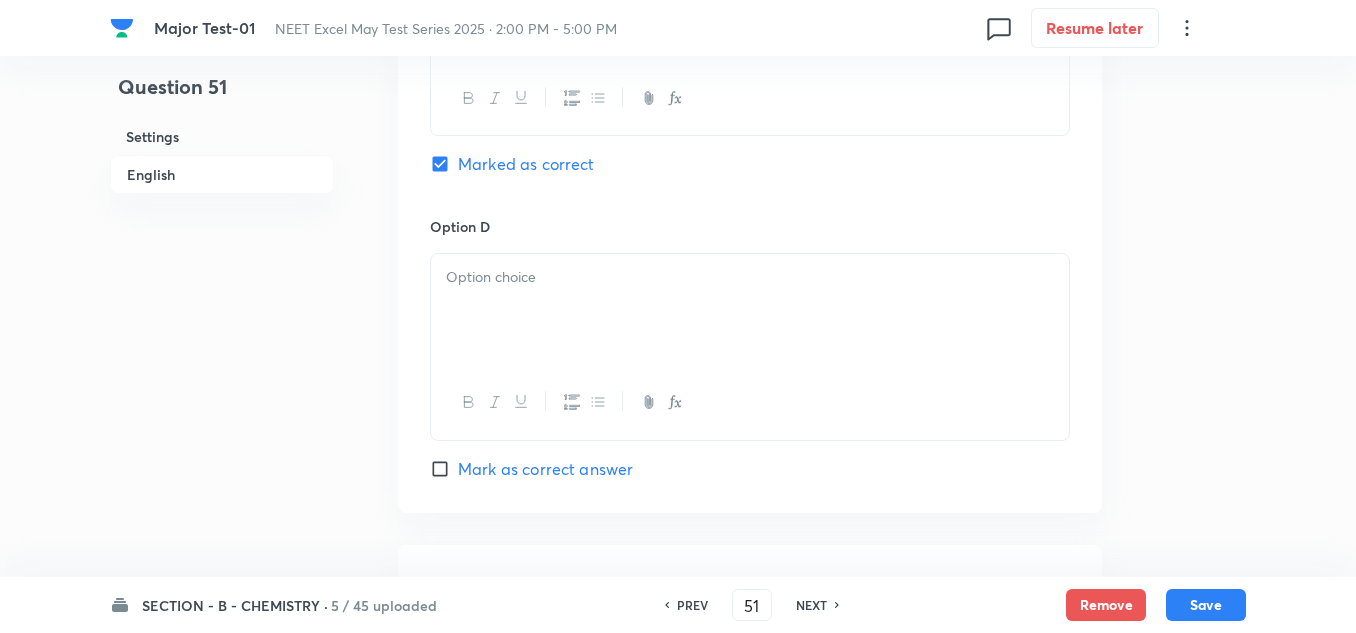 click at bounding box center (750, 310) 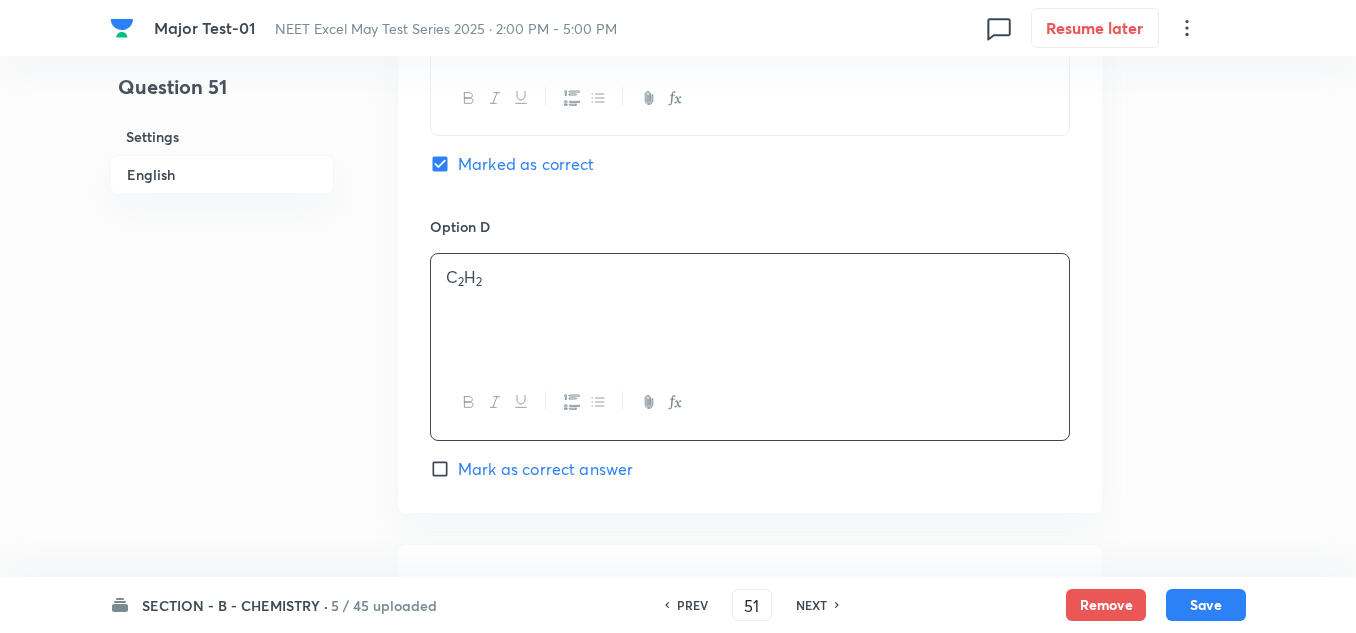 click on "Mark as correct answer" at bounding box center (545, 469) 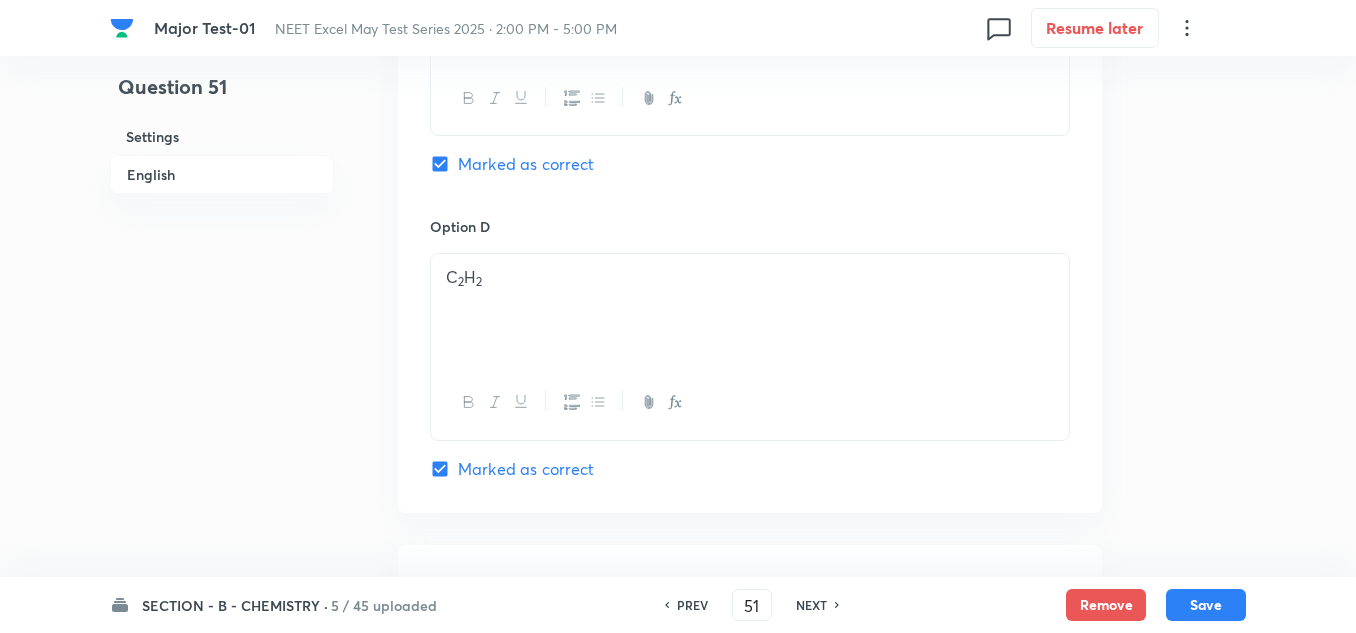 checkbox on "false" 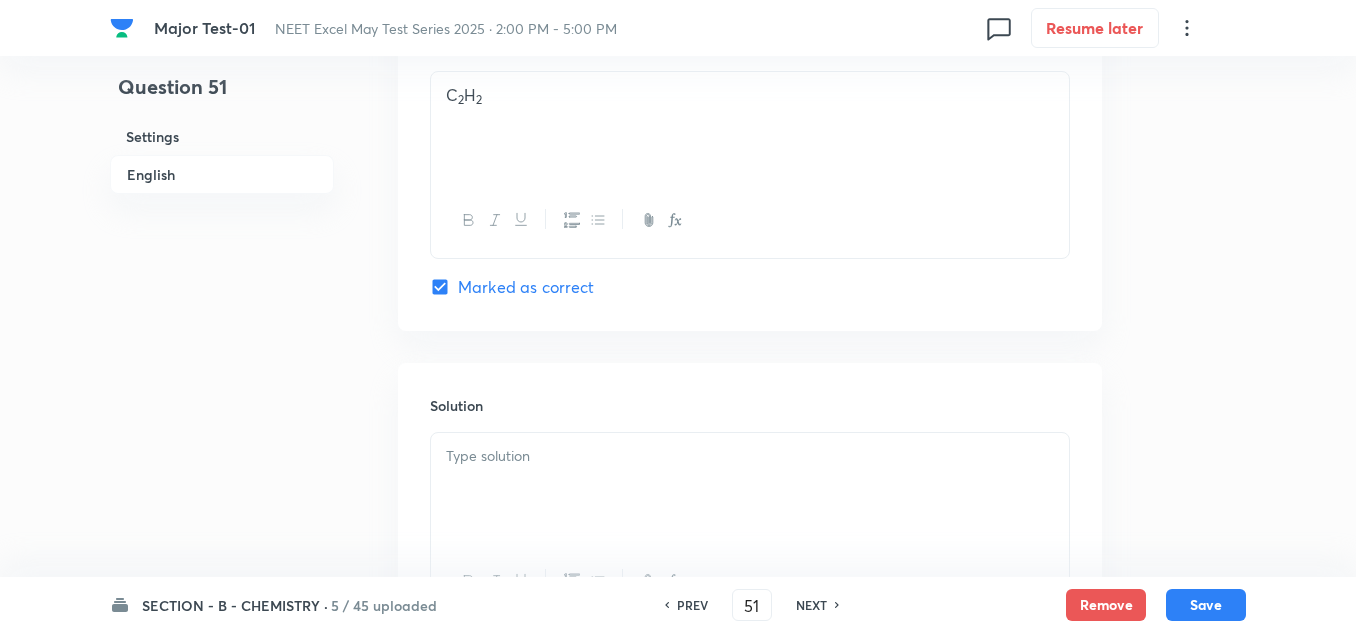 scroll, scrollTop: 1900, scrollLeft: 0, axis: vertical 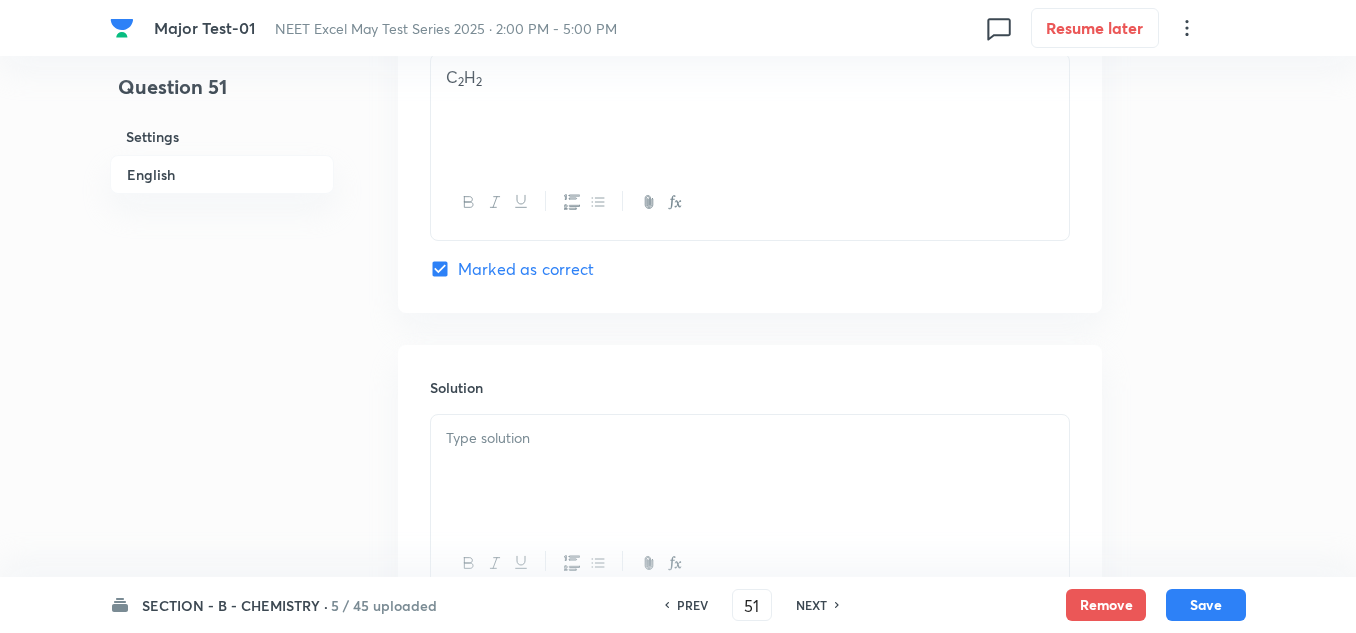 click at bounding box center [750, 471] 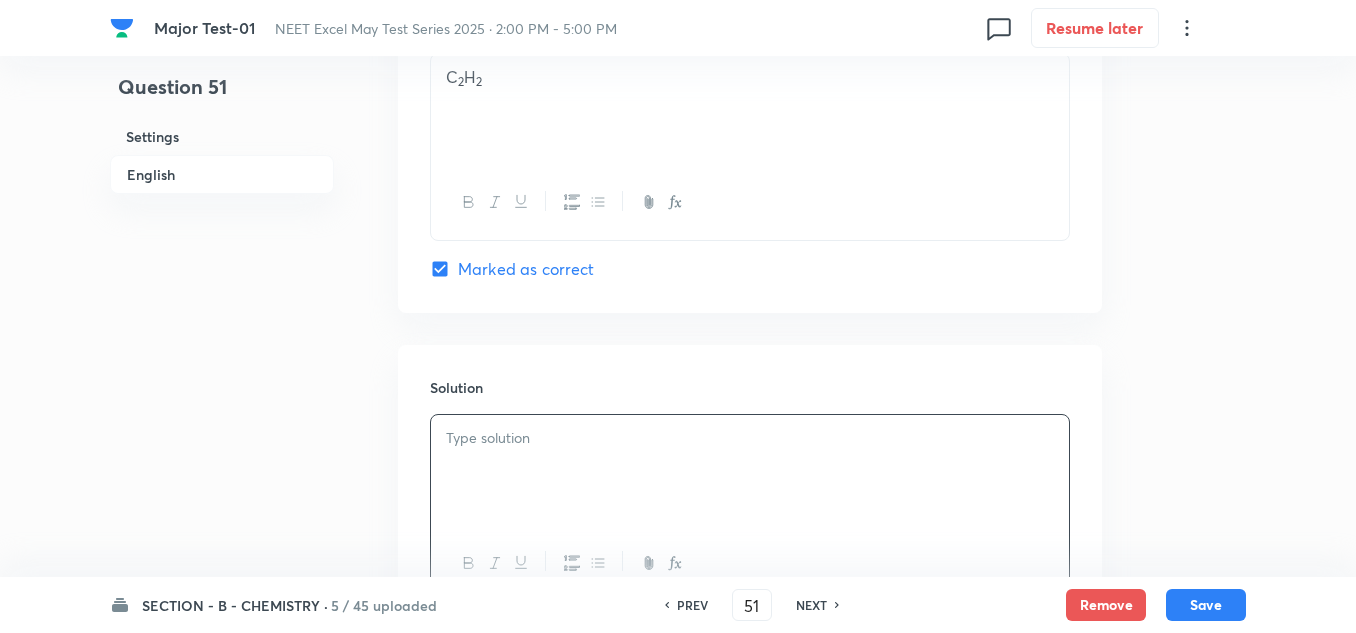 type 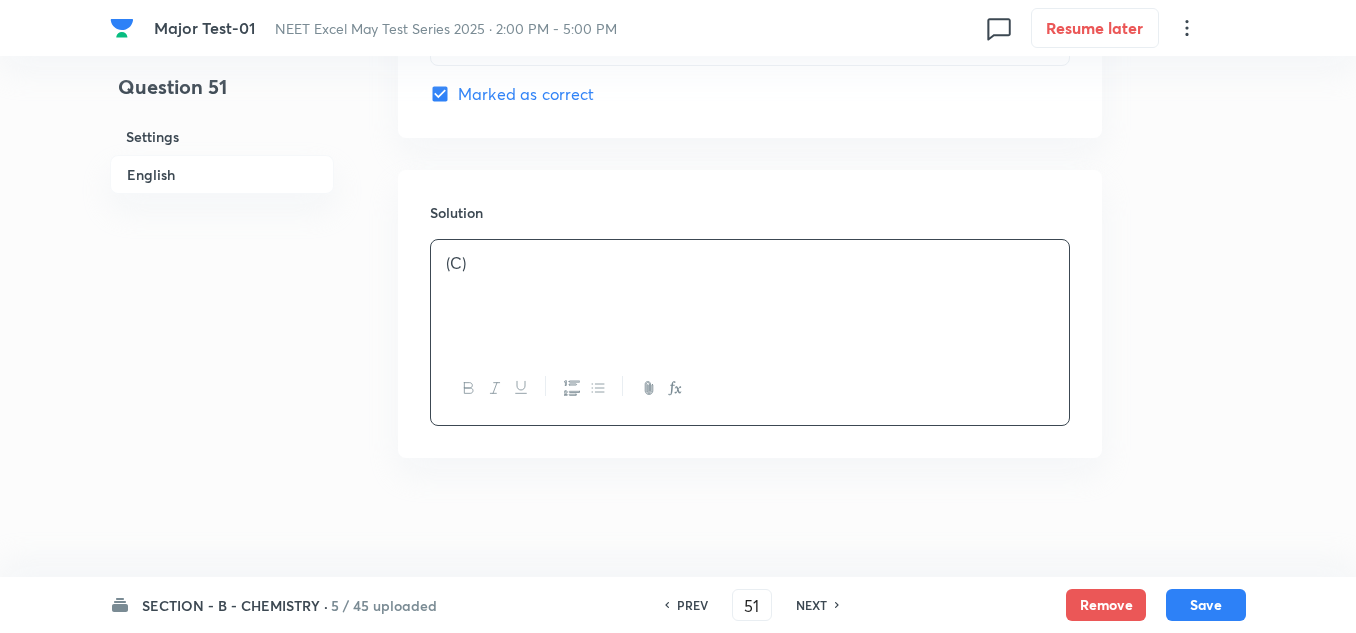 scroll, scrollTop: 2076, scrollLeft: 0, axis: vertical 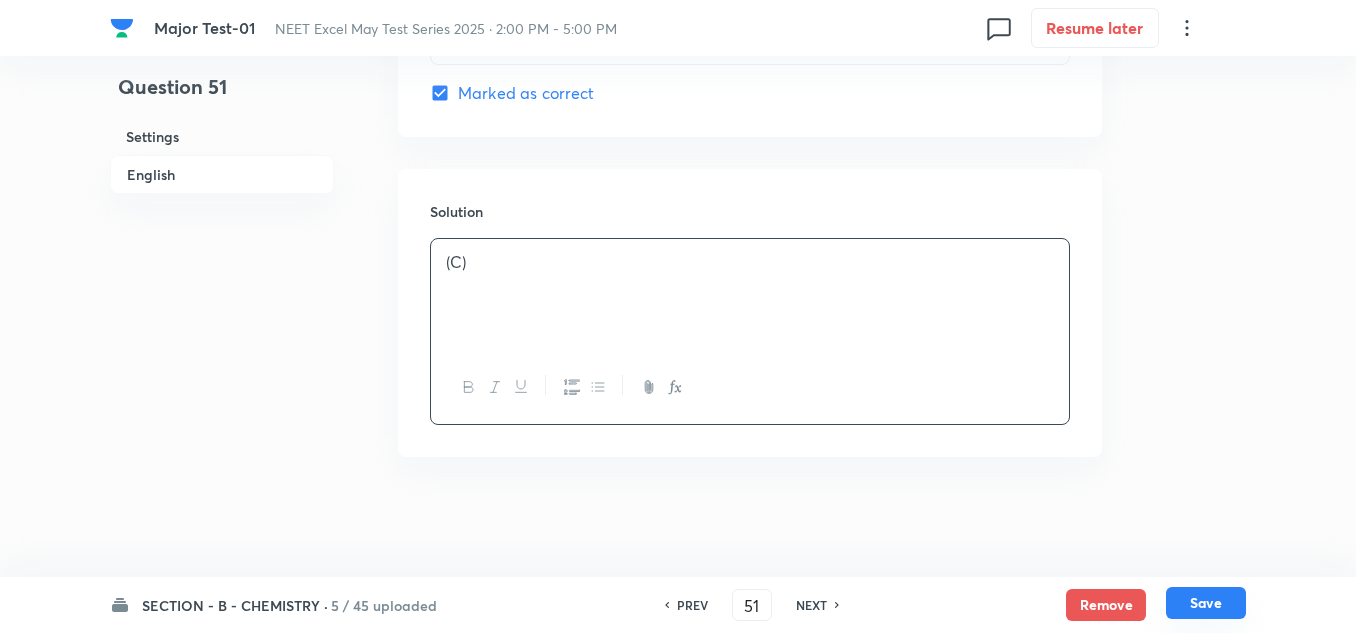 click on "Save" at bounding box center [1206, 603] 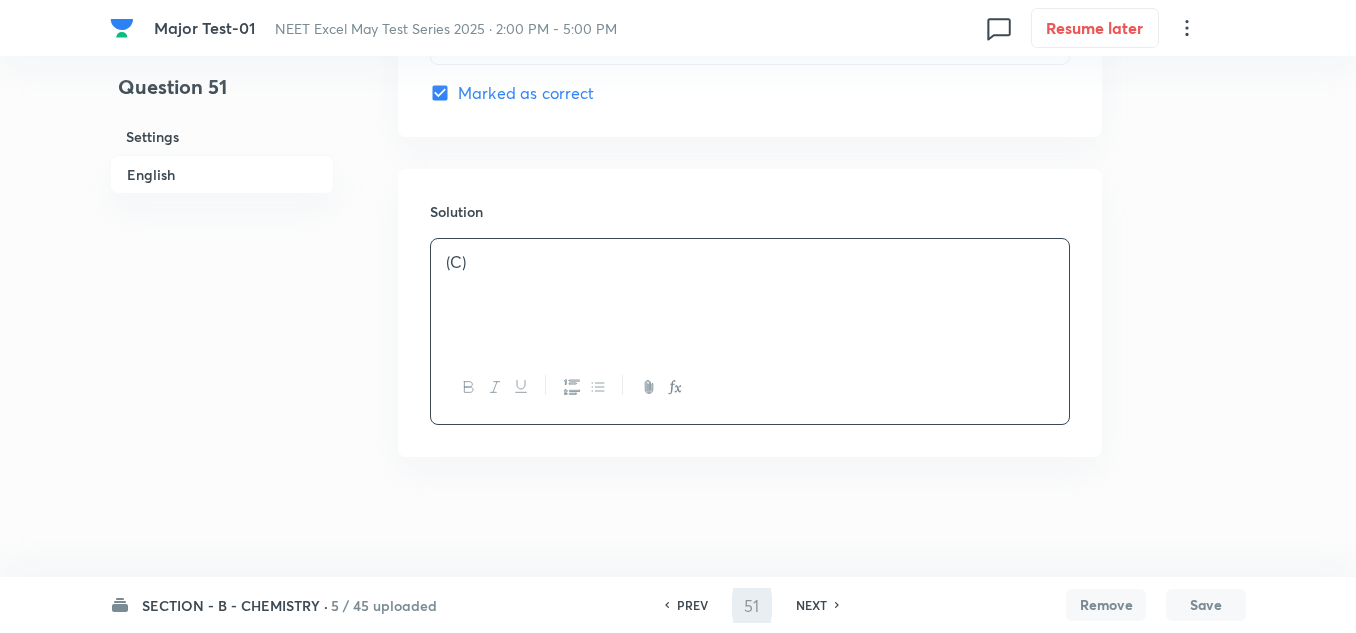 type on "52" 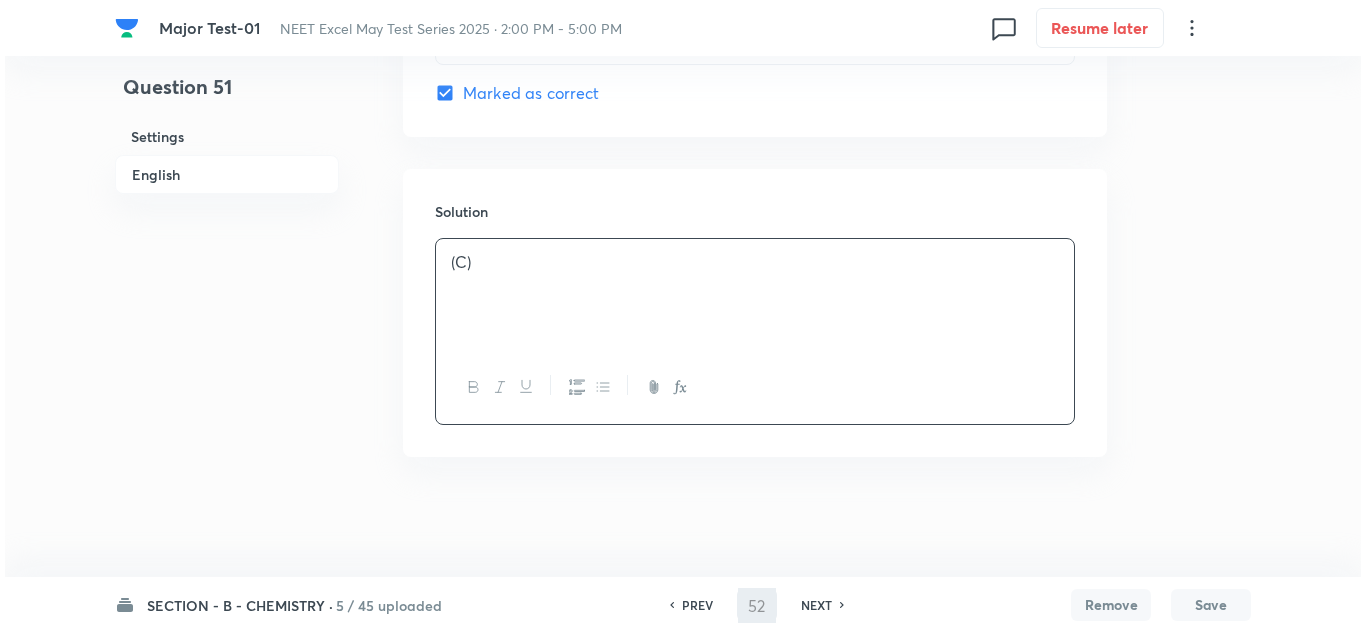 scroll, scrollTop: 0, scrollLeft: 0, axis: both 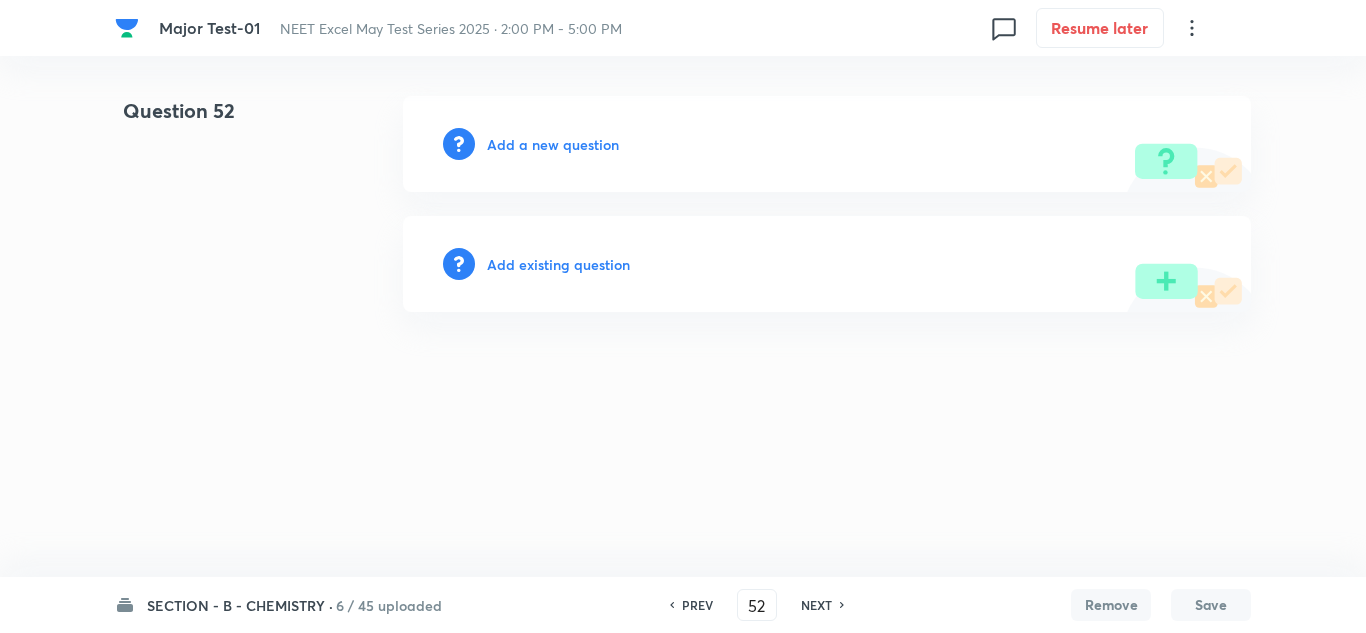 click on "Add a new question" at bounding box center [553, 144] 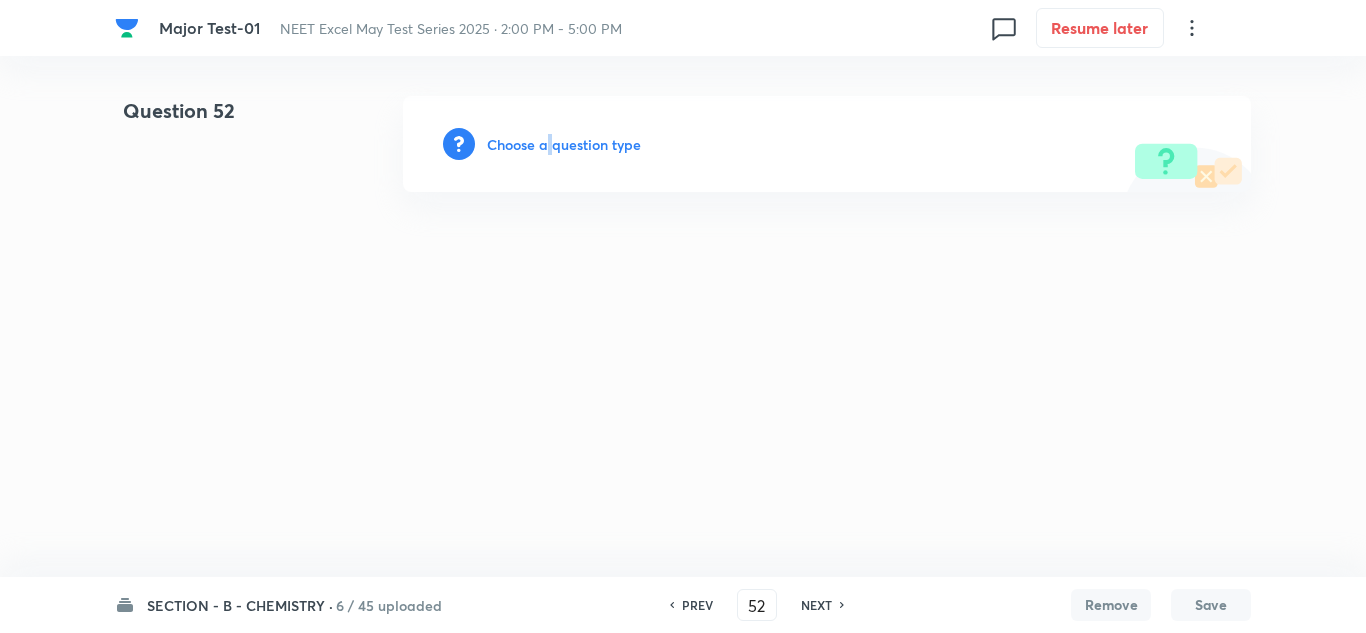 click on "Choose a question type" at bounding box center (564, 144) 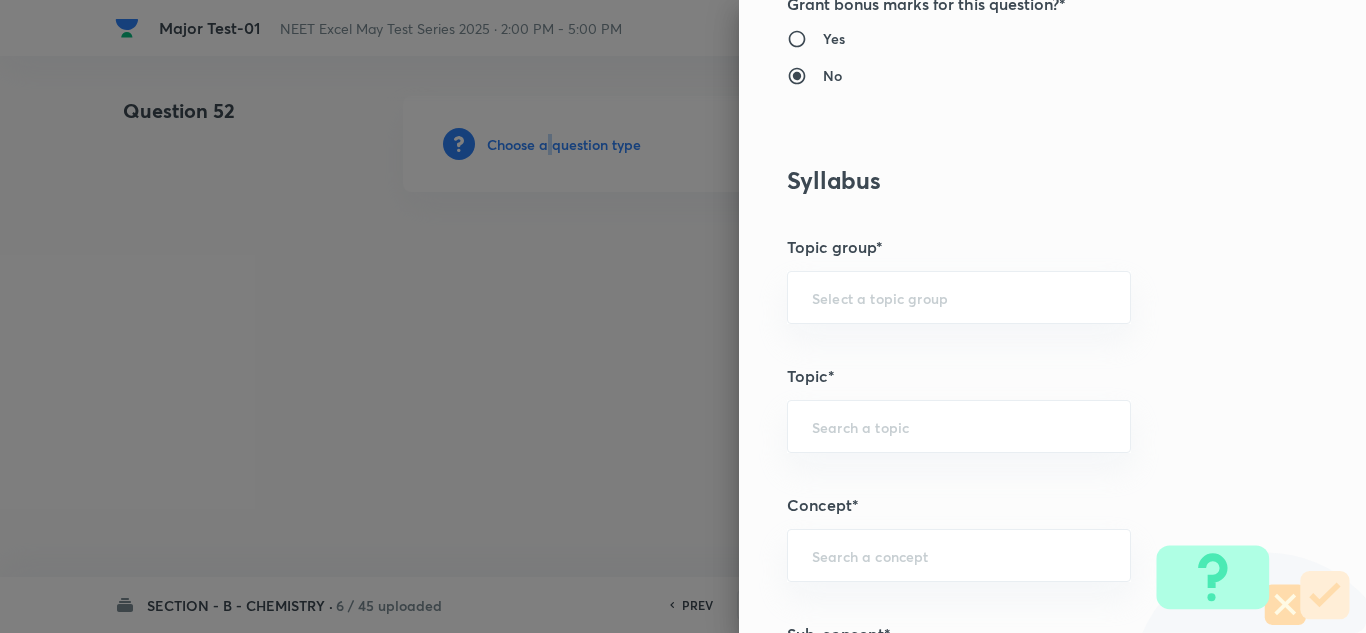scroll, scrollTop: 900, scrollLeft: 0, axis: vertical 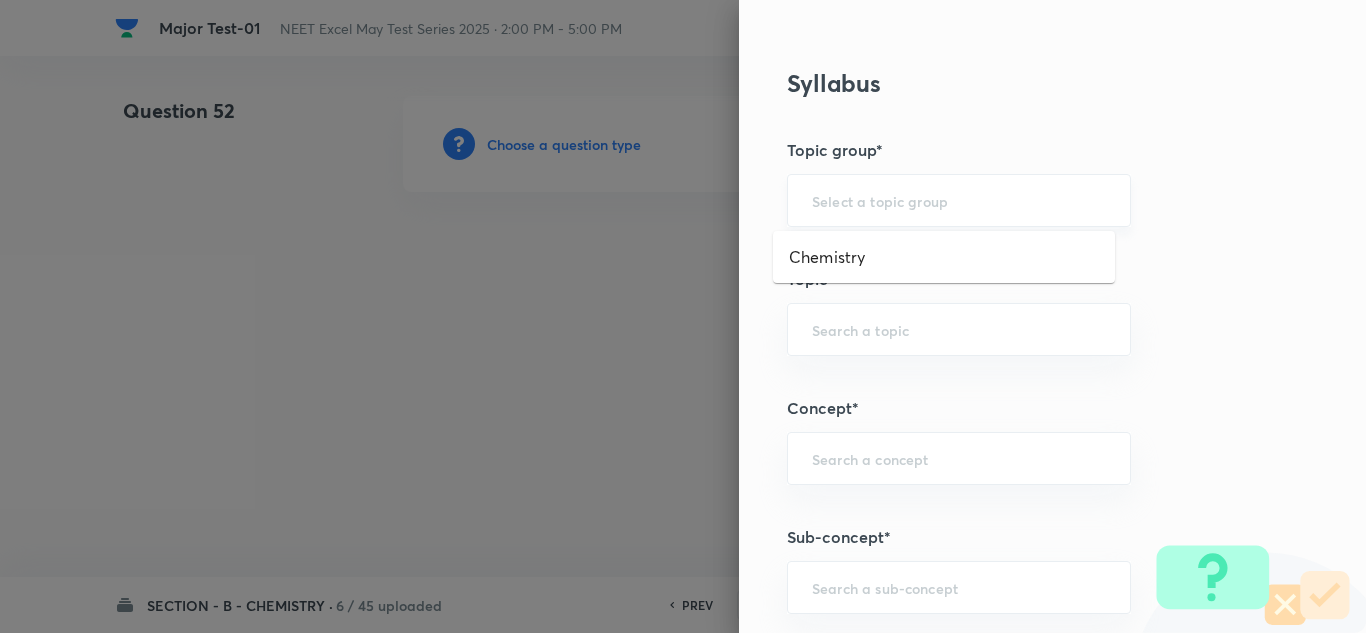 click at bounding box center (959, 200) 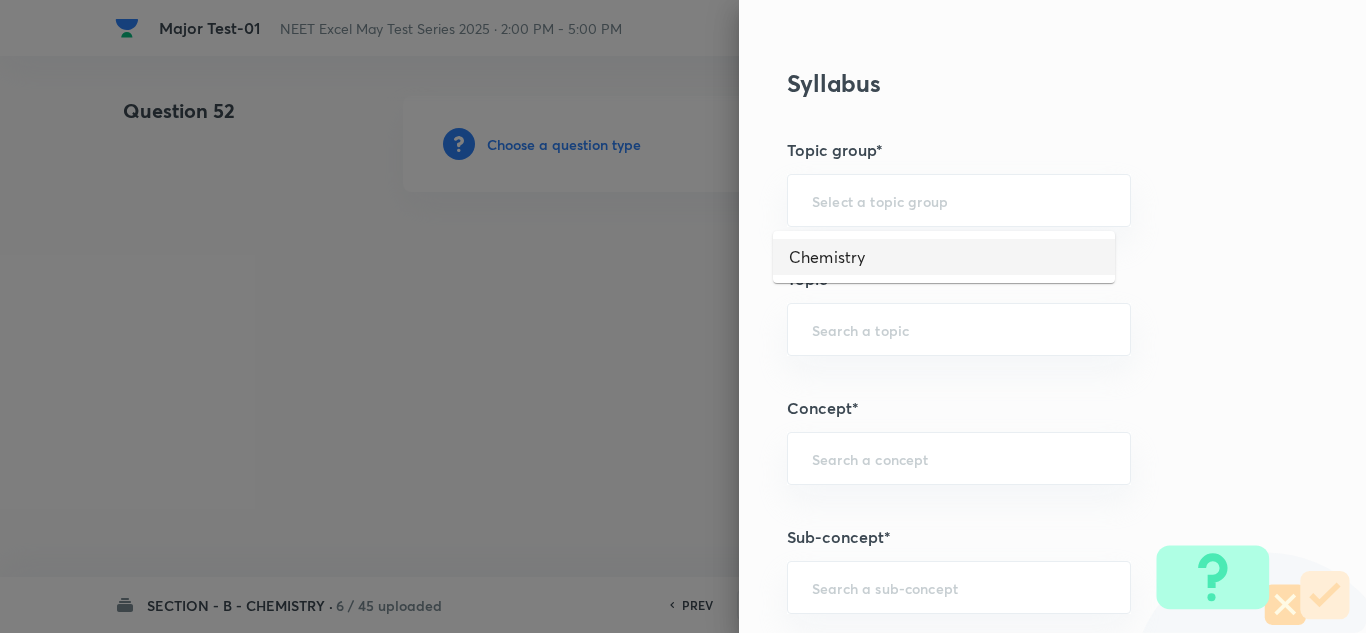 click on "Chemistry" at bounding box center [944, 257] 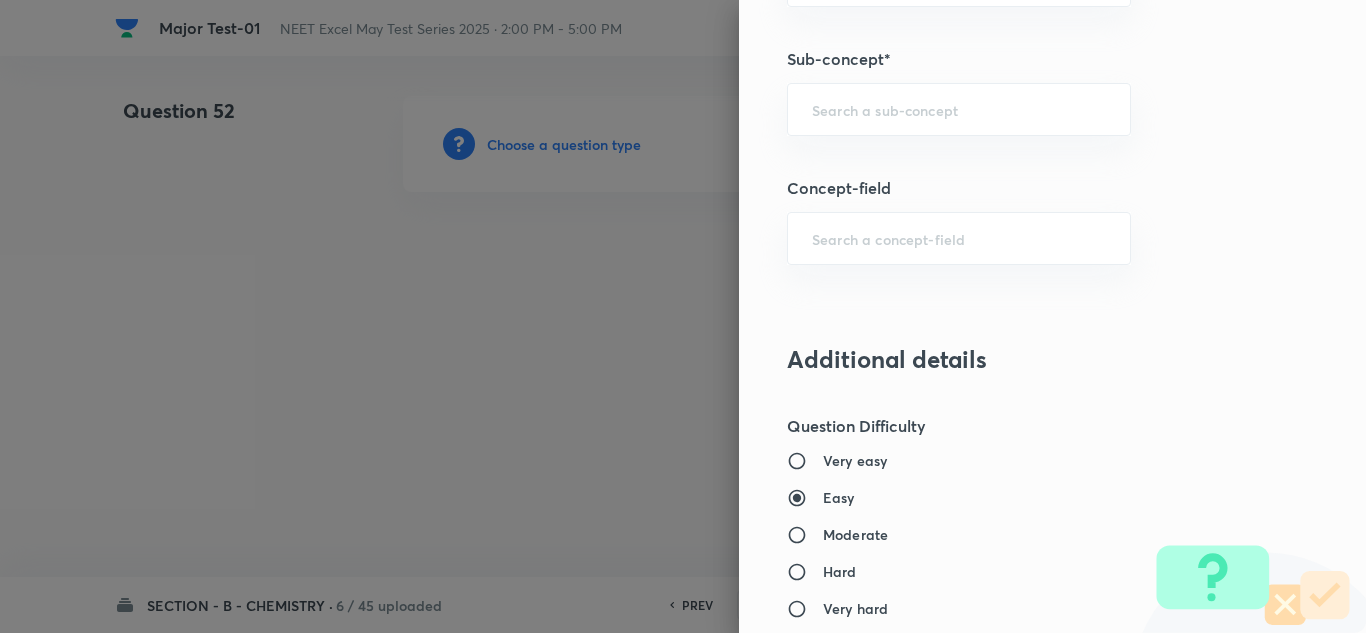 scroll, scrollTop: 1400, scrollLeft: 0, axis: vertical 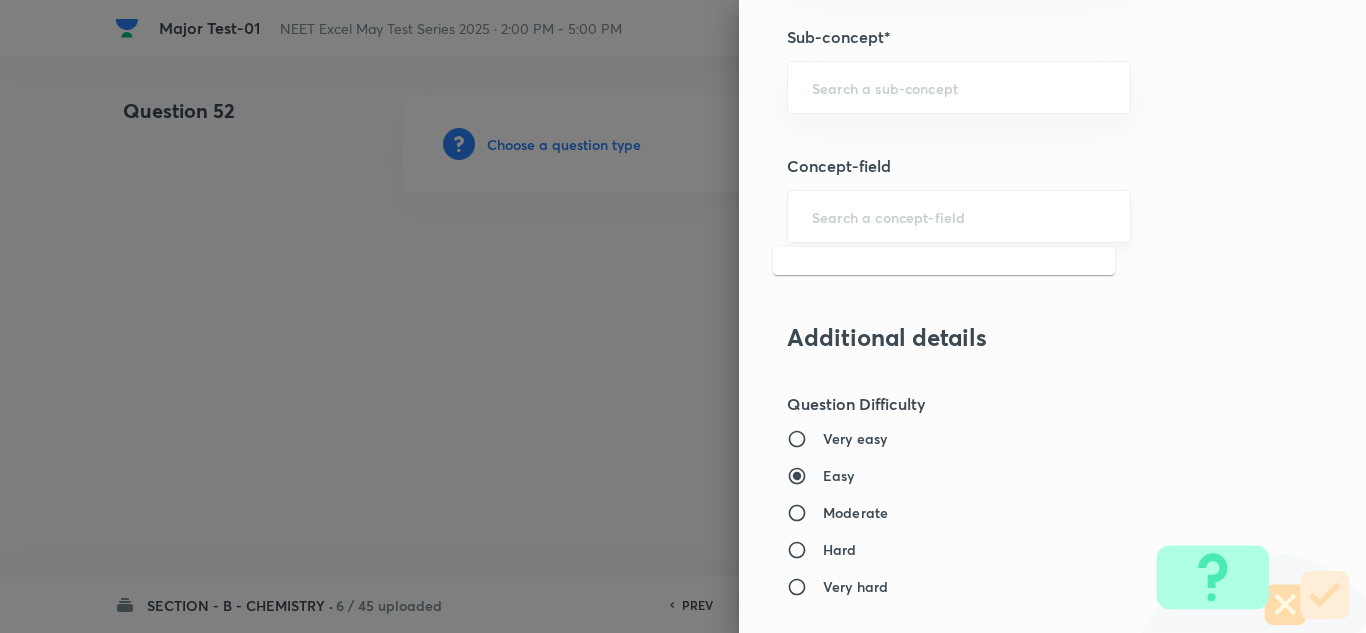 click at bounding box center (959, 216) 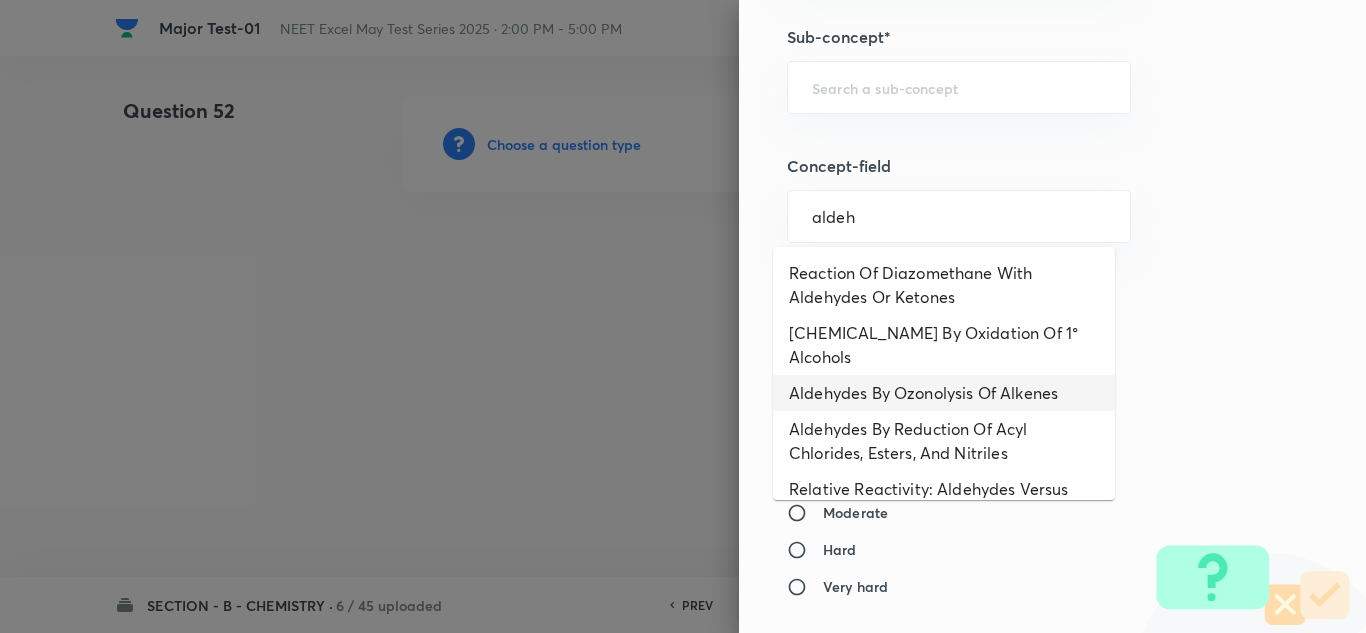 scroll, scrollTop: 51, scrollLeft: 0, axis: vertical 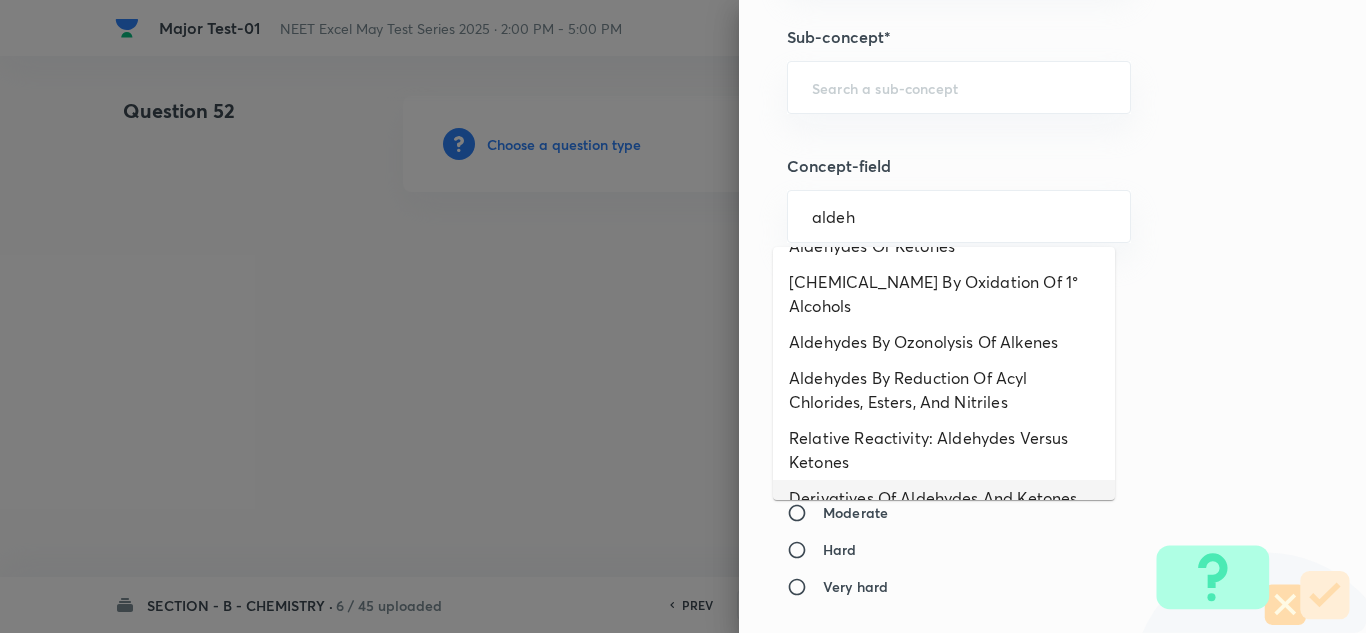 click on "Derivatives Of Aldehydes And Ketones" at bounding box center [944, 498] 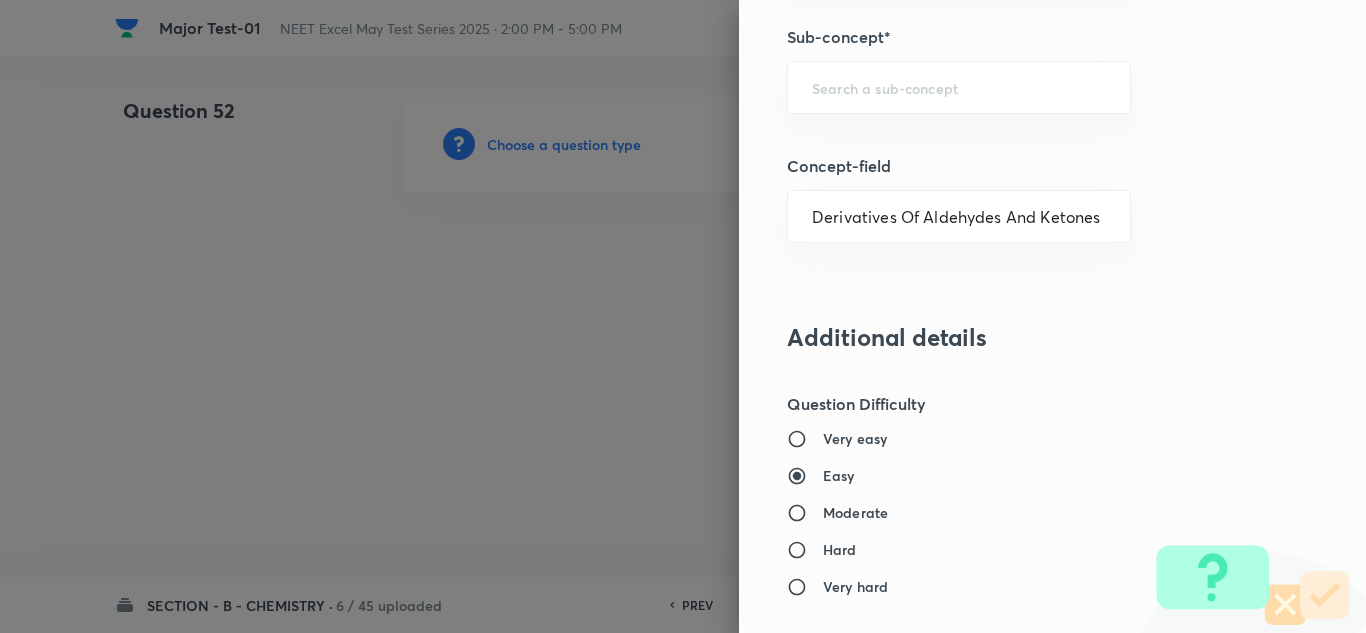 type on "Organic Chemistry" 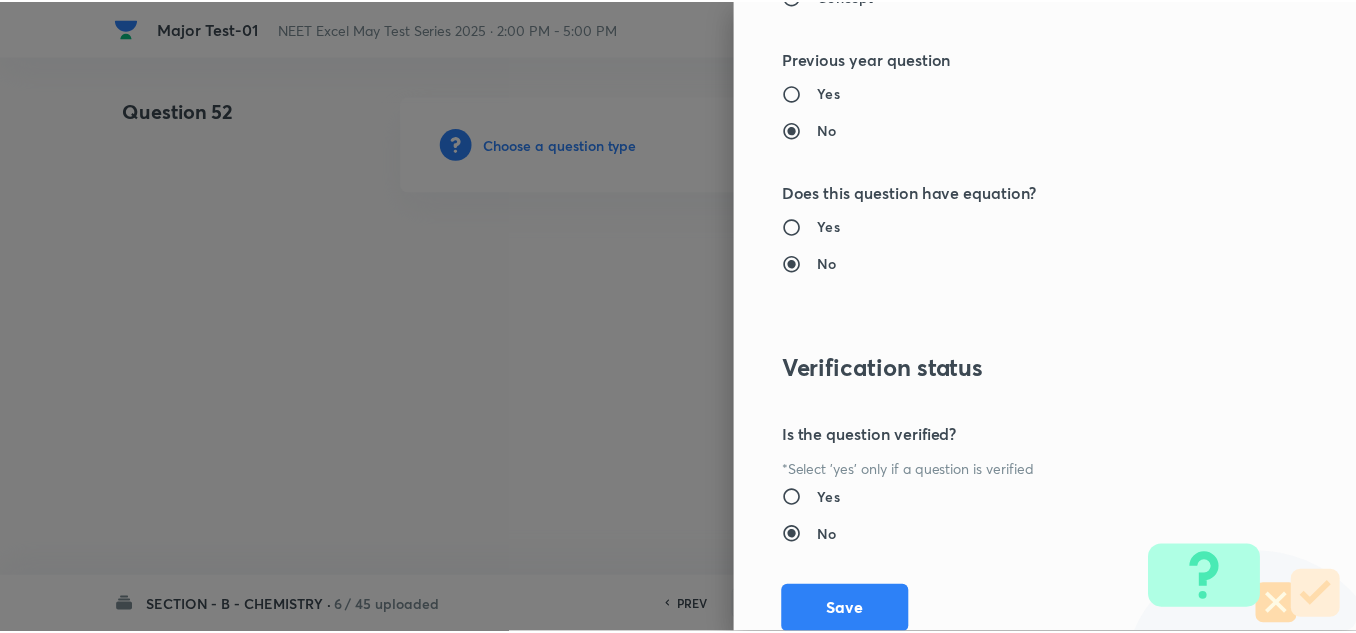 scroll, scrollTop: 2227, scrollLeft: 0, axis: vertical 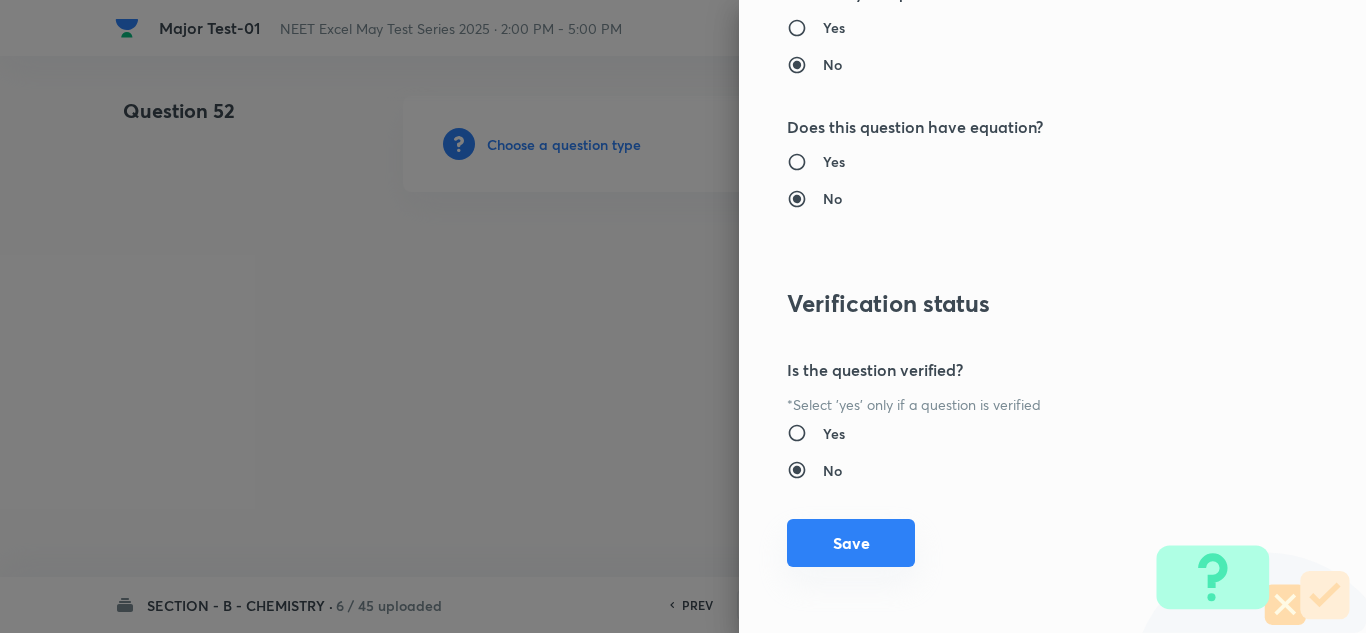 click on "Save" at bounding box center (851, 543) 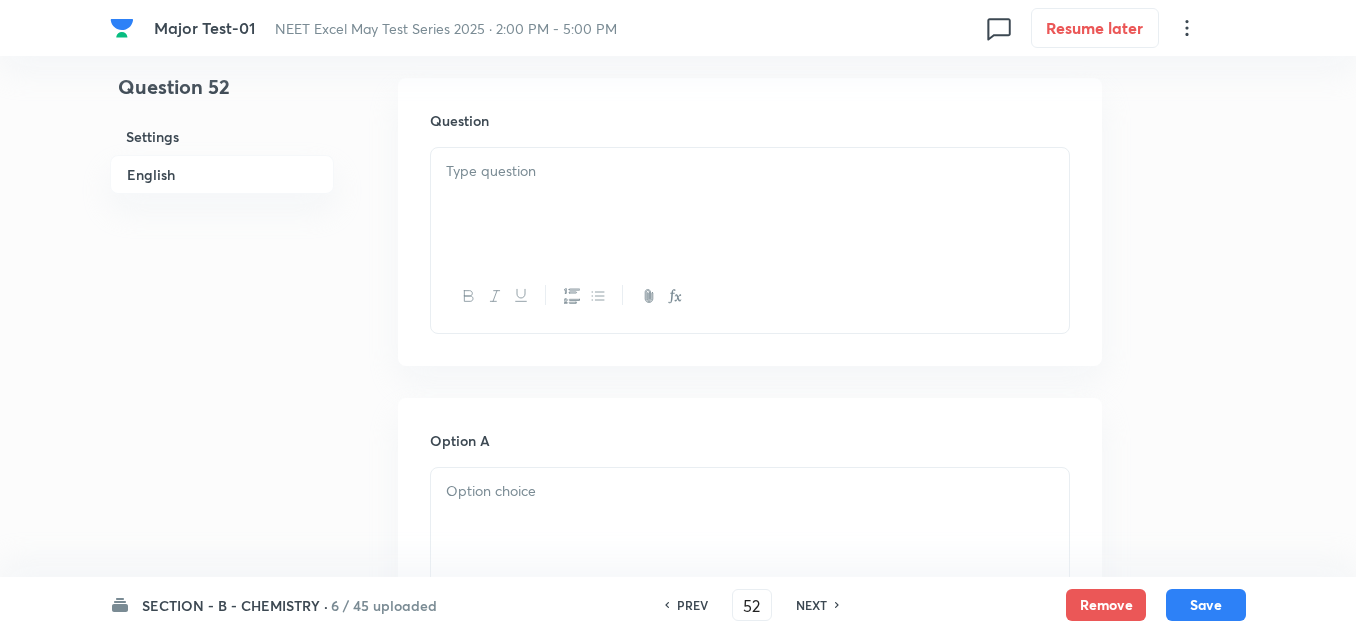 scroll, scrollTop: 600, scrollLeft: 0, axis: vertical 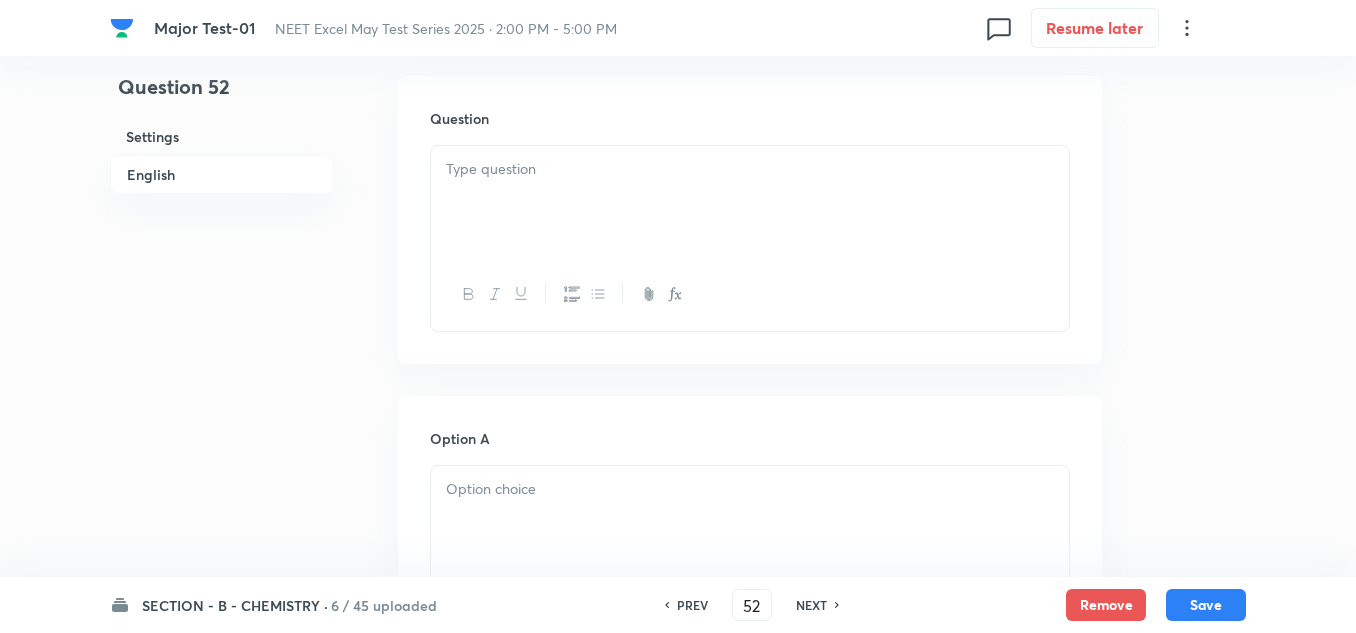 click at bounding box center (750, 202) 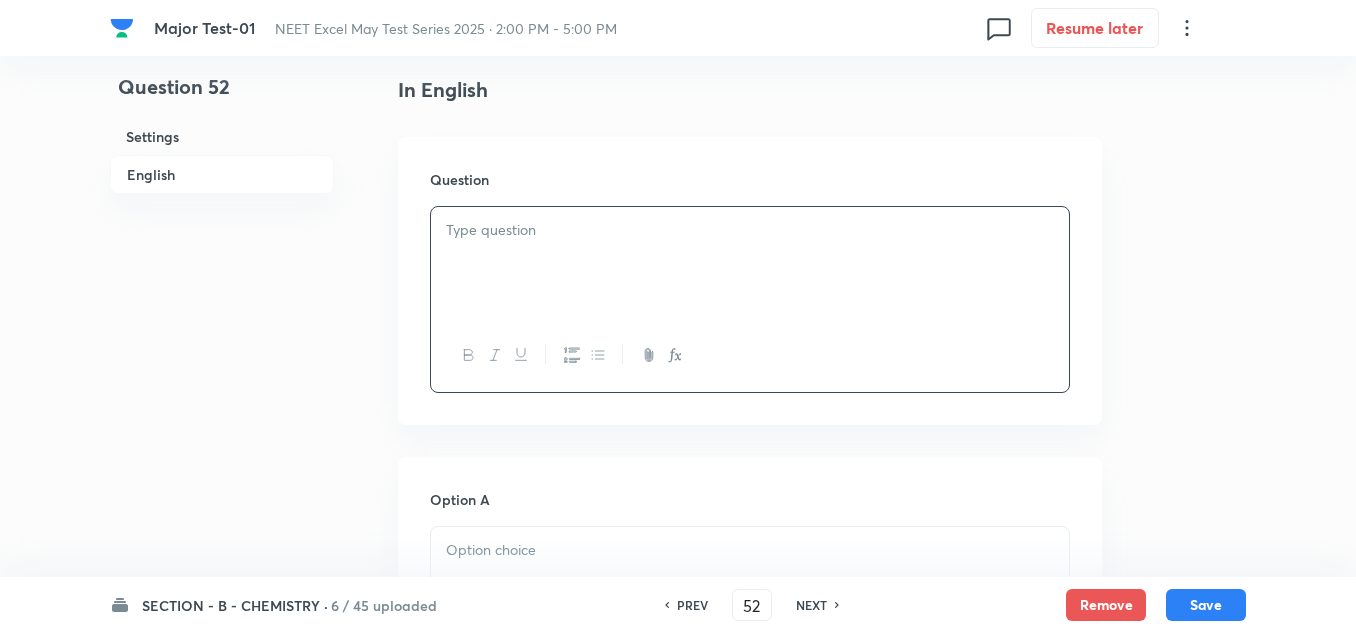 scroll, scrollTop: 600, scrollLeft: 0, axis: vertical 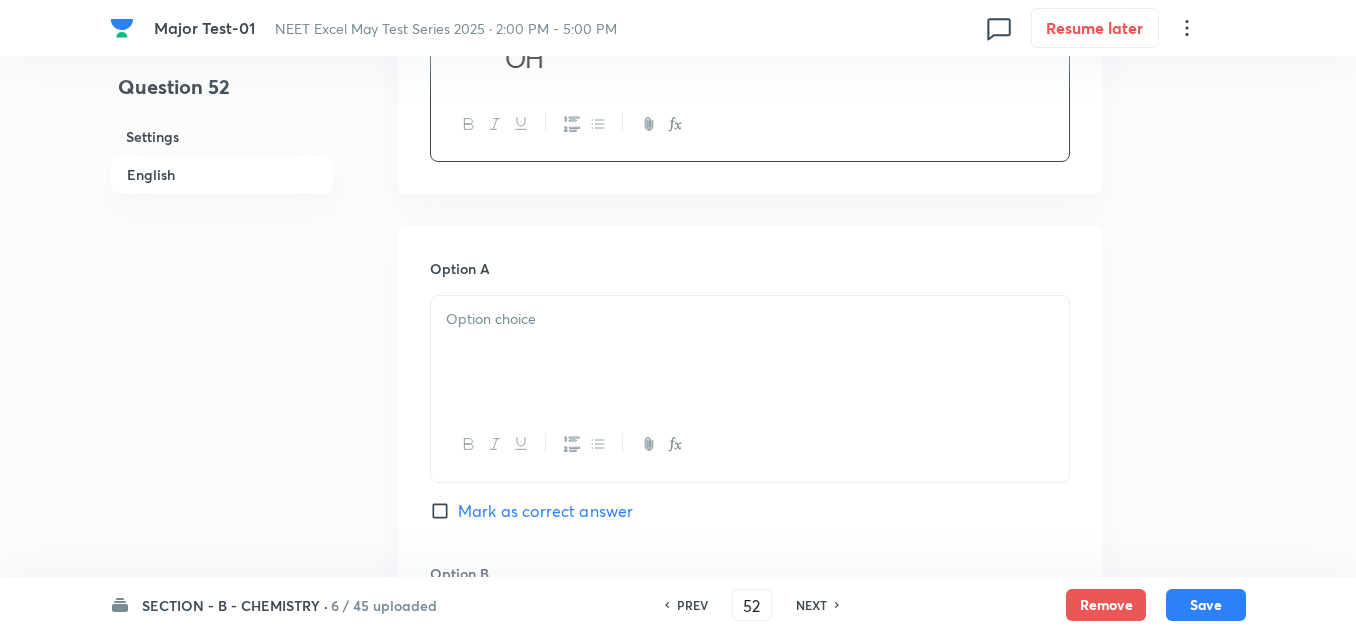 click at bounding box center (750, 352) 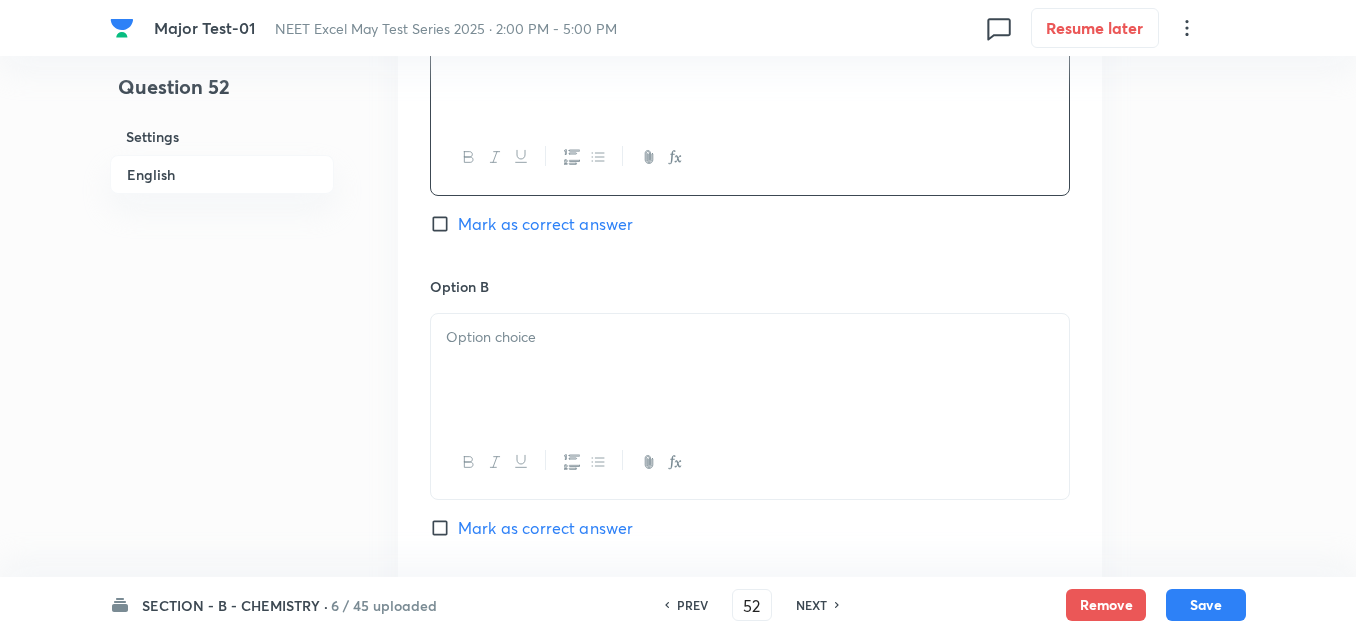 scroll, scrollTop: 1200, scrollLeft: 0, axis: vertical 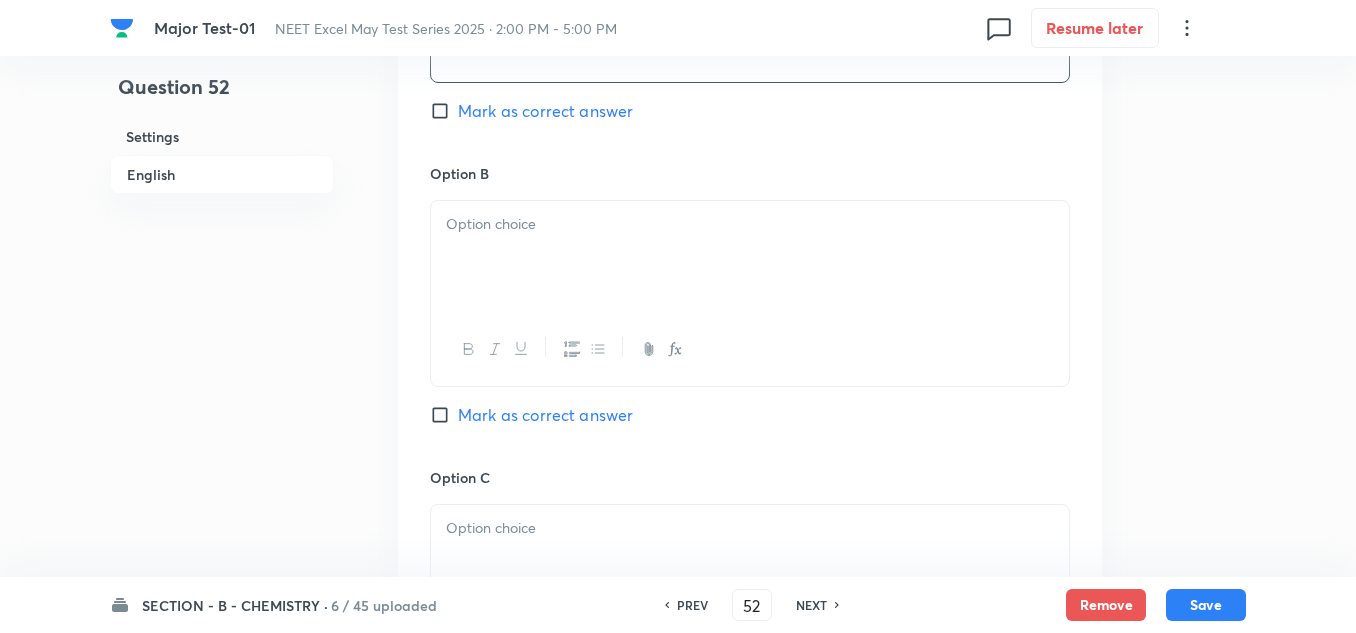 click at bounding box center (750, 257) 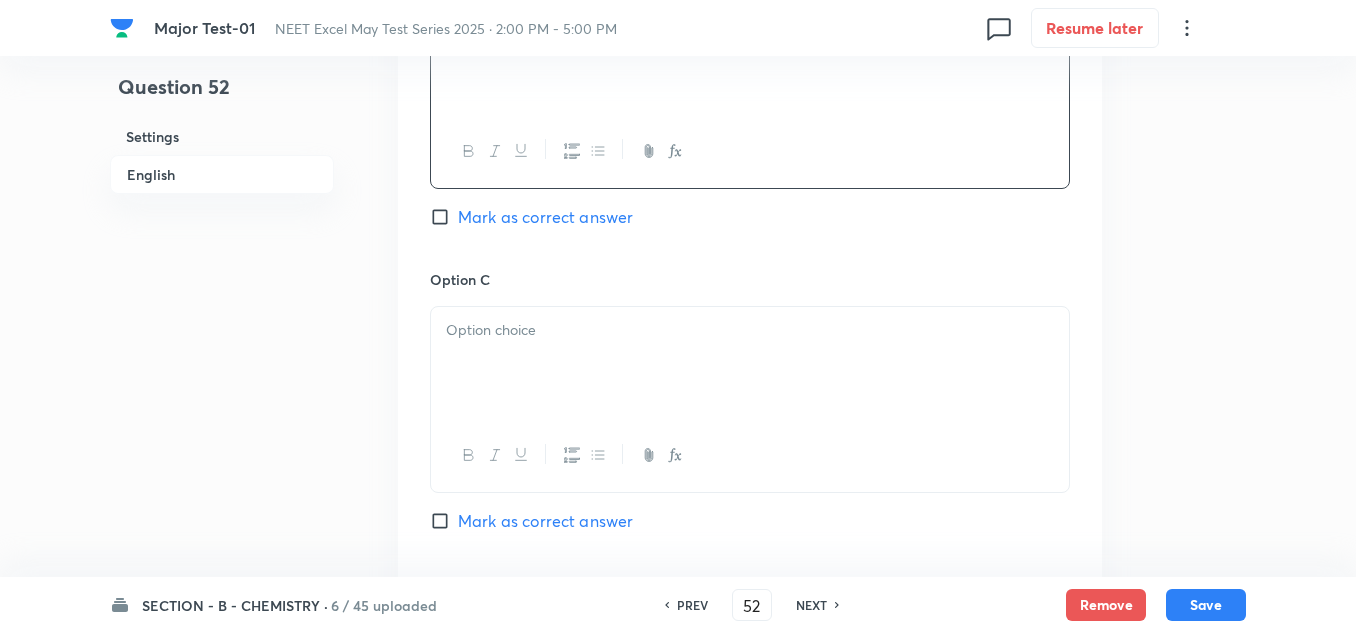 scroll, scrollTop: 1400, scrollLeft: 0, axis: vertical 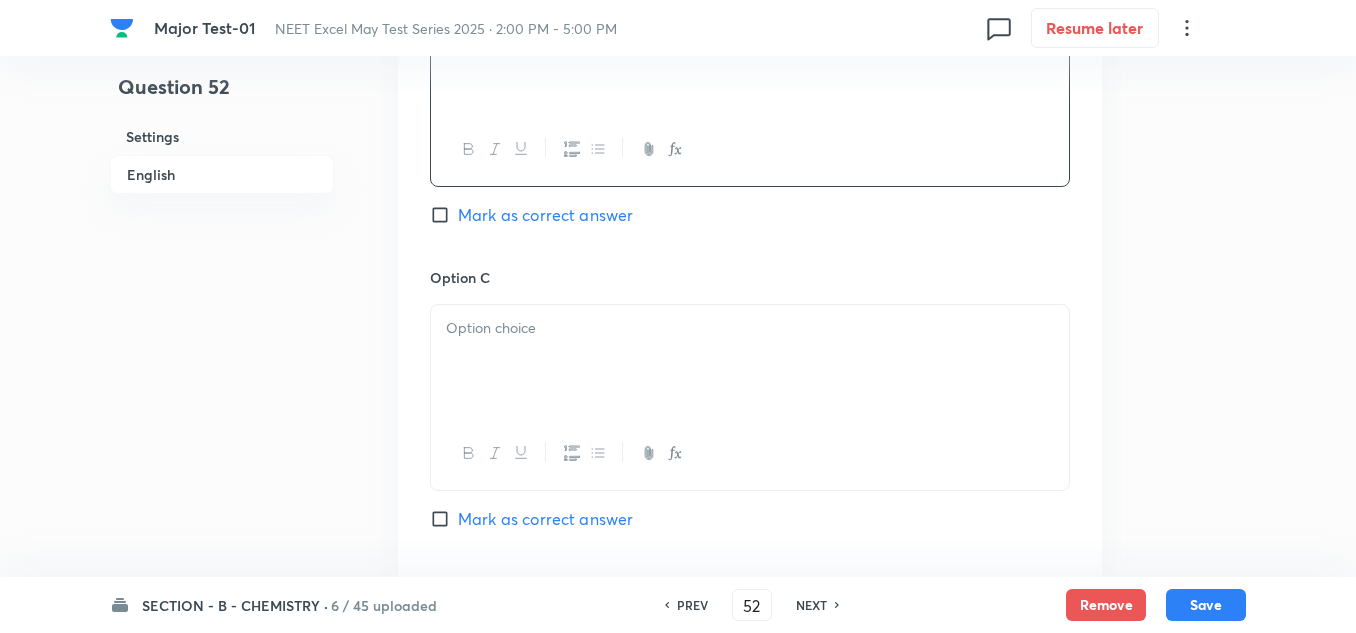 click at bounding box center (750, 361) 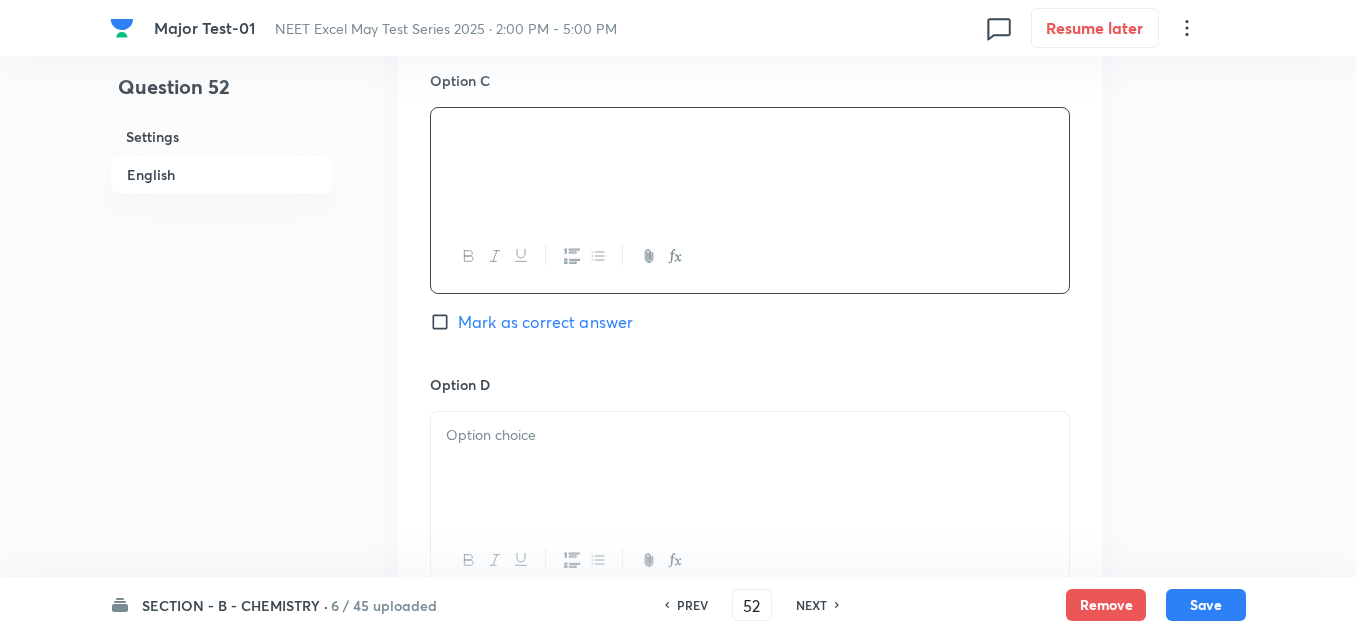 scroll, scrollTop: 1600, scrollLeft: 0, axis: vertical 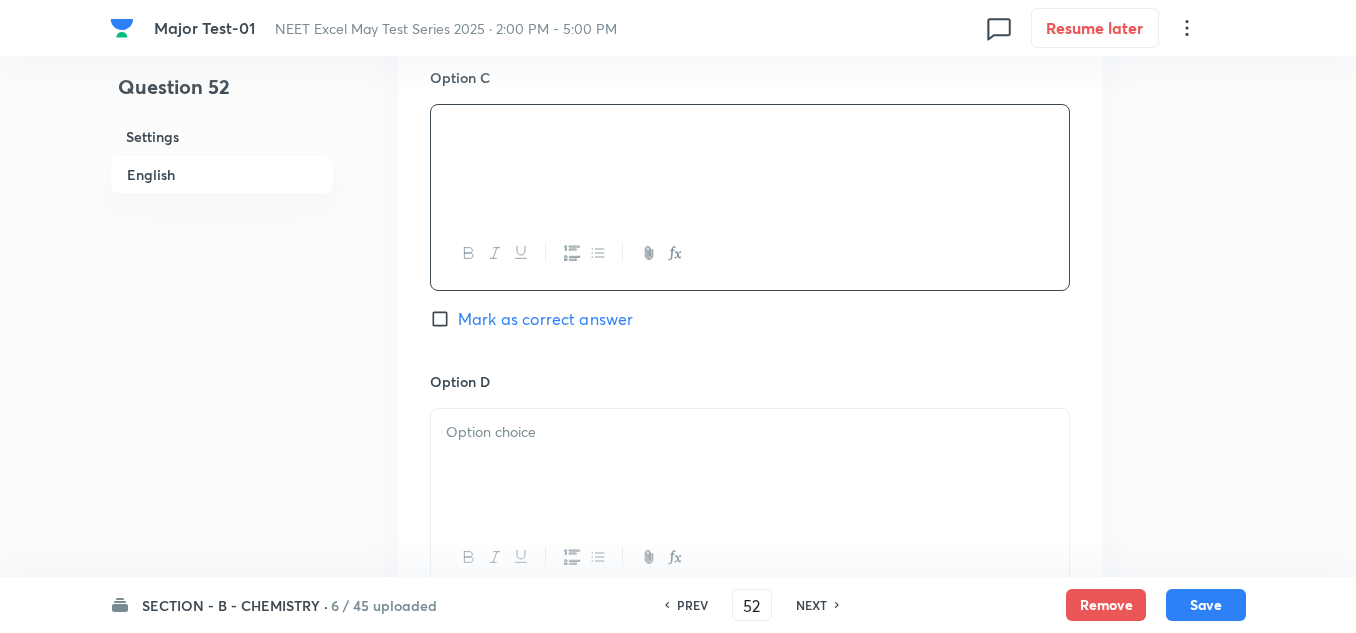 click at bounding box center (750, 432) 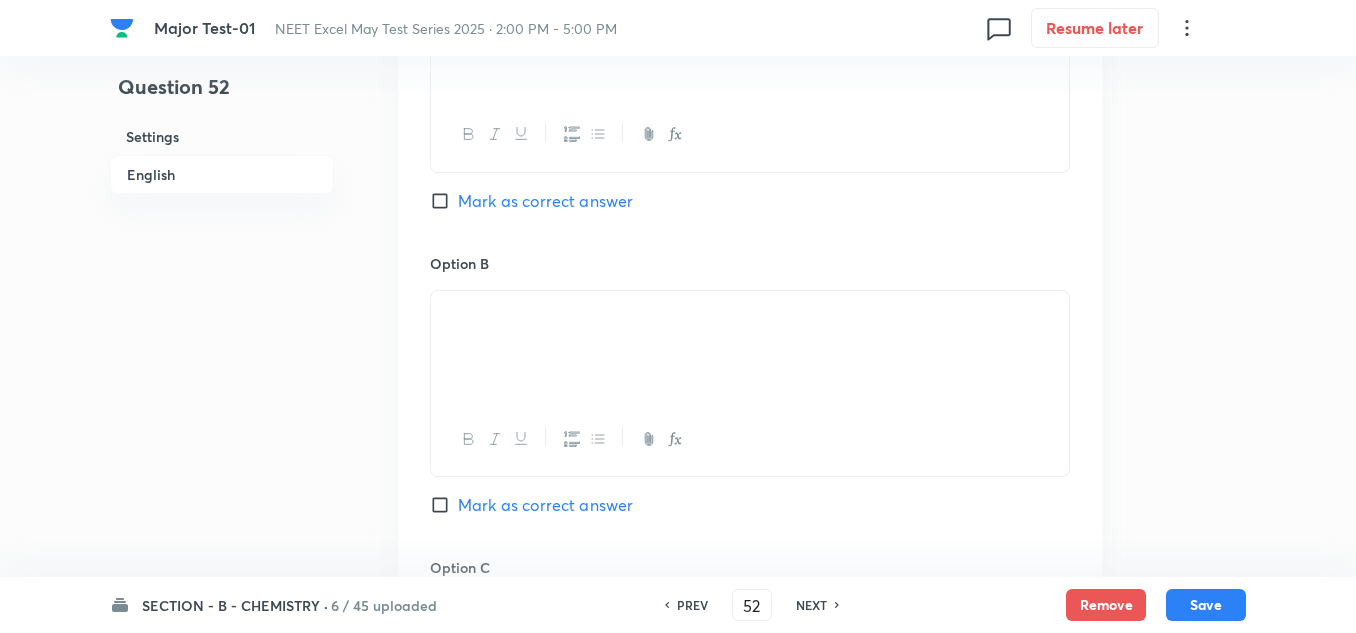 scroll, scrollTop: 1100, scrollLeft: 0, axis: vertical 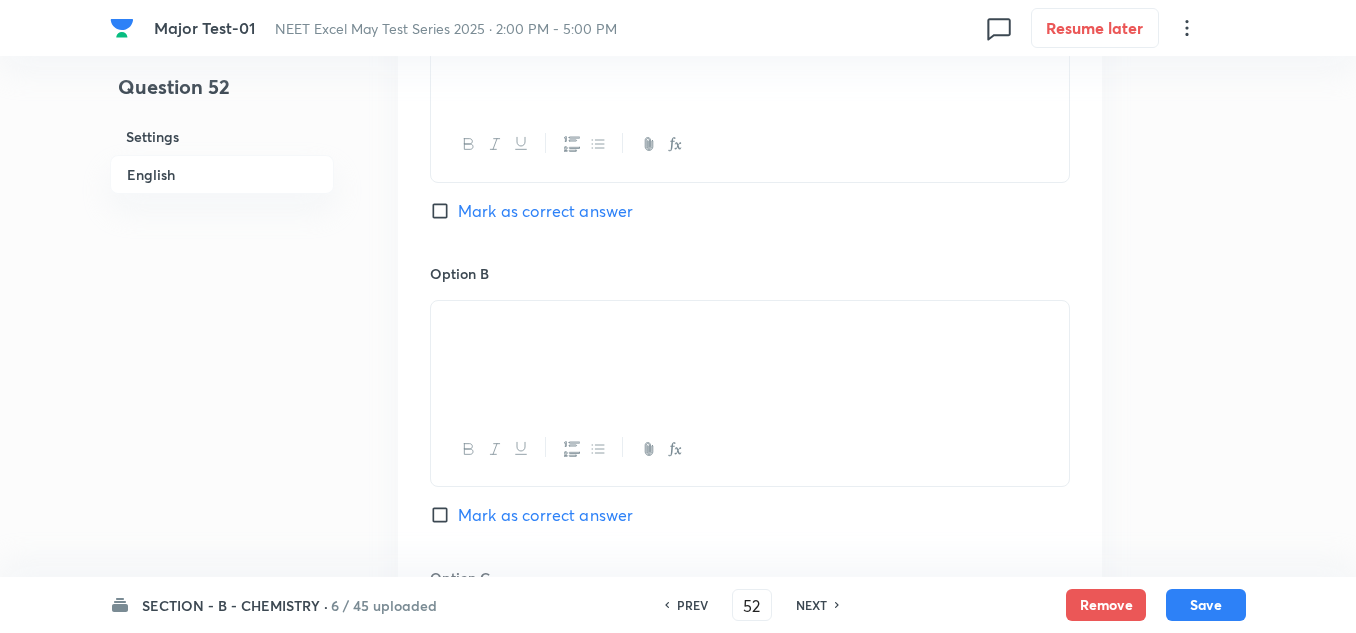 click on "Mark as correct answer" at bounding box center [545, 211] 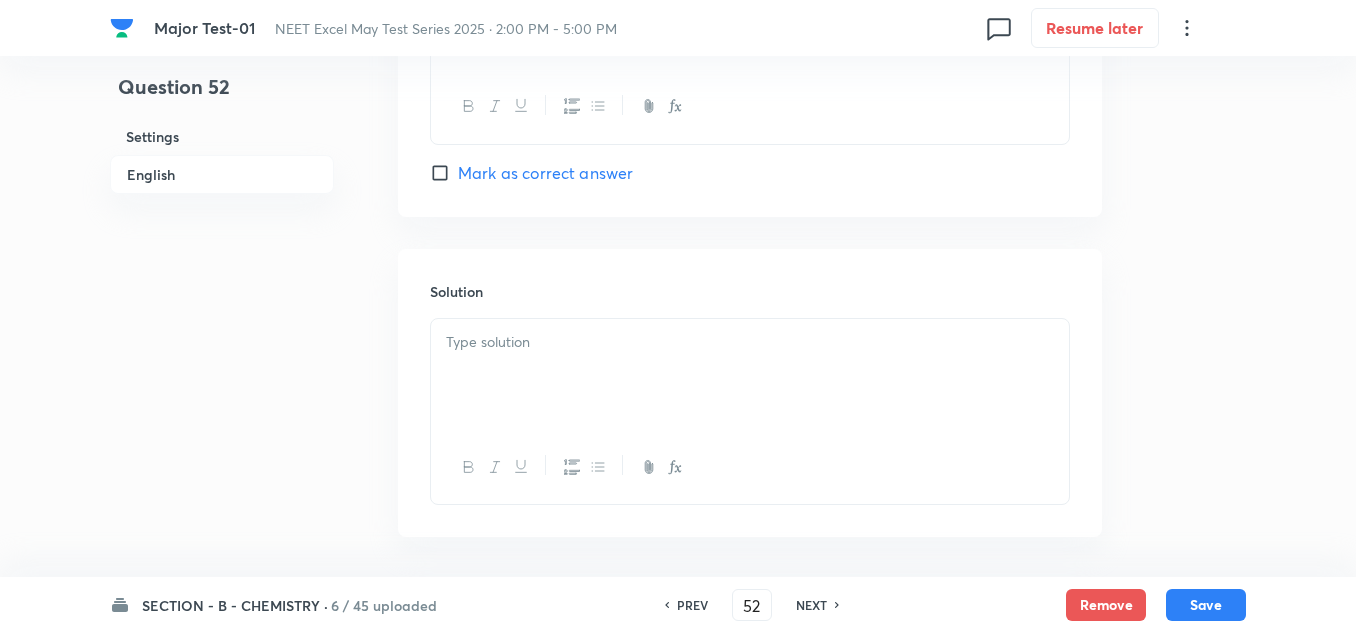 scroll, scrollTop: 2100, scrollLeft: 0, axis: vertical 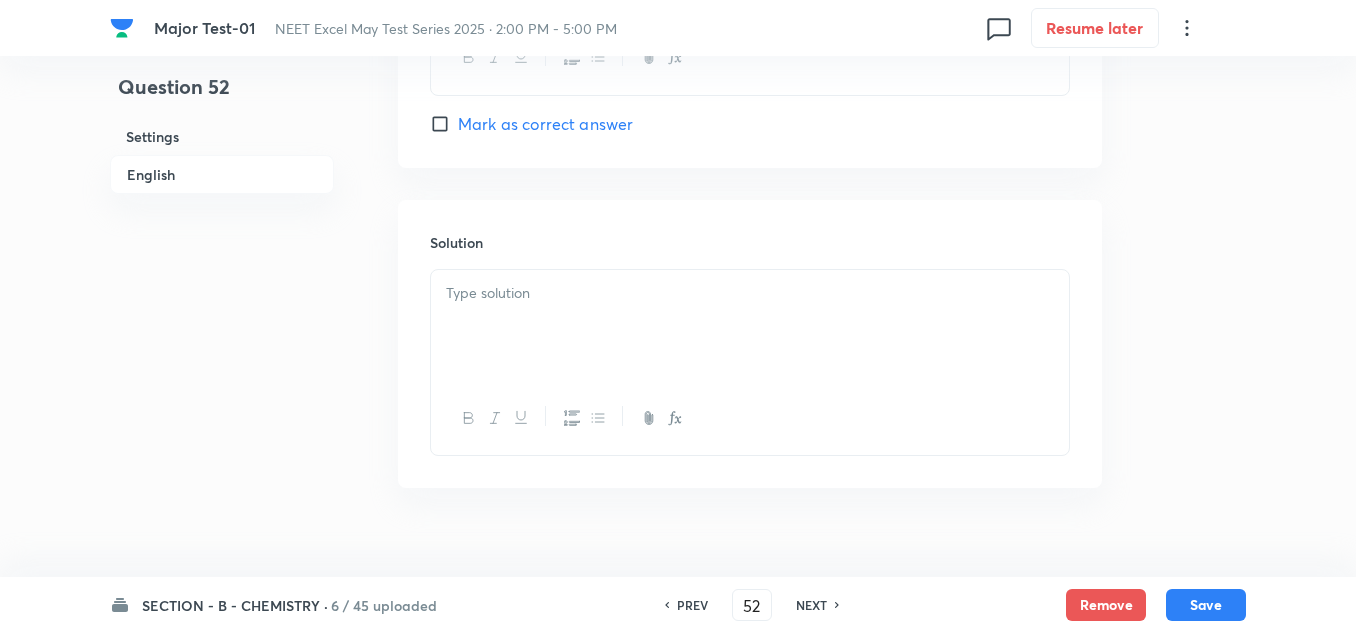 click at bounding box center [750, 326] 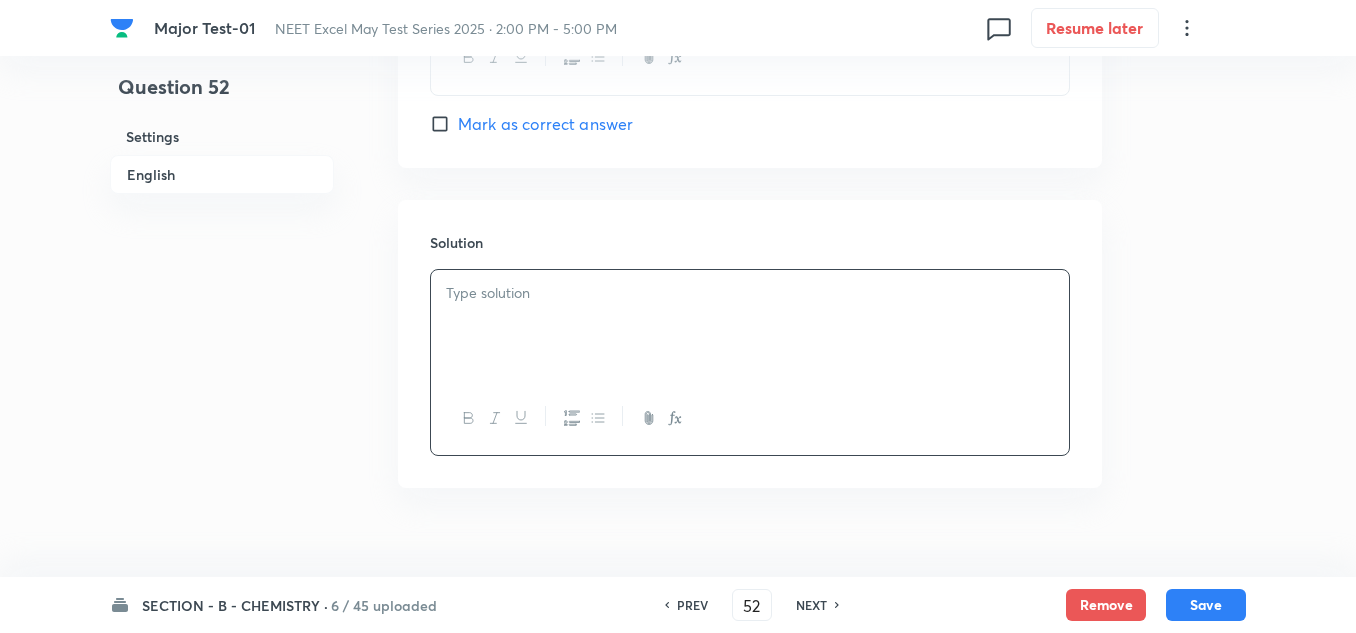 type 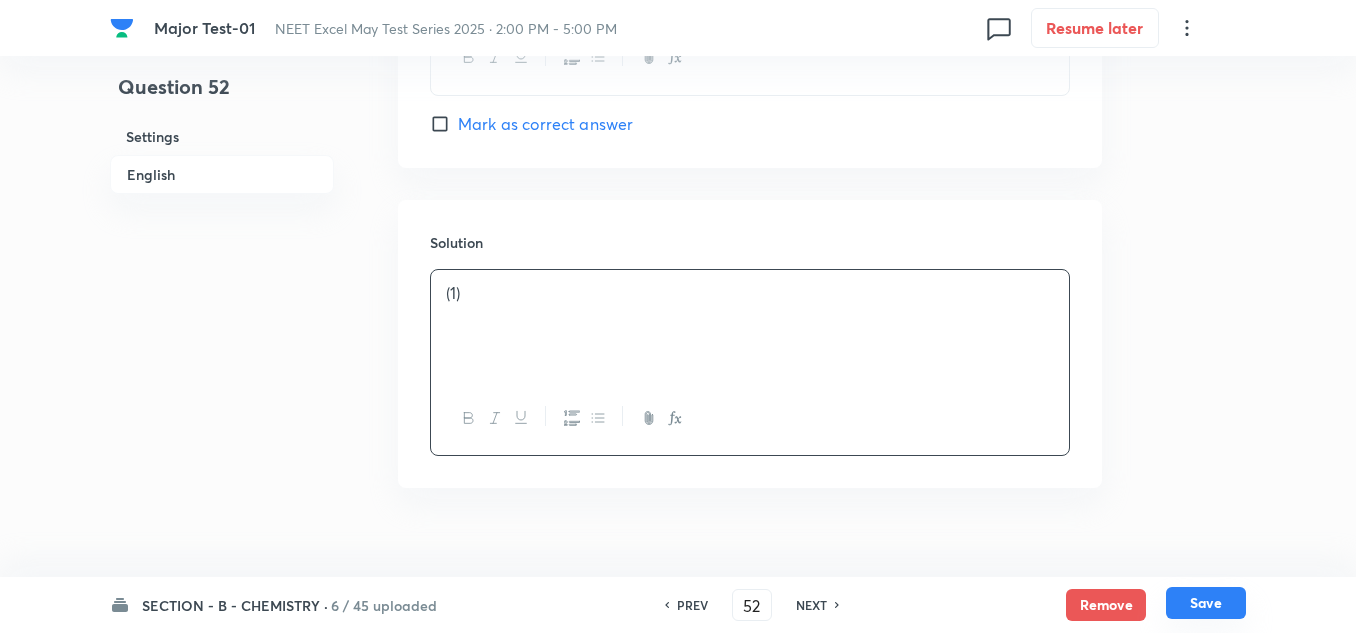 drag, startPoint x: 1233, startPoint y: 600, endPoint x: 1210, endPoint y: 591, distance: 24.698177 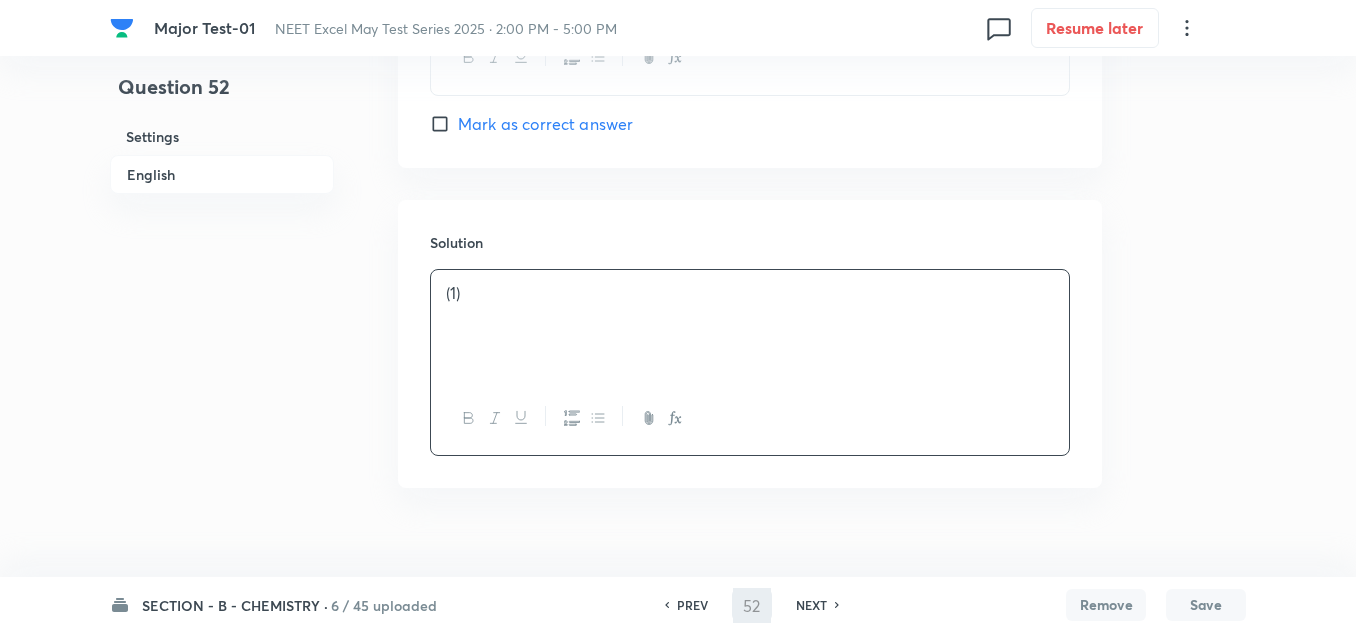 type on "53" 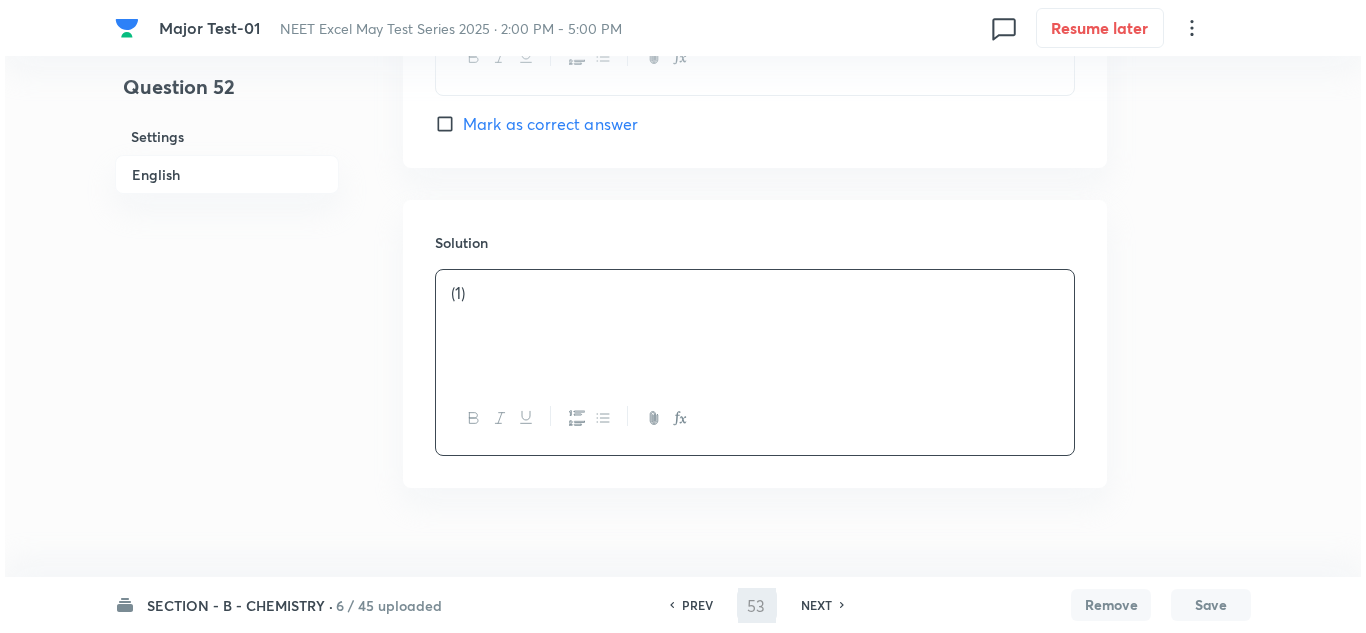 scroll, scrollTop: 0, scrollLeft: 0, axis: both 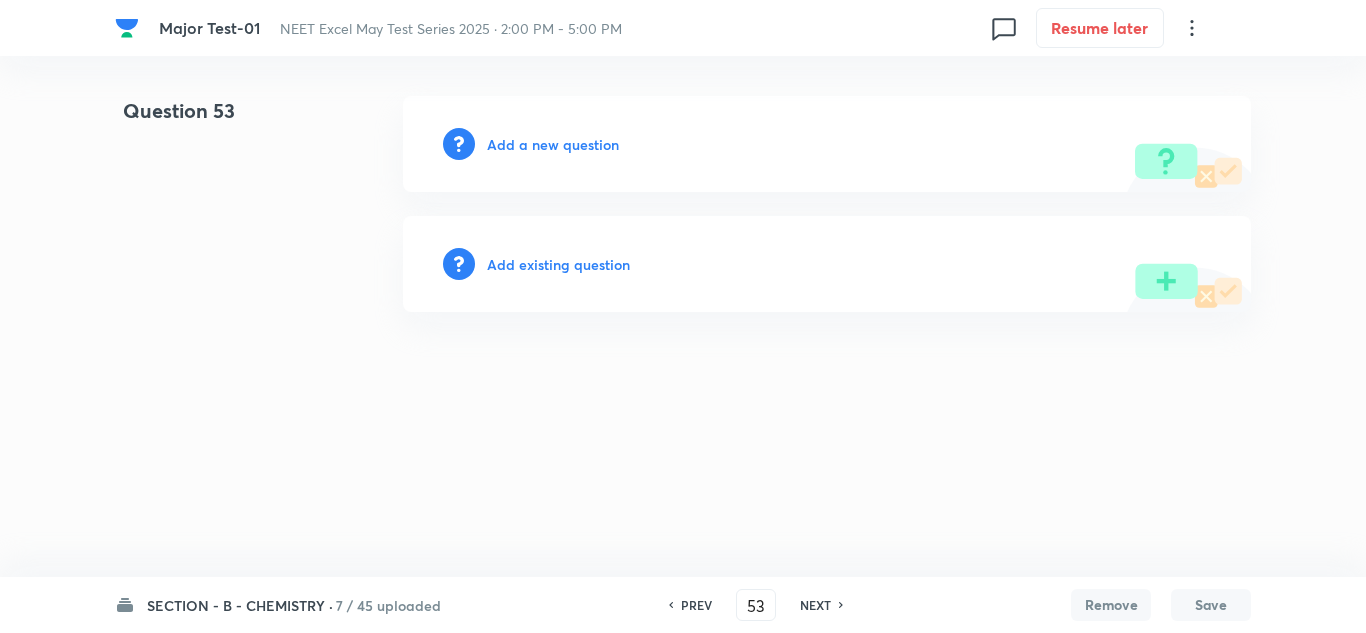 click on "Add a new question" at bounding box center (553, 144) 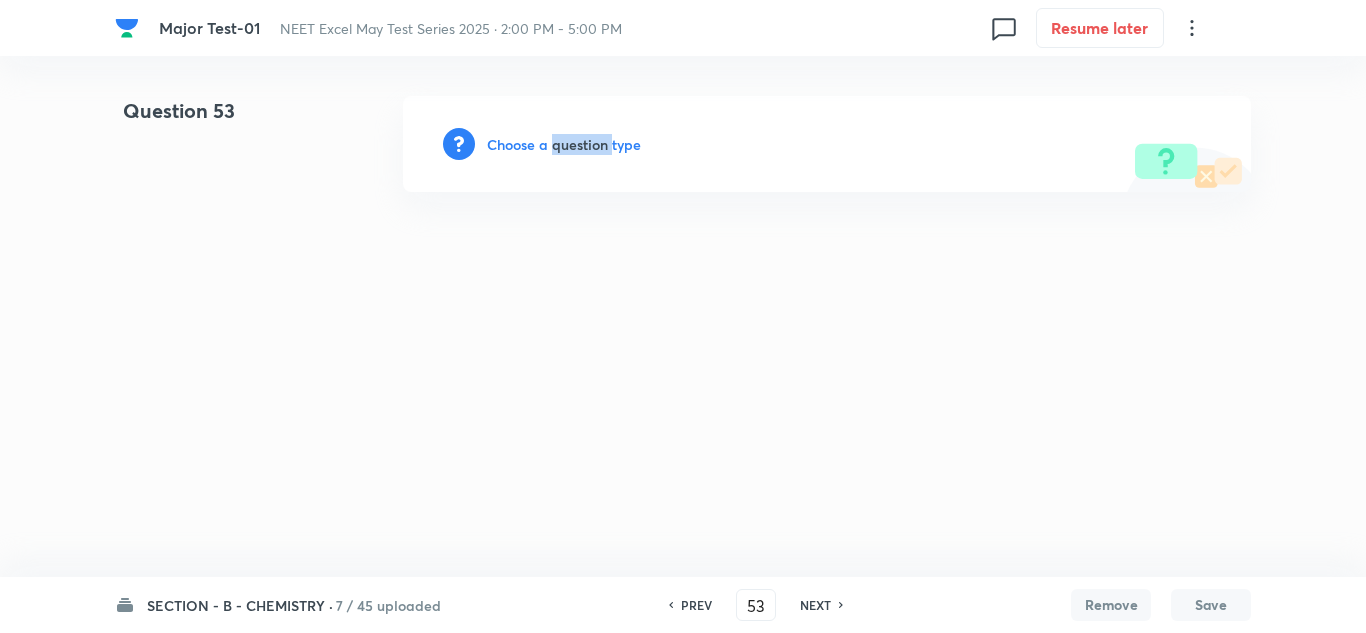 click on "Choose a question type" at bounding box center [564, 144] 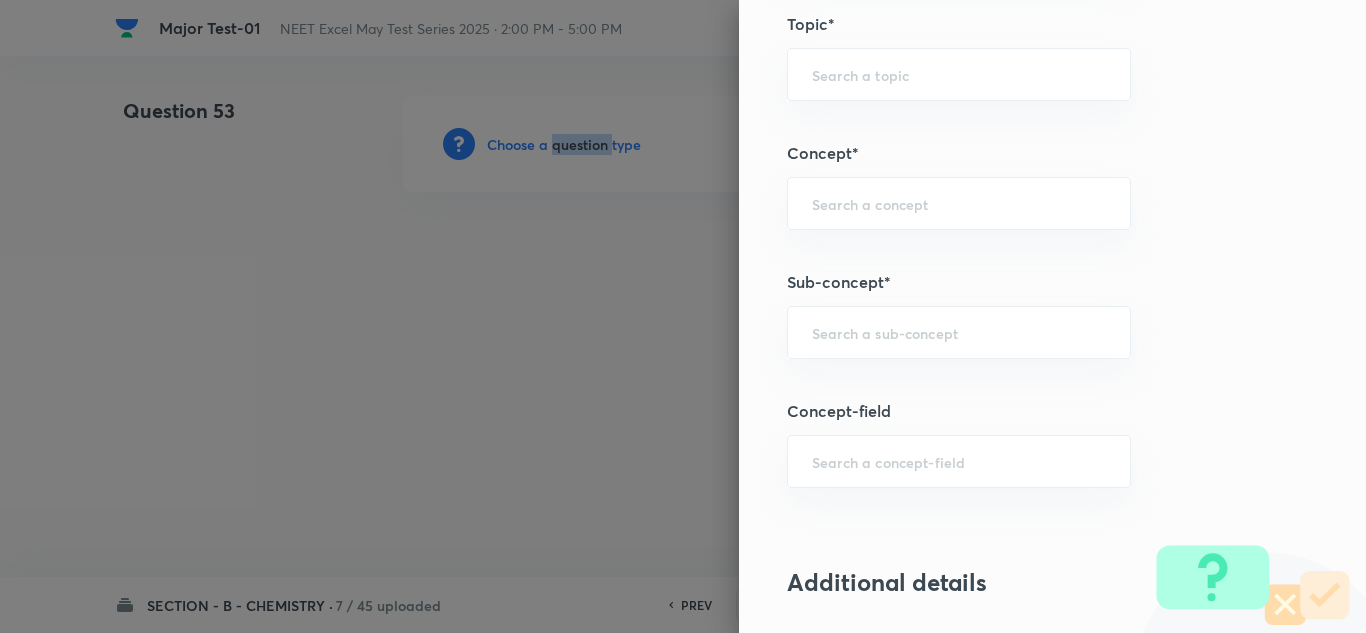 scroll, scrollTop: 1200, scrollLeft: 0, axis: vertical 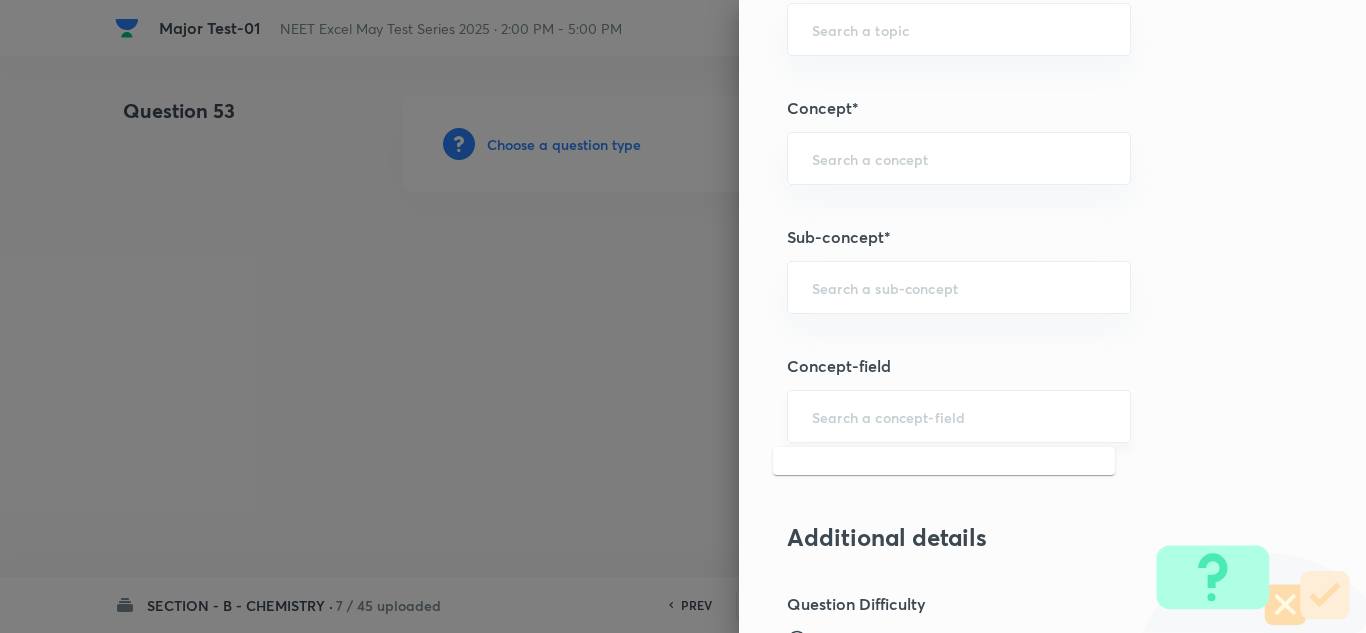 click at bounding box center (959, 416) 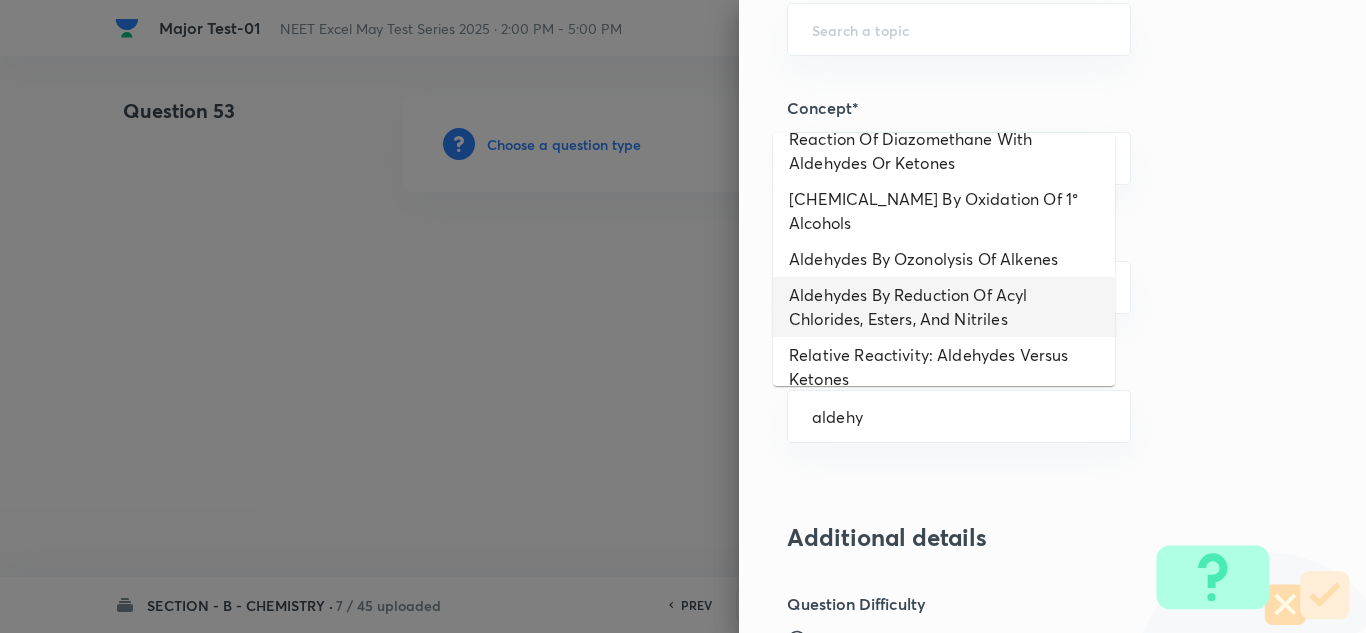 scroll, scrollTop: 51, scrollLeft: 0, axis: vertical 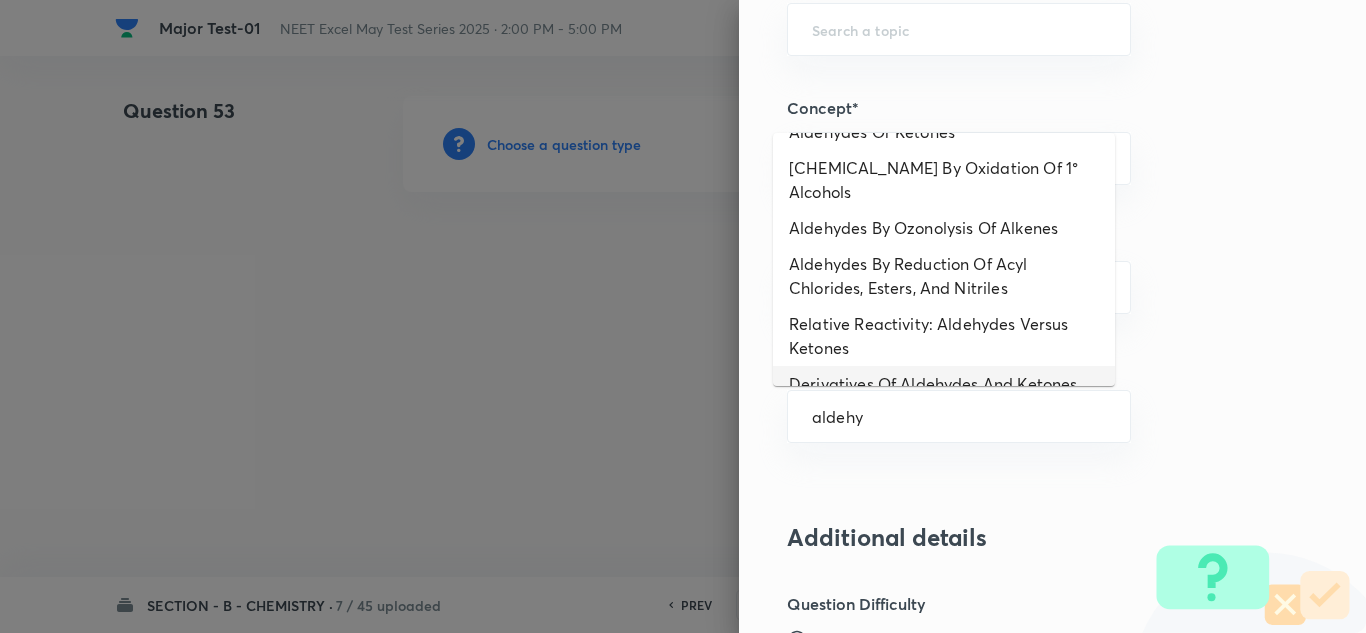 click on "Derivatives Of Aldehydes And Ketones" at bounding box center [944, 384] 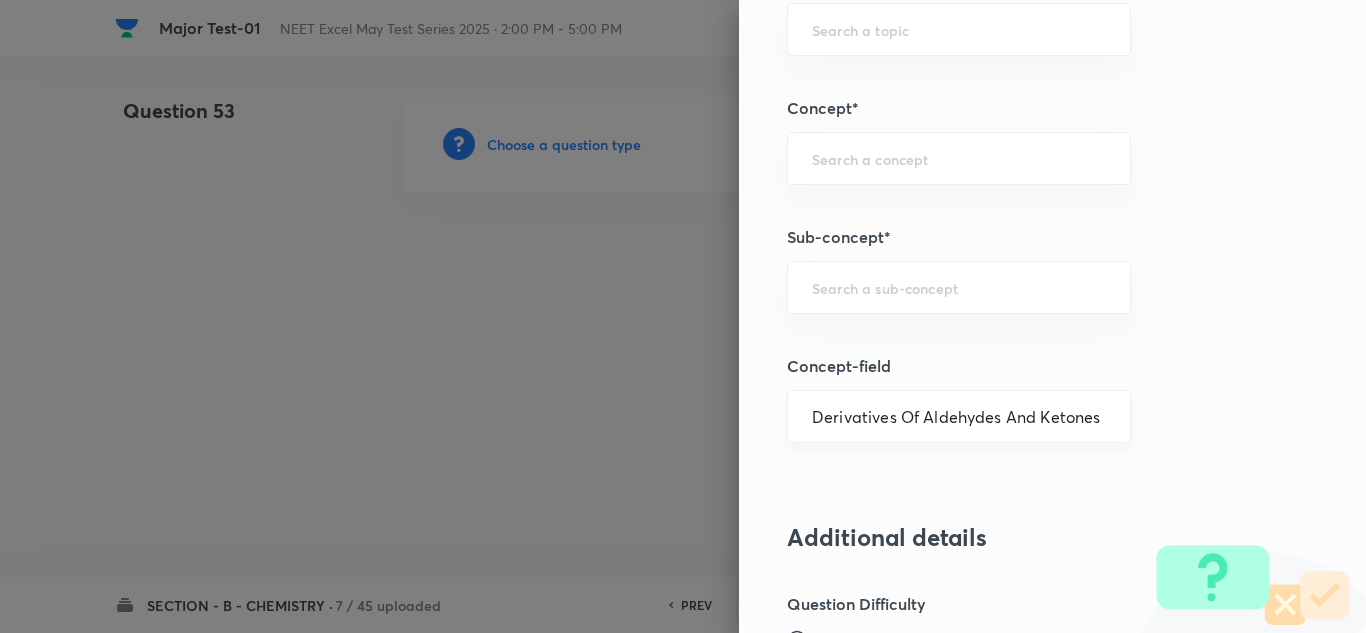 type on "Chemistry" 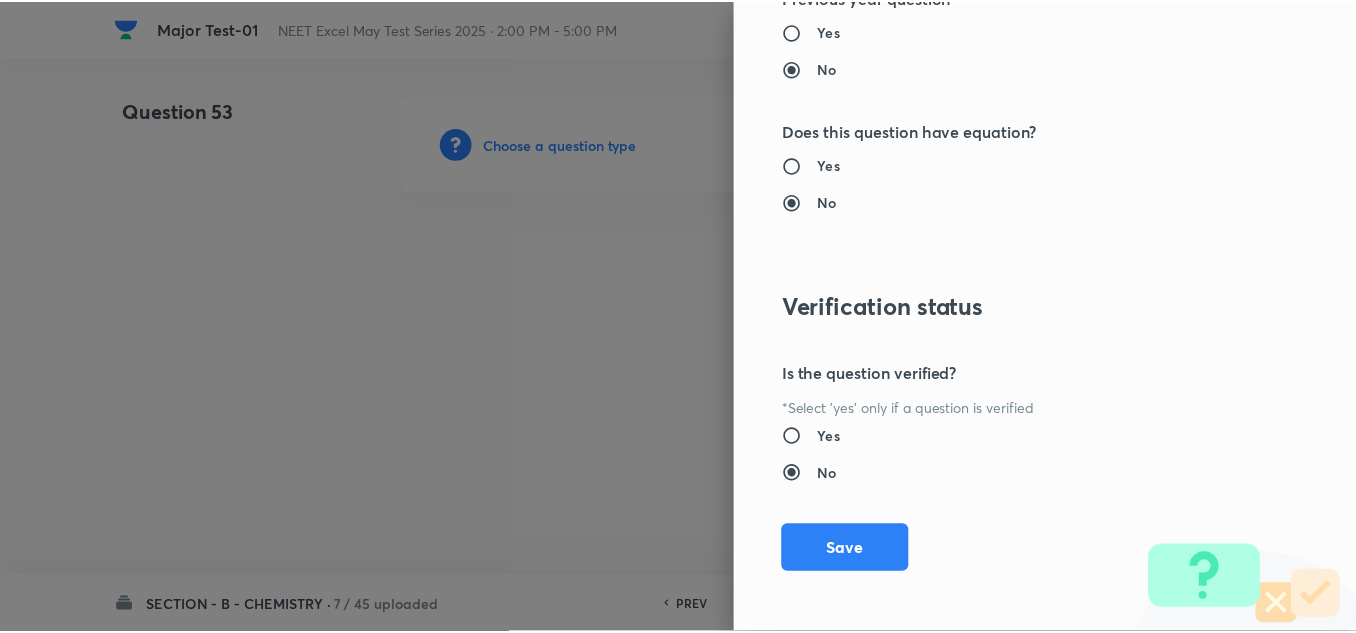 scroll, scrollTop: 2227, scrollLeft: 0, axis: vertical 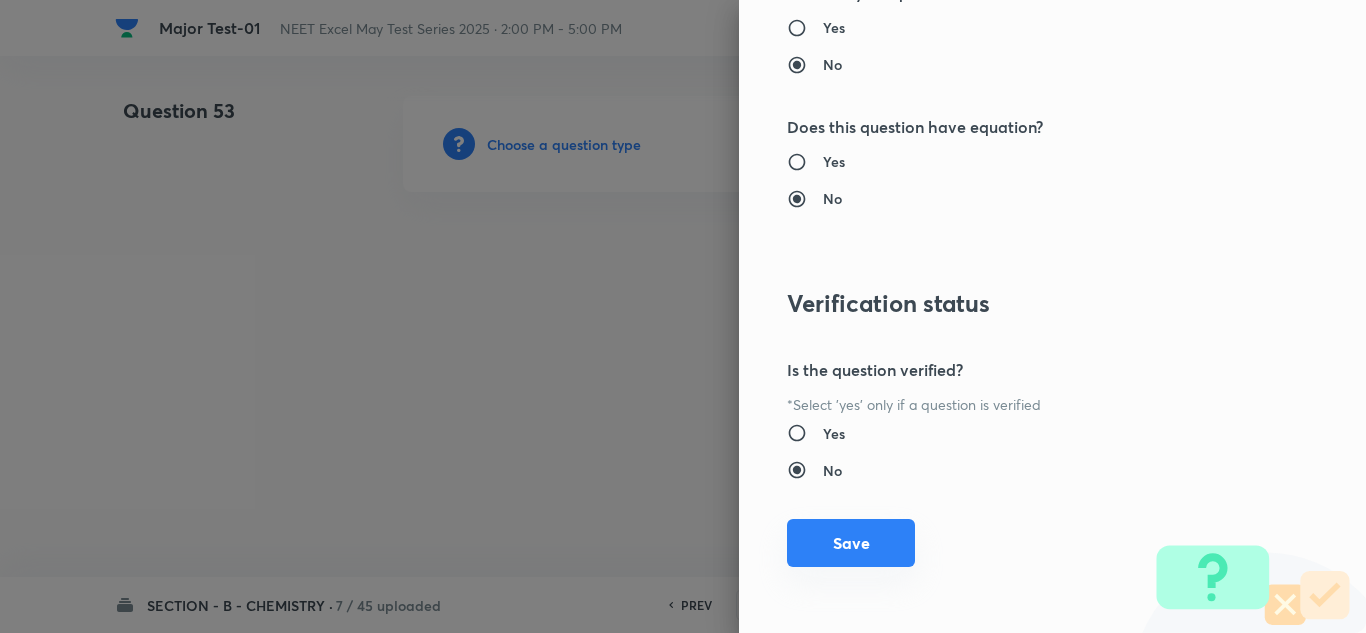 click on "Save" at bounding box center [851, 543] 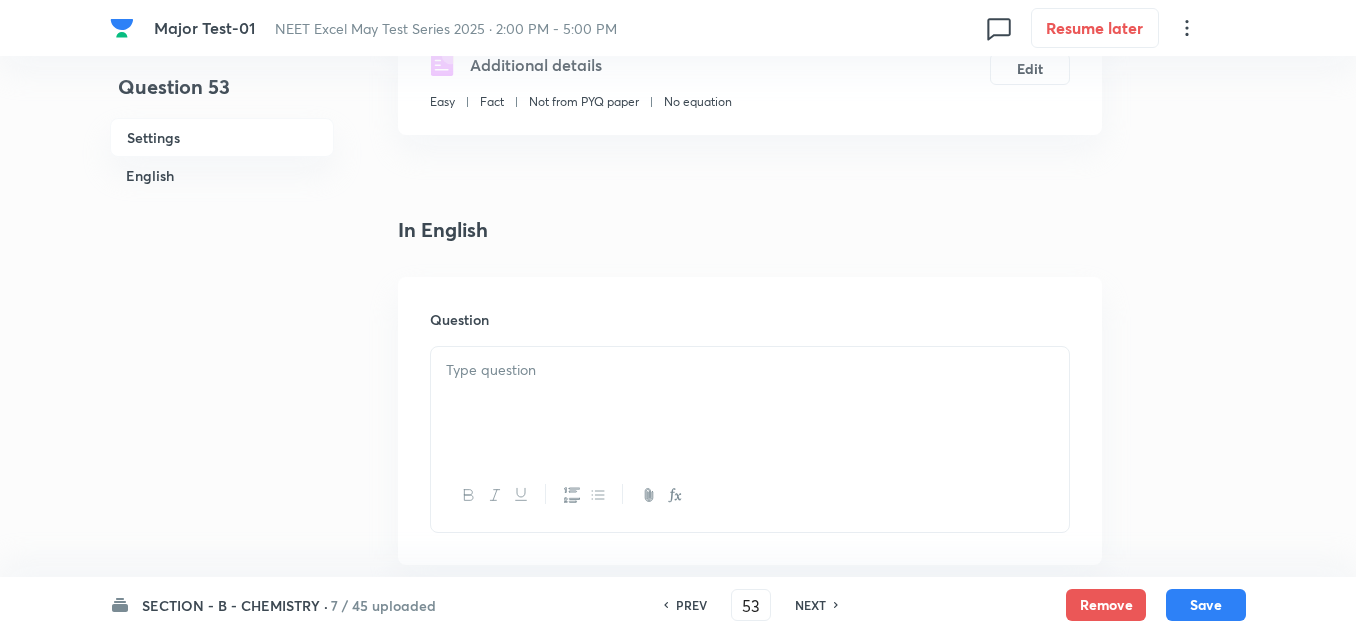 scroll, scrollTop: 400, scrollLeft: 0, axis: vertical 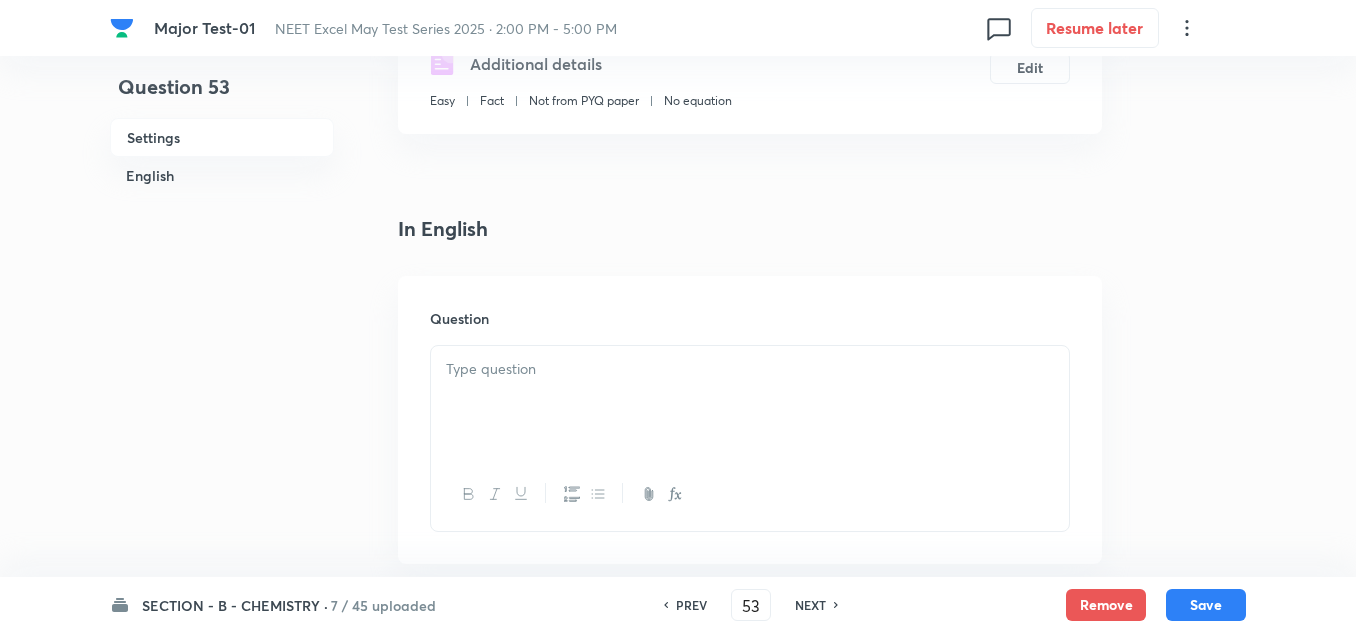 click at bounding box center (750, 402) 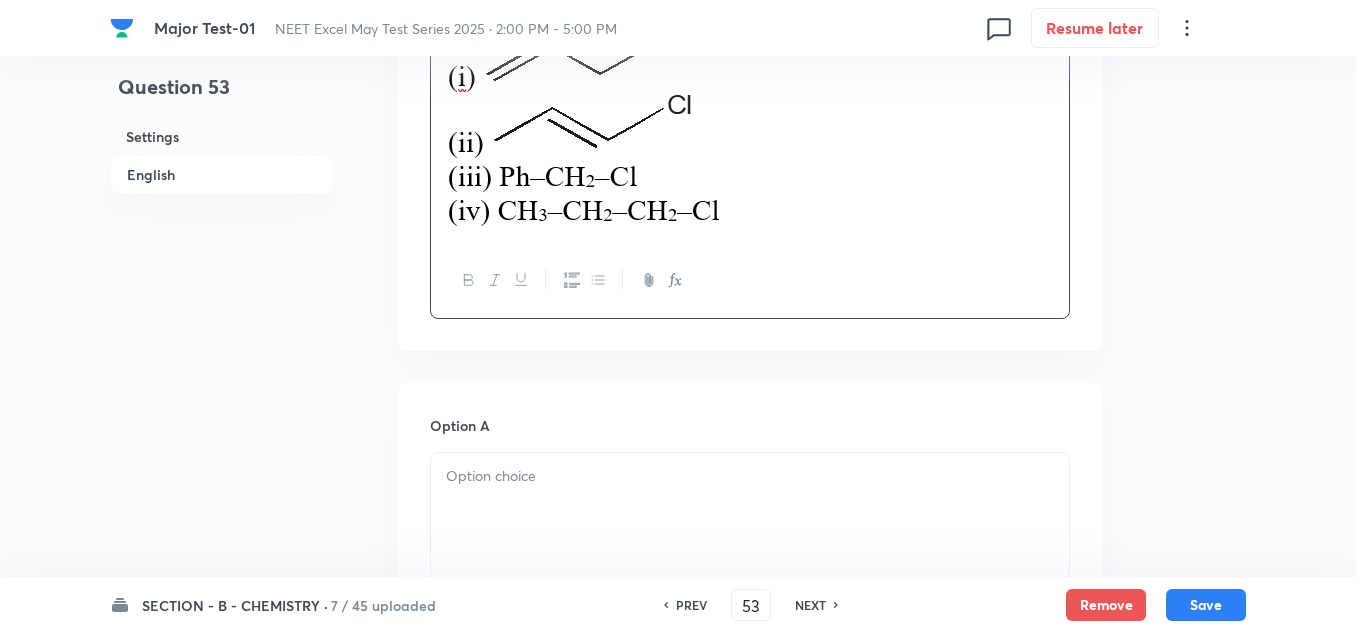 scroll, scrollTop: 800, scrollLeft: 0, axis: vertical 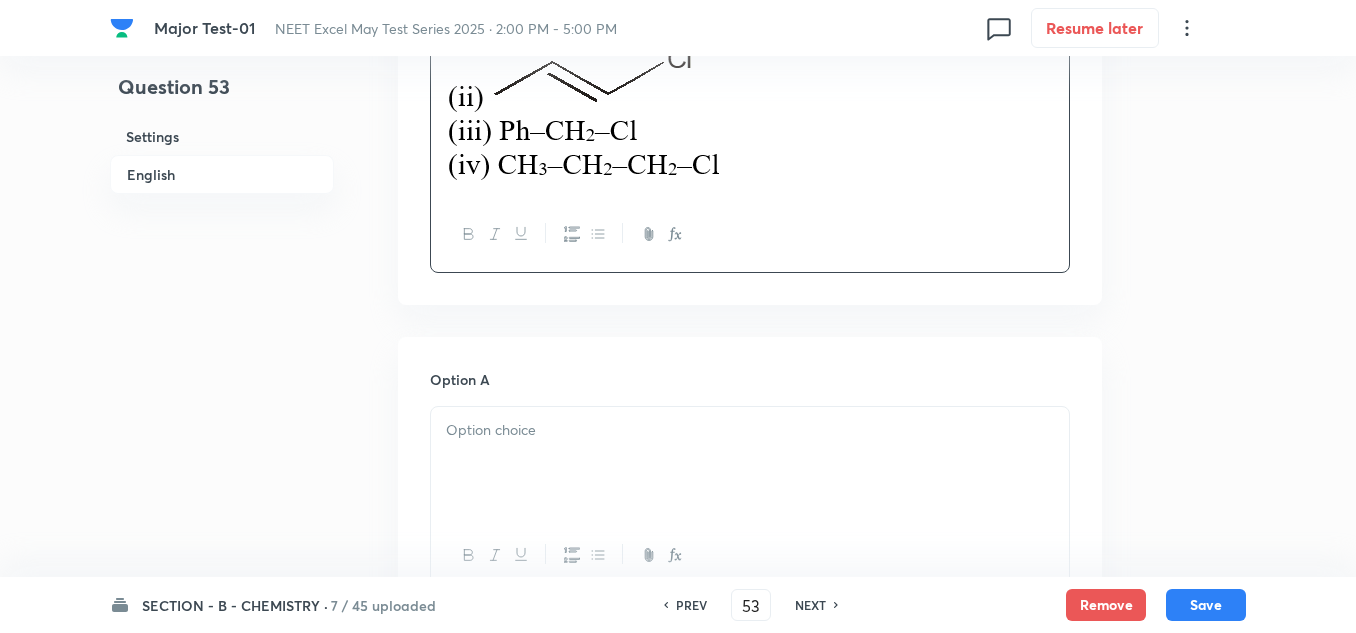click at bounding box center [750, 430] 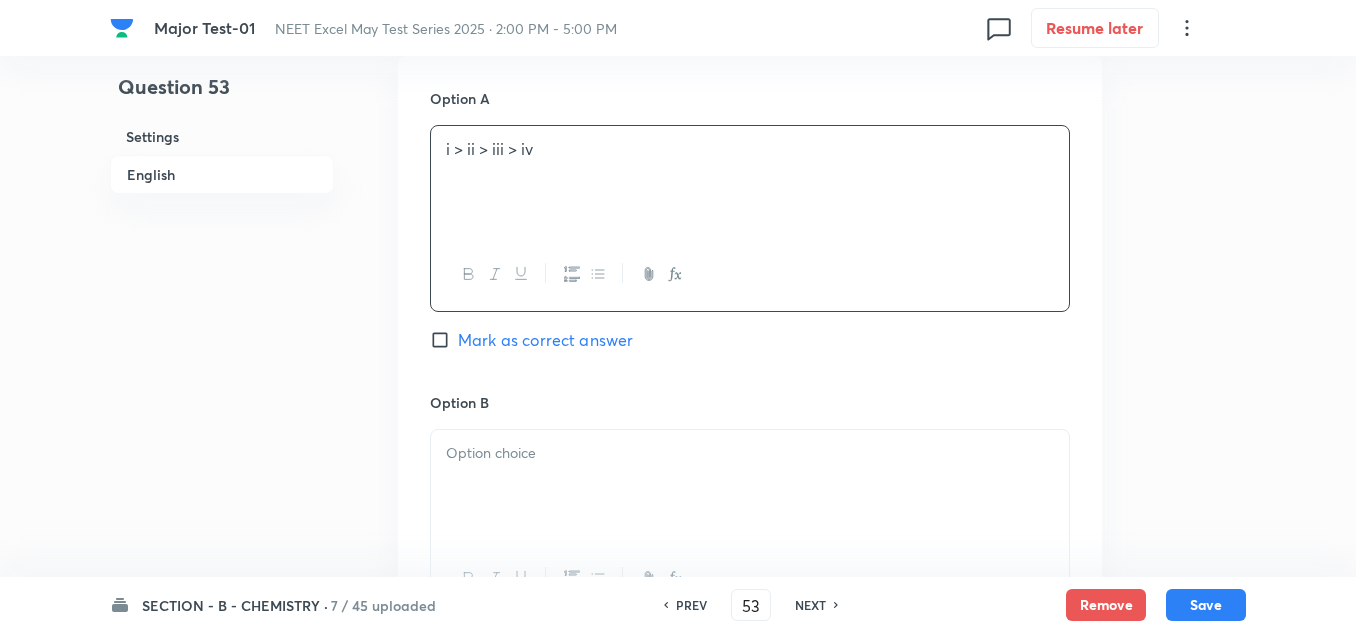 scroll, scrollTop: 1200, scrollLeft: 0, axis: vertical 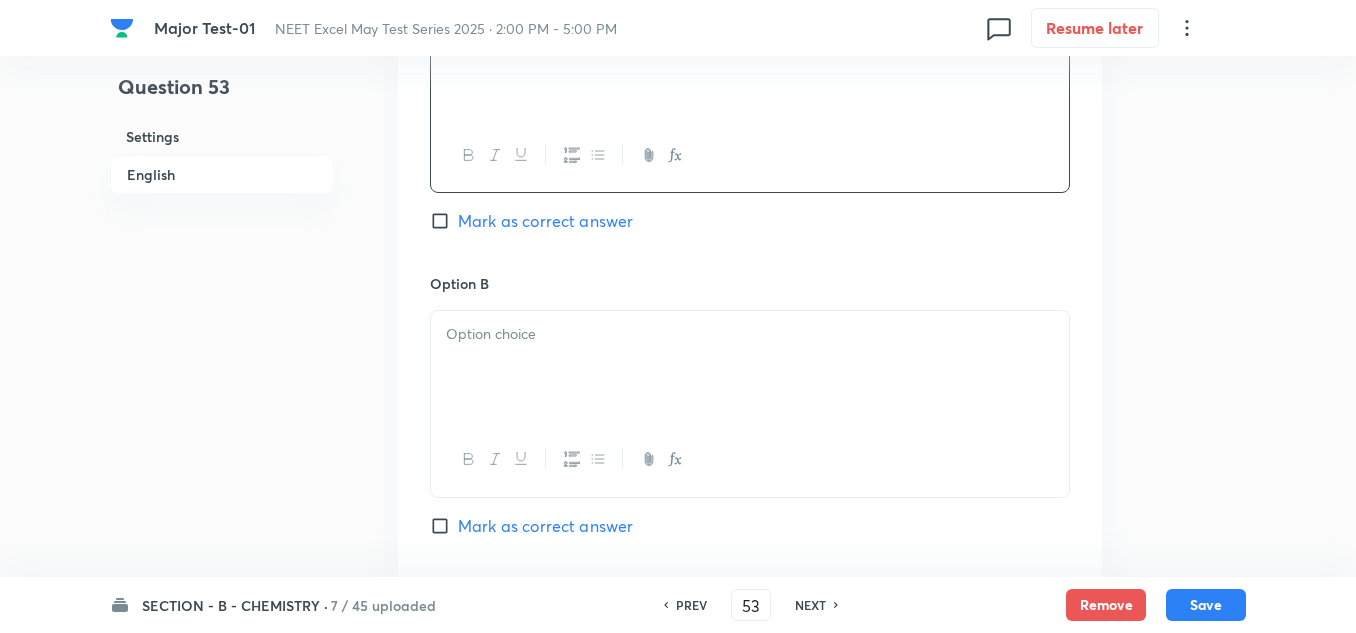 click at bounding box center (750, 367) 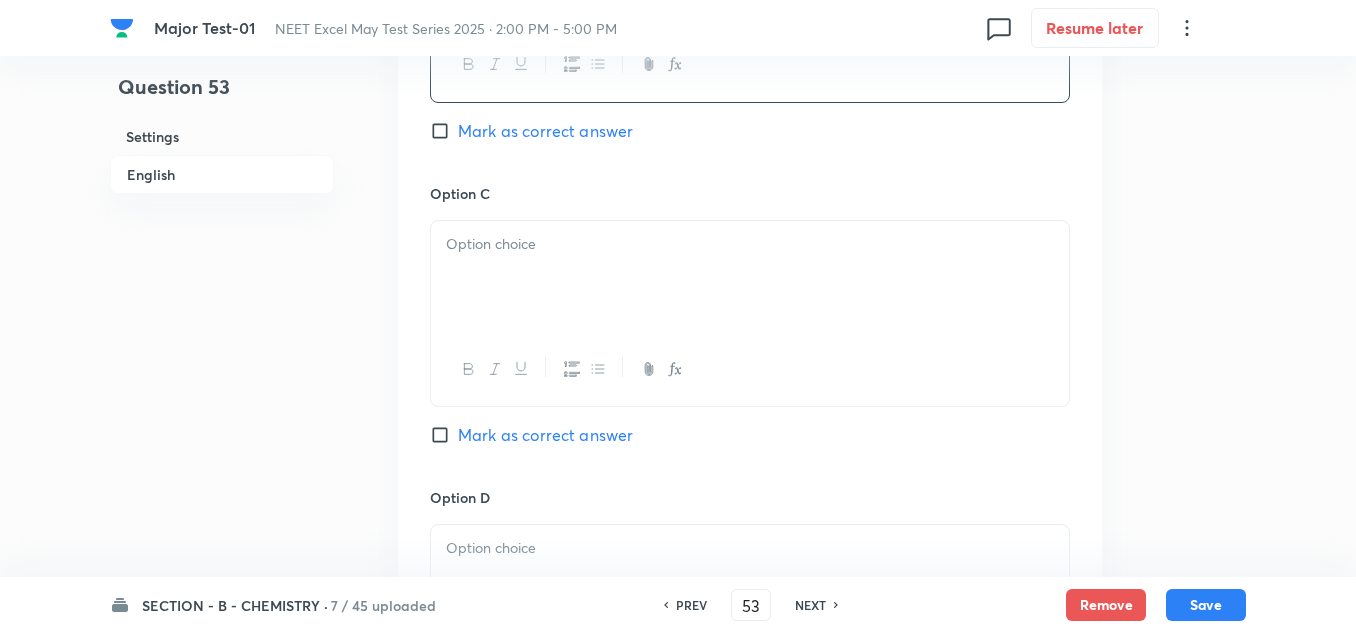scroll, scrollTop: 1600, scrollLeft: 0, axis: vertical 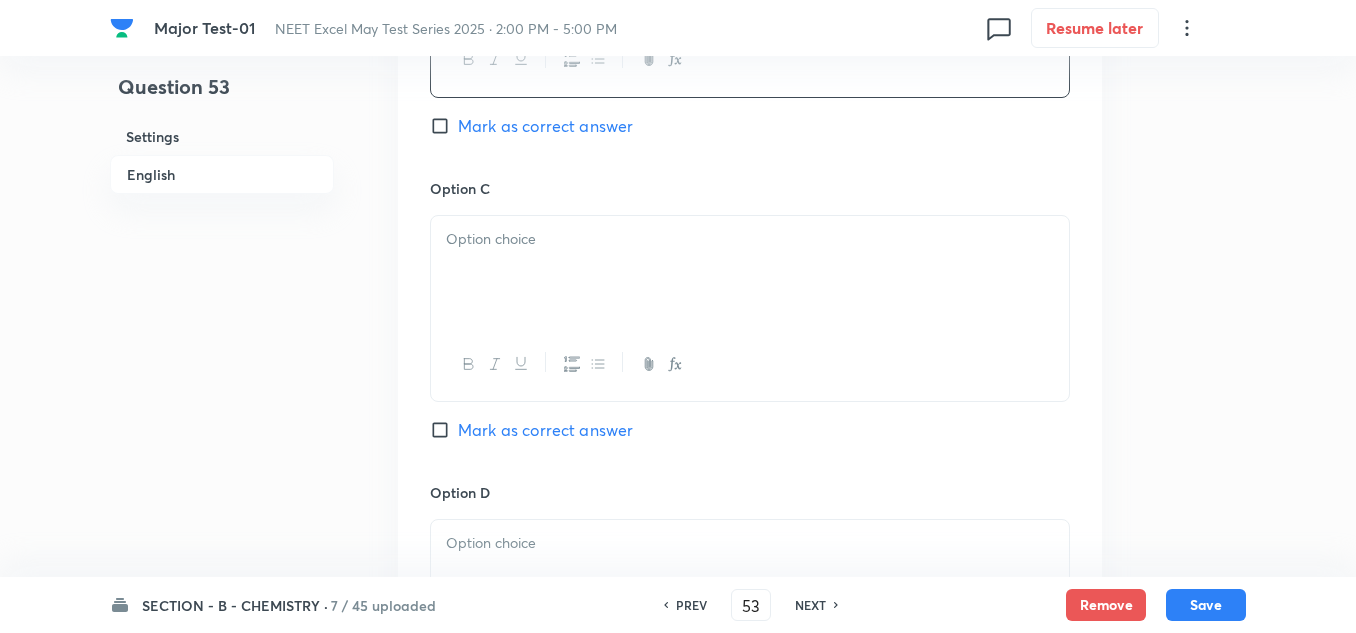 click at bounding box center [750, 272] 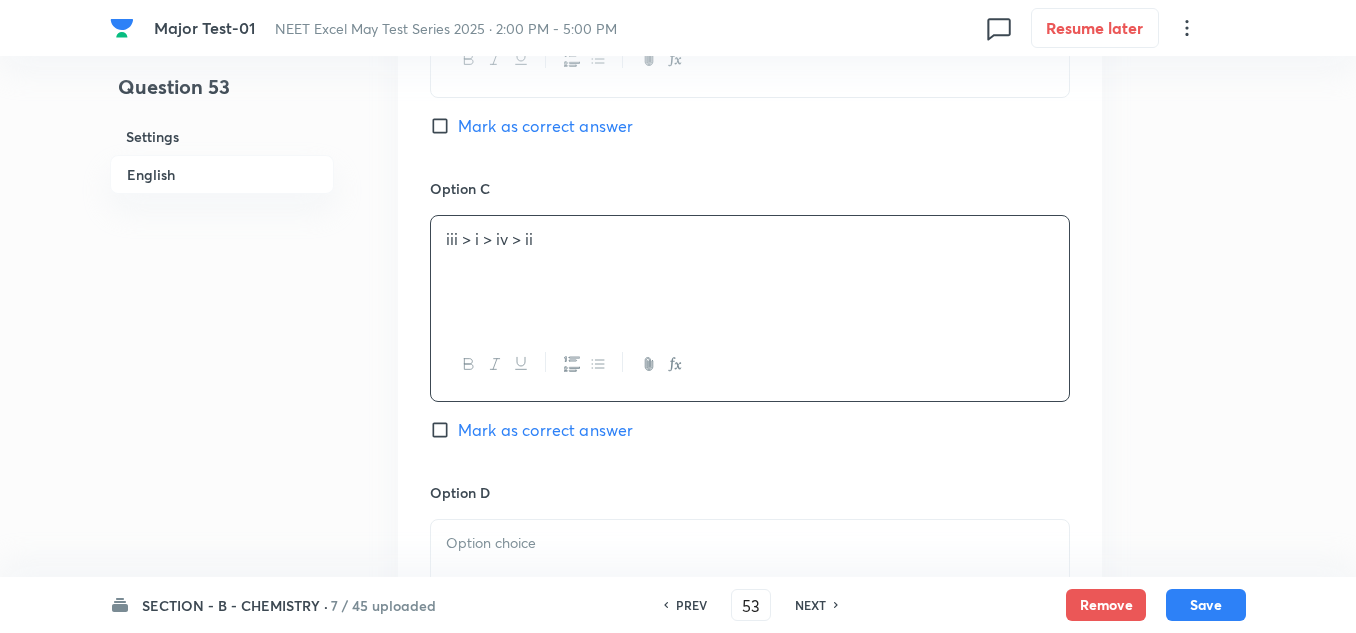 drag, startPoint x: 494, startPoint y: 426, endPoint x: 535, endPoint y: 473, distance: 62.369865 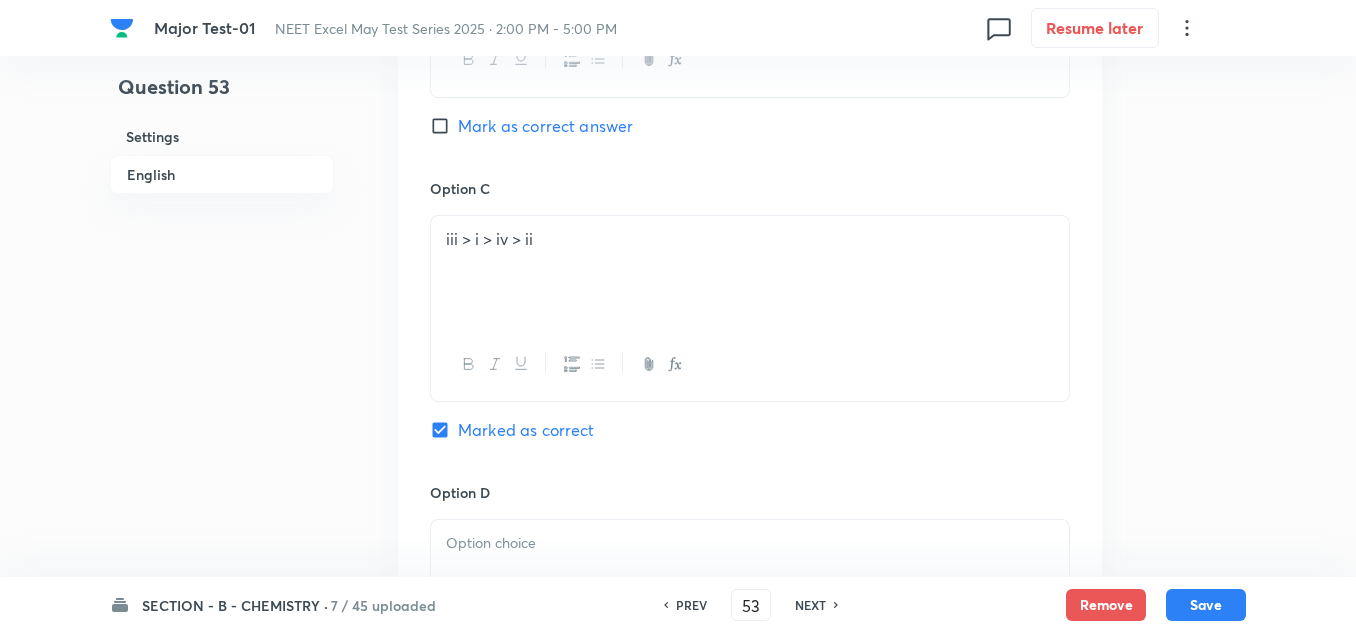 scroll, scrollTop: 1800, scrollLeft: 0, axis: vertical 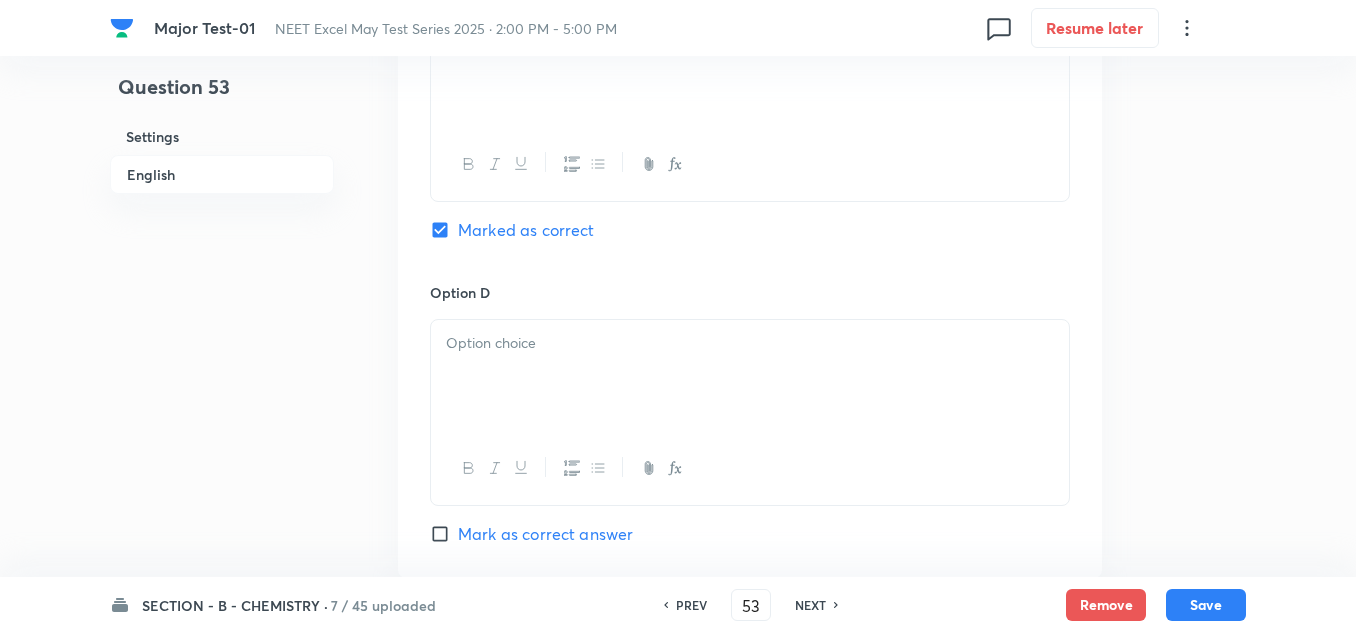 click at bounding box center [750, 376] 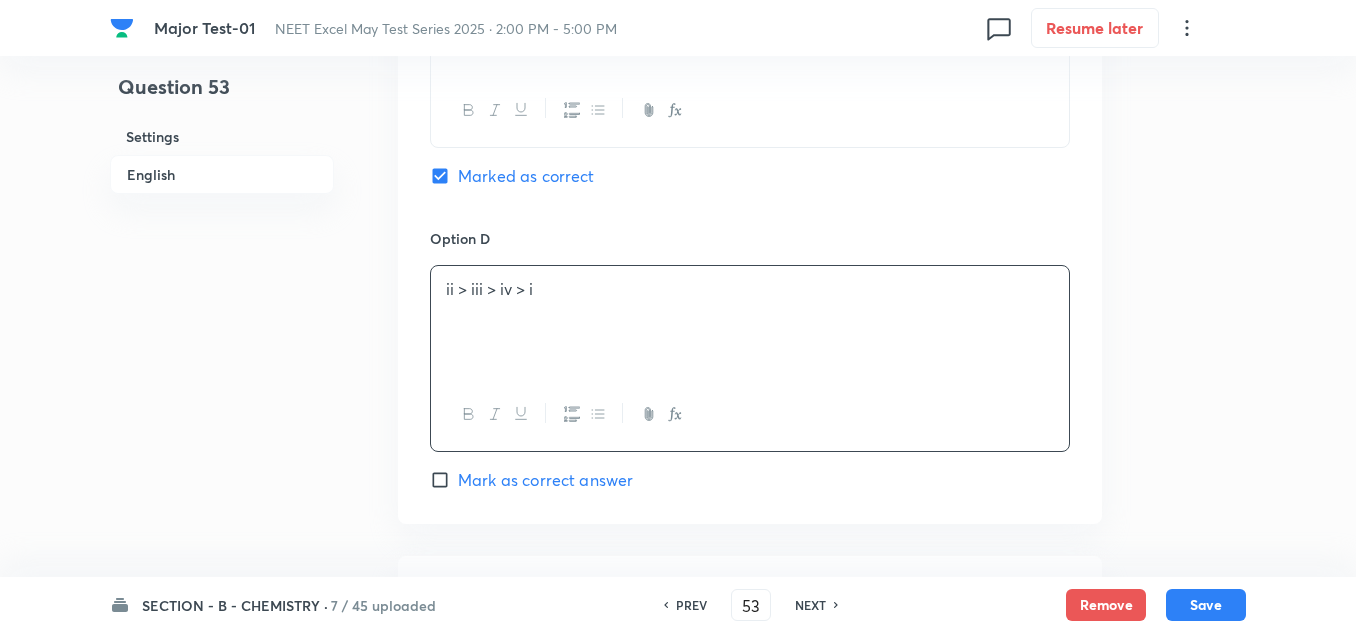 scroll, scrollTop: 1900, scrollLeft: 0, axis: vertical 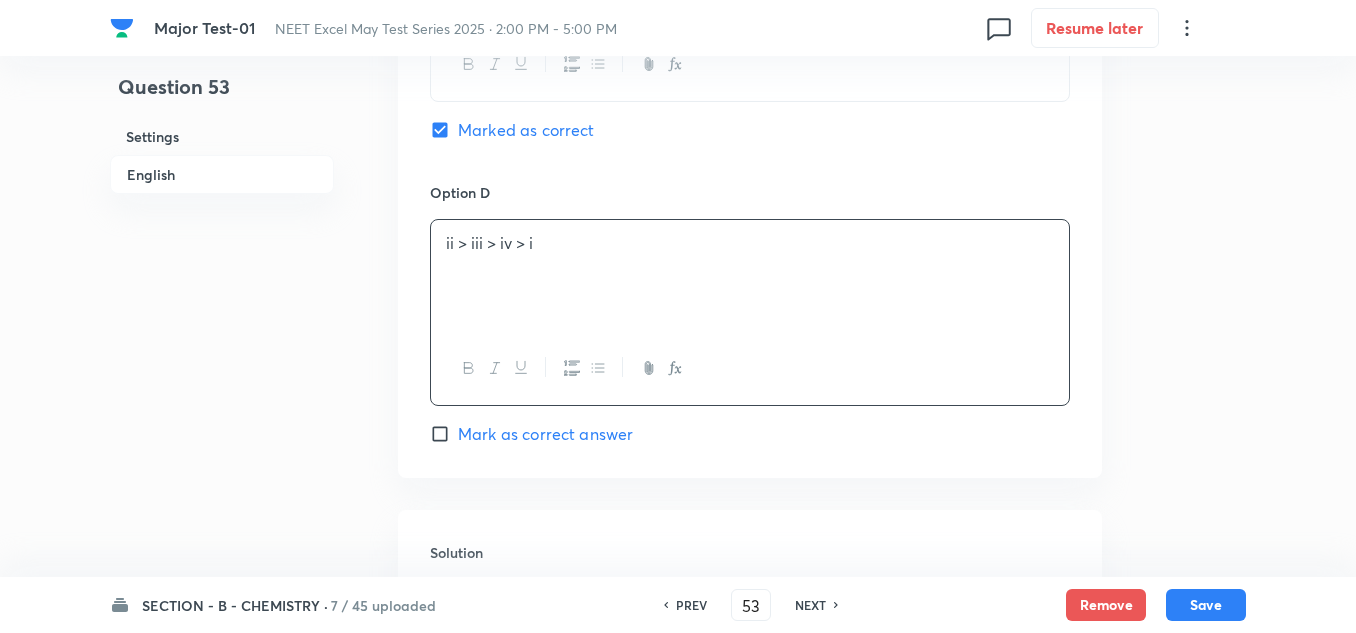 click on "In English Question Rate of Hydrolysis (S N 1) reaction for the given molecules is Option A i > ii > iii > iv Mark as correct answer Option B iii > i > ii > iv Mark as correct answer Option C iii > i > iv > ii Marked as correct Option D ii > iii > iv > i Mark as correct answer Solution" at bounding box center (750, -244) 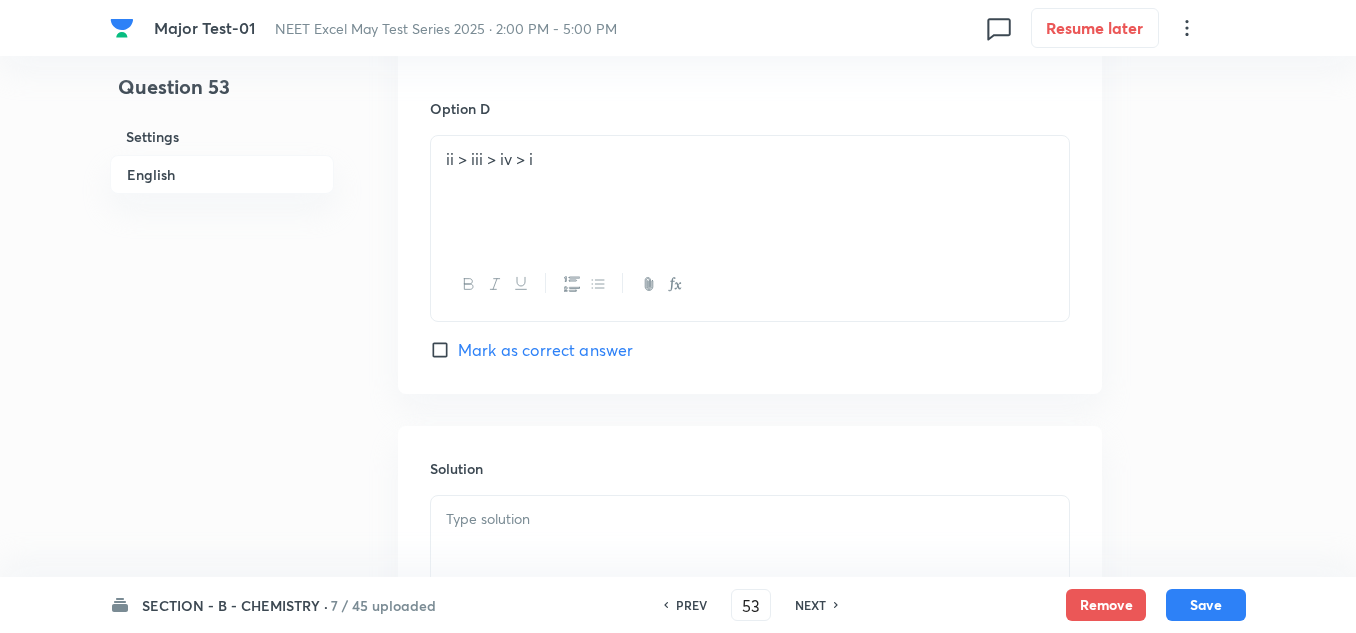 scroll, scrollTop: 2100, scrollLeft: 0, axis: vertical 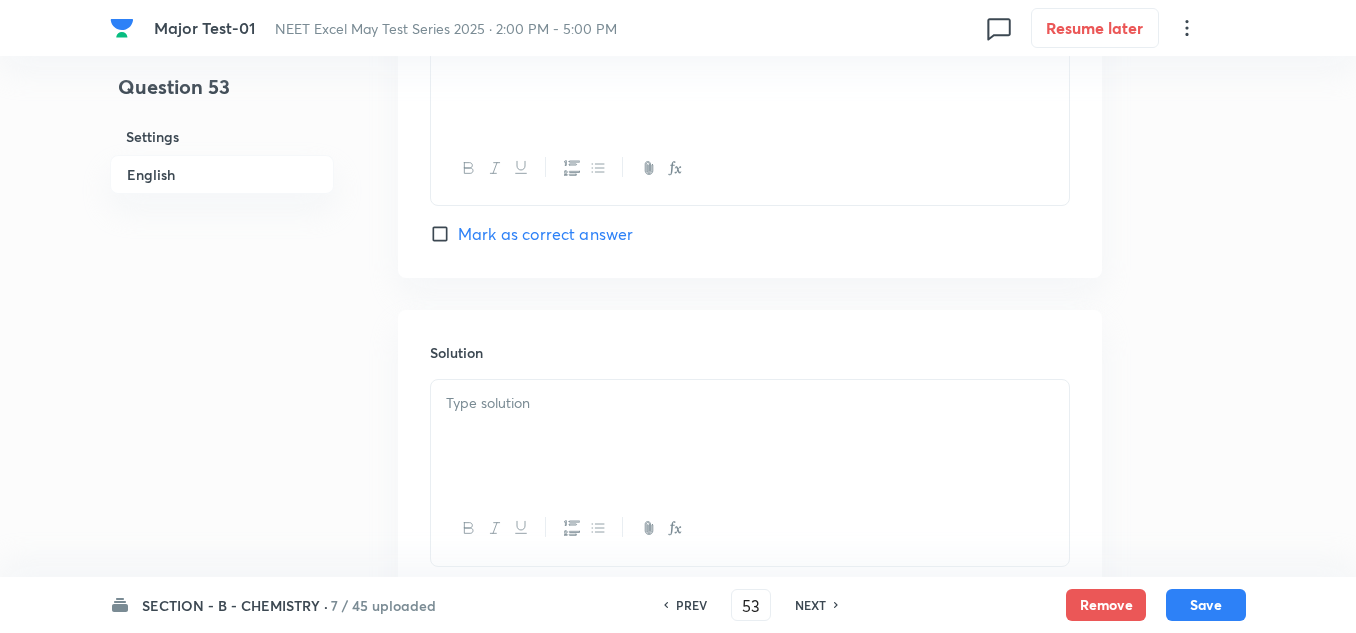 click at bounding box center [750, 436] 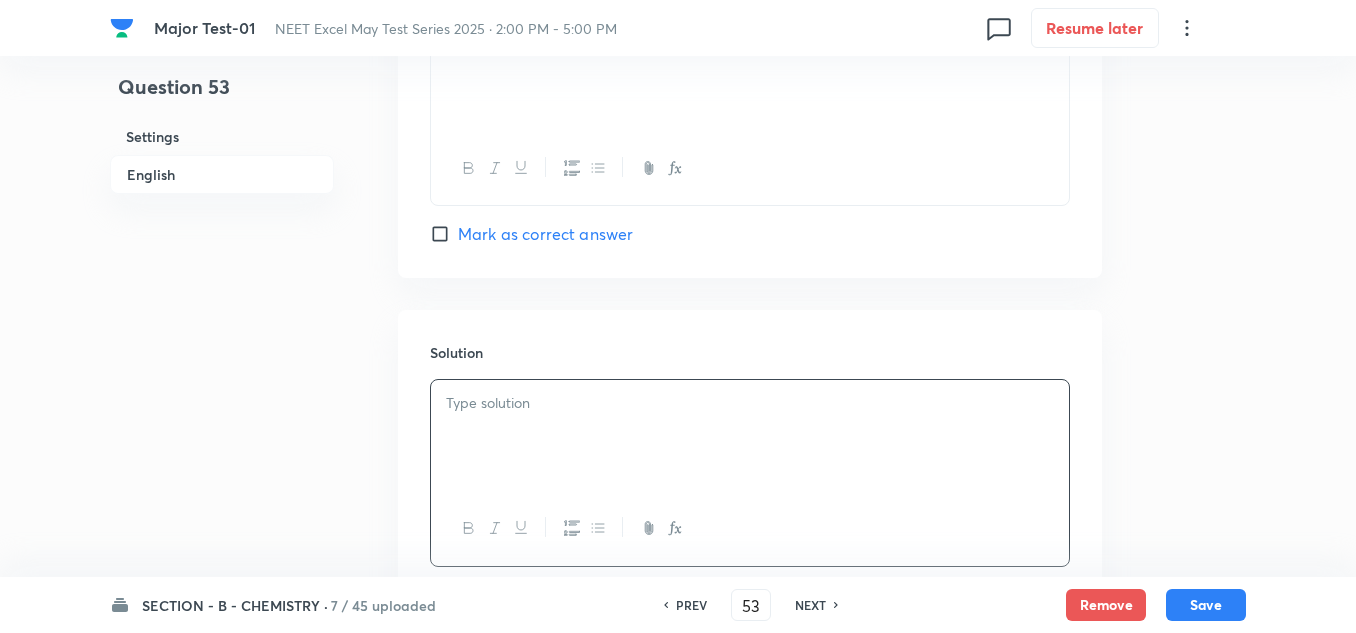 type 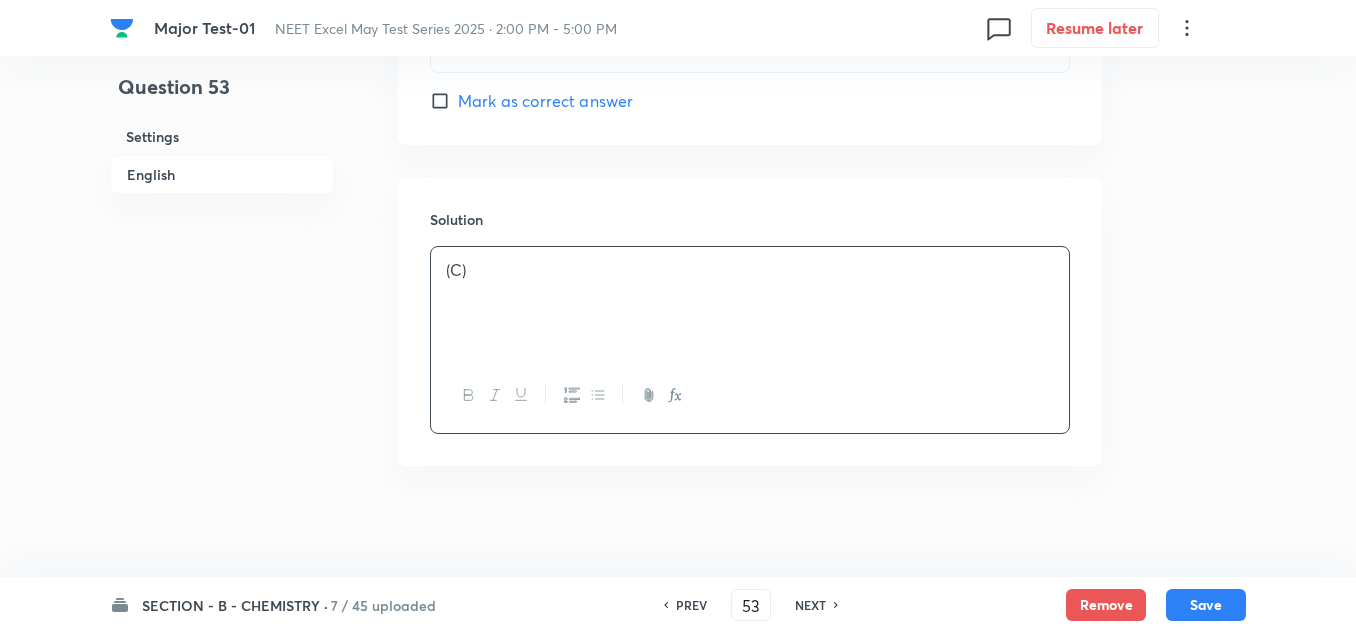 scroll, scrollTop: 2242, scrollLeft: 0, axis: vertical 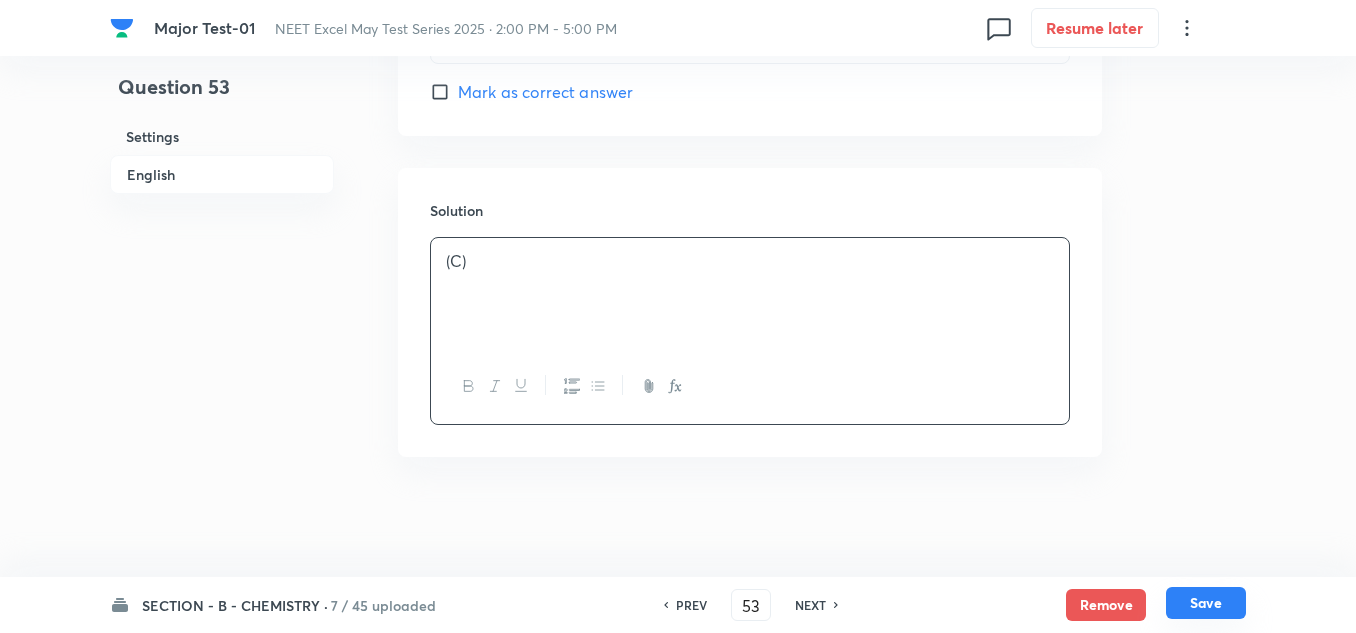 click on "Save" at bounding box center [1206, 603] 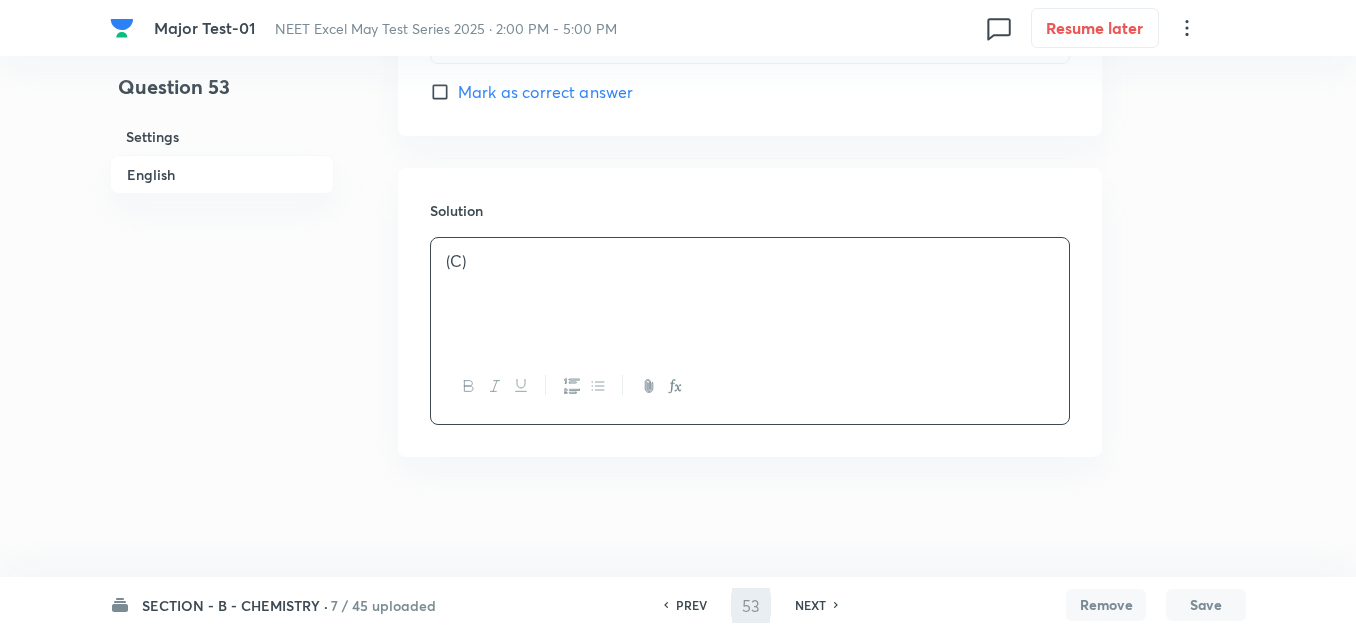 type on "54" 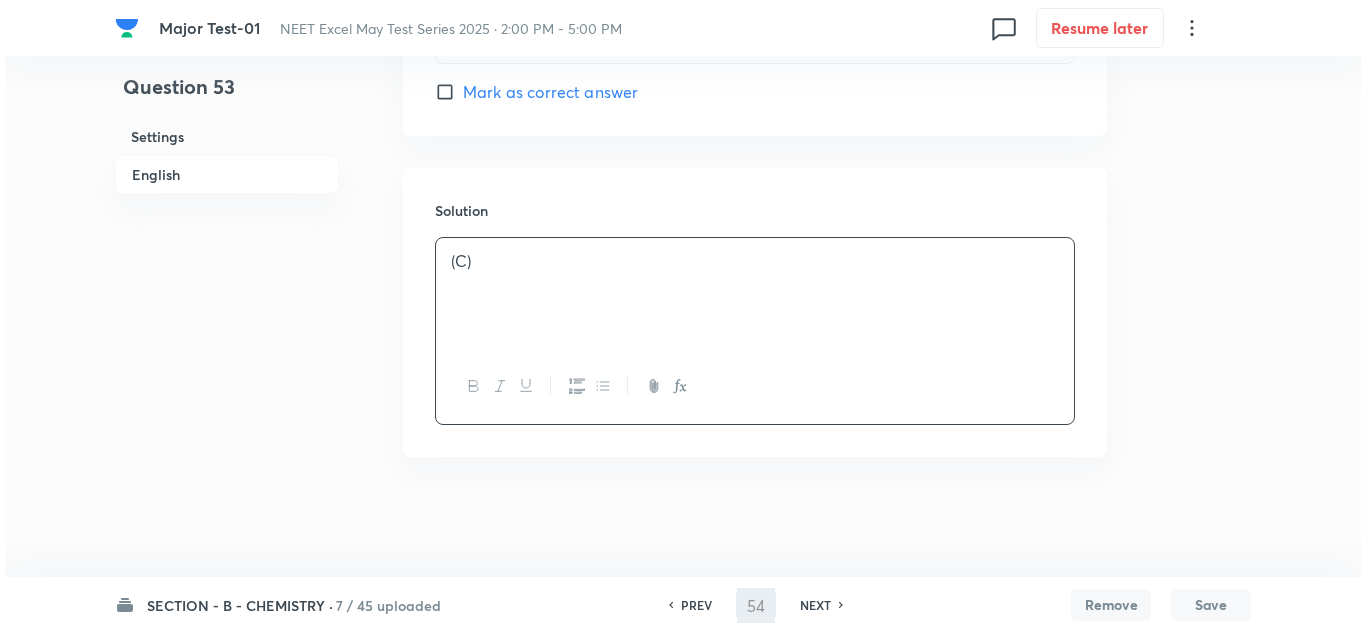 scroll, scrollTop: 0, scrollLeft: 0, axis: both 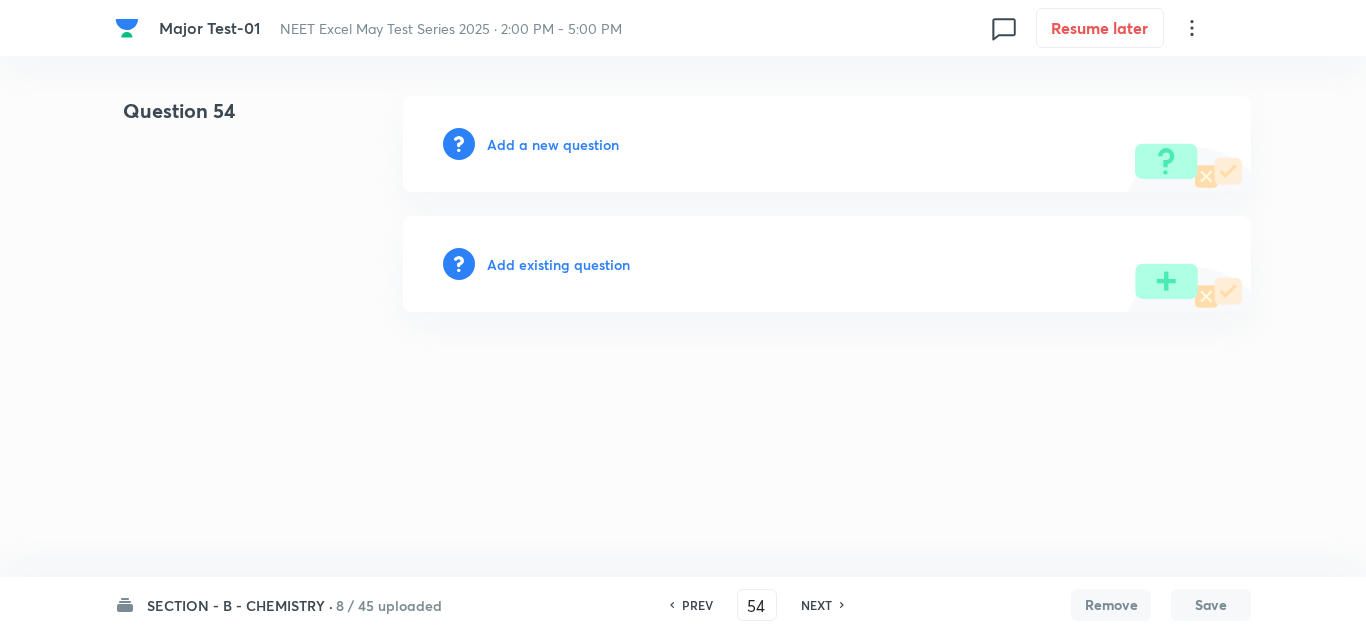 click on "Add a new question" at bounding box center [827, 144] 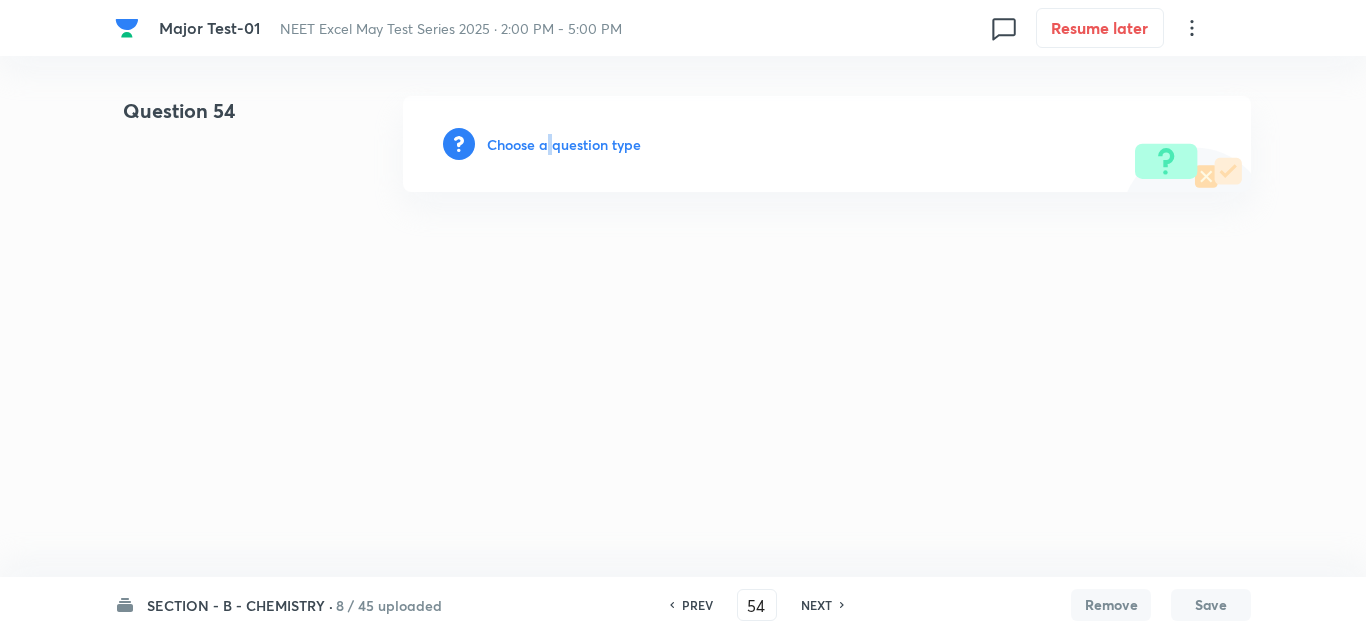 click on "Choose a question type" at bounding box center (564, 144) 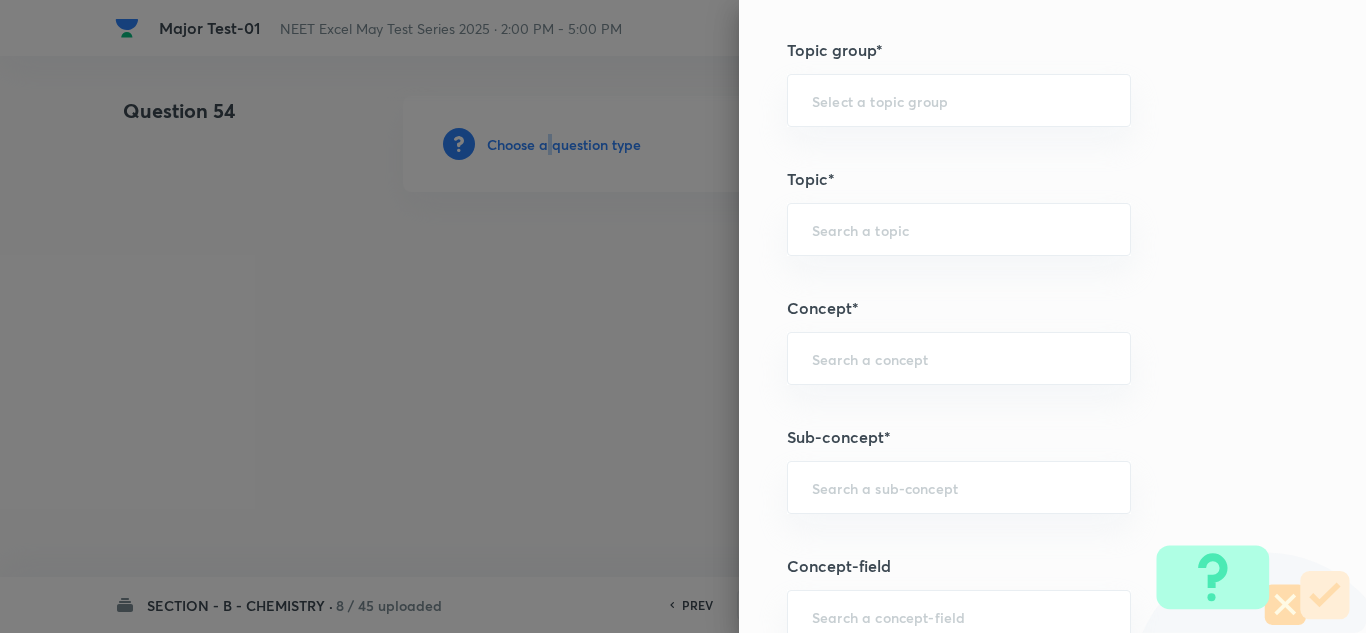scroll, scrollTop: 1200, scrollLeft: 0, axis: vertical 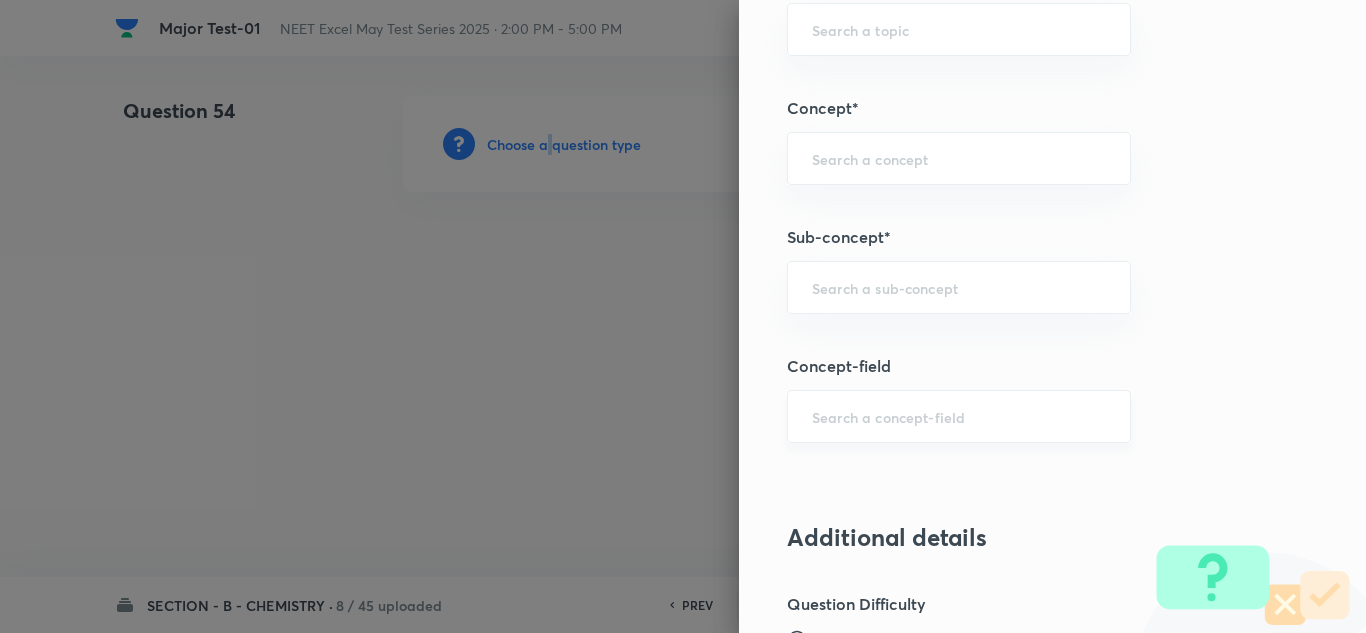 click on "​" at bounding box center (959, 416) 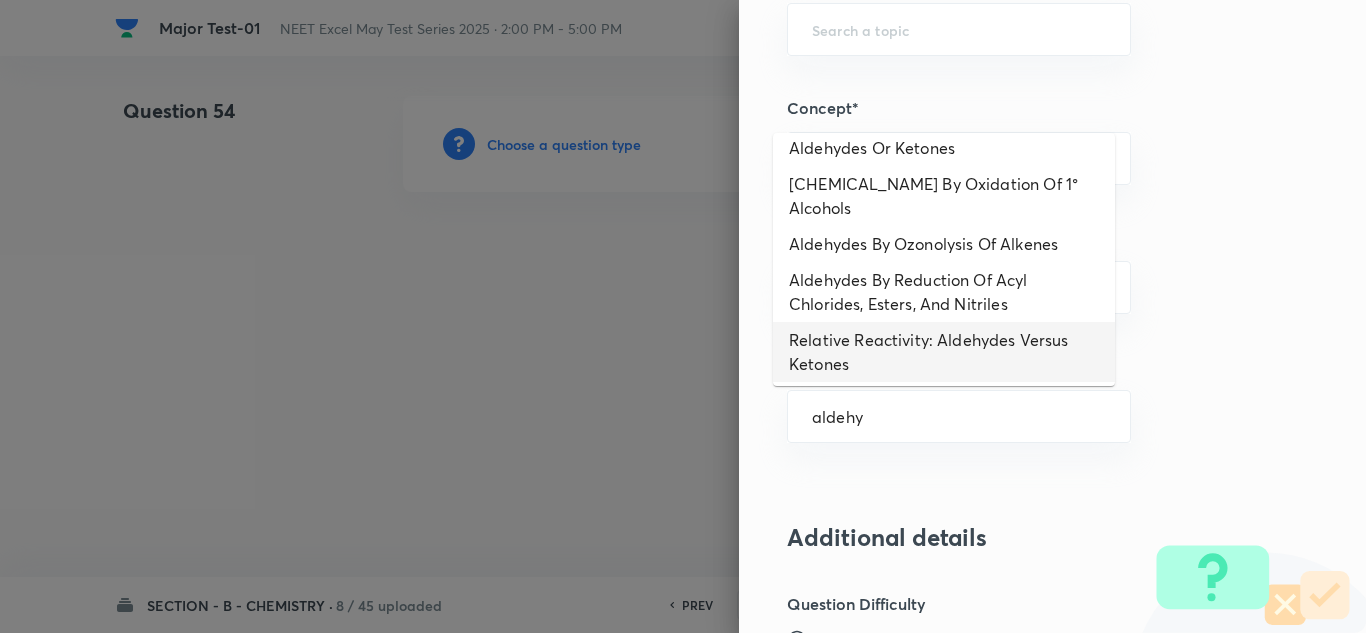 scroll, scrollTop: 51, scrollLeft: 0, axis: vertical 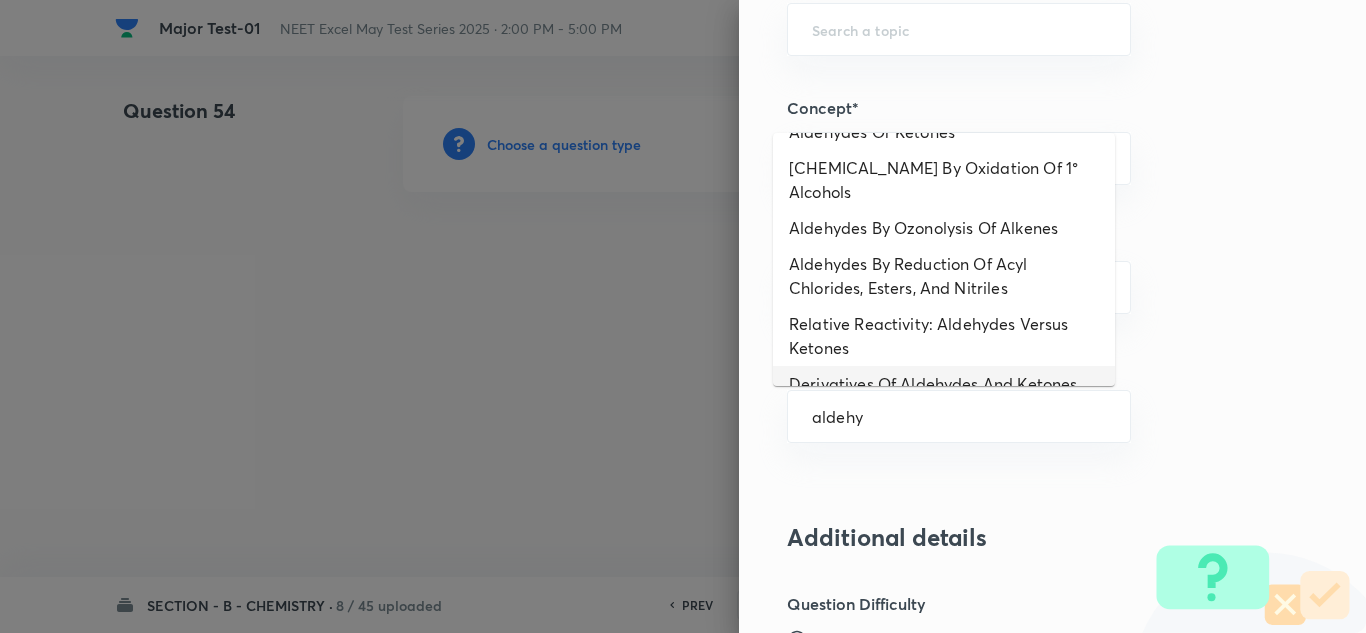 click on "Derivatives Of Aldehydes And Ketones" at bounding box center [944, 384] 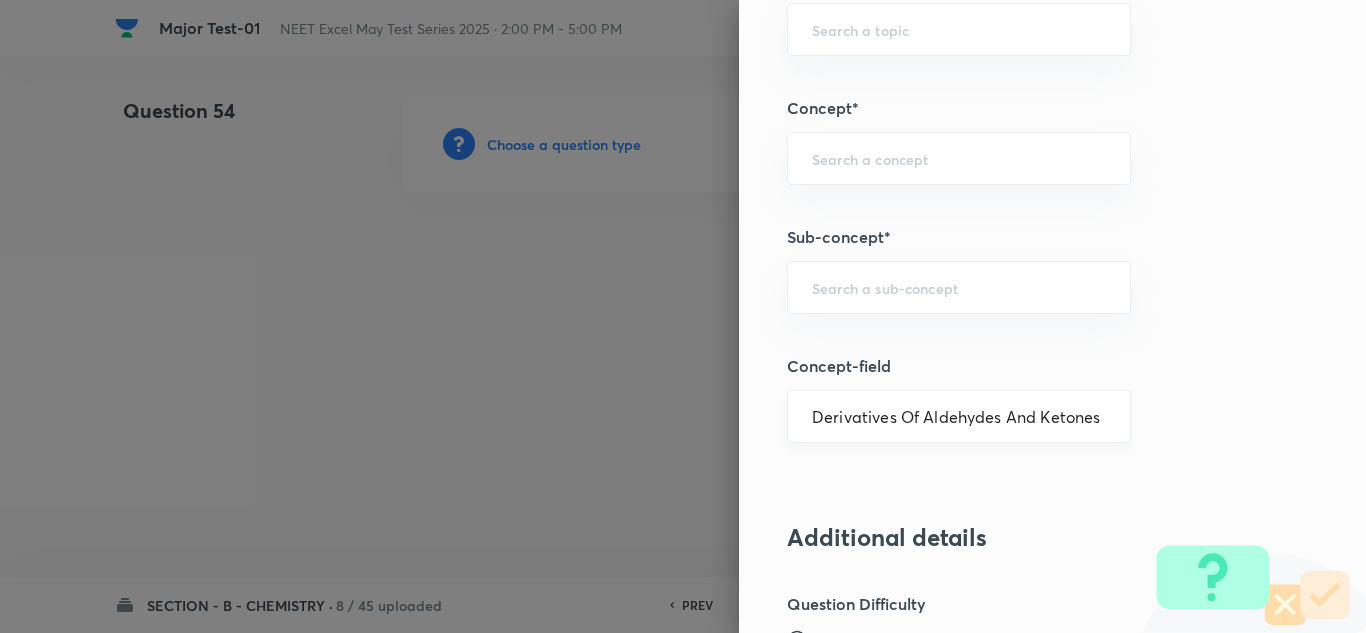 type on "Chemistry" 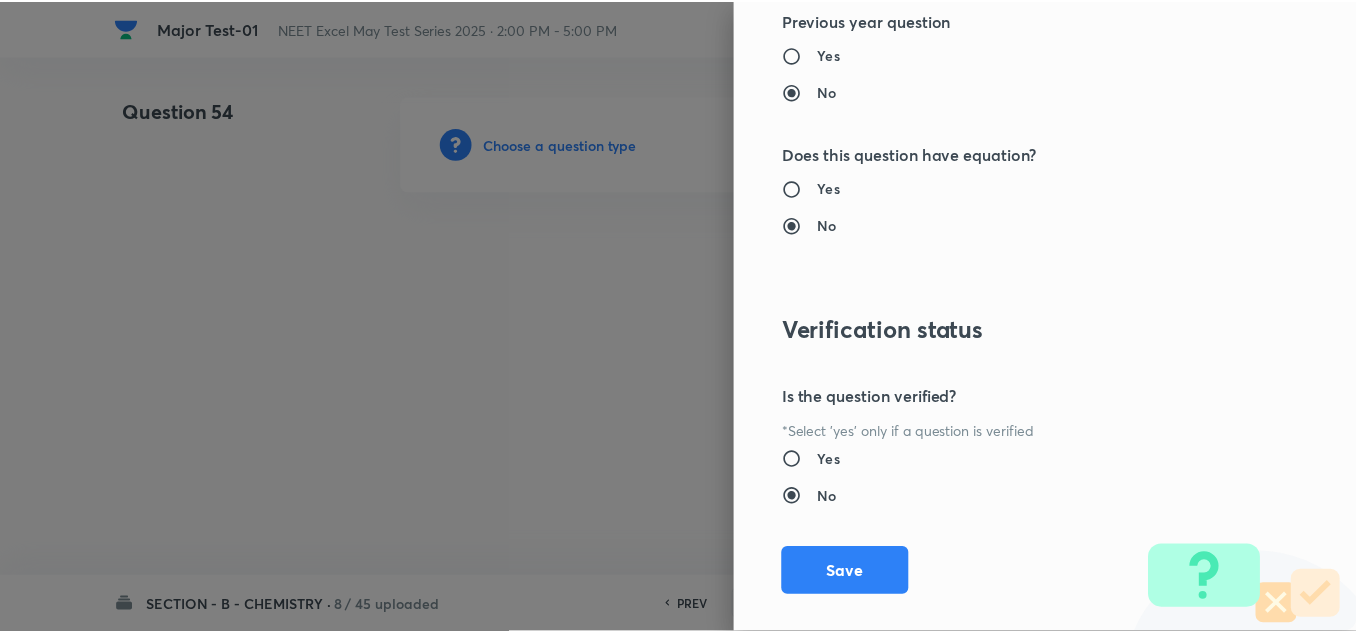 scroll, scrollTop: 2227, scrollLeft: 0, axis: vertical 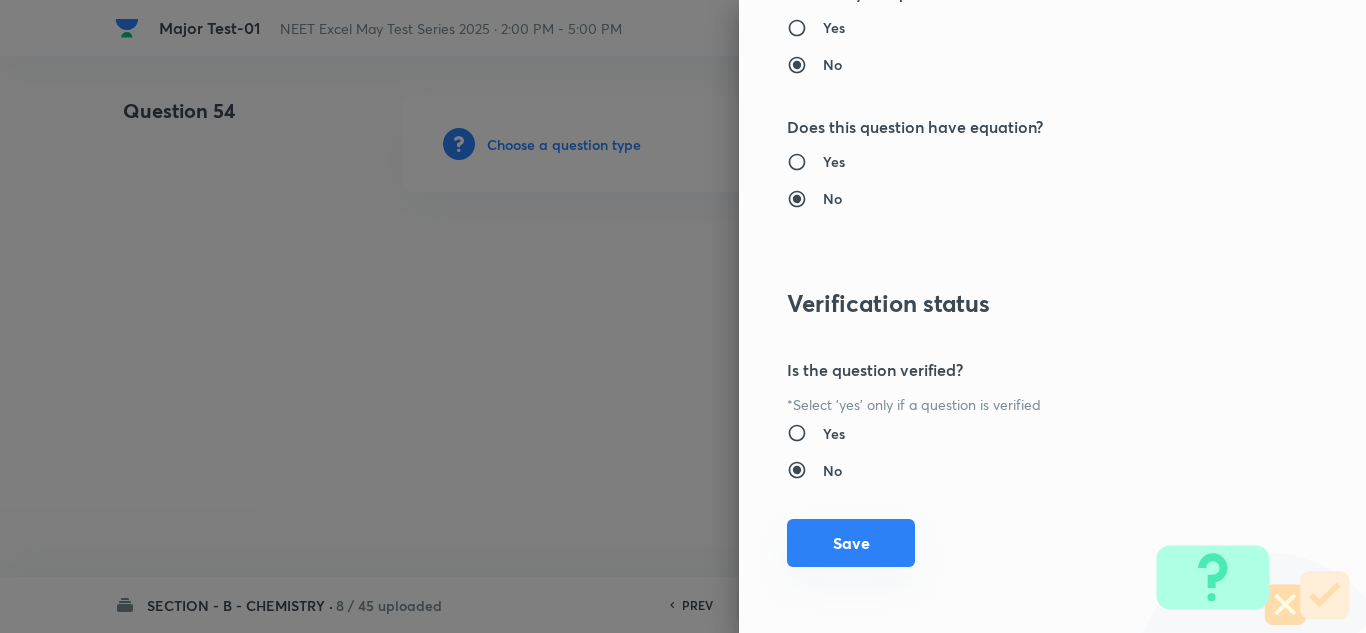 click on "Save" at bounding box center [851, 543] 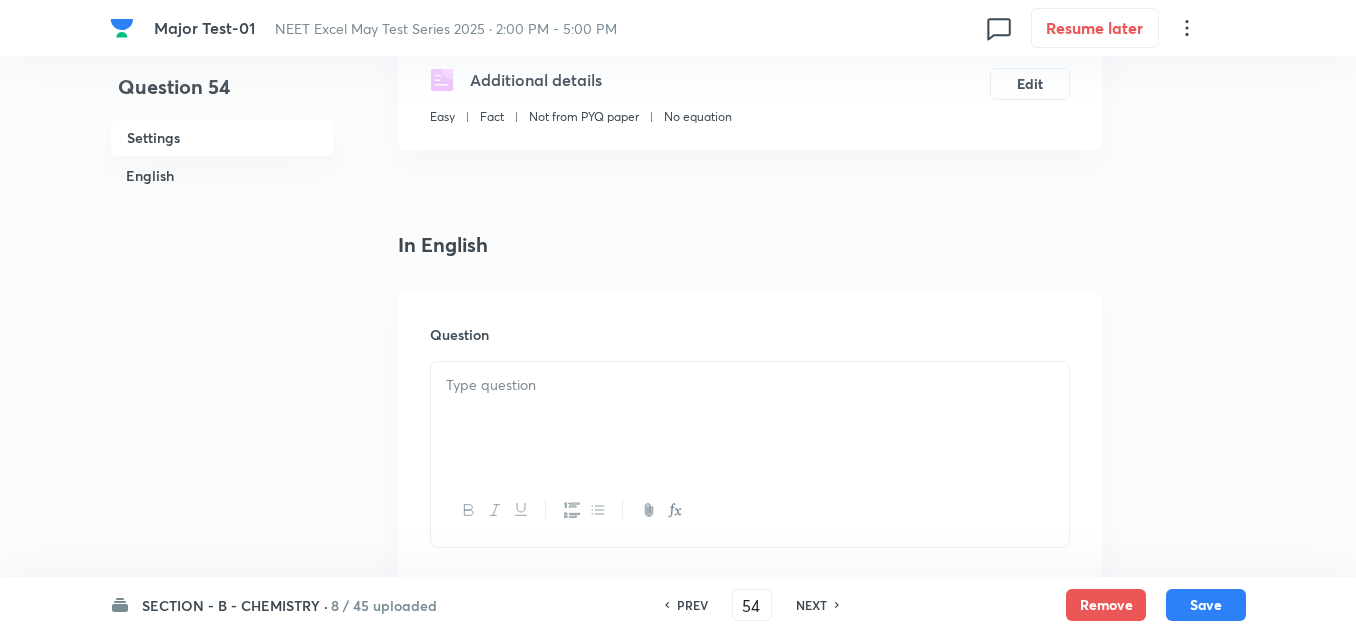 scroll, scrollTop: 400, scrollLeft: 0, axis: vertical 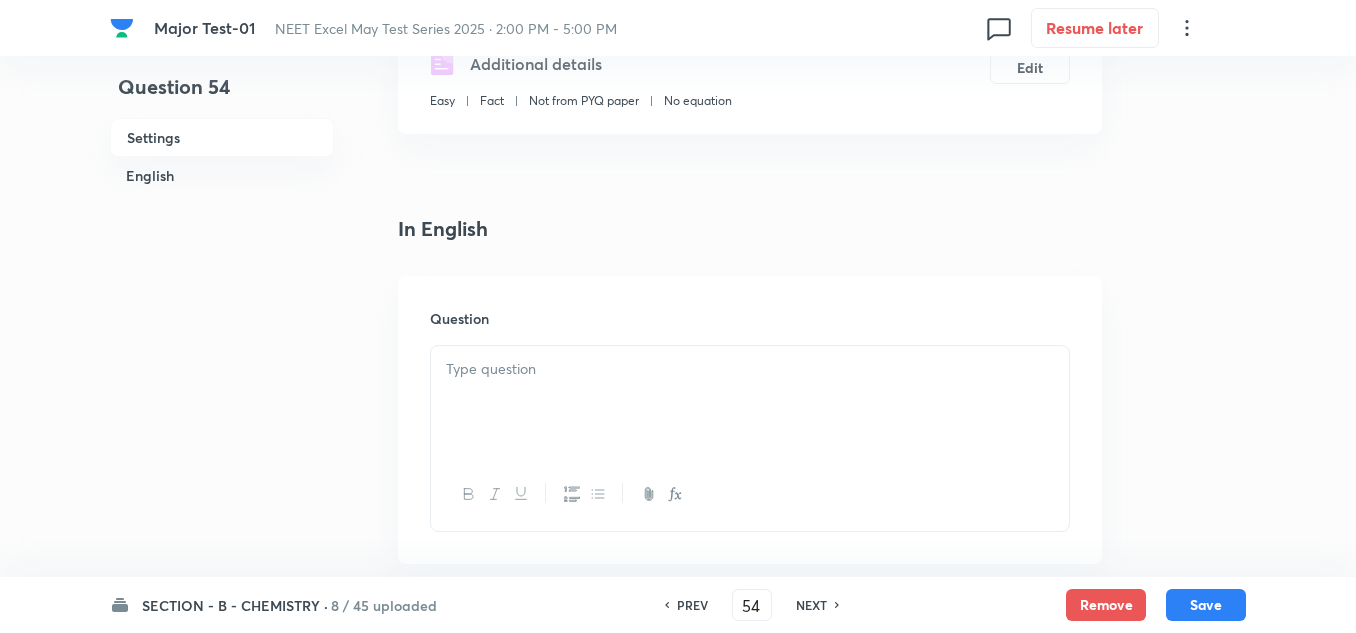 click at bounding box center (750, 402) 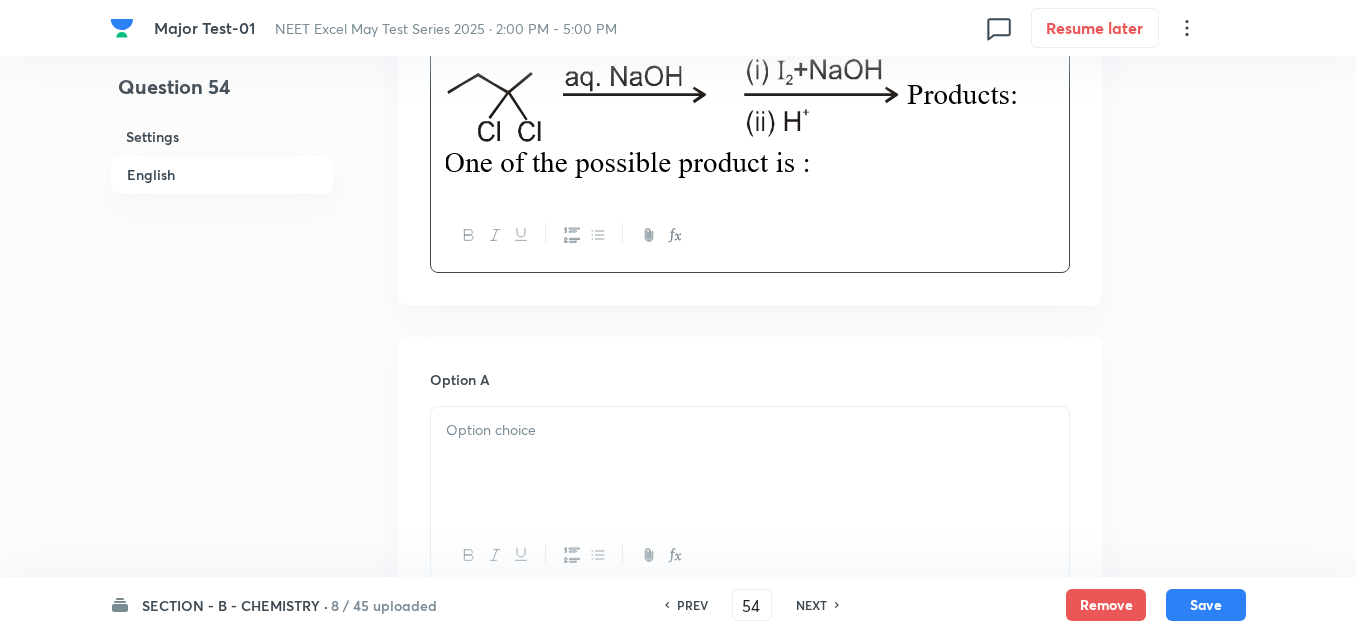 scroll, scrollTop: 800, scrollLeft: 0, axis: vertical 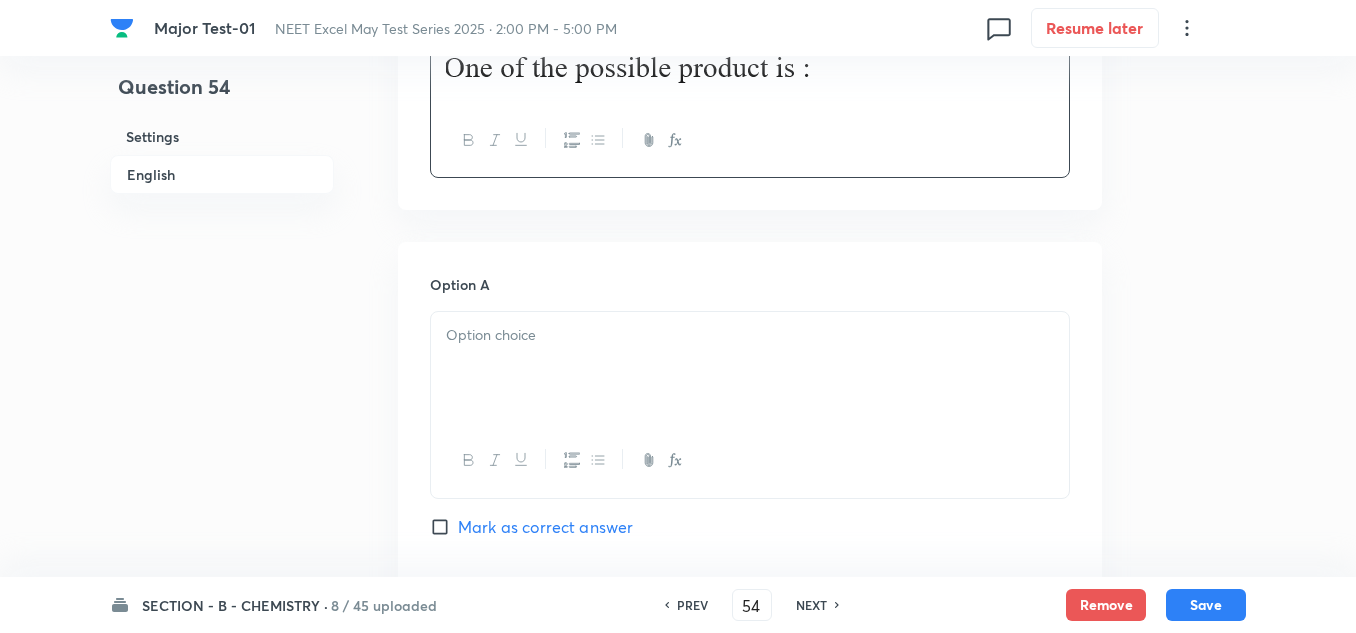 click at bounding box center (750, 368) 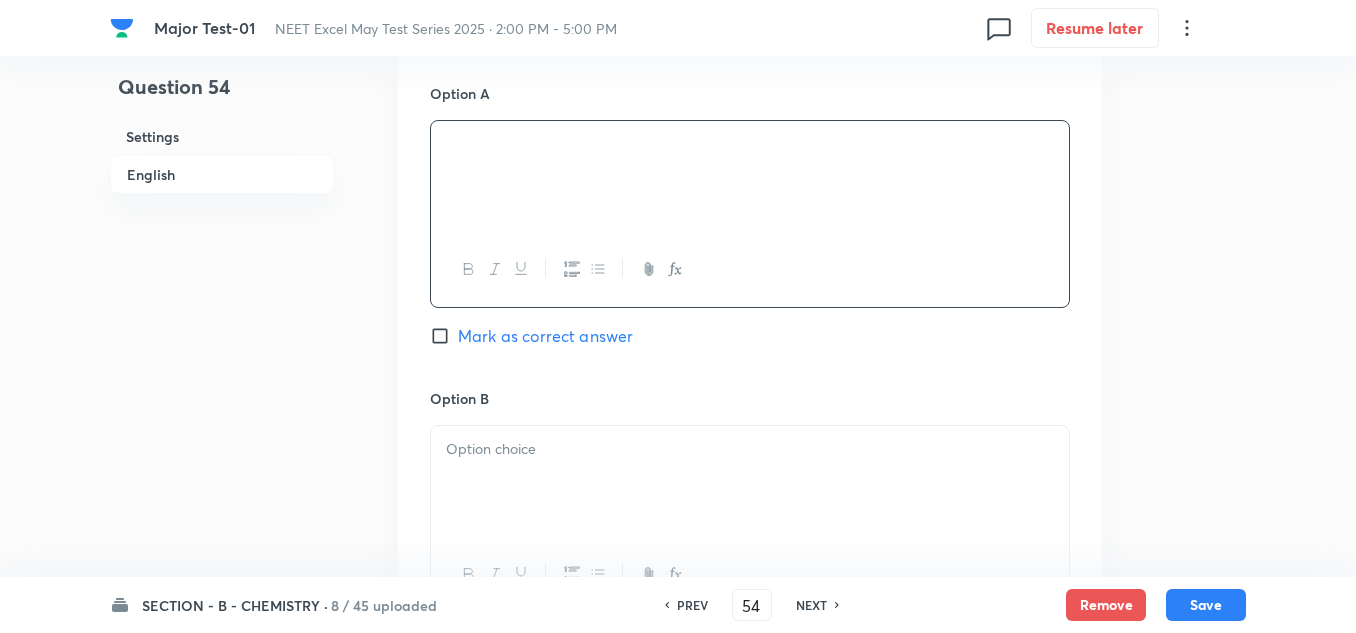 scroll, scrollTop: 1000, scrollLeft: 0, axis: vertical 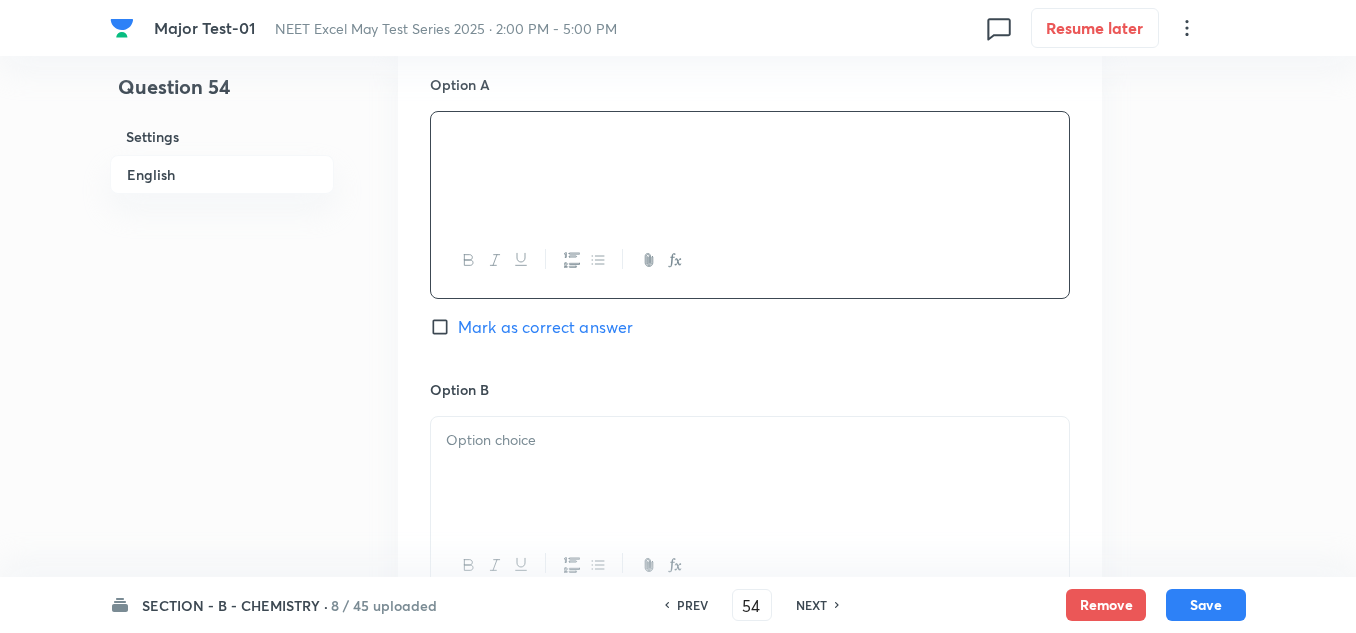 click at bounding box center (750, 440) 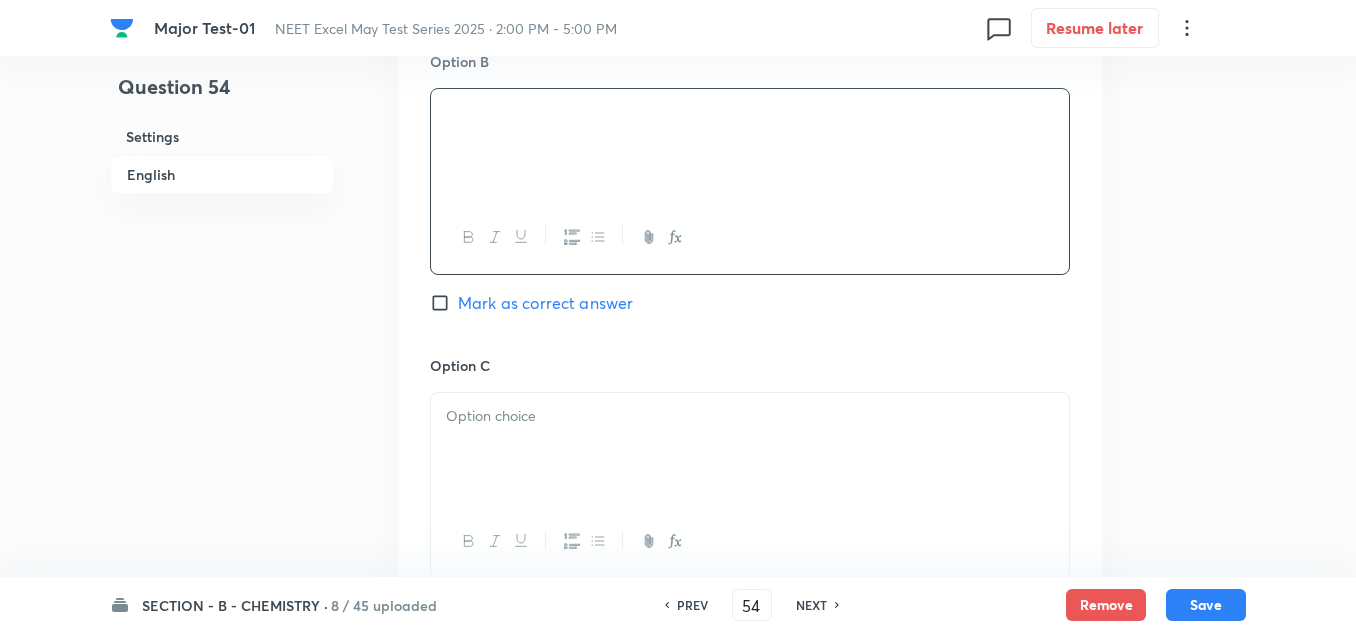 scroll, scrollTop: 1400, scrollLeft: 0, axis: vertical 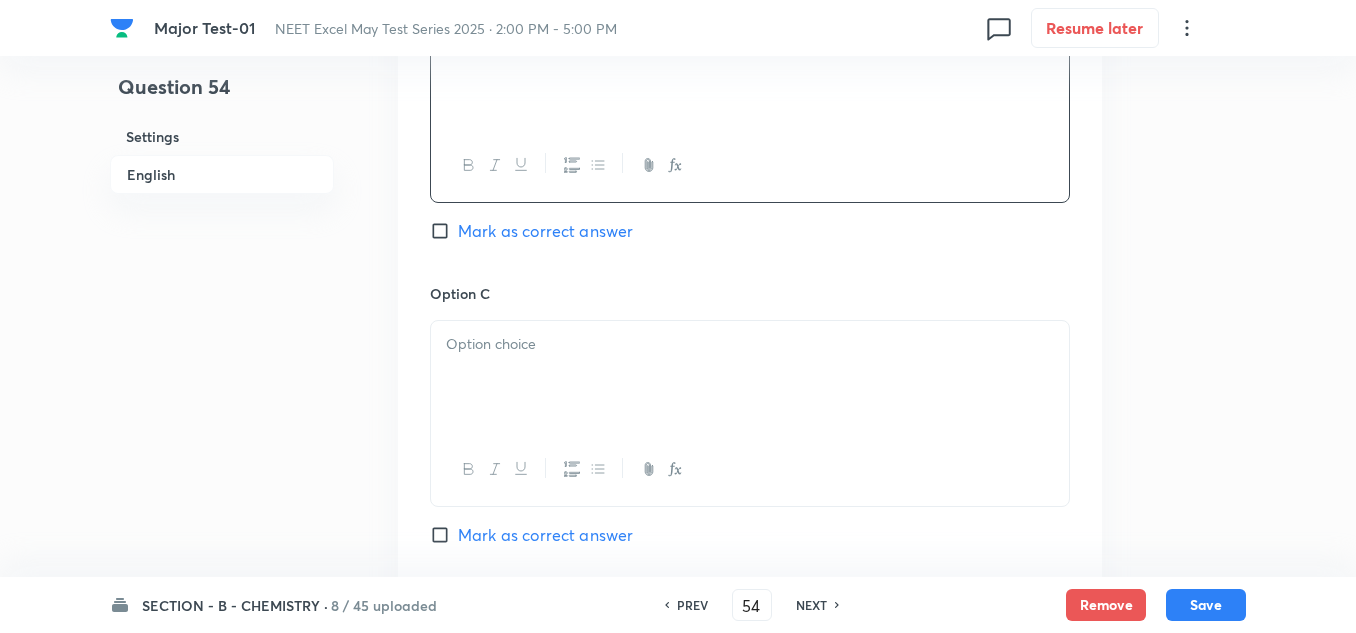 click at bounding box center [750, 377] 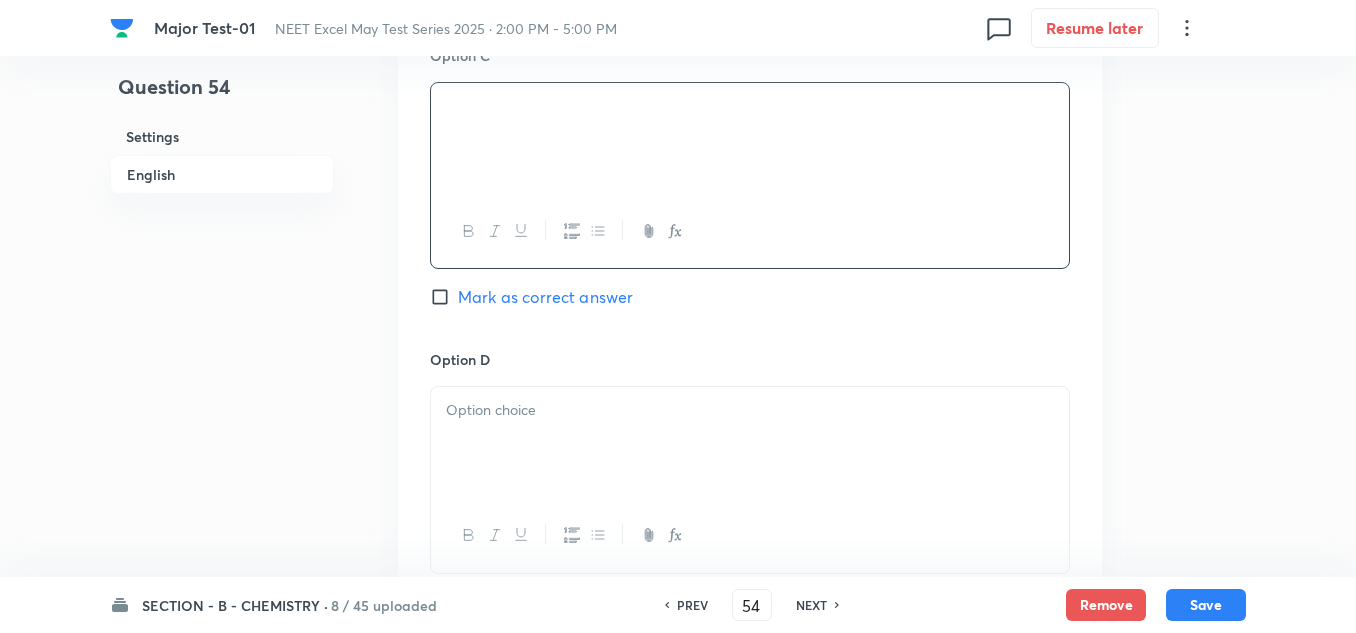scroll, scrollTop: 1700, scrollLeft: 0, axis: vertical 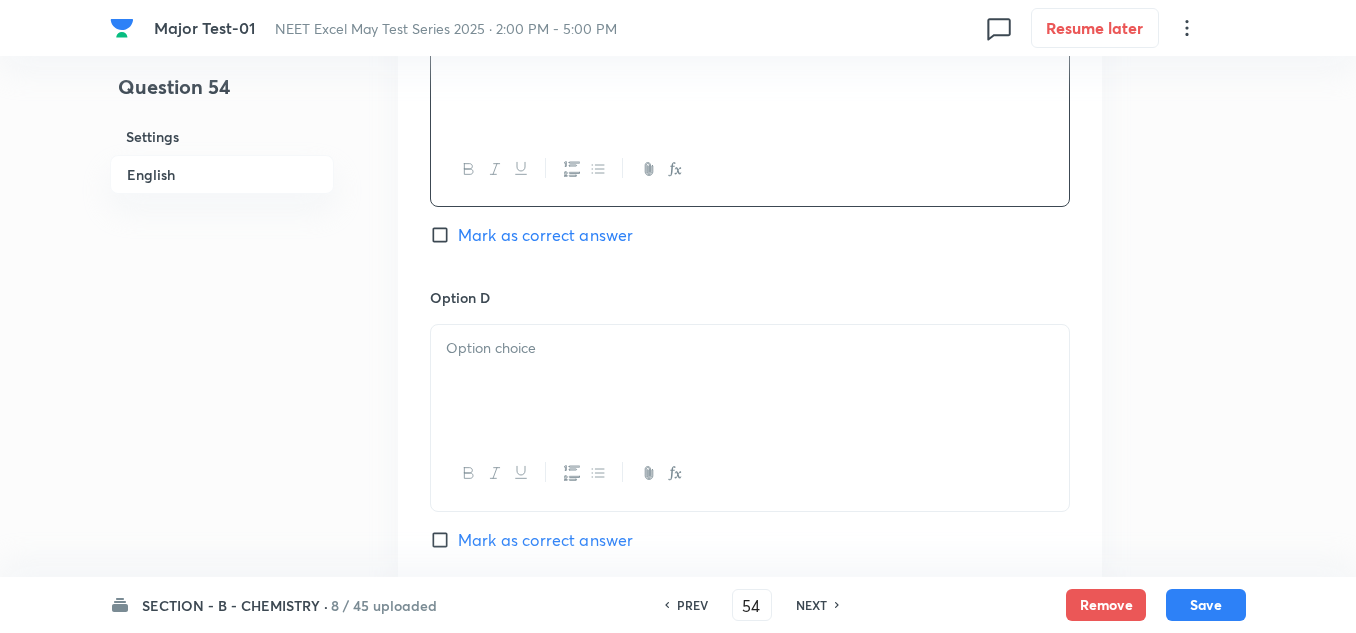 click at bounding box center (750, 348) 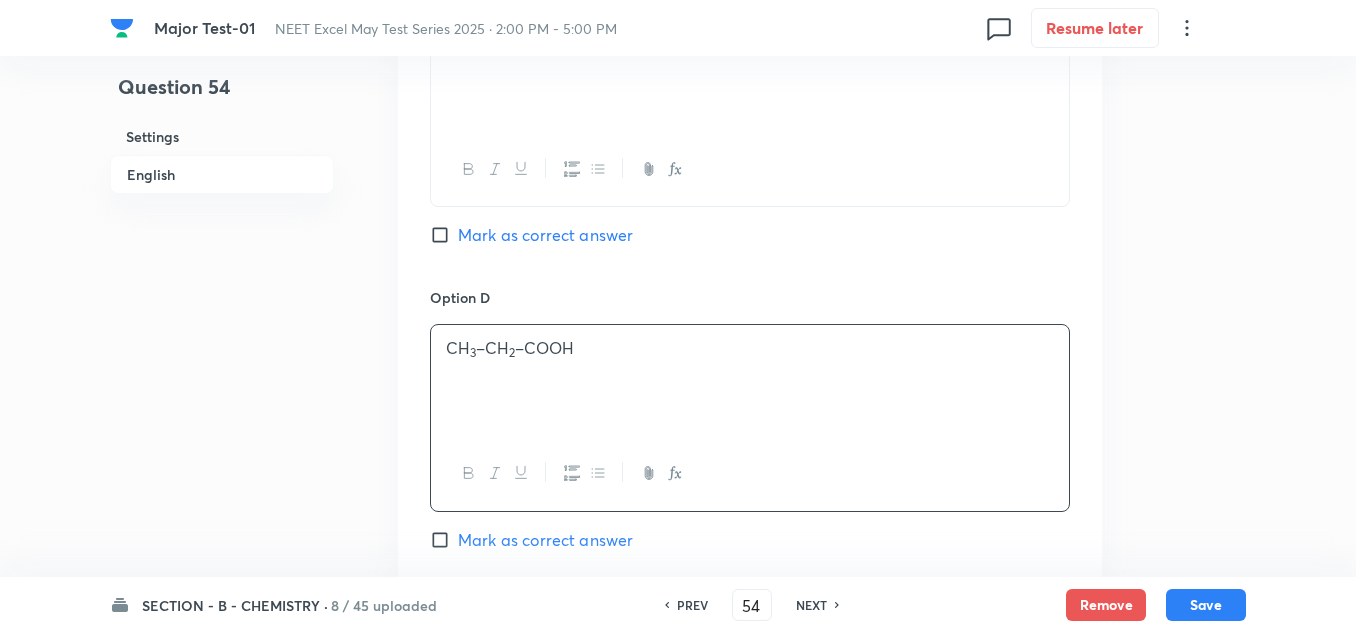 scroll, scrollTop: 1800, scrollLeft: 0, axis: vertical 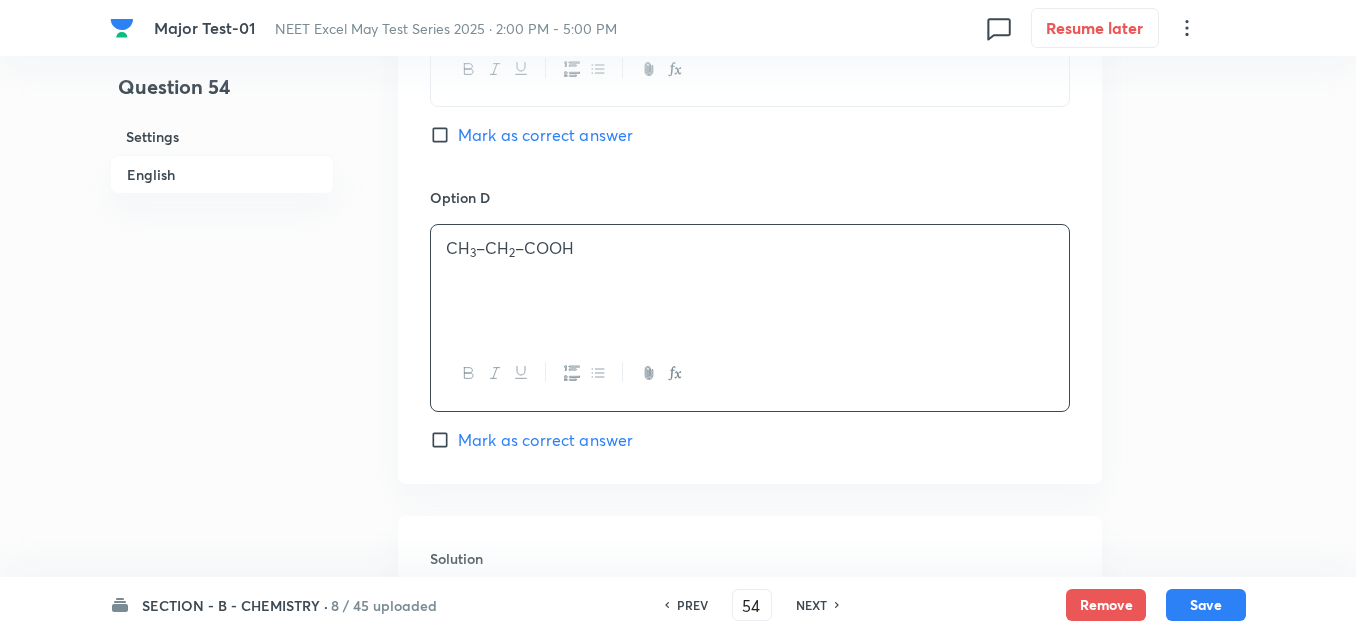 click on "Mark as correct answer" at bounding box center [545, 440] 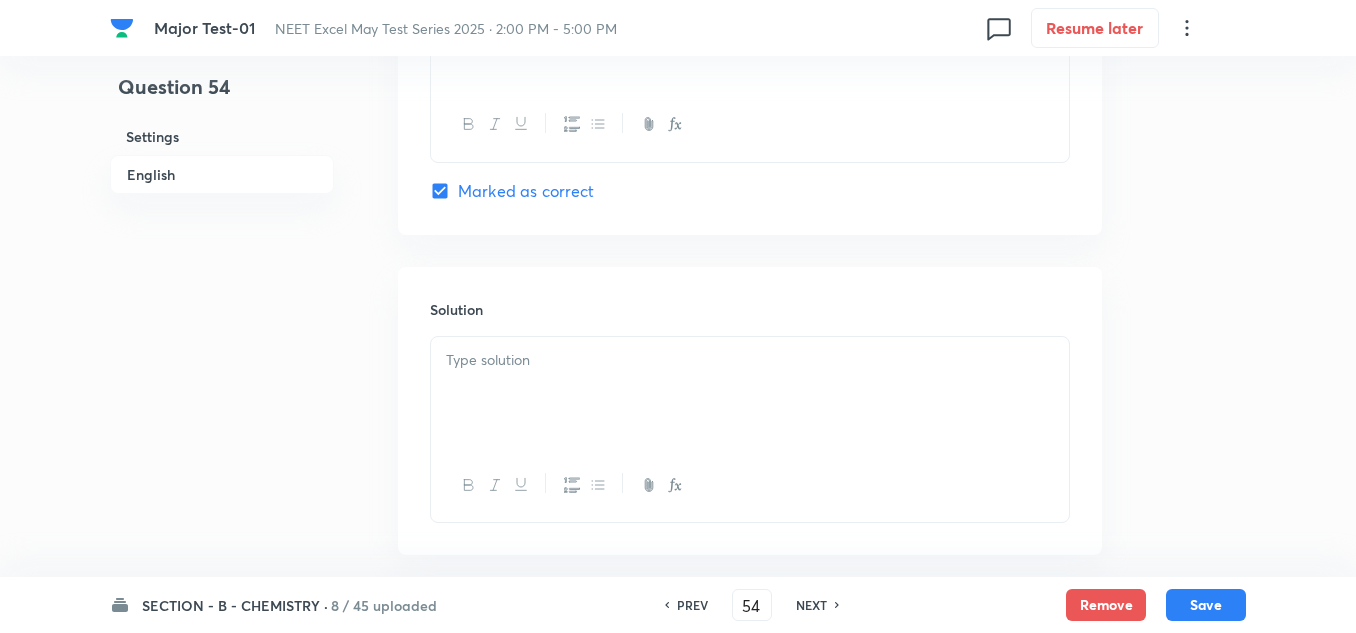 scroll, scrollTop: 2100, scrollLeft: 0, axis: vertical 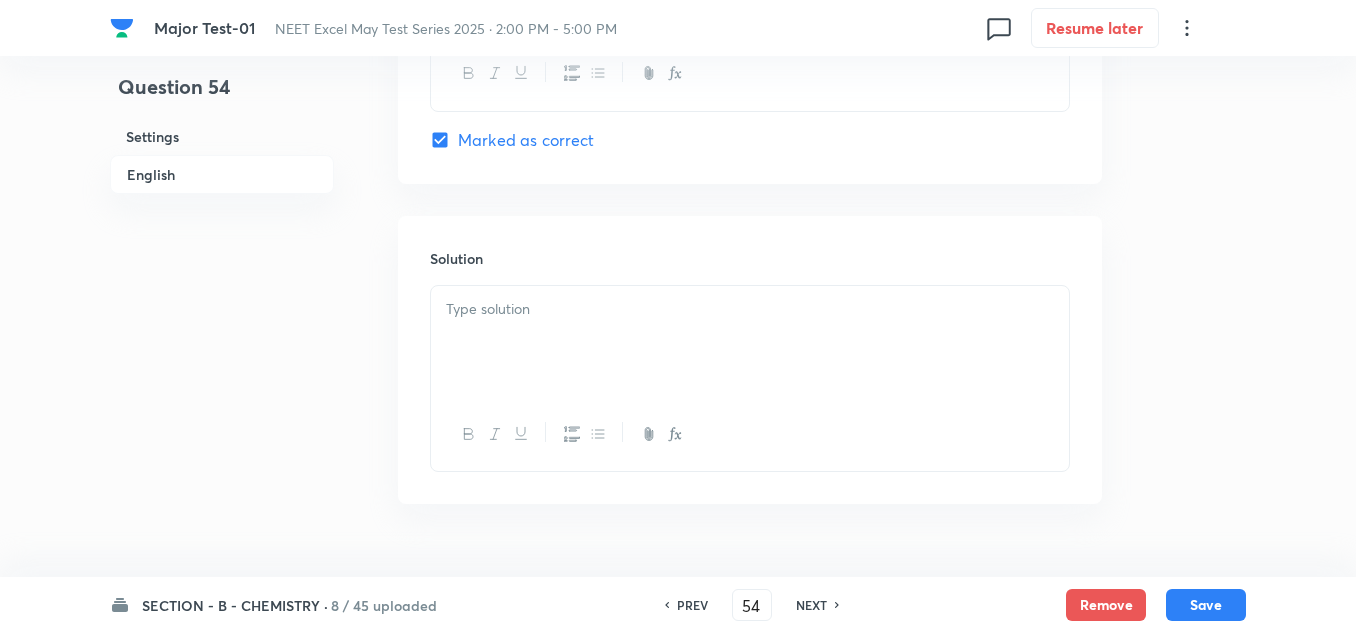 drag, startPoint x: 505, startPoint y: 407, endPoint x: 518, endPoint y: 400, distance: 14.764823 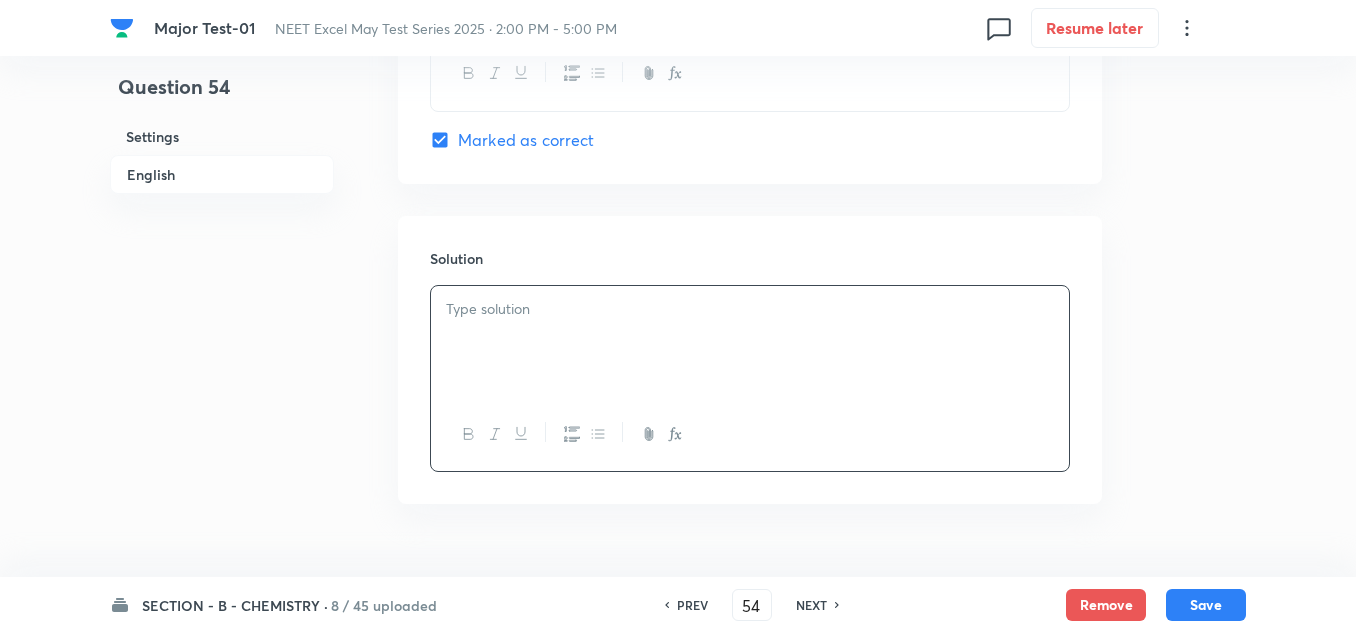 type 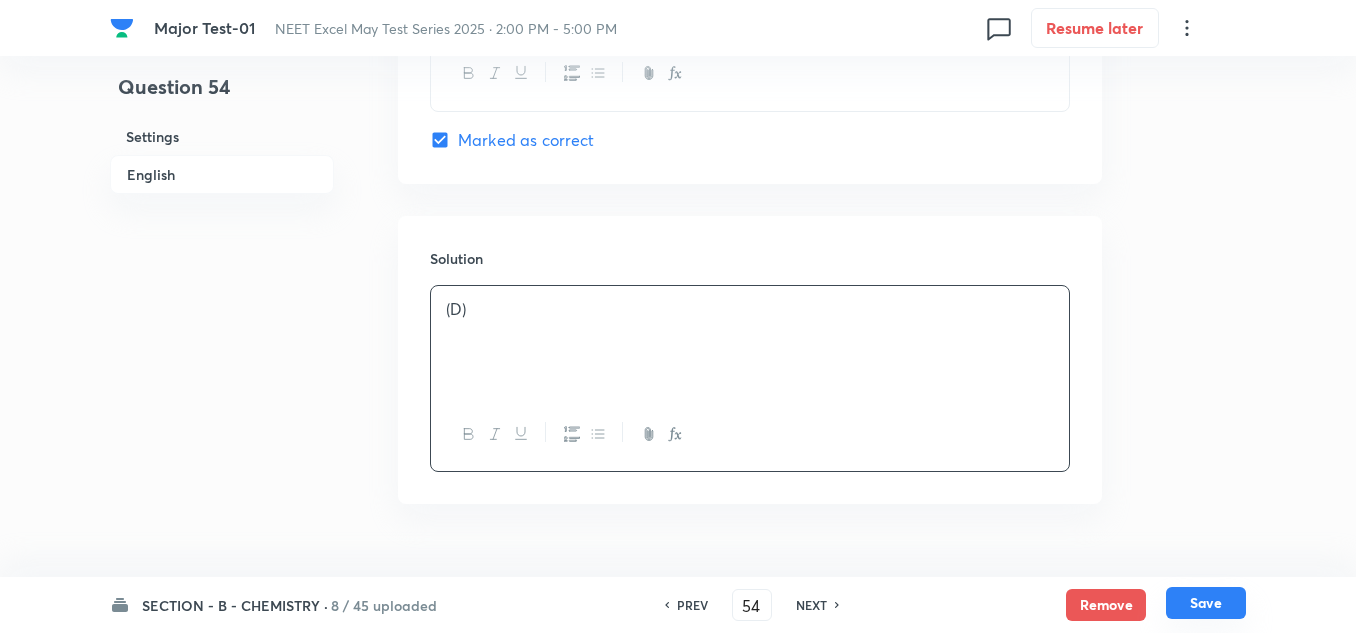 click on "Save" at bounding box center (1206, 603) 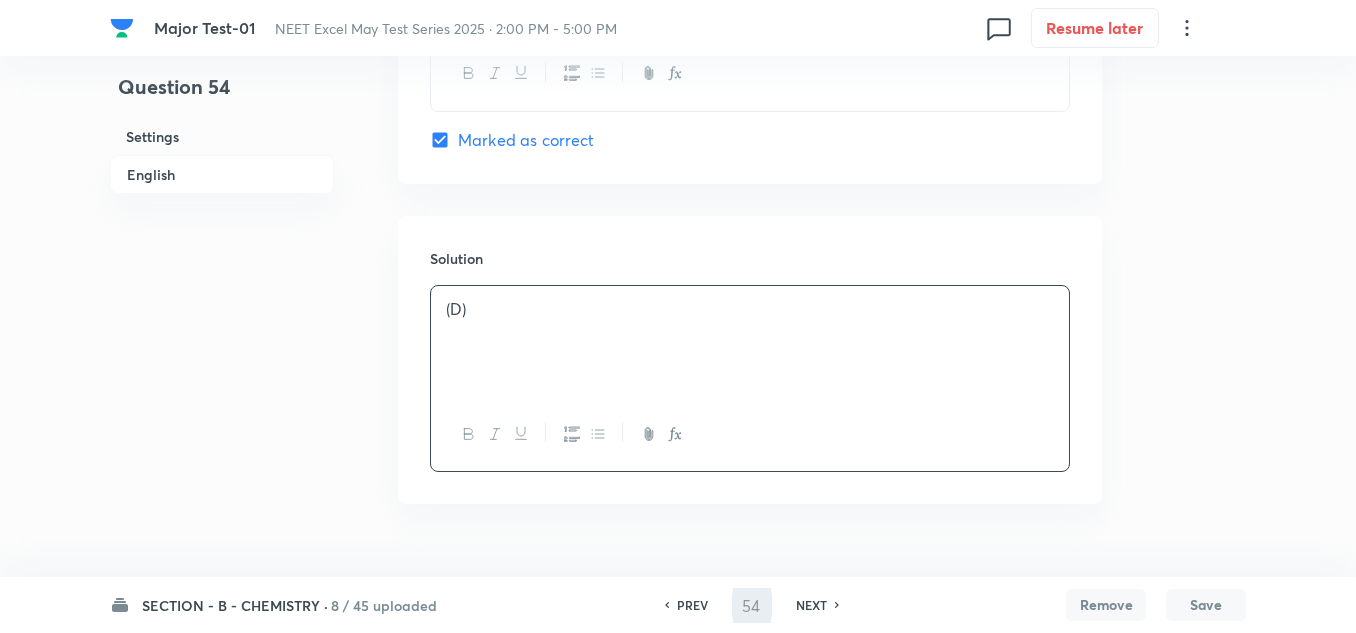 type on "55" 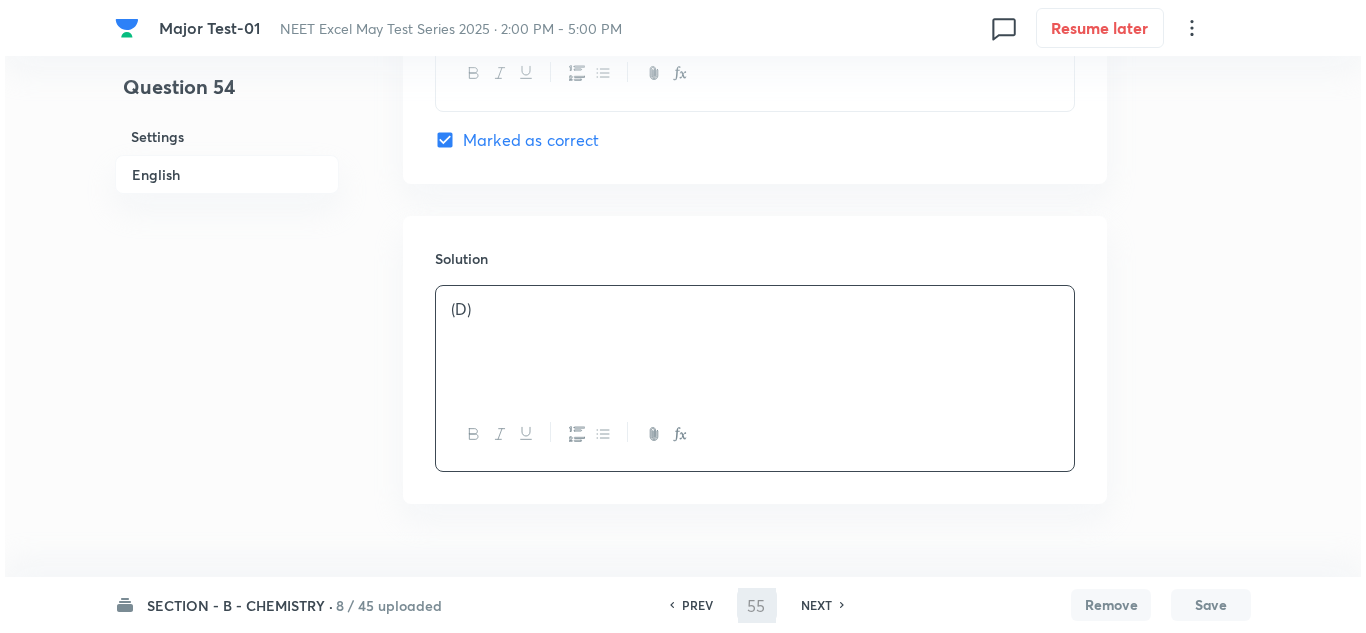 scroll, scrollTop: 0, scrollLeft: 0, axis: both 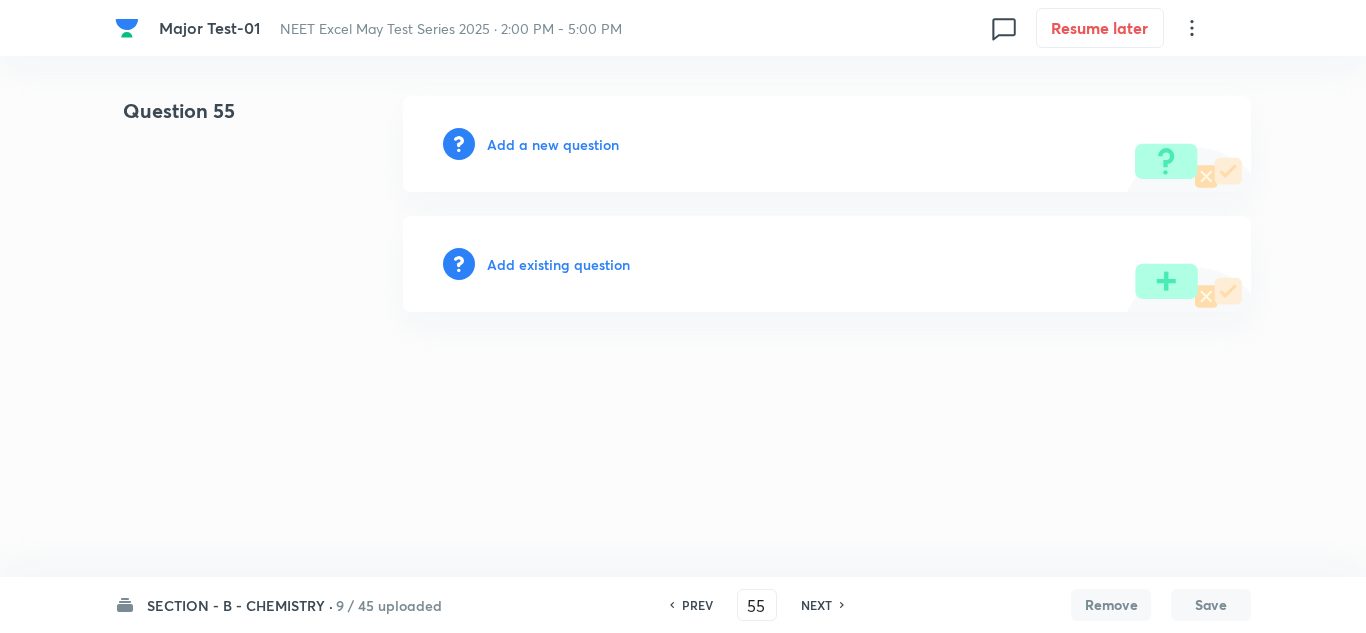 click on "Add a new question" at bounding box center (553, 144) 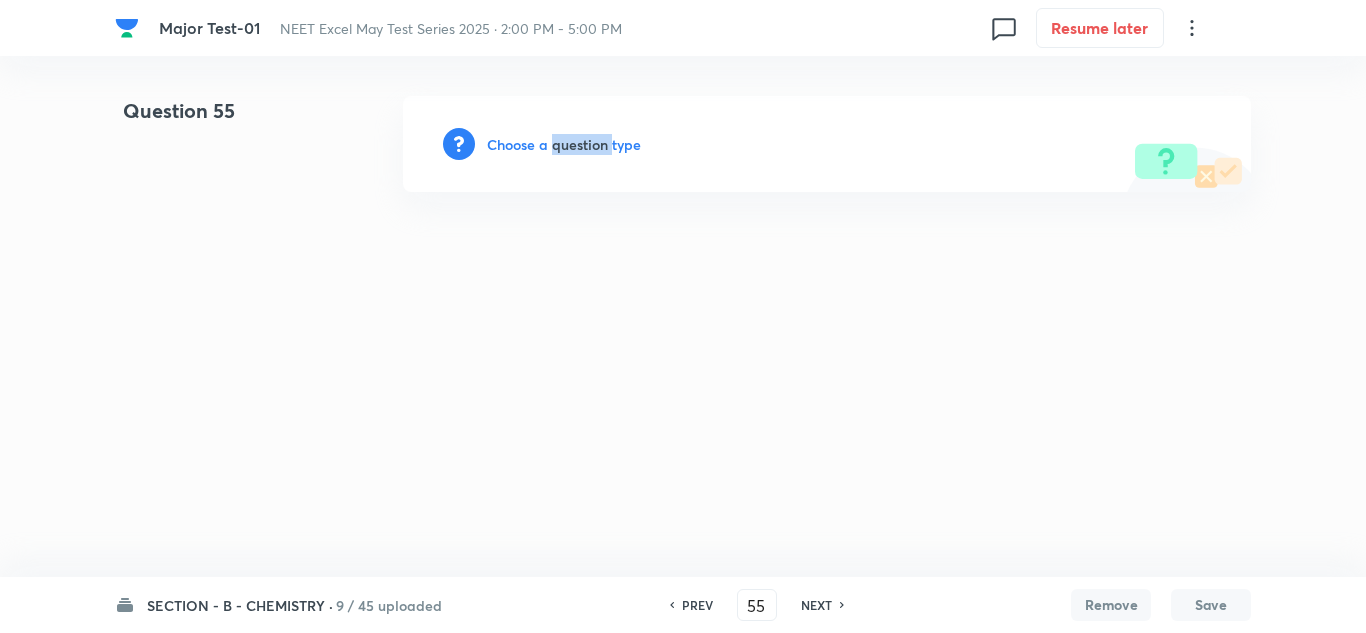 click on "Choose a question type" at bounding box center (564, 144) 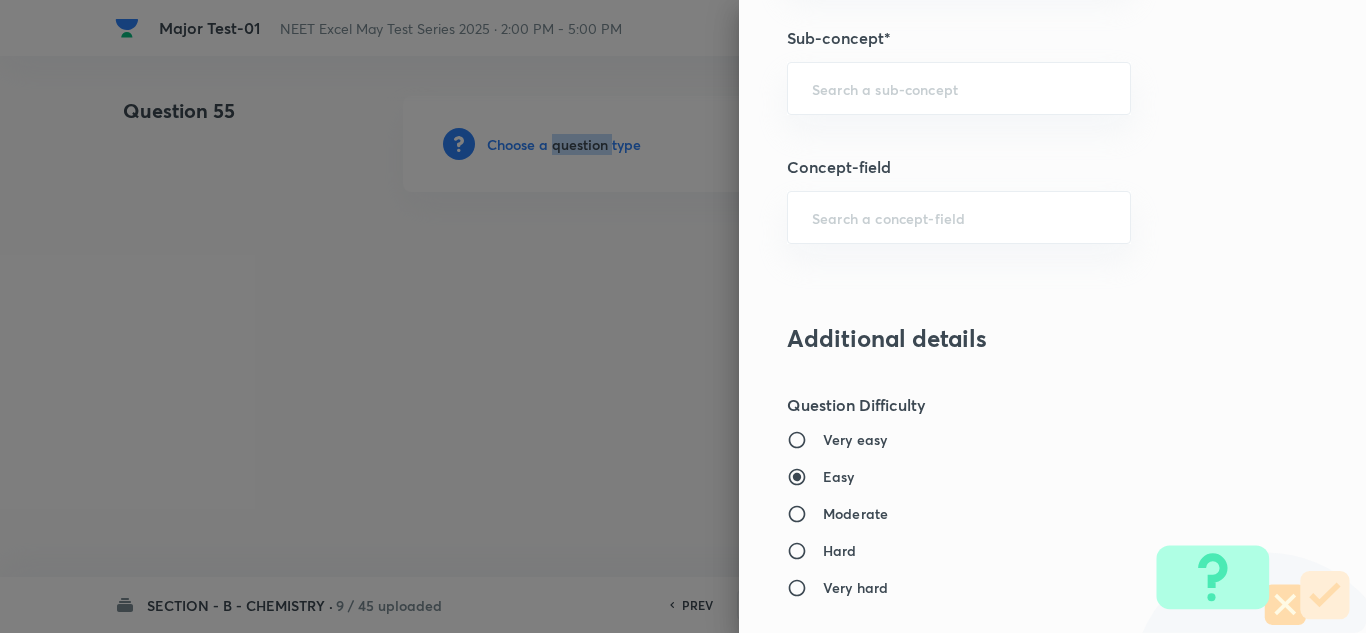 scroll, scrollTop: 1400, scrollLeft: 0, axis: vertical 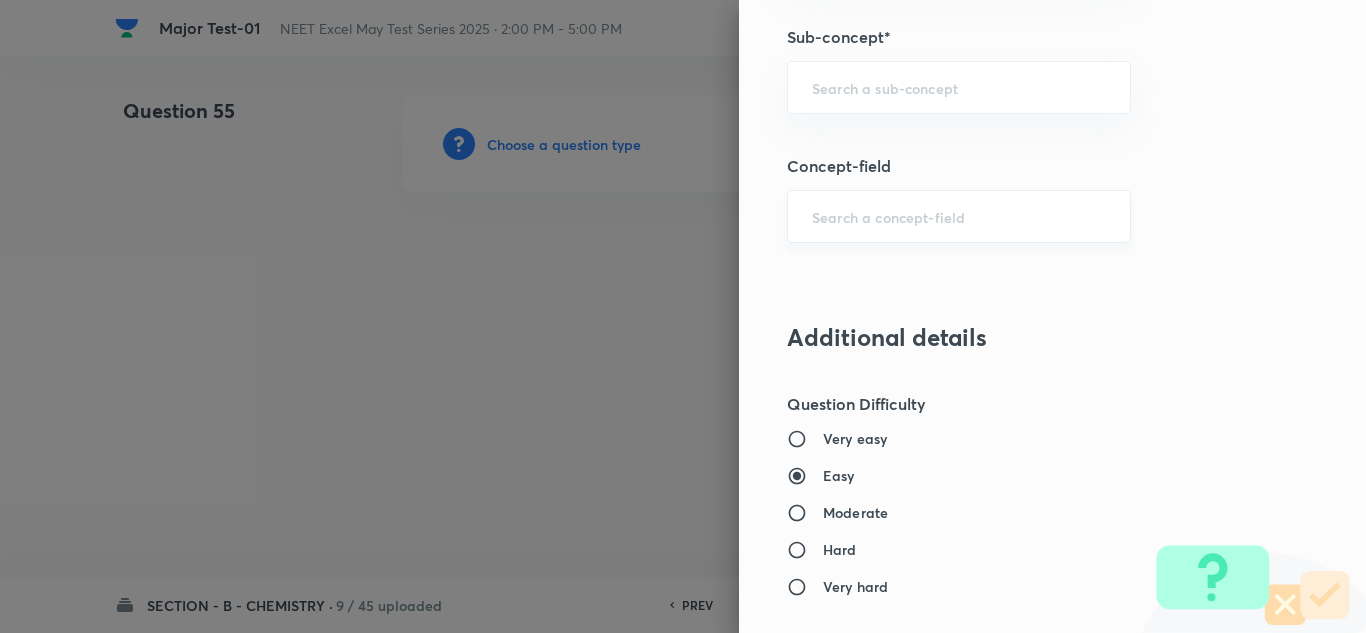 click at bounding box center [959, 216] 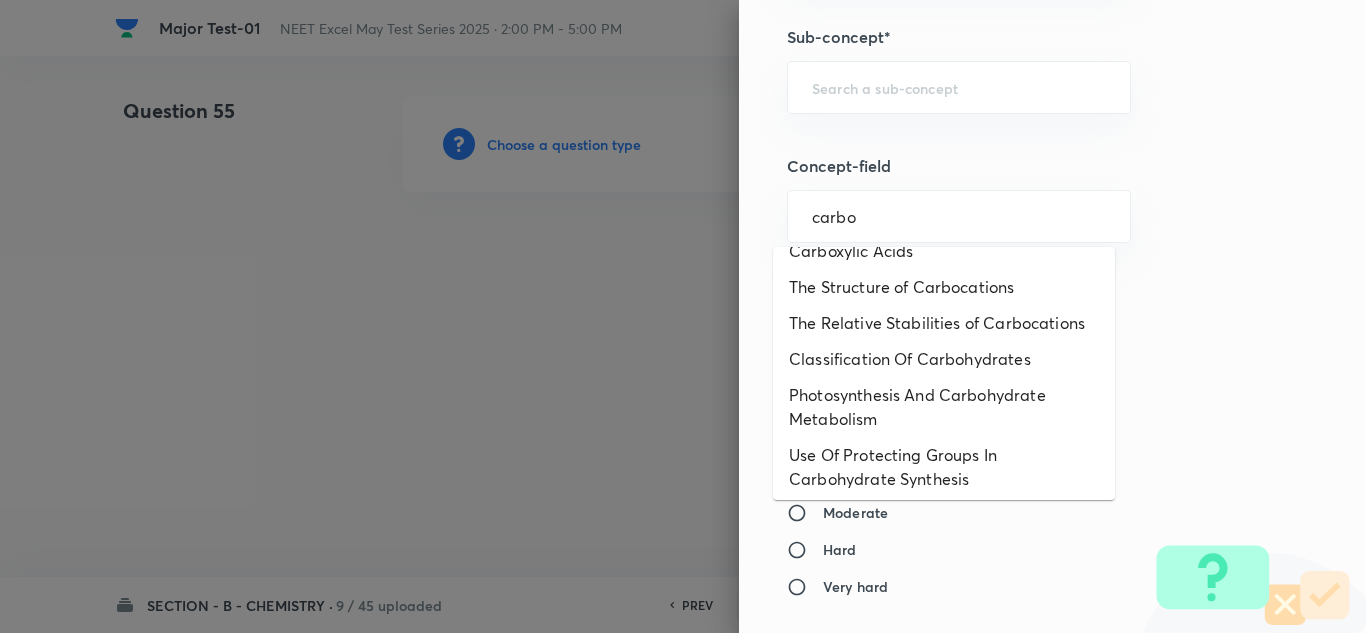 scroll, scrollTop: 1528, scrollLeft: 0, axis: vertical 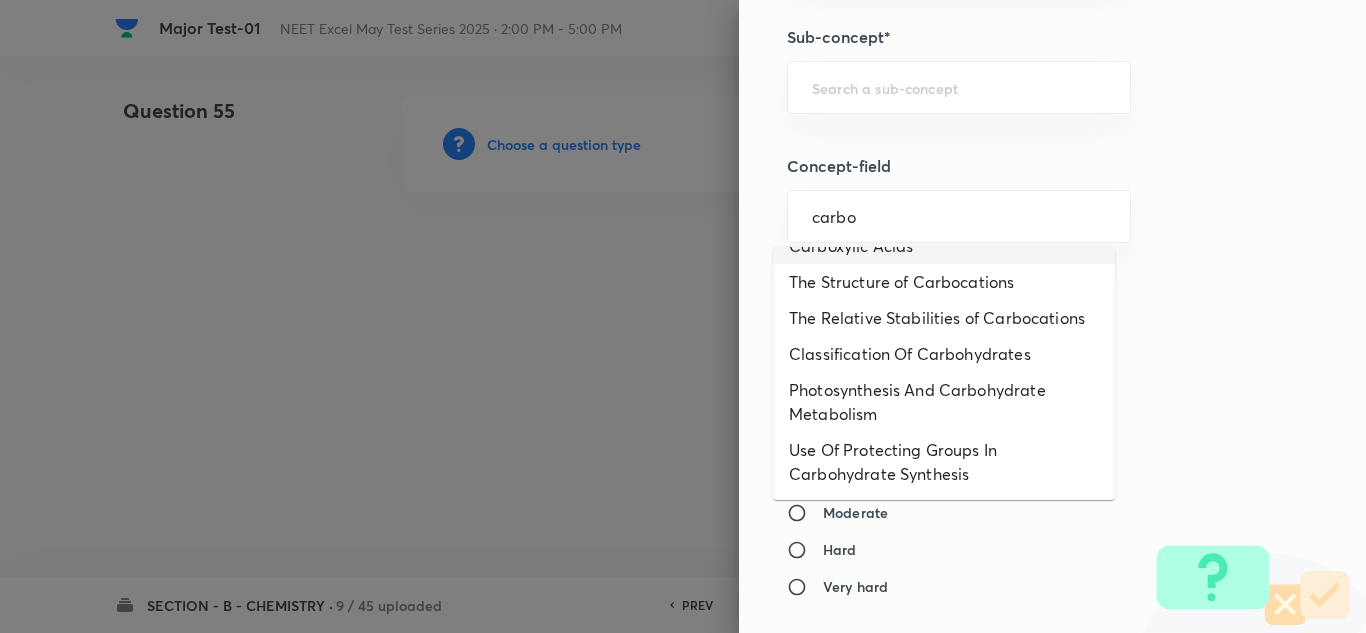 click on "Carboxylic Acids" at bounding box center (944, 246) 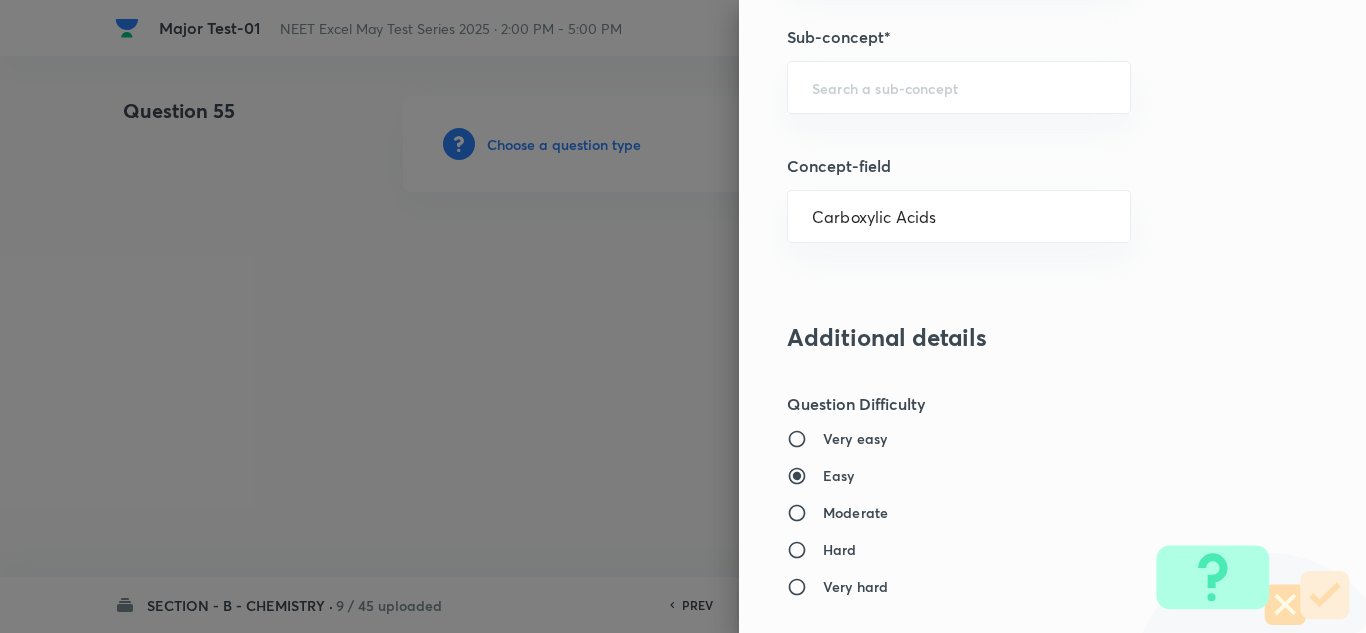 type on "Chemistry" 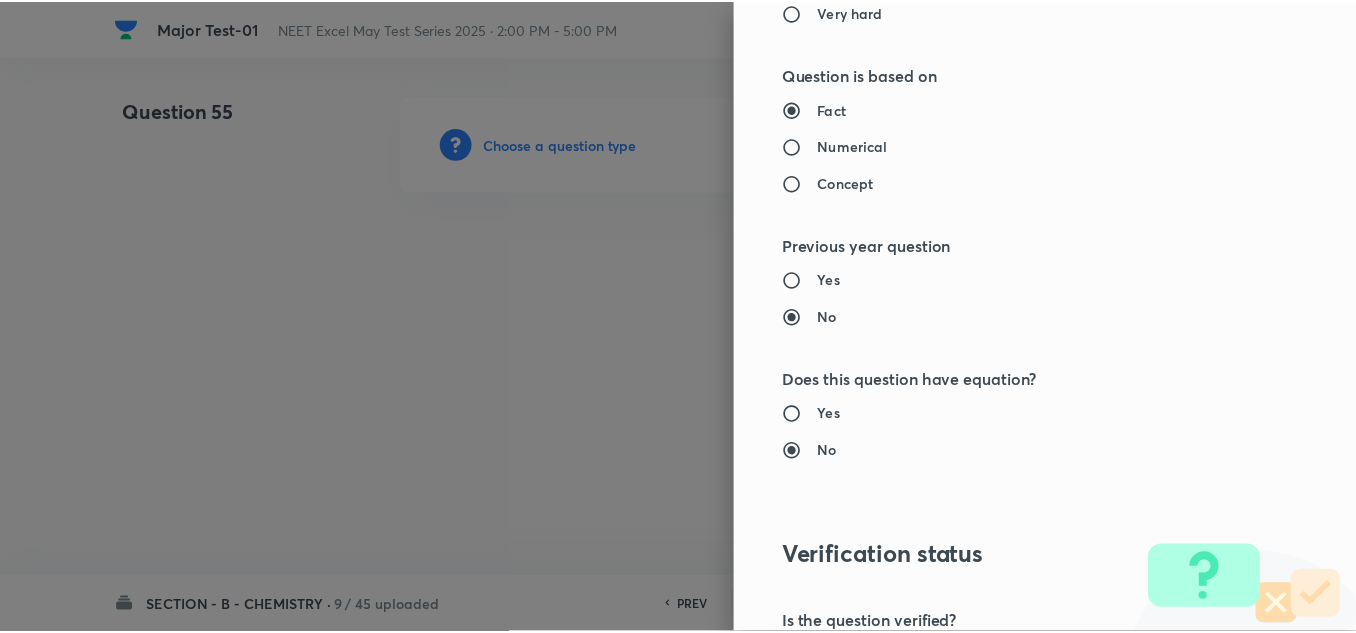 scroll, scrollTop: 2200, scrollLeft: 0, axis: vertical 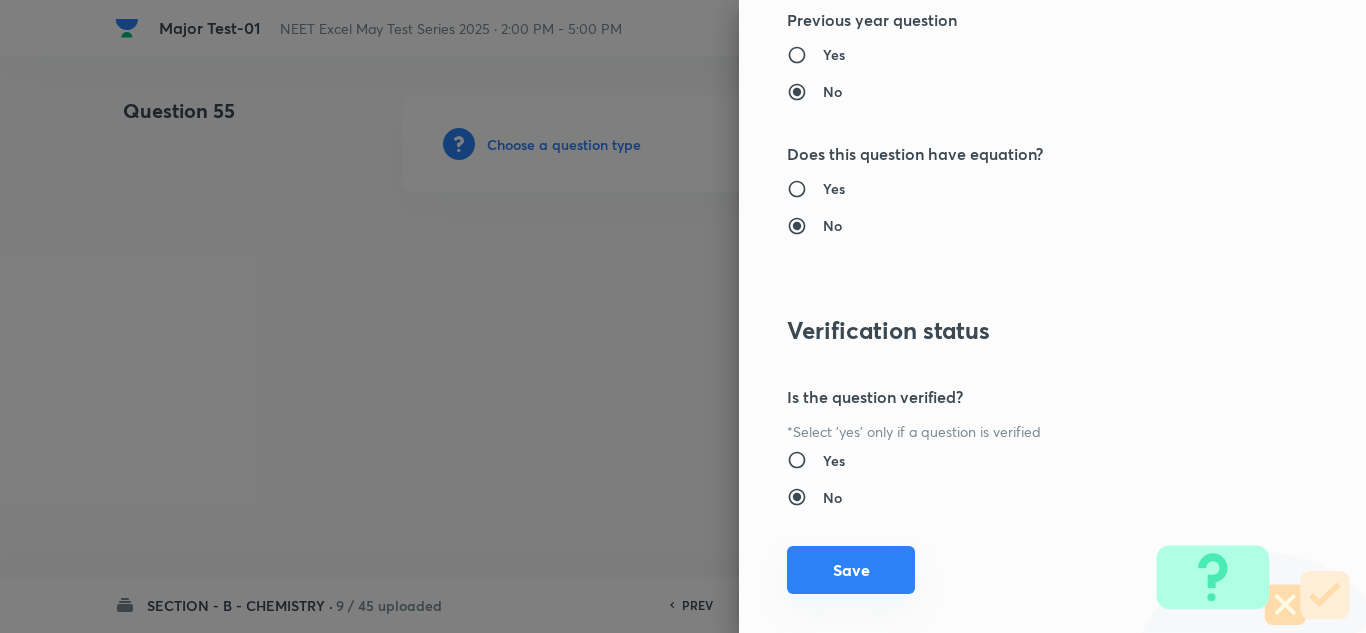 click on "Save" at bounding box center (851, 570) 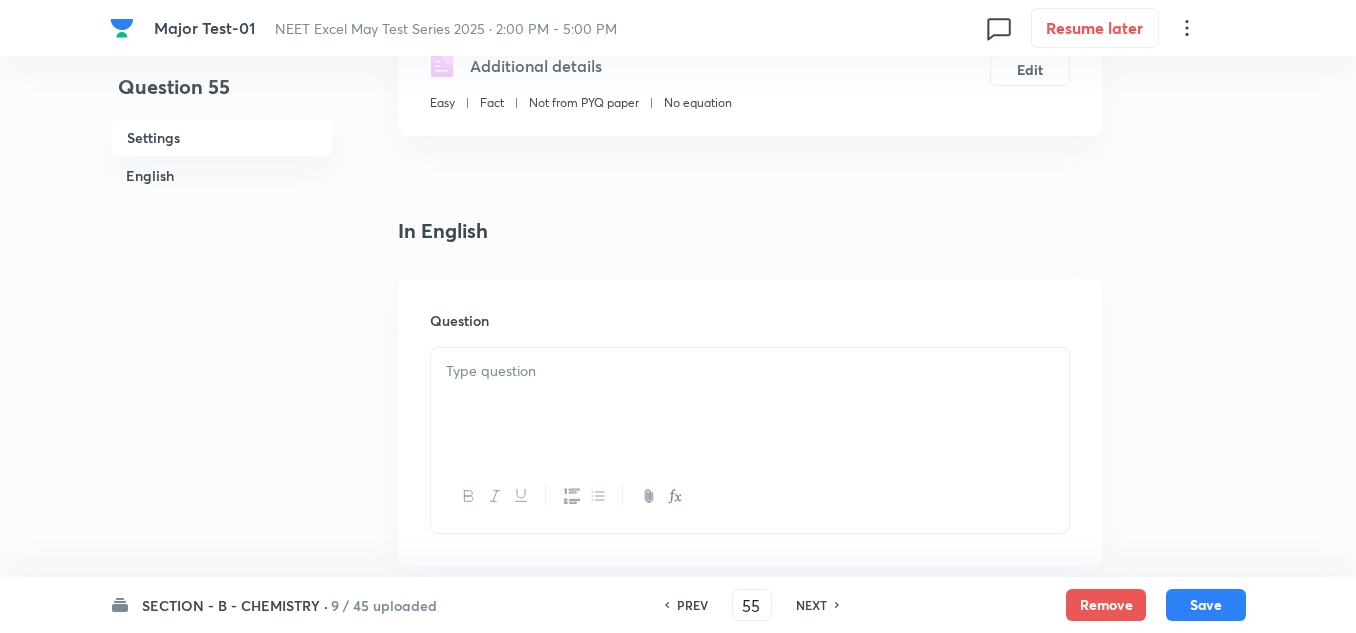 scroll, scrollTop: 400, scrollLeft: 0, axis: vertical 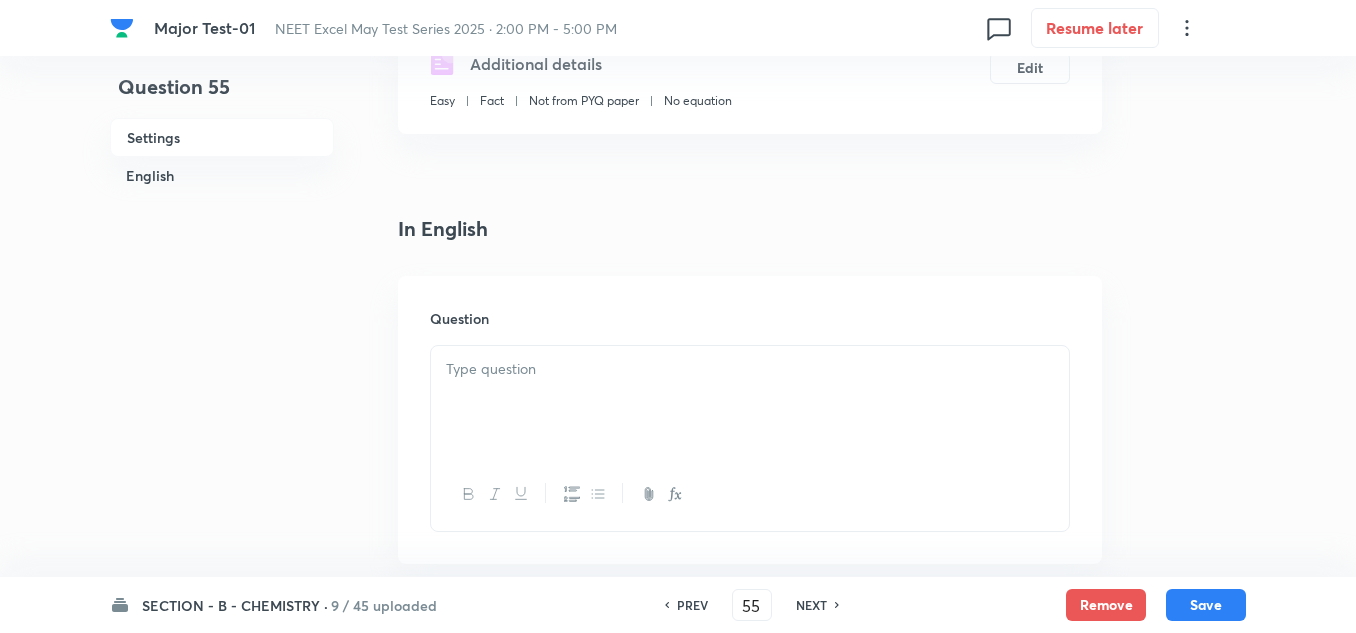 click at bounding box center (750, 402) 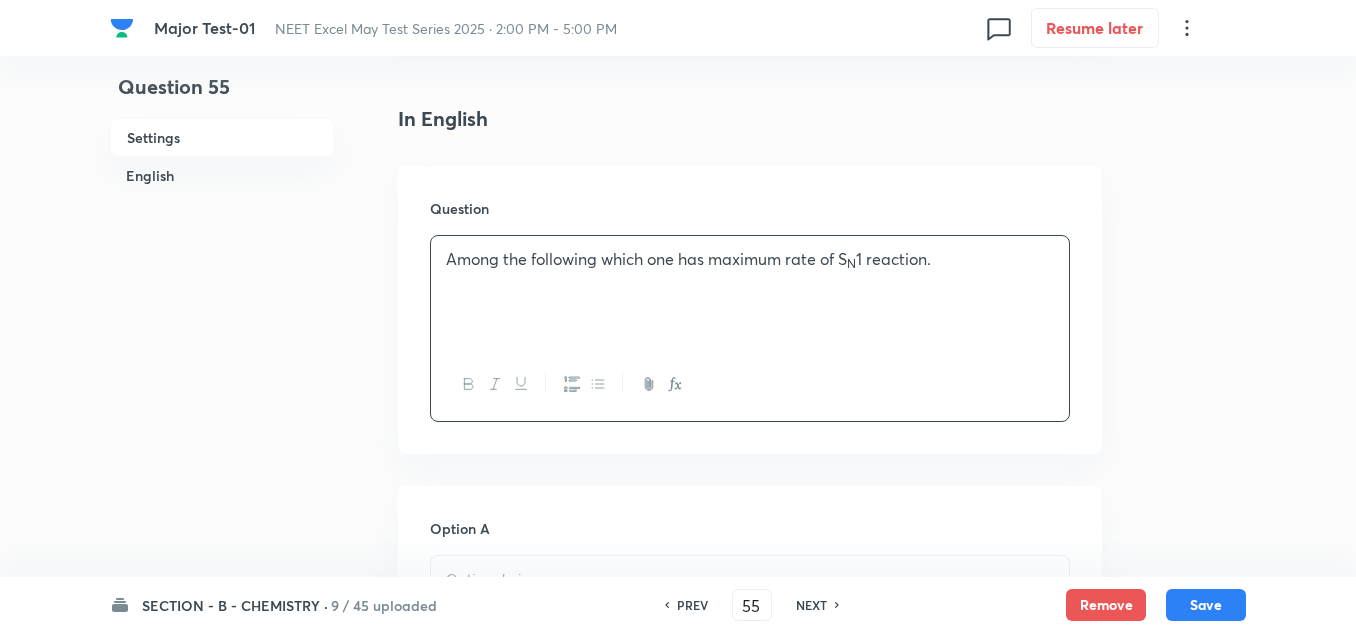 scroll, scrollTop: 700, scrollLeft: 0, axis: vertical 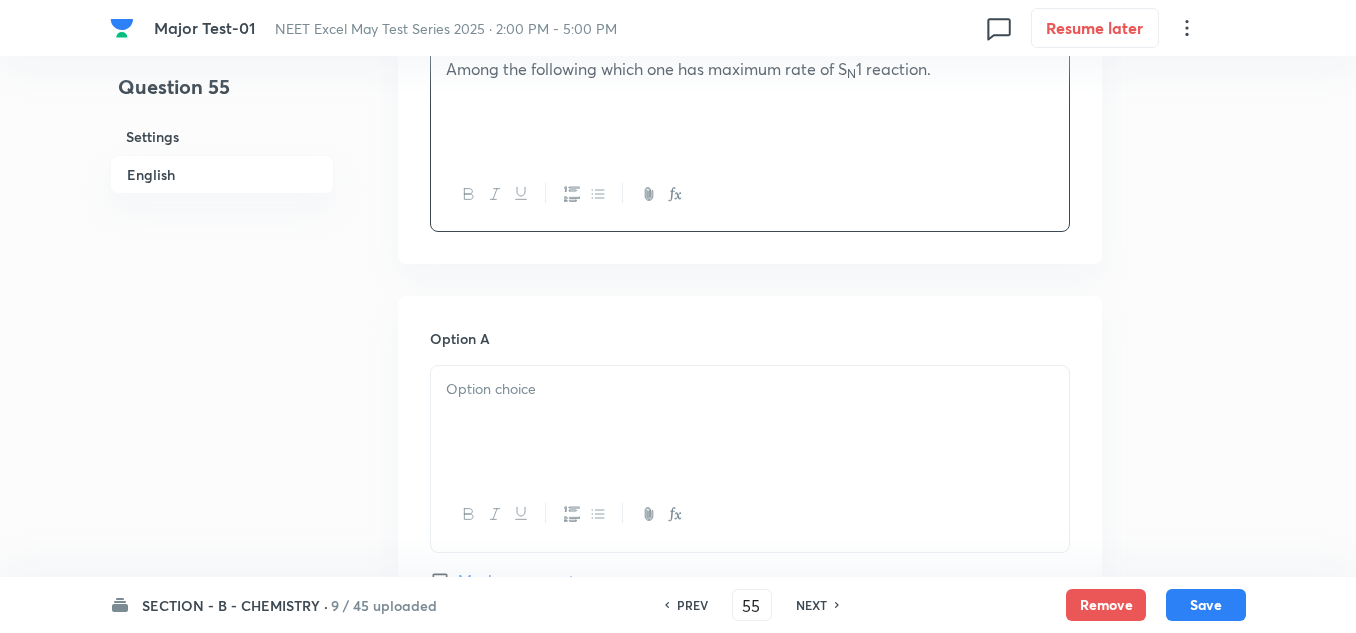 click at bounding box center [750, 422] 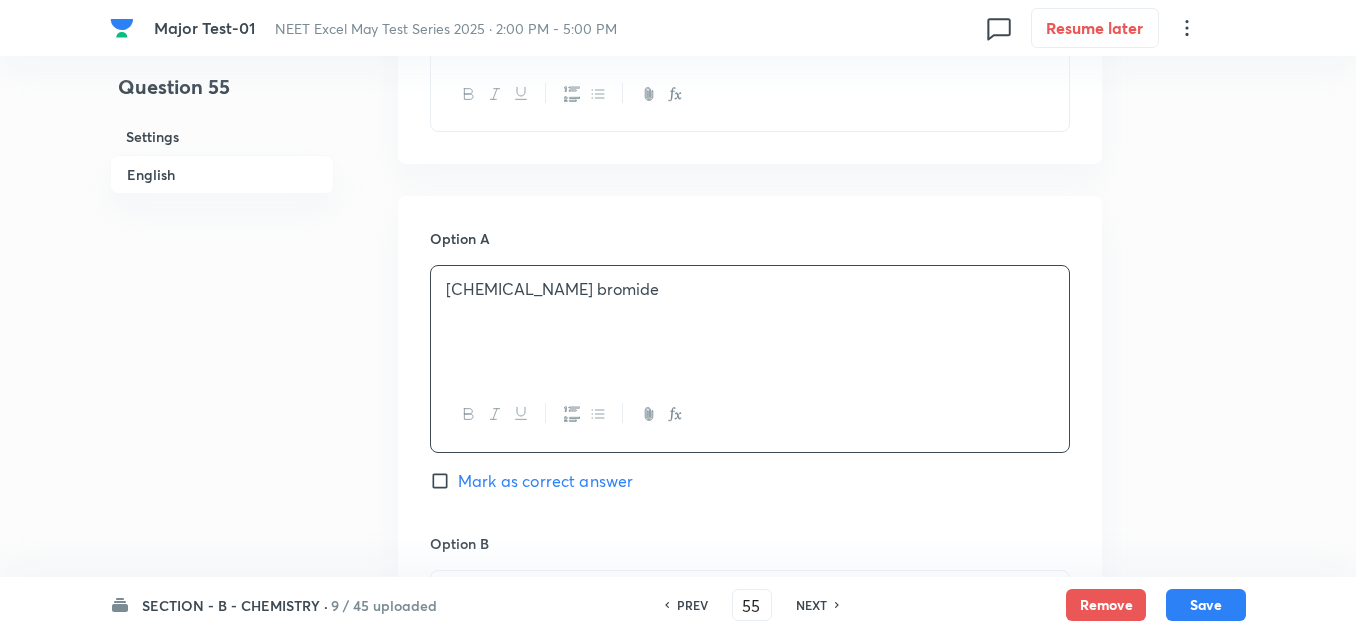 click on "Mark as correct answer" at bounding box center [545, 481] 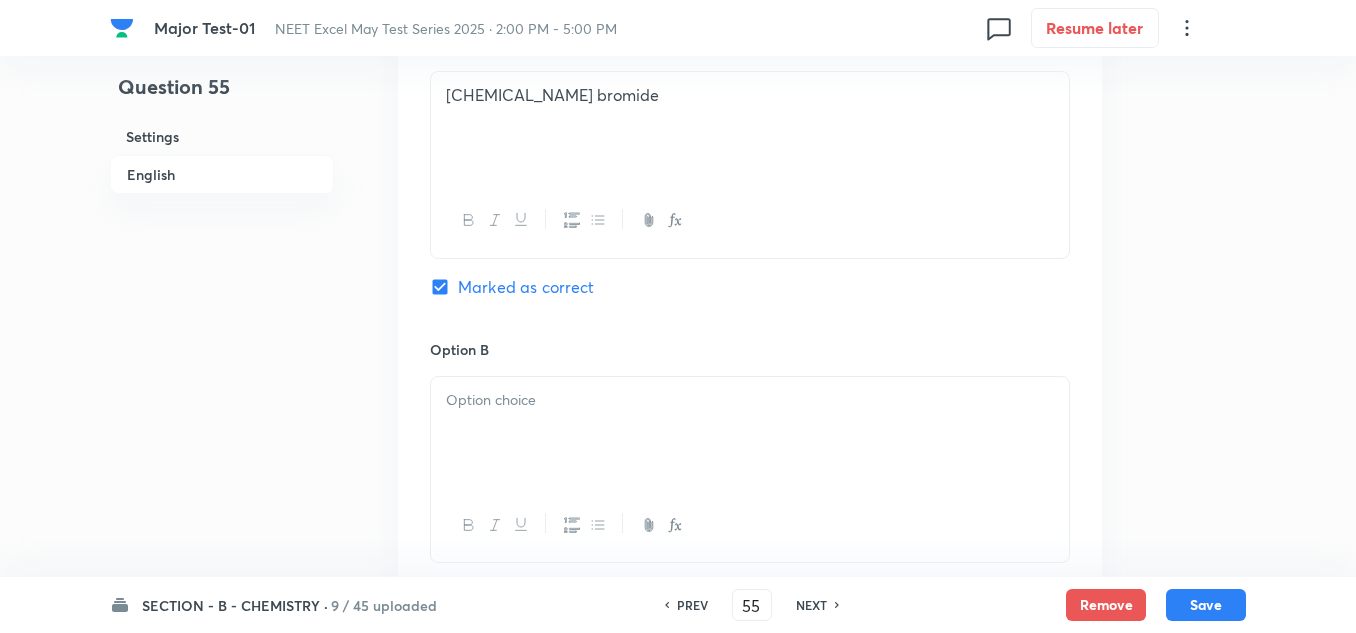 scroll, scrollTop: 1000, scrollLeft: 0, axis: vertical 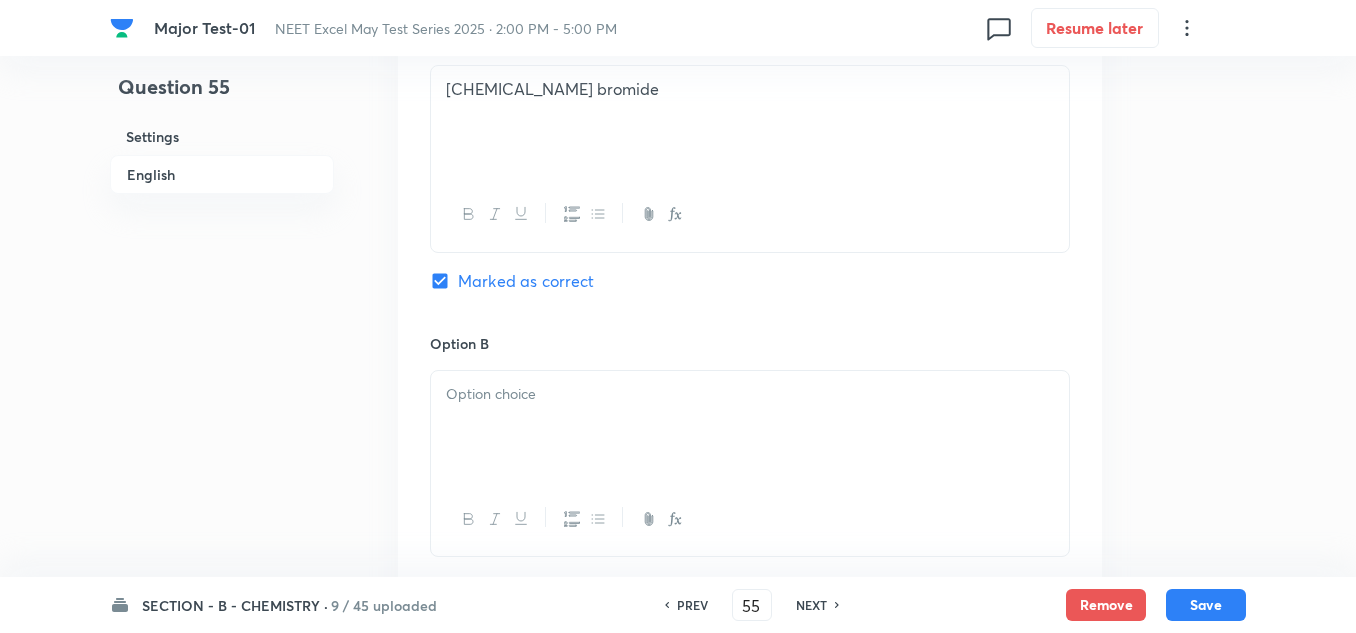 click at bounding box center [750, 427] 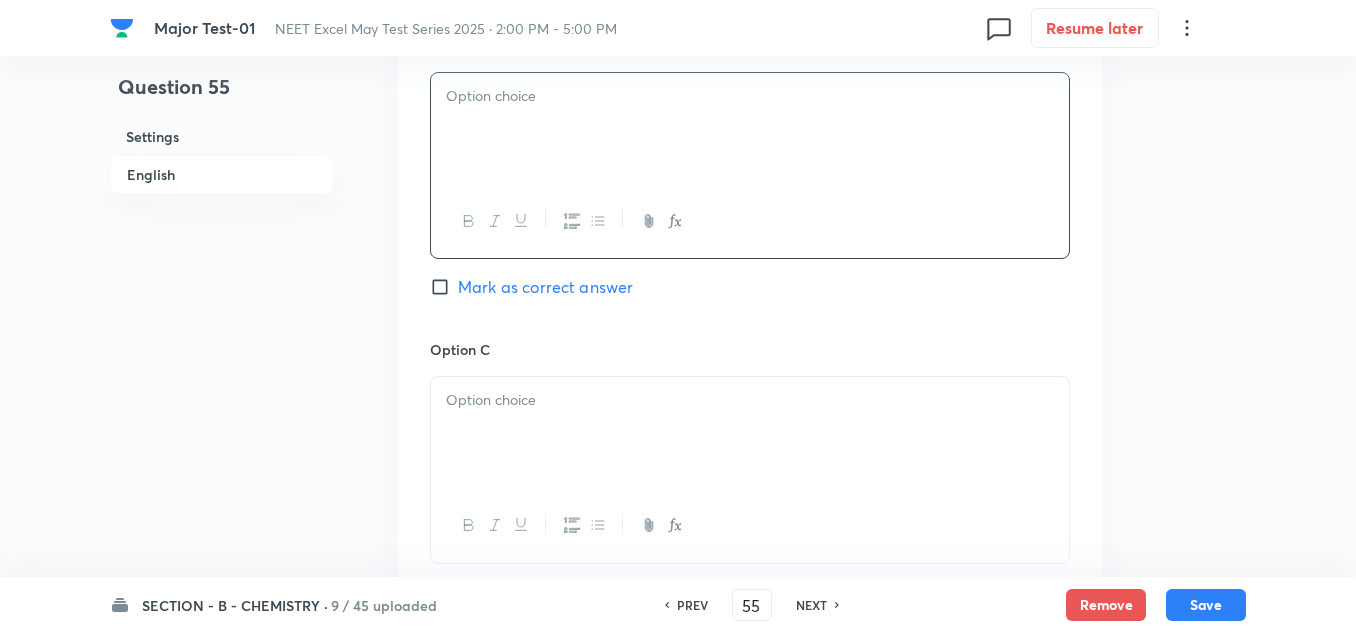 scroll, scrollTop: 1300, scrollLeft: 0, axis: vertical 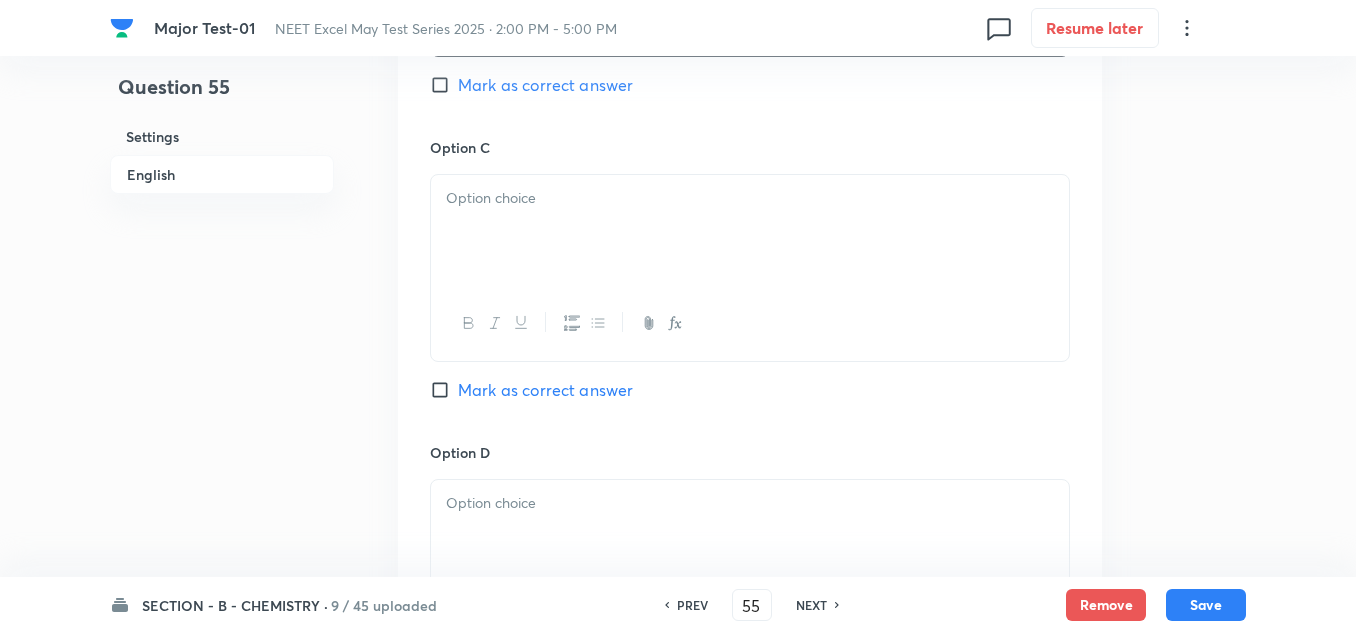 click at bounding box center [750, 231] 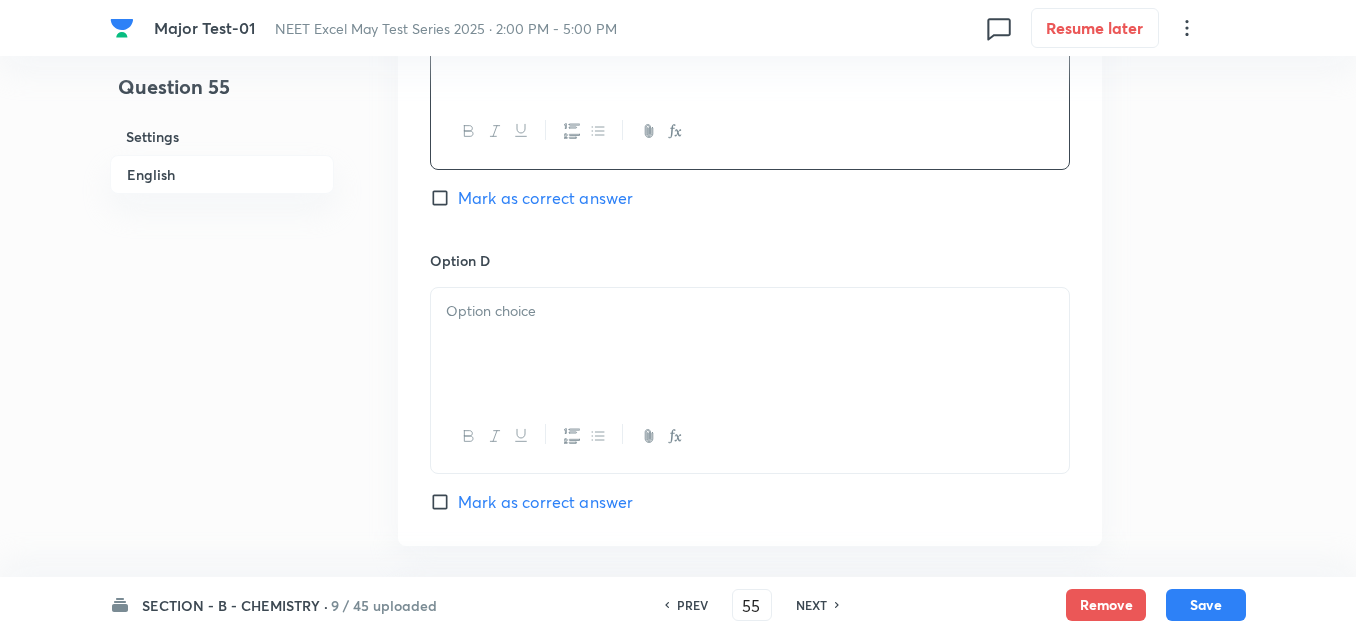 scroll, scrollTop: 1700, scrollLeft: 0, axis: vertical 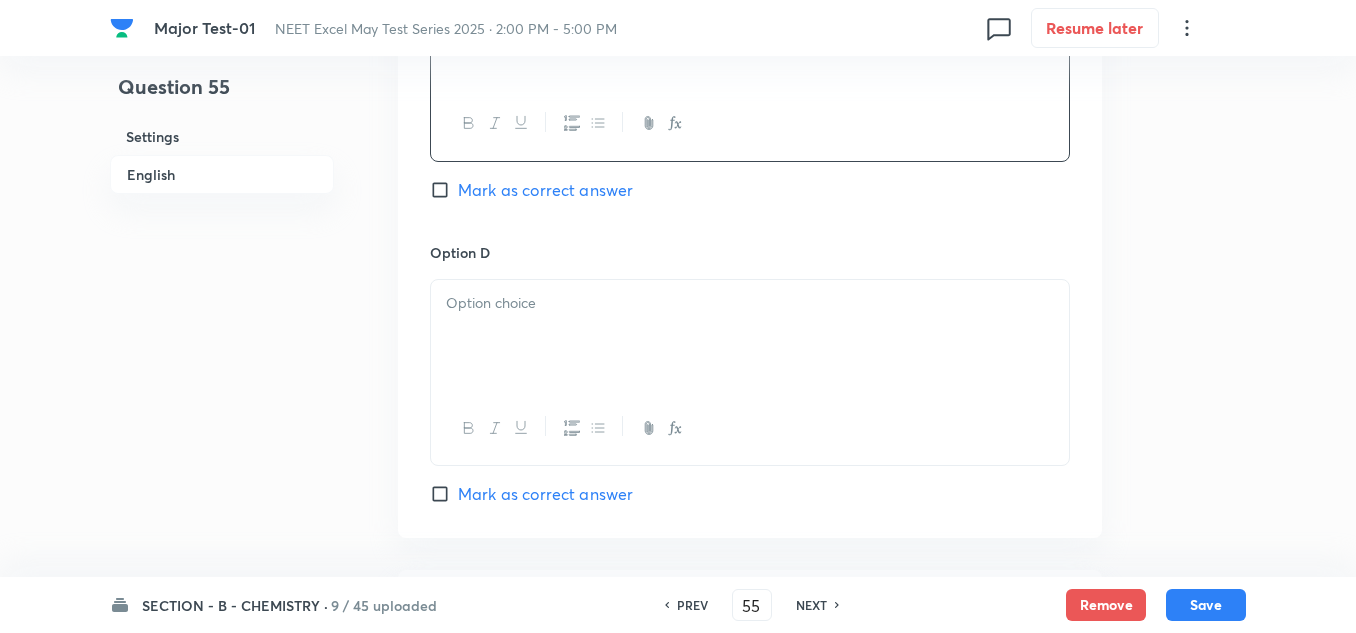 click at bounding box center (750, 336) 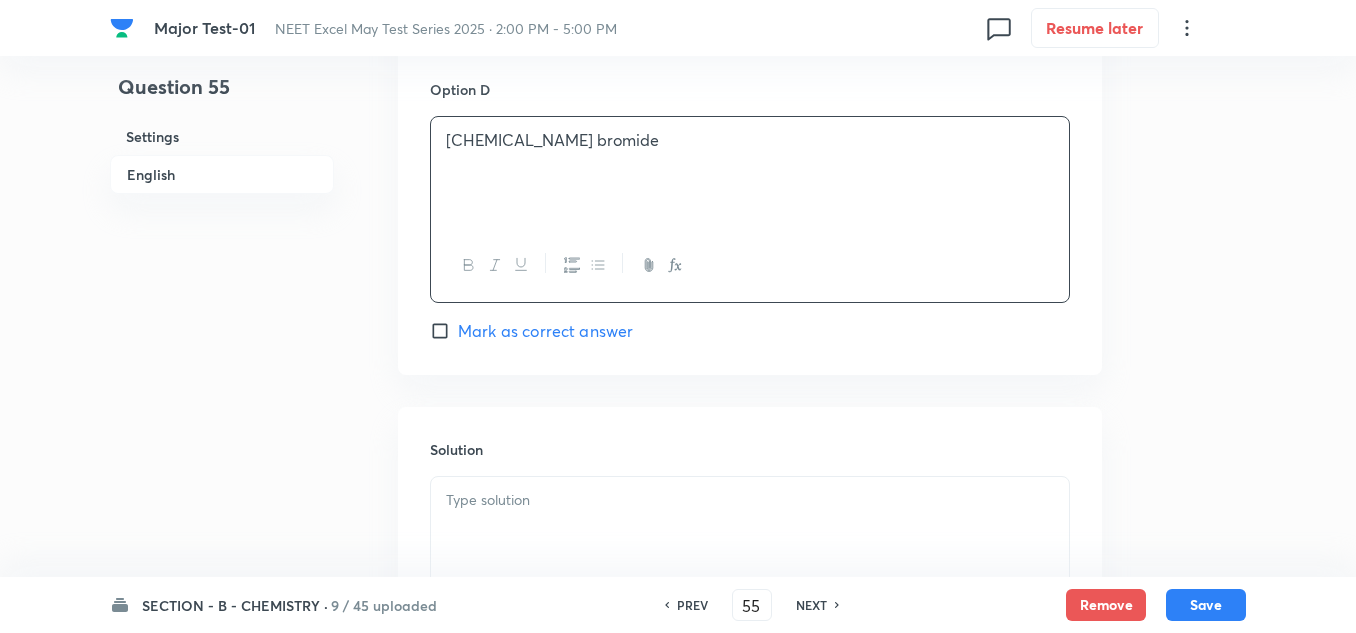 scroll, scrollTop: 2000, scrollLeft: 0, axis: vertical 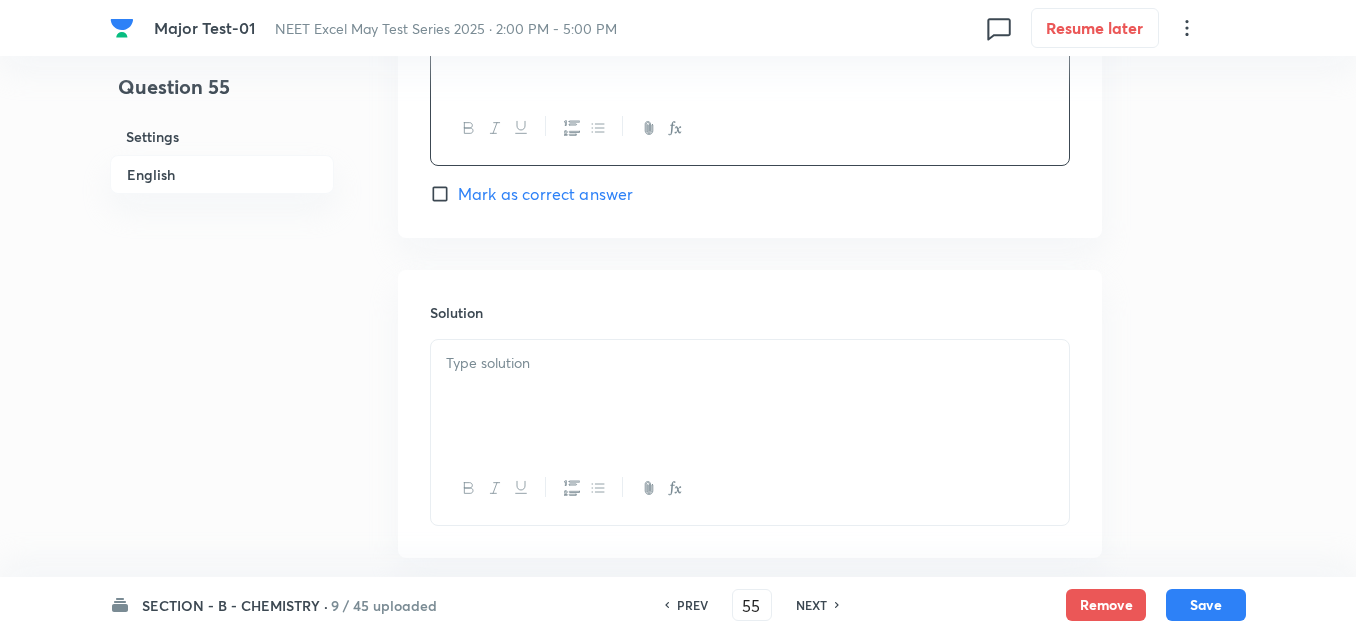 click at bounding box center [750, 396] 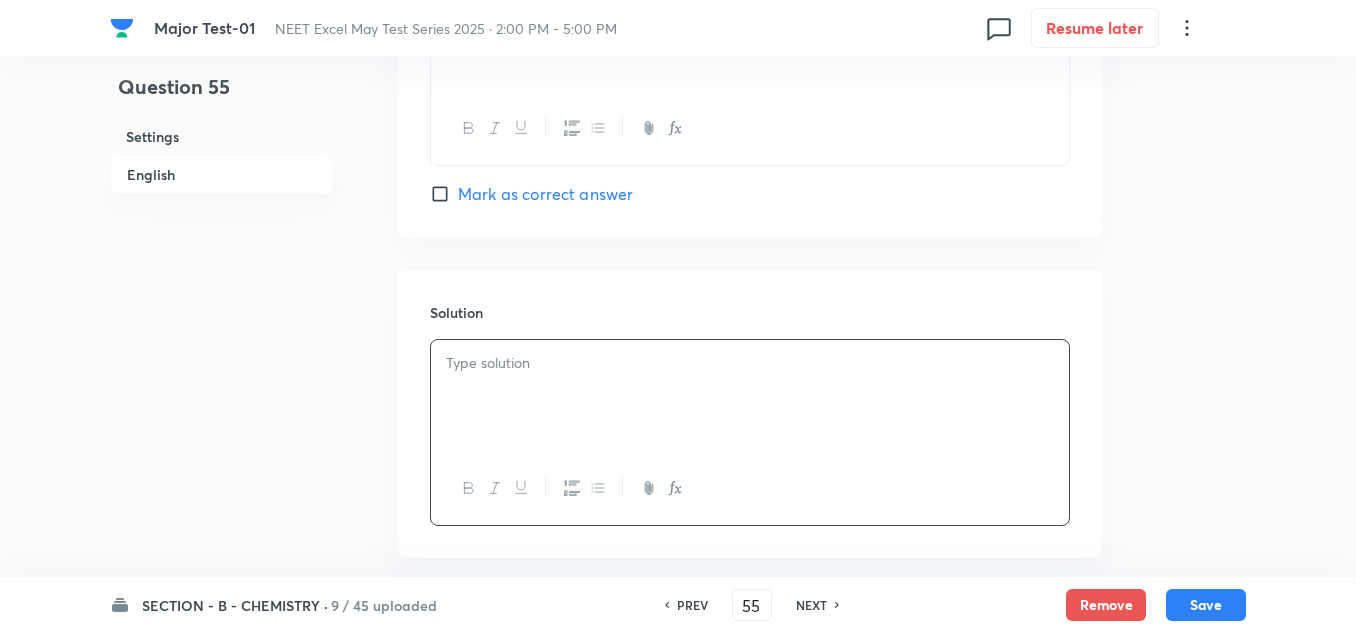 type 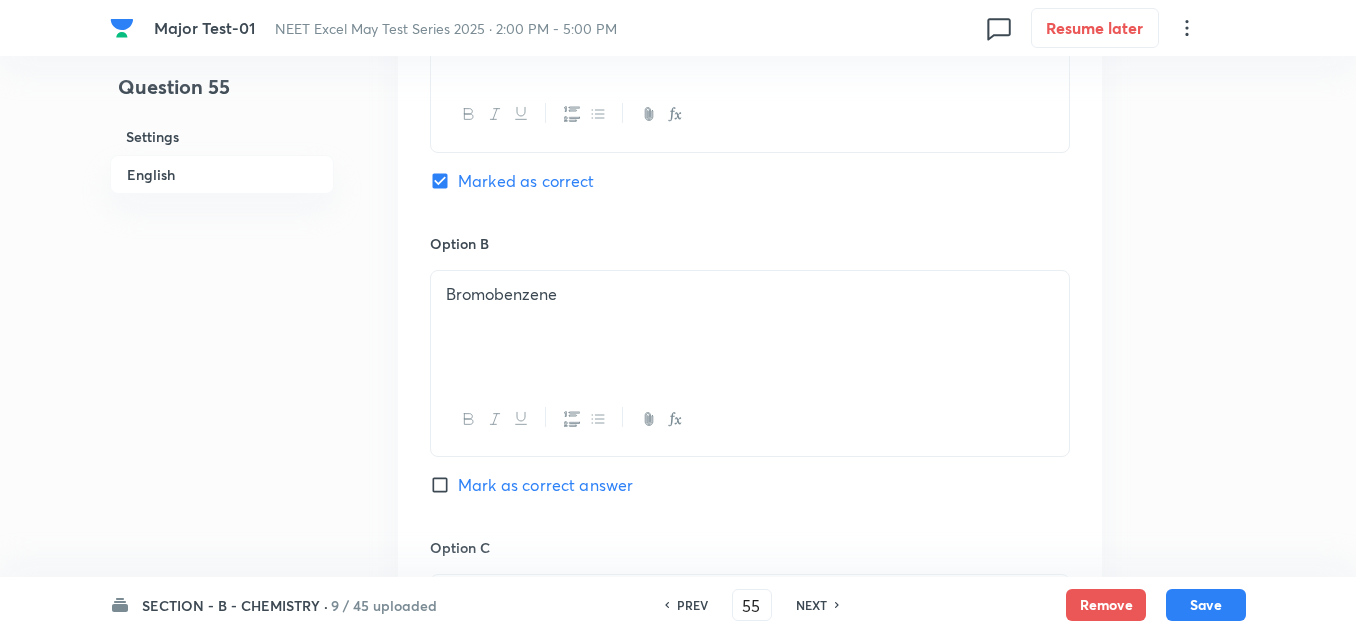 scroll, scrollTop: 1500, scrollLeft: 0, axis: vertical 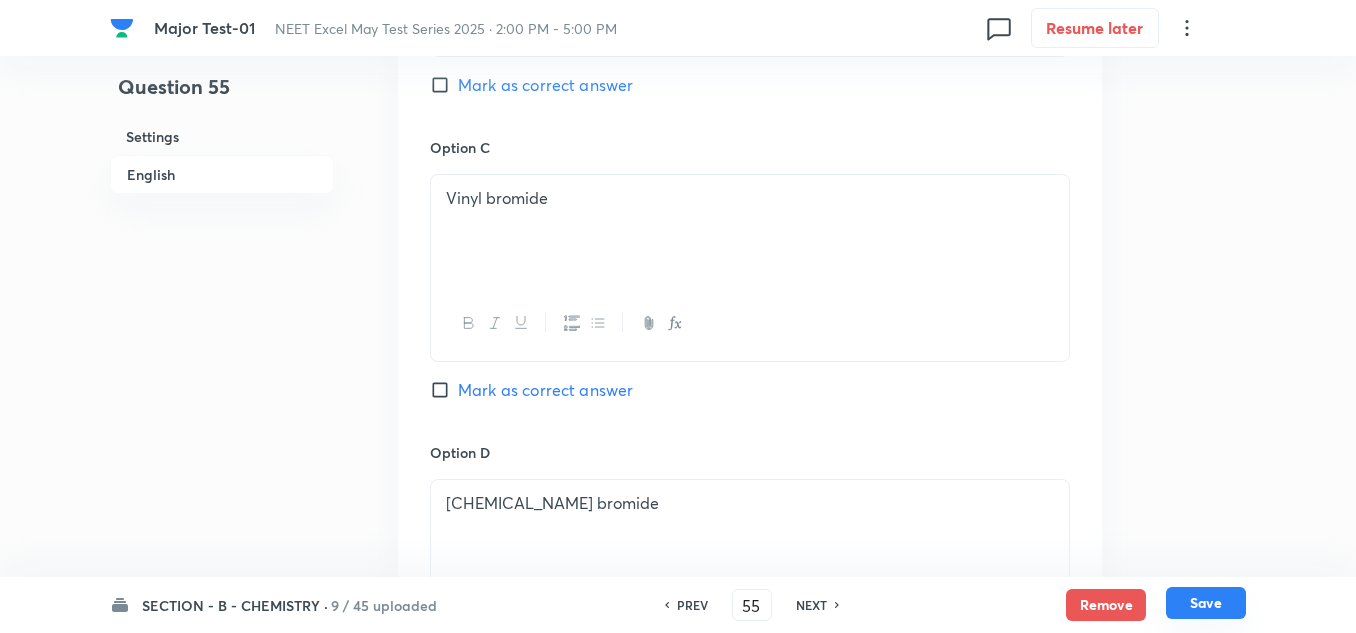 click on "Save" at bounding box center (1206, 603) 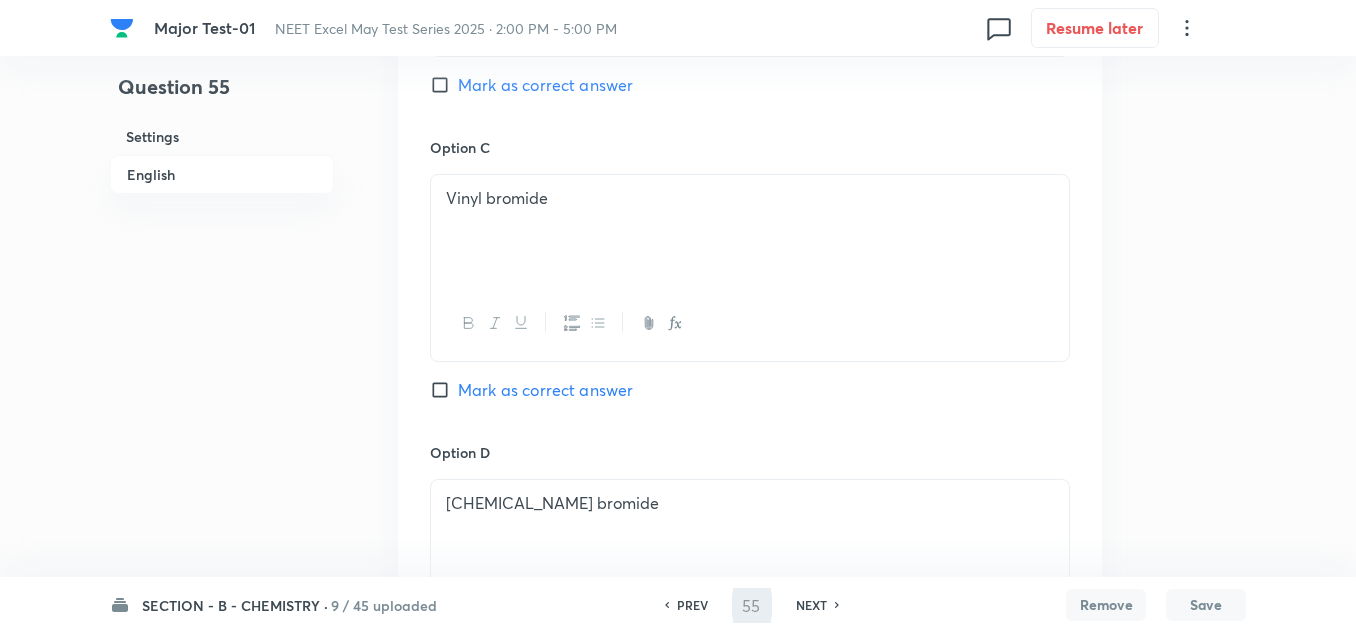 type on "56" 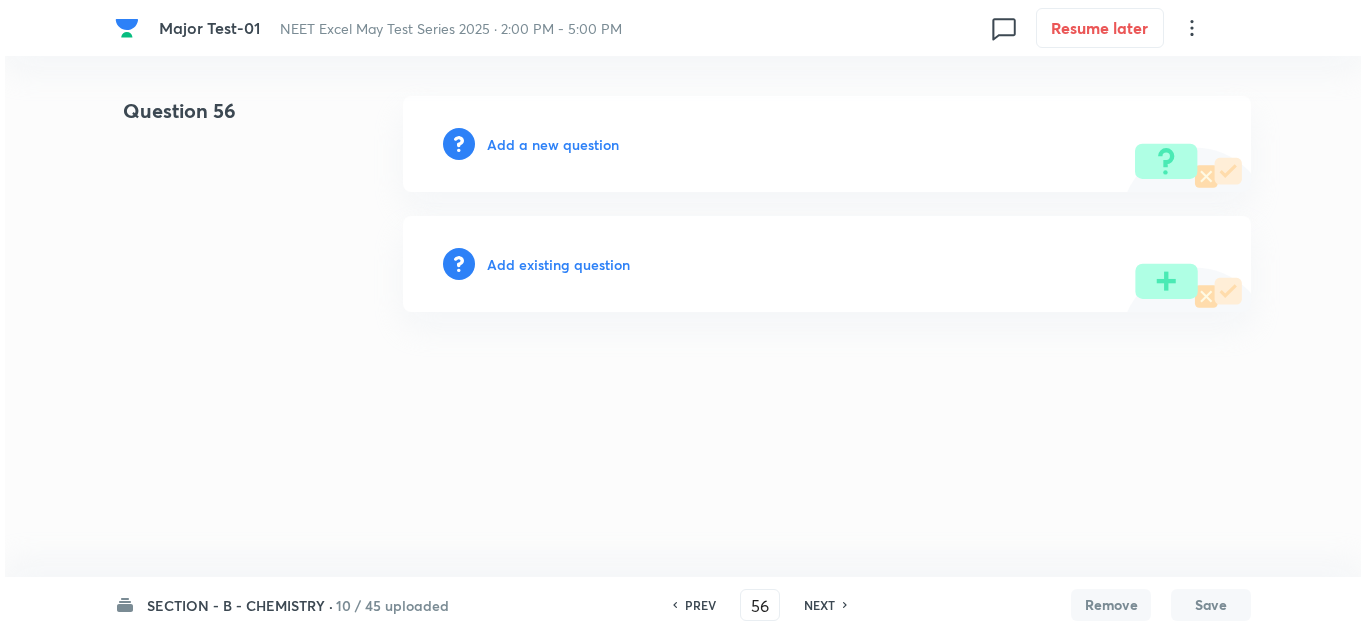 scroll, scrollTop: 0, scrollLeft: 0, axis: both 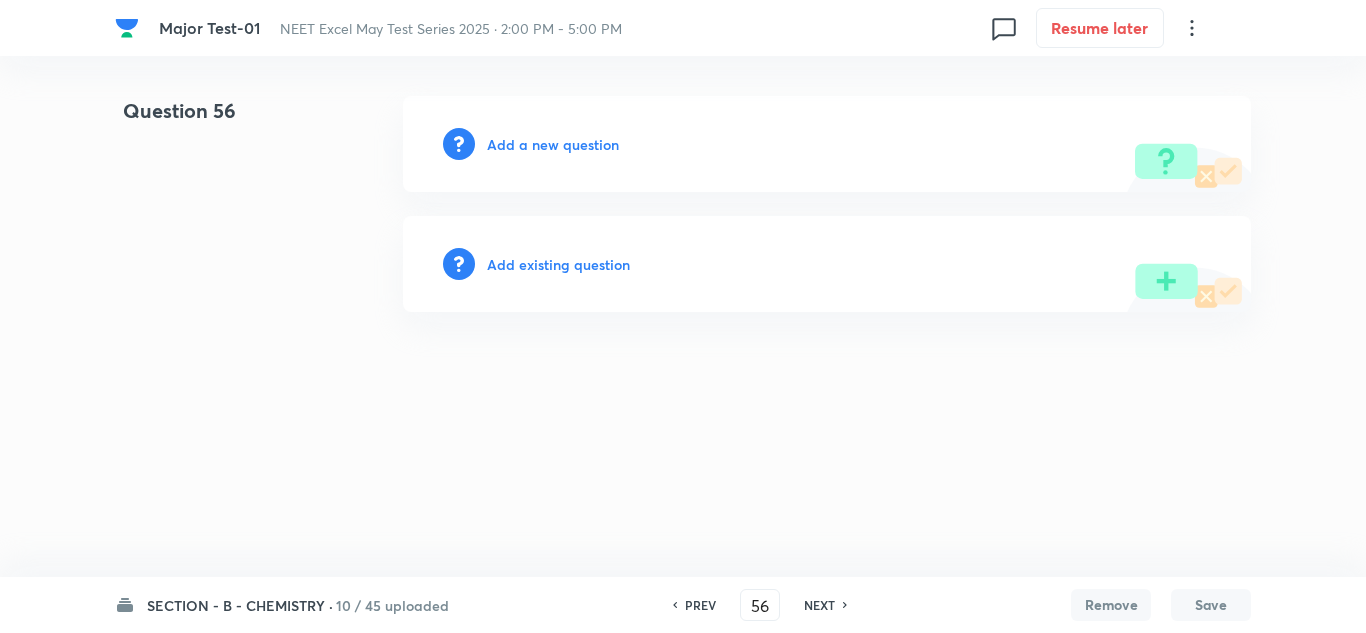 click on "Add a new question" at bounding box center [553, 144] 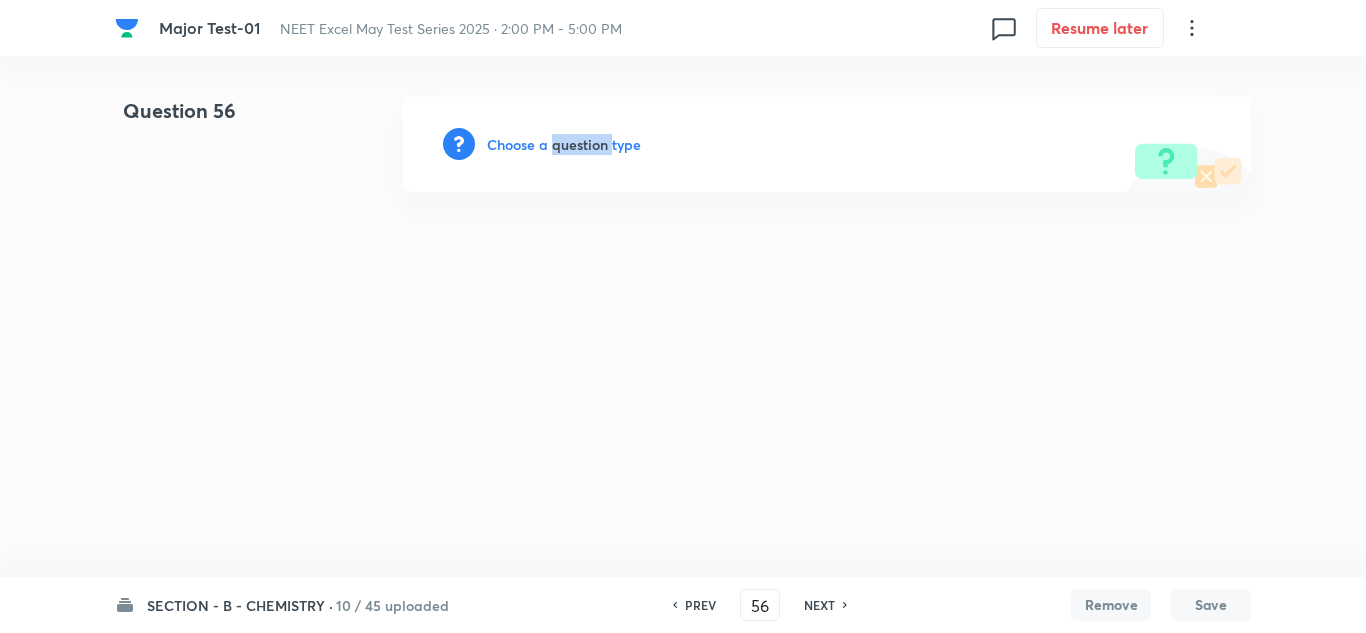click on "Choose a question type" at bounding box center [564, 144] 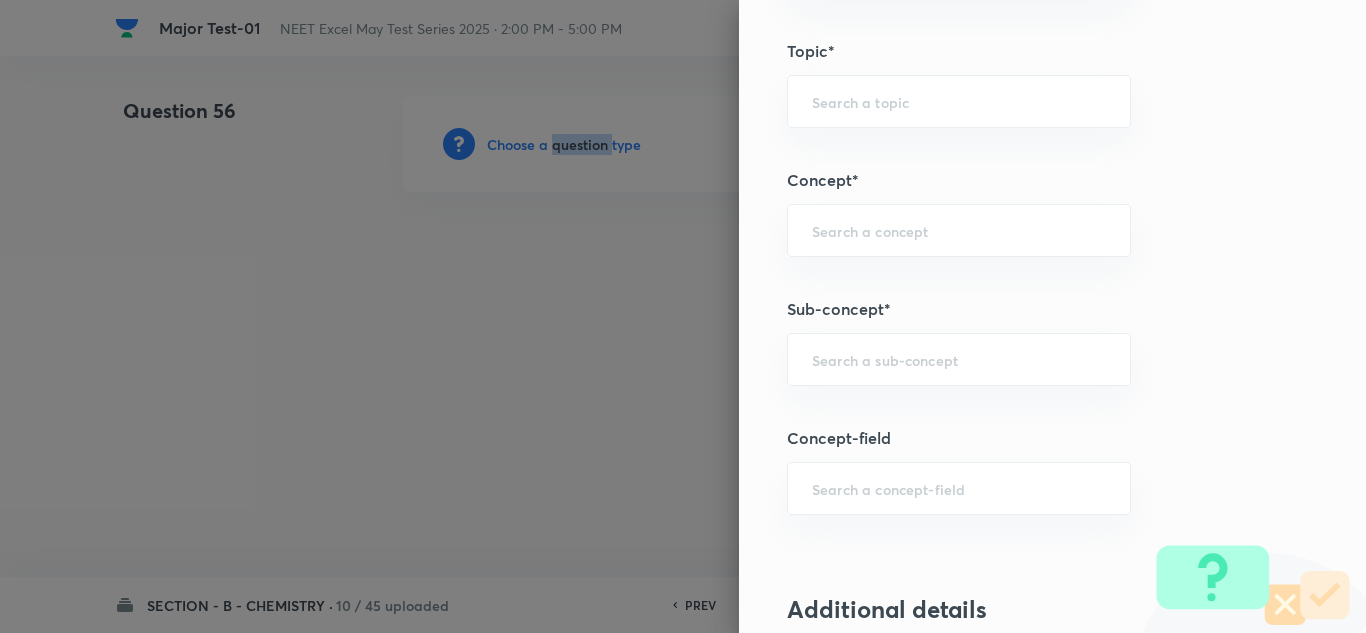 scroll, scrollTop: 1127, scrollLeft: 0, axis: vertical 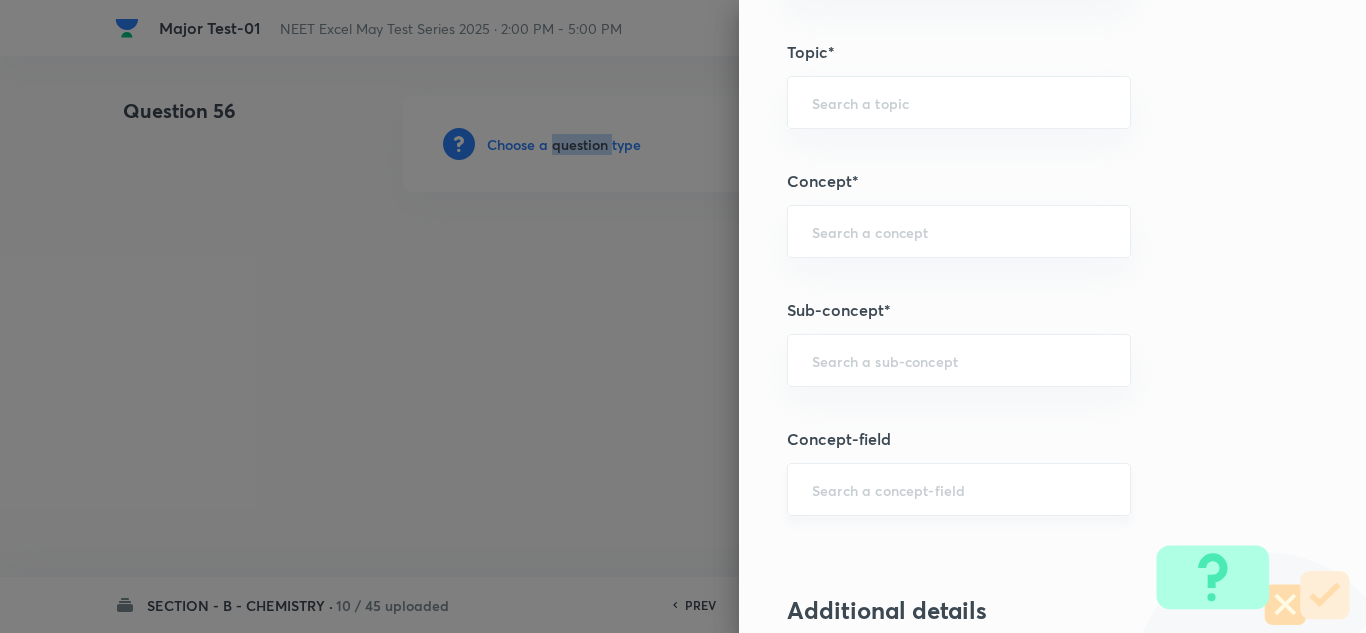 click on "​" at bounding box center (959, 489) 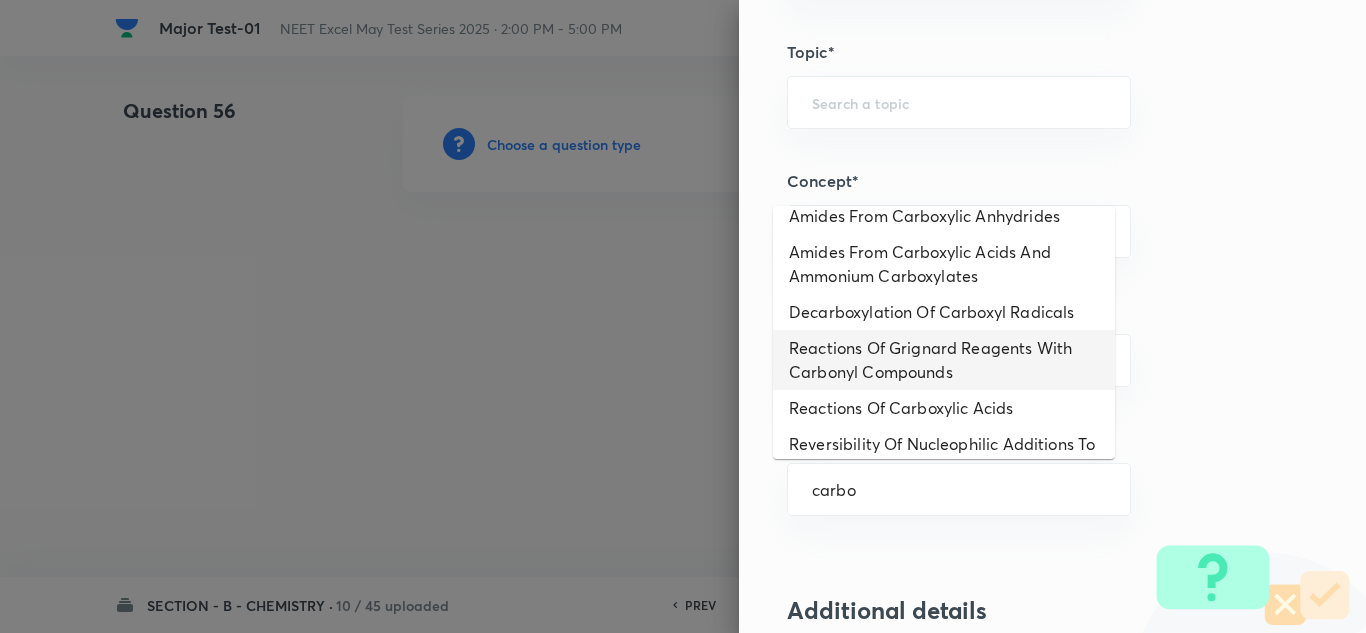 scroll, scrollTop: 1100, scrollLeft: 0, axis: vertical 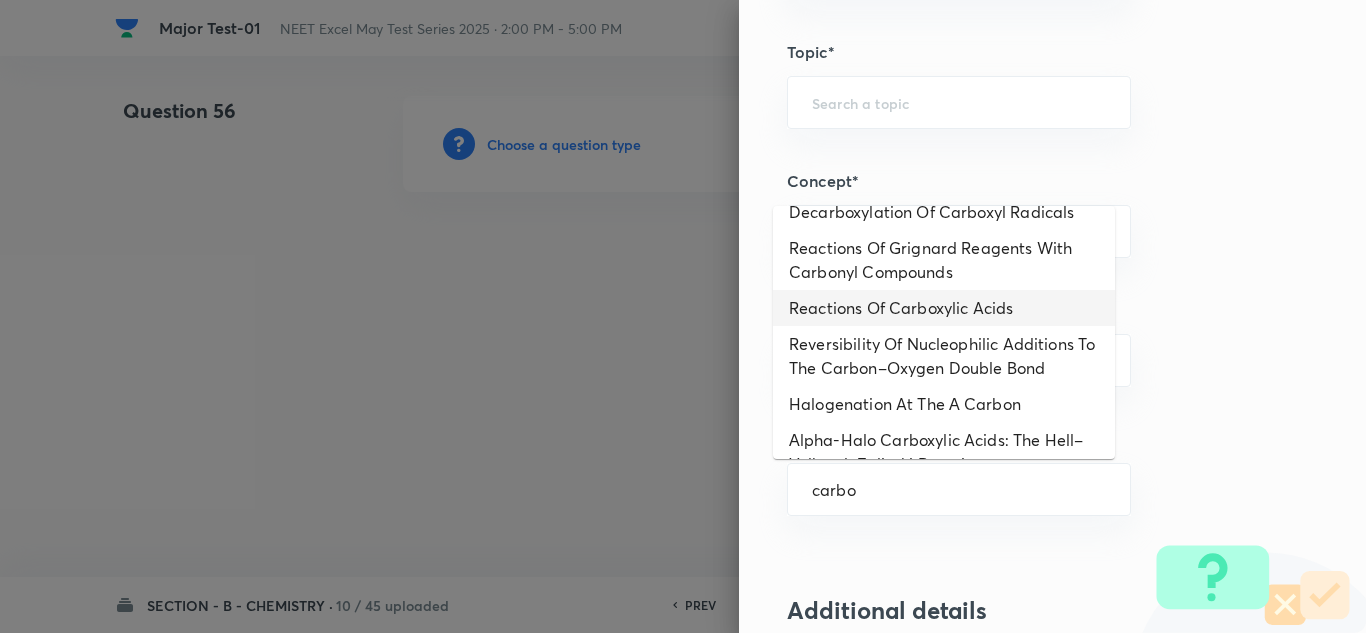 click on "Reactions Of Carboxylic Acids" at bounding box center (944, 308) 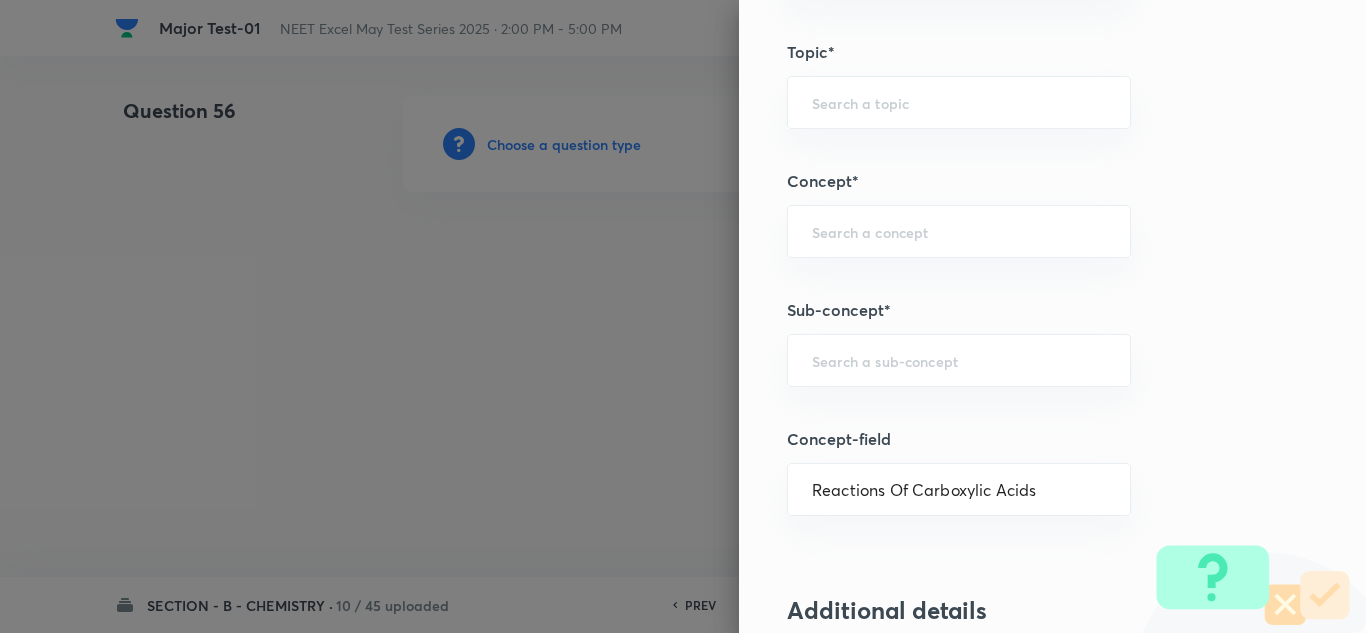 type on "Chemistry" 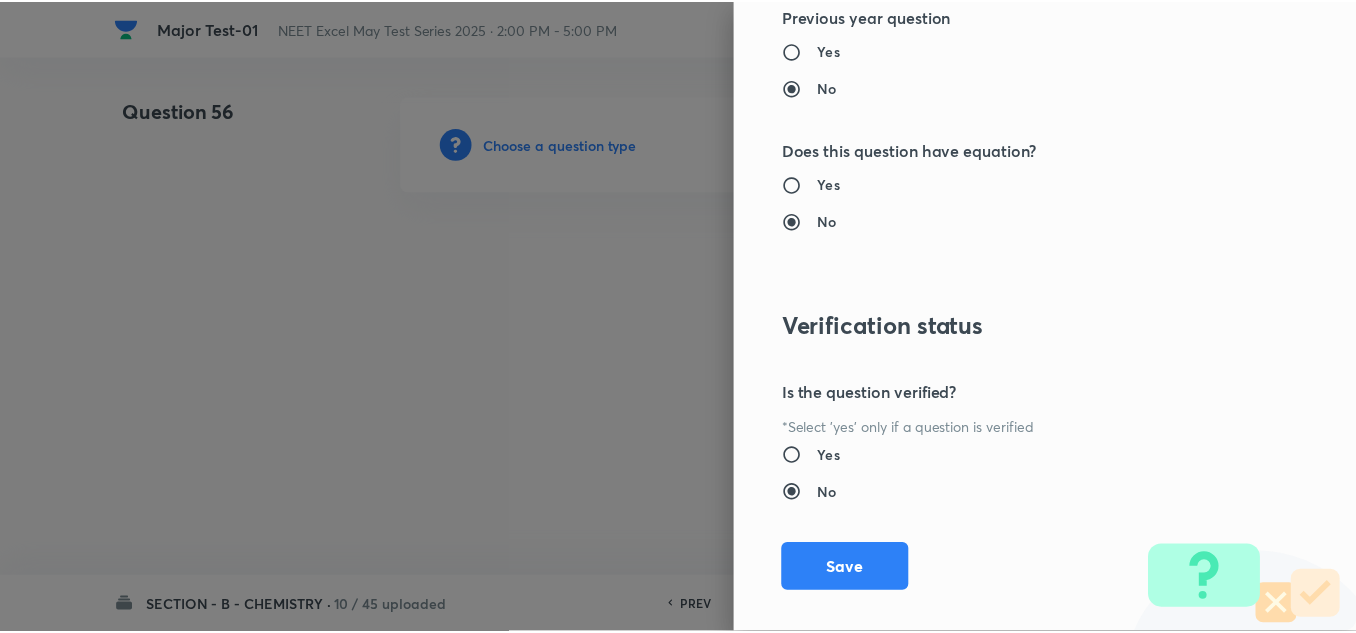 scroll, scrollTop: 2227, scrollLeft: 0, axis: vertical 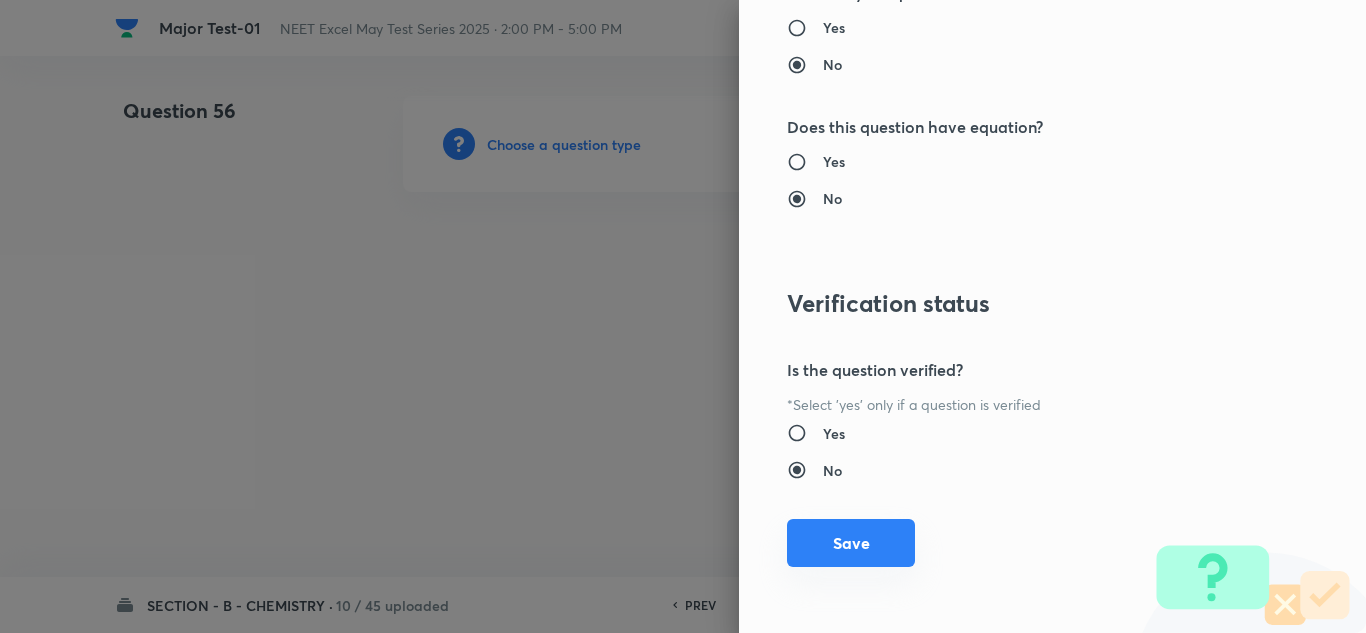 click on "Save" at bounding box center [851, 543] 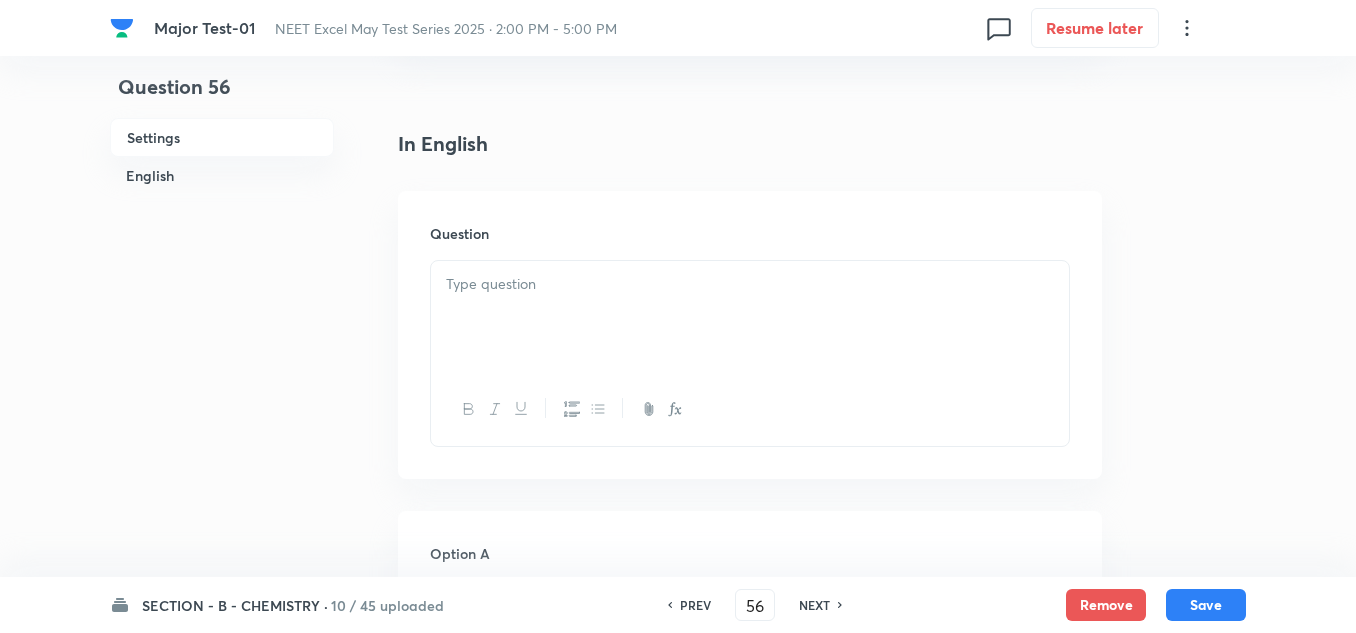 scroll, scrollTop: 500, scrollLeft: 0, axis: vertical 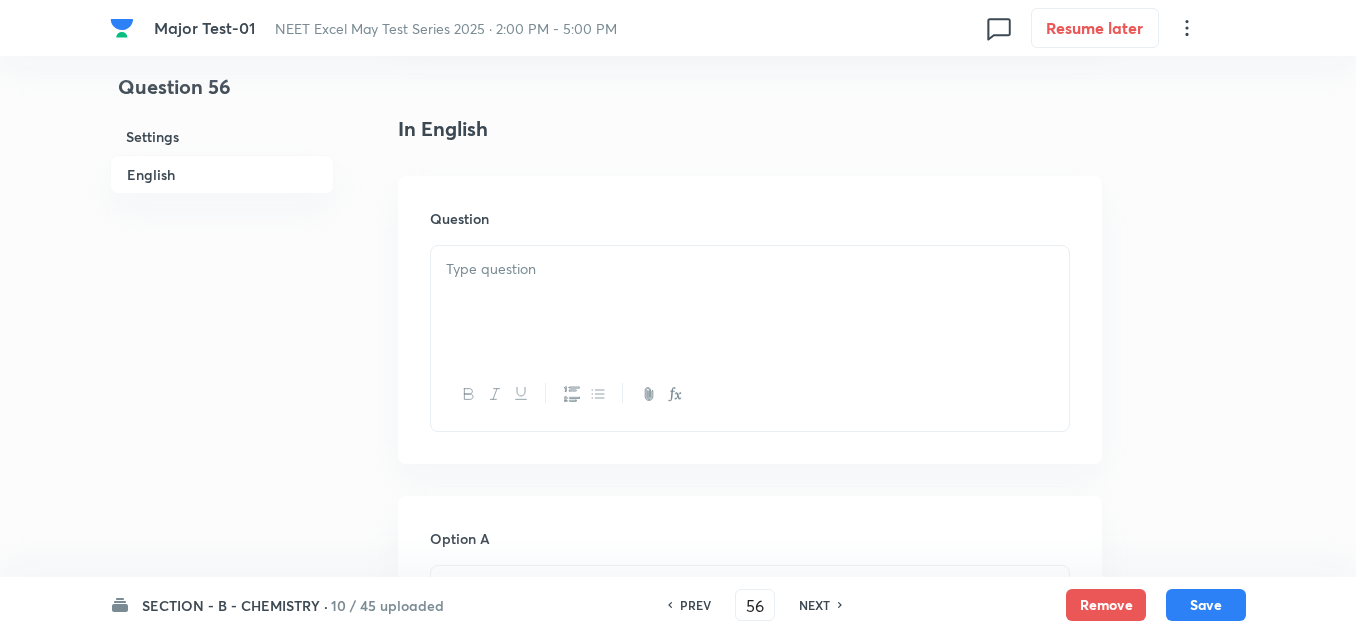 click at bounding box center [750, 302] 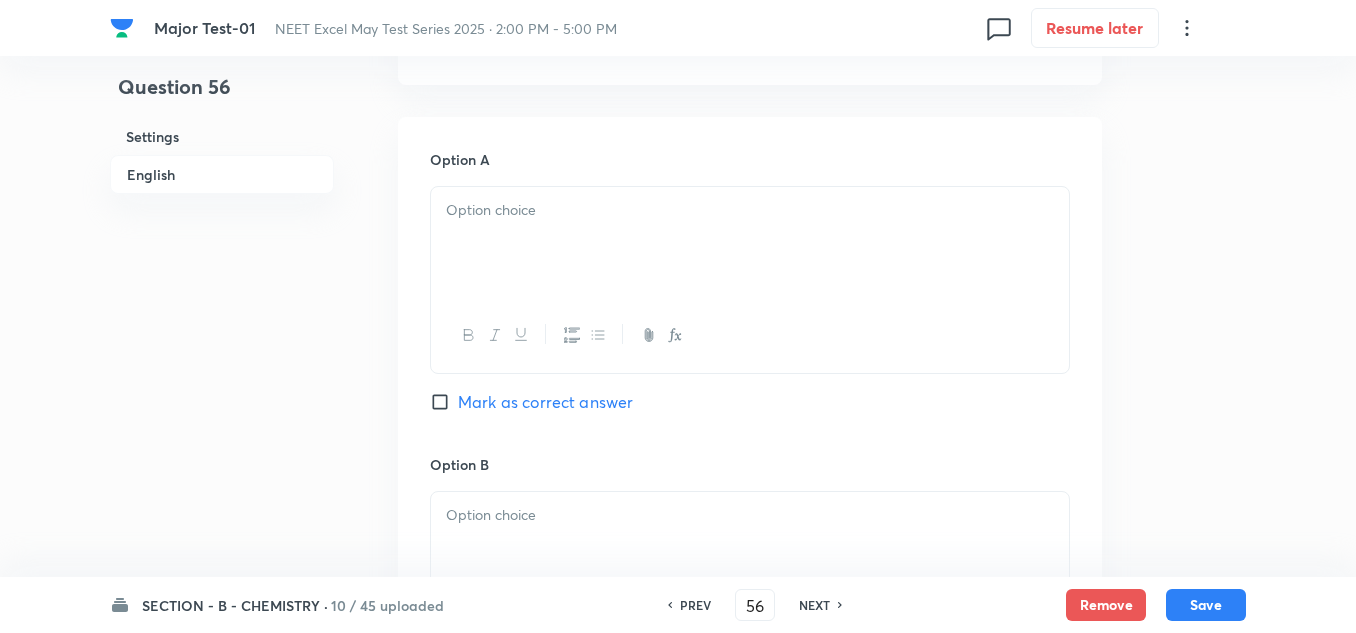 scroll, scrollTop: 900, scrollLeft: 0, axis: vertical 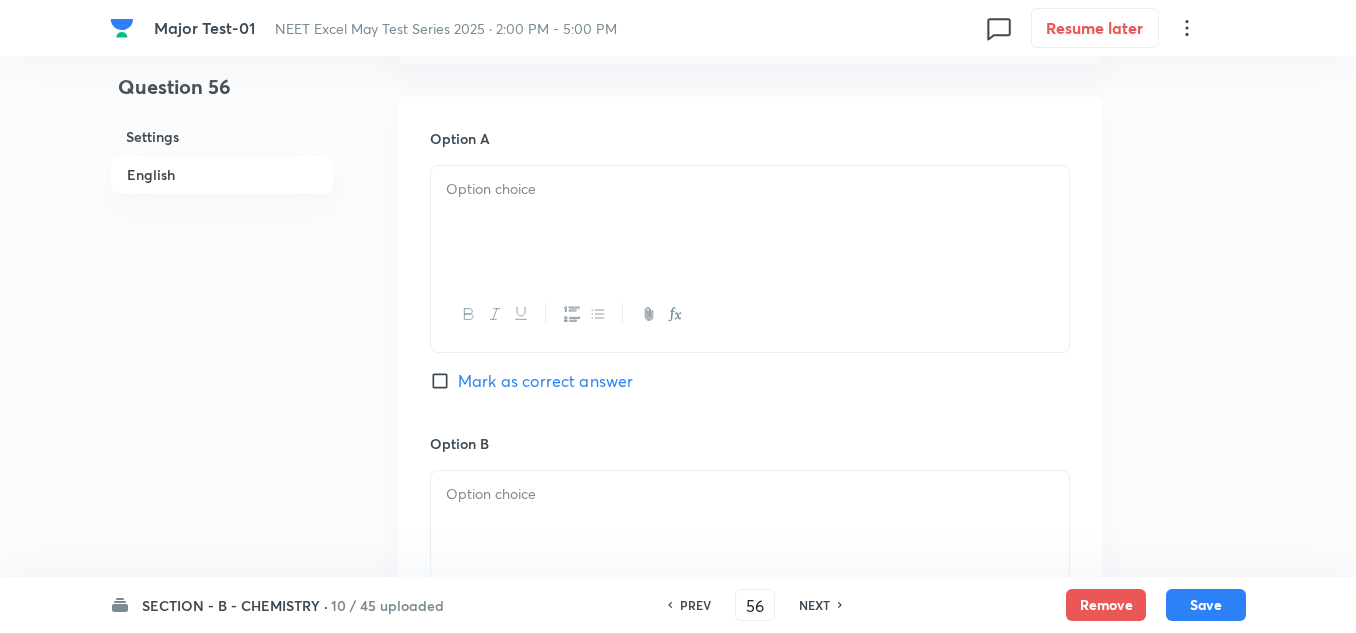 click at bounding box center (750, 222) 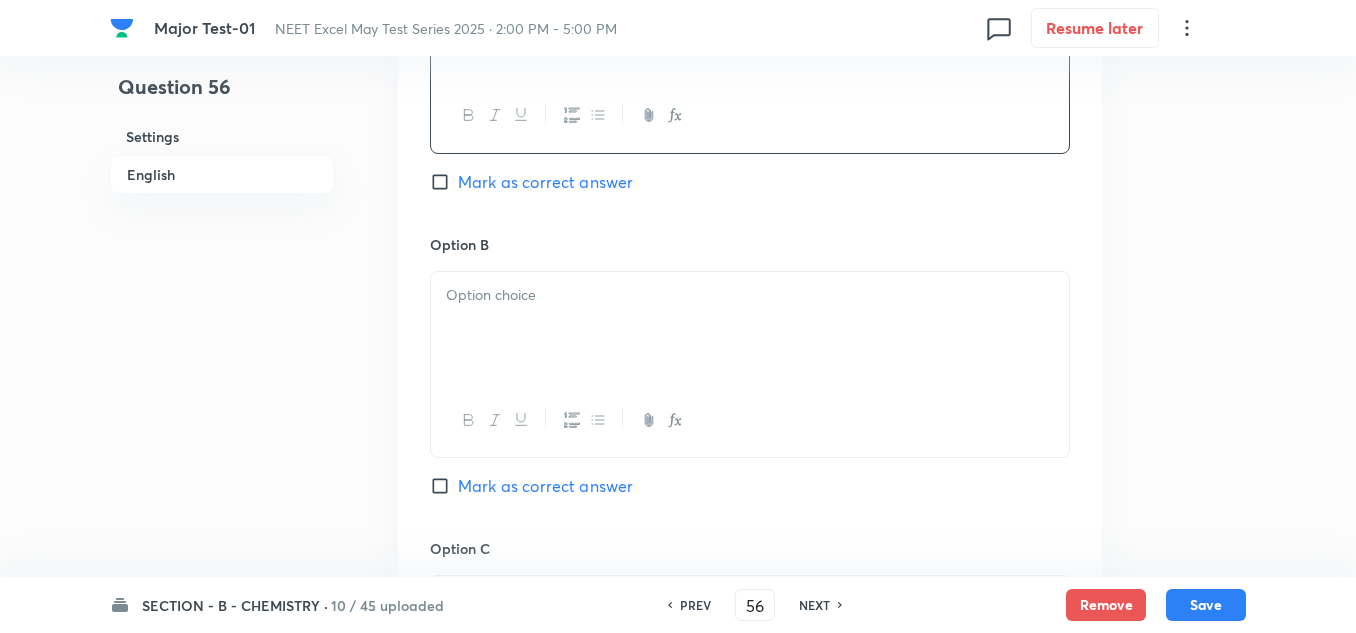 scroll, scrollTop: 1100, scrollLeft: 0, axis: vertical 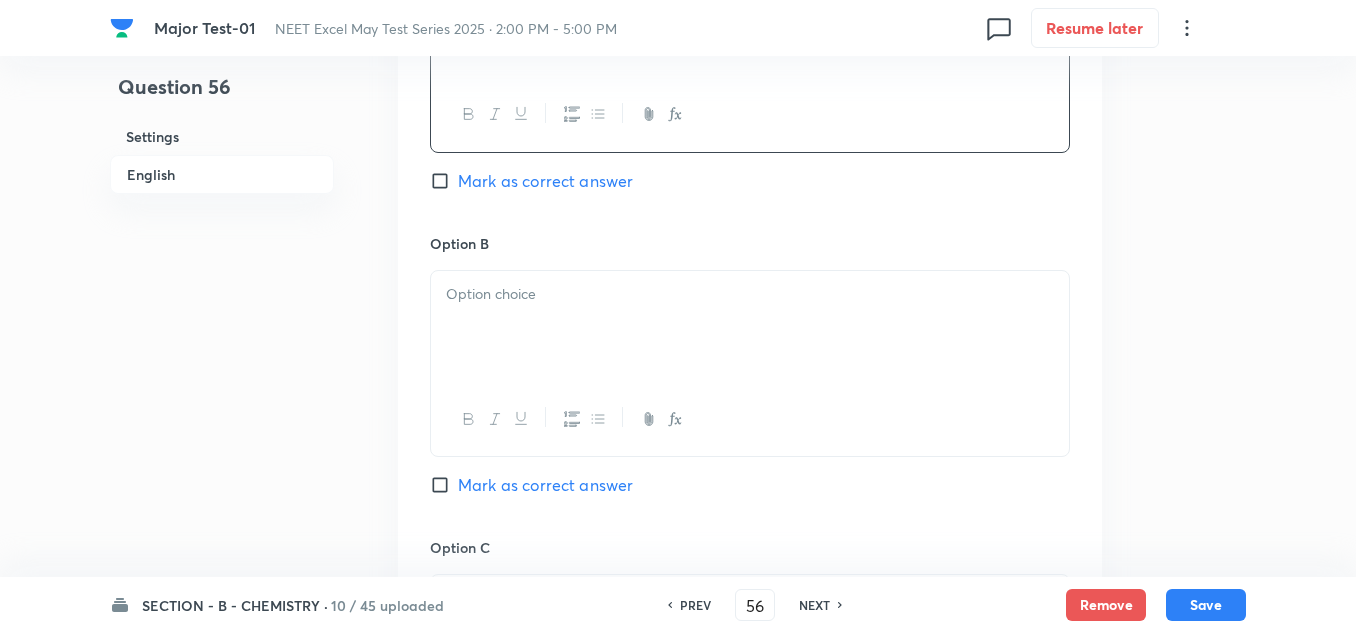 click at bounding box center (750, 327) 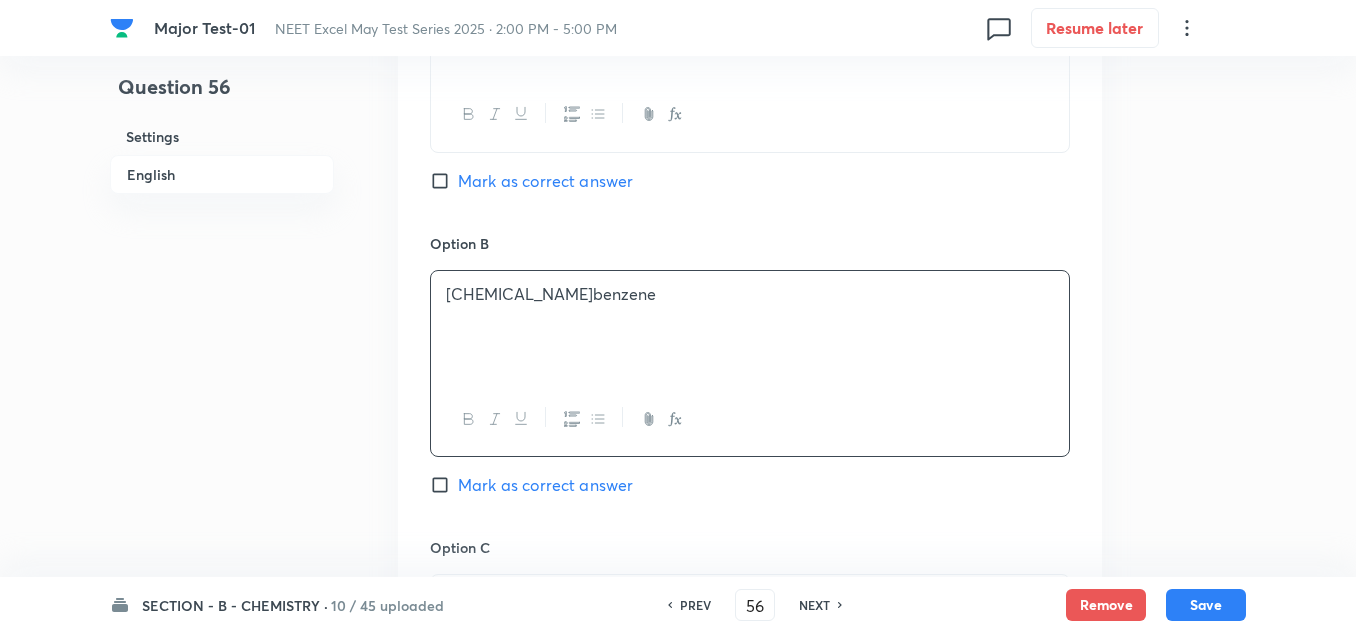 click on "Option B Chlorobenzene Mark as correct answer" at bounding box center (750, 385) 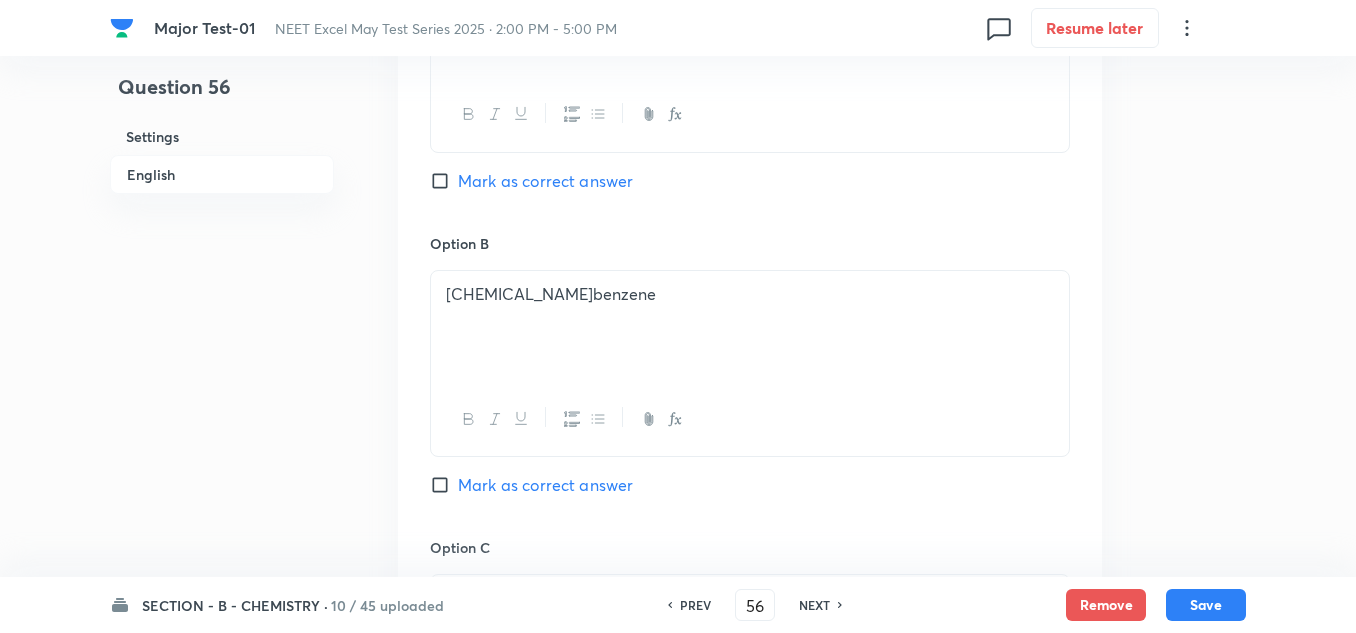 click on "Mark as correct answer" at bounding box center (545, 485) 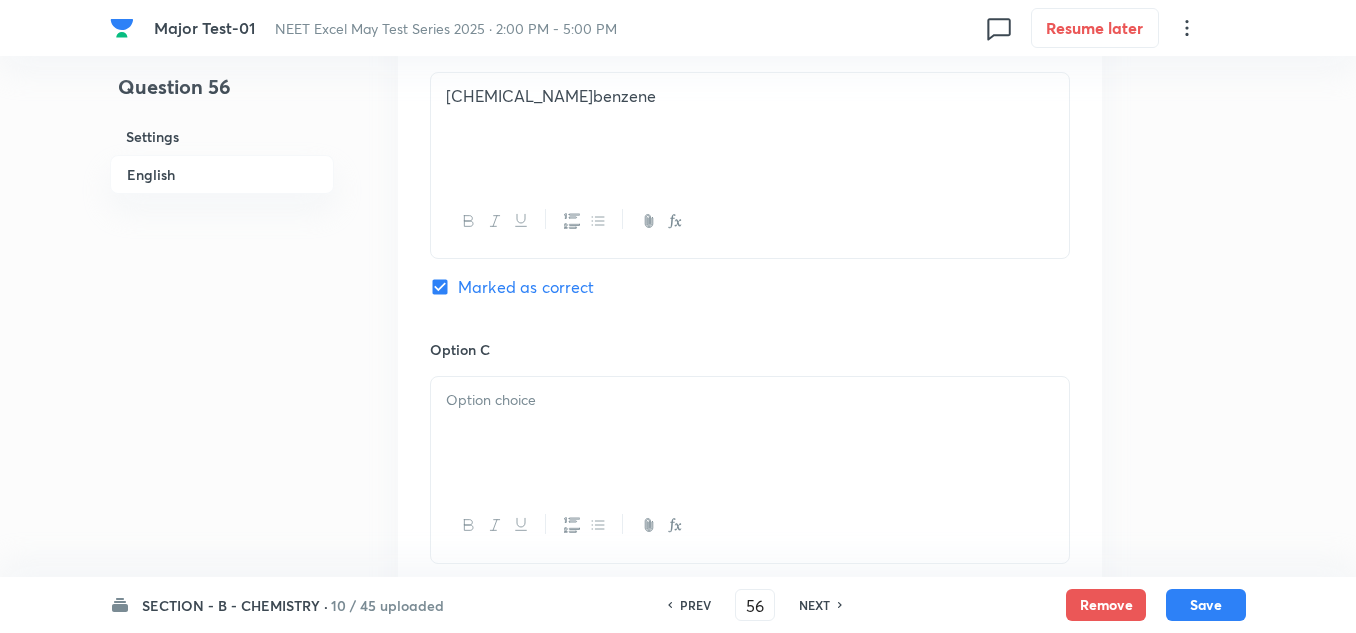 scroll, scrollTop: 1300, scrollLeft: 0, axis: vertical 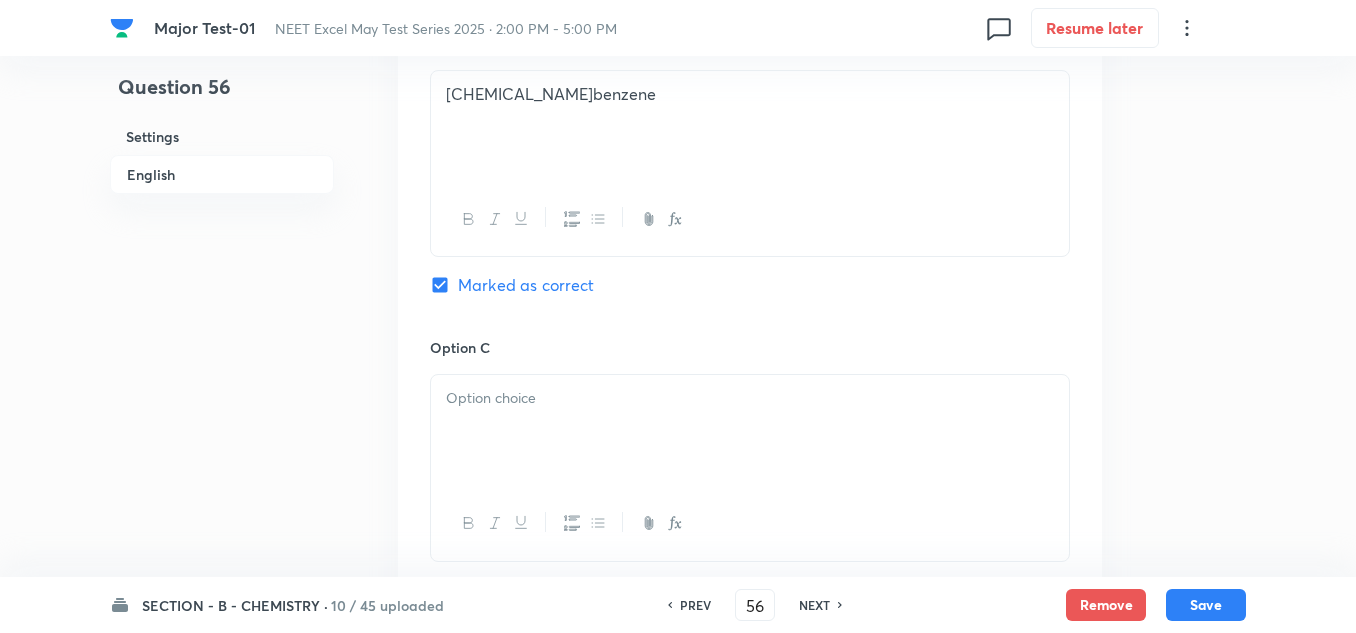 click at bounding box center (750, 431) 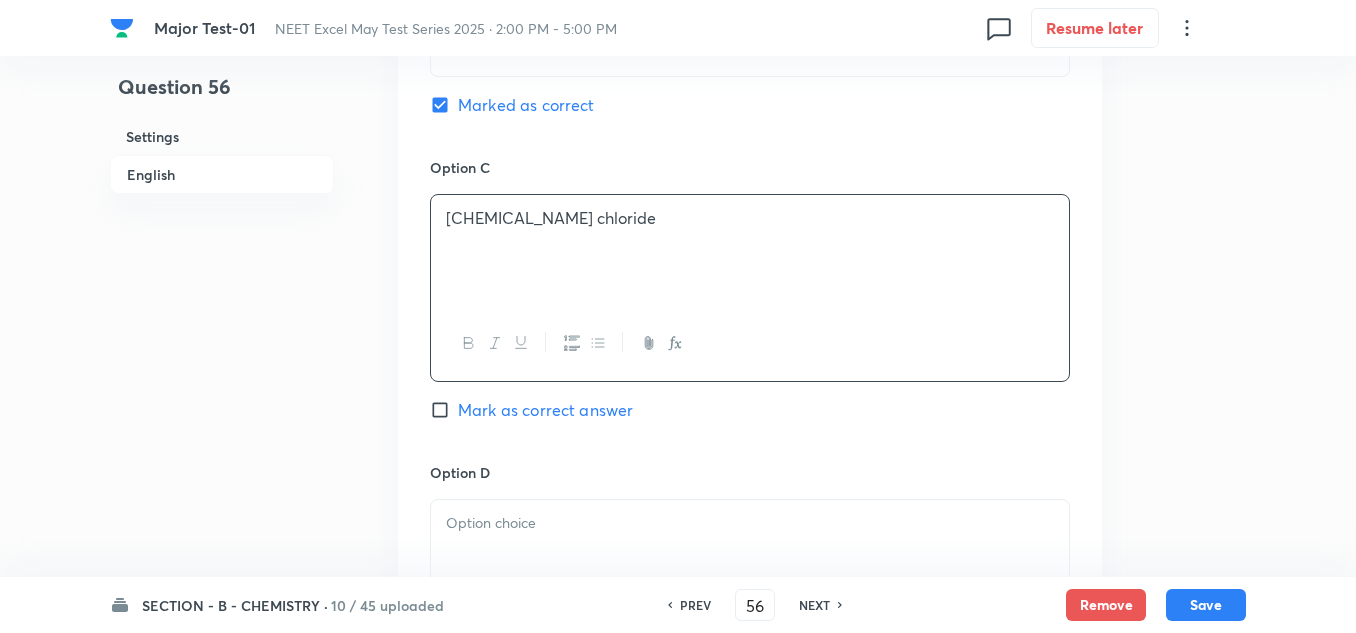 scroll, scrollTop: 1600, scrollLeft: 0, axis: vertical 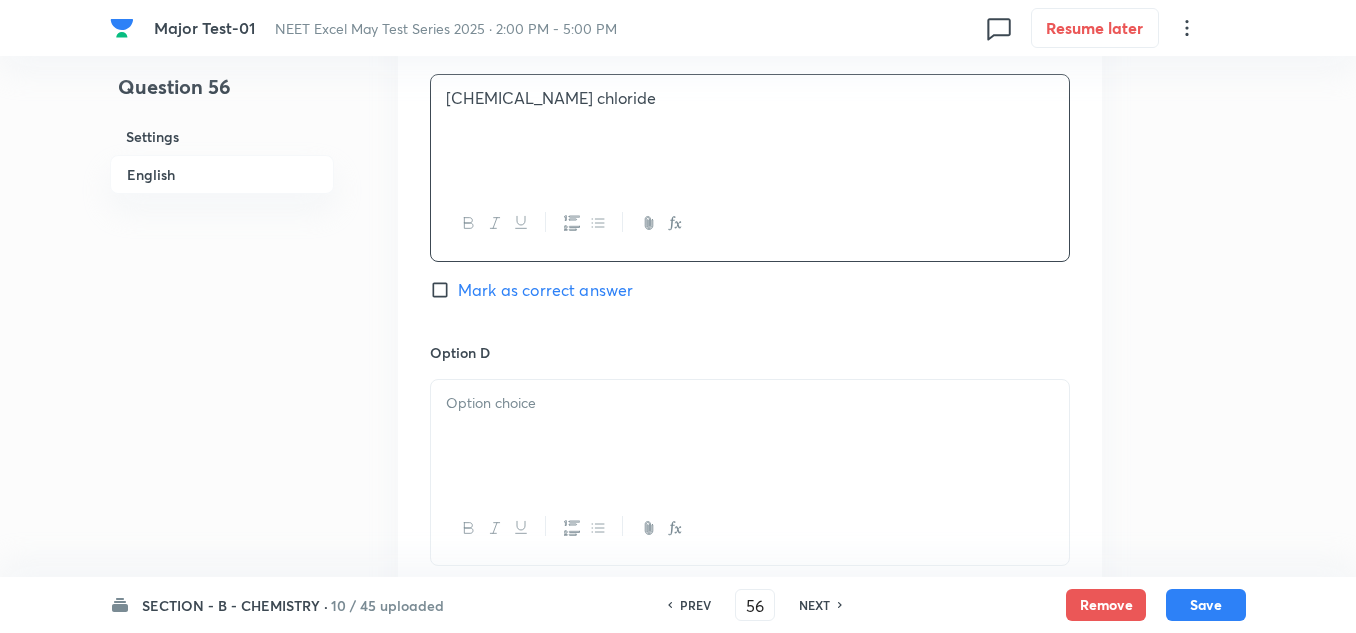 click at bounding box center [750, 436] 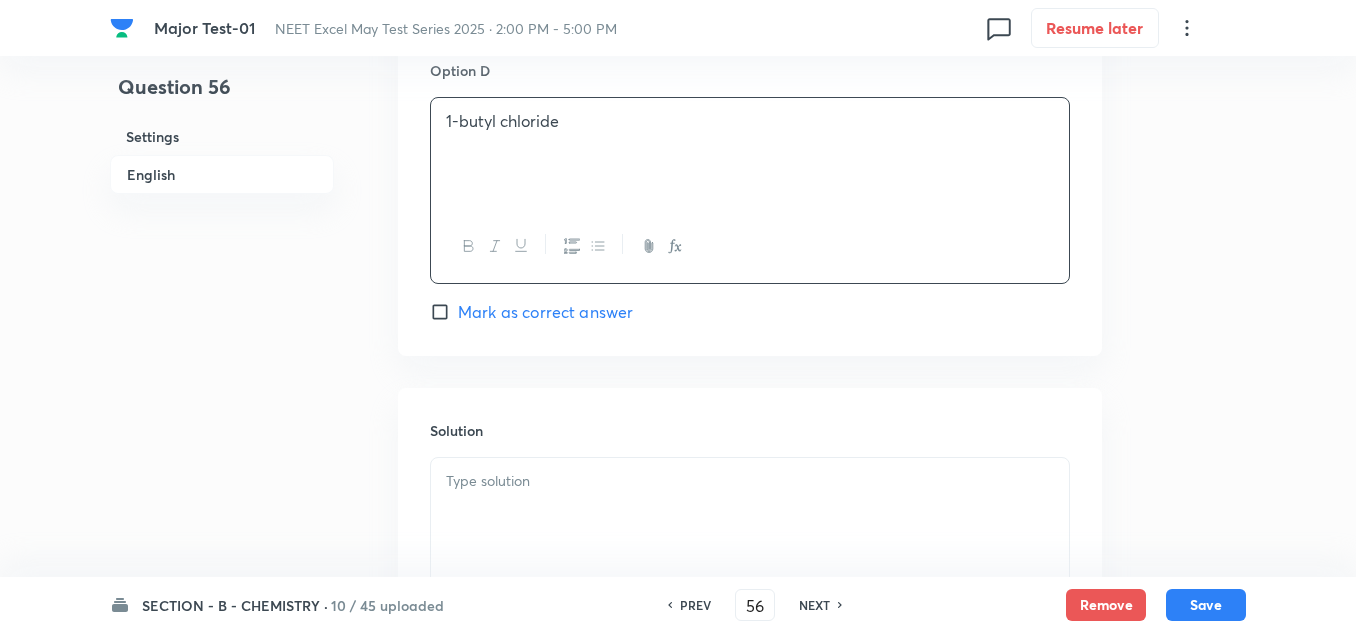 scroll, scrollTop: 2000, scrollLeft: 0, axis: vertical 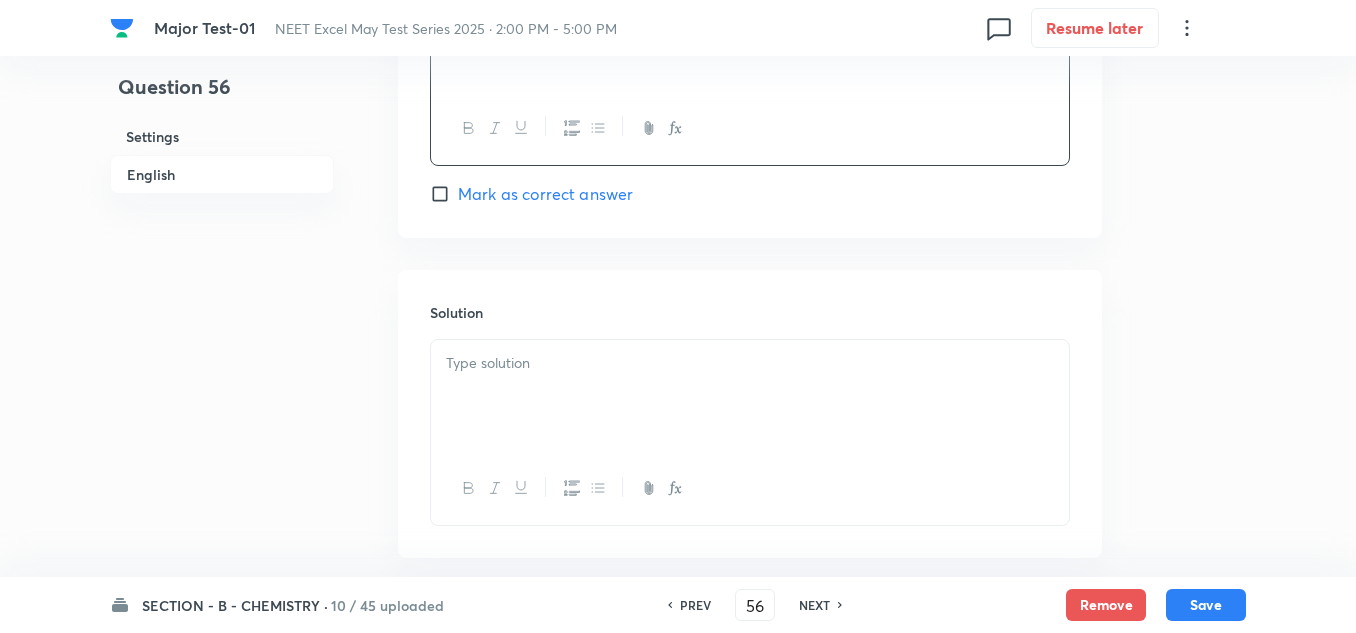 click at bounding box center [750, 396] 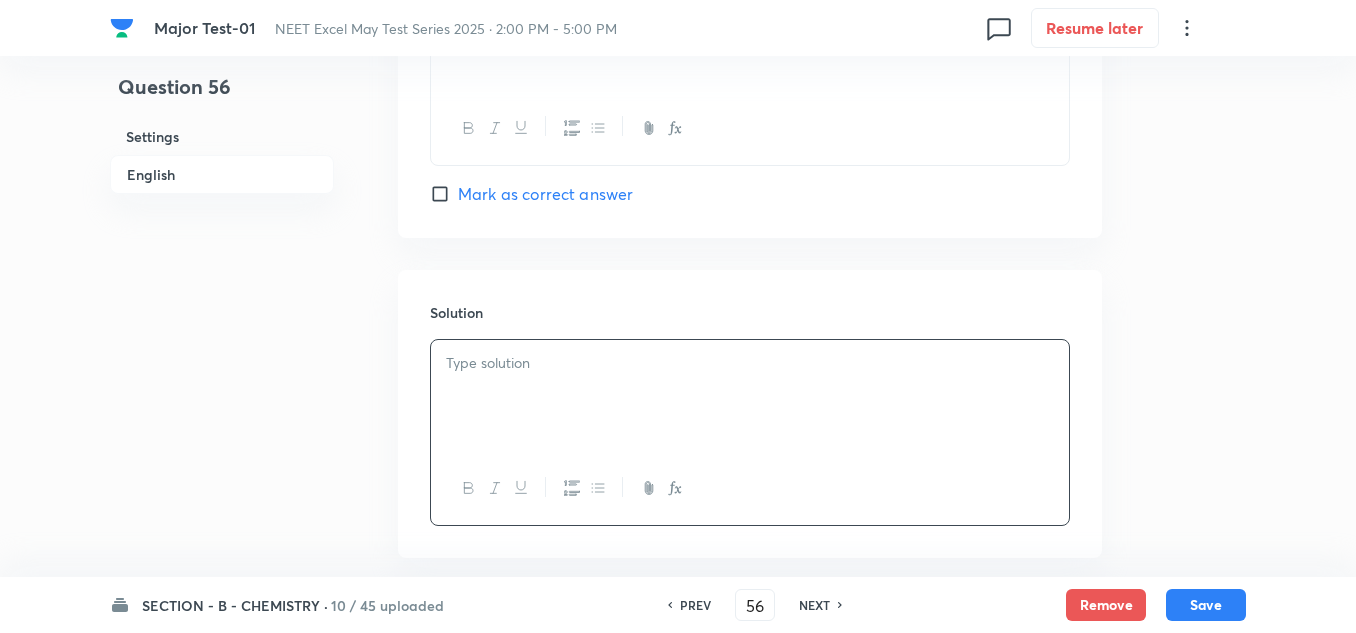 type 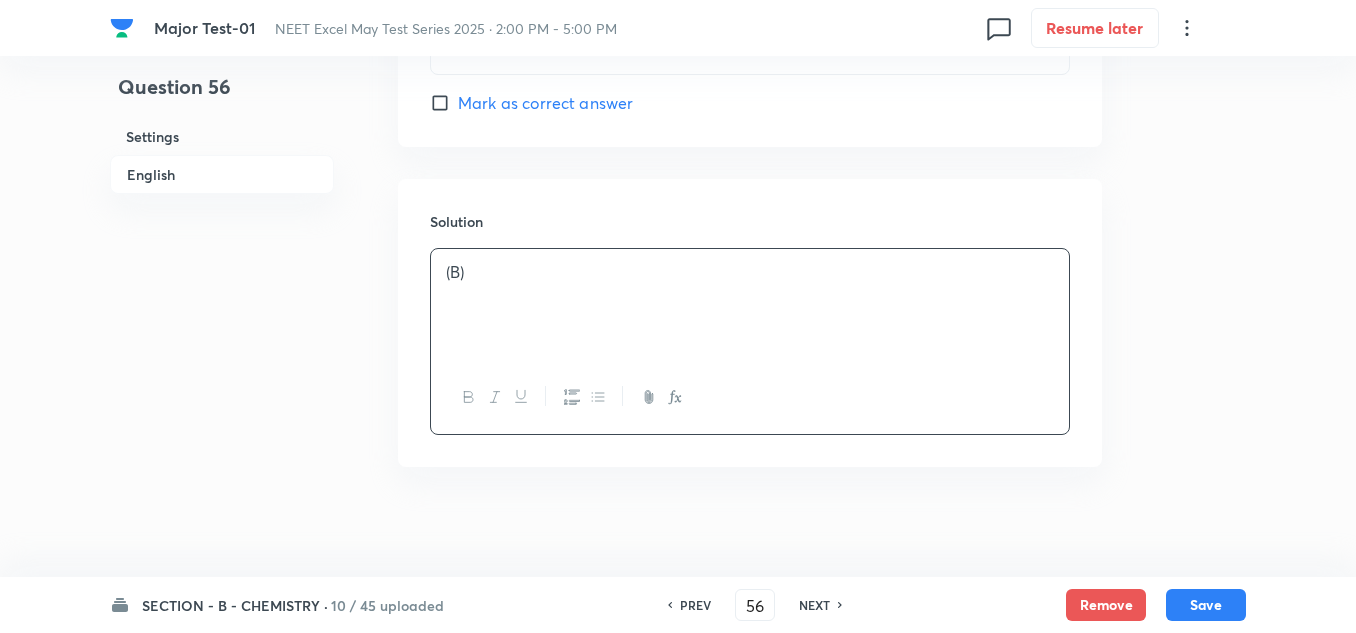 scroll, scrollTop: 2101, scrollLeft: 0, axis: vertical 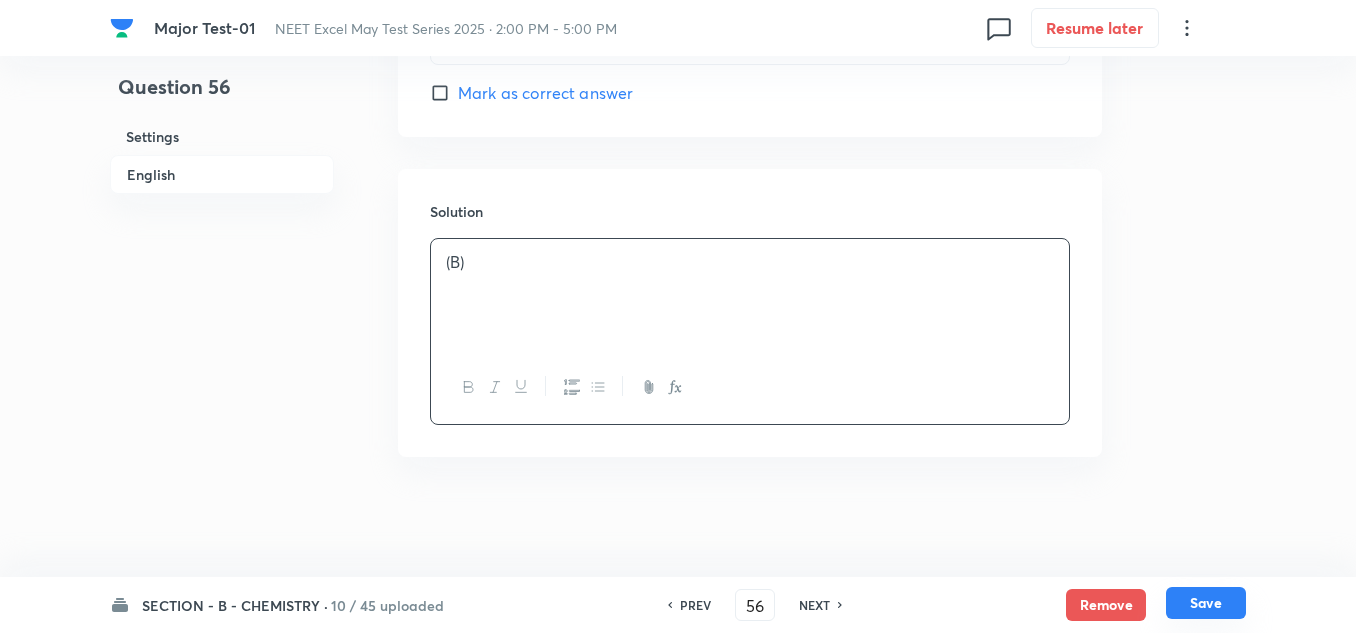 click on "Save" at bounding box center [1206, 603] 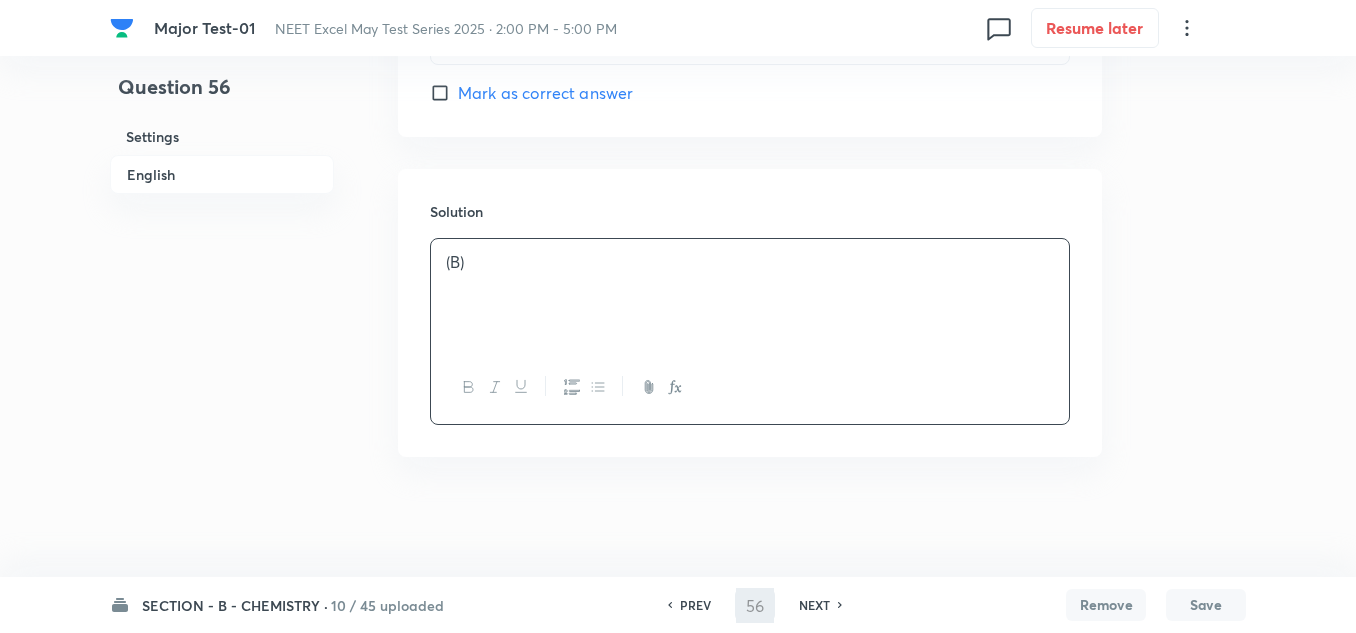 type on "57" 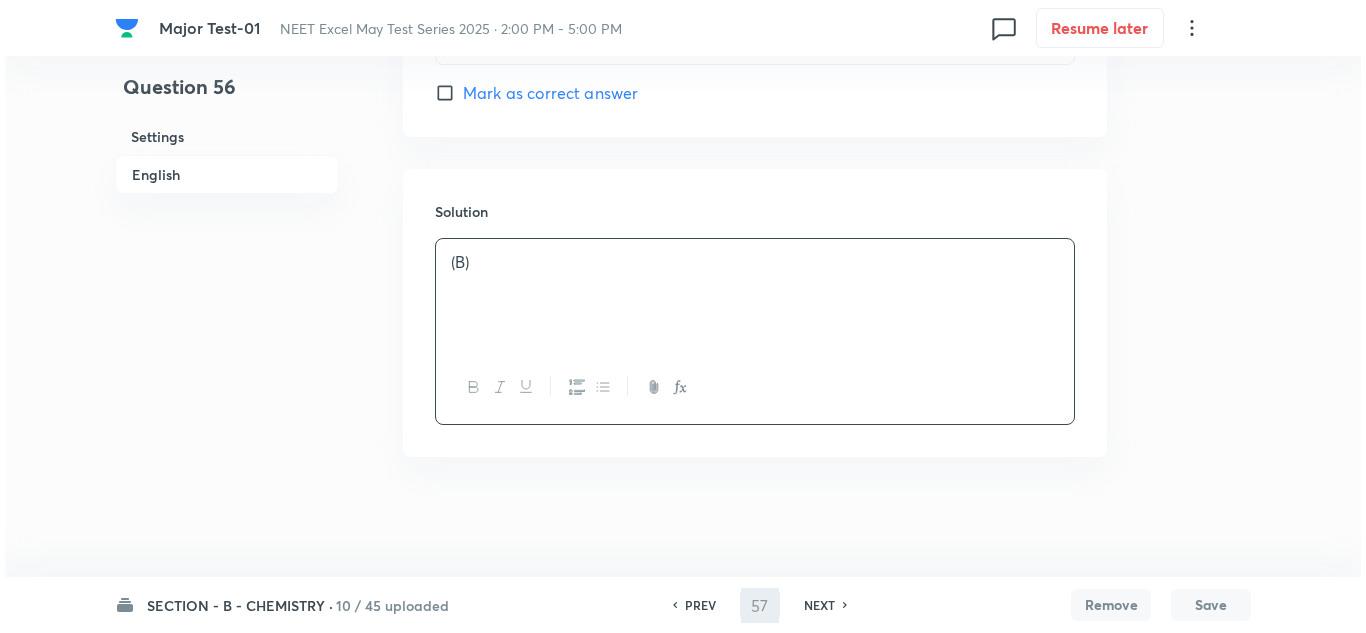 scroll, scrollTop: 0, scrollLeft: 0, axis: both 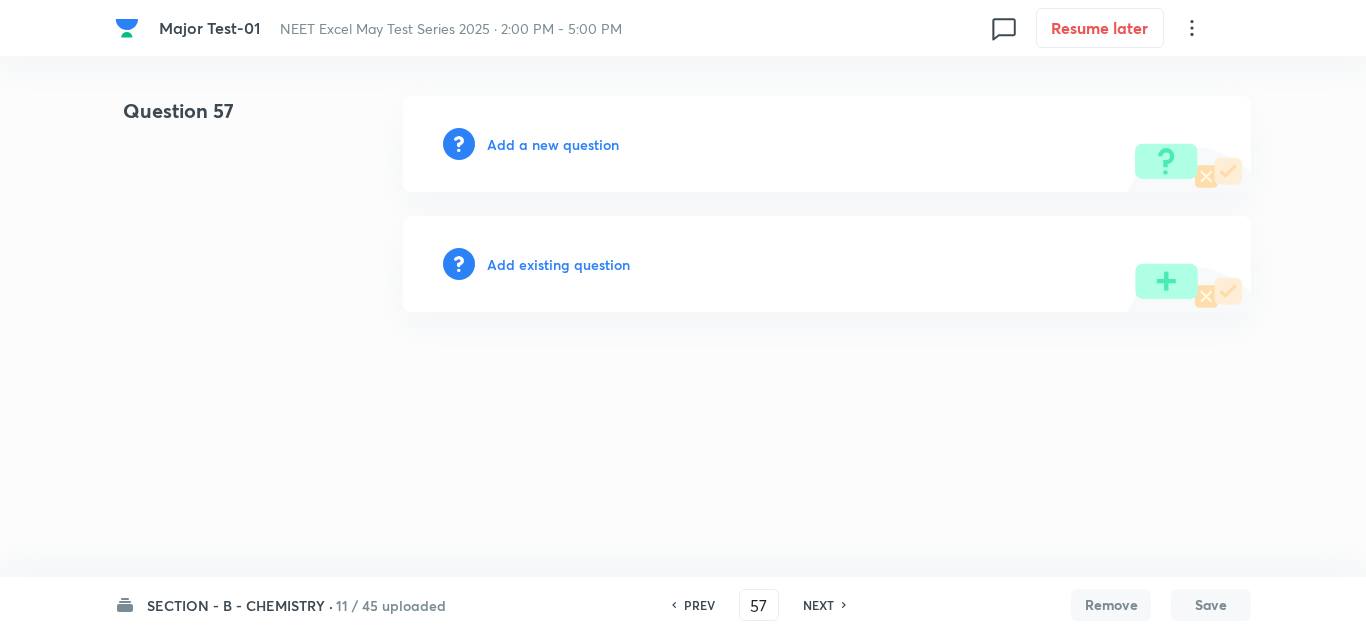 type 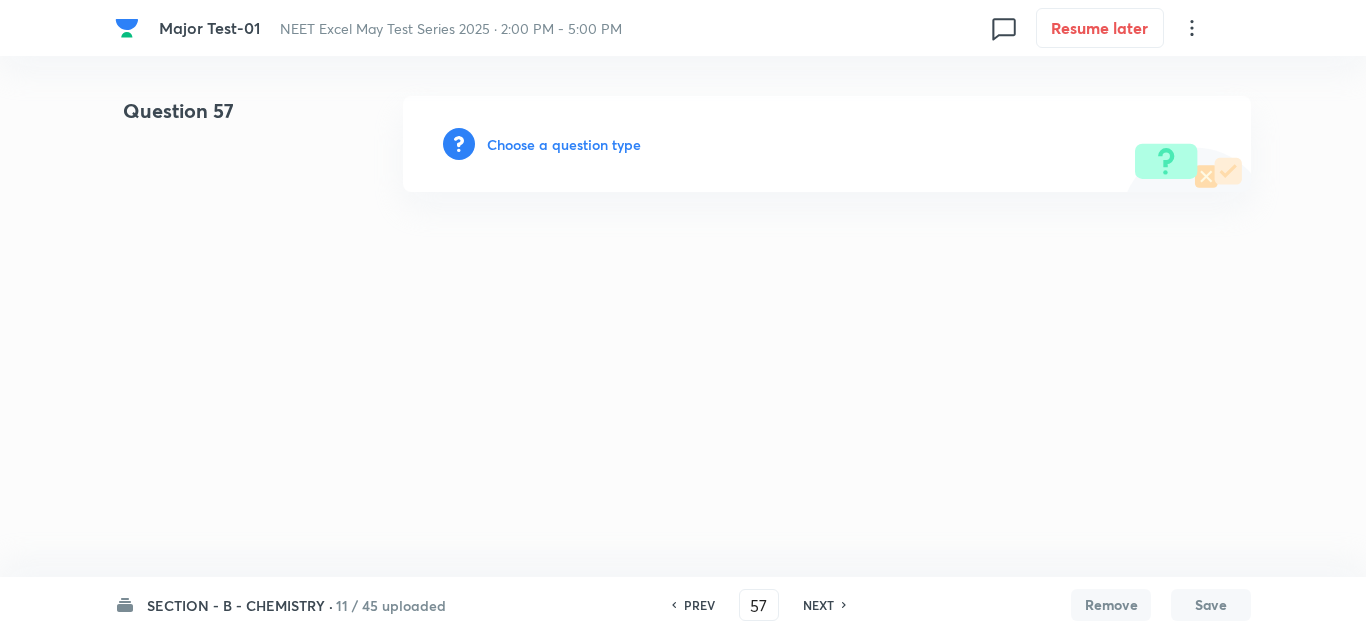 click on "Choose a question type" at bounding box center (564, 144) 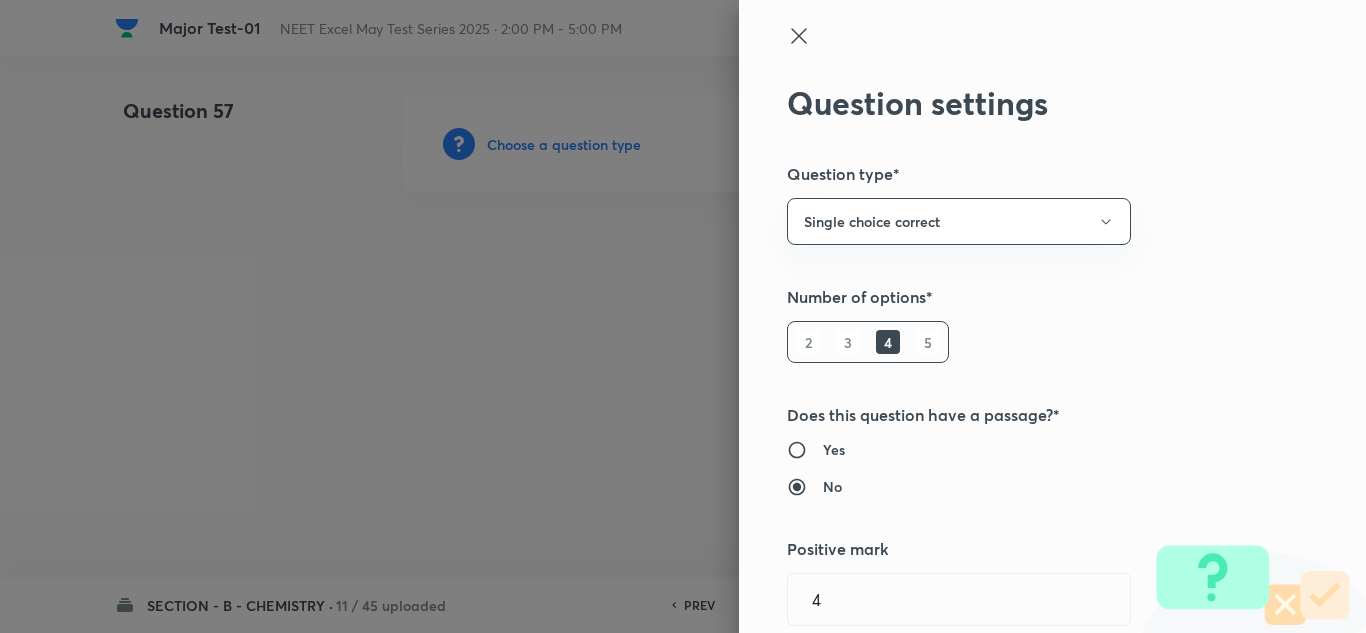 type on "Chemistry" 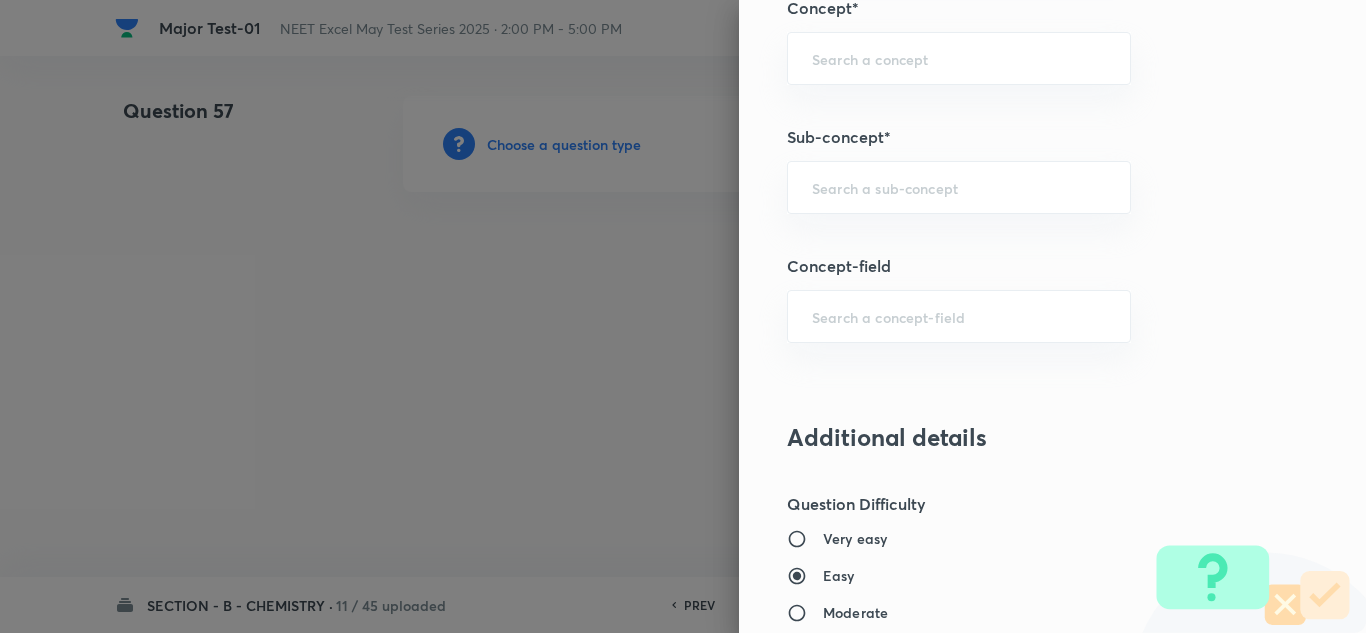 scroll, scrollTop: 1400, scrollLeft: 0, axis: vertical 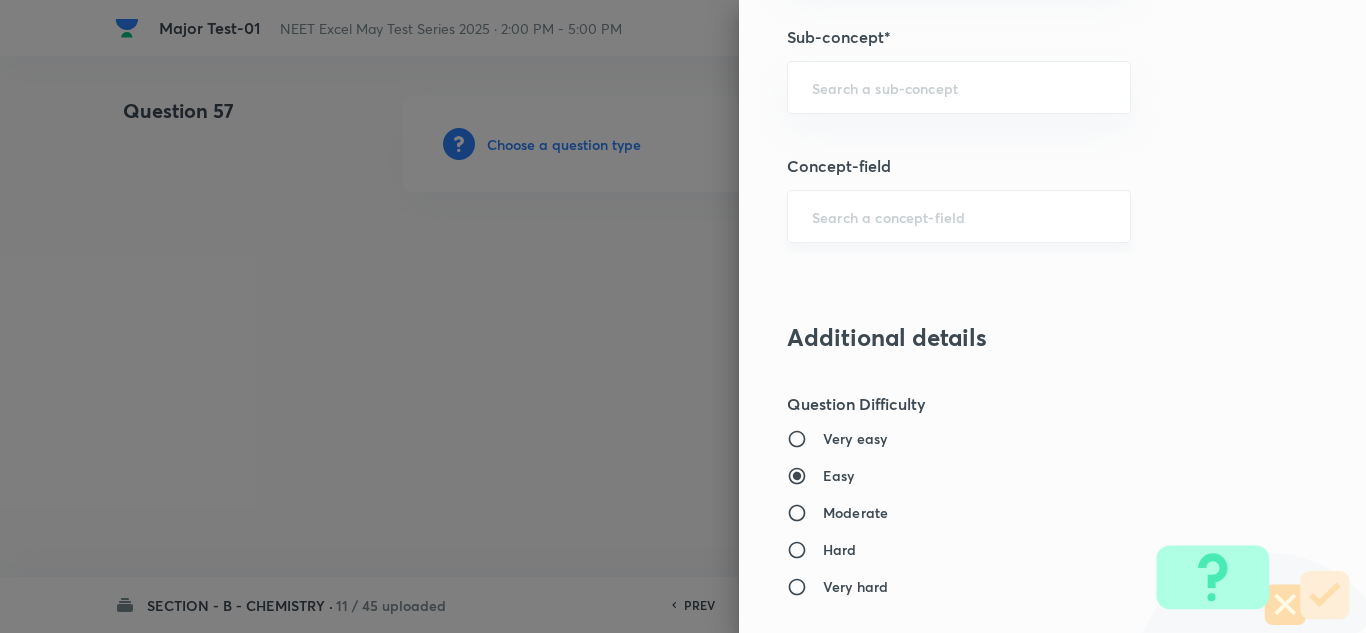 click on "​" at bounding box center [959, 216] 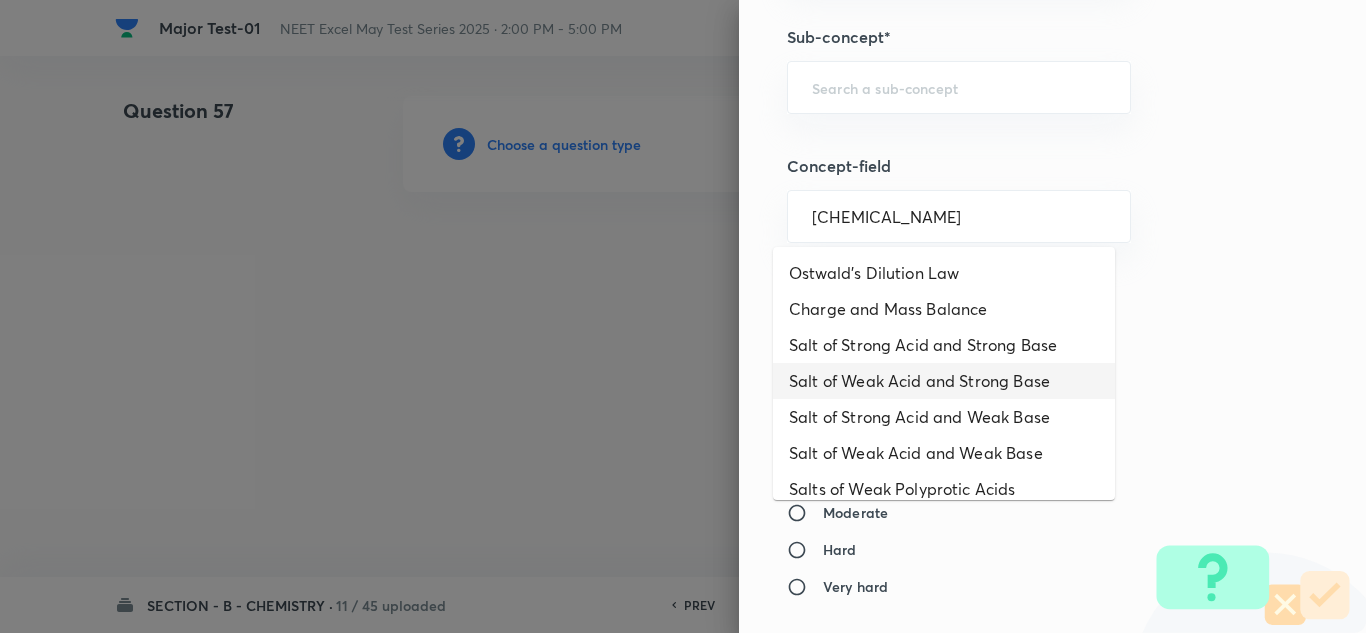 scroll, scrollTop: 51, scrollLeft: 0, axis: vertical 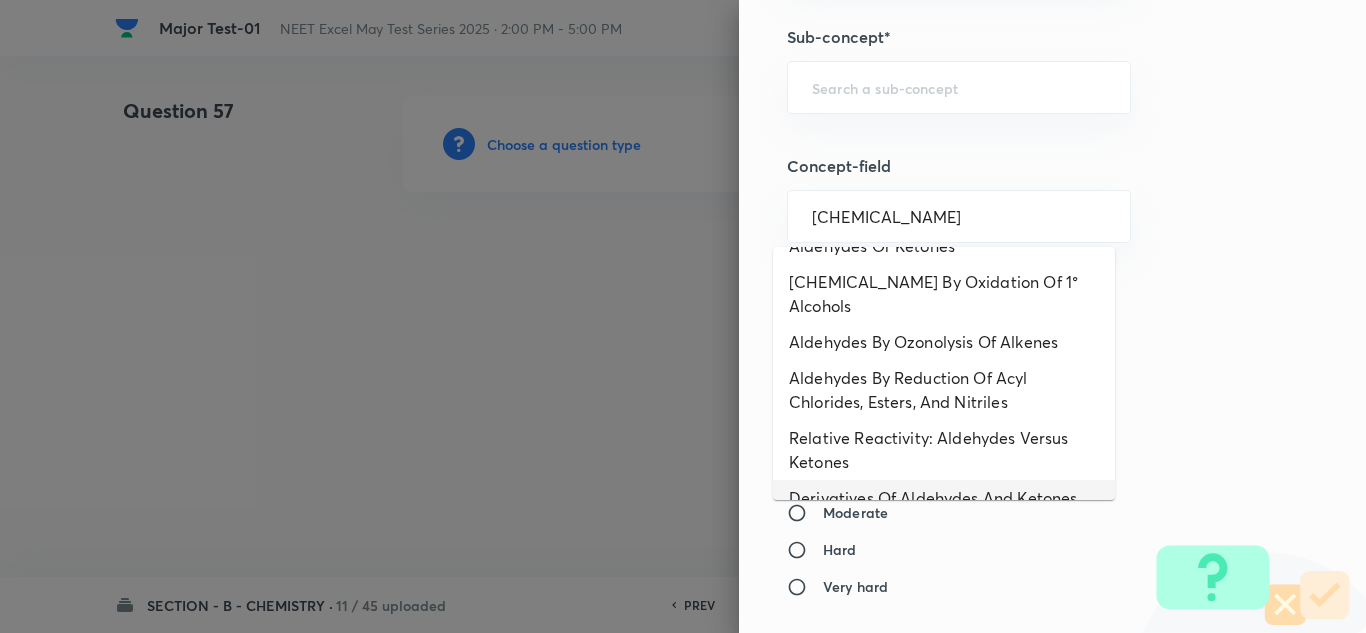 click on "Derivatives Of Aldehydes And Ketones" at bounding box center (944, 498) 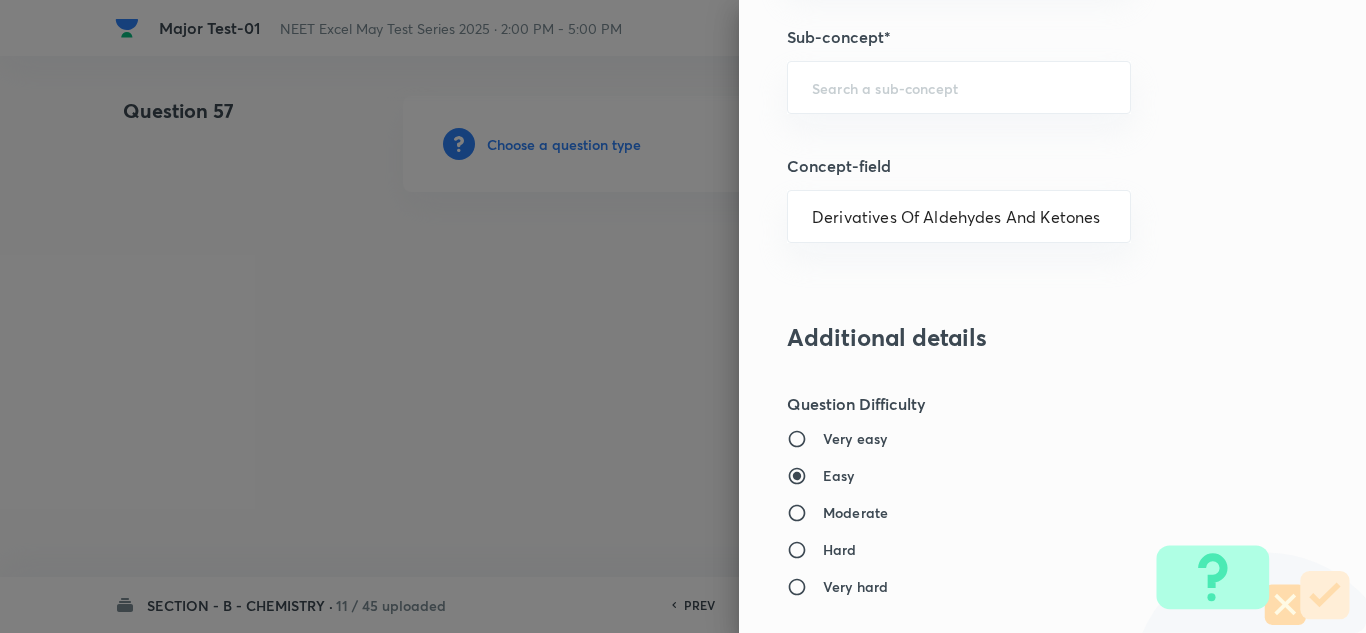 type on "Chemistry" 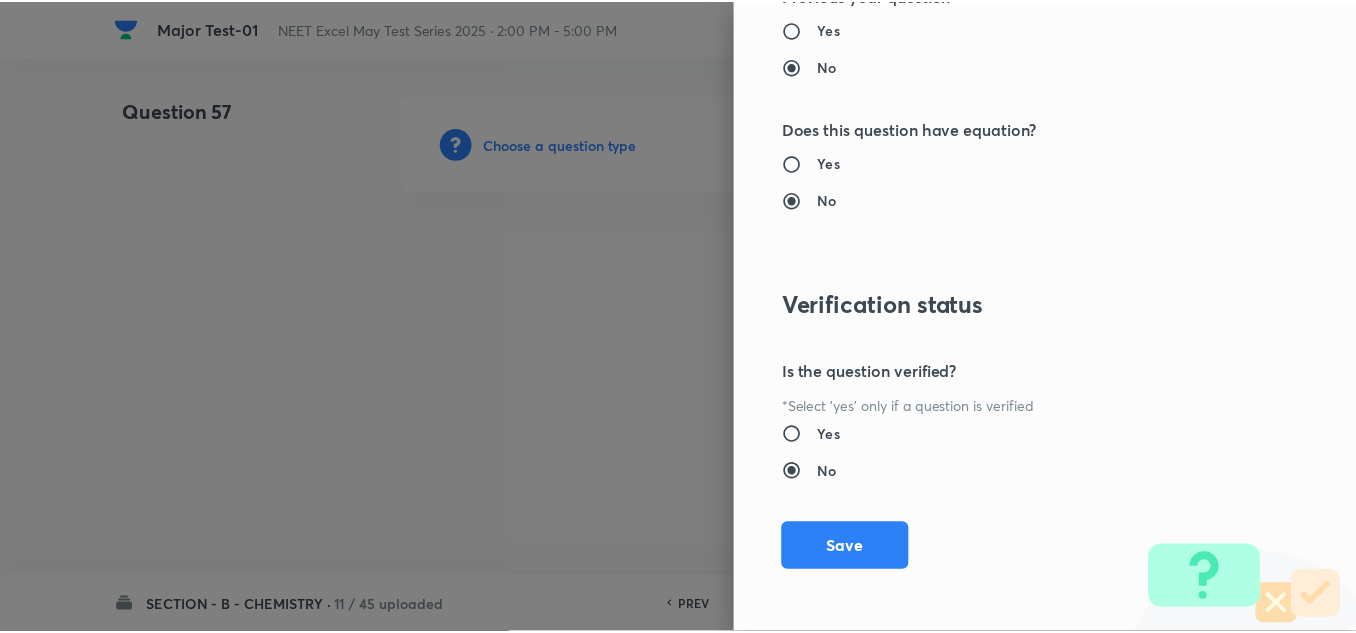scroll, scrollTop: 2227, scrollLeft: 0, axis: vertical 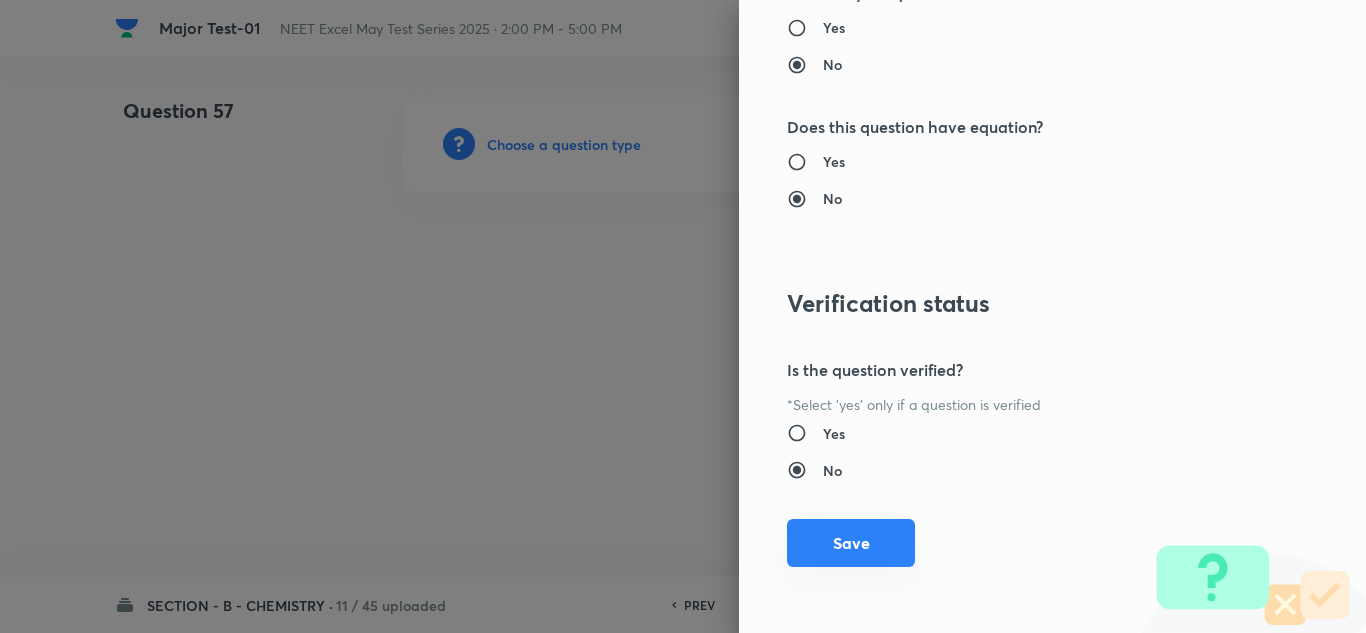 click on "Save" at bounding box center [851, 543] 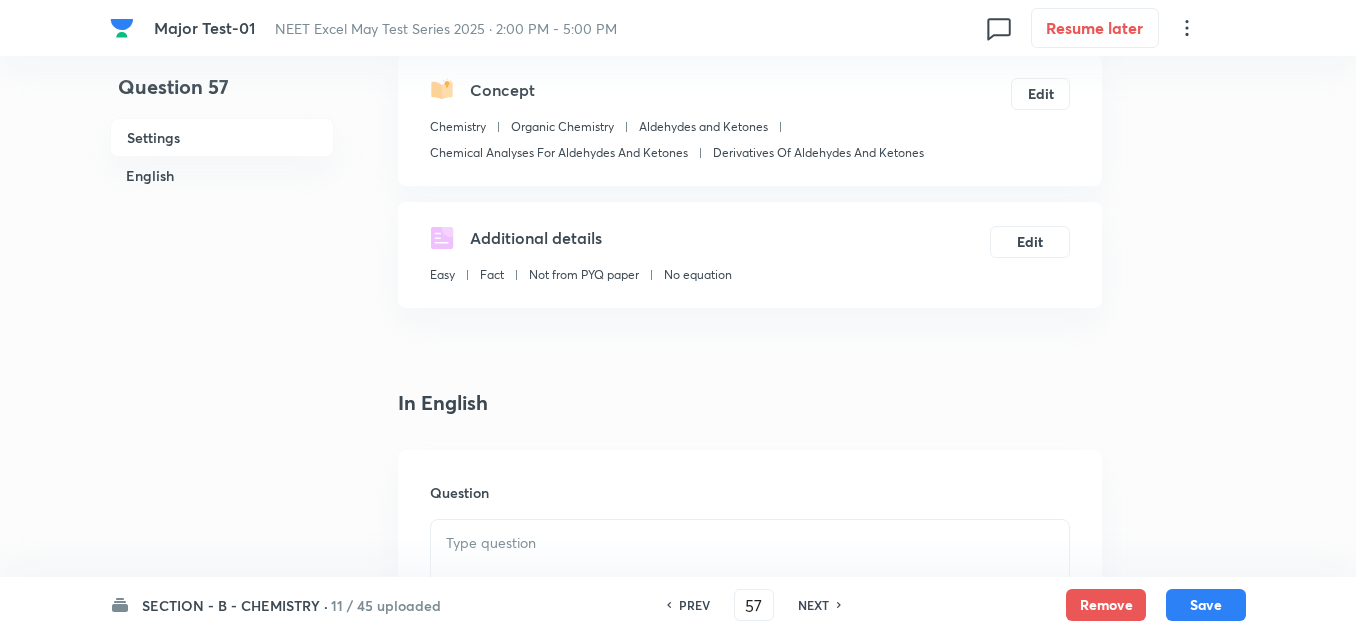 scroll, scrollTop: 300, scrollLeft: 0, axis: vertical 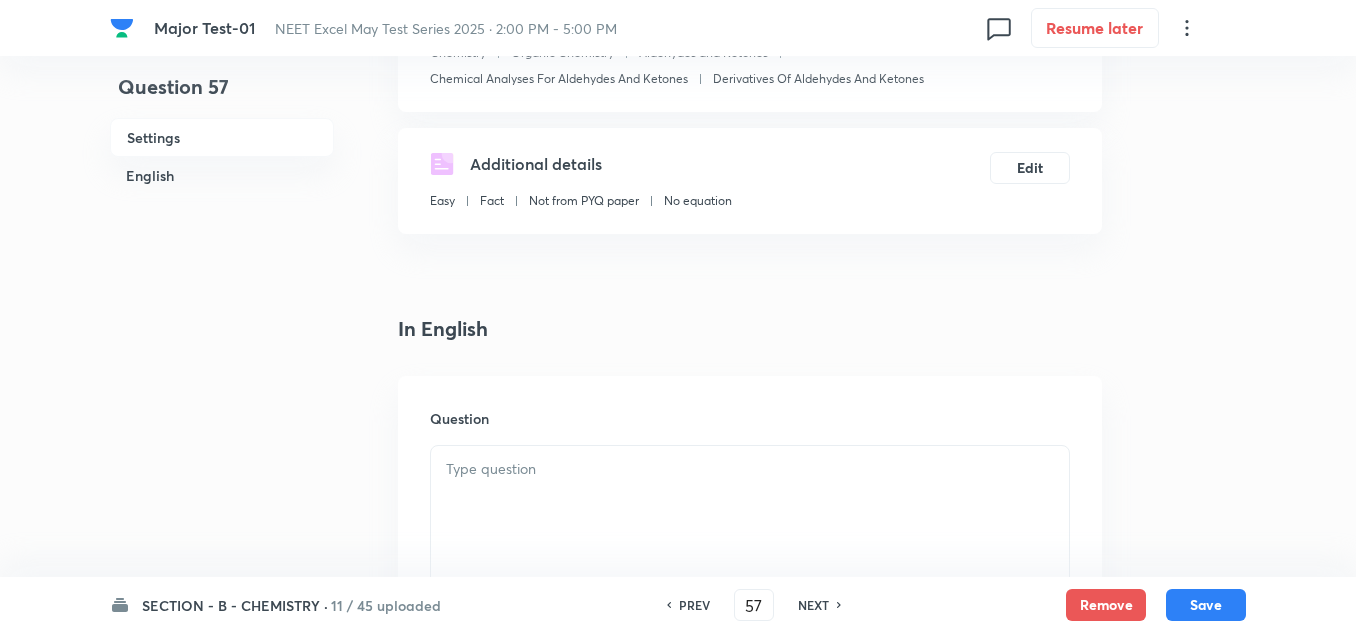 click at bounding box center [750, 469] 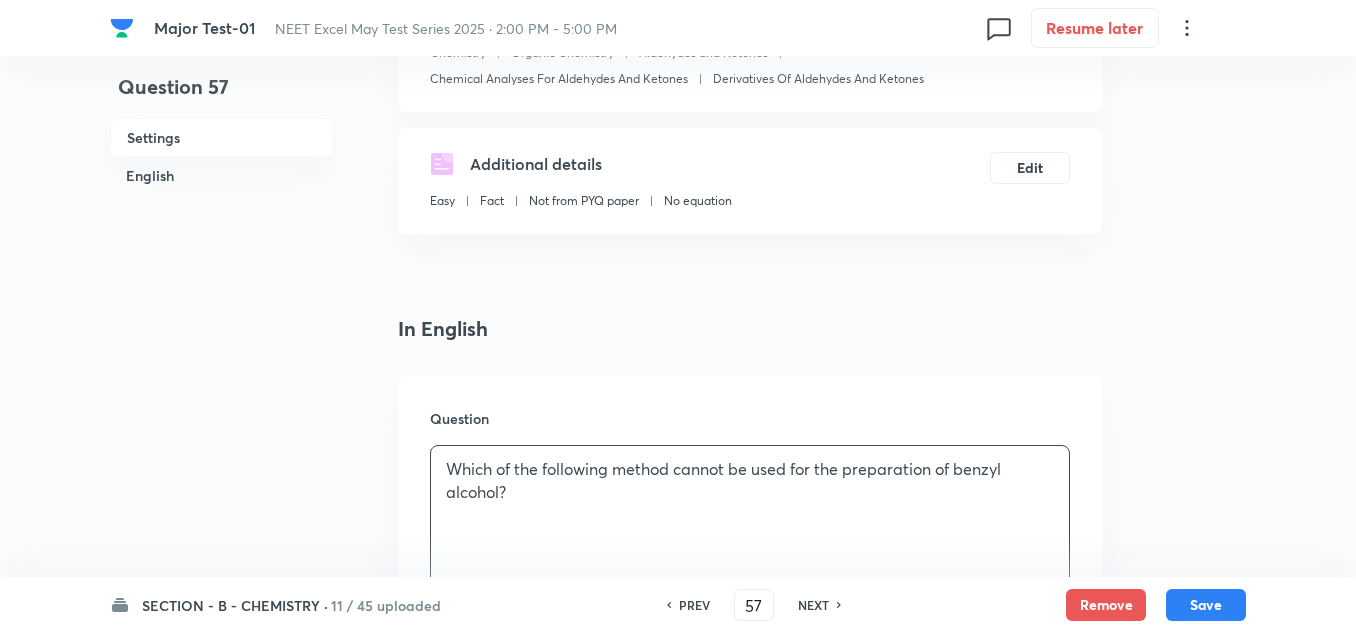 click 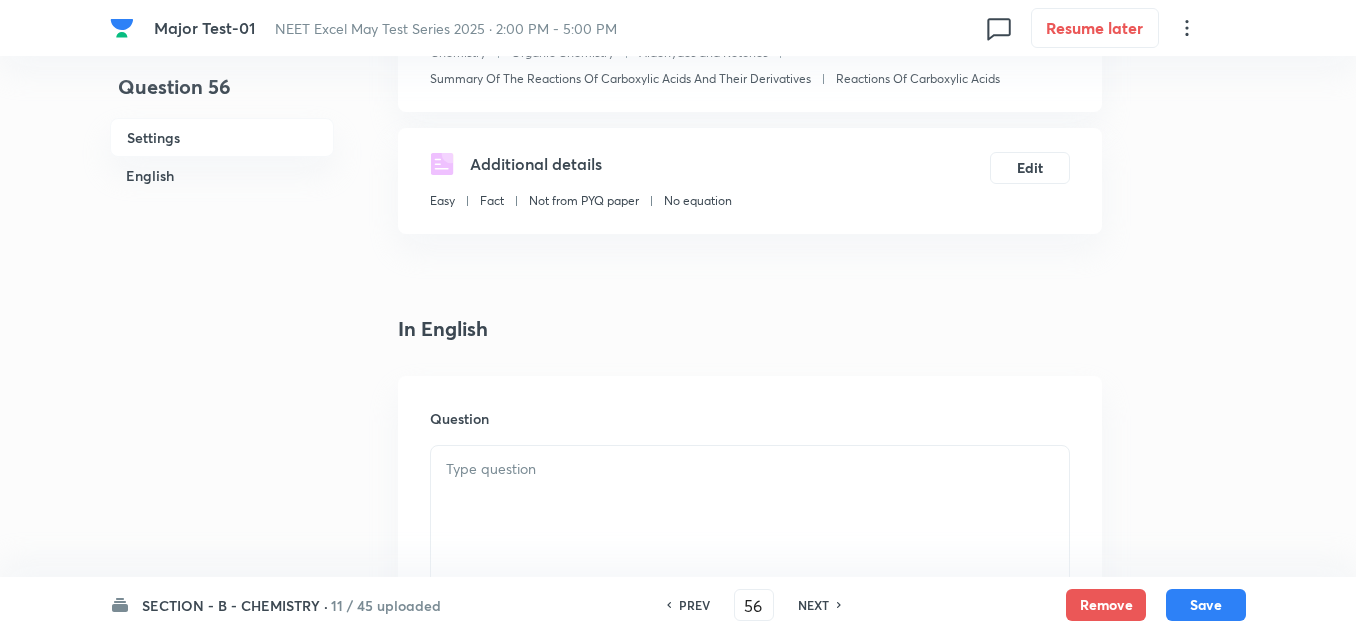 checkbox on "true" 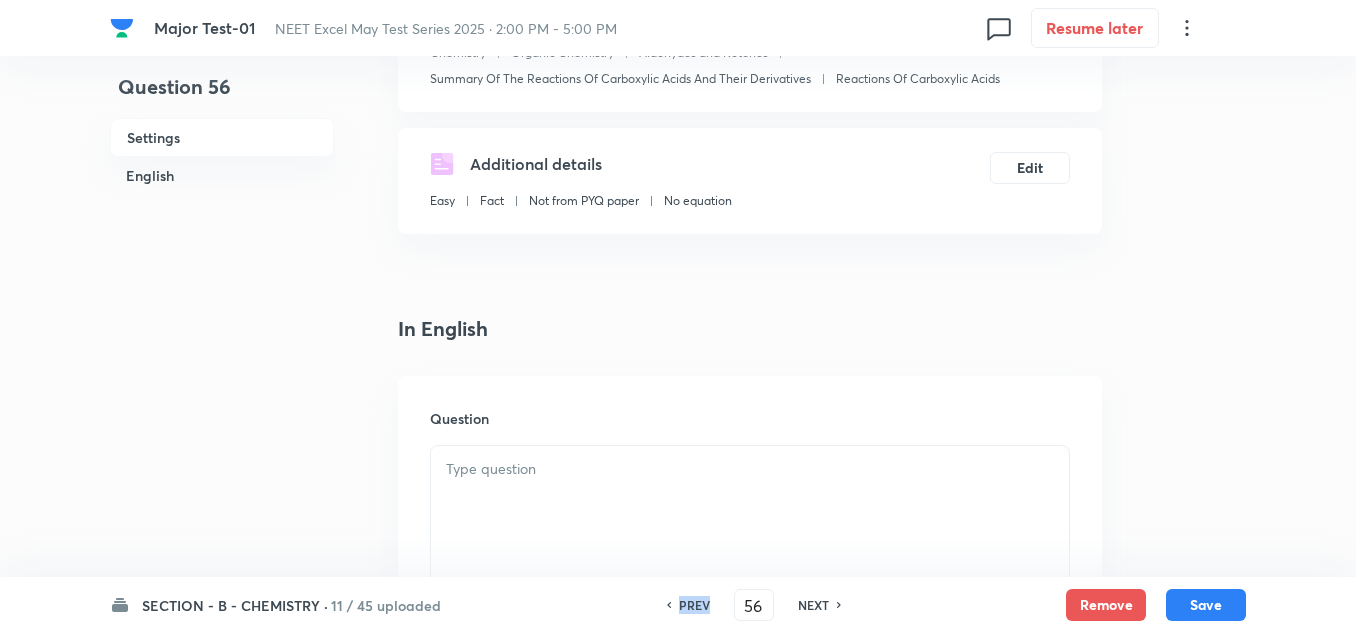 click 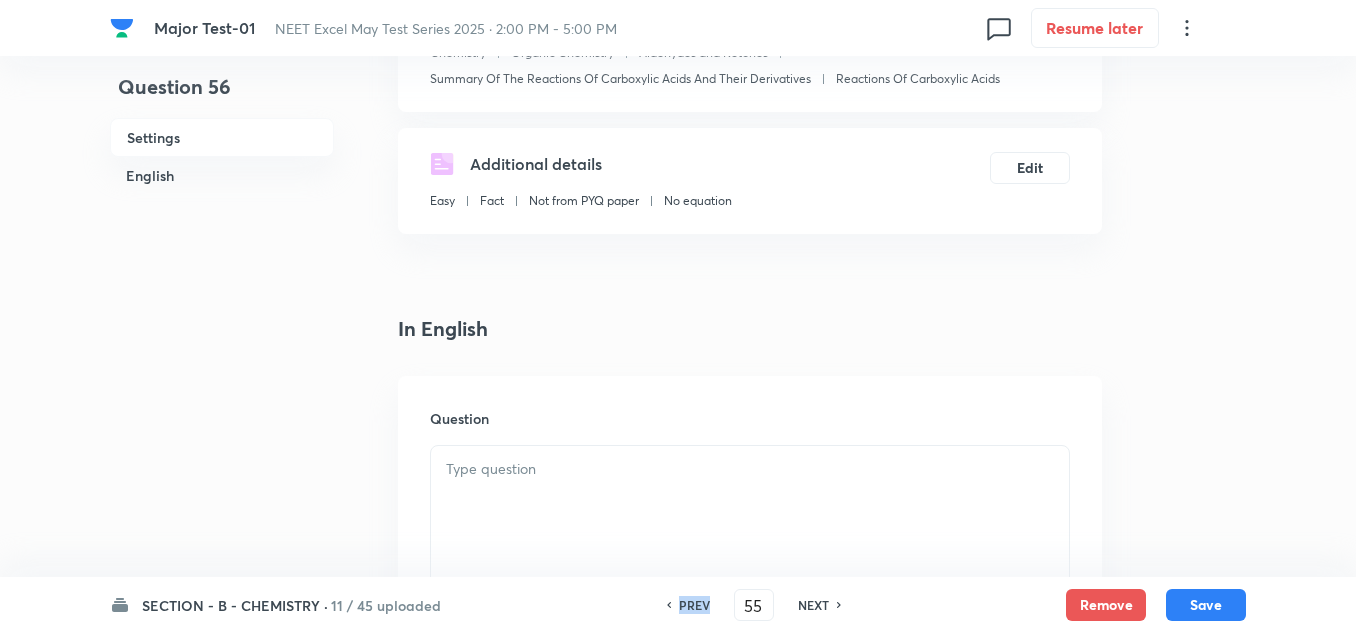 checkbox on "true" 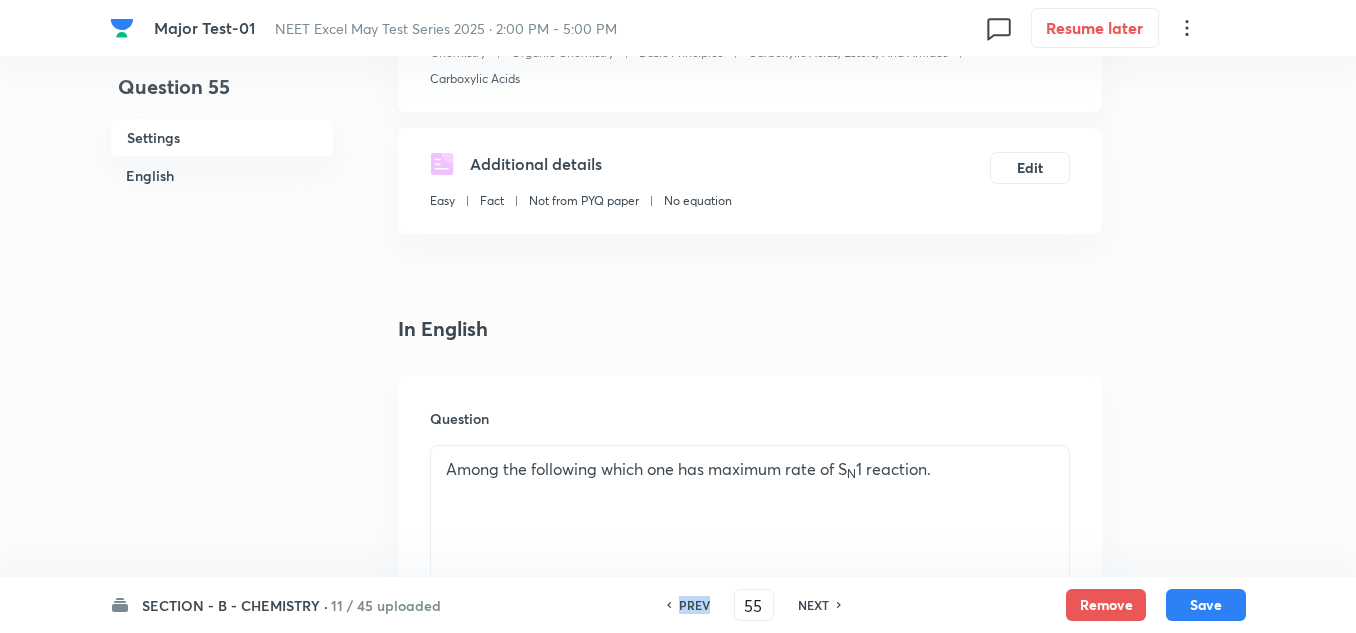 click 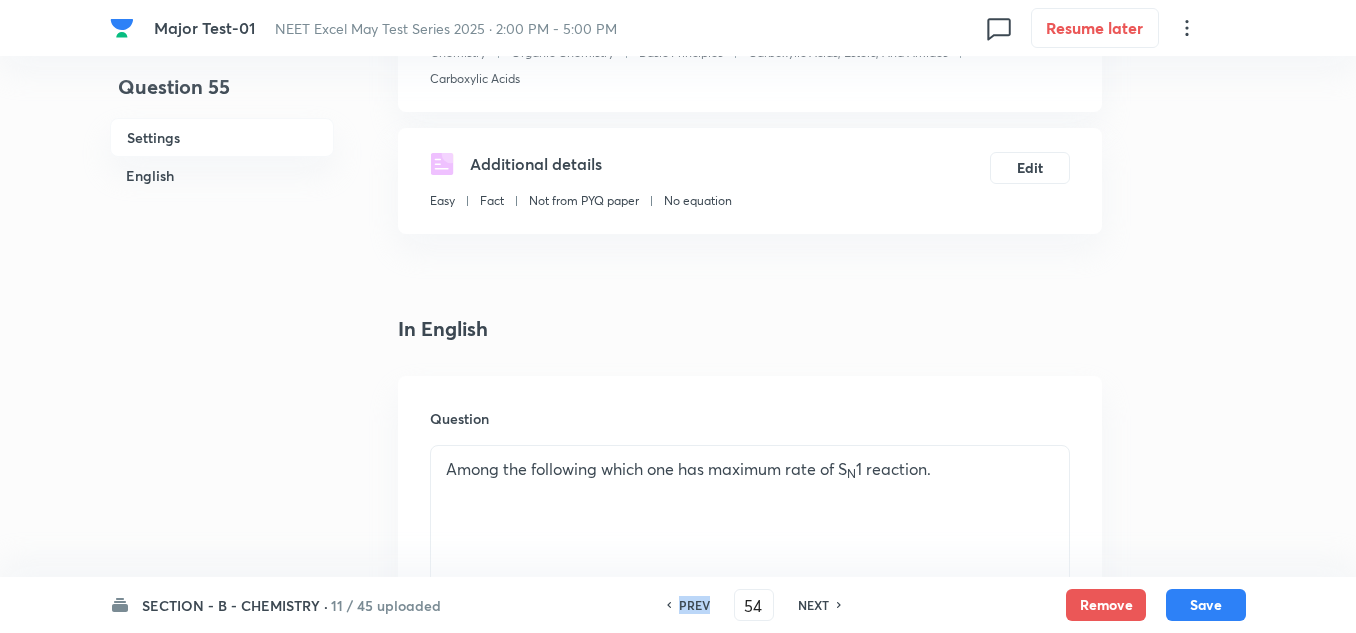 checkbox on "false" 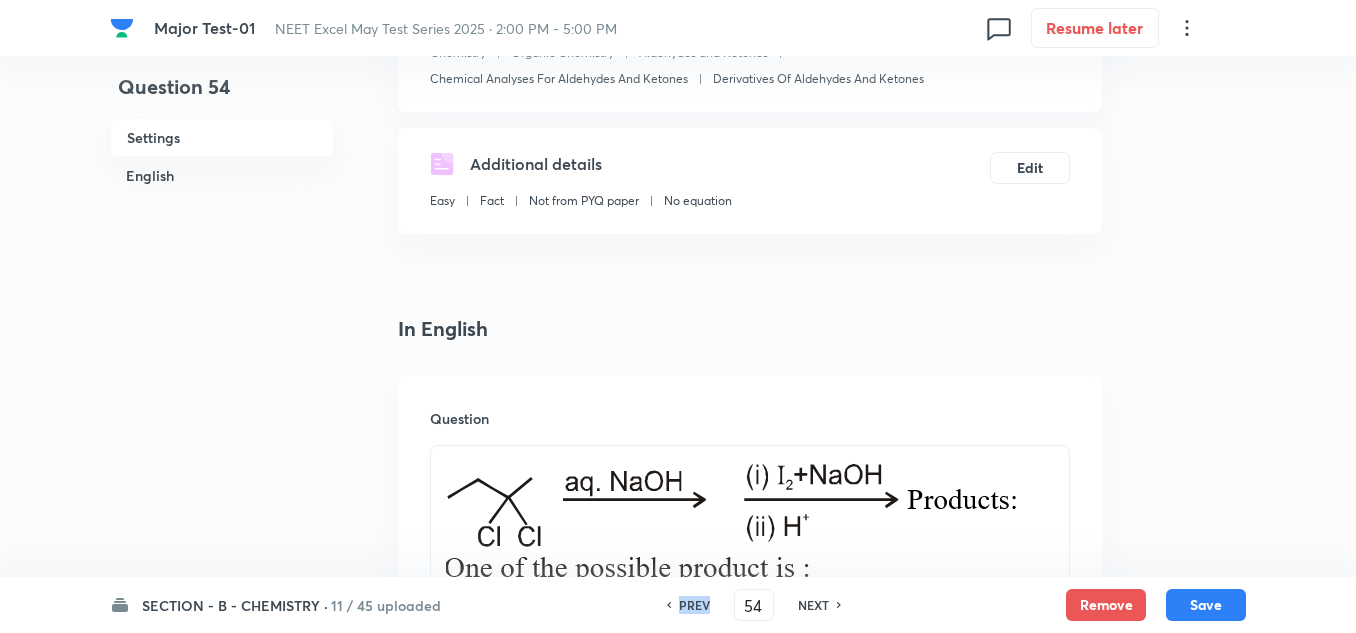 click 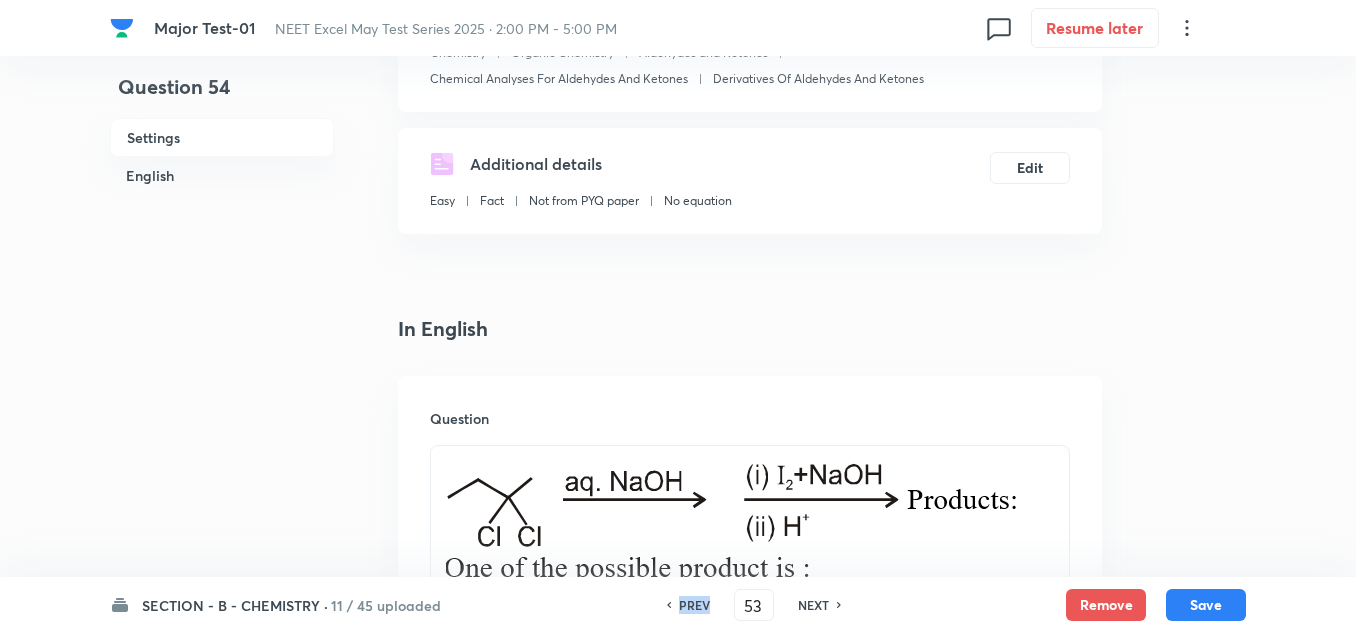 checkbox on "true" 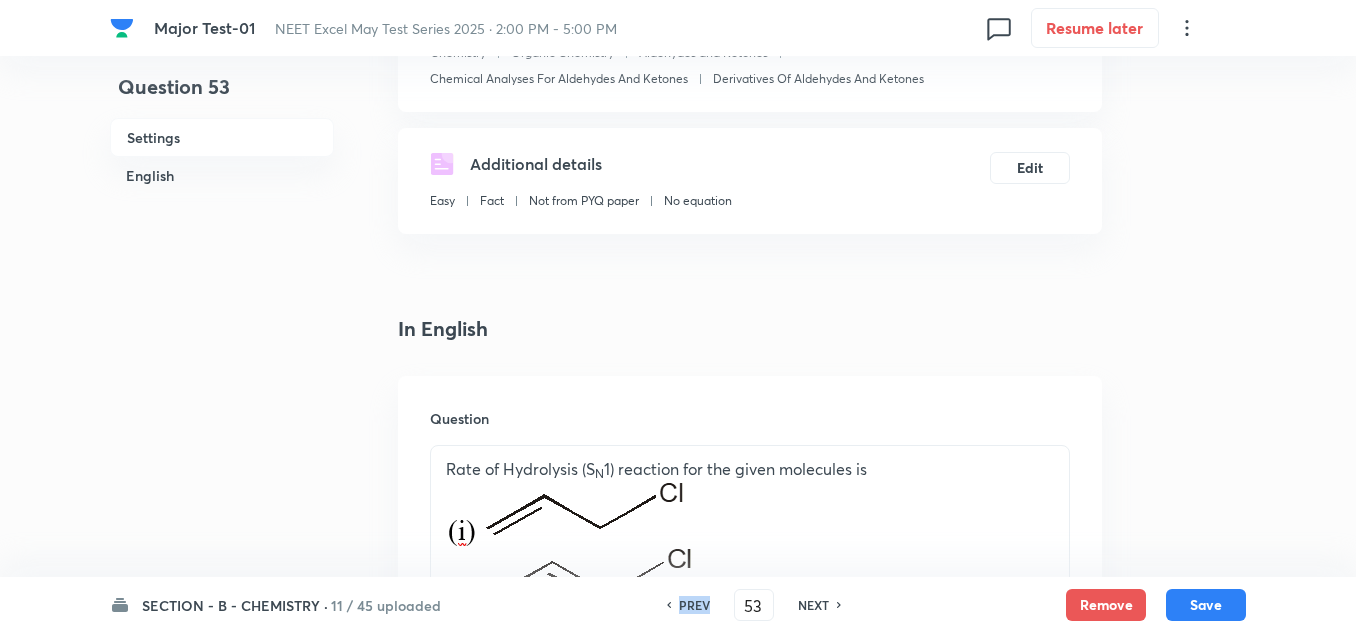 click 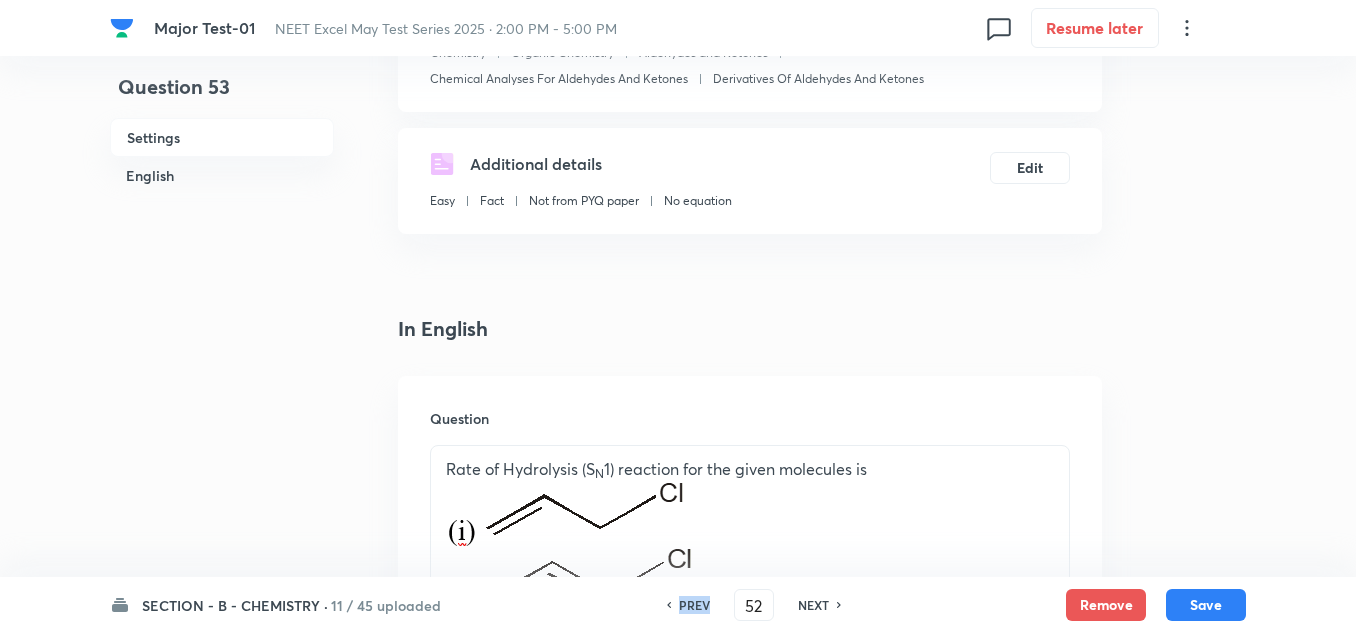 checkbox on "true" 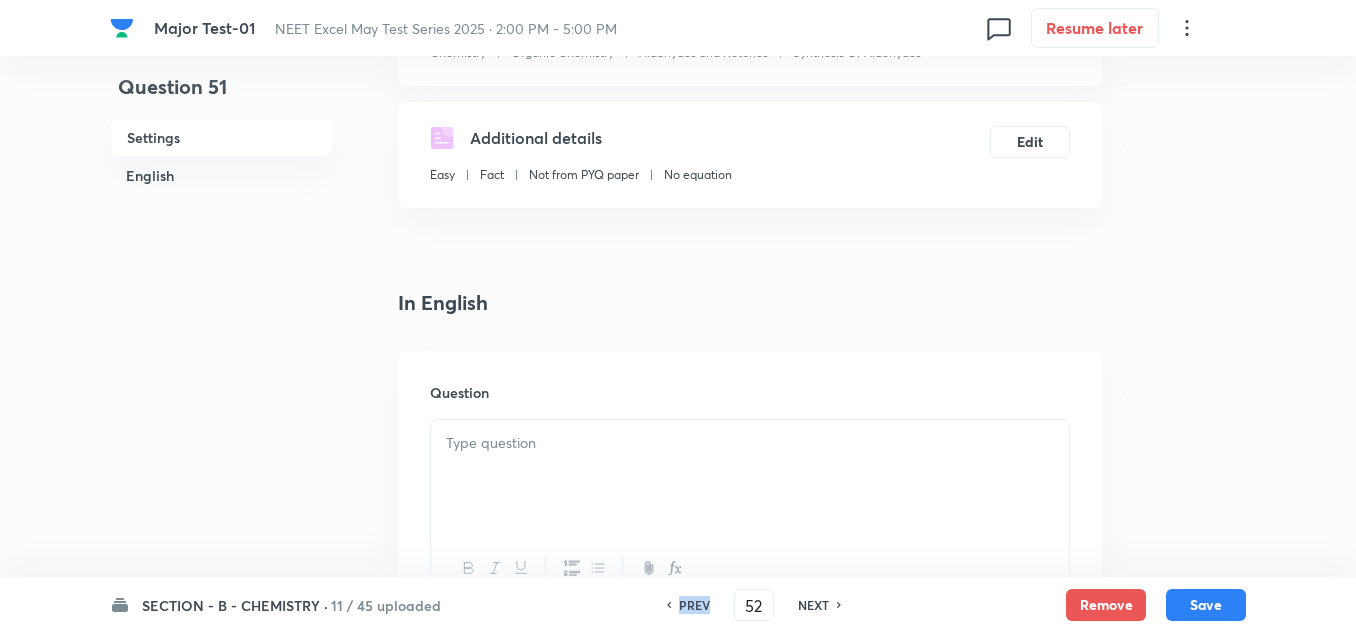type on "51" 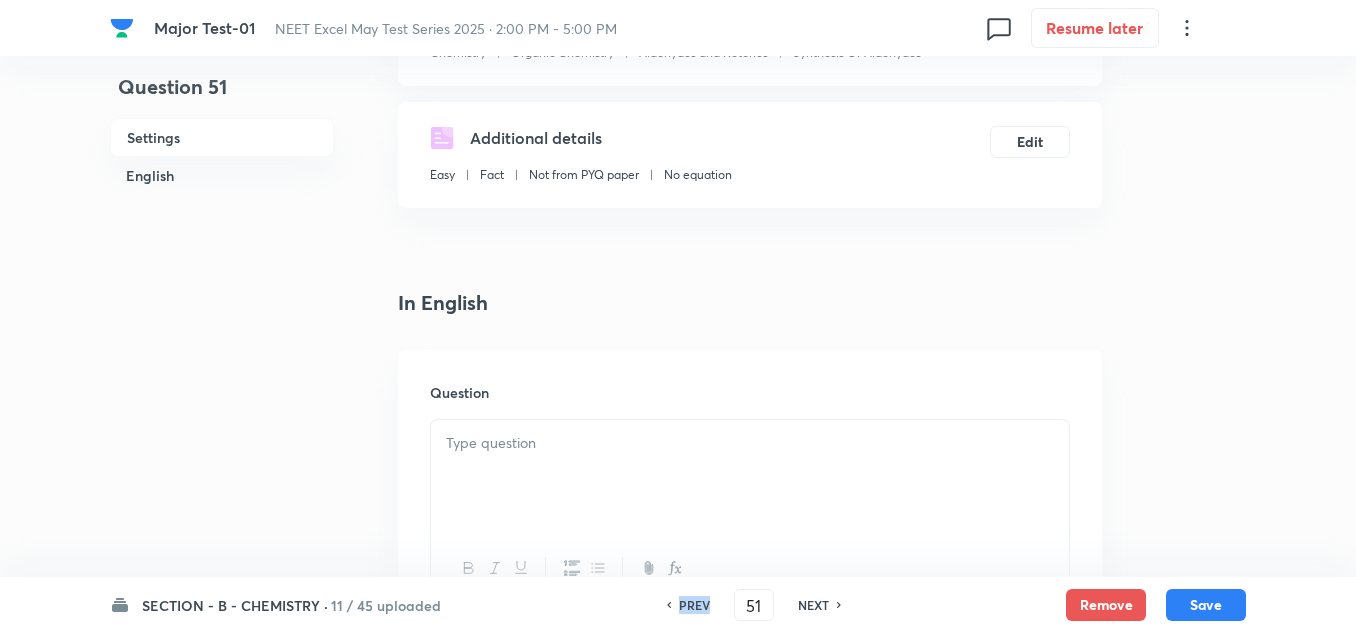 checkbox on "true" 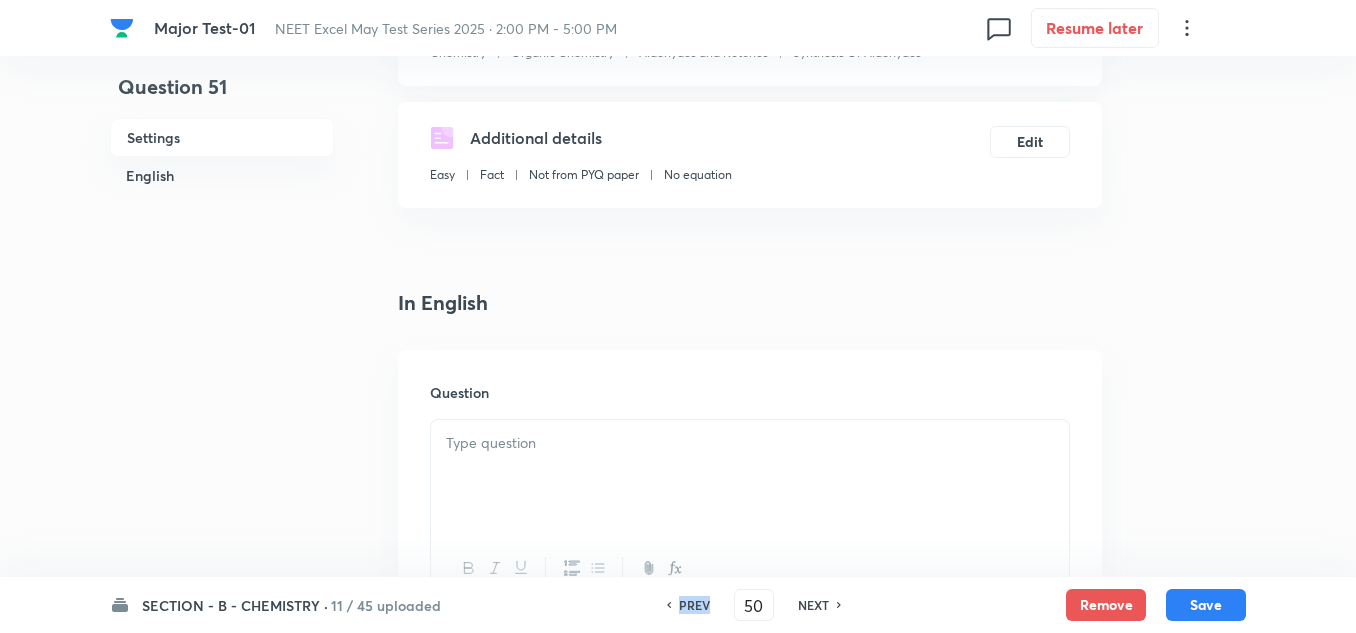 checkbox on "true" 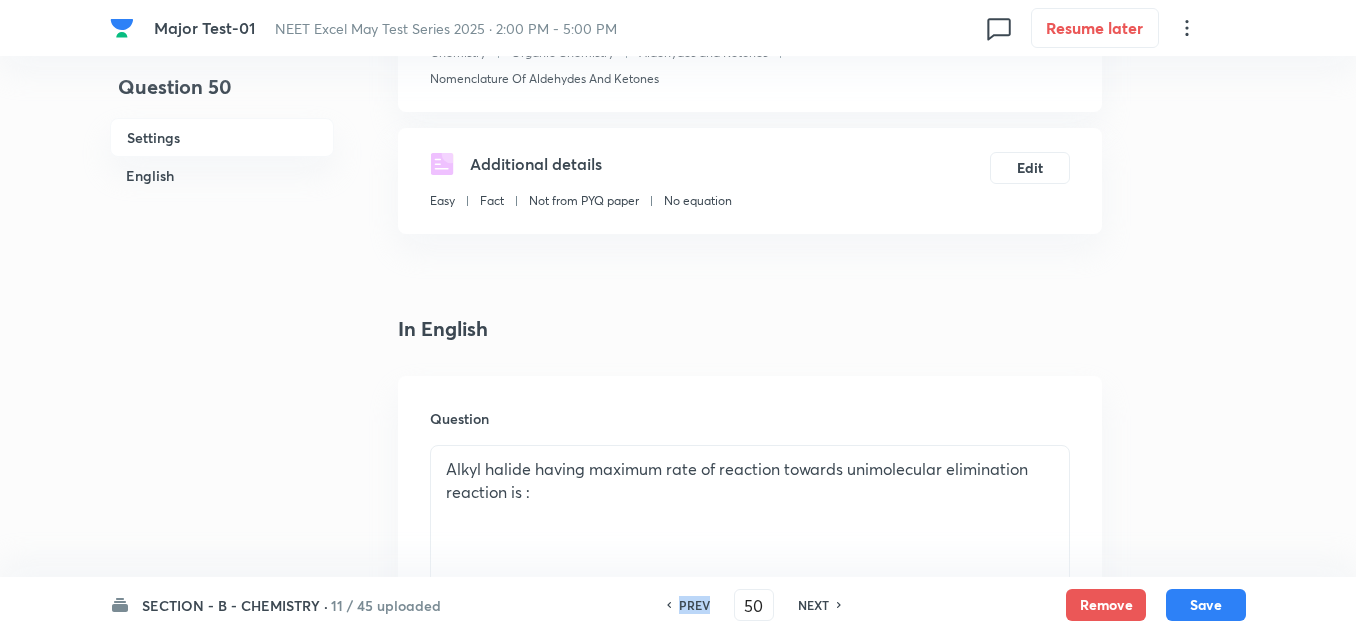 click 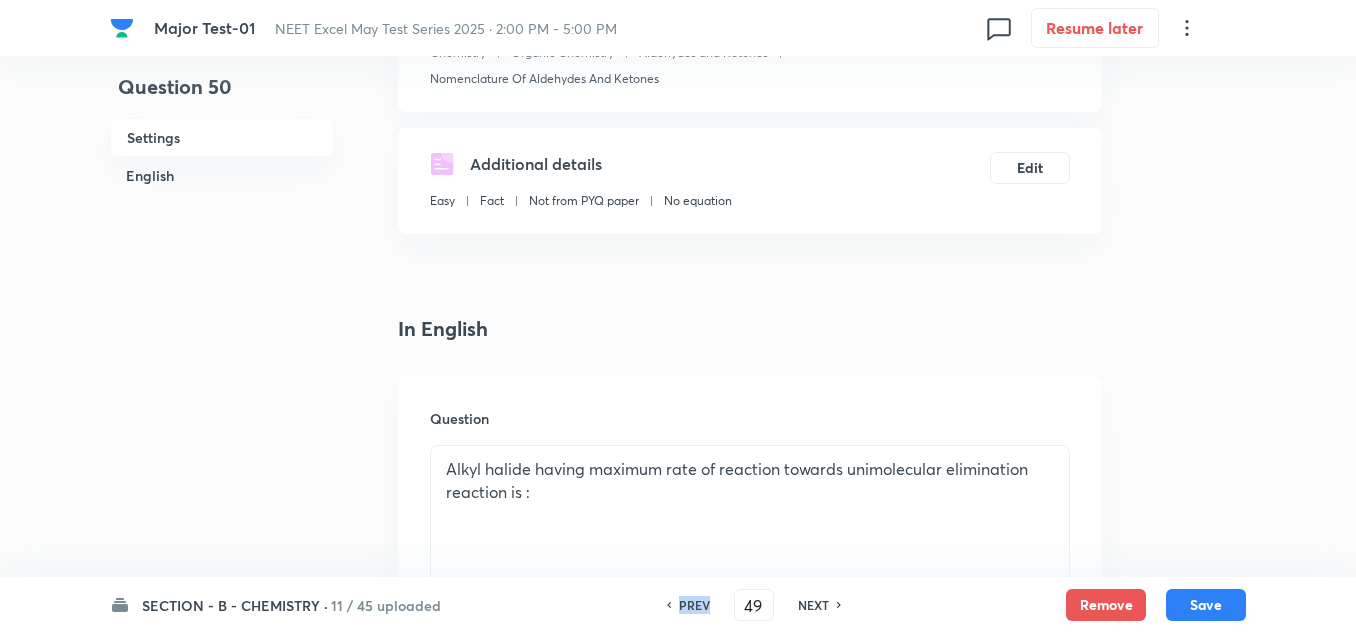 checkbox on "false" 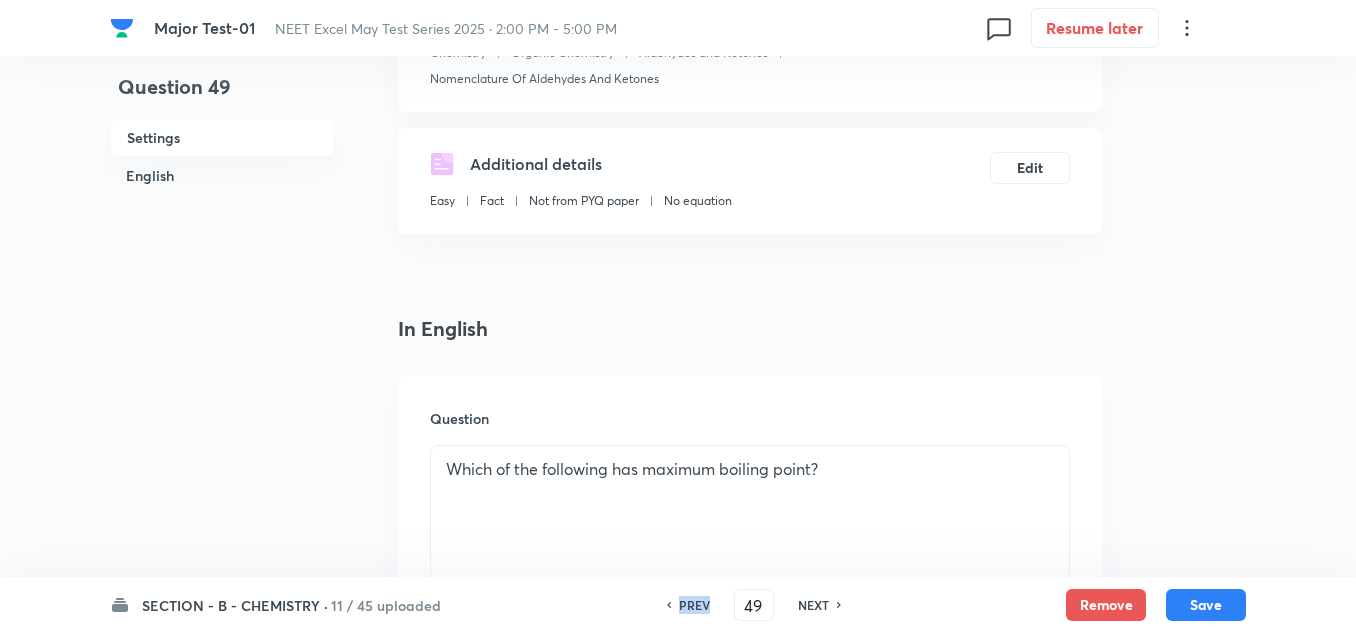 click 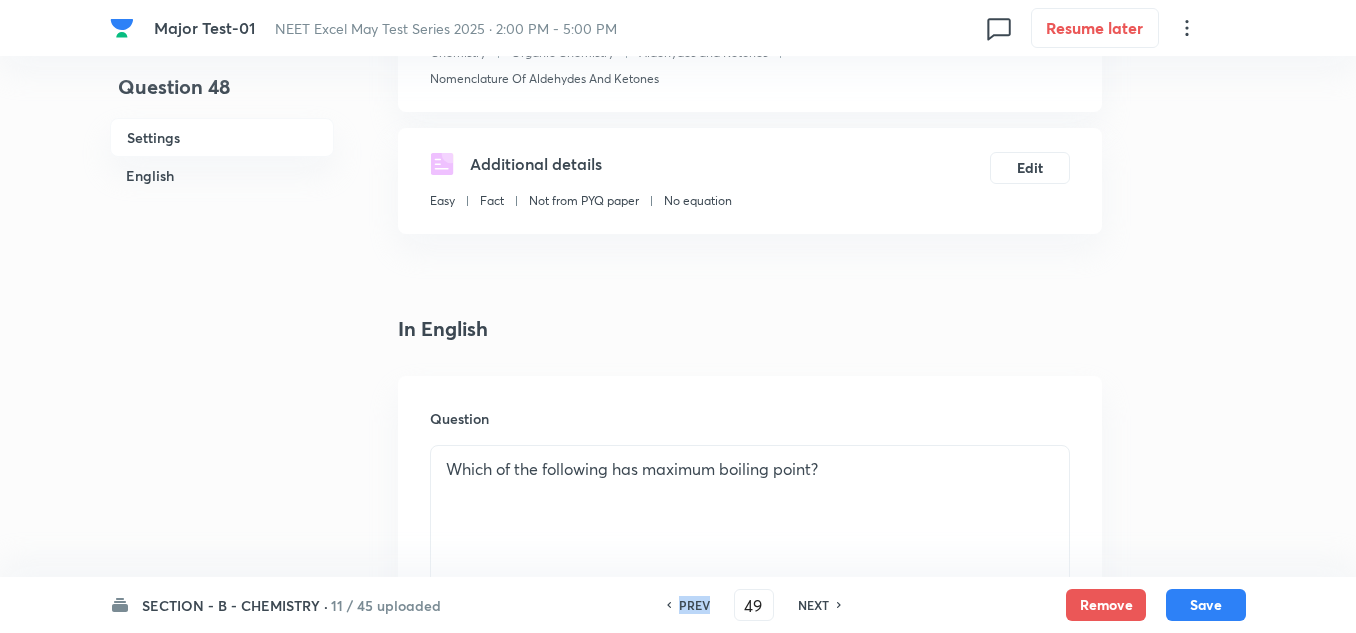 type on "48" 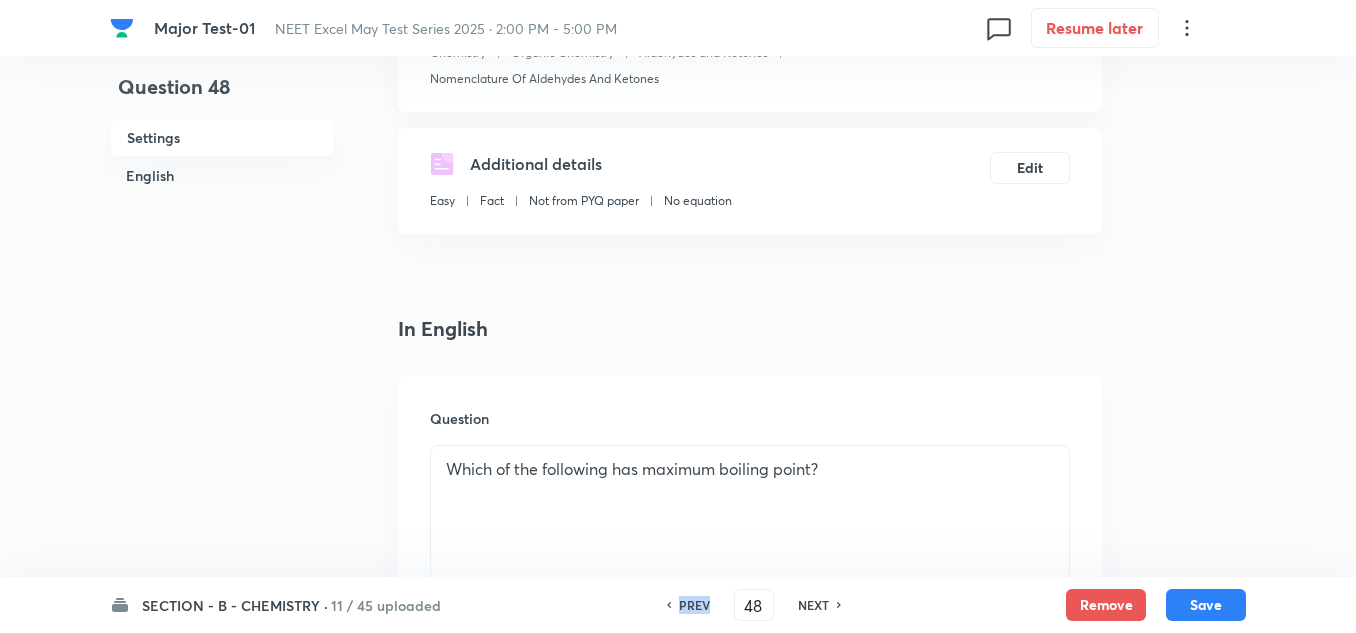 checkbox on "true" 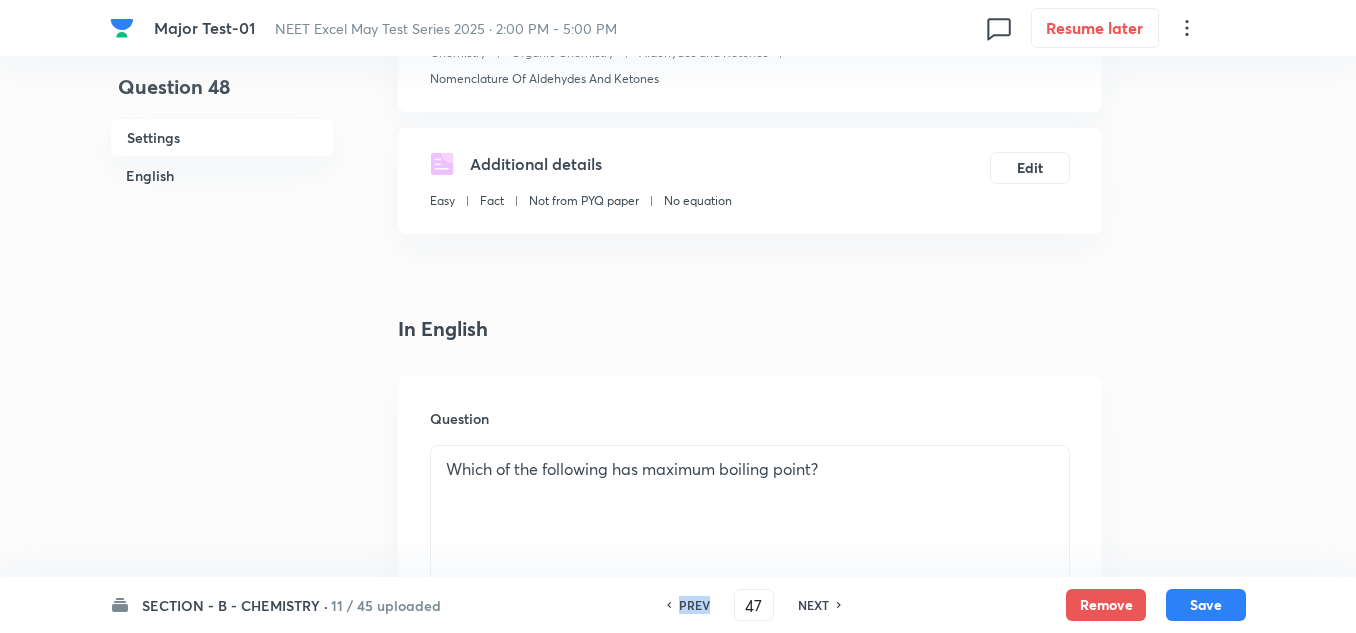 checkbox on "true" 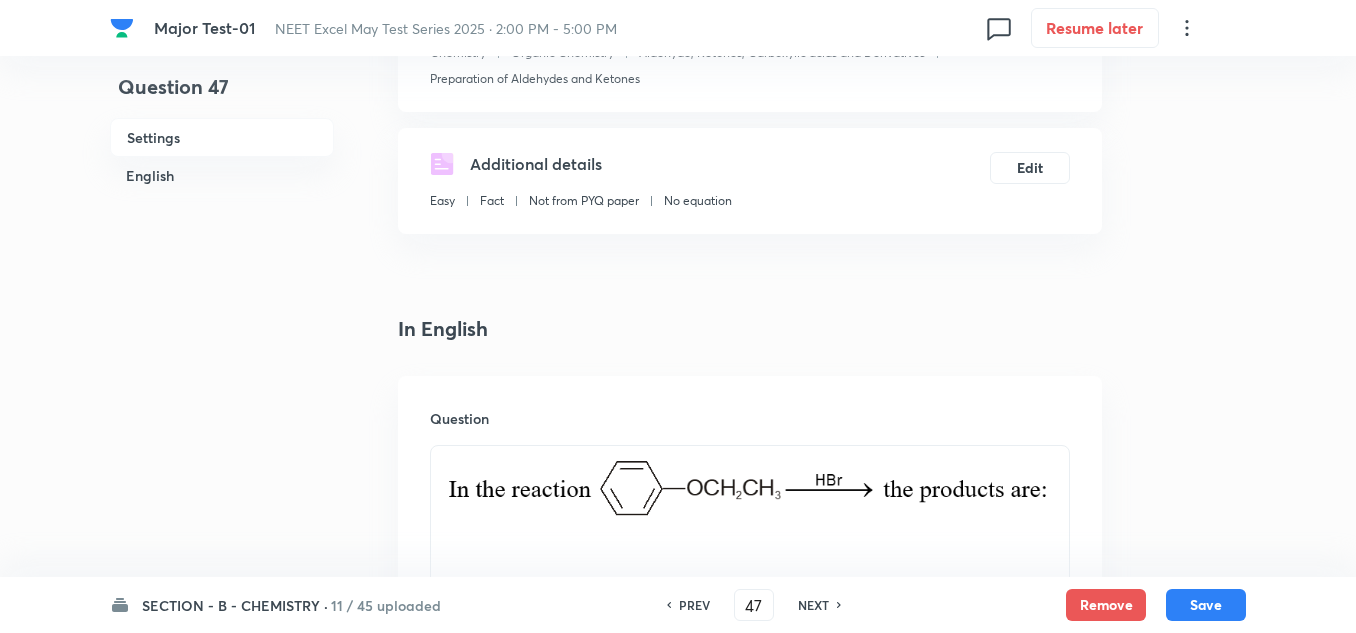 click 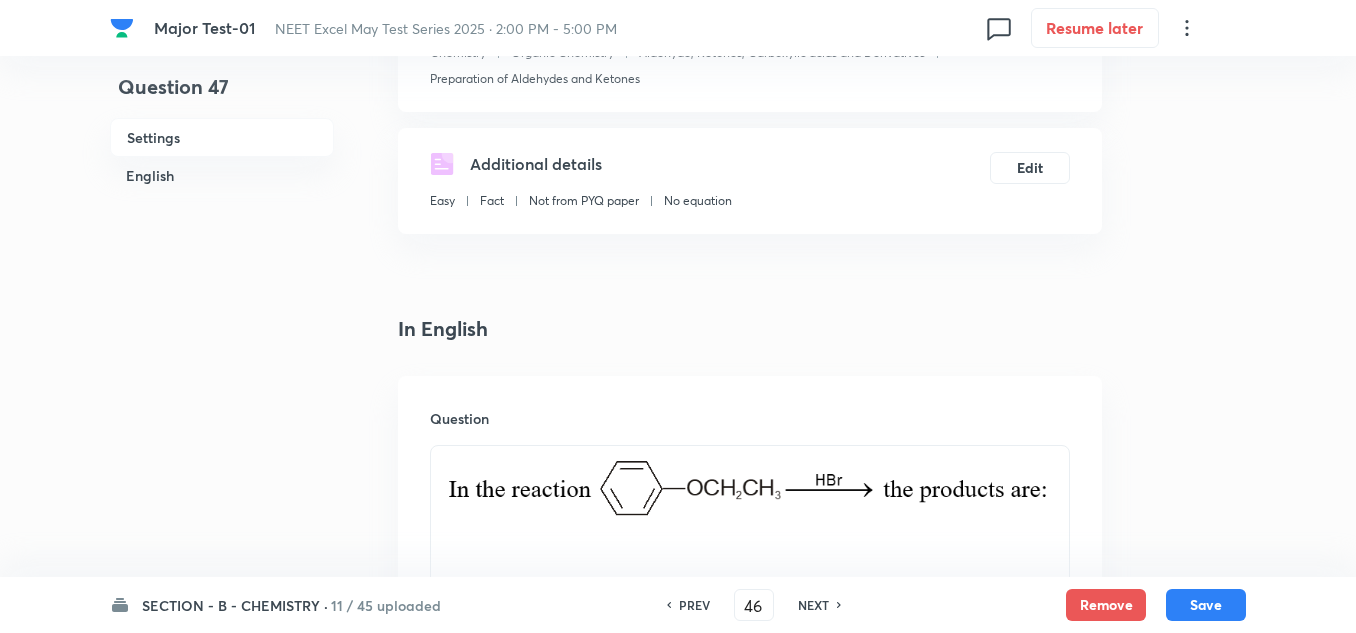 checkbox on "true" 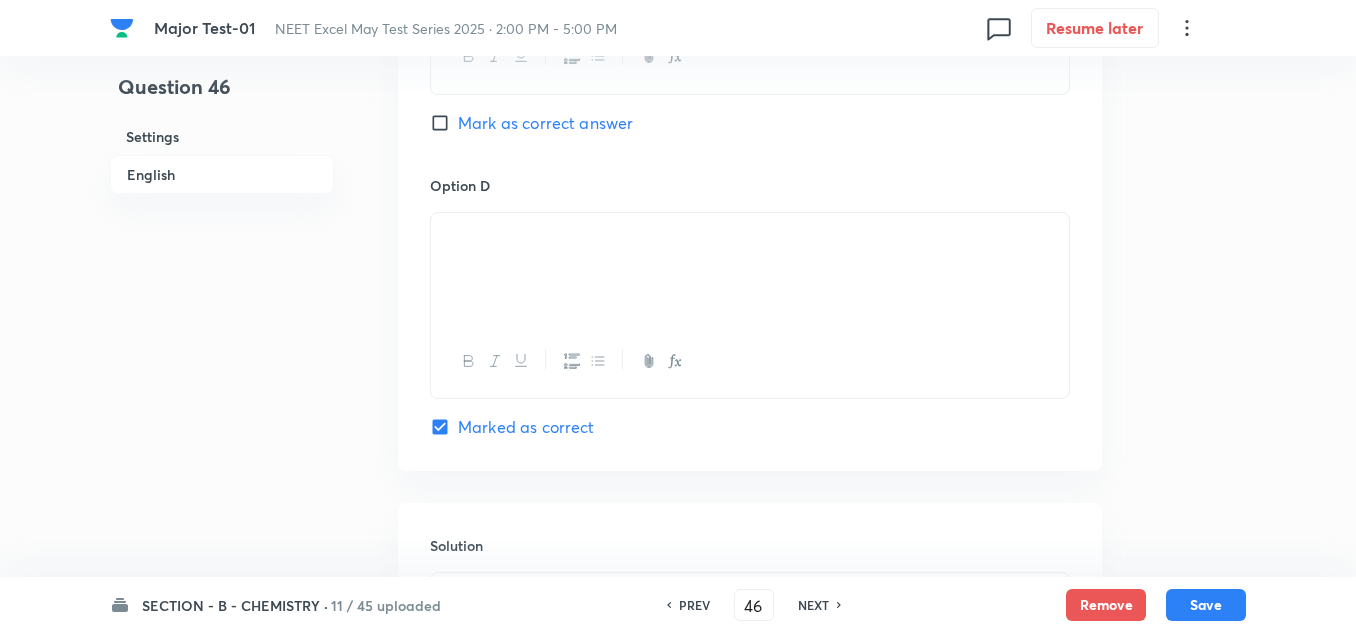 scroll, scrollTop: 1800, scrollLeft: 0, axis: vertical 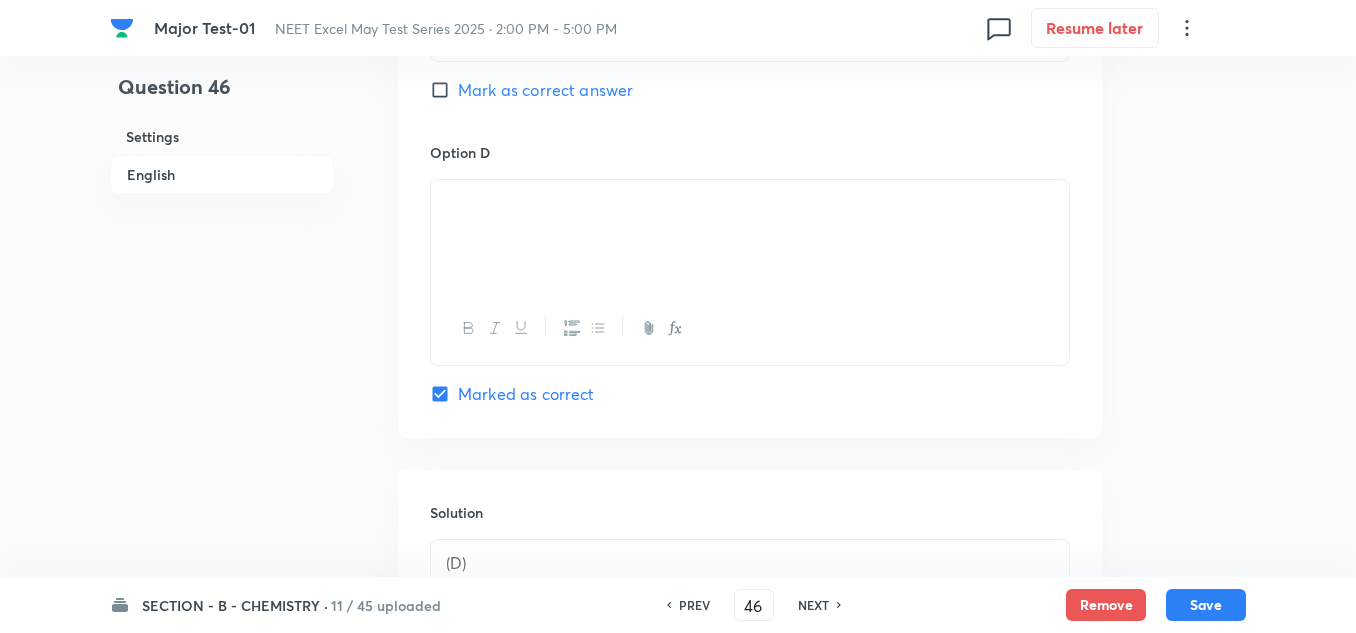 click on "NEXT" at bounding box center (813, 605) 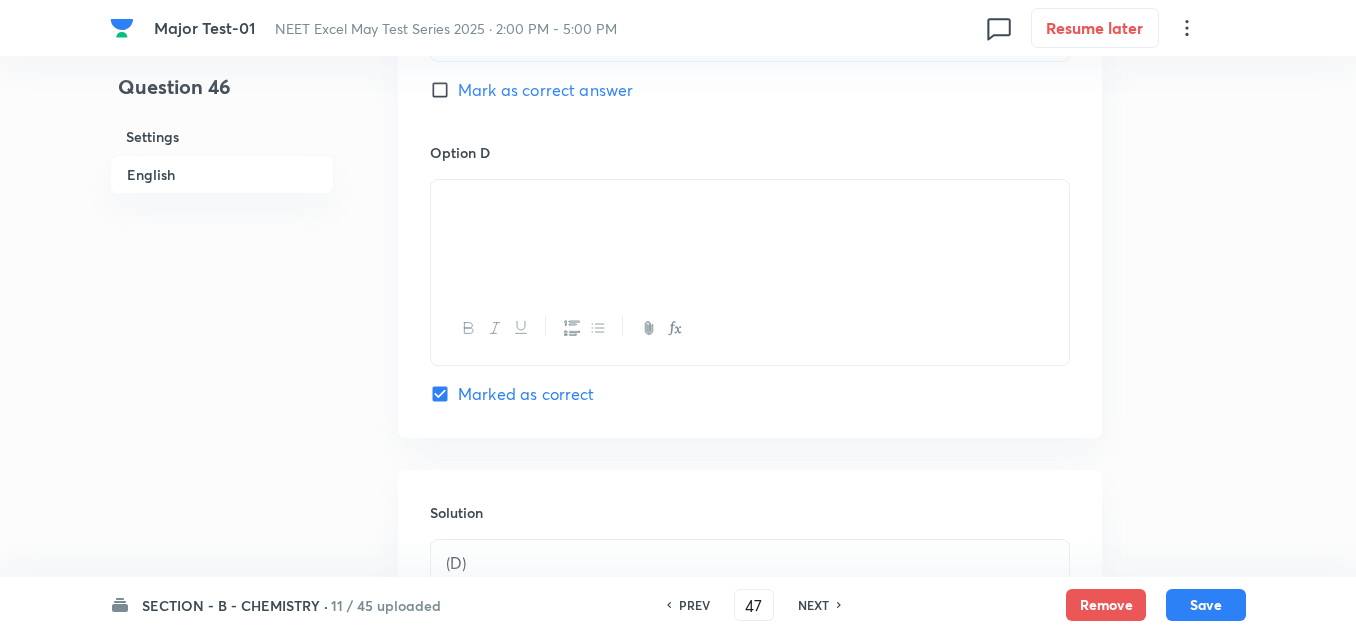 checkbox on "true" 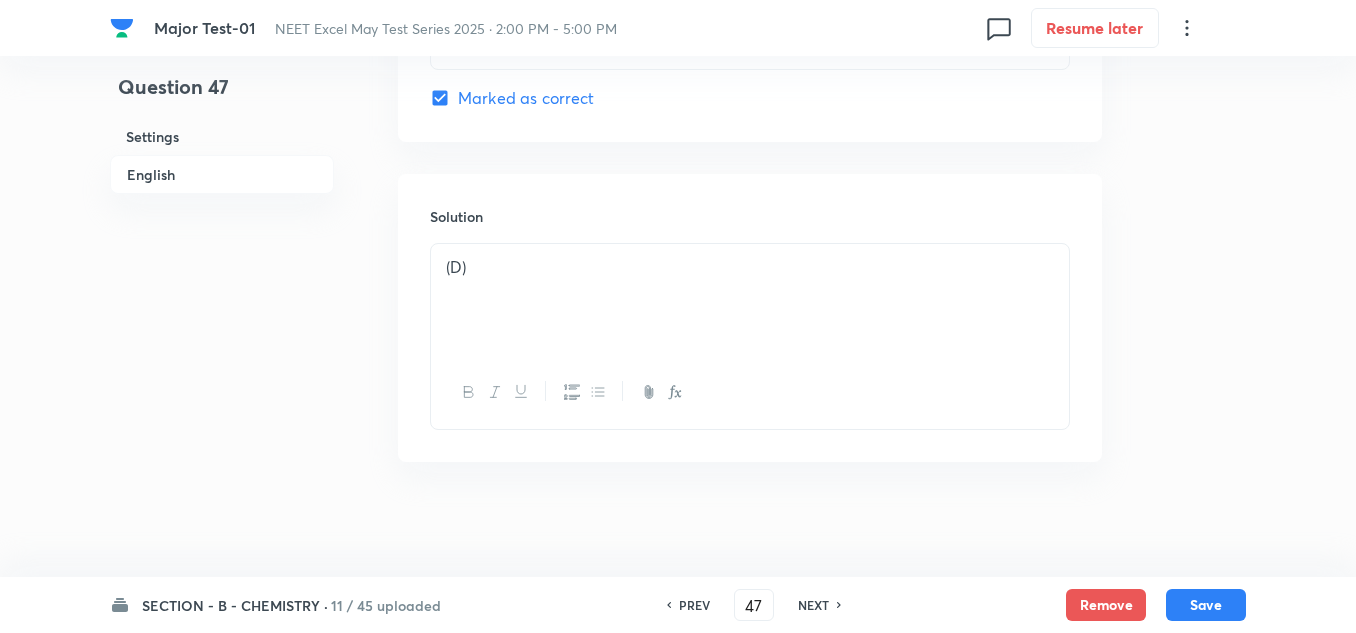 scroll, scrollTop: 2101, scrollLeft: 0, axis: vertical 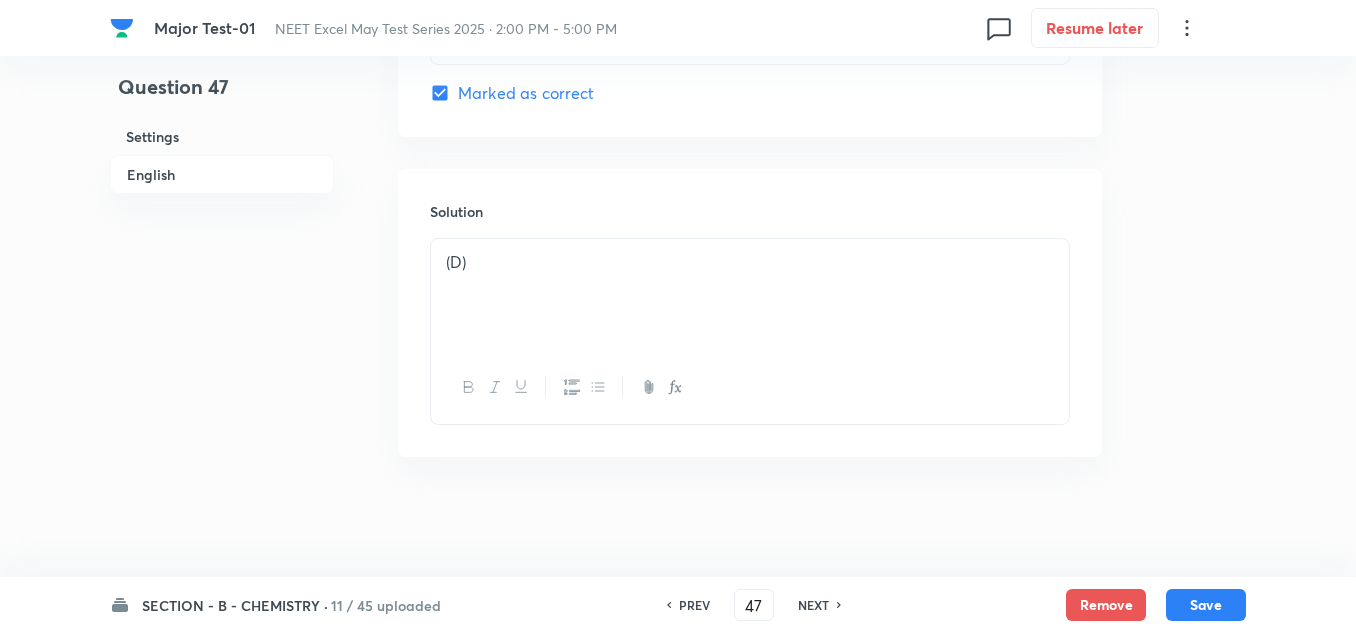 click on "NEXT" at bounding box center [813, 605] 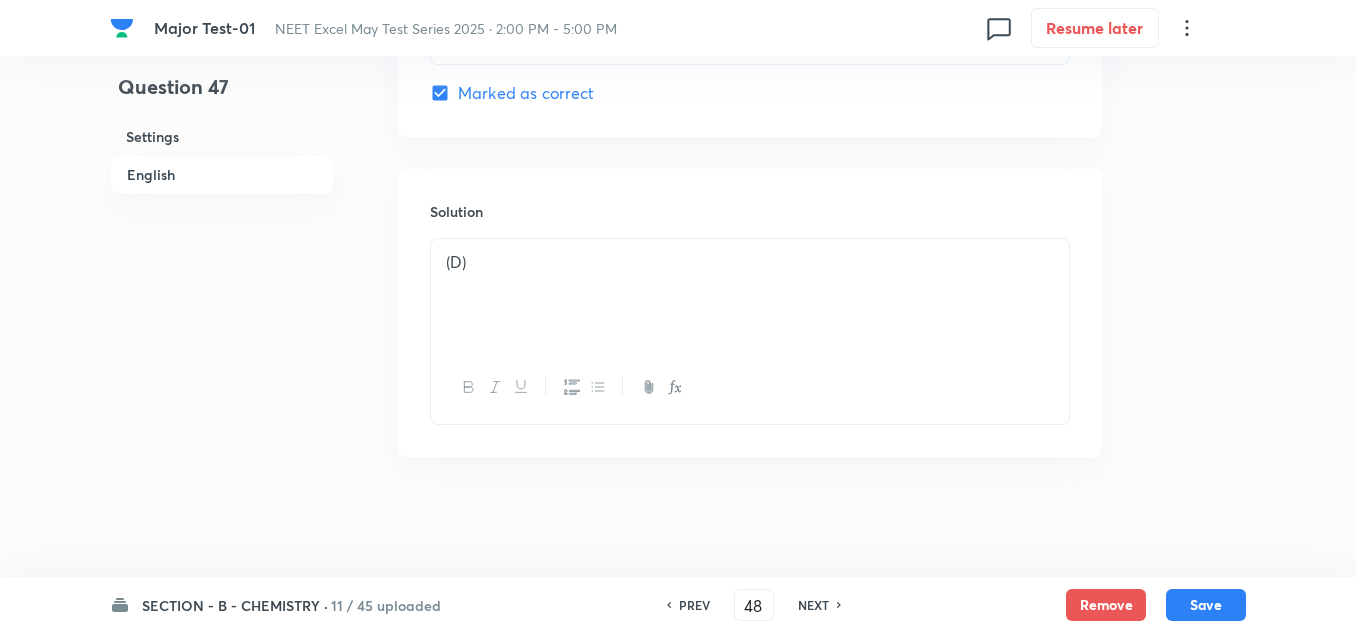 checkbox on "true" 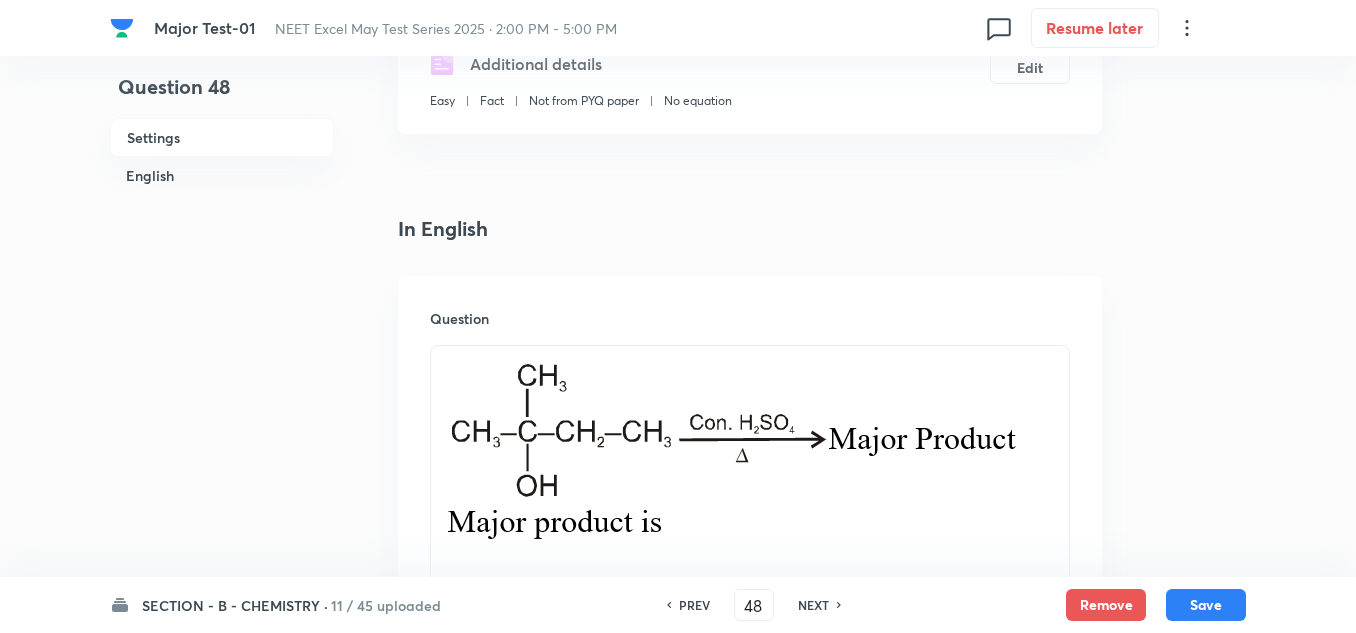 scroll, scrollTop: 401, scrollLeft: 0, axis: vertical 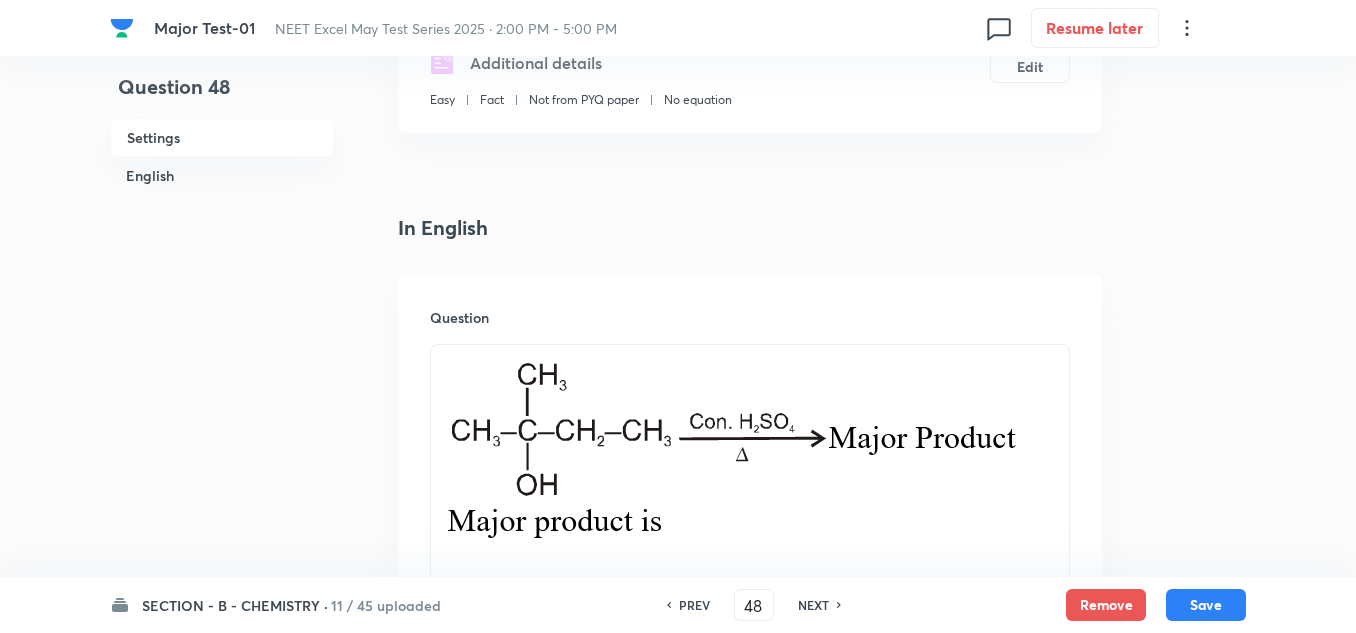 click on "NEXT" at bounding box center (813, 605) 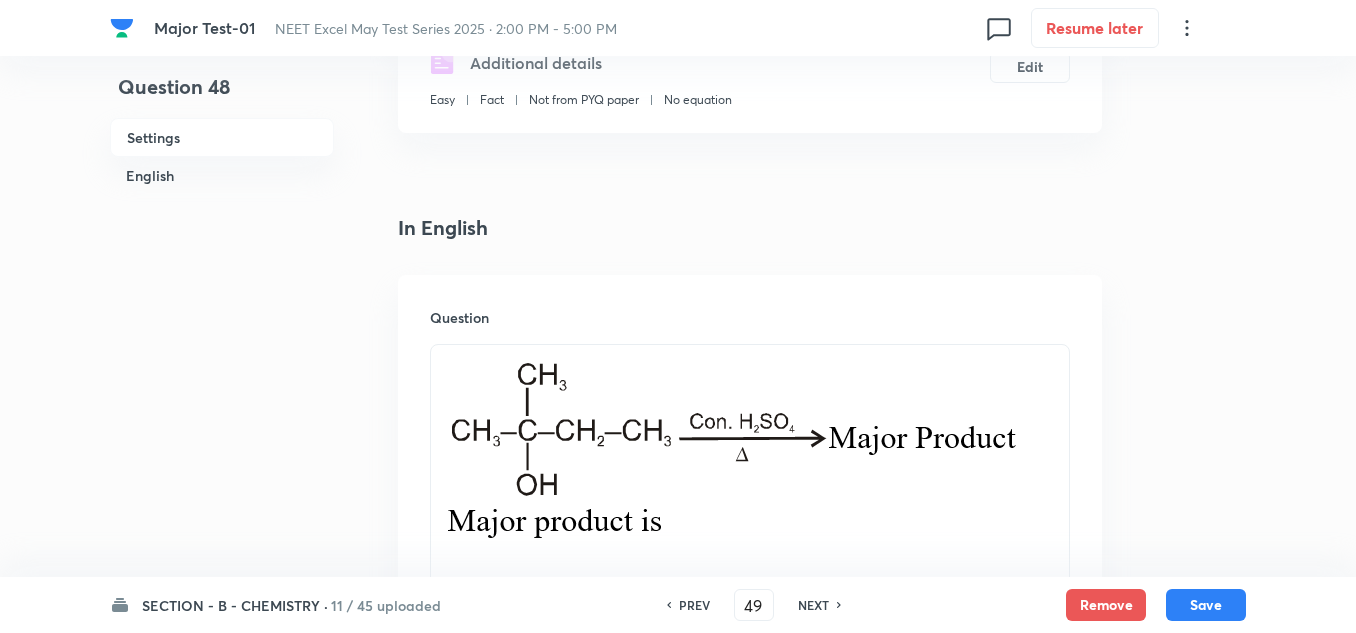 checkbox on "true" 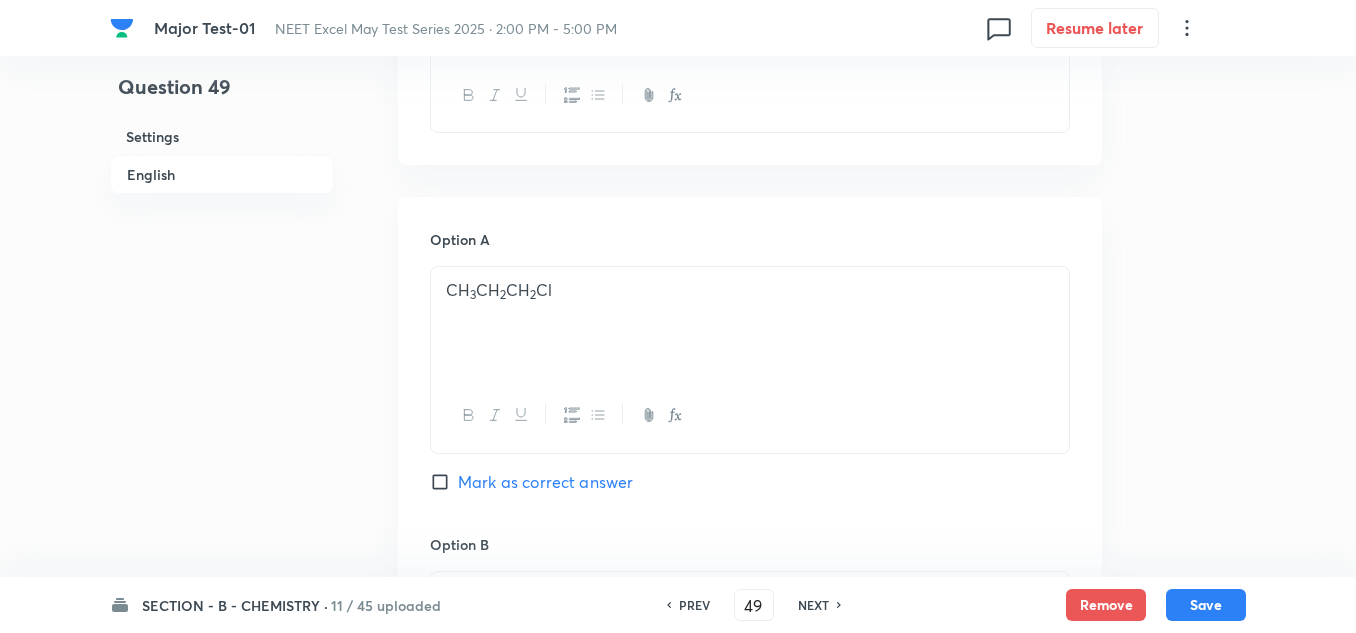 scroll, scrollTop: 801, scrollLeft: 0, axis: vertical 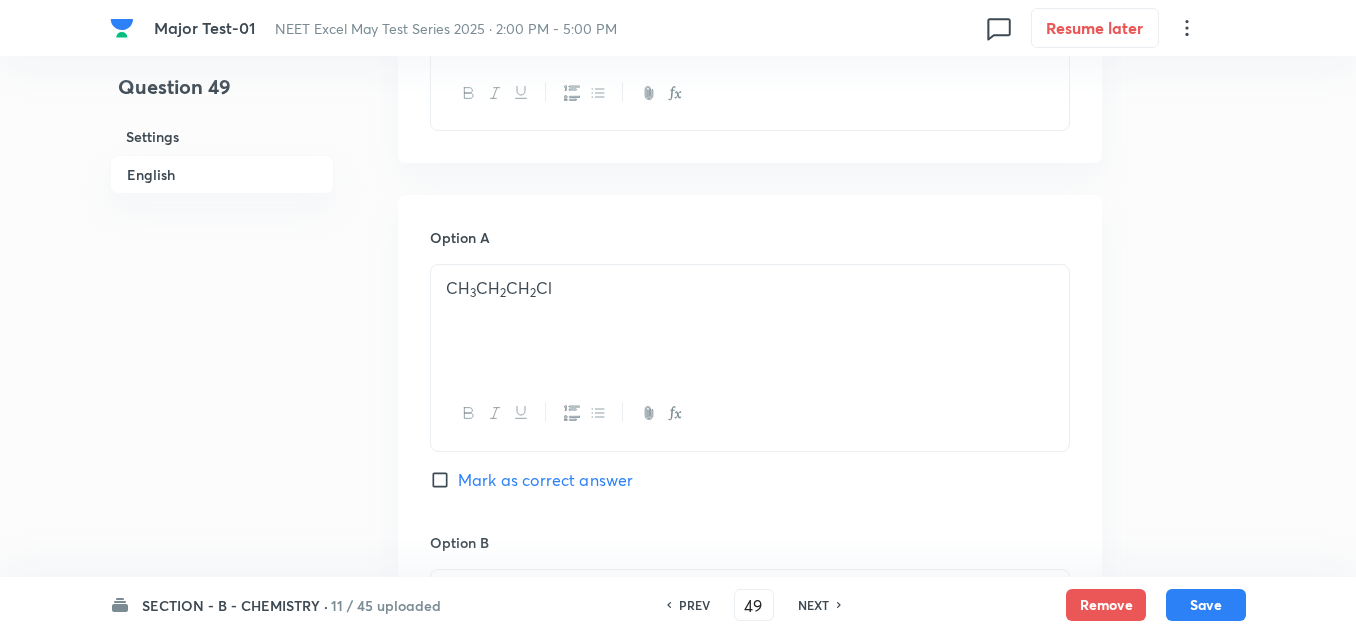 click on "NEXT" at bounding box center (813, 605) 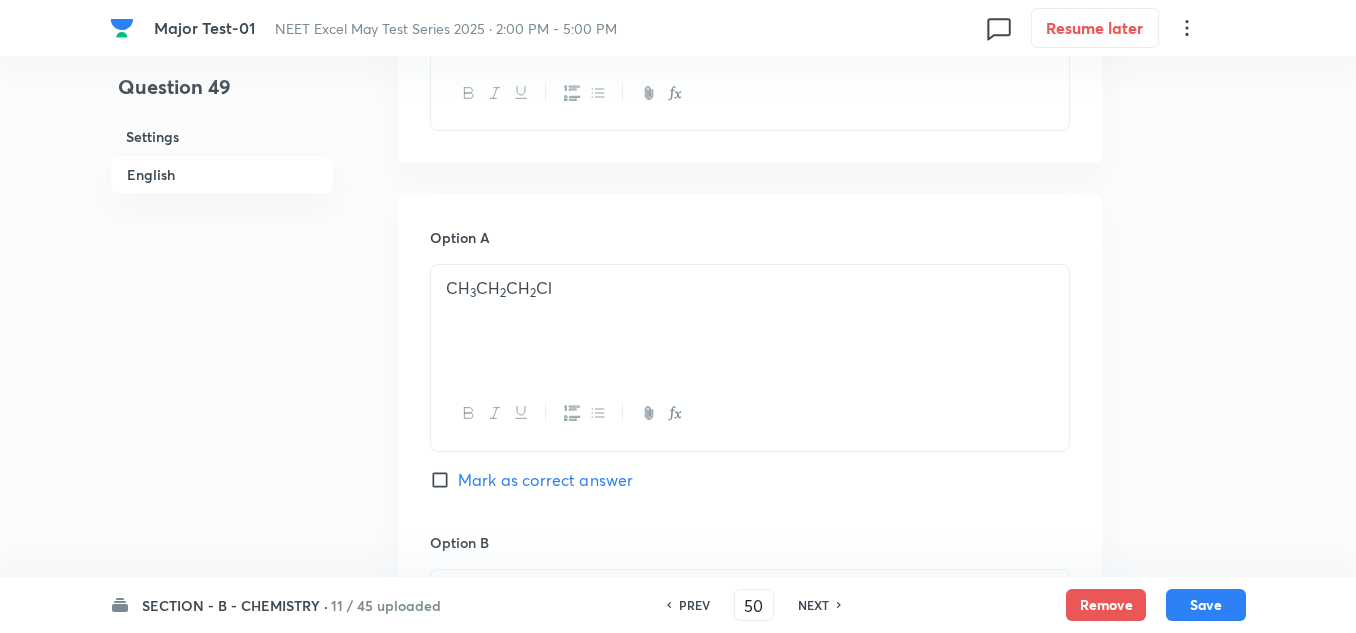 checkbox on "true" 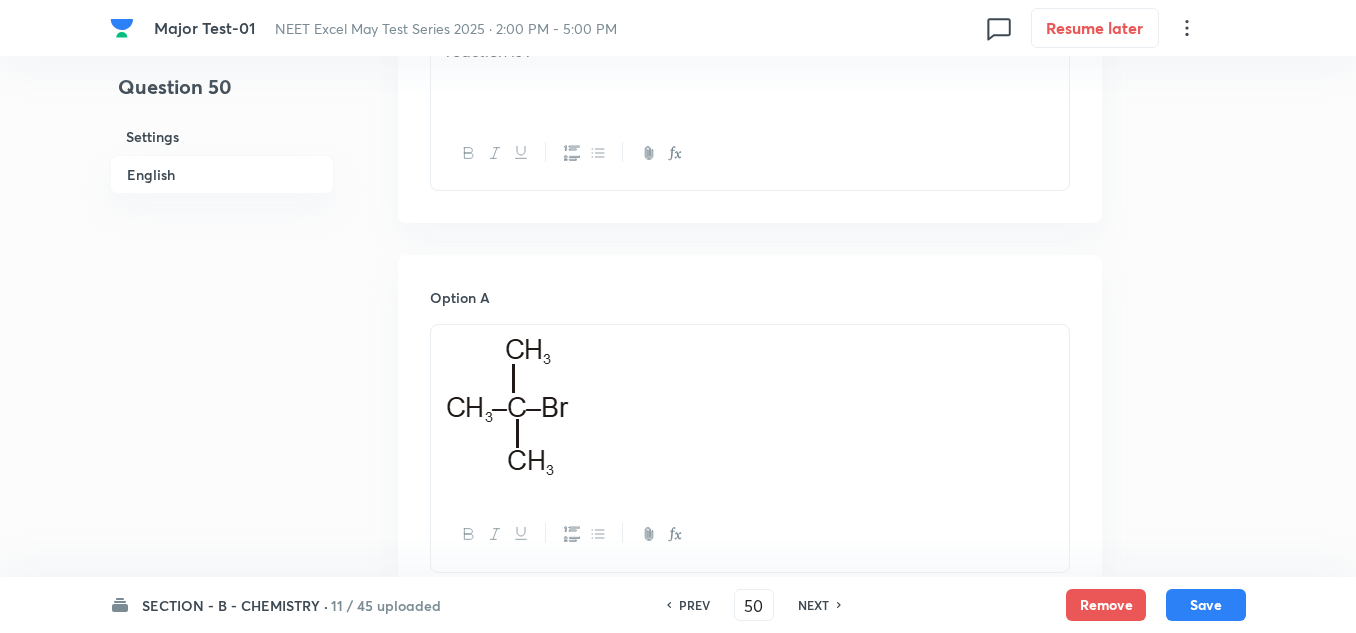 scroll, scrollTop: 801, scrollLeft: 0, axis: vertical 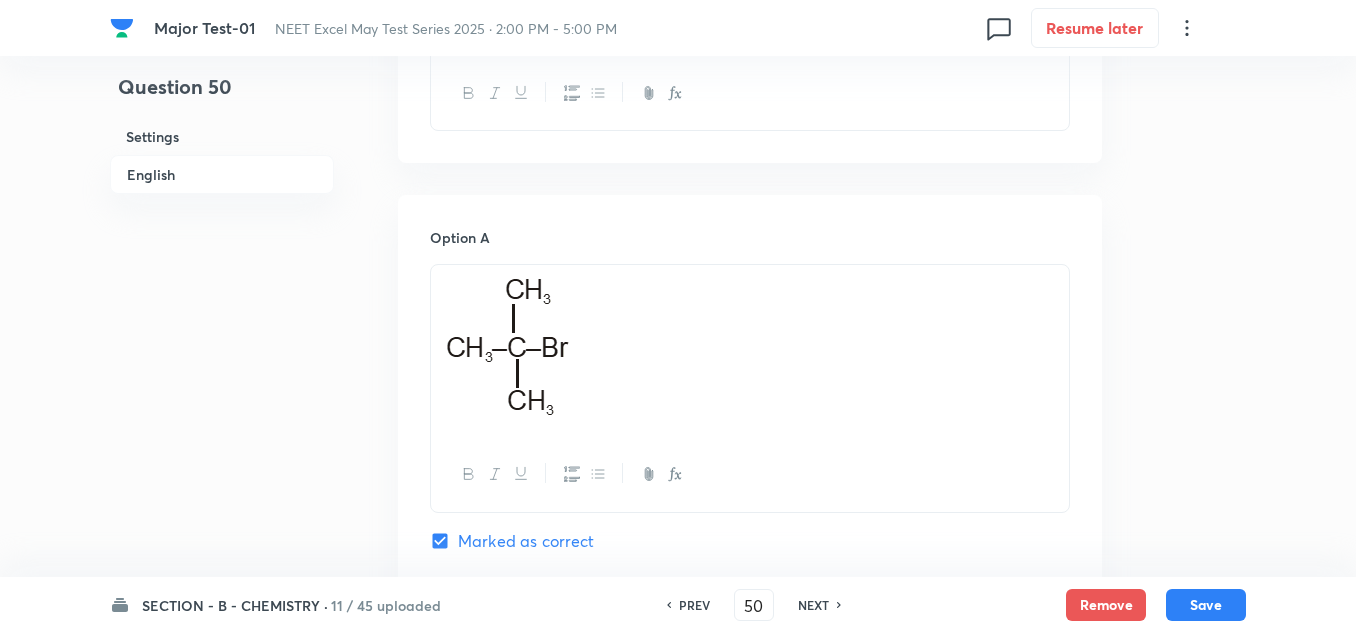 click on "NEXT" at bounding box center [813, 605] 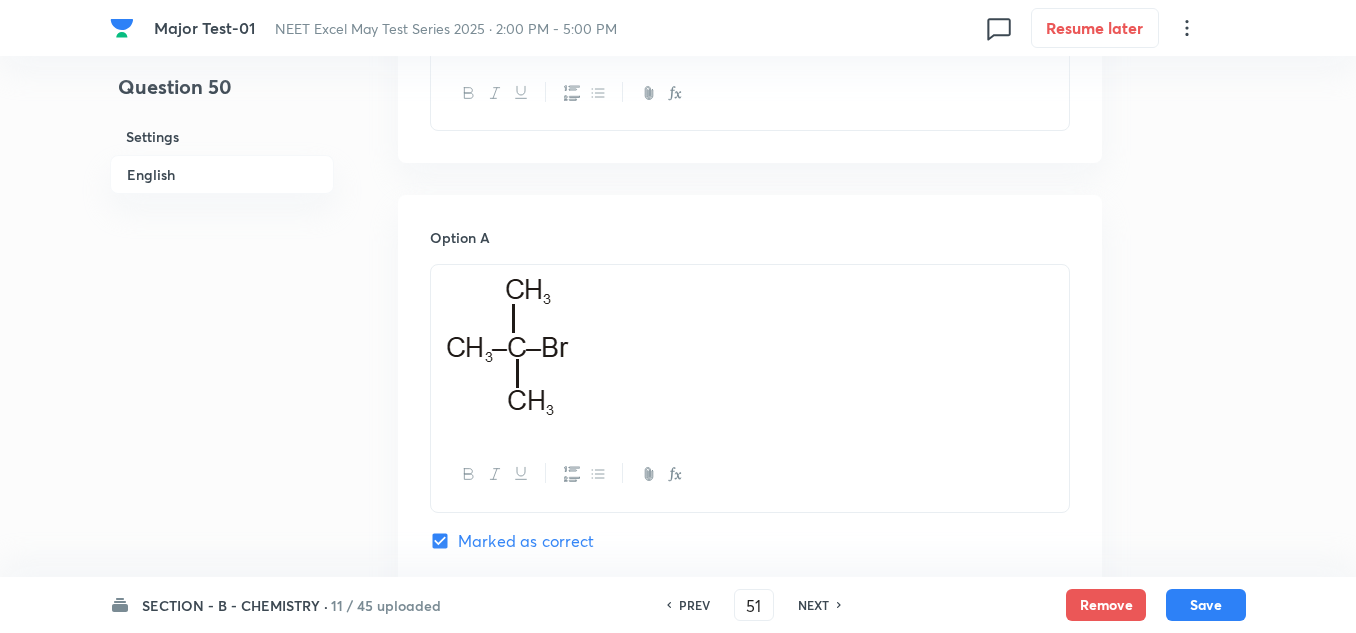 checkbox on "false" 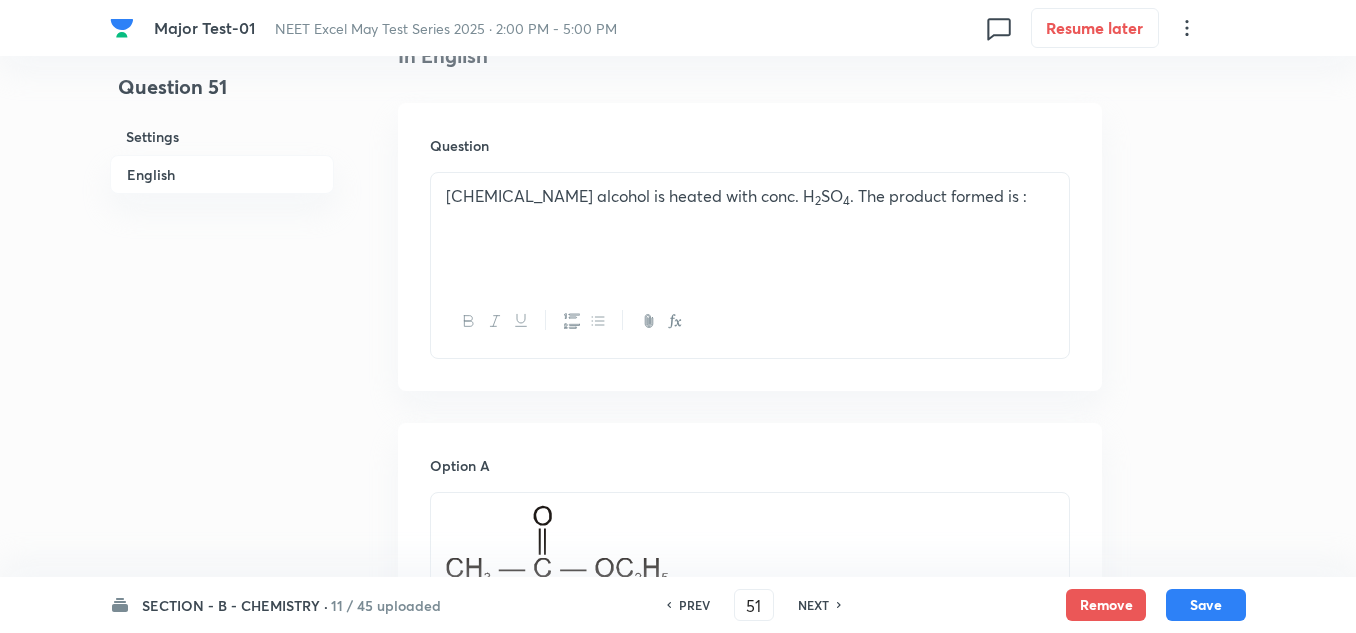 scroll, scrollTop: 601, scrollLeft: 0, axis: vertical 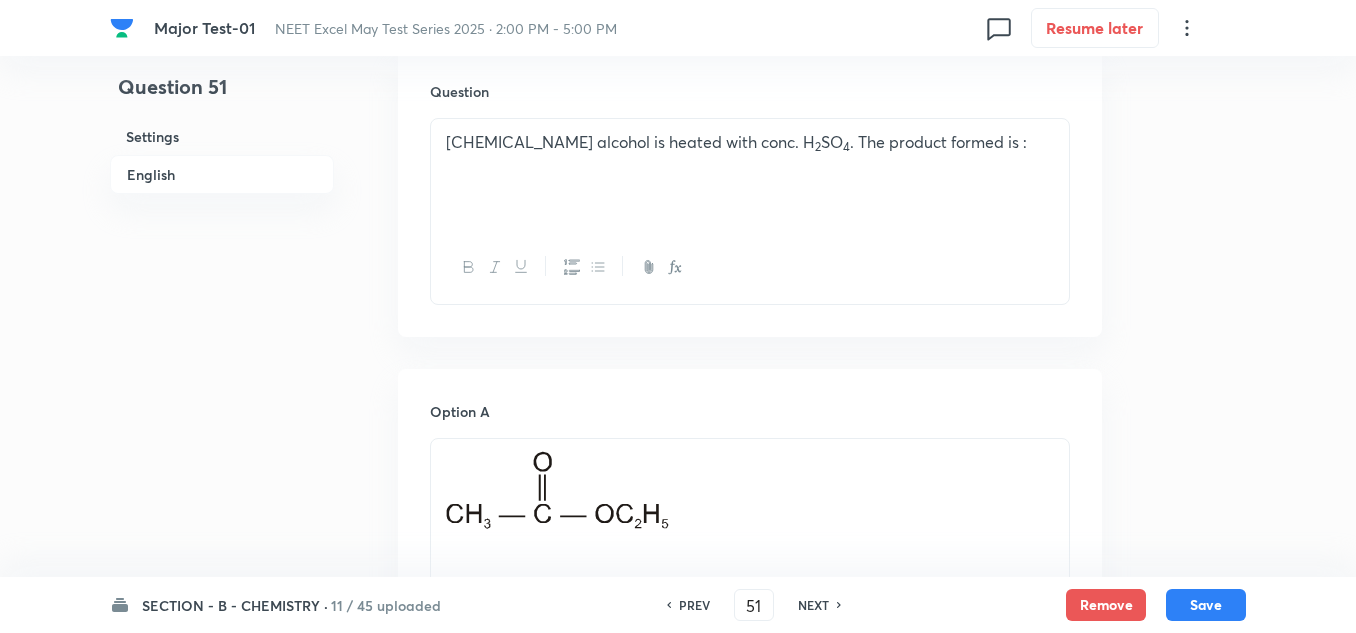 click on "NEXT" at bounding box center (813, 605) 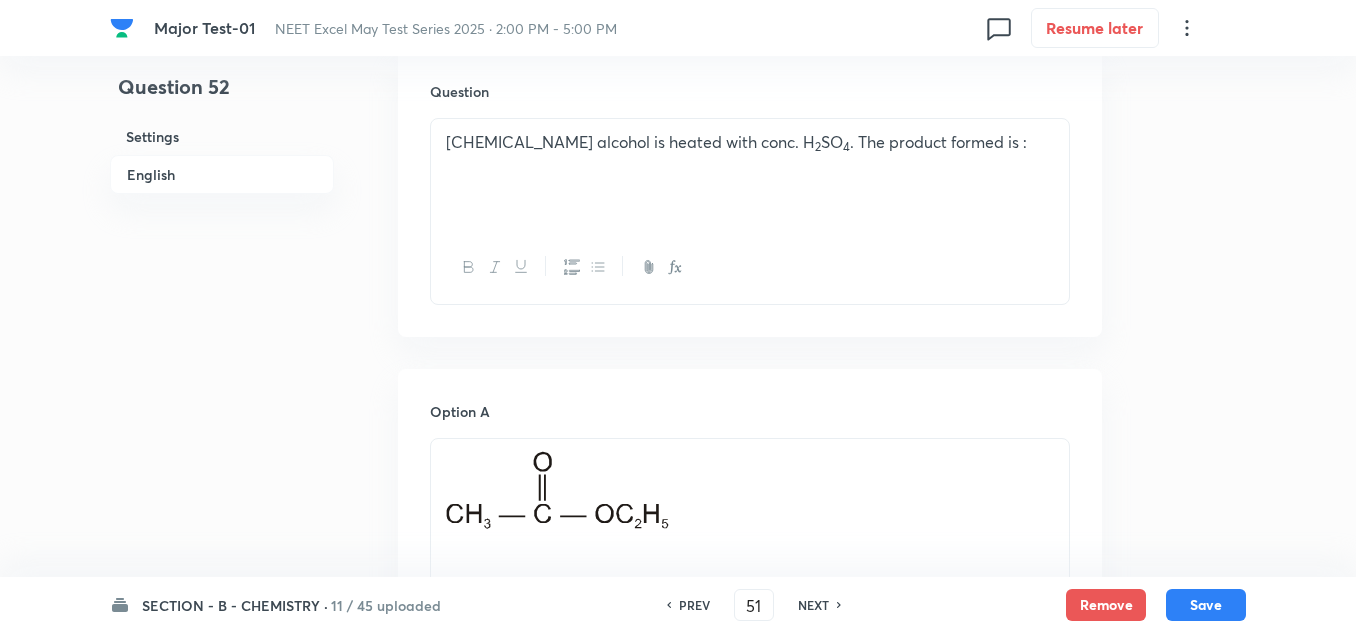 type on "52" 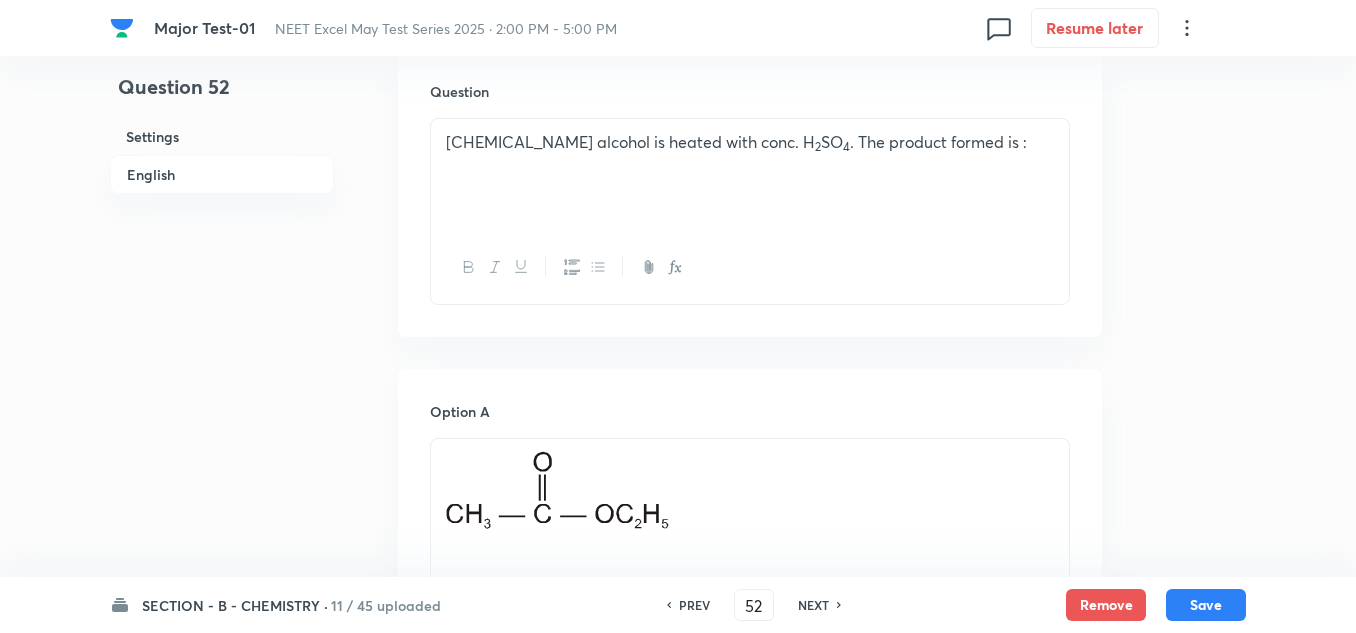 checkbox on "false" 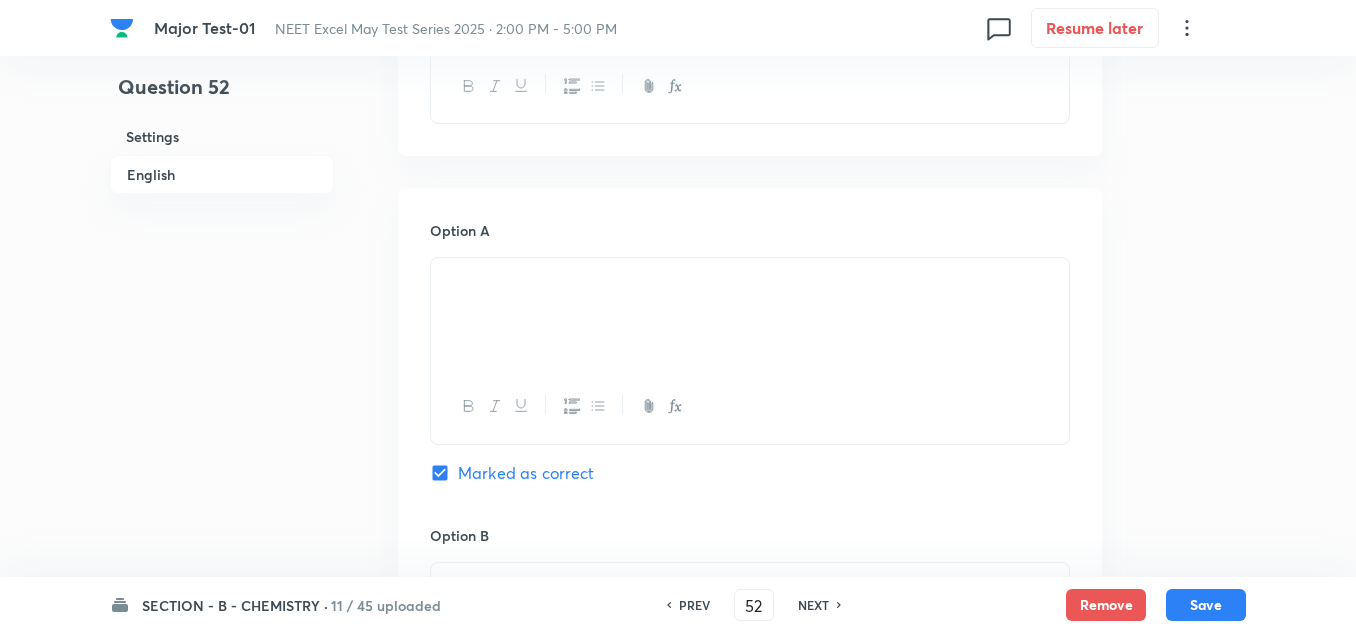 scroll, scrollTop: 901, scrollLeft: 0, axis: vertical 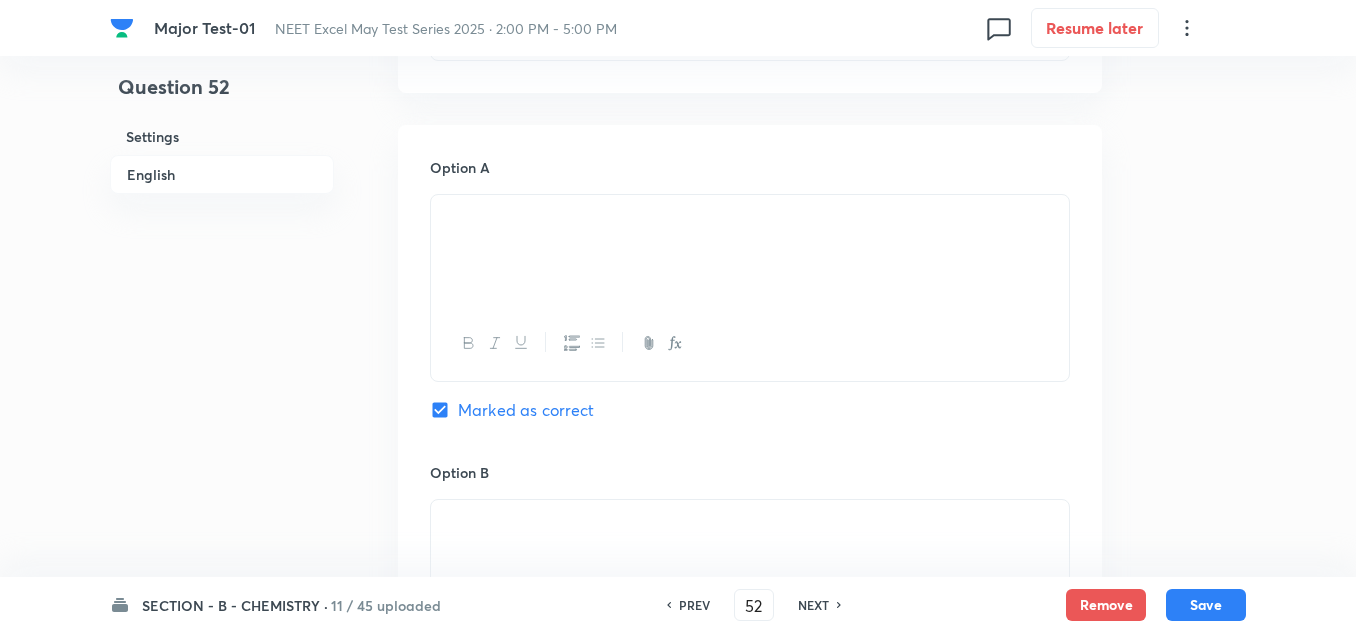 click on "NEXT" at bounding box center [813, 605] 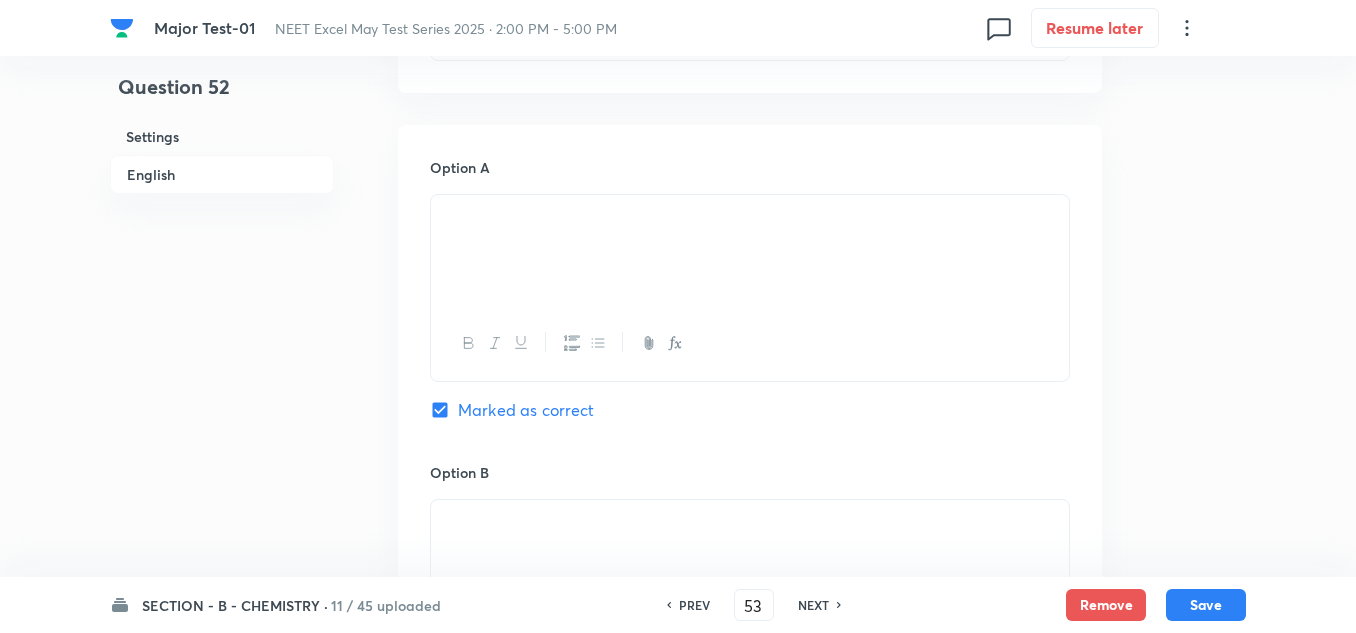 checkbox on "true" 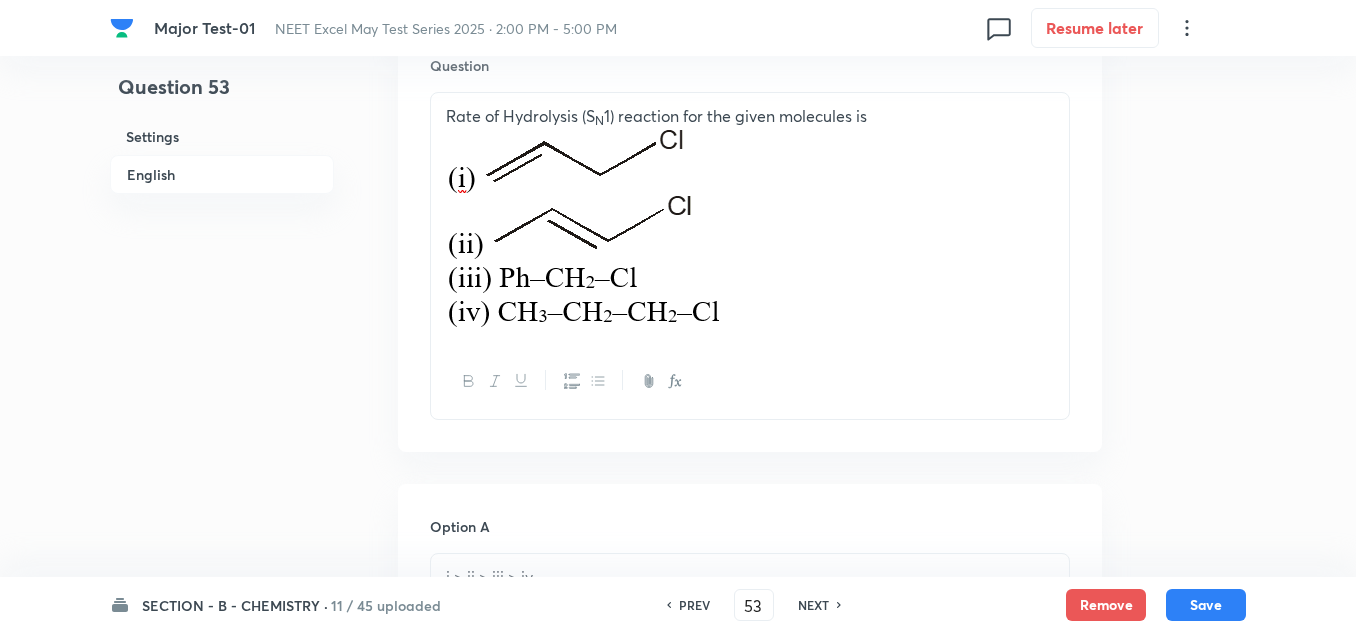 scroll, scrollTop: 701, scrollLeft: 0, axis: vertical 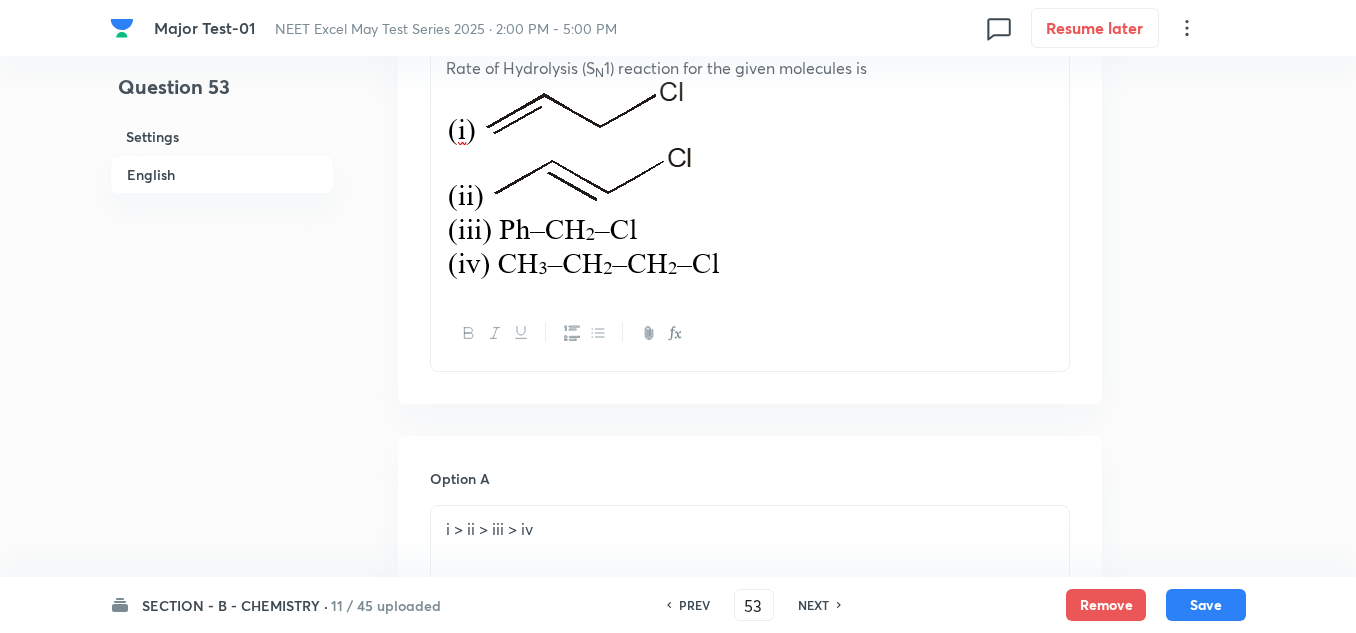 click on "NEXT" at bounding box center [813, 605] 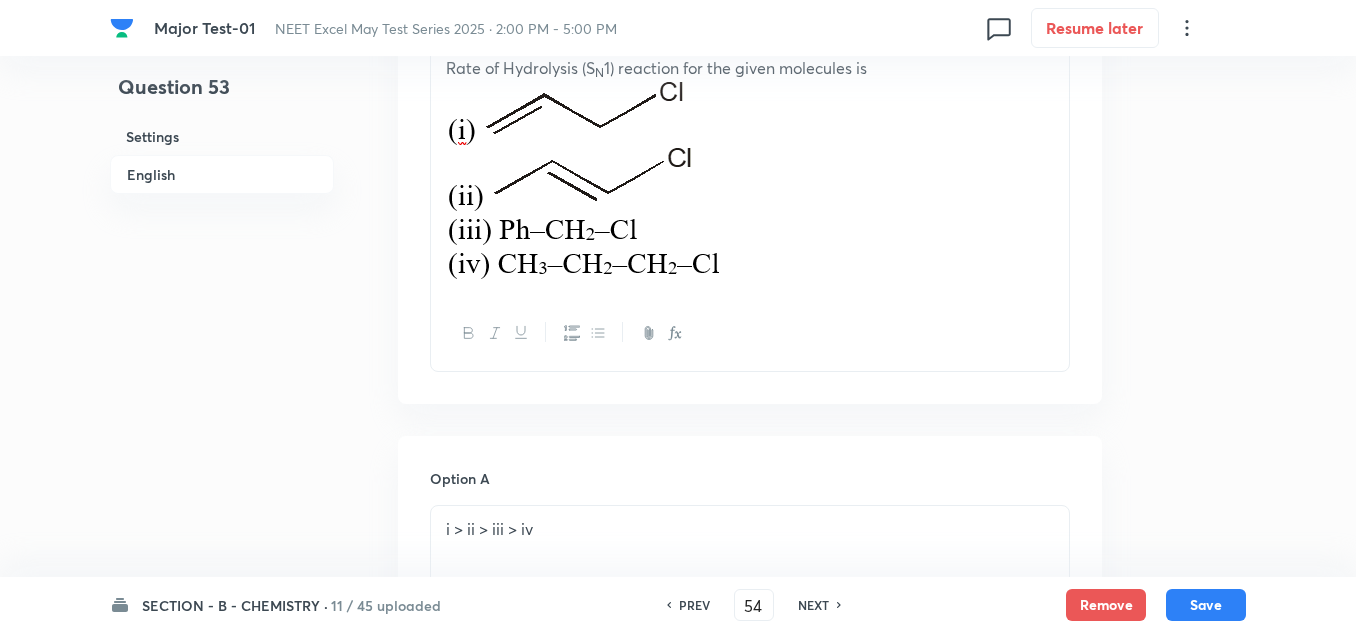 checkbox on "true" 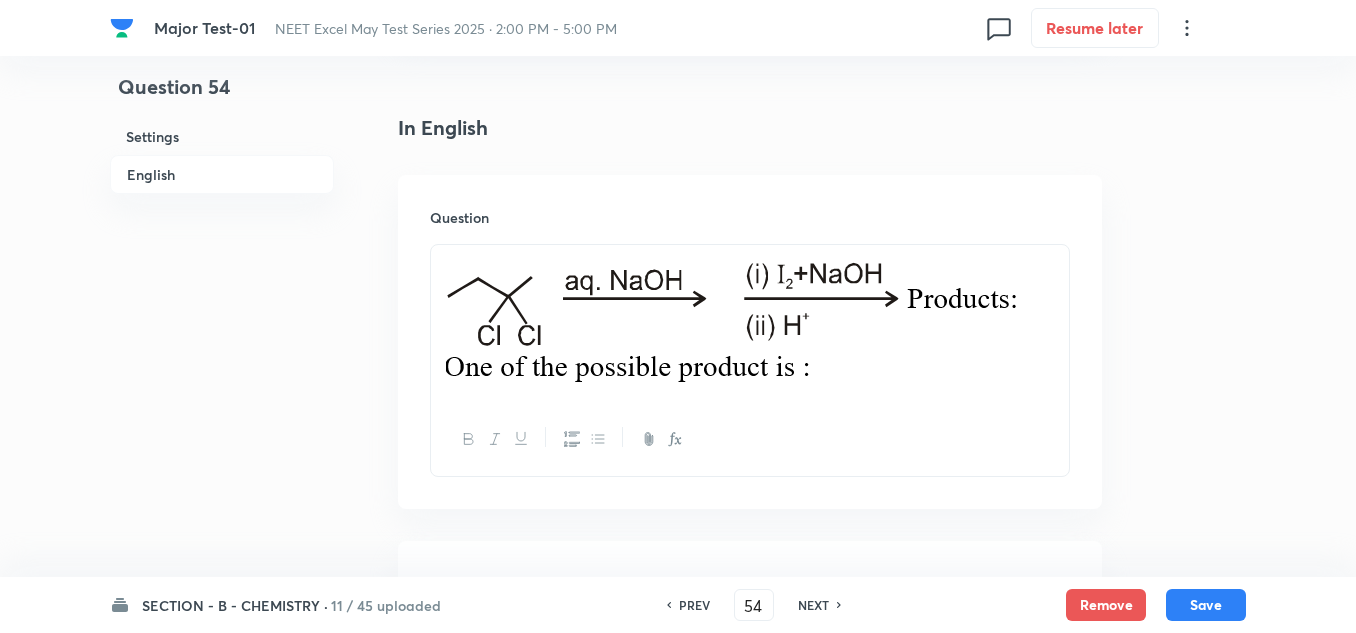 scroll, scrollTop: 601, scrollLeft: 0, axis: vertical 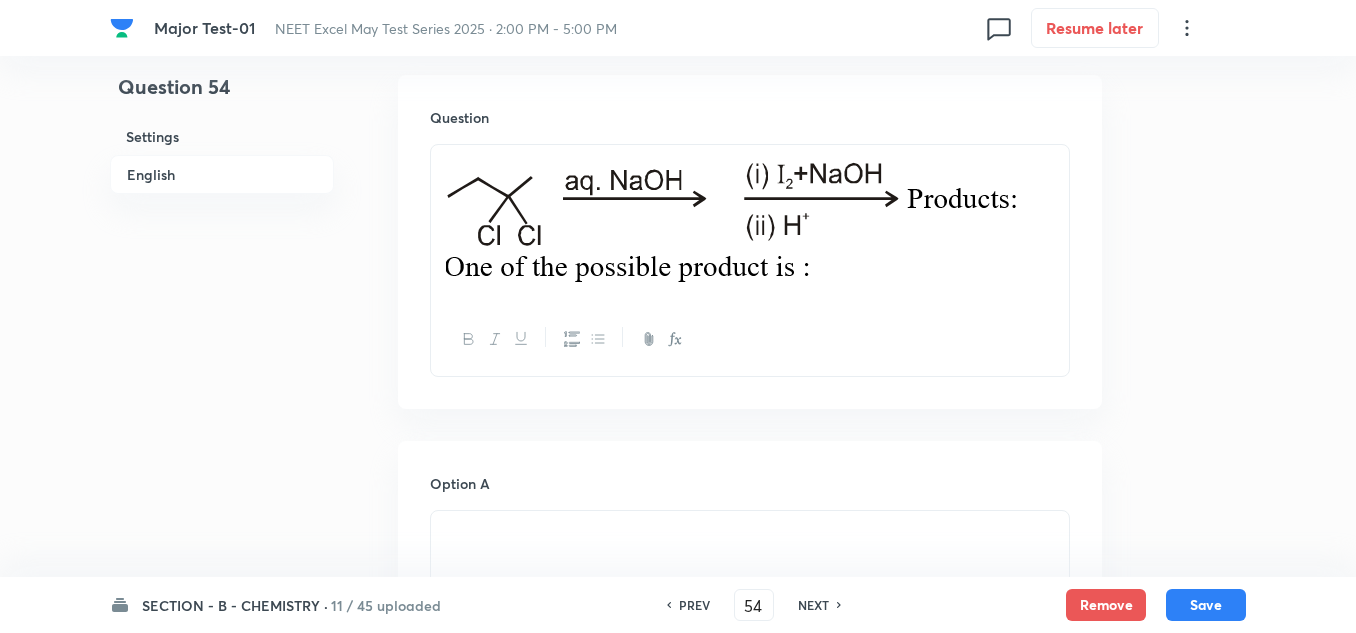 click on "NEXT" at bounding box center (813, 605) 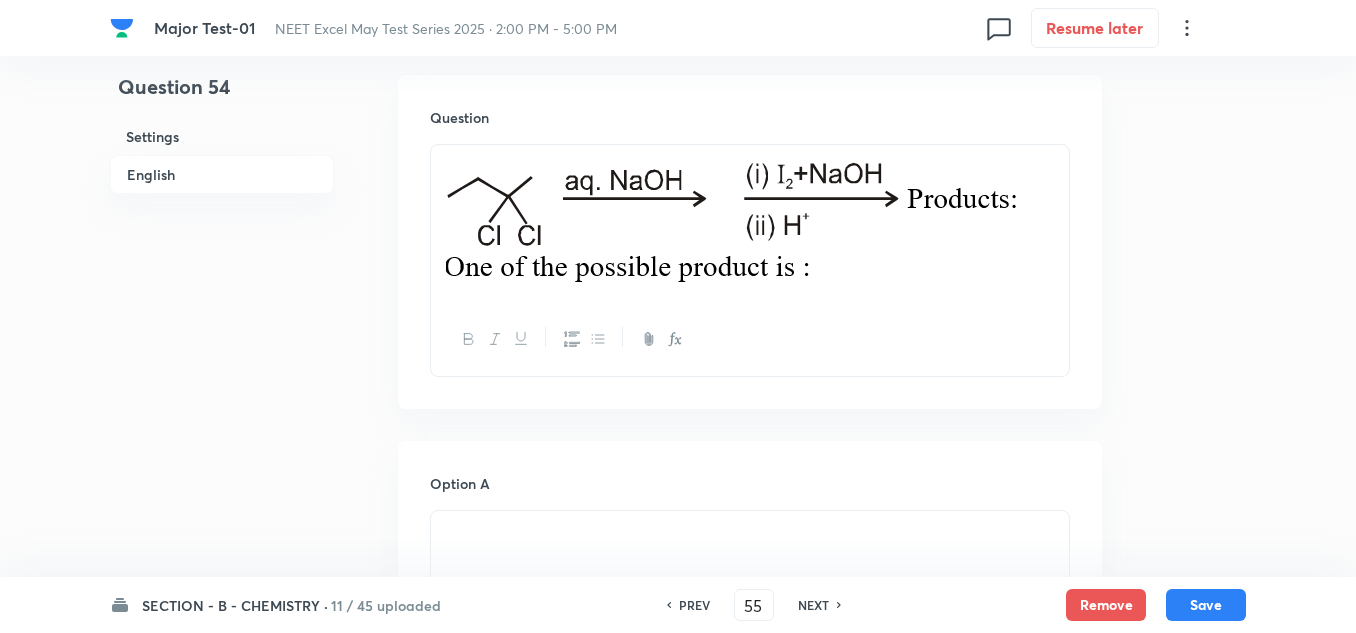 checkbox on "false" 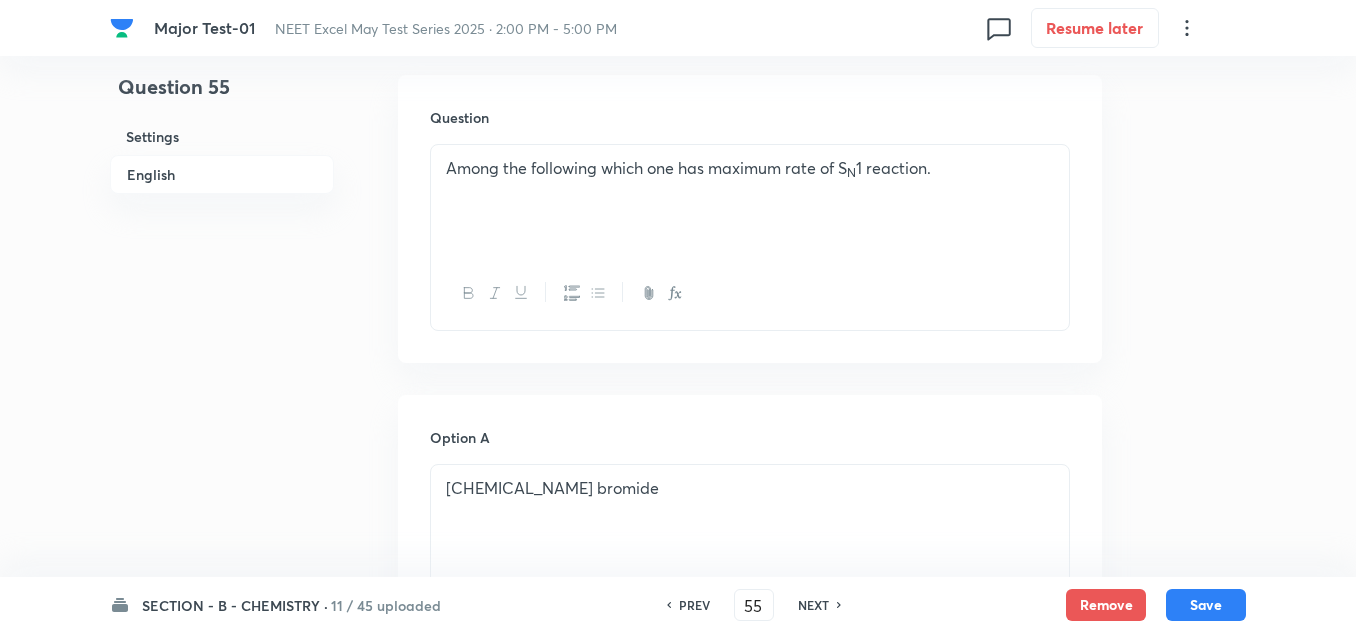 click on "NEXT" at bounding box center [813, 605] 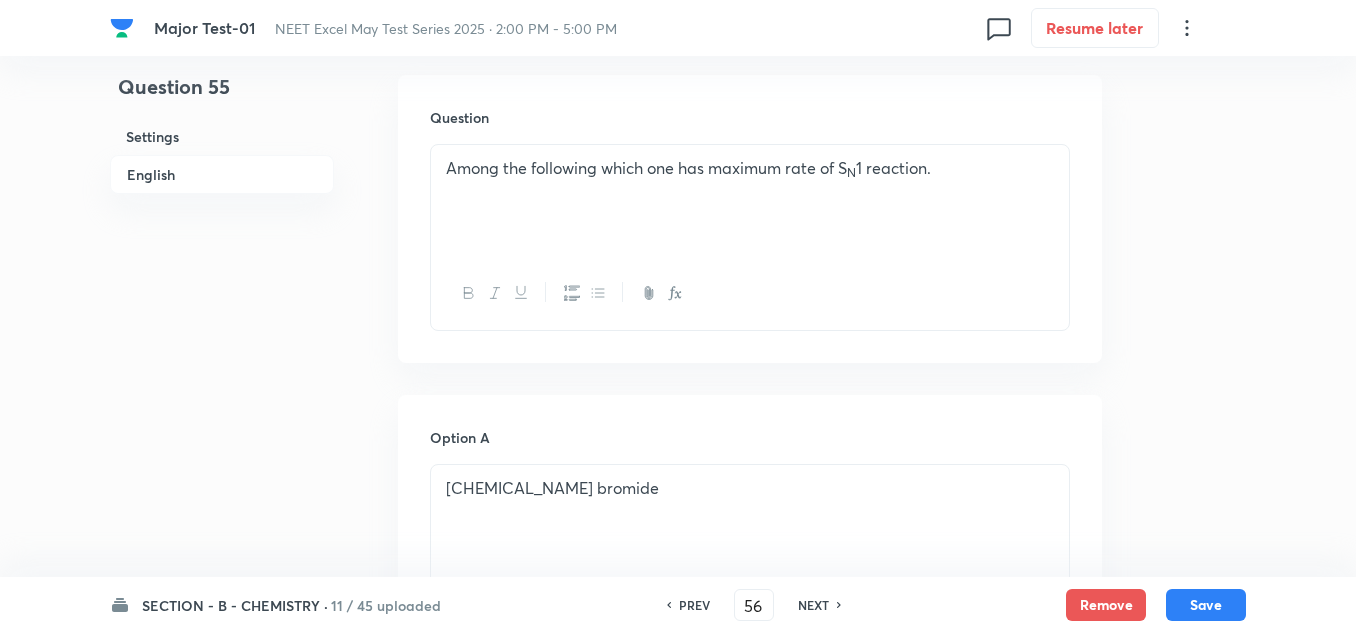 checkbox on "false" 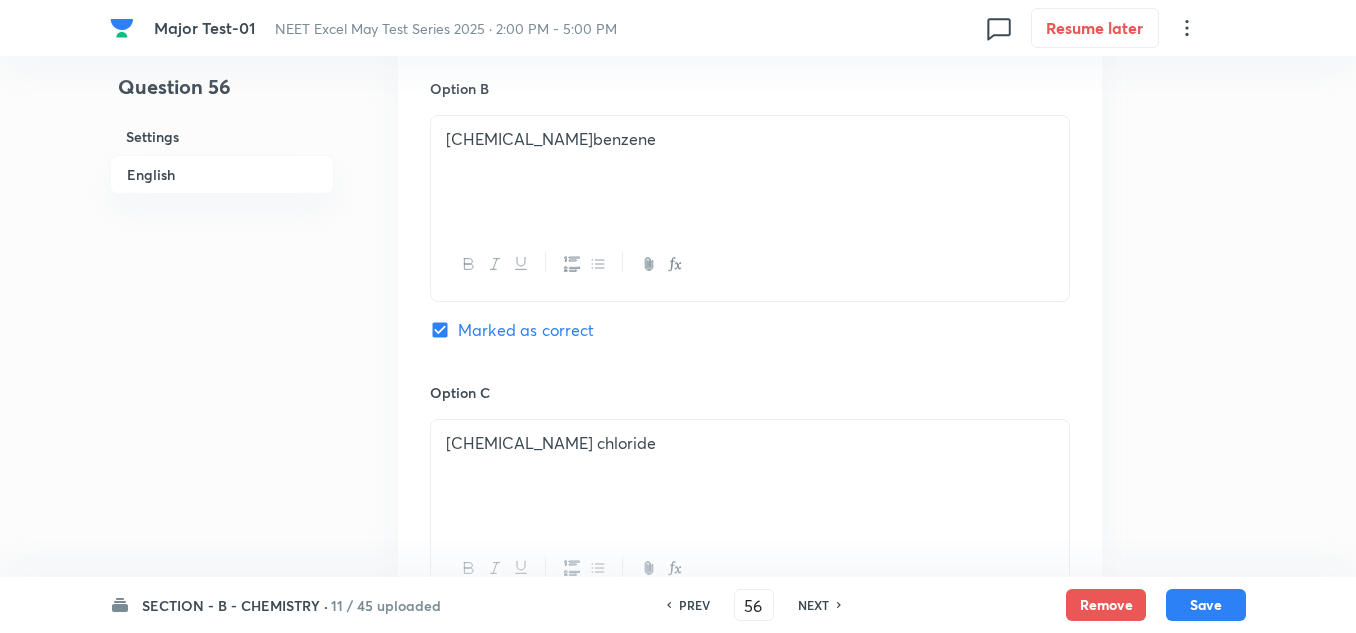 scroll, scrollTop: 1301, scrollLeft: 0, axis: vertical 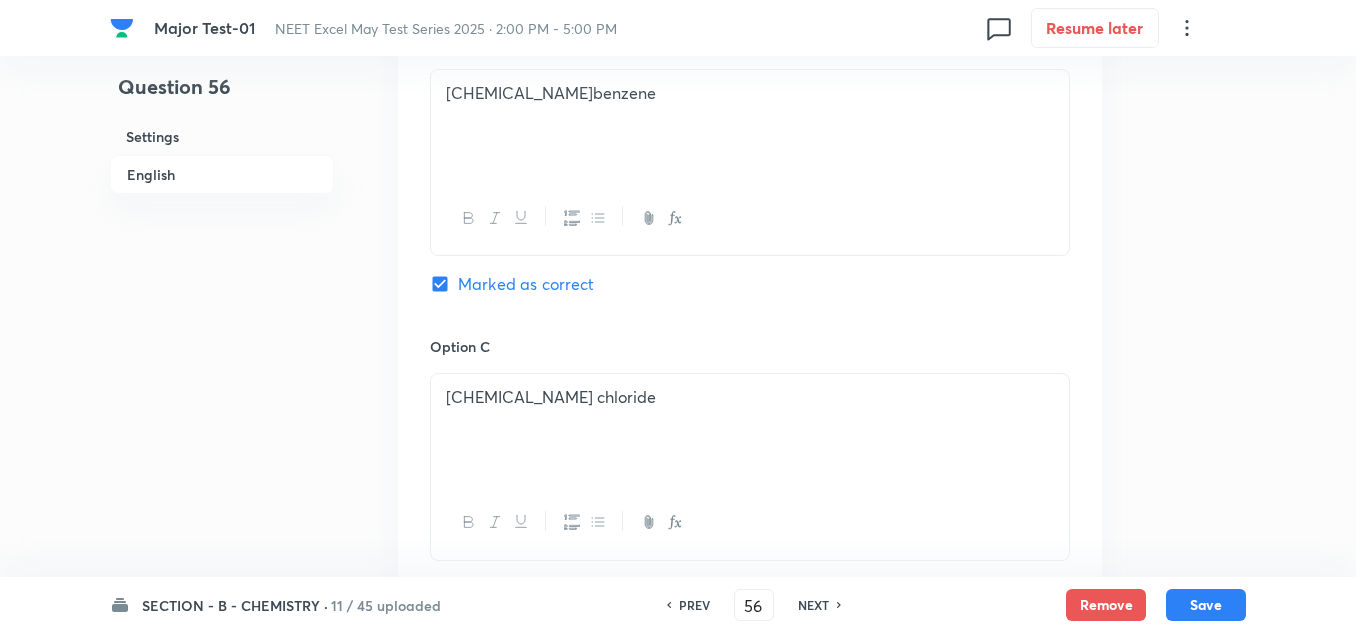 click on "NEXT" at bounding box center (813, 605) 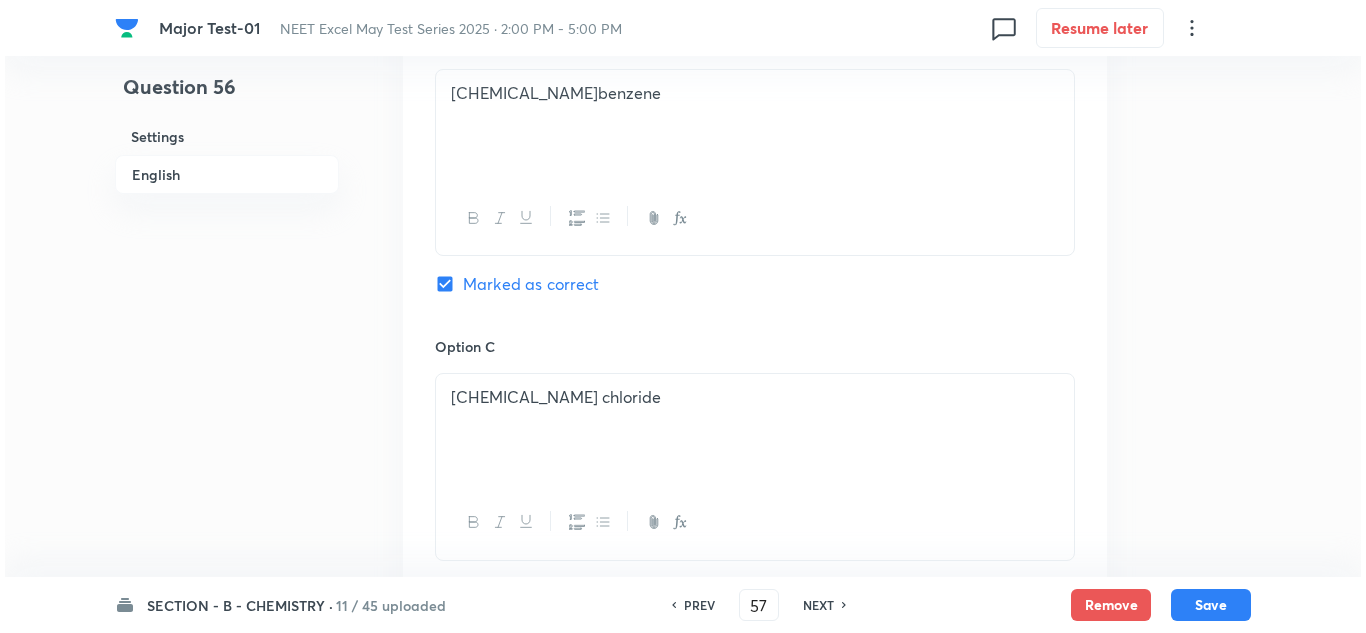 scroll, scrollTop: 0, scrollLeft: 0, axis: both 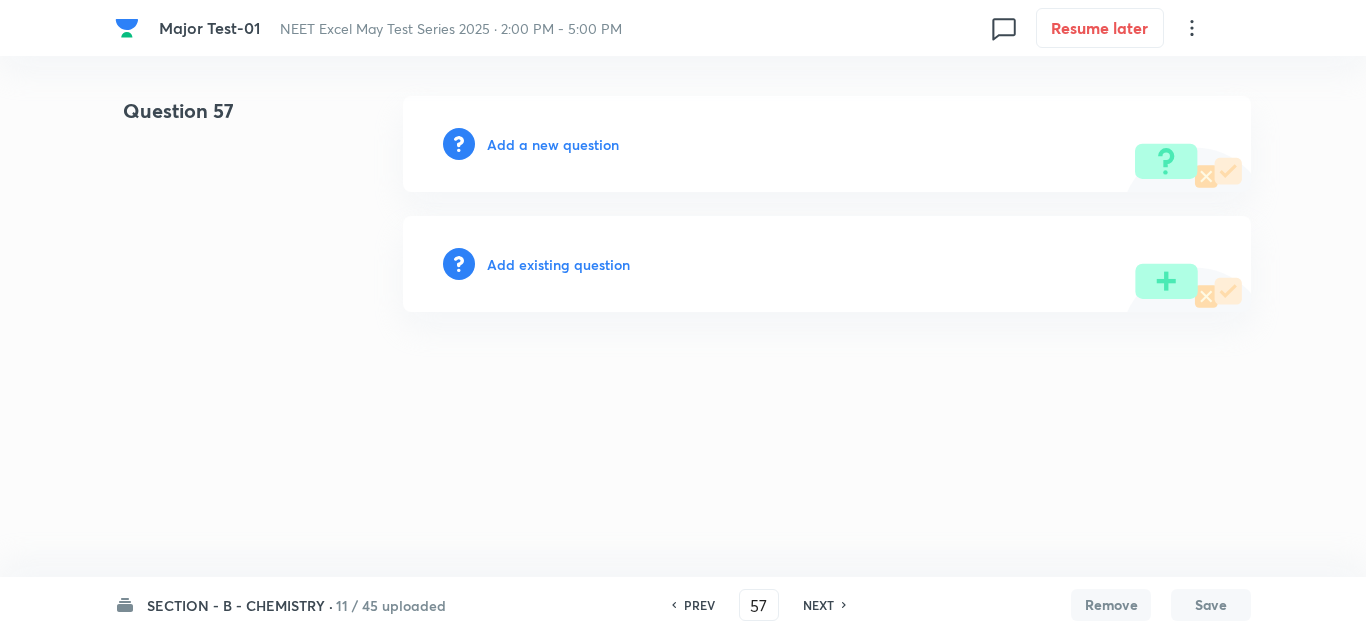 click on "Add a new question" at bounding box center (553, 144) 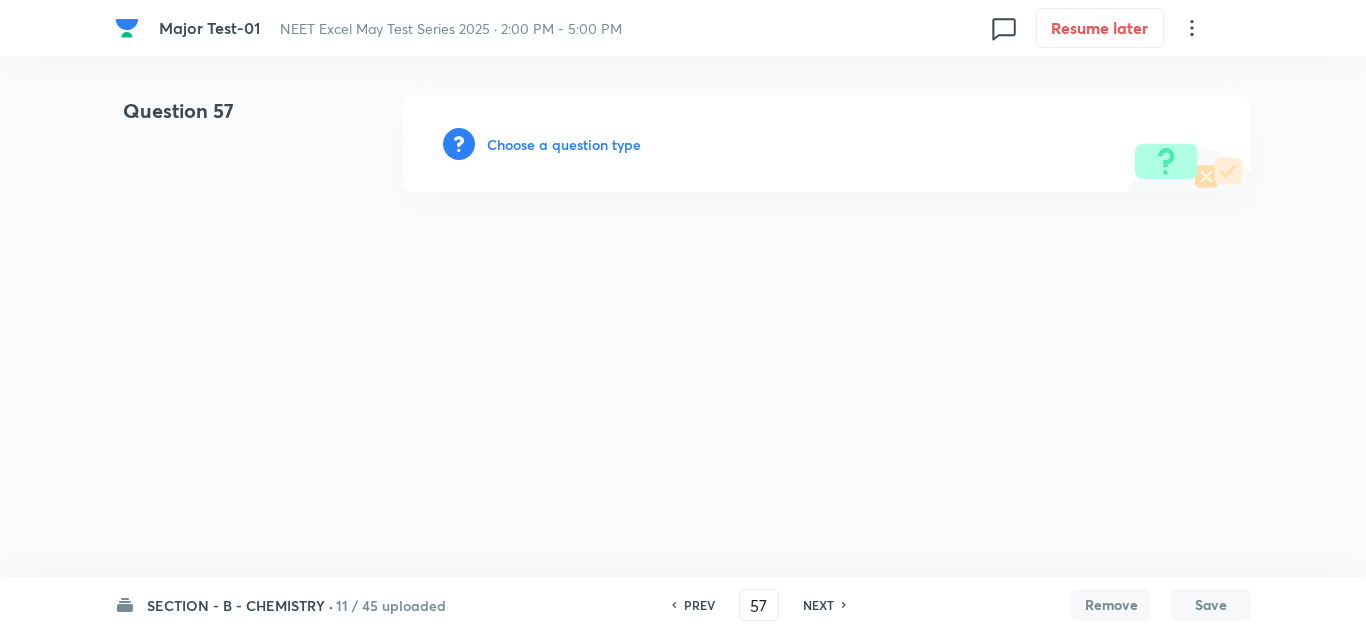 click on "Choose a question type" at bounding box center [564, 144] 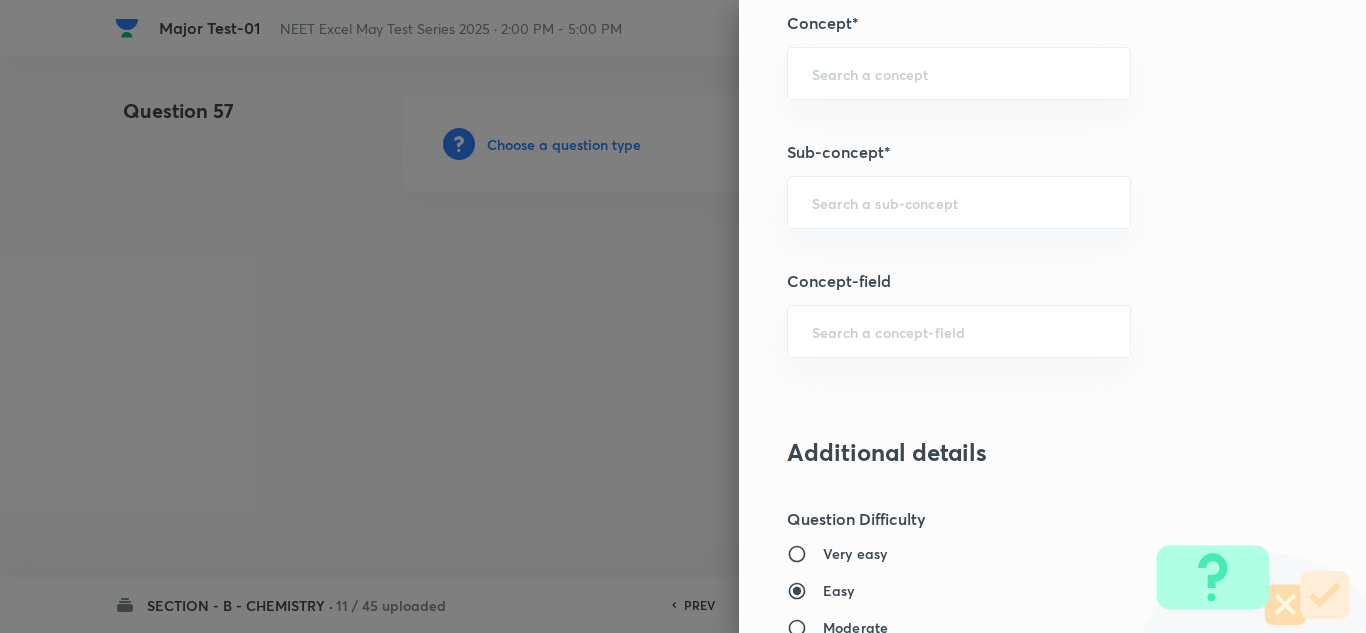 scroll, scrollTop: 1227, scrollLeft: 0, axis: vertical 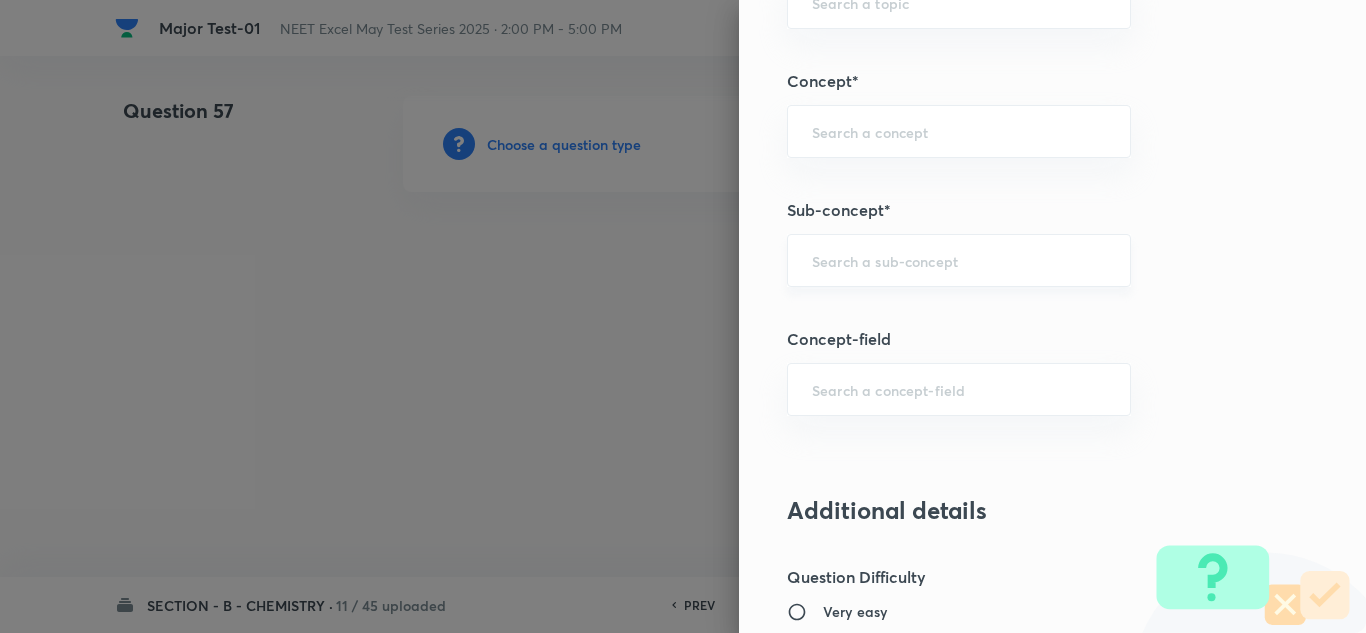 click at bounding box center [959, 260] 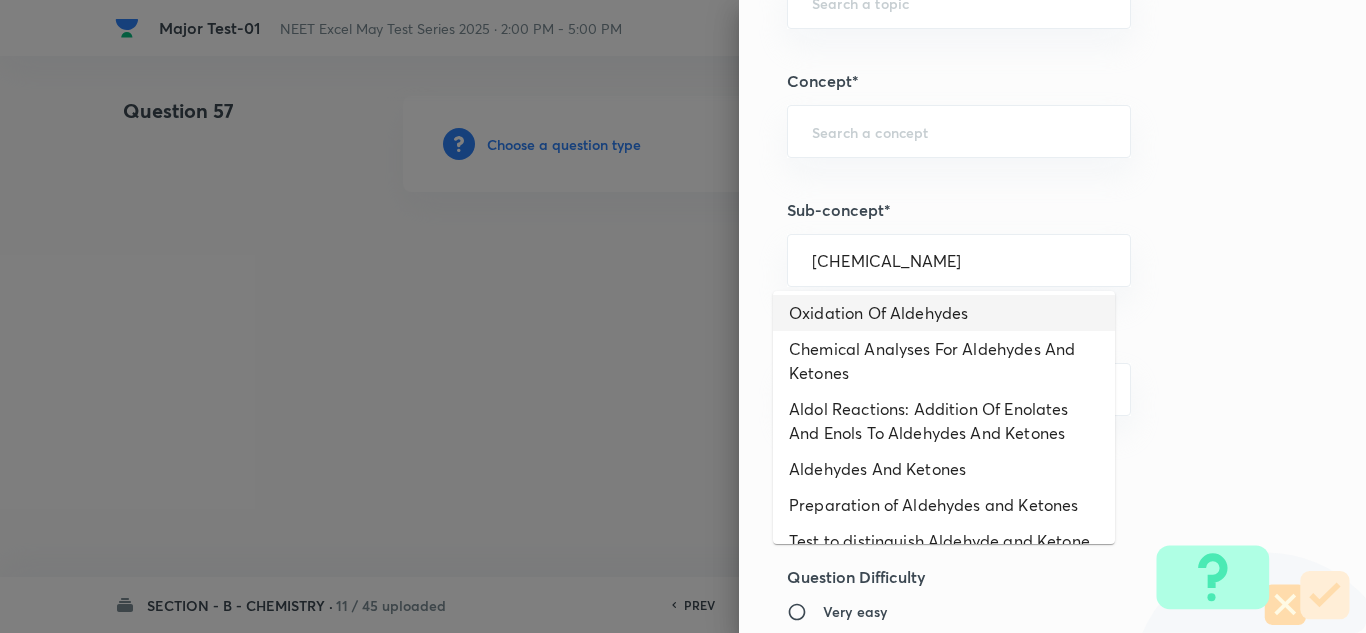 scroll, scrollTop: 147, scrollLeft: 0, axis: vertical 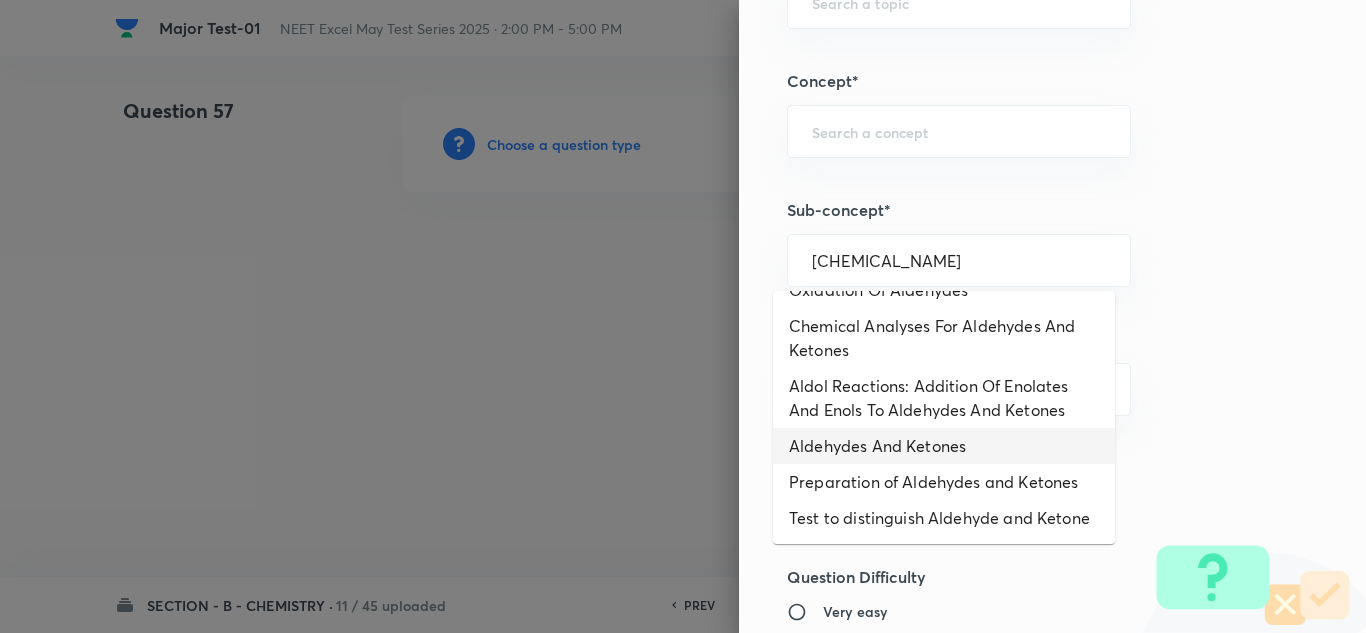click on "Aldehydes And Ketones" at bounding box center [944, 446] 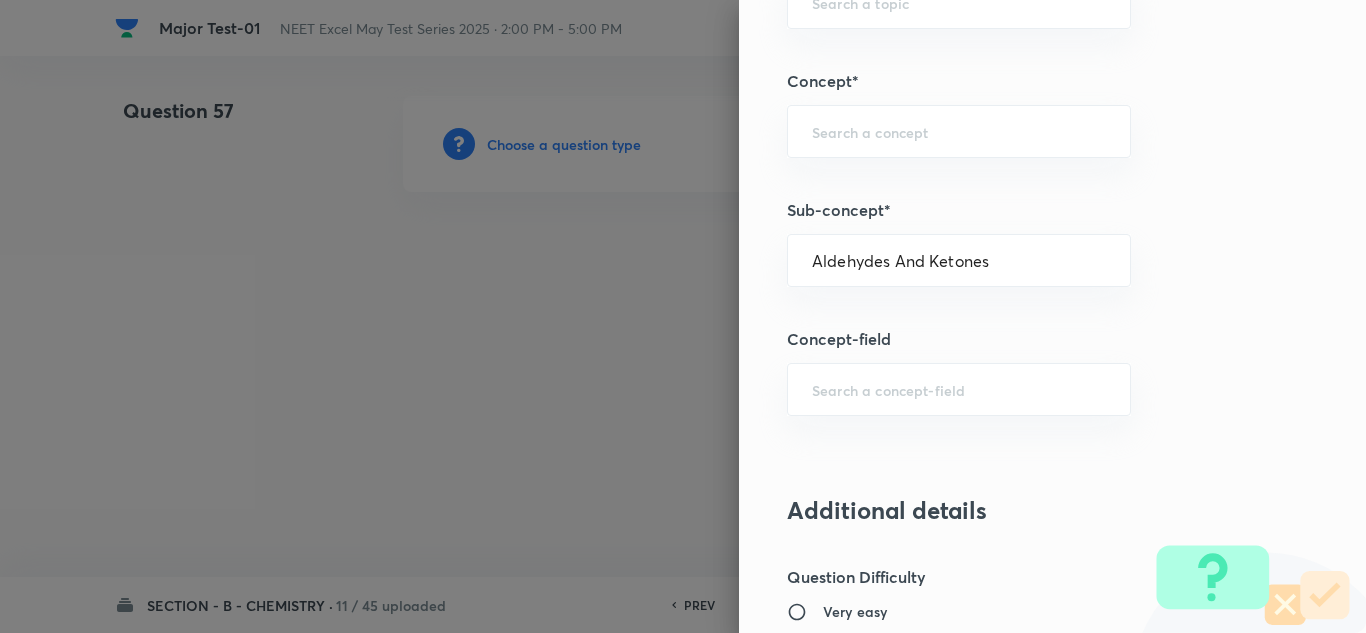 type on "Chemistry" 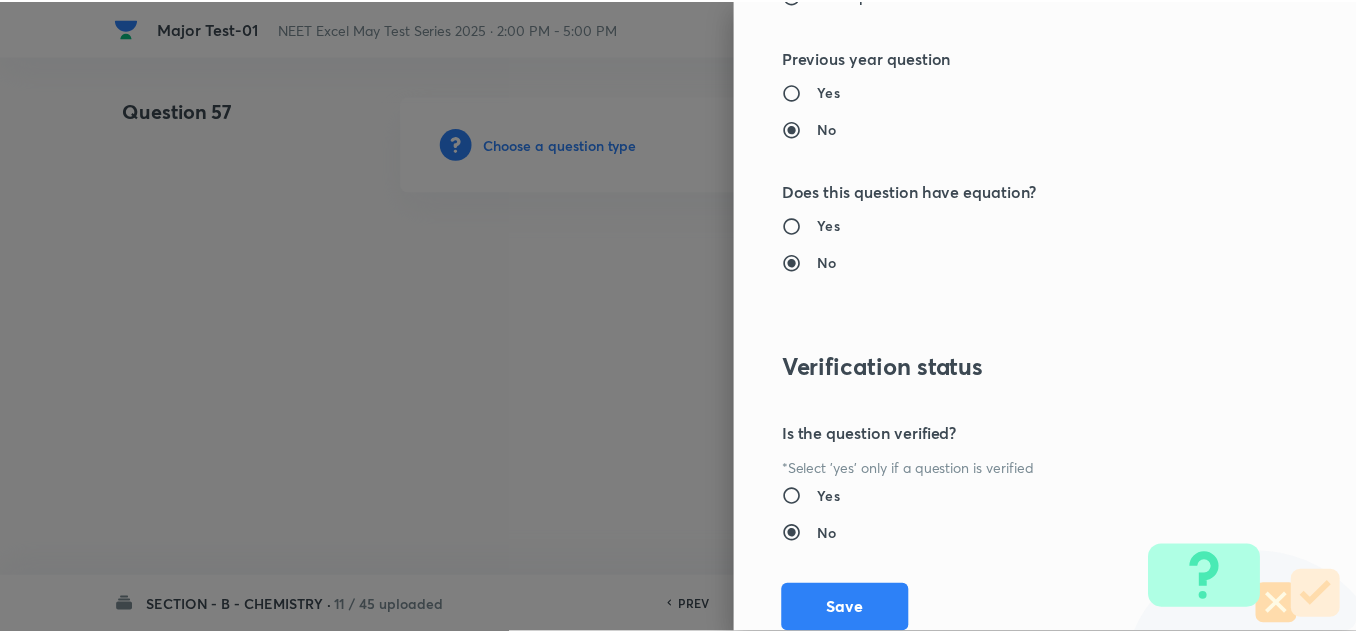 scroll, scrollTop: 2227, scrollLeft: 0, axis: vertical 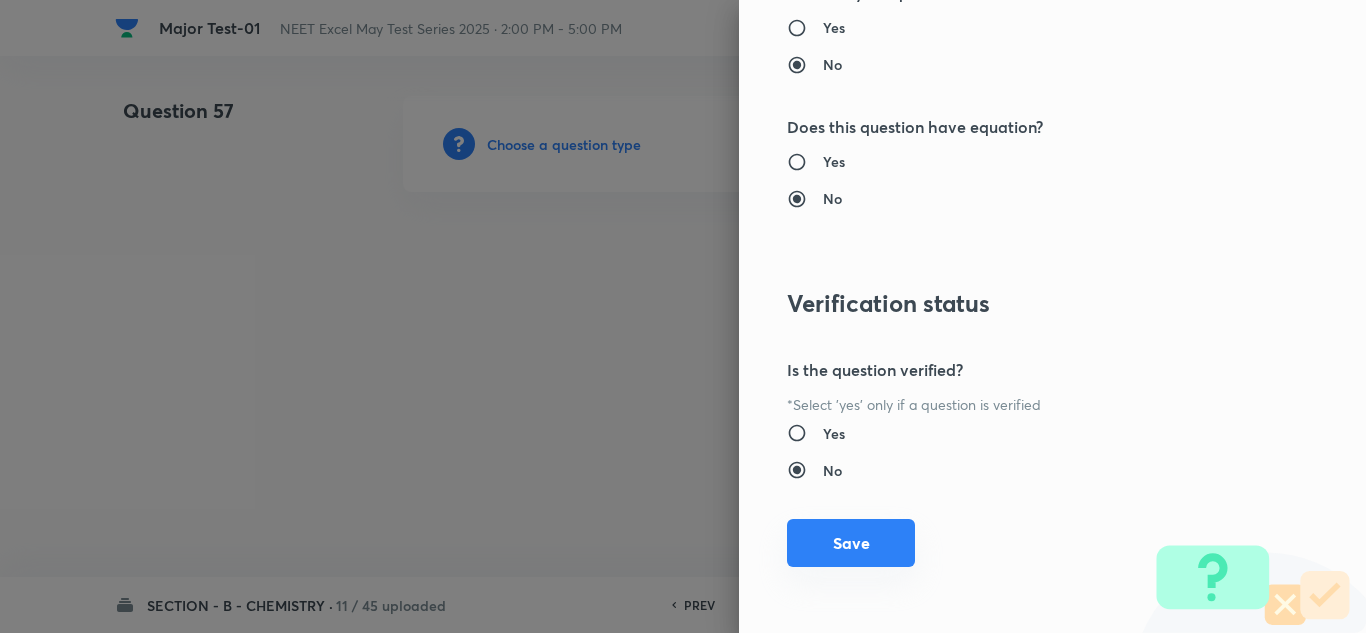 click on "Save" at bounding box center [851, 543] 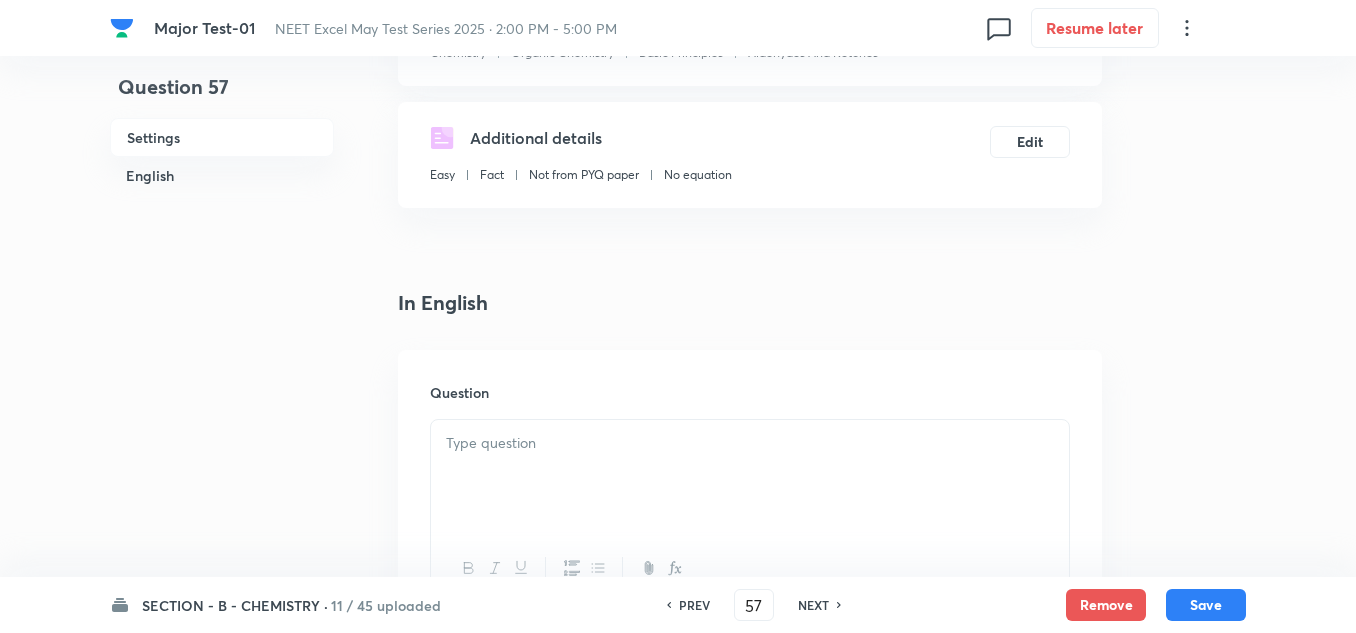 scroll, scrollTop: 400, scrollLeft: 0, axis: vertical 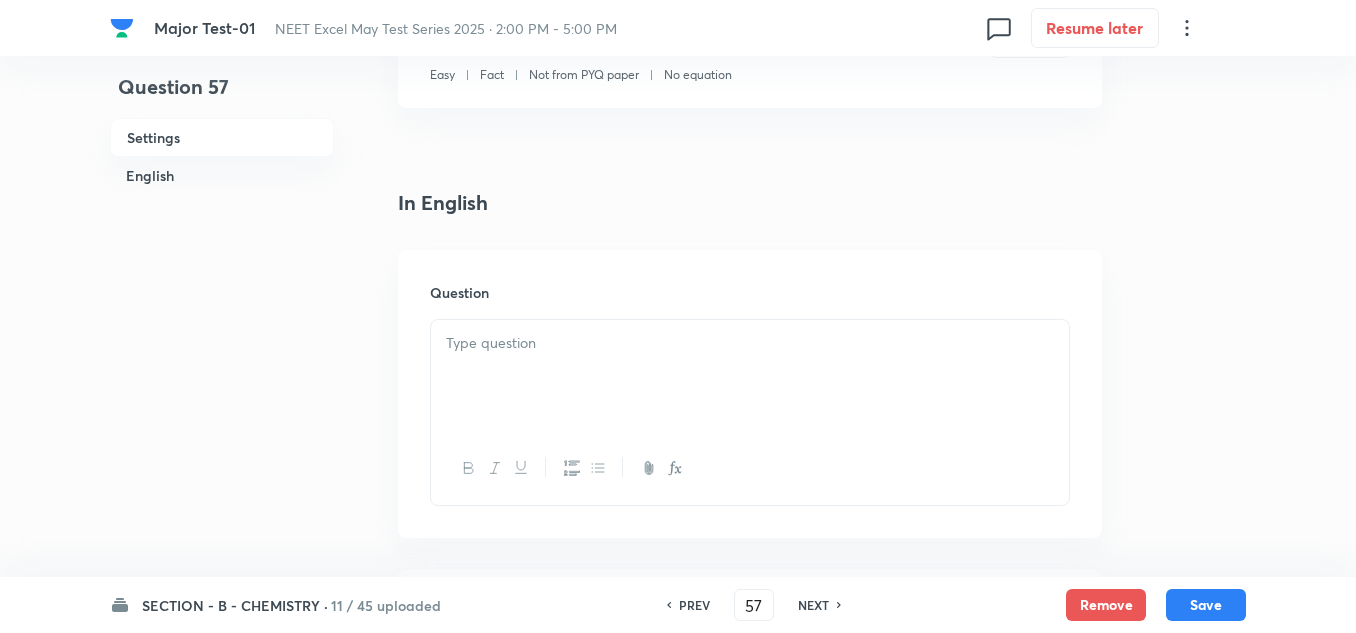 click at bounding box center [750, 376] 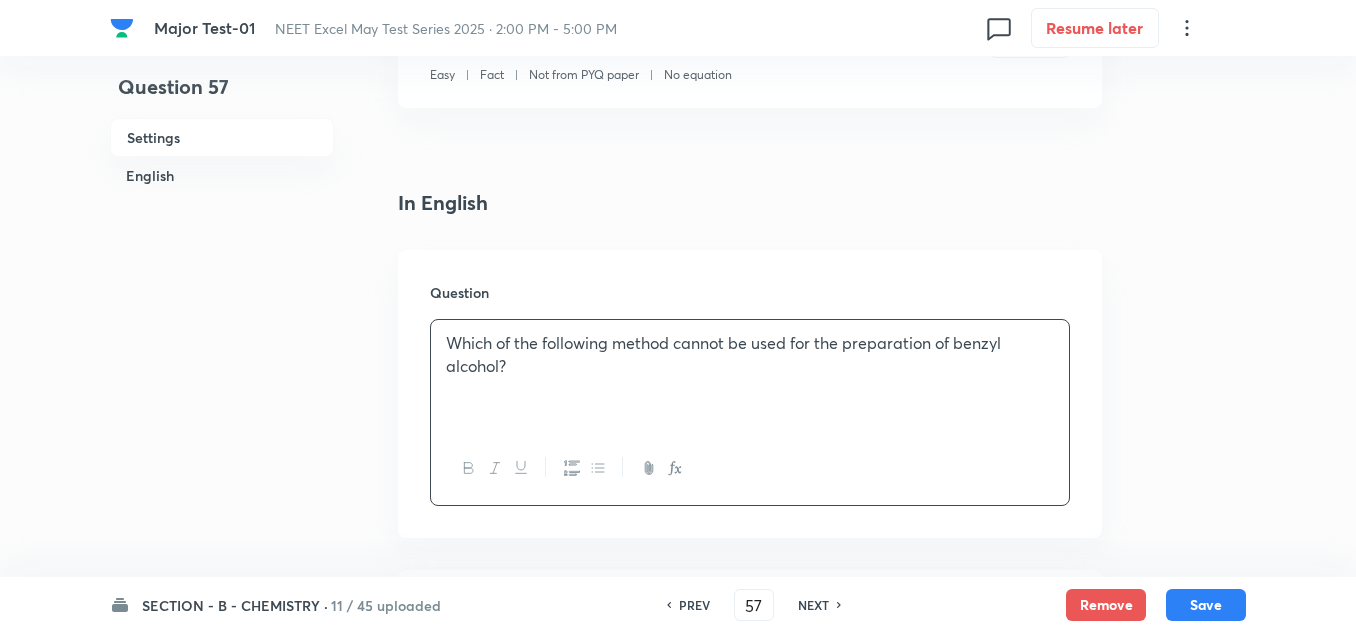 scroll, scrollTop: 700, scrollLeft: 0, axis: vertical 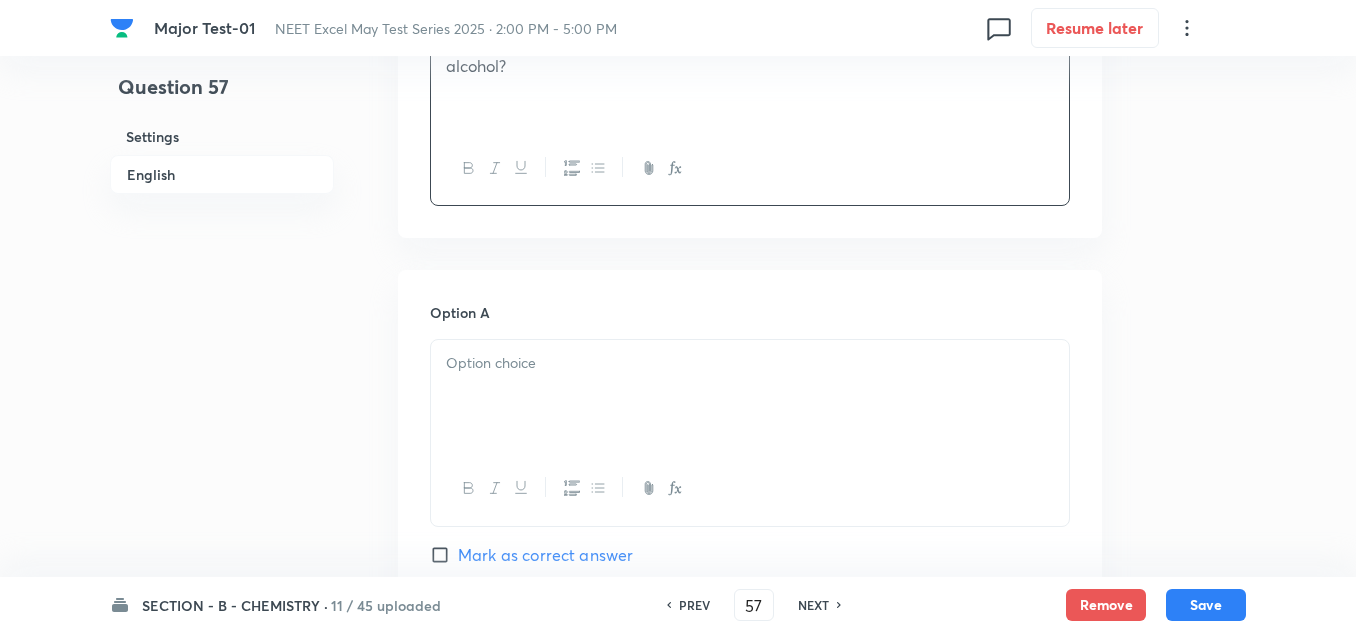 click at bounding box center [750, 396] 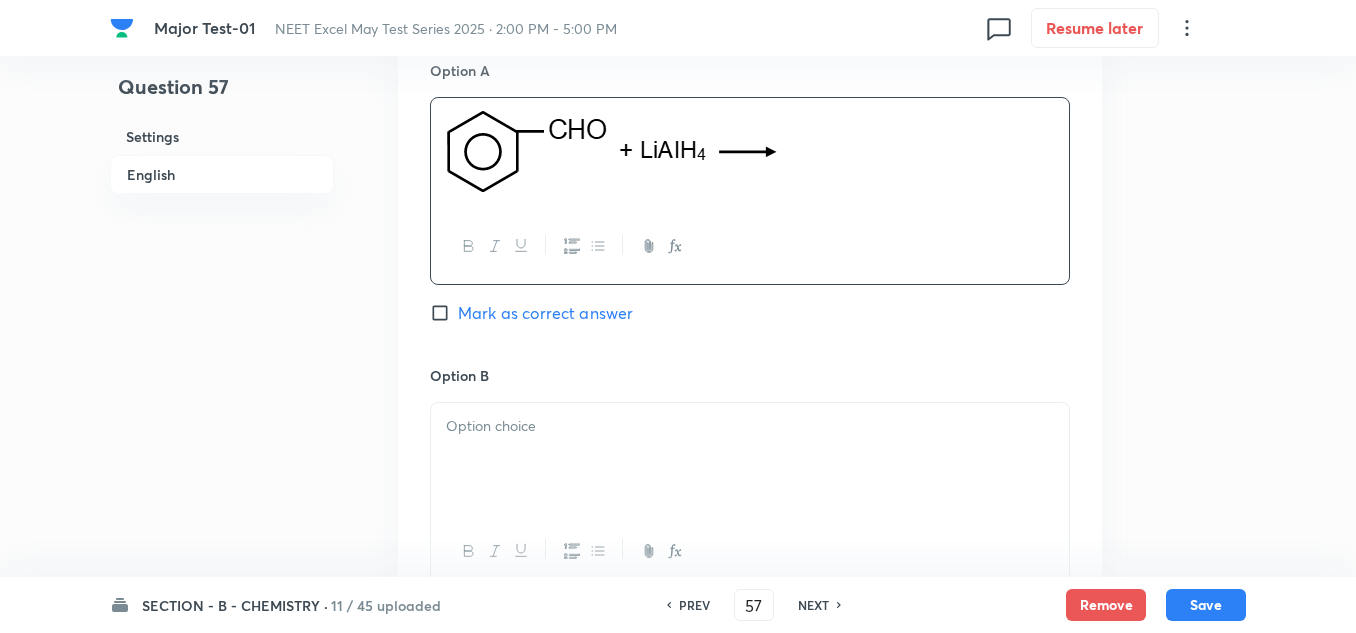 scroll, scrollTop: 1000, scrollLeft: 0, axis: vertical 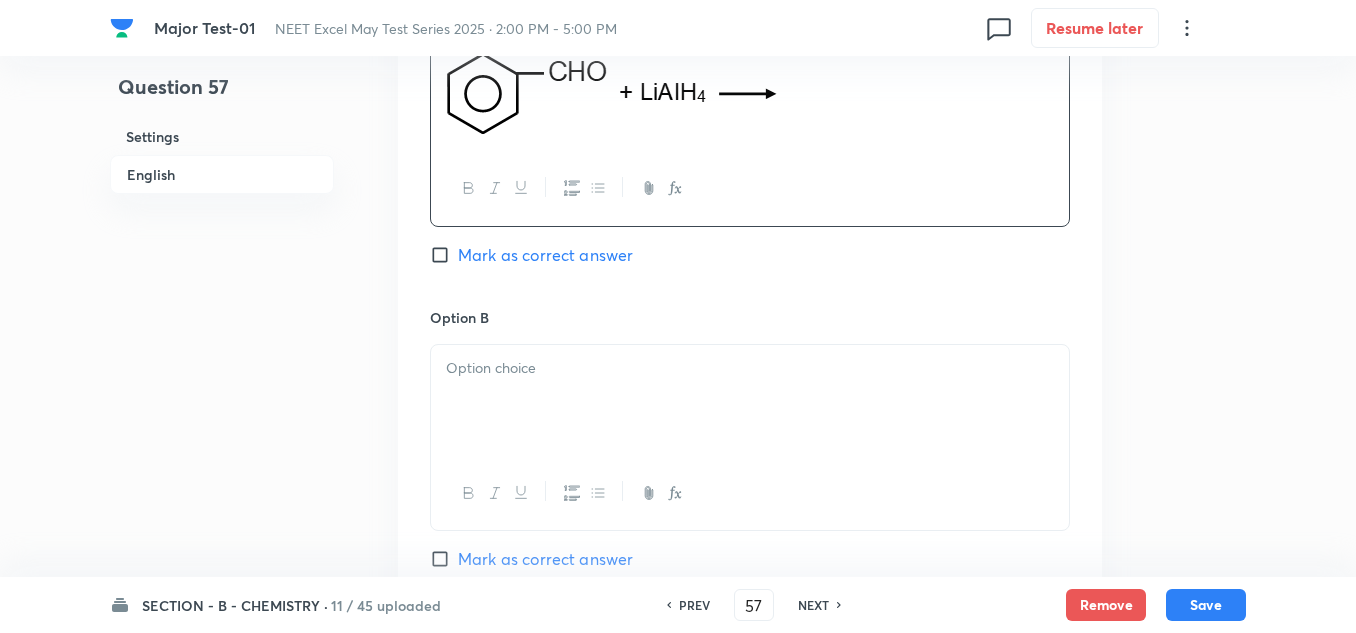 click at bounding box center [750, 401] 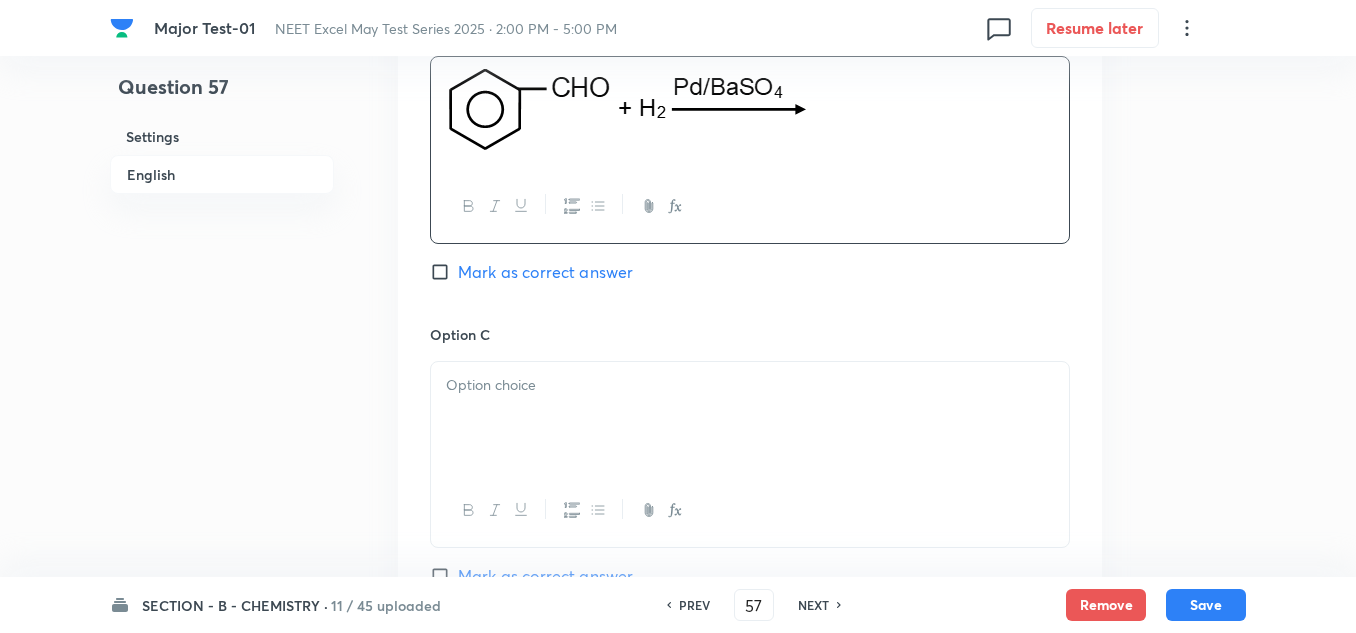 scroll, scrollTop: 1300, scrollLeft: 0, axis: vertical 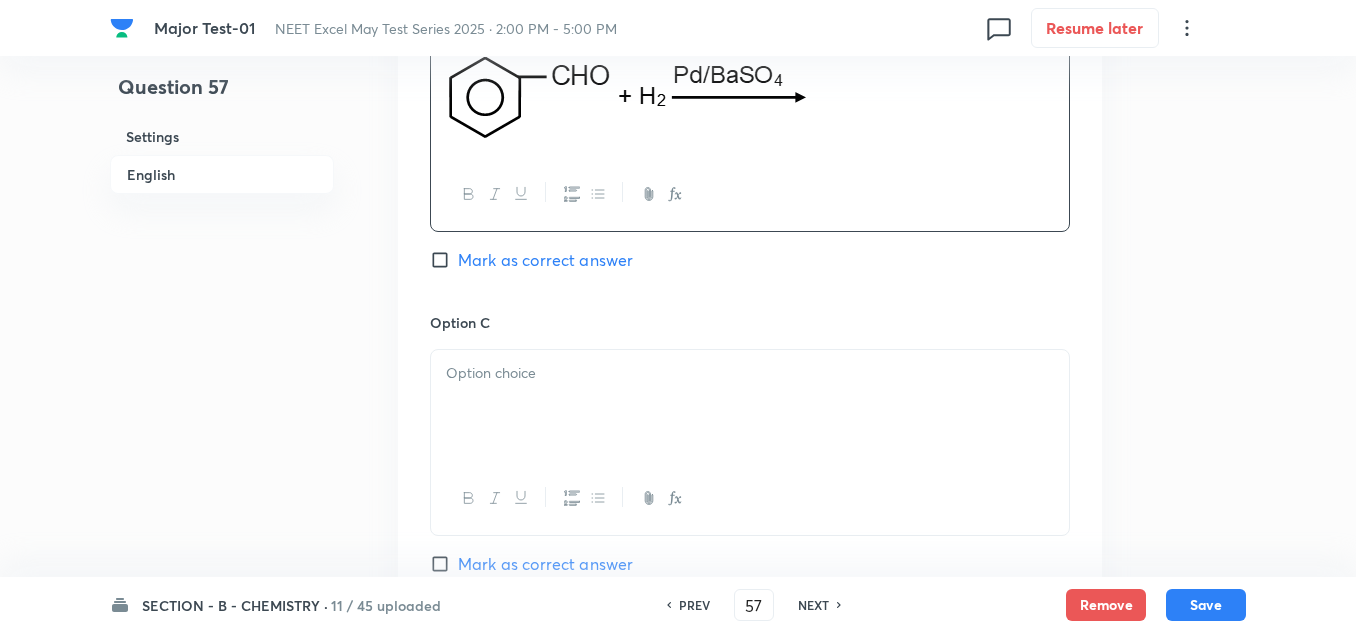 click at bounding box center (750, 406) 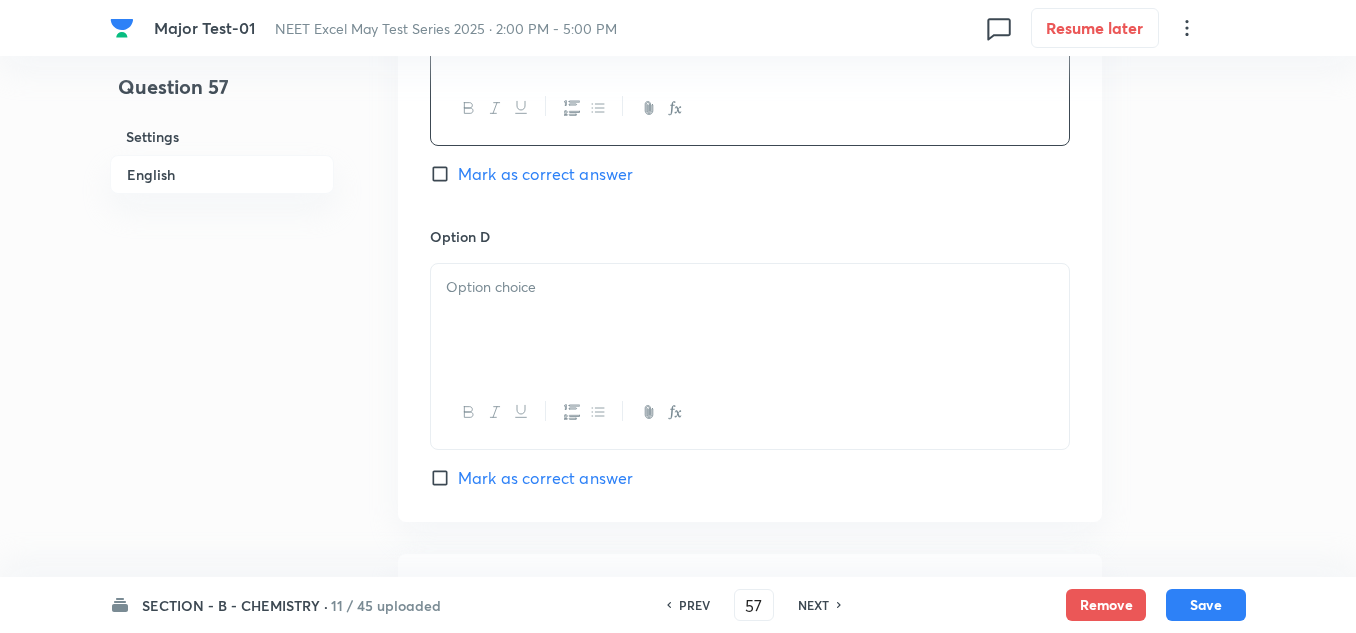 scroll, scrollTop: 1700, scrollLeft: 0, axis: vertical 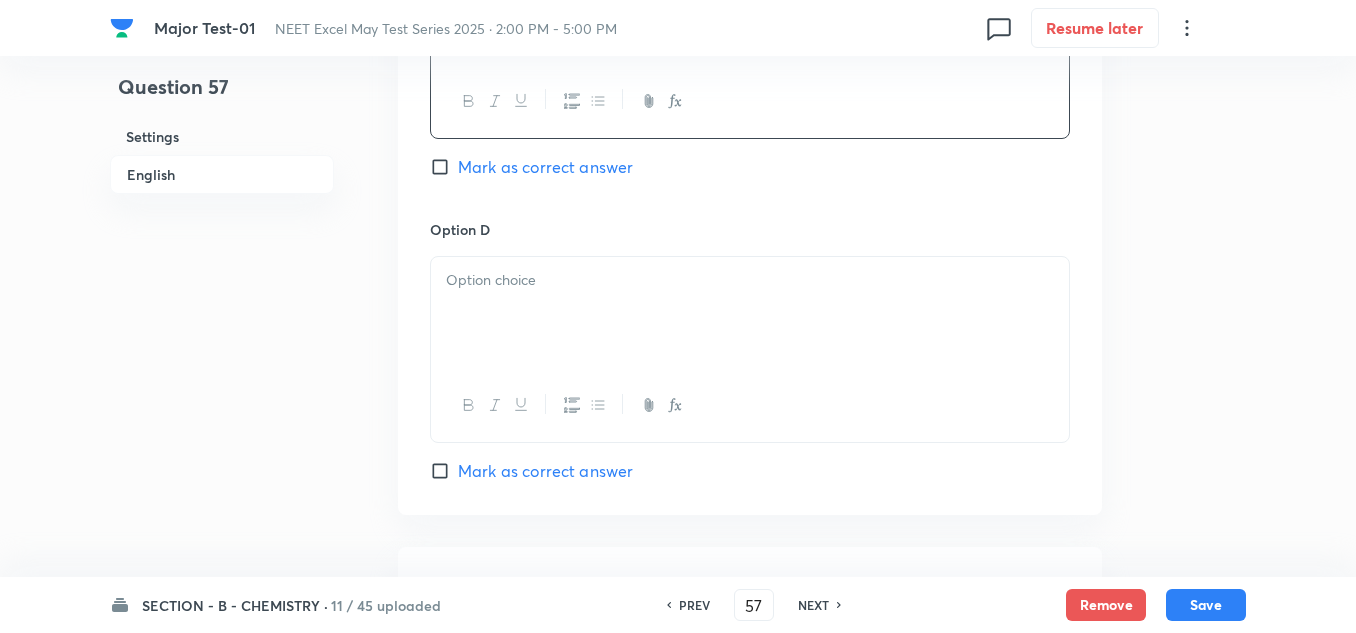 click at bounding box center (750, 313) 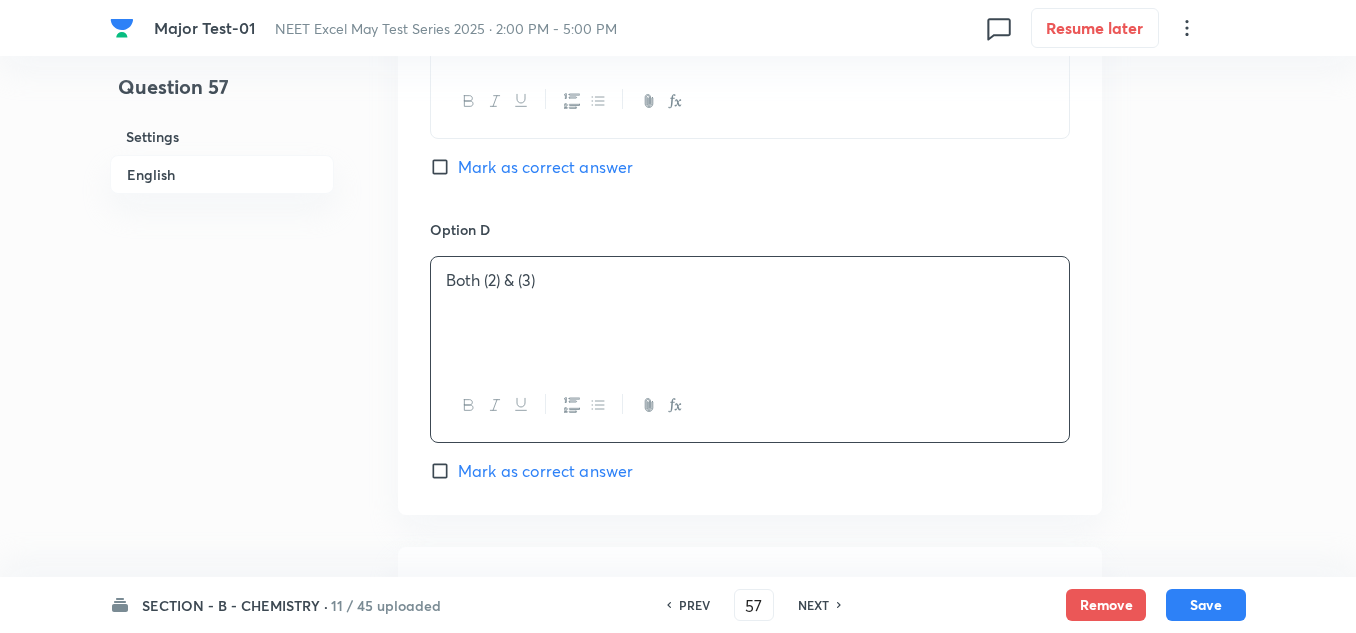 click on "Mark as correct answer" at bounding box center (545, 471) 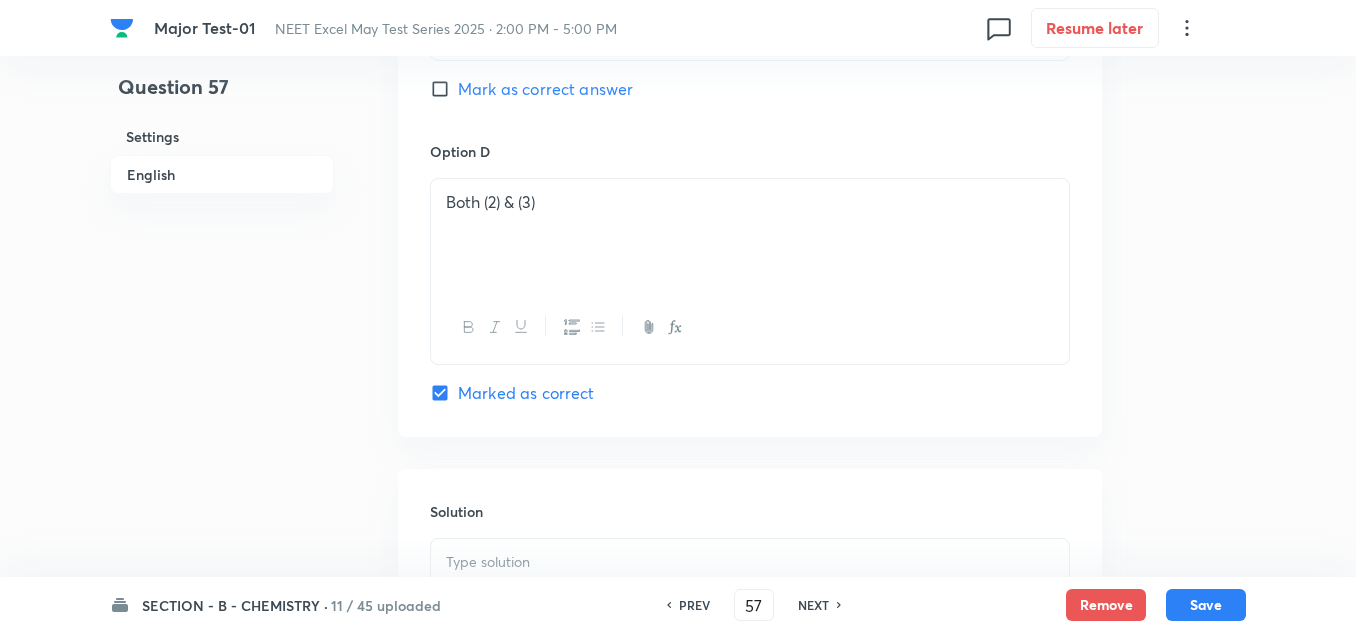 scroll, scrollTop: 2000, scrollLeft: 0, axis: vertical 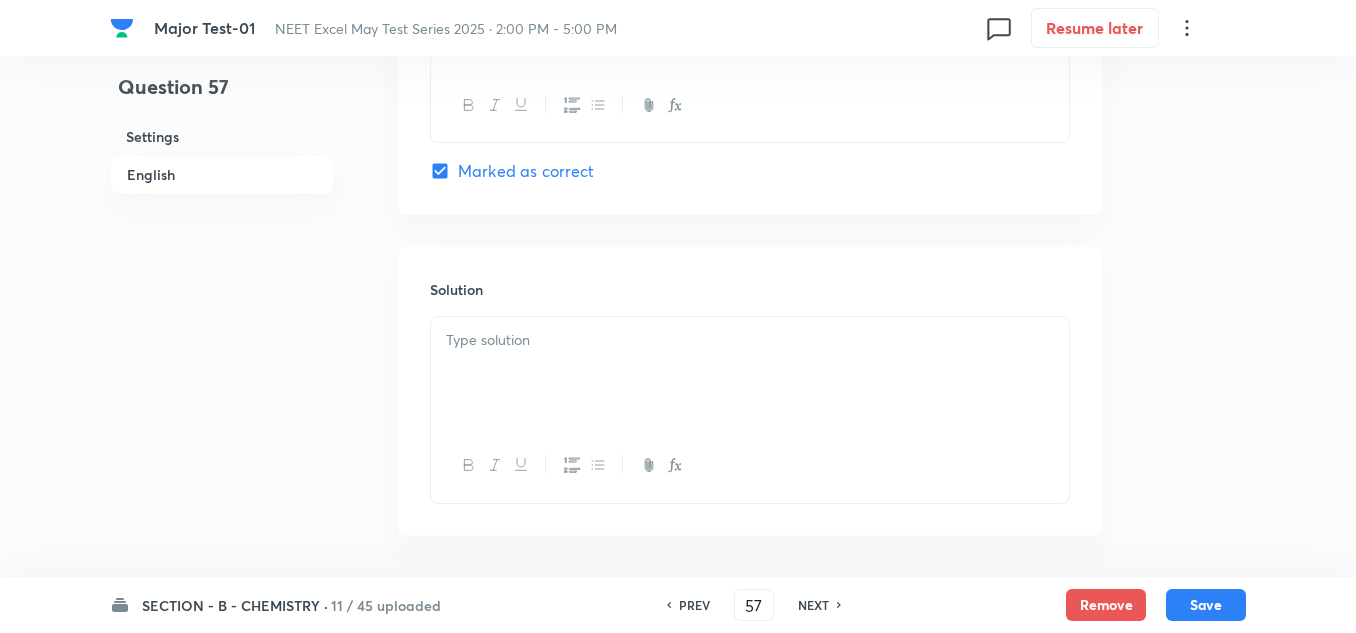 click at bounding box center (750, 373) 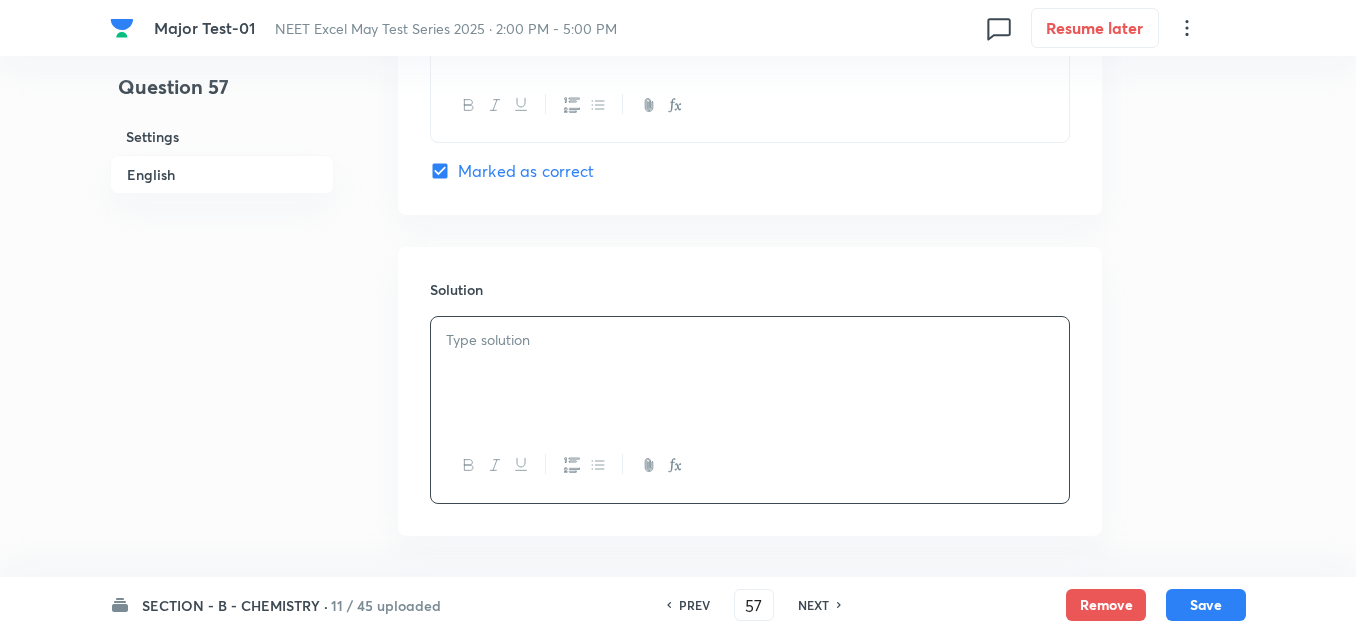 type 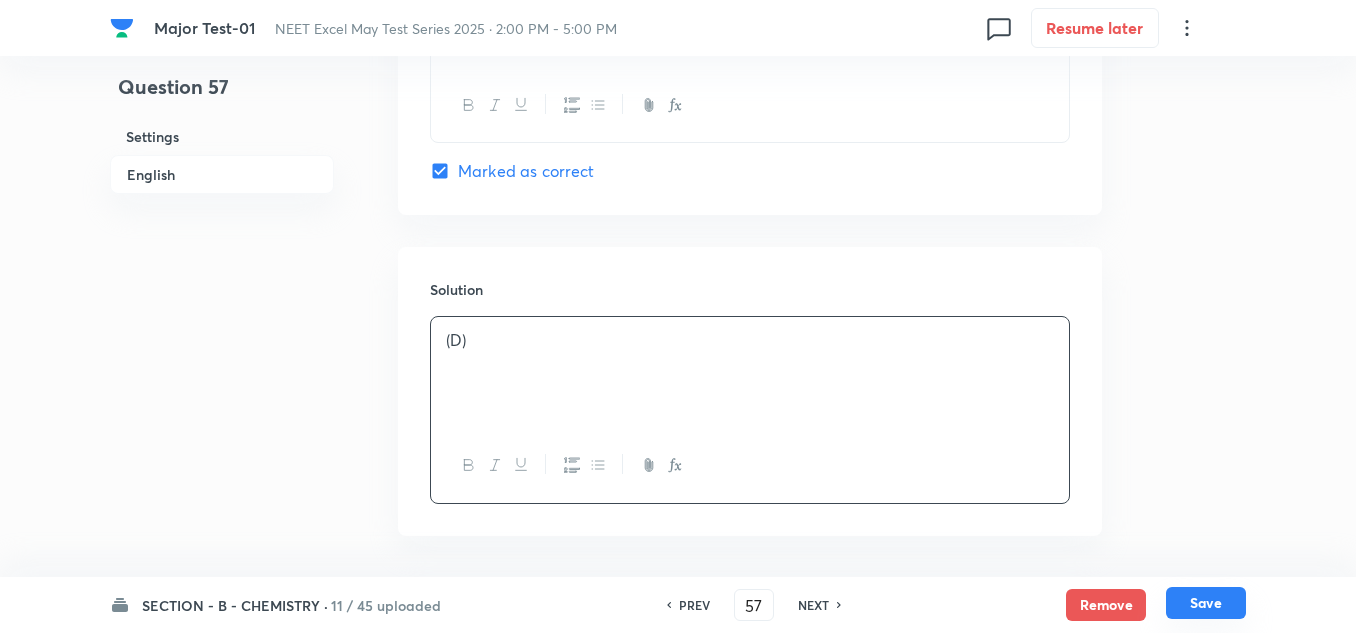 click on "Save" at bounding box center [1206, 603] 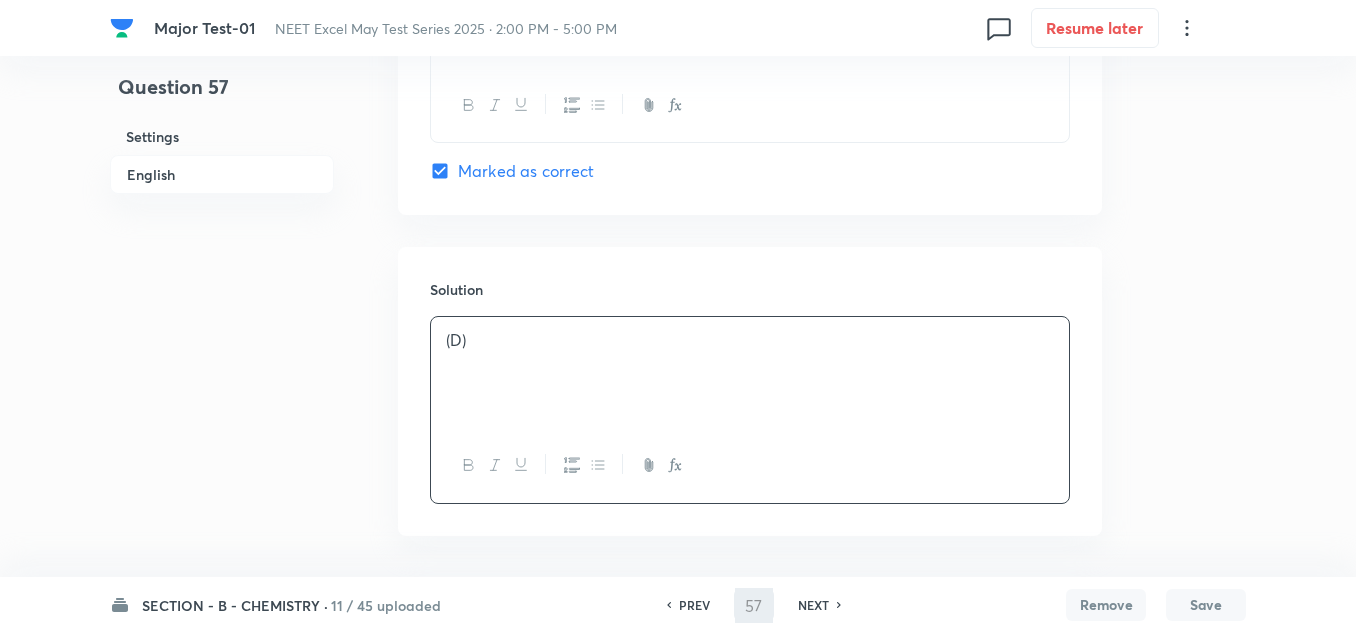 type on "58" 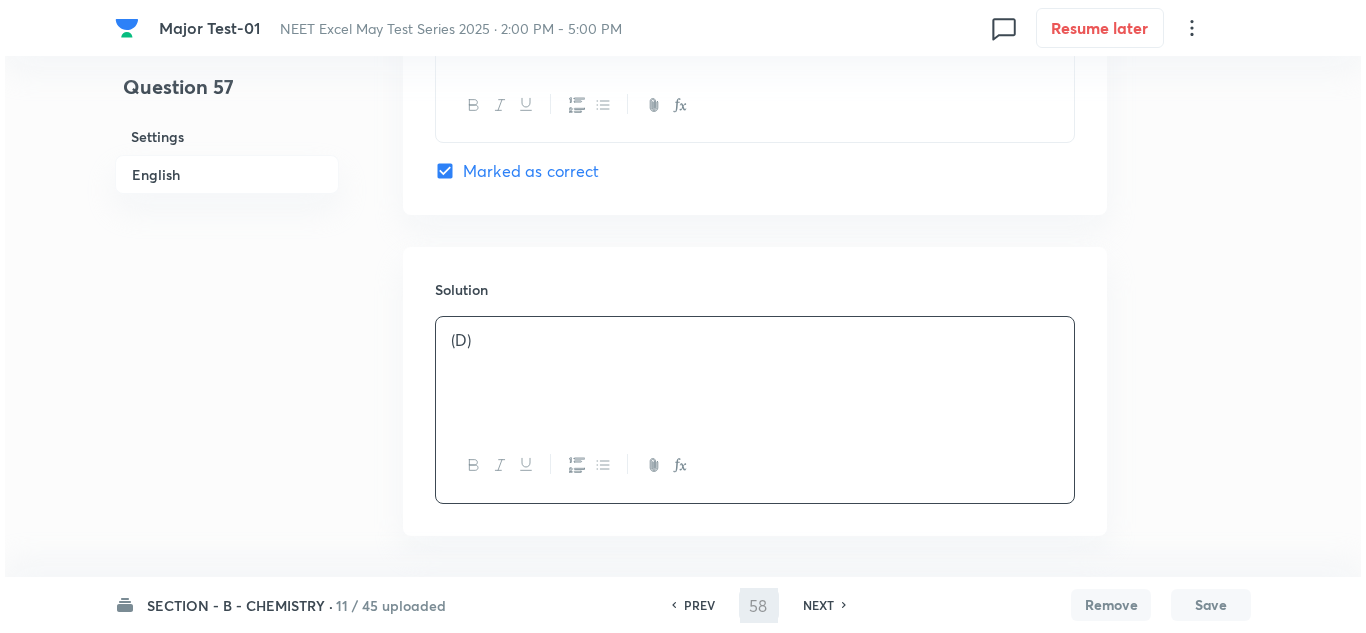 scroll, scrollTop: 0, scrollLeft: 0, axis: both 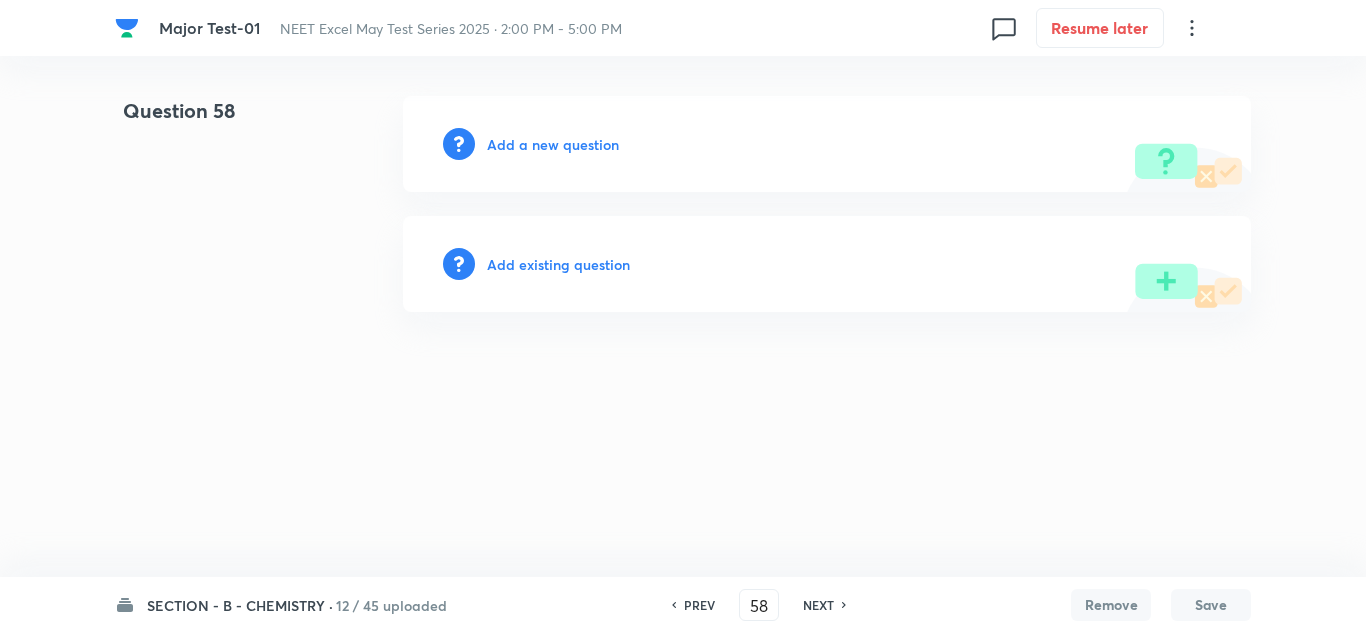 click on "Add a new question" at bounding box center (553, 144) 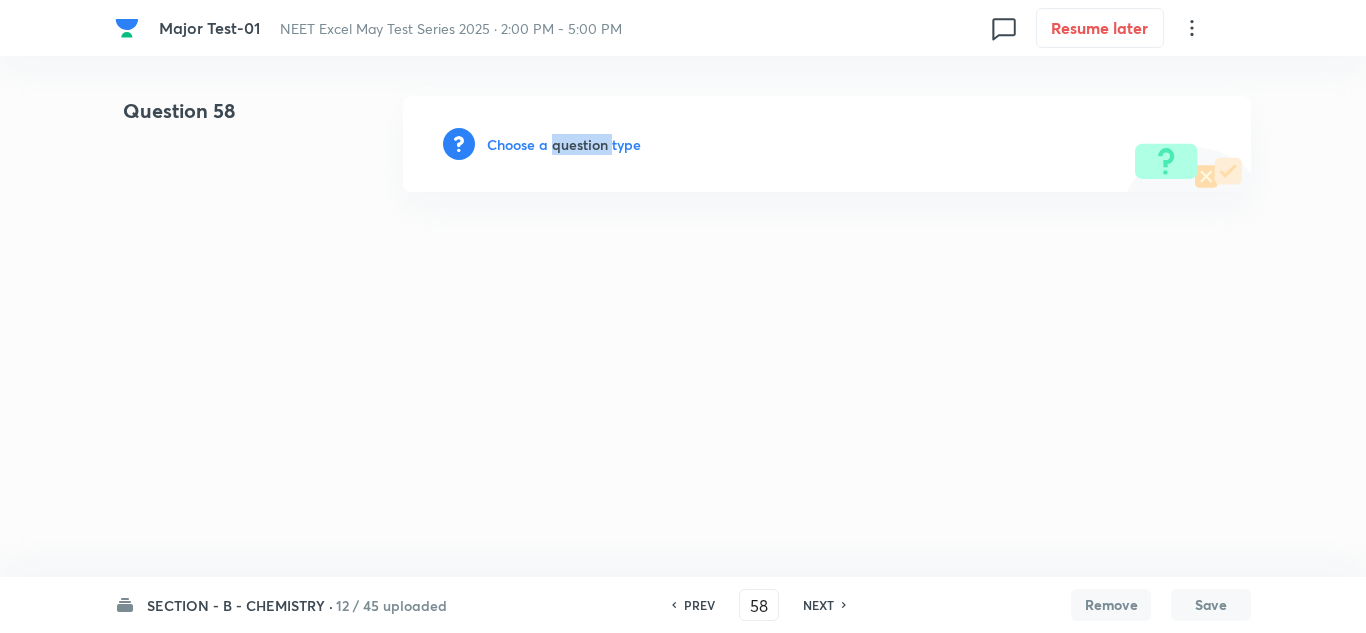 click on "Choose a question type" at bounding box center (564, 144) 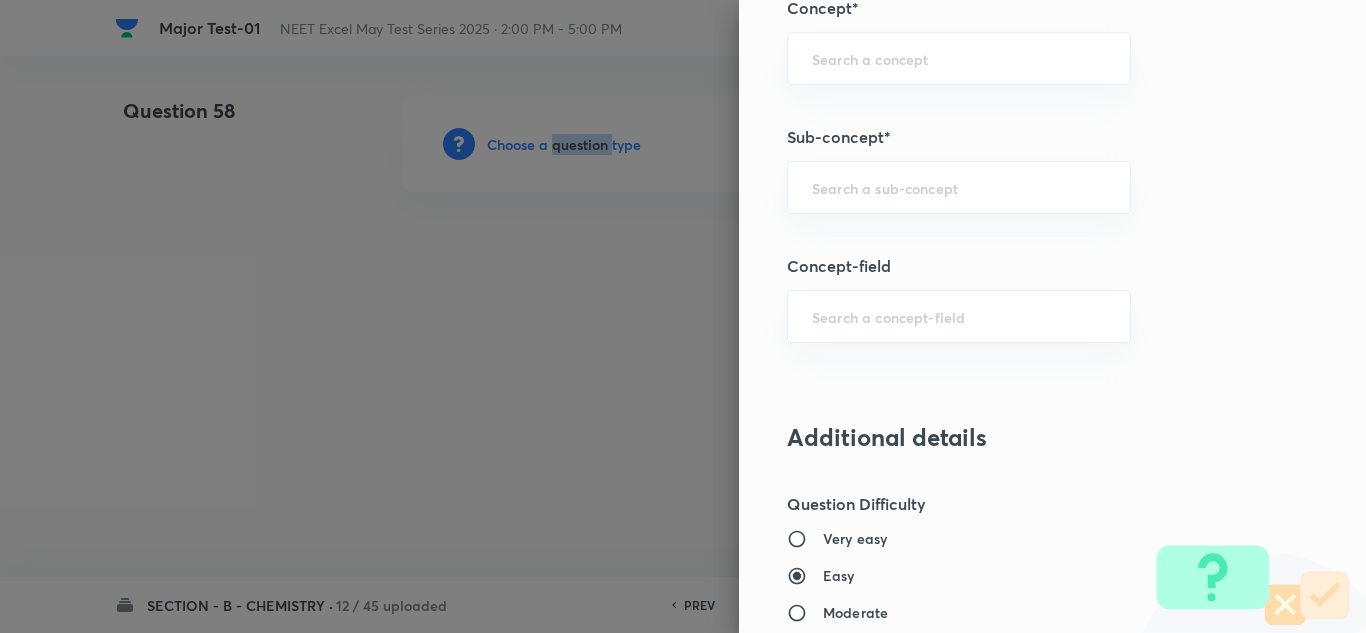 scroll, scrollTop: 1200, scrollLeft: 0, axis: vertical 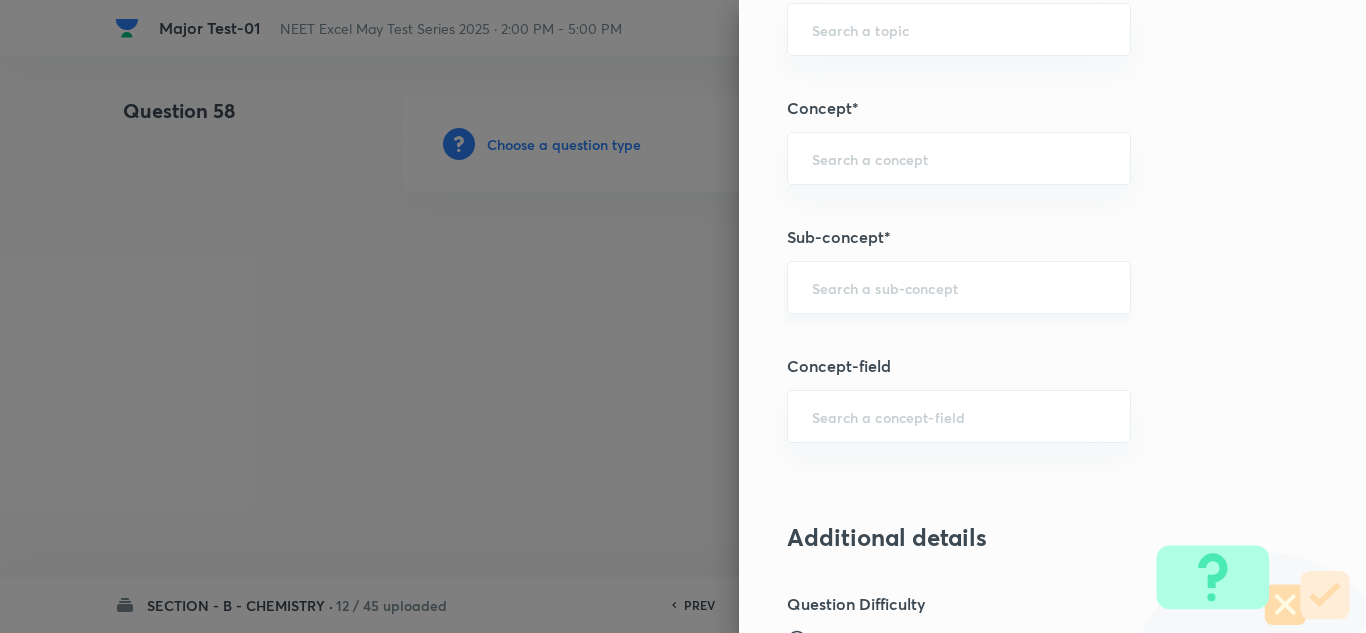 click at bounding box center (959, 287) 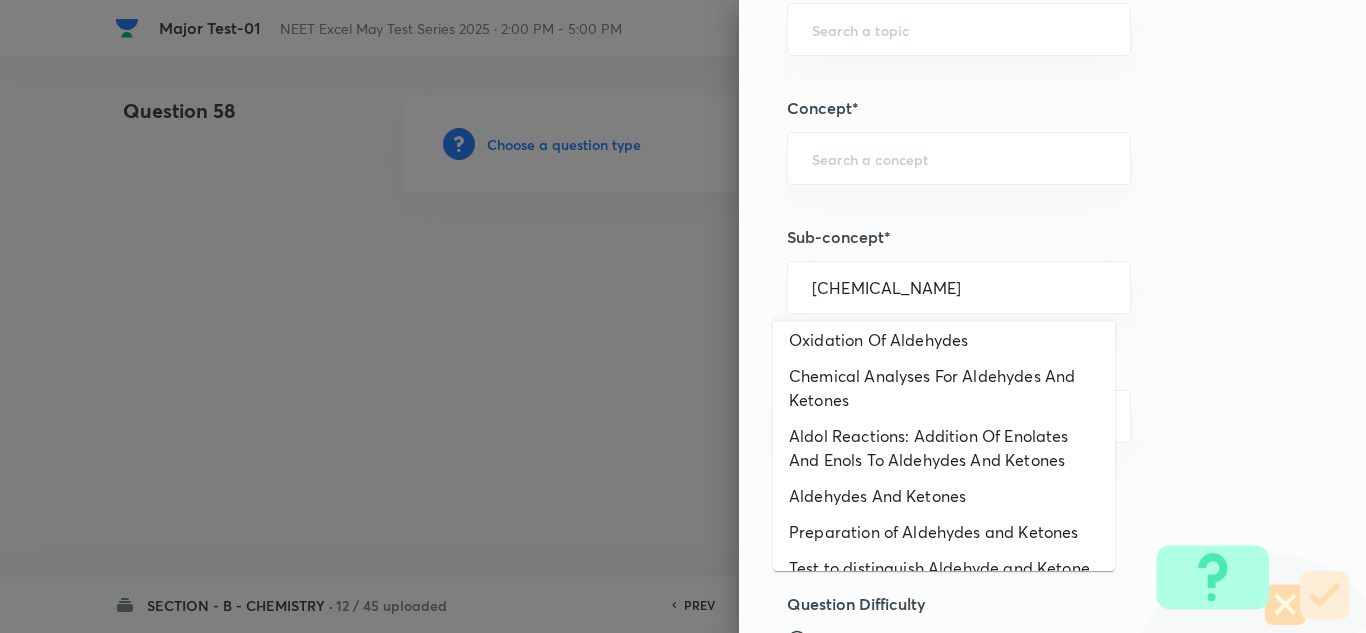 scroll, scrollTop: 147, scrollLeft: 0, axis: vertical 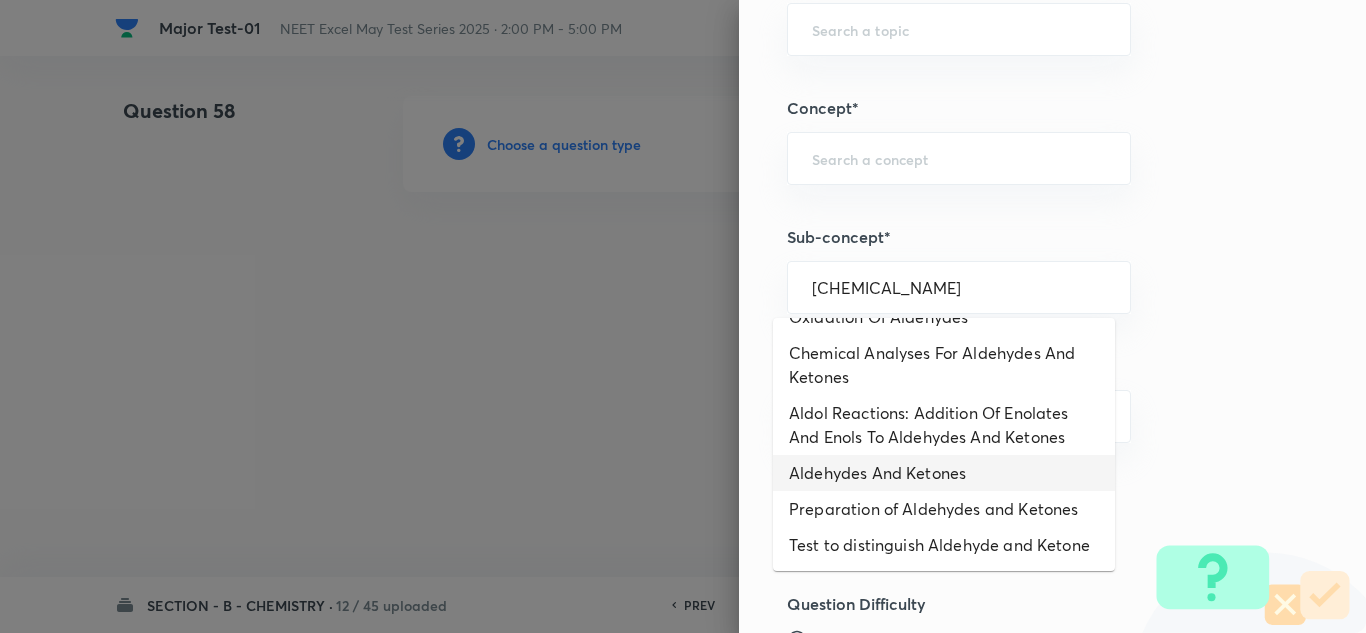 click on "Aldehydes And Ketones" at bounding box center [944, 473] 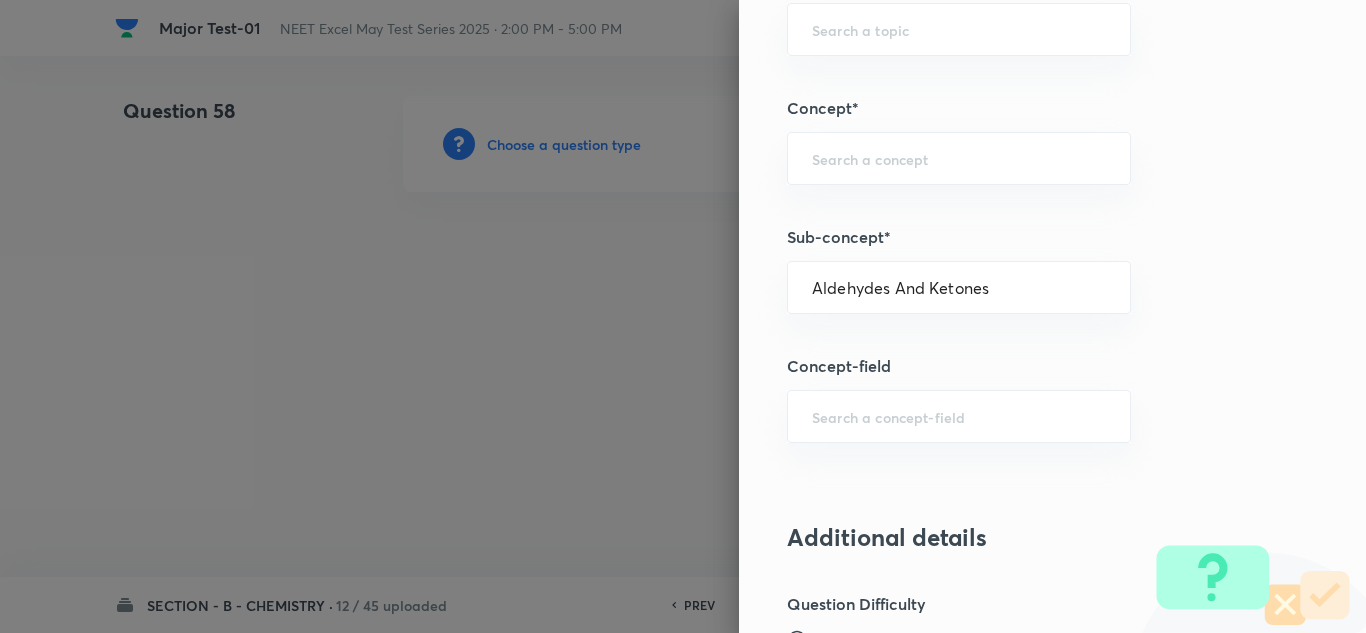 type on "Chemistry" 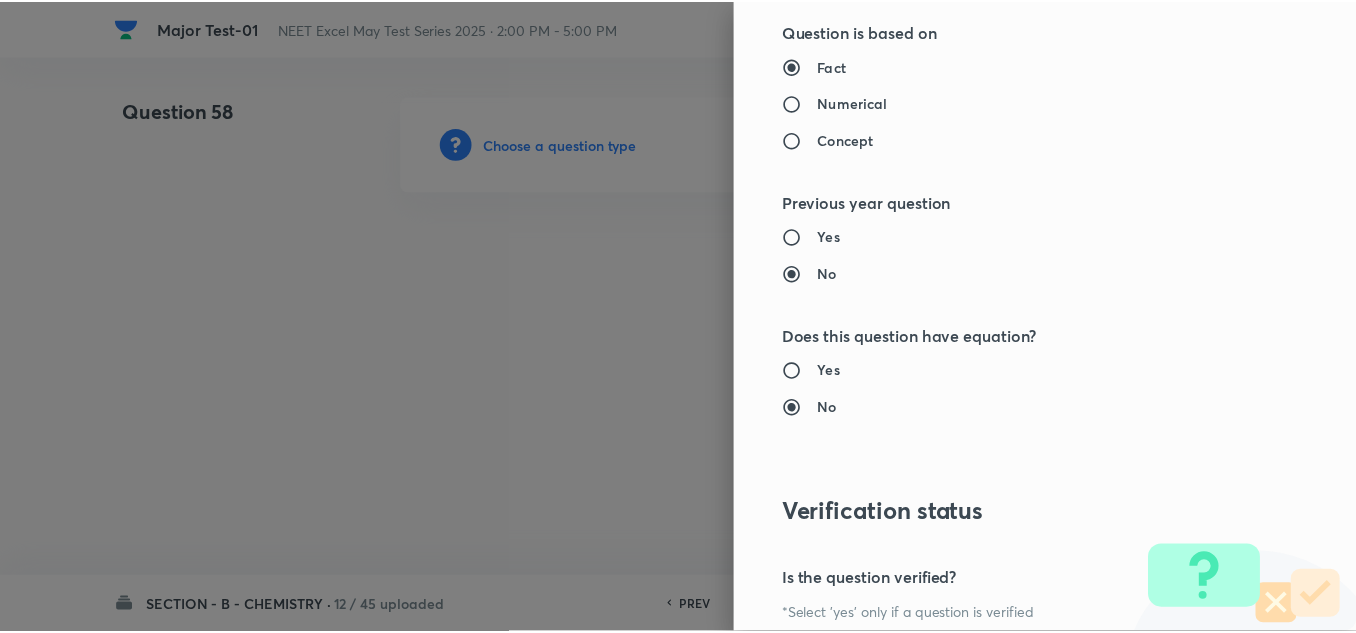 scroll, scrollTop: 2227, scrollLeft: 0, axis: vertical 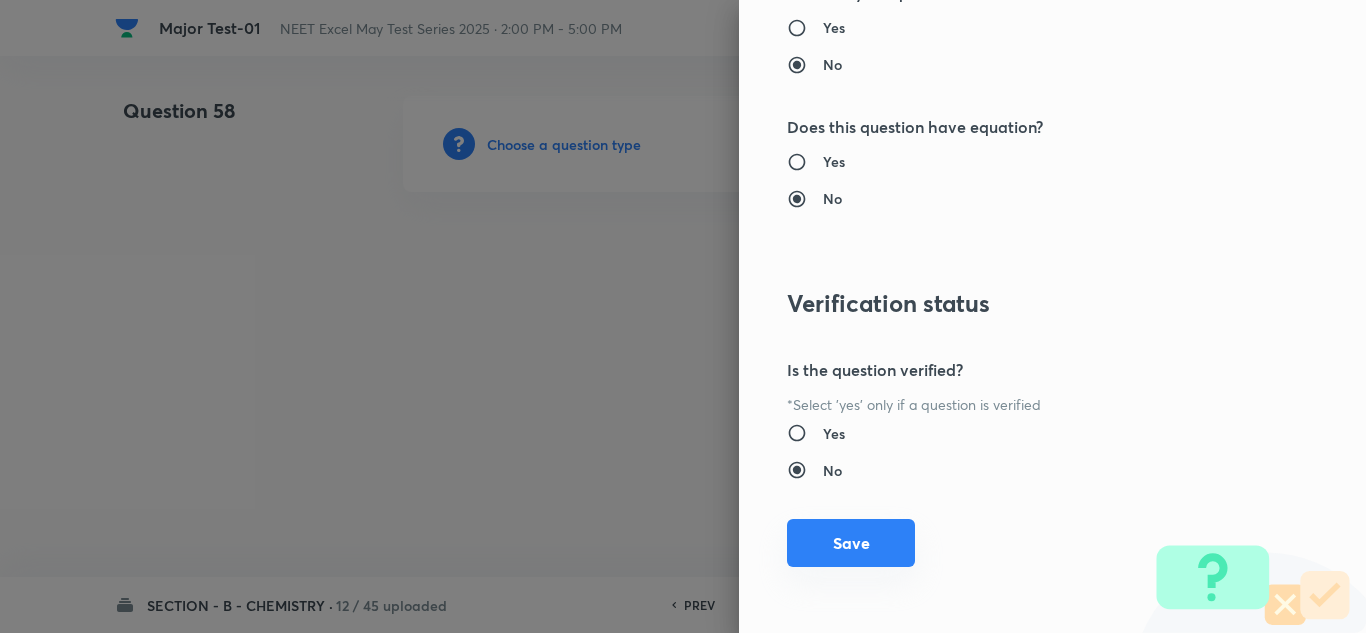 click on "Save" at bounding box center [851, 543] 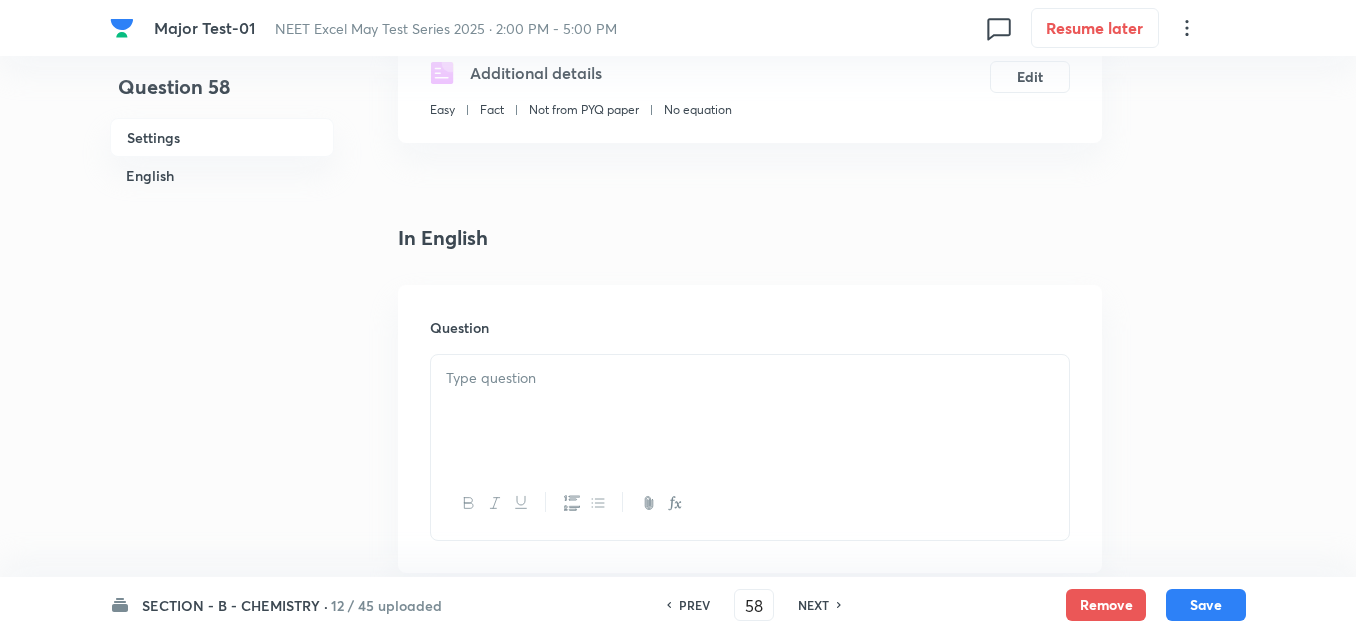 scroll, scrollTop: 400, scrollLeft: 0, axis: vertical 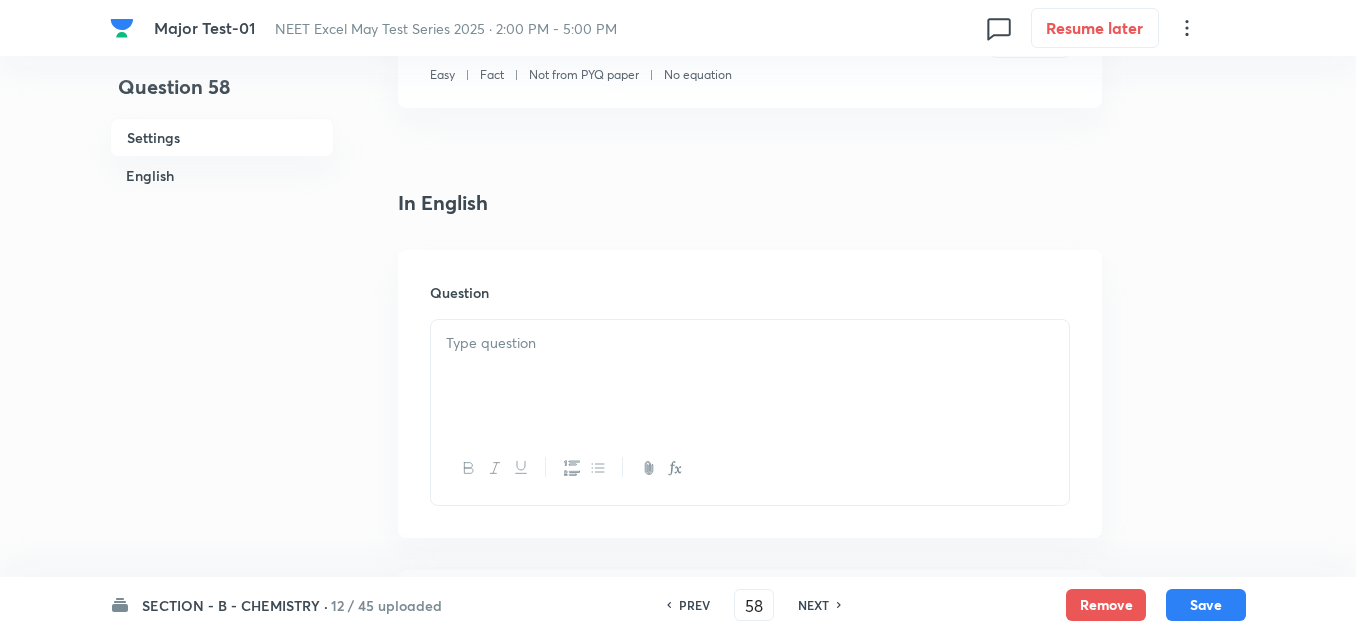 click at bounding box center (750, 376) 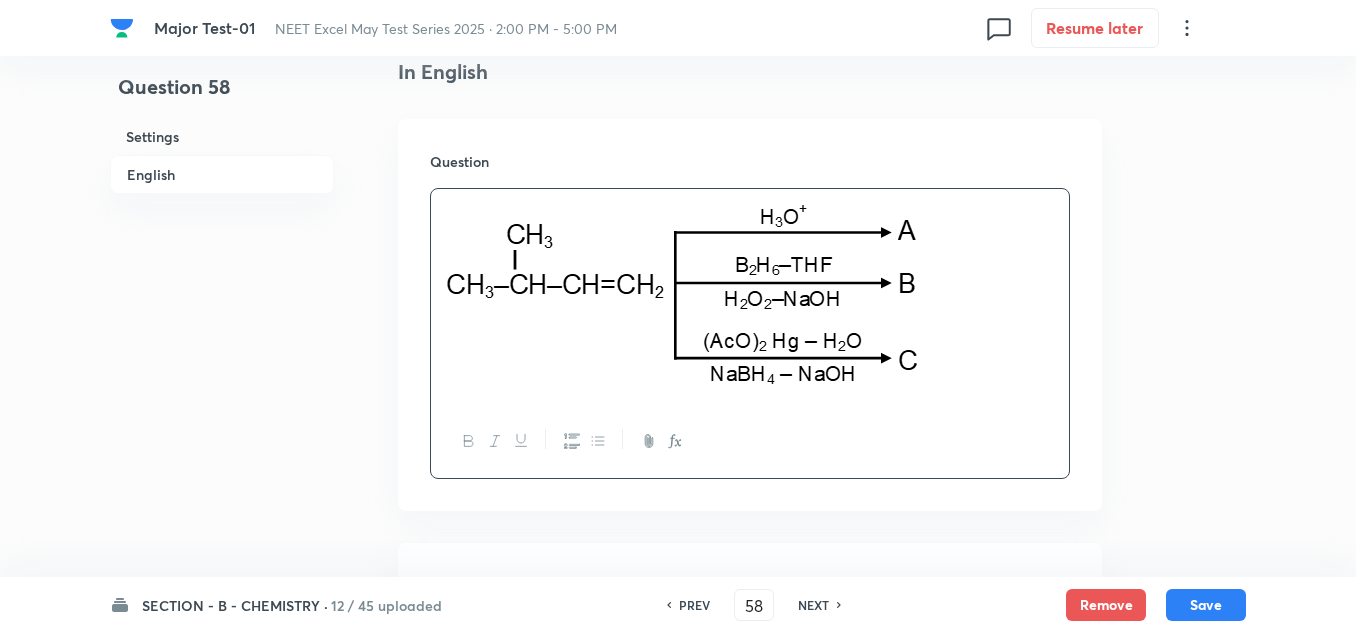 scroll, scrollTop: 900, scrollLeft: 0, axis: vertical 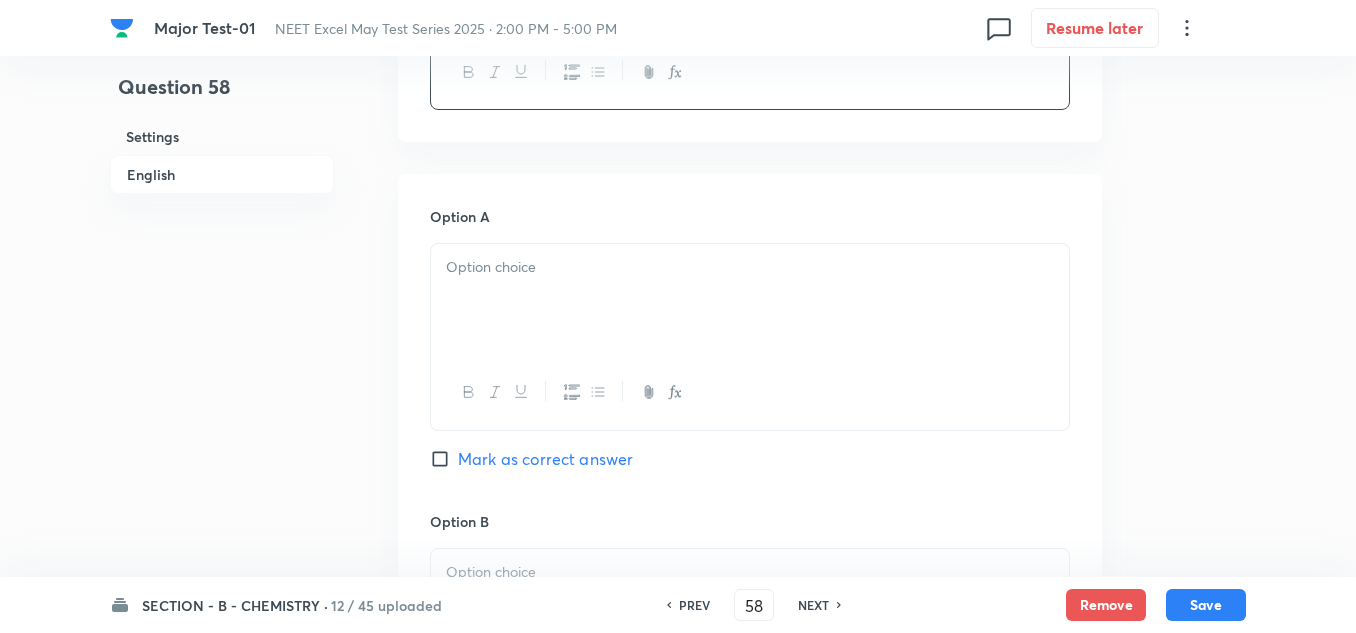 click at bounding box center (750, 300) 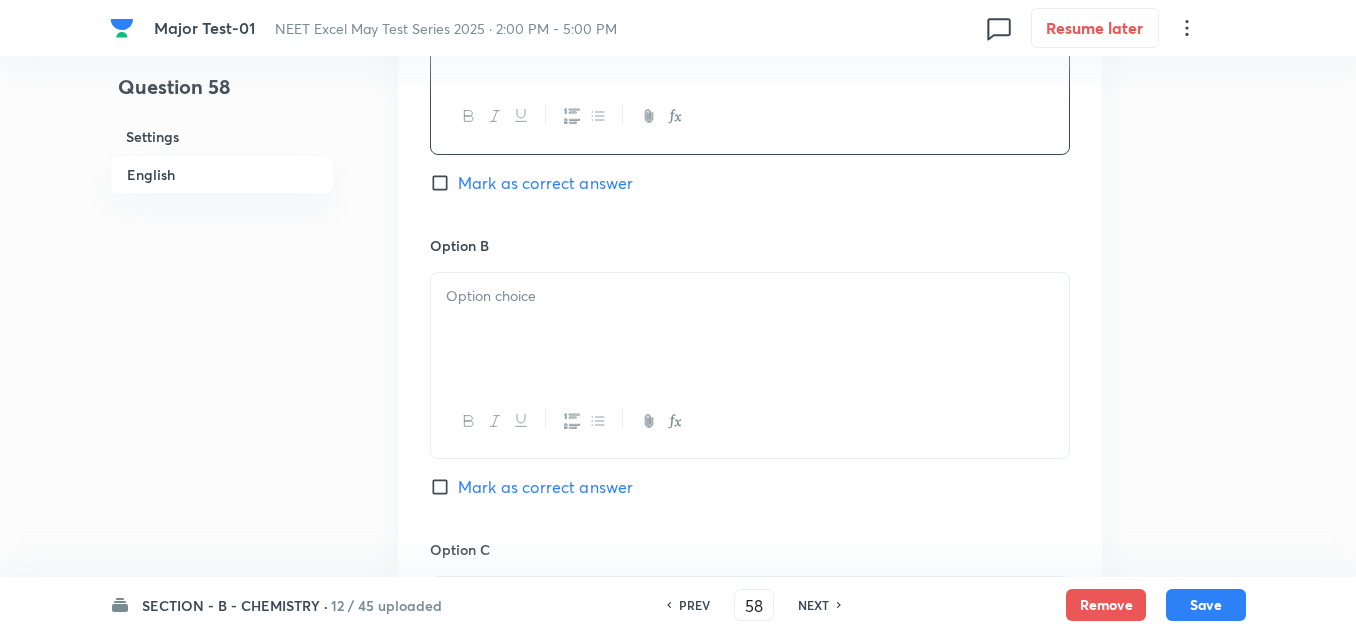 scroll, scrollTop: 1200, scrollLeft: 0, axis: vertical 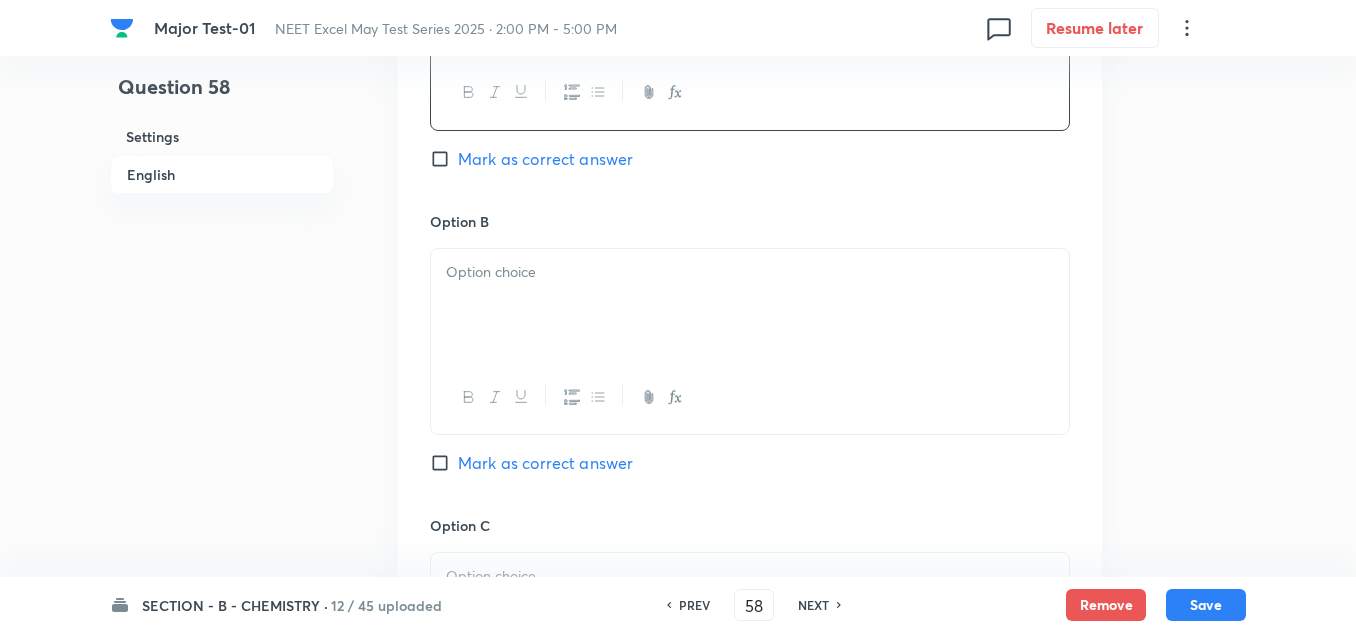 click at bounding box center (750, 305) 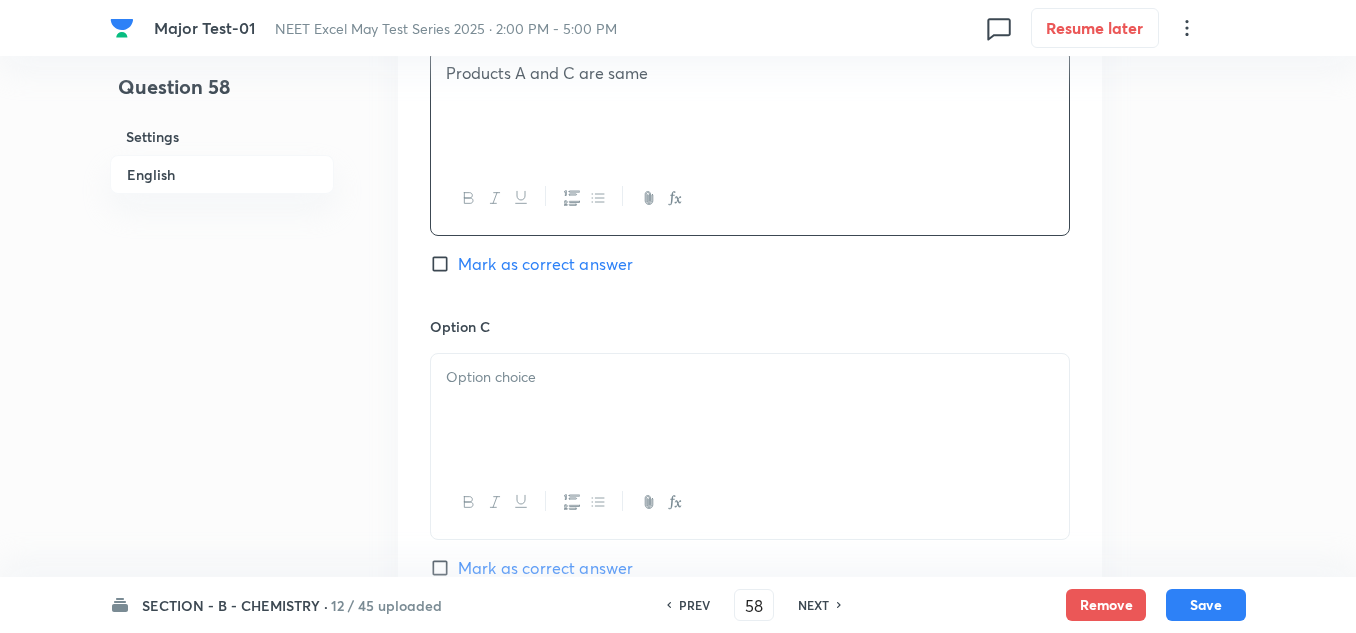 scroll, scrollTop: 1400, scrollLeft: 0, axis: vertical 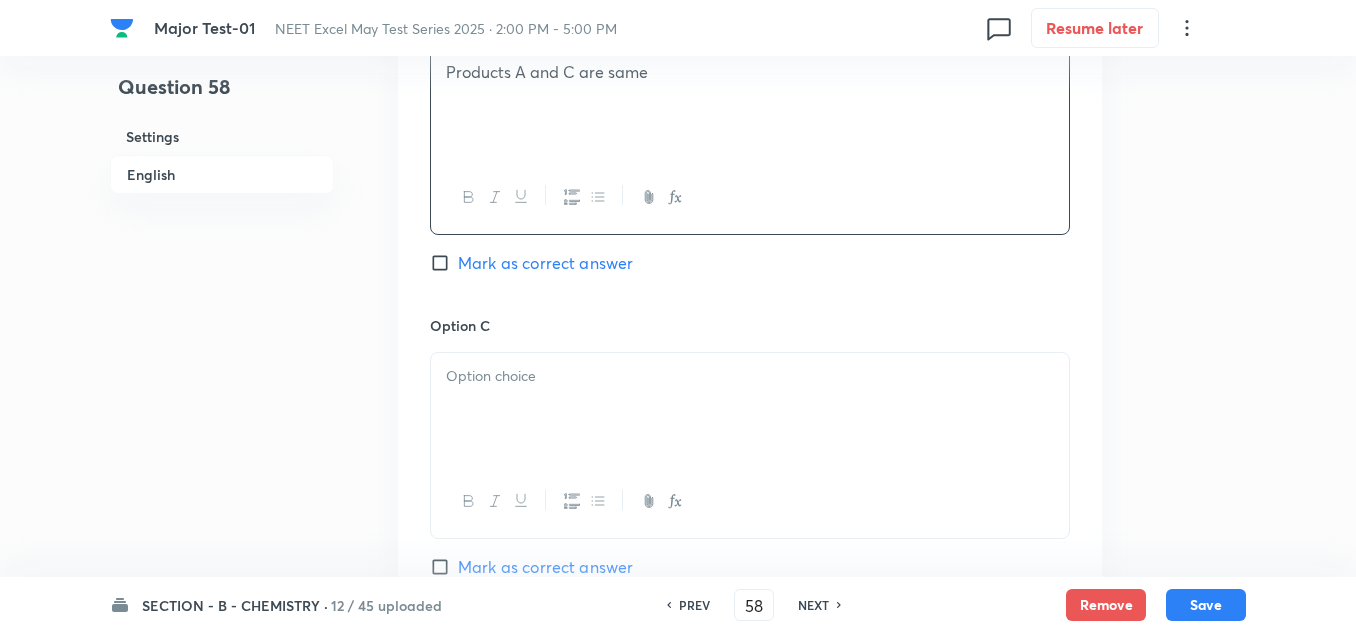 click at bounding box center (750, 409) 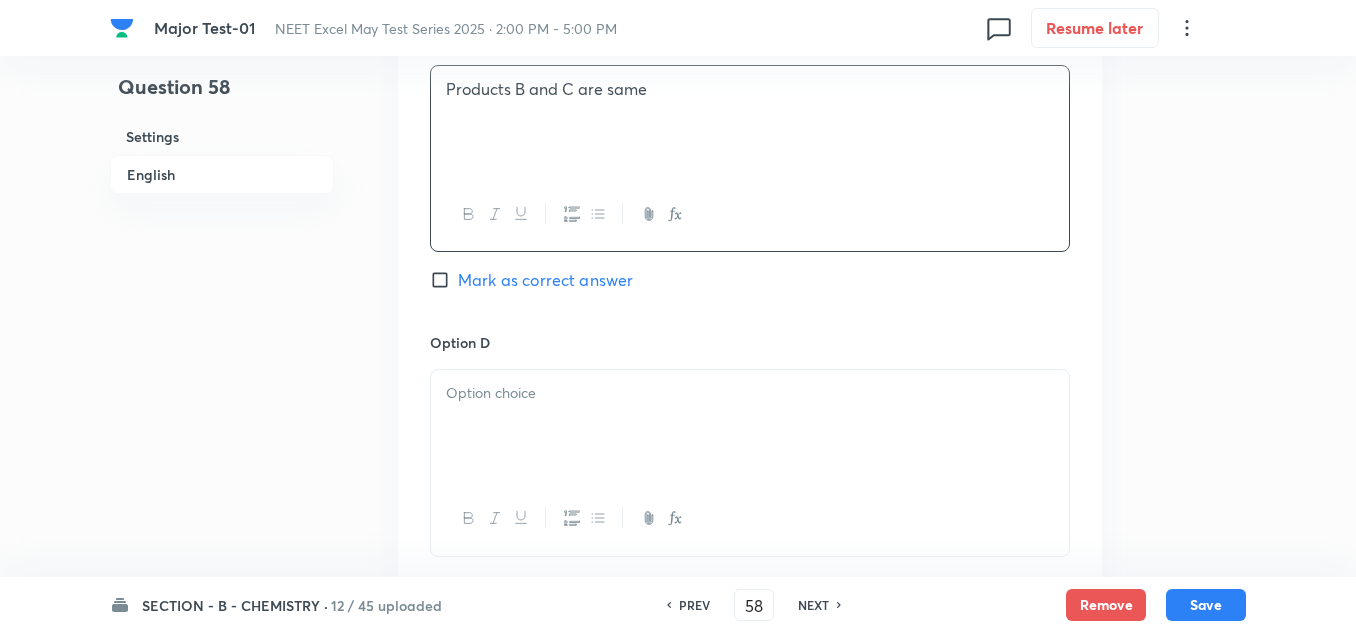 scroll, scrollTop: 1700, scrollLeft: 0, axis: vertical 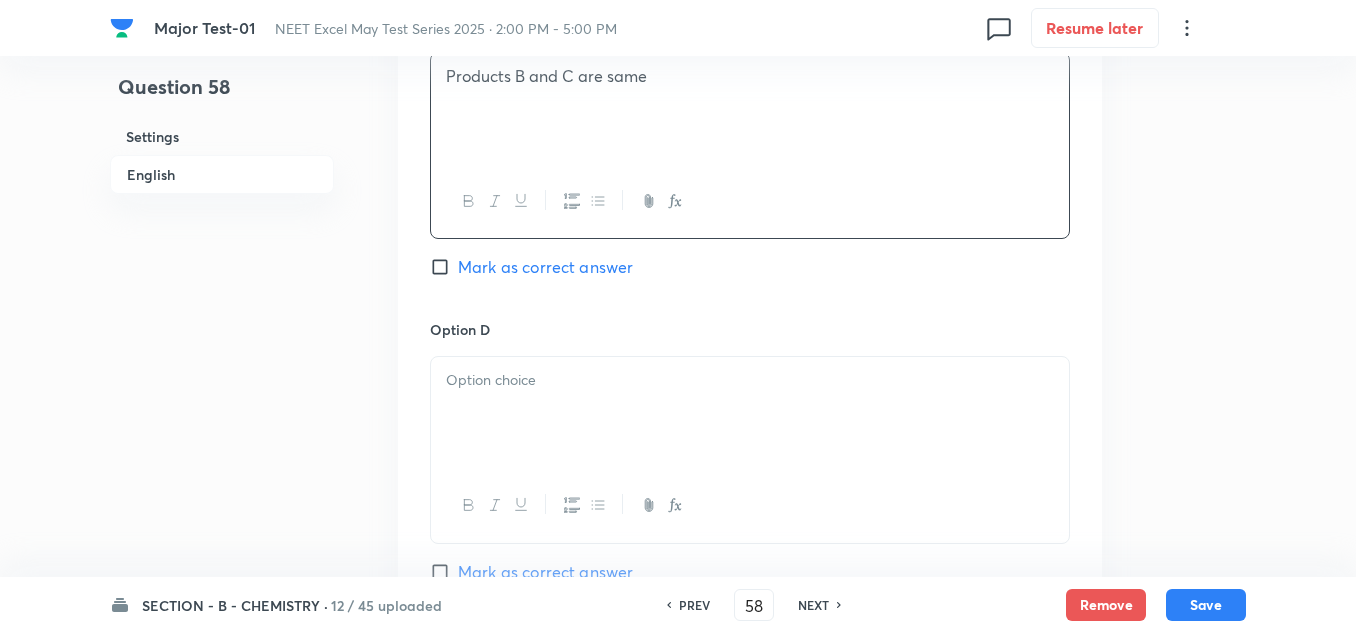 click on "Option D Mark as correct answer" at bounding box center (750, 451) 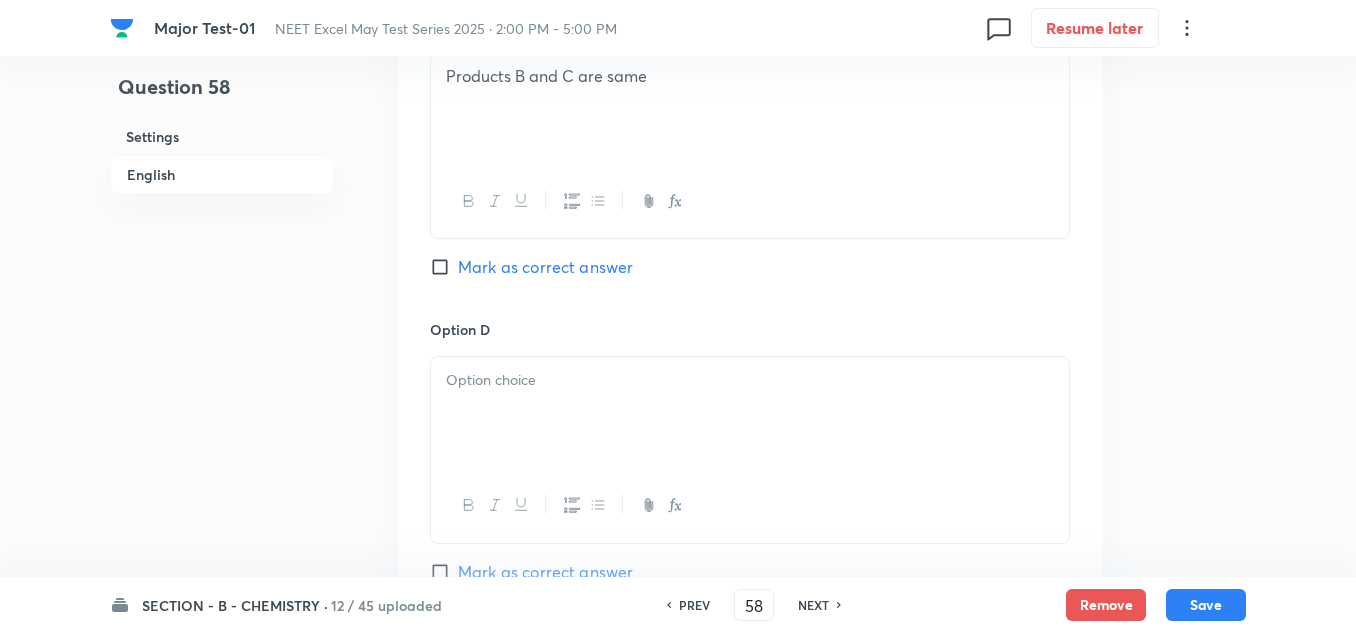 click at bounding box center [750, 380] 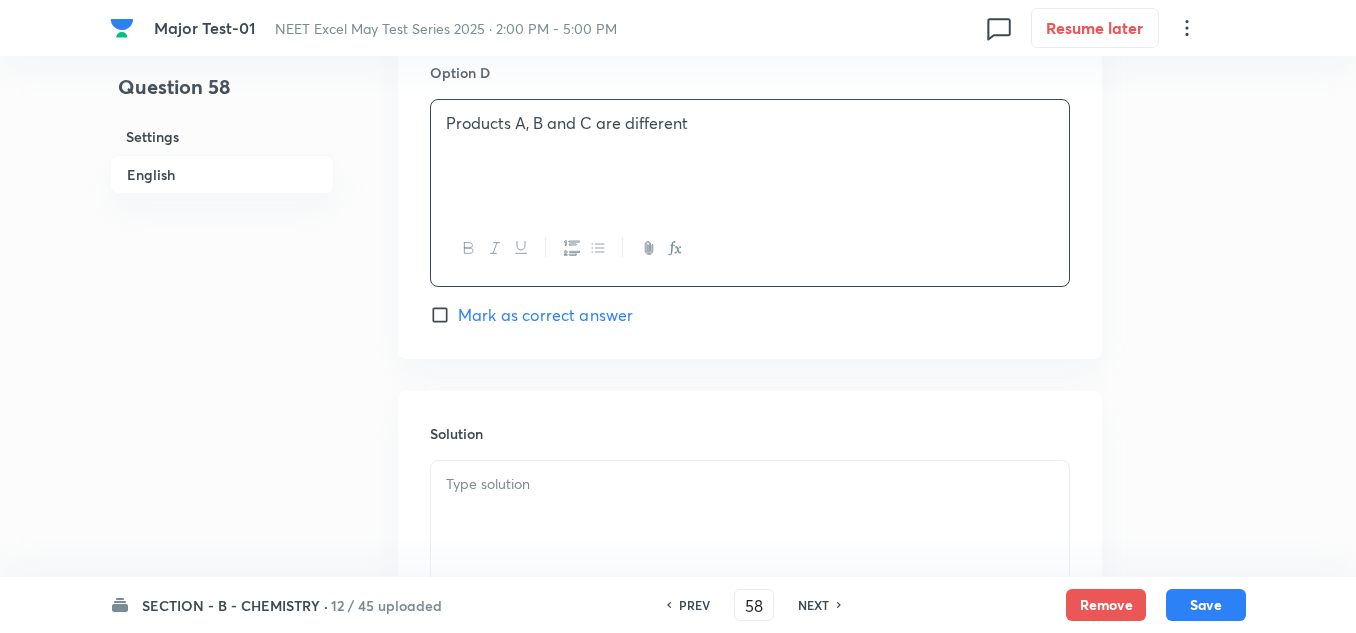 scroll, scrollTop: 2000, scrollLeft: 0, axis: vertical 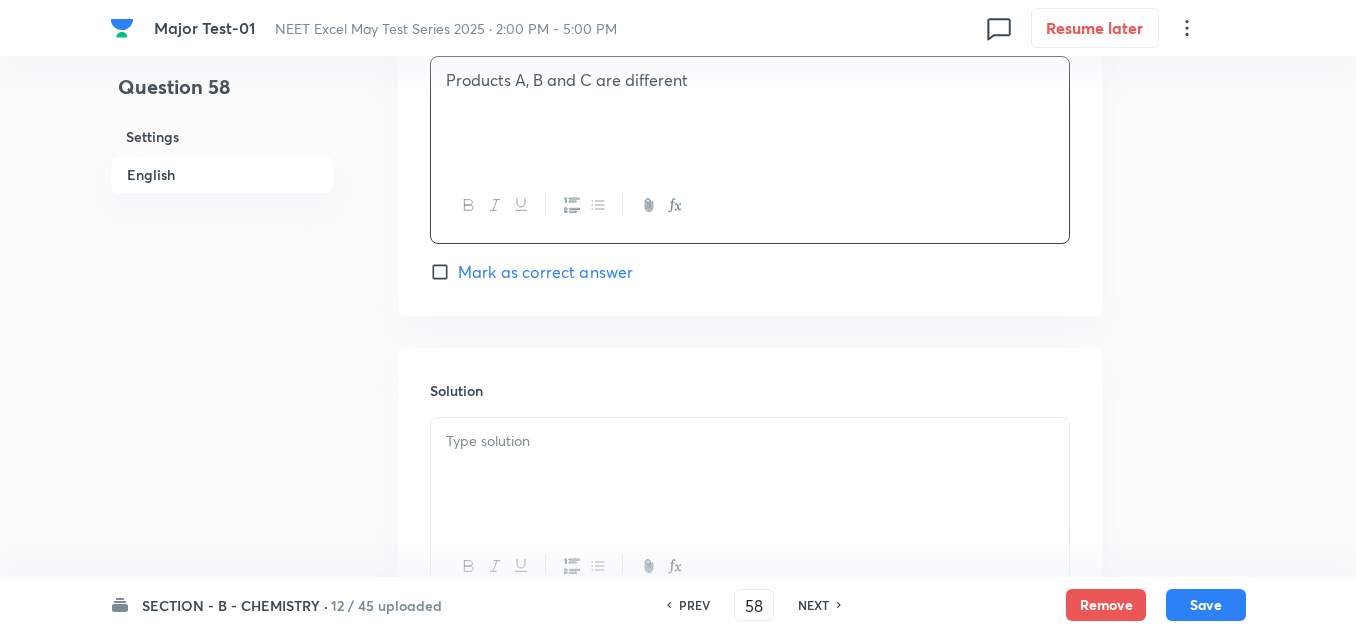 click on "Mark as correct answer" at bounding box center (545, 272) 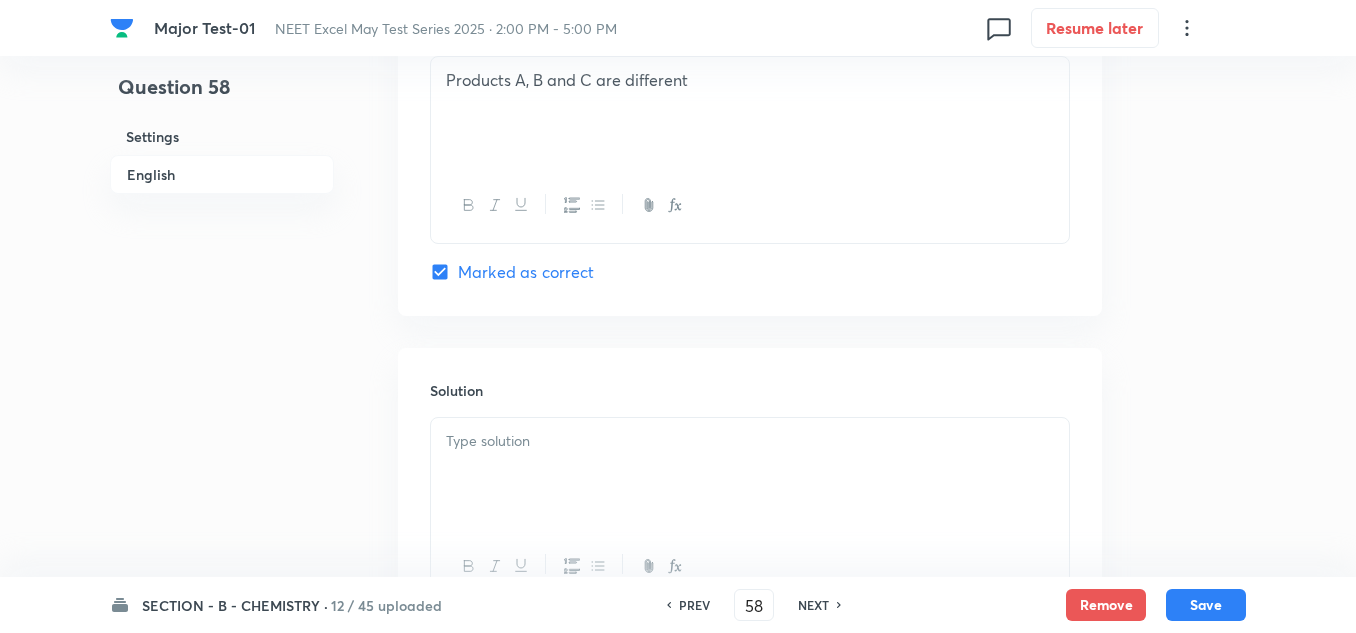 click at bounding box center (750, 441) 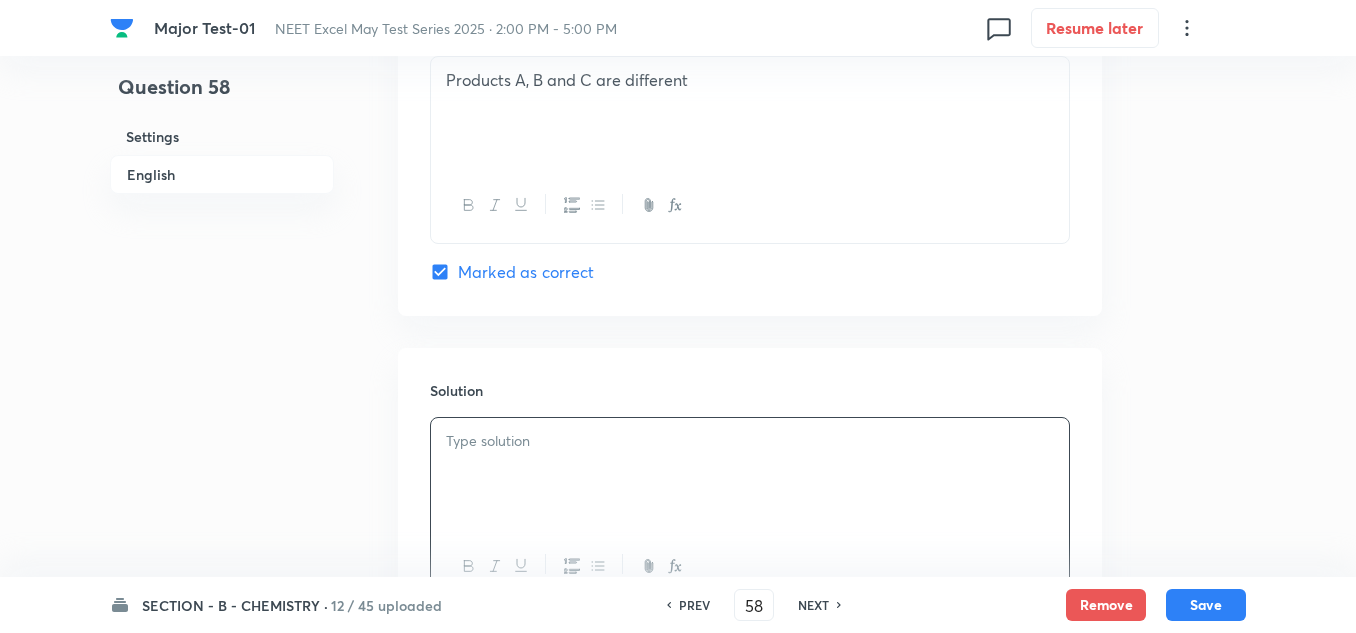 type 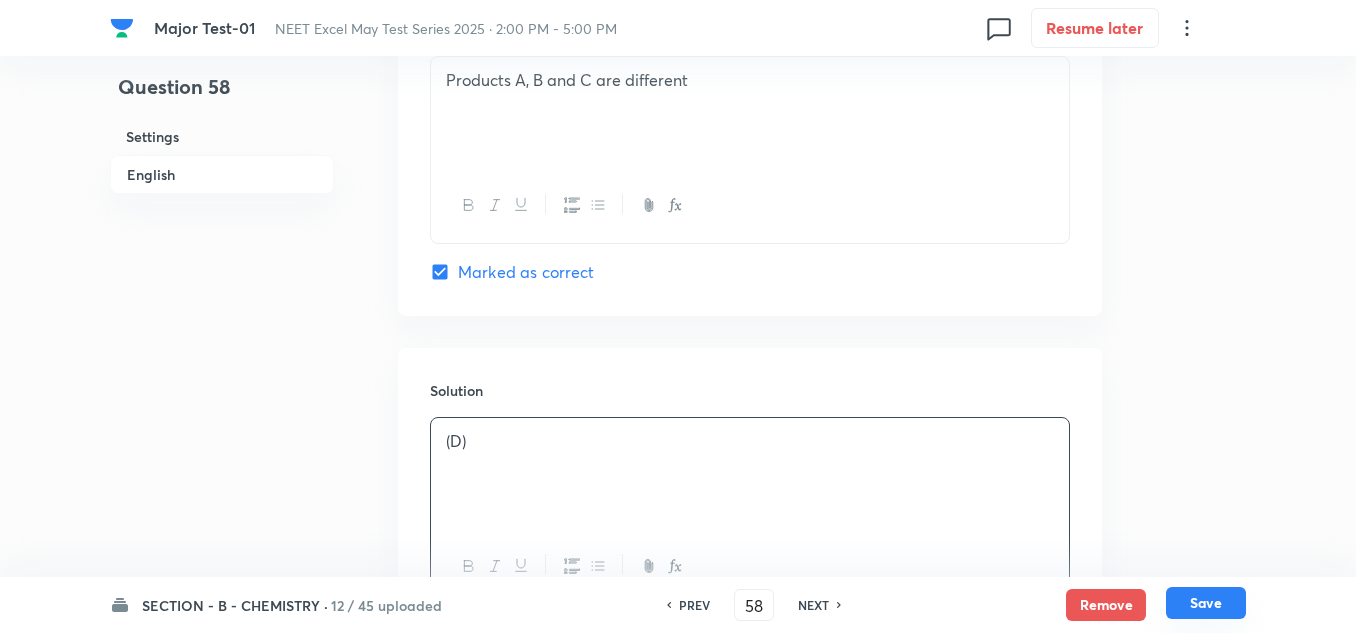 click on "Save" at bounding box center (1206, 603) 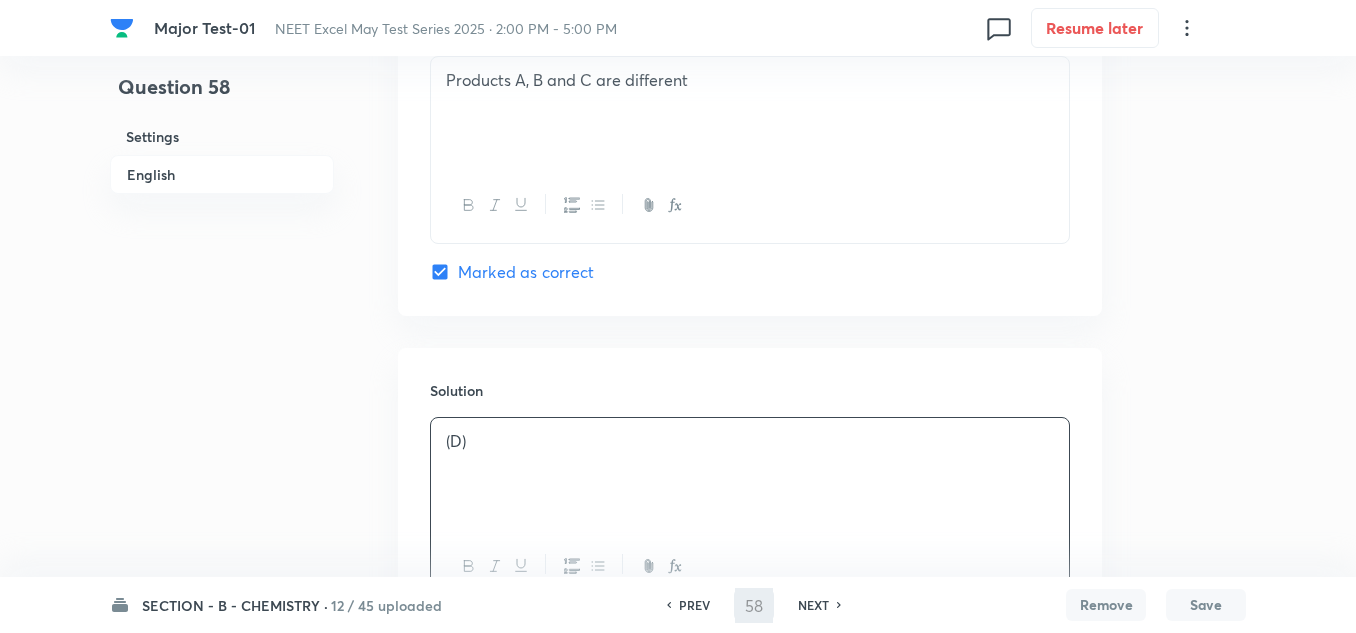 type on "59" 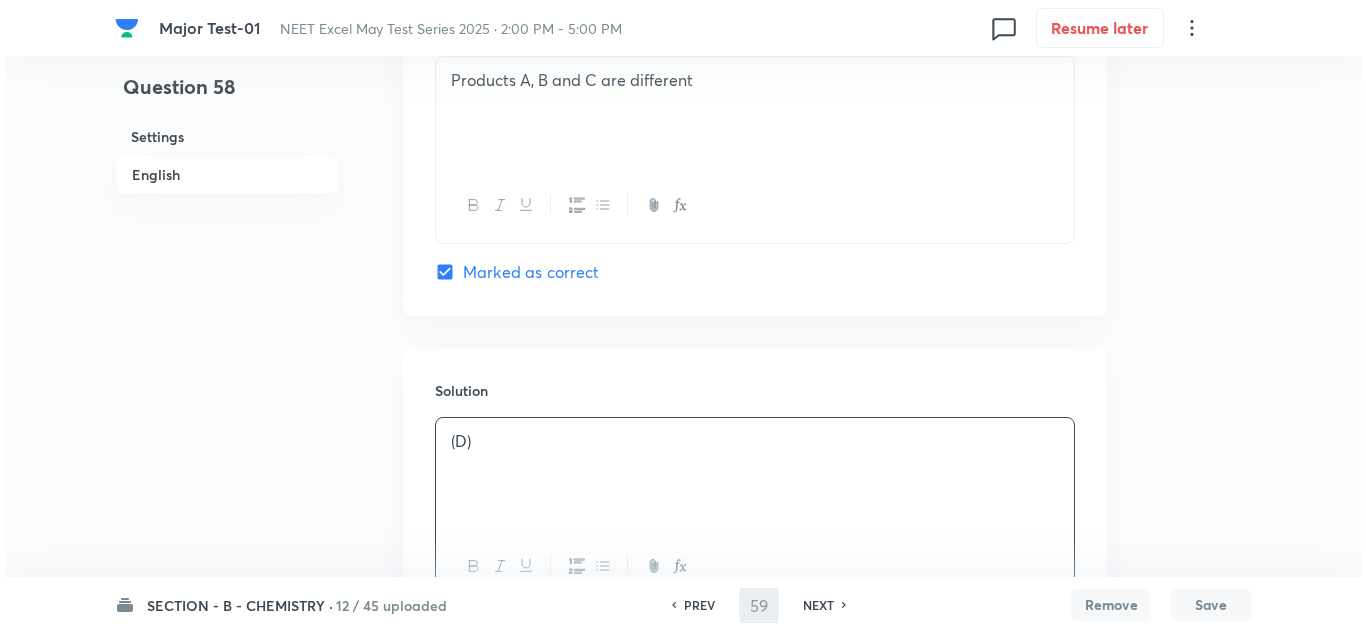 scroll, scrollTop: 0, scrollLeft: 0, axis: both 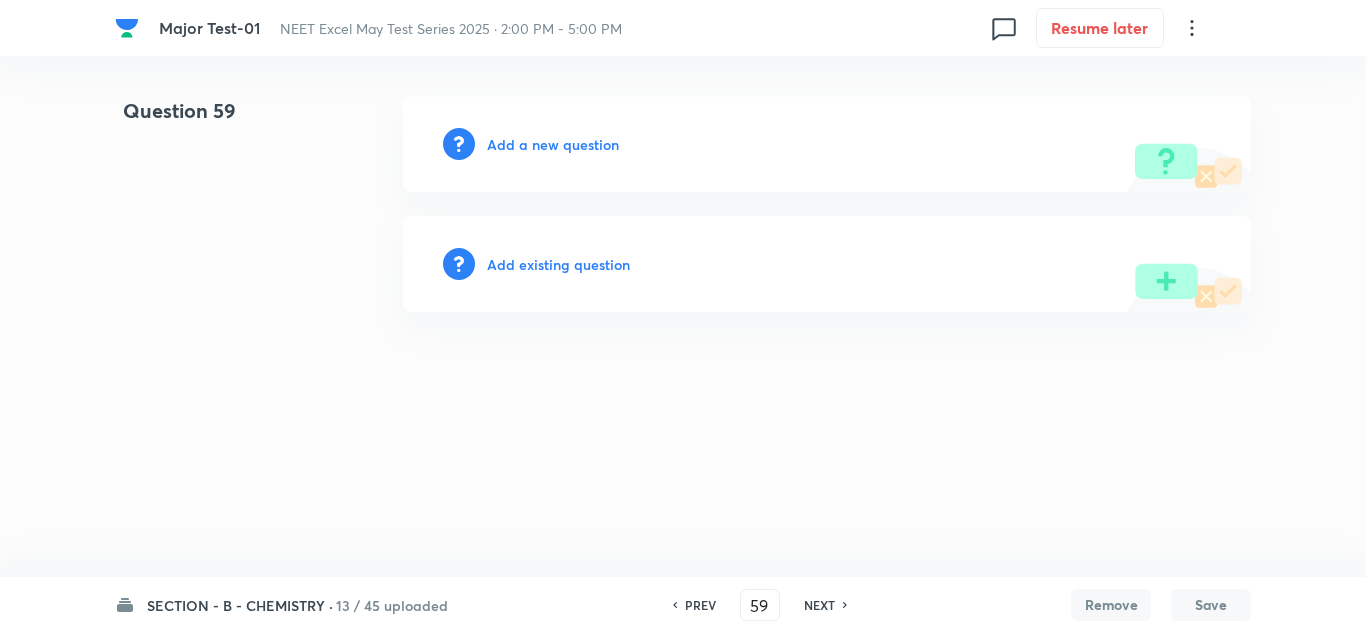 click on "Add a new question" at bounding box center [553, 144] 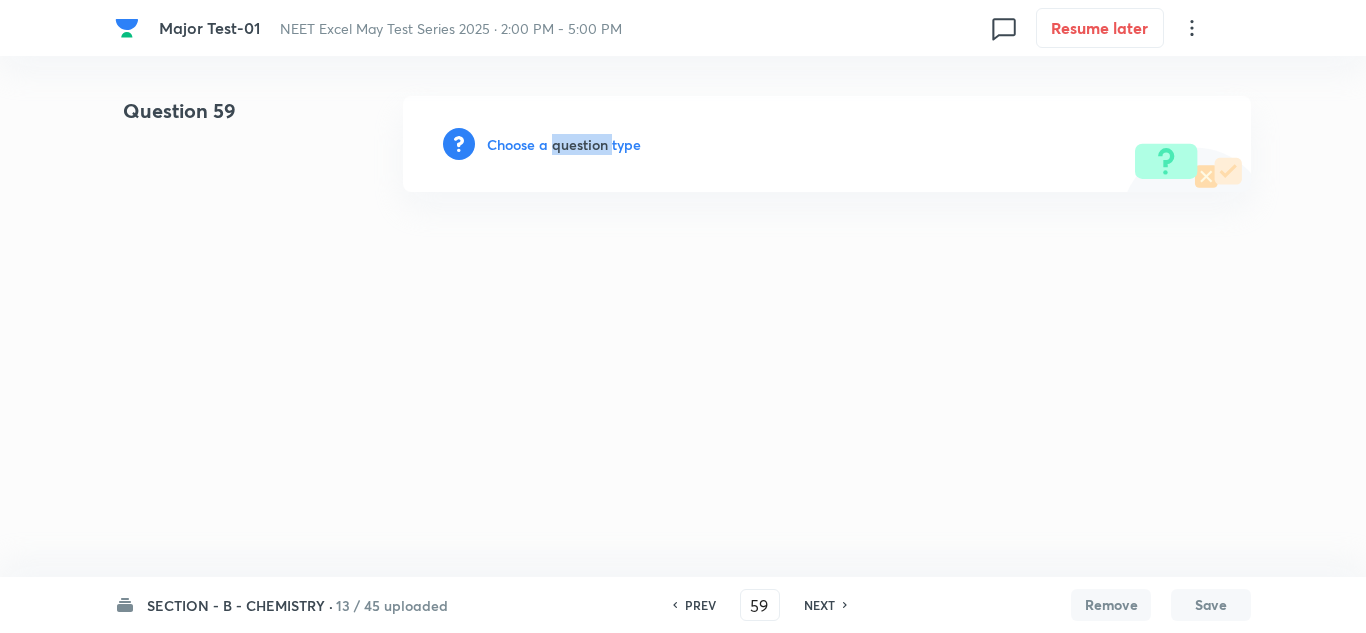 click on "Choose a question type" at bounding box center [564, 144] 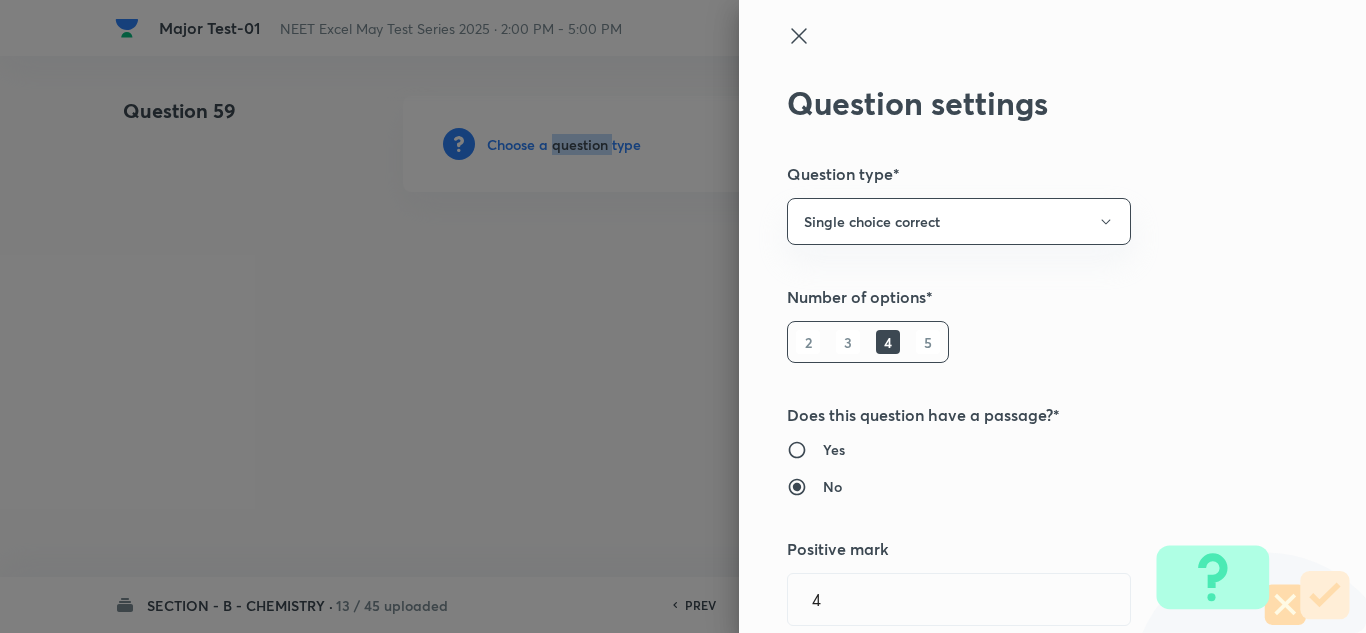 type 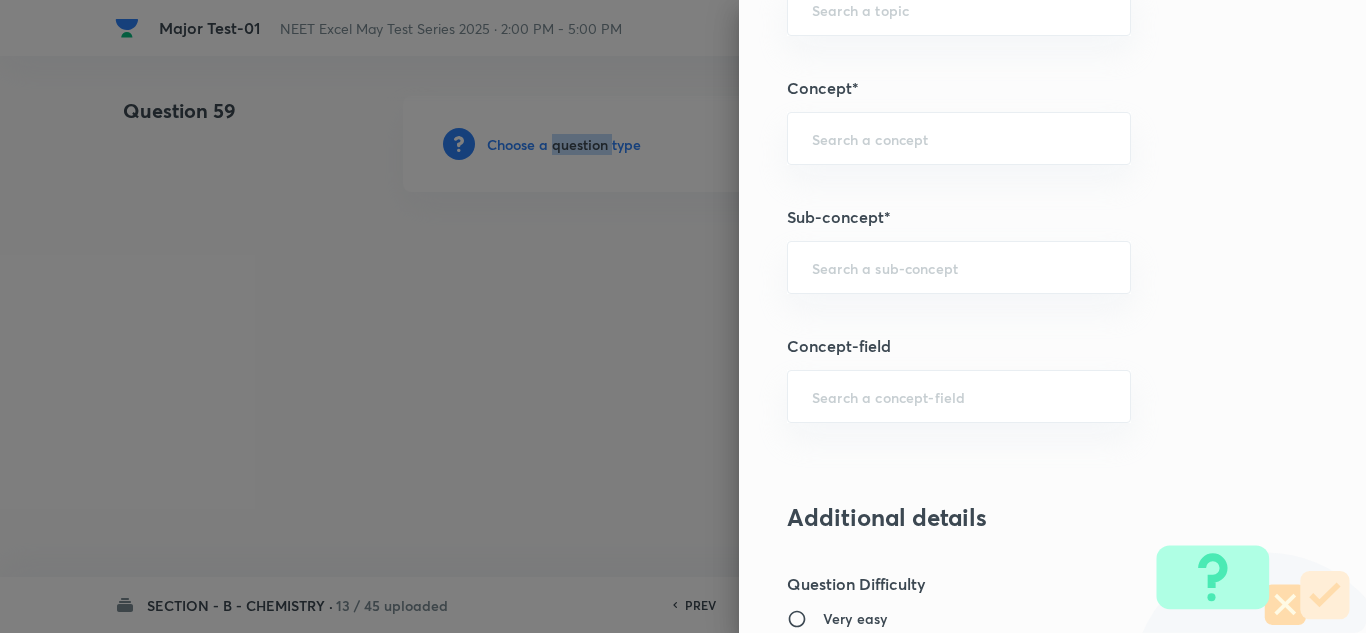 scroll, scrollTop: 1200, scrollLeft: 0, axis: vertical 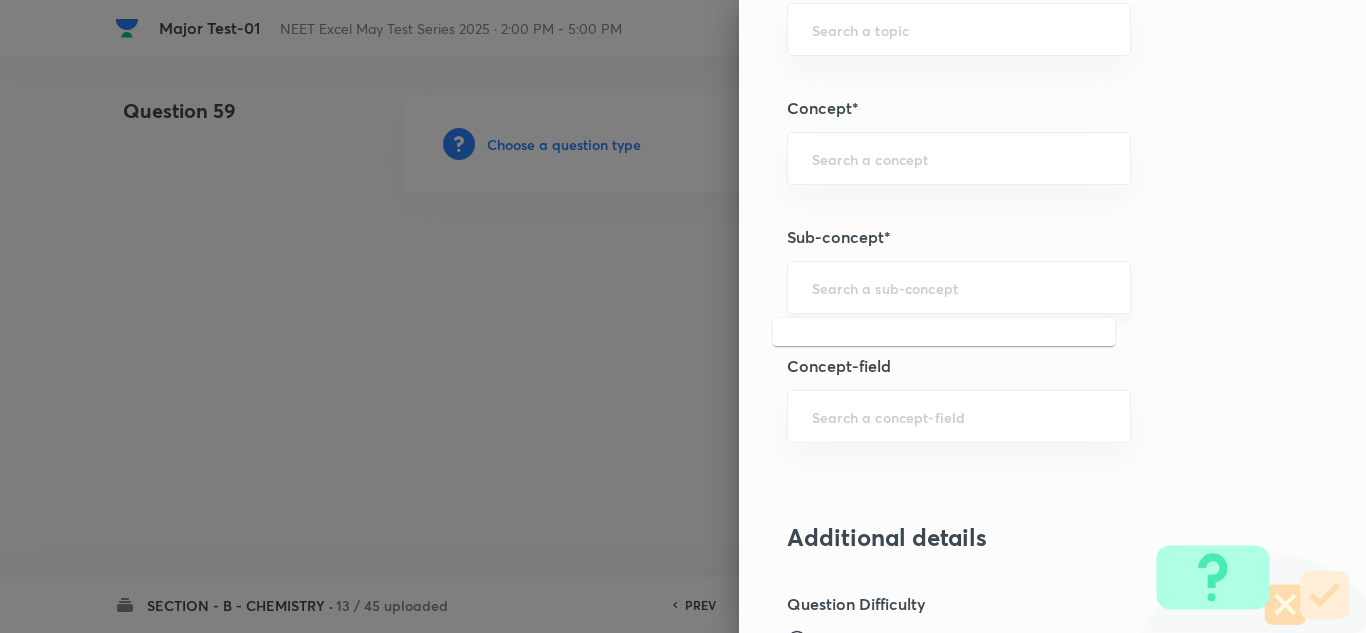 click at bounding box center (959, 287) 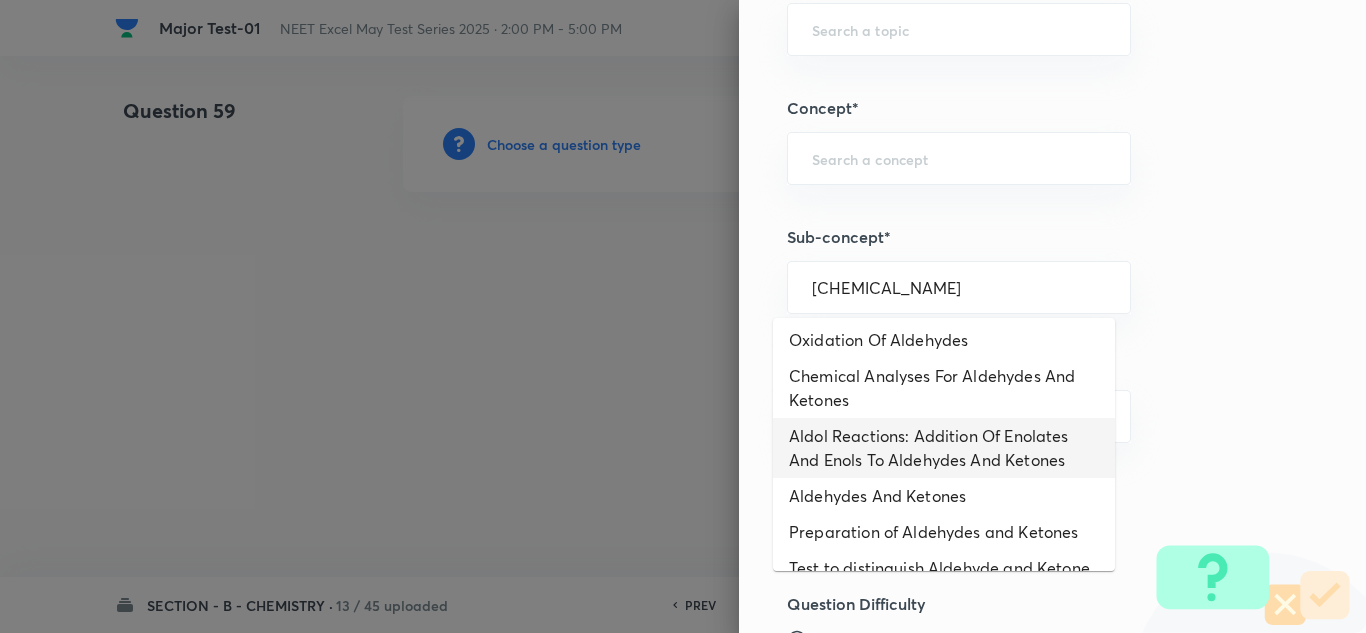 scroll, scrollTop: 147, scrollLeft: 0, axis: vertical 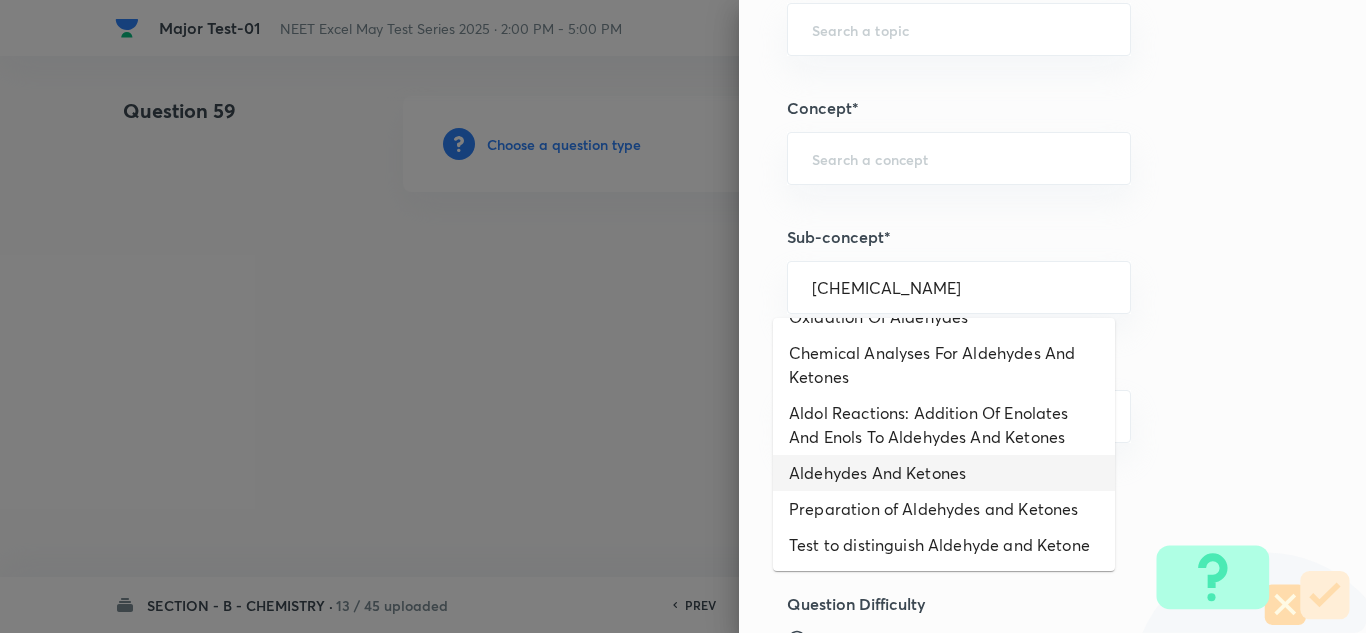 click on "Aldehydes And Ketones" at bounding box center [944, 473] 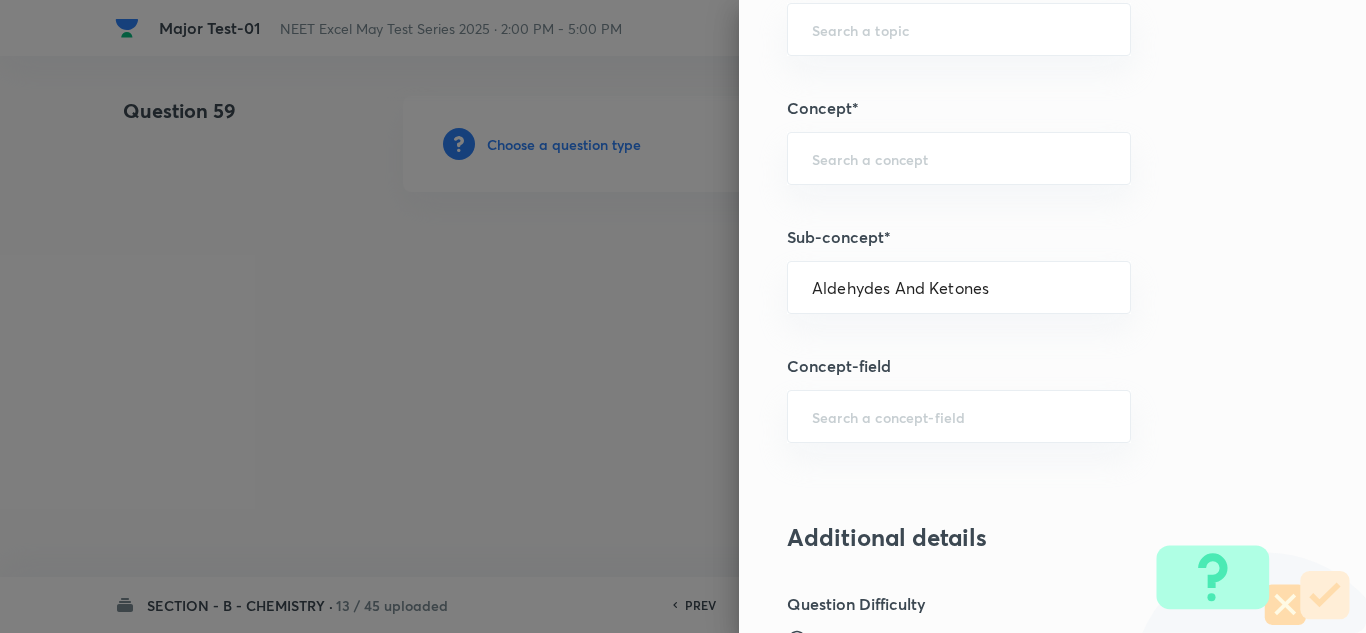 type on "Chemistry" 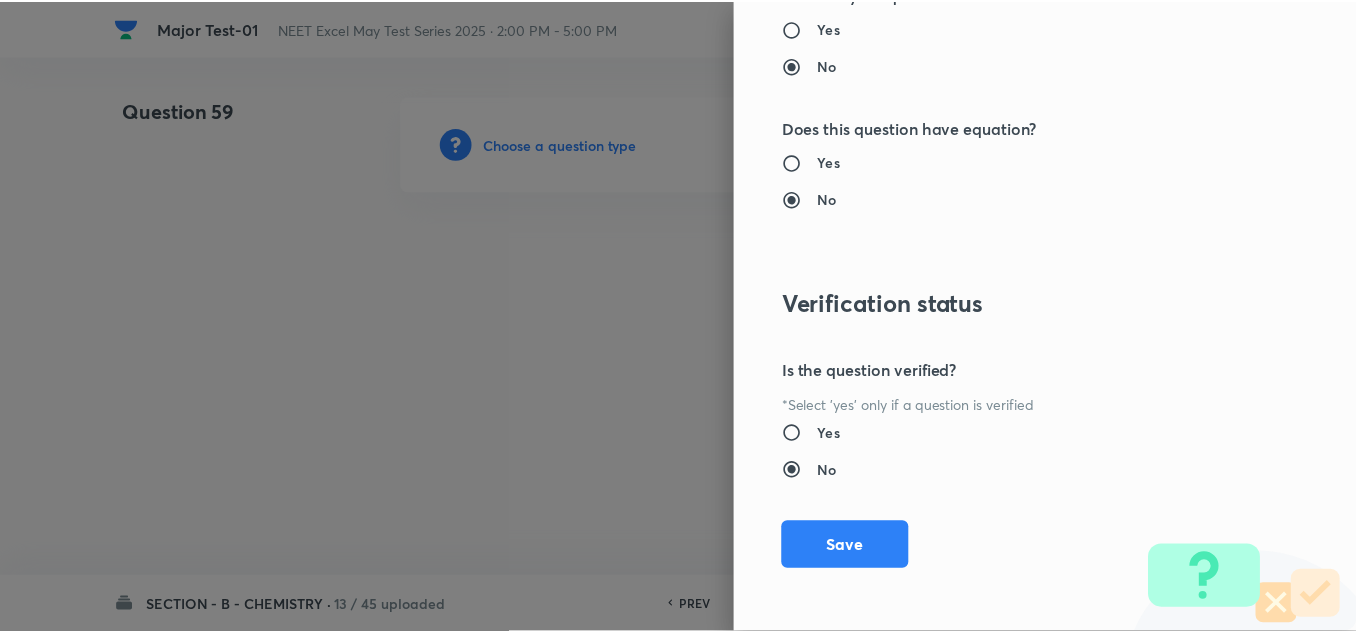 scroll, scrollTop: 2227, scrollLeft: 0, axis: vertical 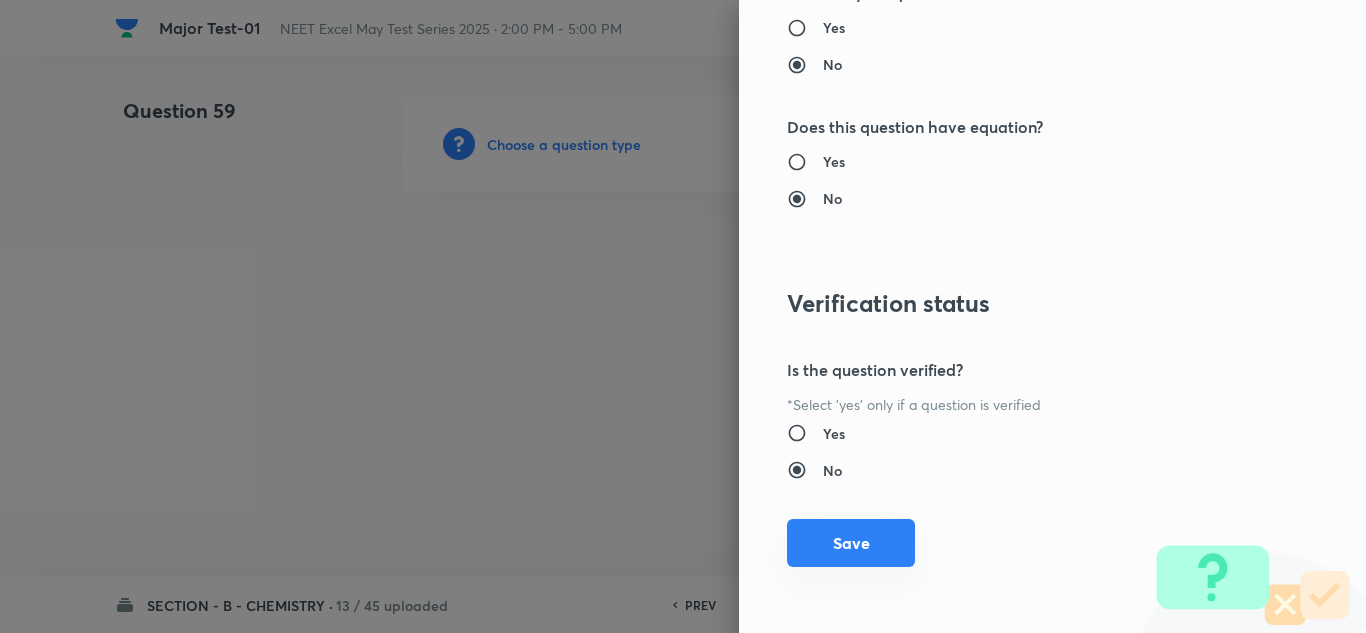click on "Save" at bounding box center (851, 543) 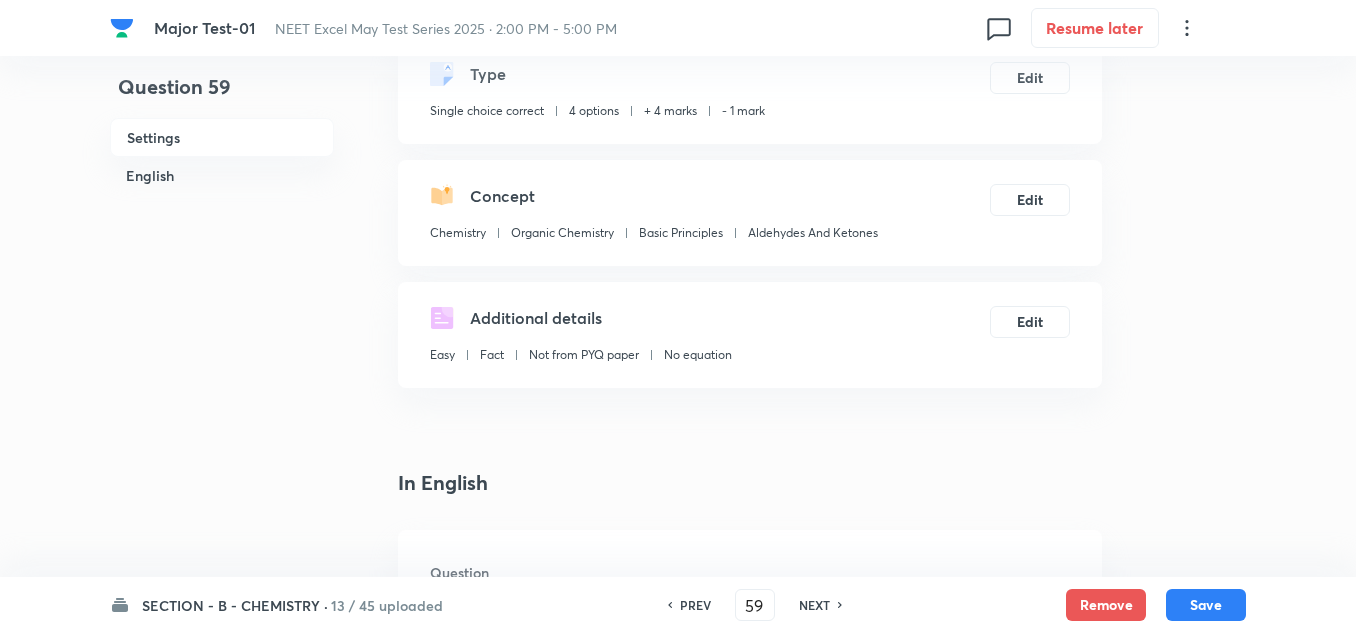 scroll, scrollTop: 400, scrollLeft: 0, axis: vertical 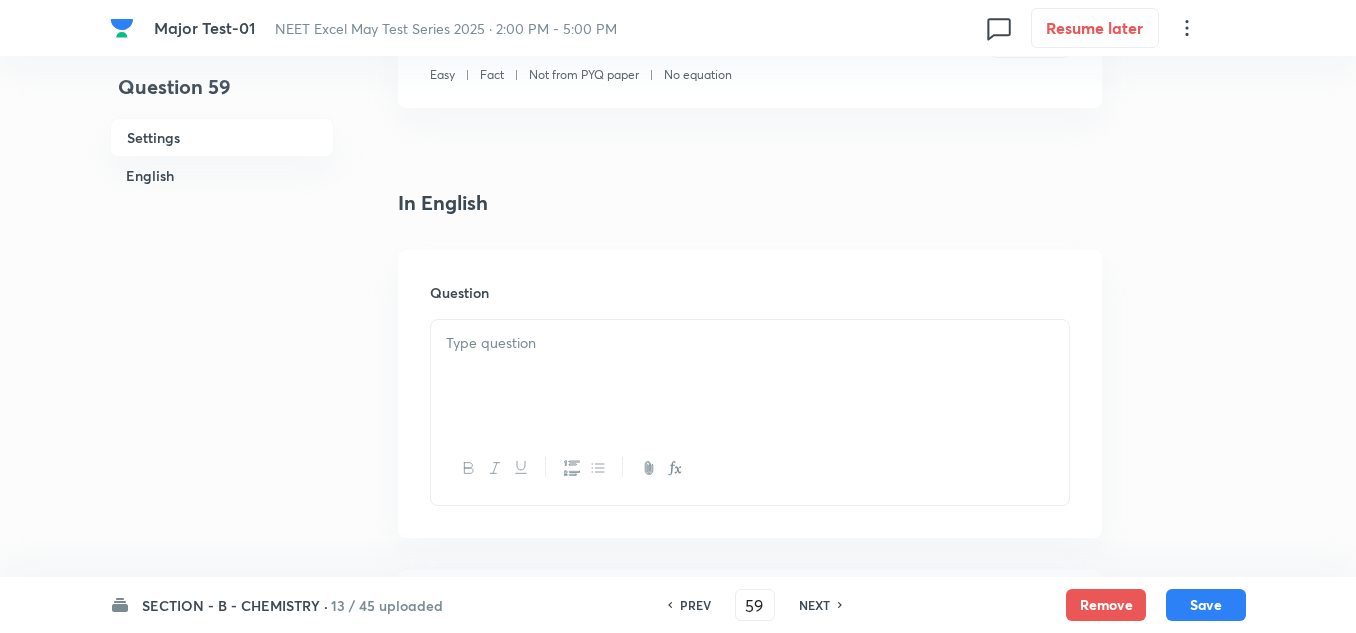 click at bounding box center (750, 376) 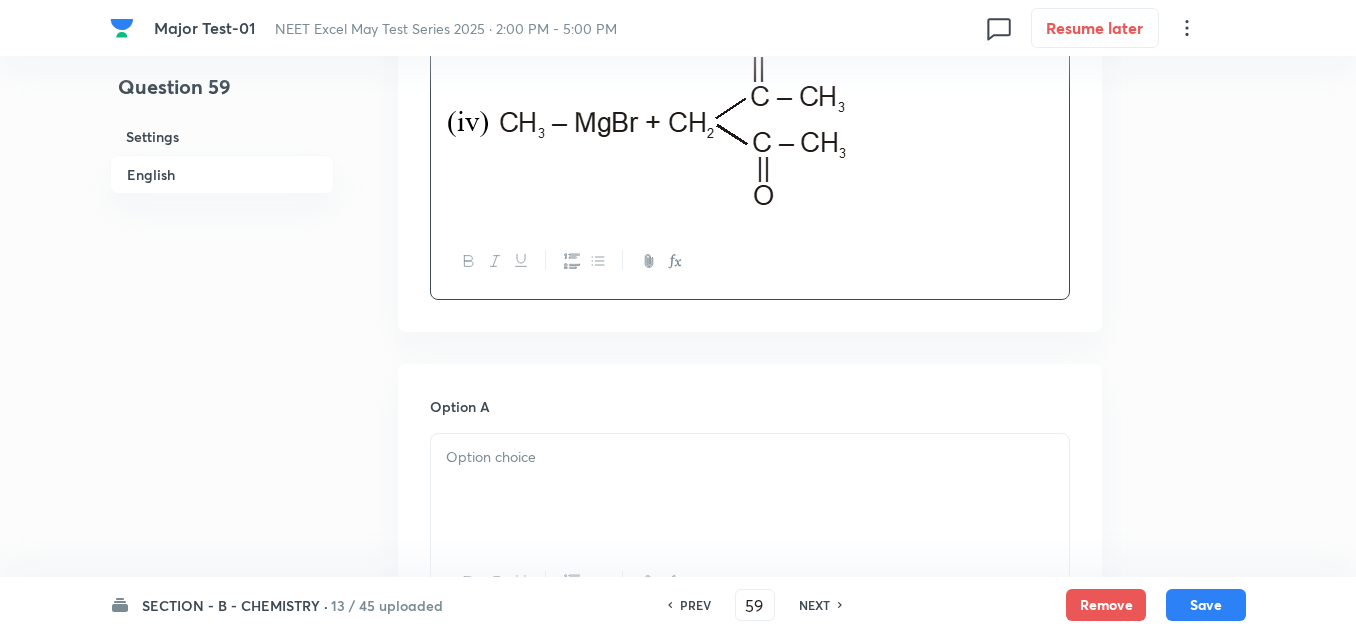 scroll, scrollTop: 900, scrollLeft: 0, axis: vertical 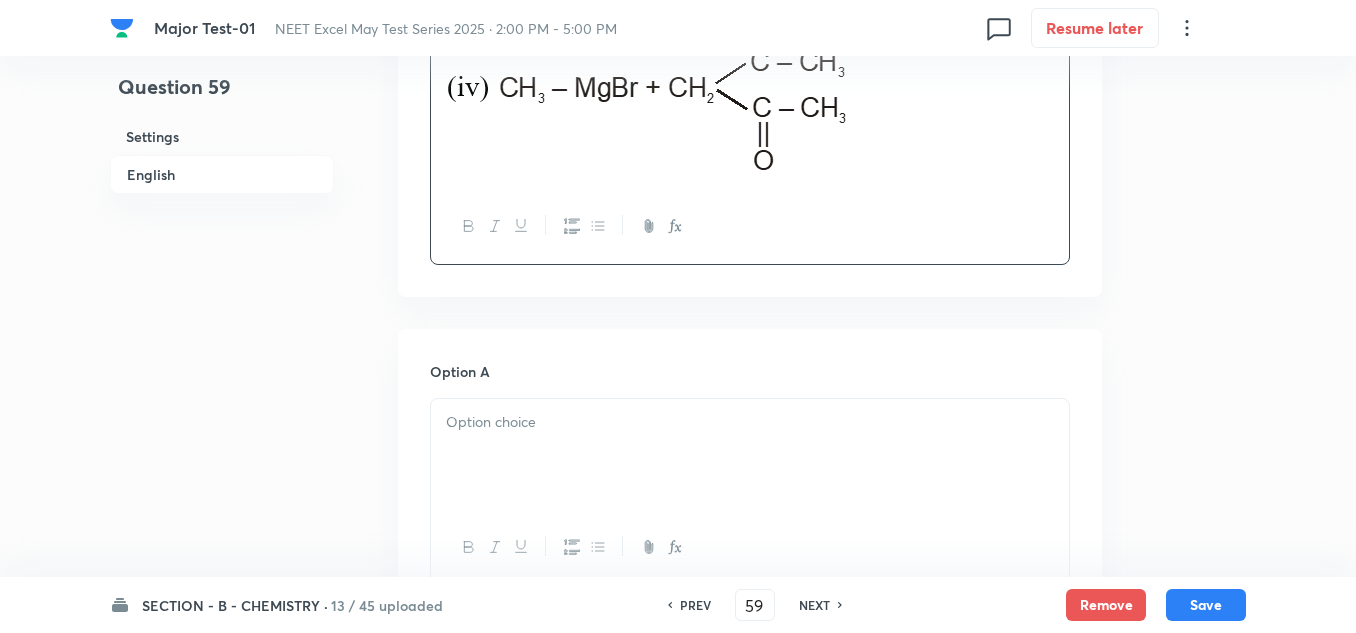 click at bounding box center [750, 422] 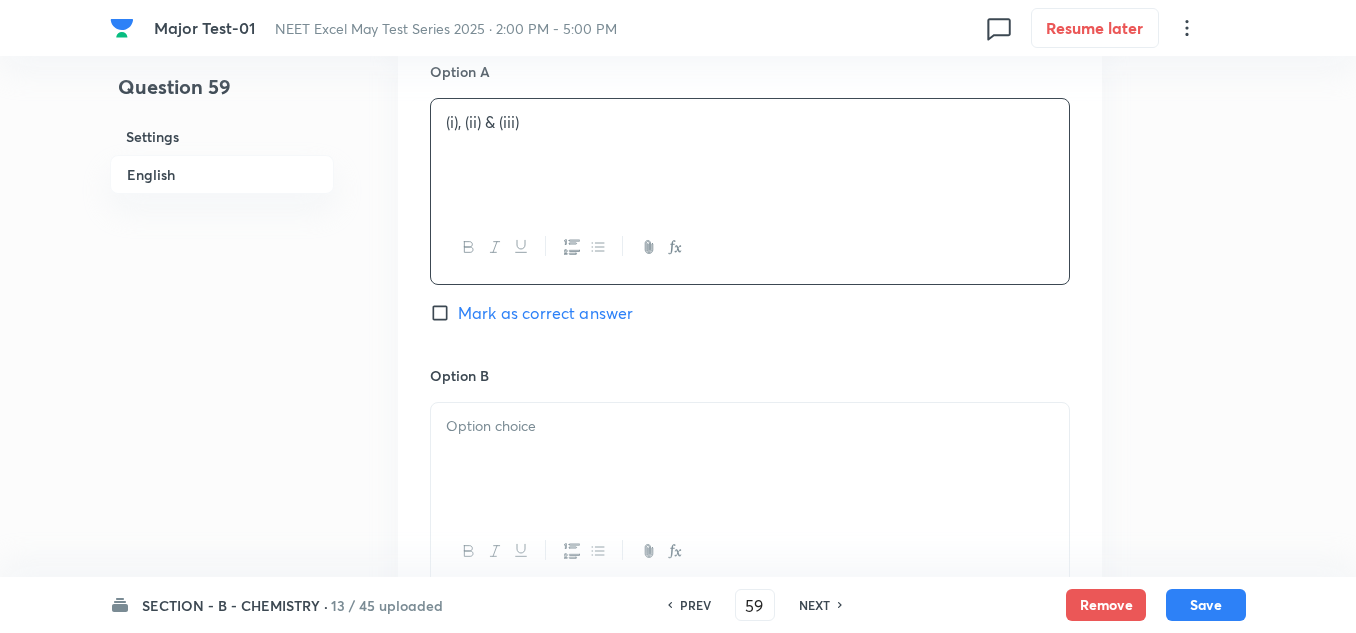 click at bounding box center (750, 459) 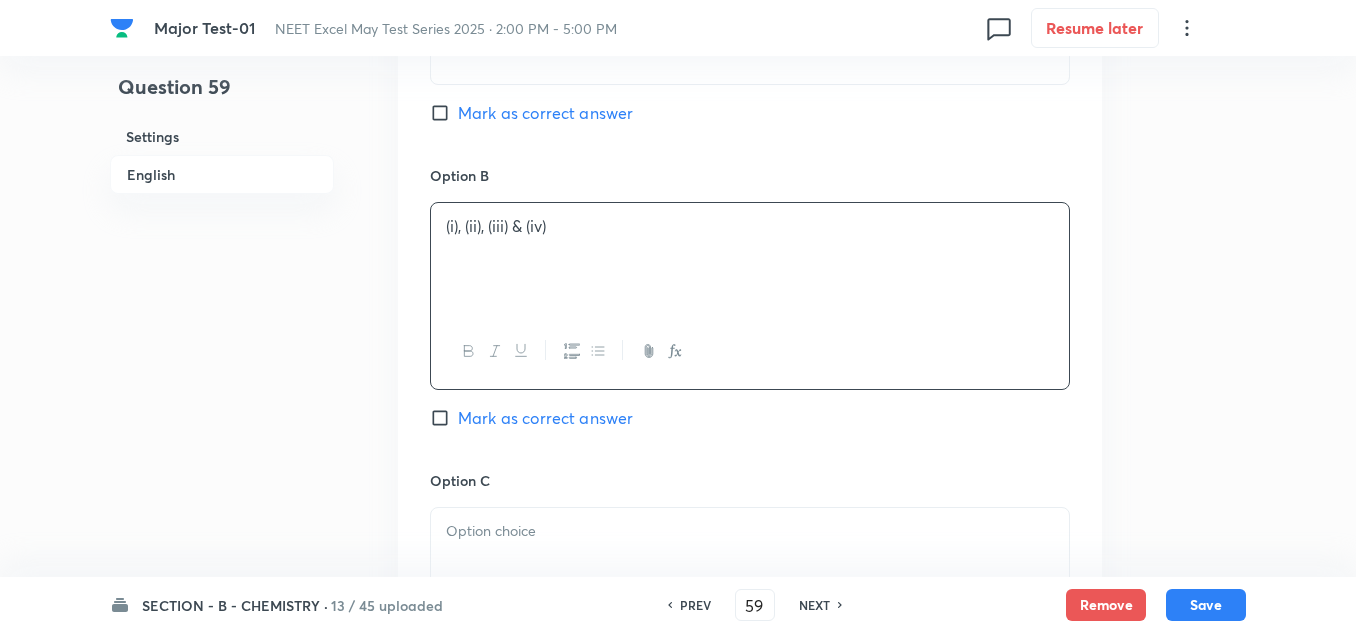 click on "Mark as correct answer" at bounding box center [545, 418] 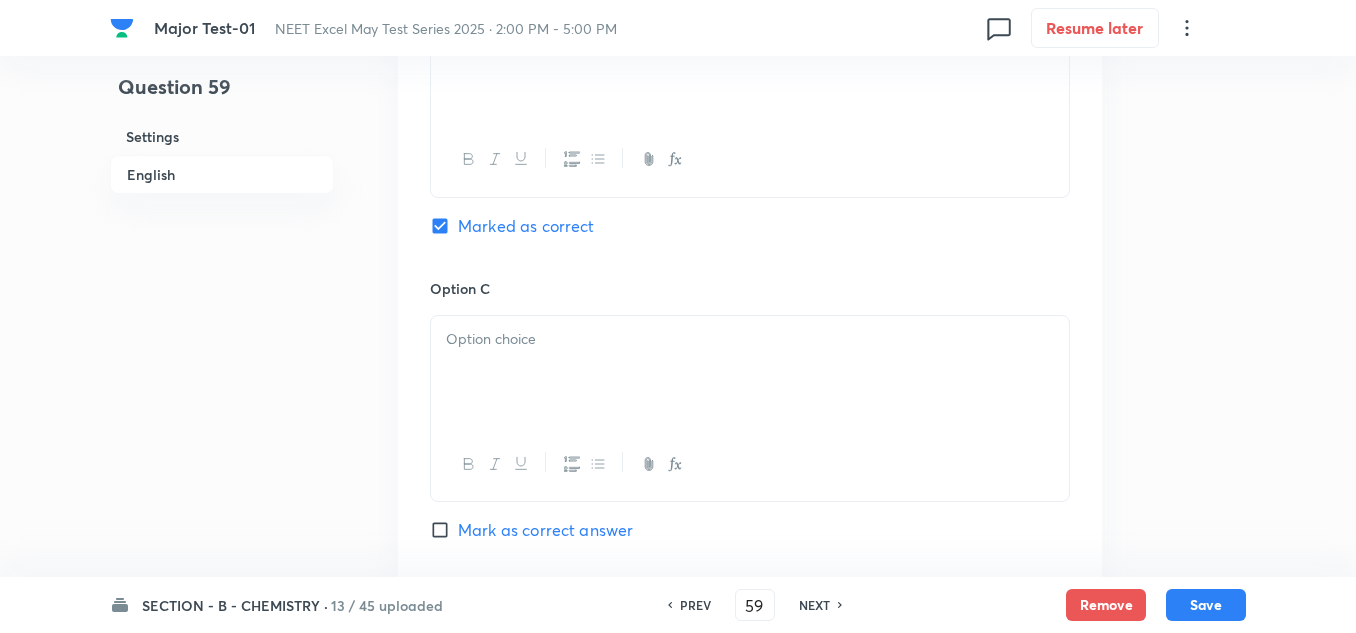 scroll, scrollTop: 1600, scrollLeft: 0, axis: vertical 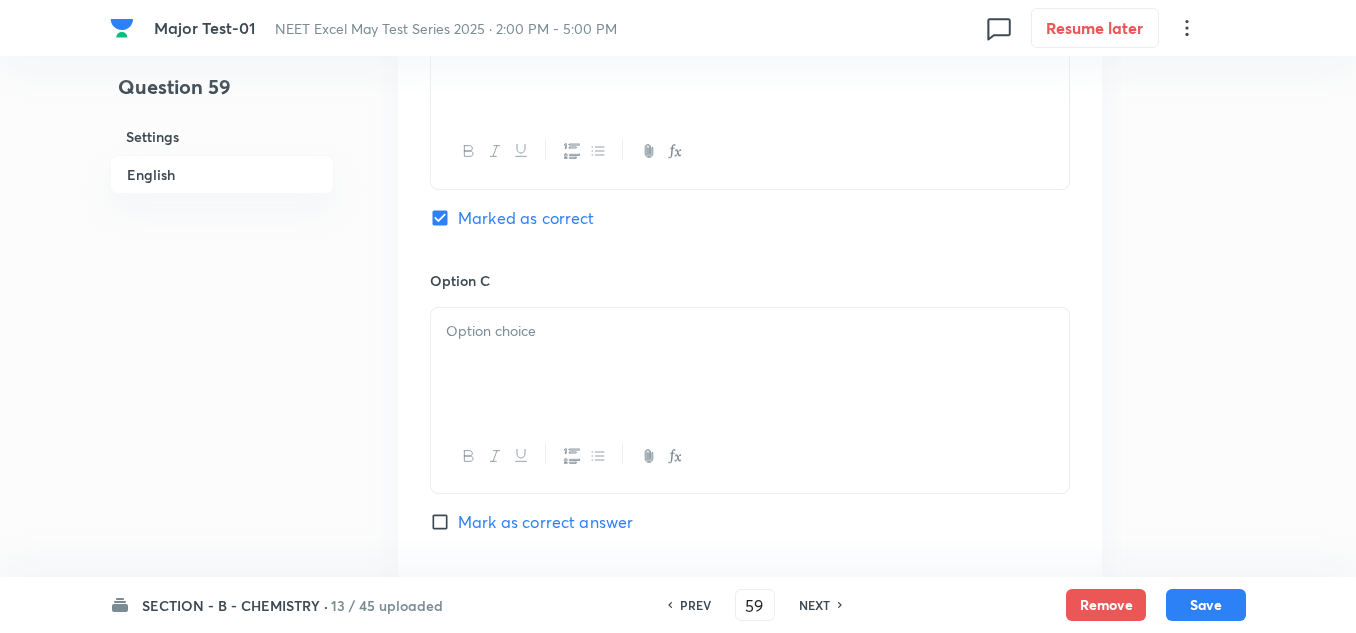 click at bounding box center (750, 364) 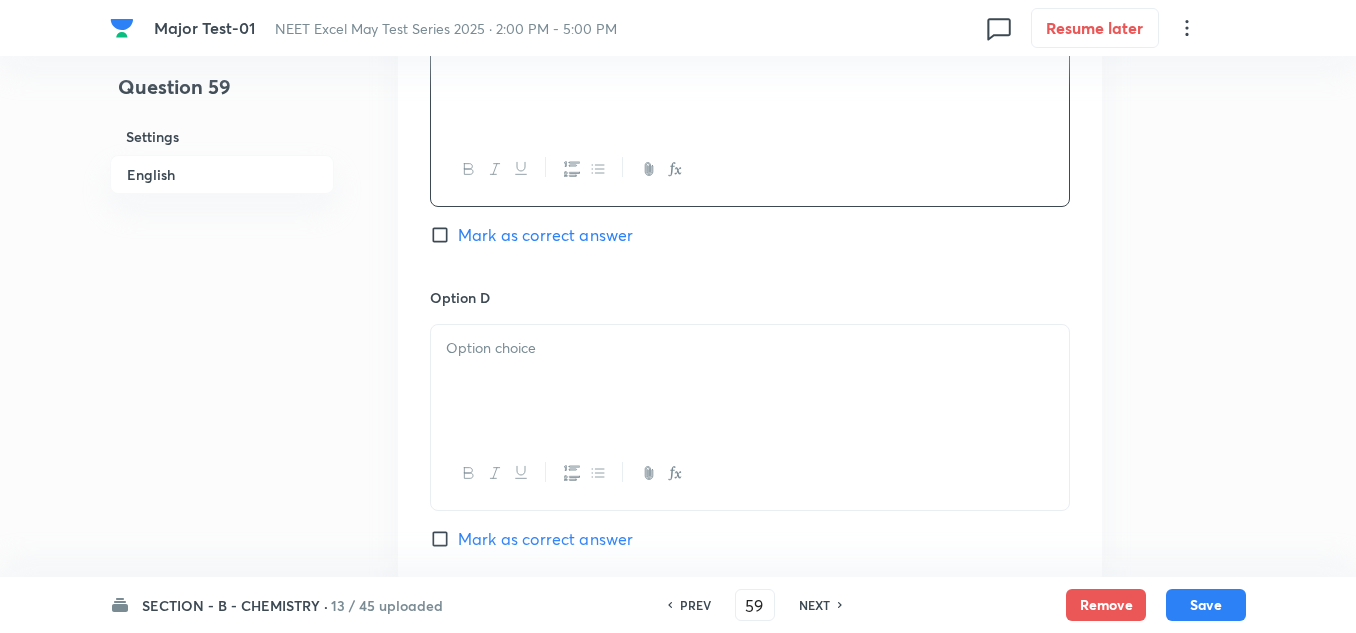 scroll, scrollTop: 1900, scrollLeft: 0, axis: vertical 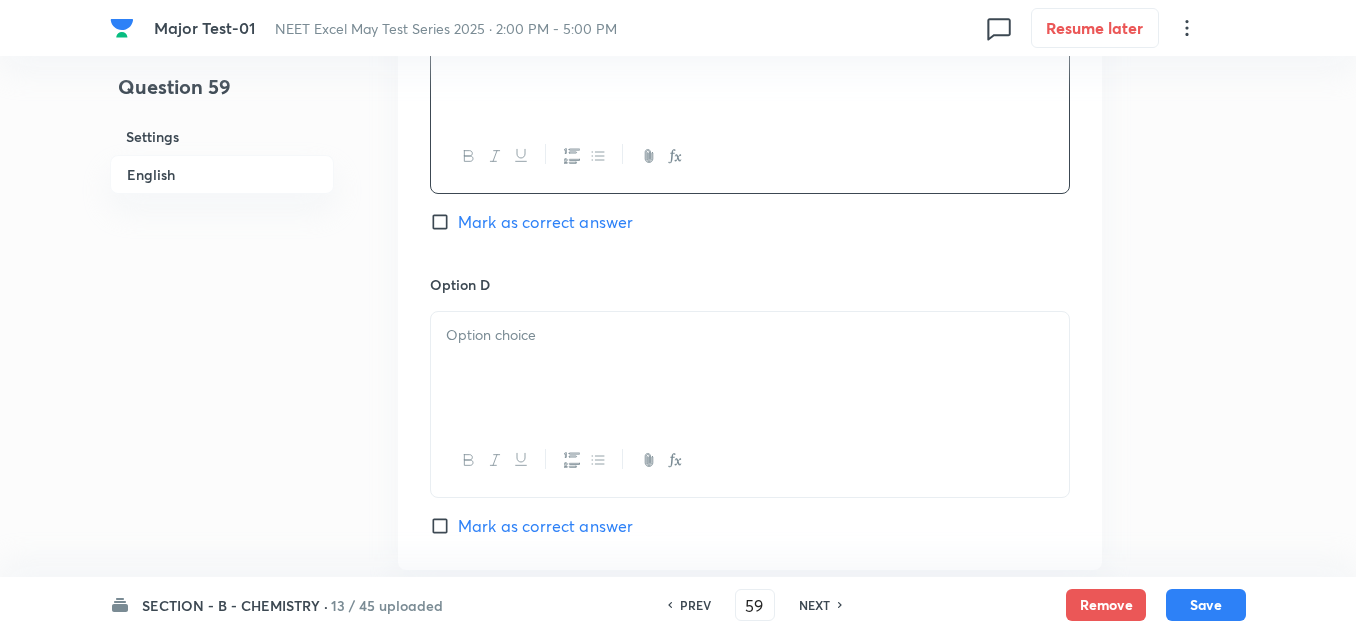 click at bounding box center [750, 368] 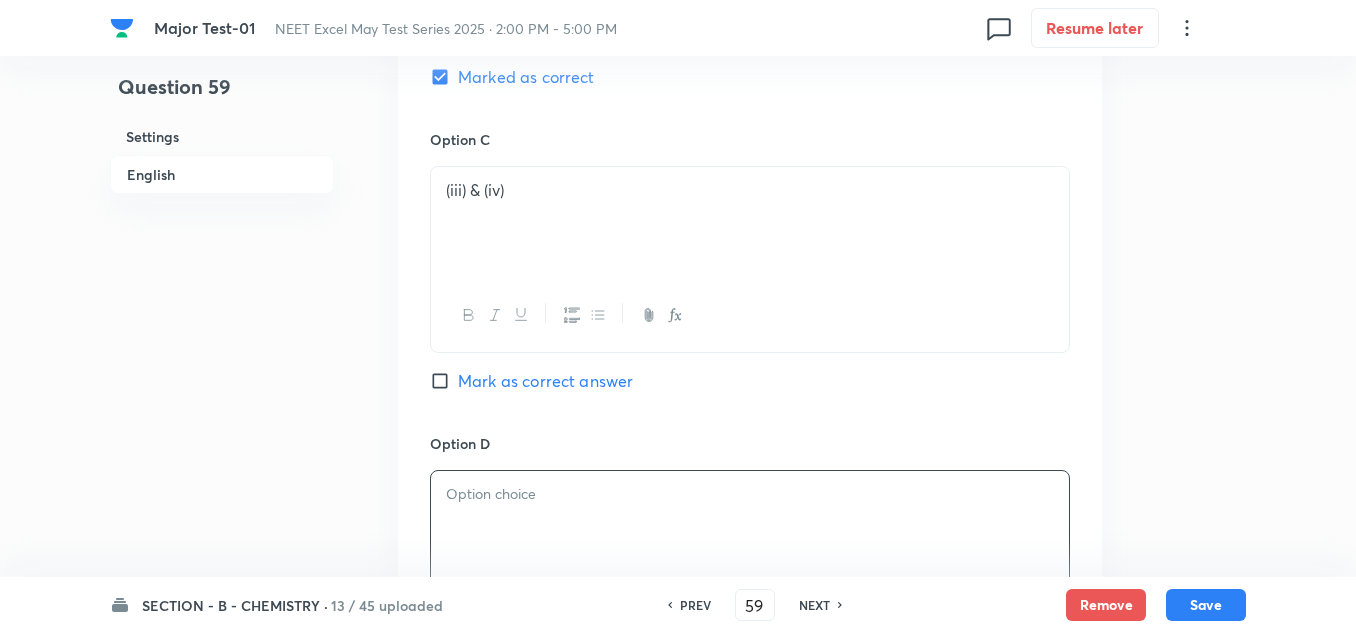 scroll, scrollTop: 1700, scrollLeft: 0, axis: vertical 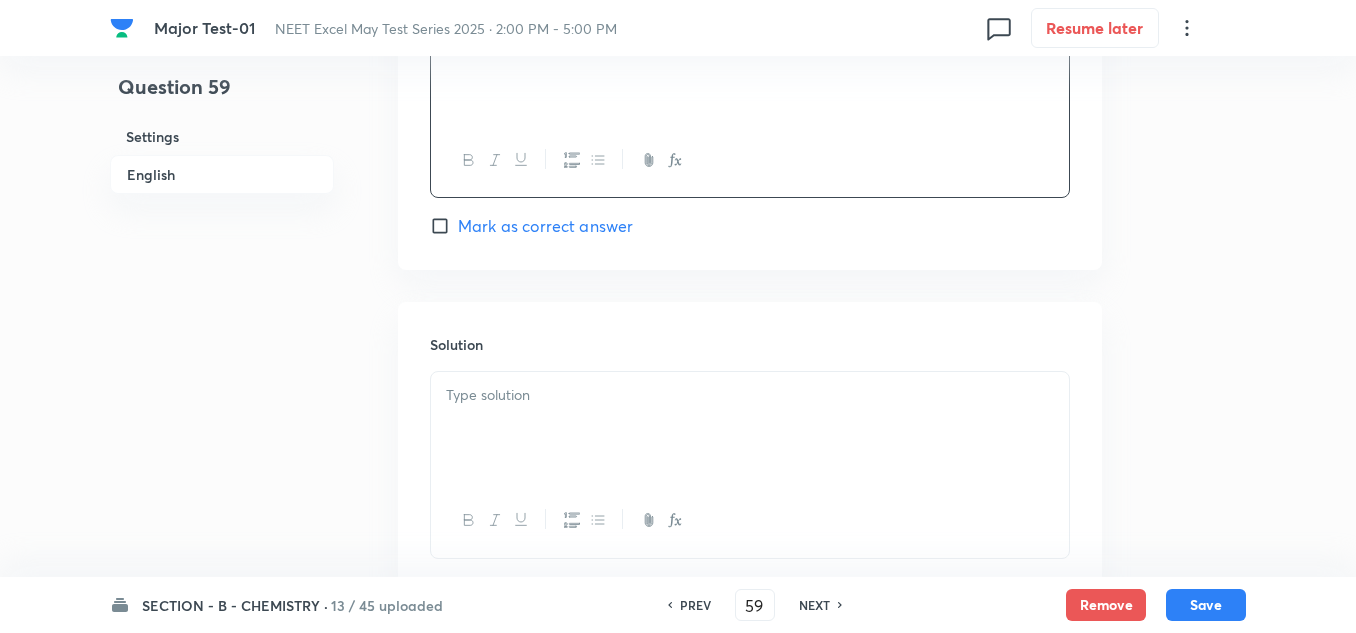 click at bounding box center [750, 395] 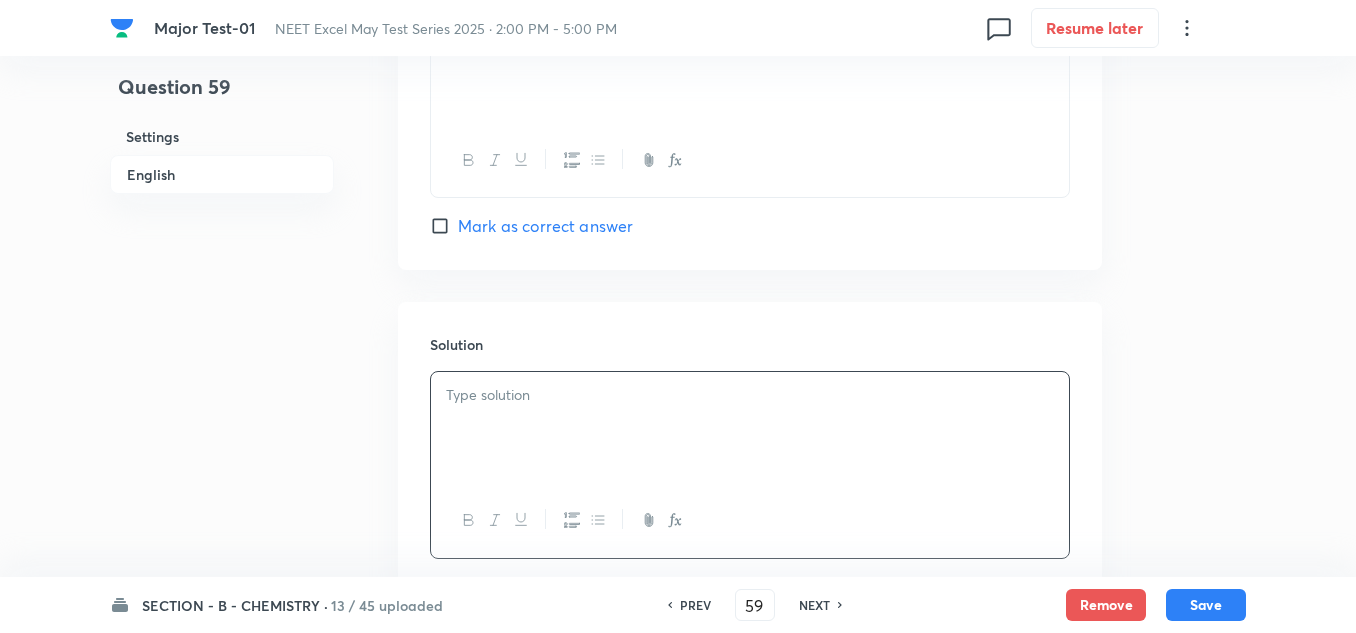 type 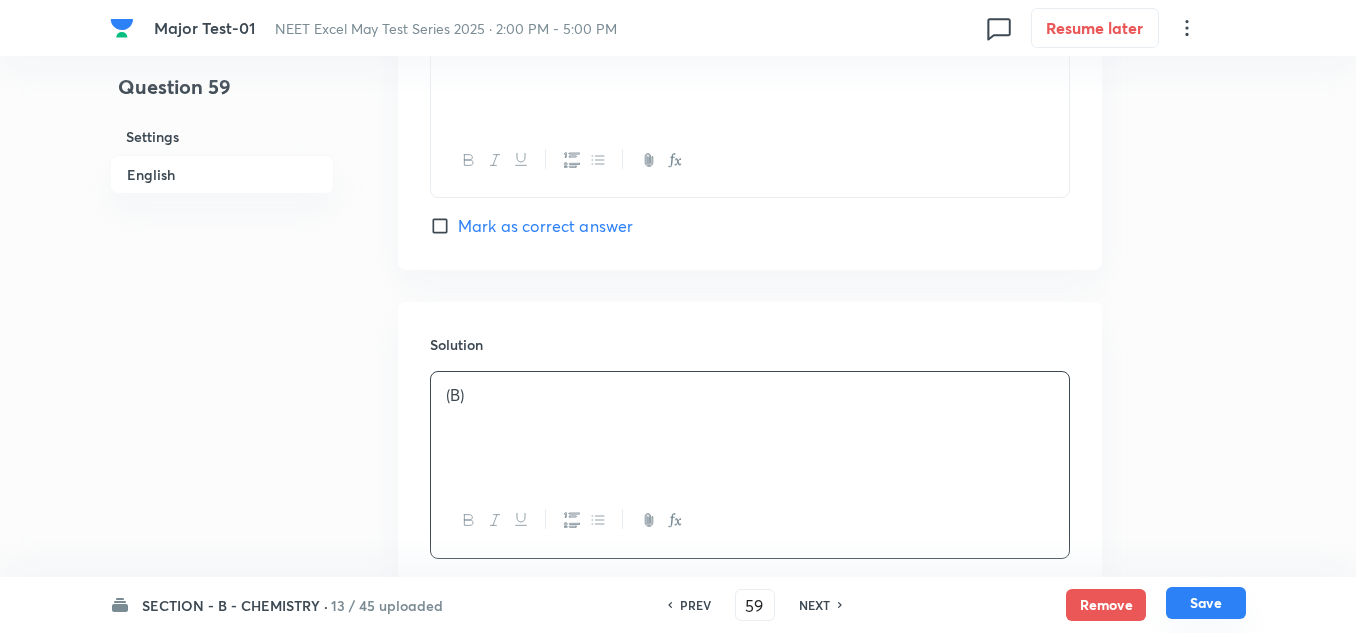 click on "Save" at bounding box center (1206, 603) 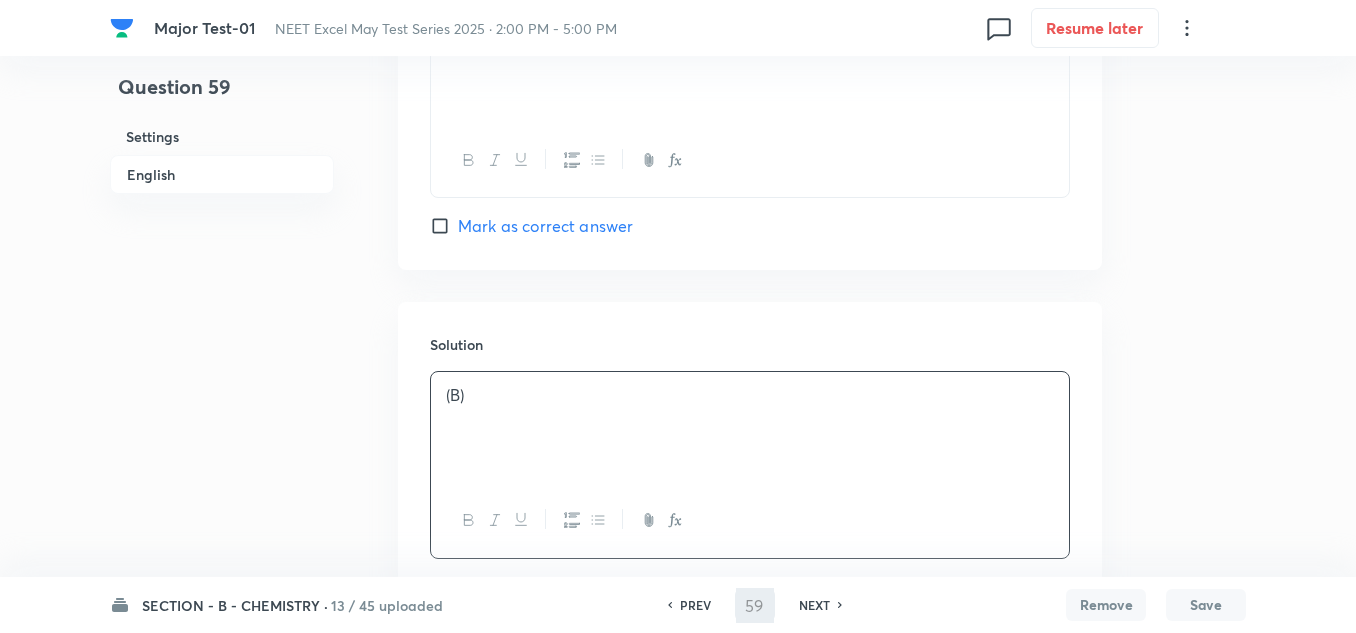 type on "60" 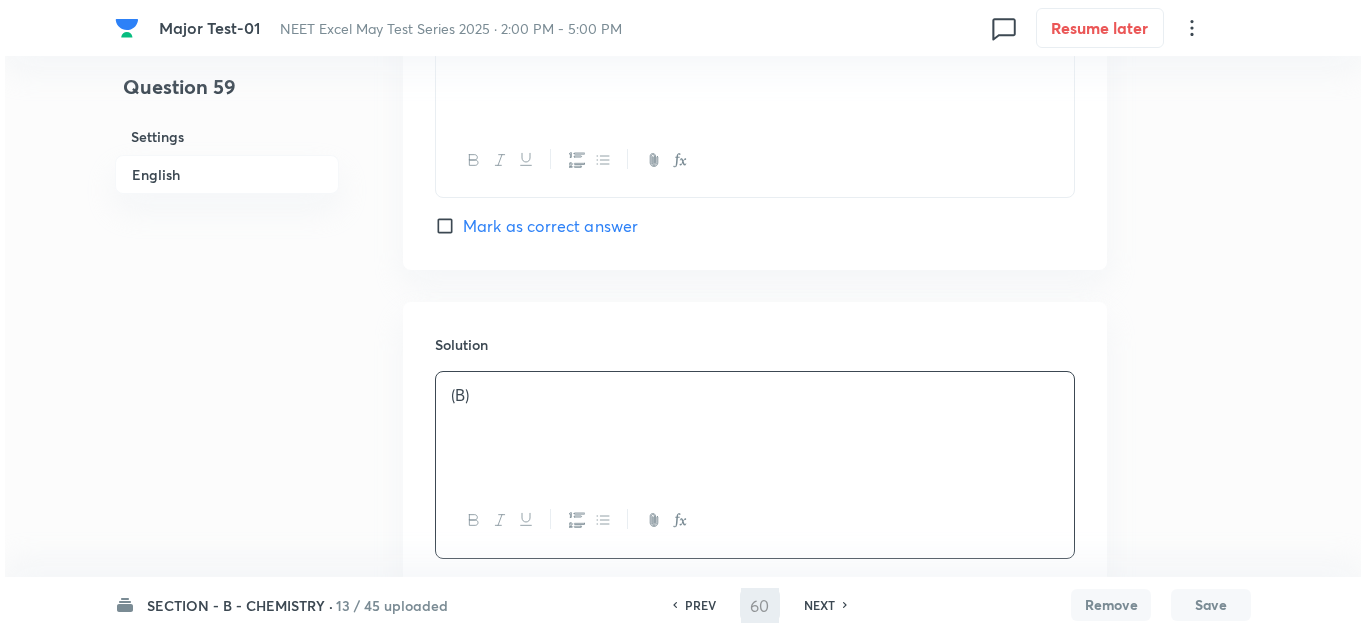 scroll, scrollTop: 0, scrollLeft: 0, axis: both 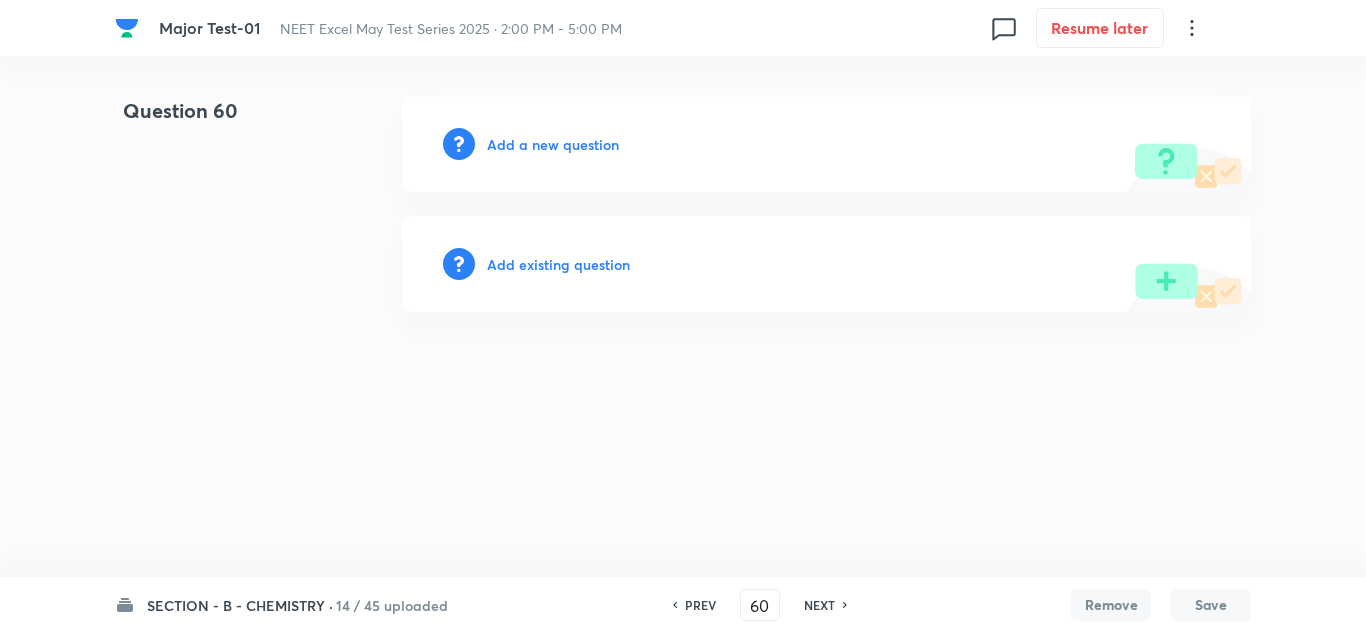 click on "Add a new question" at bounding box center (553, 144) 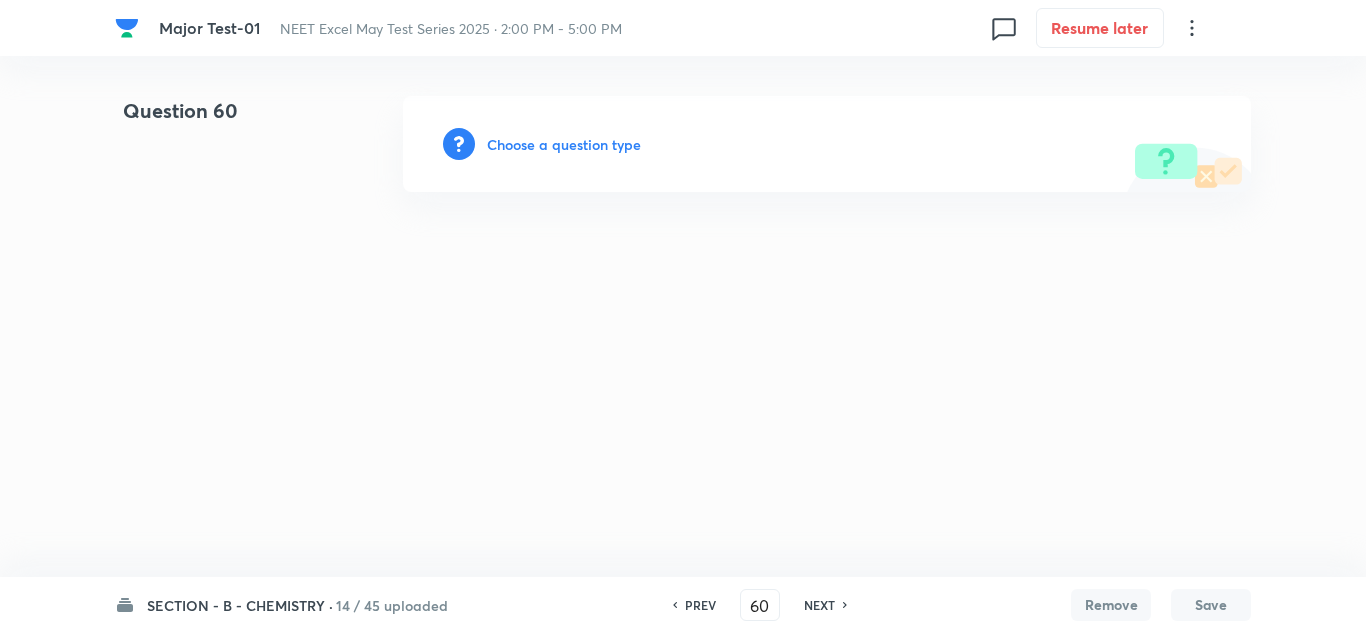 click on "Choose a question type" at bounding box center [564, 144] 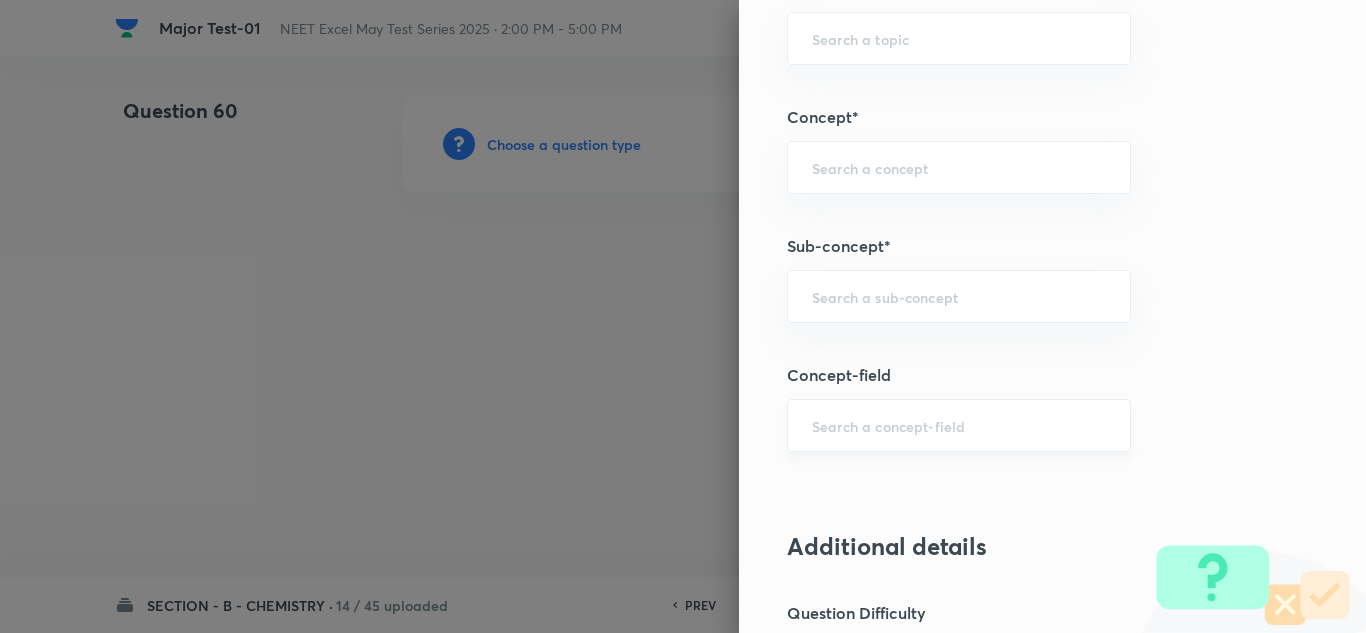 scroll, scrollTop: 1200, scrollLeft: 0, axis: vertical 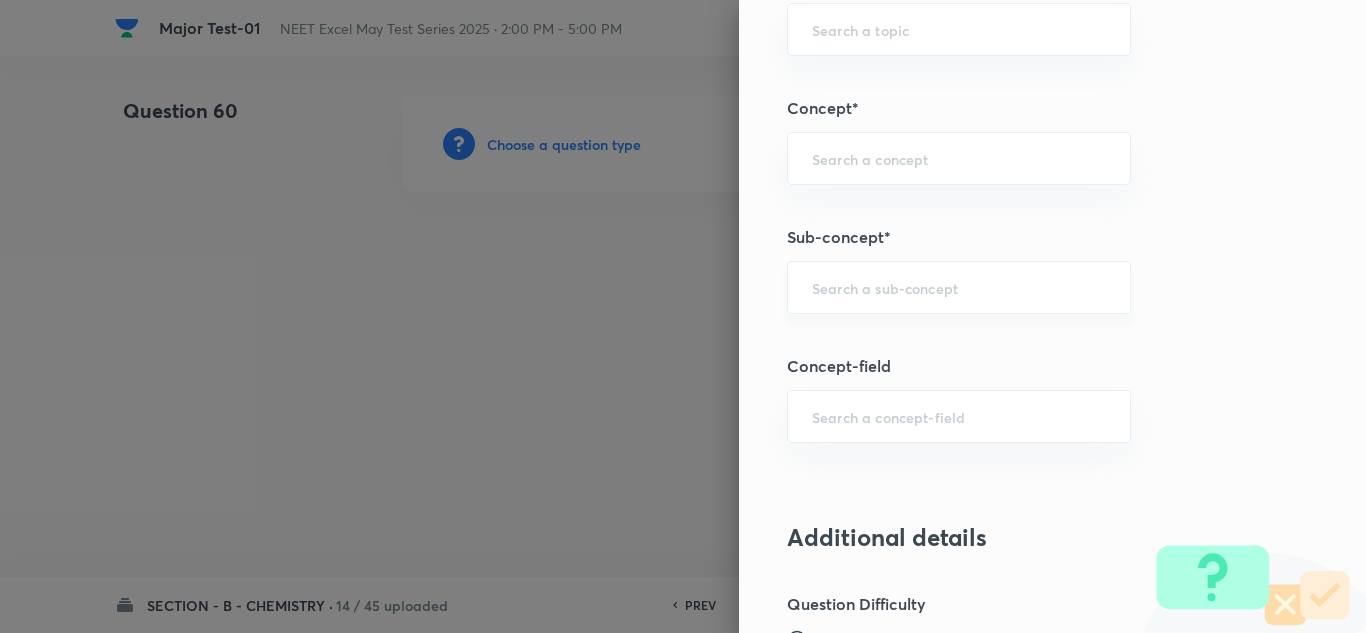 click at bounding box center [959, 287] 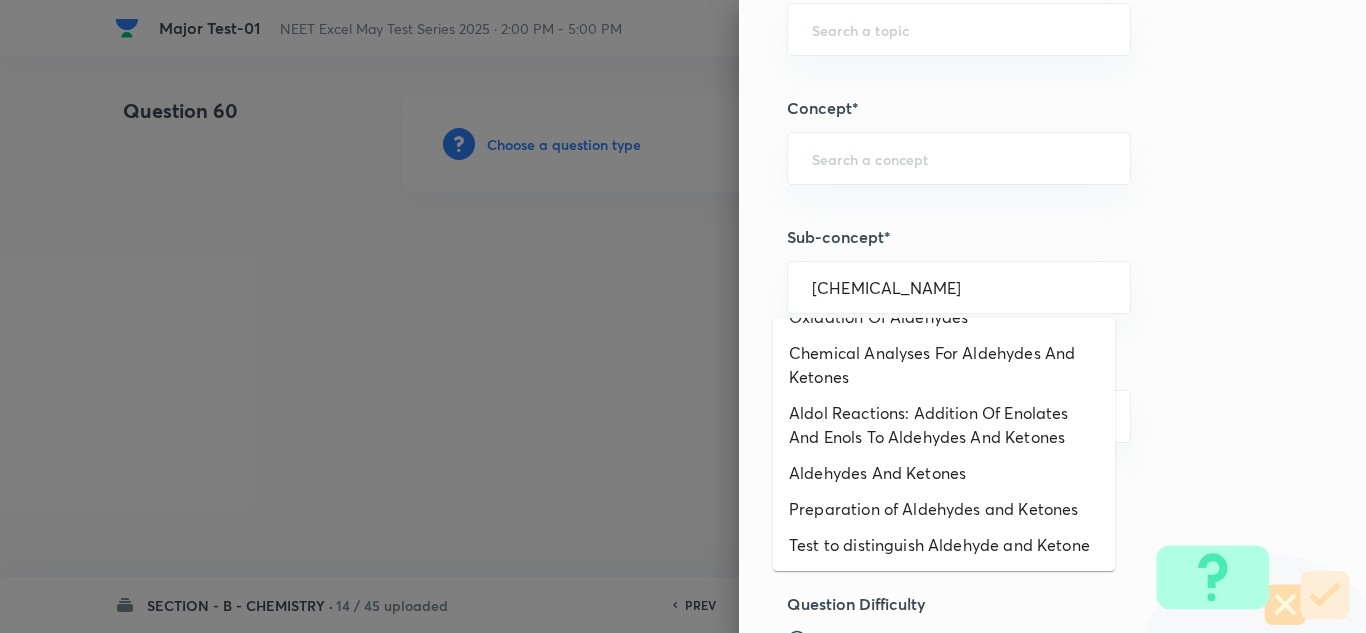 scroll, scrollTop: 147, scrollLeft: 0, axis: vertical 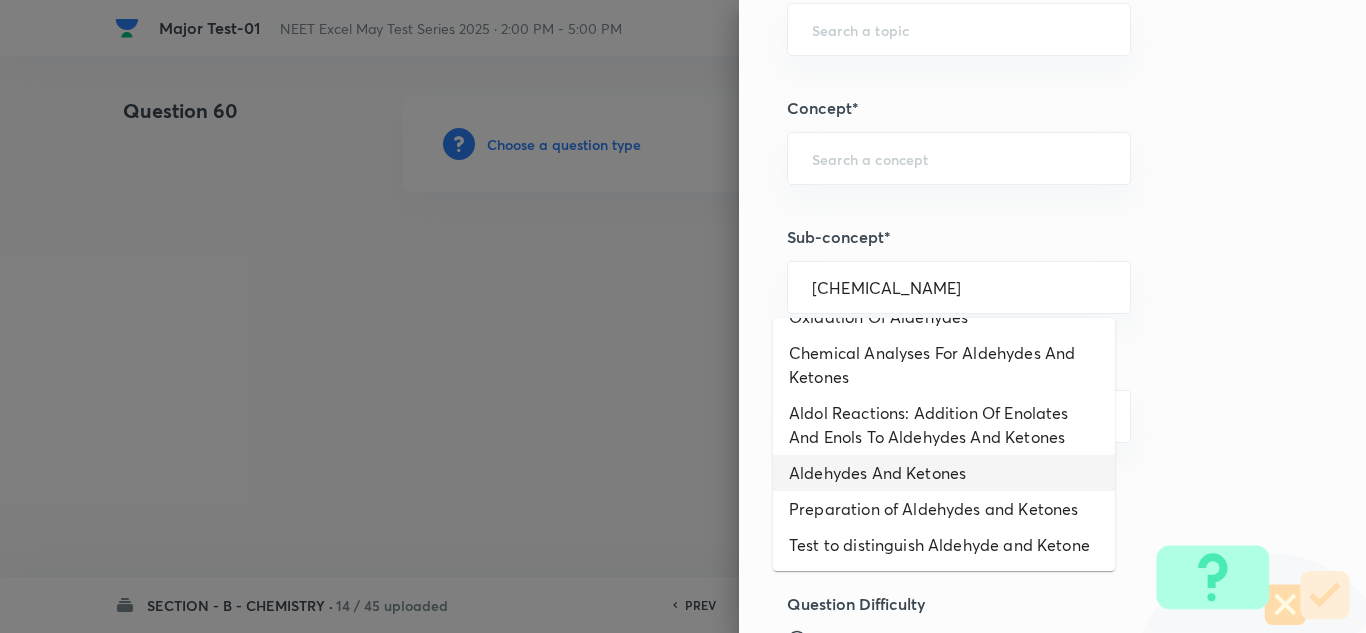 click on "Aldehydes And Ketones" at bounding box center (944, 473) 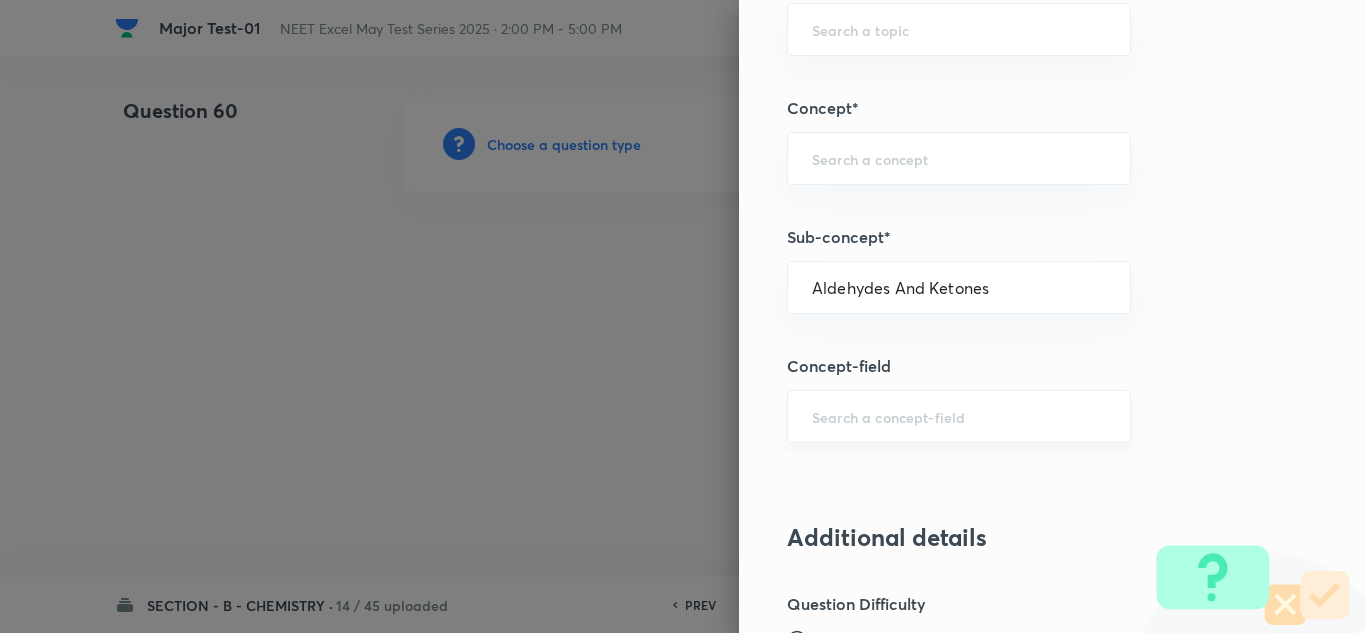 type on "Chemistry" 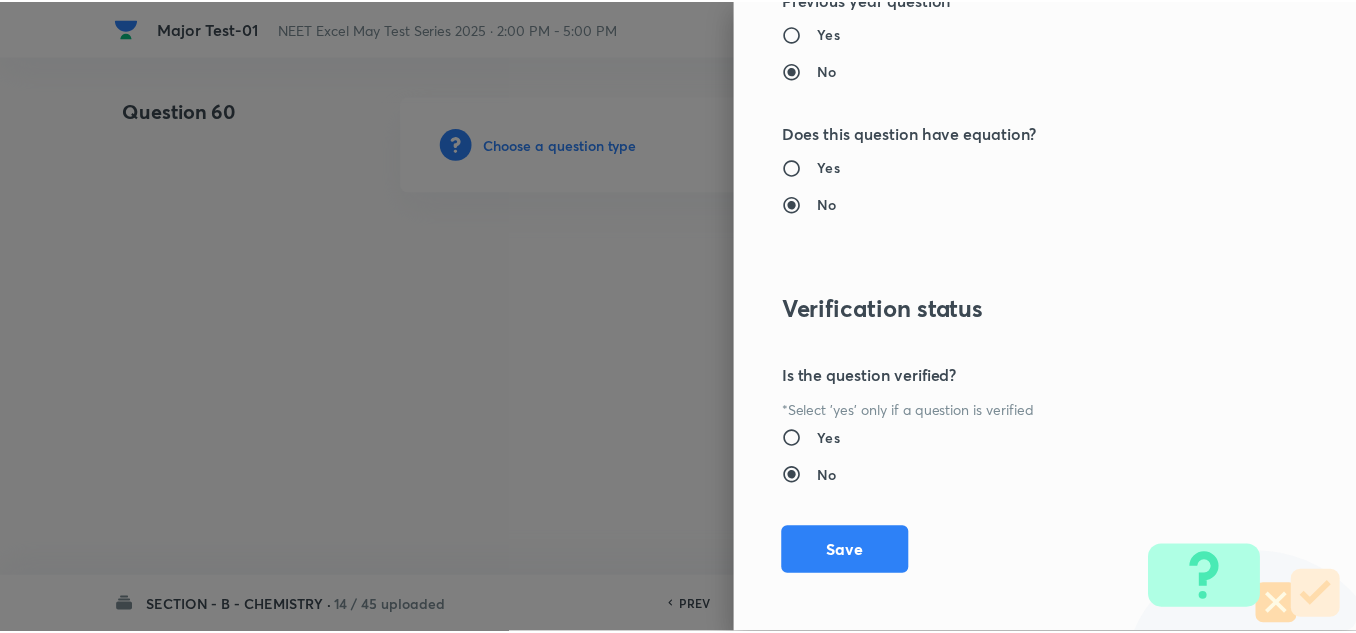 scroll, scrollTop: 2227, scrollLeft: 0, axis: vertical 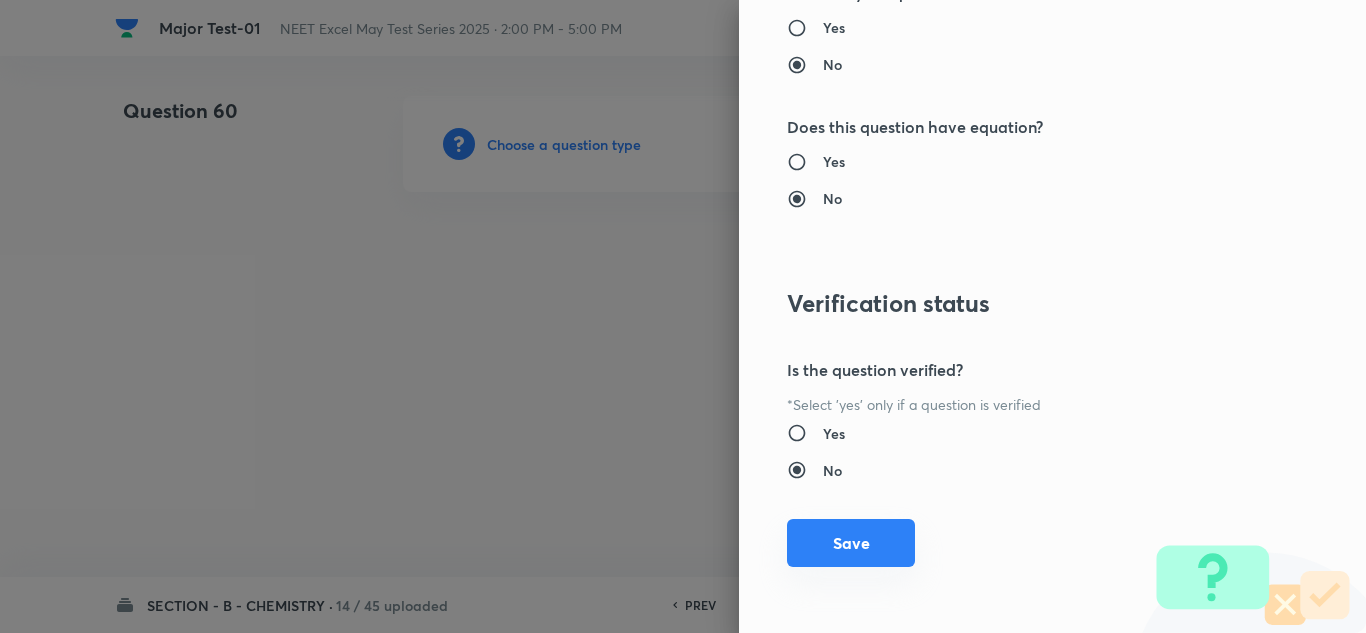 click on "Save" at bounding box center (851, 543) 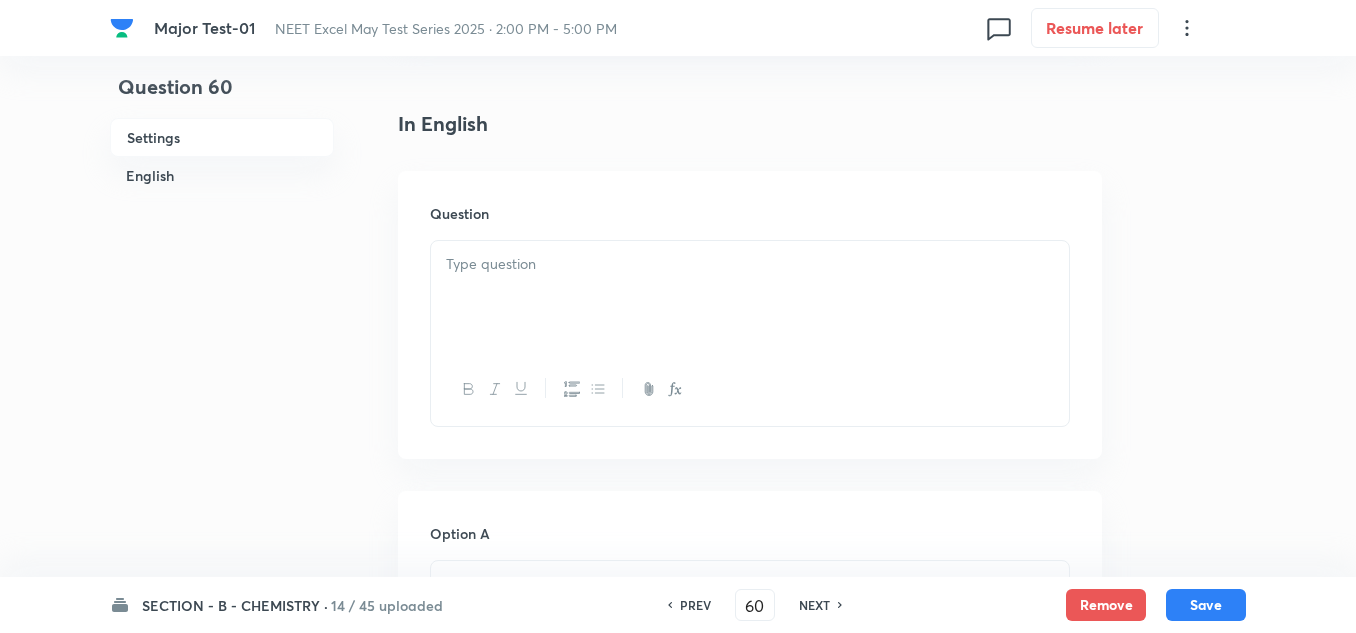 scroll, scrollTop: 500, scrollLeft: 0, axis: vertical 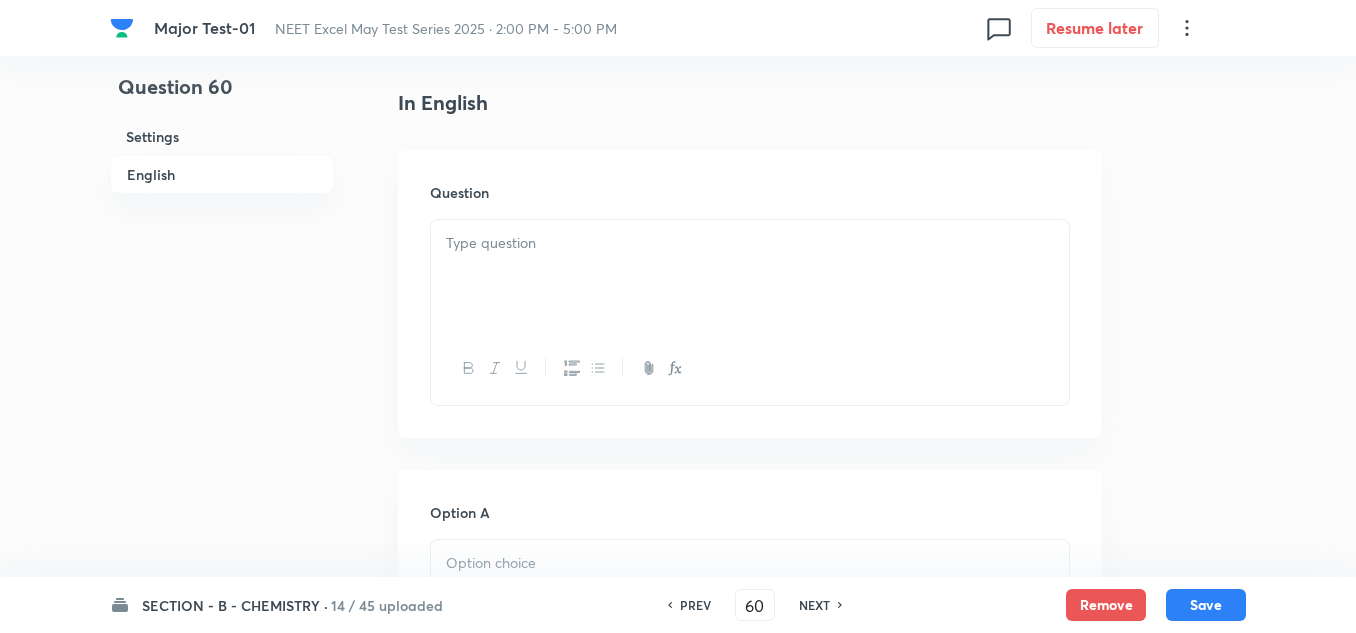 click at bounding box center (750, 276) 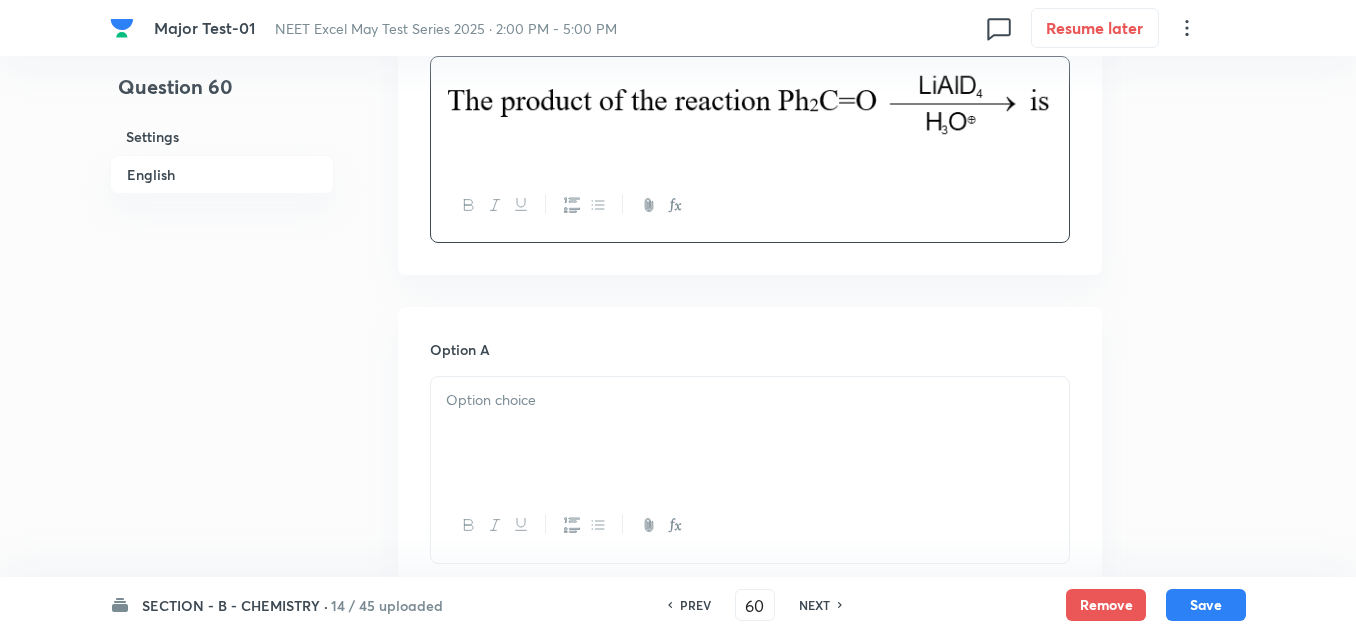 scroll, scrollTop: 700, scrollLeft: 0, axis: vertical 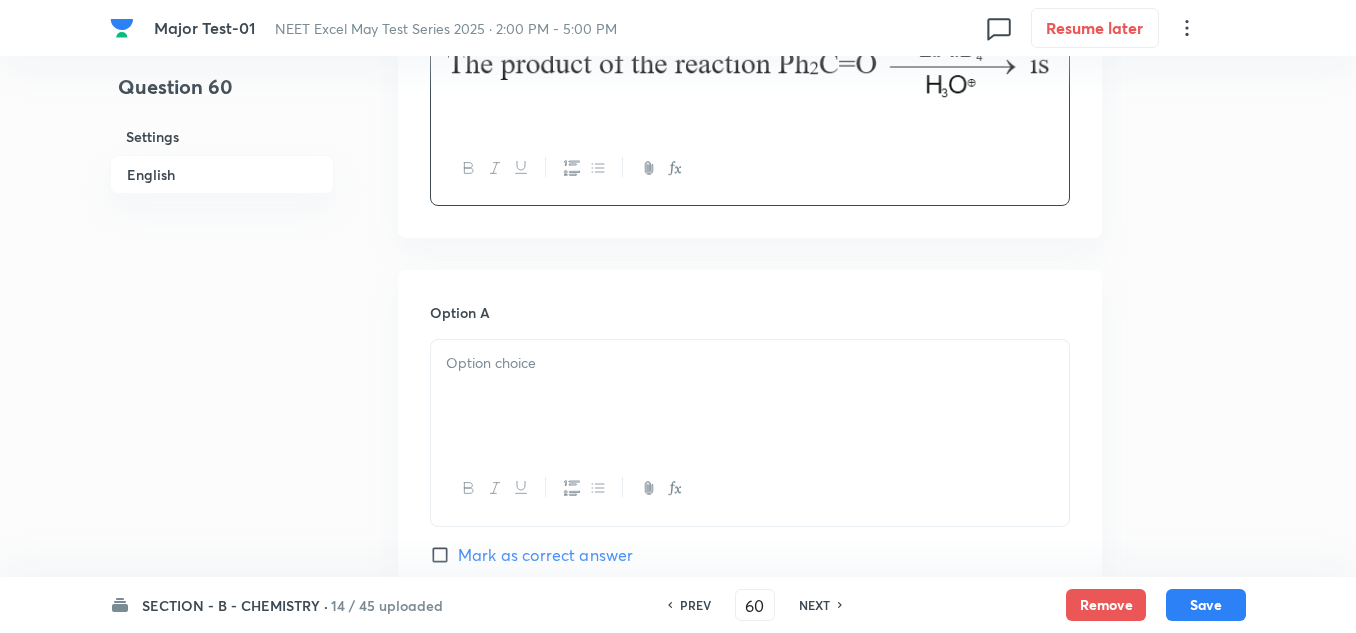 click at bounding box center (750, 396) 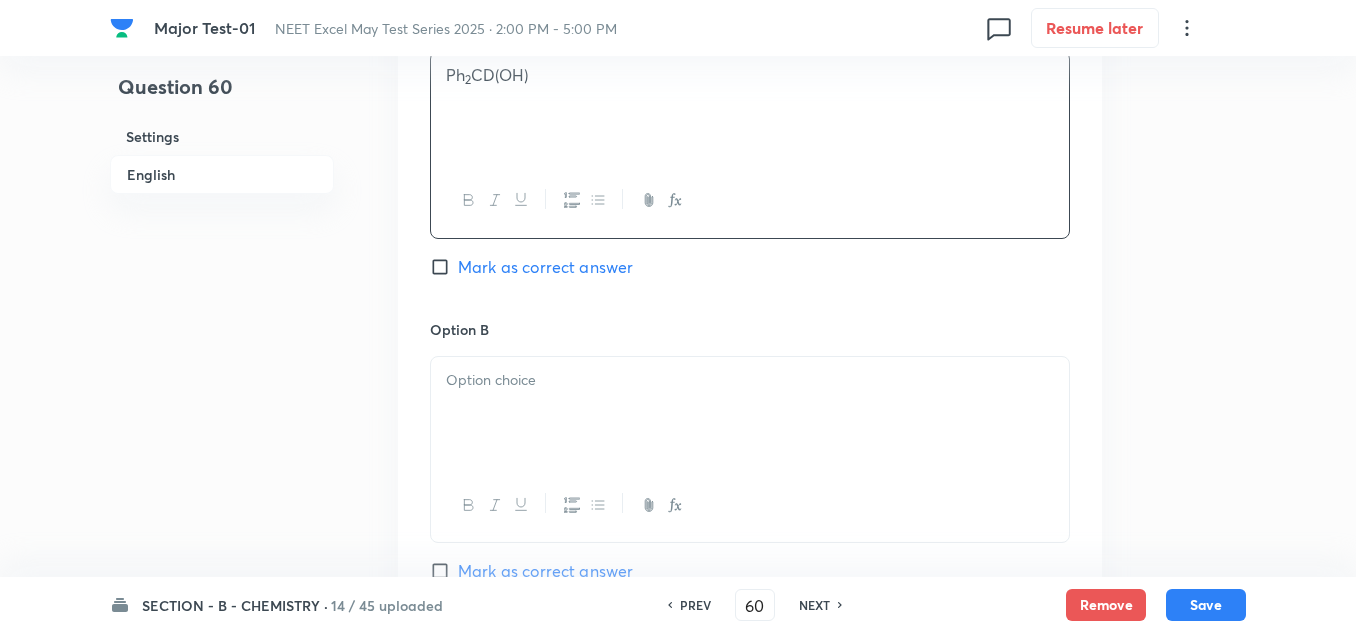 scroll, scrollTop: 1000, scrollLeft: 0, axis: vertical 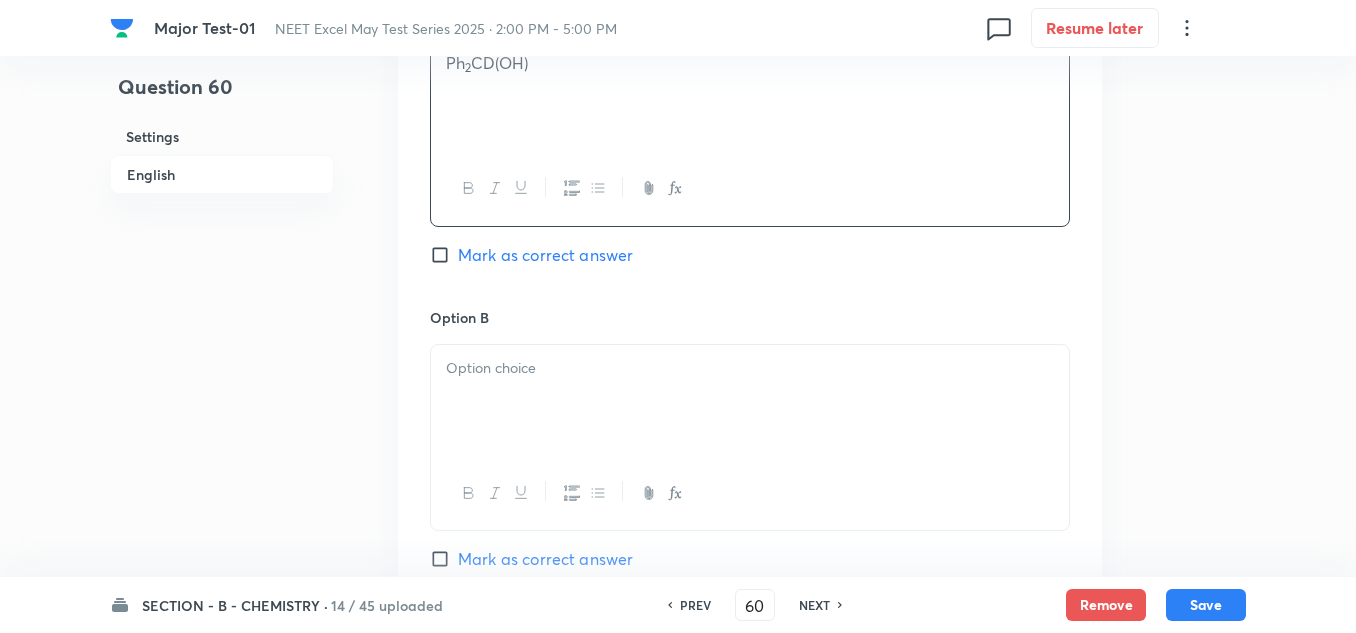 click on "Mark as correct answer" at bounding box center [545, 255] 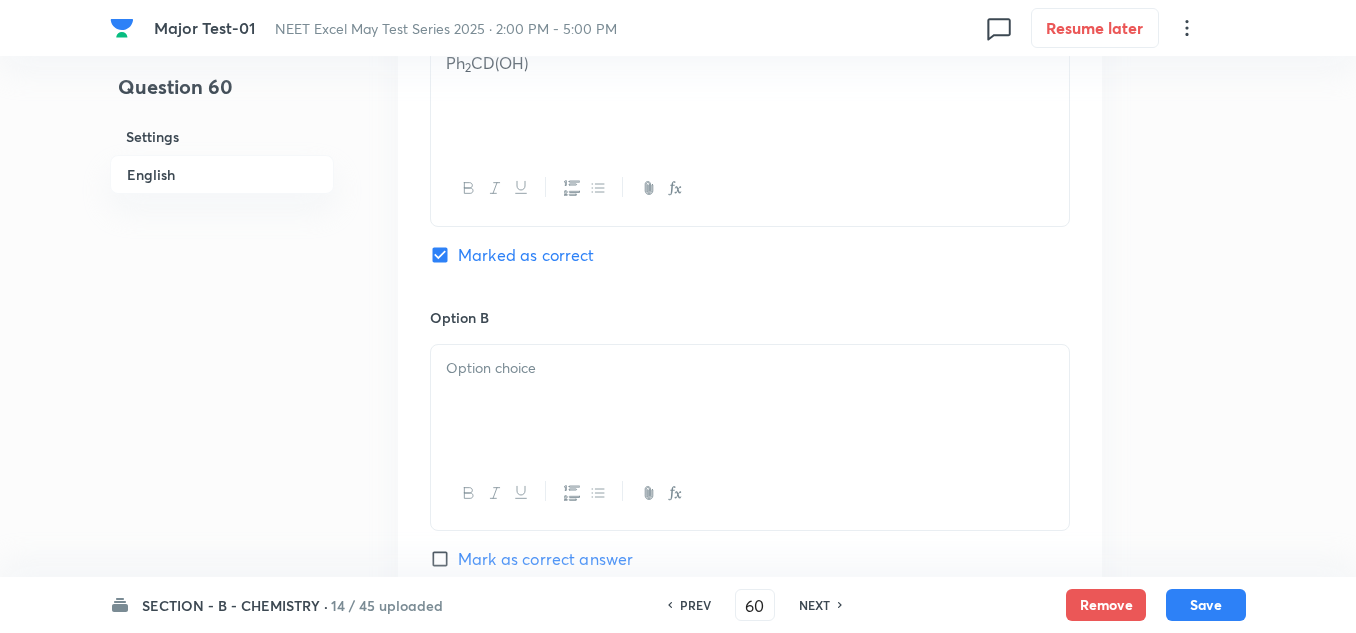 click at bounding box center [750, 401] 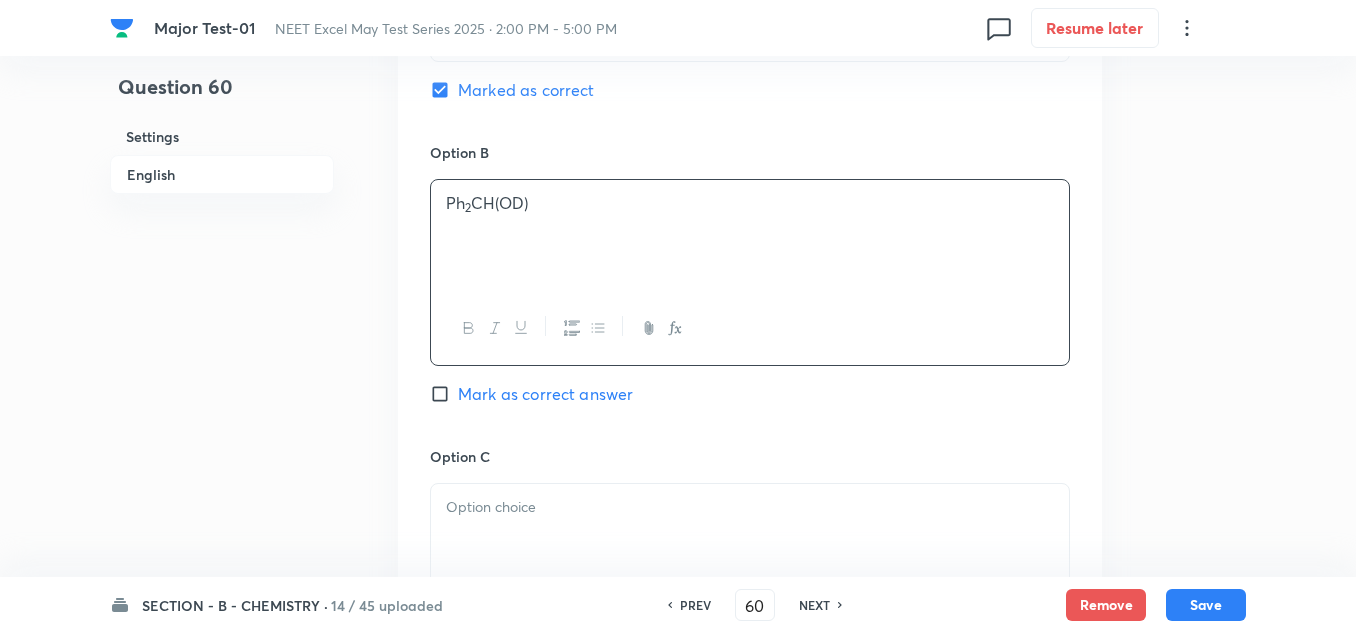 scroll, scrollTop: 1200, scrollLeft: 0, axis: vertical 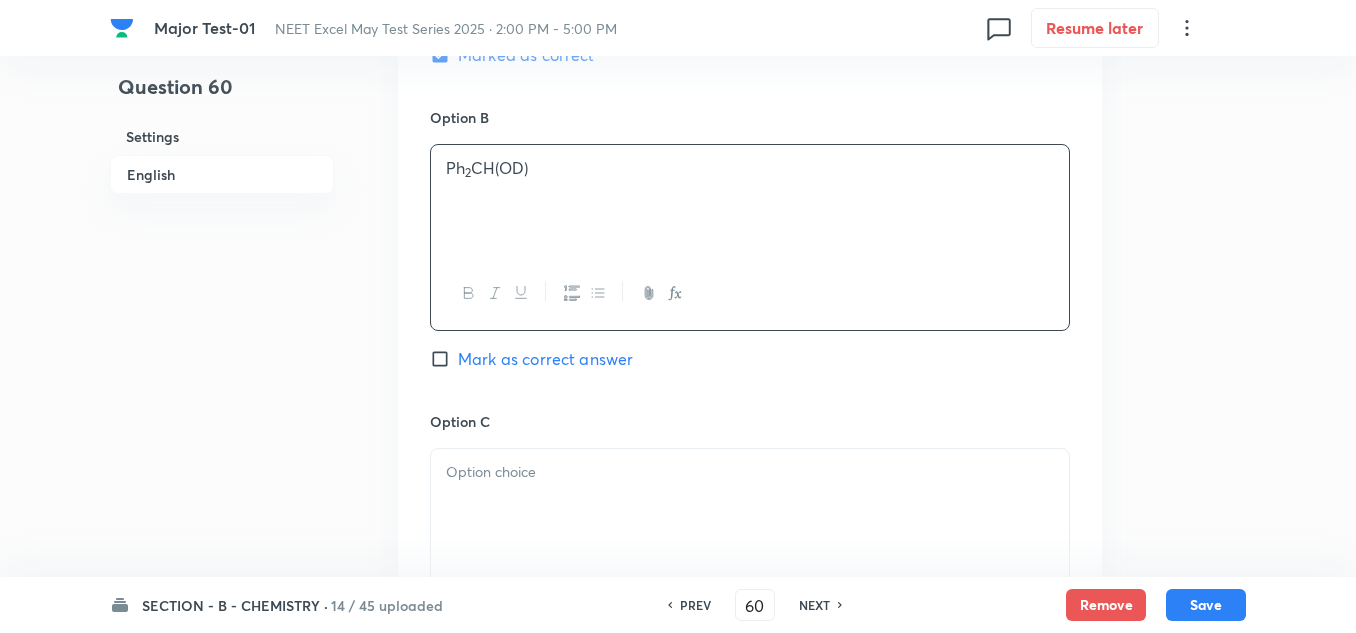 click at bounding box center [750, 505] 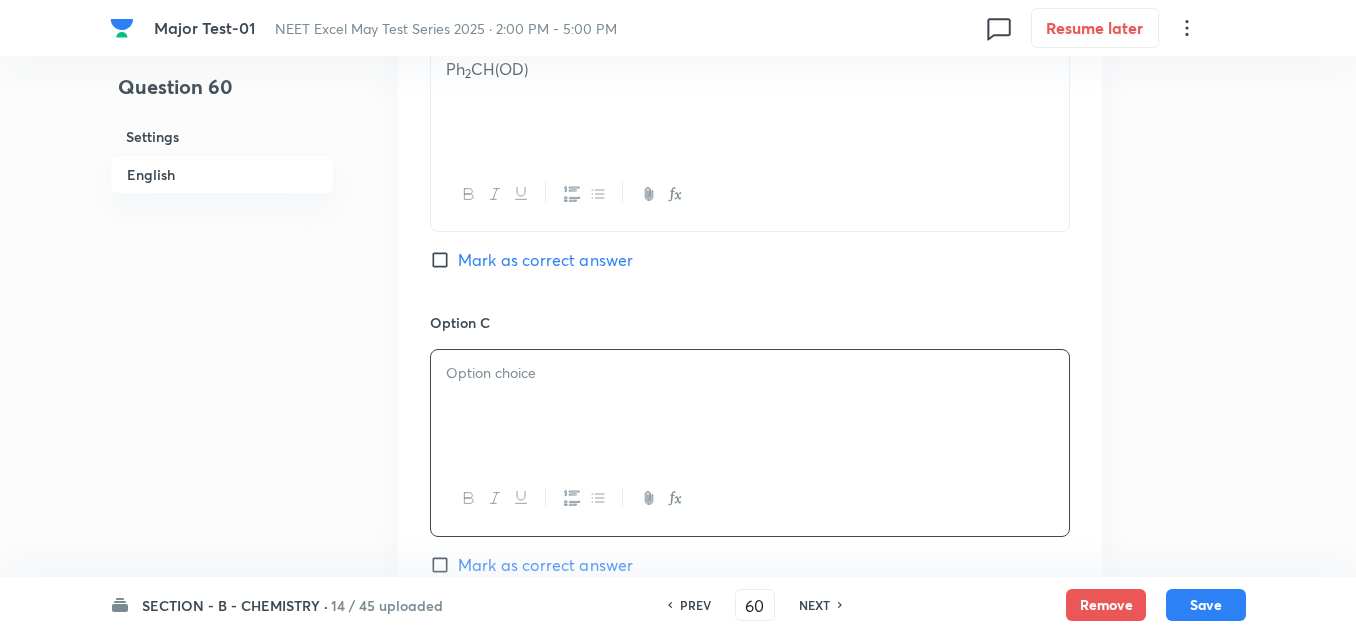 scroll, scrollTop: 1300, scrollLeft: 0, axis: vertical 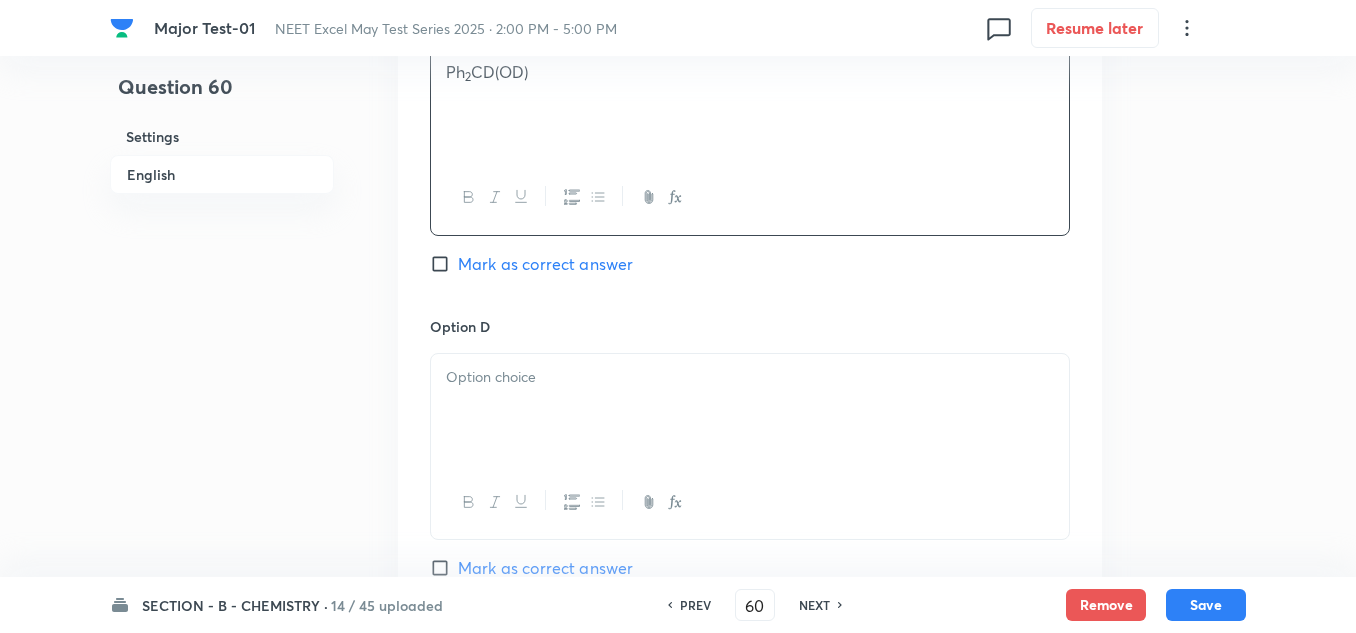 click at bounding box center (750, 377) 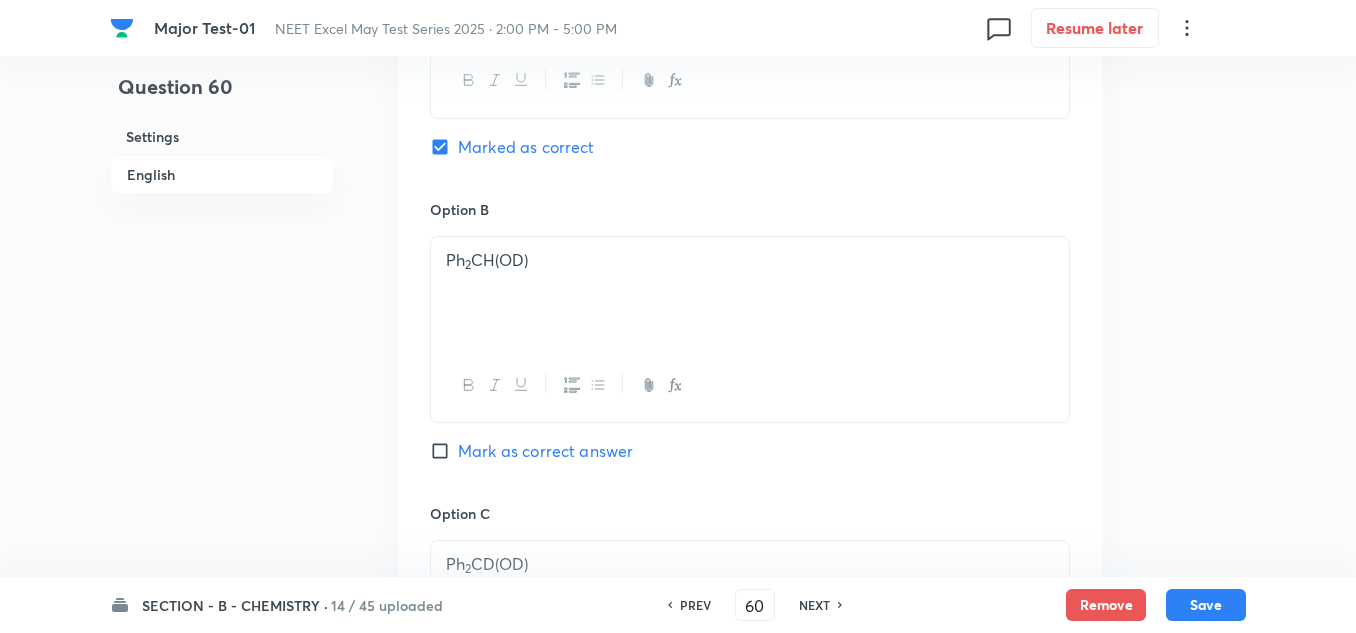 scroll, scrollTop: 1100, scrollLeft: 0, axis: vertical 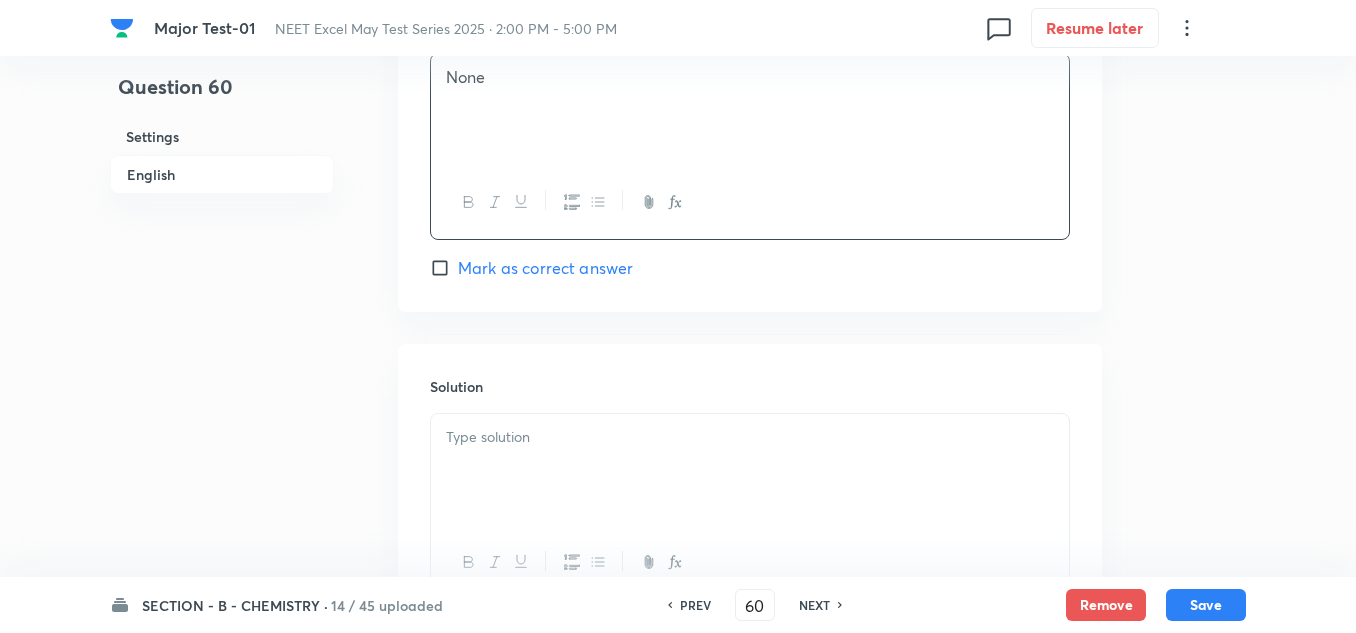 click at bounding box center (750, 470) 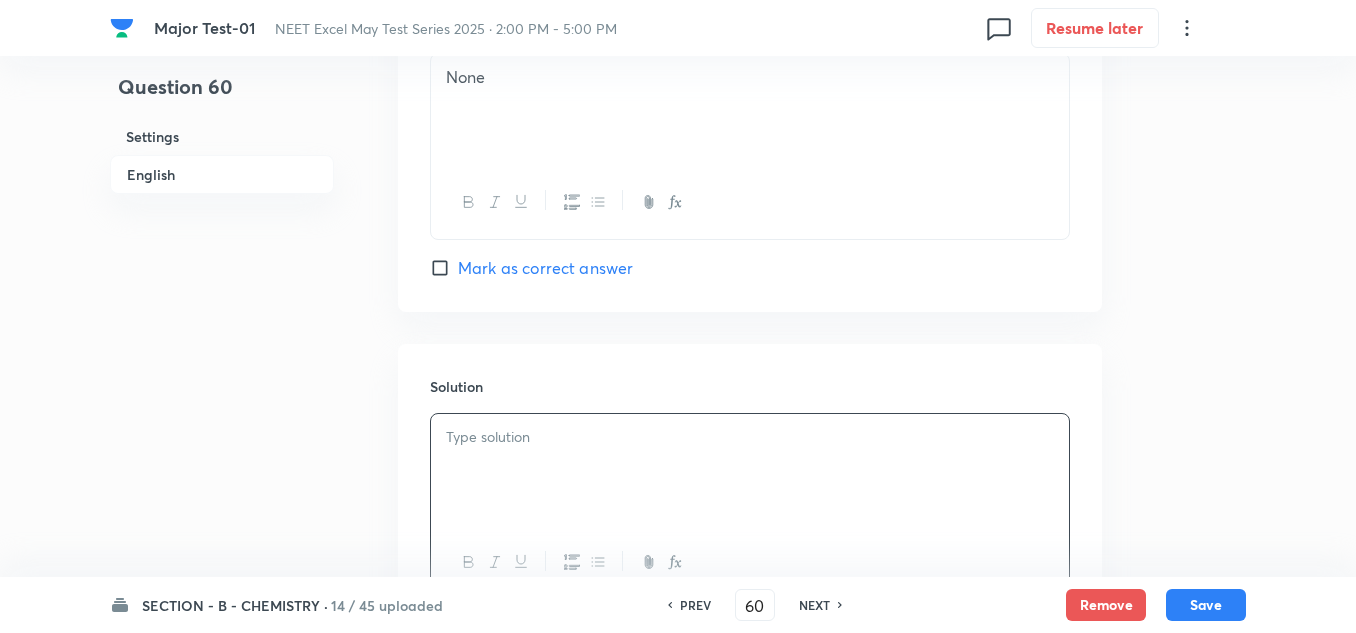 type 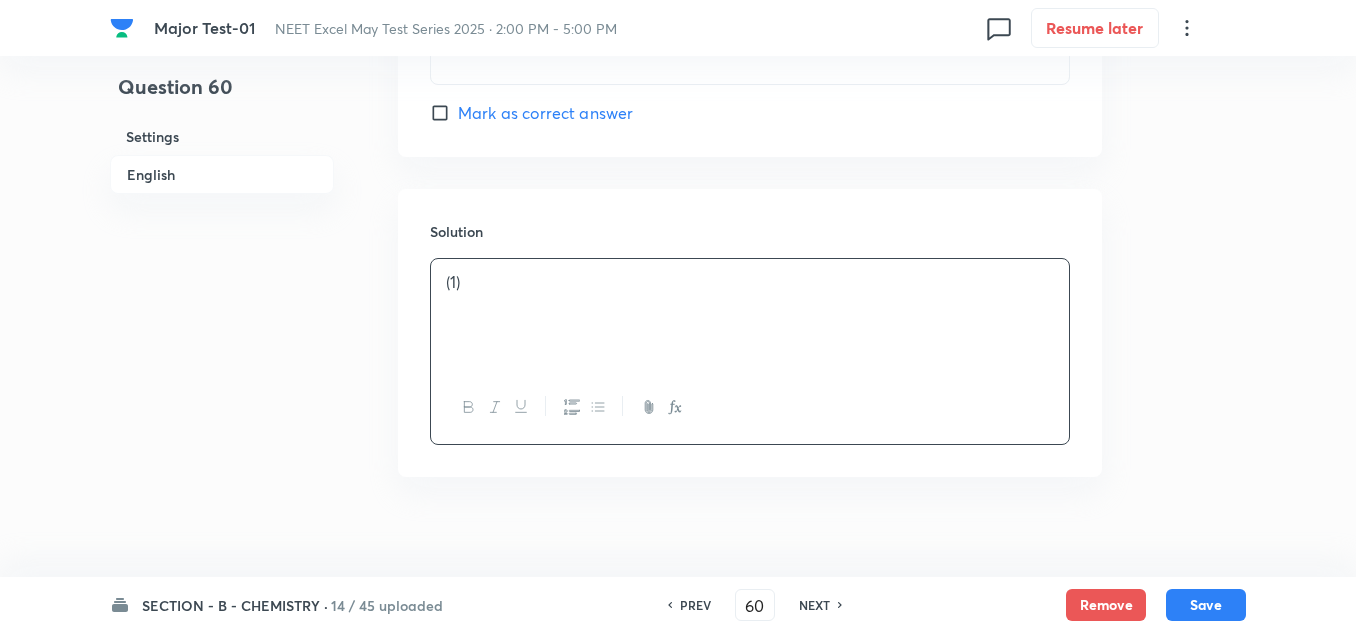 scroll, scrollTop: 2075, scrollLeft: 0, axis: vertical 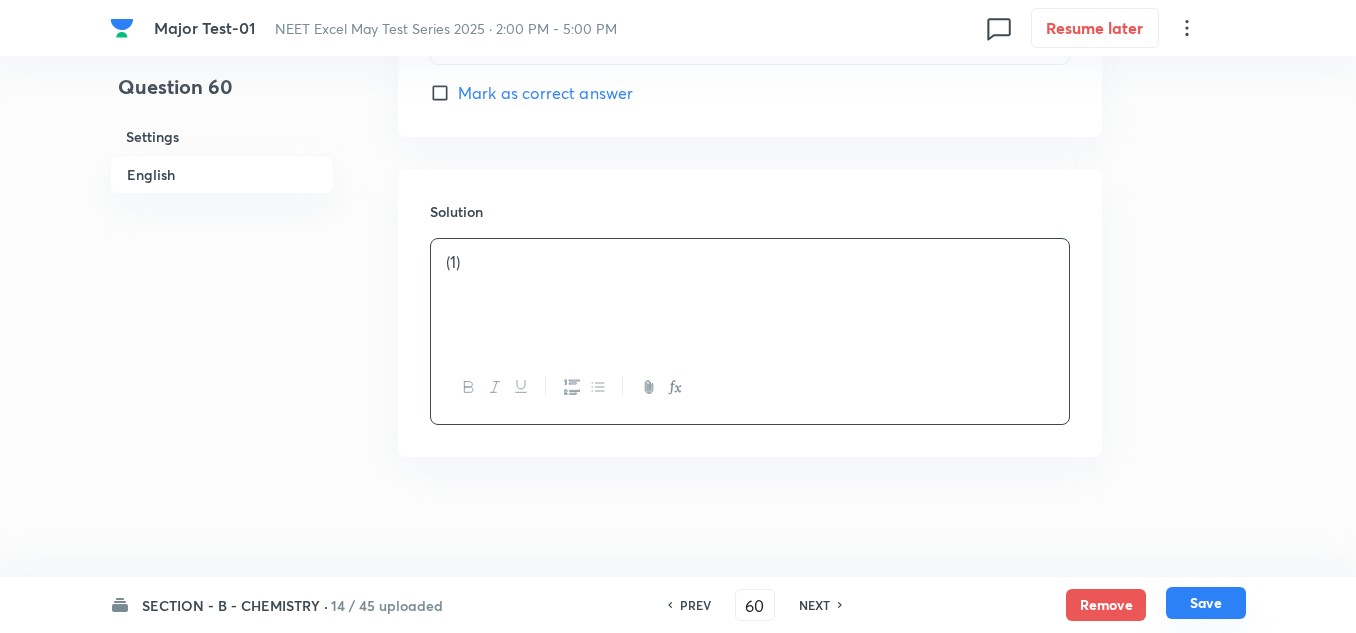 click on "Save" at bounding box center (1206, 603) 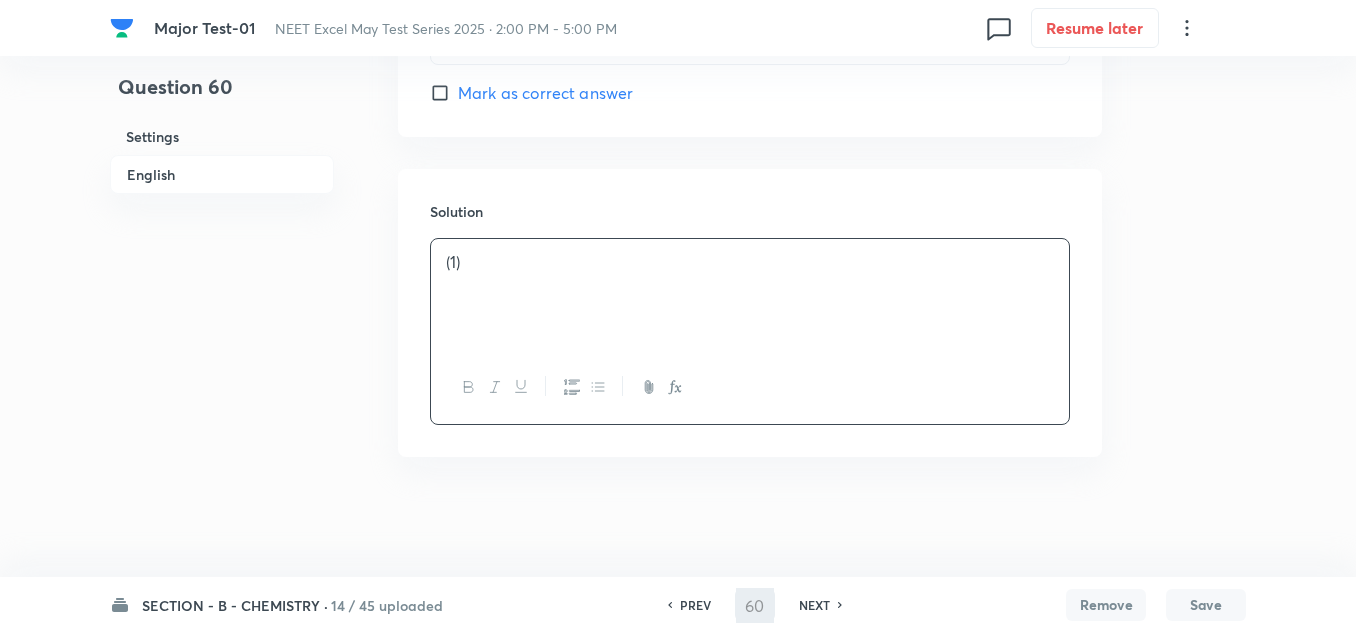 type on "61" 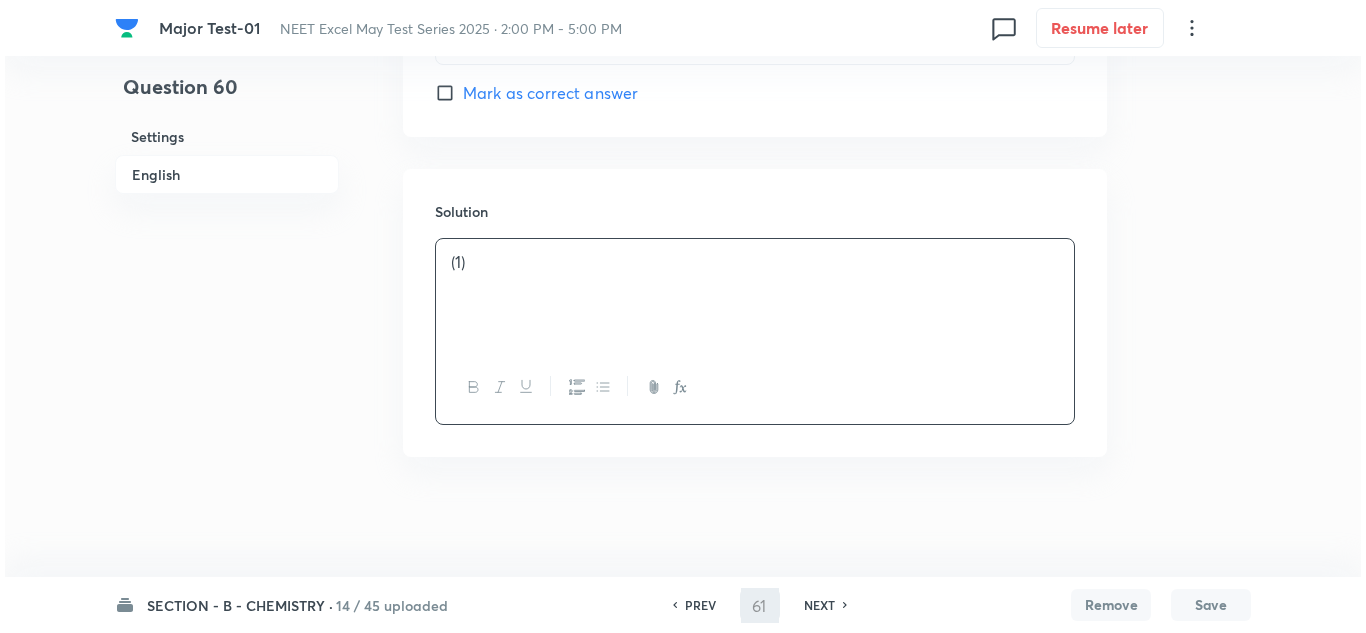 scroll, scrollTop: 0, scrollLeft: 0, axis: both 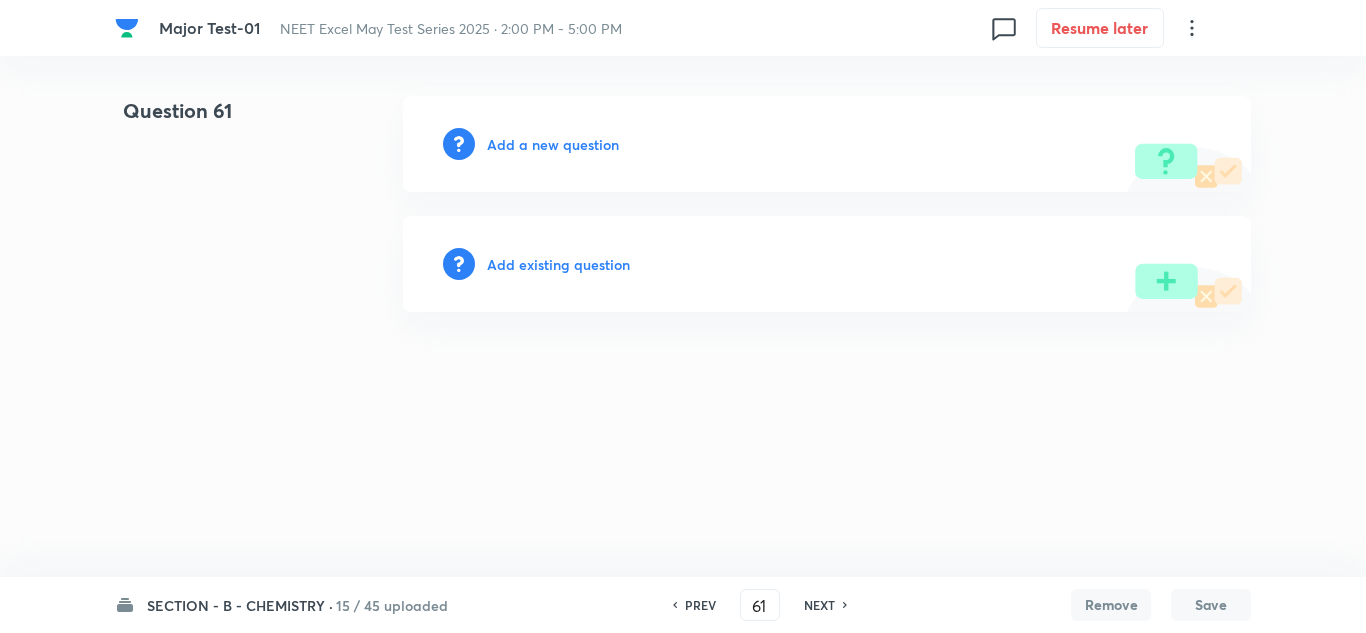 click on "Add a new question" at bounding box center [553, 144] 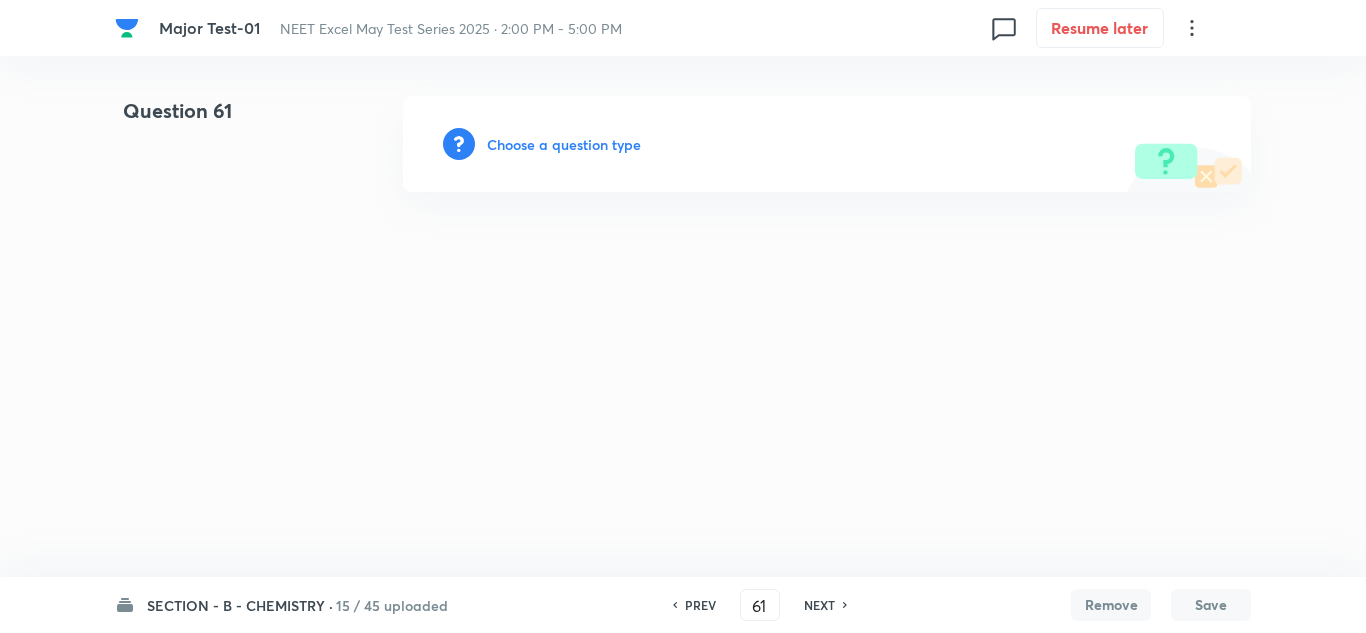 click on "Choose a question type" at bounding box center [564, 144] 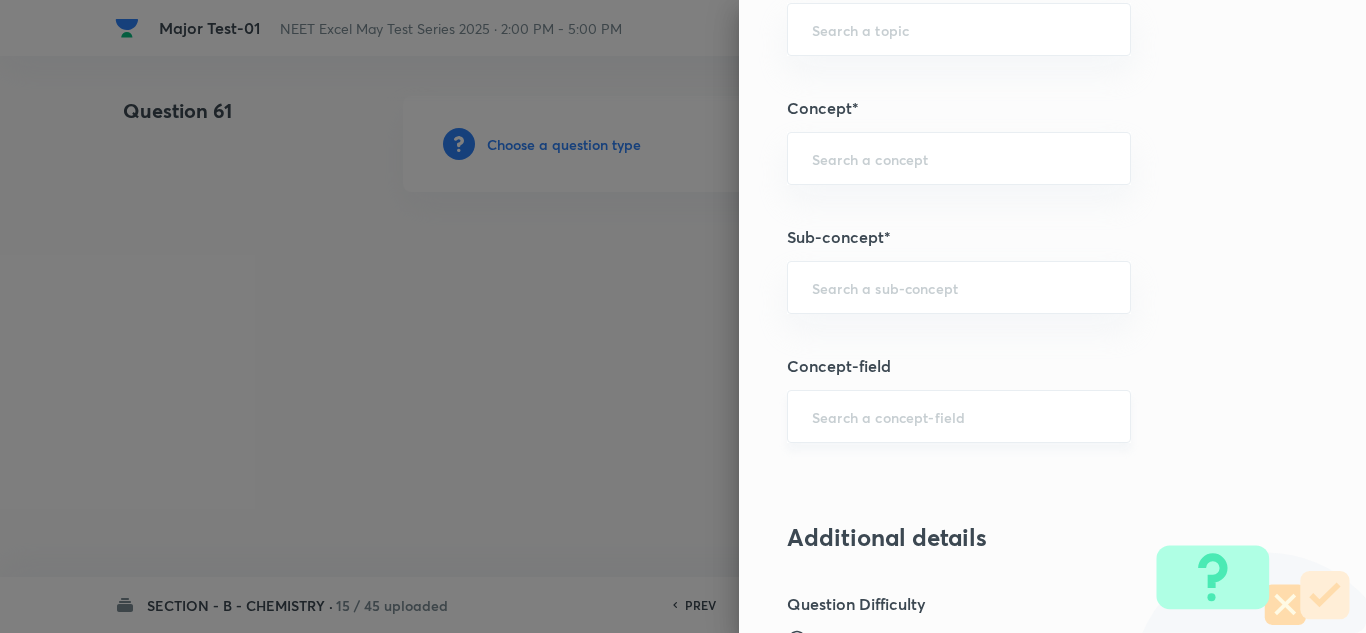 scroll, scrollTop: 1300, scrollLeft: 0, axis: vertical 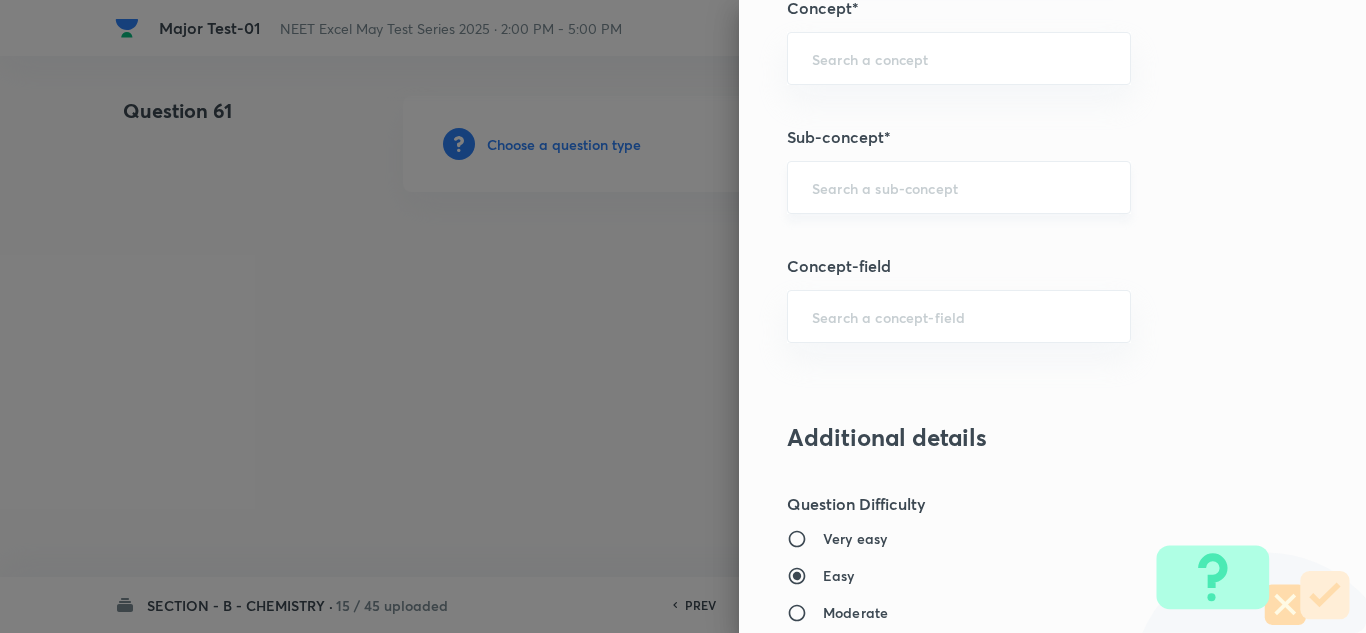 click at bounding box center [959, 187] 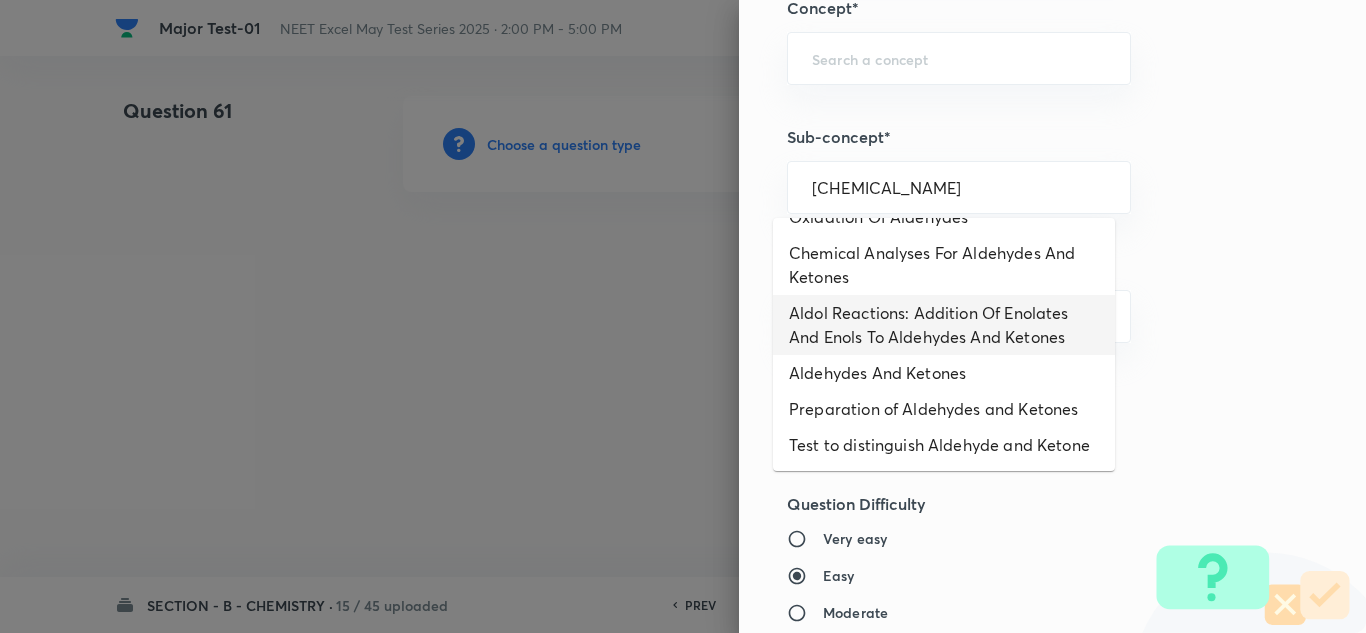 scroll, scrollTop: 0, scrollLeft: 0, axis: both 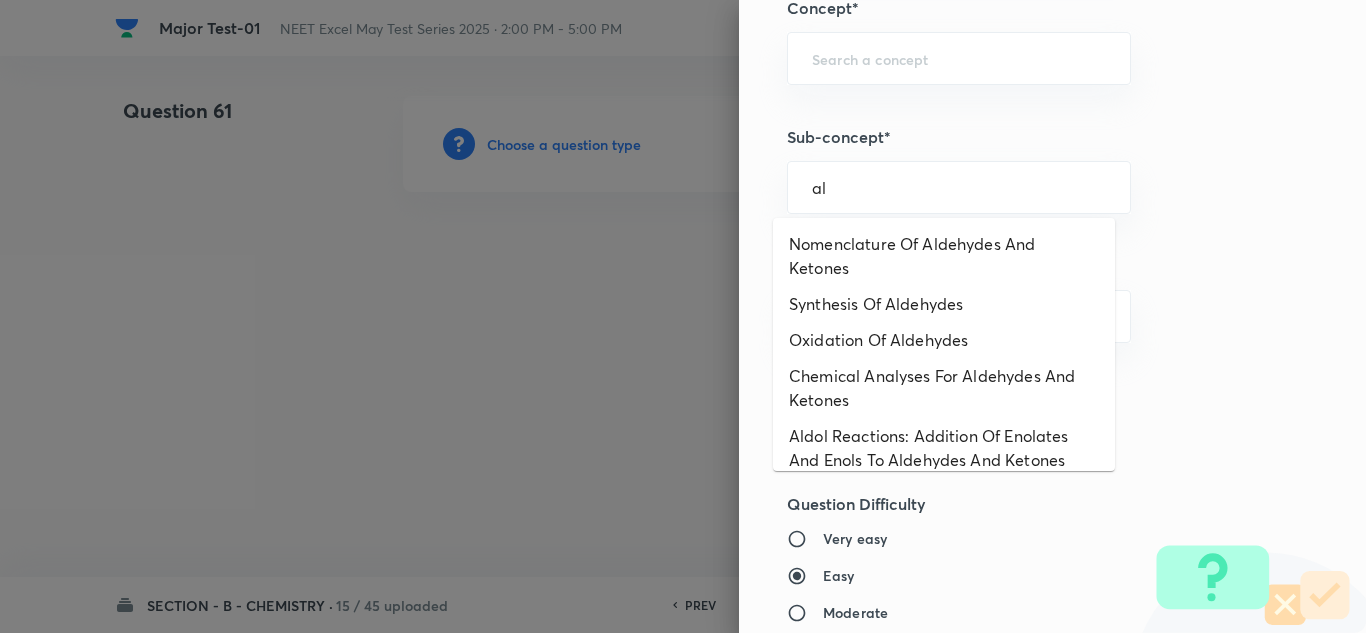 type on "a" 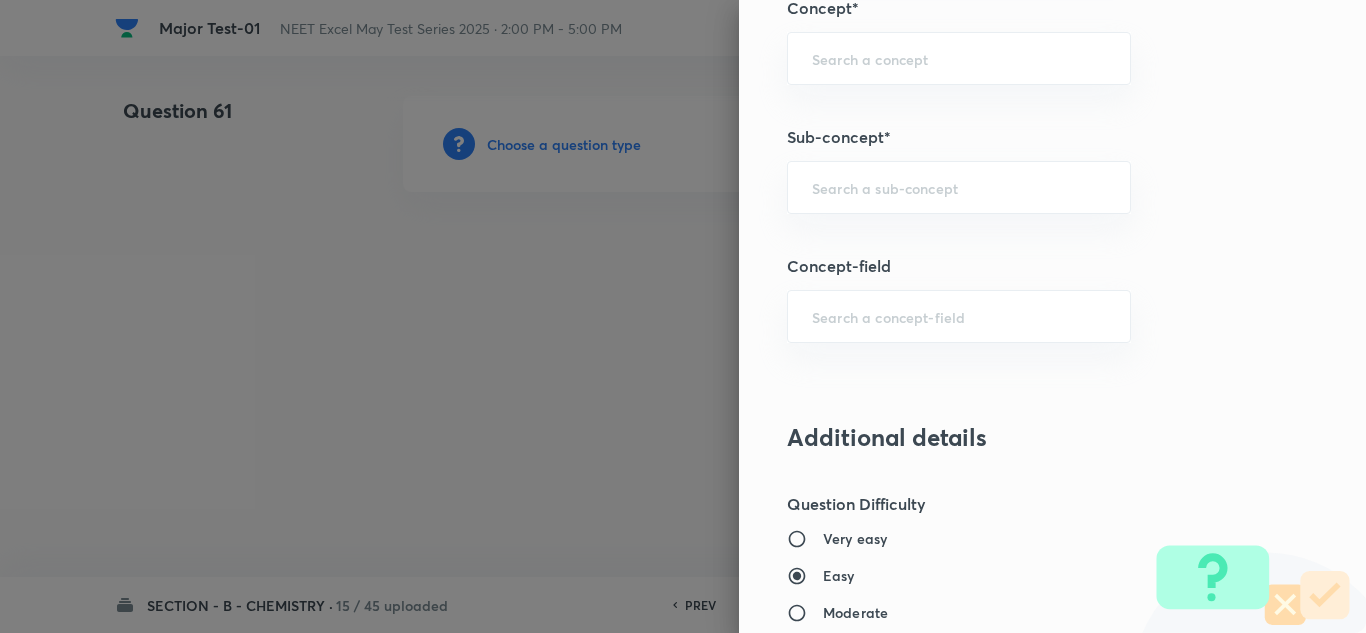 click on "Question settings Question type* Single choice correct Number of options* 2 3 4 5 Does this question have a passage?* Yes No Positive mark 4 ​ Negative Marks (Don’t add negative sign) 1 ​ Grant bonus marks for this question?* Yes No Syllabus Topic group* ​ Topic* ​ Concept* ​ Sub-concept* ​ Concept-field ​ Additional details Question Difficulty Very easy Easy Moderate Hard Very hard Question is based on Fact Numerical Concept Previous year question Yes No Does this question have equation? Yes No Verification status Is the question verified? *Select 'yes' only if a question is verified Yes No Save" at bounding box center (1052, 316) 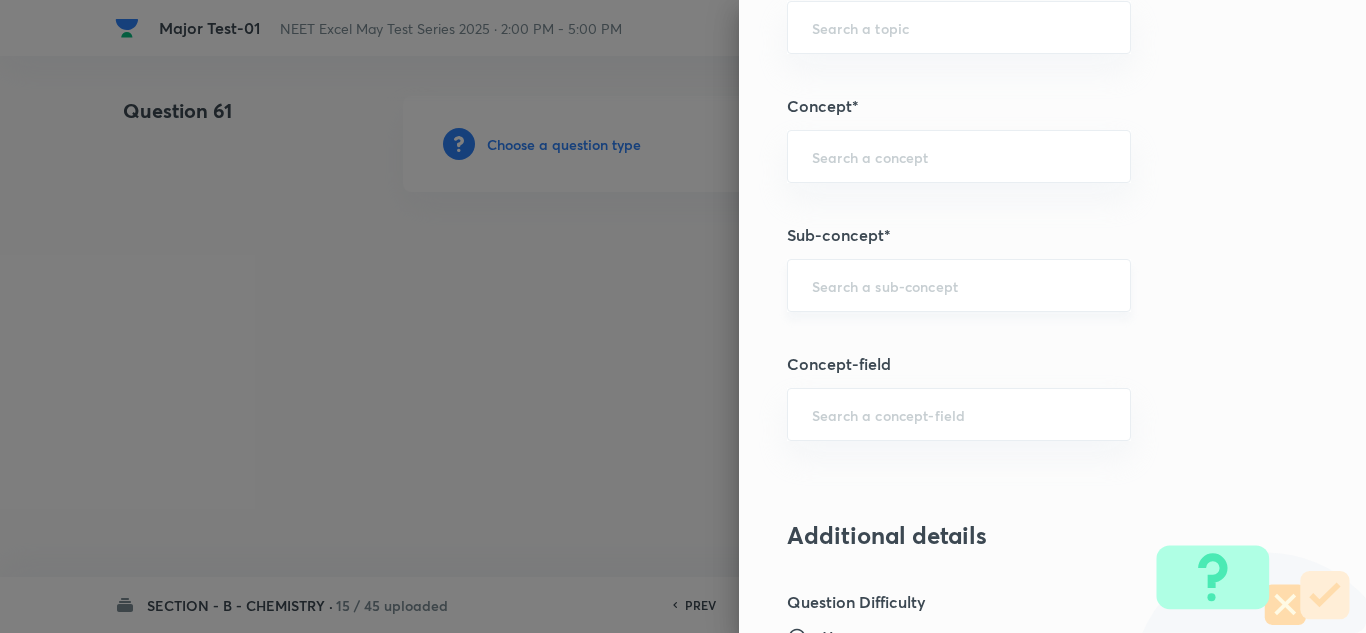 scroll, scrollTop: 1200, scrollLeft: 0, axis: vertical 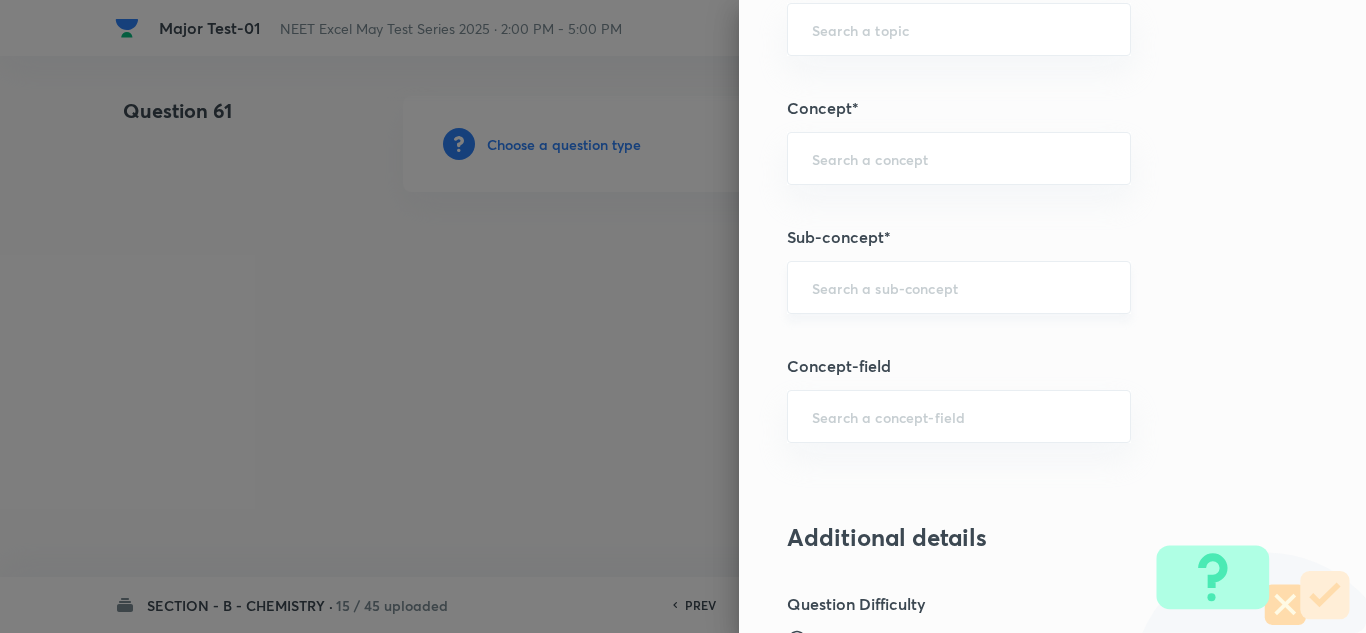 click at bounding box center (959, 287) 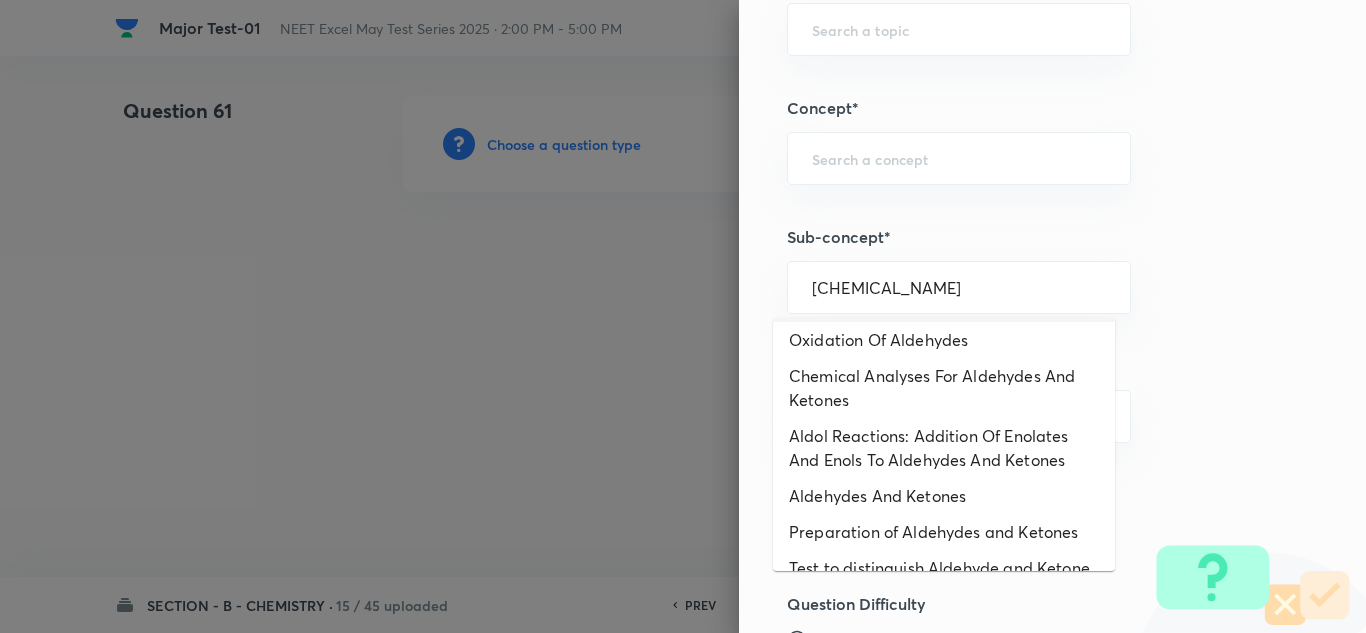 scroll, scrollTop: 147, scrollLeft: 0, axis: vertical 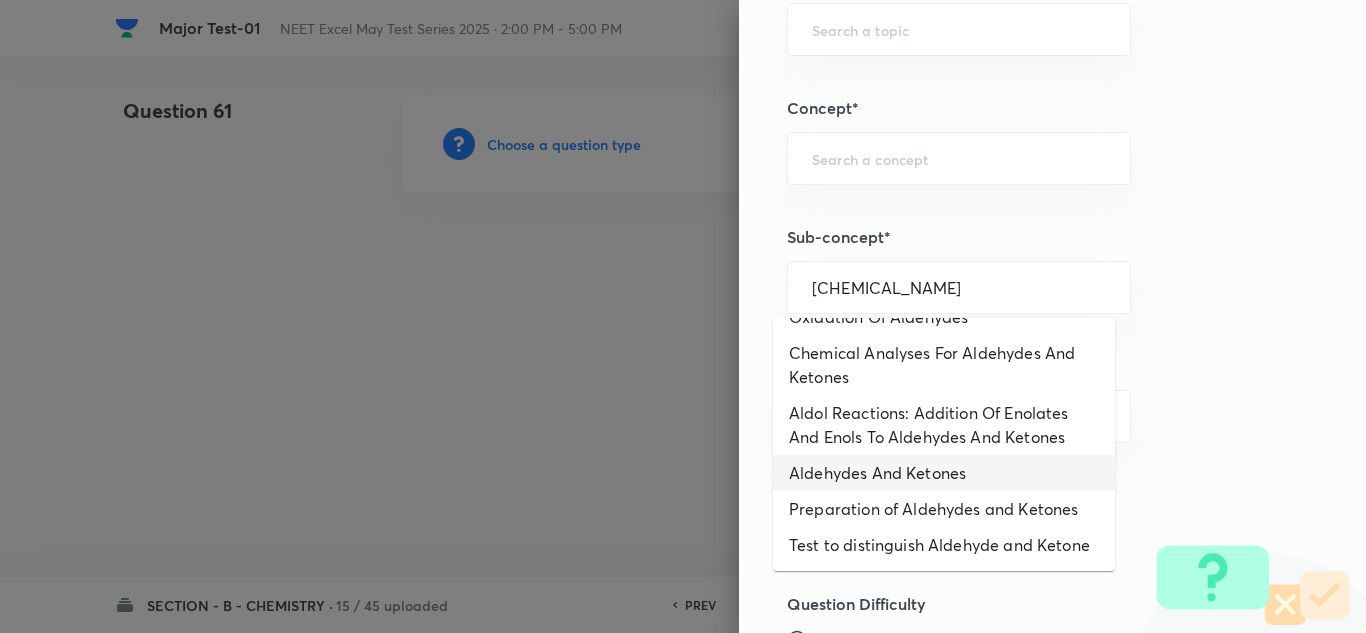 click on "Aldehydes And Ketones" at bounding box center [944, 473] 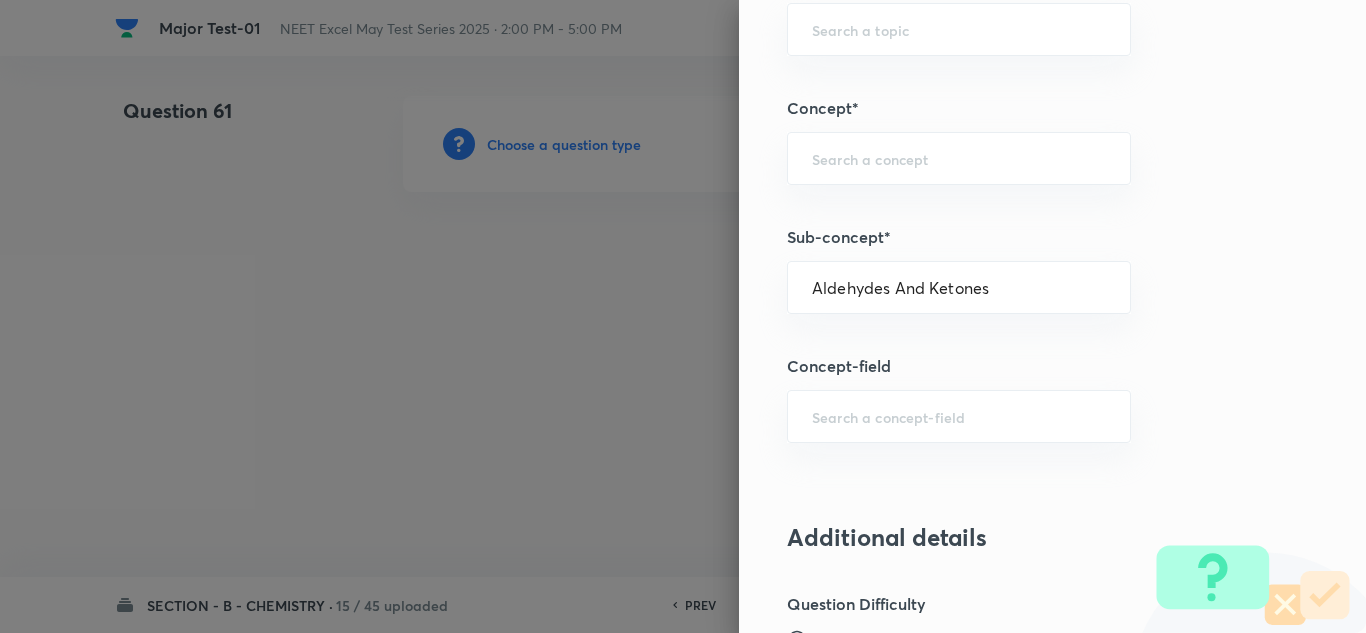 type on "Chemistry" 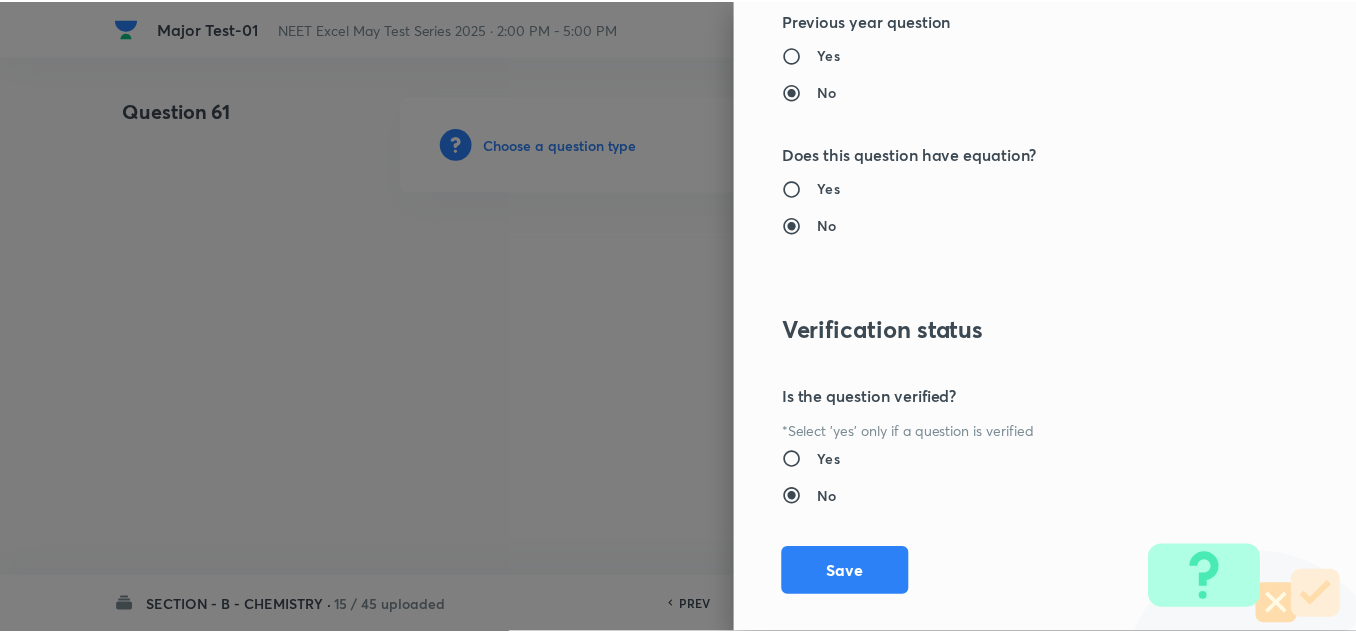 scroll, scrollTop: 2227, scrollLeft: 0, axis: vertical 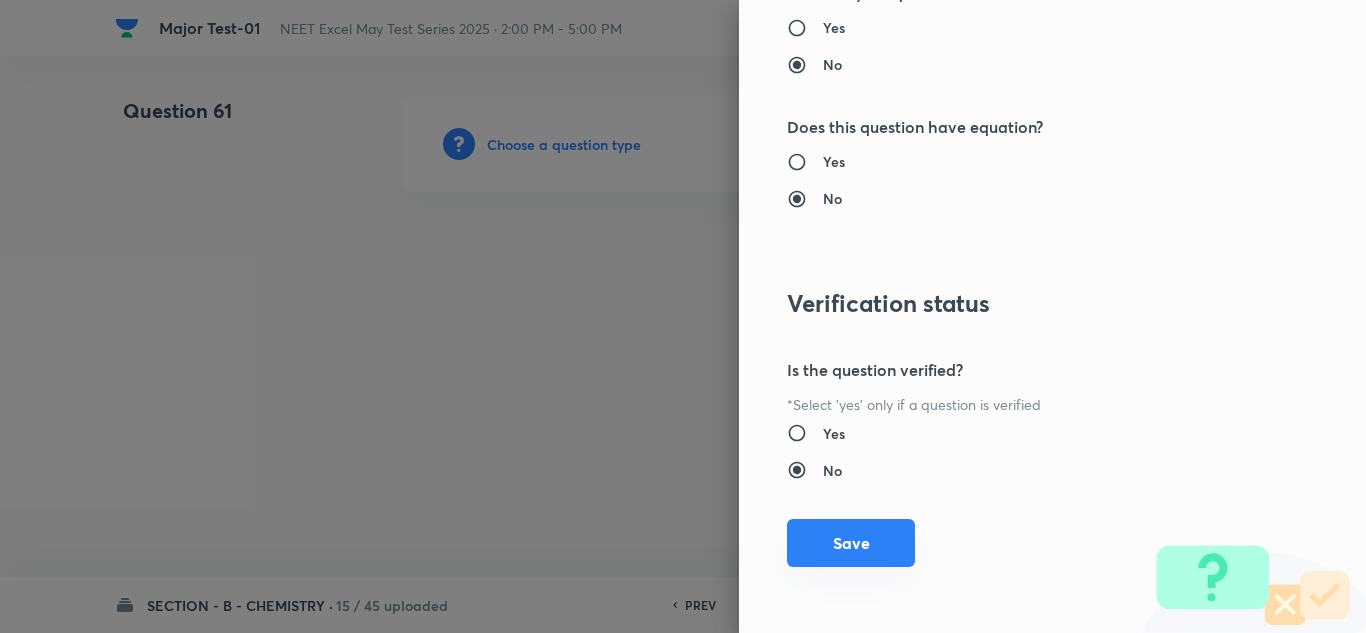 click on "Save" at bounding box center (851, 543) 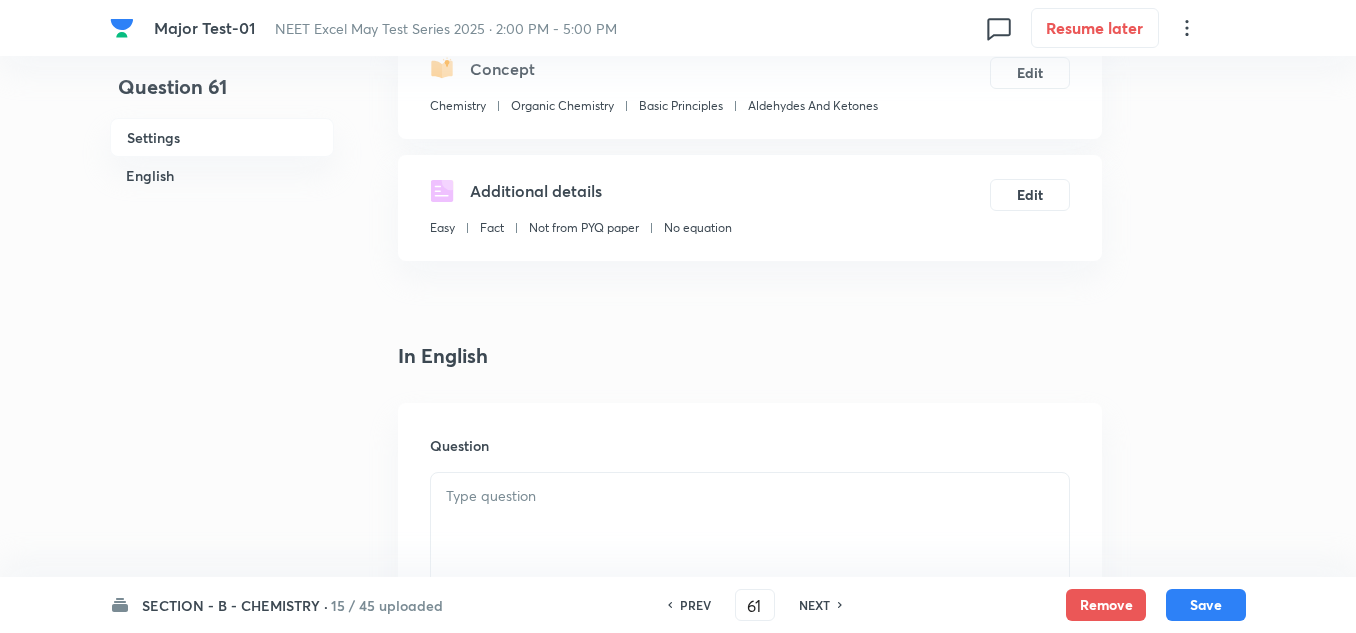 scroll, scrollTop: 300, scrollLeft: 0, axis: vertical 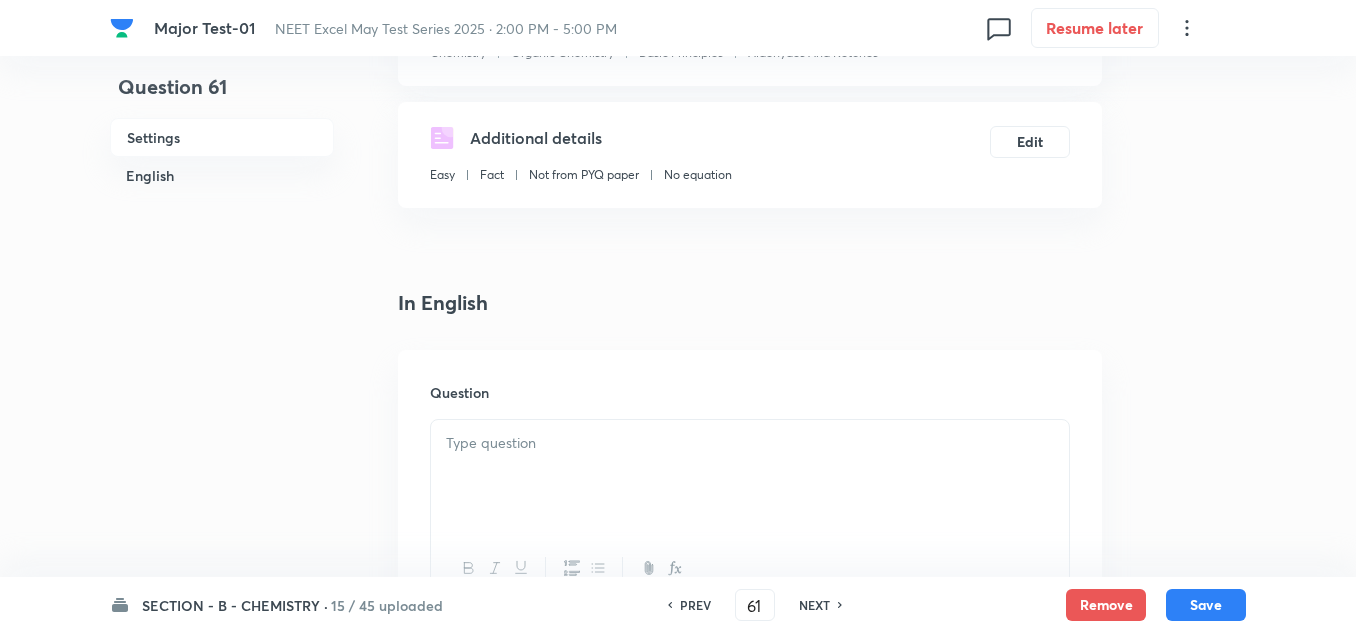click at bounding box center (750, 443) 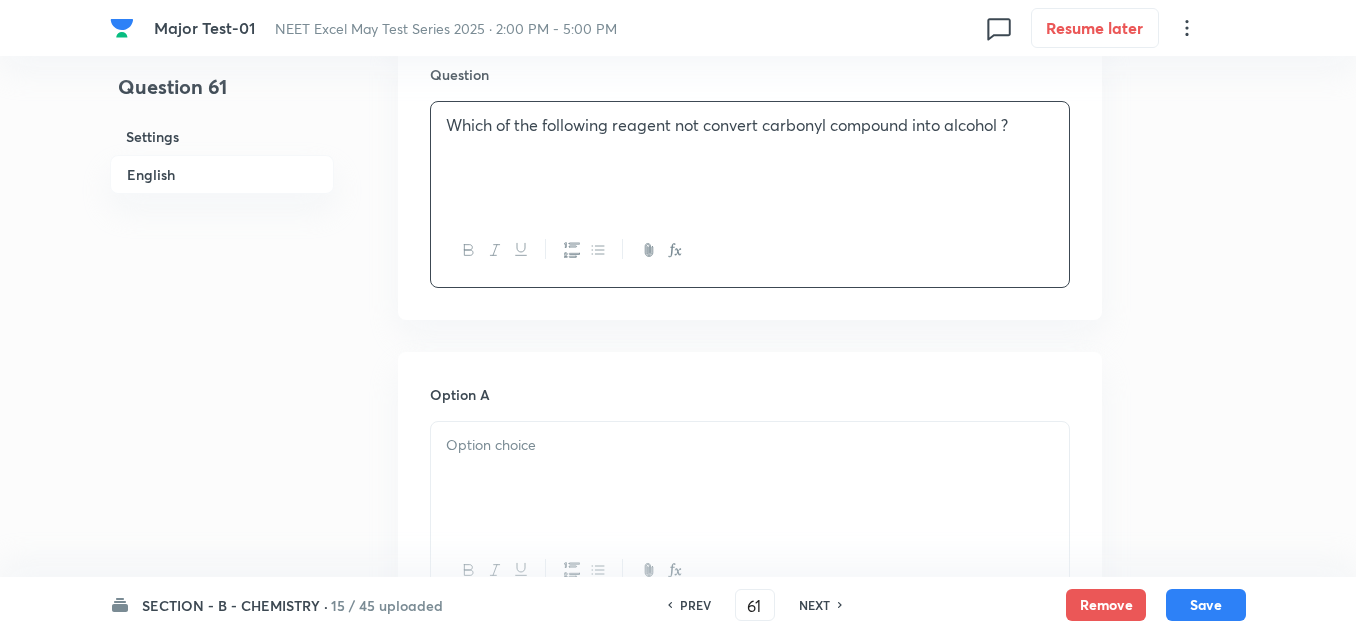 scroll, scrollTop: 800, scrollLeft: 0, axis: vertical 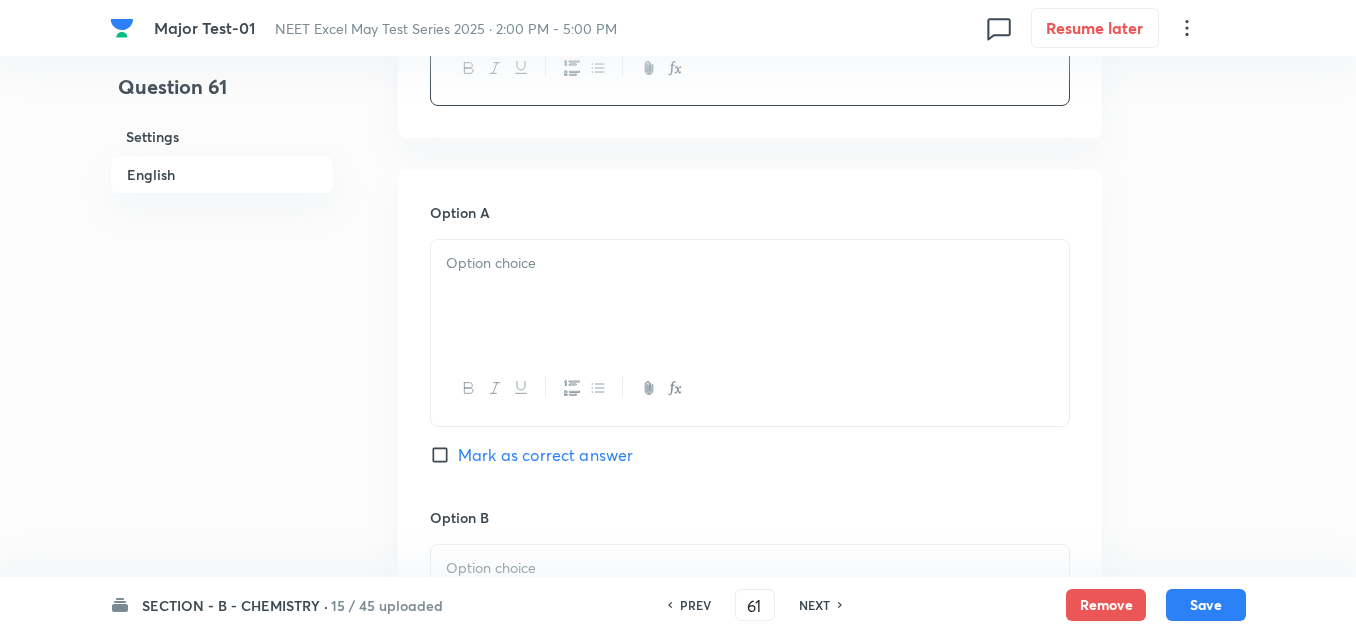 click at bounding box center (750, 296) 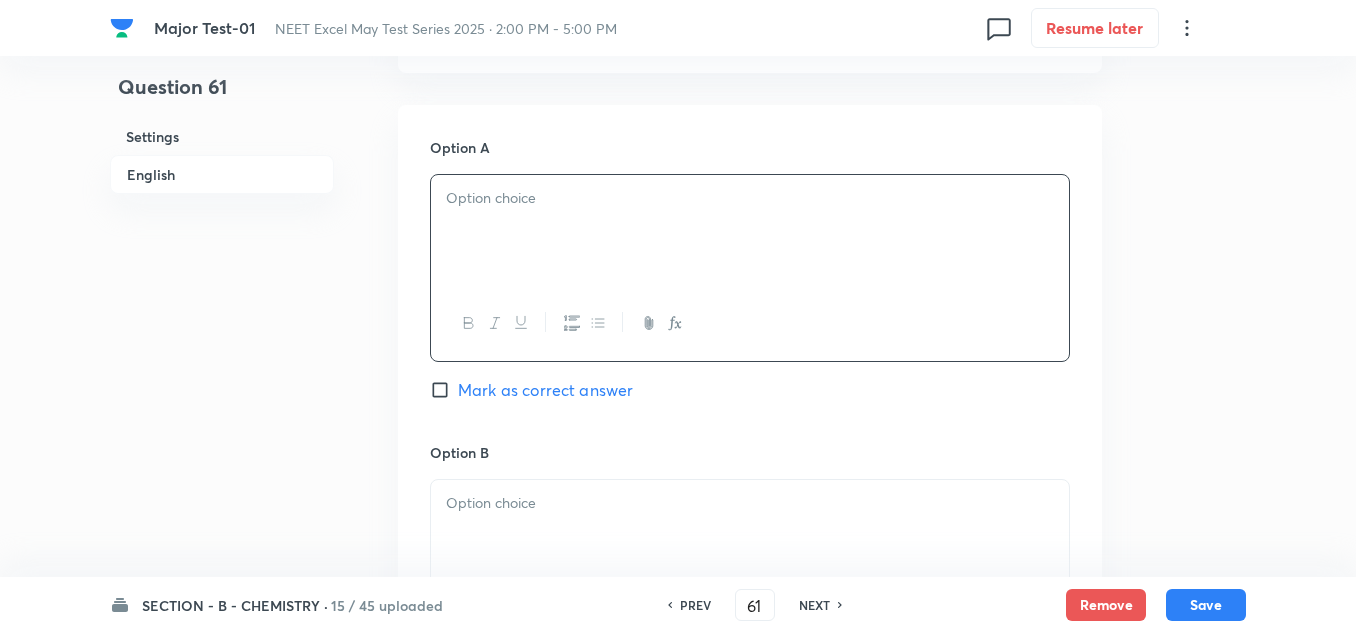 scroll, scrollTop: 900, scrollLeft: 0, axis: vertical 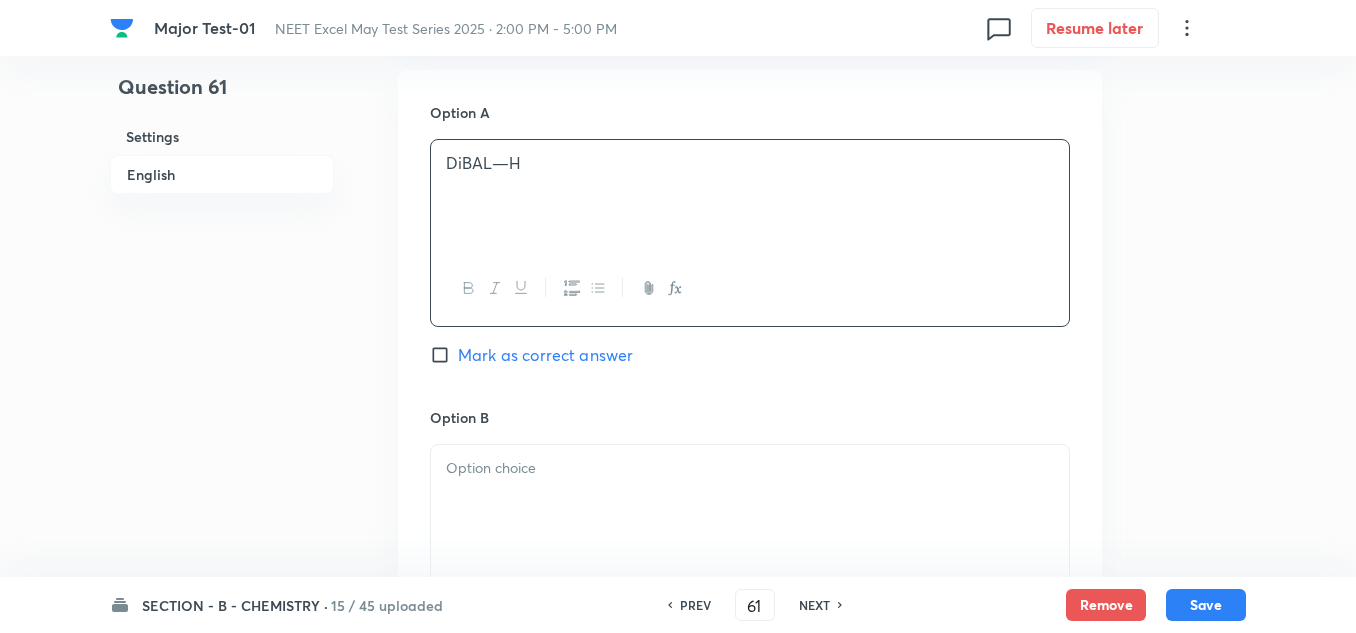click at bounding box center [750, 468] 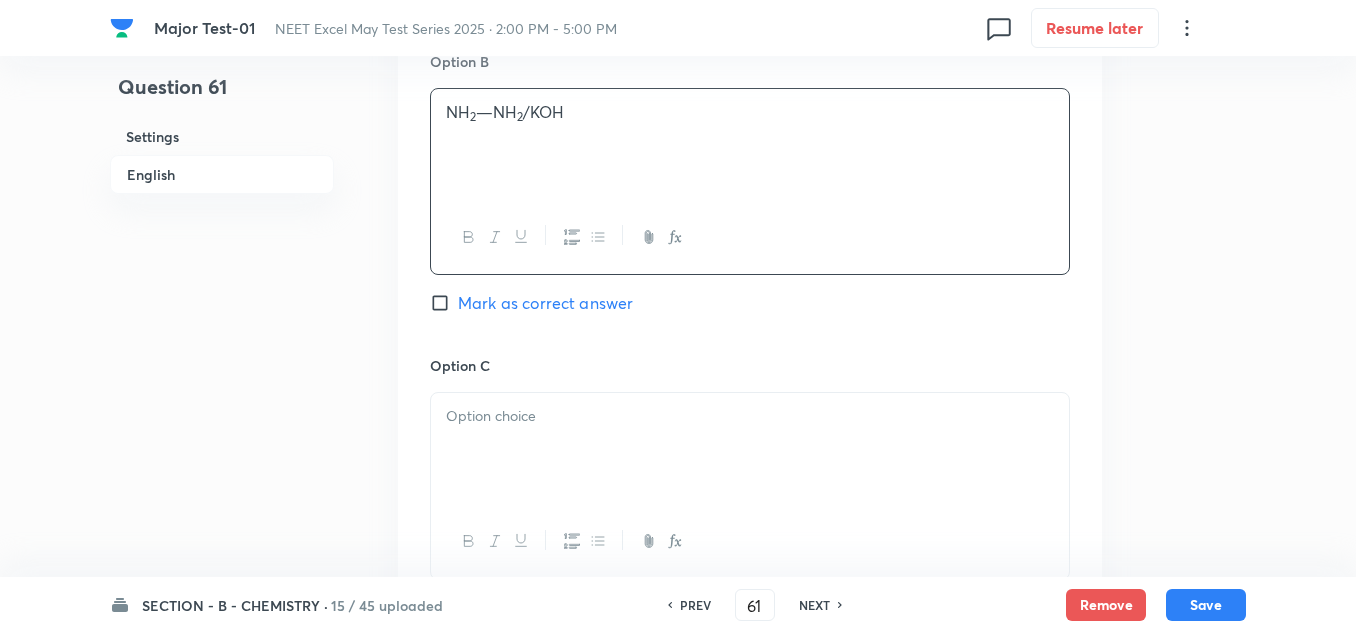 scroll, scrollTop: 1300, scrollLeft: 0, axis: vertical 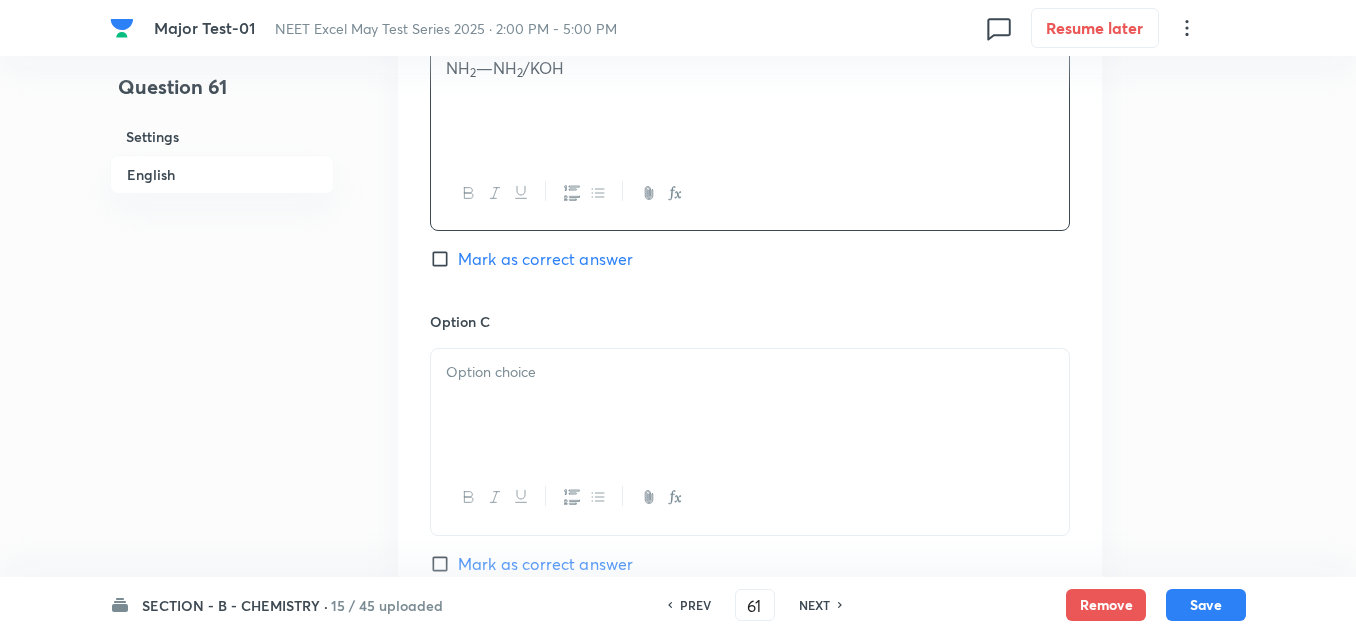 click on "Mark as correct answer" at bounding box center (545, 259) 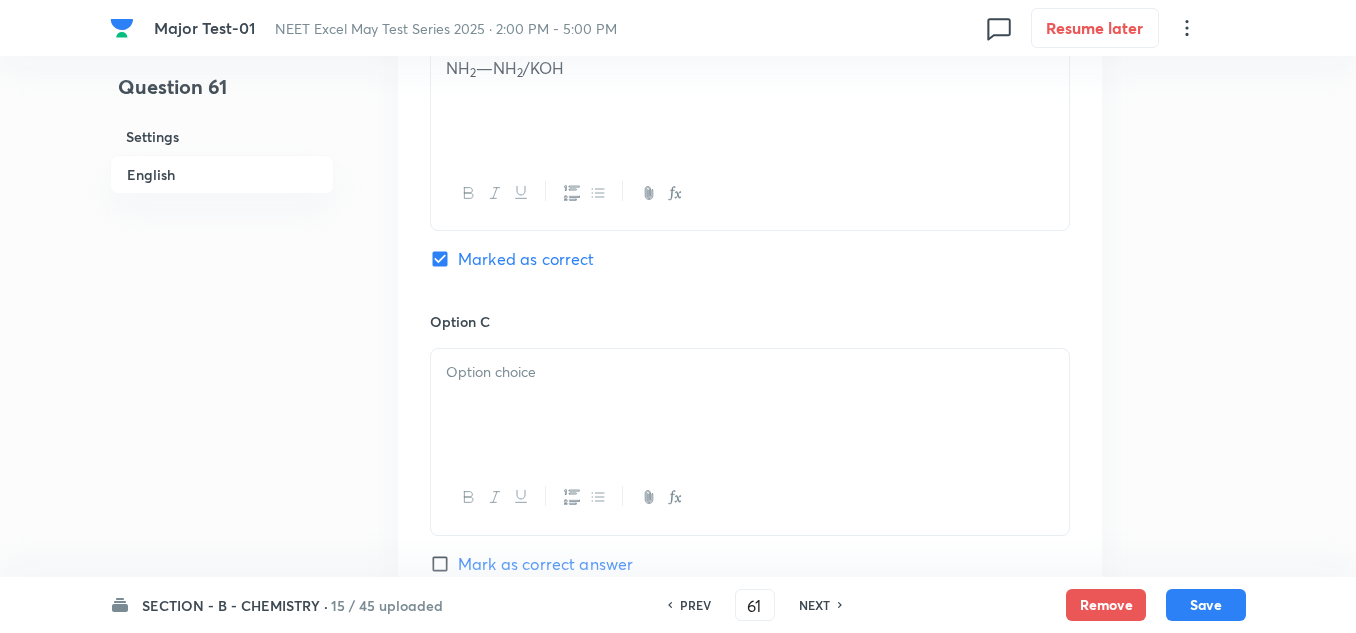 click at bounding box center [750, 405] 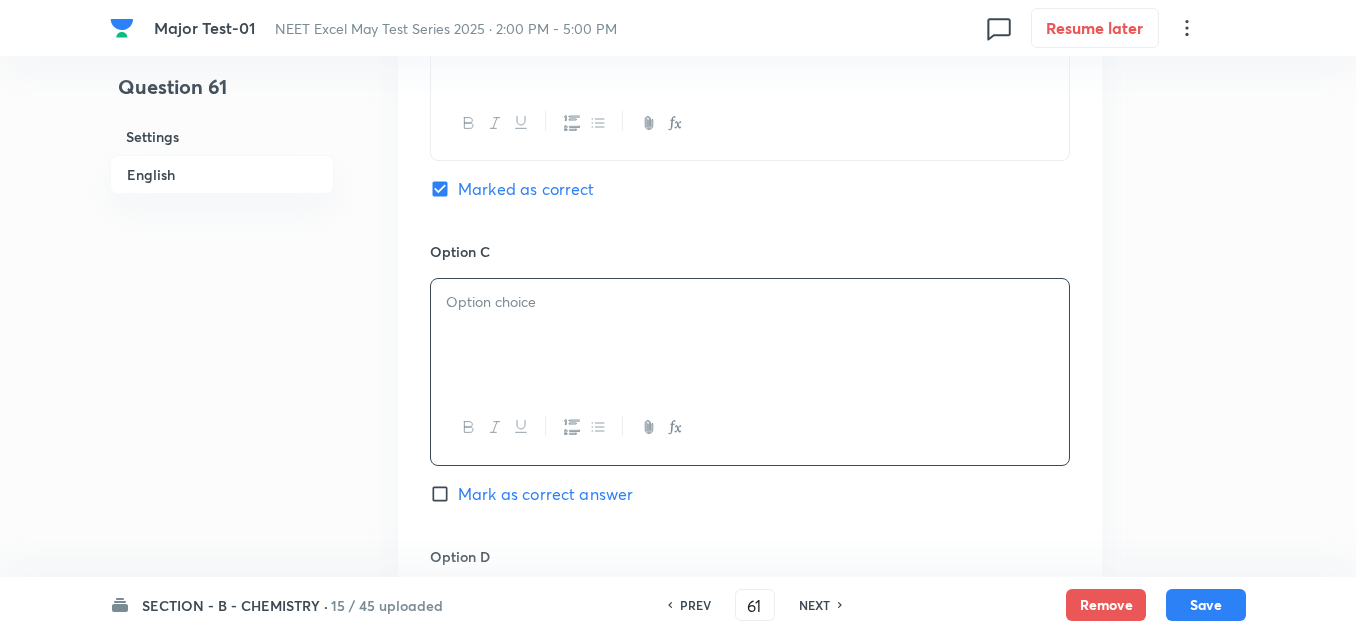 scroll, scrollTop: 1500, scrollLeft: 0, axis: vertical 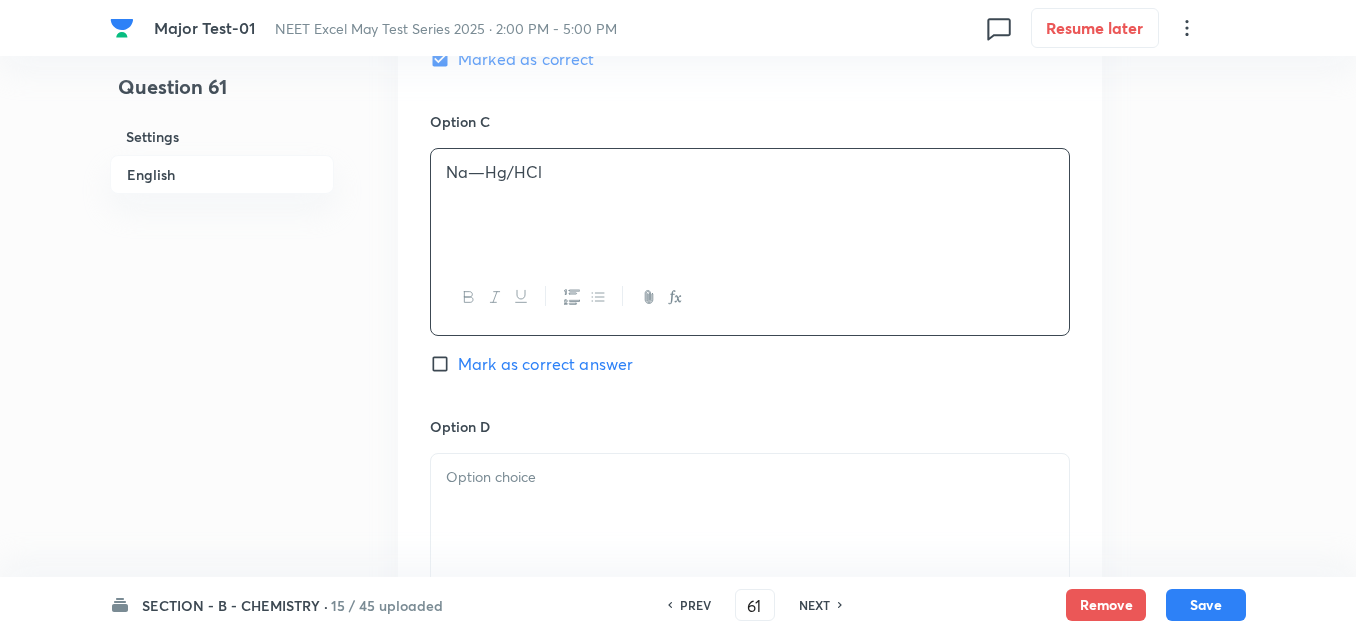 click at bounding box center [750, 477] 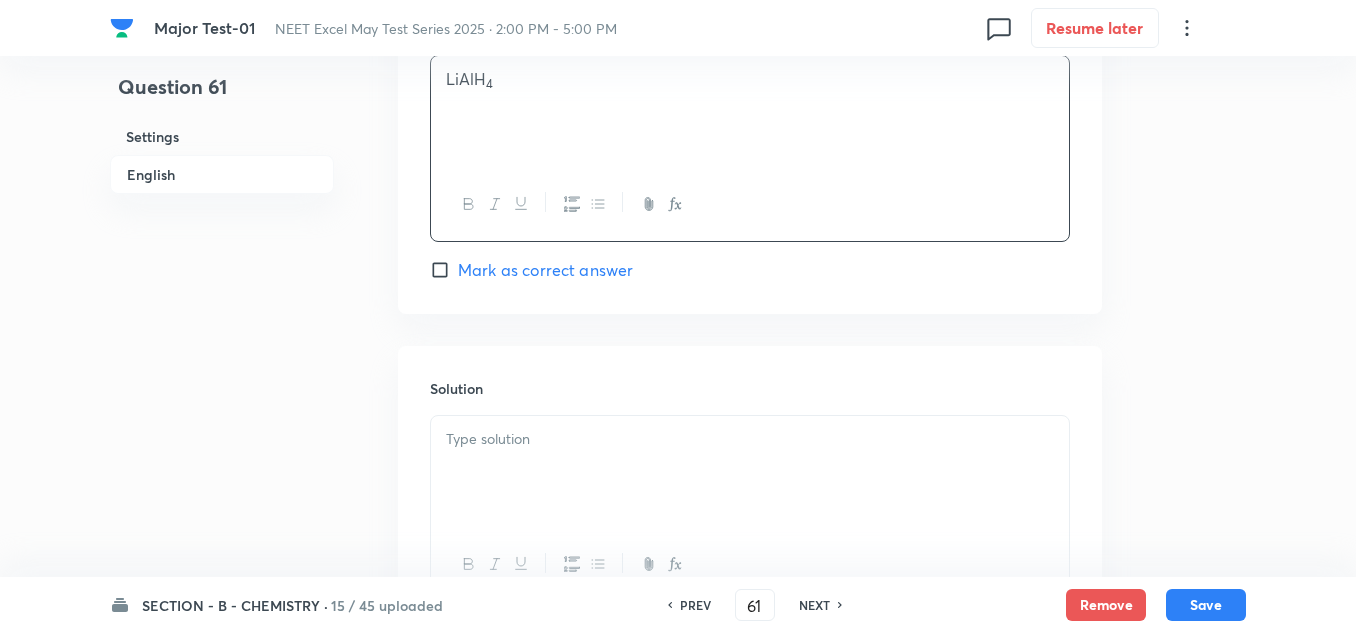 scroll, scrollTop: 1900, scrollLeft: 0, axis: vertical 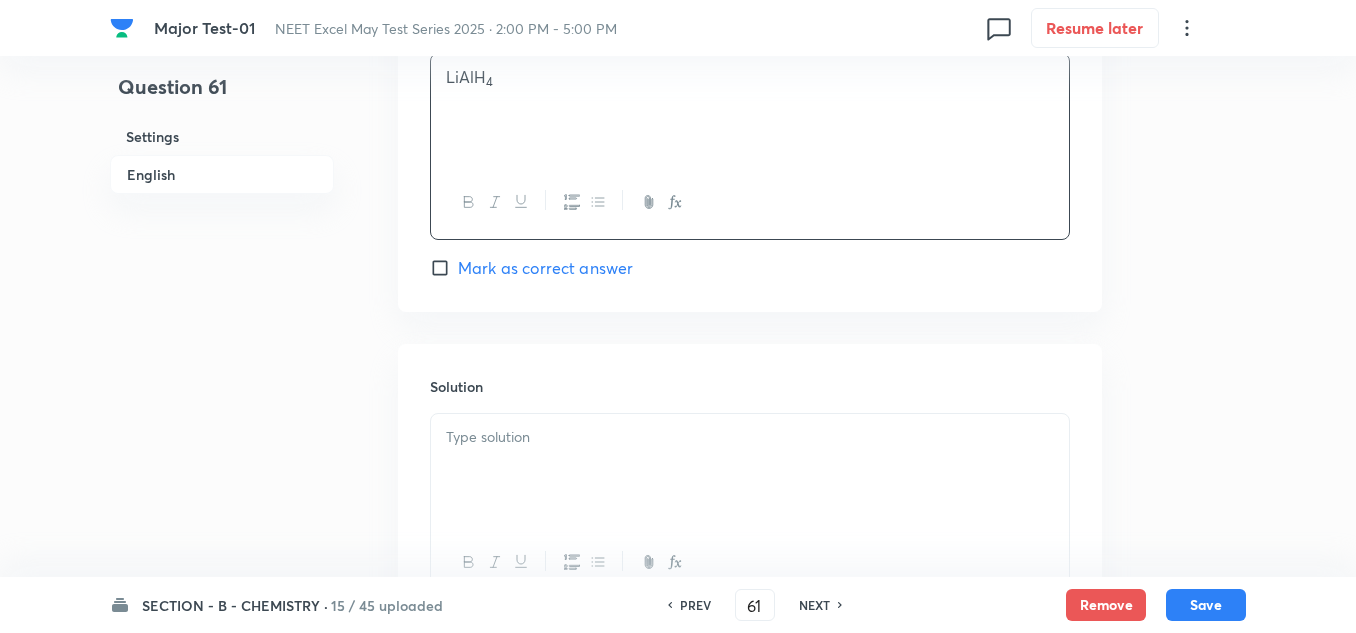 click at bounding box center (750, 437) 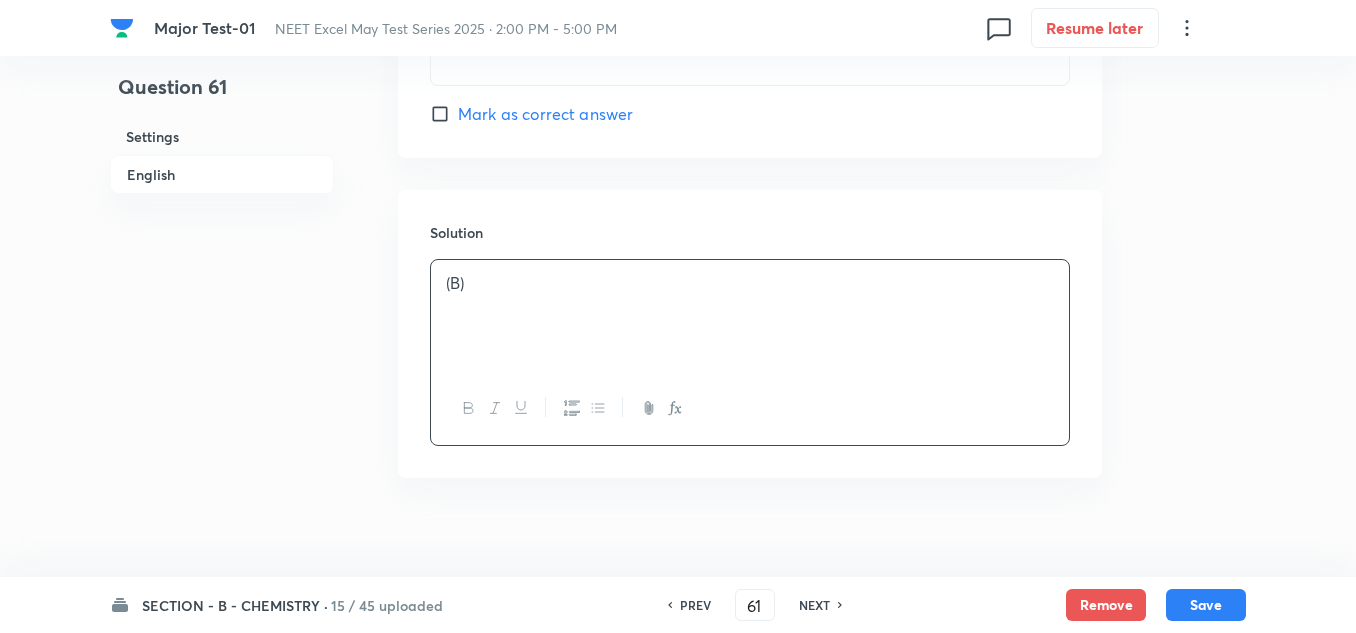 scroll, scrollTop: 2075, scrollLeft: 0, axis: vertical 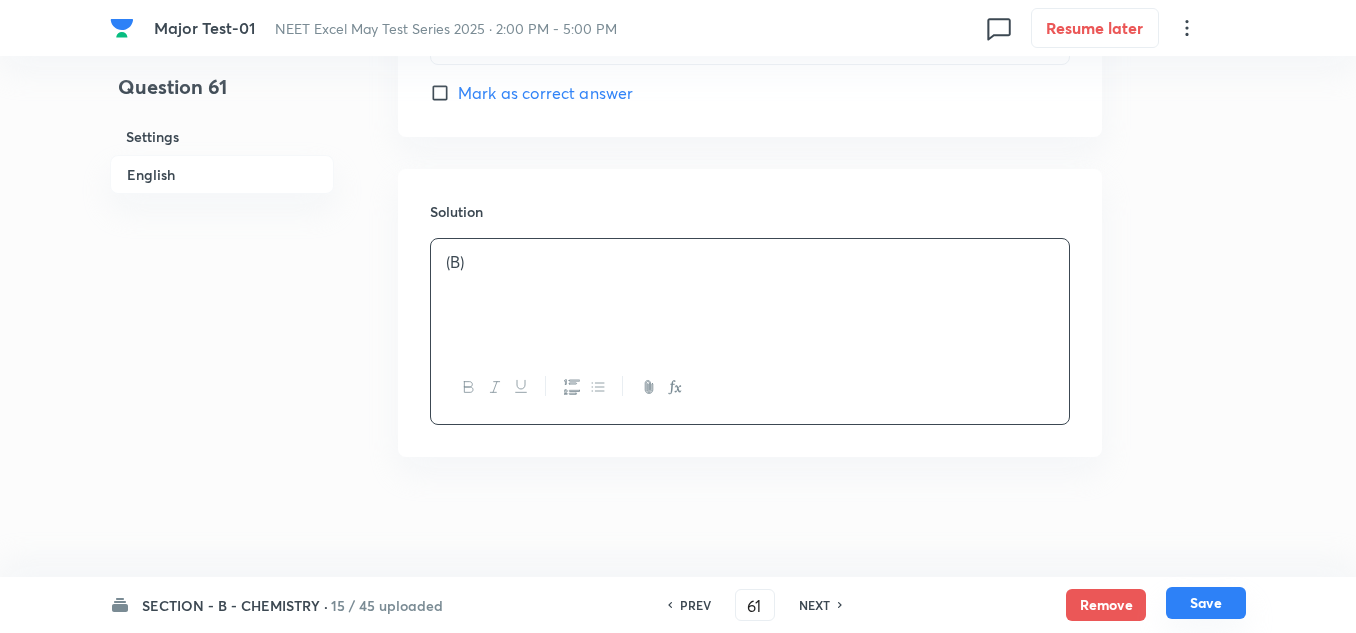 click on "Save" at bounding box center (1206, 603) 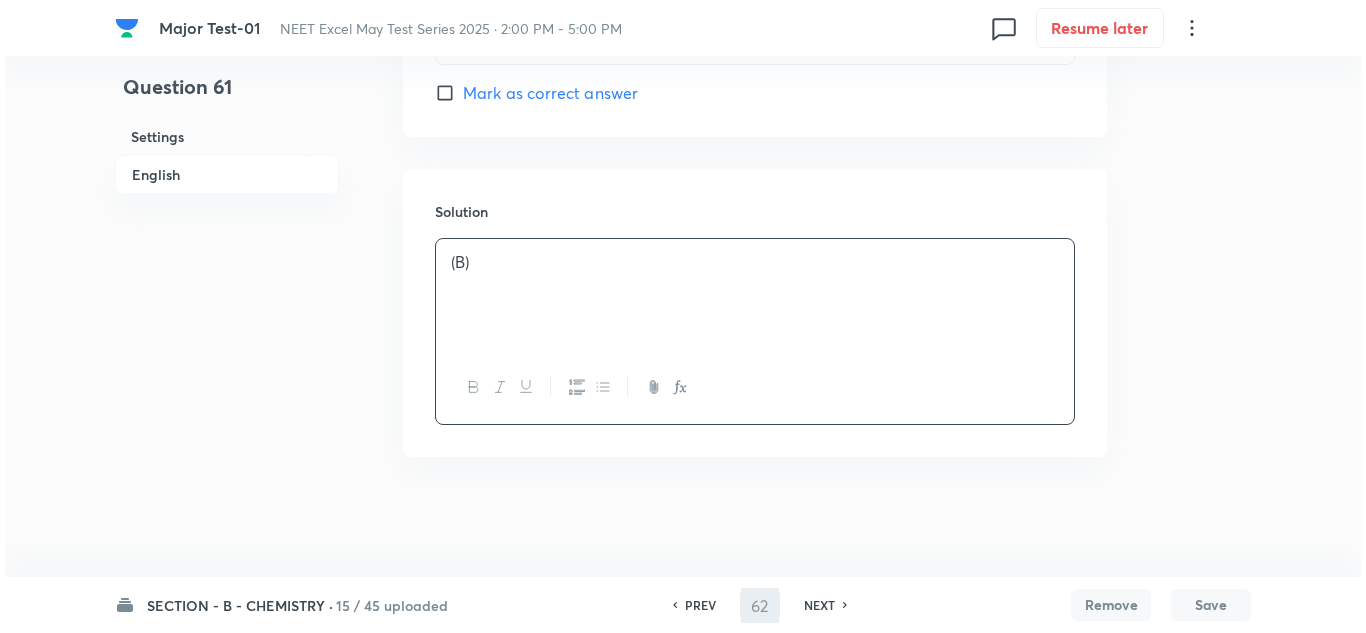 scroll, scrollTop: 0, scrollLeft: 0, axis: both 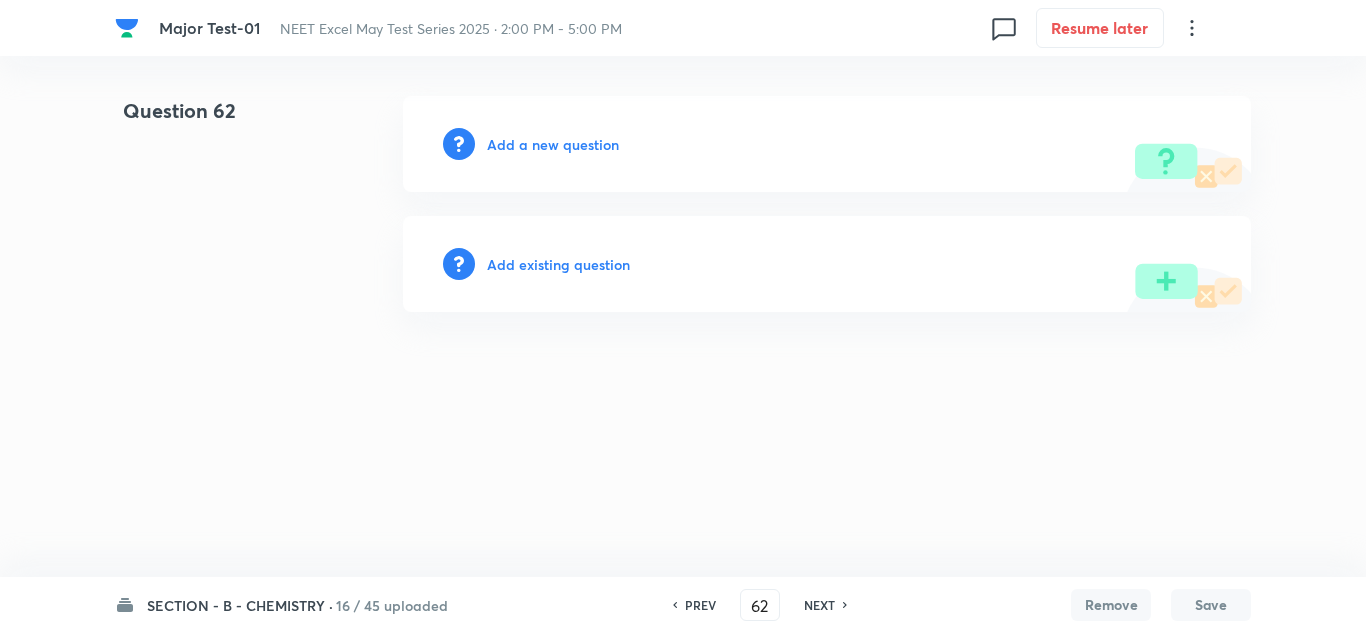 click on "Add a new question" at bounding box center (553, 144) 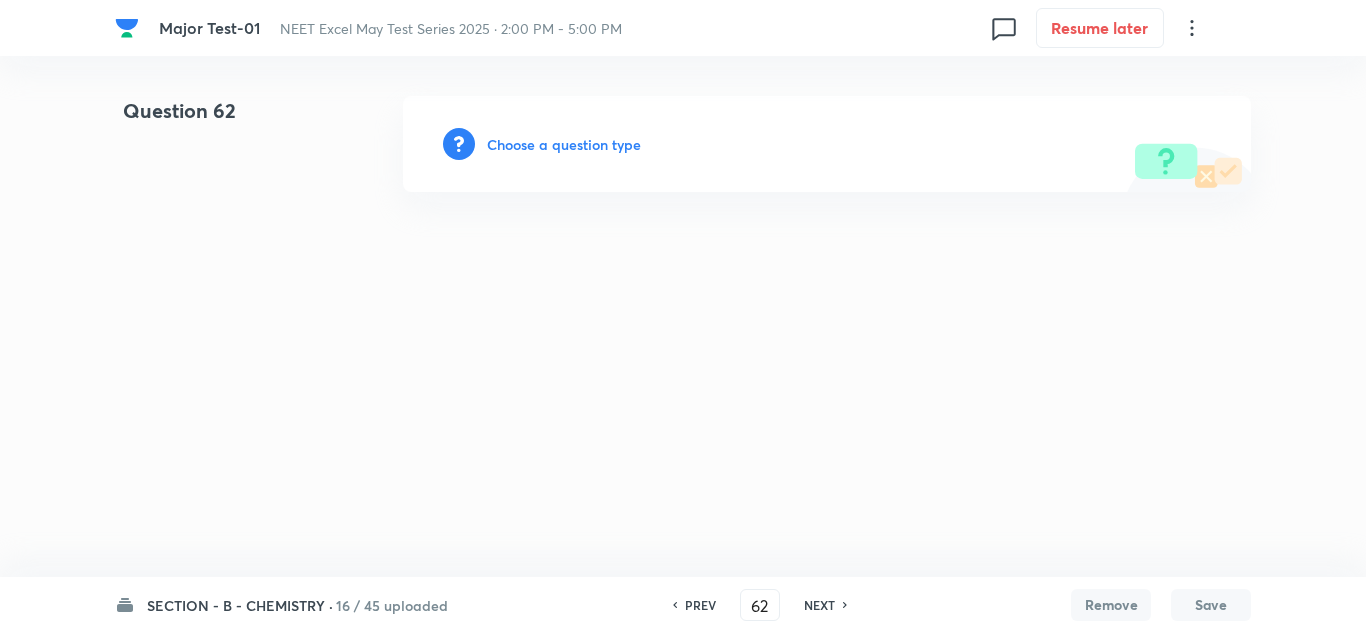 click on "Choose a question type" at bounding box center [564, 144] 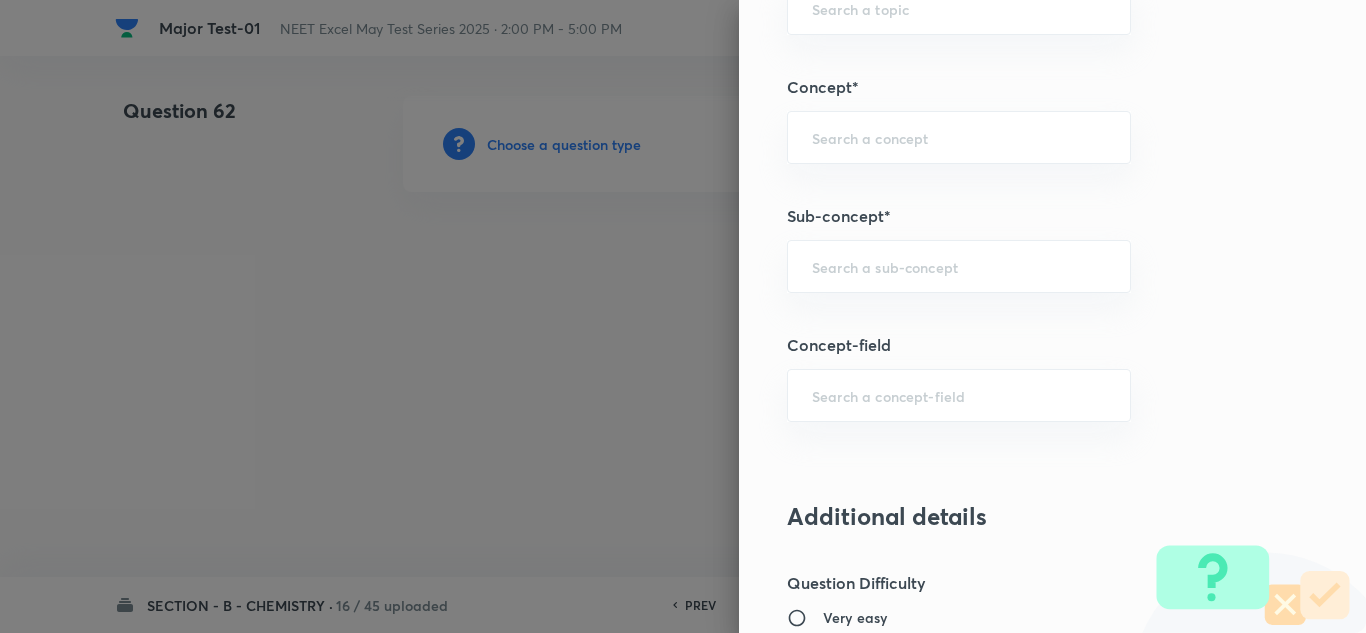 scroll, scrollTop: 1300, scrollLeft: 0, axis: vertical 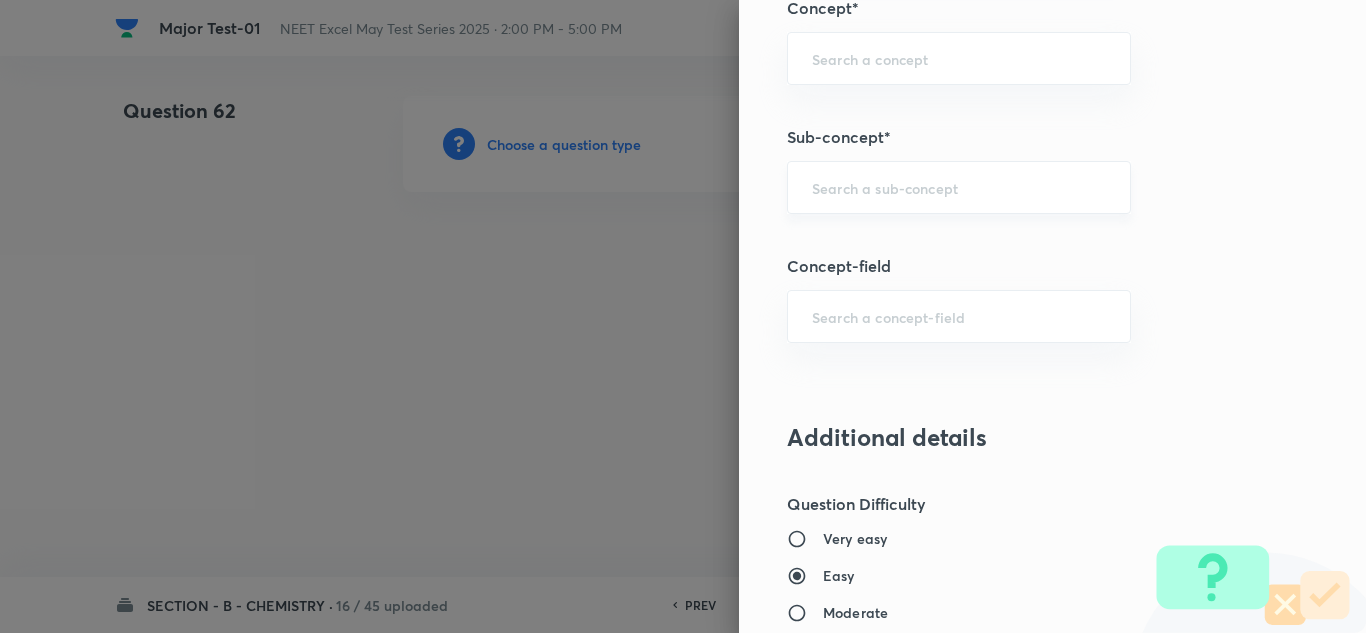 click on "​" at bounding box center (959, 187) 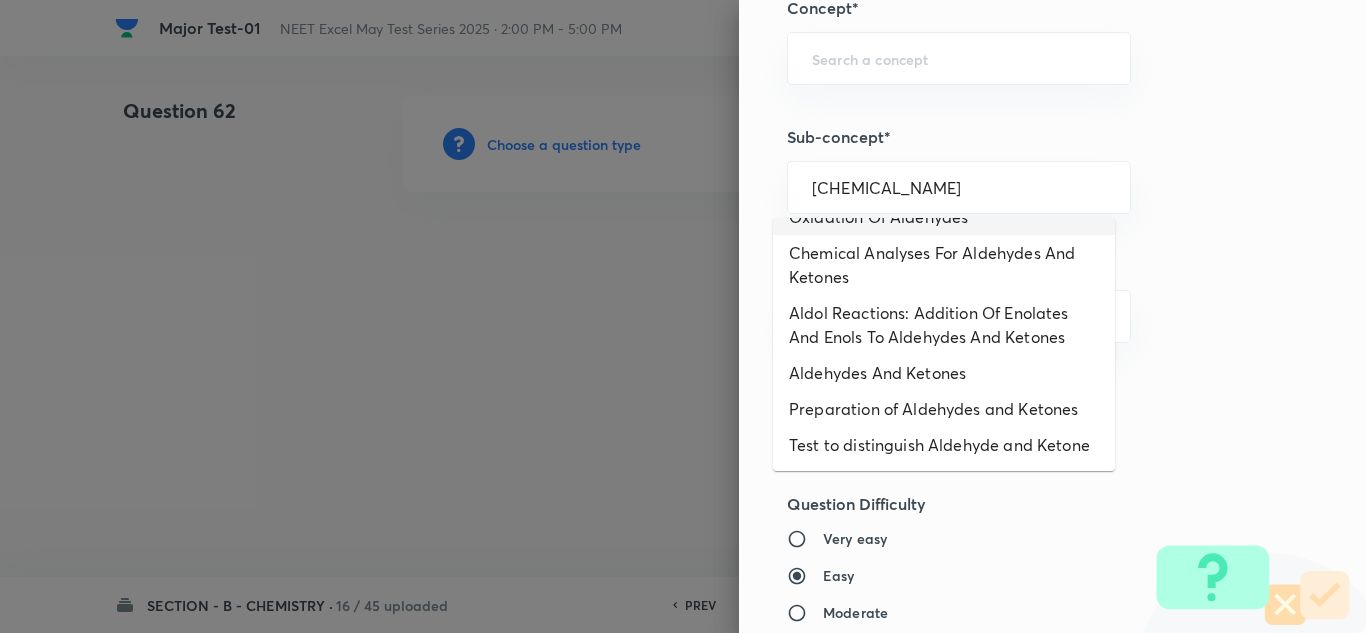 scroll, scrollTop: 147, scrollLeft: 0, axis: vertical 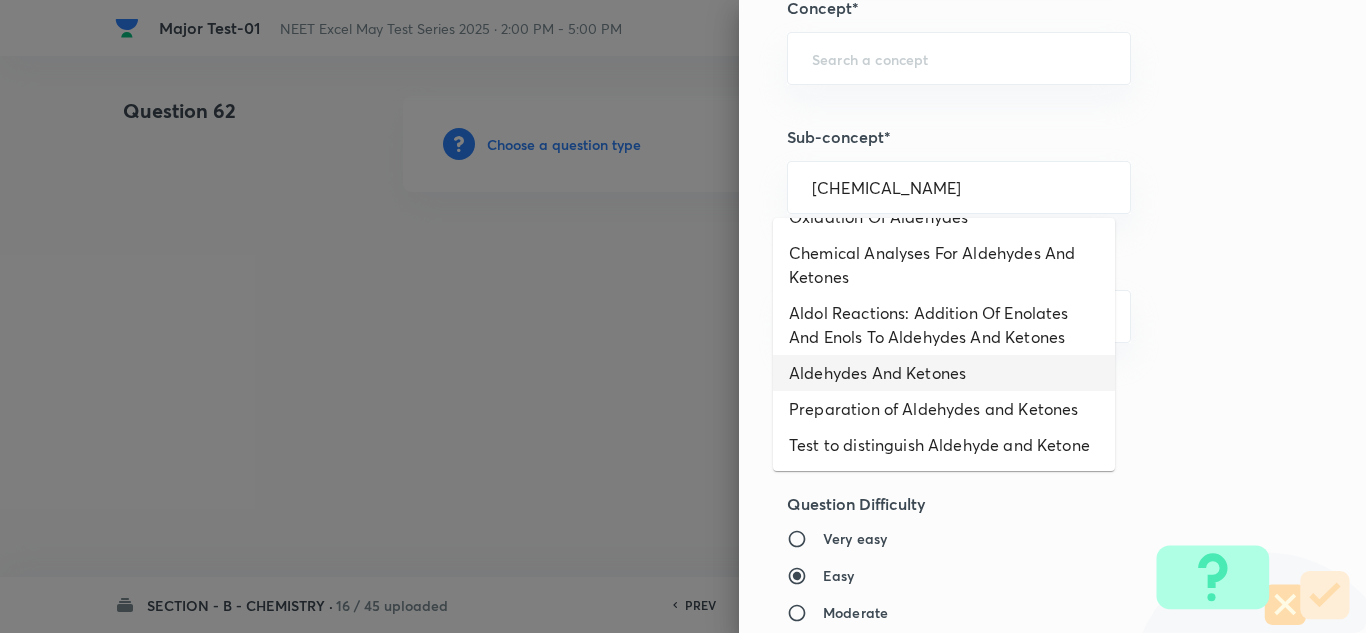 click on "Aldehydes And Ketones" at bounding box center [944, 373] 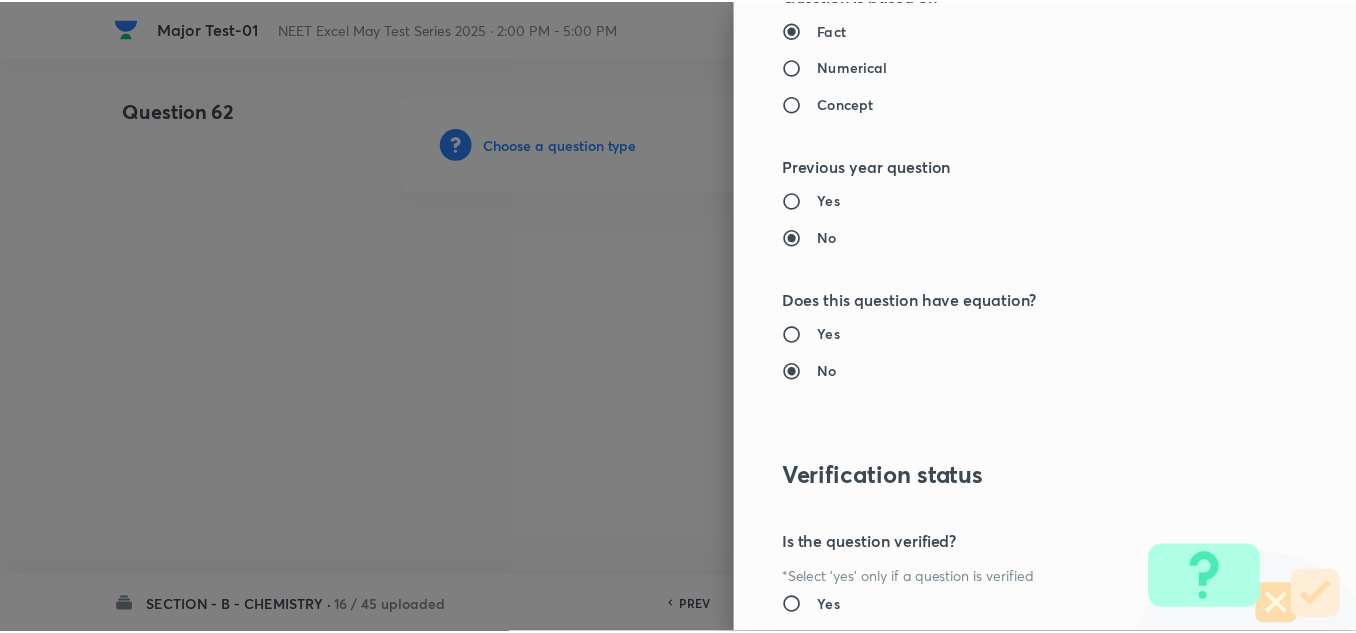 scroll, scrollTop: 2227, scrollLeft: 0, axis: vertical 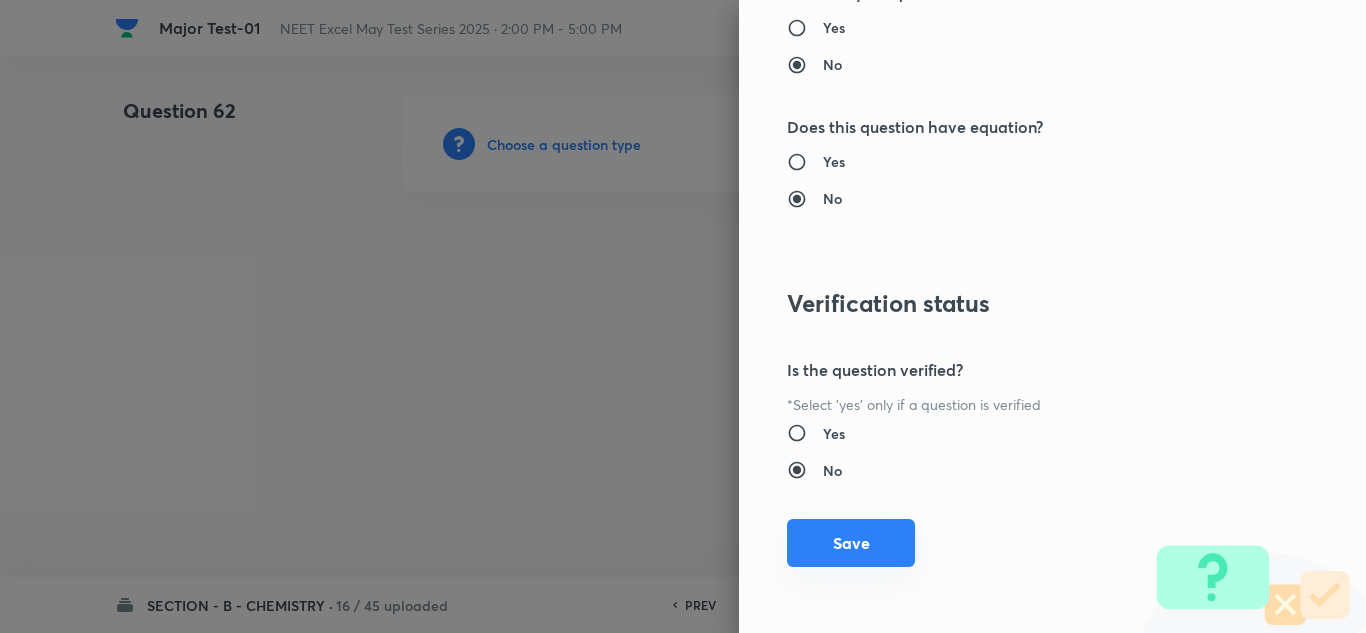 click on "Save" at bounding box center [851, 543] 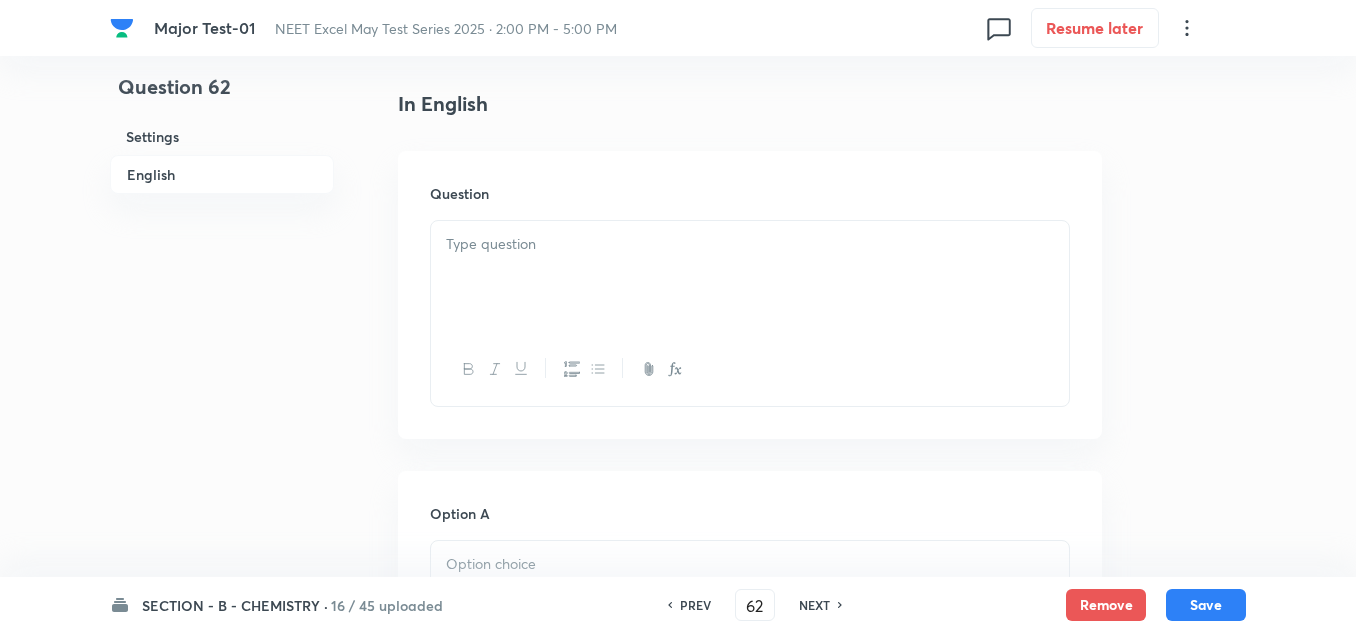 scroll, scrollTop: 500, scrollLeft: 0, axis: vertical 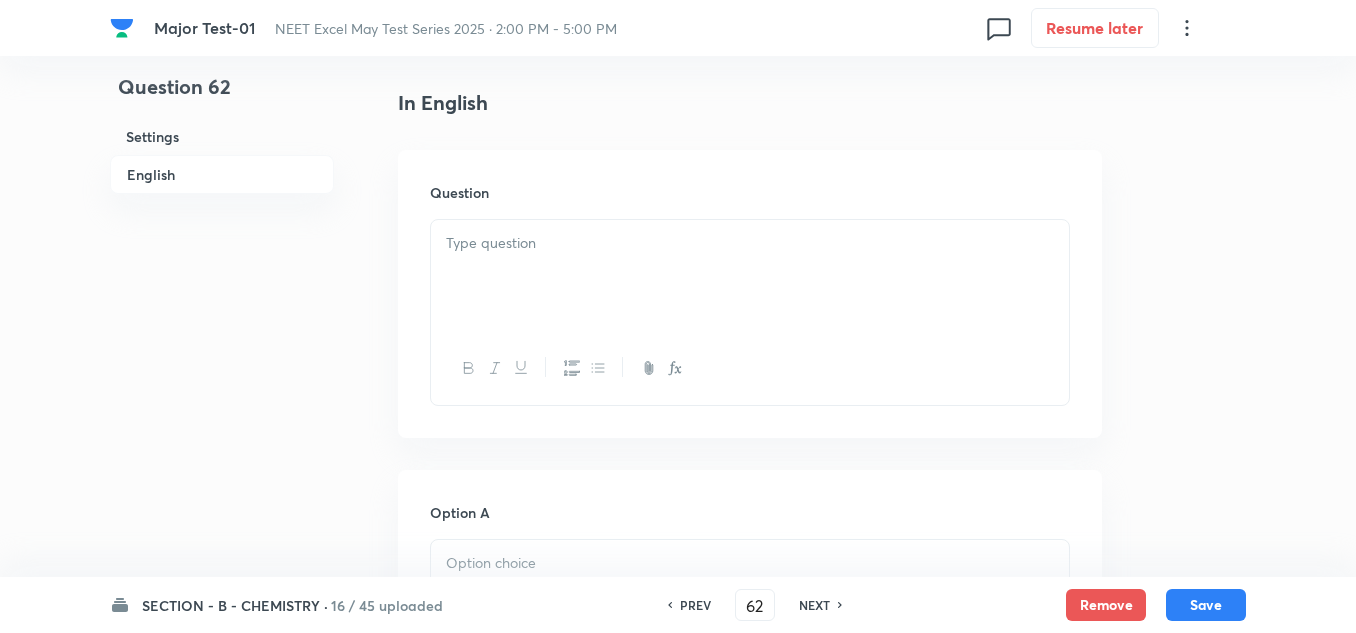click at bounding box center (750, 276) 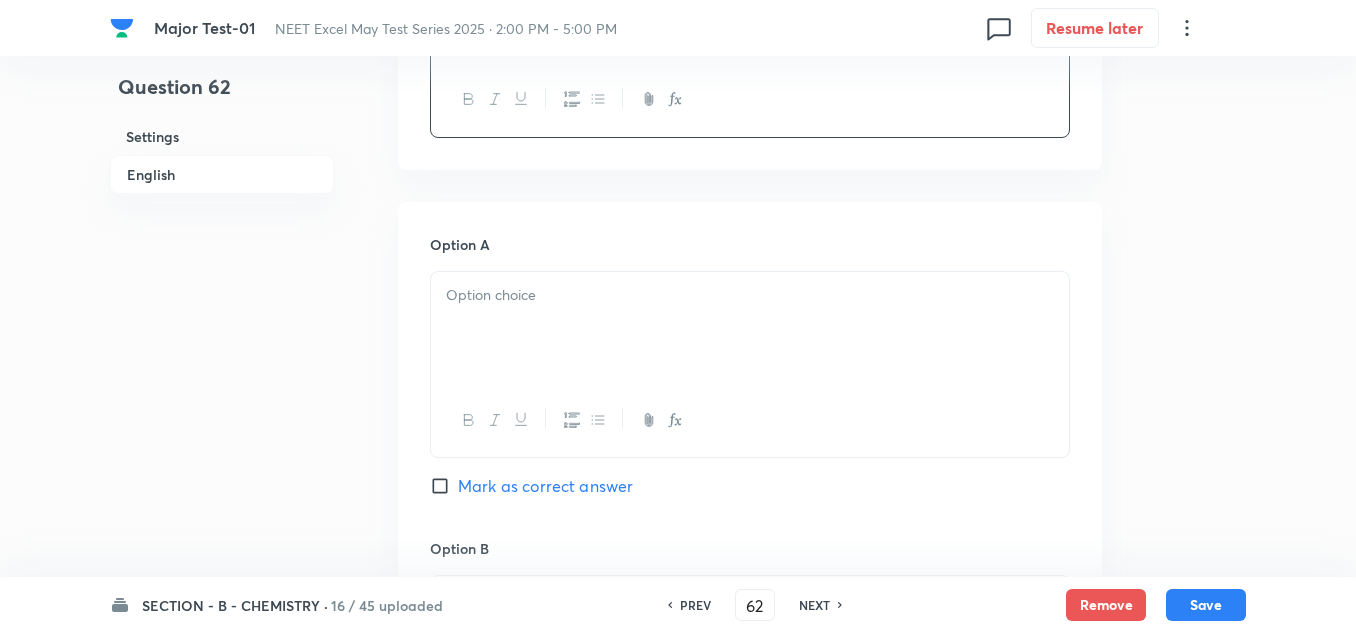 scroll, scrollTop: 800, scrollLeft: 0, axis: vertical 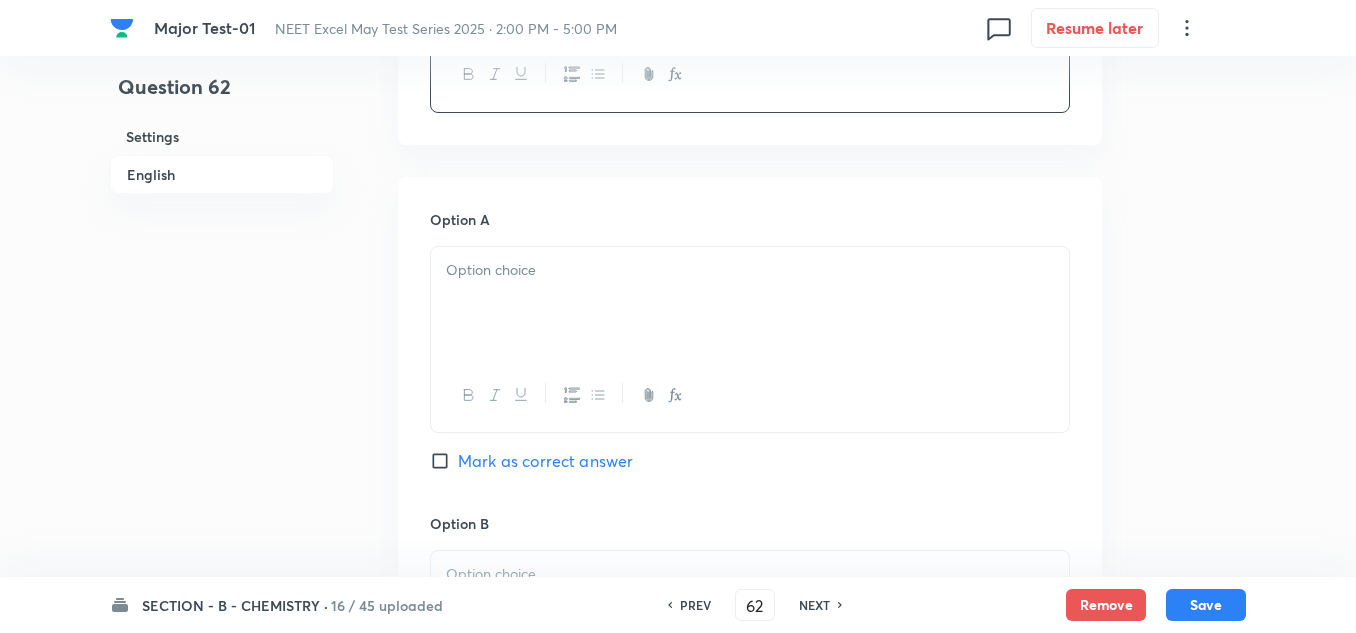 click at bounding box center [750, 303] 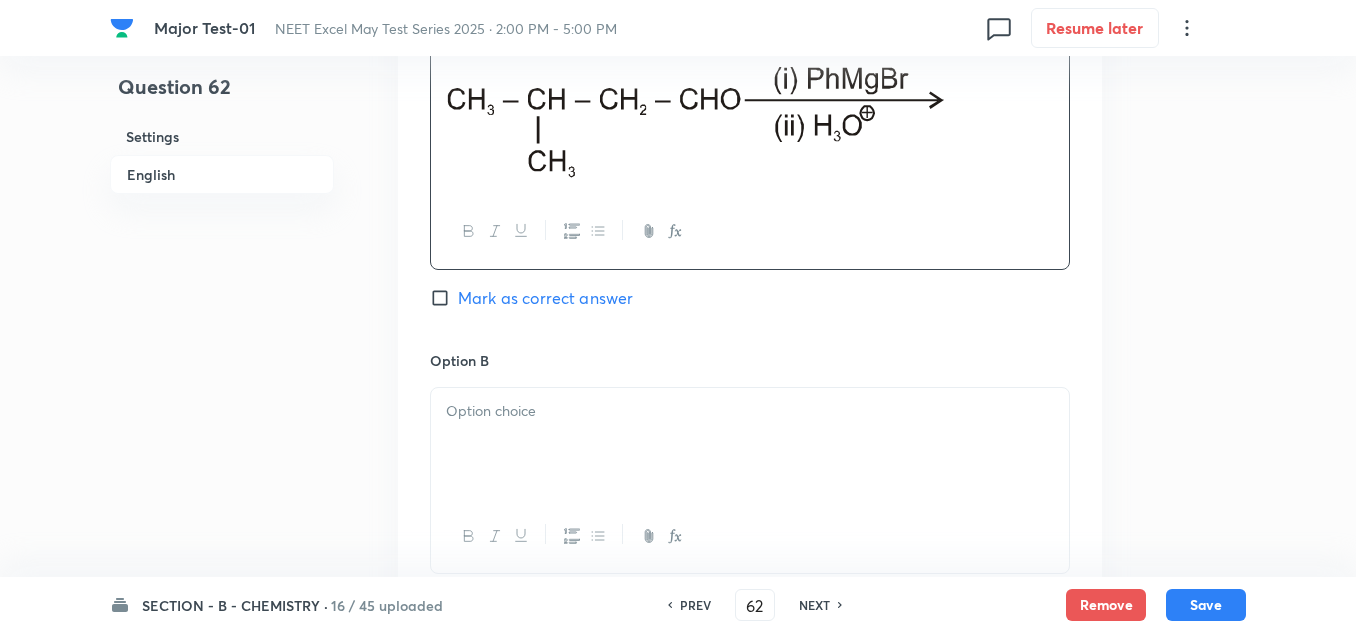 scroll, scrollTop: 1000, scrollLeft: 0, axis: vertical 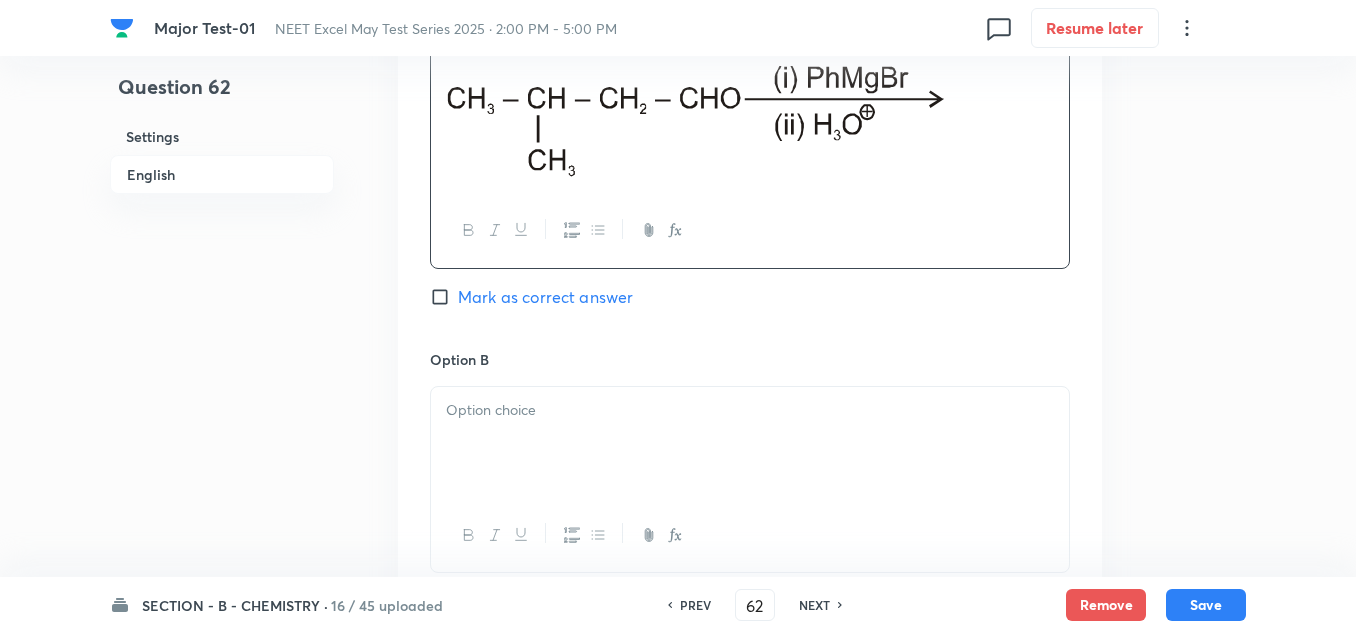 click on "Option B Mark as correct answer" at bounding box center (750, 501) 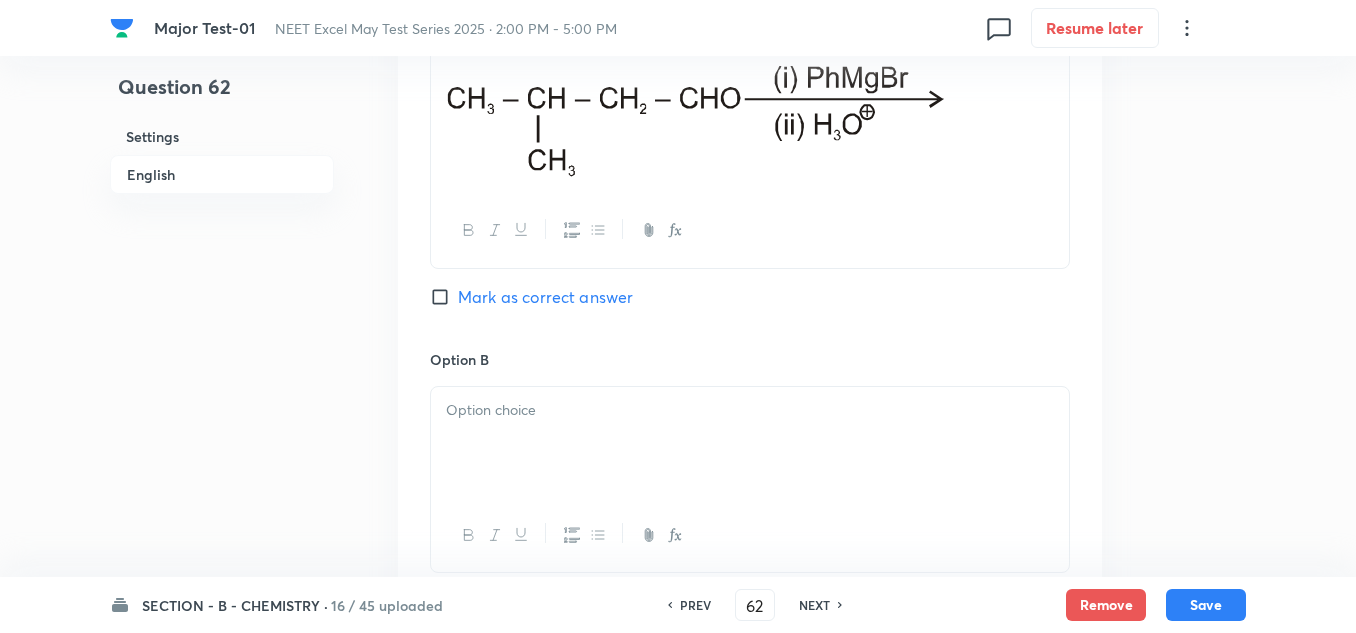 click at bounding box center (750, 443) 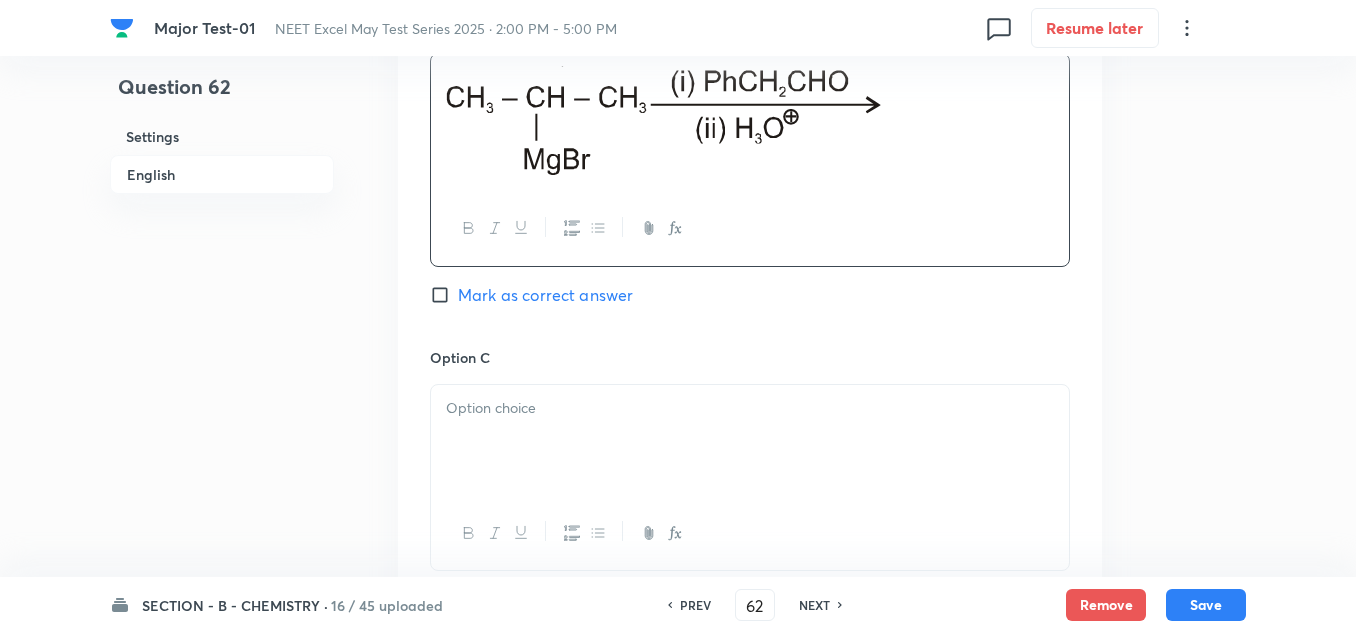 scroll, scrollTop: 1400, scrollLeft: 0, axis: vertical 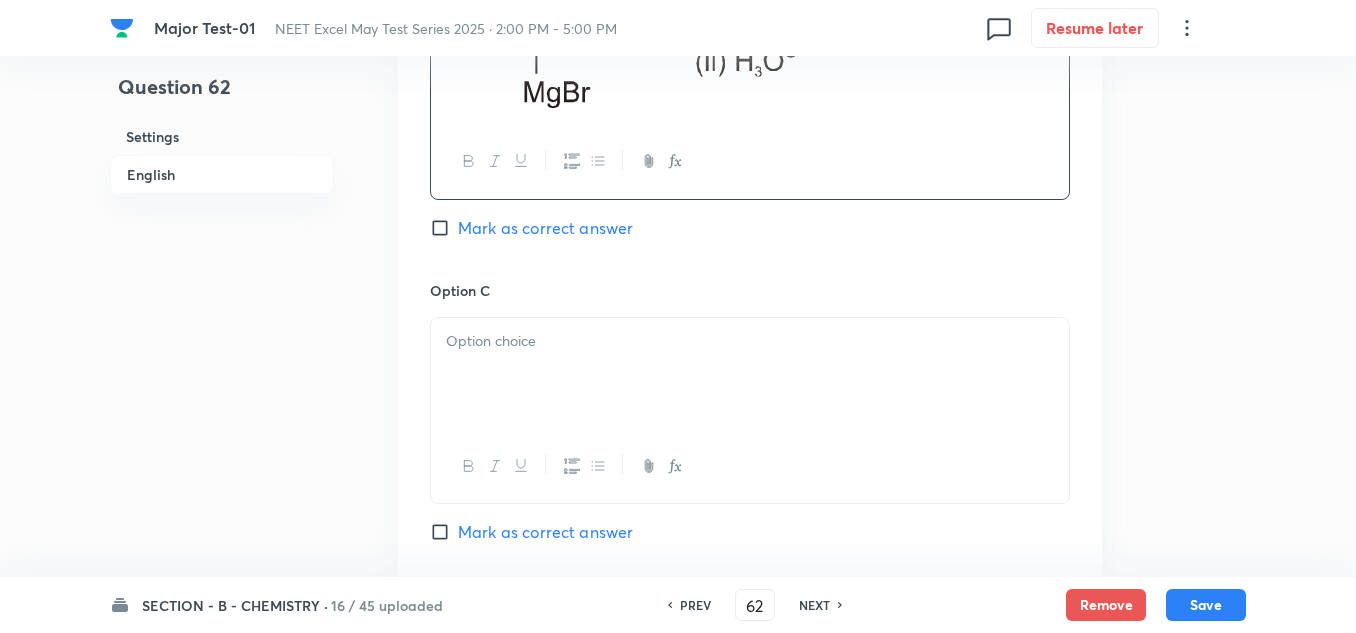 click at bounding box center (750, 374) 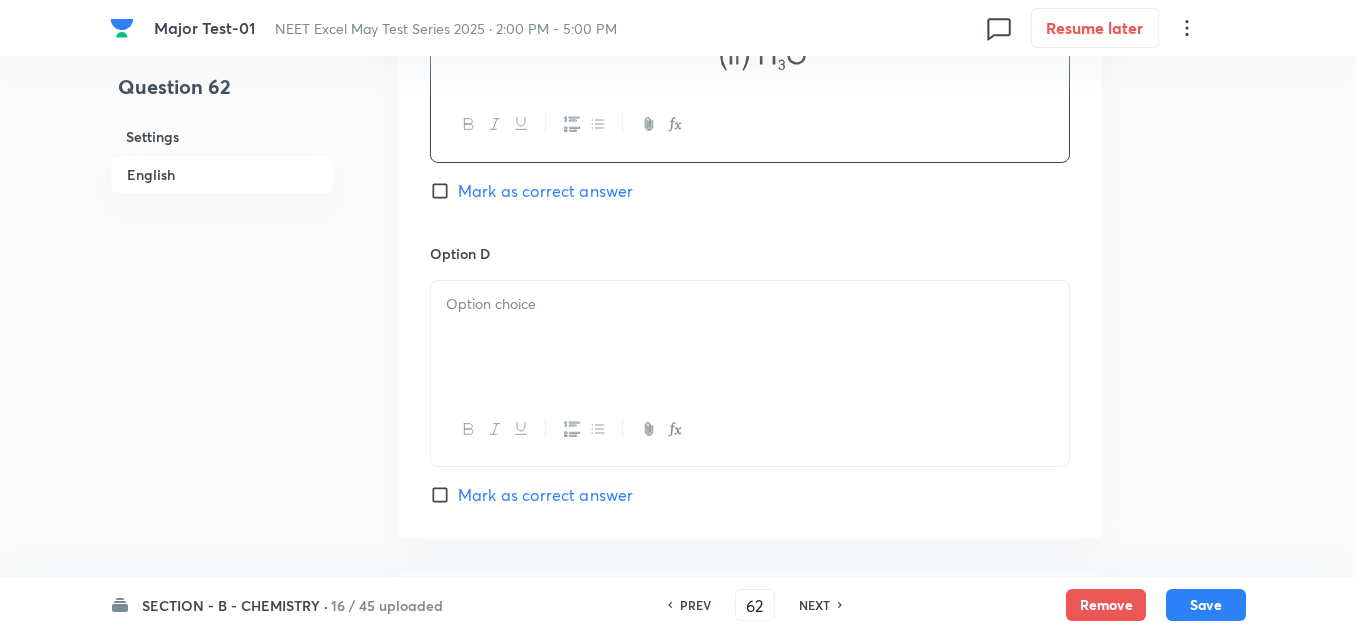 scroll, scrollTop: 1800, scrollLeft: 0, axis: vertical 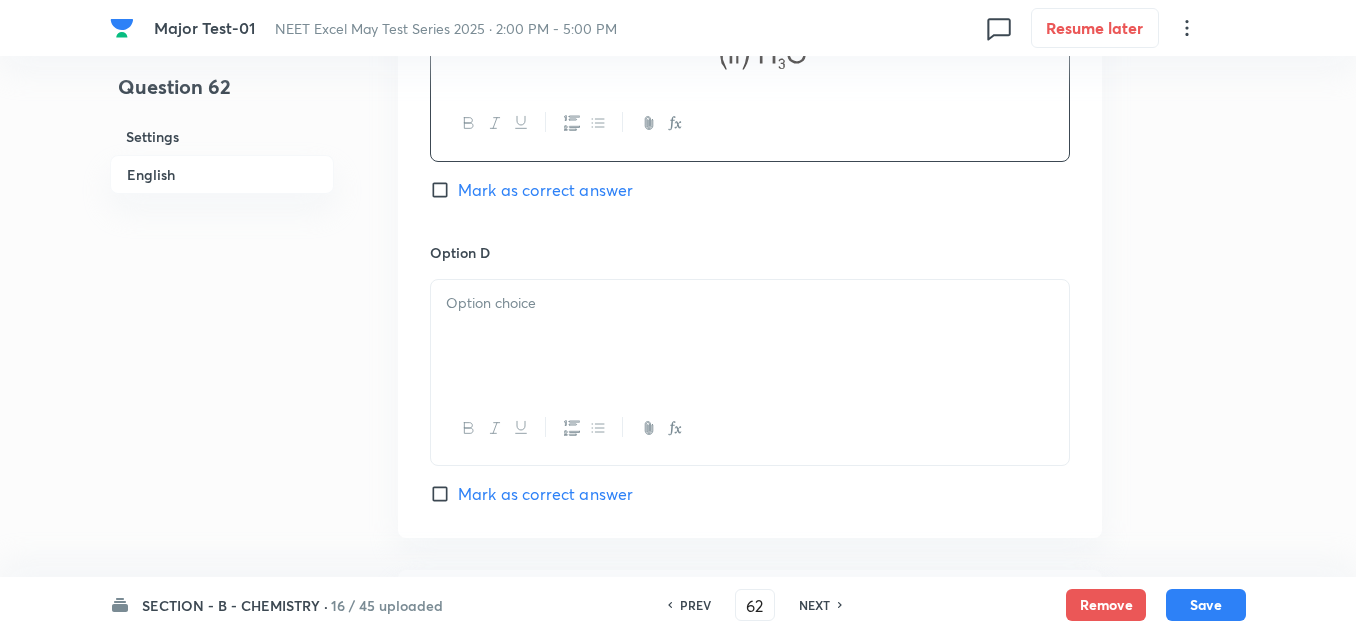 click at bounding box center [750, 336] 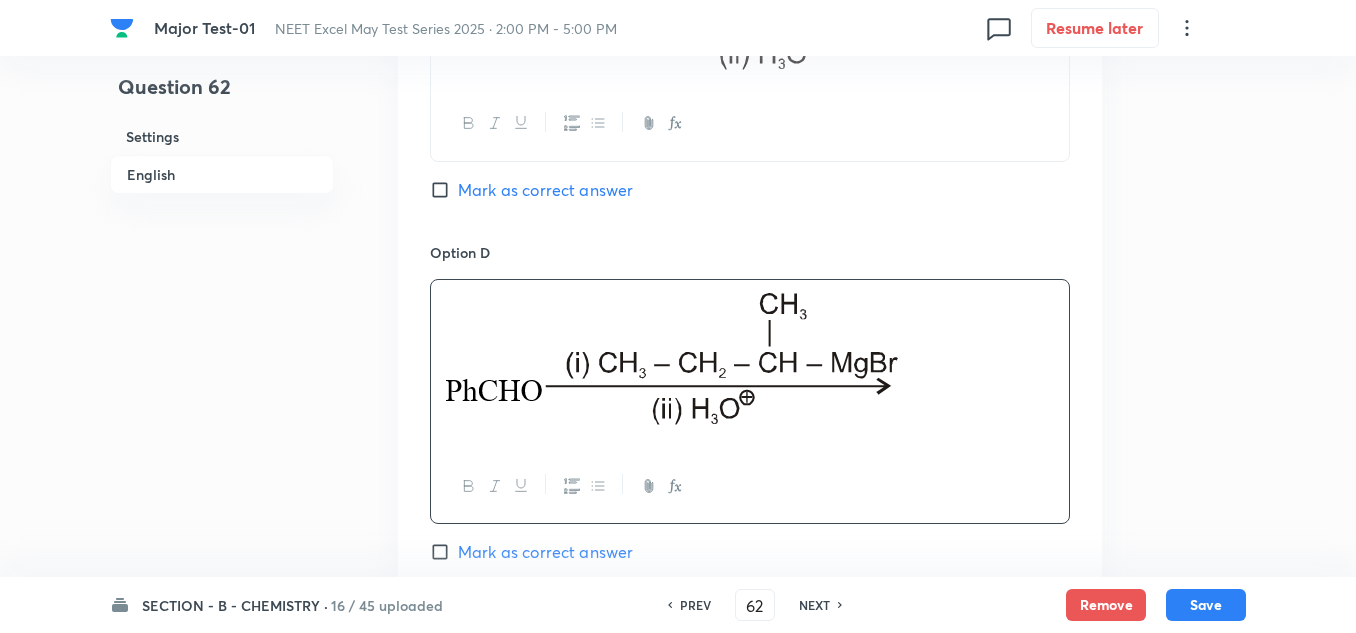 click on "Mark as correct answer" at bounding box center [545, 552] 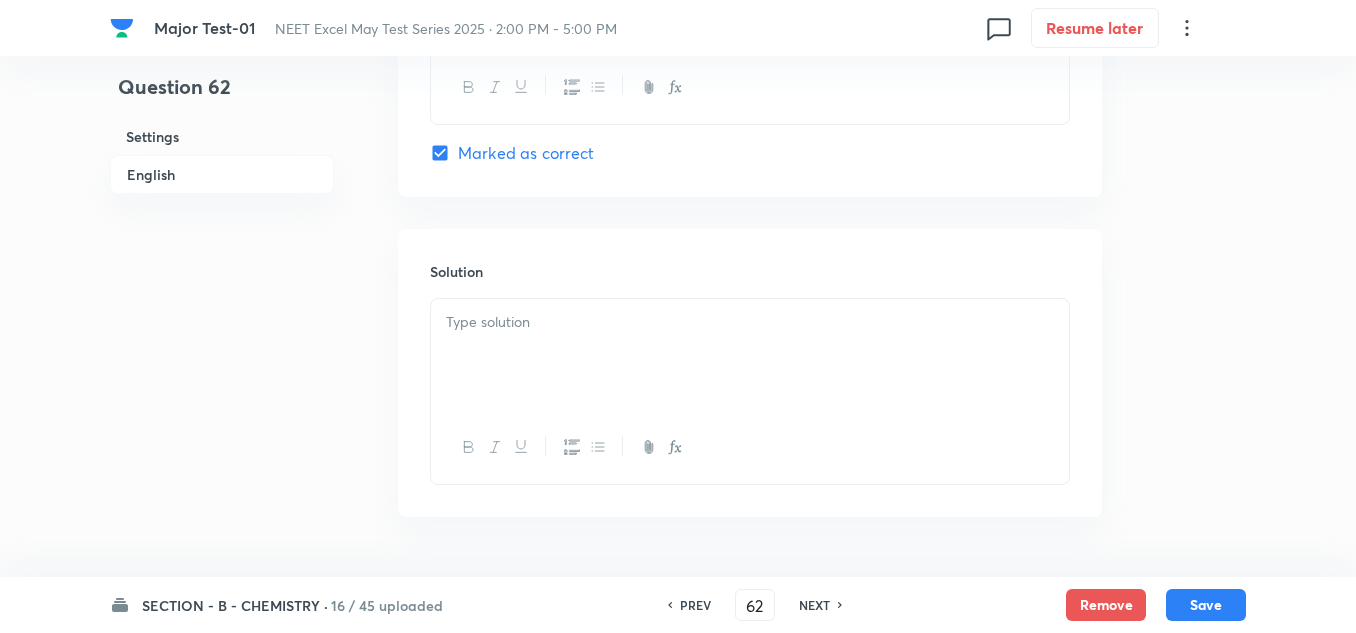 scroll, scrollTop: 2200, scrollLeft: 0, axis: vertical 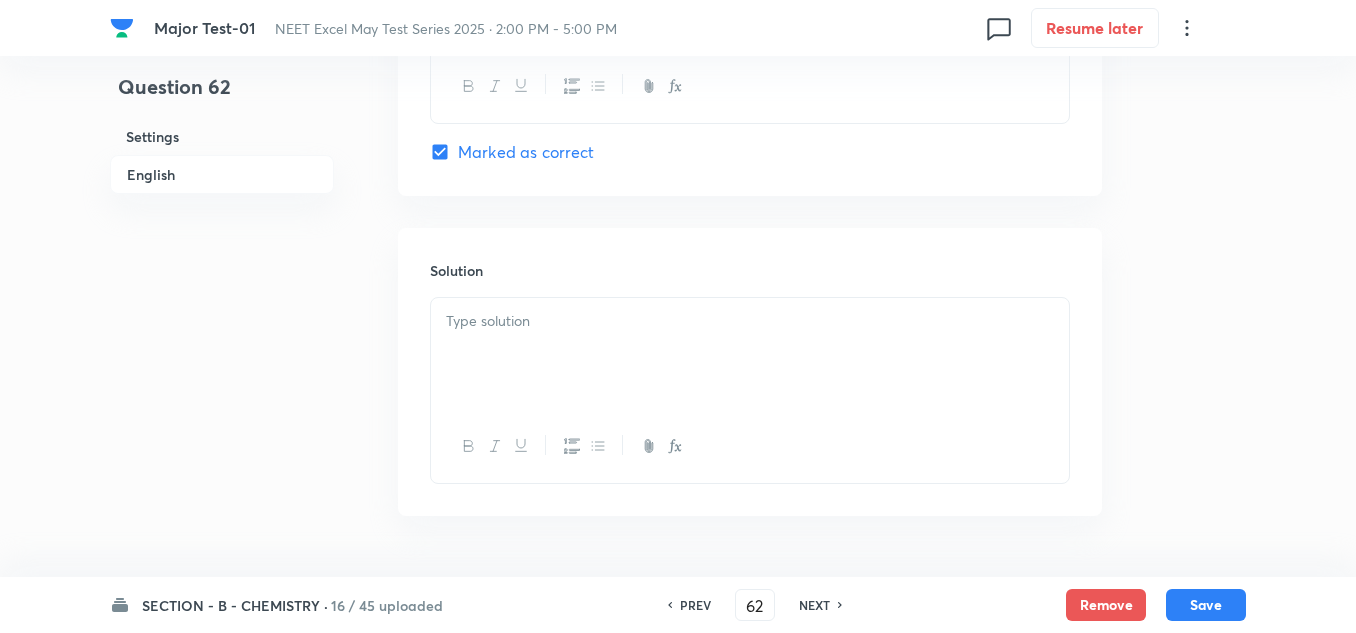 click at bounding box center [750, 354] 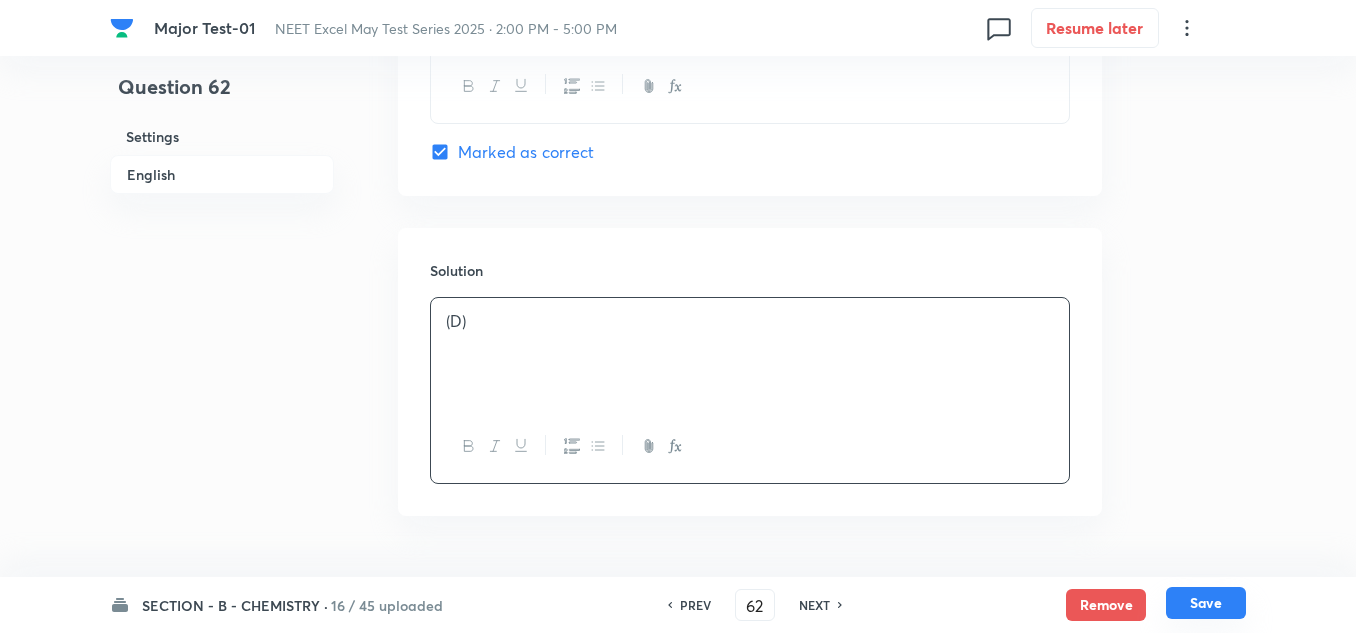 click on "Save" at bounding box center [1206, 603] 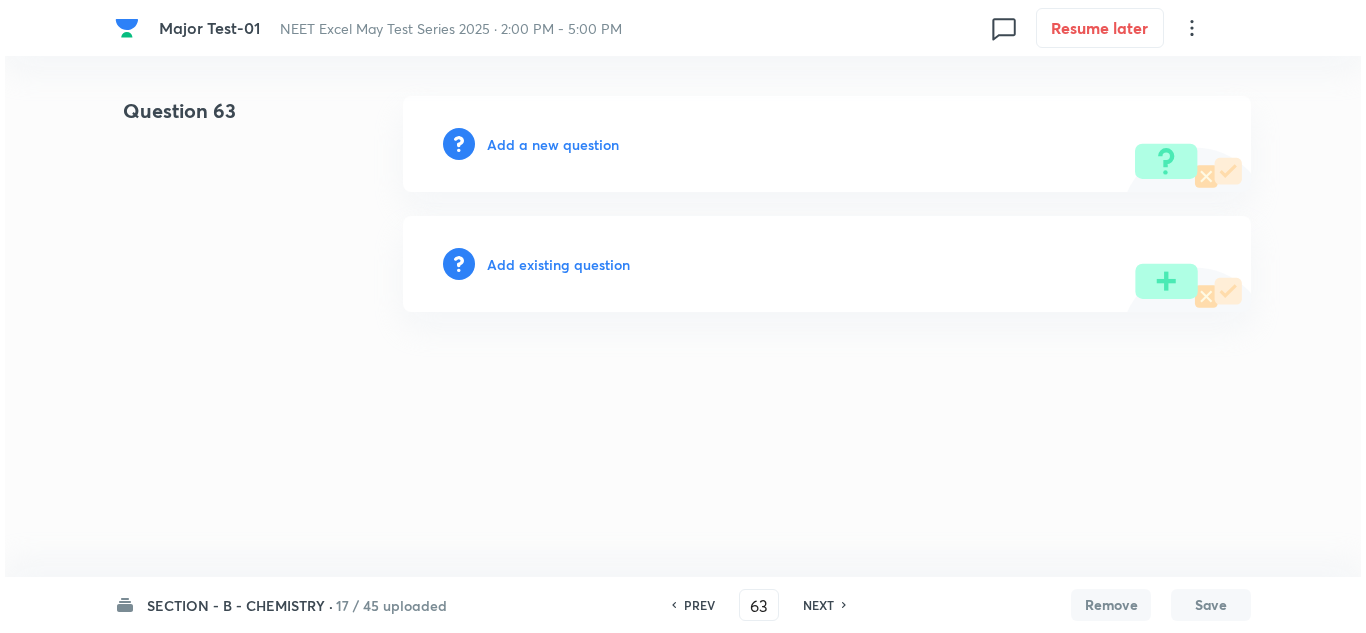 scroll, scrollTop: 0, scrollLeft: 0, axis: both 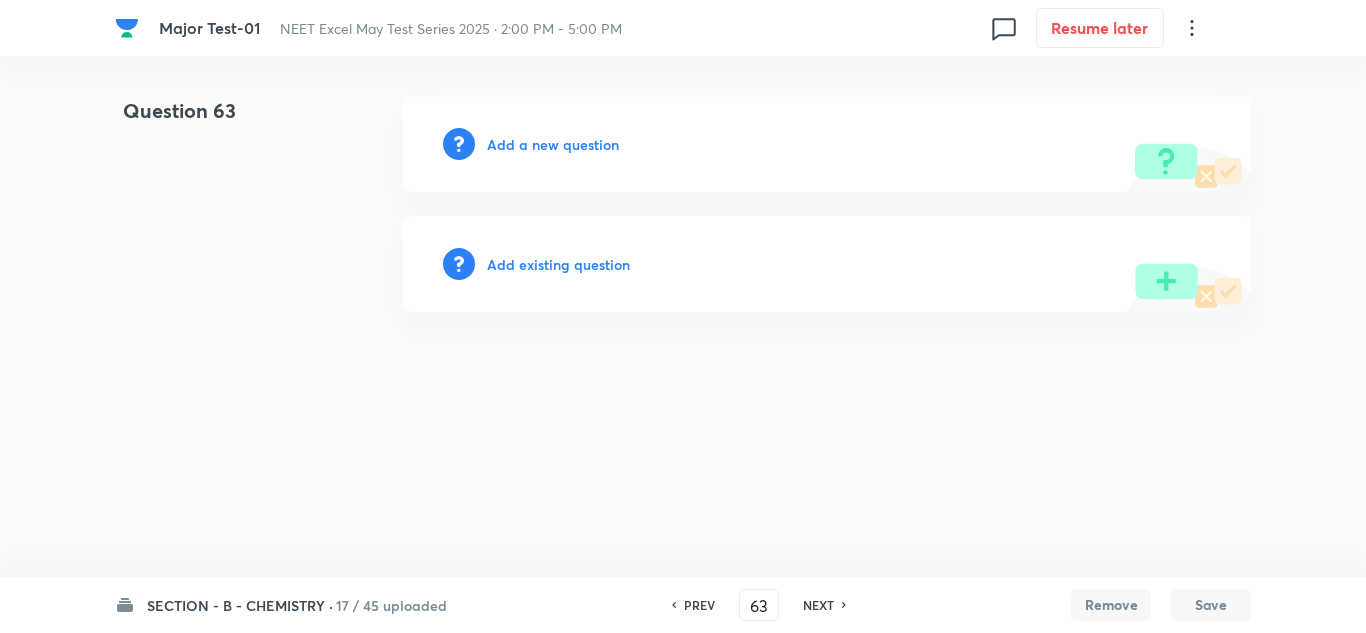 click on "Add a new question" at bounding box center (553, 144) 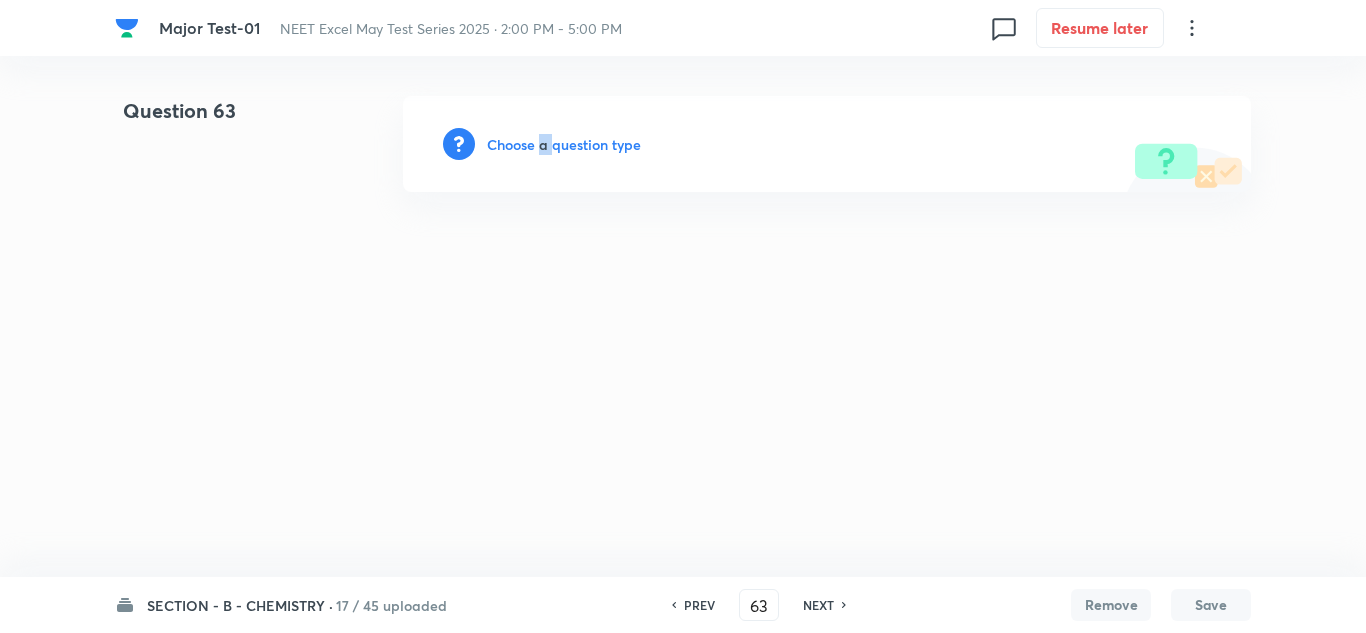click on "Choose a question type" at bounding box center (564, 144) 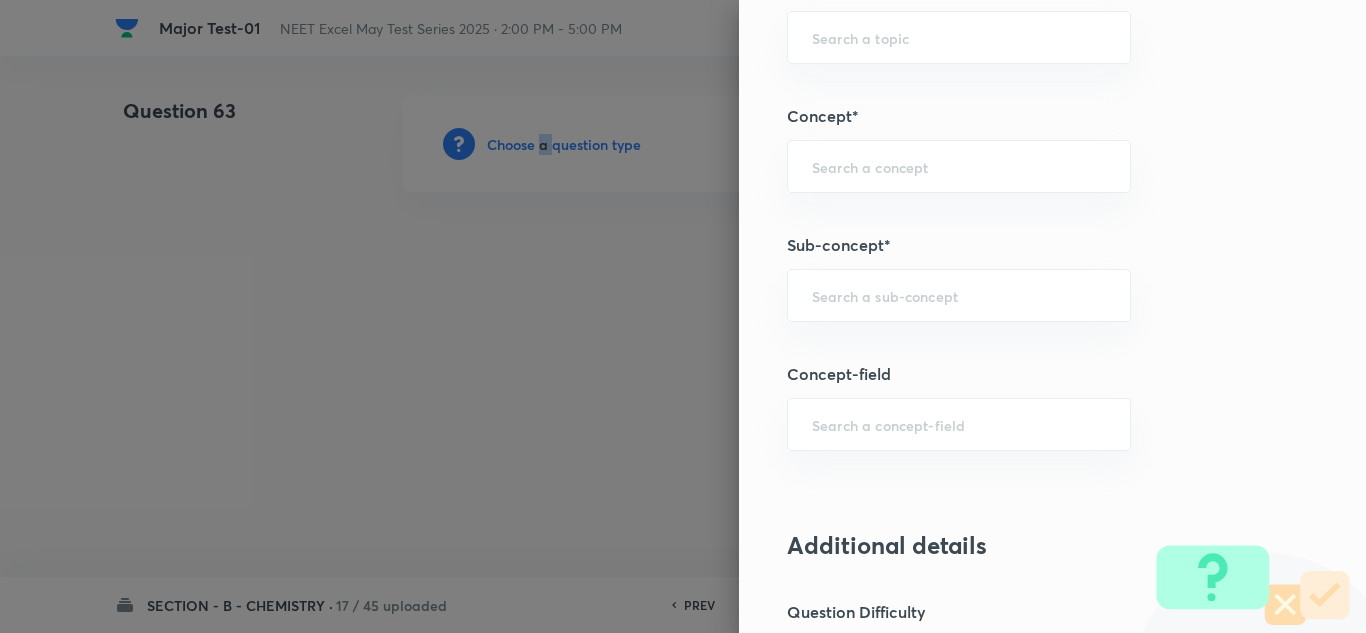 scroll, scrollTop: 1200, scrollLeft: 0, axis: vertical 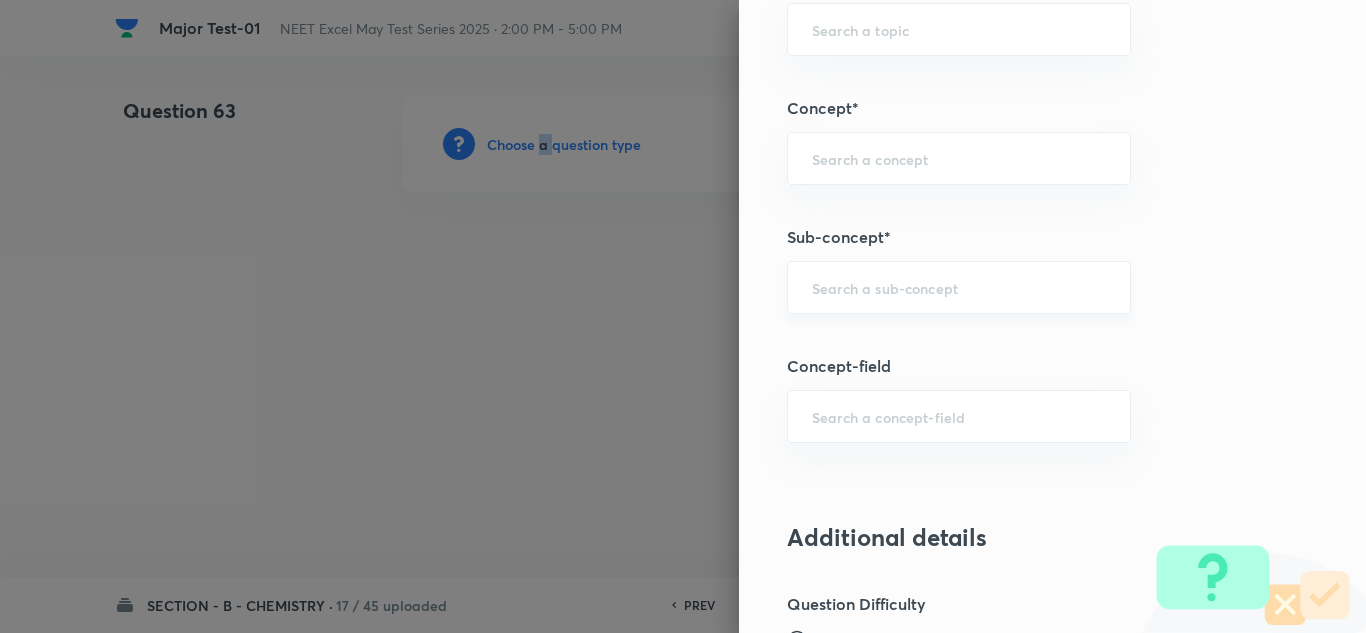 click on "​" at bounding box center (959, 287) 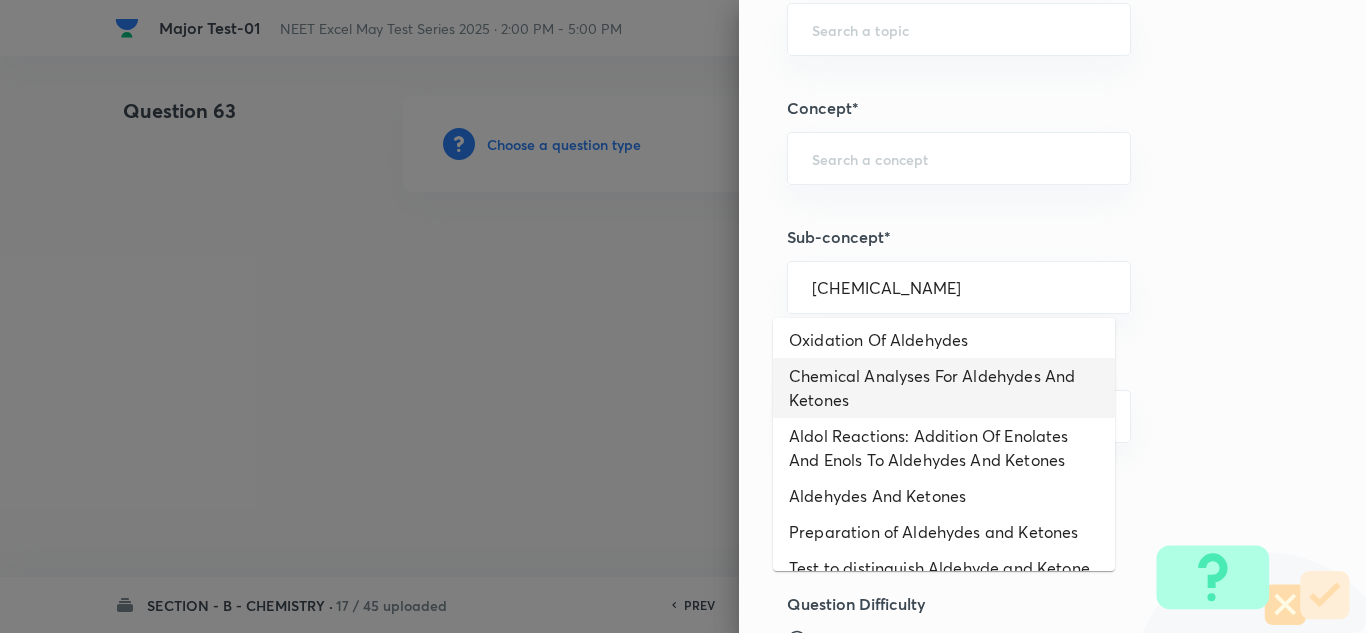 scroll, scrollTop: 147, scrollLeft: 0, axis: vertical 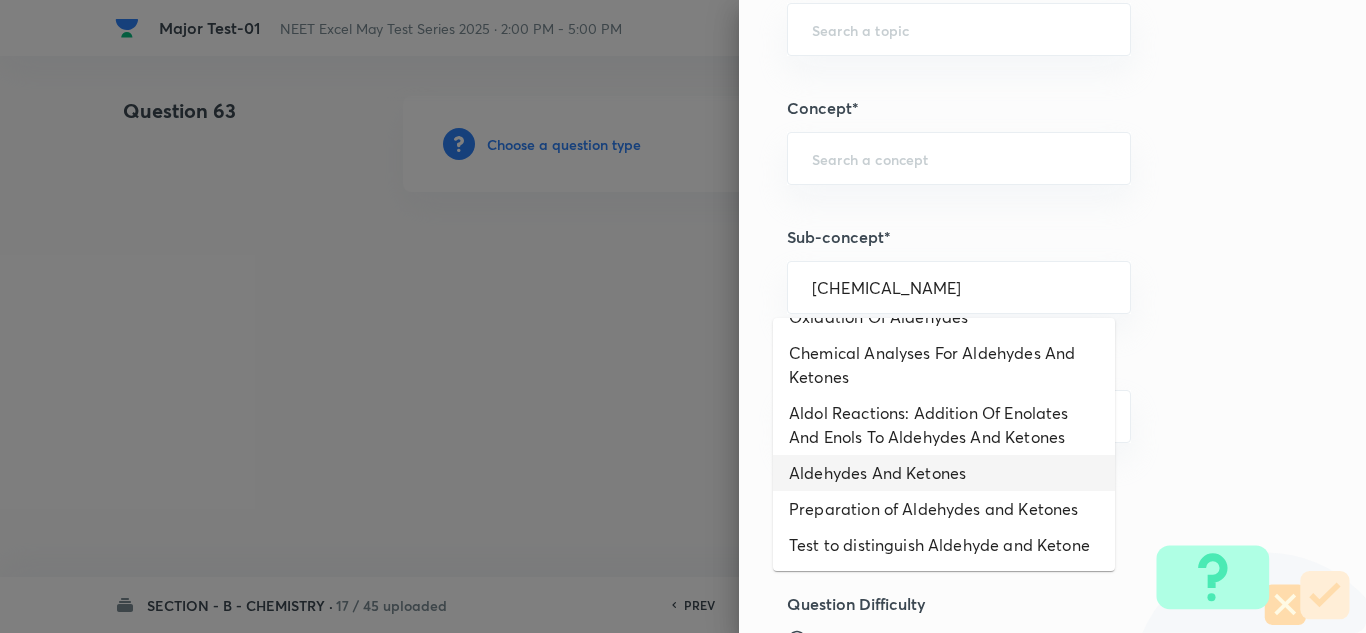 click on "Aldehydes And Ketones" at bounding box center (944, 473) 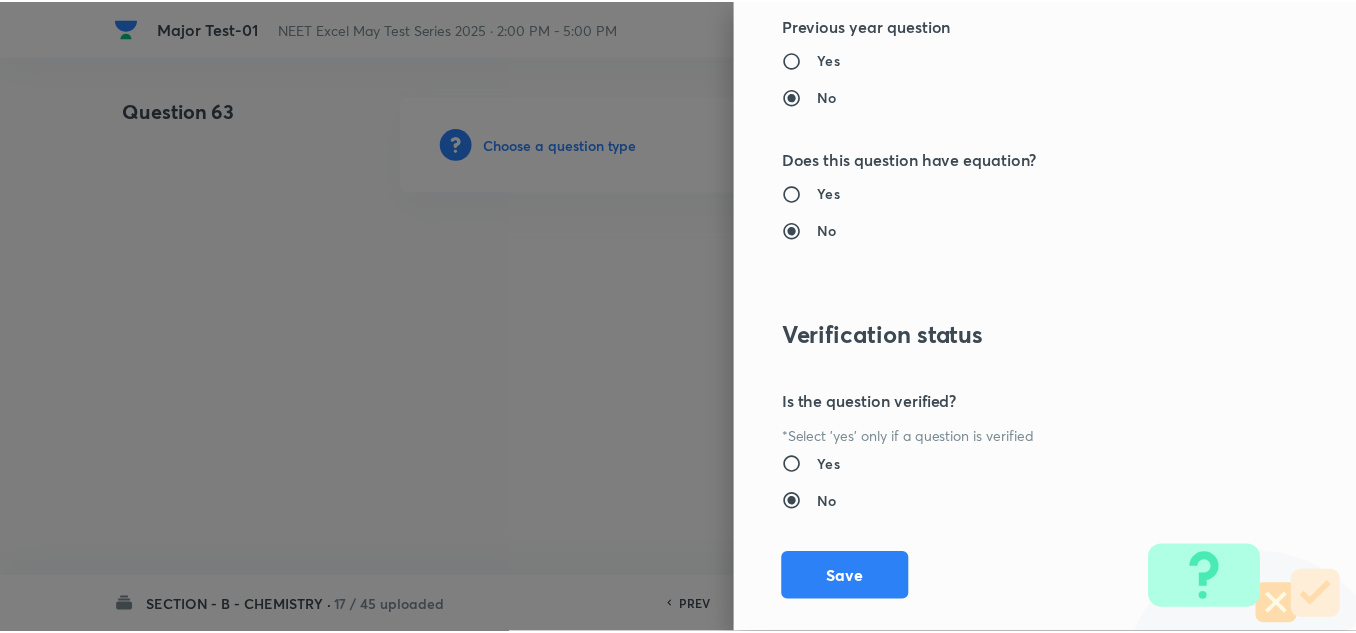 scroll, scrollTop: 2227, scrollLeft: 0, axis: vertical 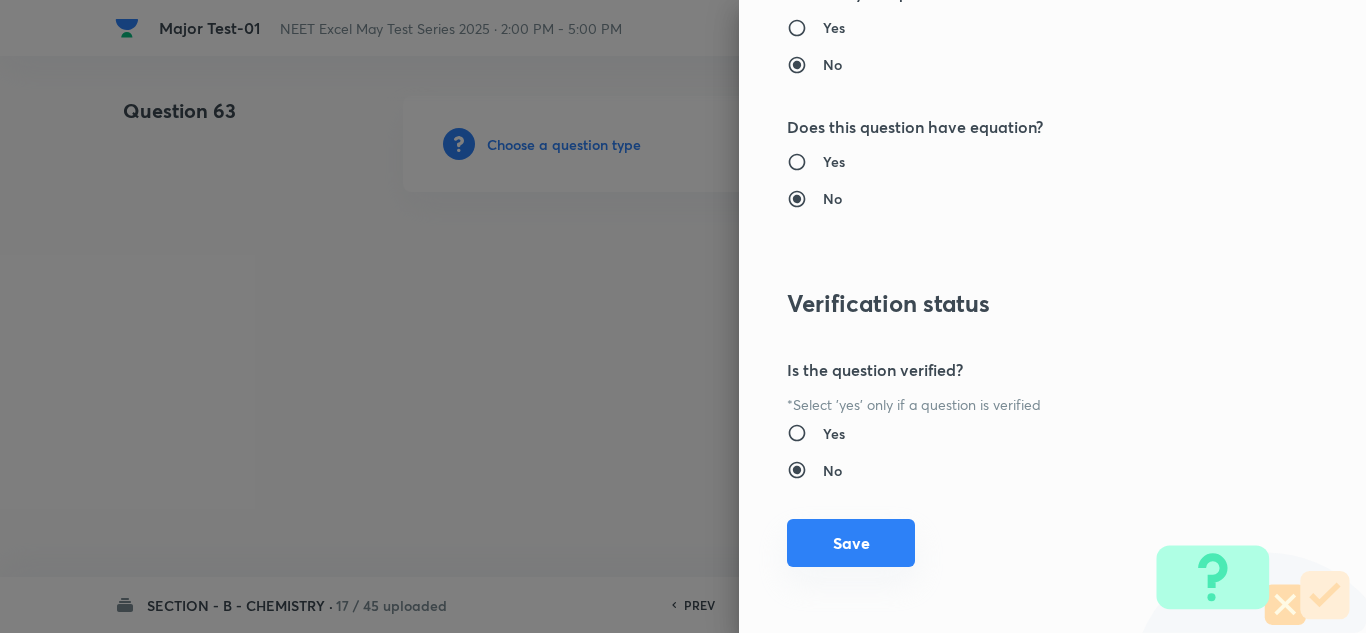 click on "Save" at bounding box center (851, 543) 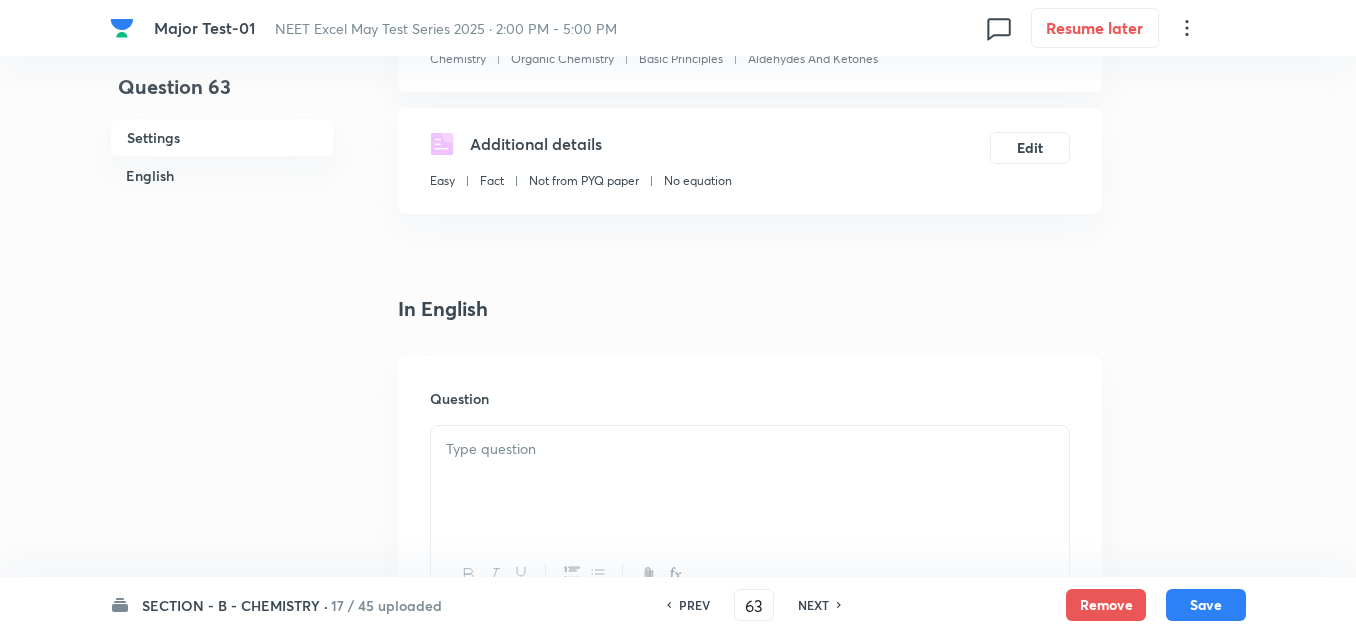 scroll, scrollTop: 300, scrollLeft: 0, axis: vertical 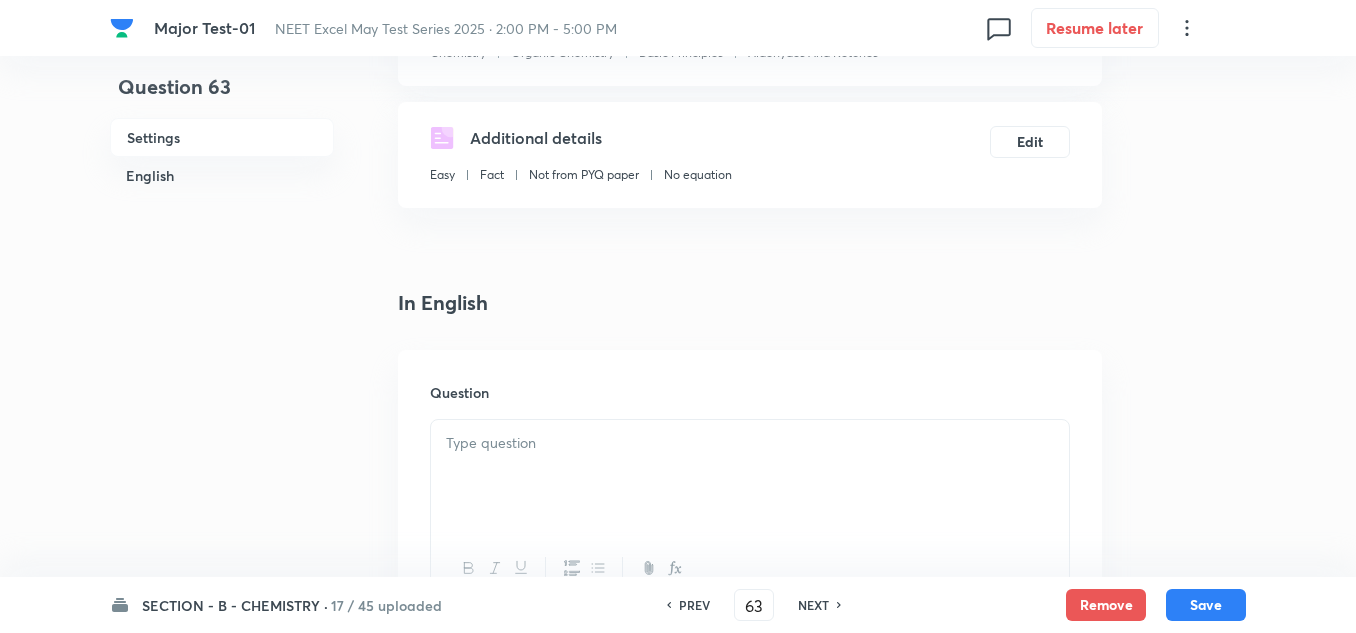 click at bounding box center [750, 476] 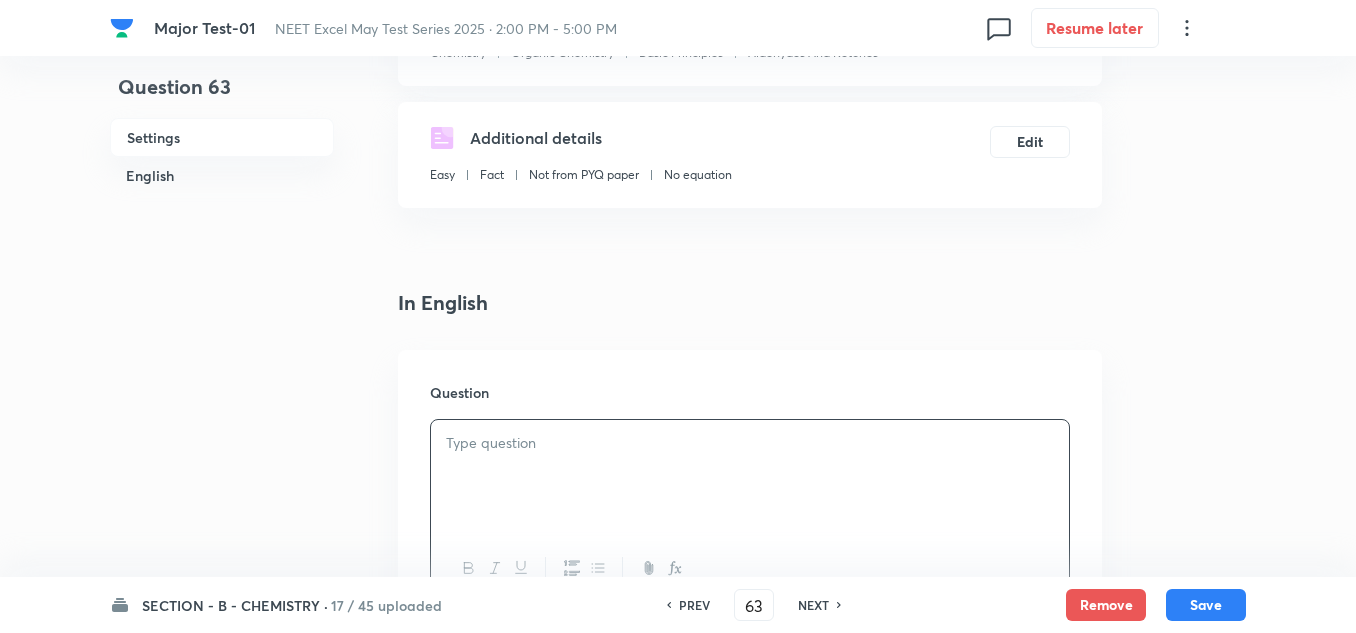 paste 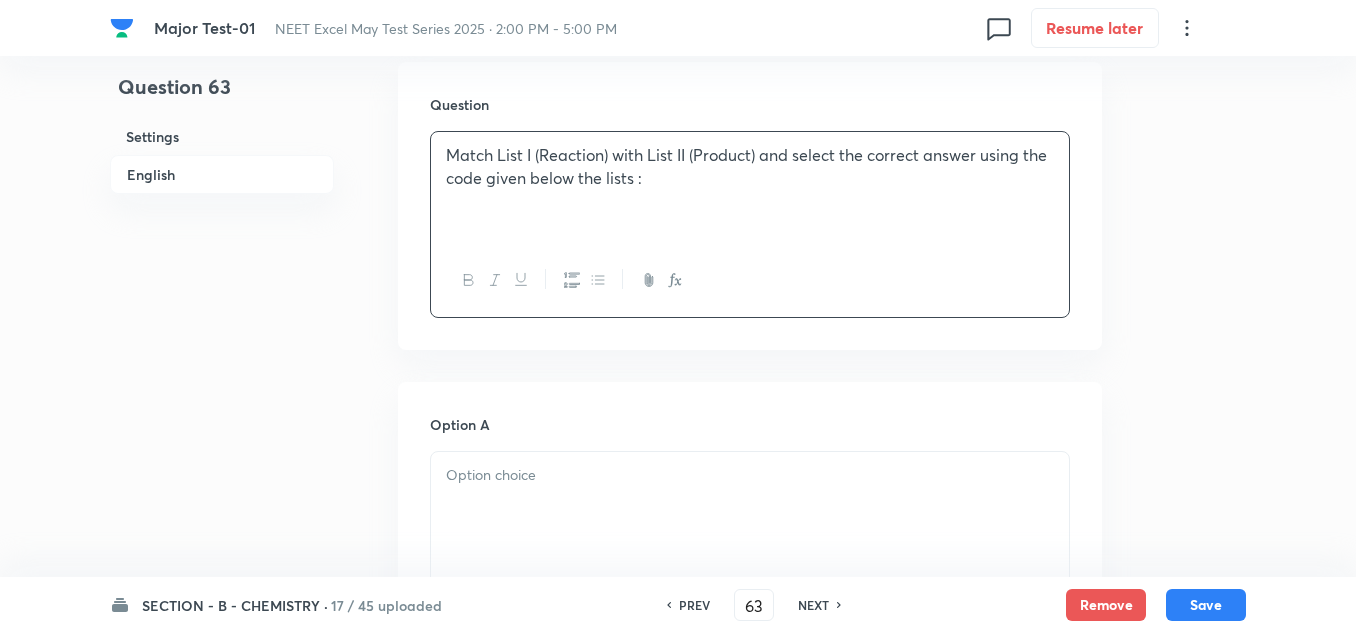 scroll, scrollTop: 600, scrollLeft: 0, axis: vertical 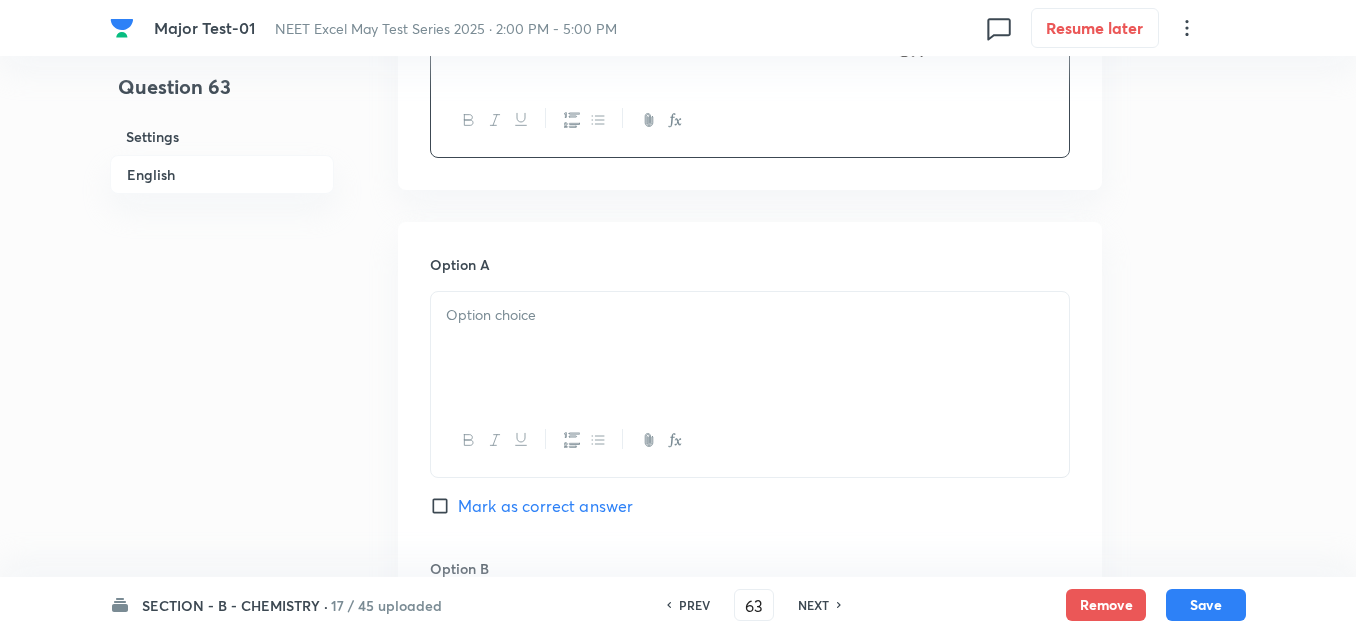 click at bounding box center [750, 348] 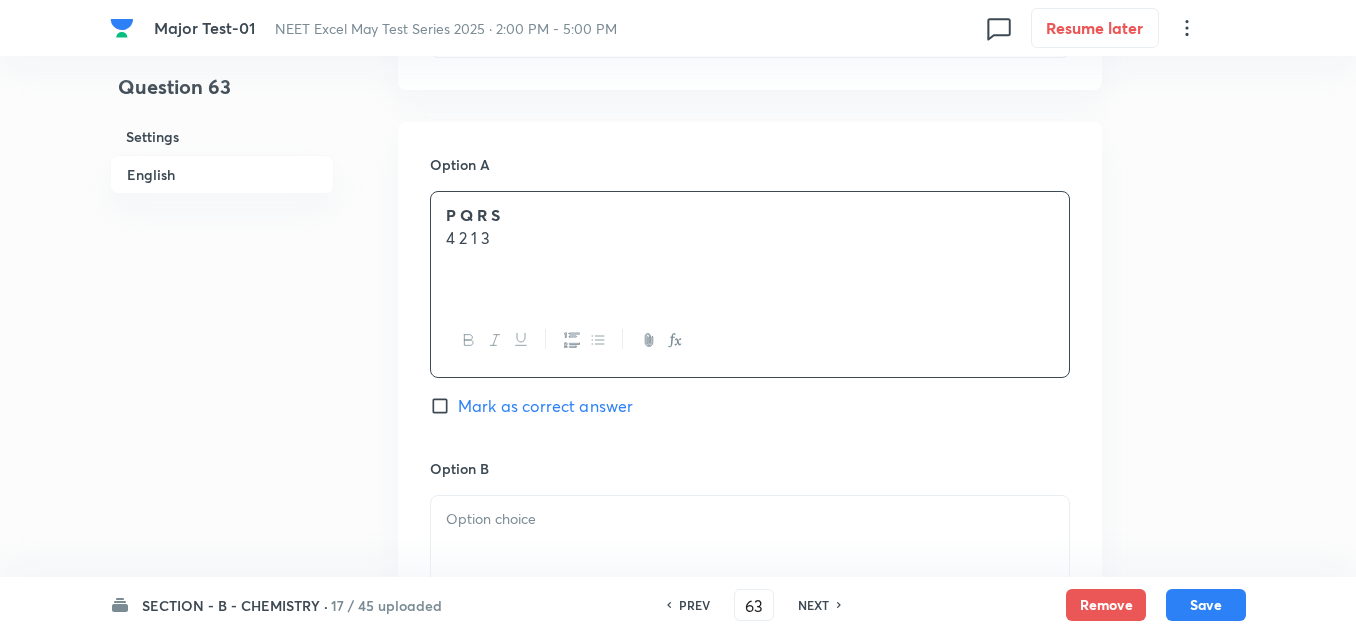 scroll, scrollTop: 1200, scrollLeft: 0, axis: vertical 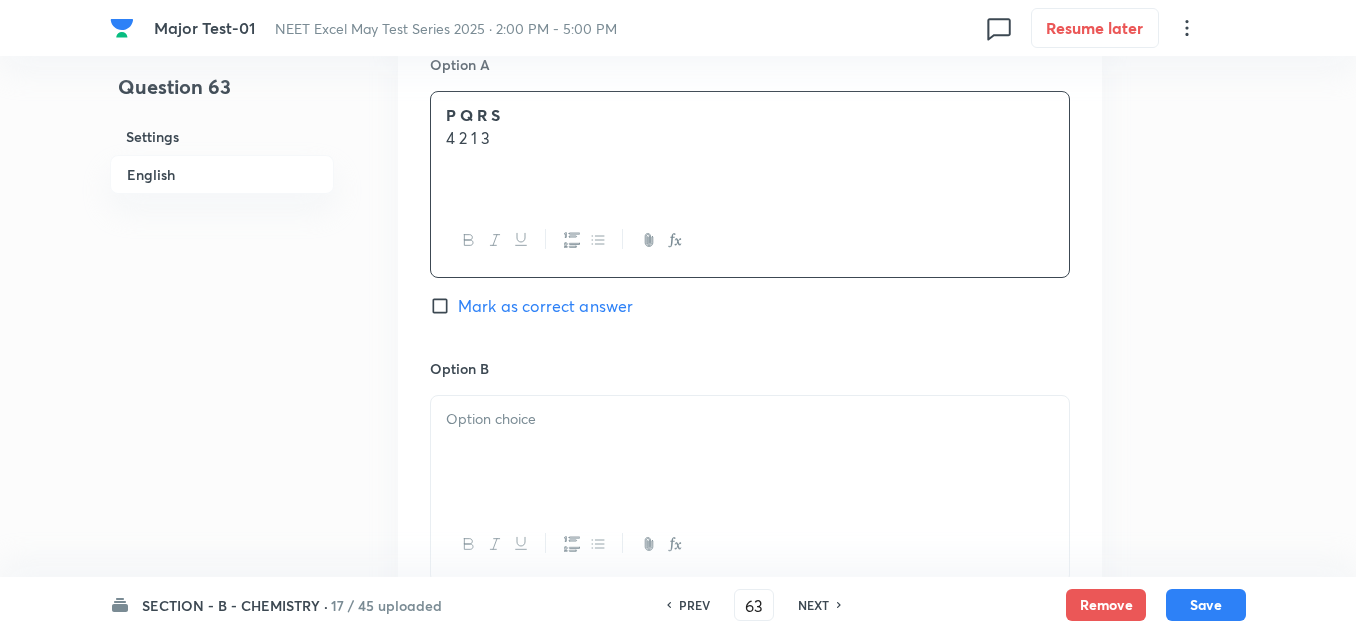 click at bounding box center [750, 419] 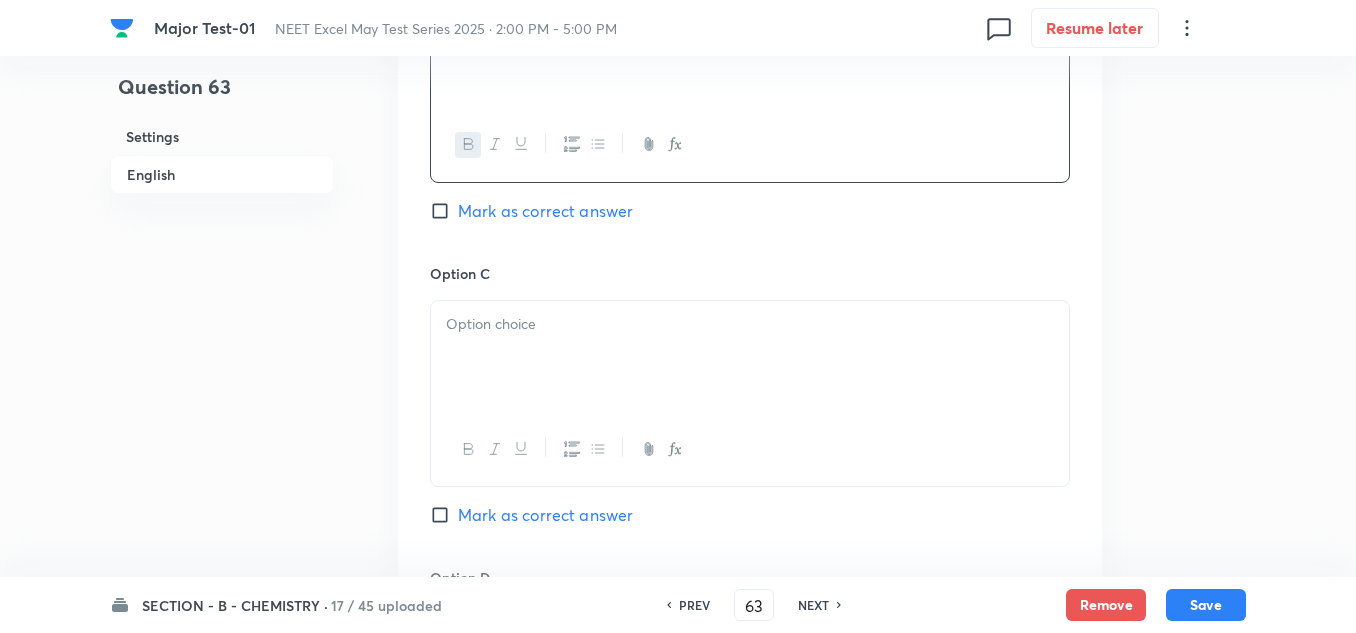 click at bounding box center (750, 357) 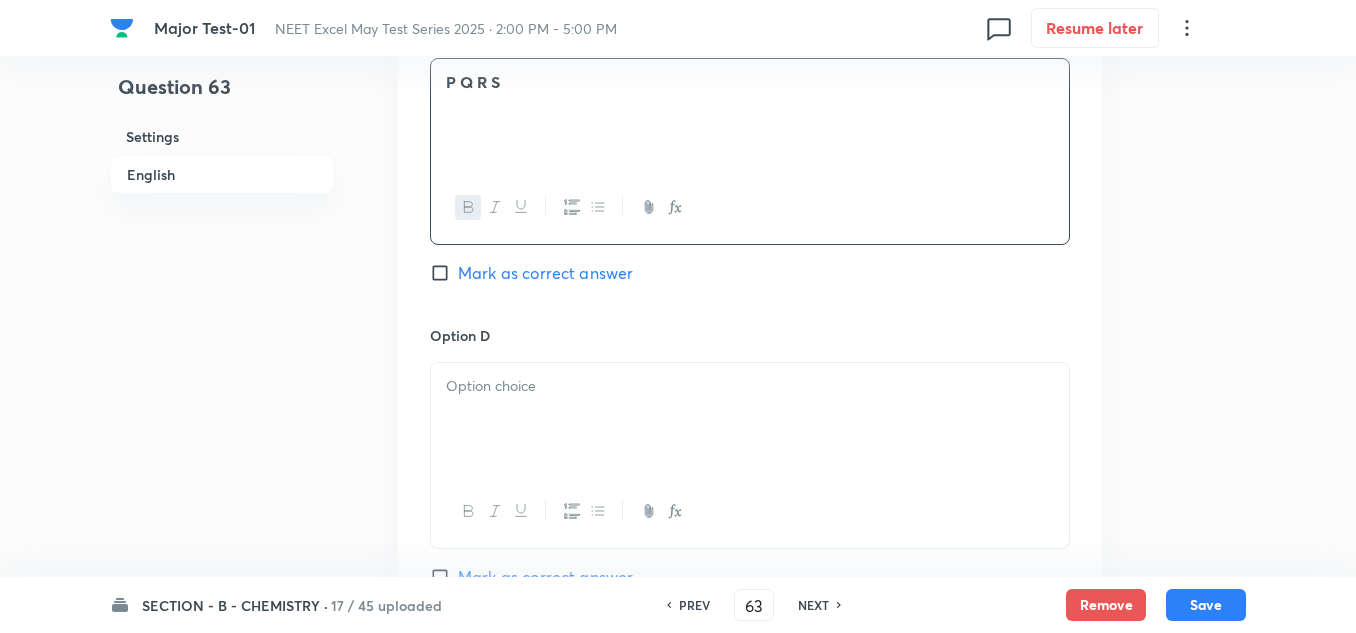 scroll, scrollTop: 1900, scrollLeft: 0, axis: vertical 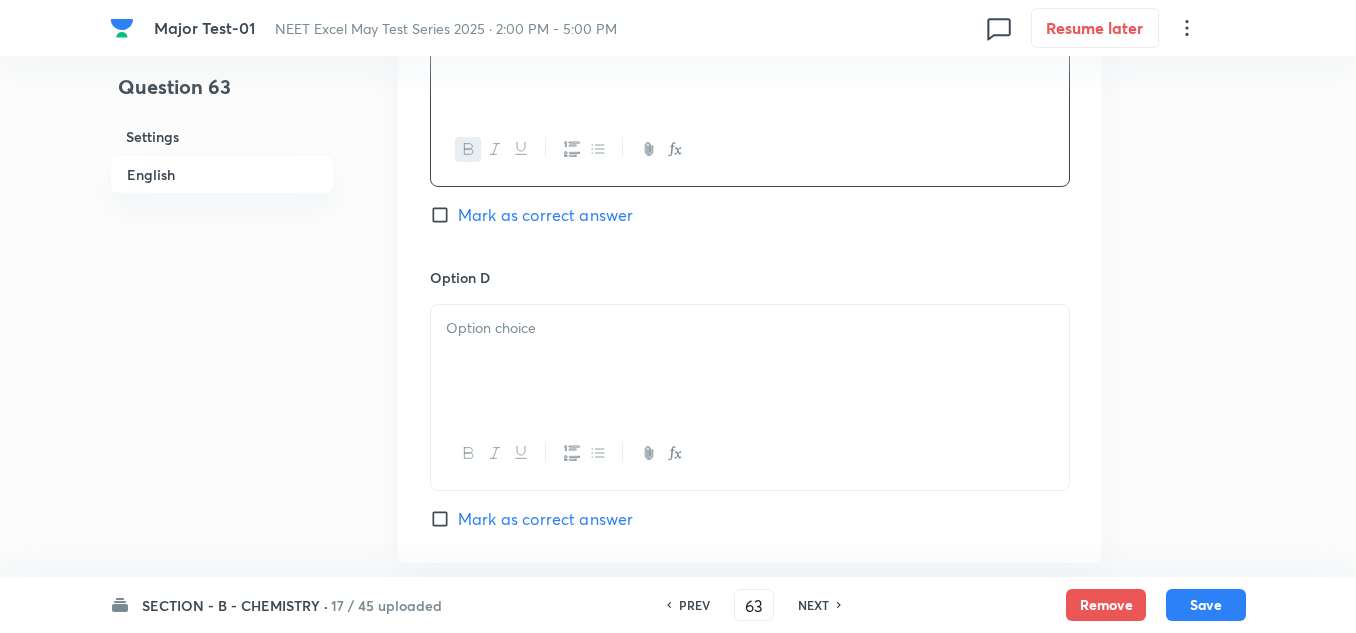 click at bounding box center [750, 361] 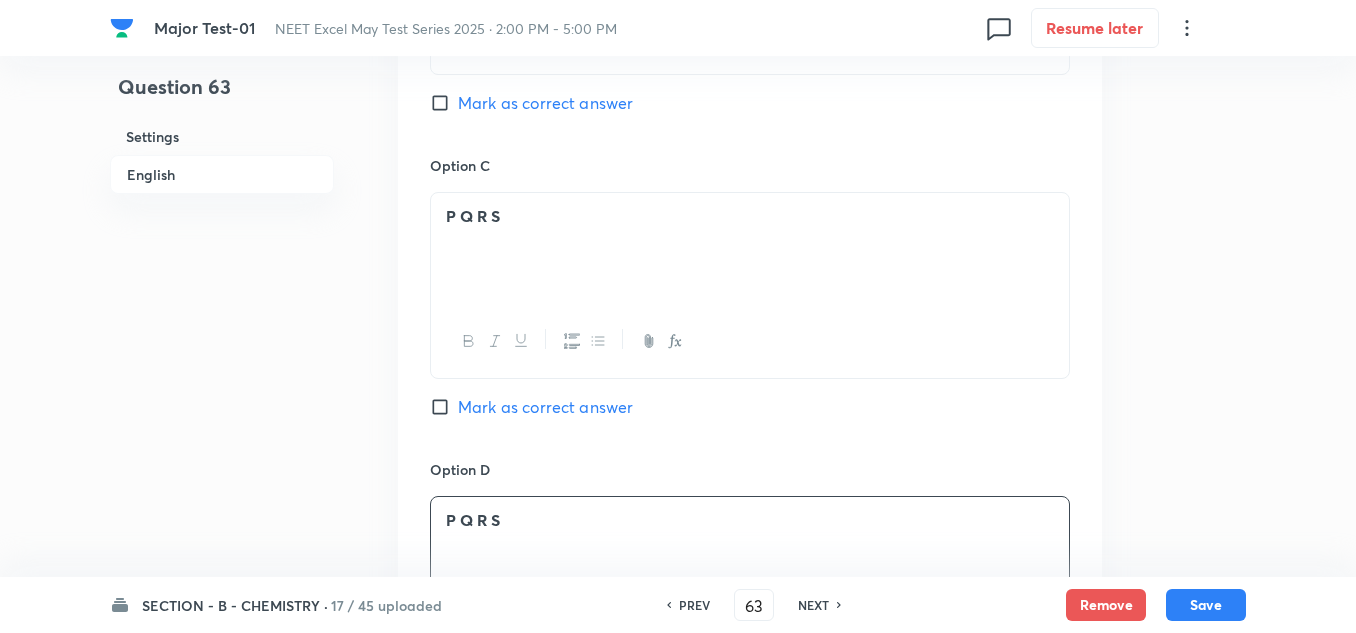 scroll, scrollTop: 1700, scrollLeft: 0, axis: vertical 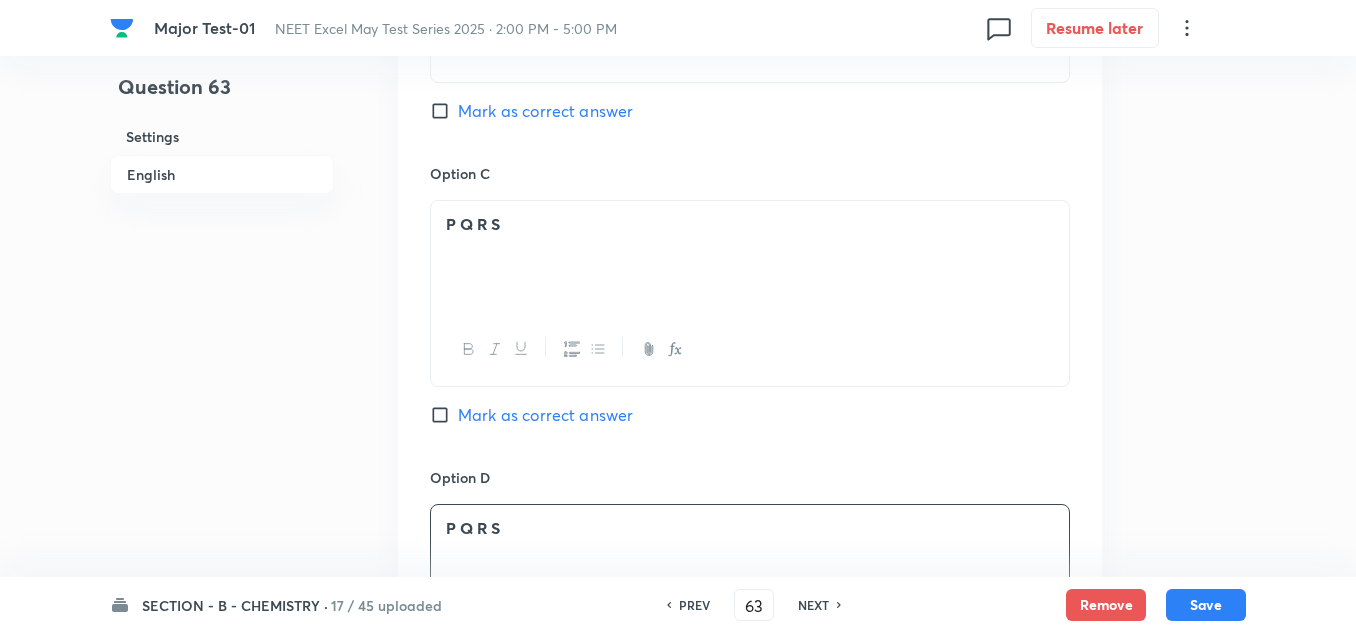click on "P Q R S" at bounding box center [750, 224] 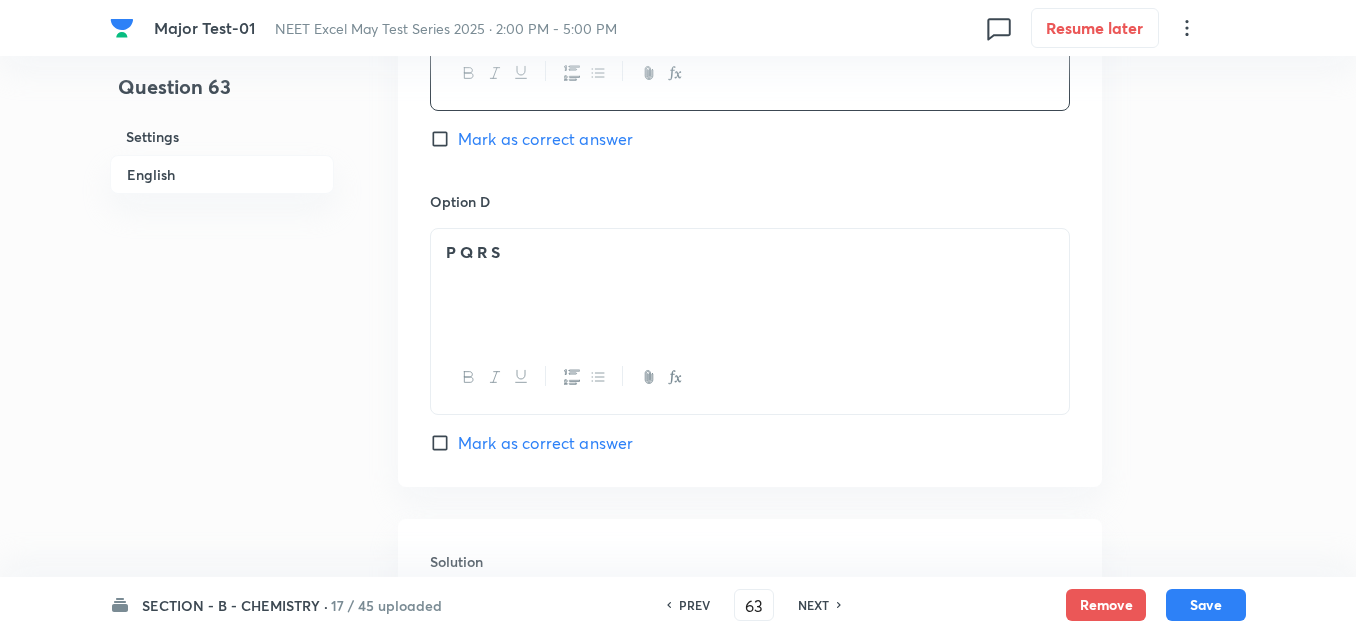 scroll, scrollTop: 2000, scrollLeft: 0, axis: vertical 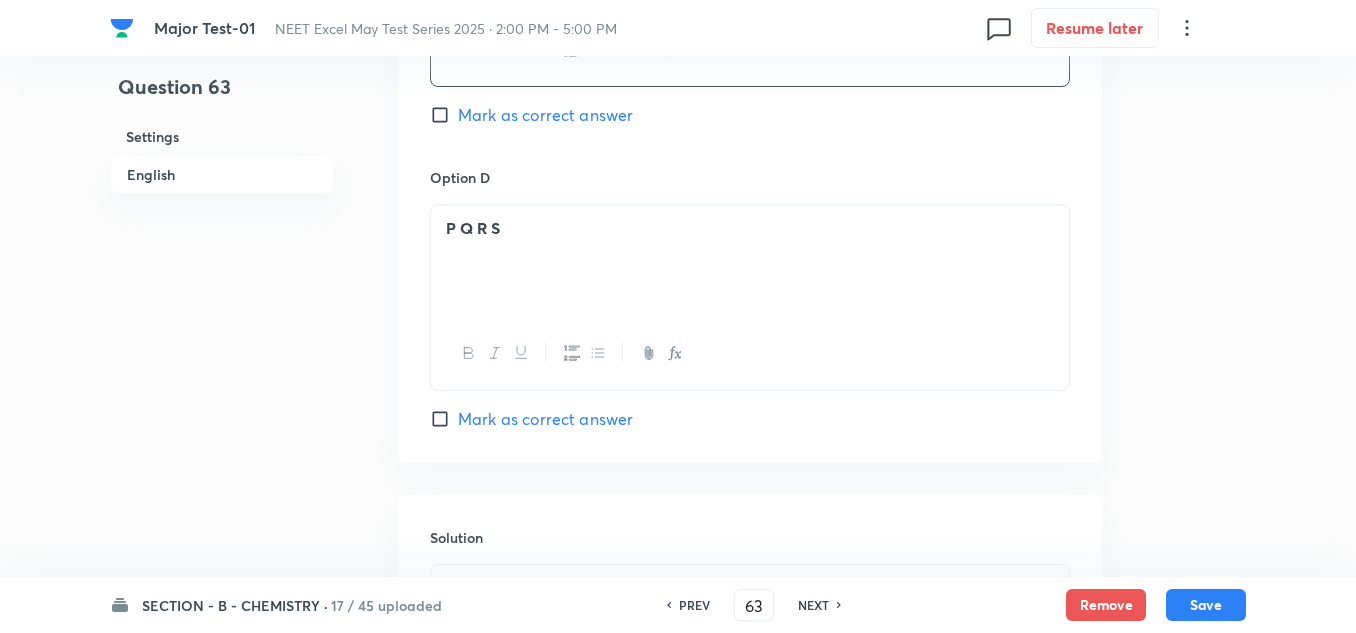click on "P Q R S" at bounding box center (750, 228) 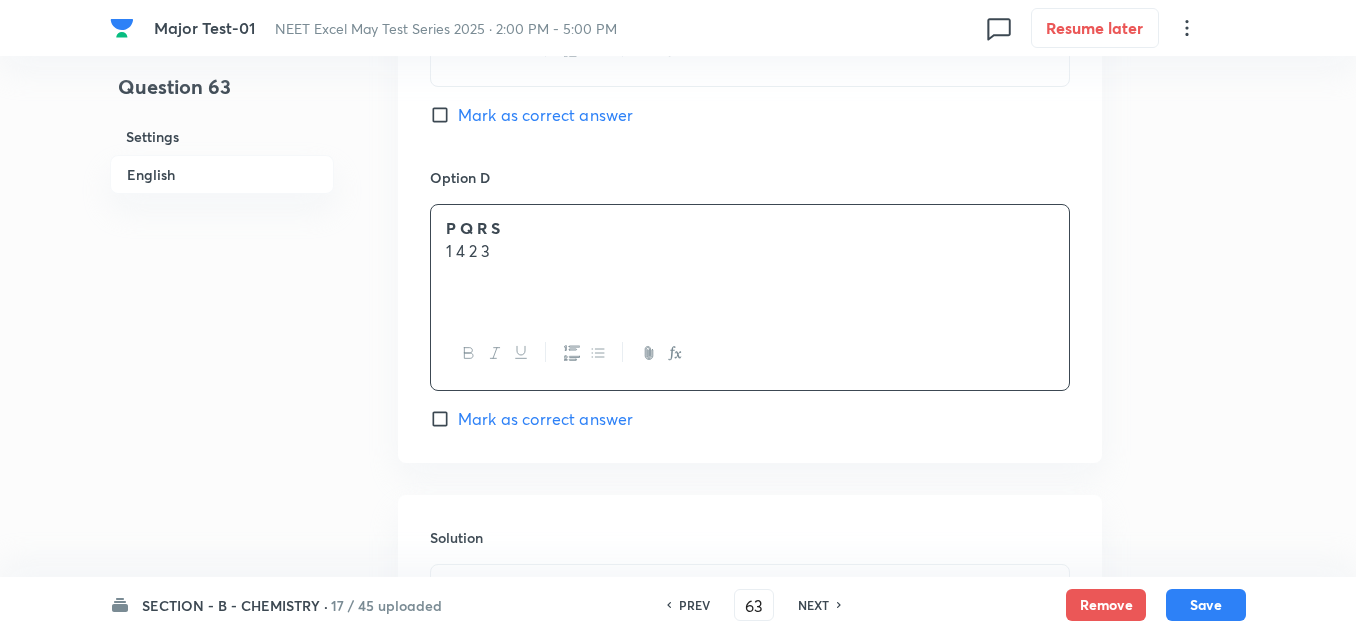 click on "Mark as correct answer" at bounding box center [545, 115] 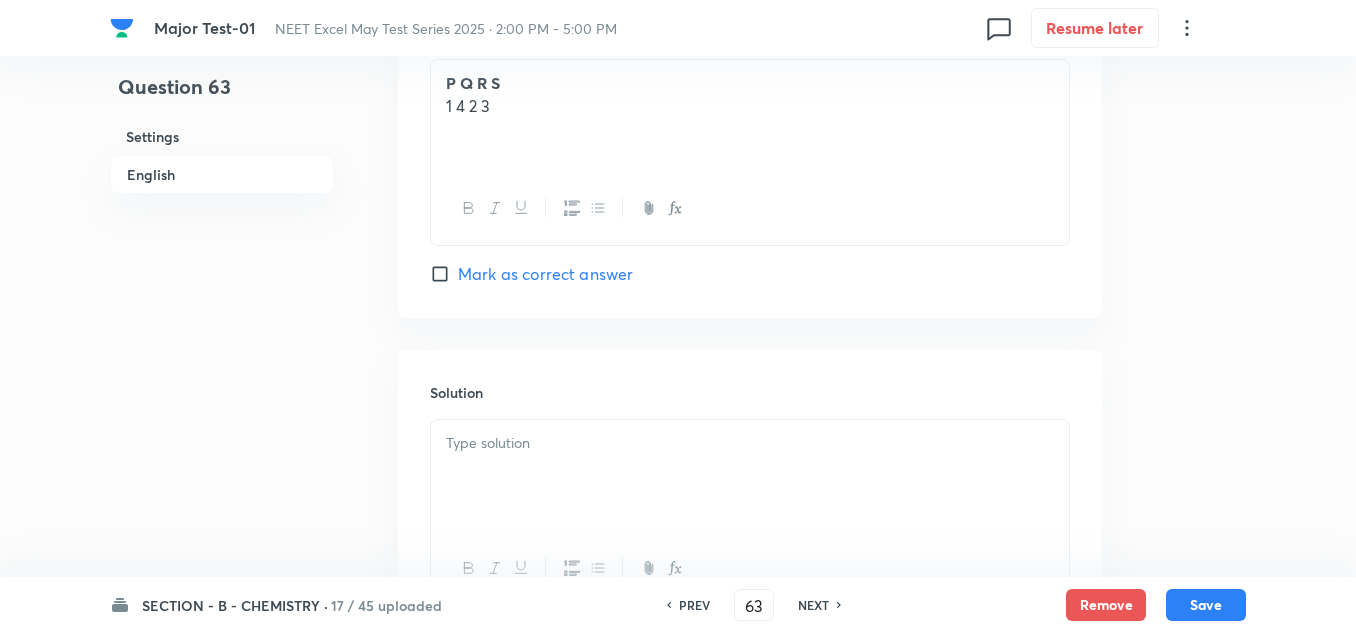 scroll, scrollTop: 2200, scrollLeft: 0, axis: vertical 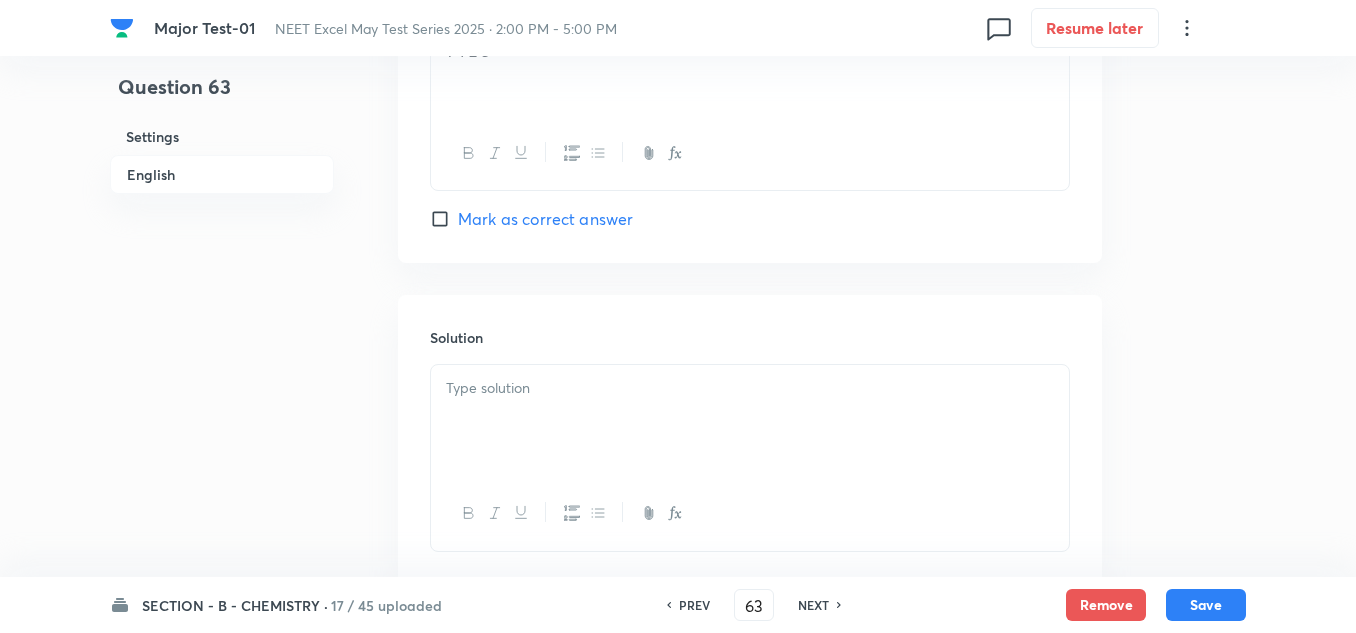 click at bounding box center (750, 421) 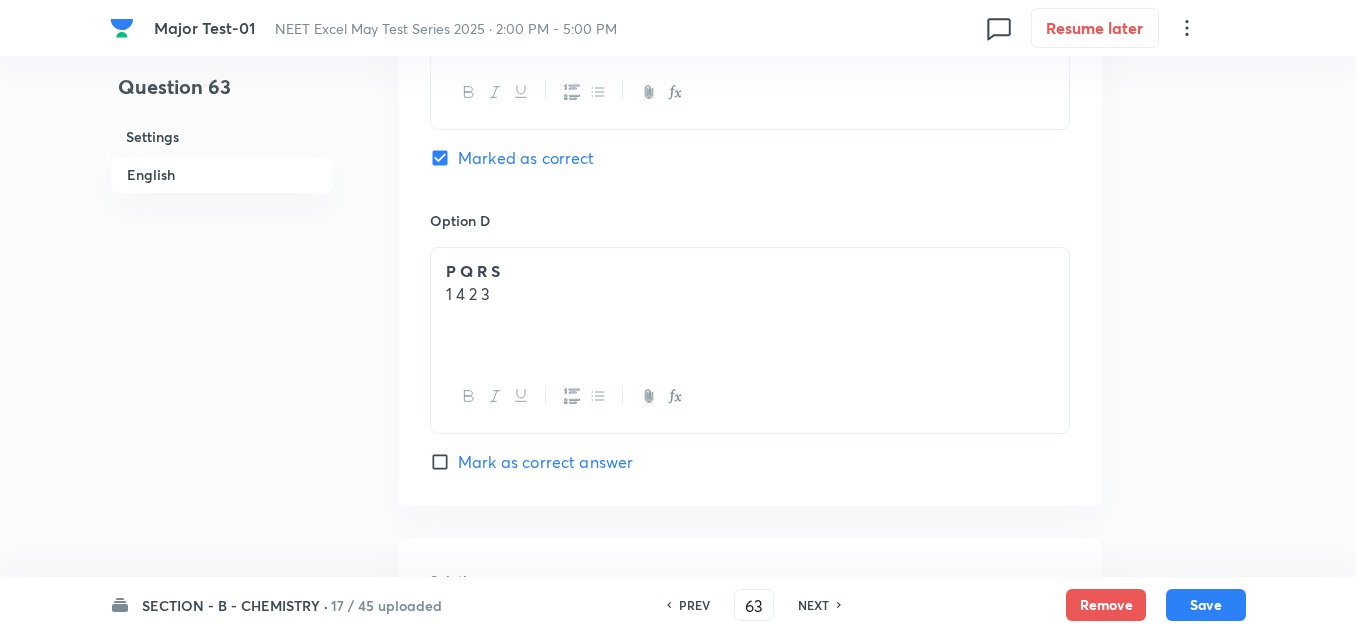 scroll, scrollTop: 2027, scrollLeft: 0, axis: vertical 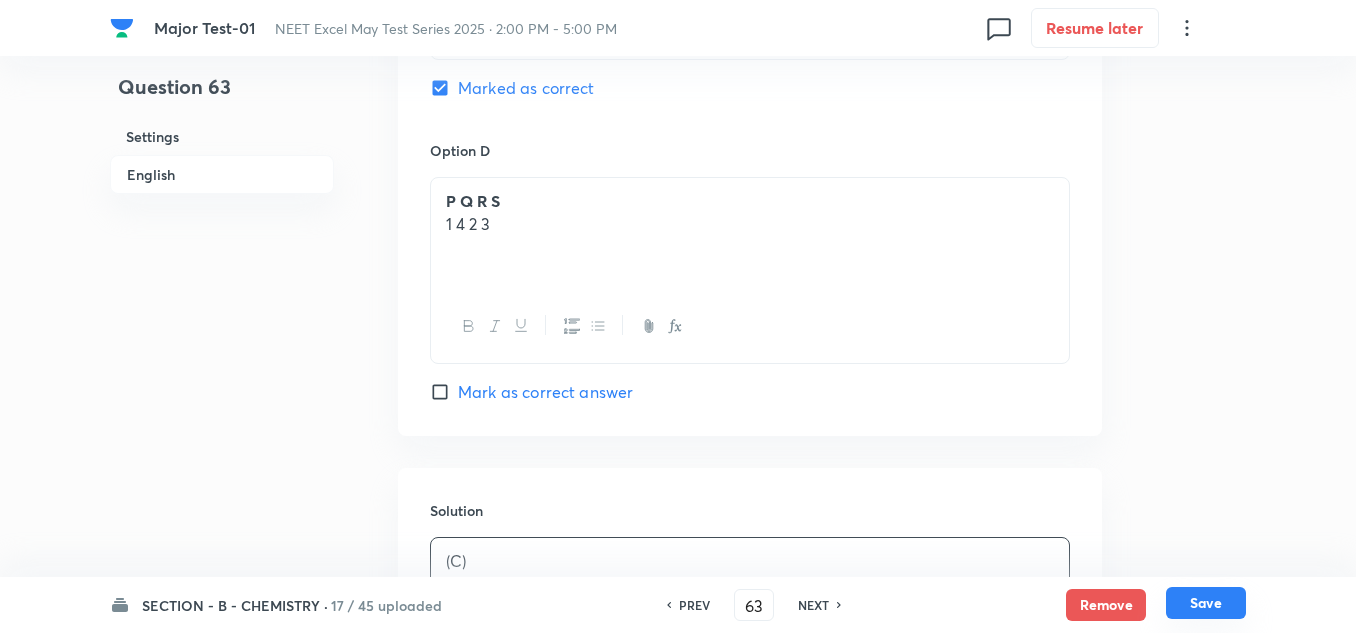 click on "Save" at bounding box center [1206, 603] 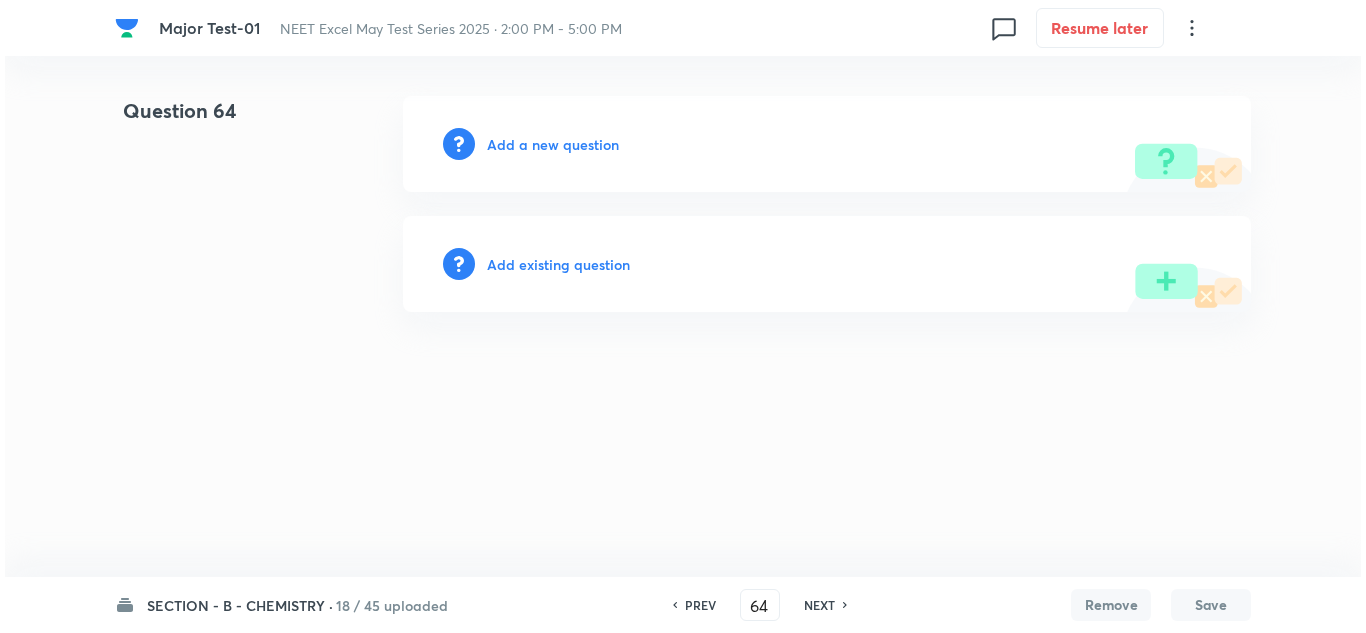 scroll, scrollTop: 0, scrollLeft: 0, axis: both 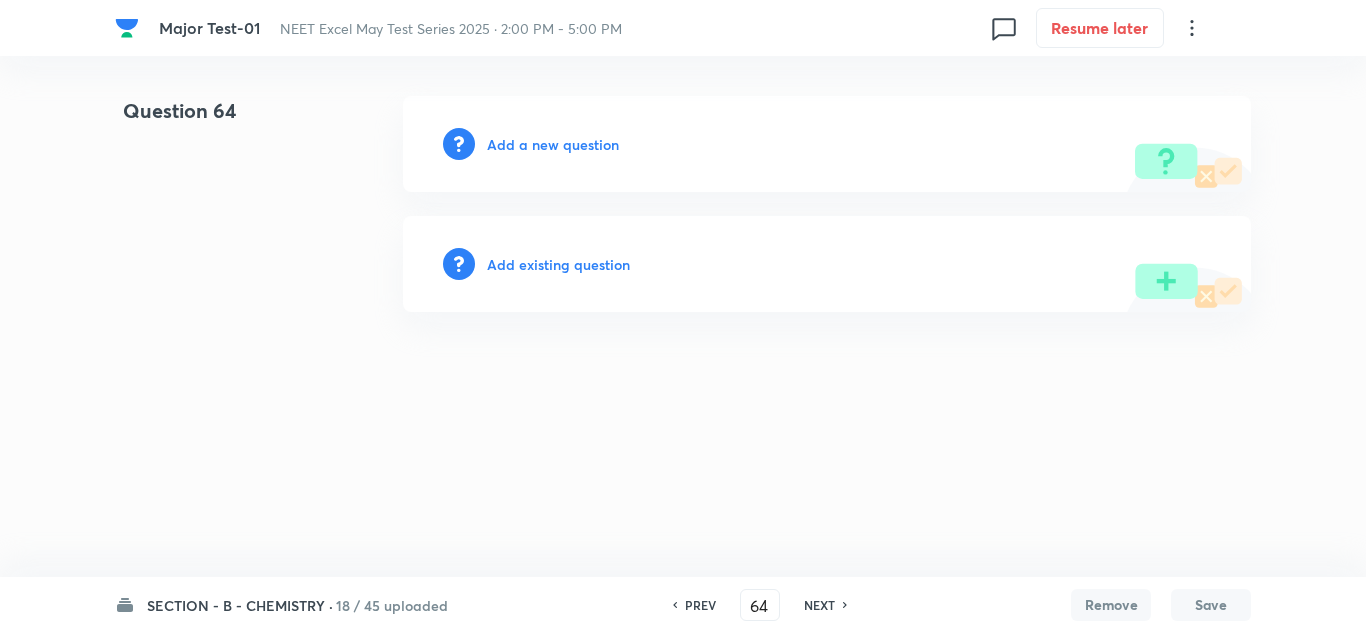 click on "Add a new question" at bounding box center [553, 144] 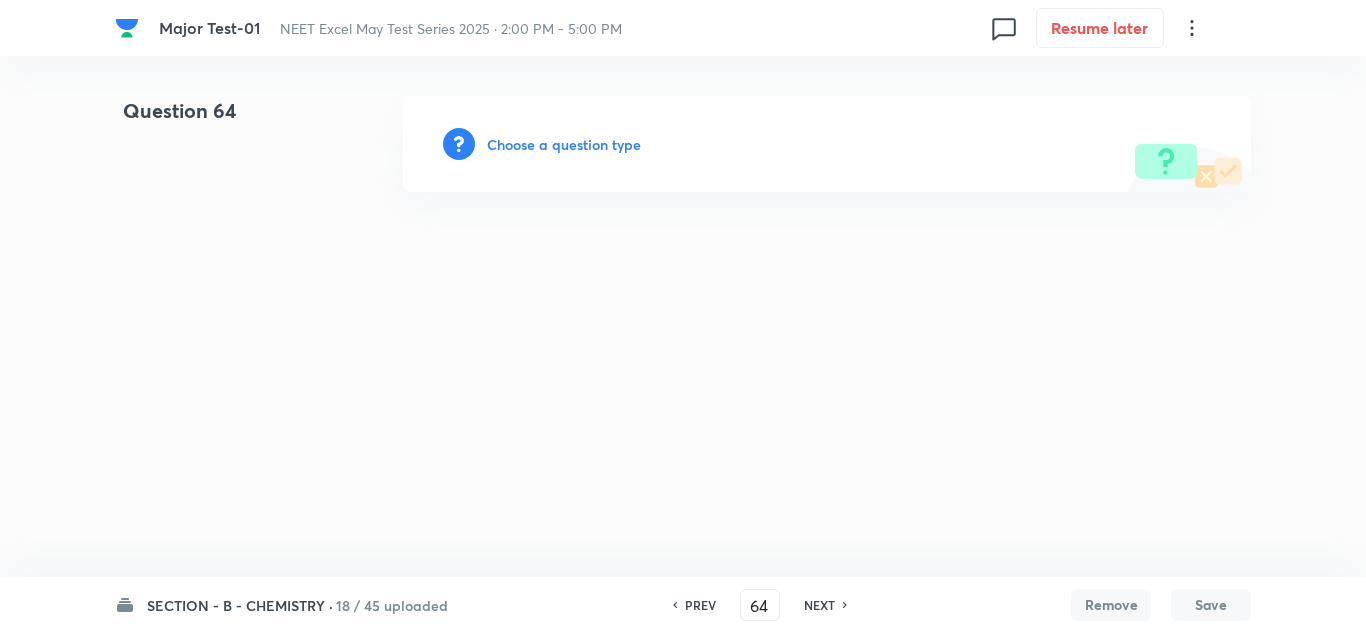 click on "Choose a question type" at bounding box center (564, 144) 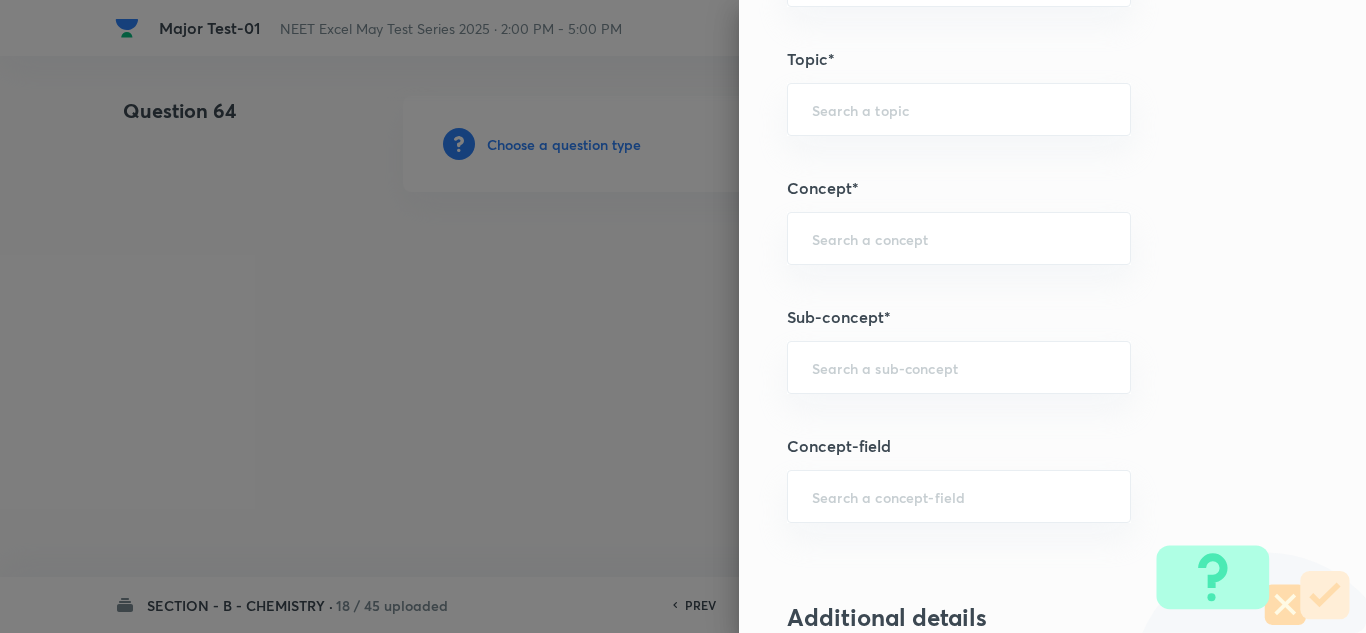 scroll, scrollTop: 1300, scrollLeft: 0, axis: vertical 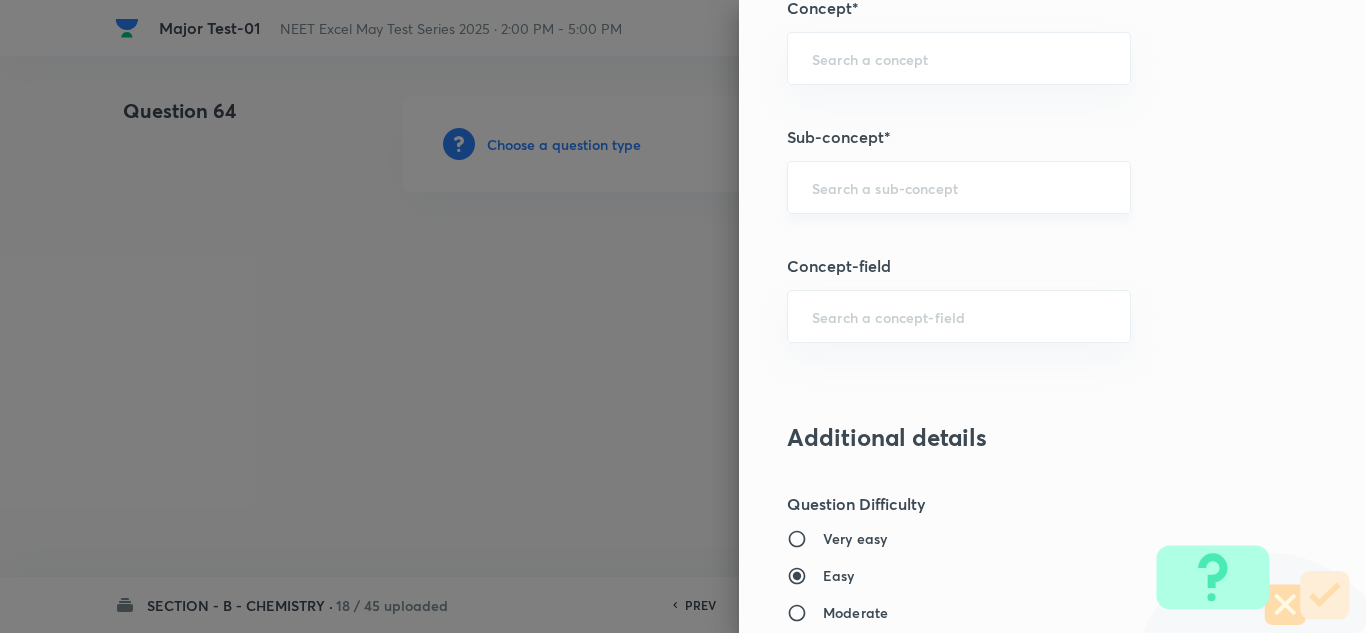click at bounding box center [959, 187] 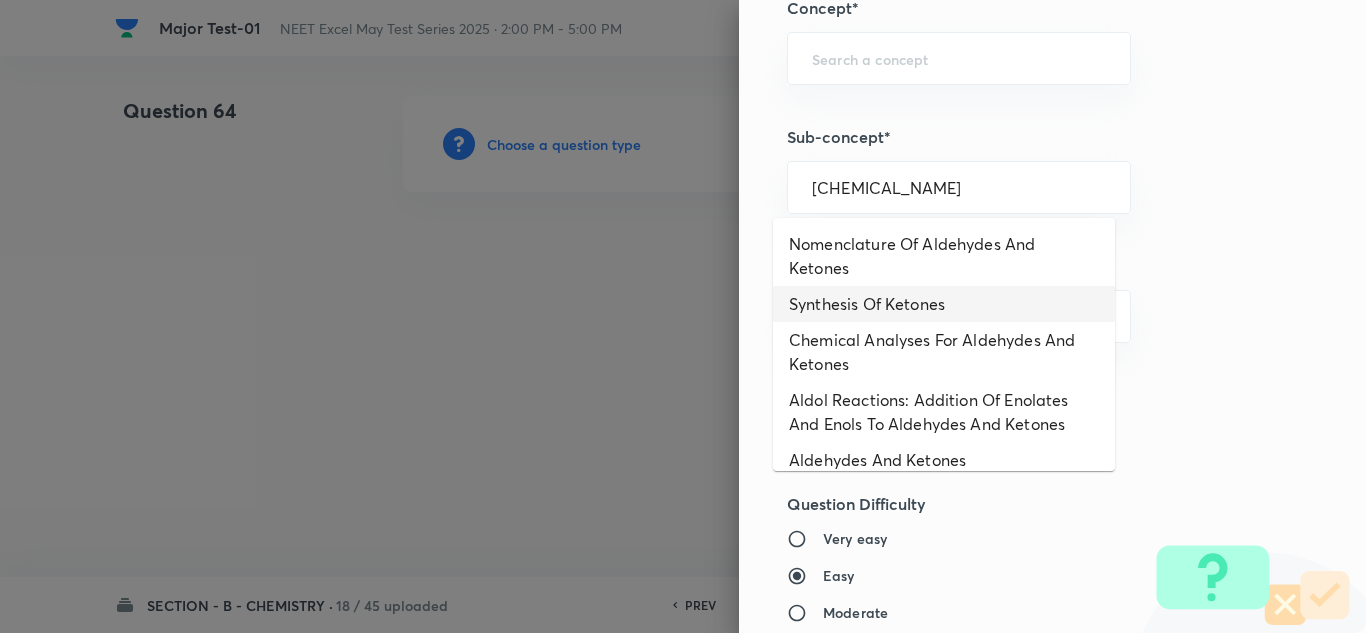 scroll, scrollTop: 111, scrollLeft: 0, axis: vertical 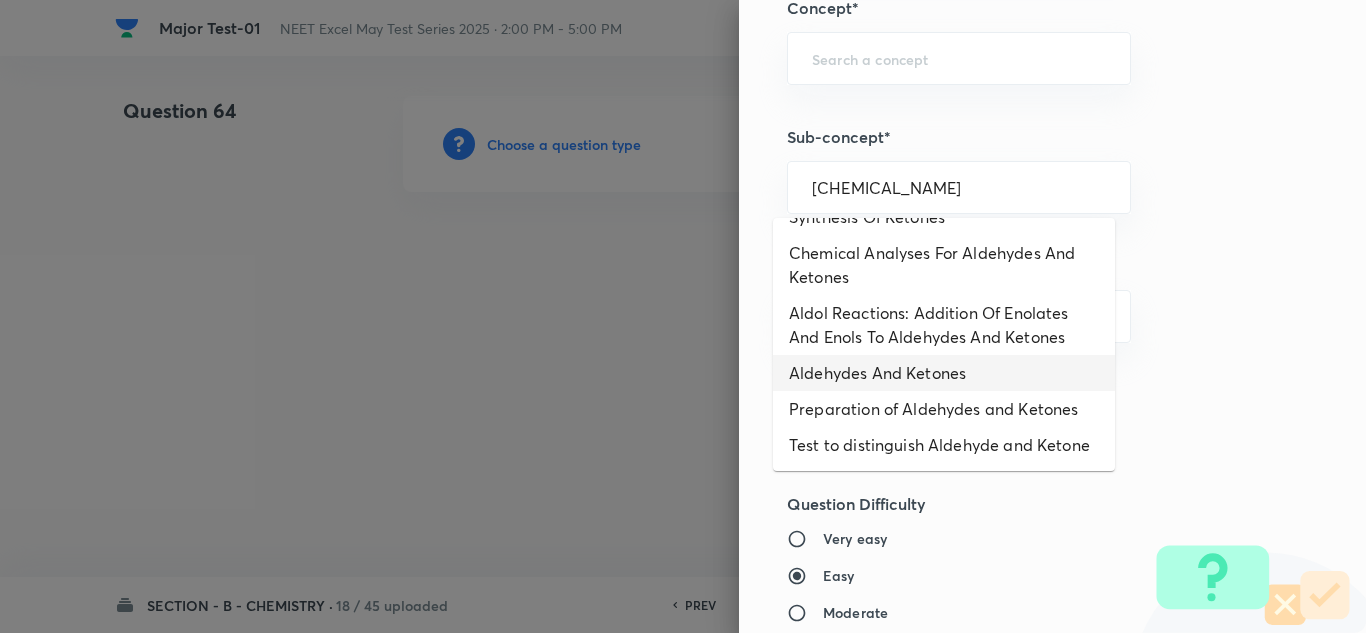click on "Aldehydes And Ketones" at bounding box center (944, 373) 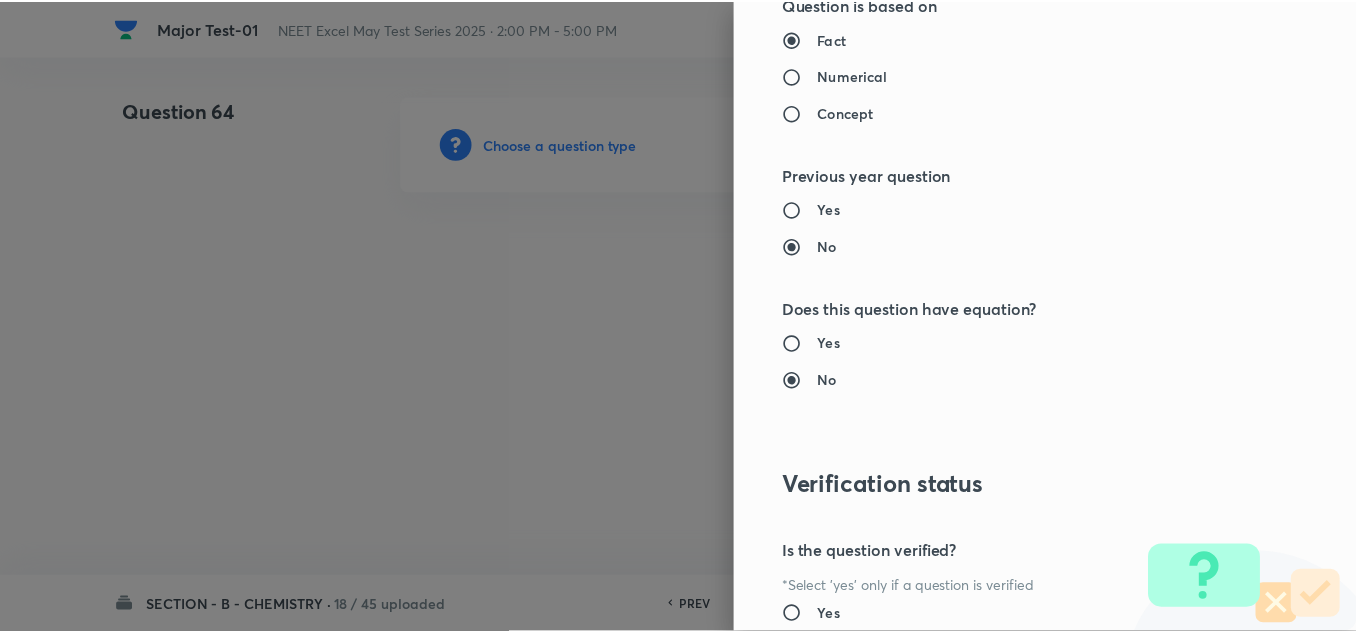 scroll, scrollTop: 2227, scrollLeft: 0, axis: vertical 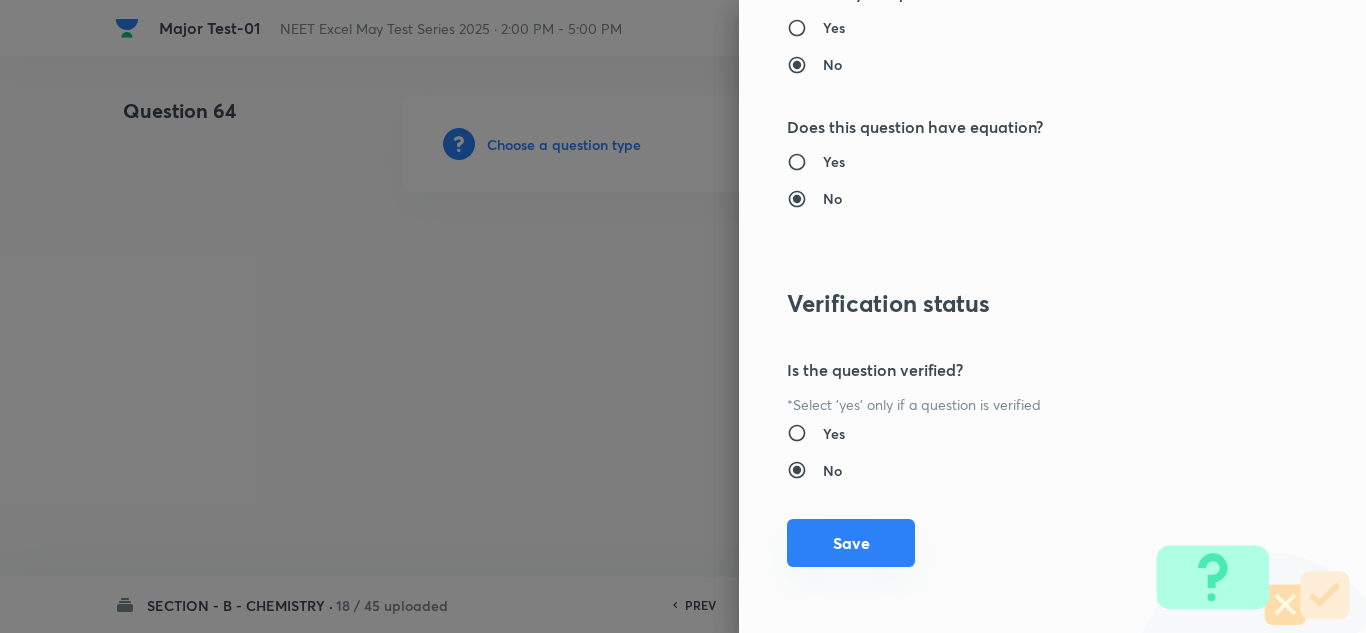 click on "Save" at bounding box center (851, 543) 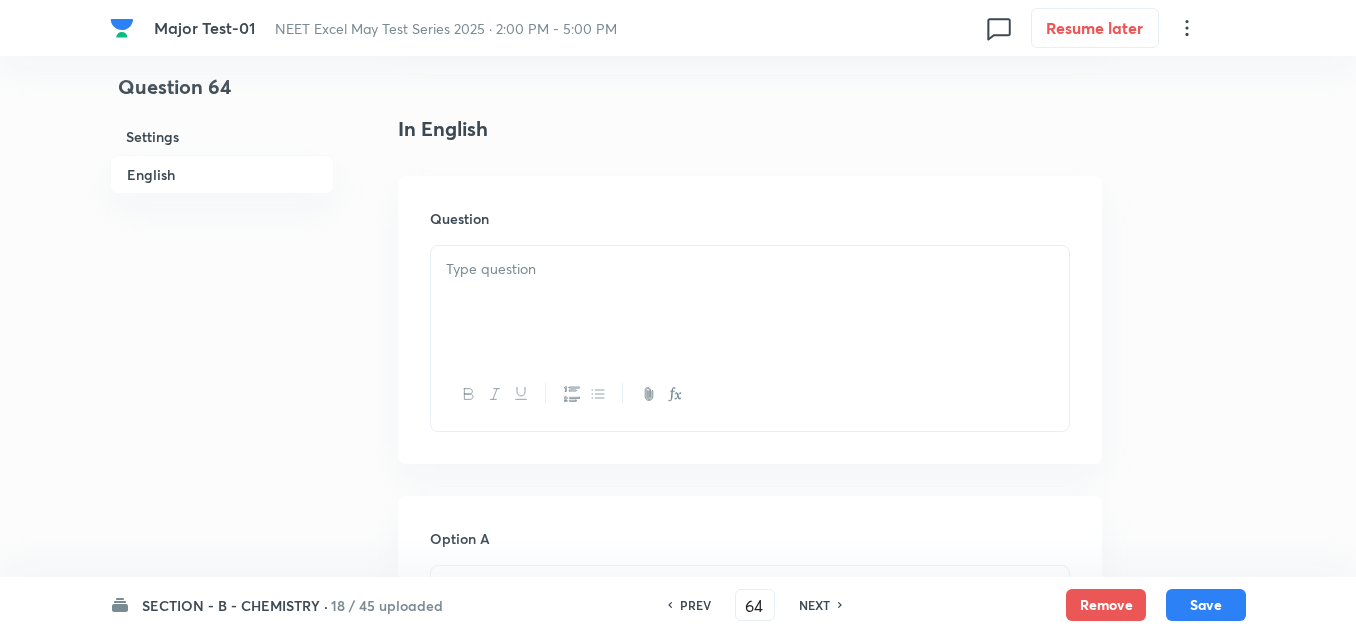 scroll, scrollTop: 500, scrollLeft: 0, axis: vertical 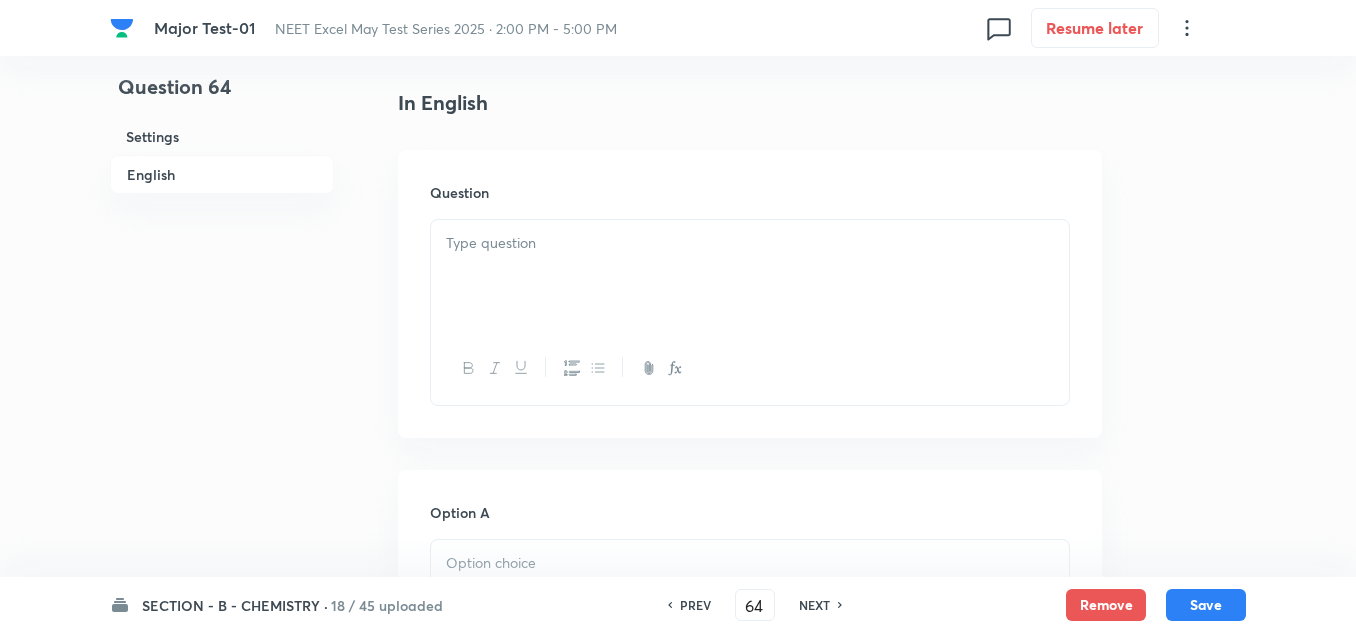 click at bounding box center [750, 276] 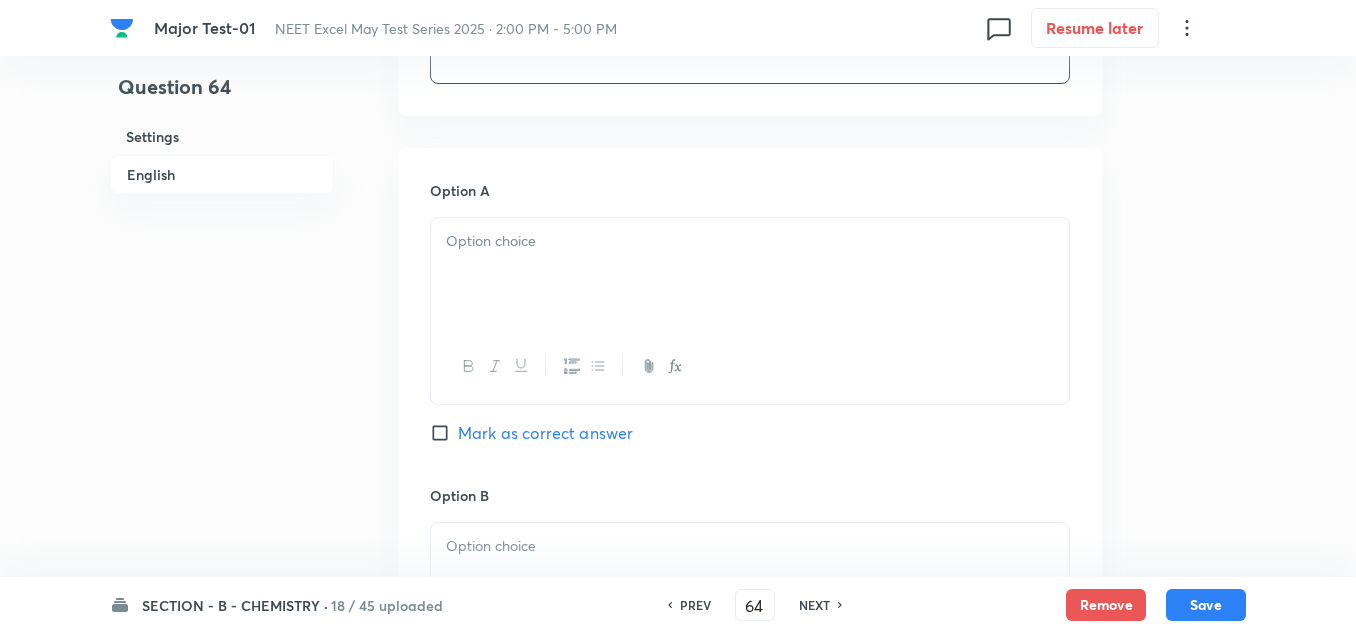 scroll, scrollTop: 1100, scrollLeft: 0, axis: vertical 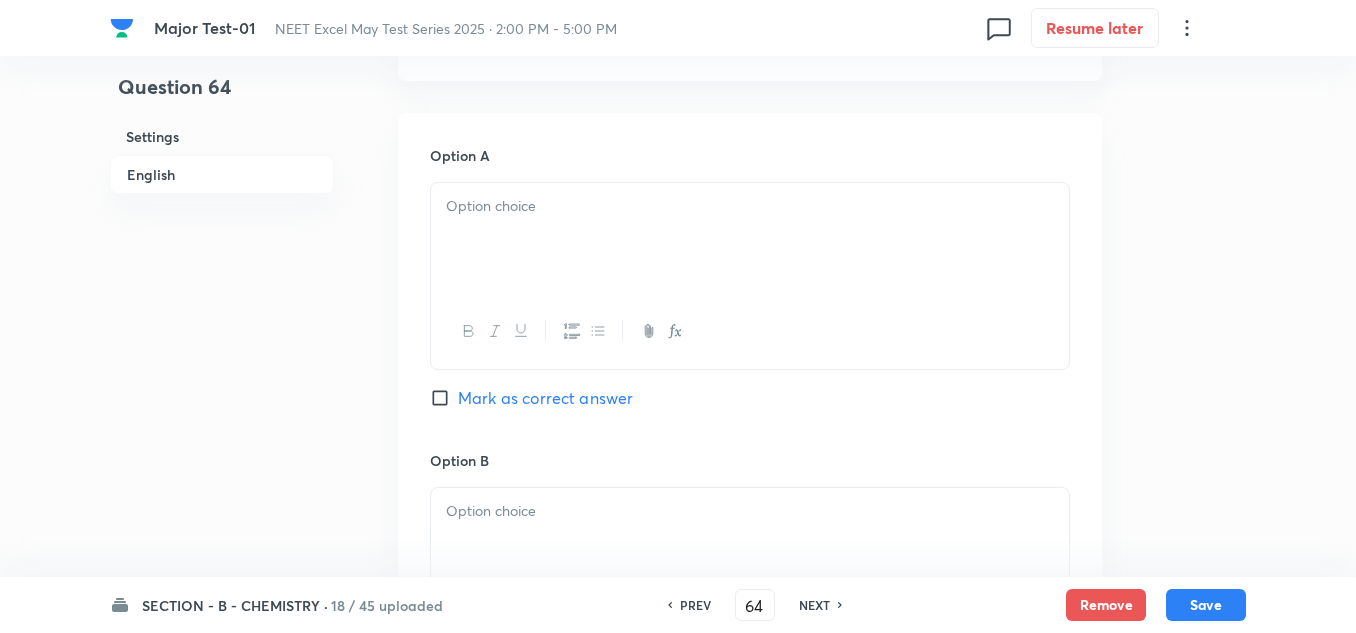 click at bounding box center (750, 239) 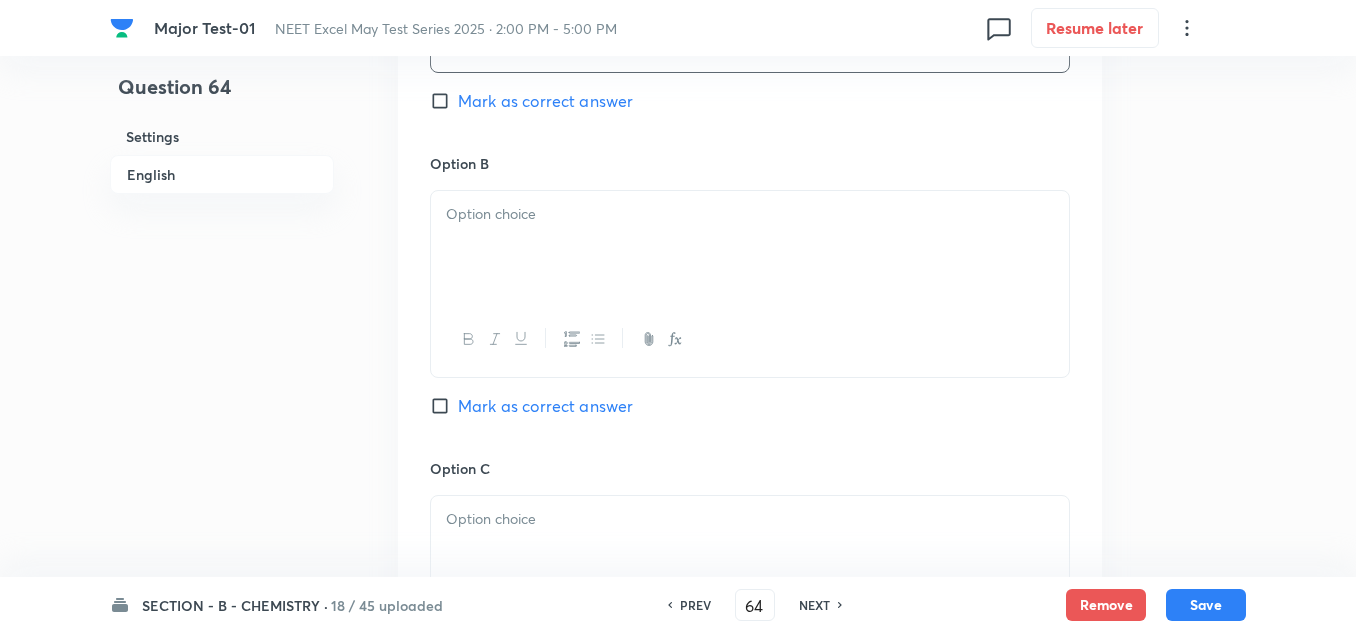 scroll, scrollTop: 1500, scrollLeft: 0, axis: vertical 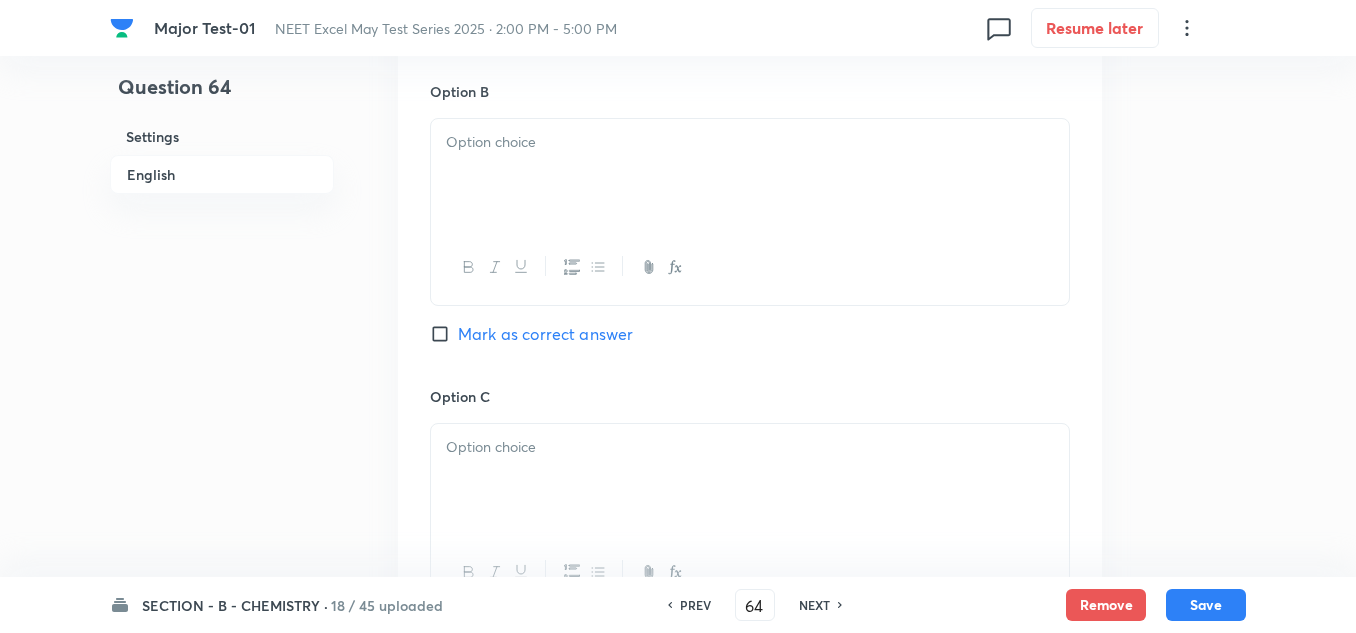 click at bounding box center [750, 175] 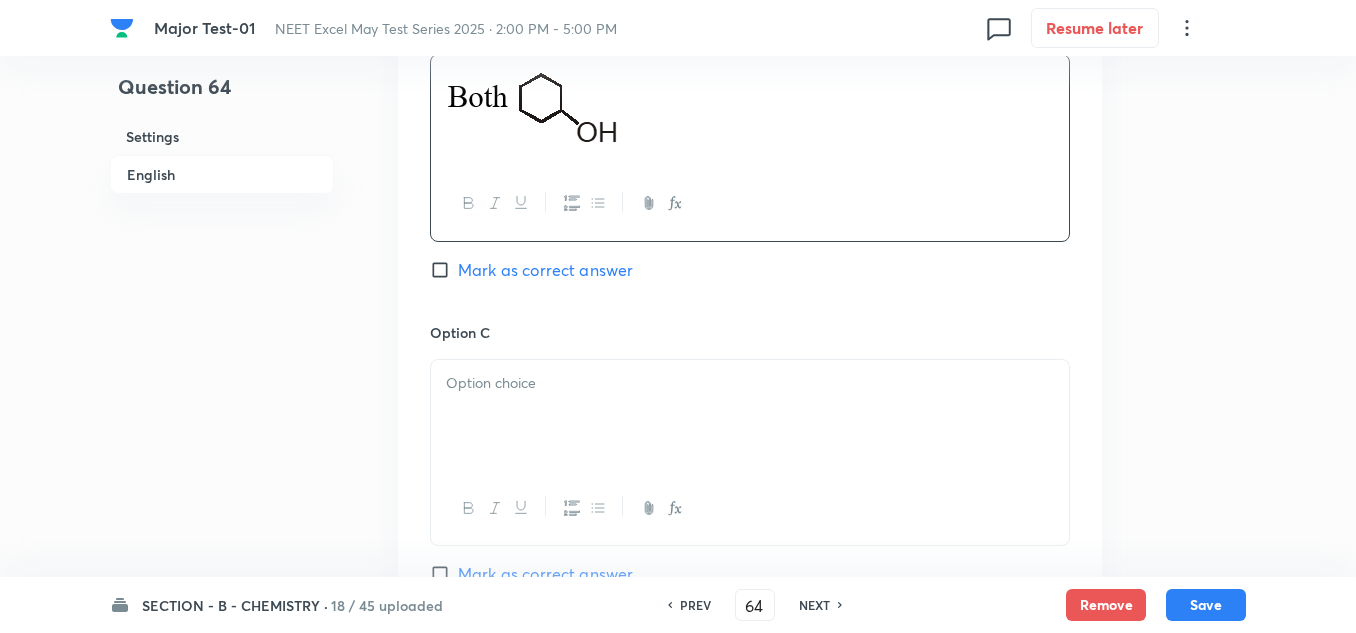 scroll, scrollTop: 1600, scrollLeft: 0, axis: vertical 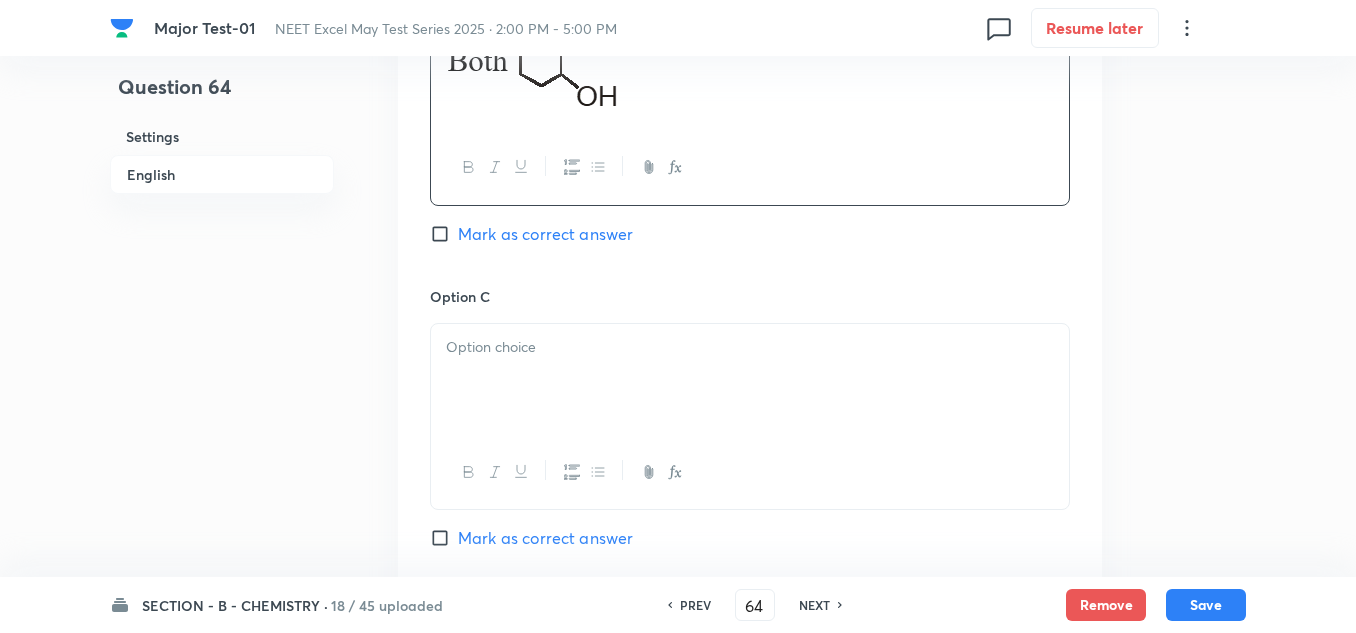 click at bounding box center (750, 380) 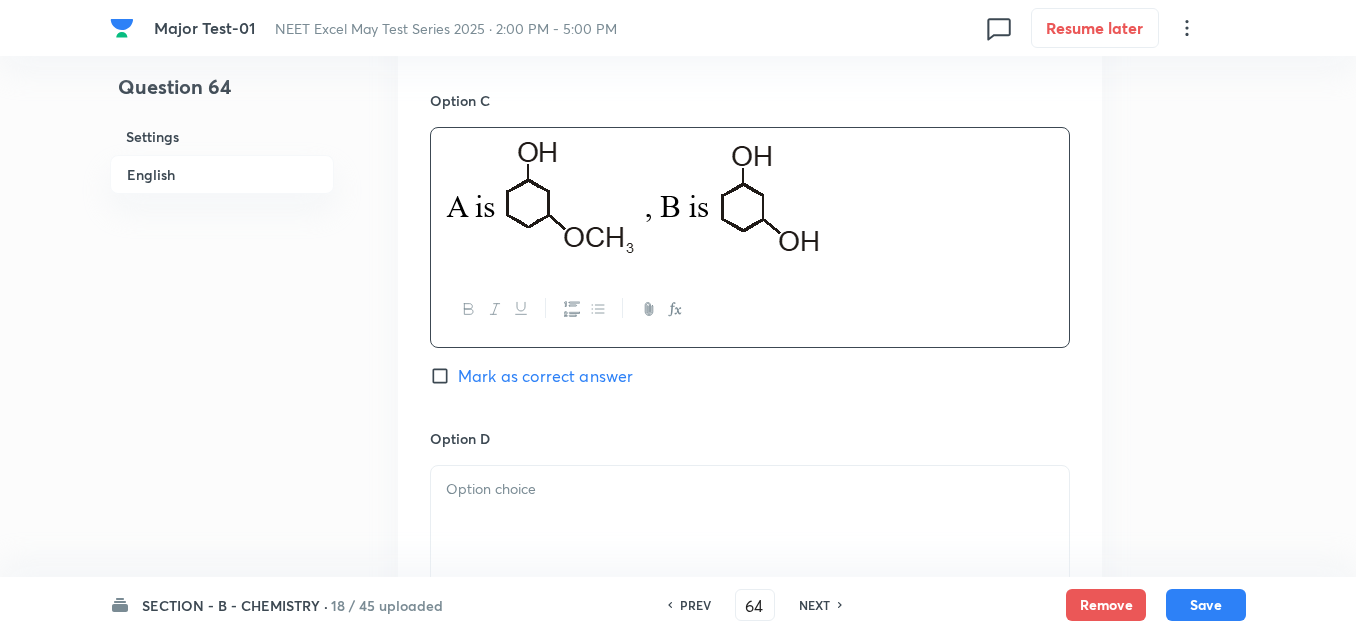 scroll, scrollTop: 1800, scrollLeft: 0, axis: vertical 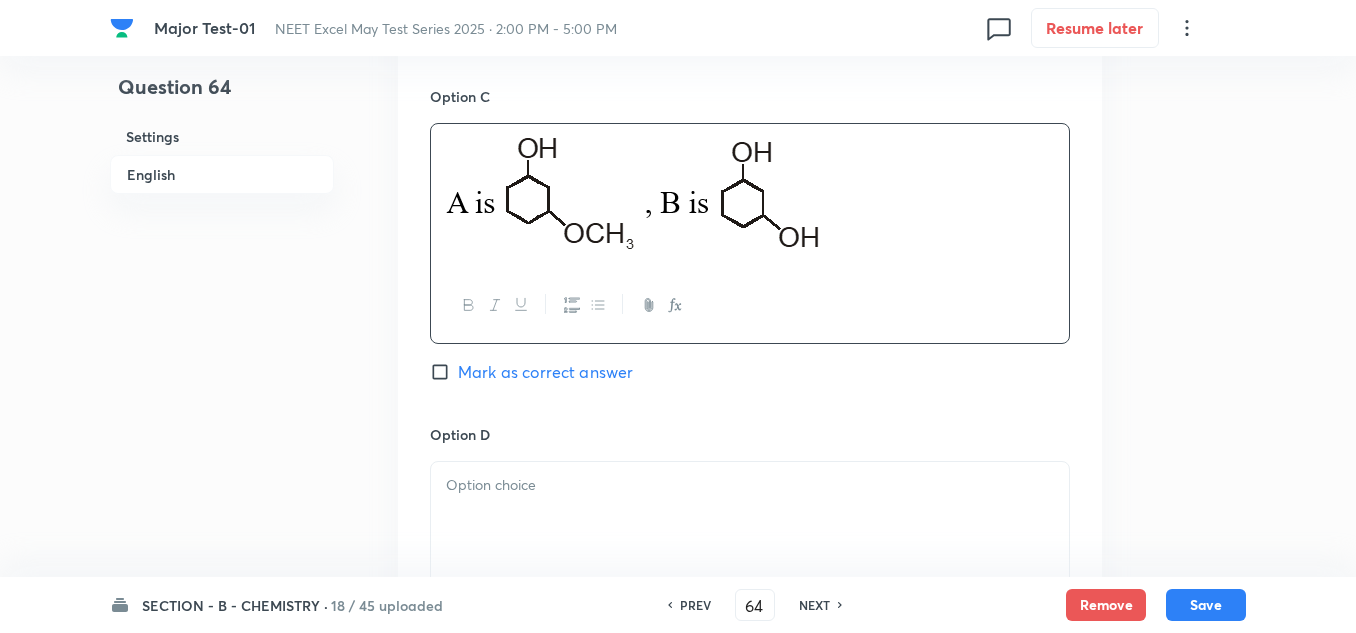 click at bounding box center [750, 305] 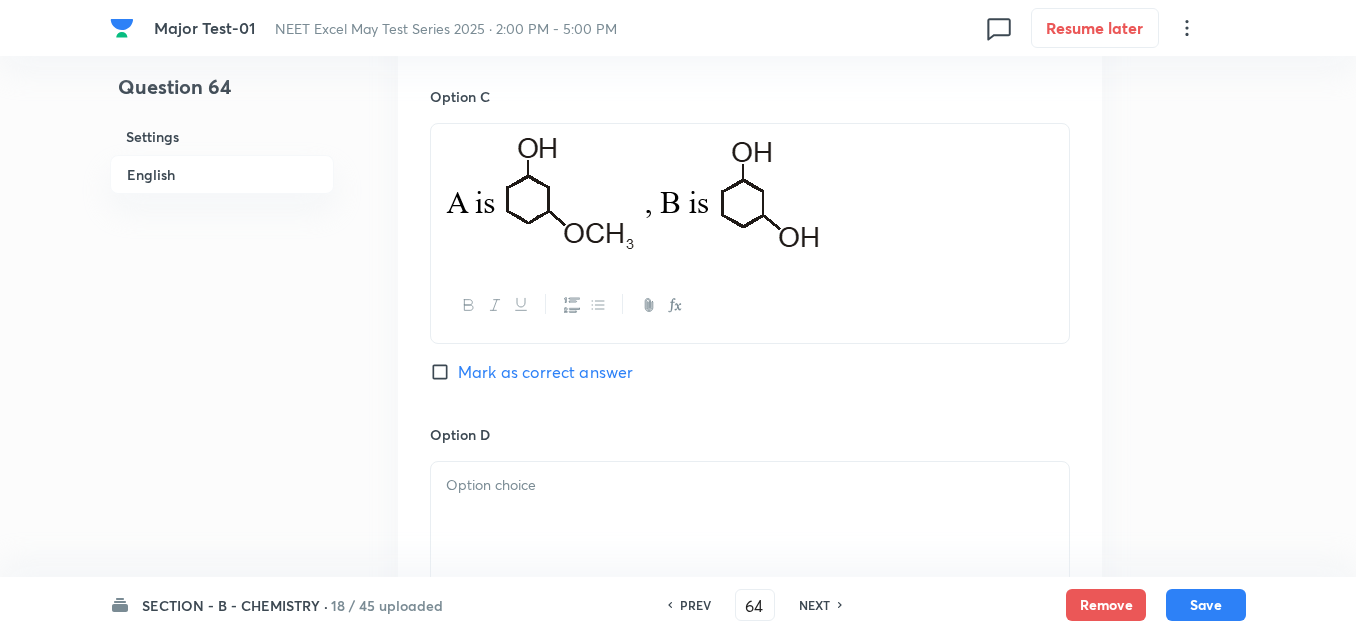 click on "Mark as correct answer" at bounding box center (545, 372) 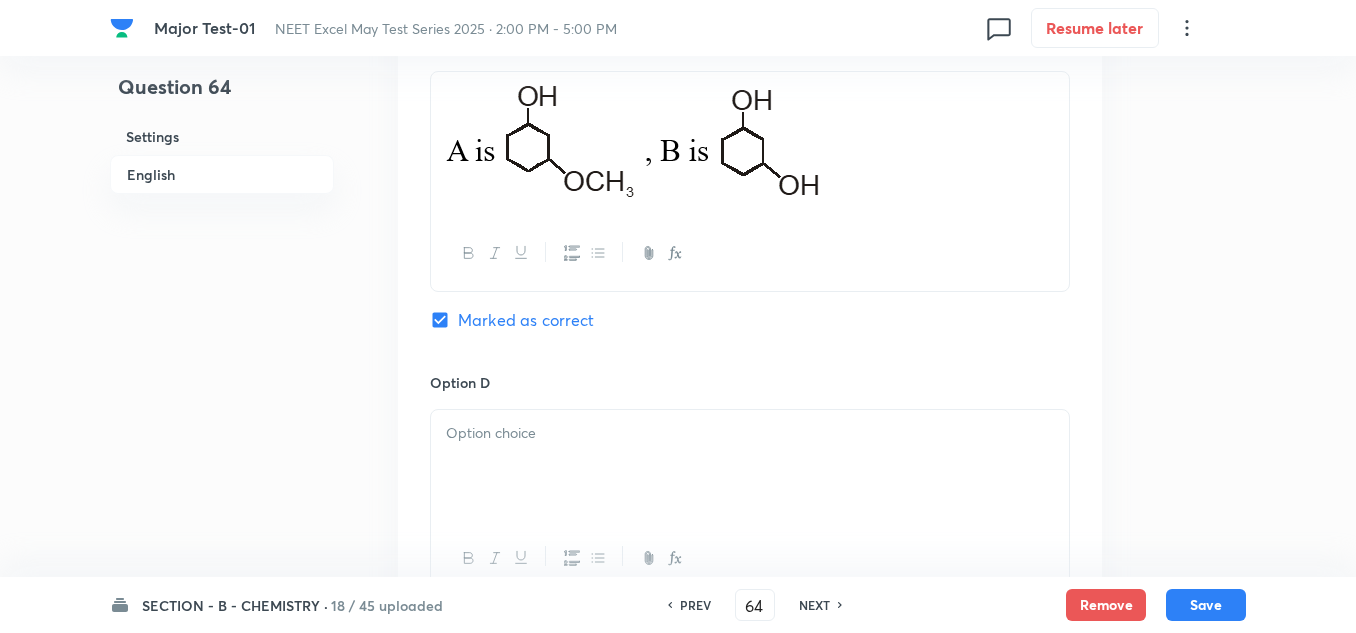 scroll, scrollTop: 2000, scrollLeft: 0, axis: vertical 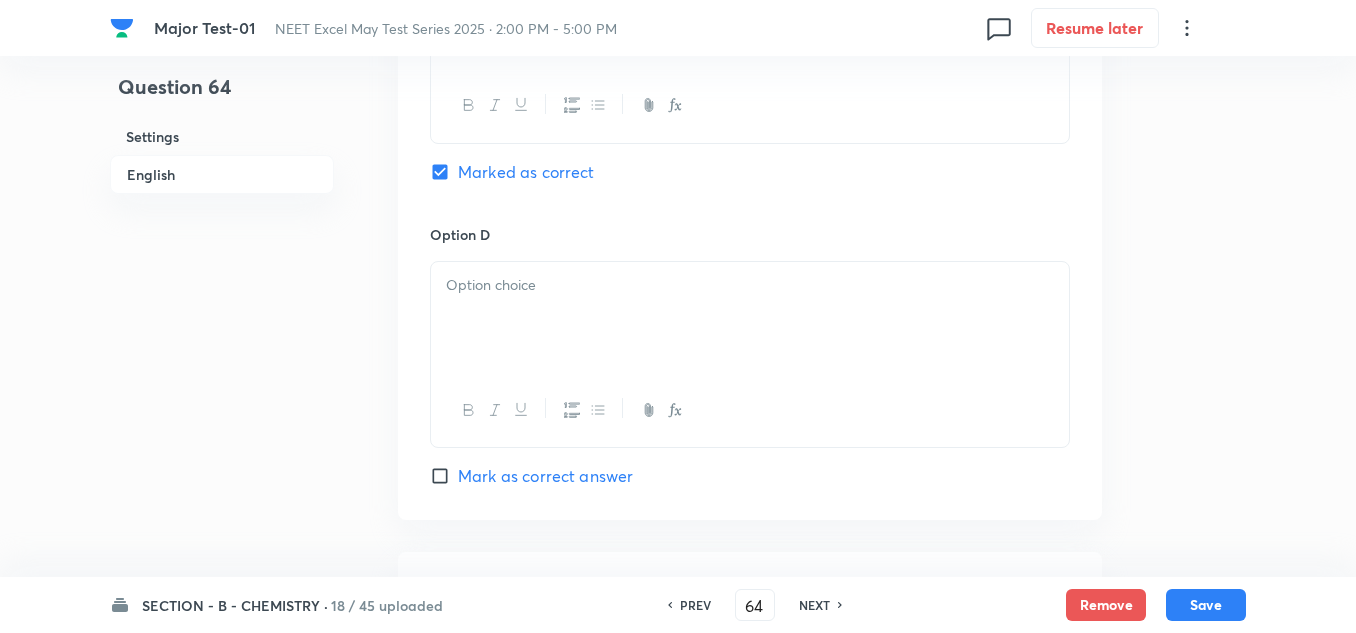 click at bounding box center [750, 318] 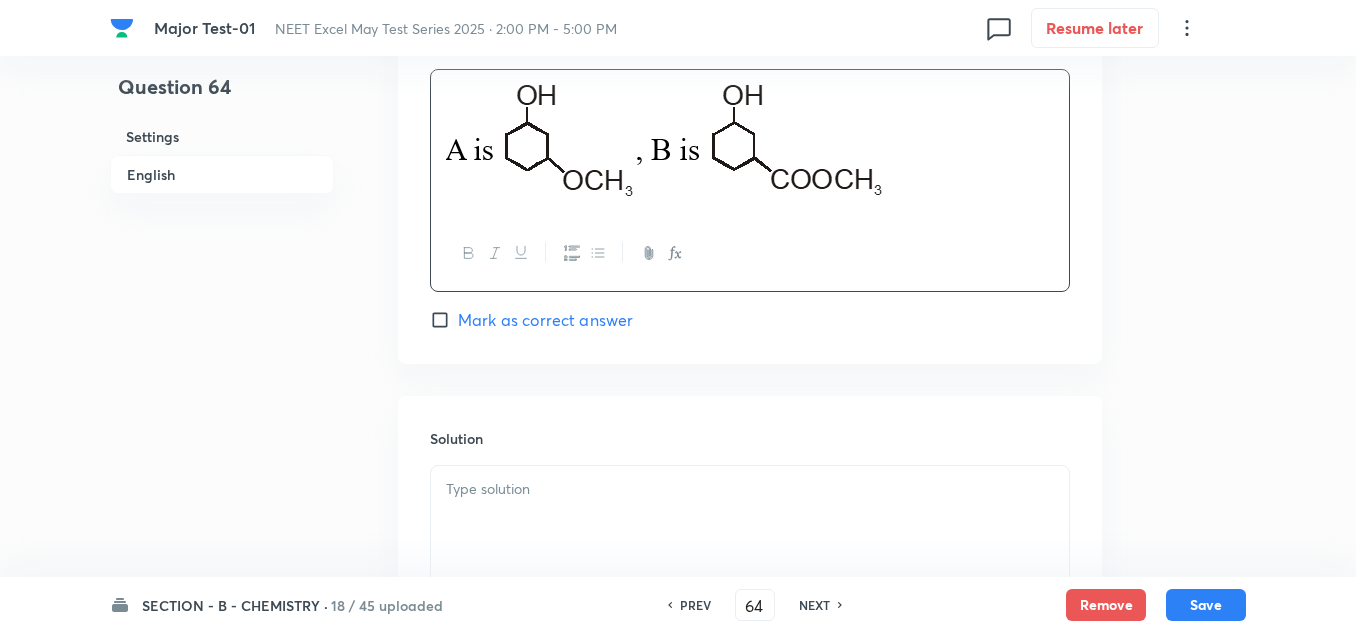 scroll, scrollTop: 2200, scrollLeft: 0, axis: vertical 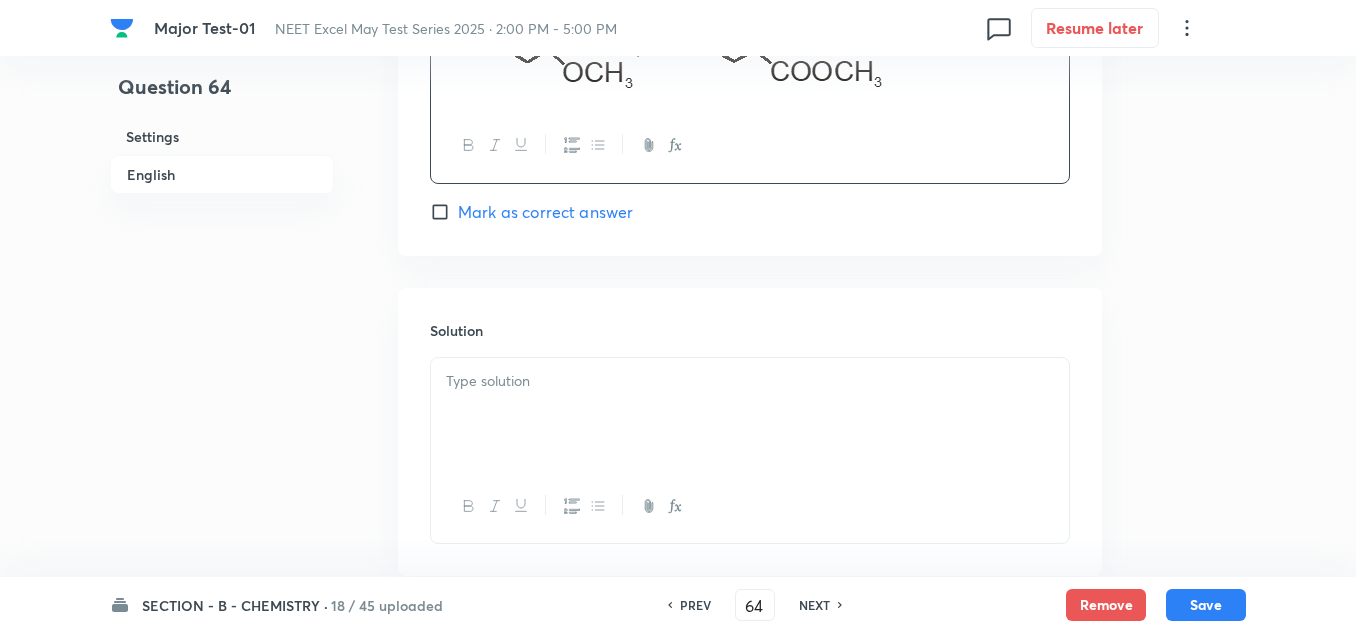 click at bounding box center [750, 381] 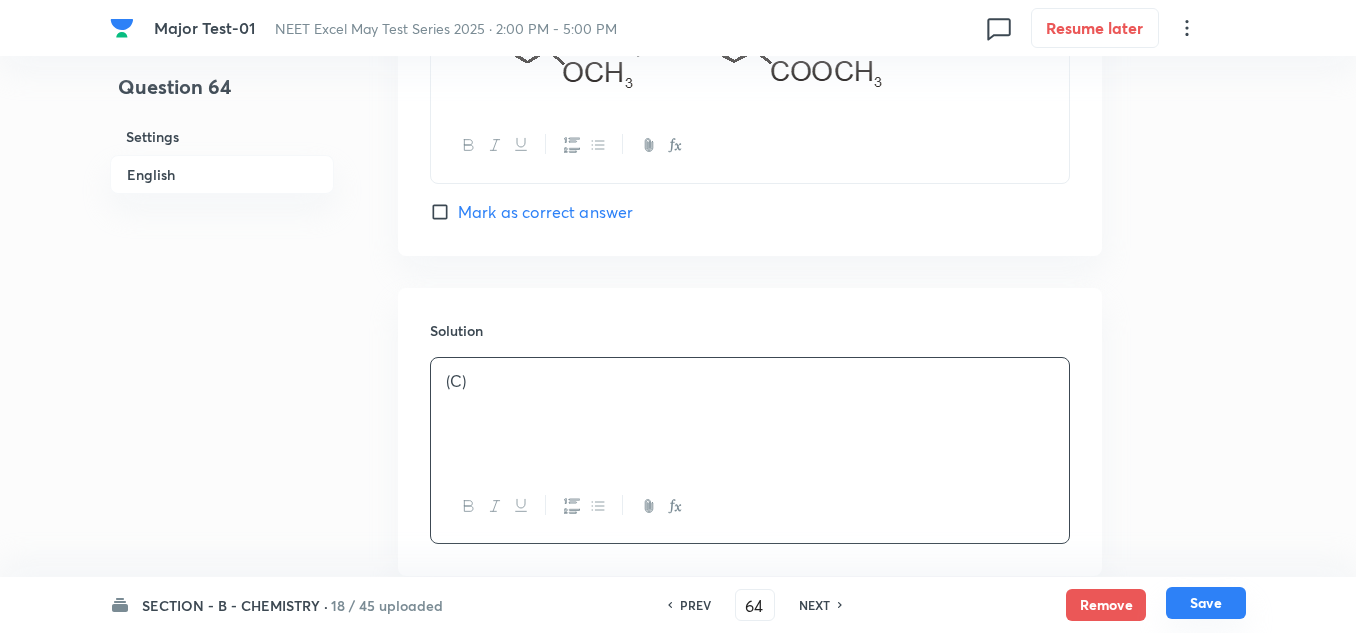click on "Save" at bounding box center [1206, 603] 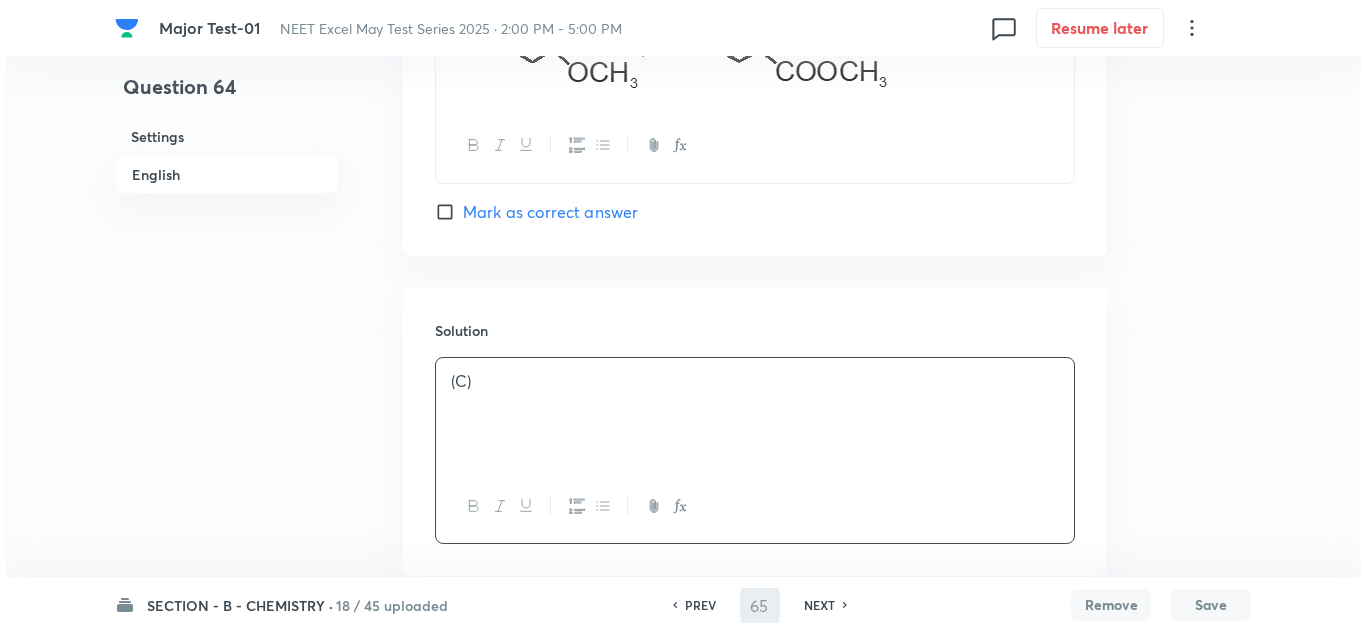 scroll, scrollTop: 0, scrollLeft: 0, axis: both 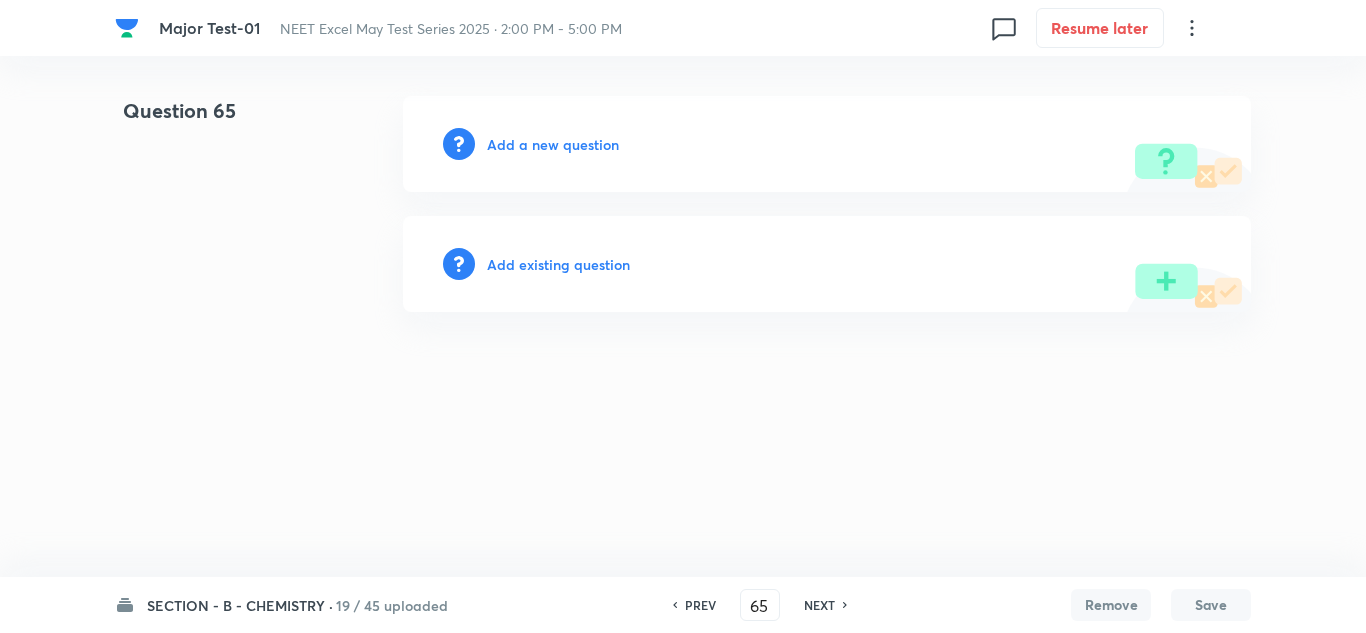 click on "Add a new question" at bounding box center [553, 144] 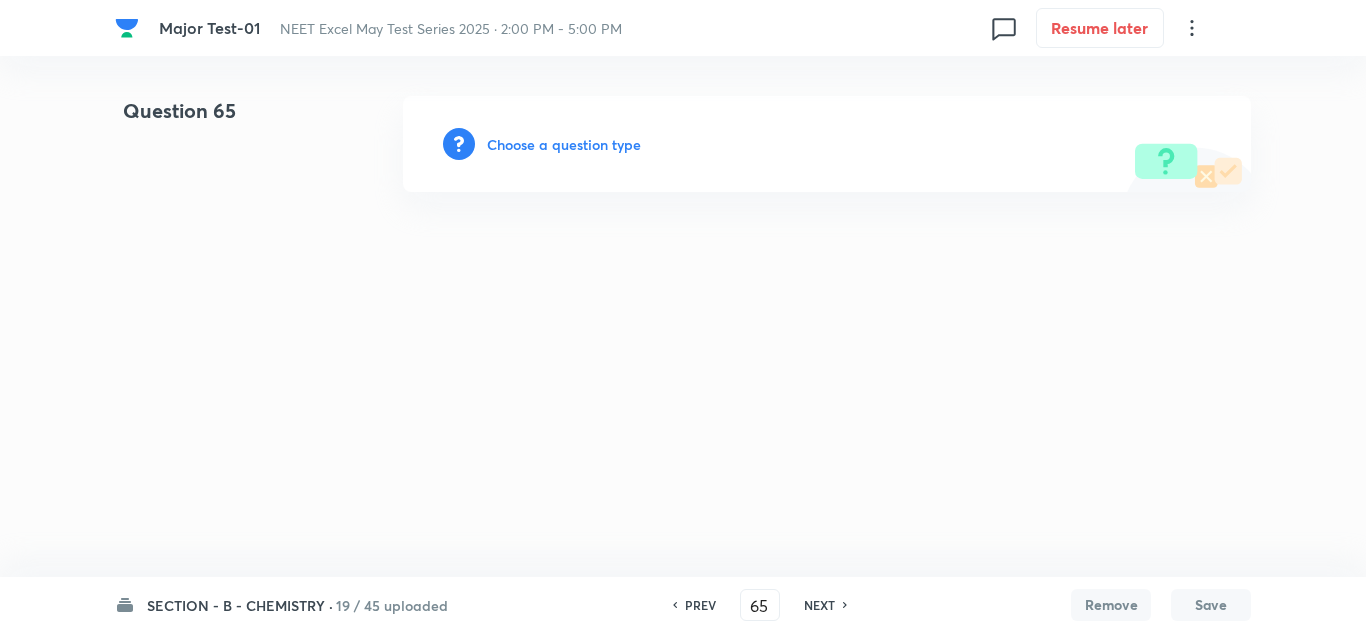 click on "Choose a question type" at bounding box center [564, 144] 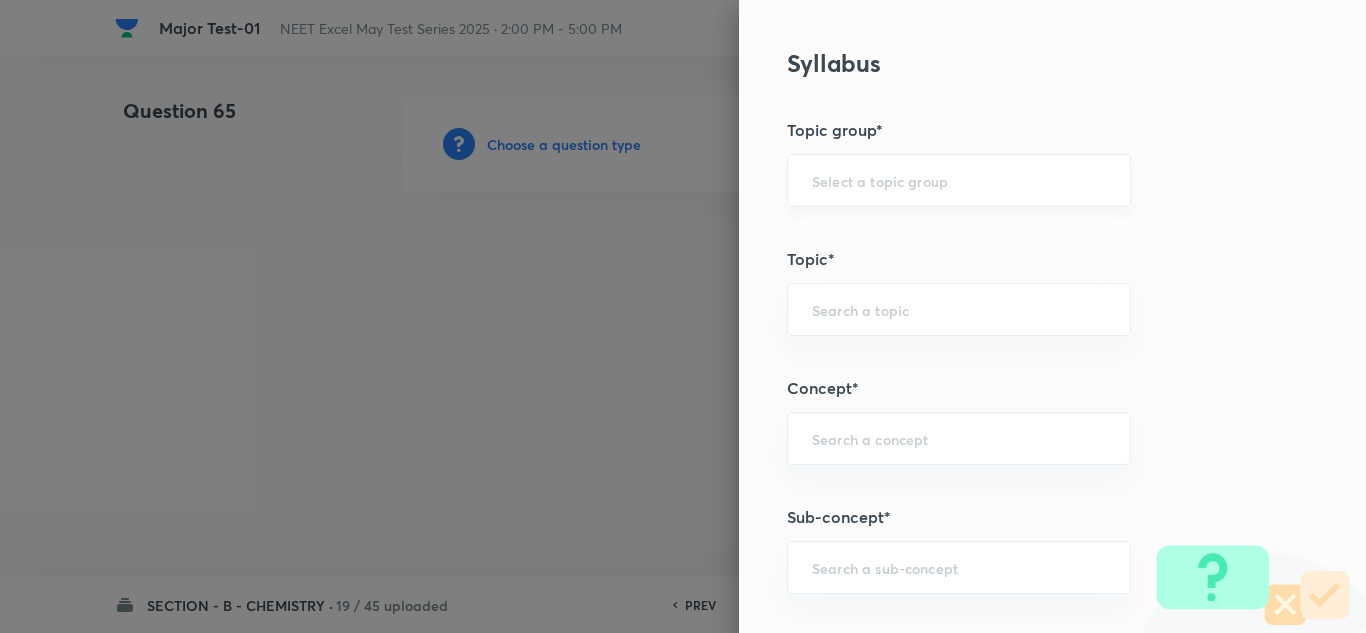 scroll, scrollTop: 1100, scrollLeft: 0, axis: vertical 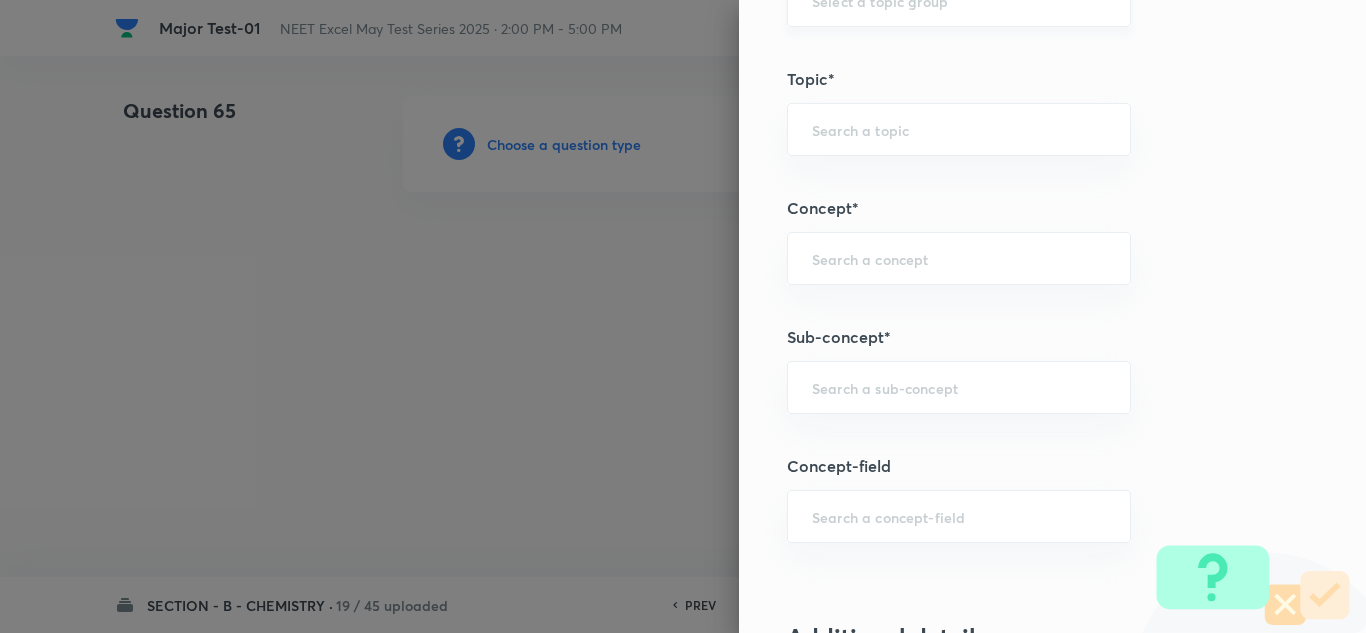 click on "​" at bounding box center (959, 387) 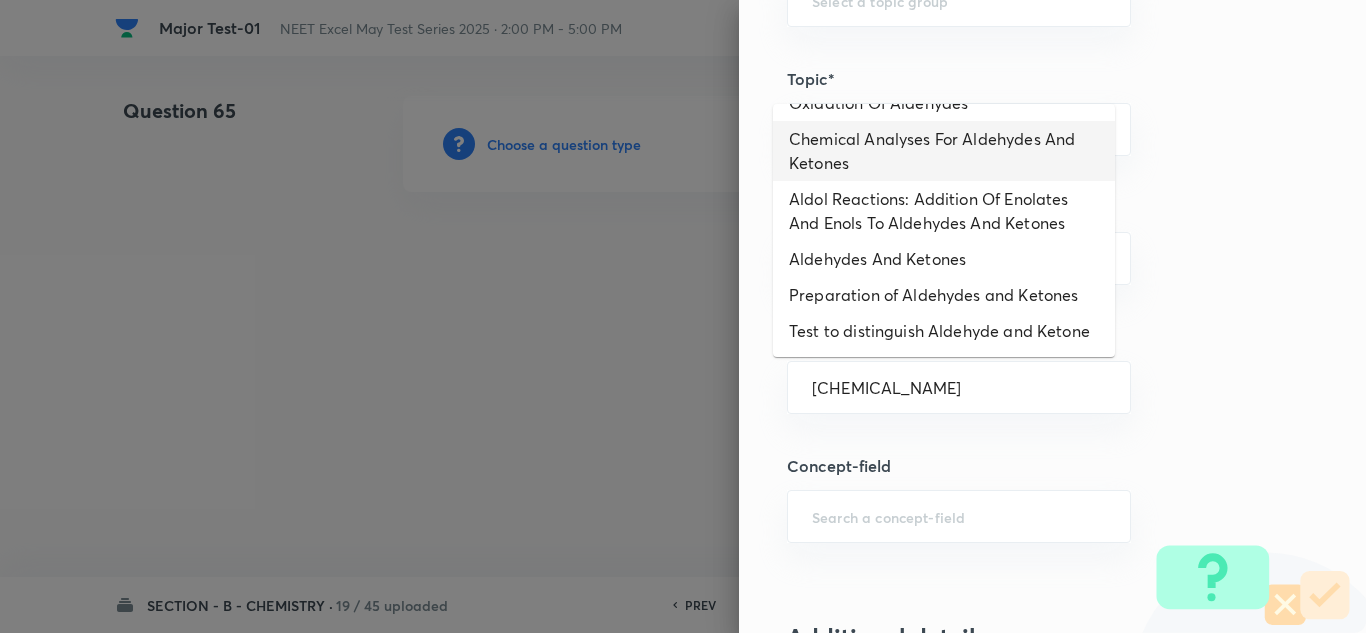 scroll, scrollTop: 147, scrollLeft: 0, axis: vertical 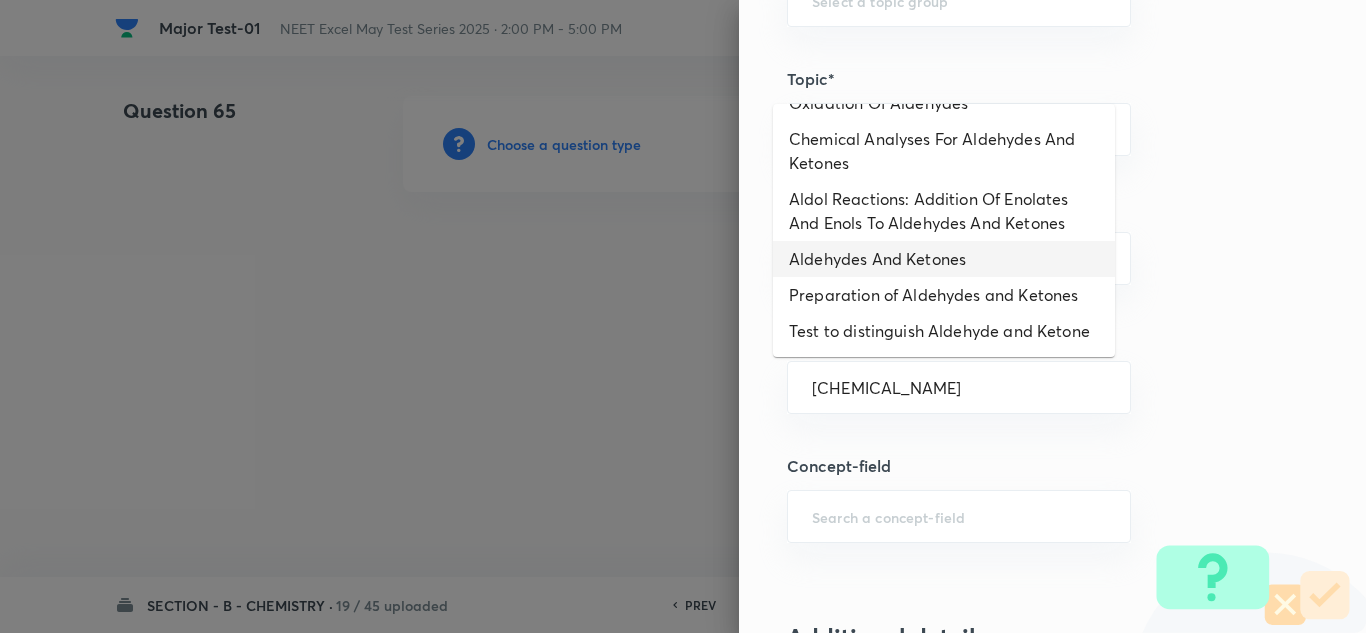 click on "Aldehydes And Ketones" at bounding box center (944, 259) 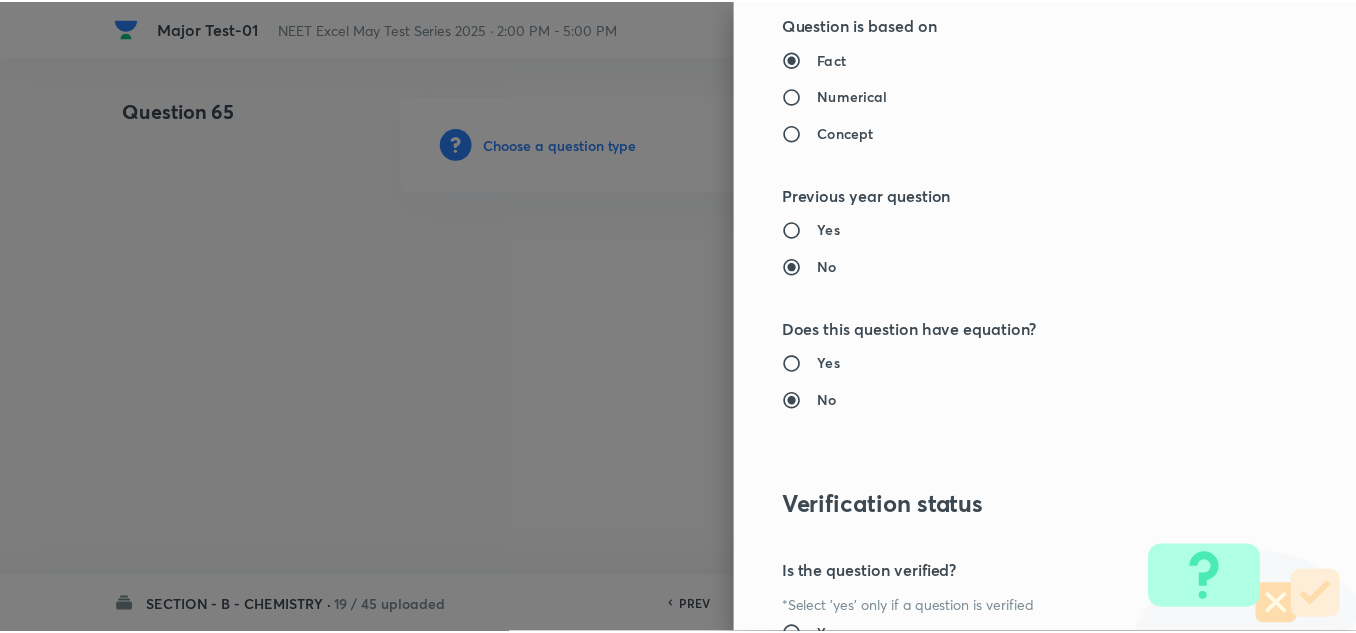 scroll, scrollTop: 2227, scrollLeft: 0, axis: vertical 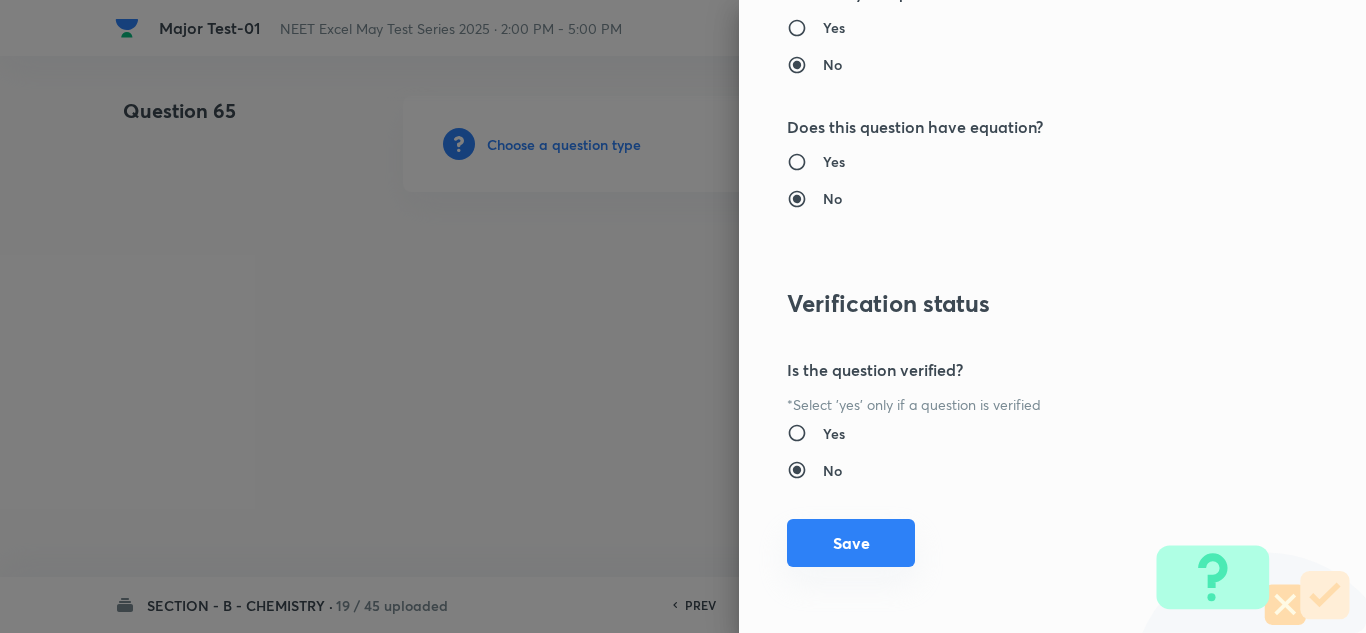 click on "Save" at bounding box center (851, 543) 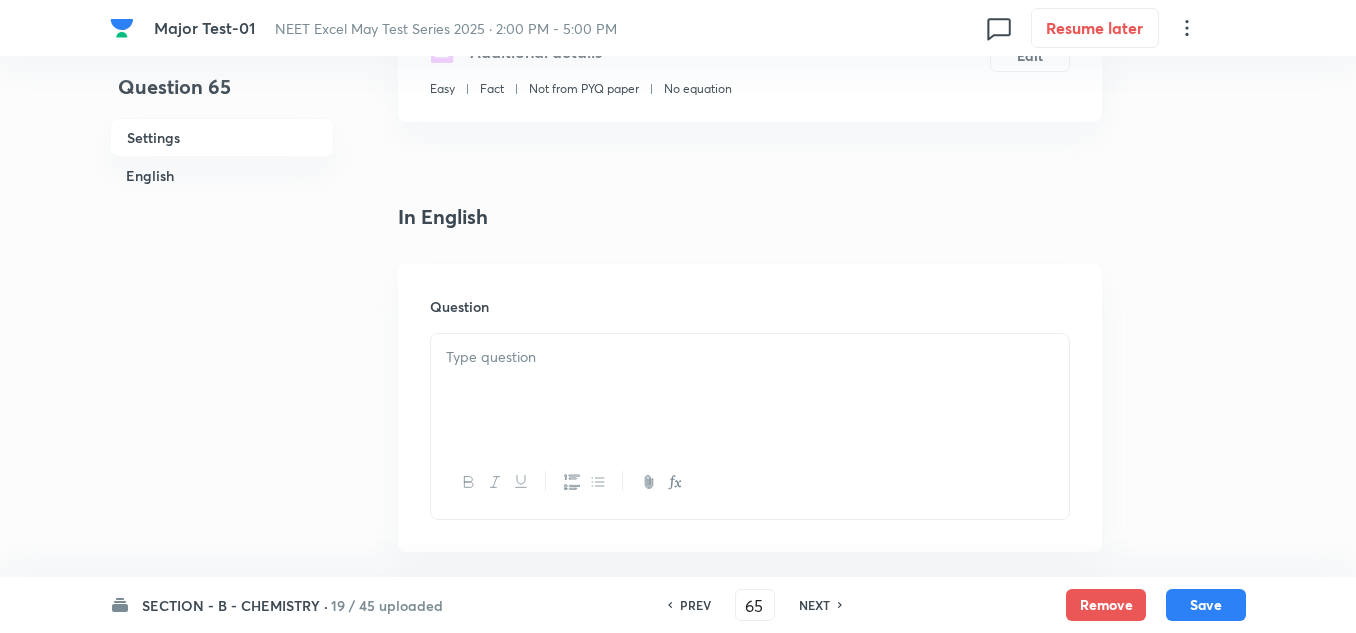 scroll, scrollTop: 400, scrollLeft: 0, axis: vertical 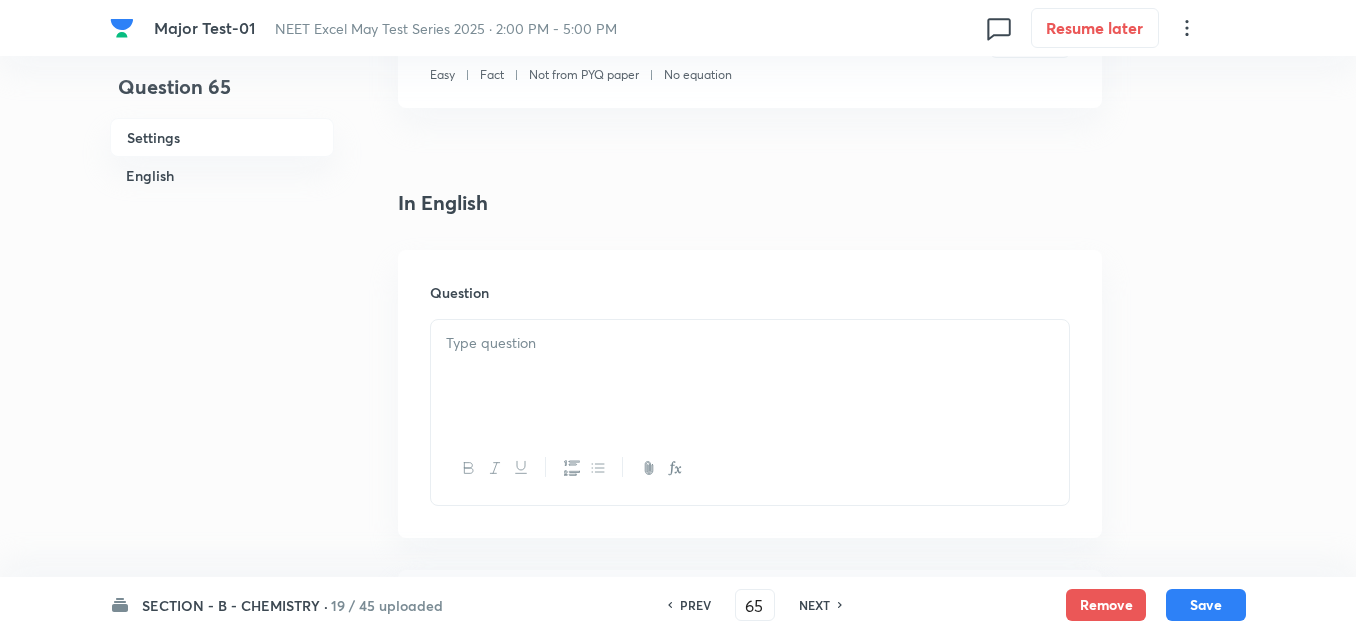 click at bounding box center (750, 376) 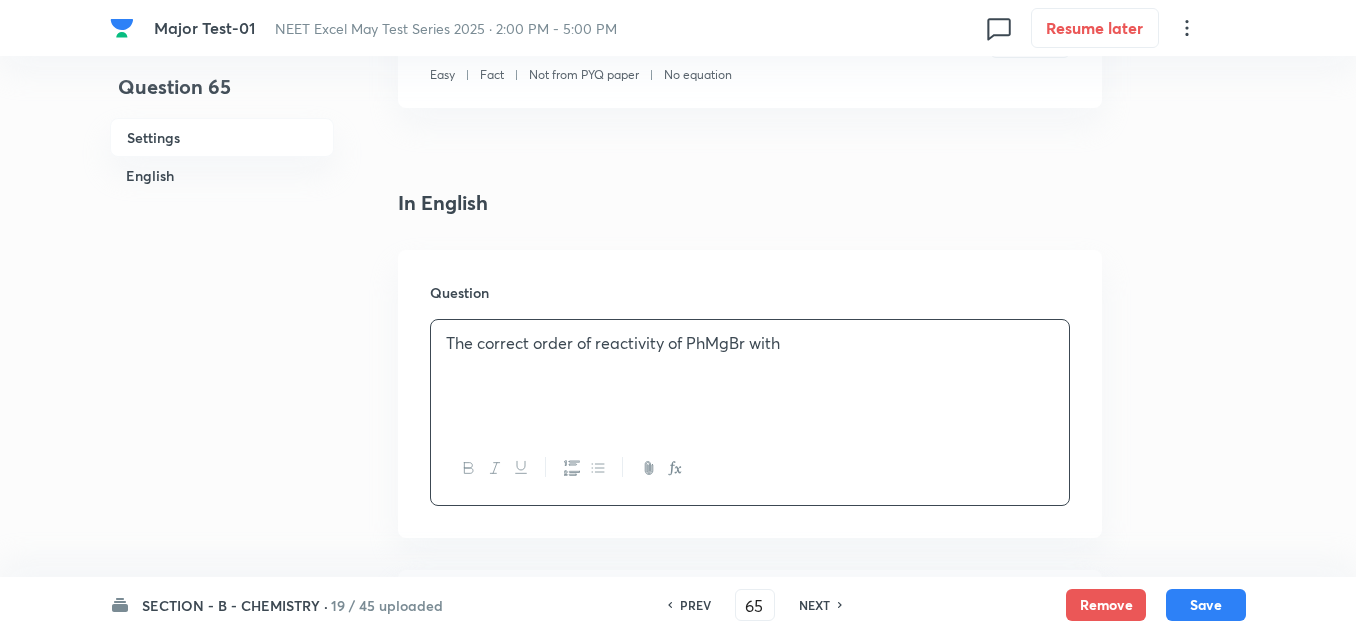 paste 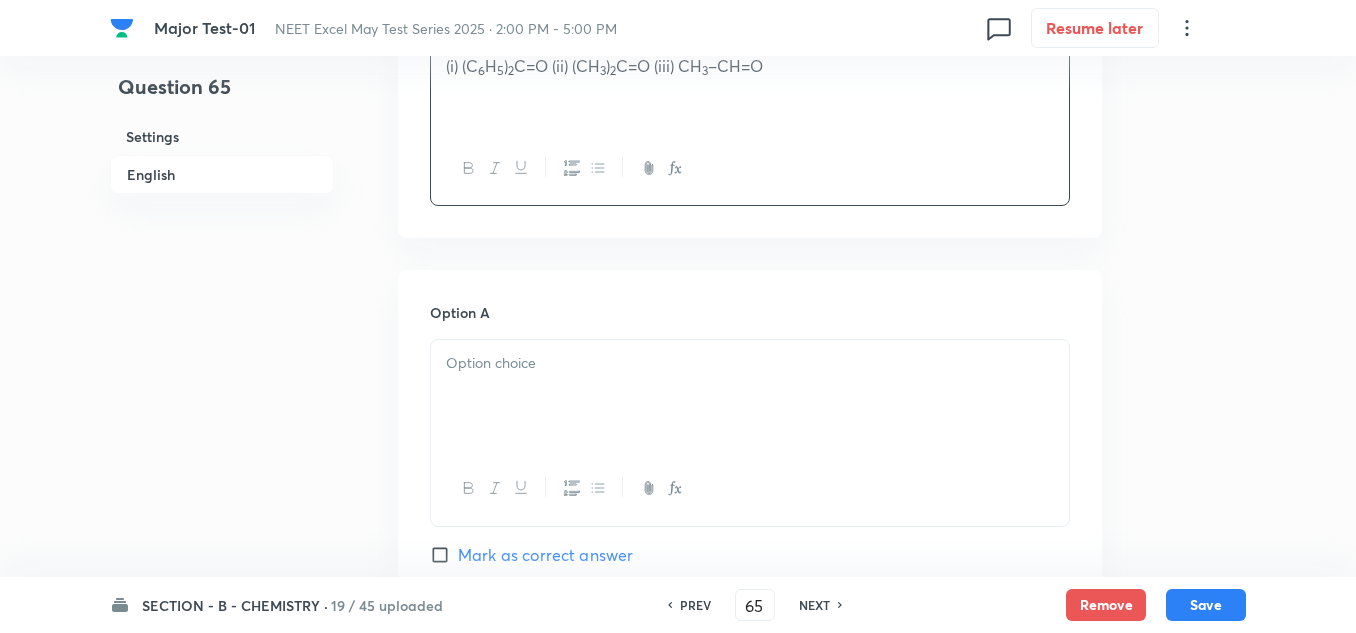 click at bounding box center (750, 396) 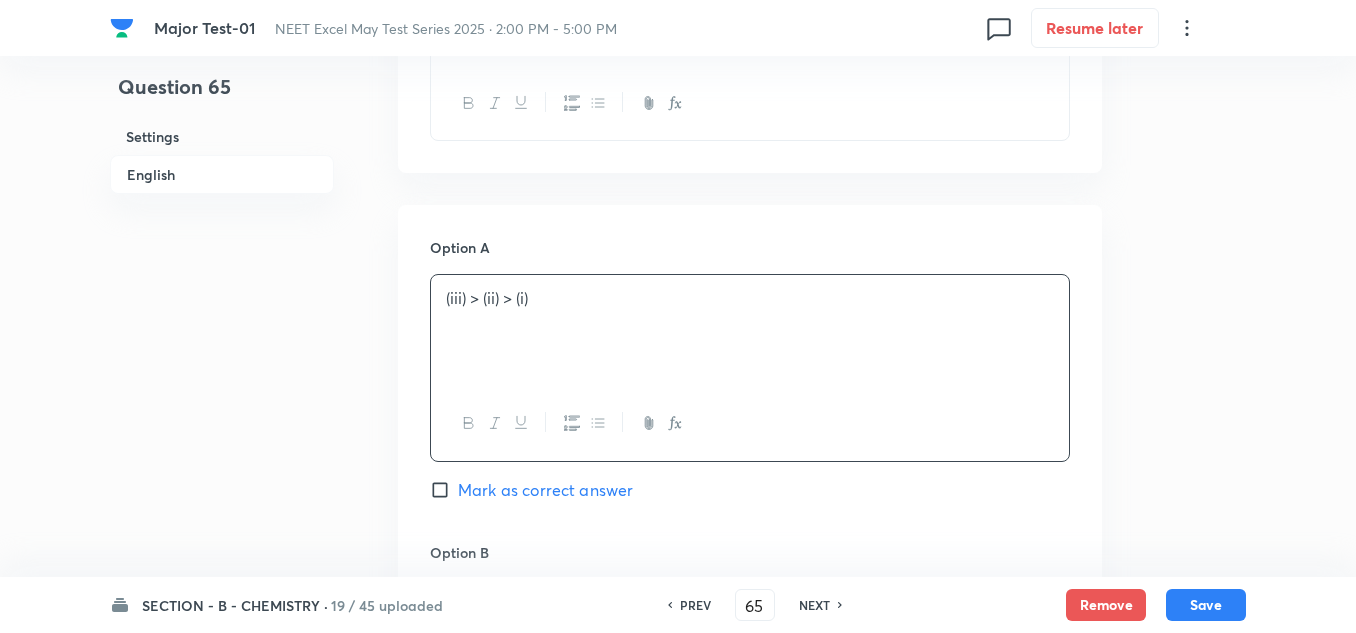 scroll, scrollTop: 800, scrollLeft: 0, axis: vertical 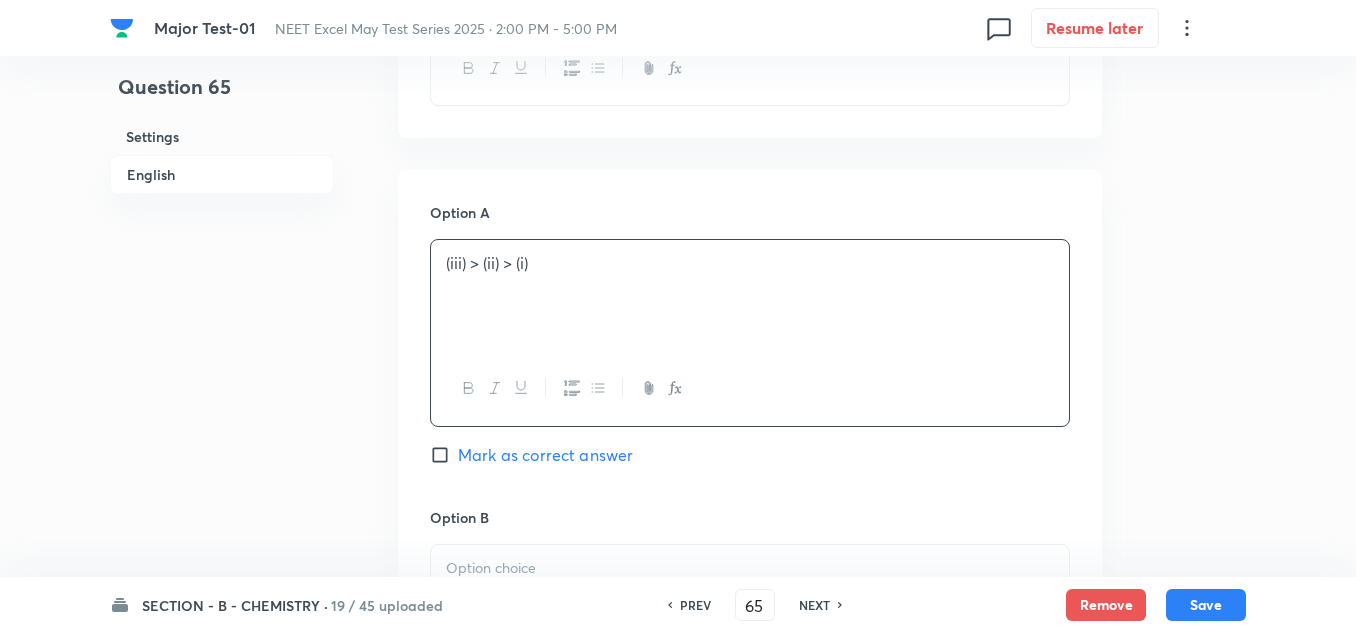 click on "Mark as correct answer" at bounding box center (545, 455) 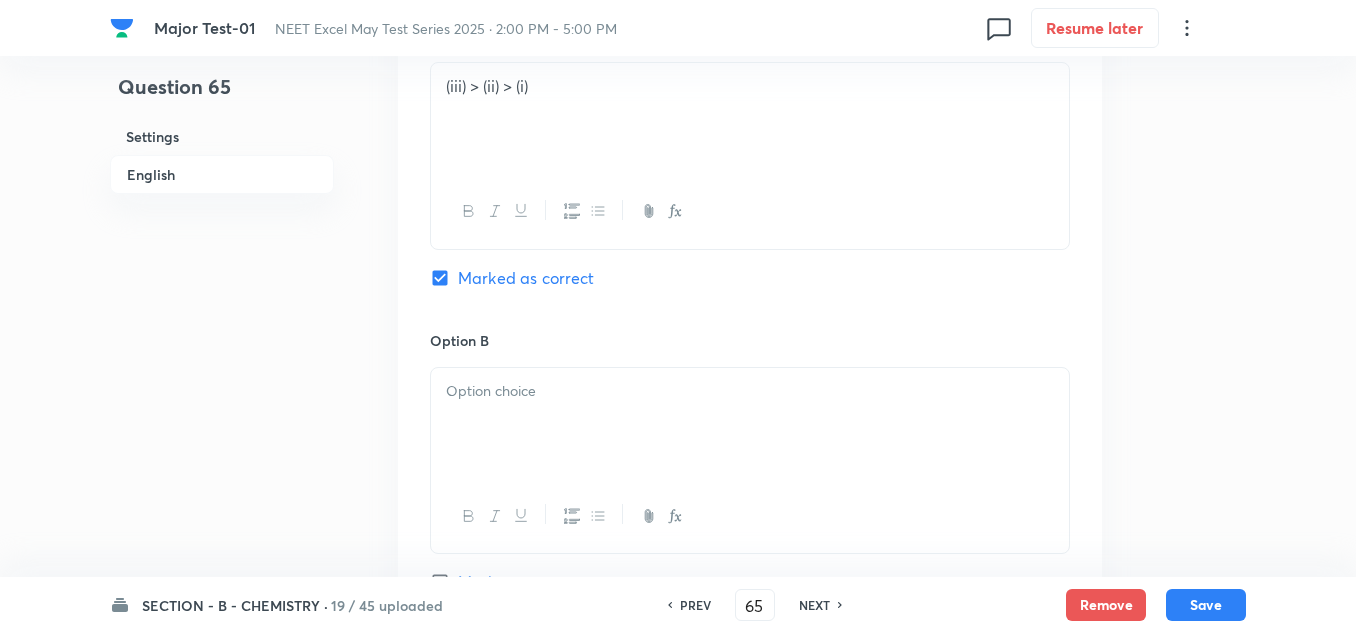scroll, scrollTop: 1000, scrollLeft: 0, axis: vertical 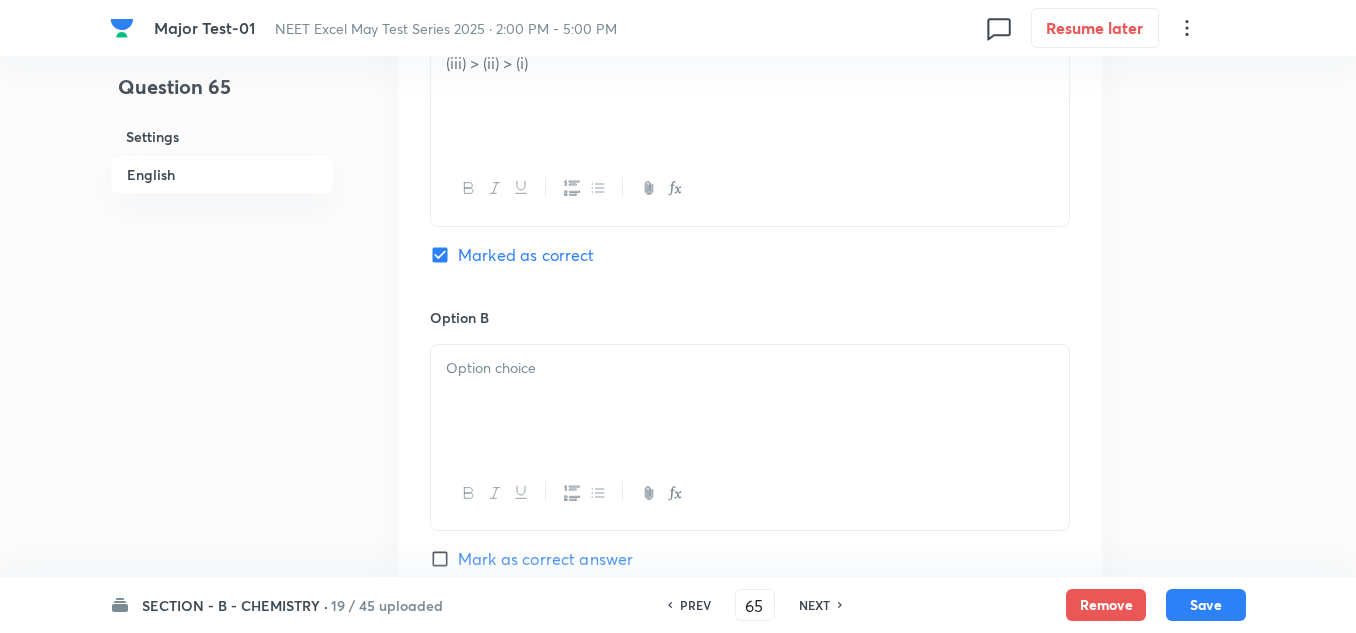 click at bounding box center [750, 401] 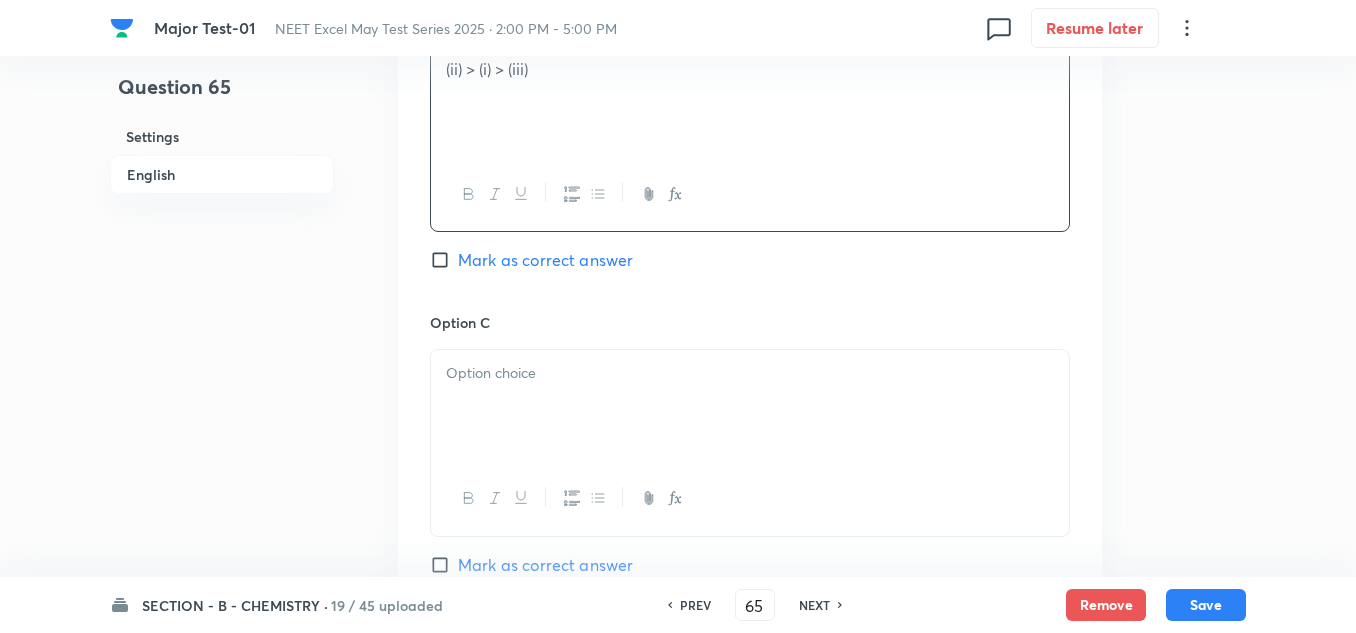 scroll, scrollTop: 1300, scrollLeft: 0, axis: vertical 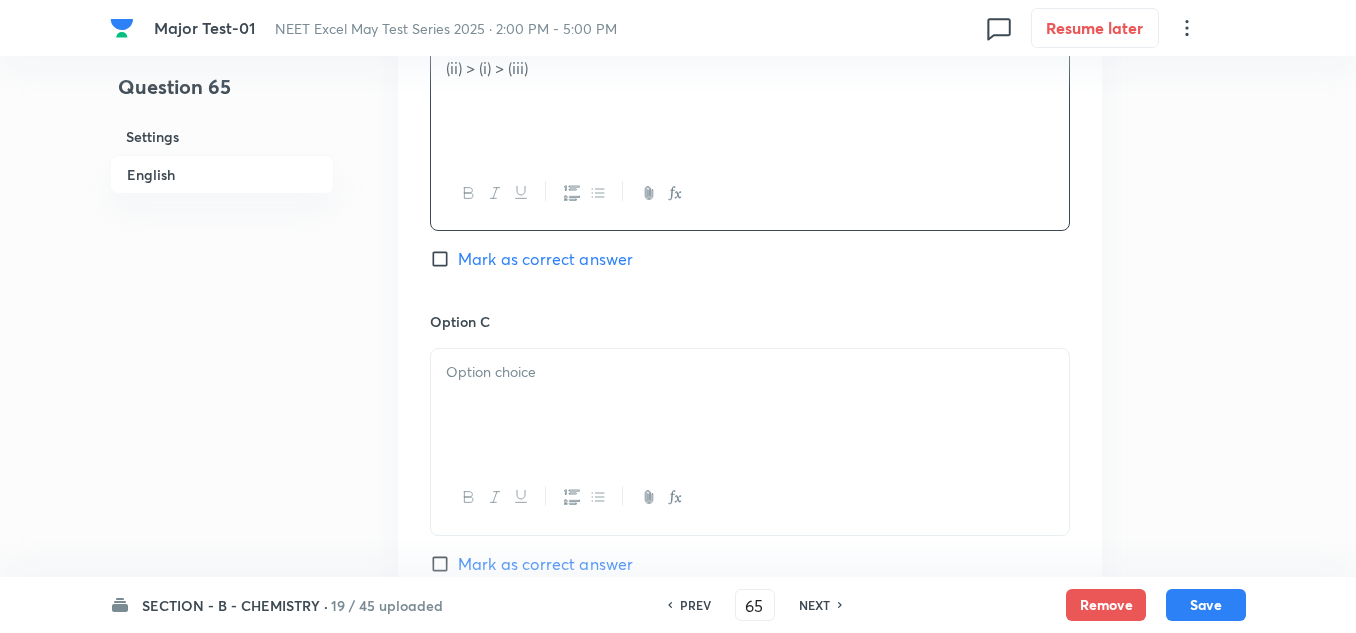 click at bounding box center (750, 405) 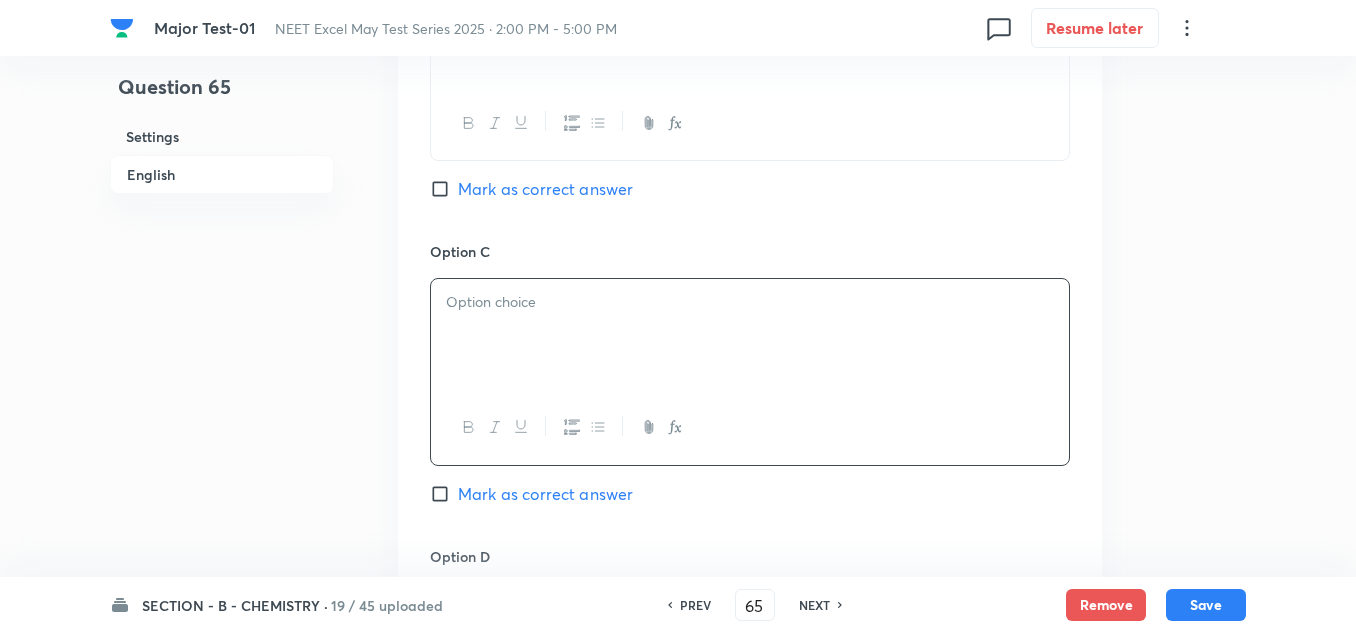 scroll, scrollTop: 1400, scrollLeft: 0, axis: vertical 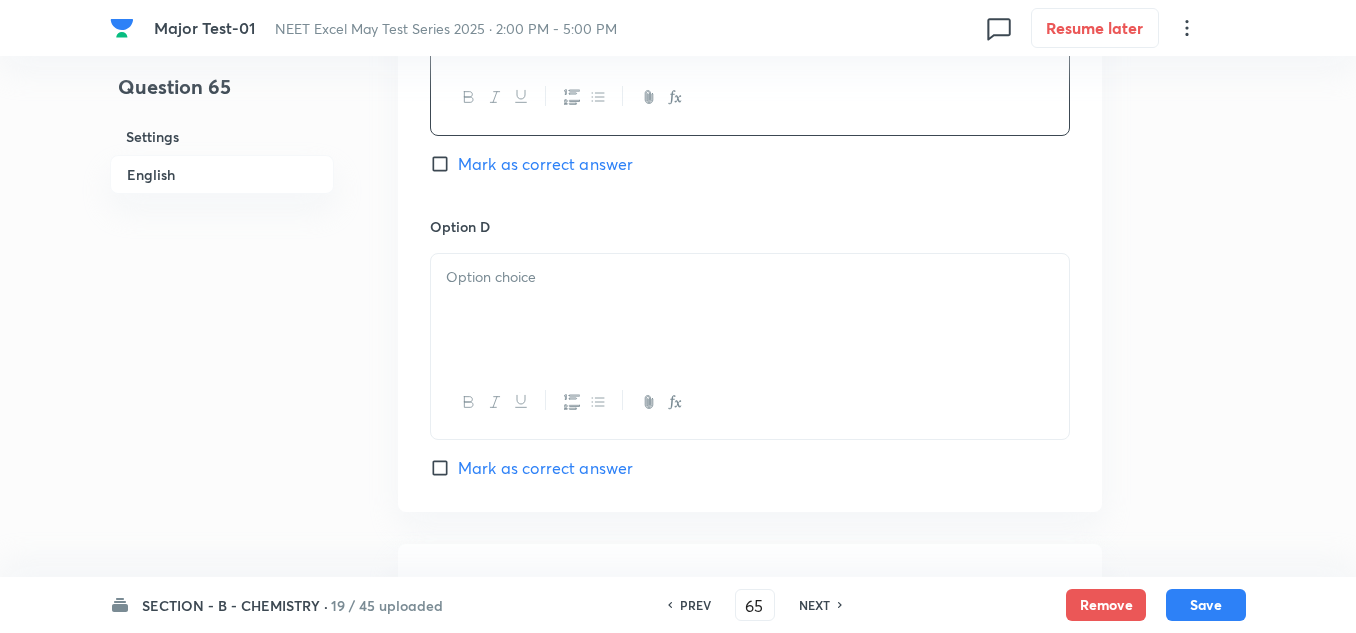 click at bounding box center [750, 310] 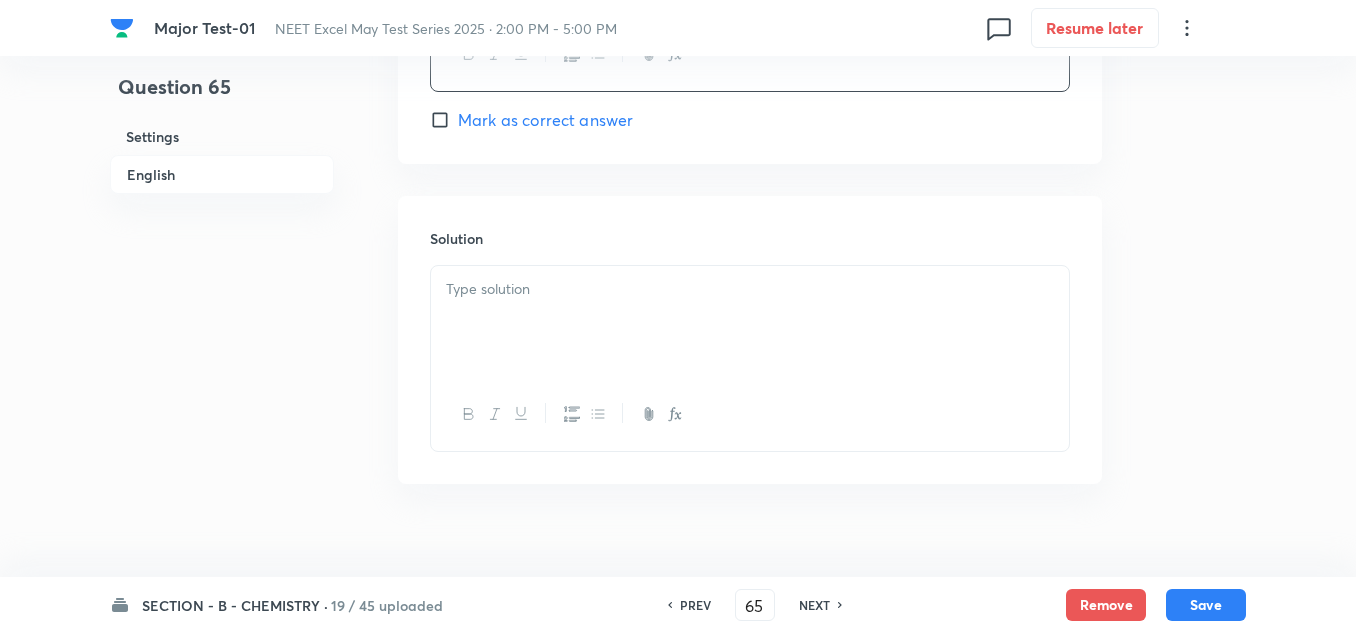 scroll, scrollTop: 2075, scrollLeft: 0, axis: vertical 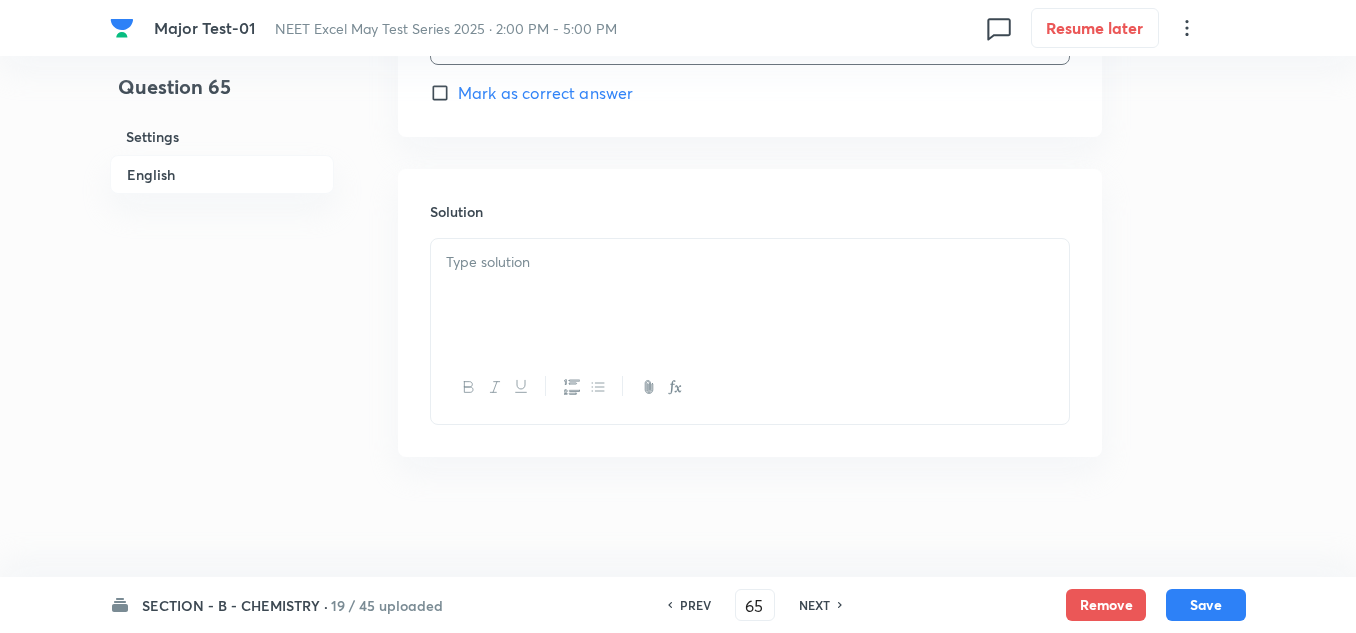 click at bounding box center [750, 295] 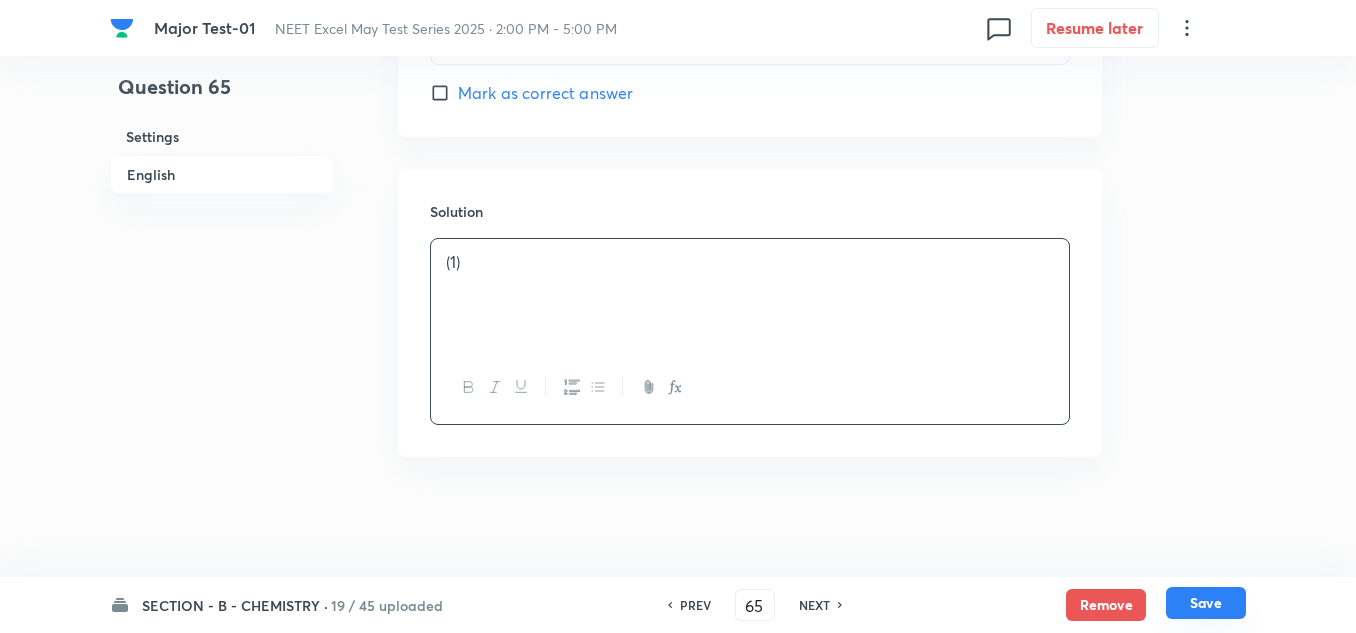 click on "Save" at bounding box center [1206, 603] 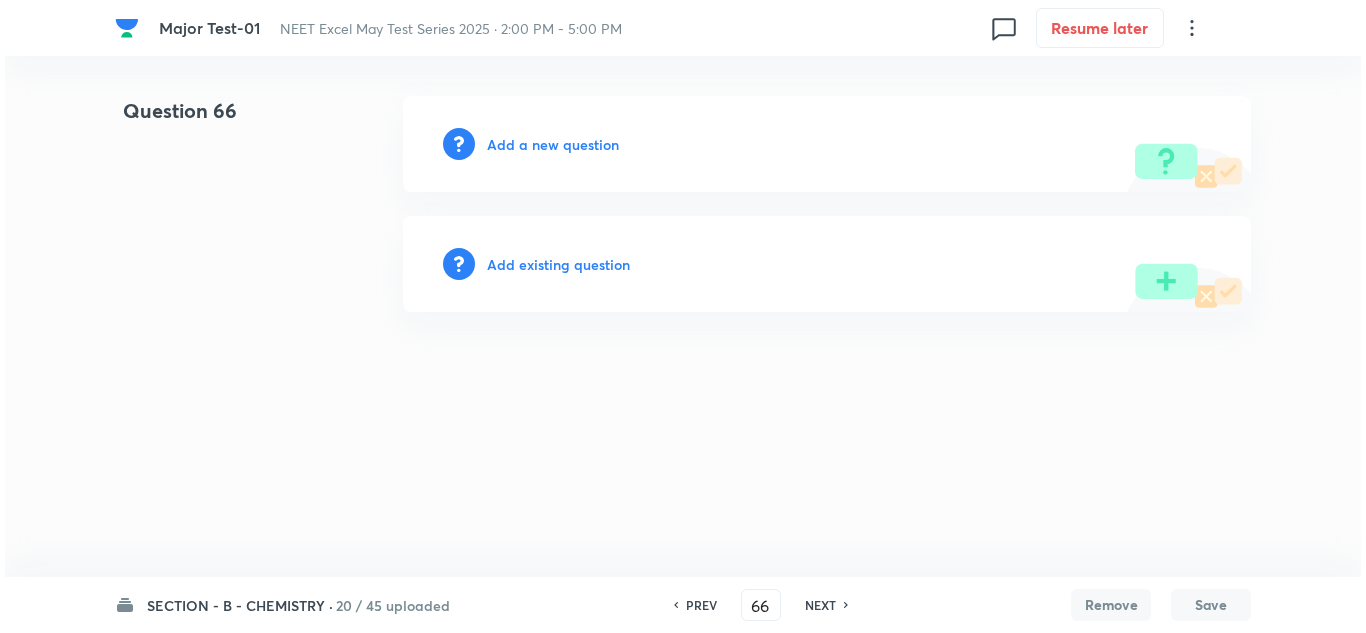 scroll, scrollTop: 0, scrollLeft: 0, axis: both 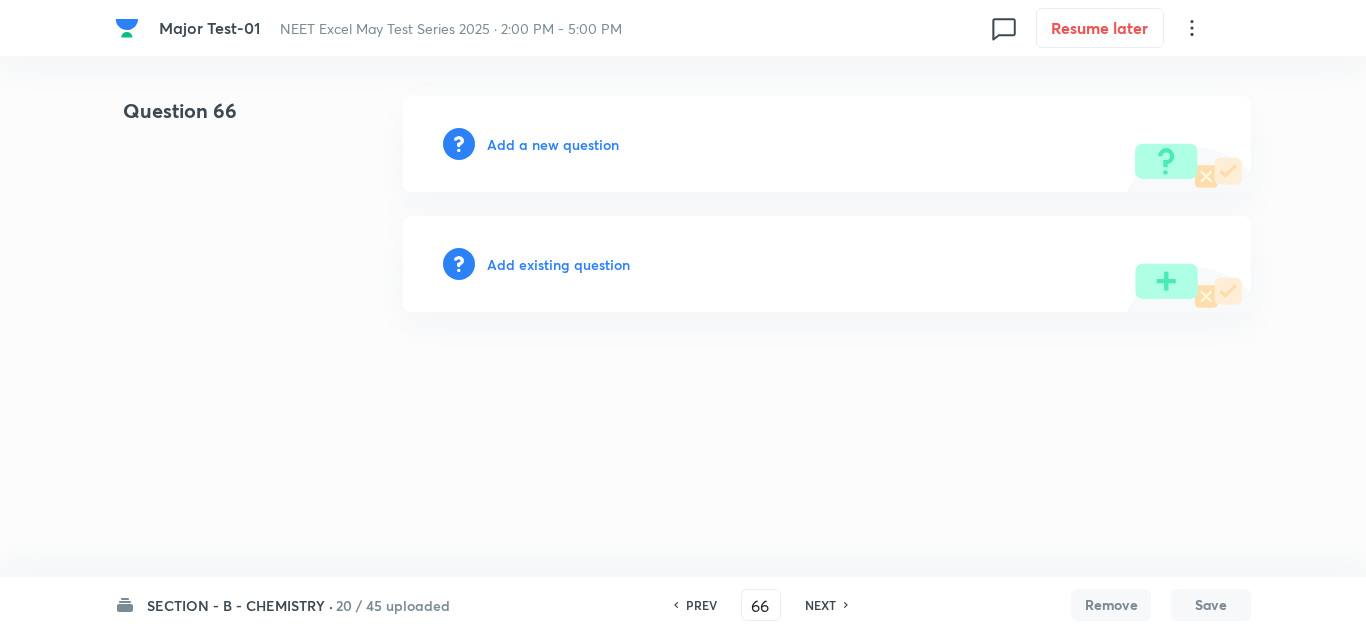 click on "Add a new question" at bounding box center [553, 144] 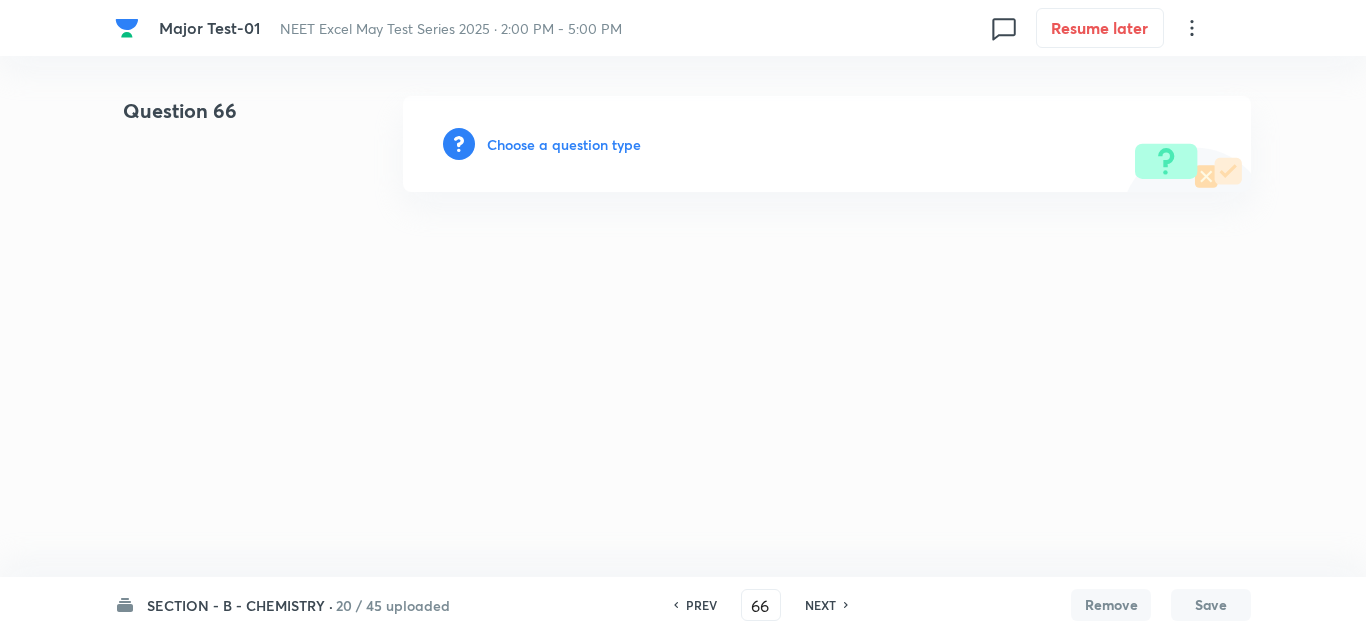 click on "Choose a question type" at bounding box center (564, 144) 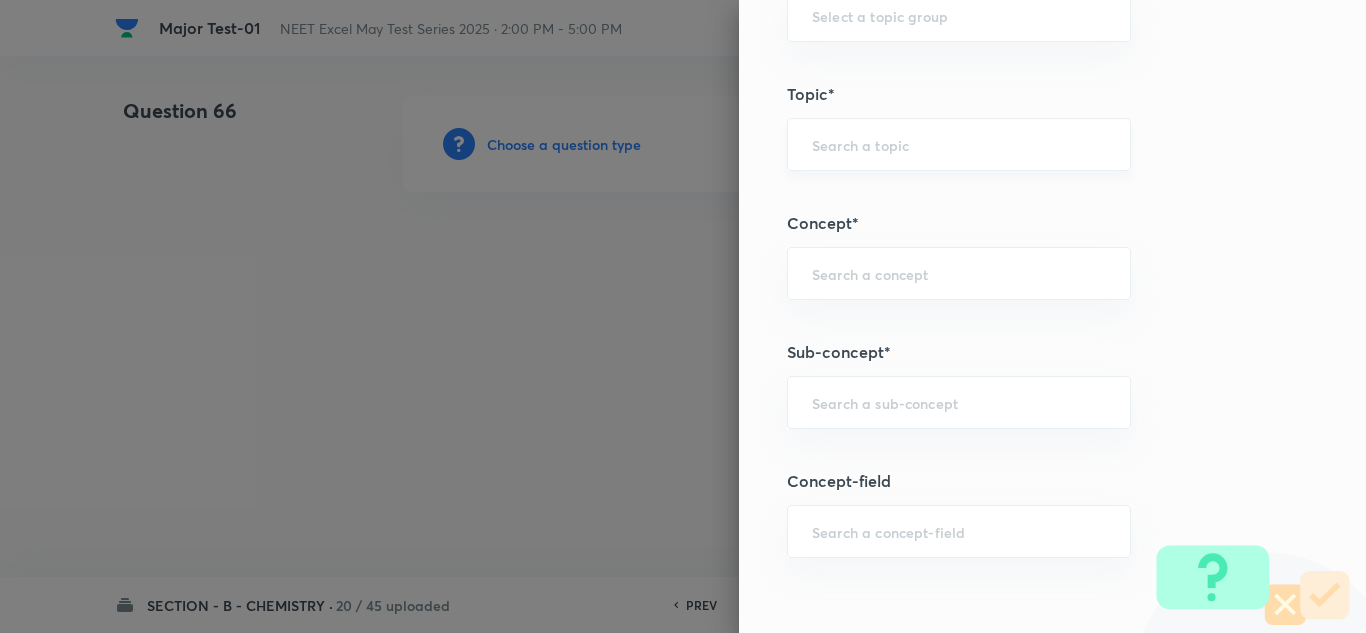 scroll, scrollTop: 1200, scrollLeft: 0, axis: vertical 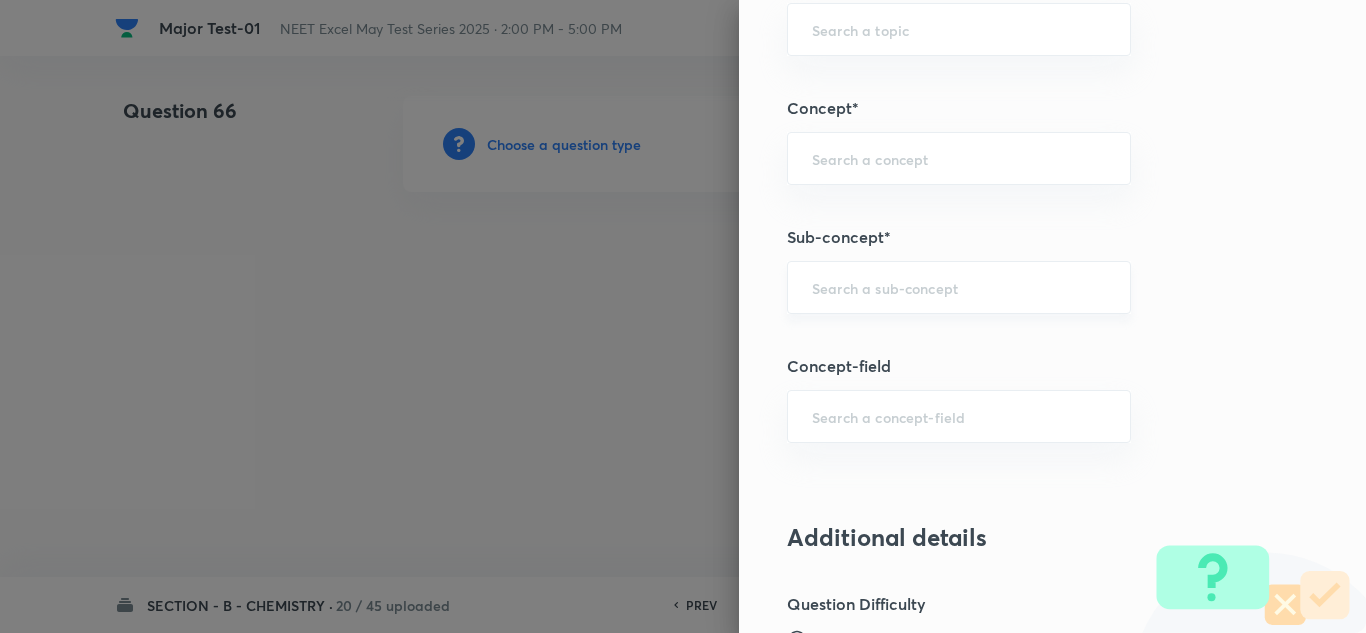 click on "​" at bounding box center (959, 287) 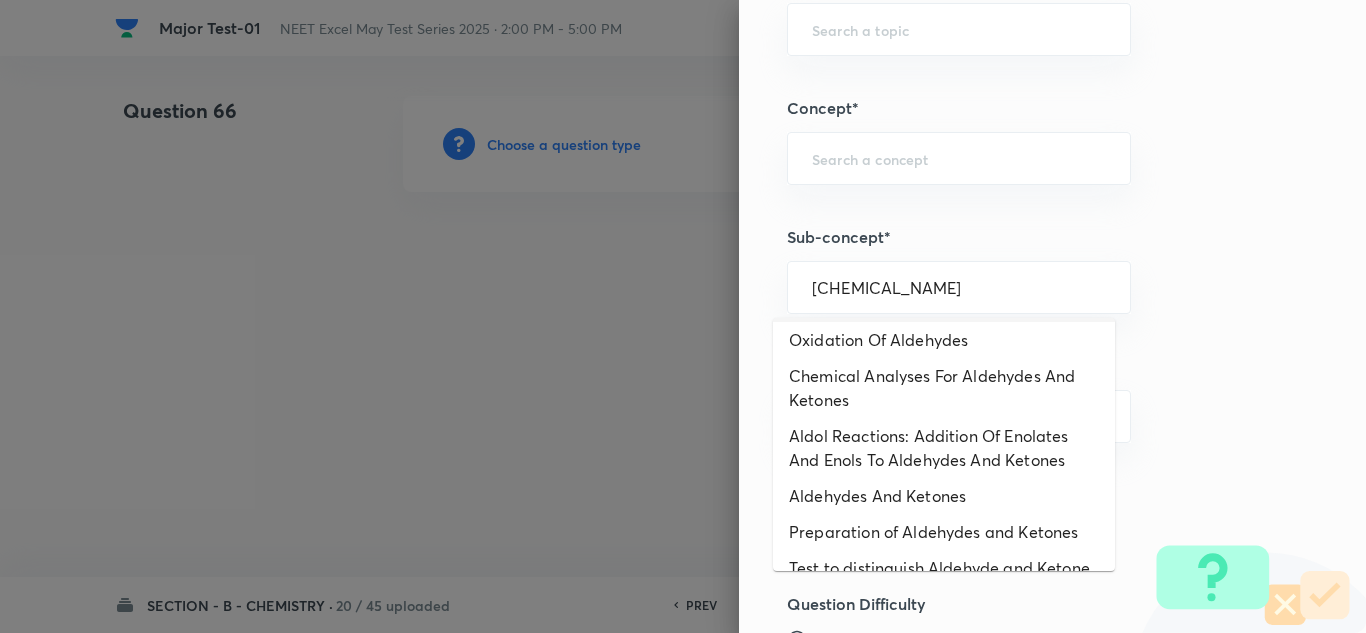 scroll, scrollTop: 147, scrollLeft: 0, axis: vertical 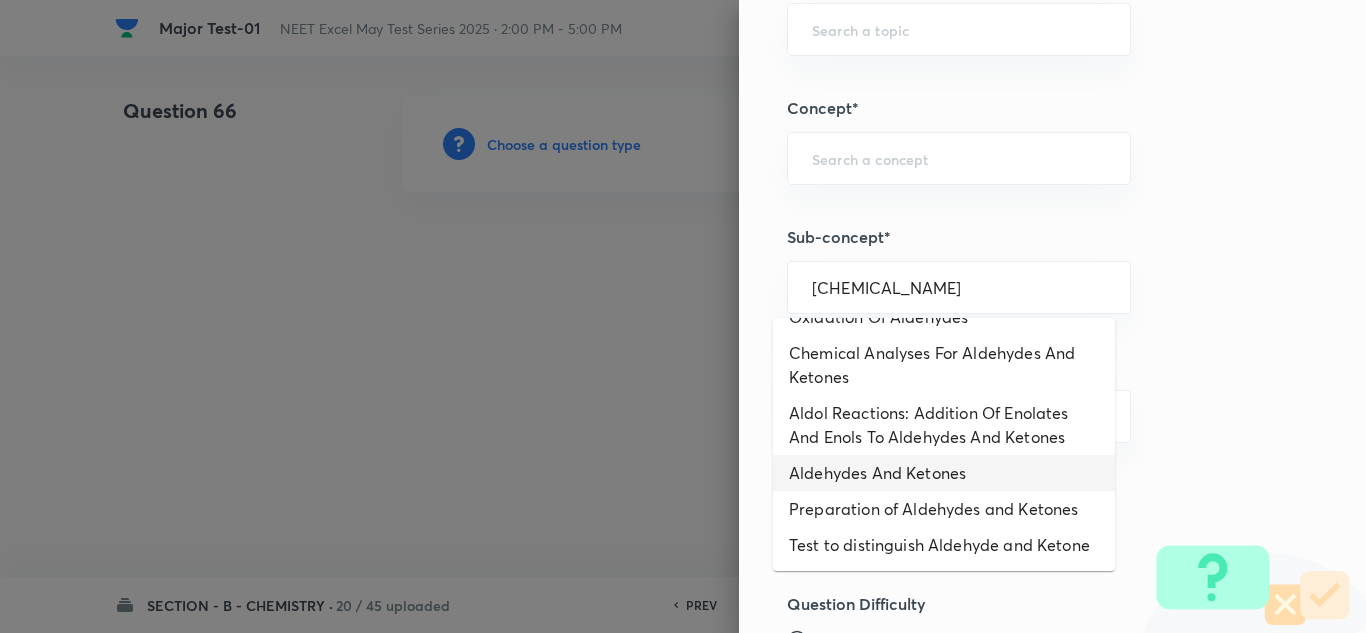 click on "Aldehydes And Ketones" at bounding box center [944, 473] 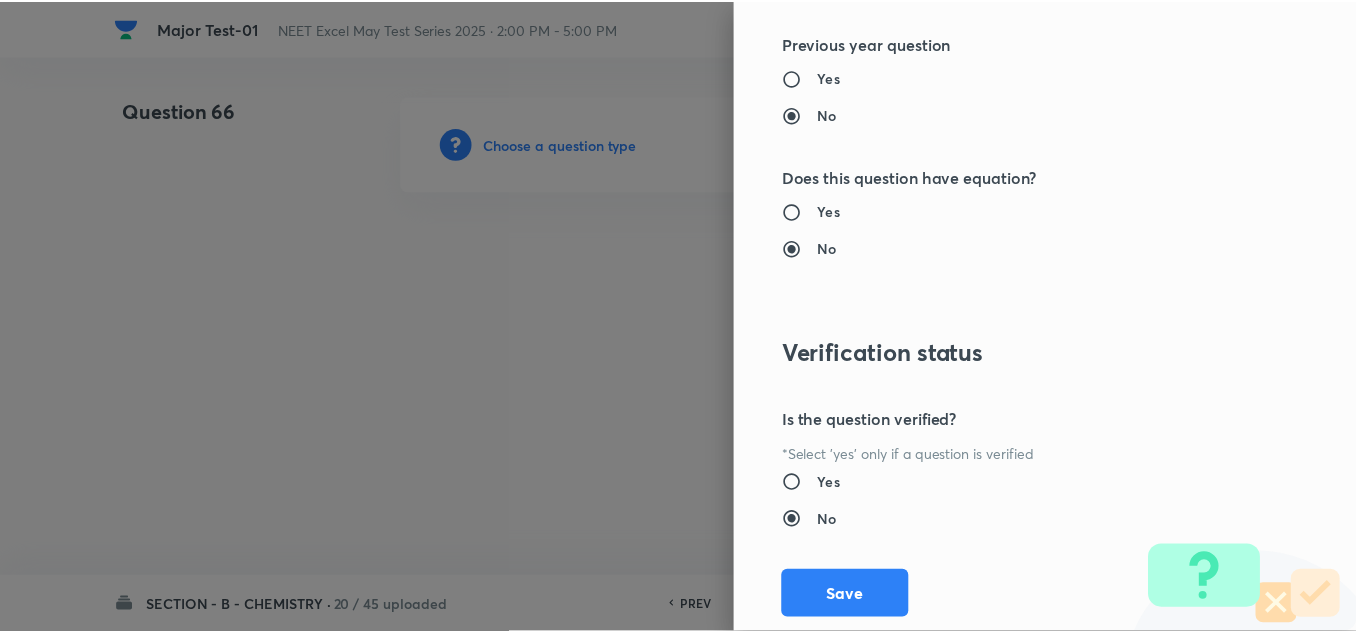 scroll, scrollTop: 2227, scrollLeft: 0, axis: vertical 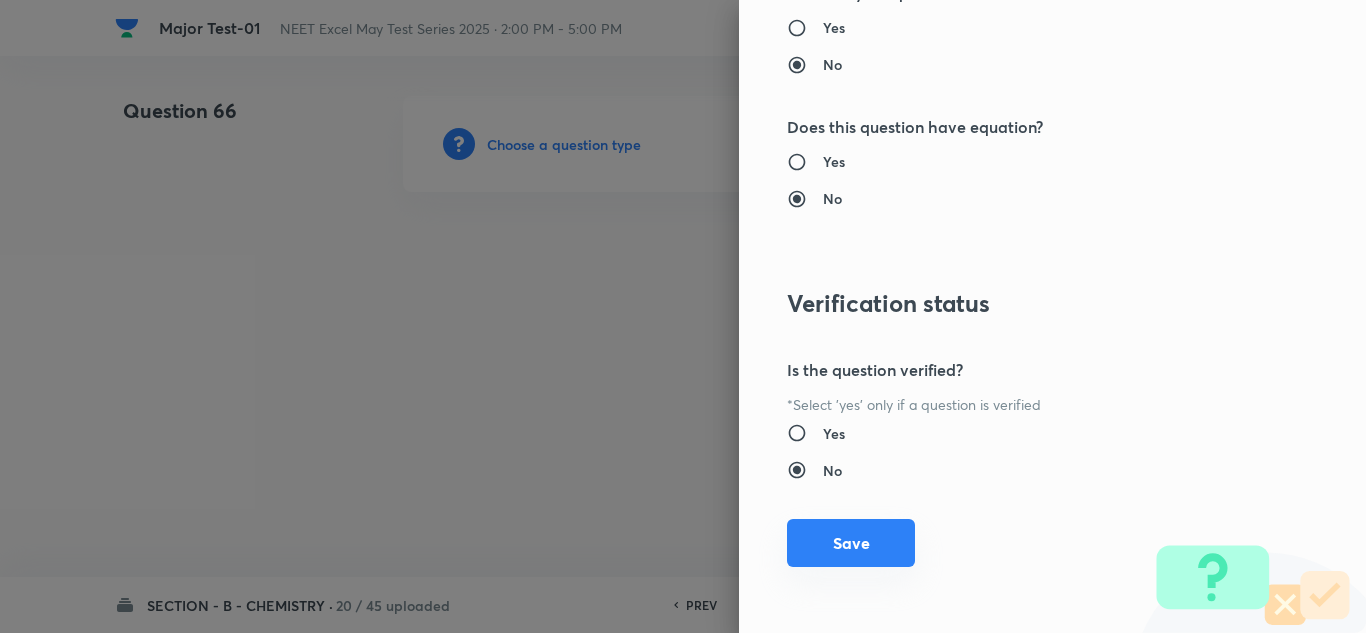 click on "Save" at bounding box center (851, 543) 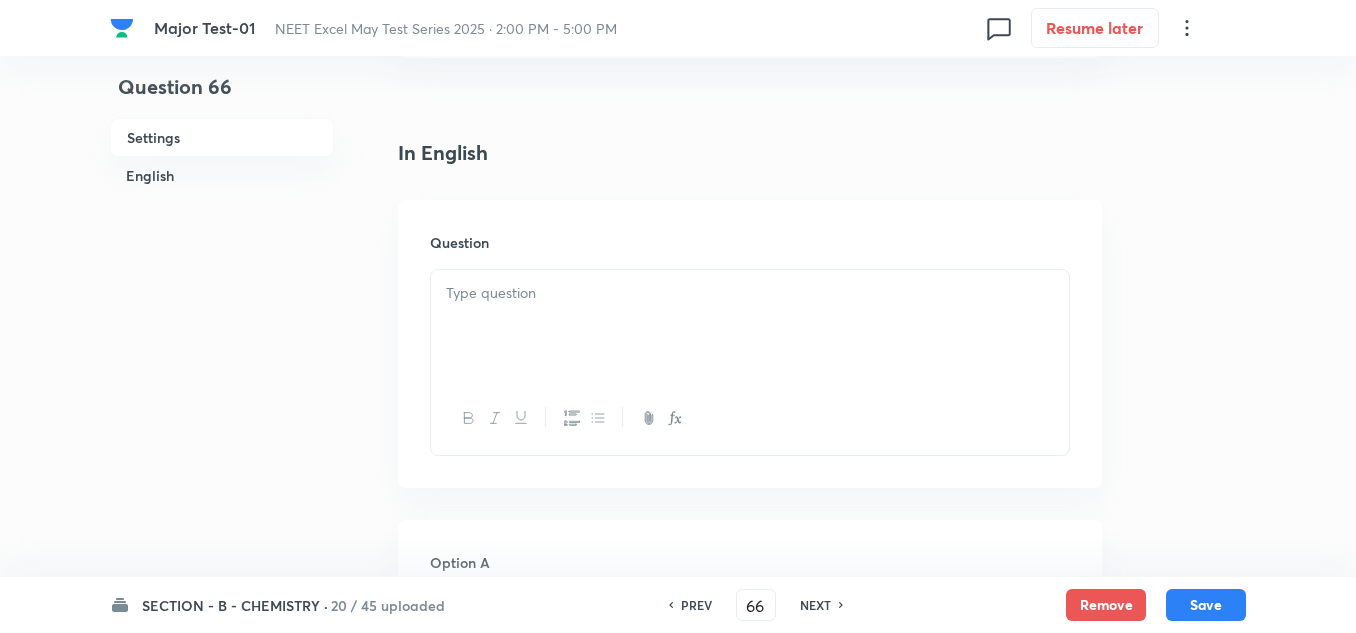 scroll, scrollTop: 500, scrollLeft: 0, axis: vertical 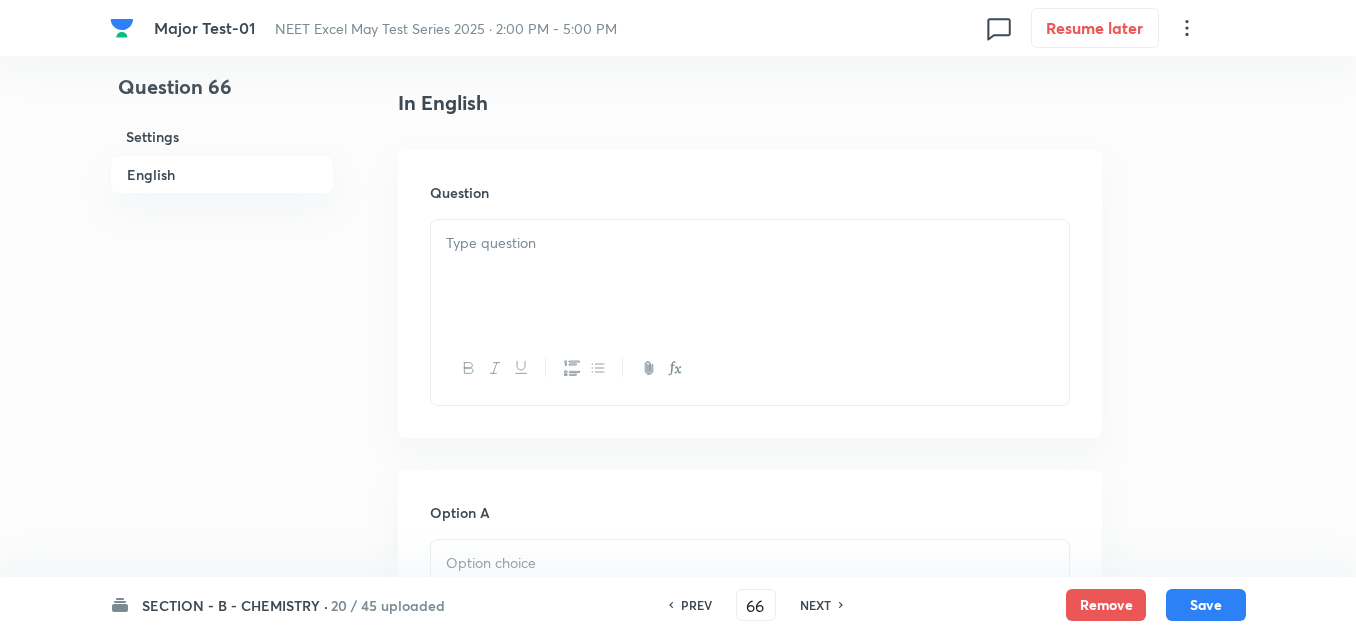 click at bounding box center (750, 276) 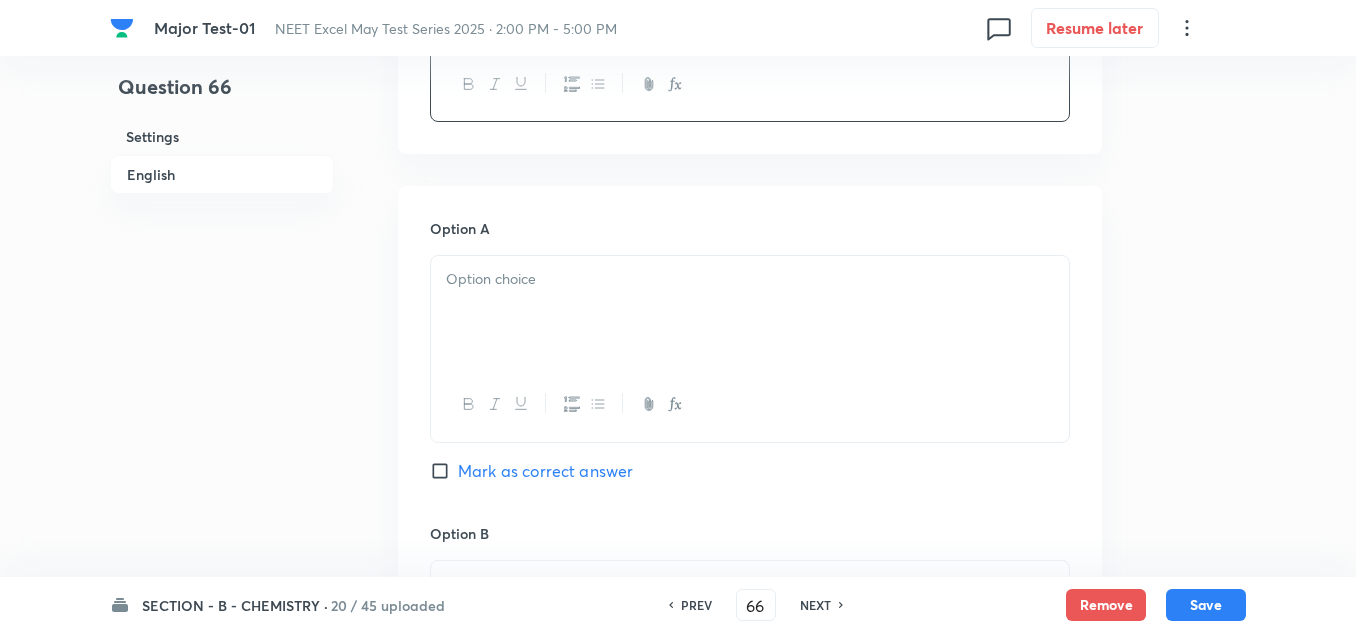 scroll, scrollTop: 800, scrollLeft: 0, axis: vertical 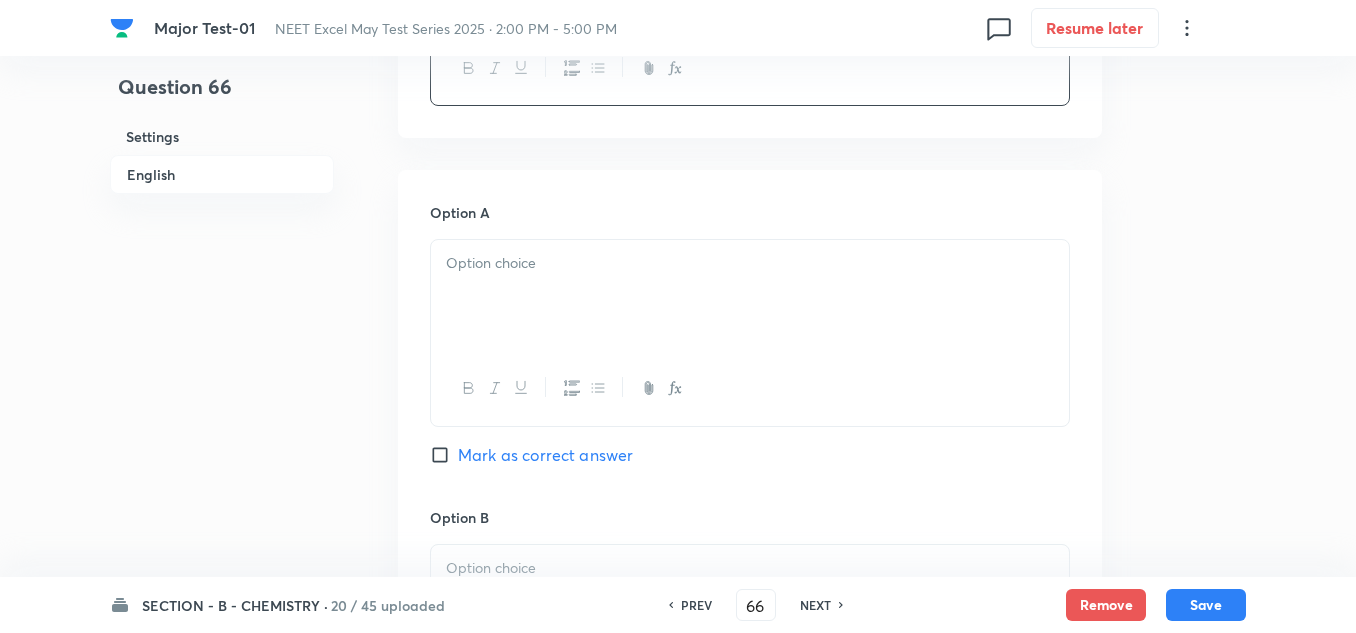 click at bounding box center (750, 296) 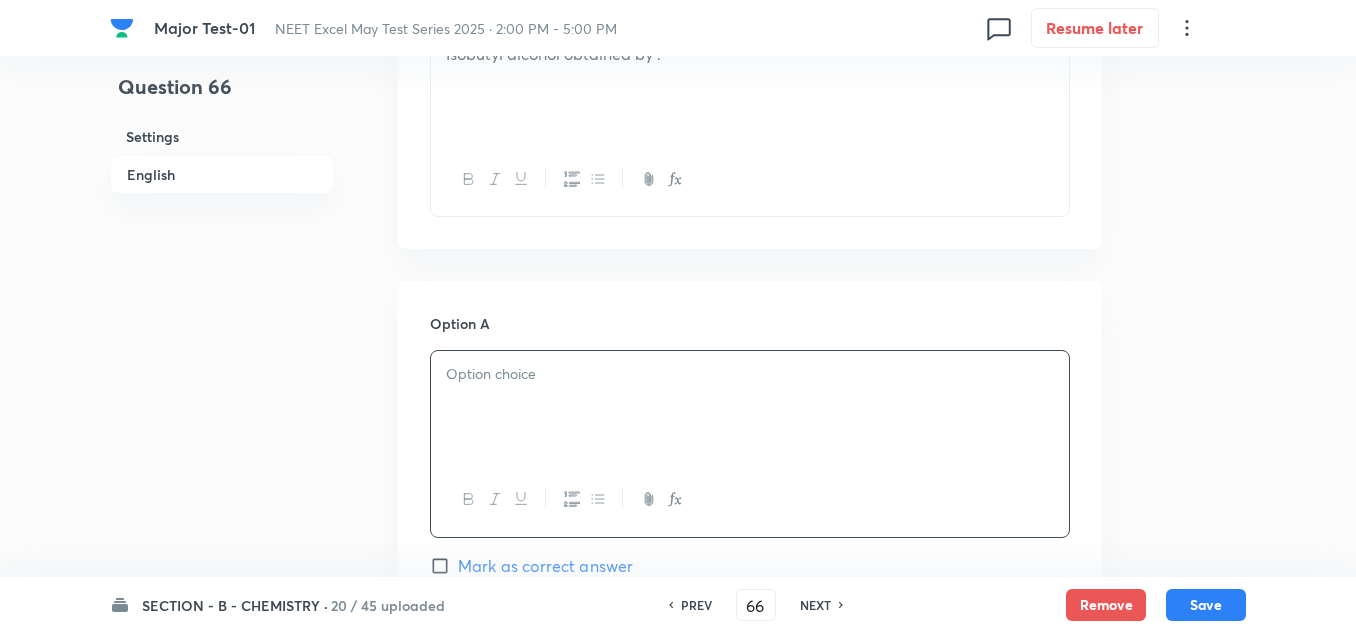 scroll, scrollTop: 700, scrollLeft: 0, axis: vertical 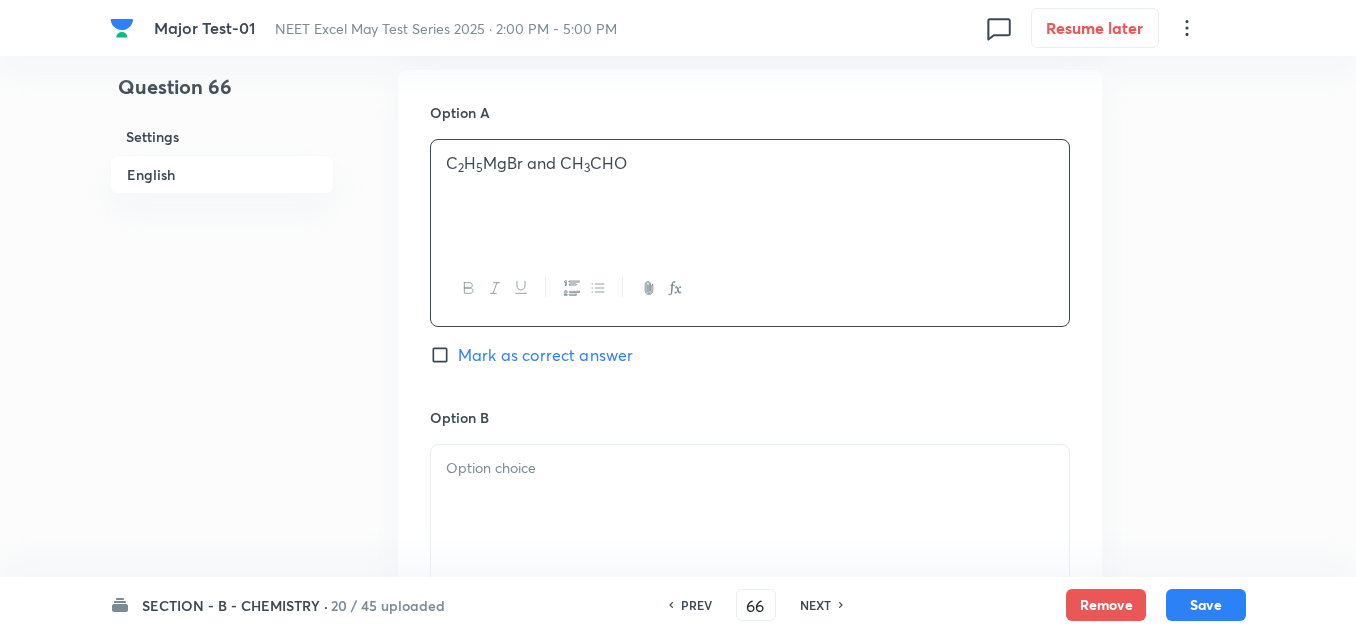 click at bounding box center (750, 501) 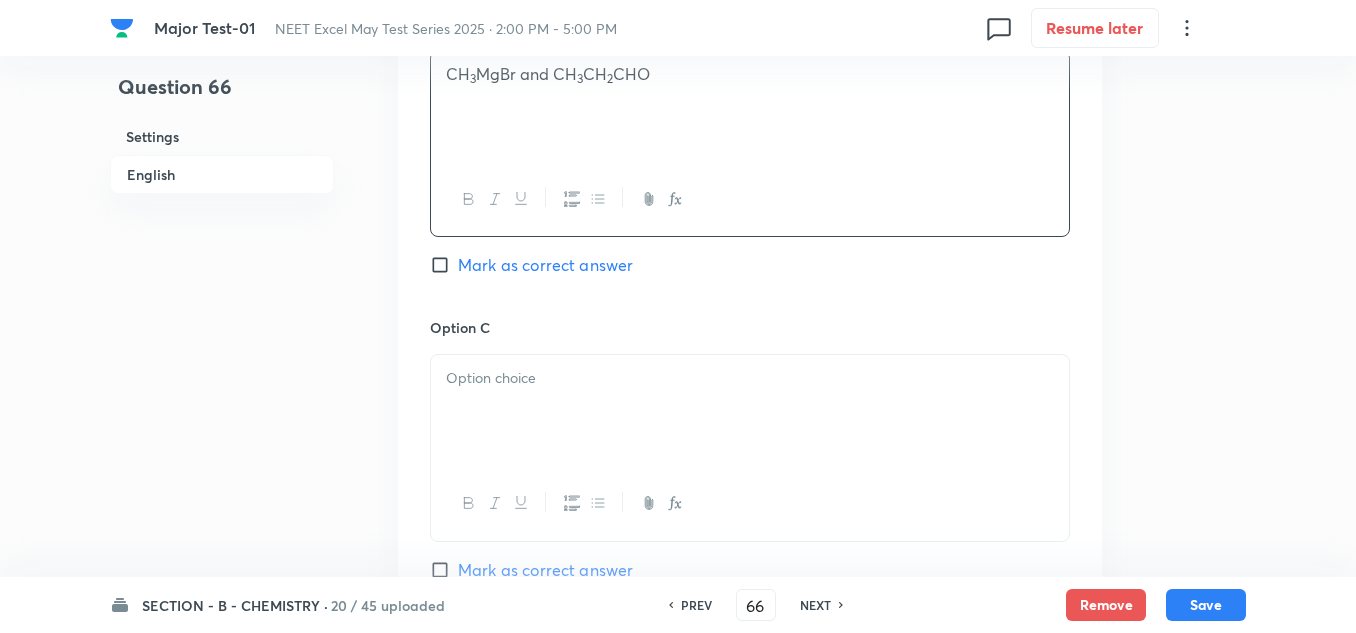 scroll, scrollTop: 1300, scrollLeft: 0, axis: vertical 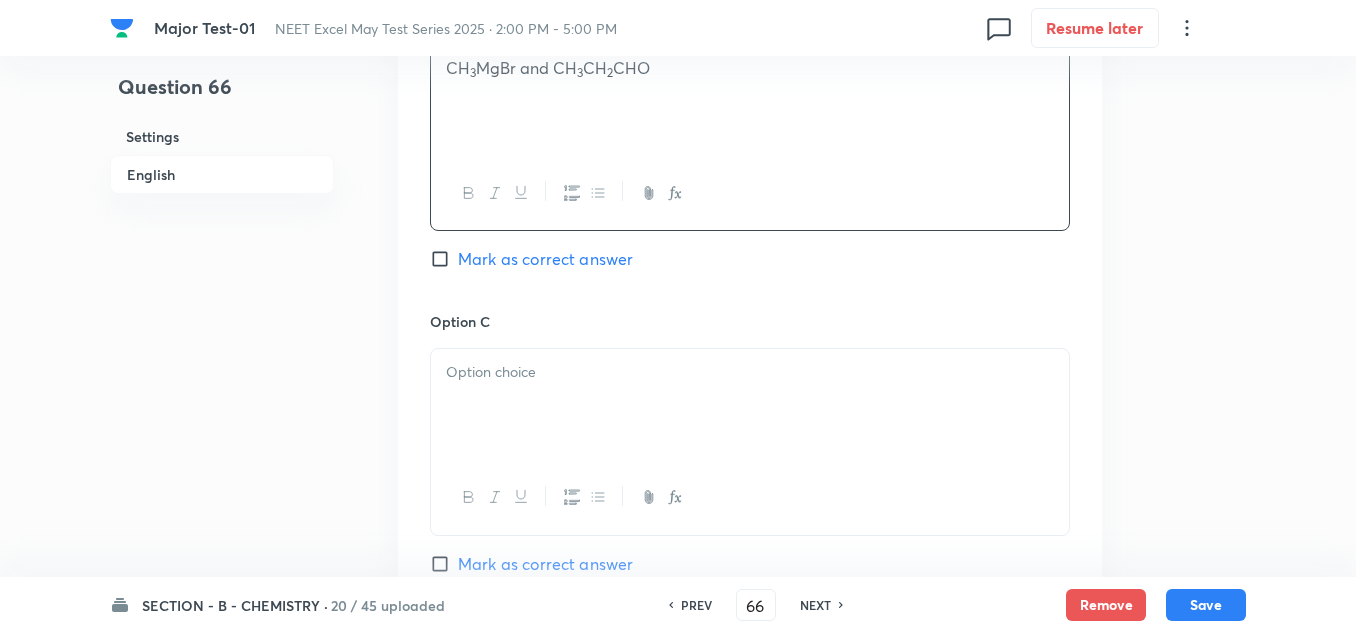 click at bounding box center [750, 405] 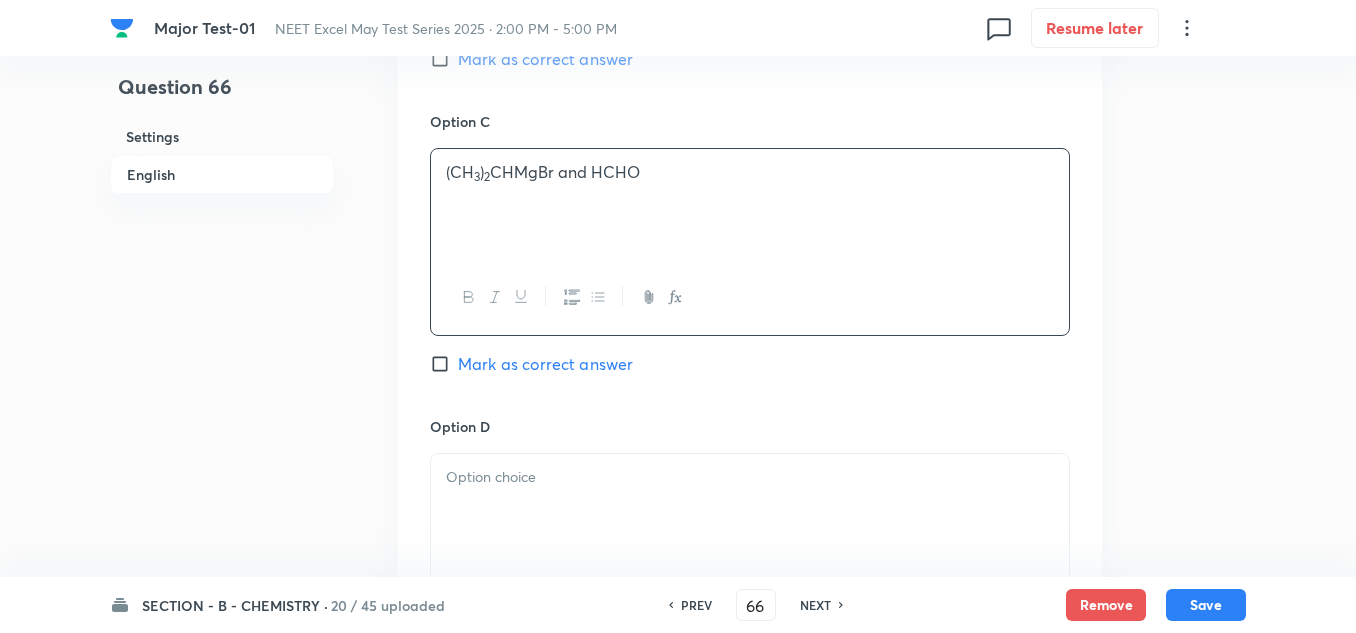click on "Mark as correct answer" at bounding box center [444, 364] 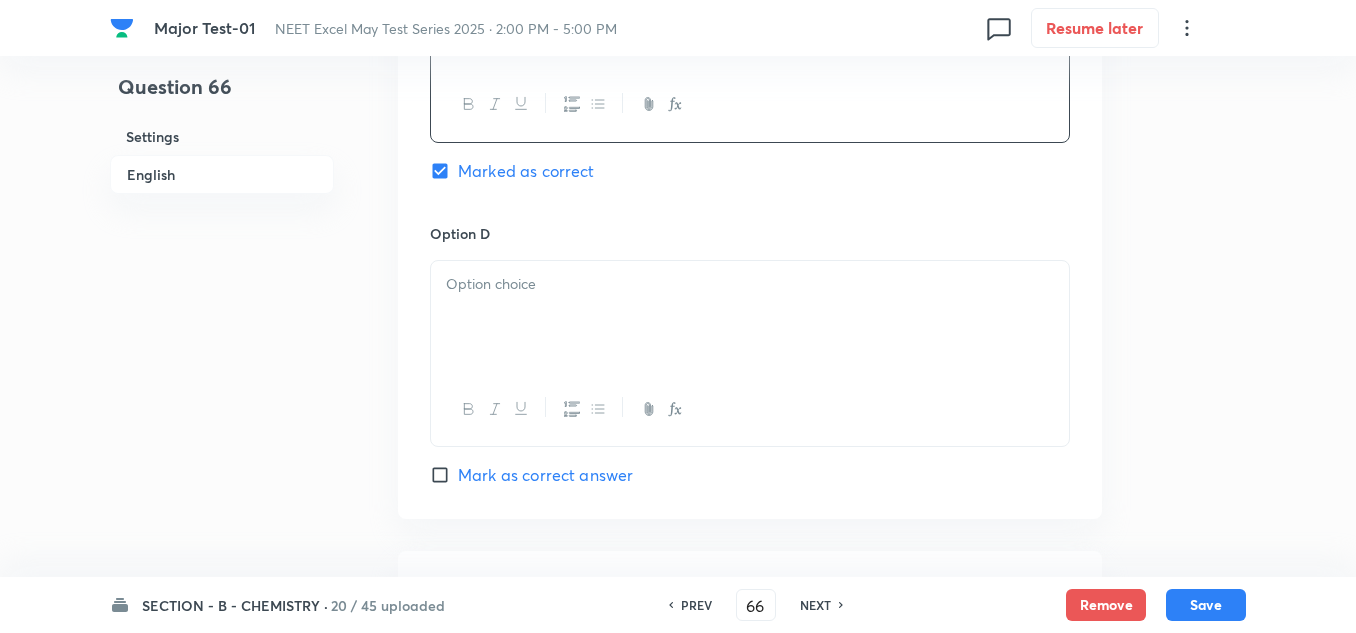 scroll, scrollTop: 1700, scrollLeft: 0, axis: vertical 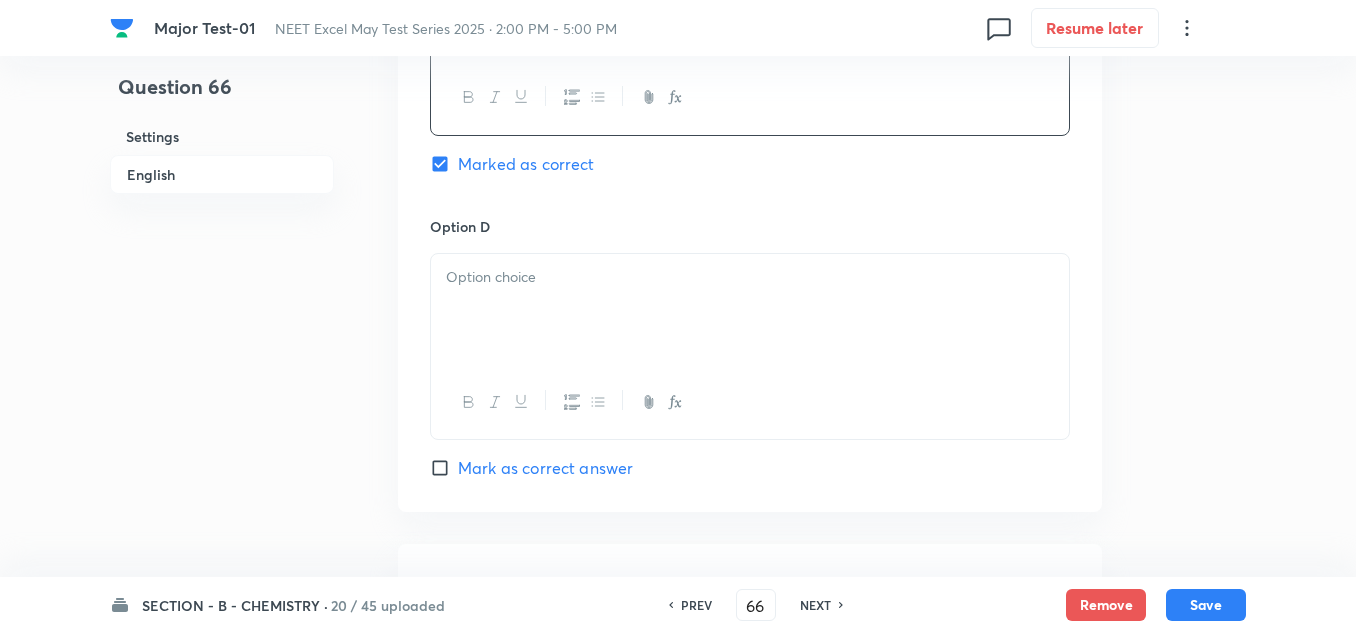 click at bounding box center [750, 310] 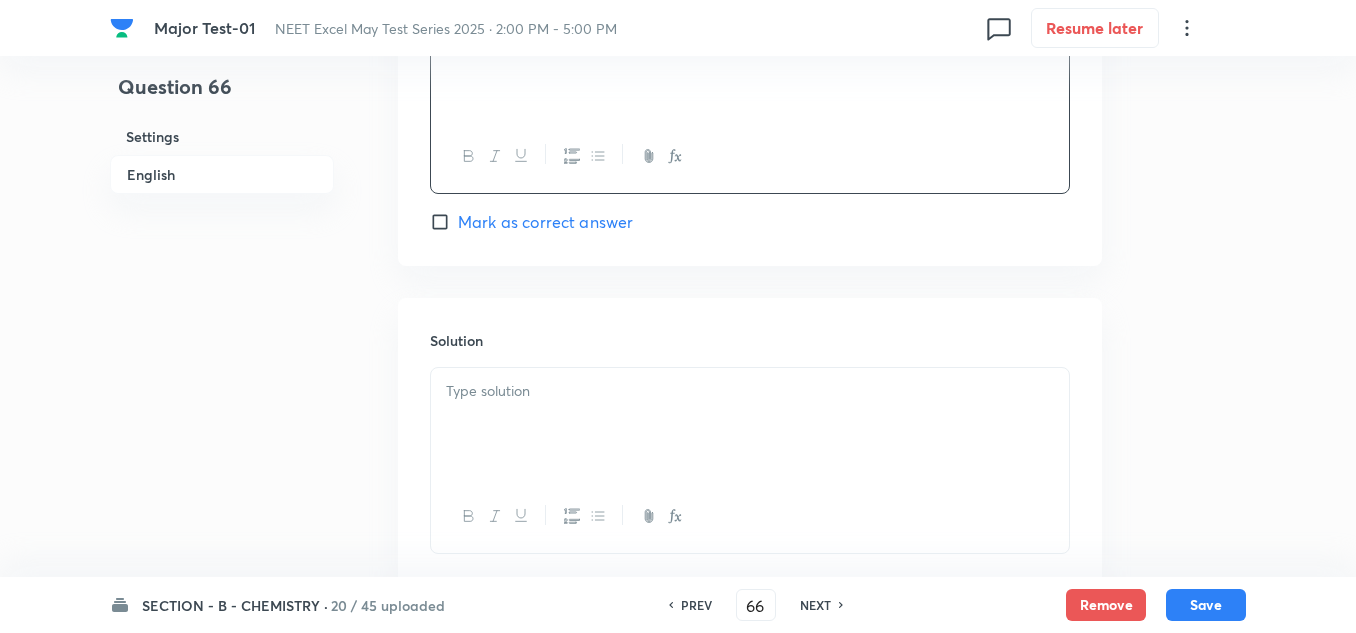 scroll, scrollTop: 2000, scrollLeft: 0, axis: vertical 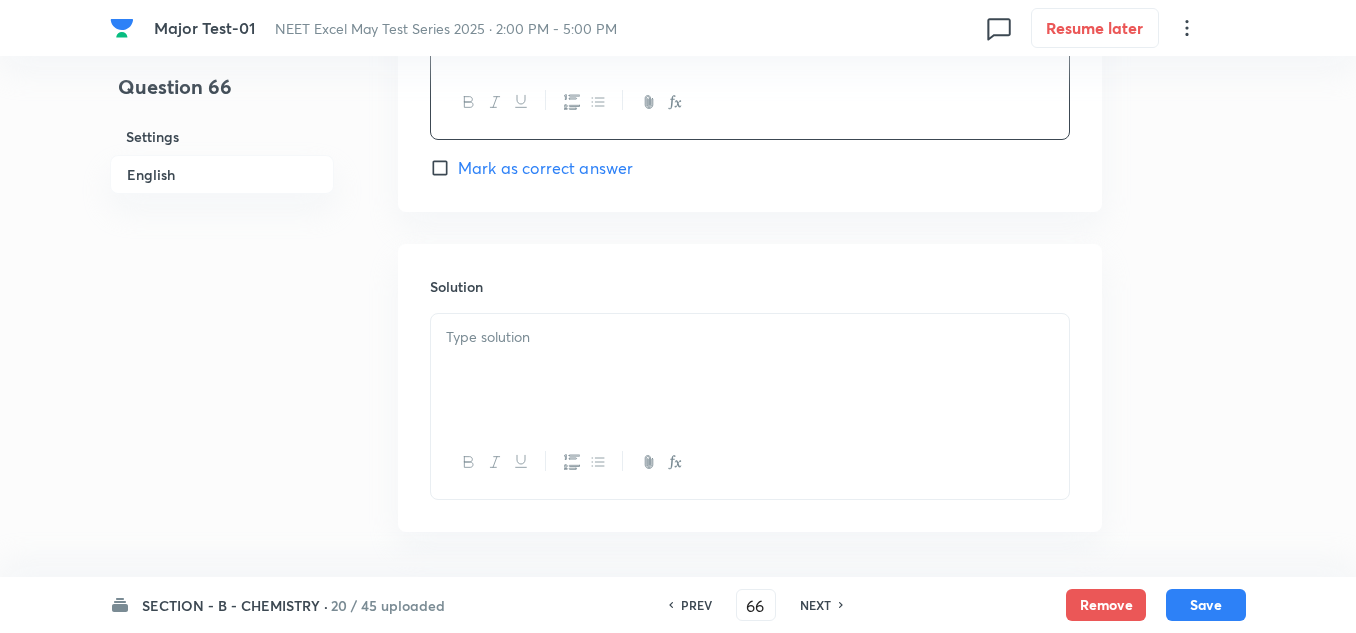 click at bounding box center [750, 370] 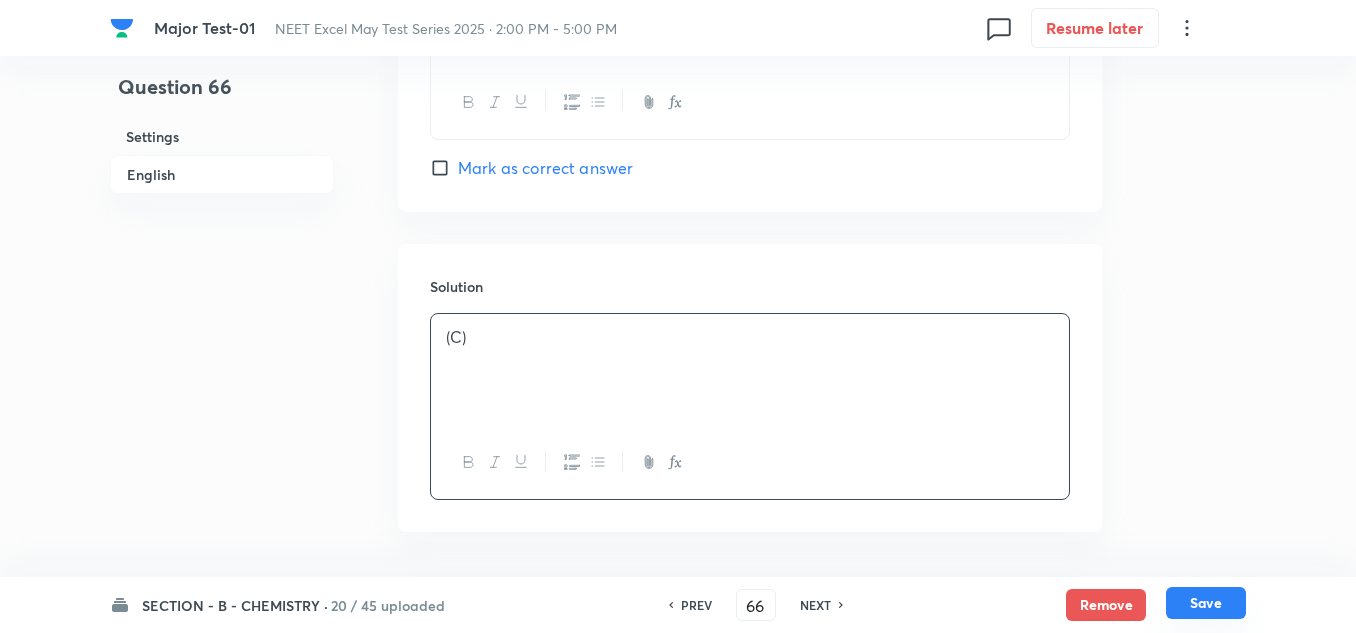 click on "Save" at bounding box center (1206, 603) 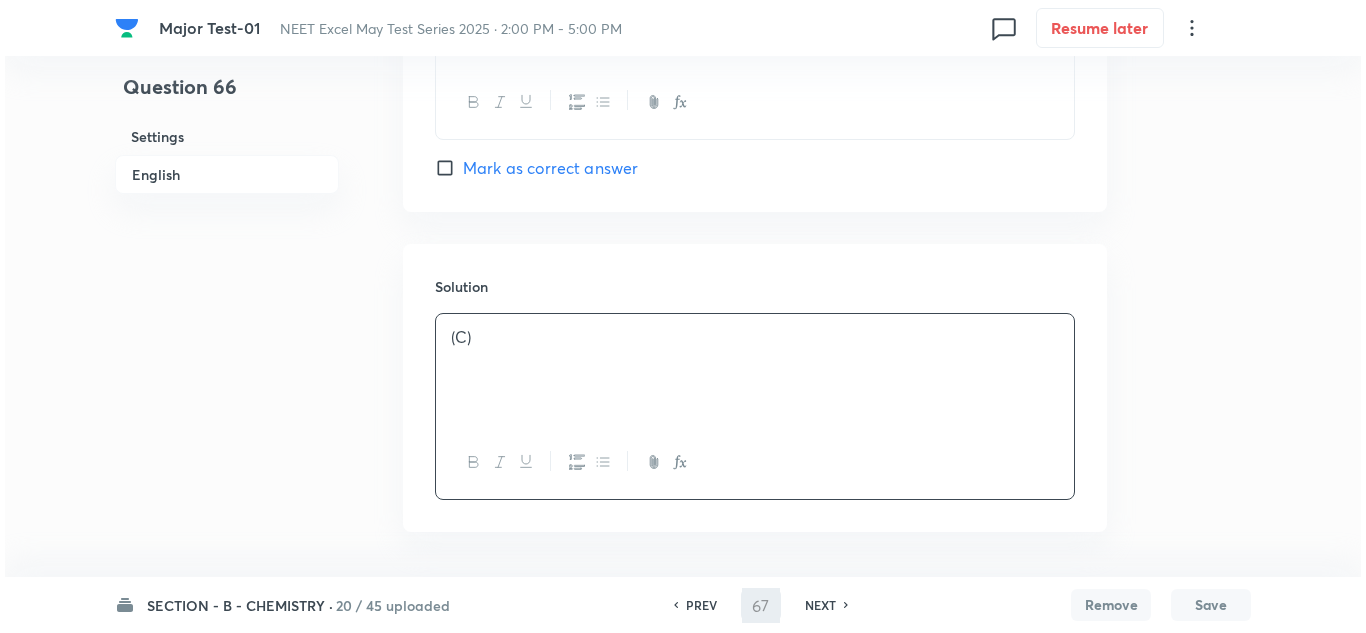 scroll, scrollTop: 0, scrollLeft: 0, axis: both 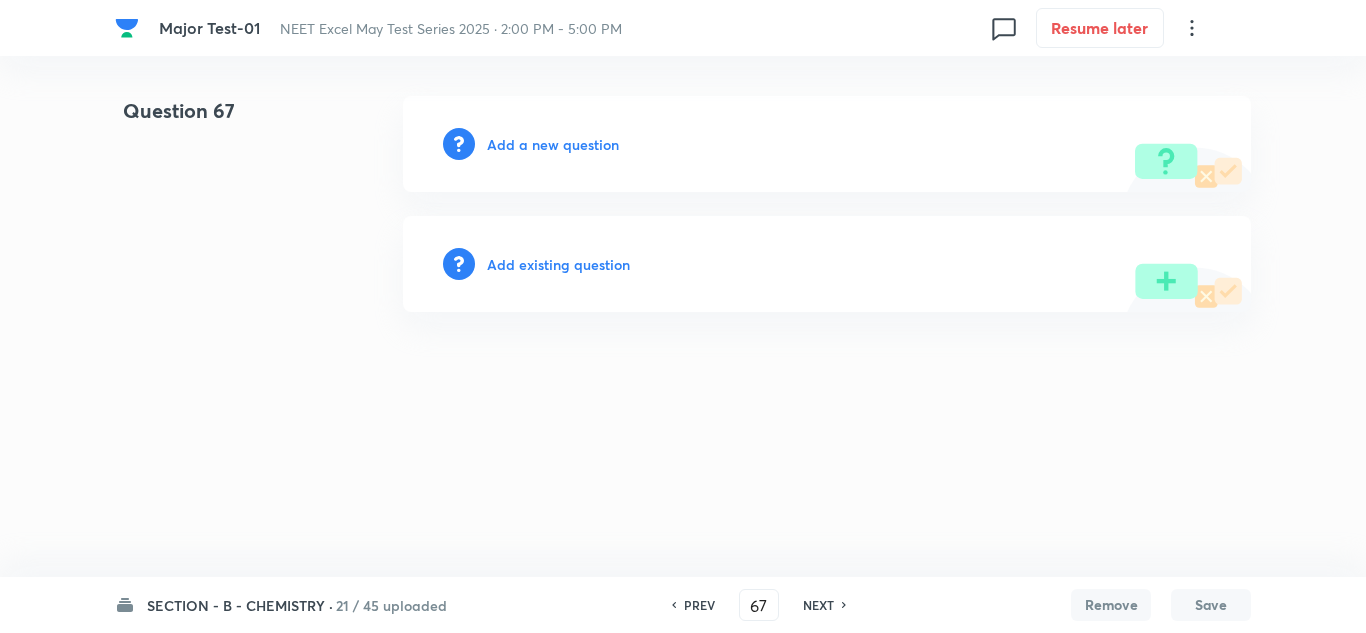click on "Add a new question" at bounding box center (553, 144) 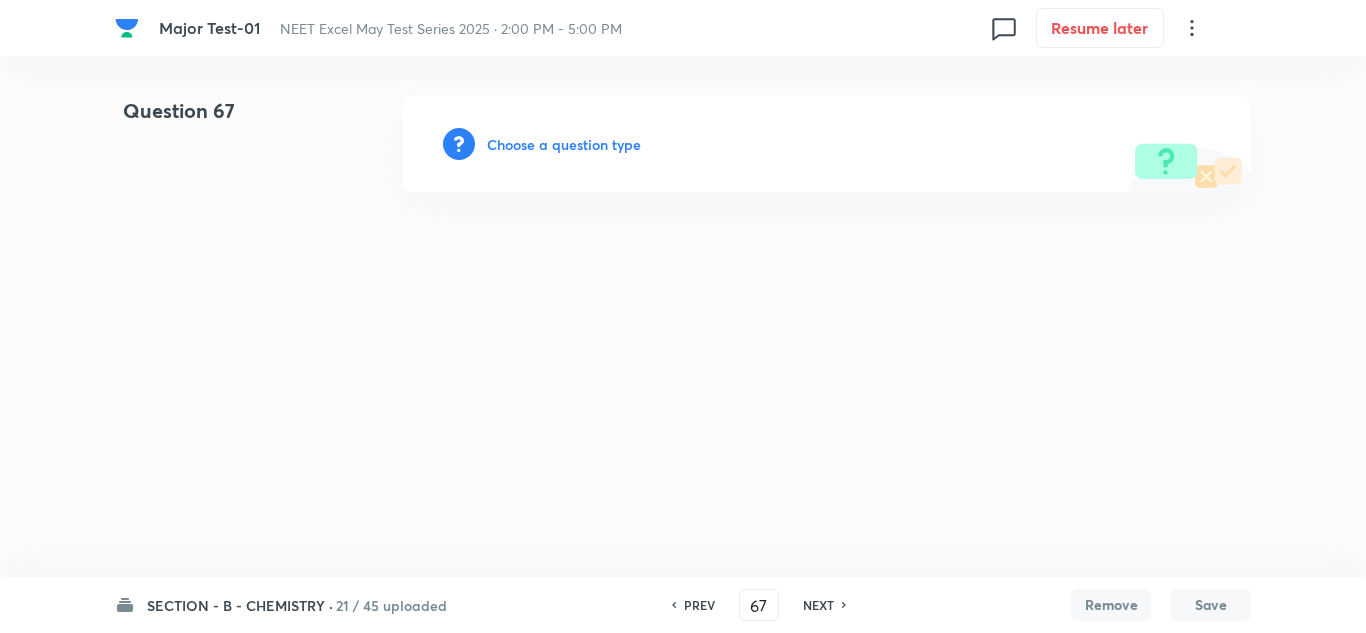 click on "Choose a question type" at bounding box center (564, 144) 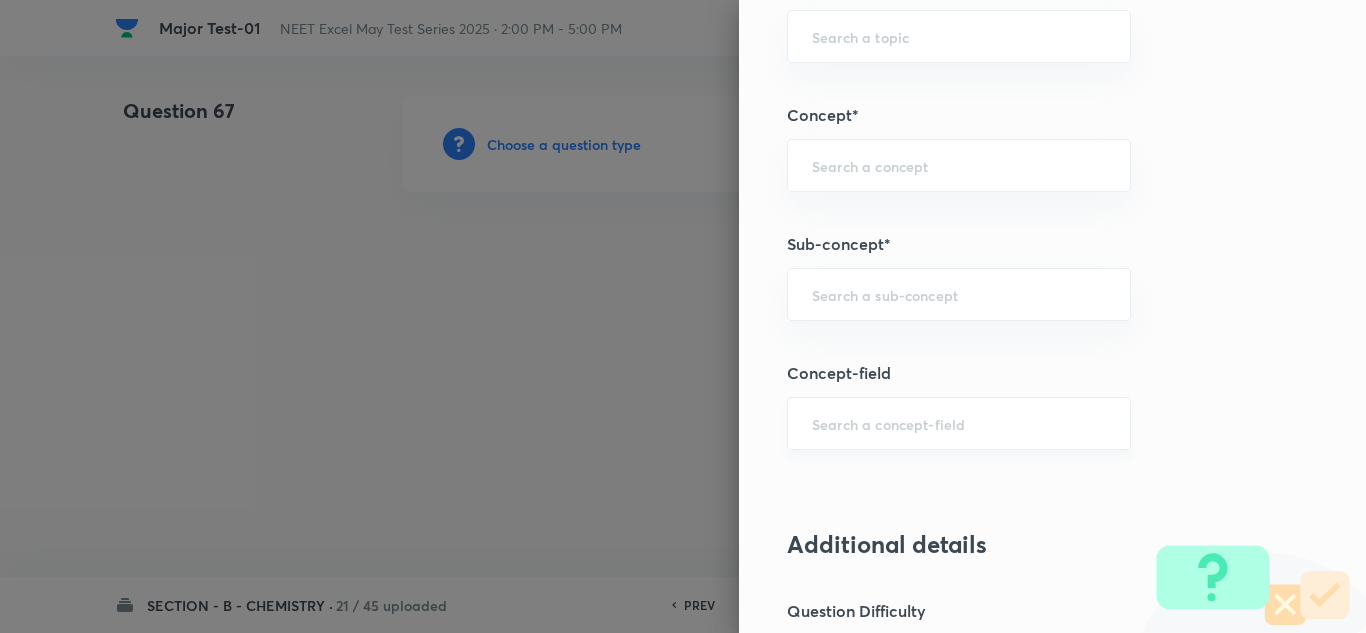 scroll, scrollTop: 1200, scrollLeft: 0, axis: vertical 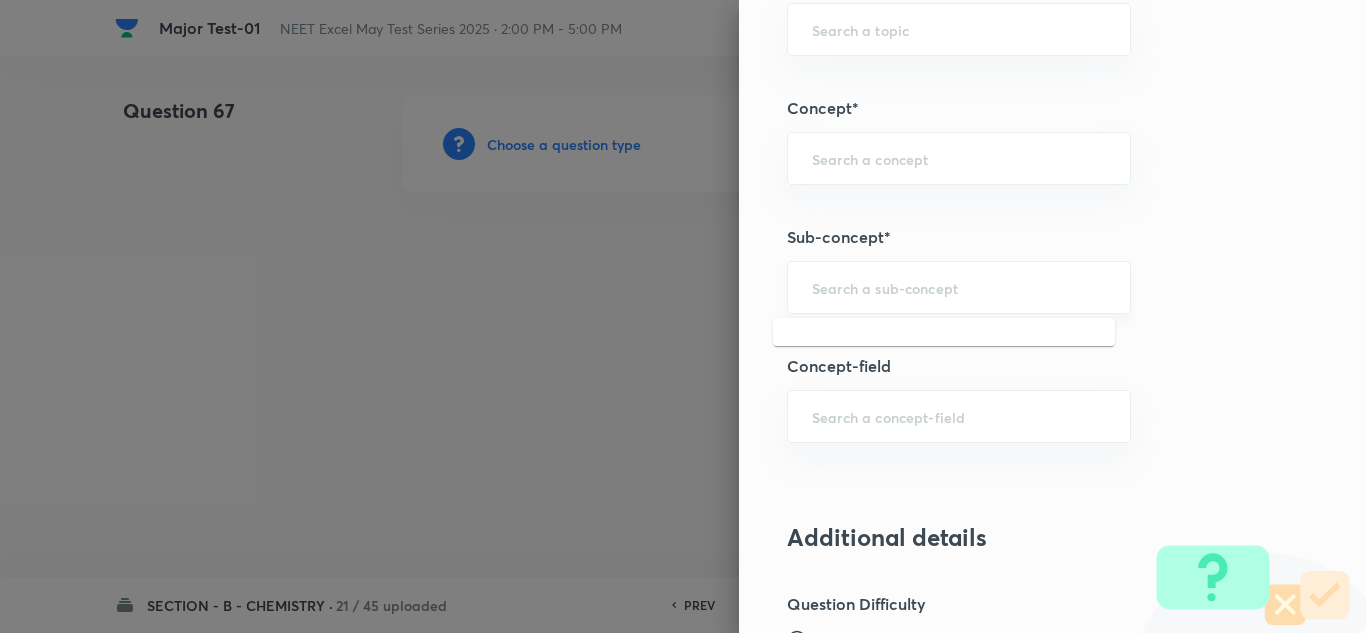 click at bounding box center (959, 287) 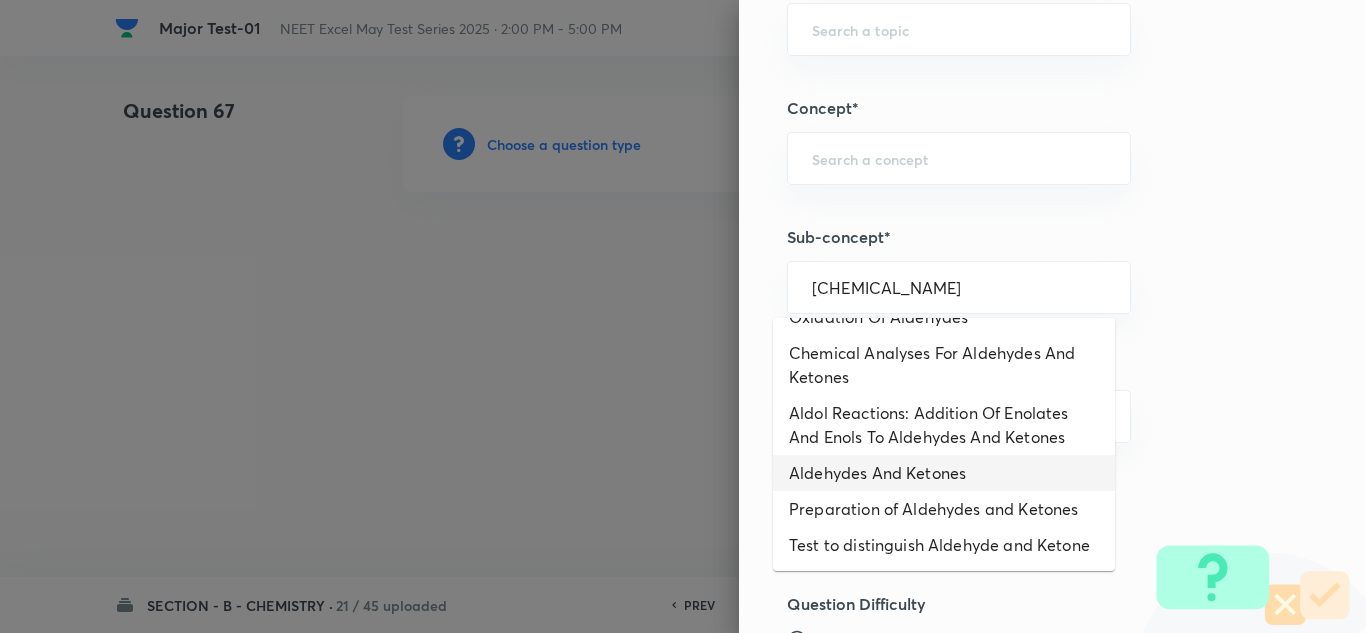 scroll, scrollTop: 147, scrollLeft: 0, axis: vertical 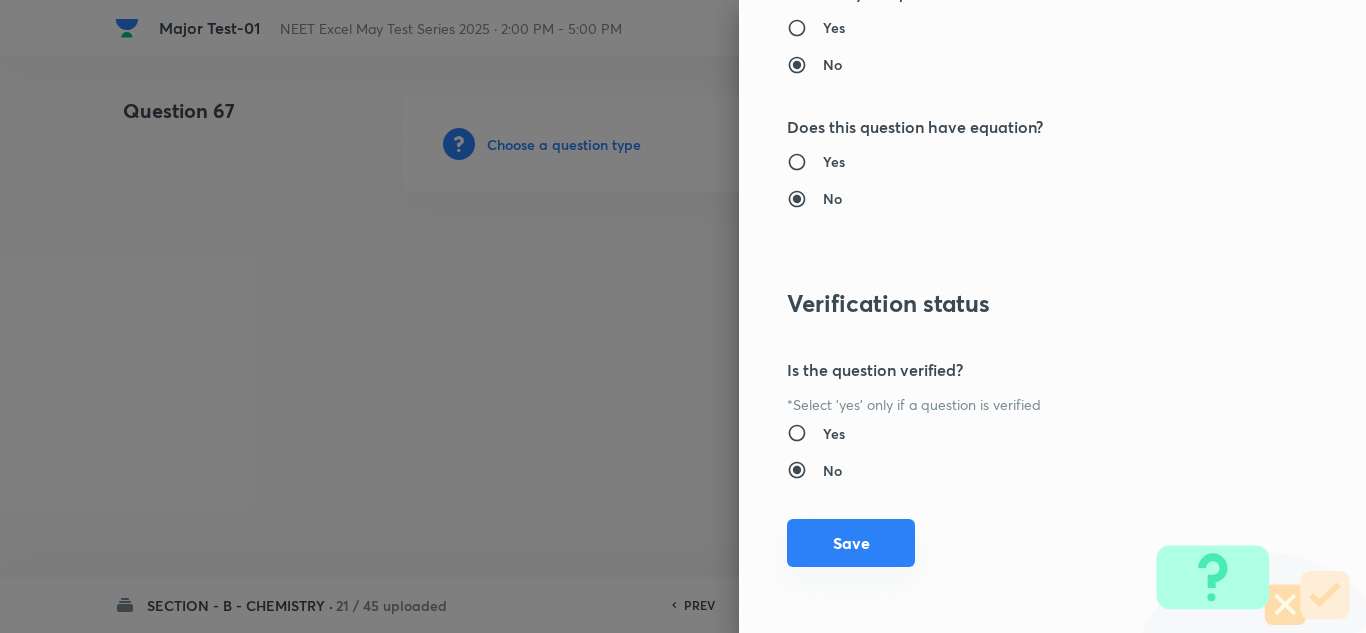 click on "Save" at bounding box center (851, 543) 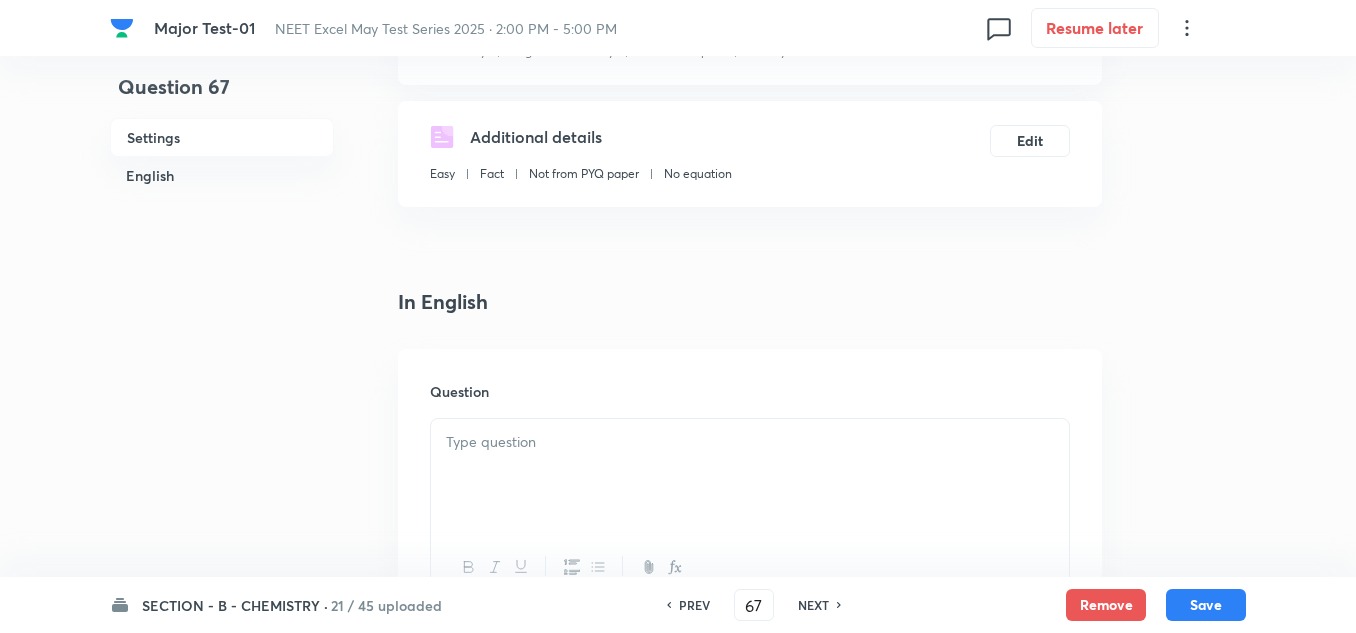 scroll, scrollTop: 400, scrollLeft: 0, axis: vertical 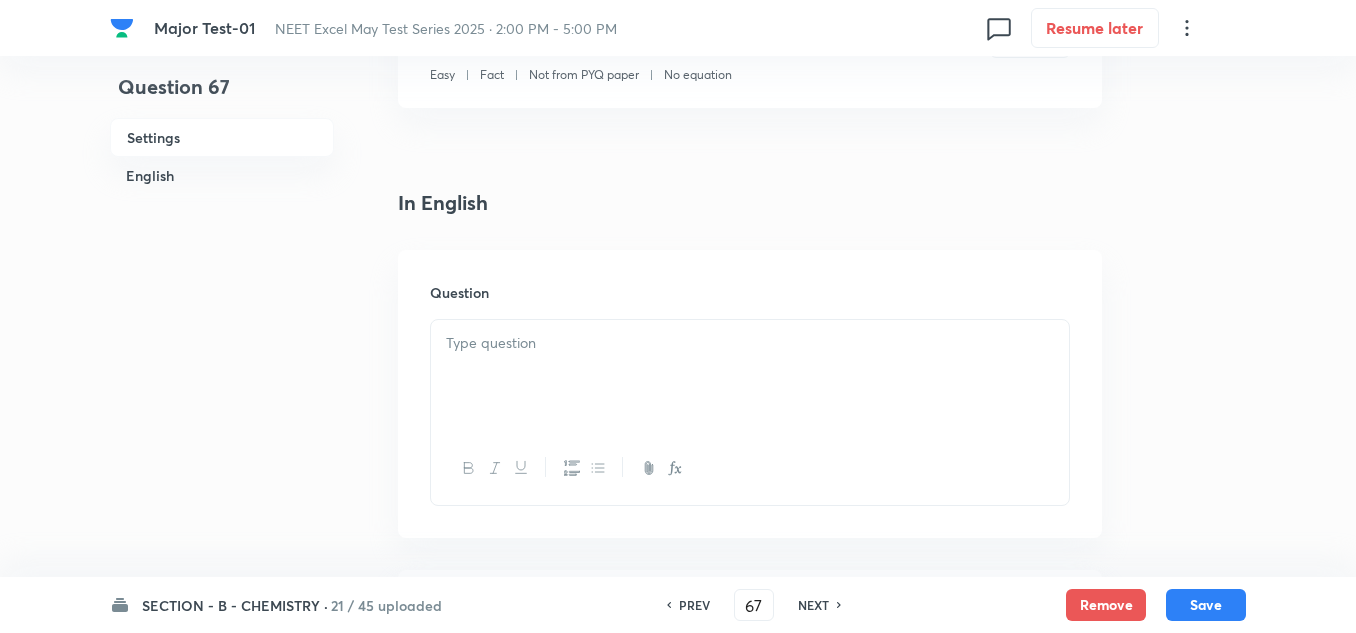 click at bounding box center [750, 376] 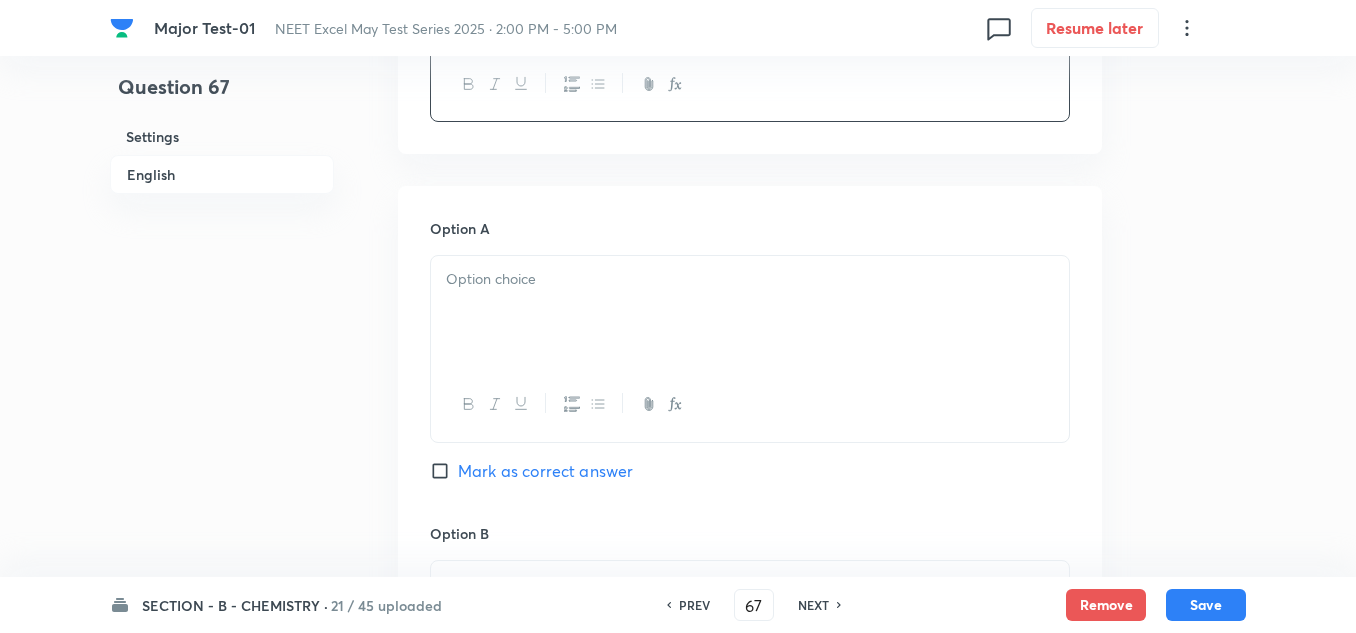 scroll, scrollTop: 800, scrollLeft: 0, axis: vertical 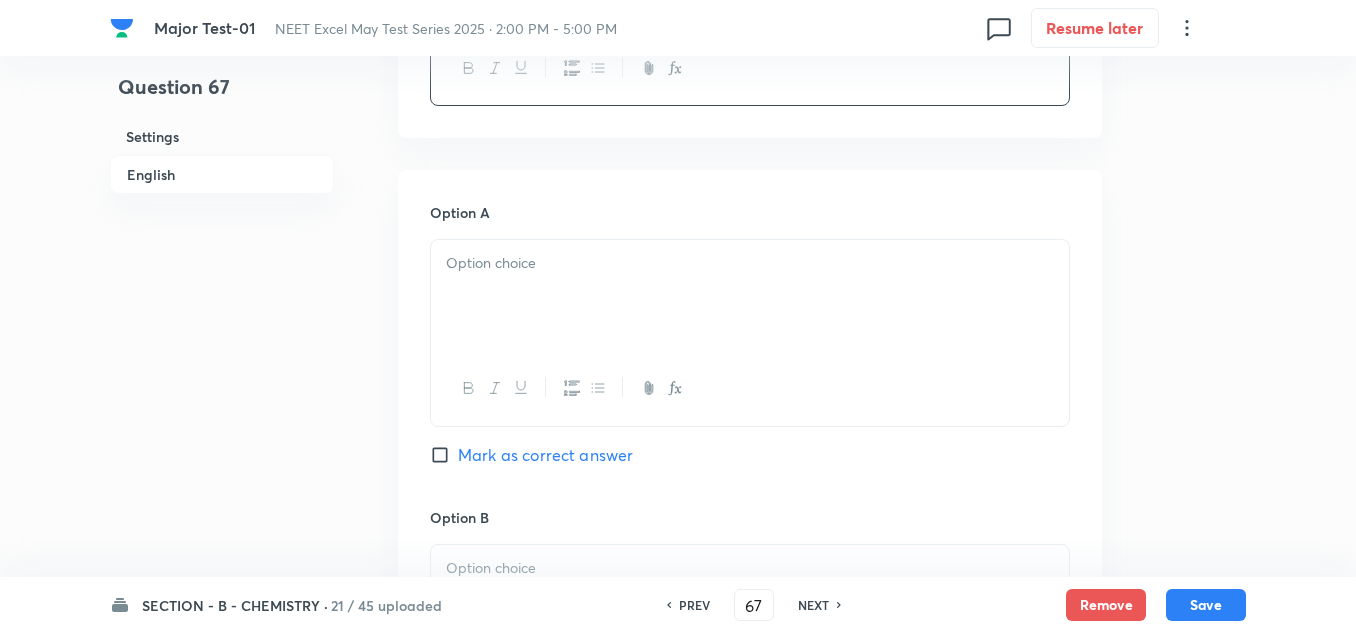 click at bounding box center (750, 296) 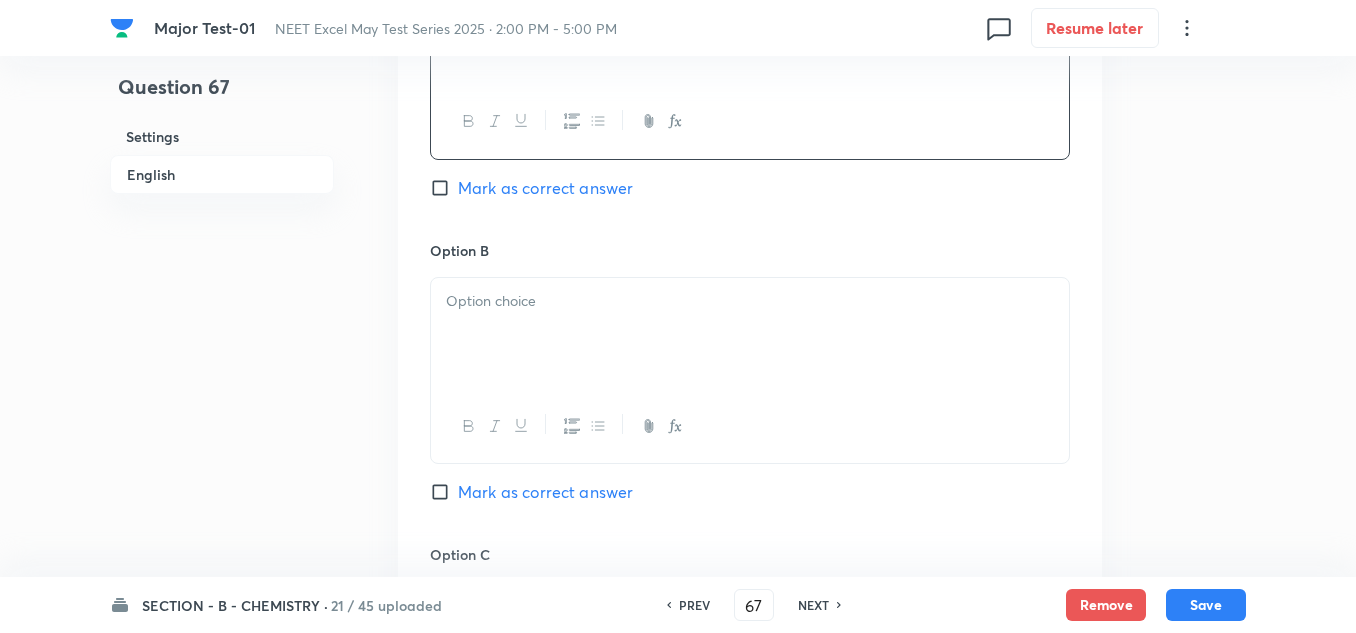 scroll, scrollTop: 1100, scrollLeft: 0, axis: vertical 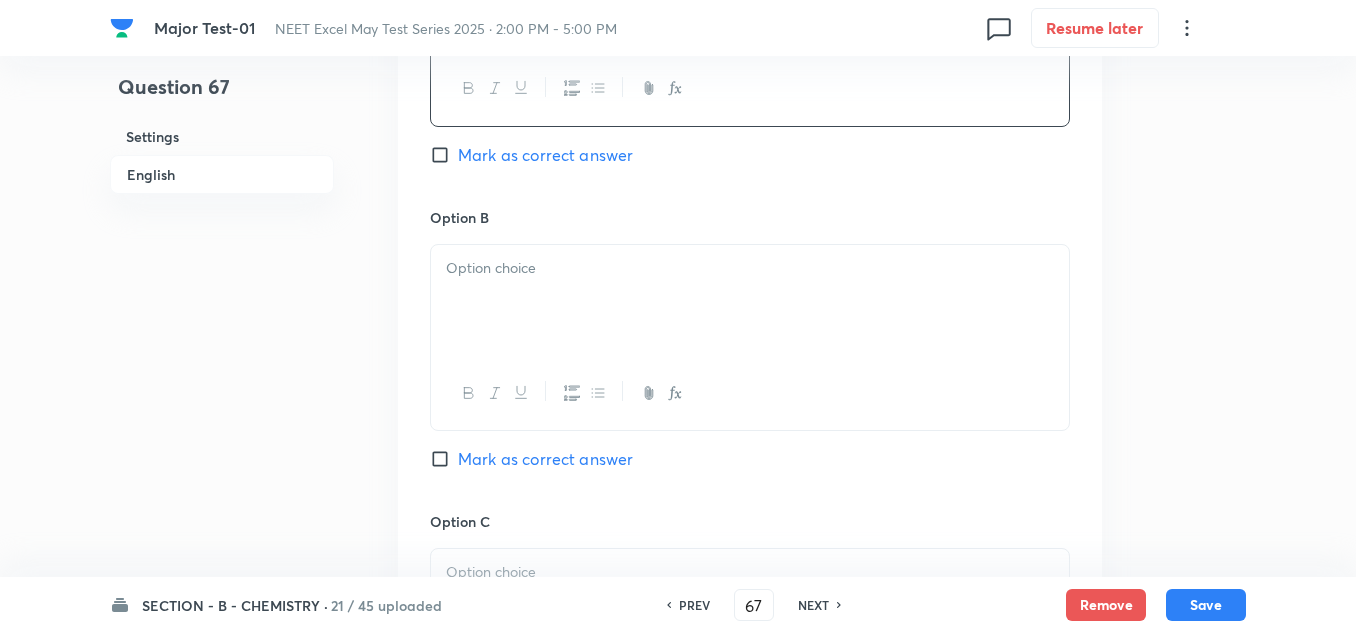 click at bounding box center [750, 301] 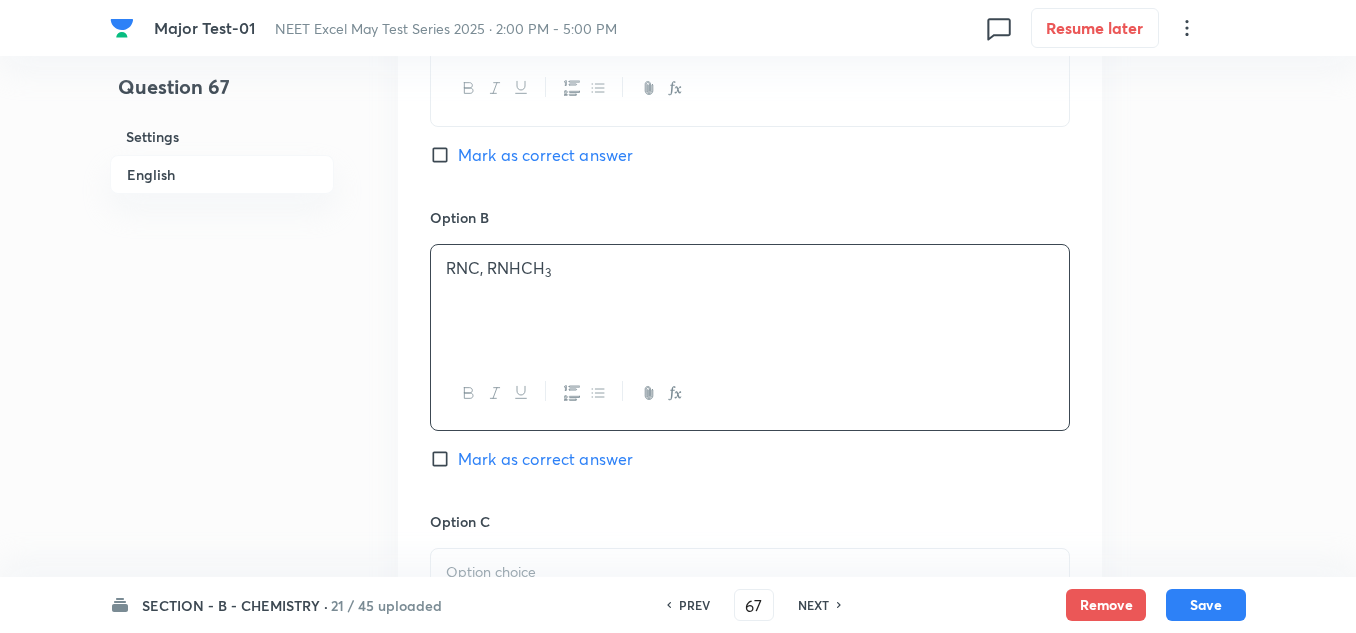 click on "Mark as correct answer" at bounding box center [545, 459] 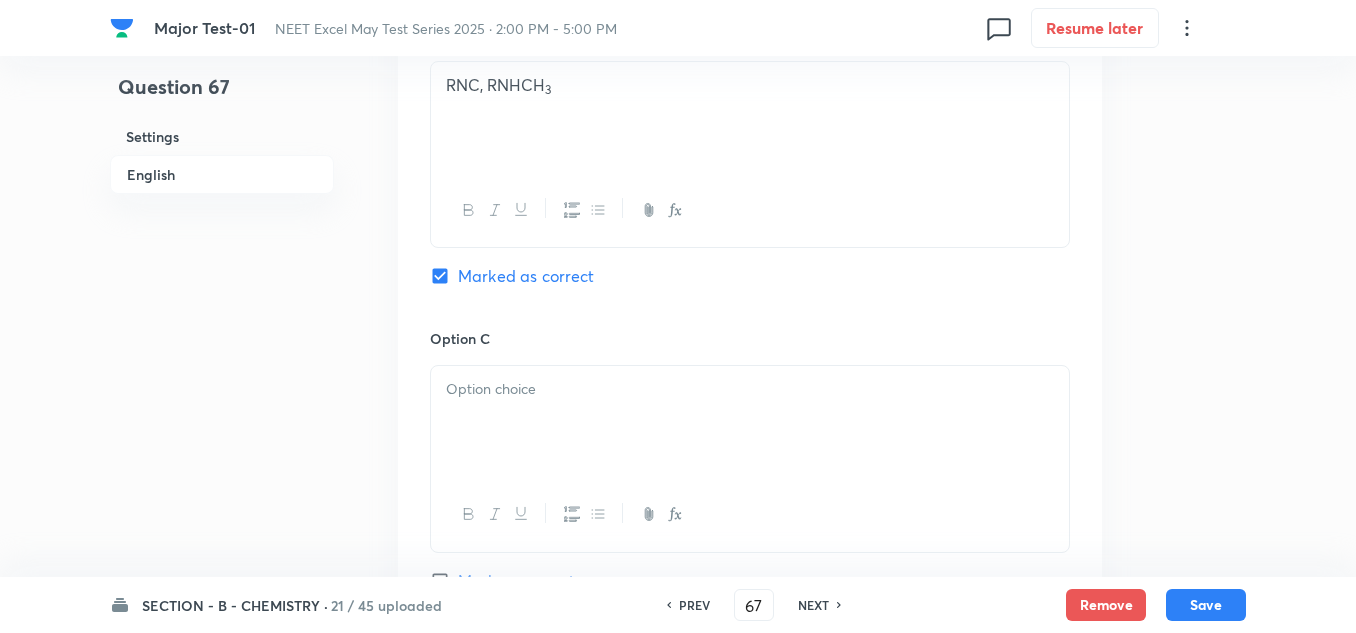 scroll, scrollTop: 1300, scrollLeft: 0, axis: vertical 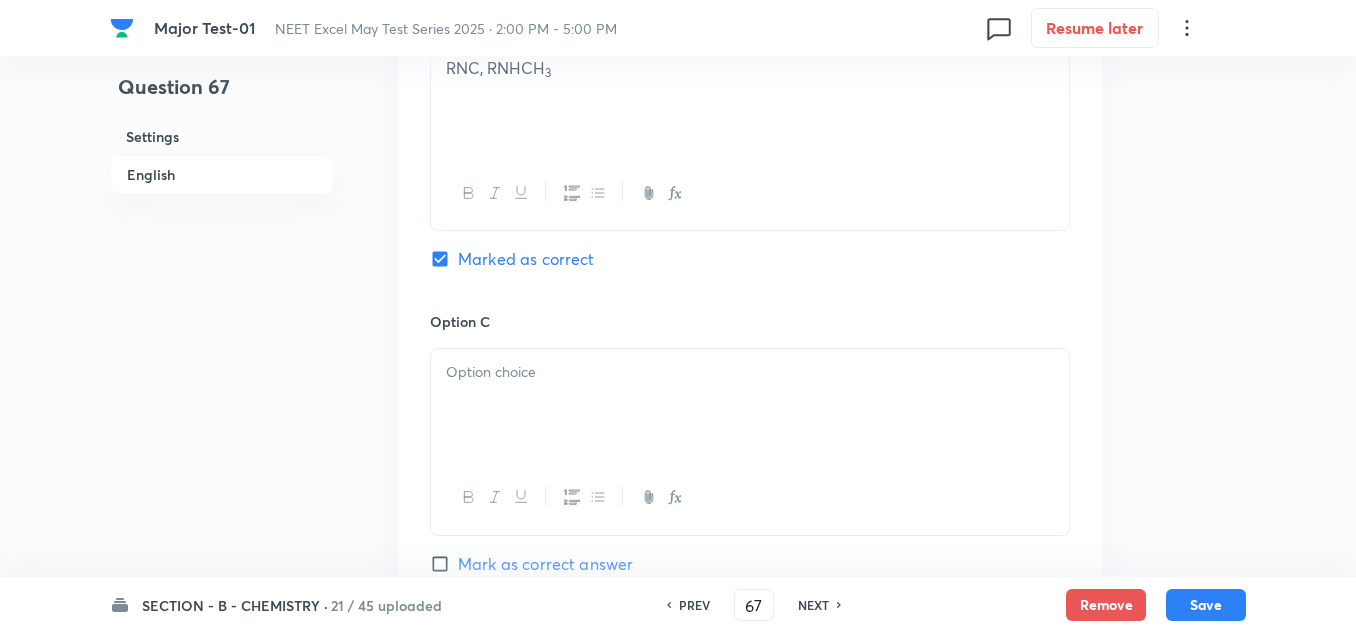 click at bounding box center (750, 405) 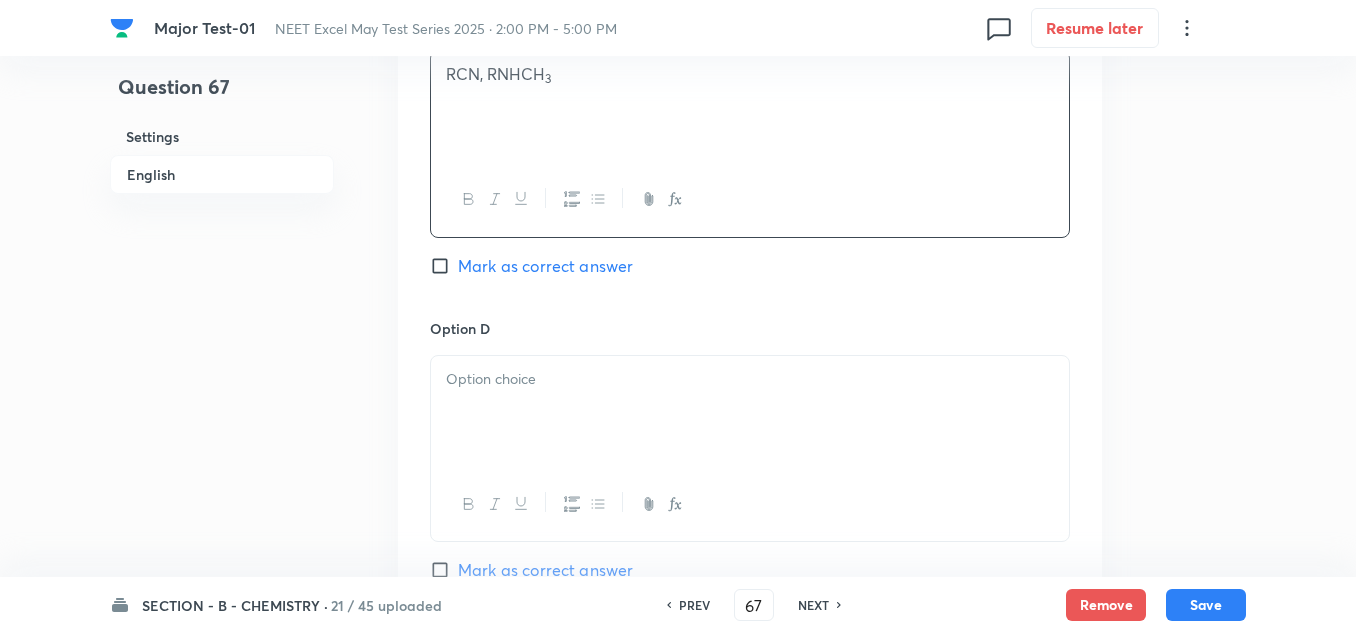 scroll, scrollTop: 1600, scrollLeft: 0, axis: vertical 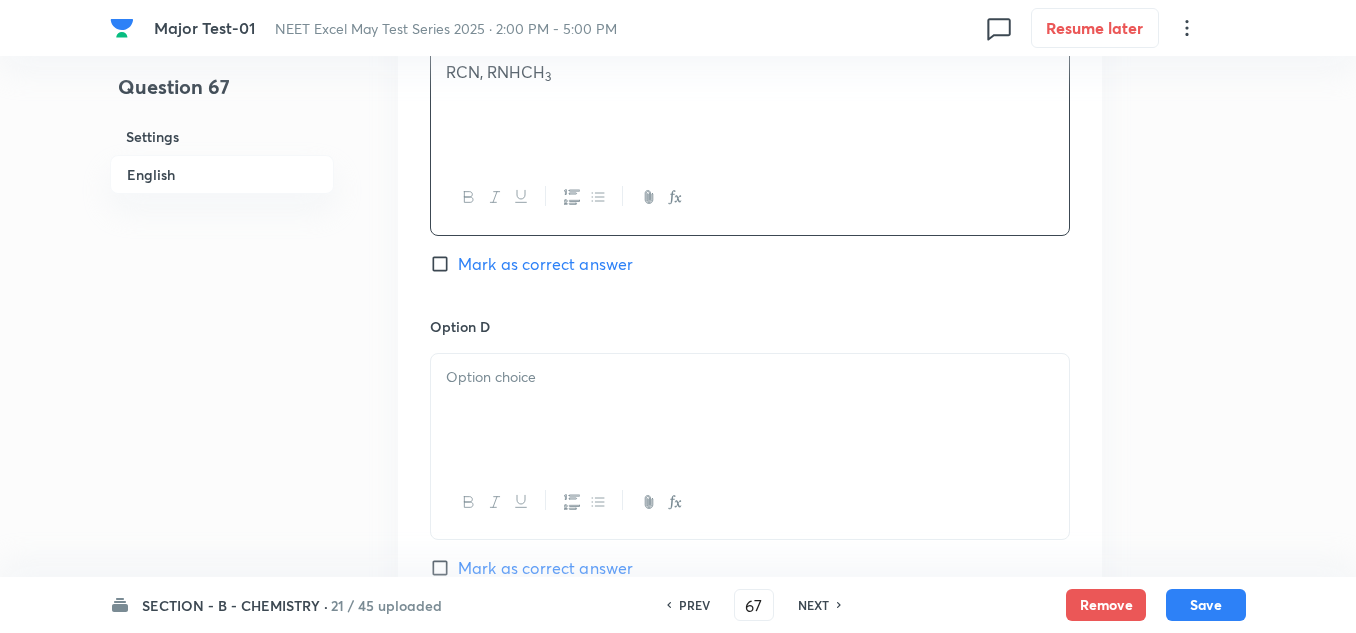 click at bounding box center [750, 410] 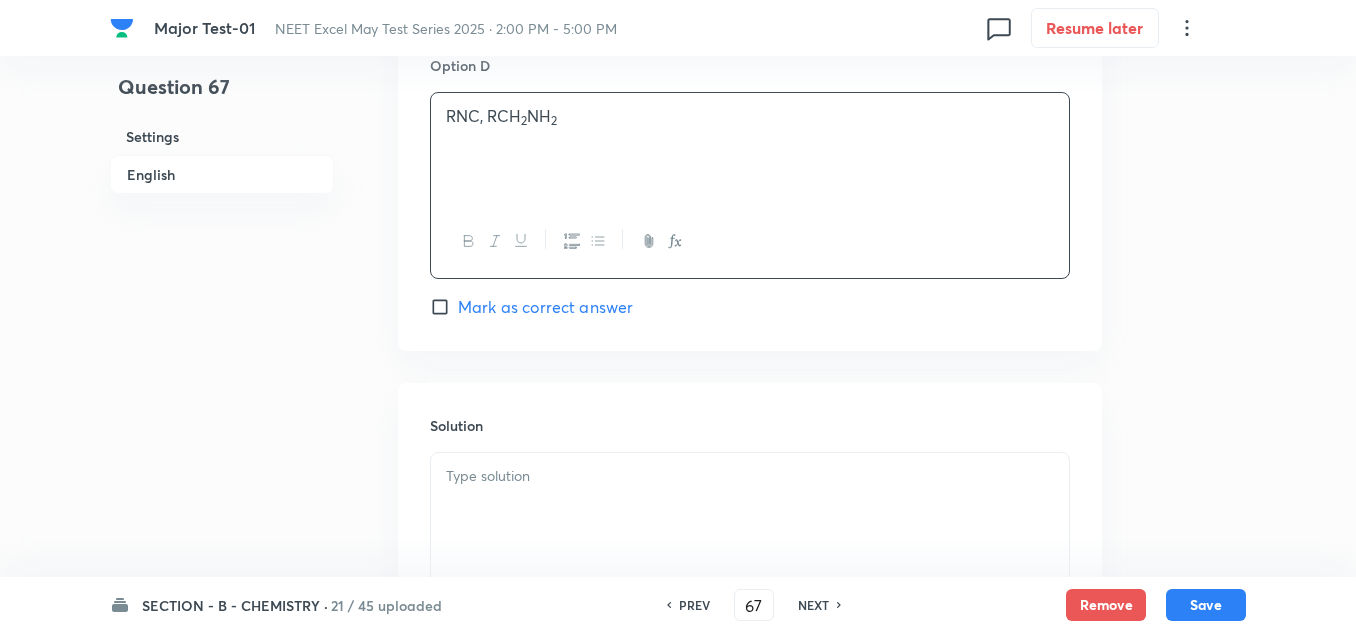 scroll, scrollTop: 1900, scrollLeft: 0, axis: vertical 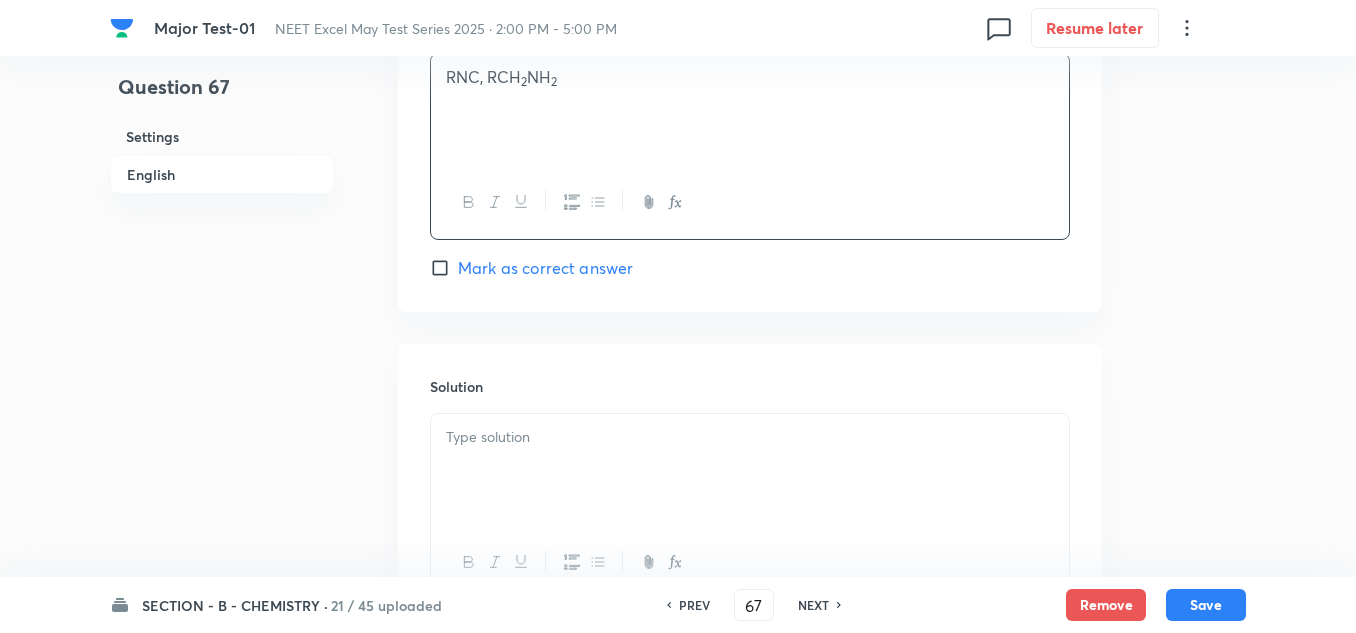 click at bounding box center [750, 470] 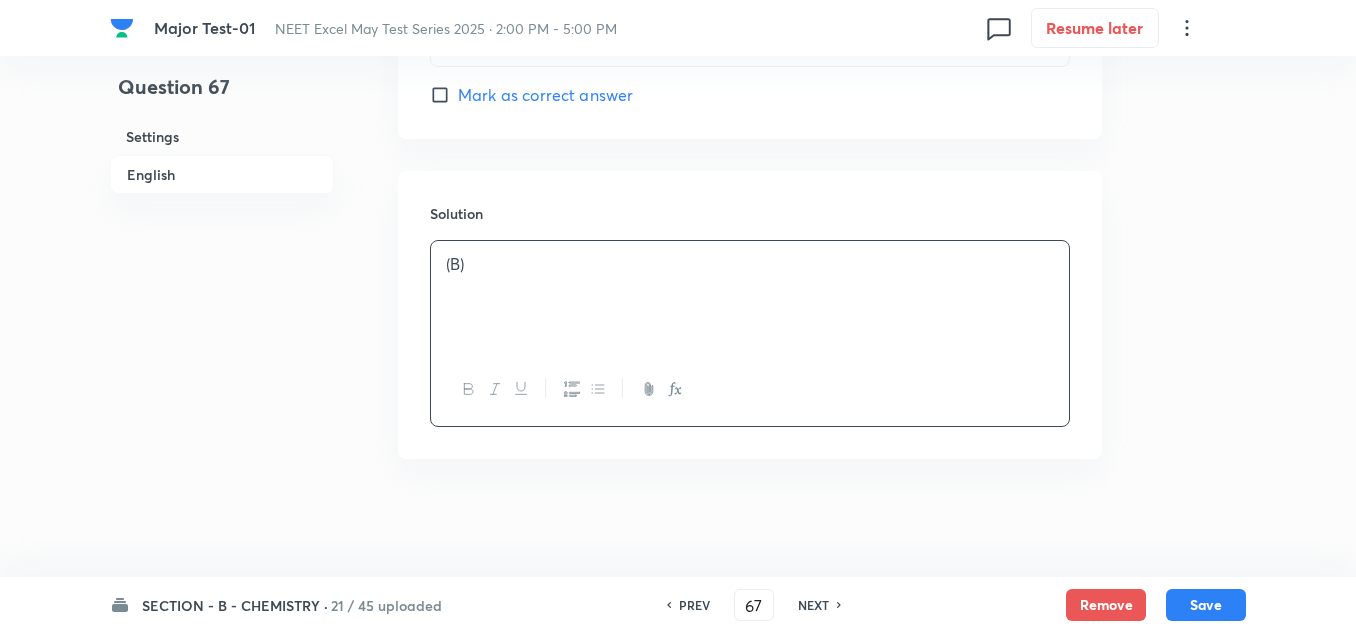scroll, scrollTop: 2075, scrollLeft: 0, axis: vertical 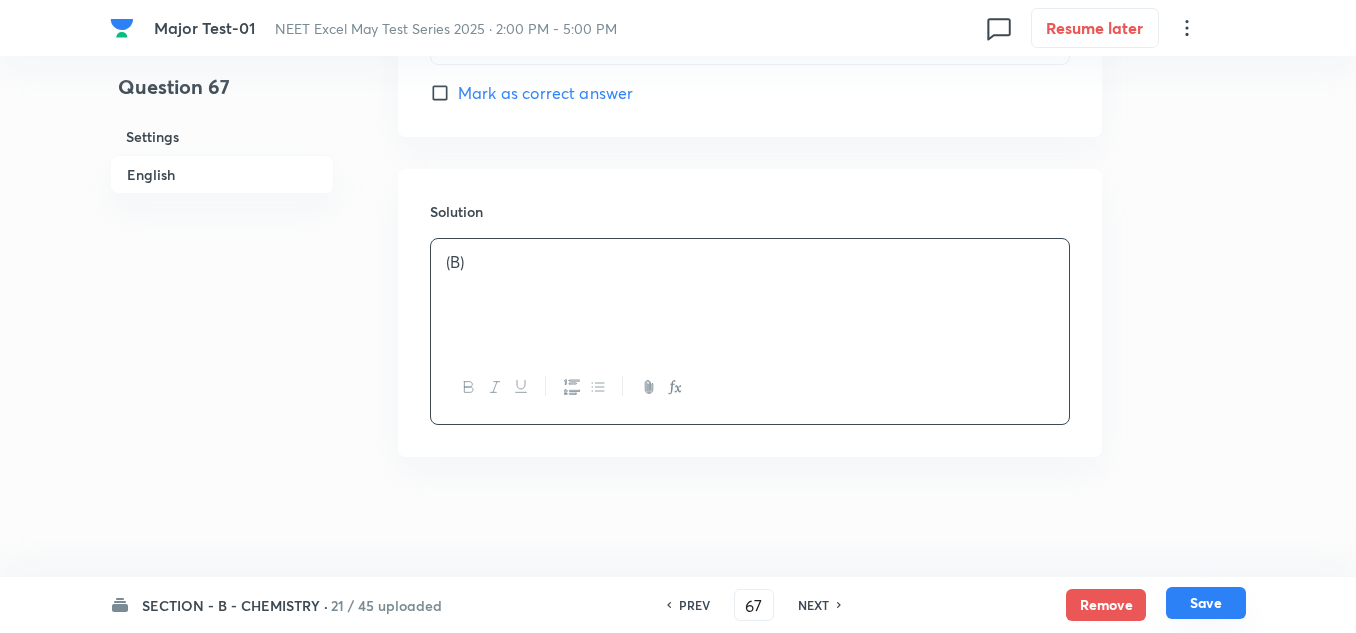 click on "Save" at bounding box center (1206, 603) 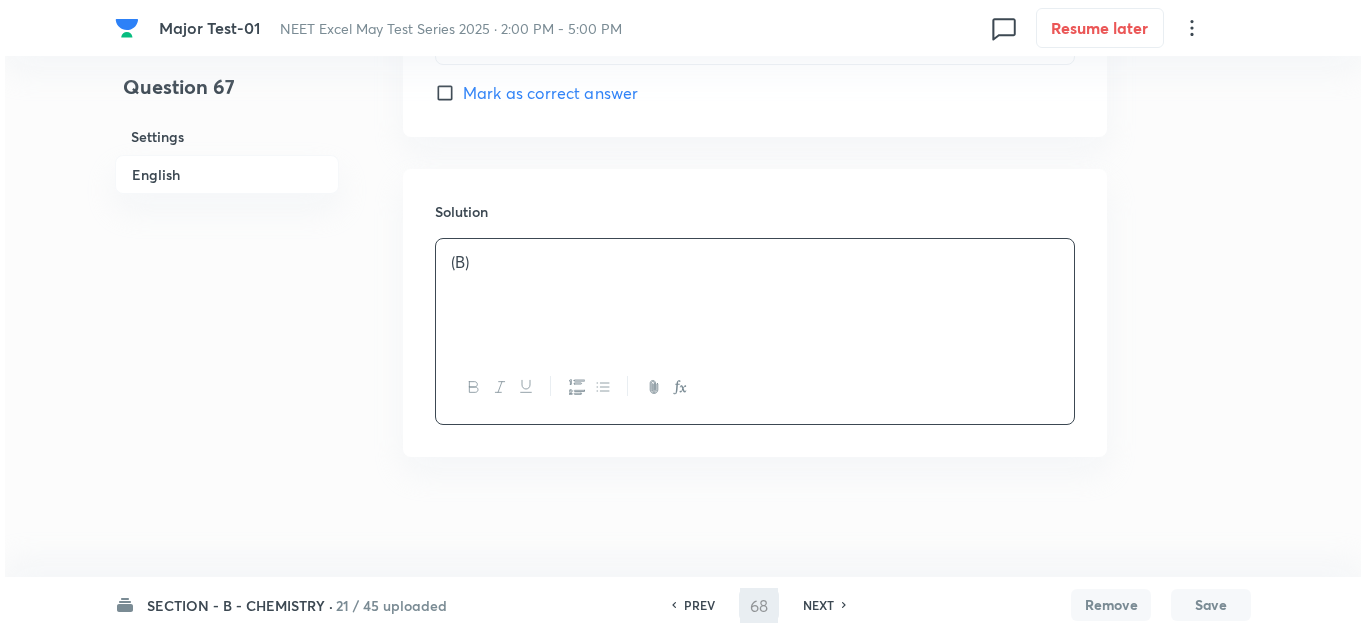 scroll, scrollTop: 0, scrollLeft: 0, axis: both 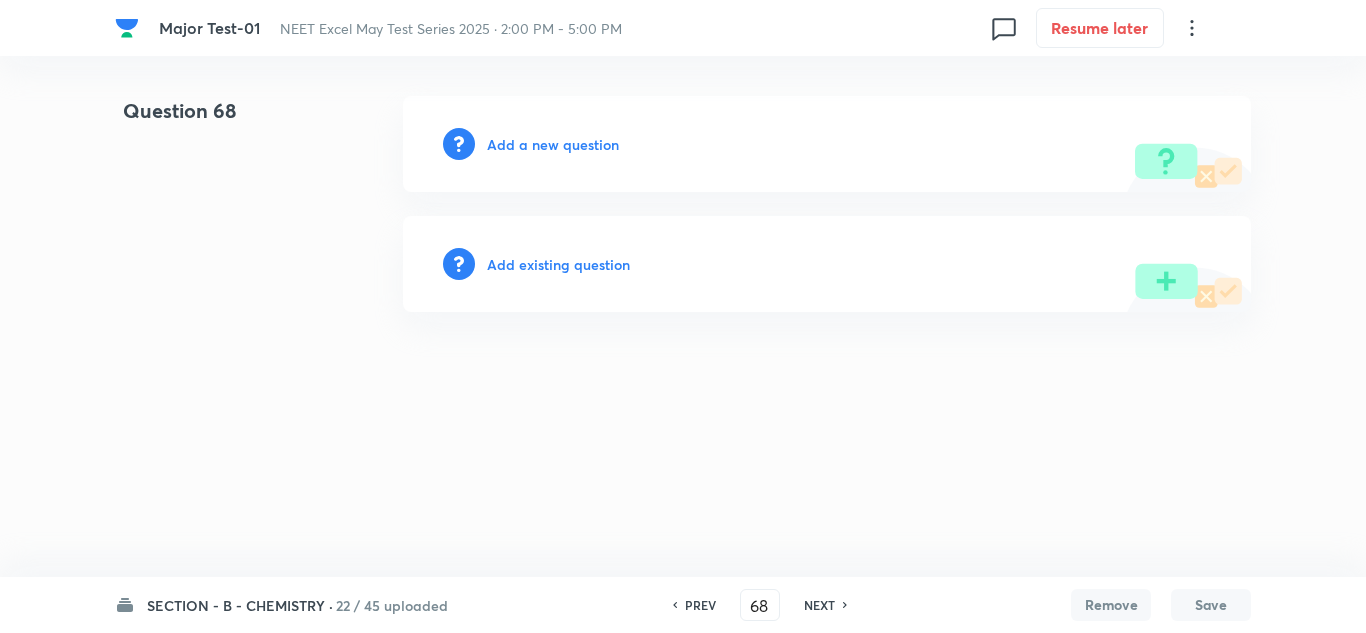 click on "Add a new question" at bounding box center (553, 144) 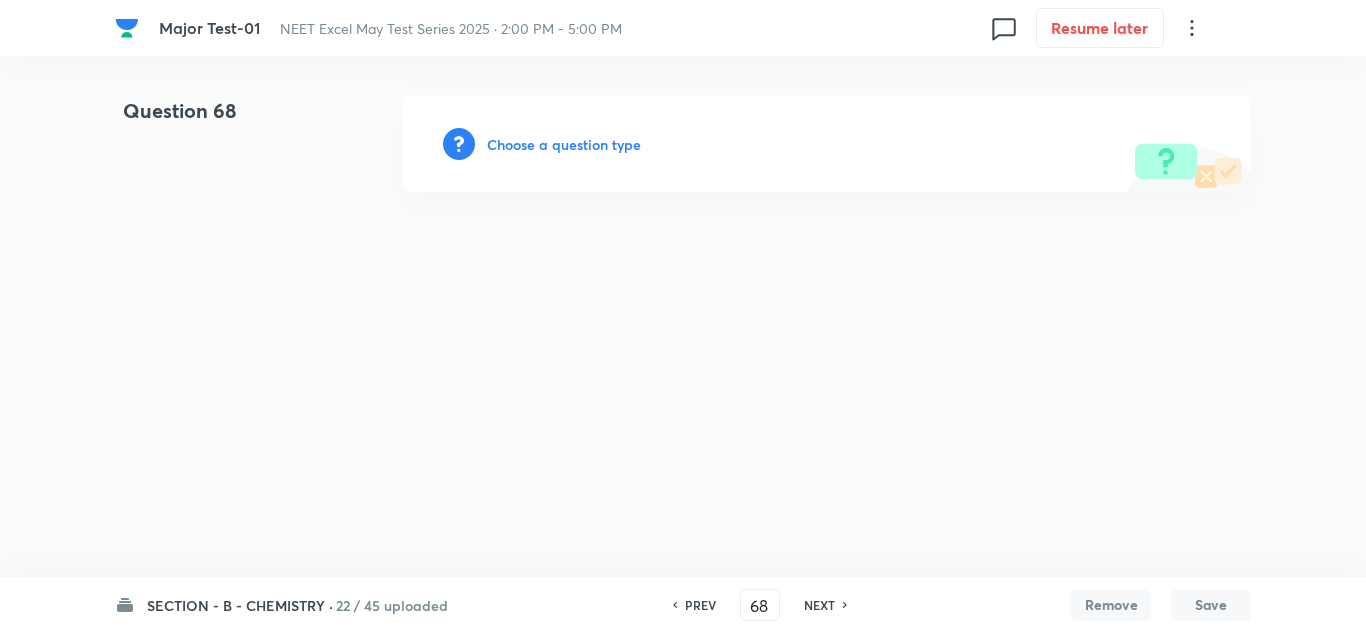 click on "Choose a question type" at bounding box center (564, 144) 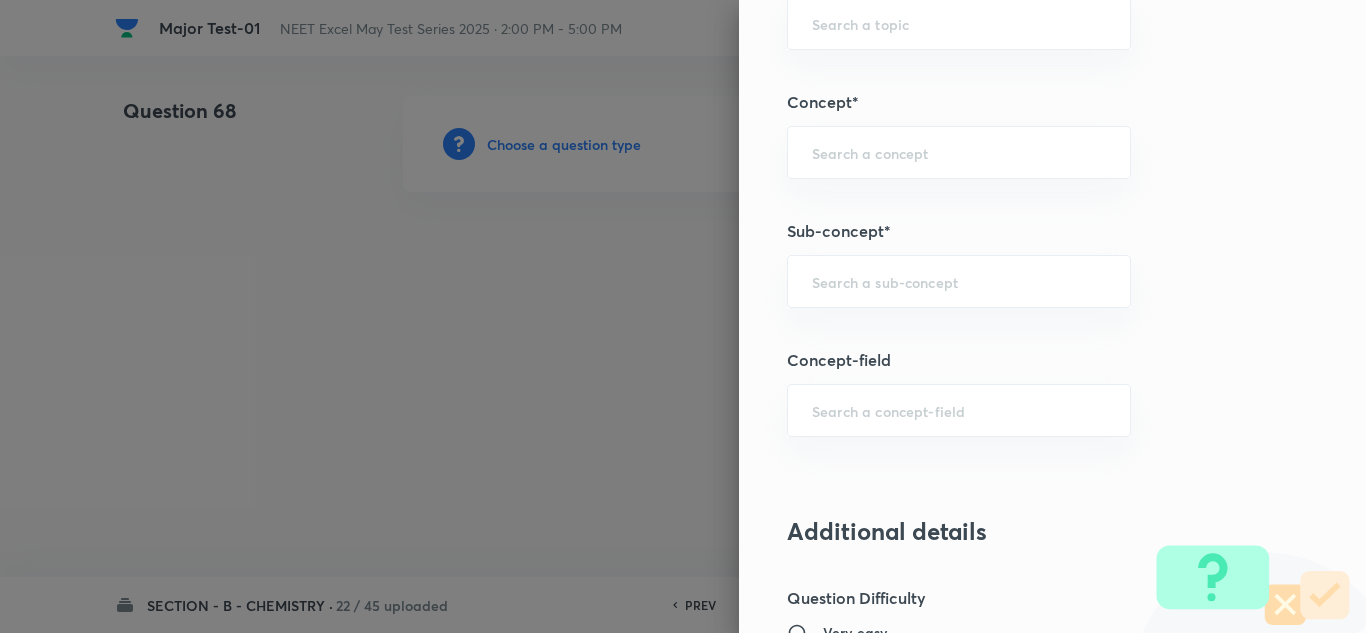 scroll, scrollTop: 1200, scrollLeft: 0, axis: vertical 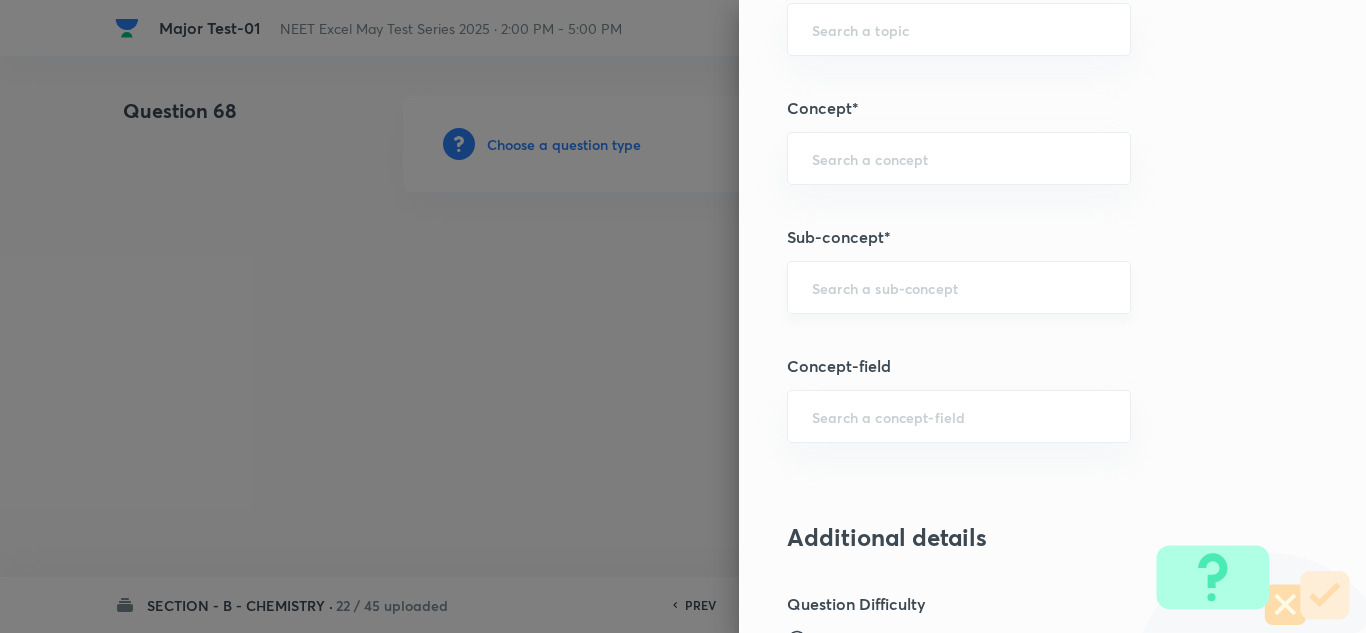 click at bounding box center (959, 287) 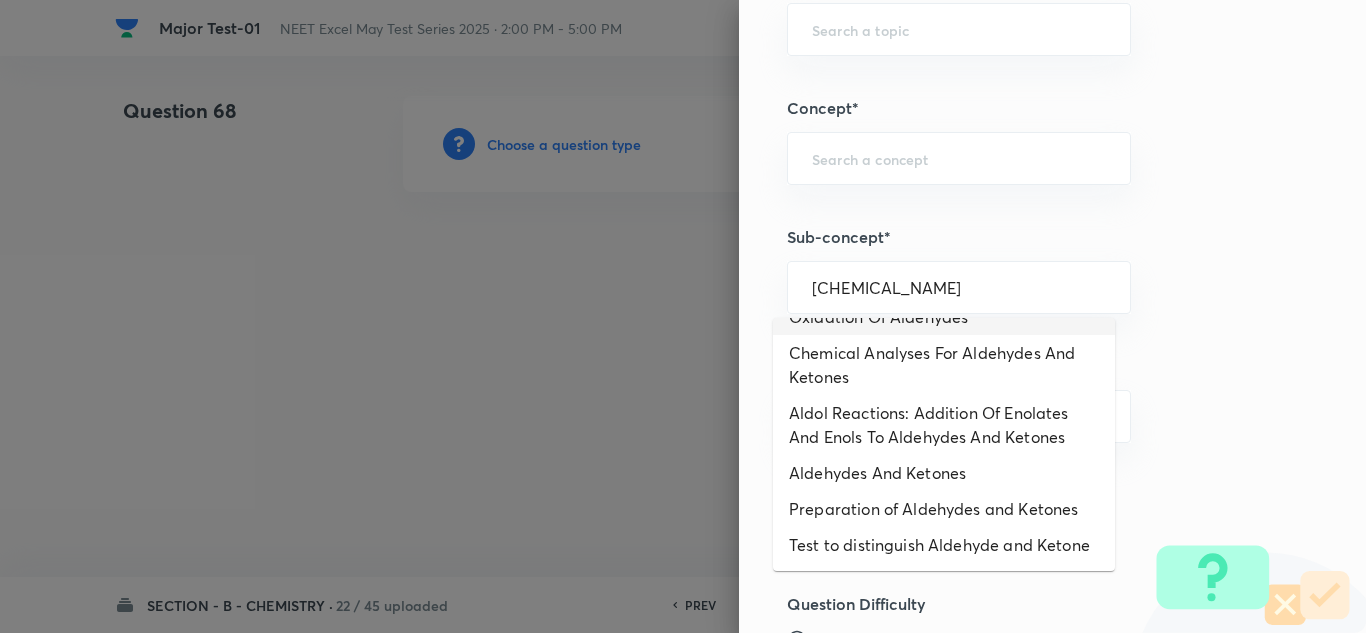 scroll, scrollTop: 147, scrollLeft: 0, axis: vertical 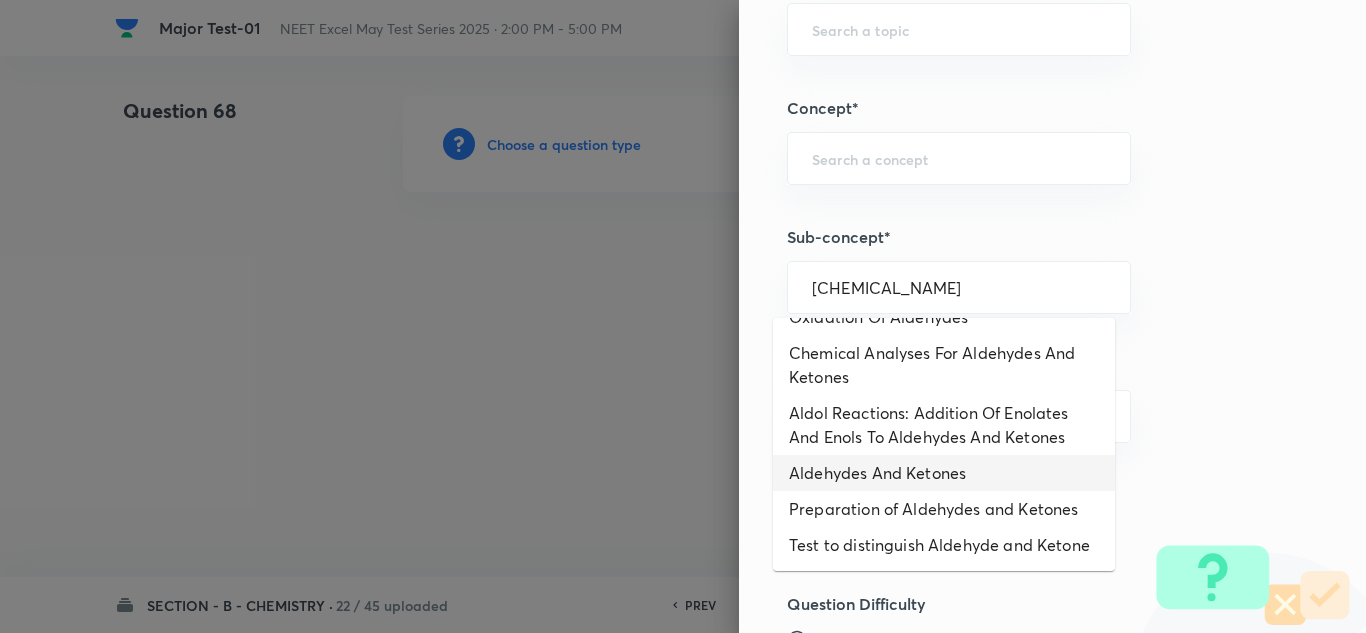 click on "Aldehydes And Ketones" at bounding box center [944, 473] 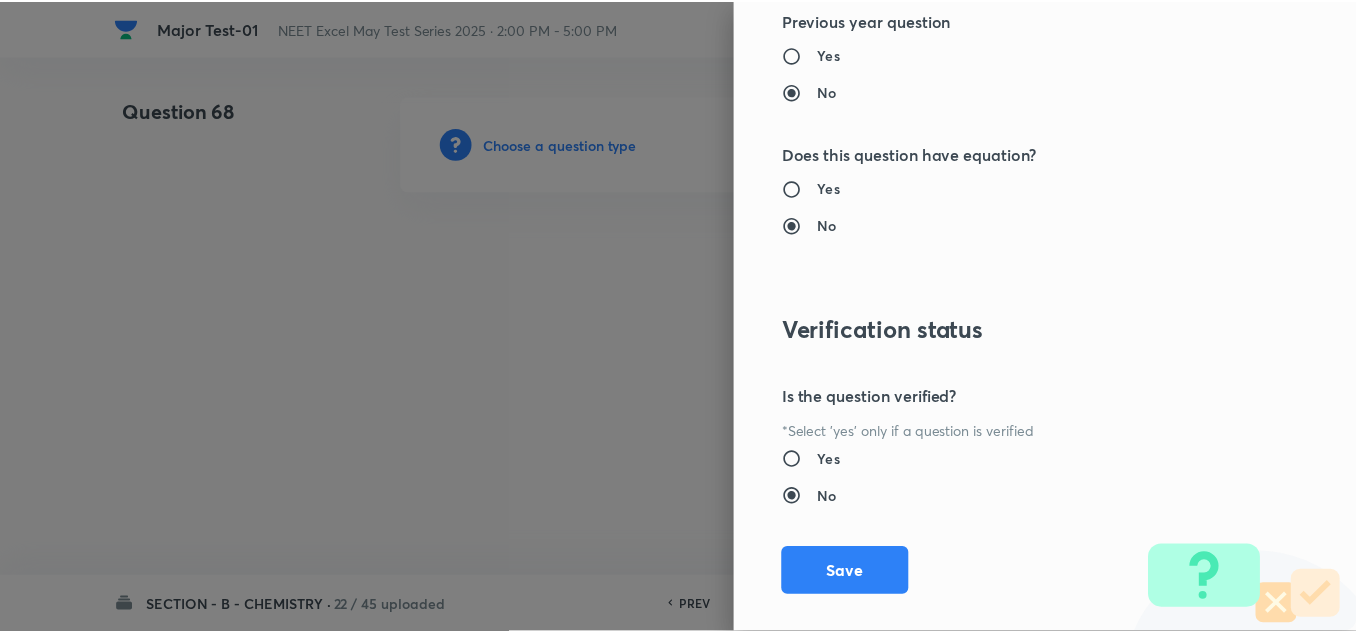 scroll, scrollTop: 2227, scrollLeft: 0, axis: vertical 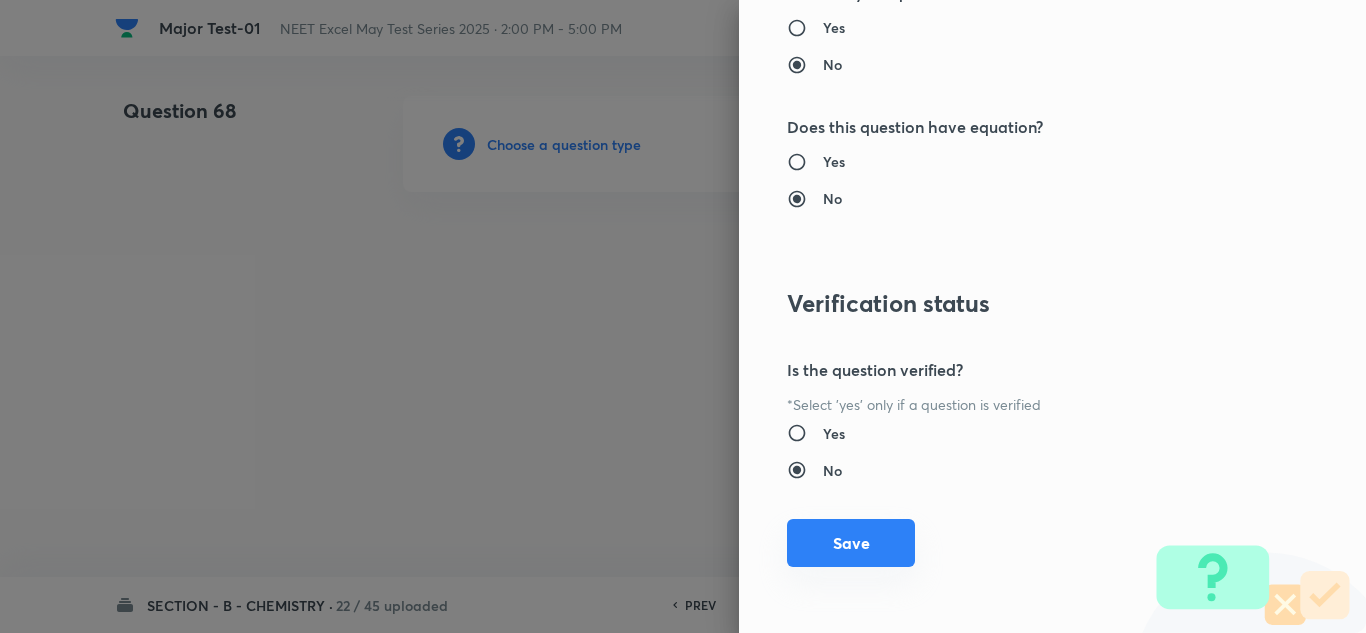 click on "Save" at bounding box center (851, 543) 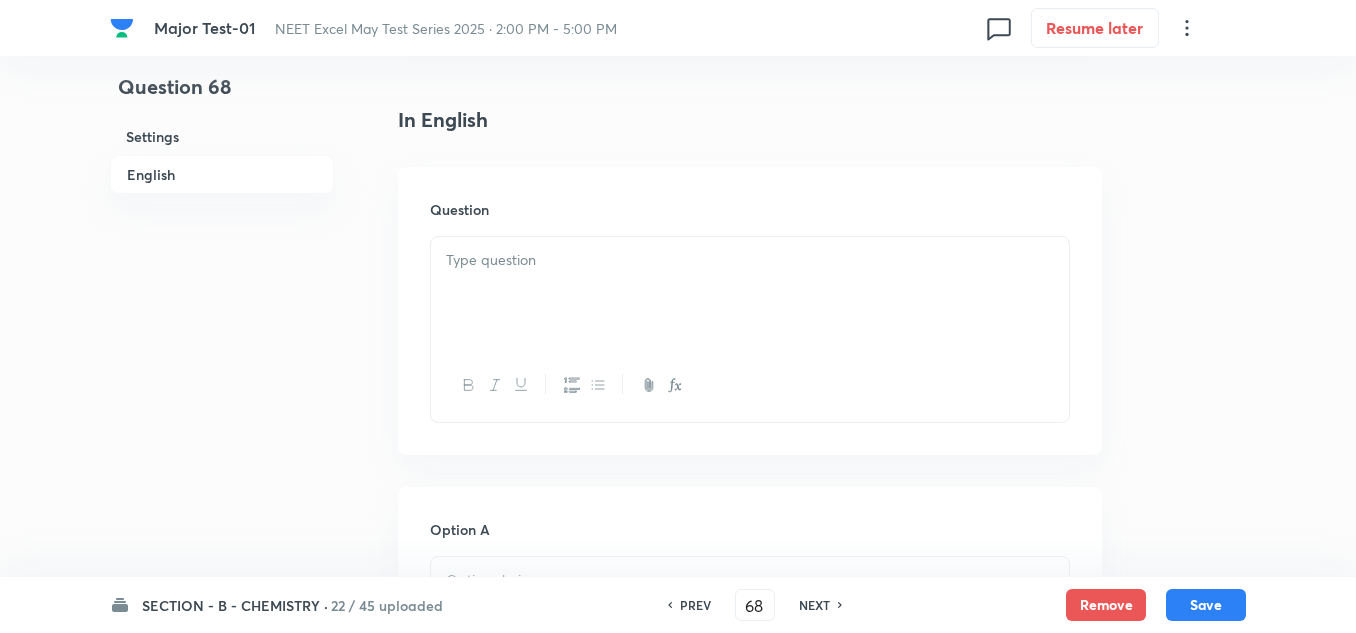 scroll, scrollTop: 600, scrollLeft: 0, axis: vertical 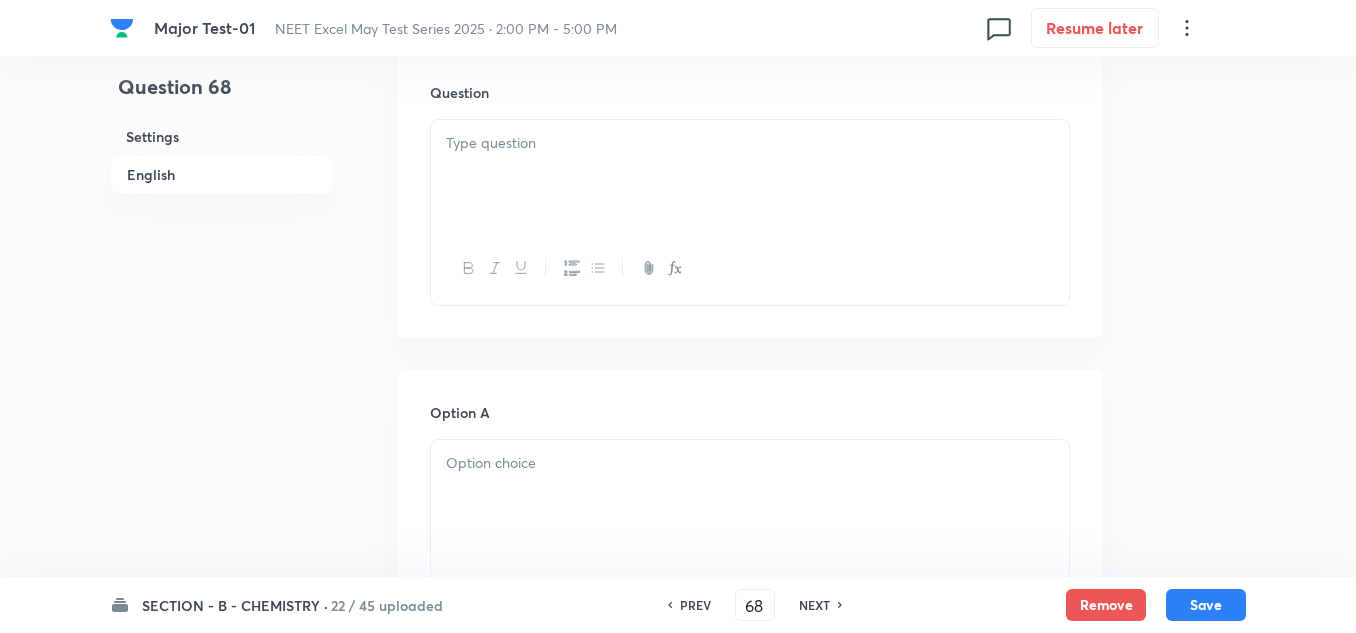 click at bounding box center [750, 176] 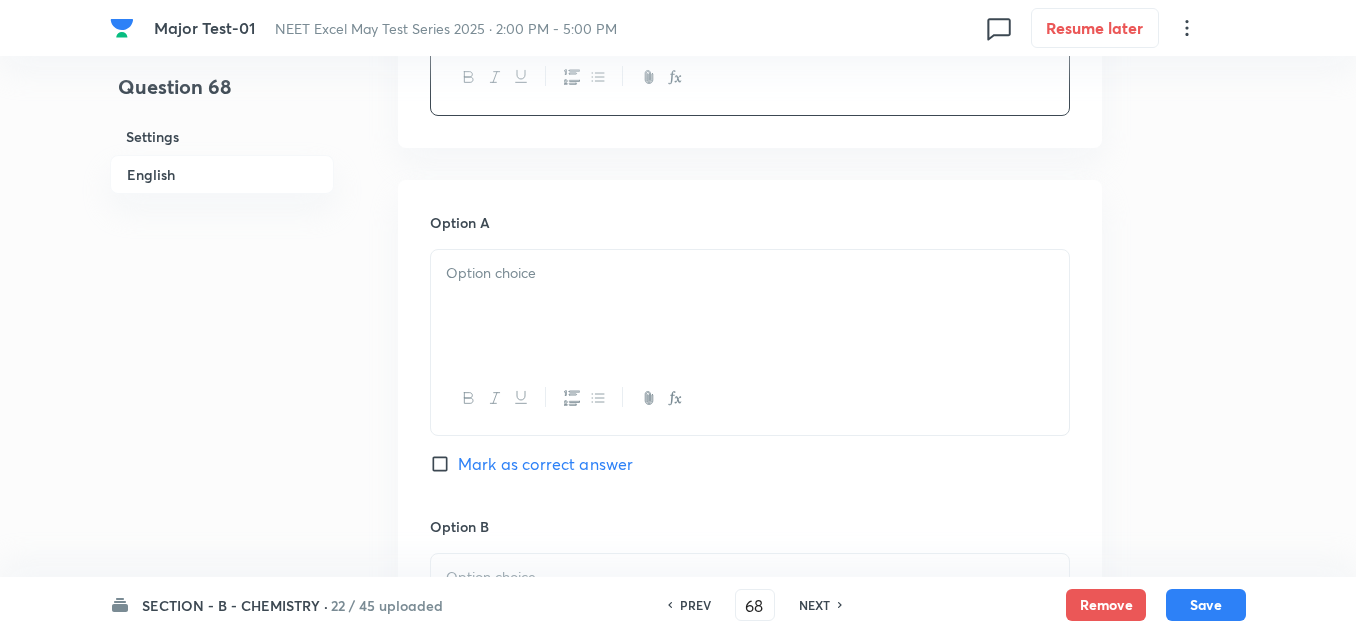 scroll, scrollTop: 900, scrollLeft: 0, axis: vertical 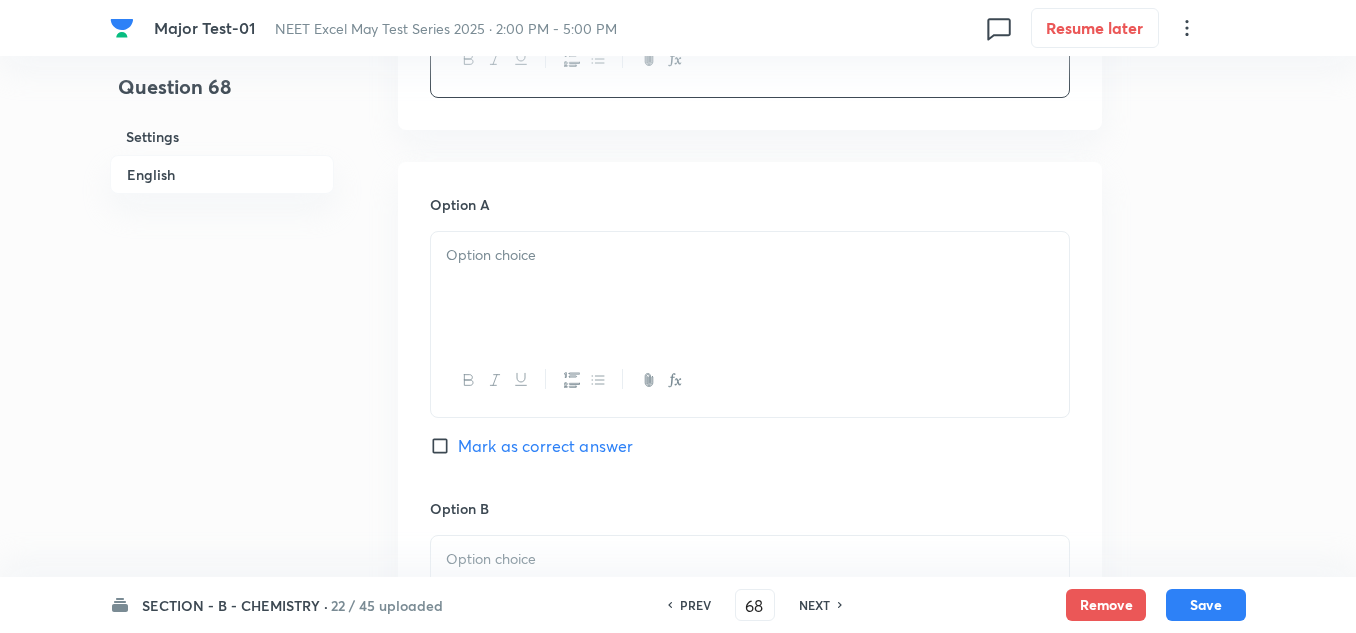 click at bounding box center [750, 288] 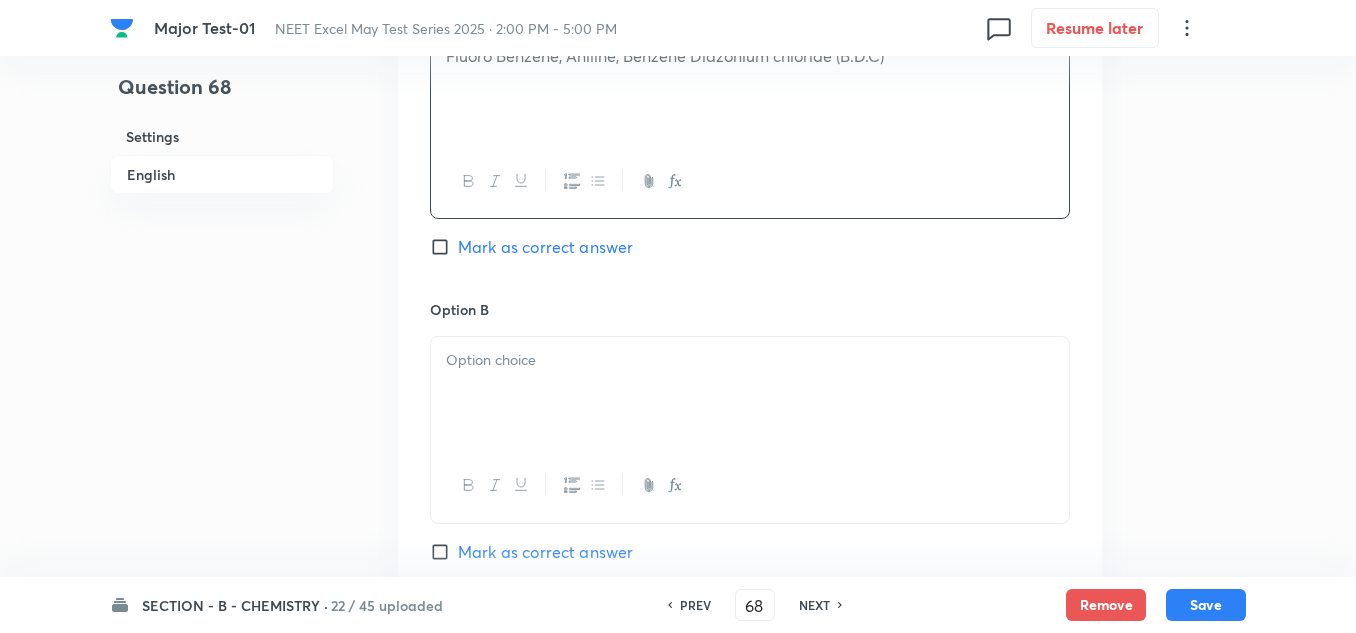 scroll, scrollTop: 1100, scrollLeft: 0, axis: vertical 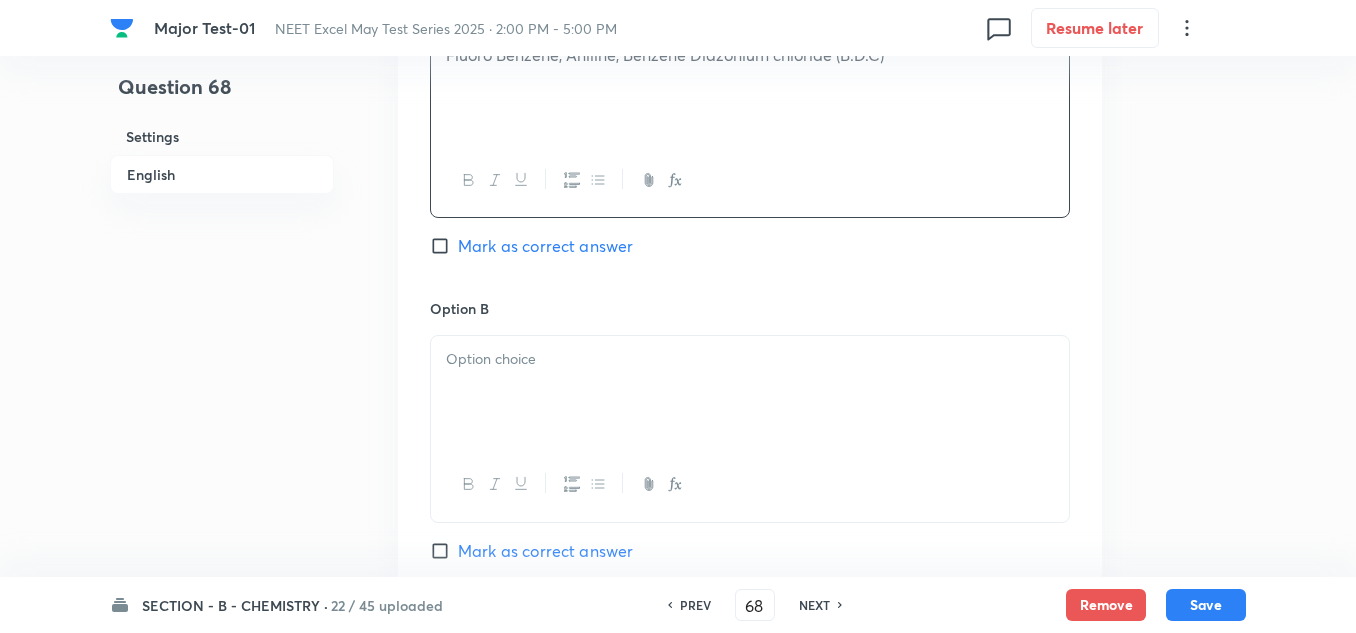 click at bounding box center (750, 392) 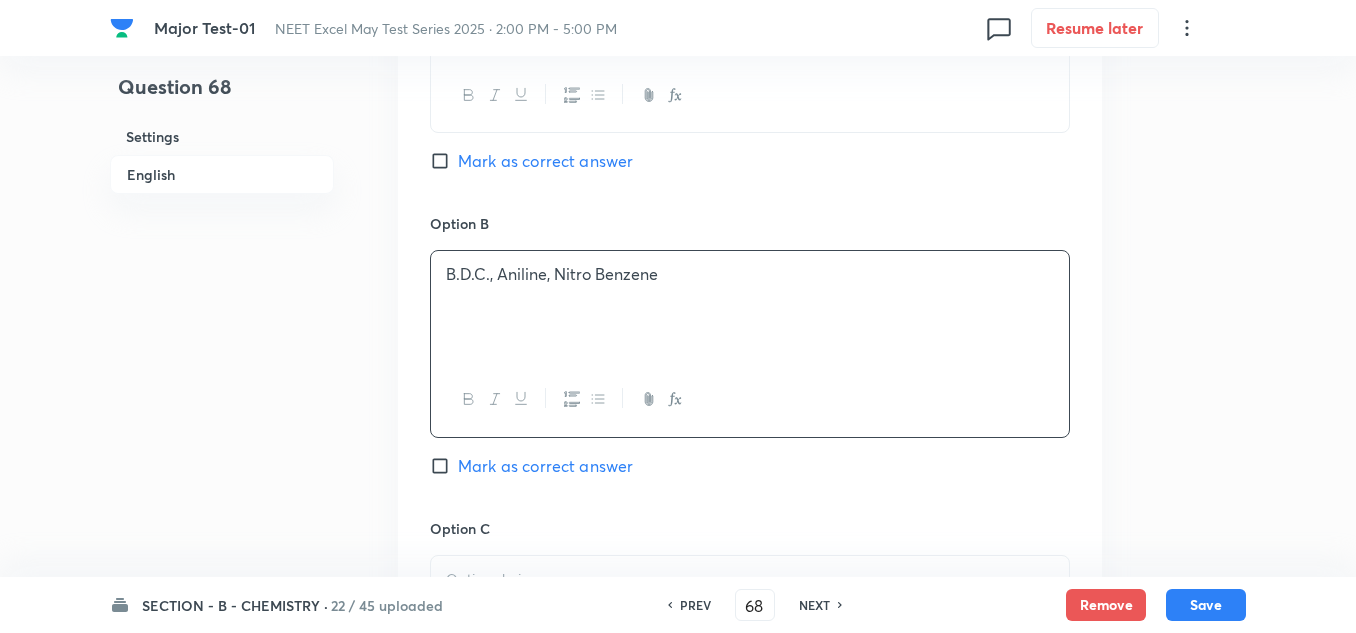 scroll, scrollTop: 1300, scrollLeft: 0, axis: vertical 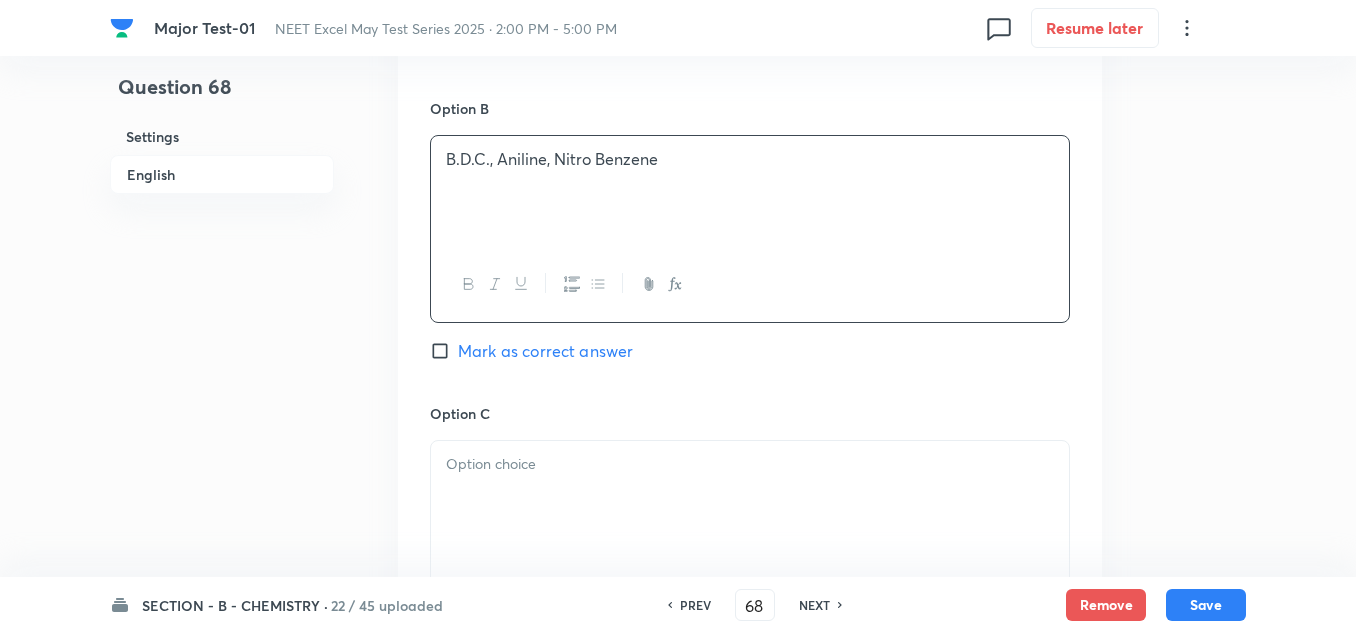 click at bounding box center (750, 464) 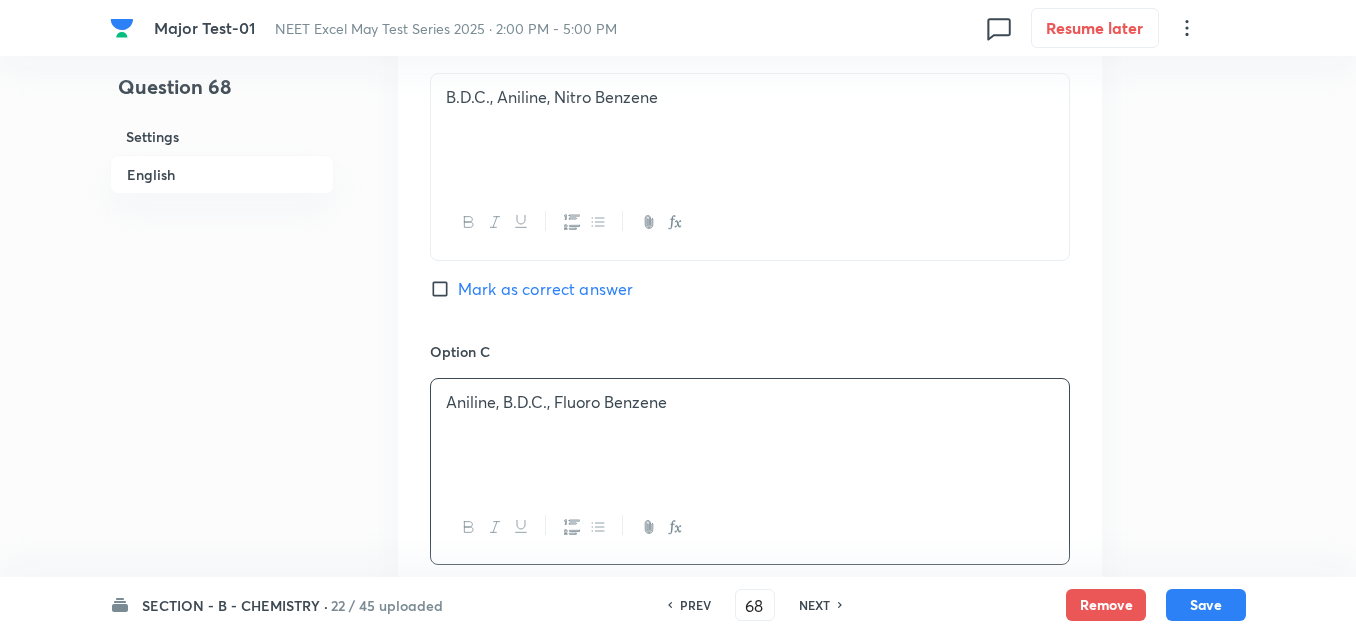 scroll, scrollTop: 1600, scrollLeft: 0, axis: vertical 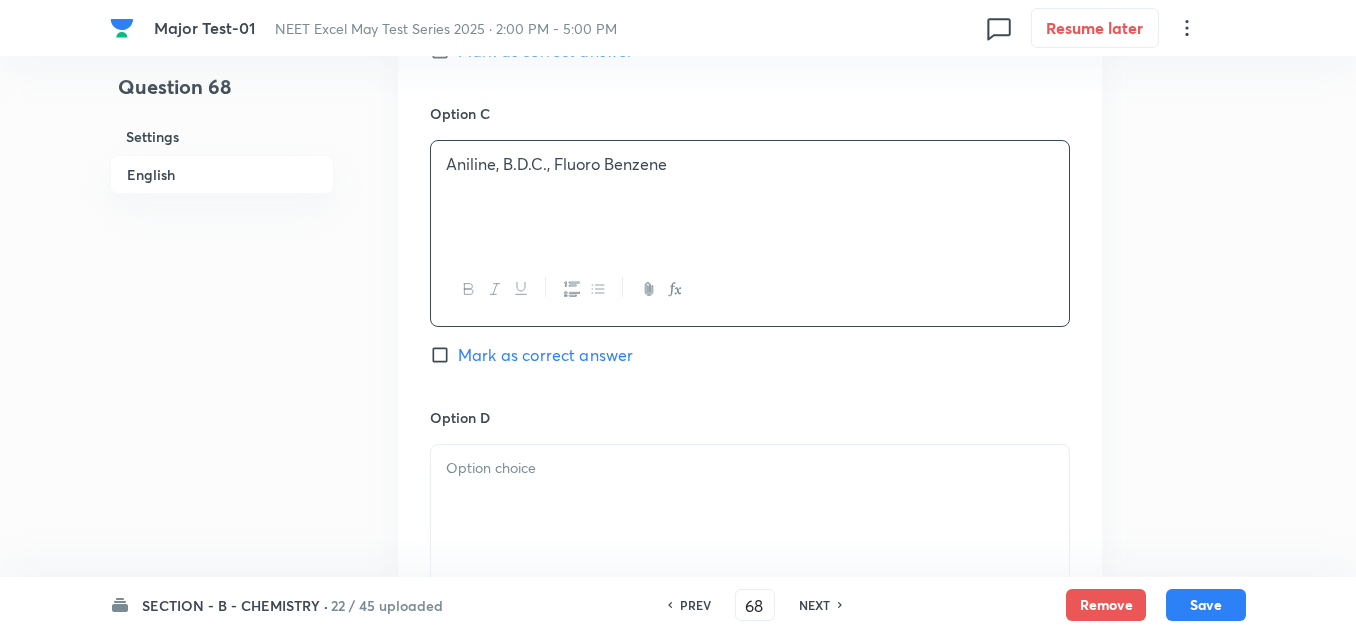 click at bounding box center [750, 468] 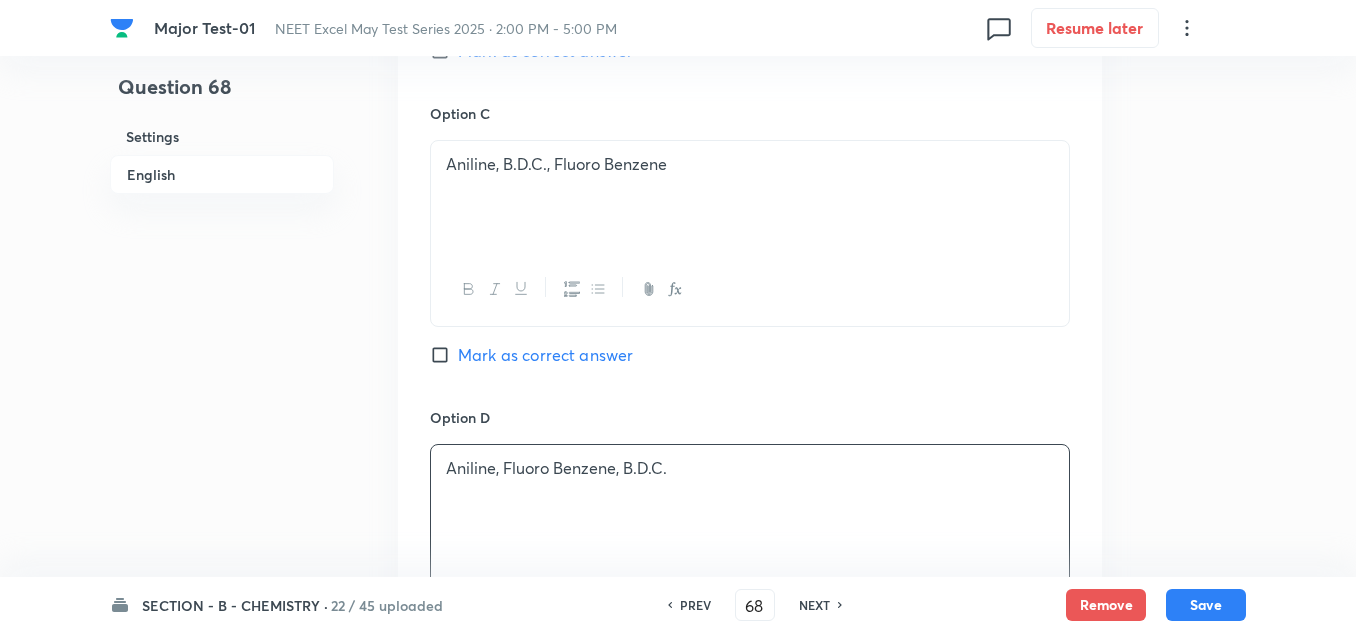 drag, startPoint x: 503, startPoint y: 349, endPoint x: 554, endPoint y: 376, distance: 57.706154 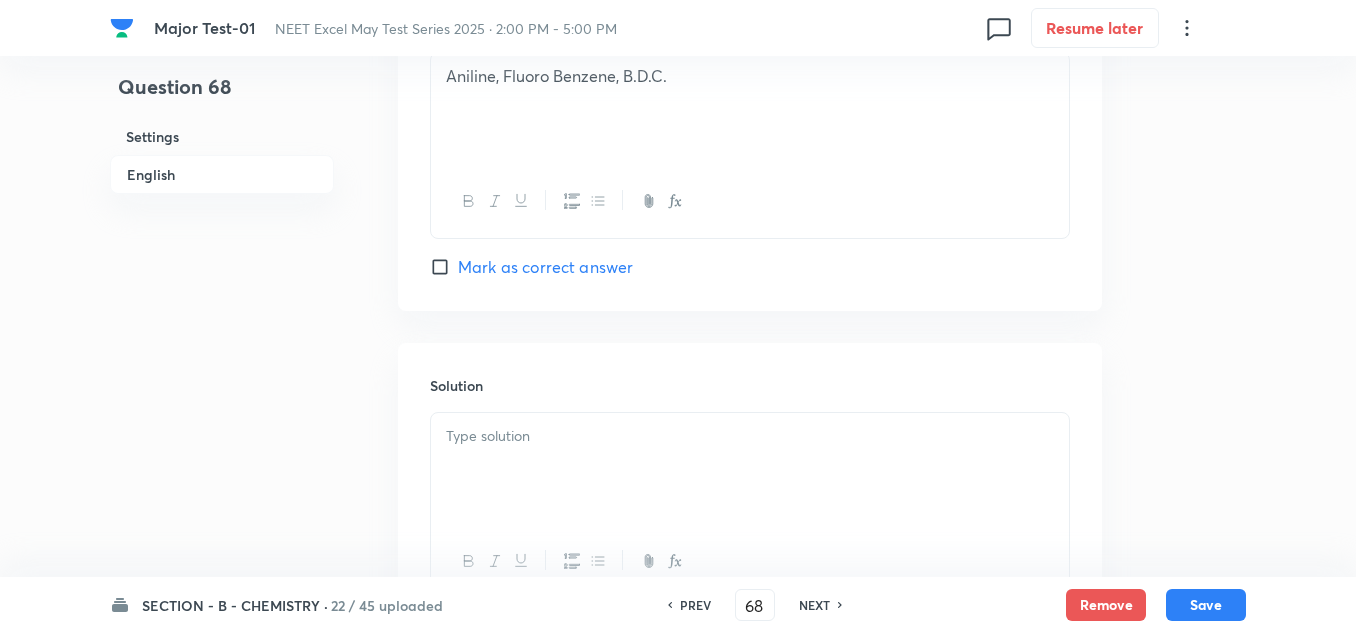 scroll, scrollTop: 2000, scrollLeft: 0, axis: vertical 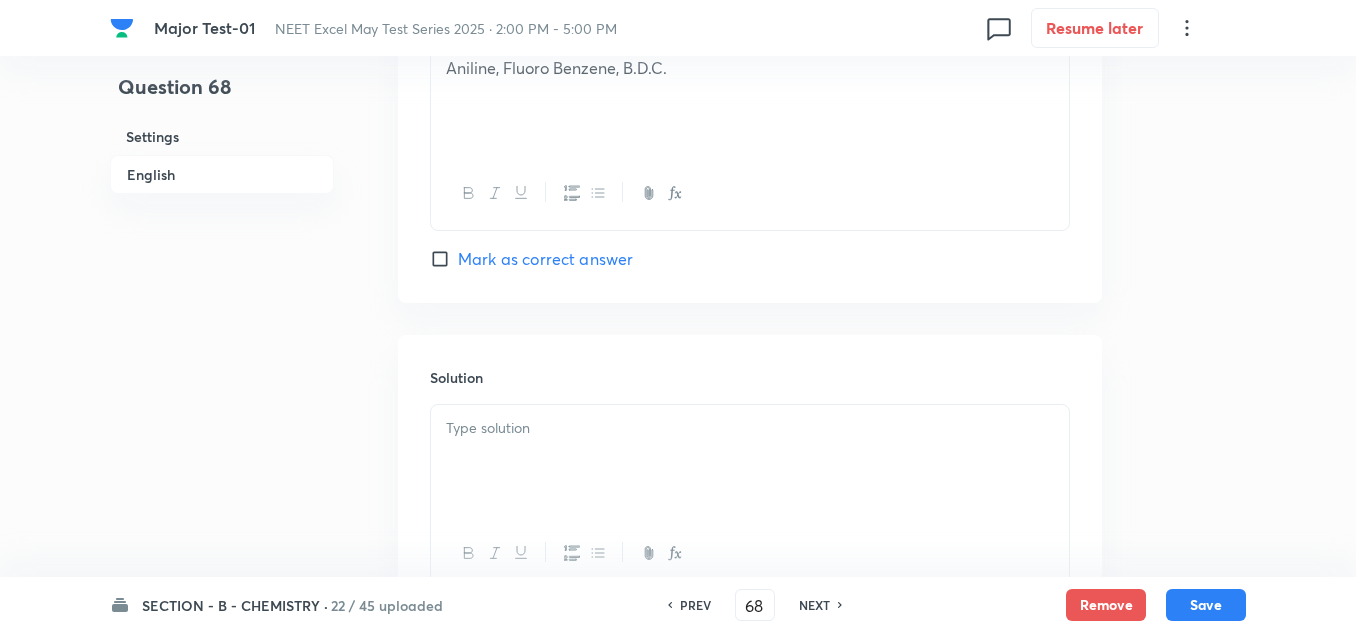 click at bounding box center [750, 461] 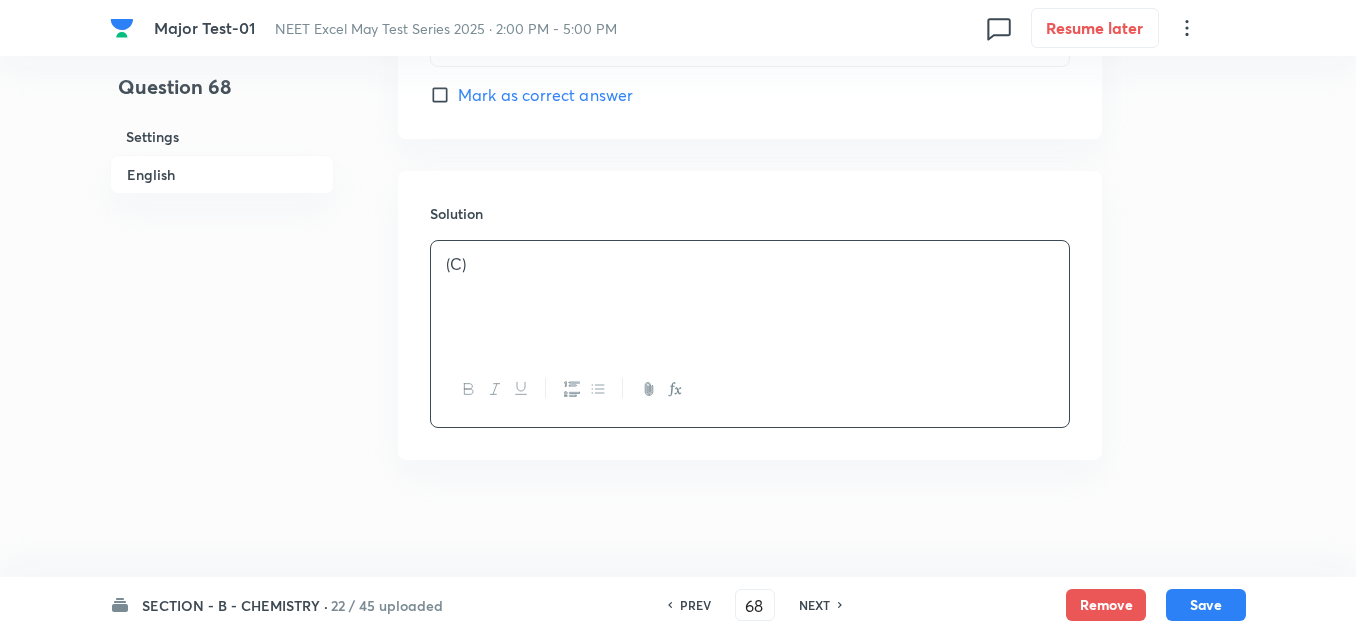 scroll, scrollTop: 2167, scrollLeft: 0, axis: vertical 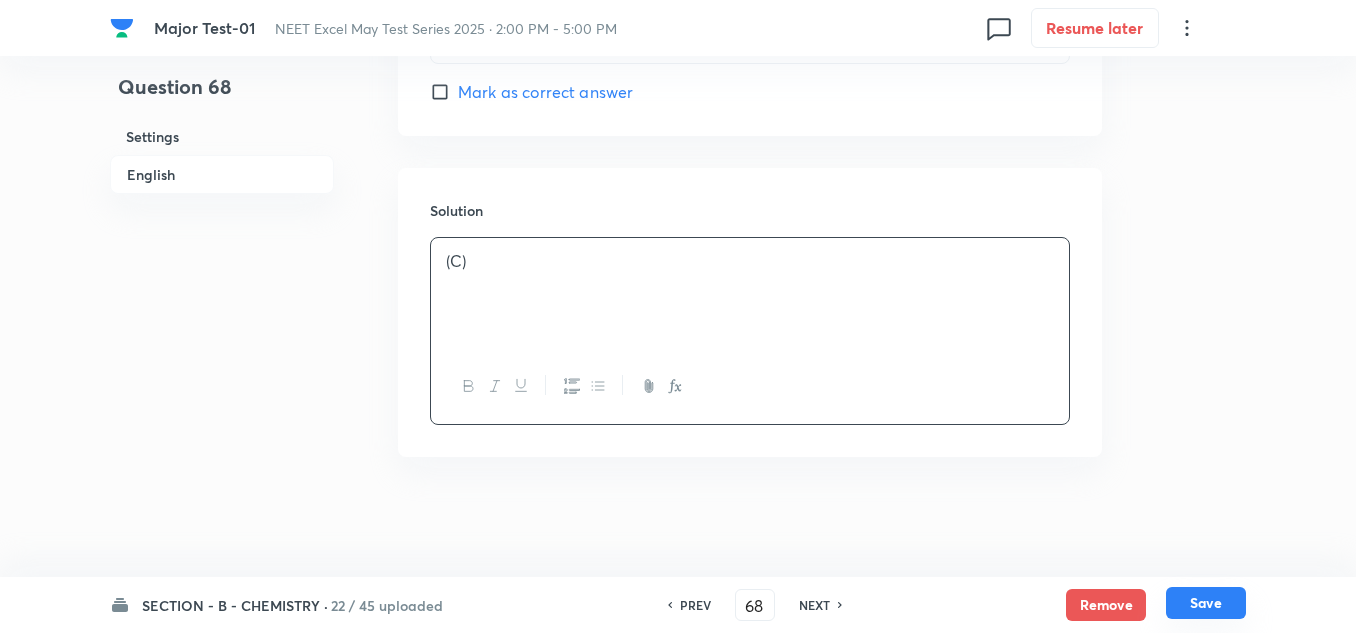 click on "Save" at bounding box center [1206, 603] 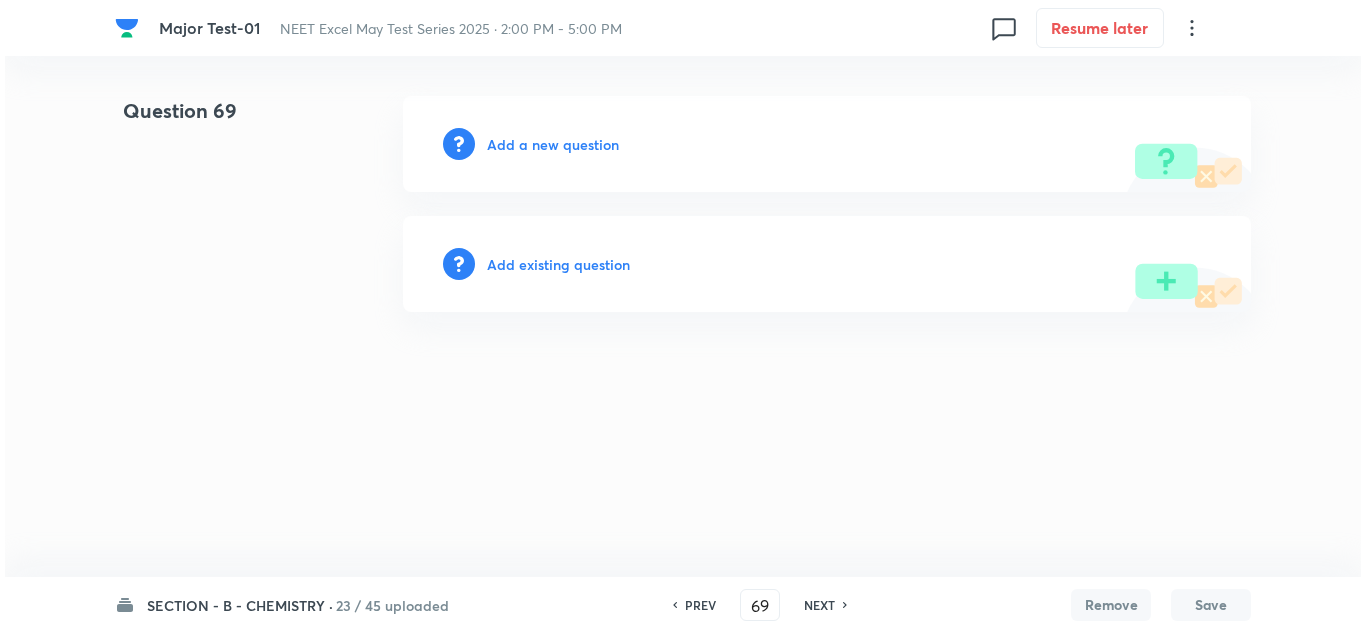 scroll, scrollTop: 0, scrollLeft: 0, axis: both 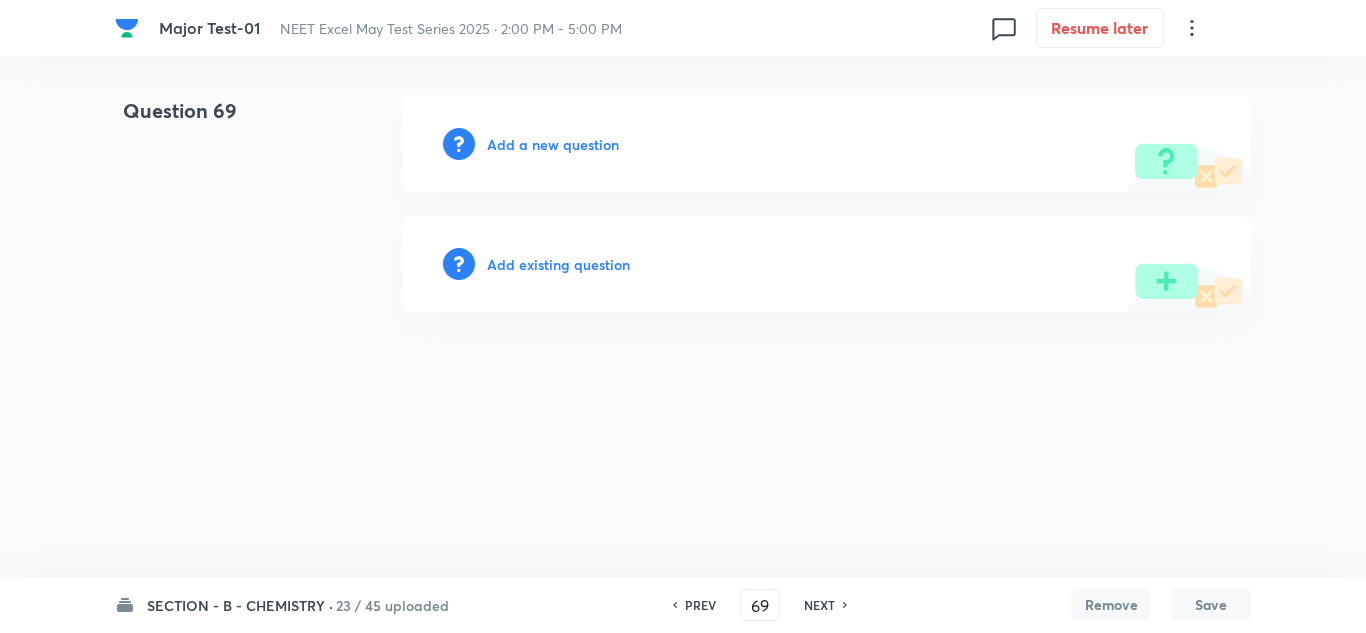 click on "Add a new question" at bounding box center (553, 144) 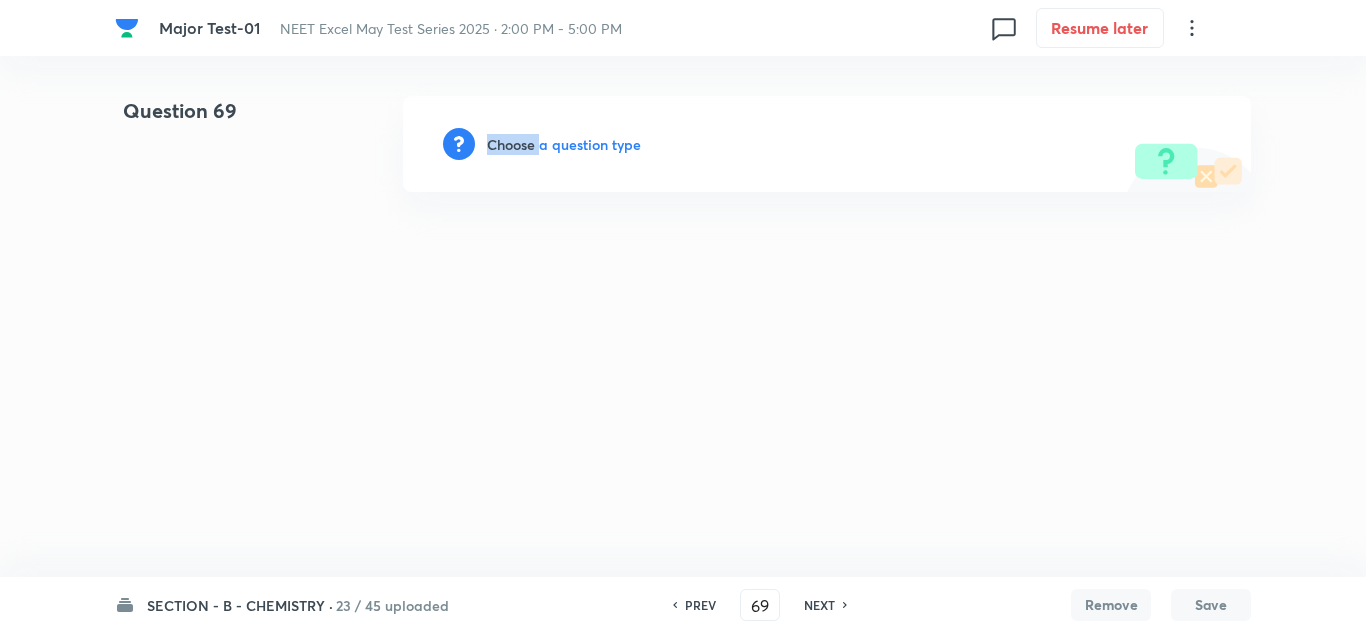click on "Choose a question type" at bounding box center (564, 144) 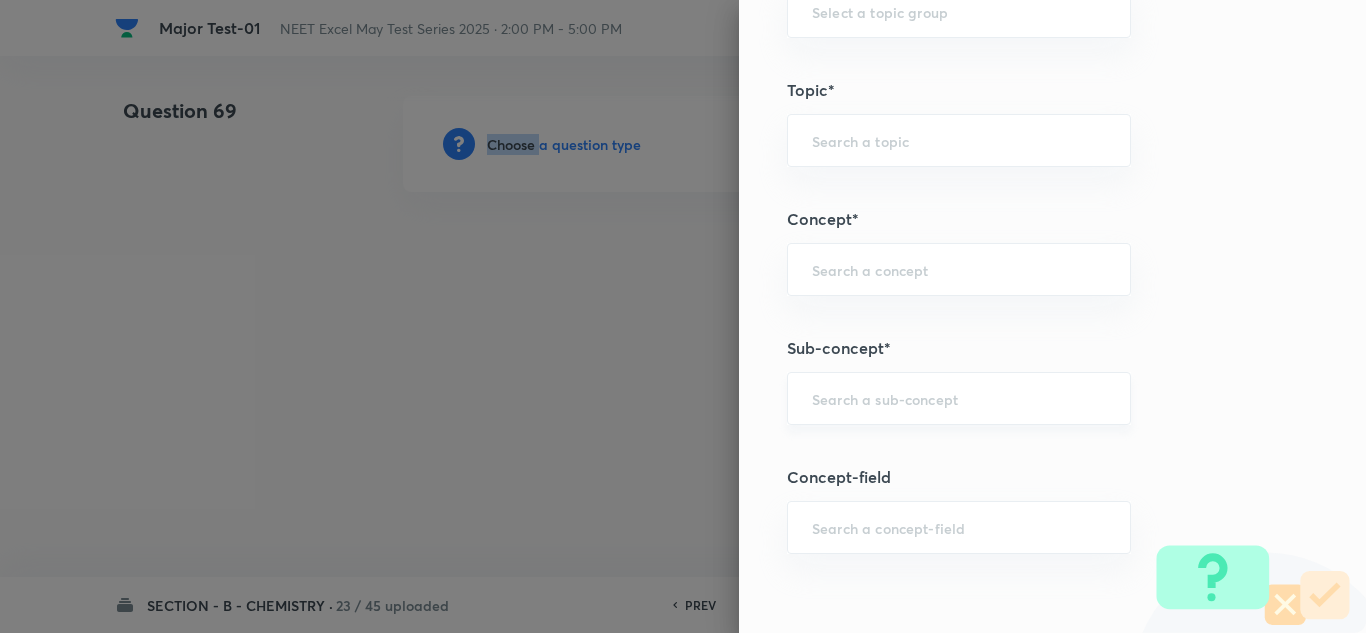scroll, scrollTop: 1100, scrollLeft: 0, axis: vertical 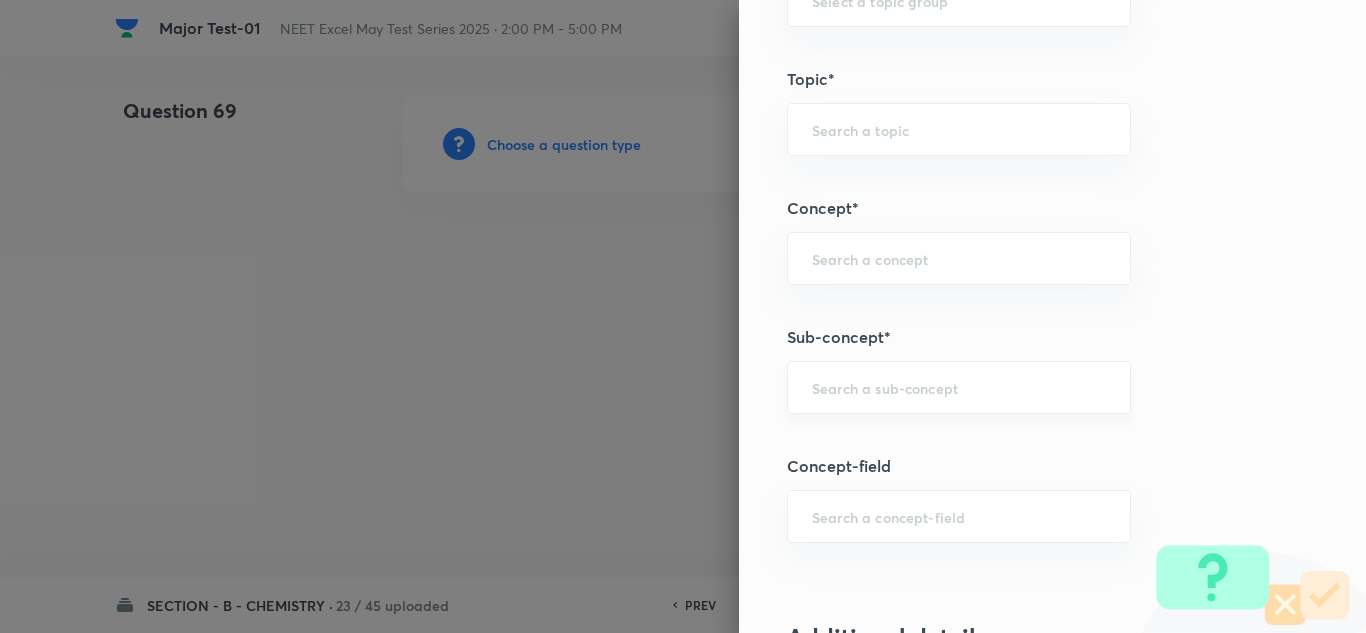 click at bounding box center [959, 387] 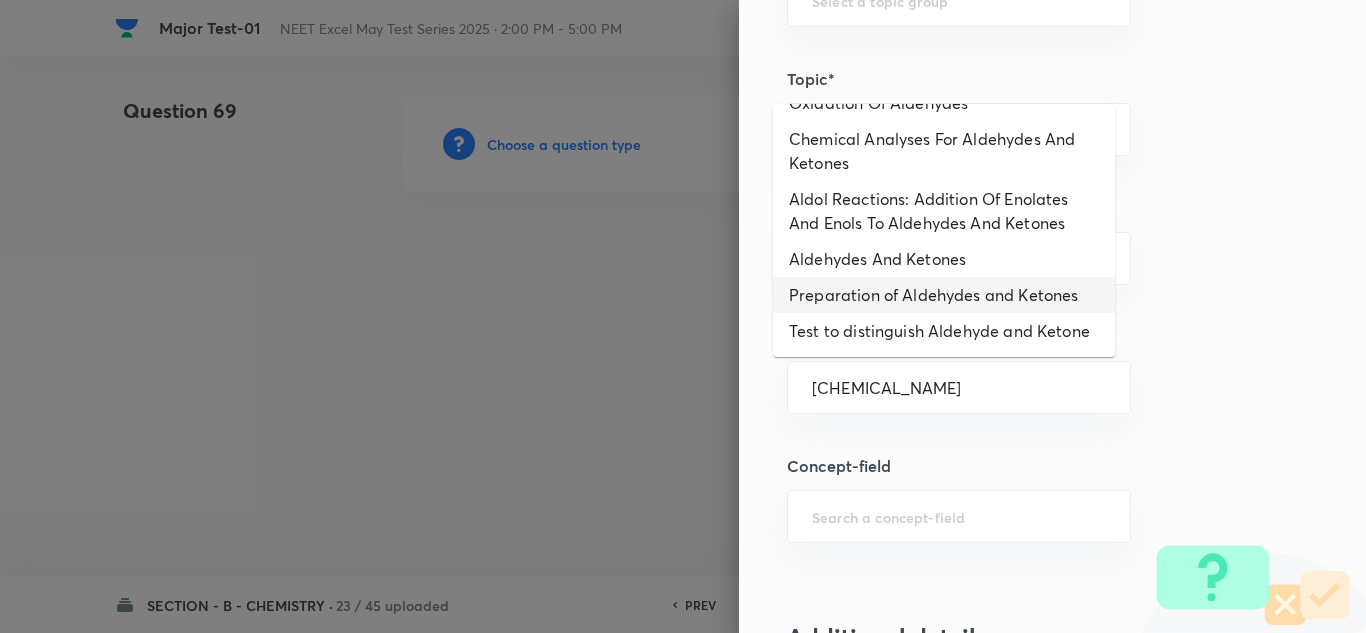 scroll, scrollTop: 147, scrollLeft: 0, axis: vertical 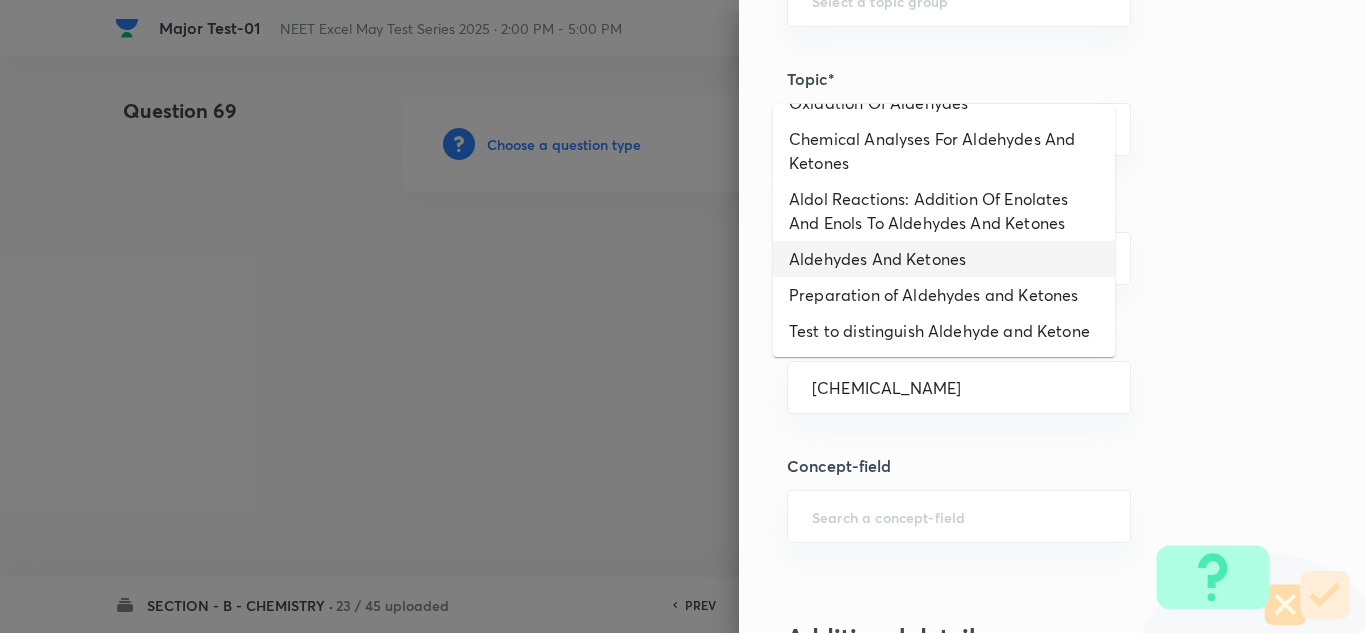 click on "Aldehydes And Ketones" at bounding box center (944, 259) 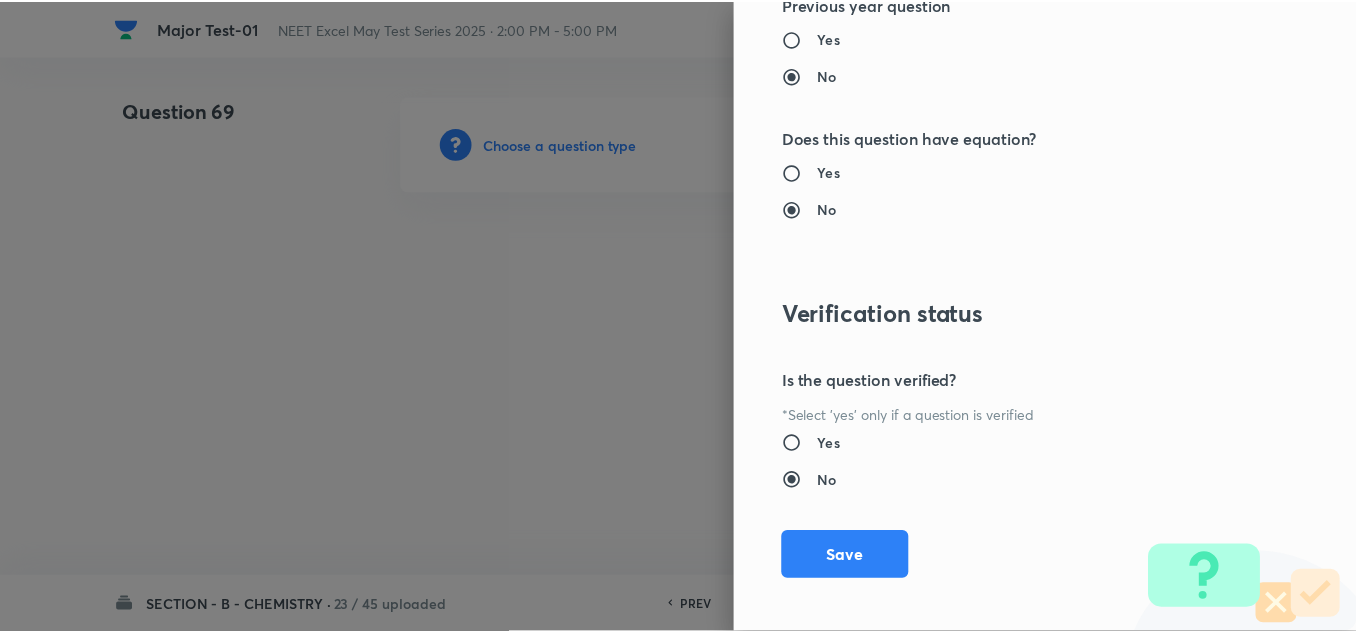 scroll, scrollTop: 2227, scrollLeft: 0, axis: vertical 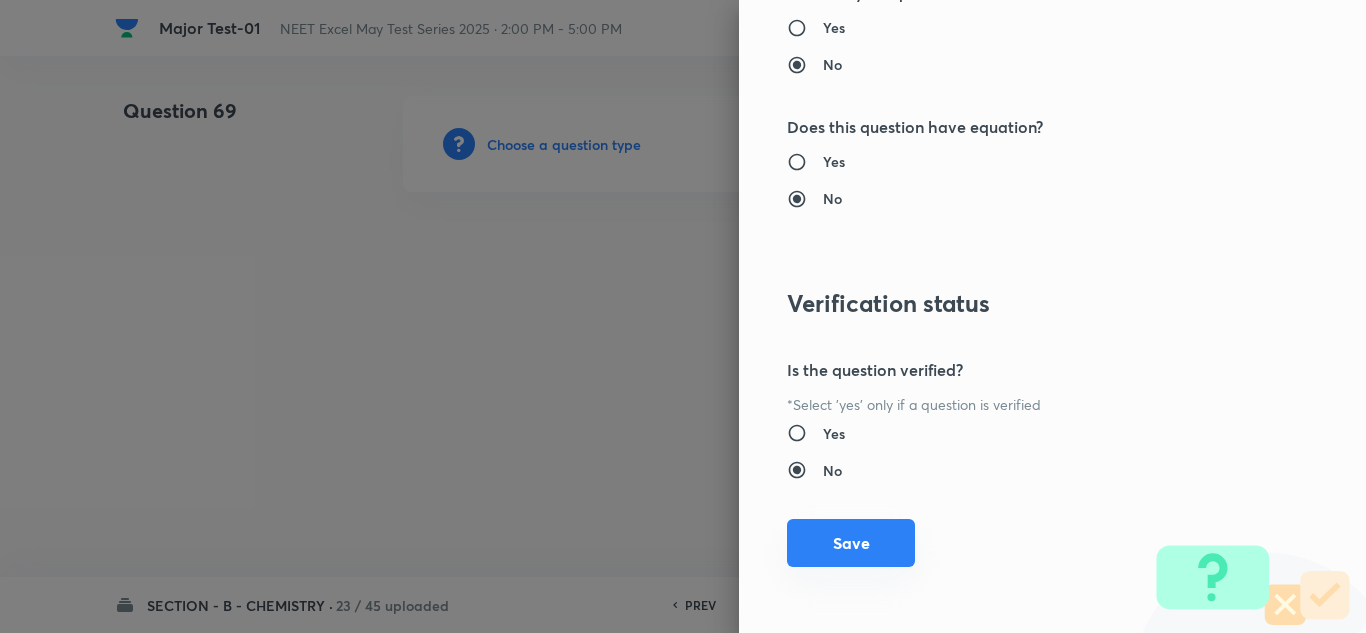click on "Save" at bounding box center [851, 543] 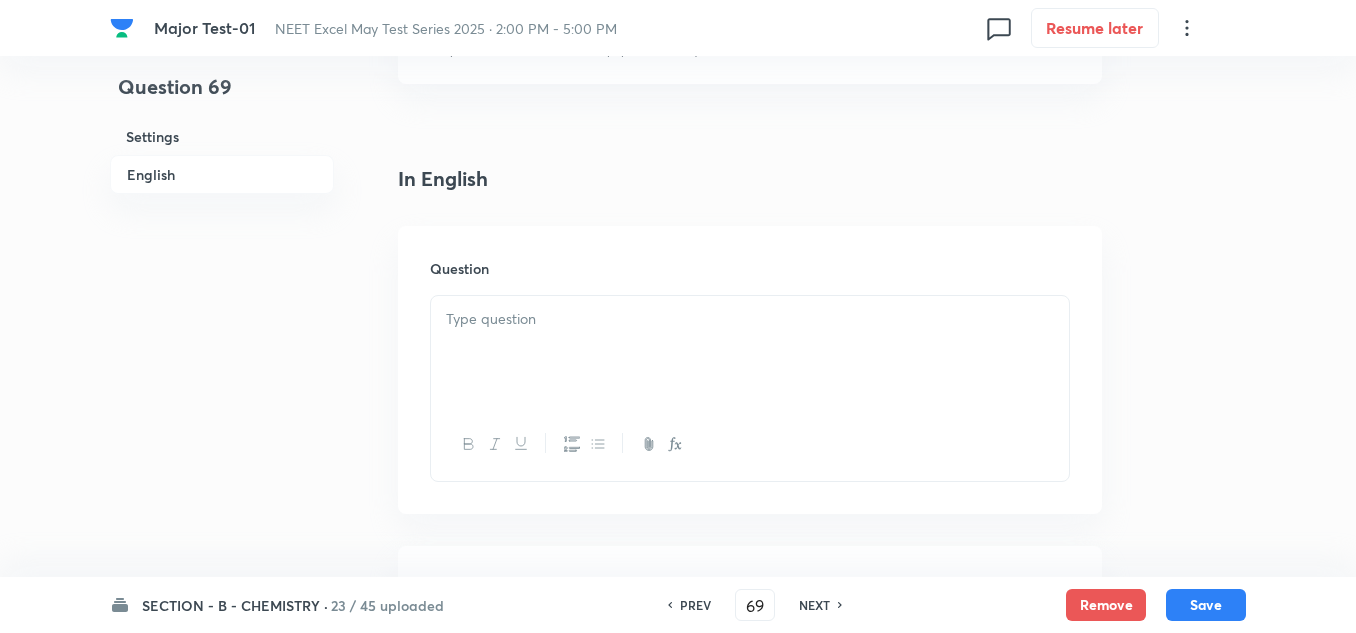 scroll, scrollTop: 500, scrollLeft: 0, axis: vertical 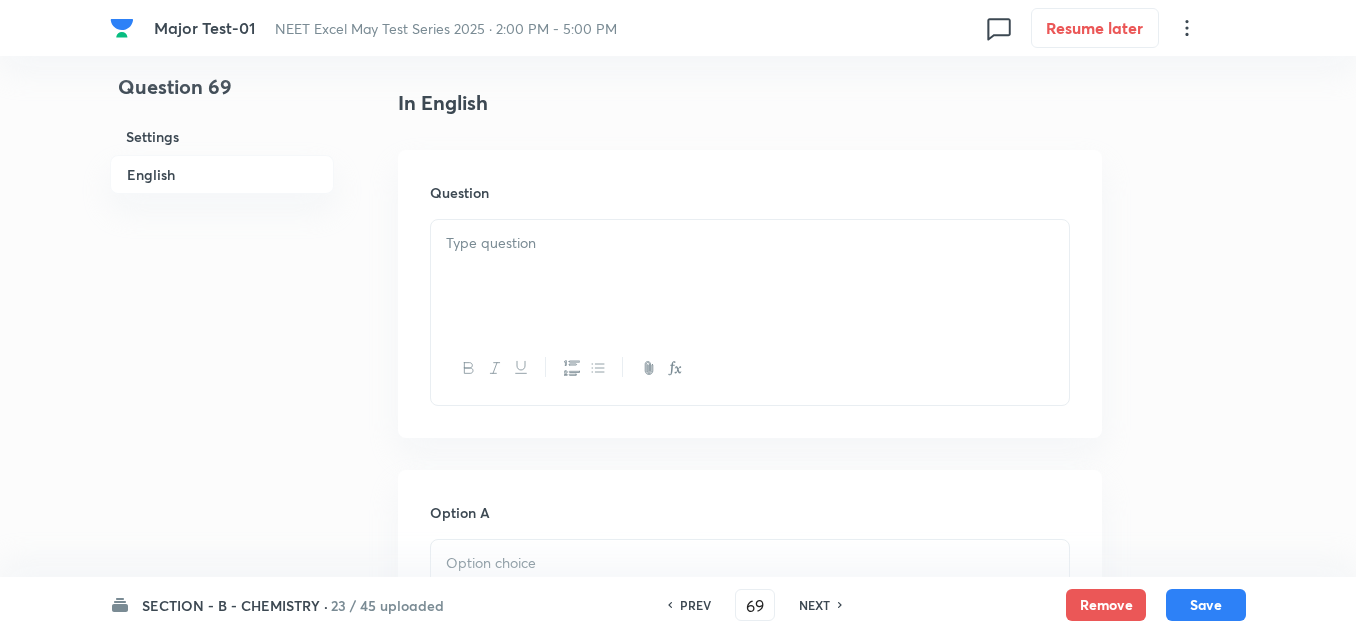 click at bounding box center [750, 276] 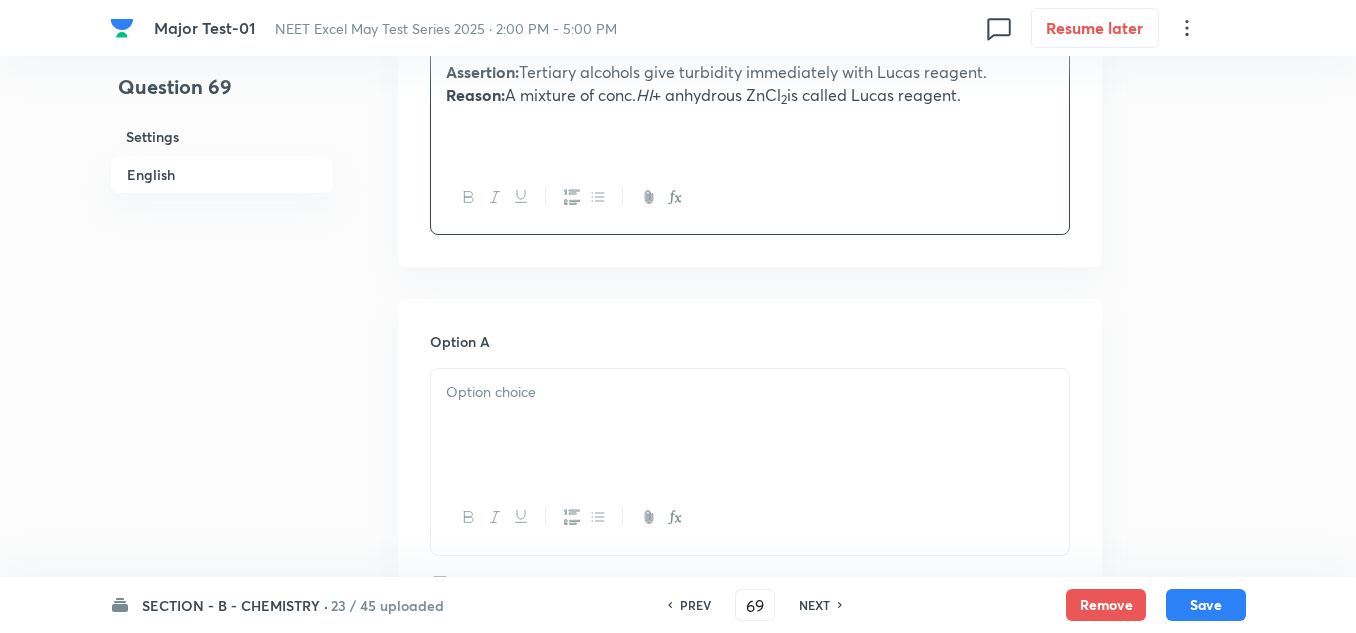 scroll, scrollTop: 700, scrollLeft: 0, axis: vertical 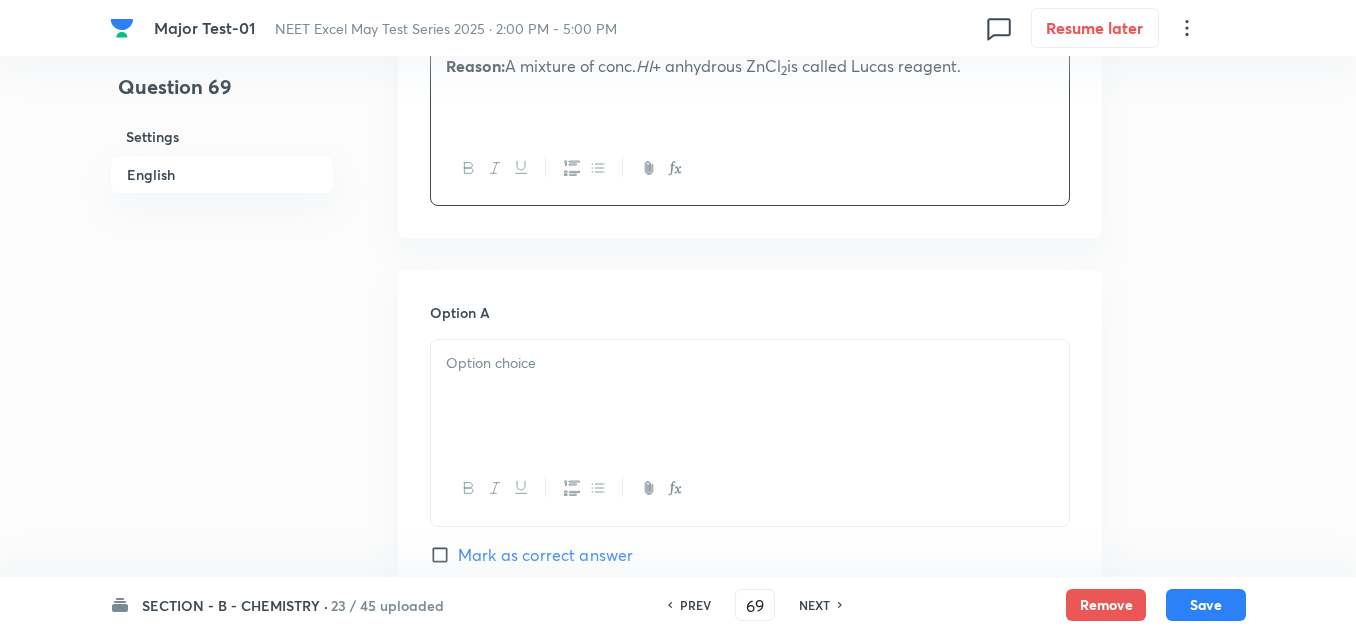 click at bounding box center (750, 396) 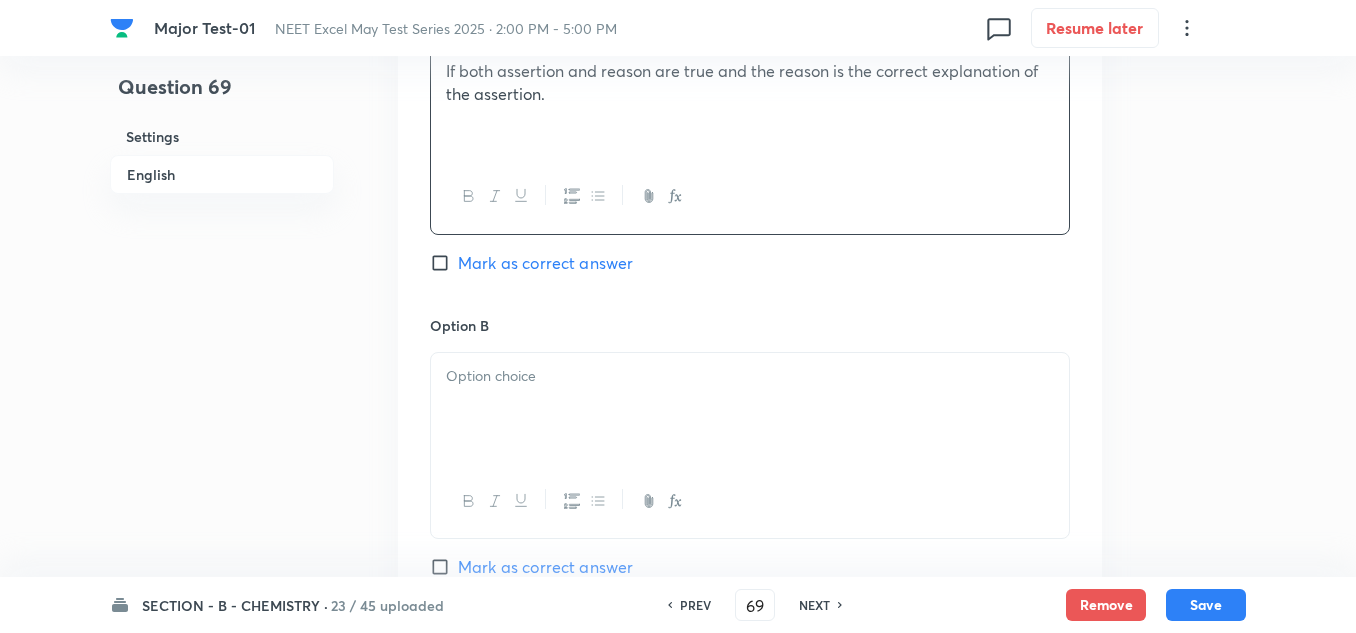 scroll, scrollTop: 1000, scrollLeft: 0, axis: vertical 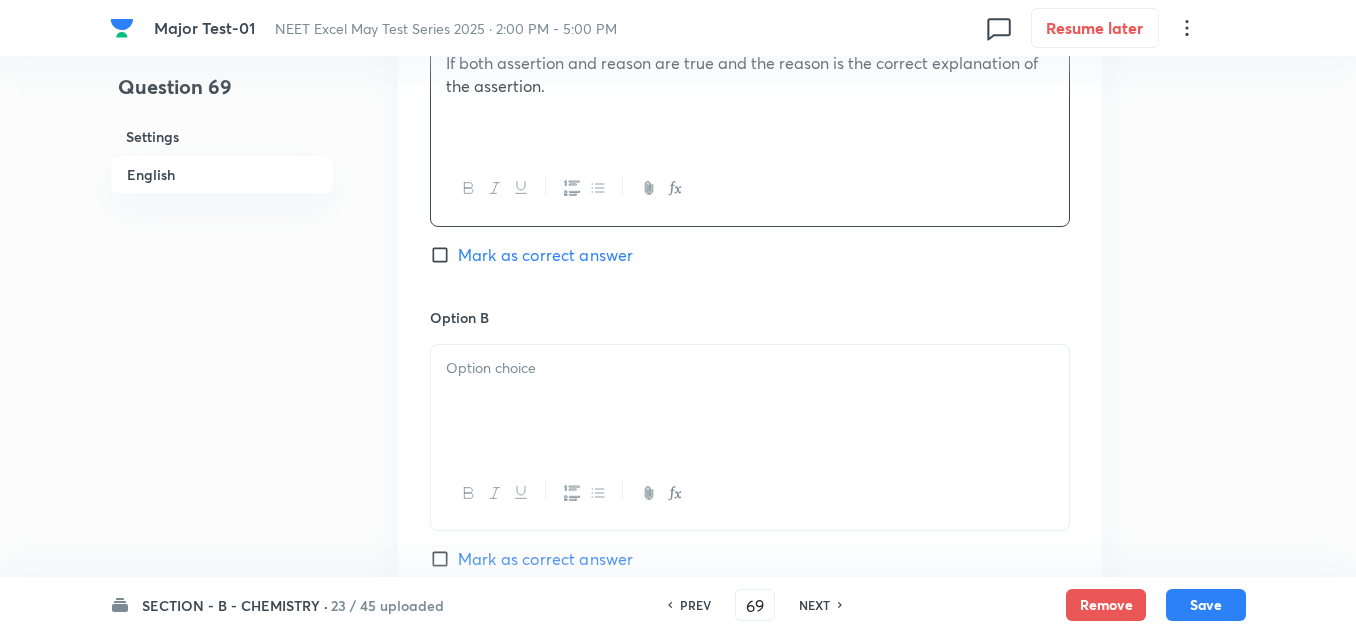 click at bounding box center (750, 401) 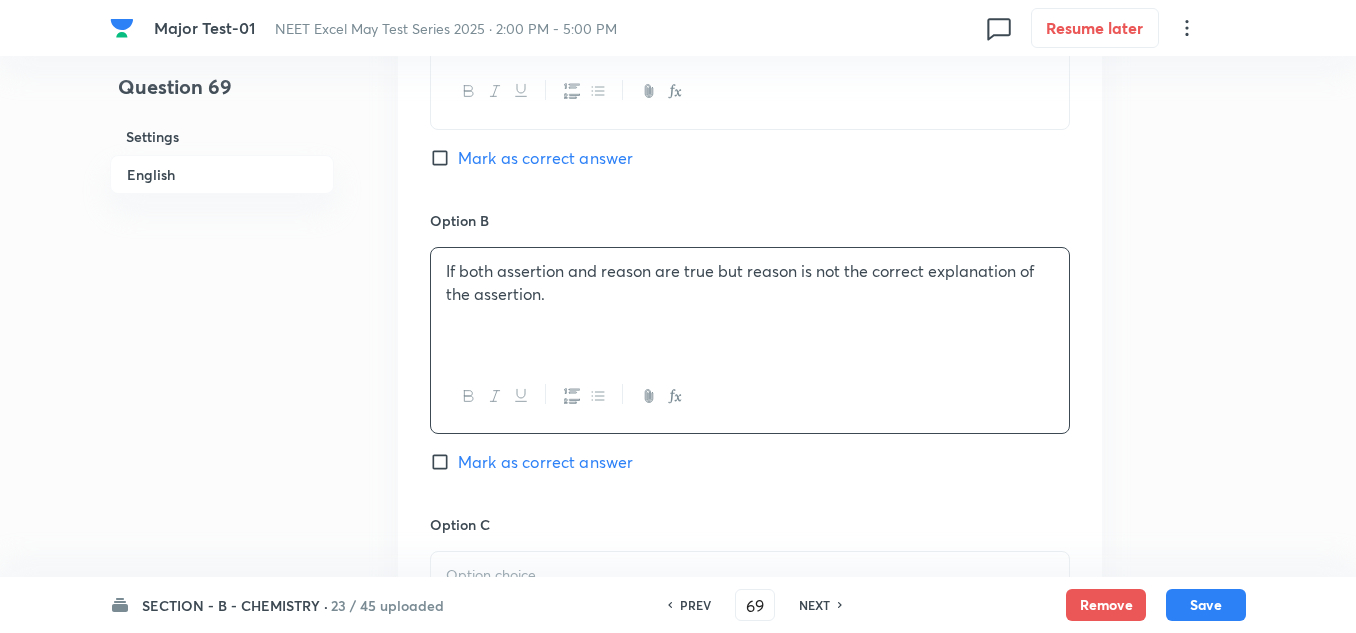scroll, scrollTop: 1300, scrollLeft: 0, axis: vertical 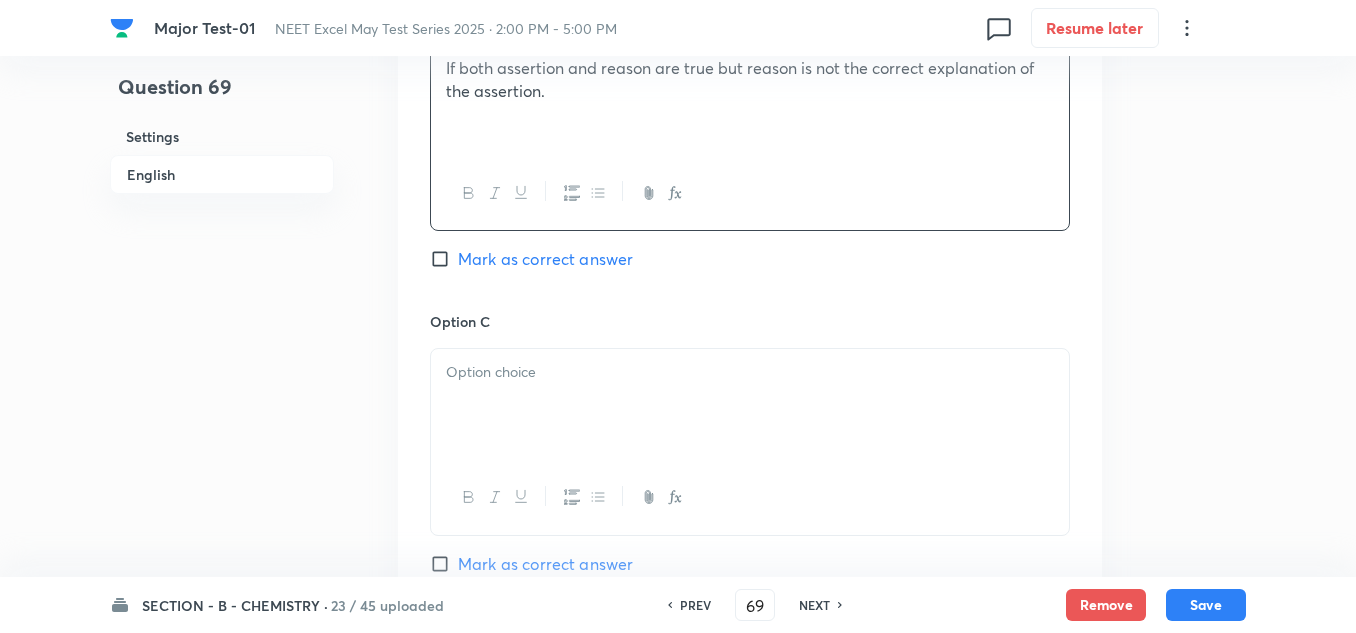 click at bounding box center (750, 405) 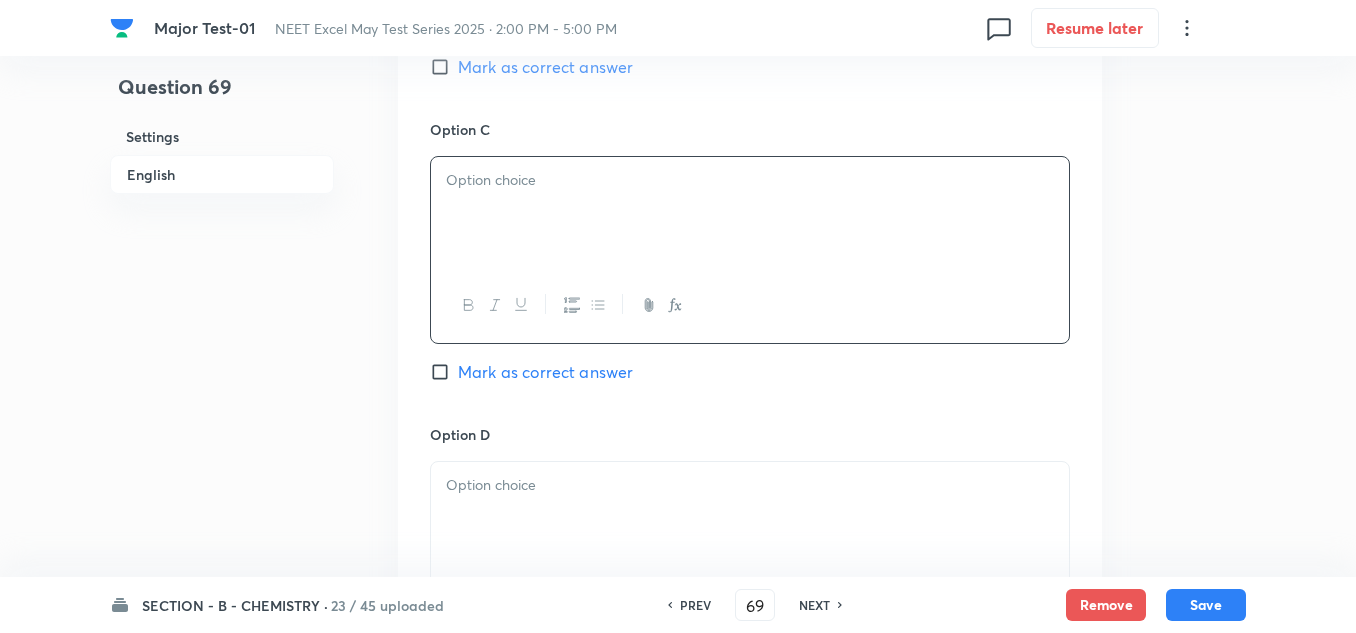 scroll, scrollTop: 1500, scrollLeft: 0, axis: vertical 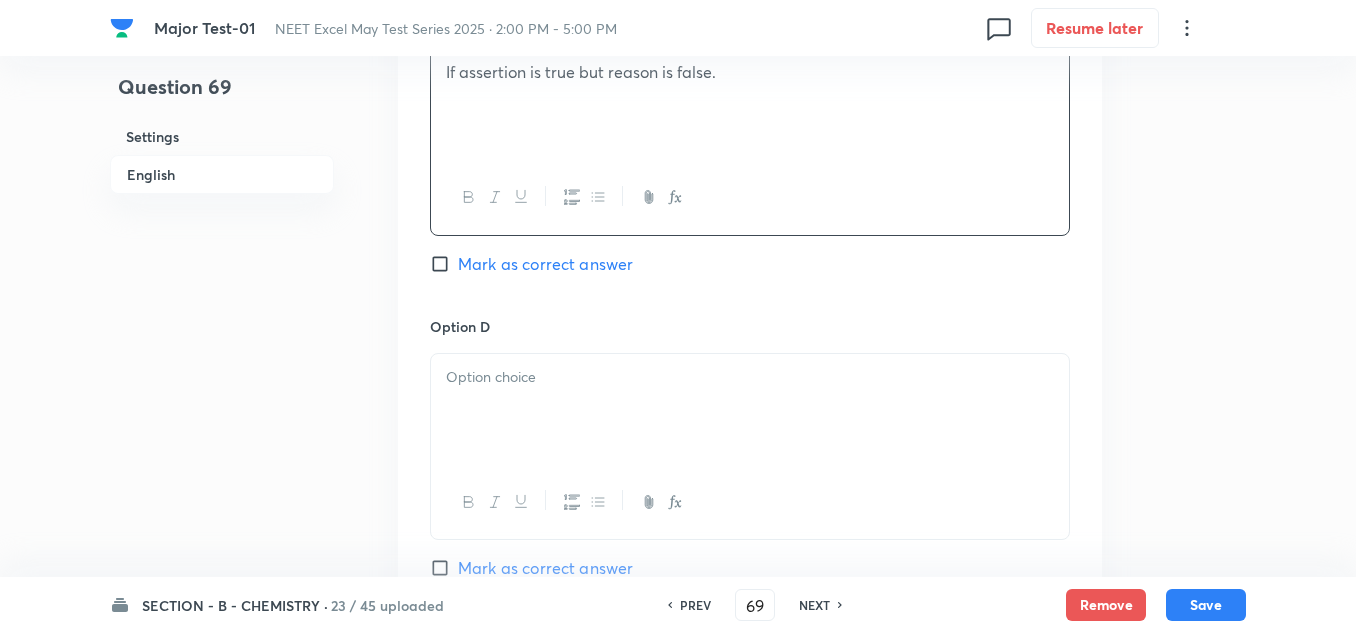 click at bounding box center (750, 410) 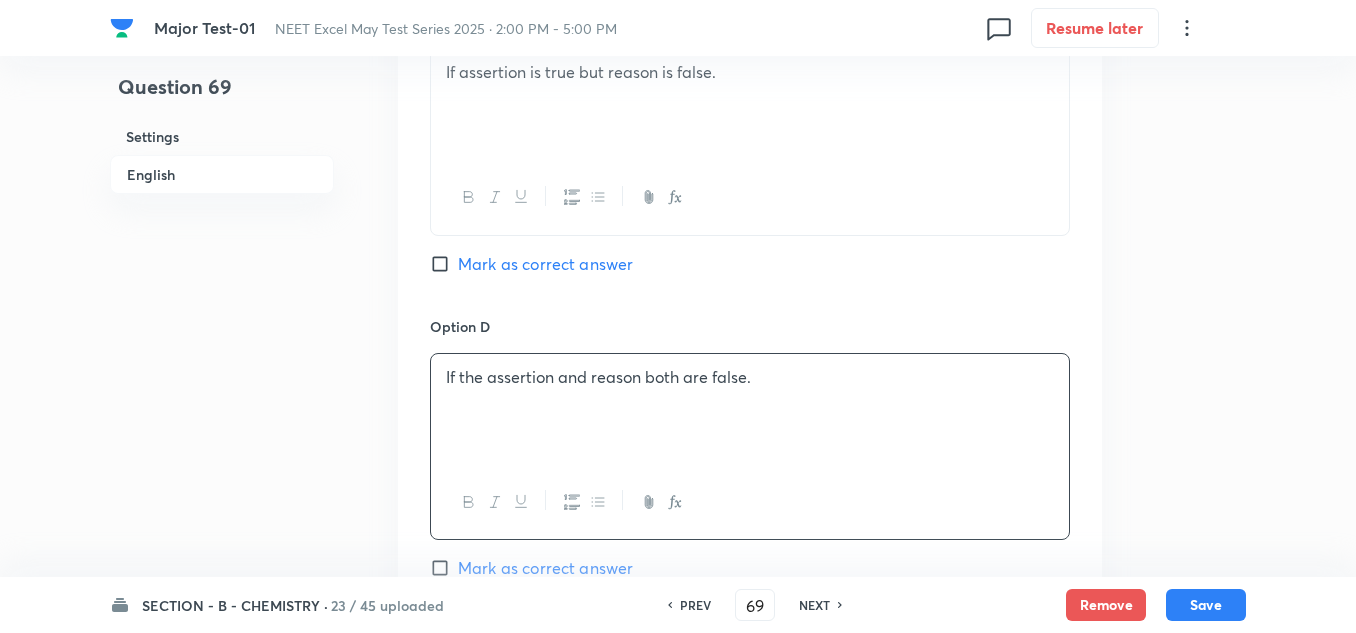 click on "Mark as correct answer" at bounding box center [545, 264] 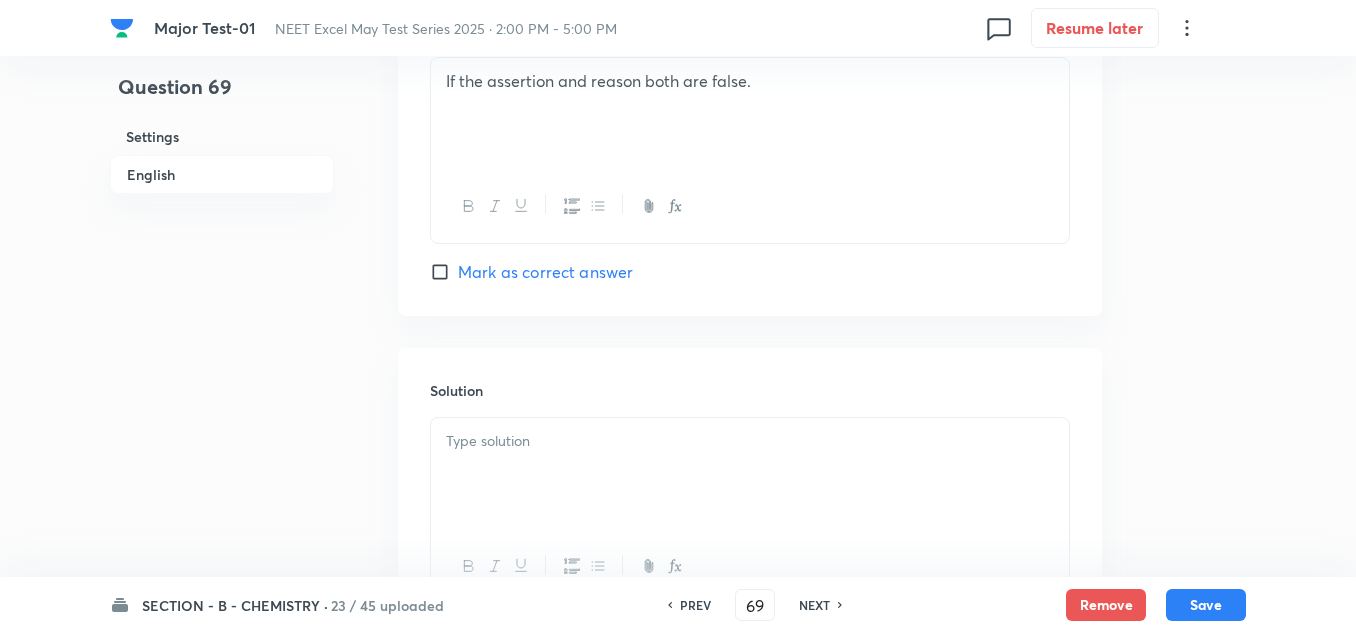 scroll, scrollTop: 1900, scrollLeft: 0, axis: vertical 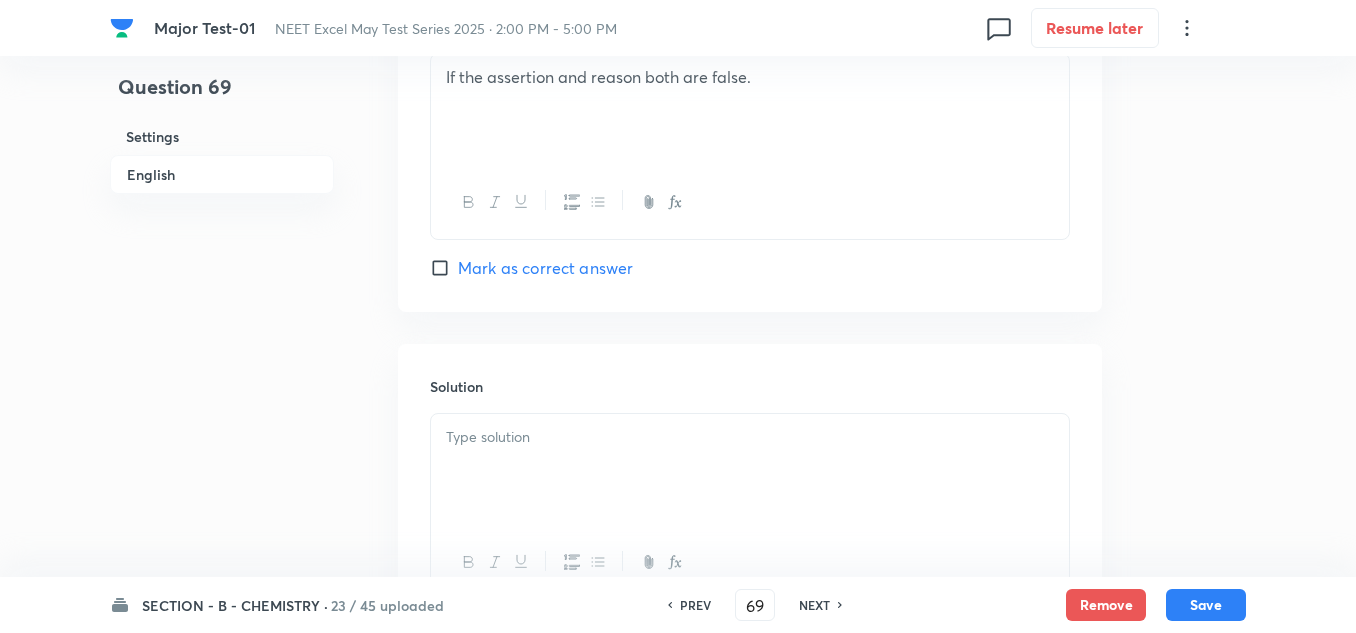 drag, startPoint x: 586, startPoint y: 463, endPoint x: 600, endPoint y: 440, distance: 26.925823 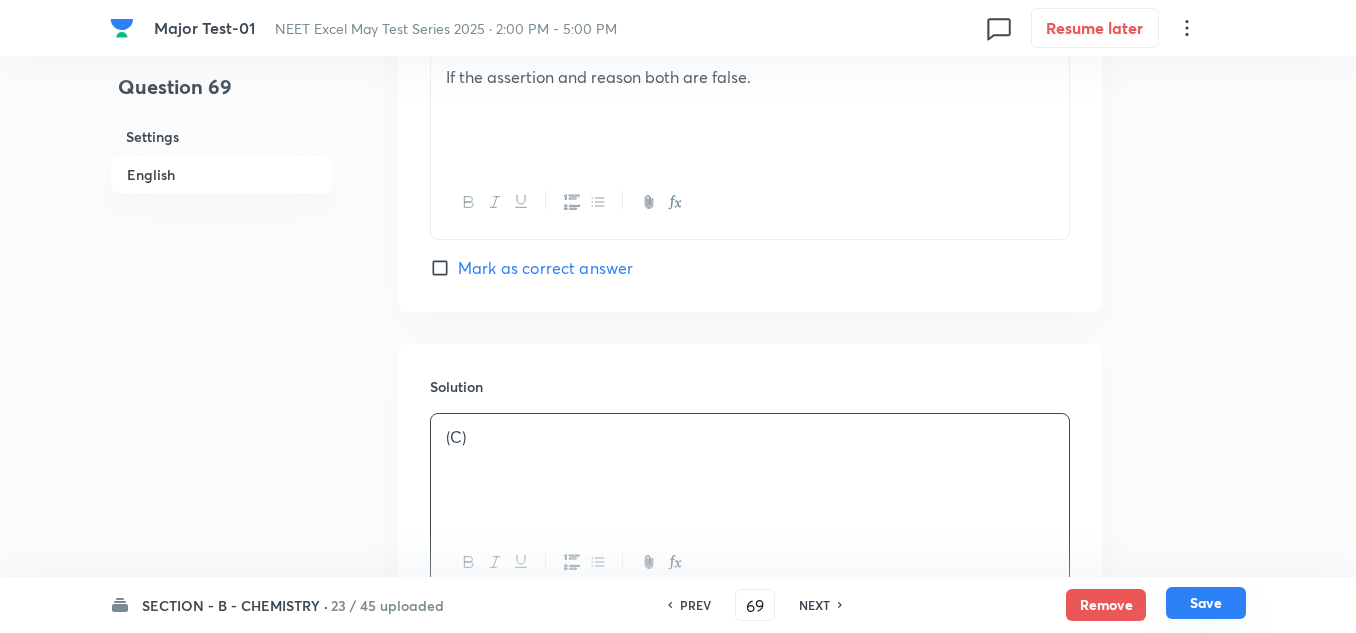 click on "Save" at bounding box center (1206, 603) 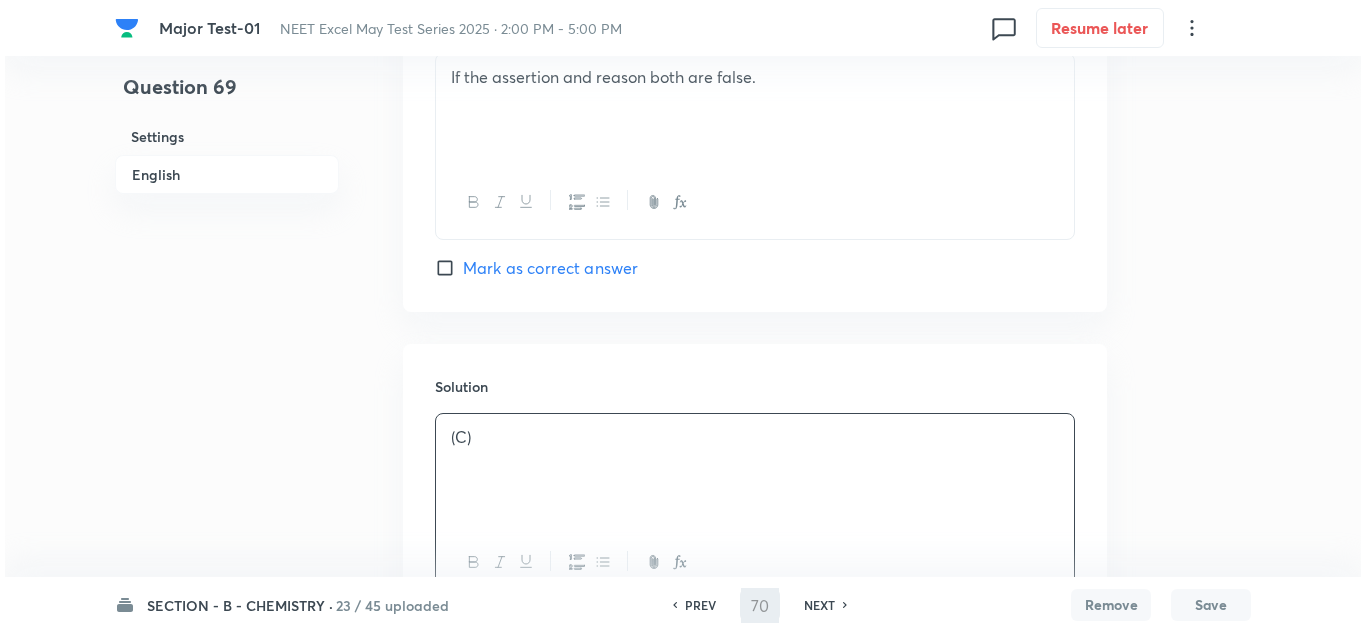 scroll, scrollTop: 0, scrollLeft: 0, axis: both 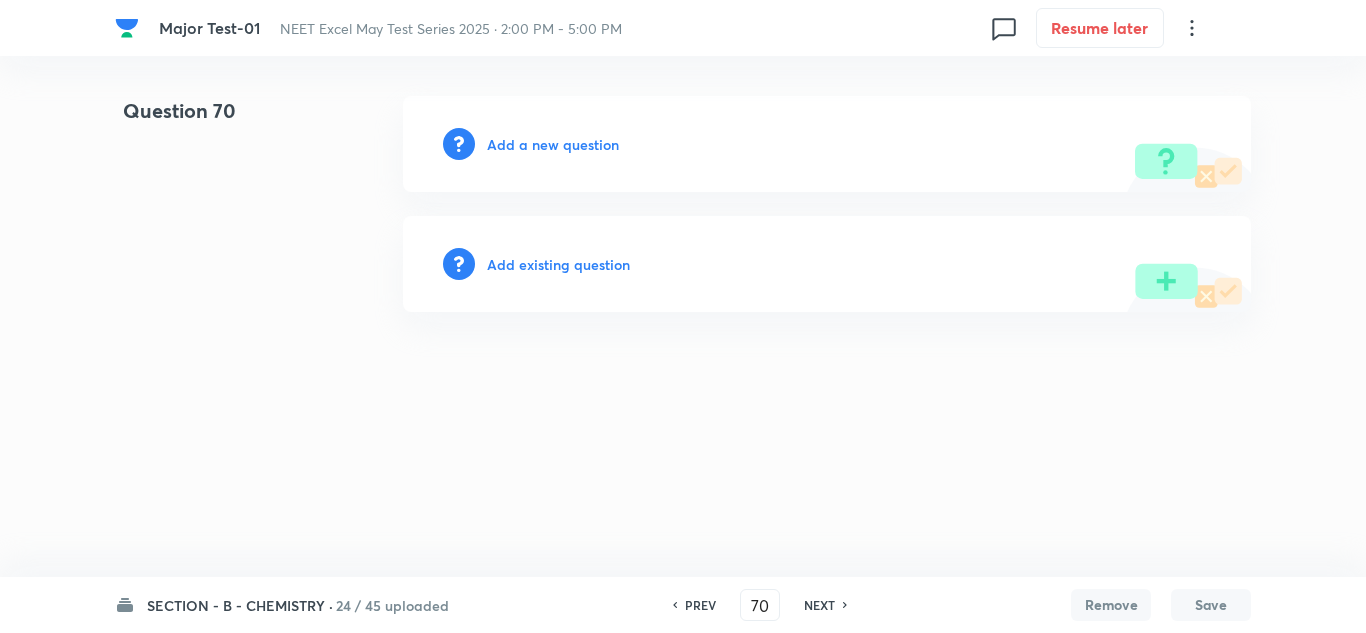 click on "Add a new question" at bounding box center (553, 144) 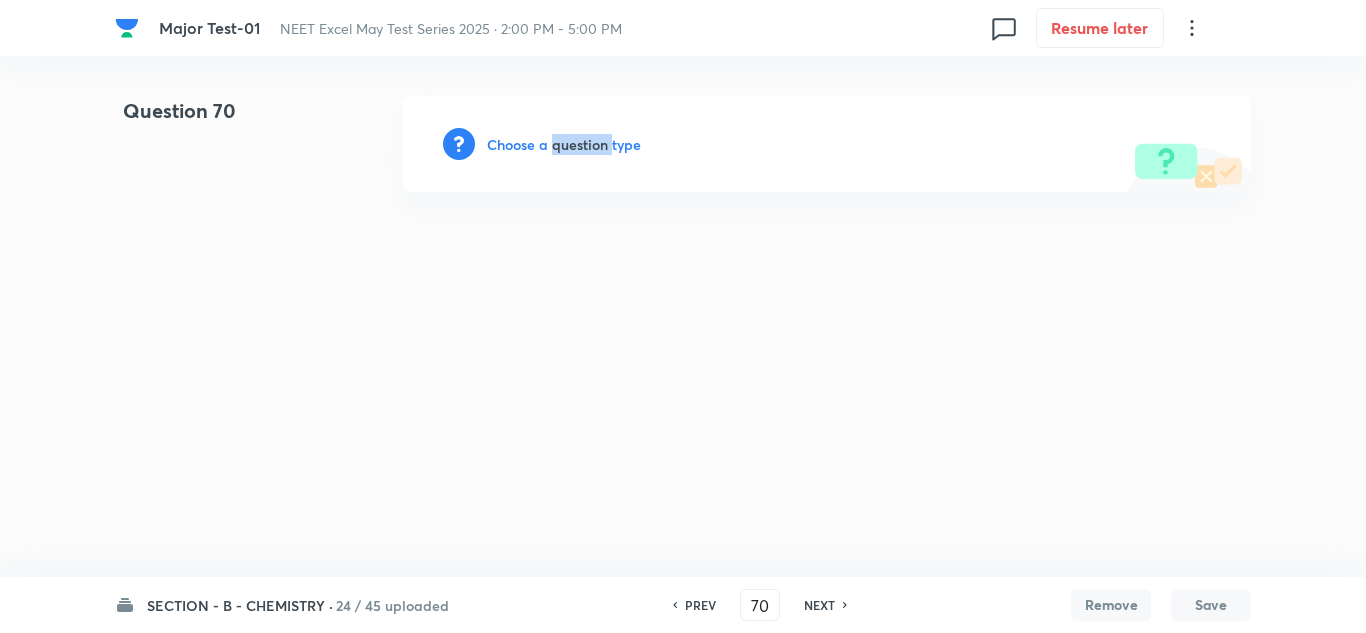 click on "Choose a question type" at bounding box center [564, 144] 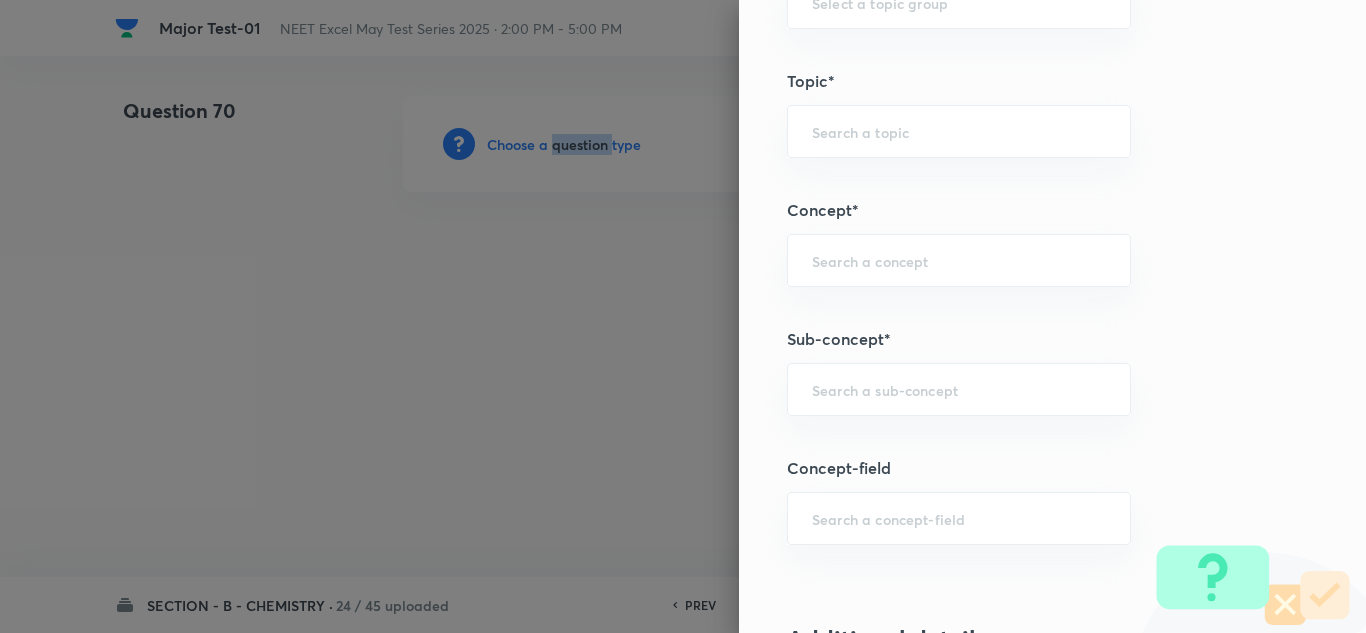 scroll, scrollTop: 1100, scrollLeft: 0, axis: vertical 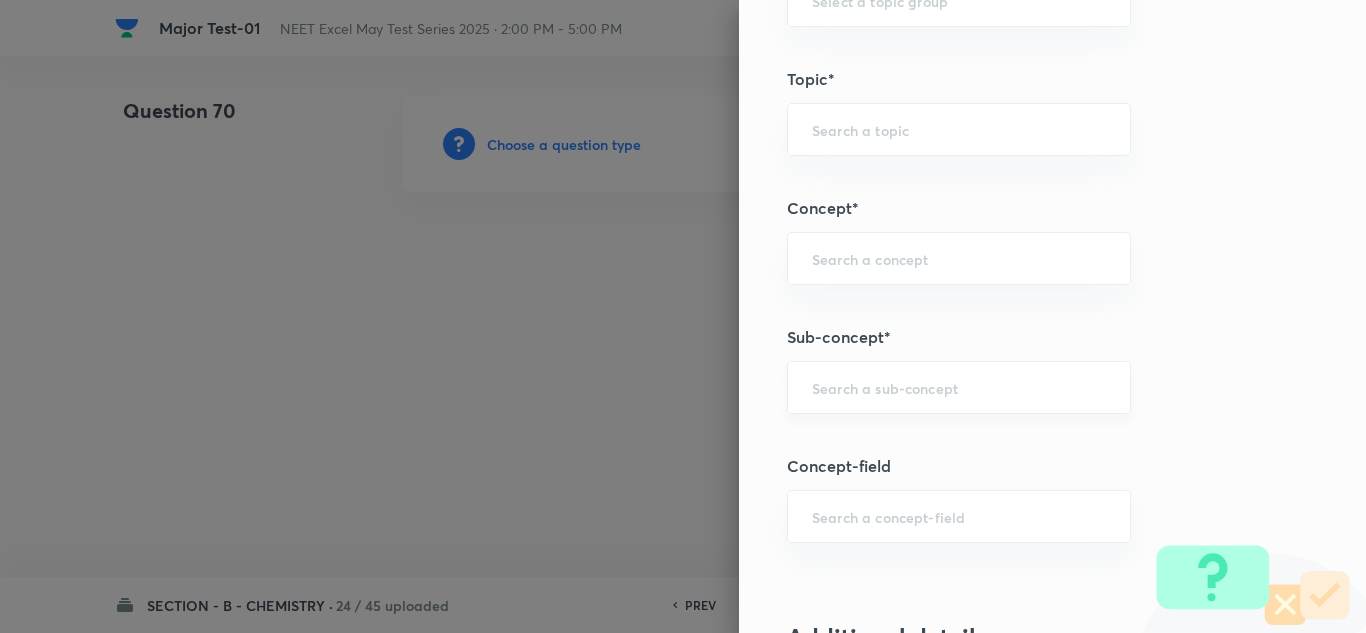 click at bounding box center [959, 387] 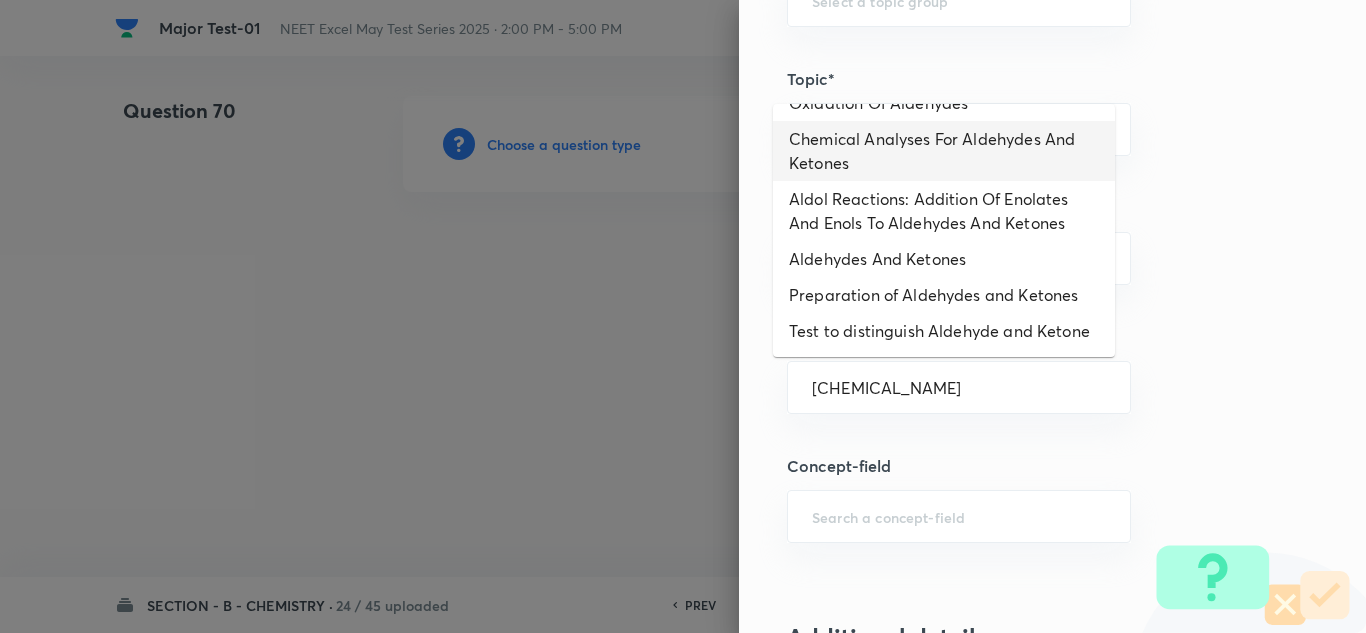 scroll, scrollTop: 147, scrollLeft: 0, axis: vertical 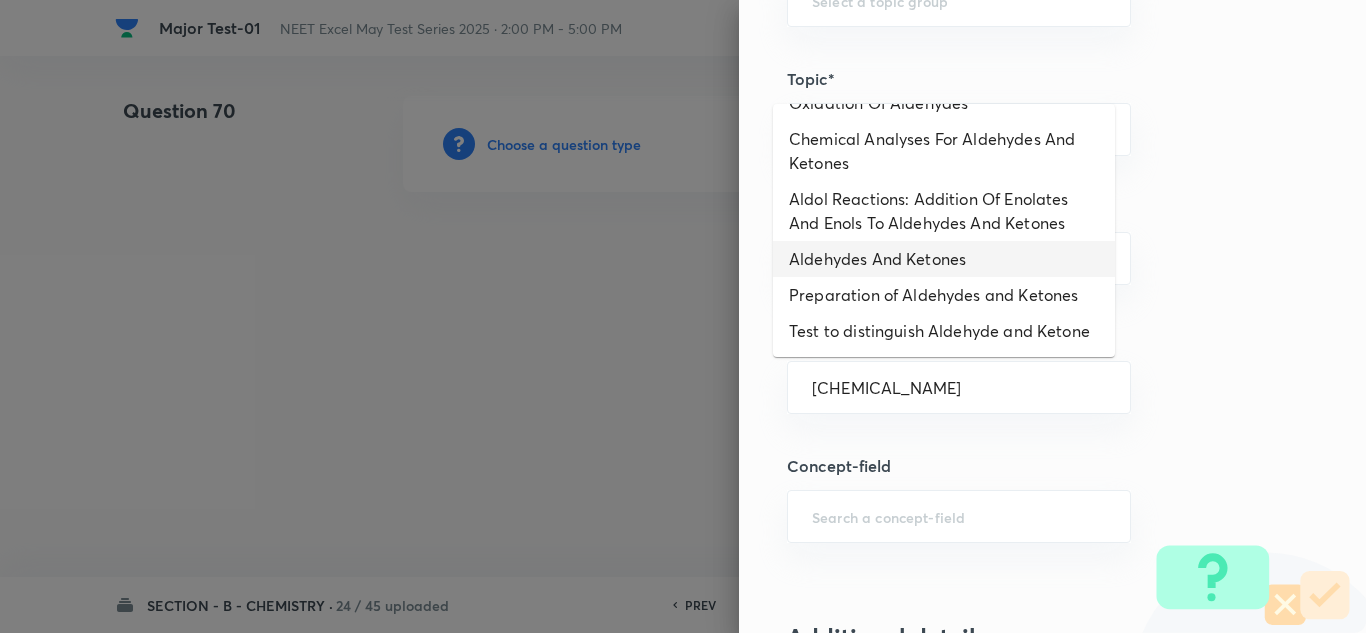 click on "Aldehydes And Ketones" at bounding box center [944, 259] 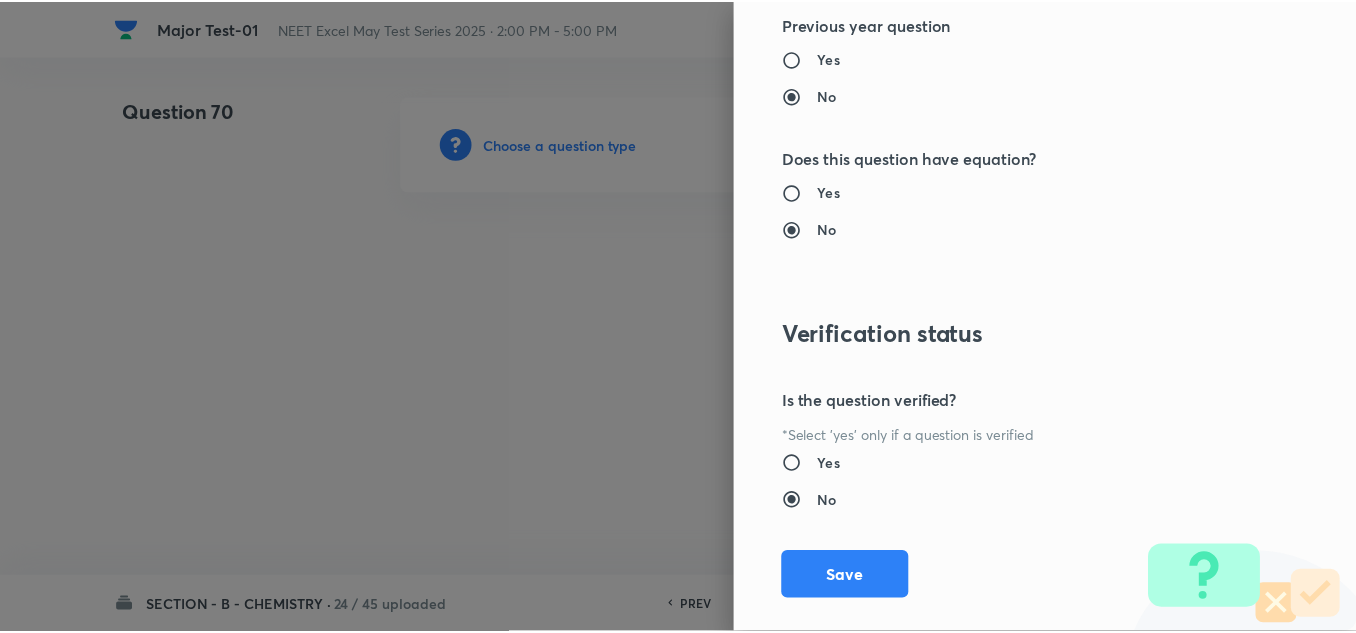 scroll, scrollTop: 2200, scrollLeft: 0, axis: vertical 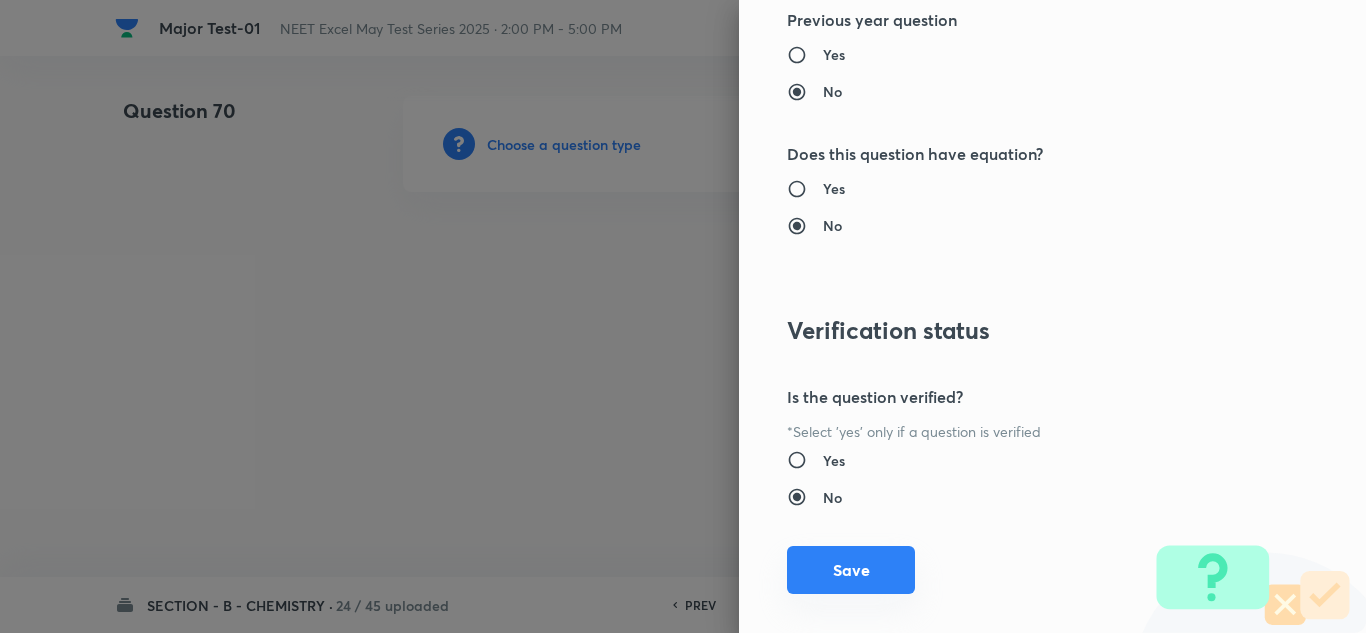 click on "Save" at bounding box center [851, 570] 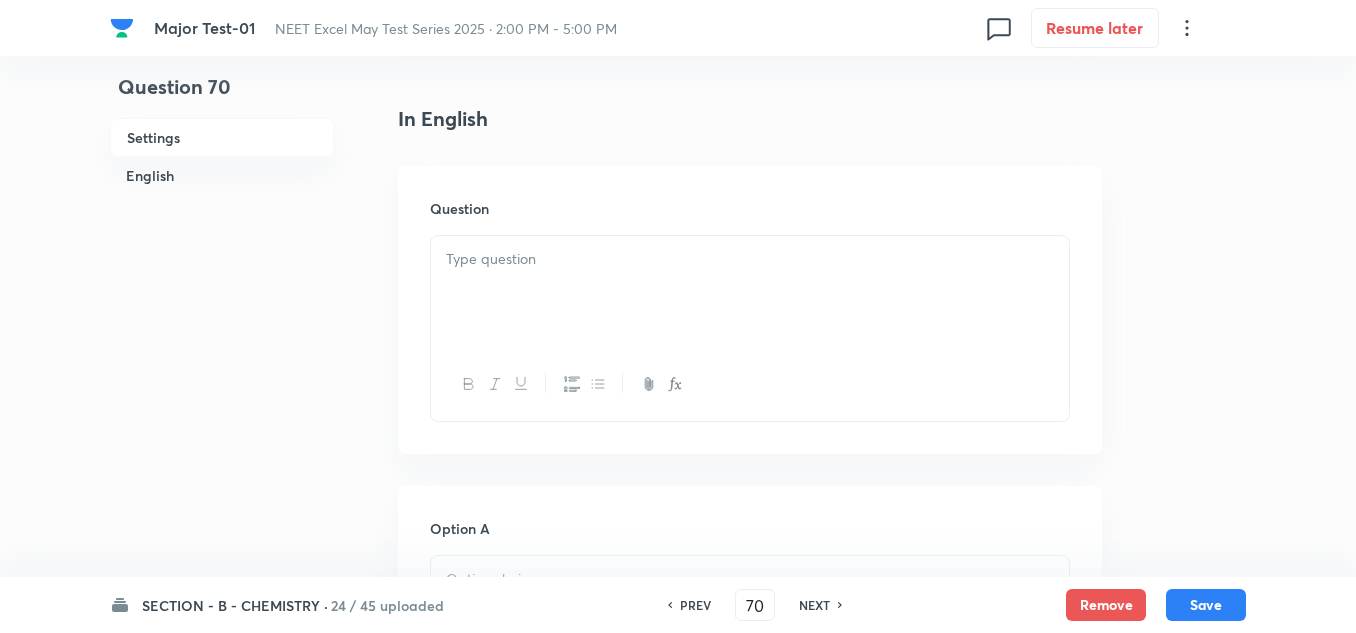 scroll, scrollTop: 500, scrollLeft: 0, axis: vertical 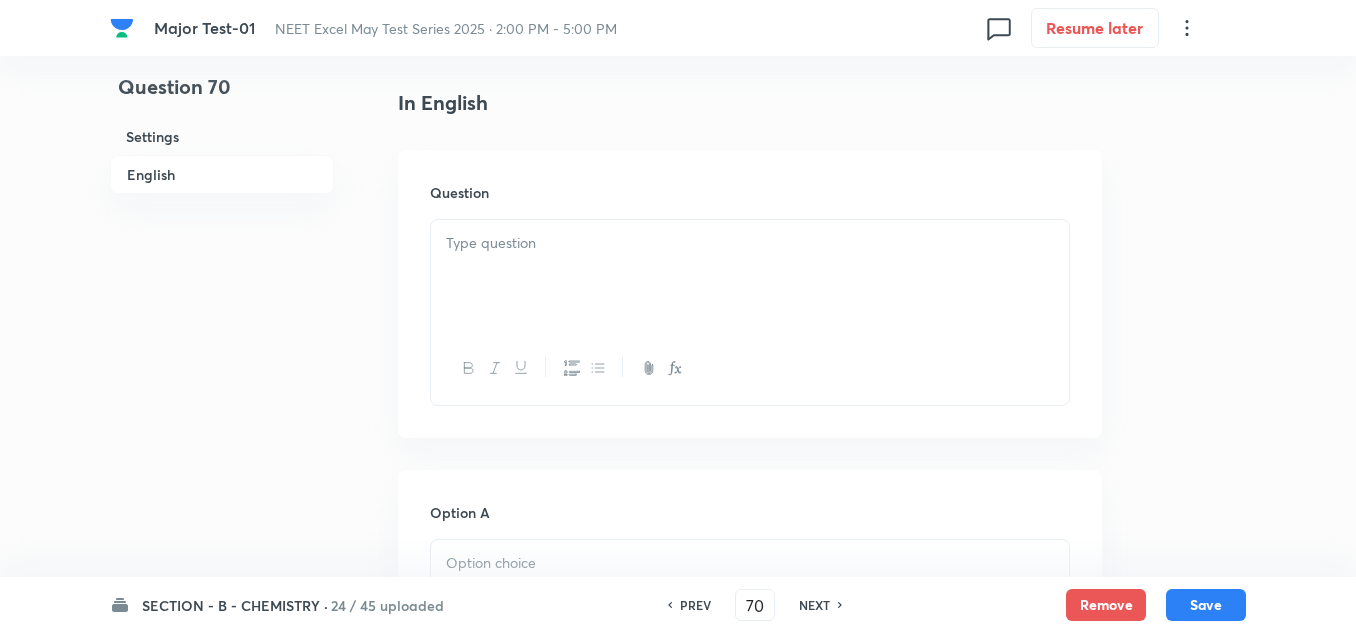 click at bounding box center [750, 276] 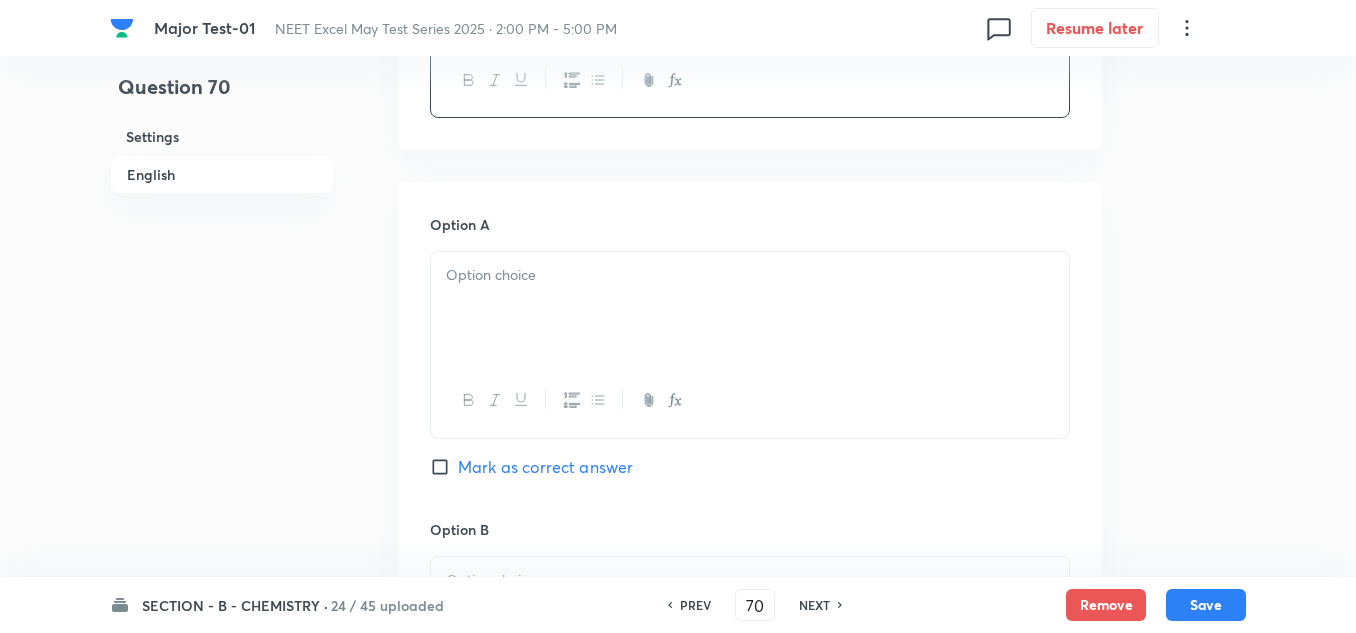 scroll, scrollTop: 800, scrollLeft: 0, axis: vertical 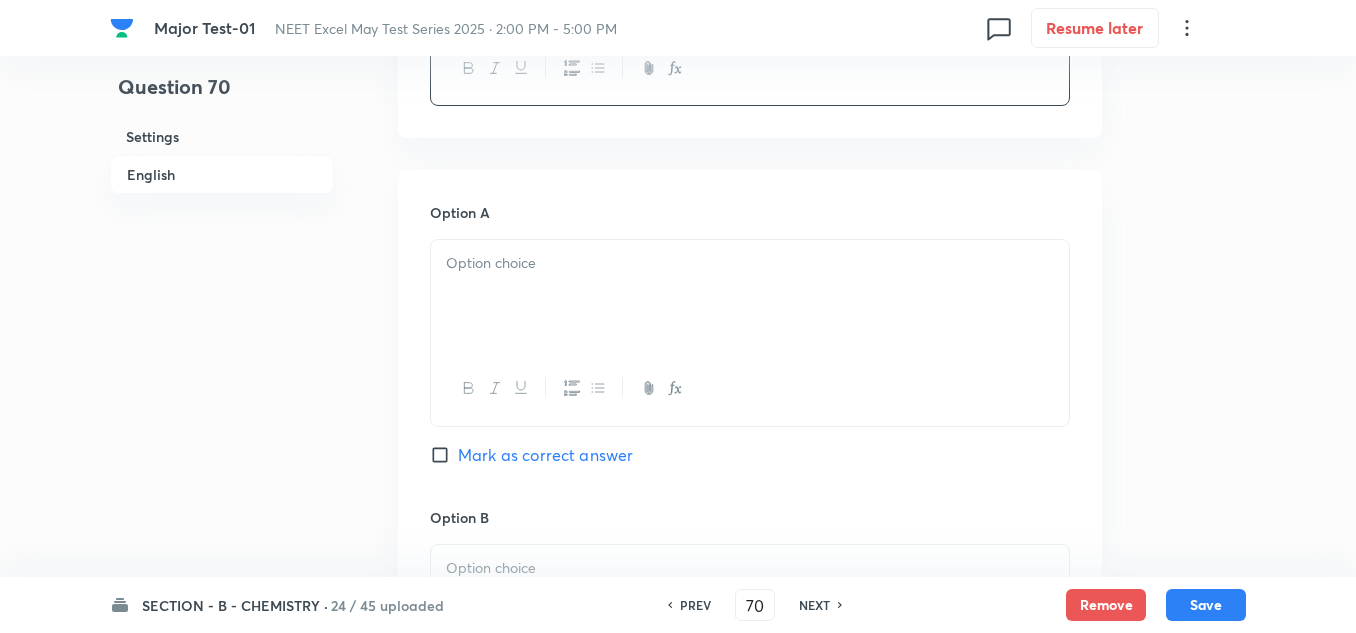 click at bounding box center [750, 296] 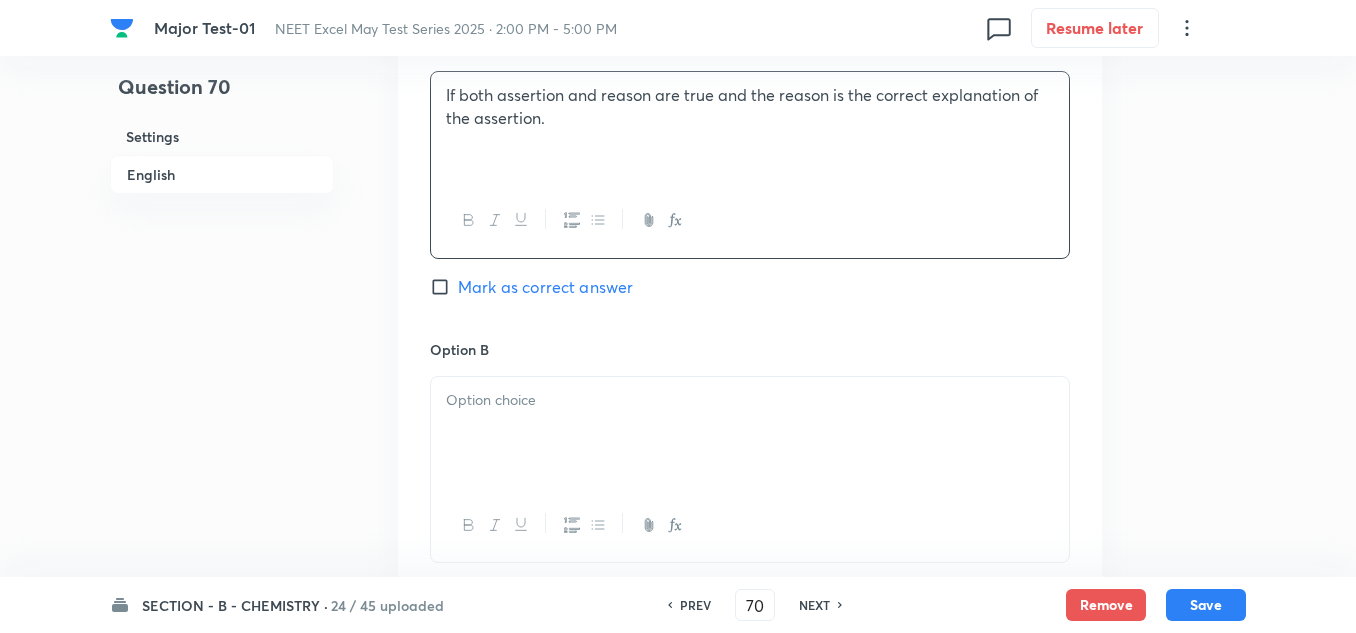 scroll, scrollTop: 1000, scrollLeft: 0, axis: vertical 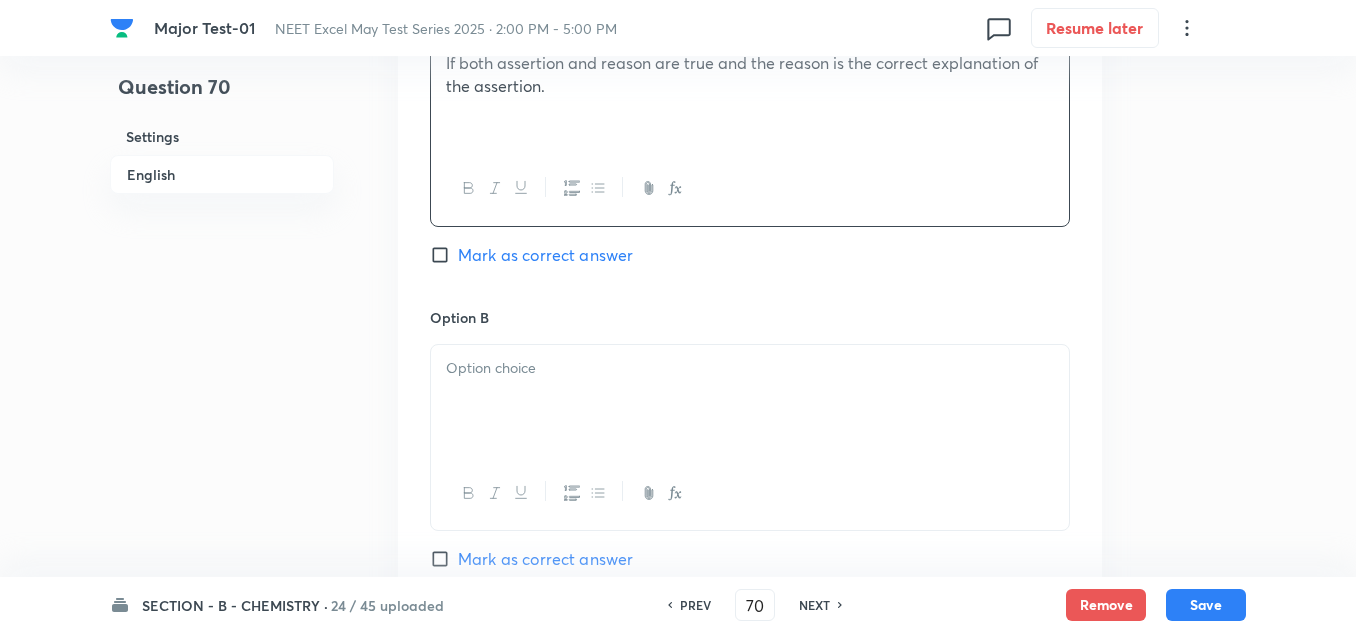 click at bounding box center (750, 368) 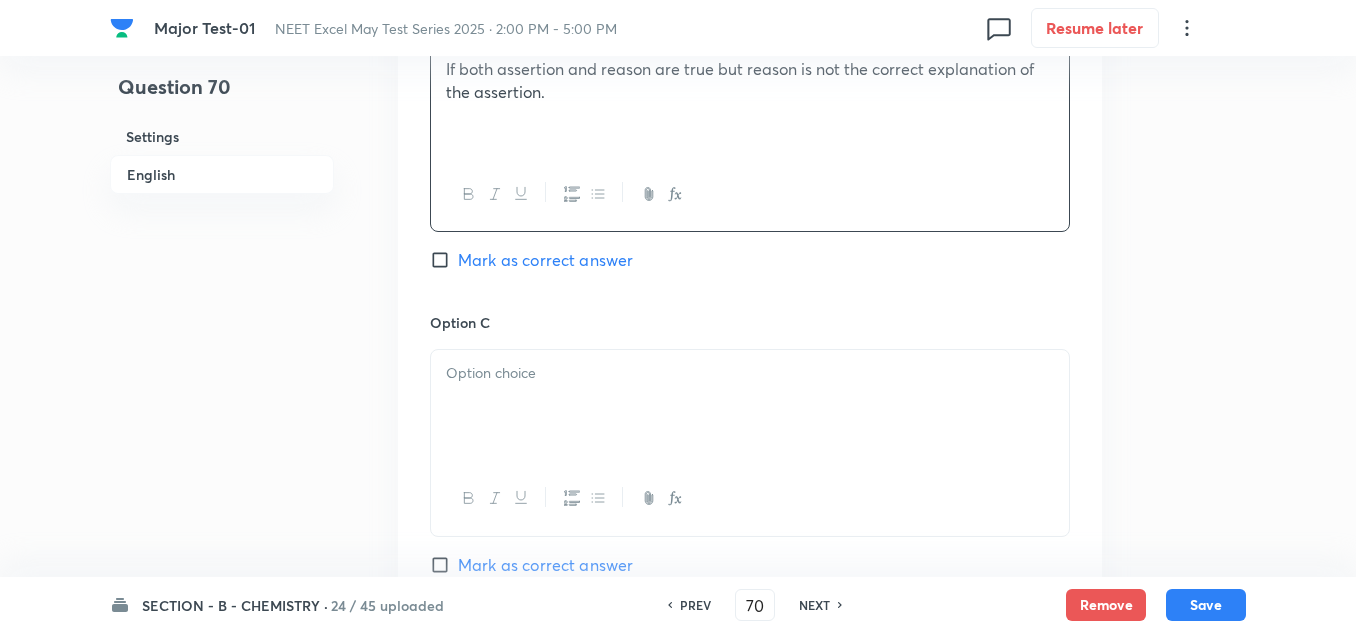 scroll, scrollTop: 1300, scrollLeft: 0, axis: vertical 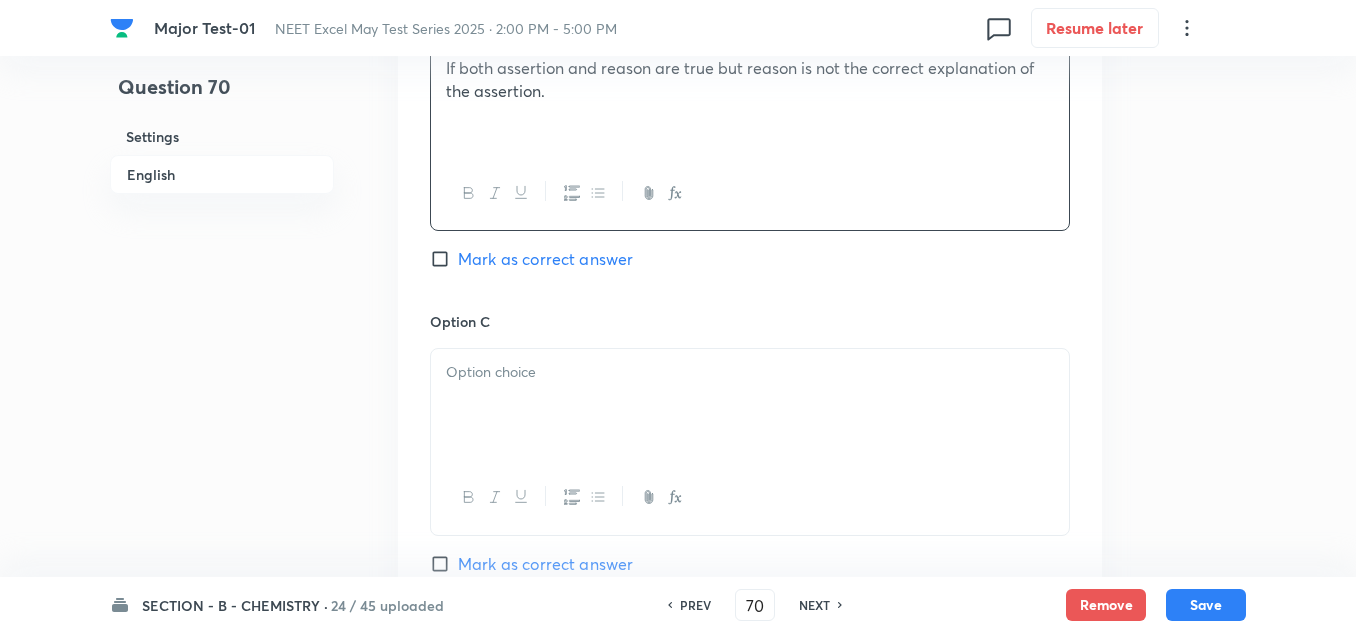 click at bounding box center (750, 405) 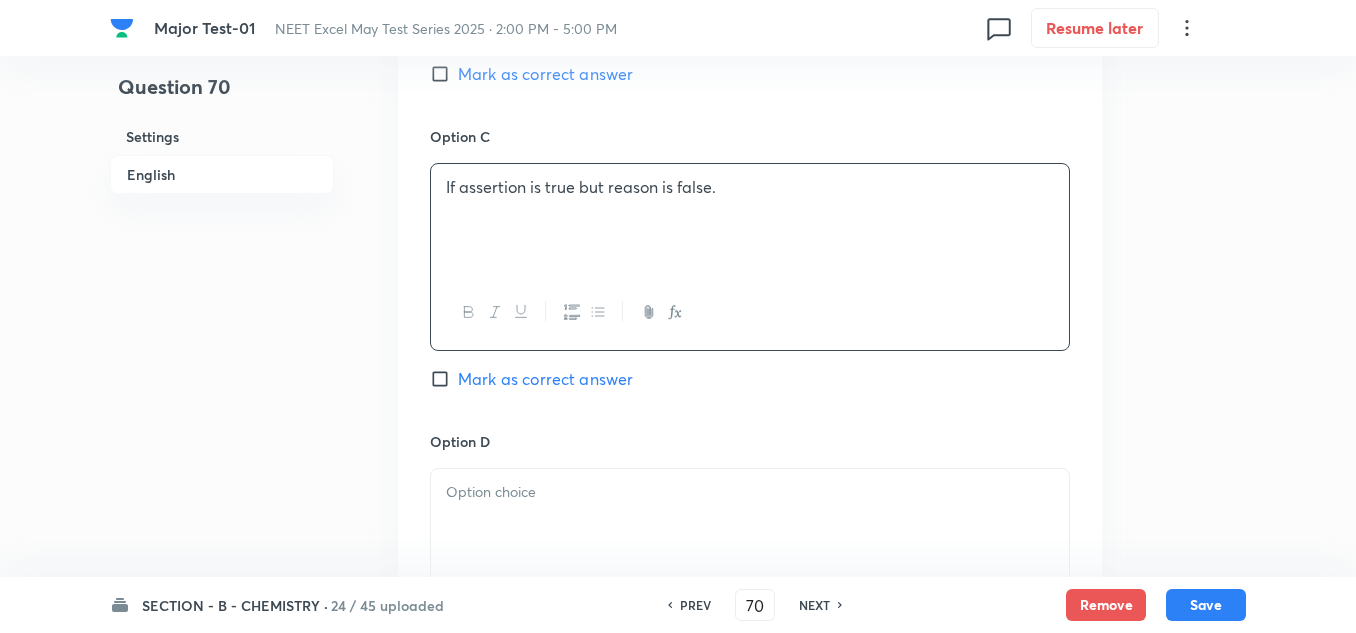 scroll, scrollTop: 1500, scrollLeft: 0, axis: vertical 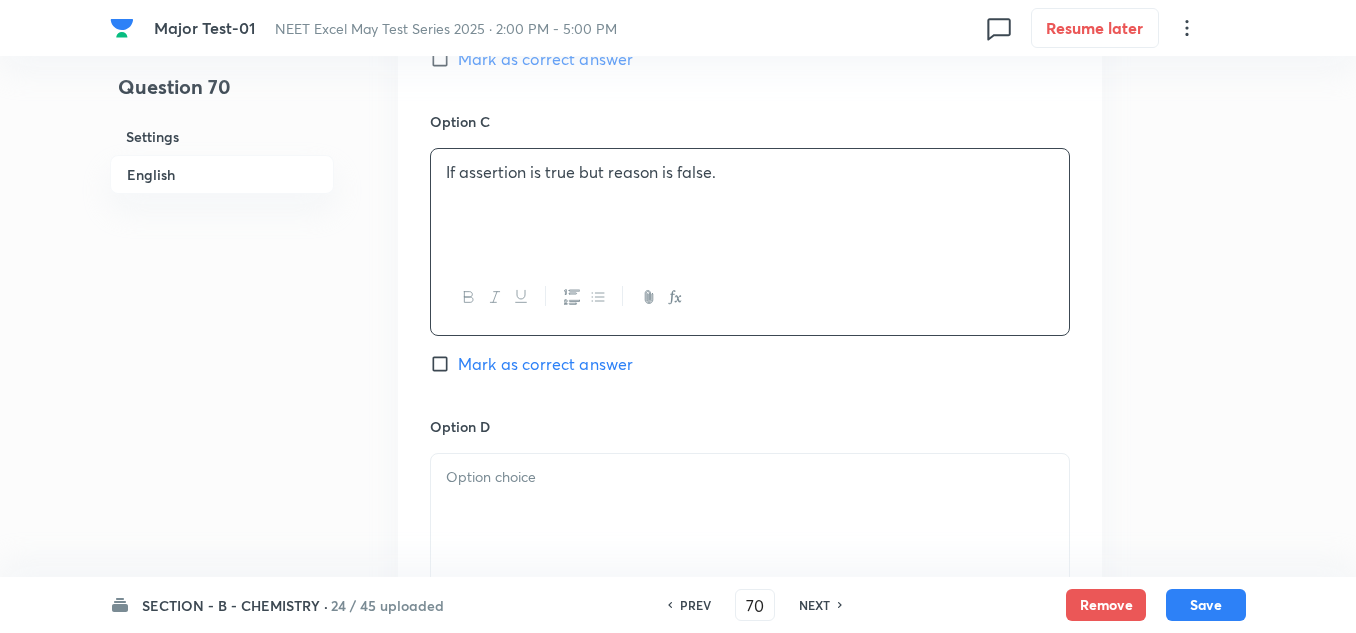 click at bounding box center [750, 477] 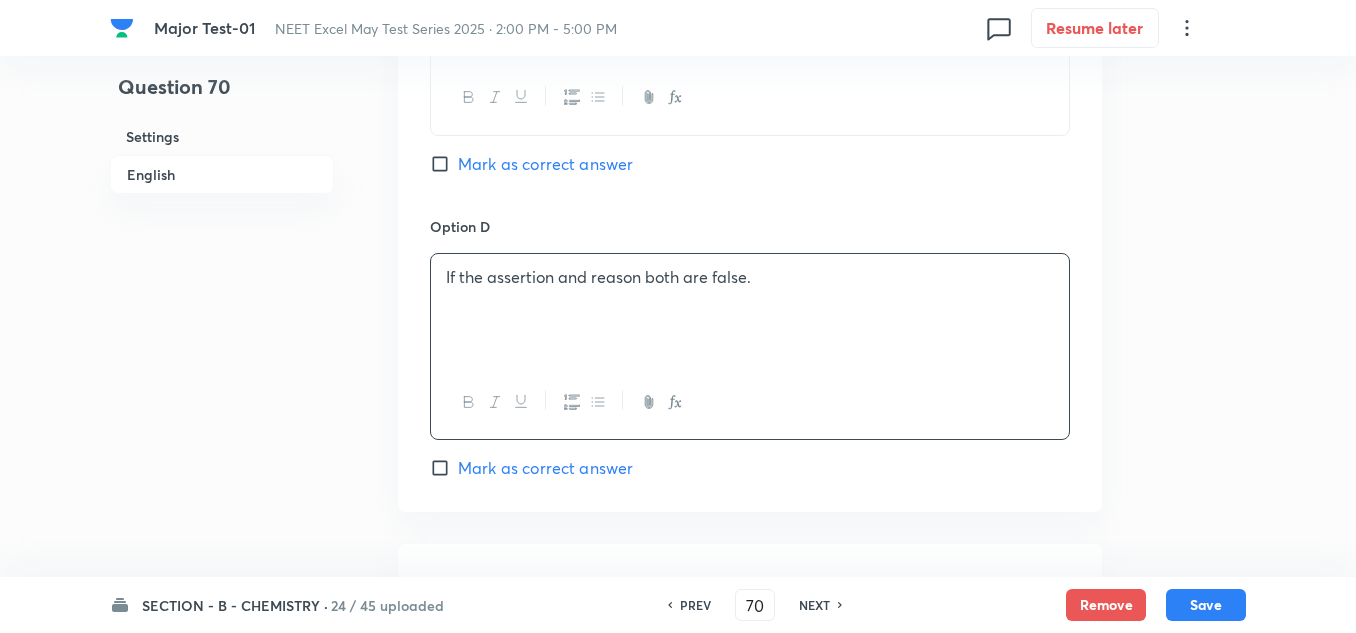 click on "Mark as correct answer" at bounding box center [545, 468] 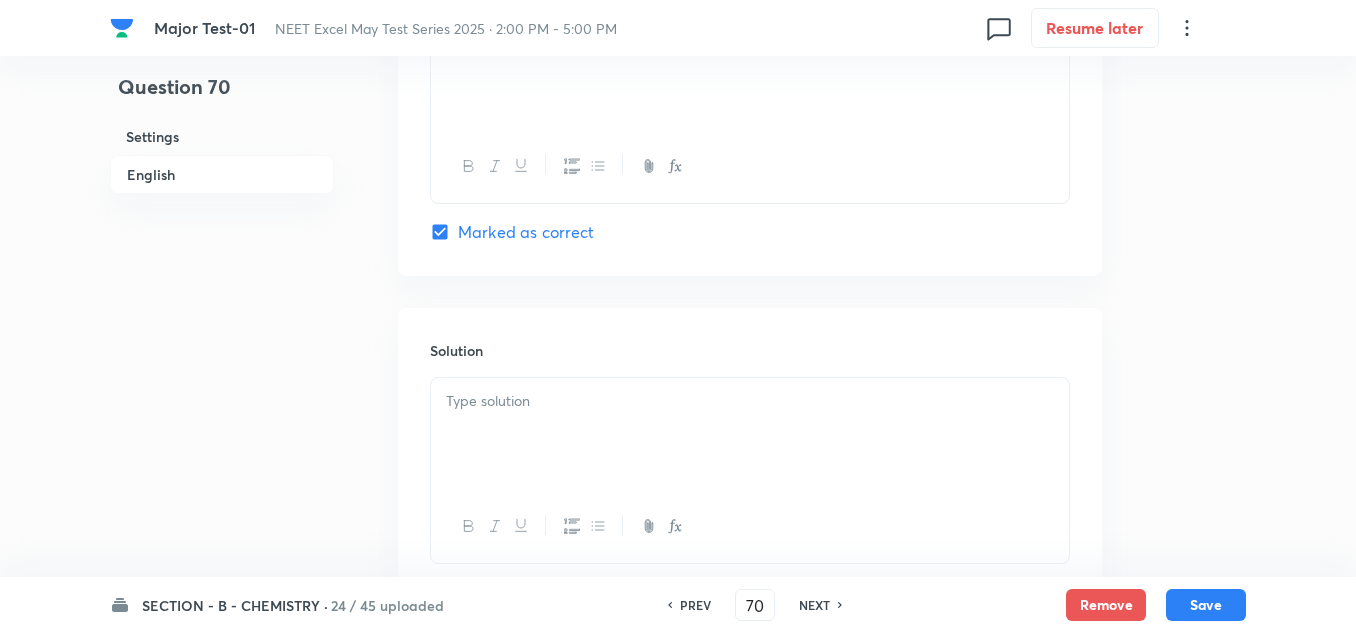 scroll, scrollTop: 2000, scrollLeft: 0, axis: vertical 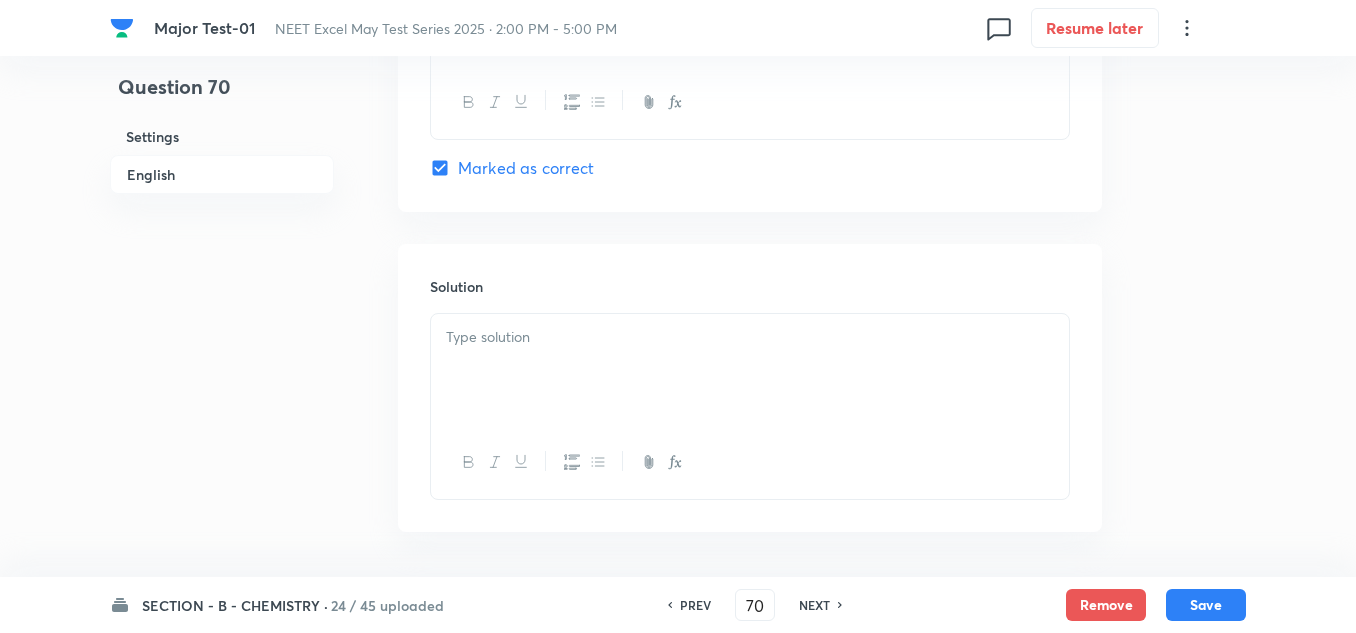 click at bounding box center [750, 370] 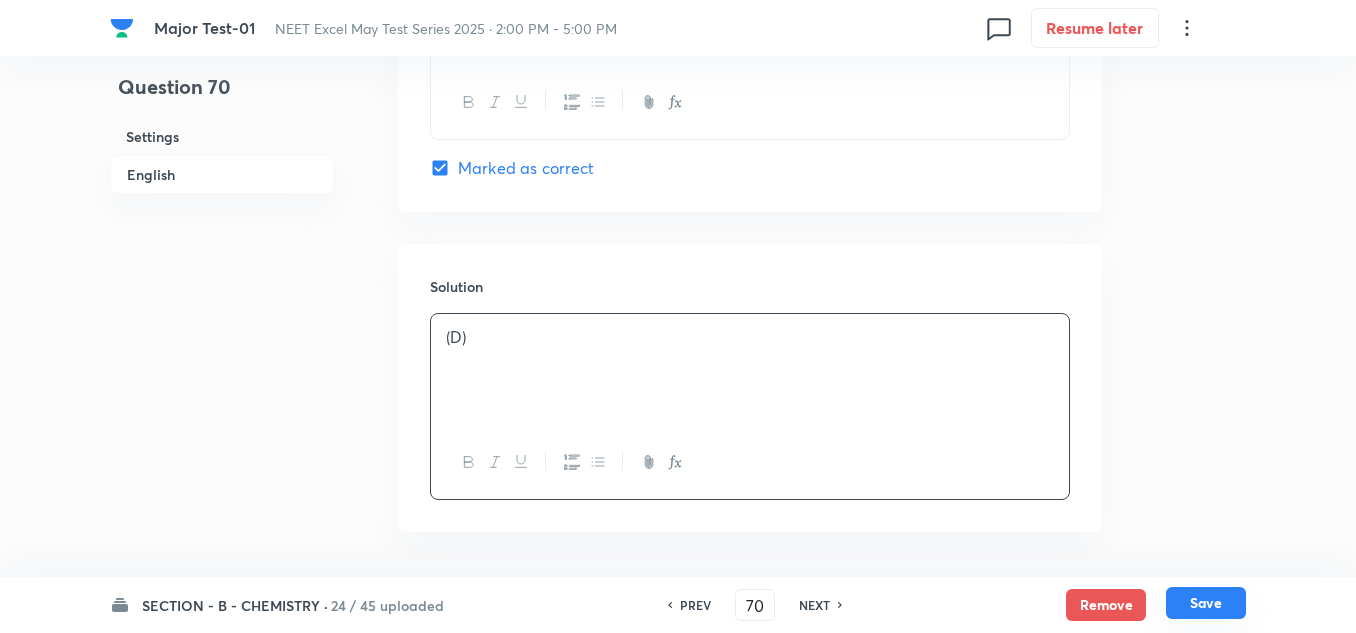 click on "Save" at bounding box center (1206, 603) 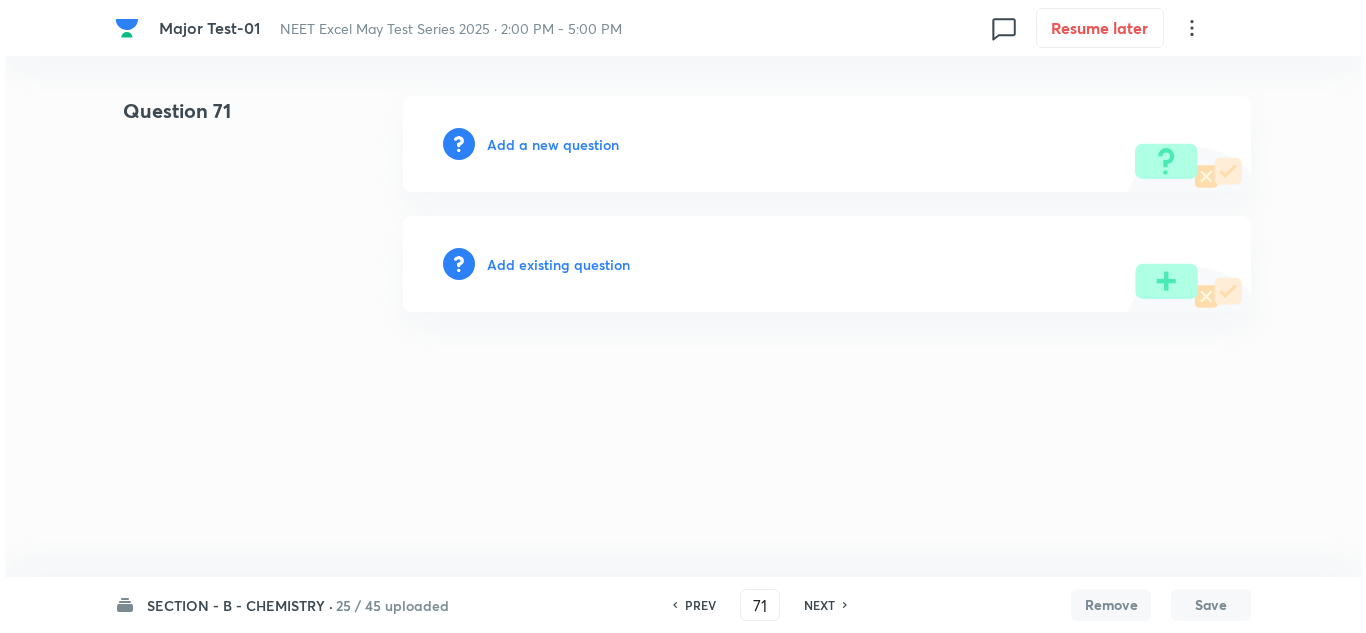 scroll, scrollTop: 0, scrollLeft: 0, axis: both 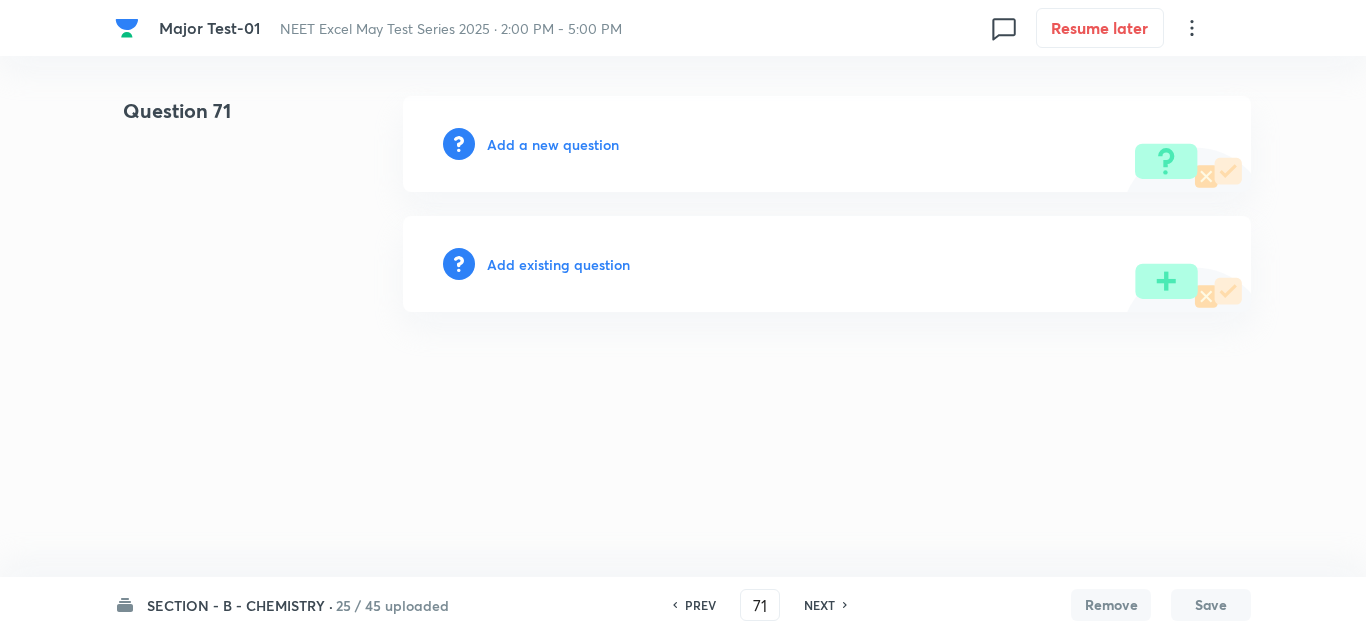 click on "Add a new question" at bounding box center (553, 144) 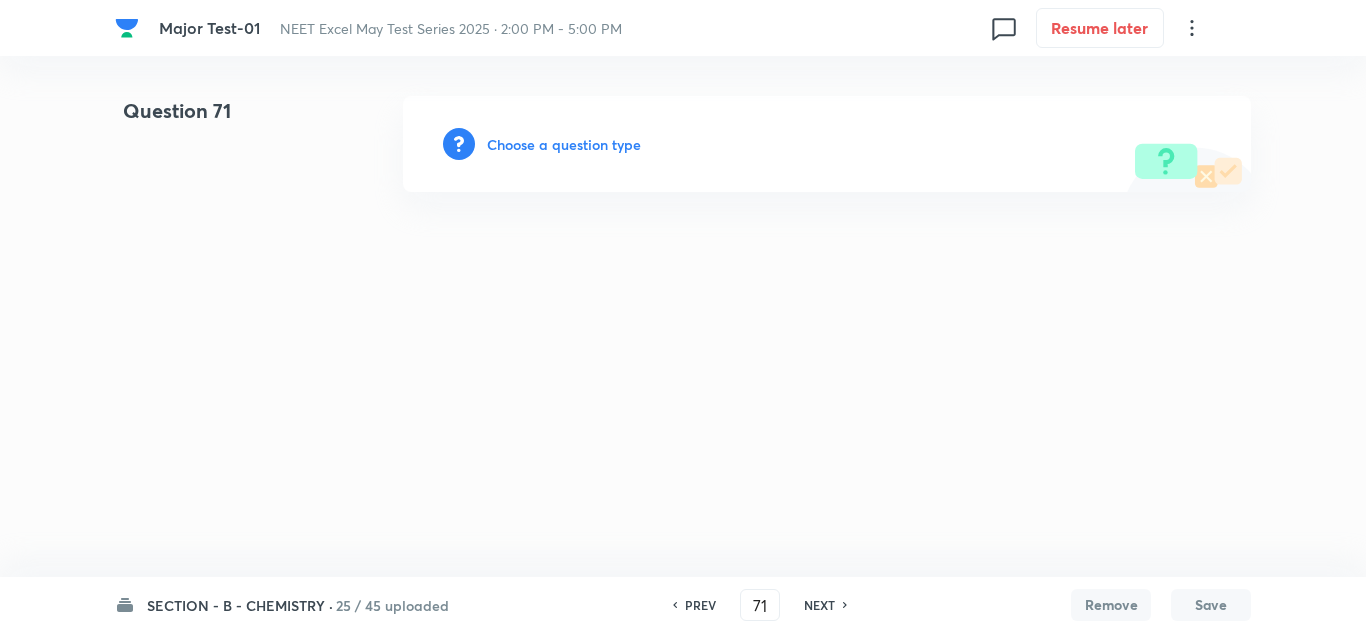 click on "Choose a question type" at bounding box center [564, 144] 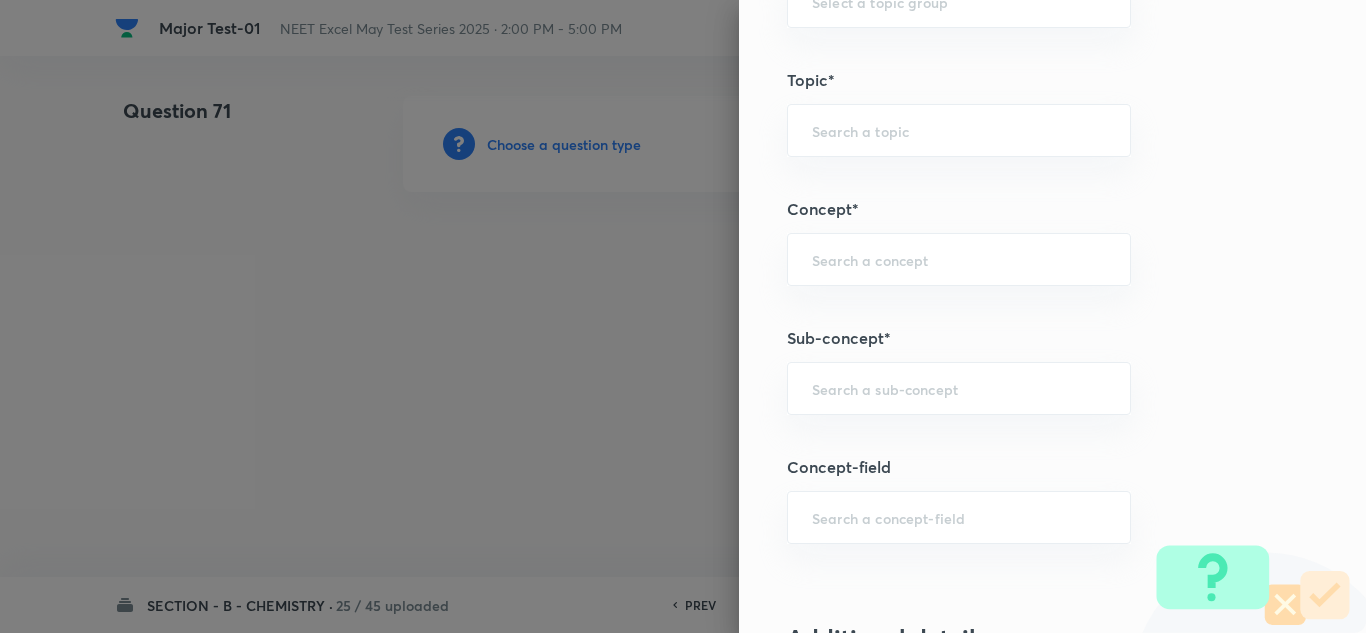 scroll, scrollTop: 1100, scrollLeft: 0, axis: vertical 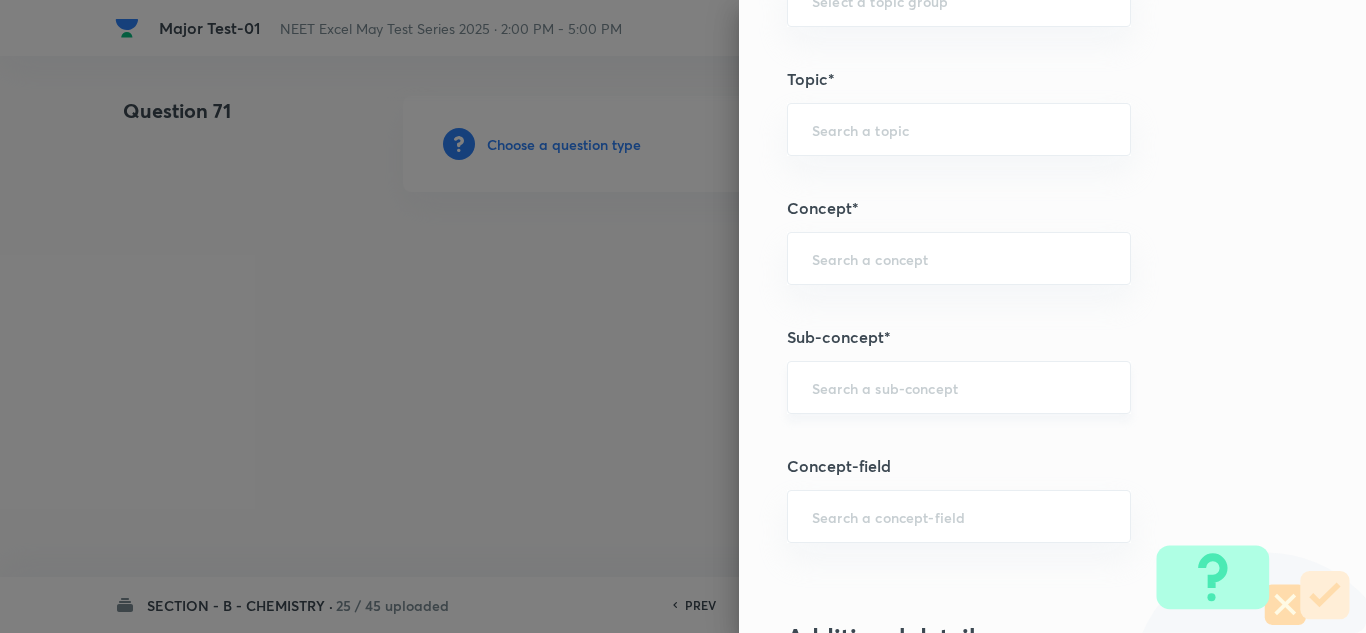 click on "​" at bounding box center [959, 387] 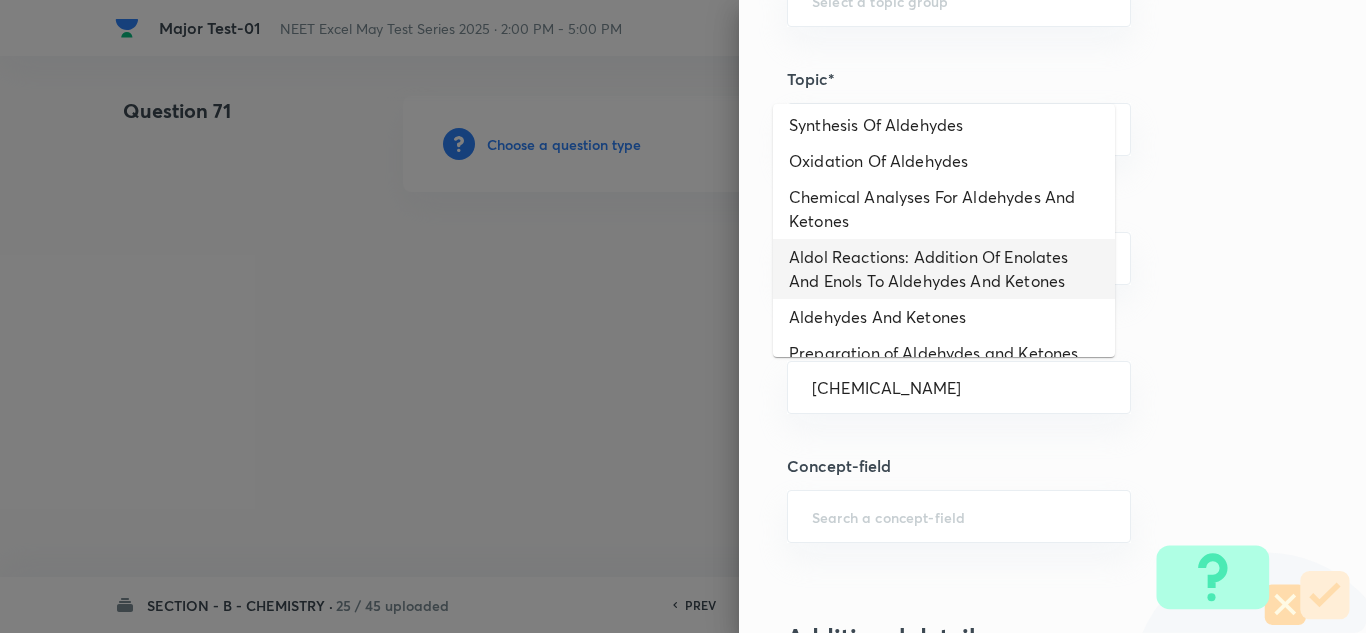 scroll, scrollTop: 100, scrollLeft: 0, axis: vertical 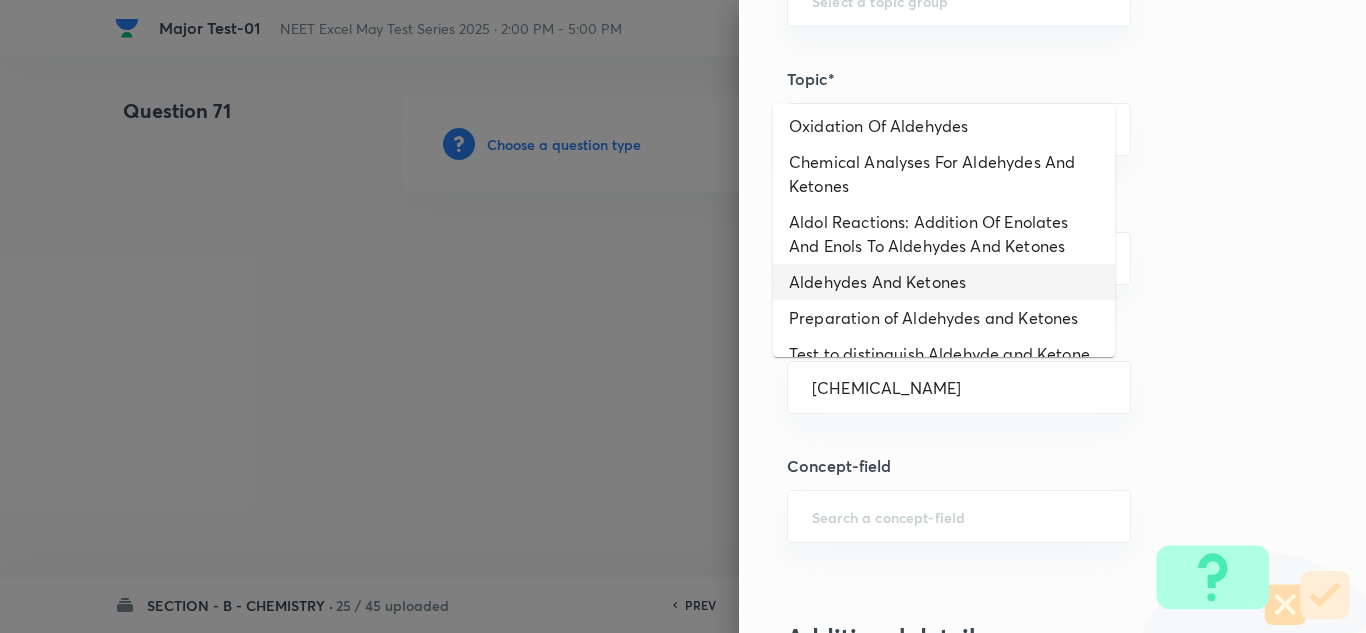 click on "Aldehydes And Ketones" at bounding box center [944, 282] 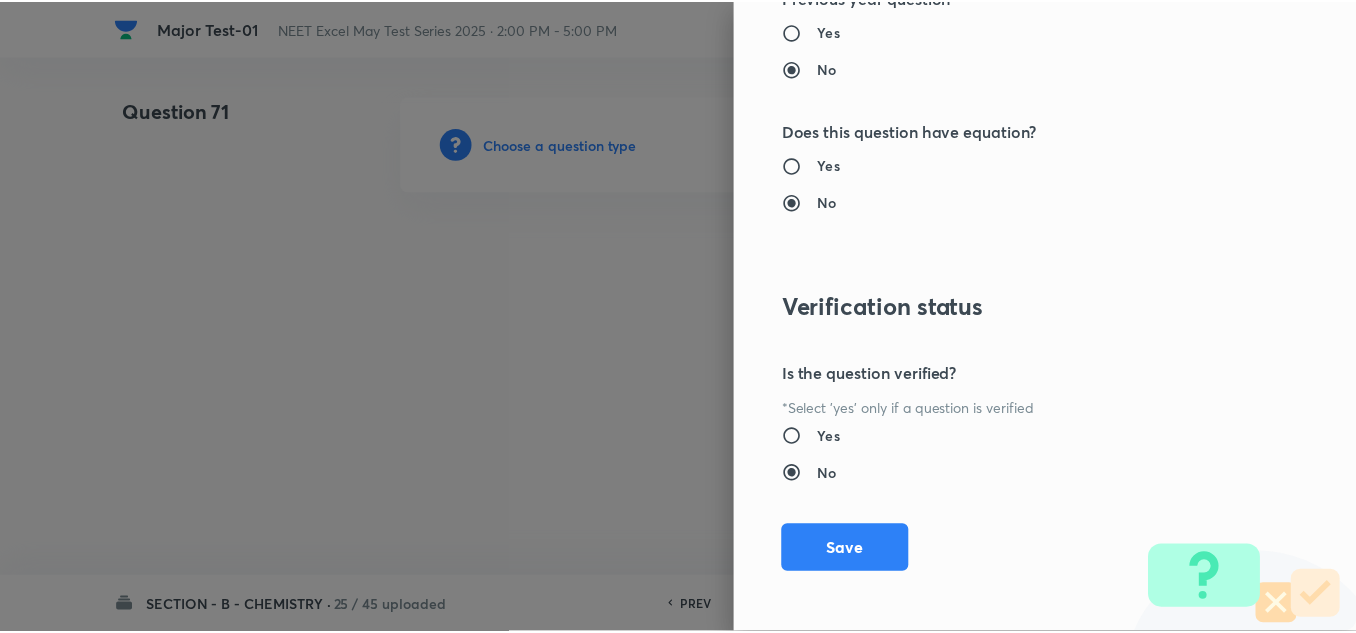 scroll, scrollTop: 2227, scrollLeft: 0, axis: vertical 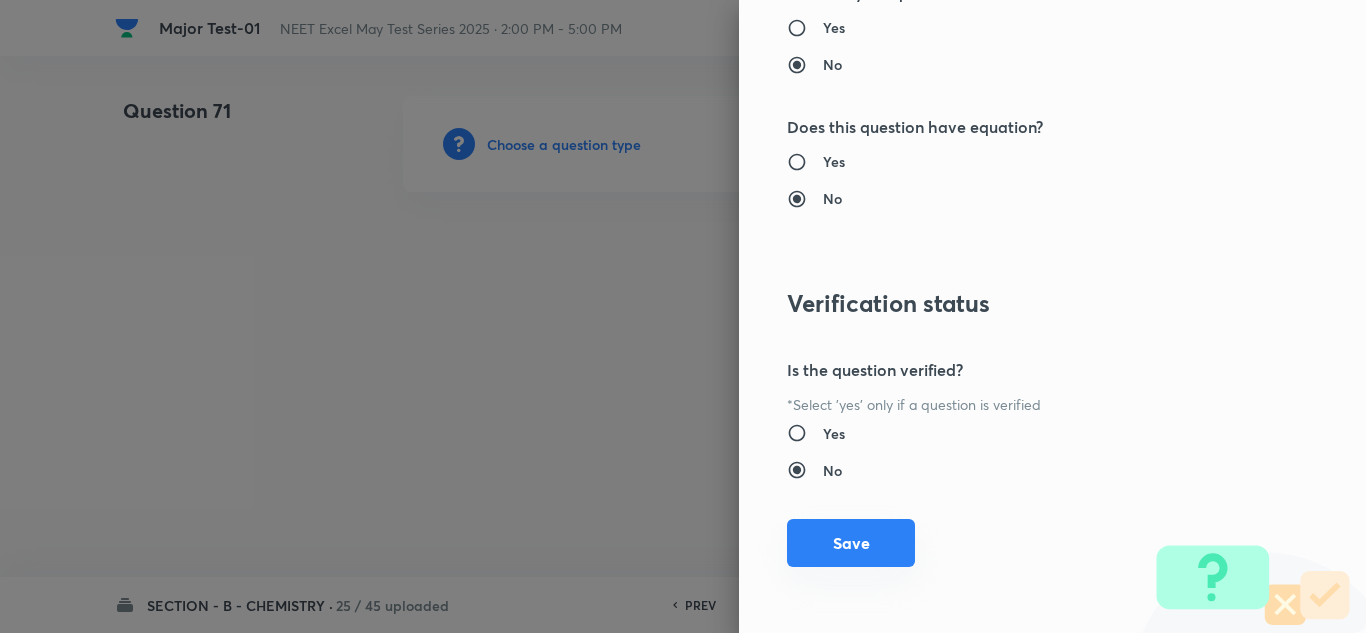 click on "Save" at bounding box center (851, 543) 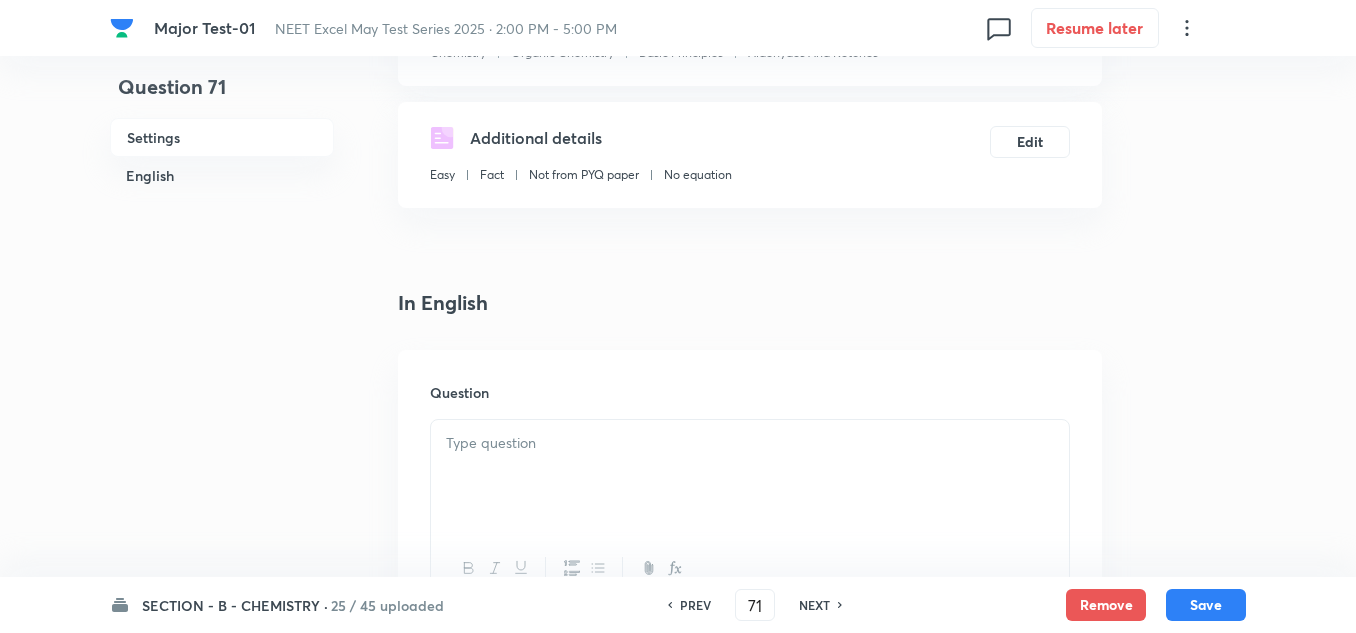 scroll, scrollTop: 500, scrollLeft: 0, axis: vertical 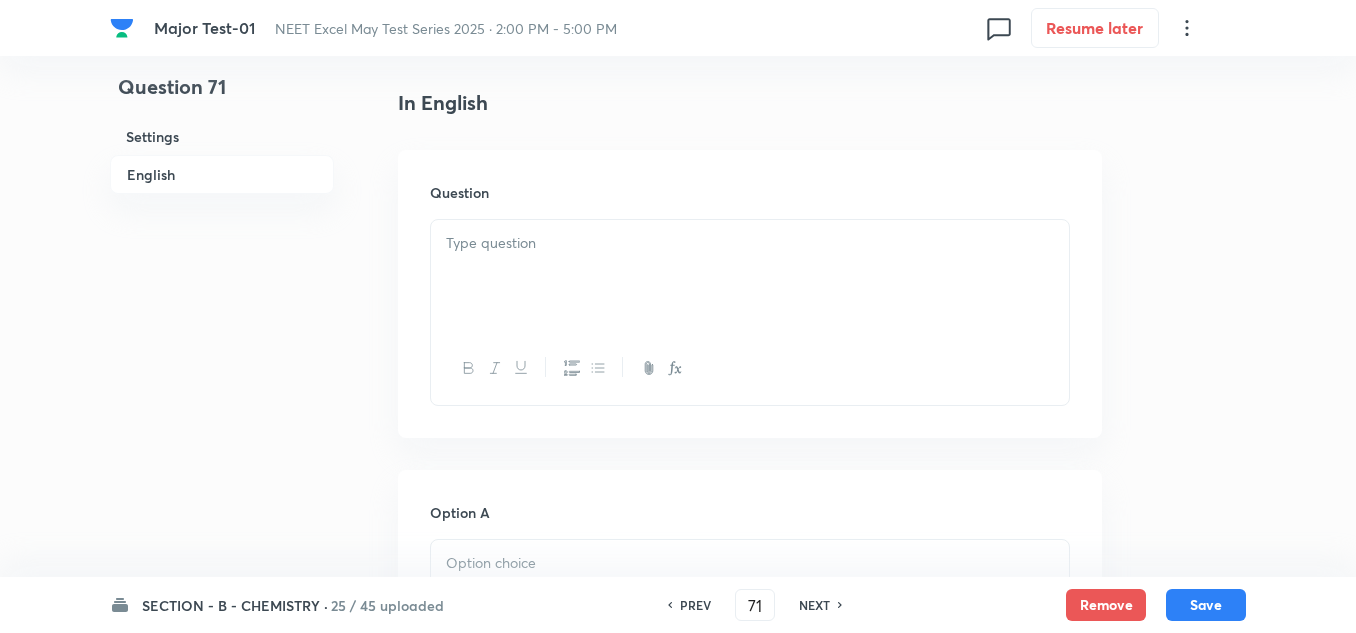 click at bounding box center (750, 276) 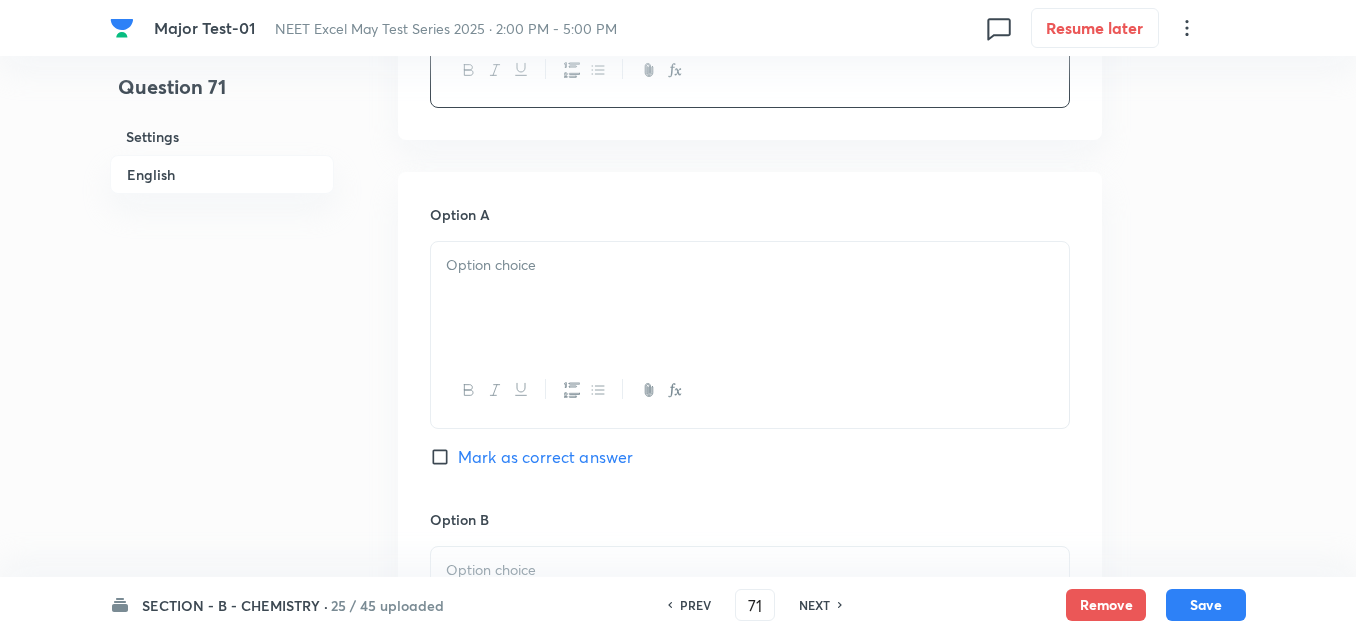 scroll, scrollTop: 800, scrollLeft: 0, axis: vertical 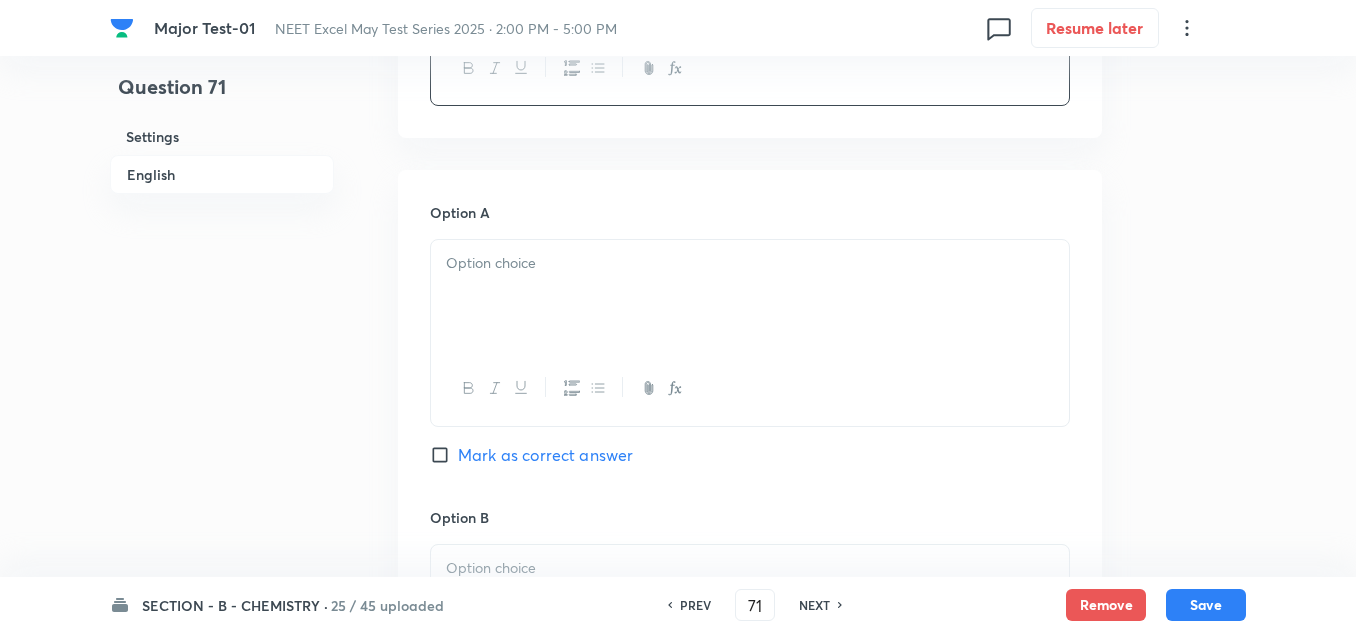 click at bounding box center (750, 296) 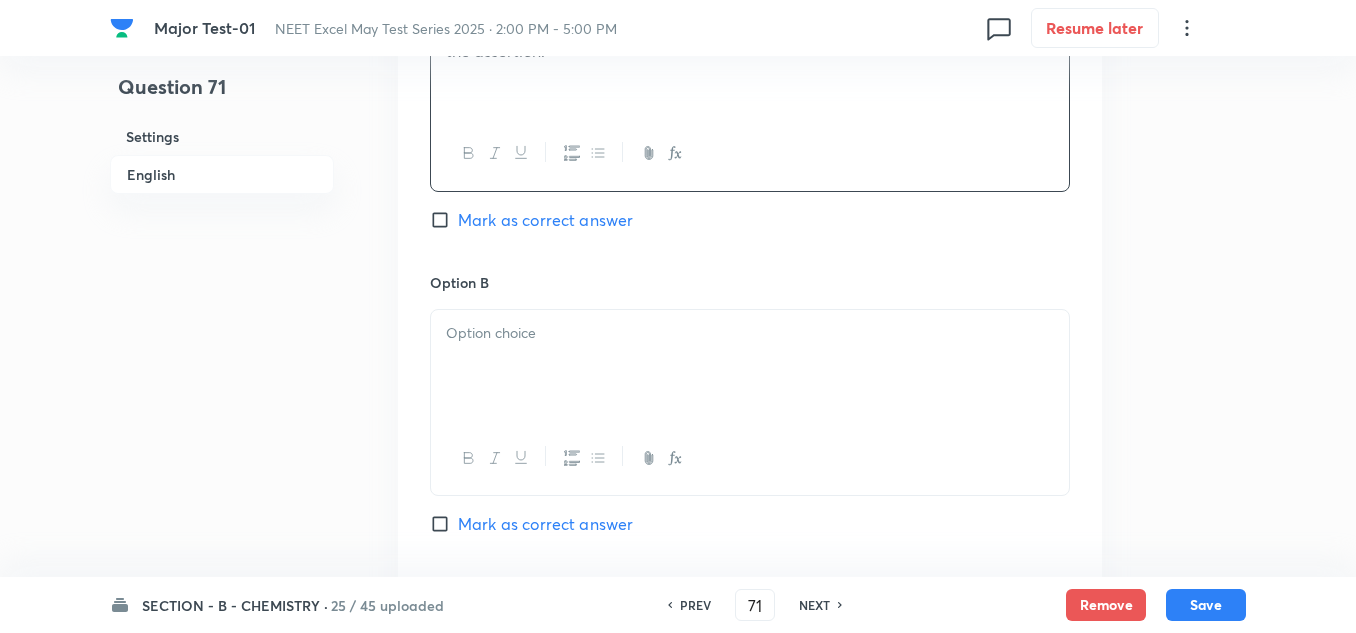 scroll, scrollTop: 1100, scrollLeft: 0, axis: vertical 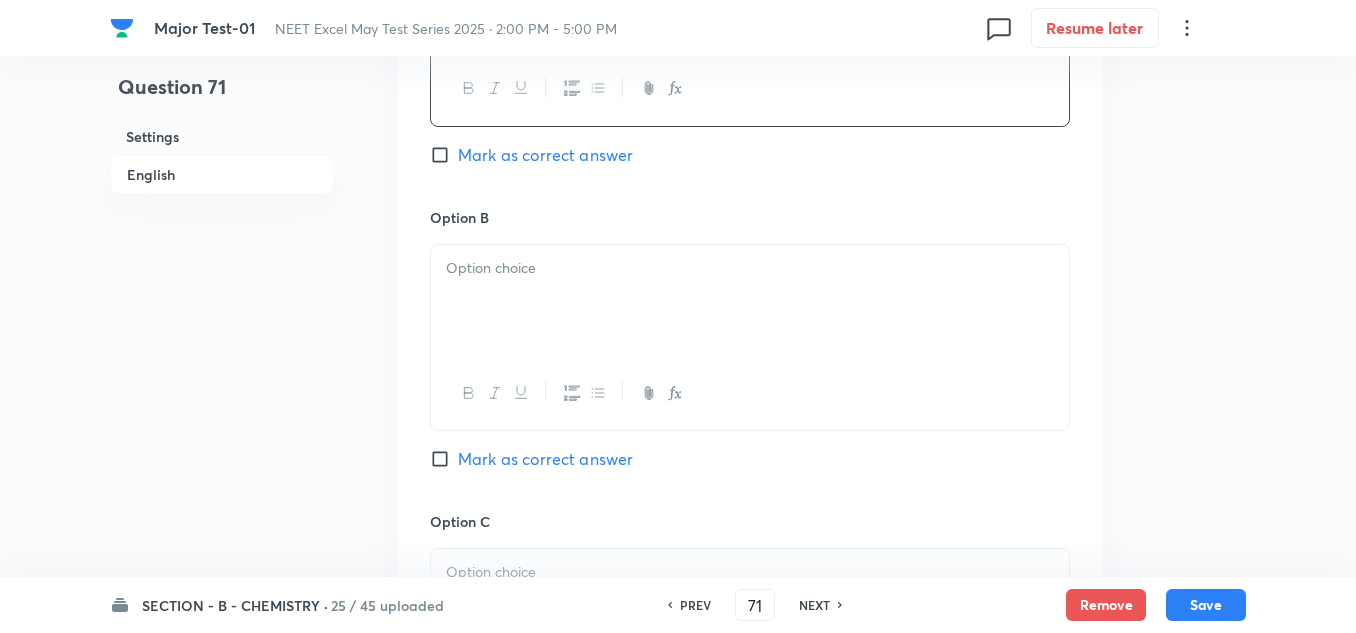 click at bounding box center (750, 301) 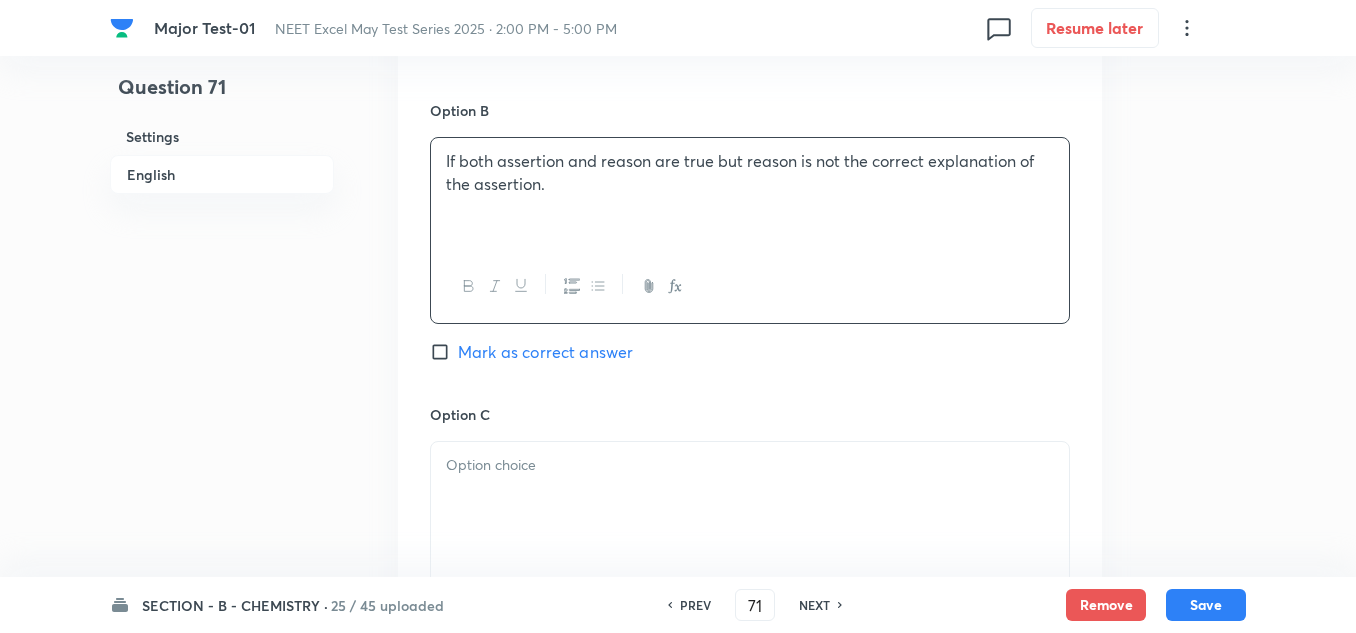 scroll, scrollTop: 1400, scrollLeft: 0, axis: vertical 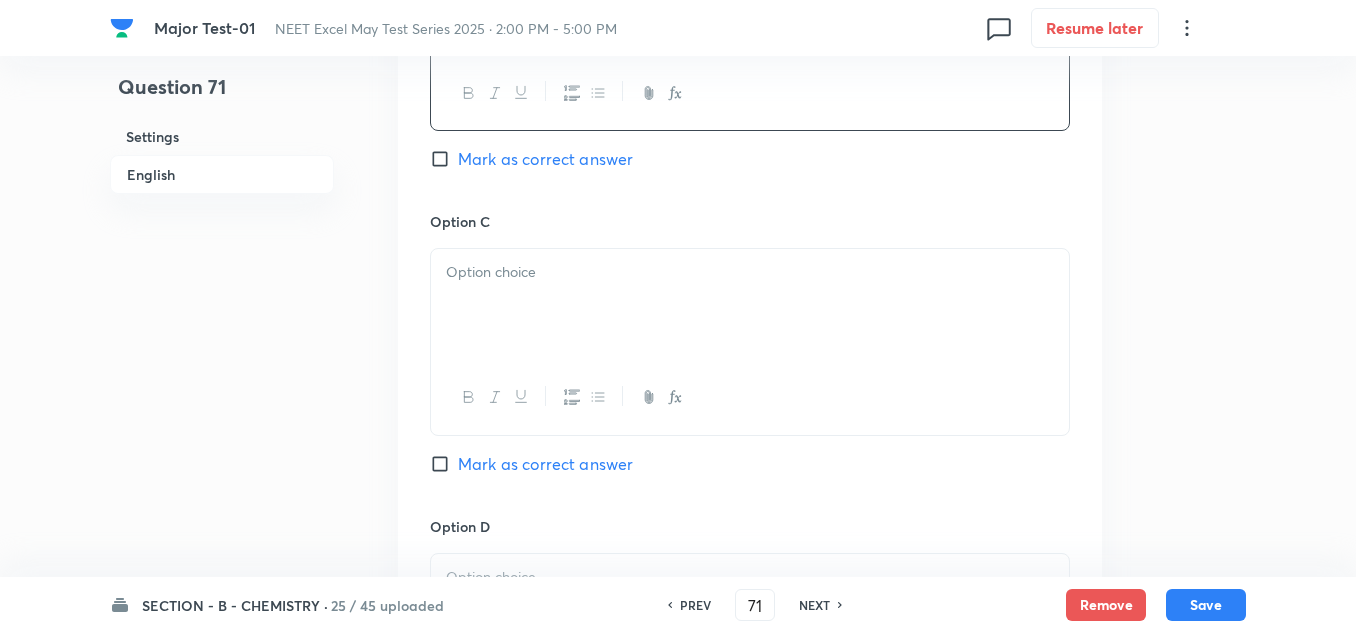 click at bounding box center [750, 305] 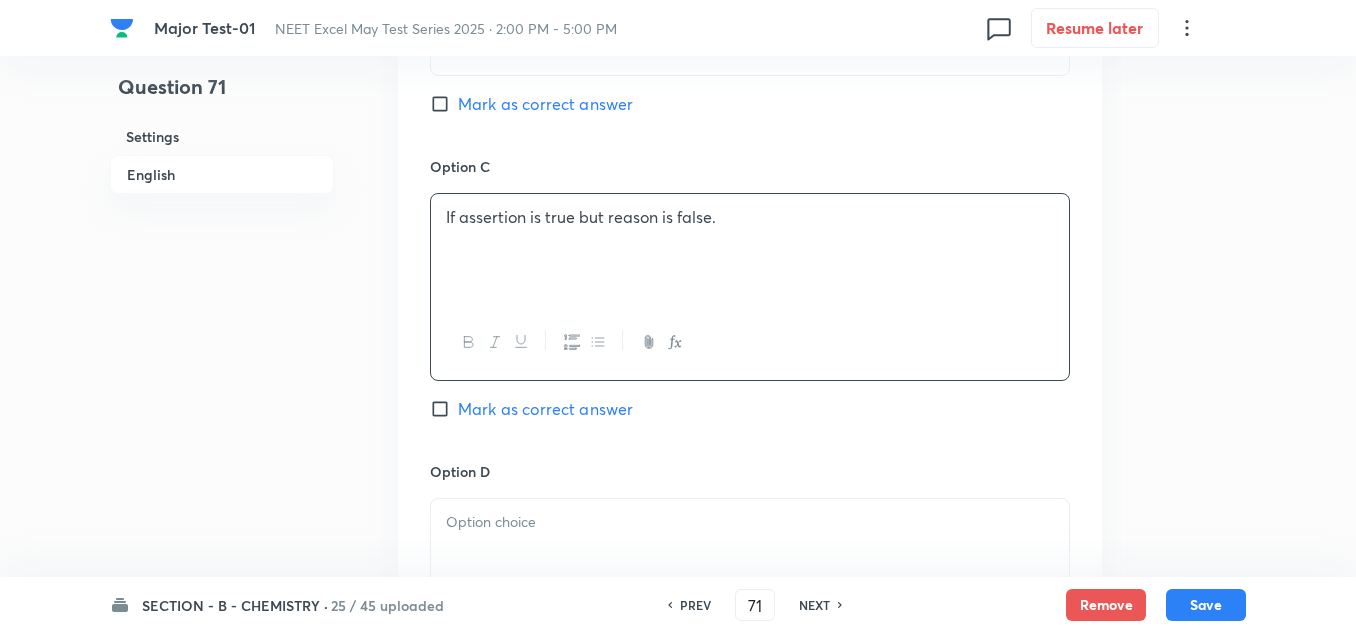 scroll, scrollTop: 1500, scrollLeft: 0, axis: vertical 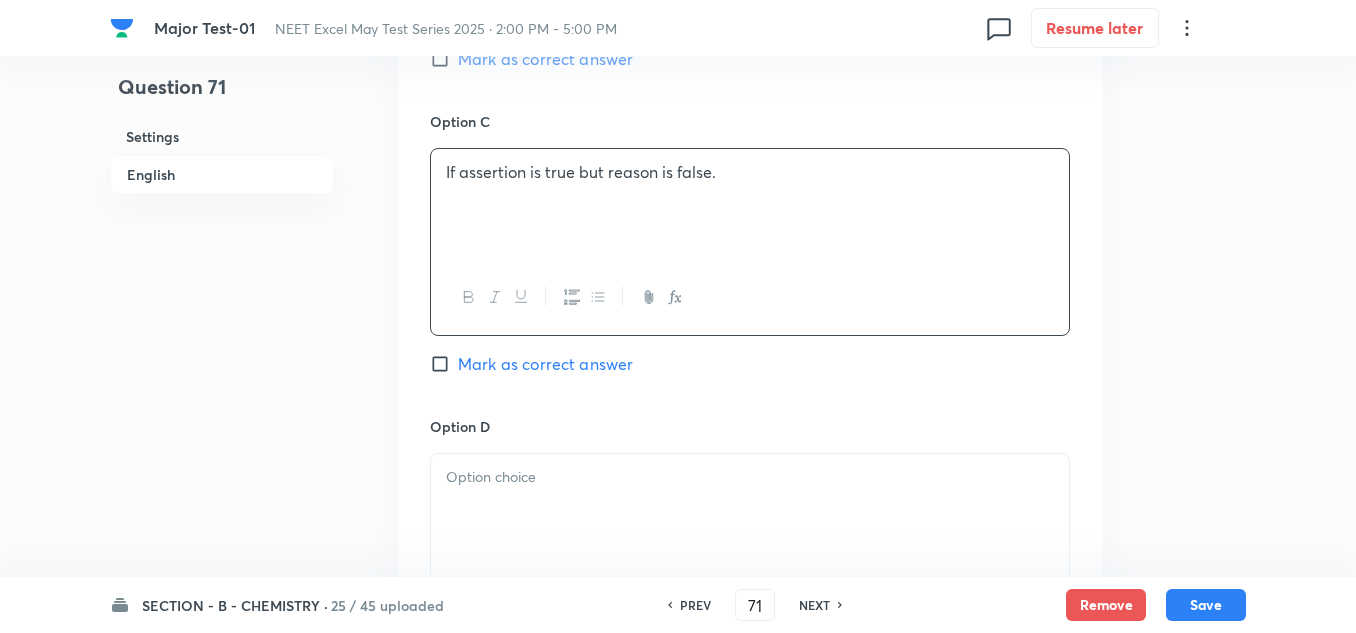 click on "Mark as correct answer" at bounding box center [545, 59] 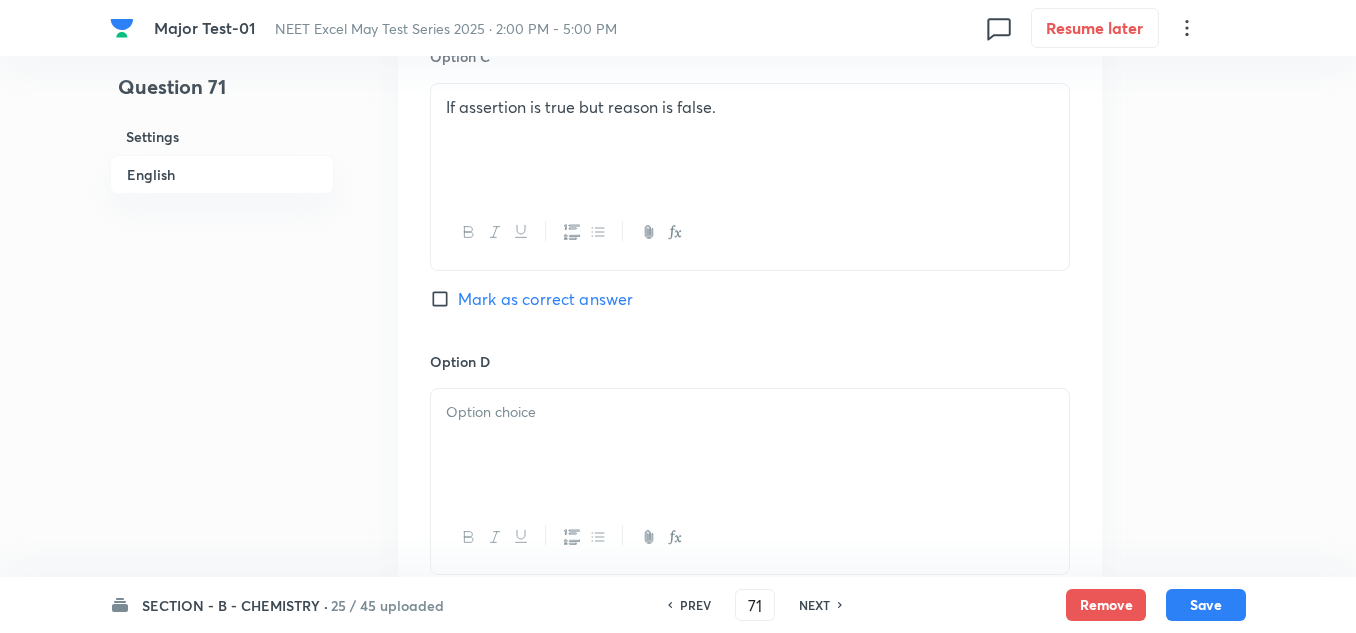 scroll, scrollTop: 1600, scrollLeft: 0, axis: vertical 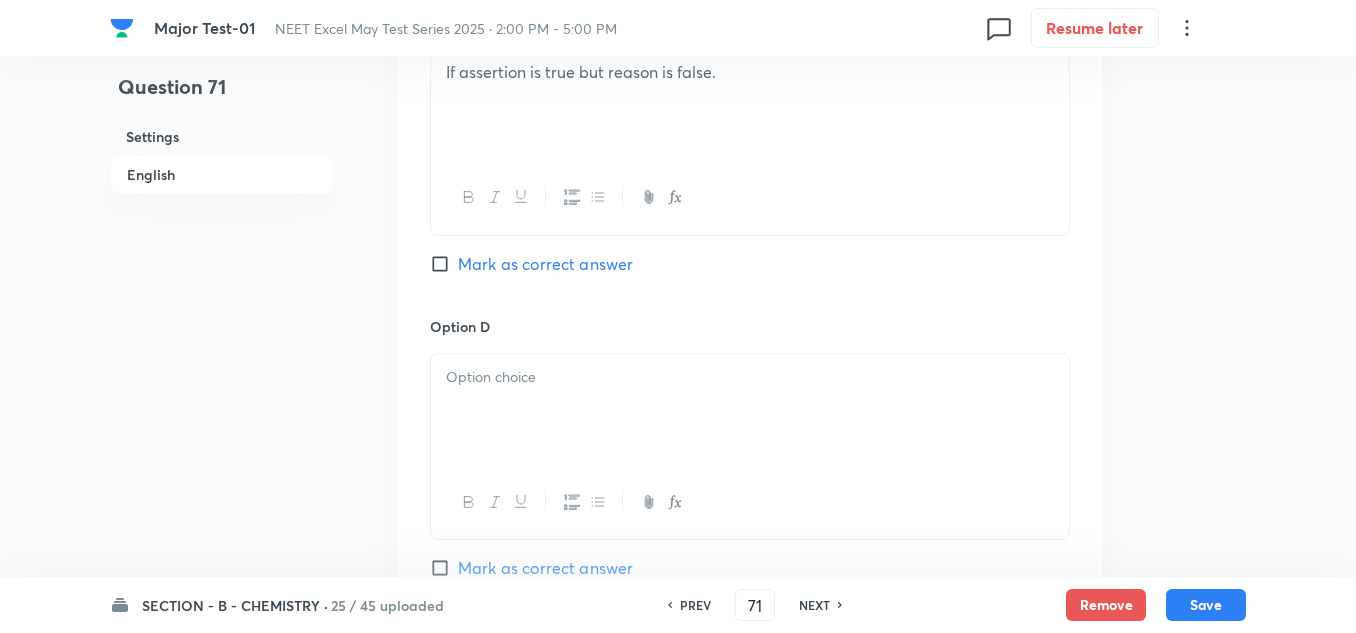 click at bounding box center [750, 377] 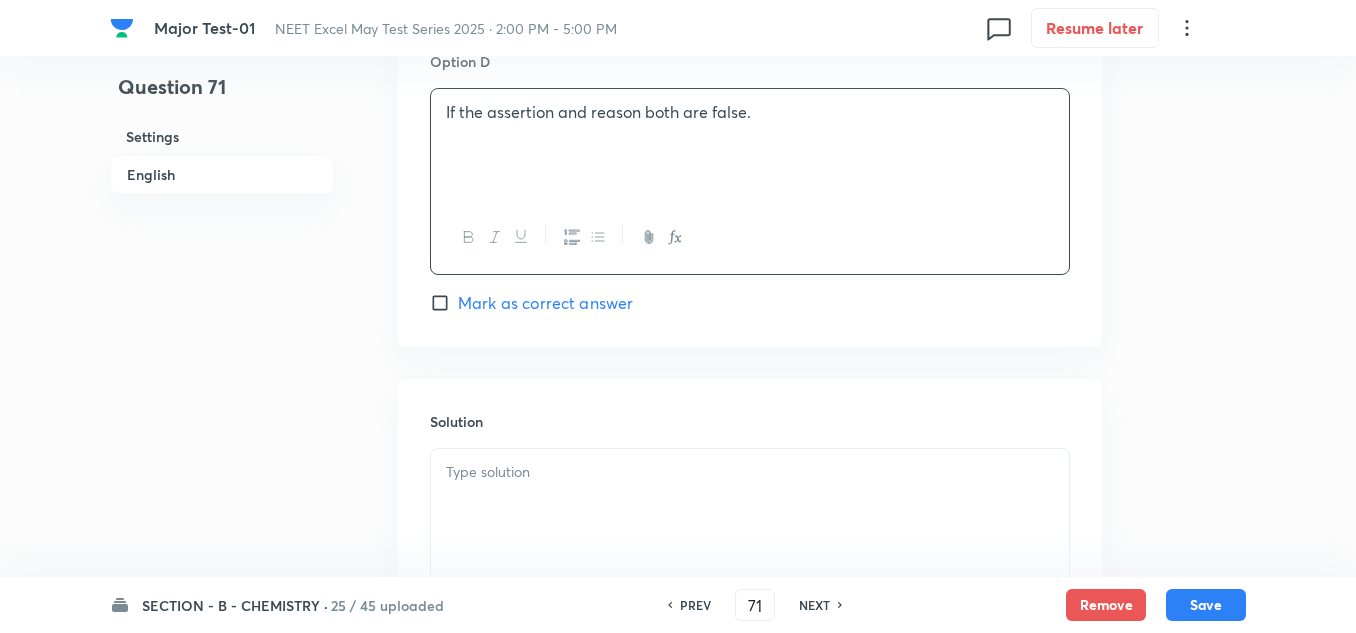 scroll, scrollTop: 1900, scrollLeft: 0, axis: vertical 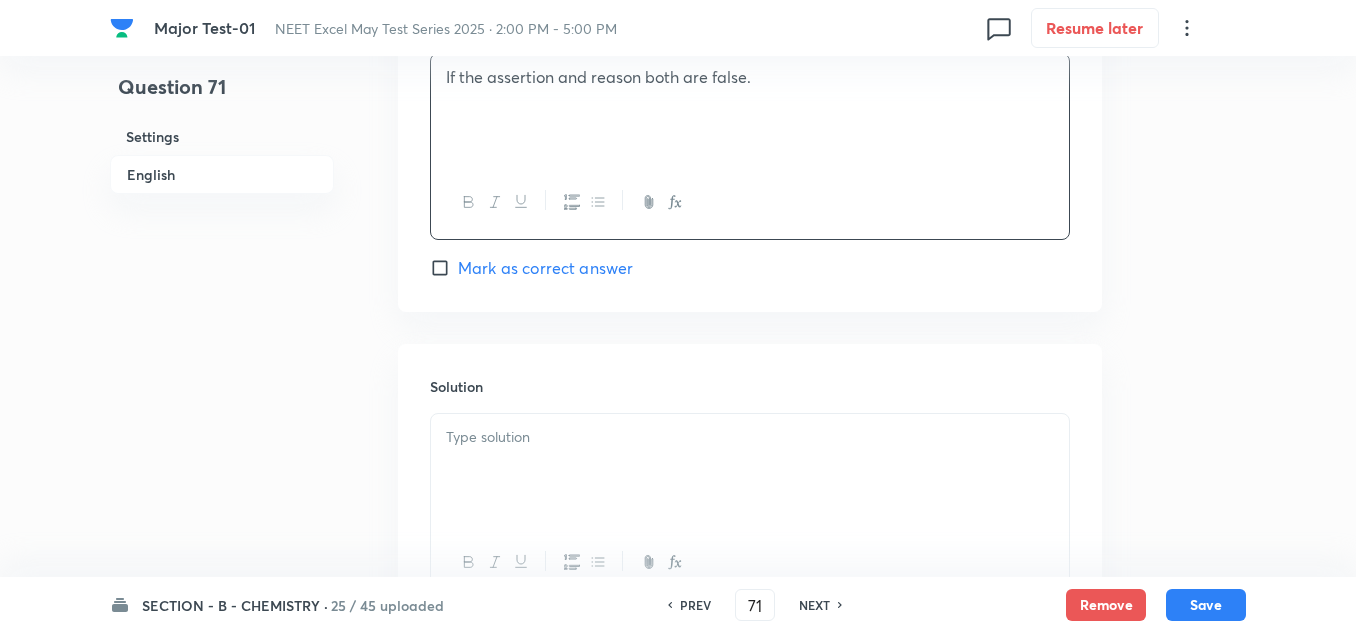 click at bounding box center [750, 470] 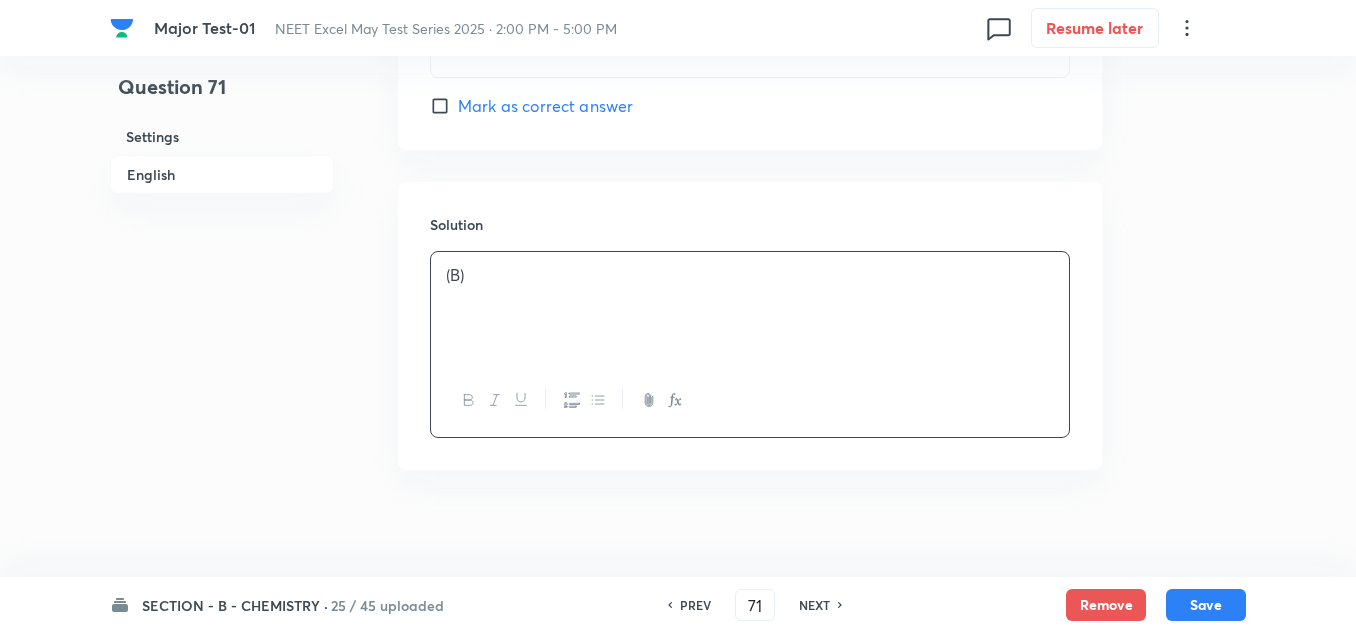scroll, scrollTop: 2075, scrollLeft: 0, axis: vertical 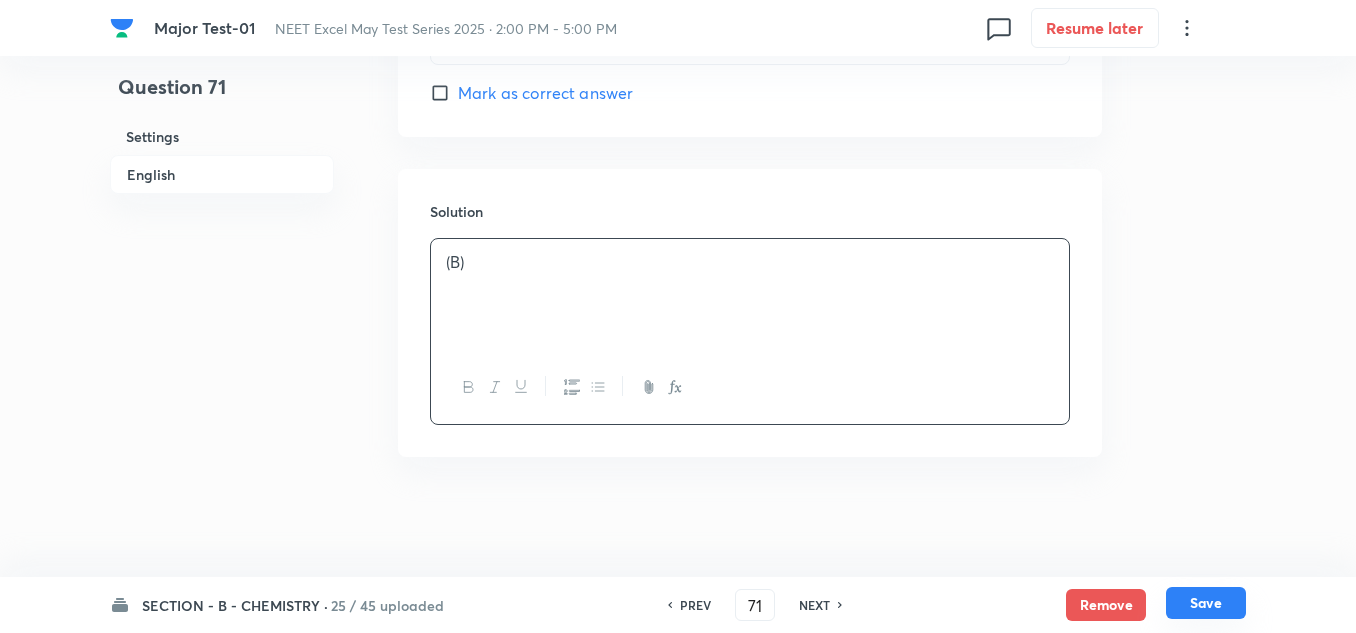 drag, startPoint x: 1203, startPoint y: 597, endPoint x: 1174, endPoint y: 581, distance: 33.12099 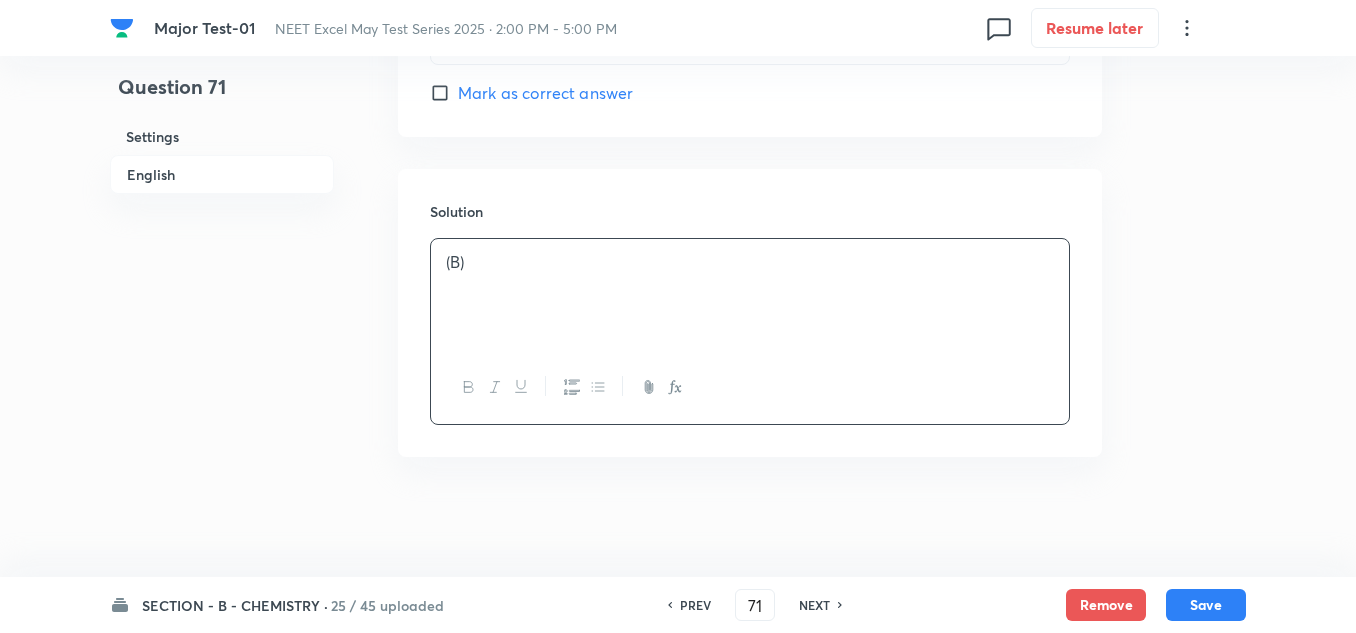 click on "Save" at bounding box center (1206, 605) 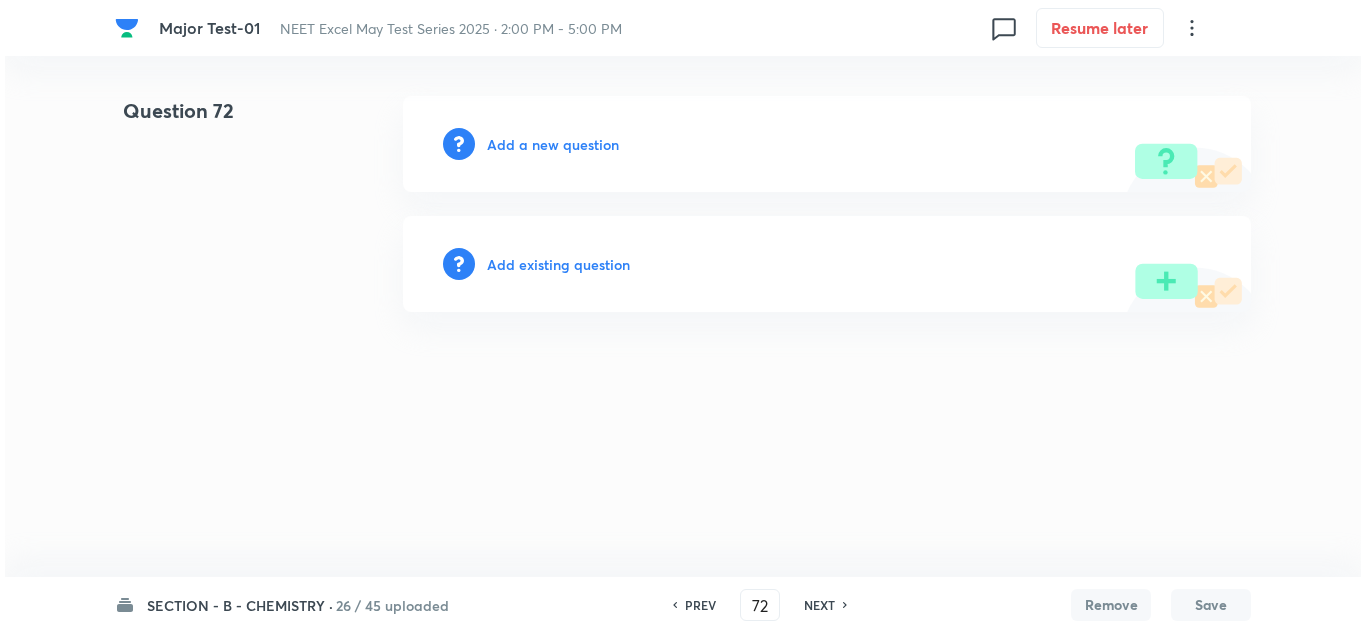 scroll, scrollTop: 0, scrollLeft: 0, axis: both 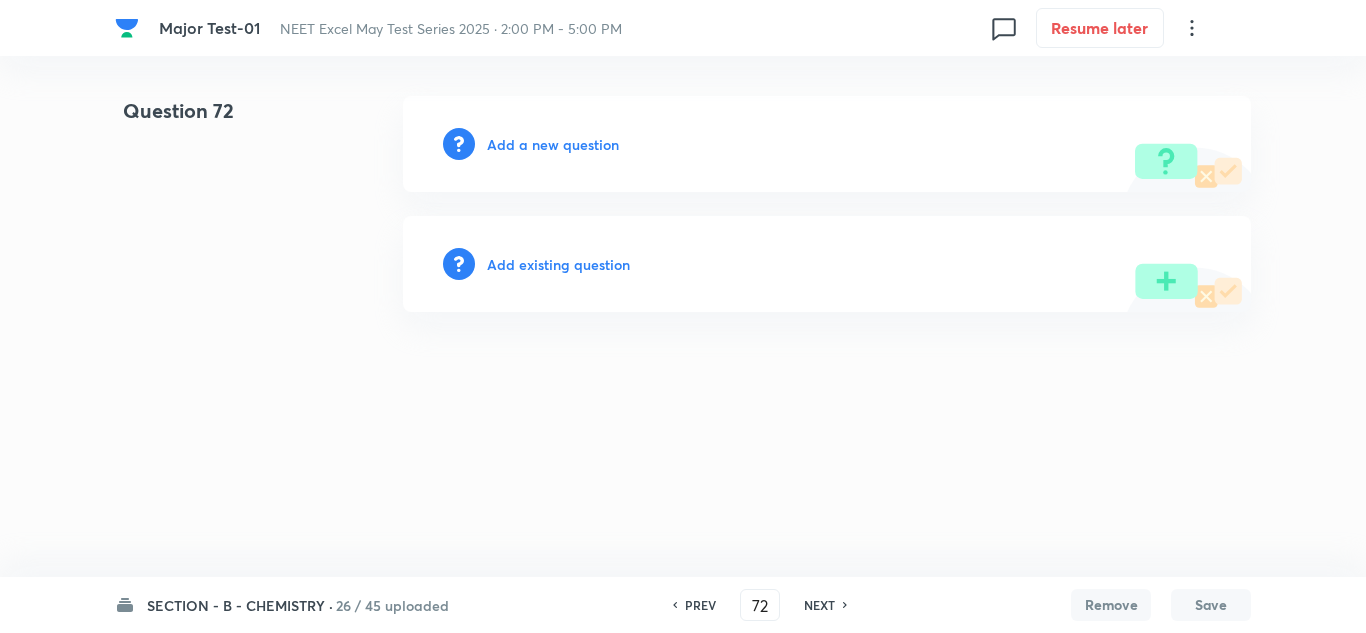 click on "Add a new question" at bounding box center [553, 144] 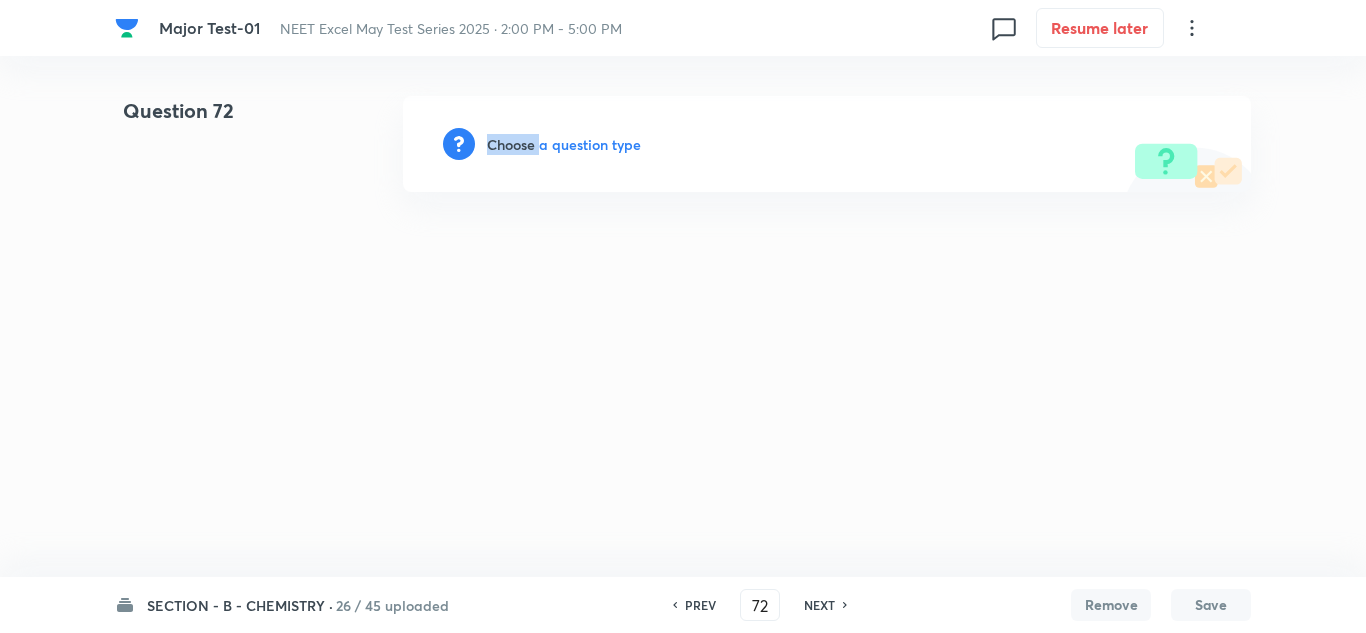 click on "Choose a question type" at bounding box center (564, 144) 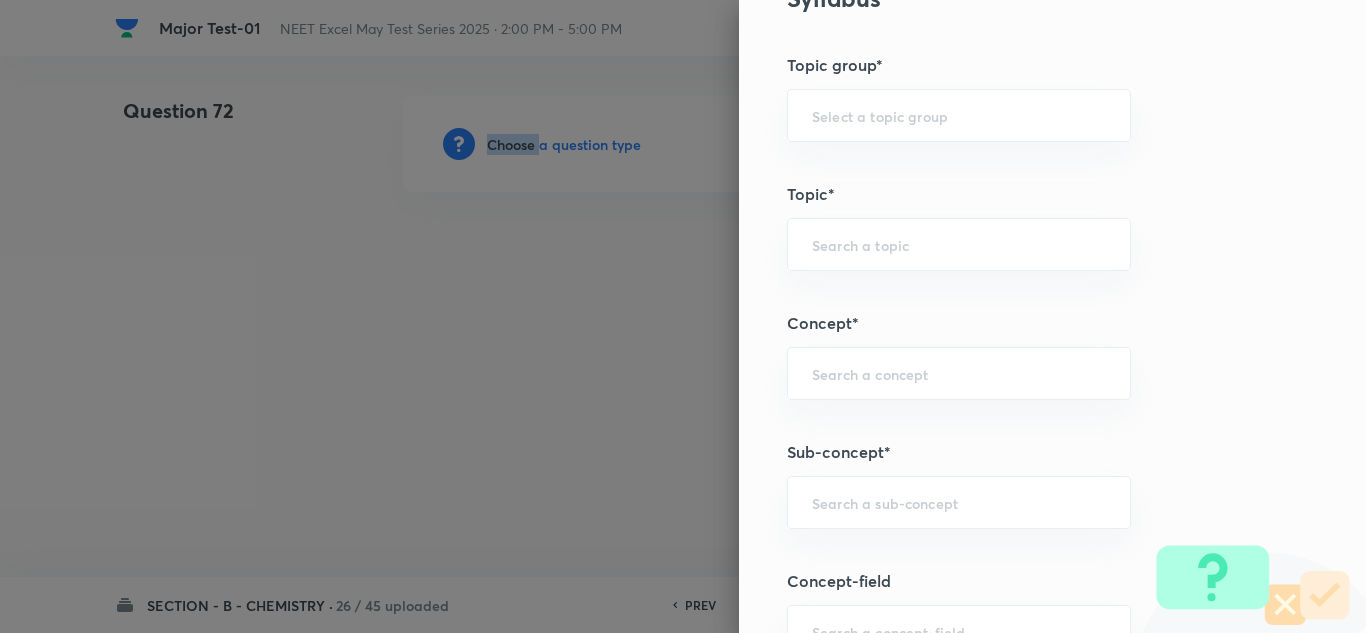 scroll, scrollTop: 1100, scrollLeft: 0, axis: vertical 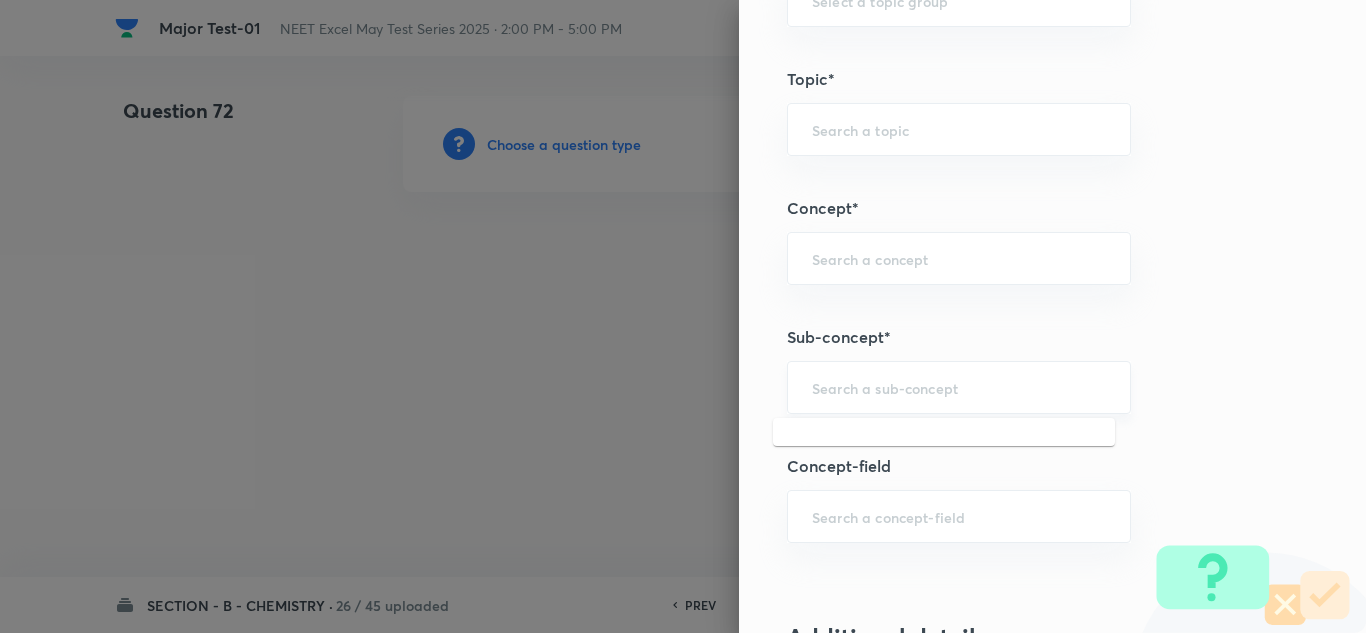 click at bounding box center (959, 387) 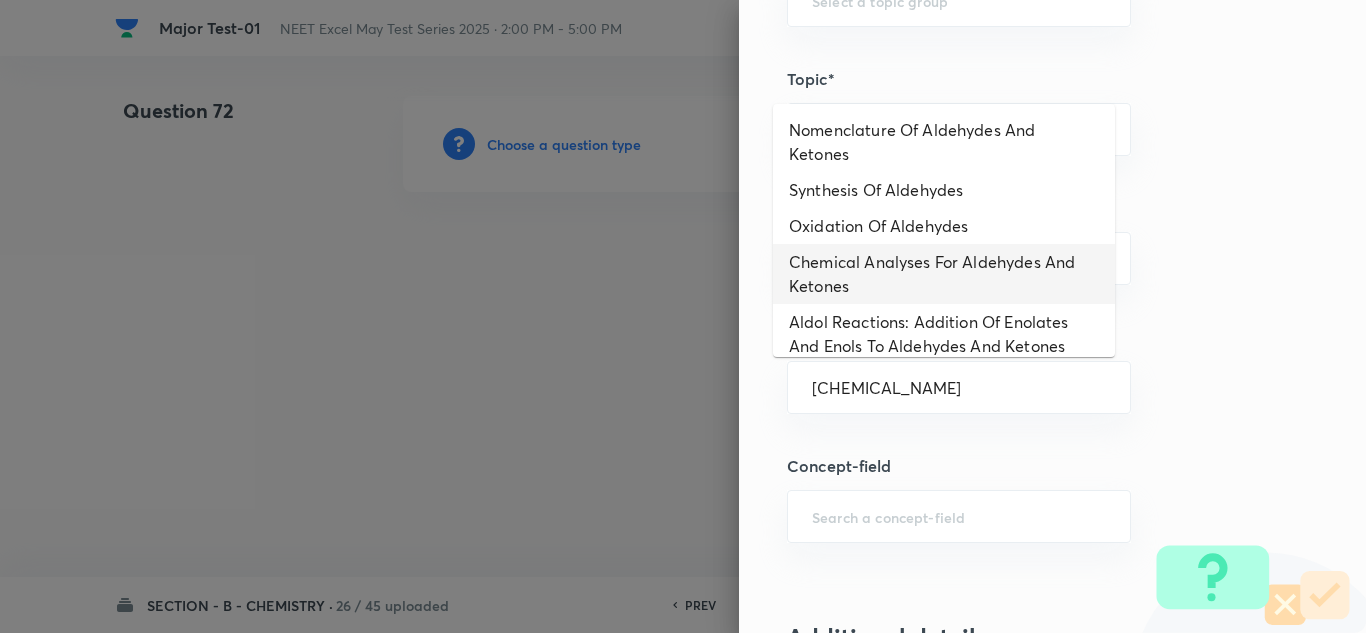 scroll, scrollTop: 100, scrollLeft: 0, axis: vertical 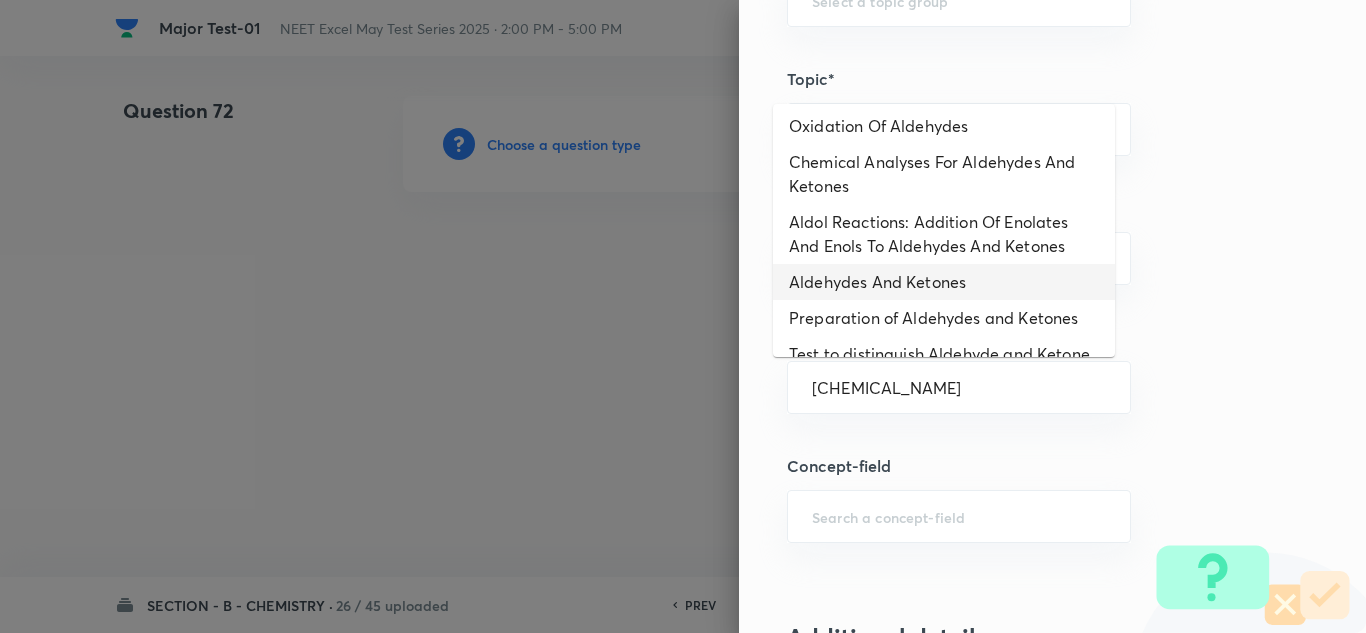 click on "Aldehydes And Ketones" at bounding box center [944, 282] 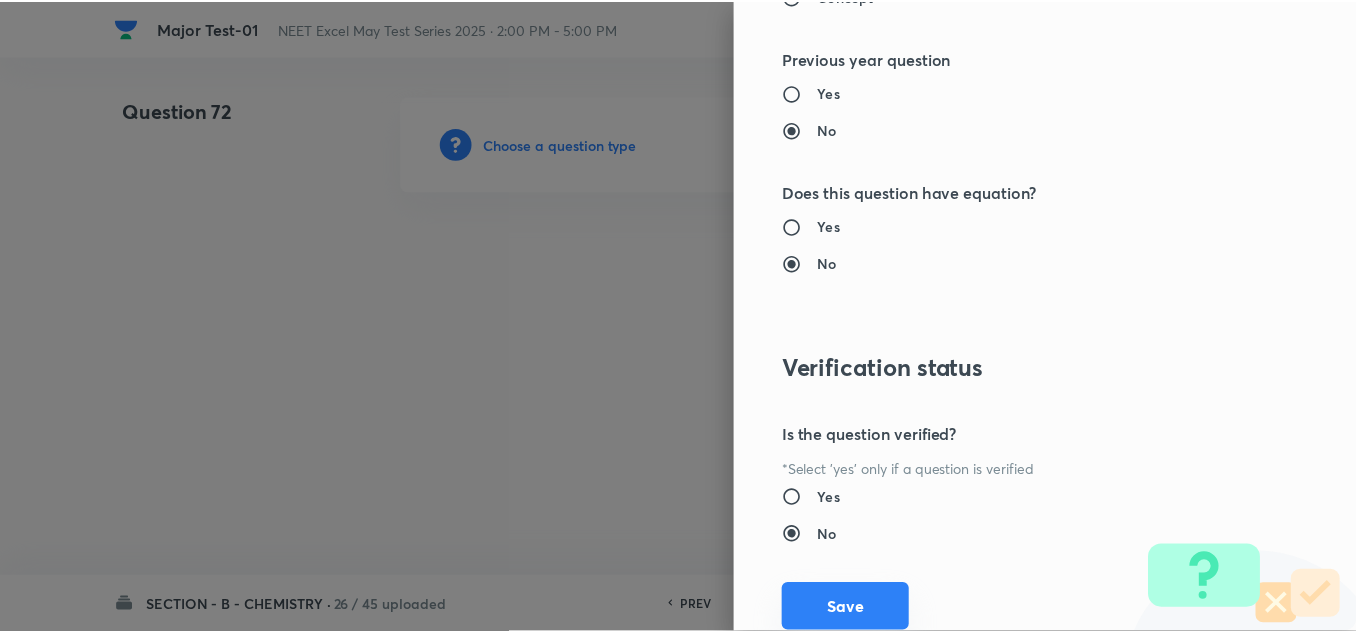 scroll, scrollTop: 2227, scrollLeft: 0, axis: vertical 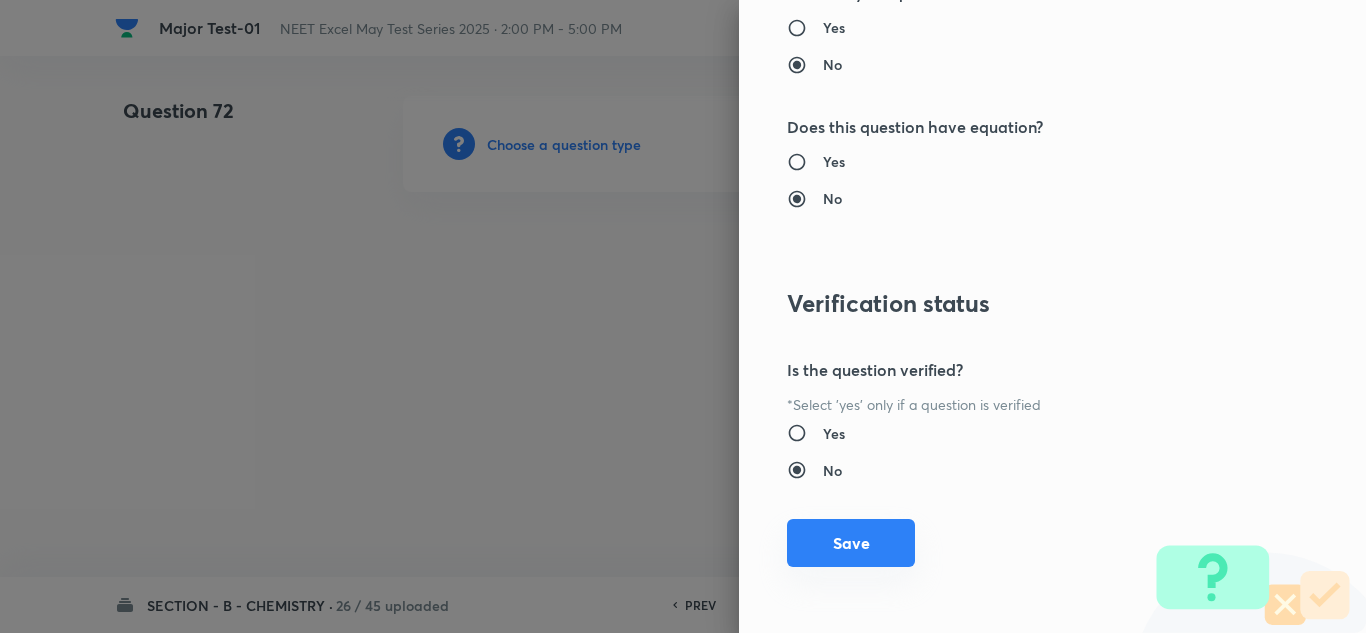 click on "Save" at bounding box center (851, 543) 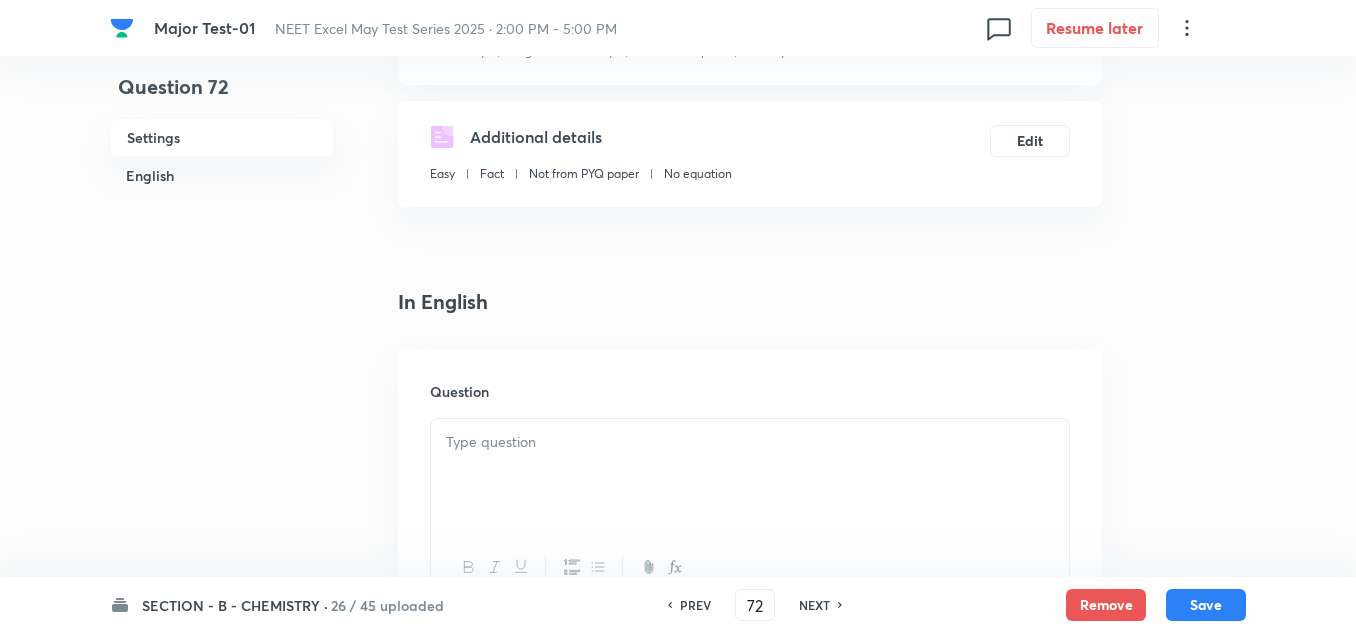 scroll, scrollTop: 400, scrollLeft: 0, axis: vertical 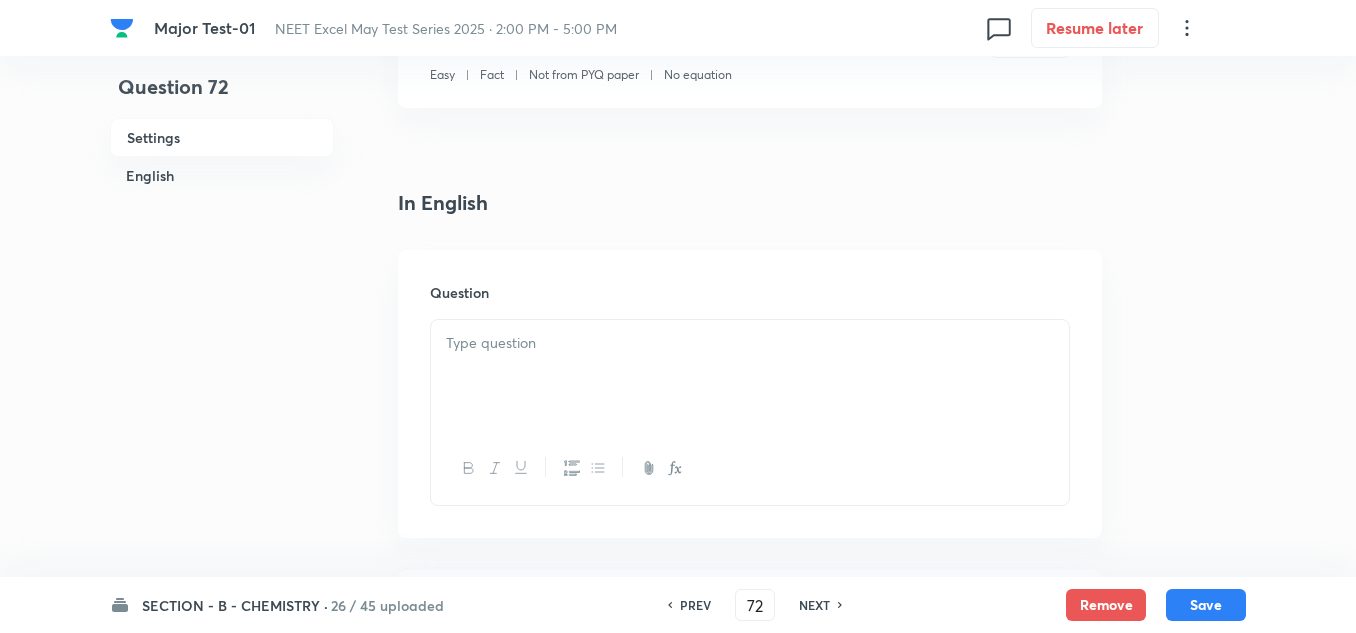 click at bounding box center (750, 376) 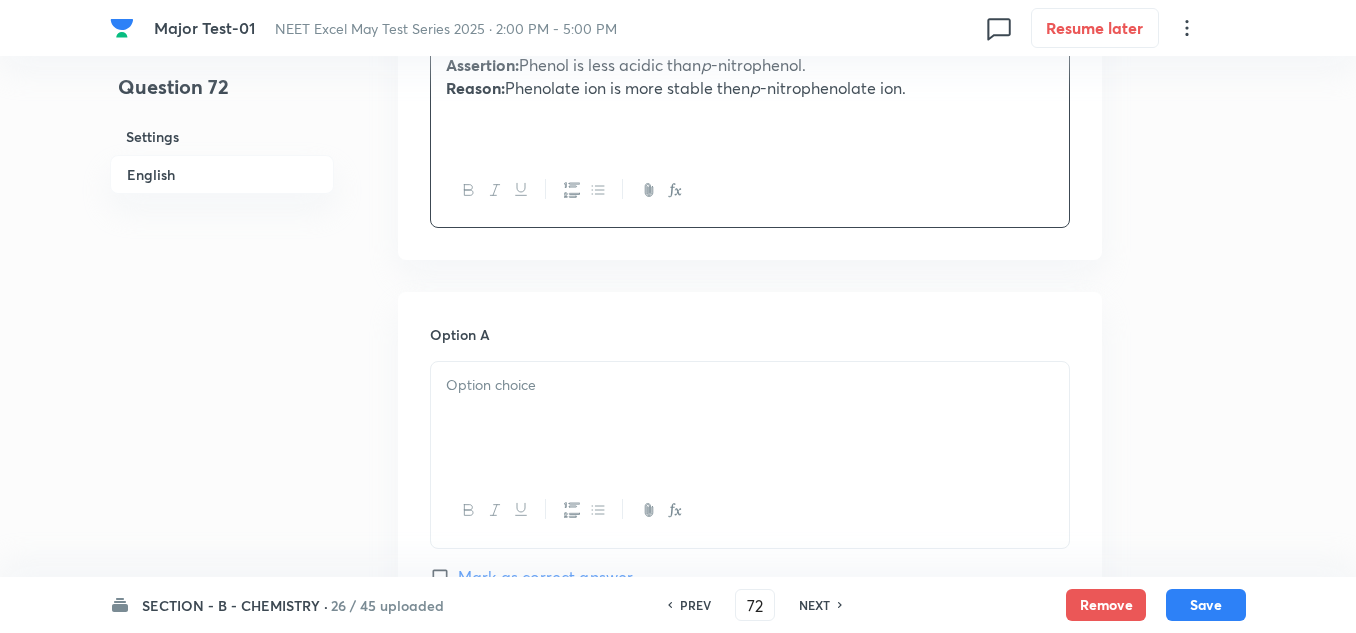 scroll, scrollTop: 800, scrollLeft: 0, axis: vertical 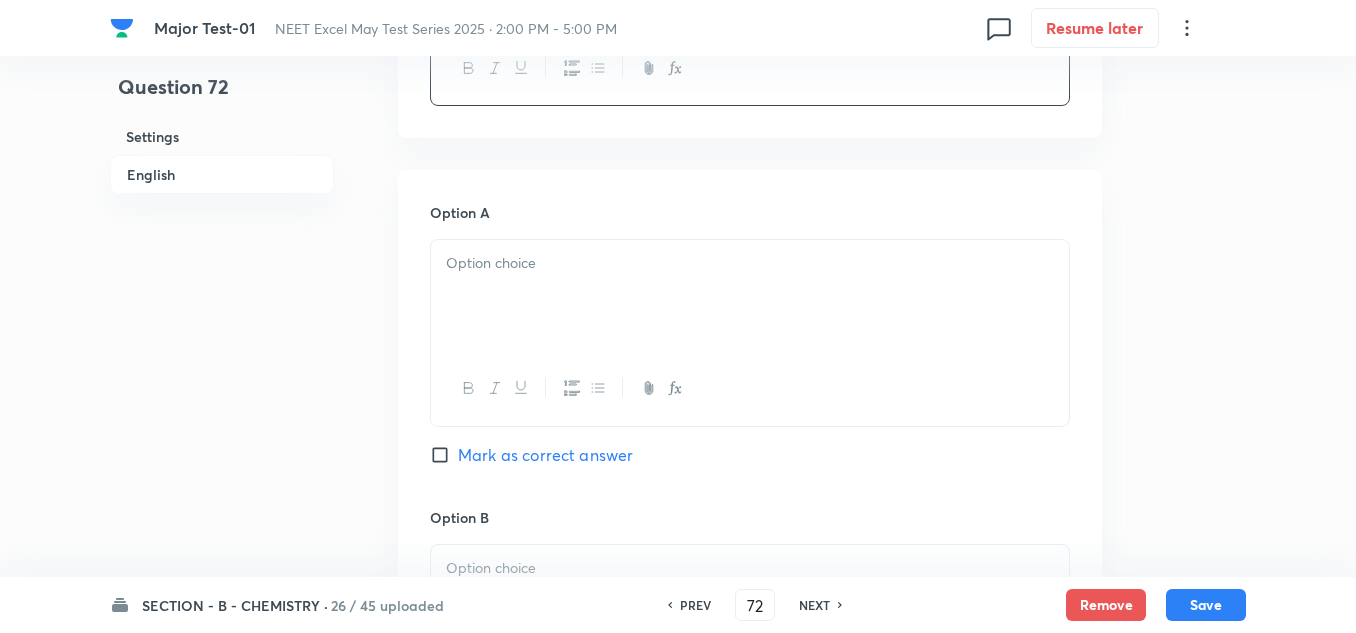 click at bounding box center (750, 296) 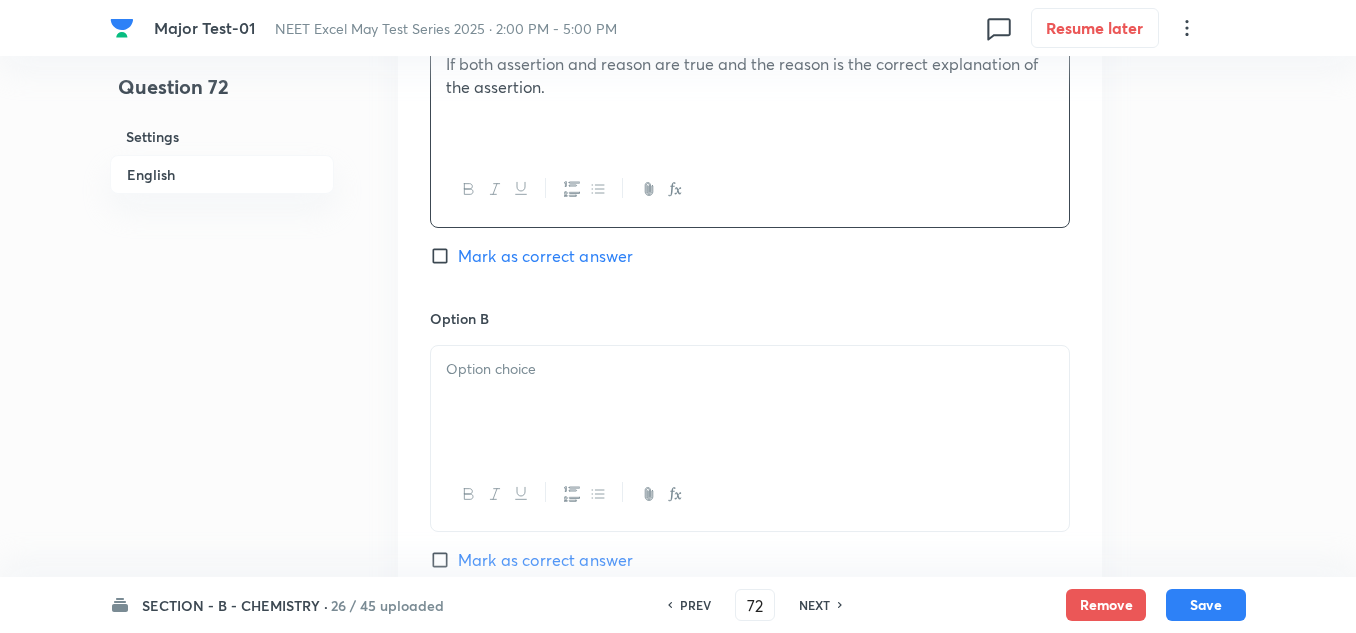 scroll, scrollTop: 1000, scrollLeft: 0, axis: vertical 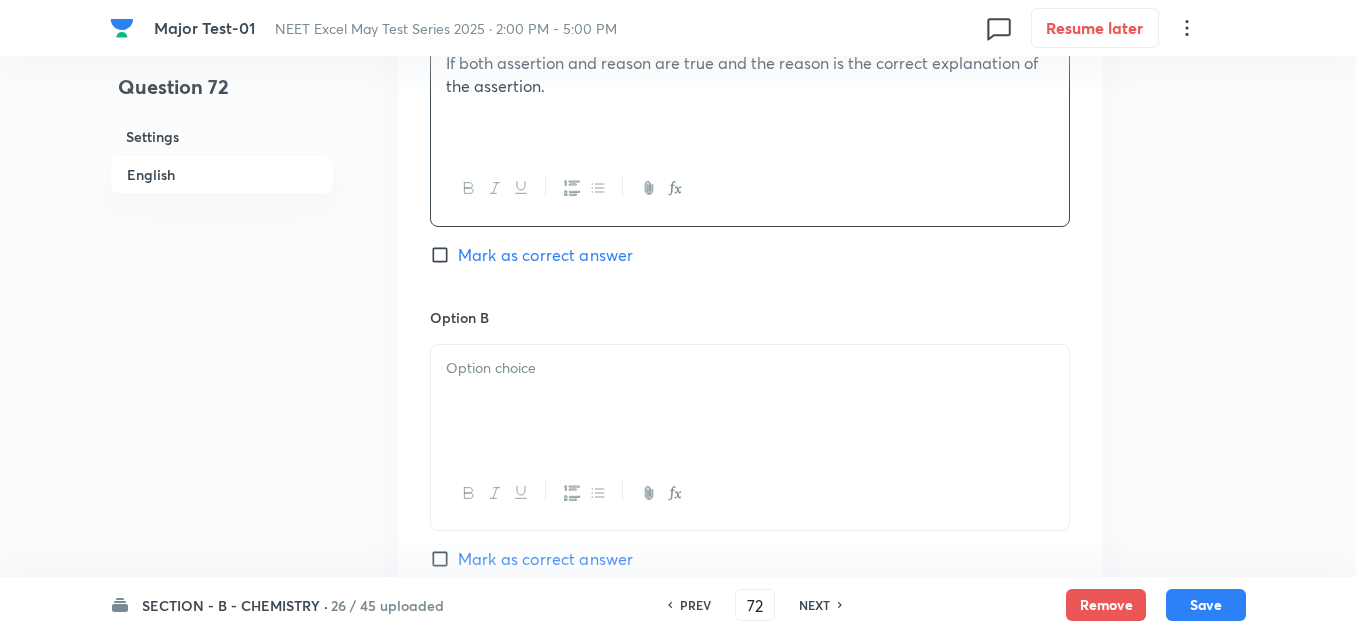 click at bounding box center [750, 368] 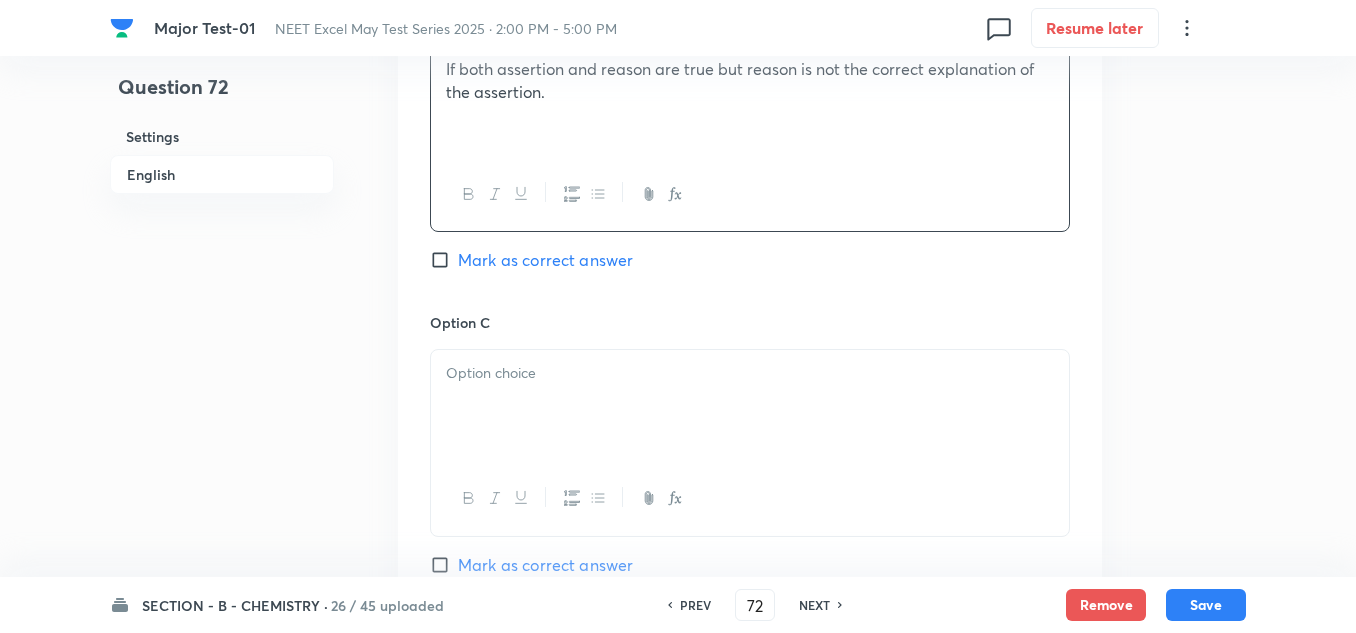 scroll, scrollTop: 1300, scrollLeft: 0, axis: vertical 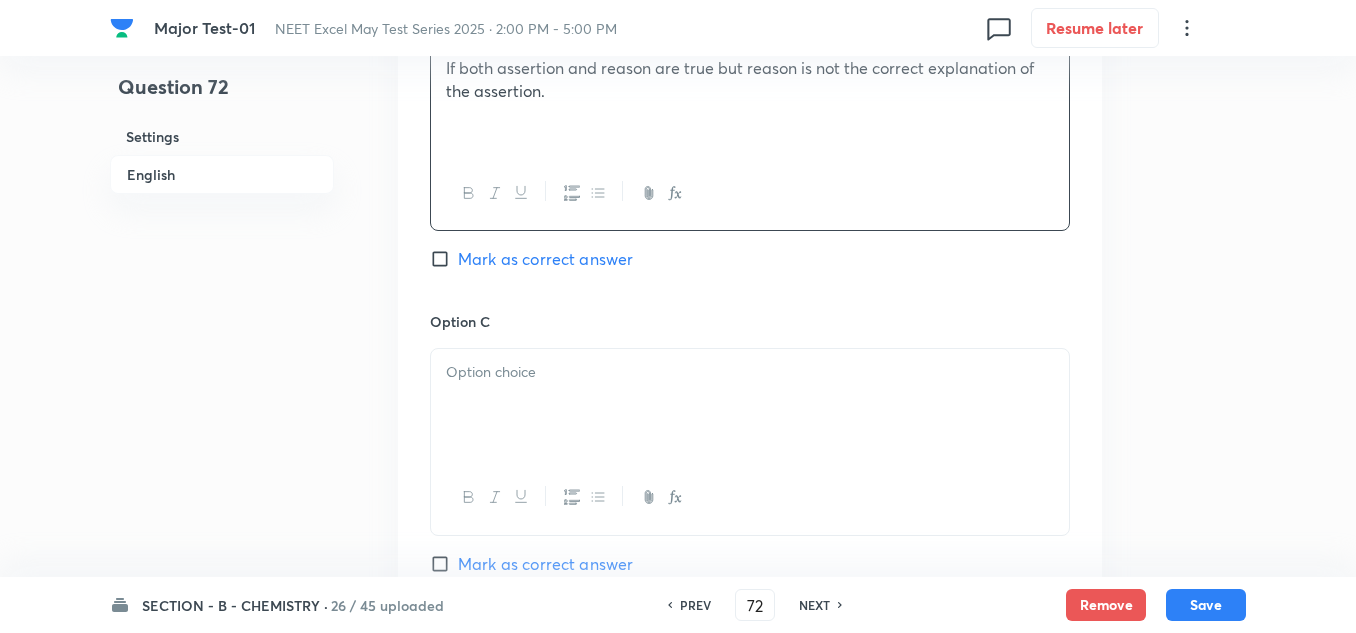 click at bounding box center [750, 405] 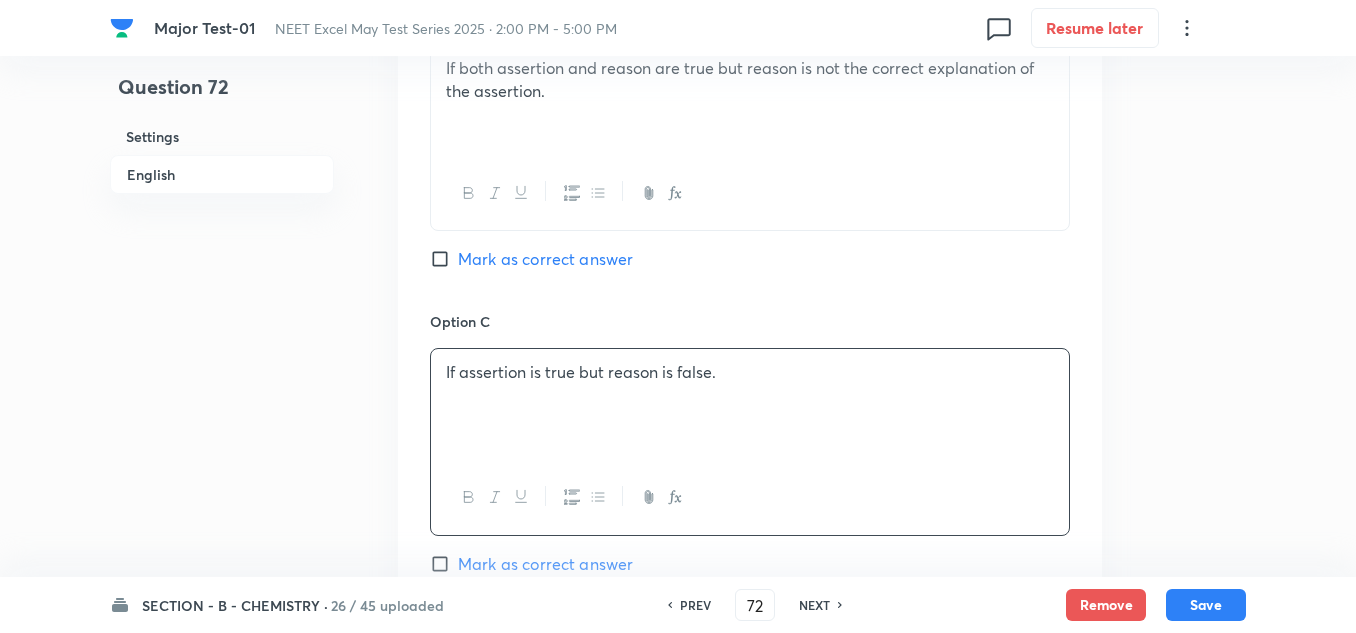 click on "Mark as correct answer" at bounding box center (545, 564) 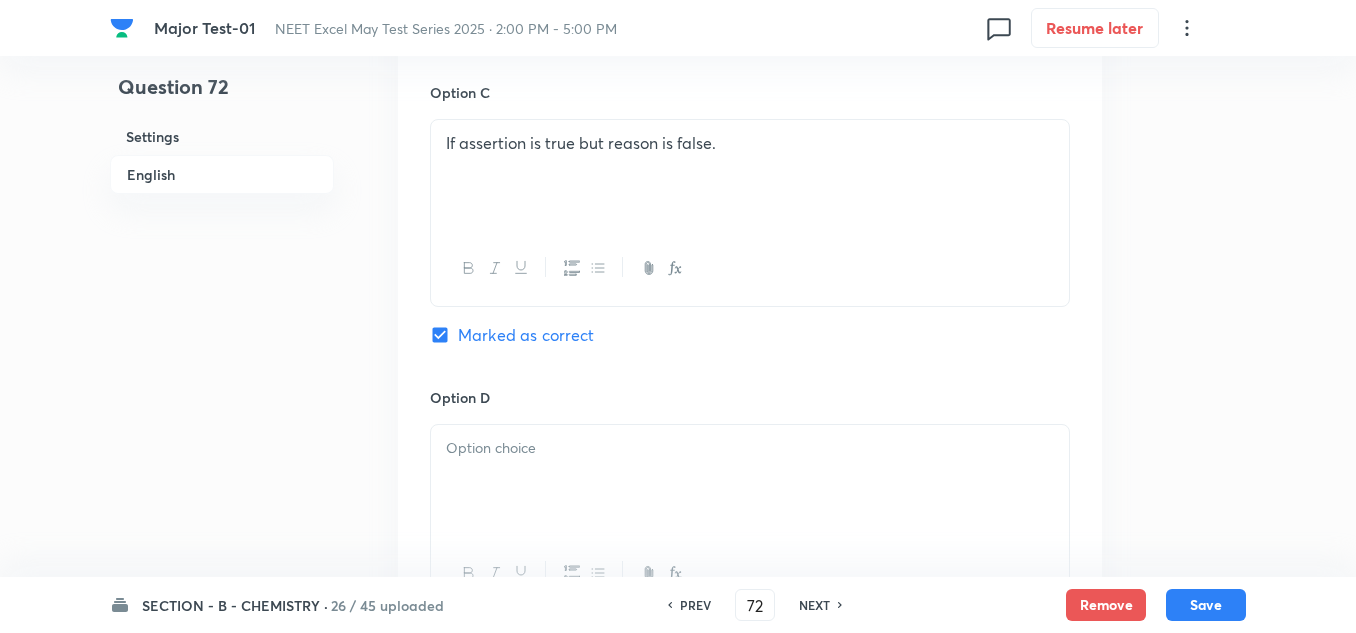 scroll, scrollTop: 1600, scrollLeft: 0, axis: vertical 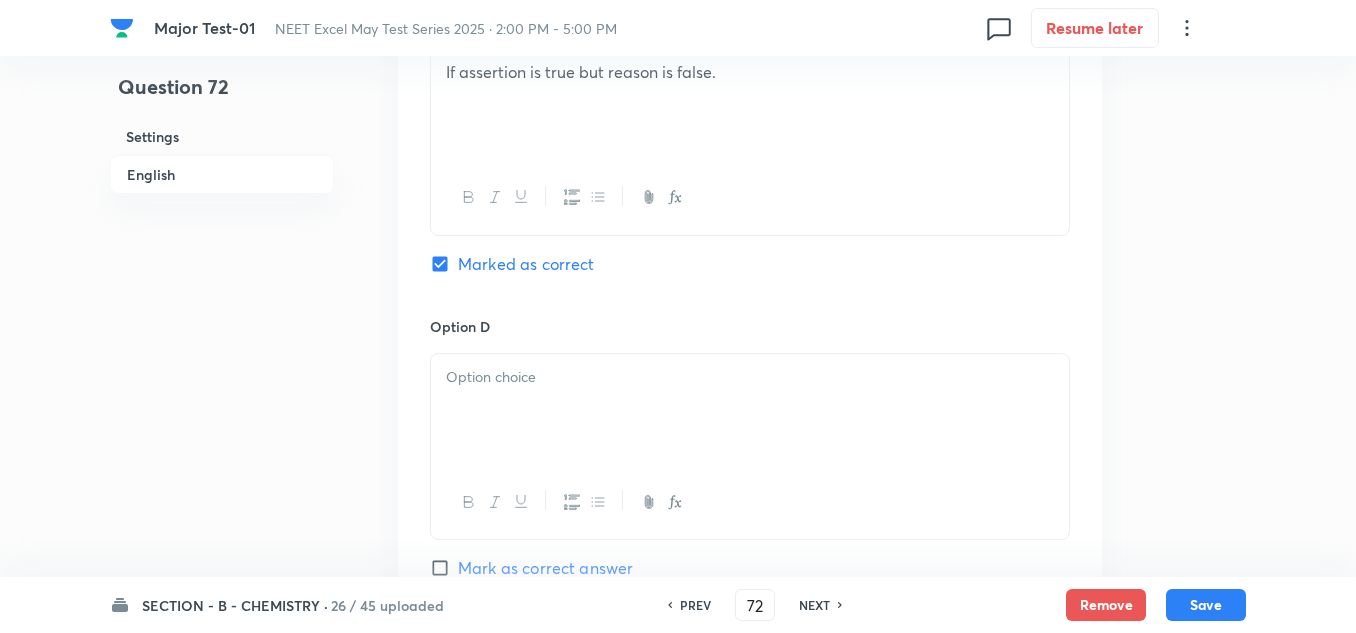 click at bounding box center [750, 410] 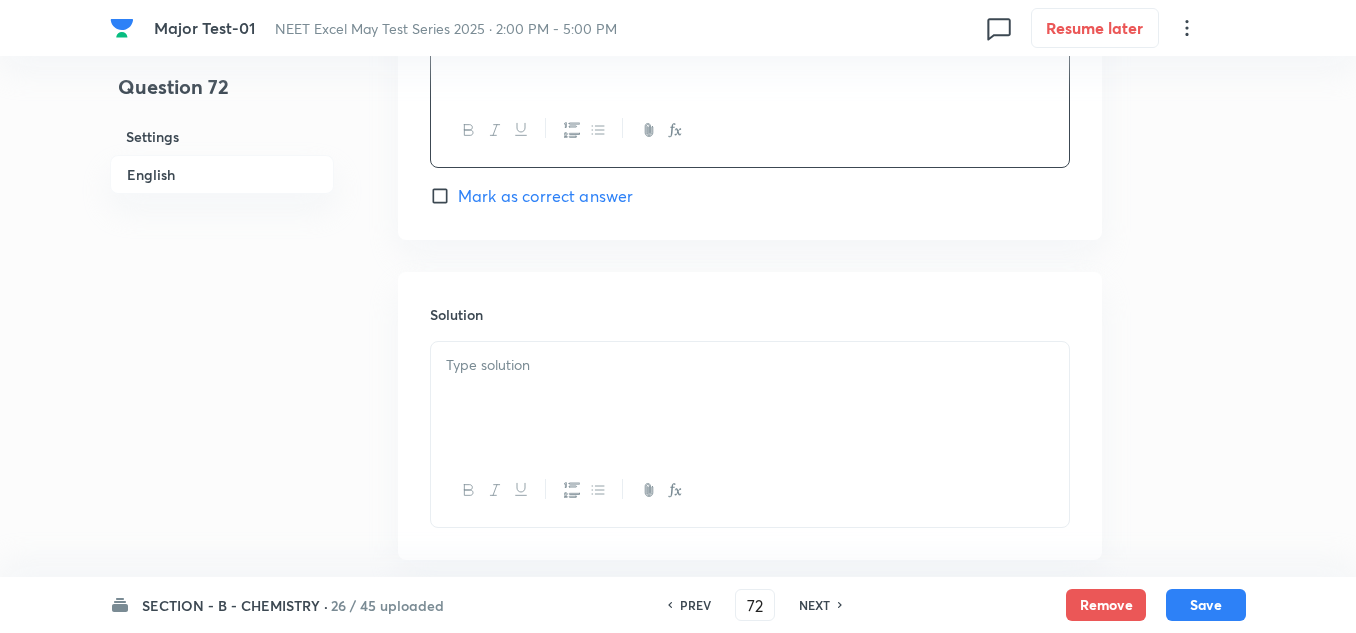 scroll, scrollTop: 2000, scrollLeft: 0, axis: vertical 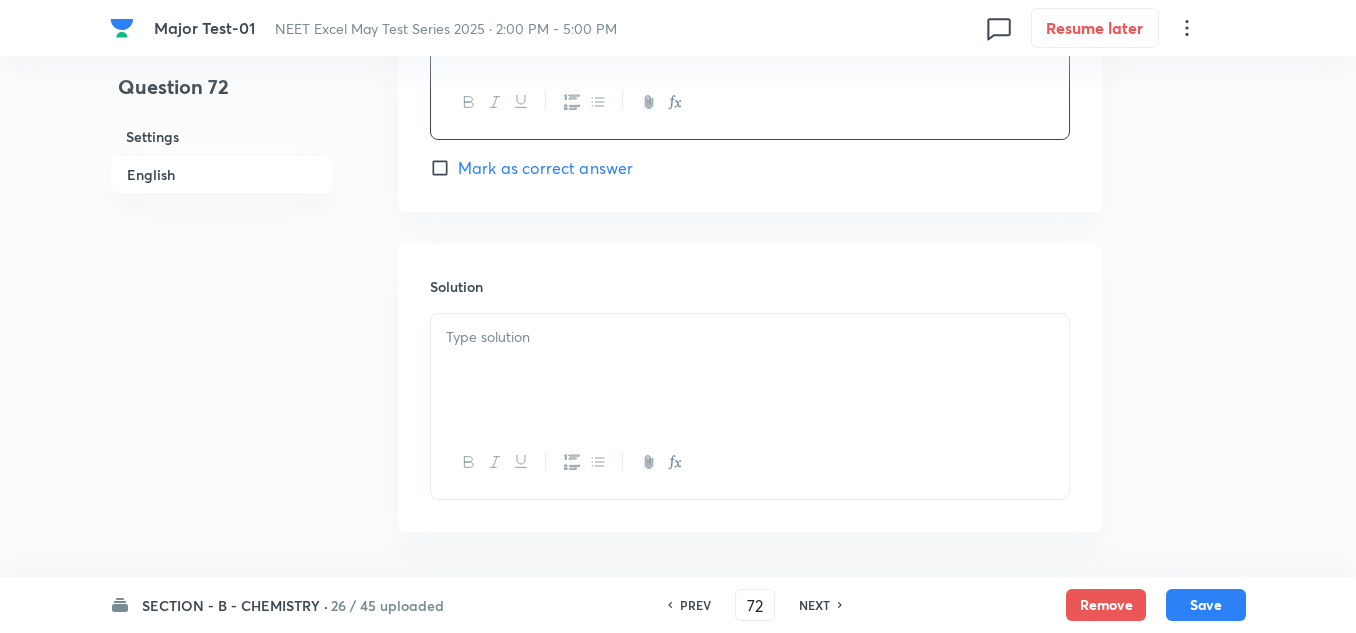 click at bounding box center (750, 370) 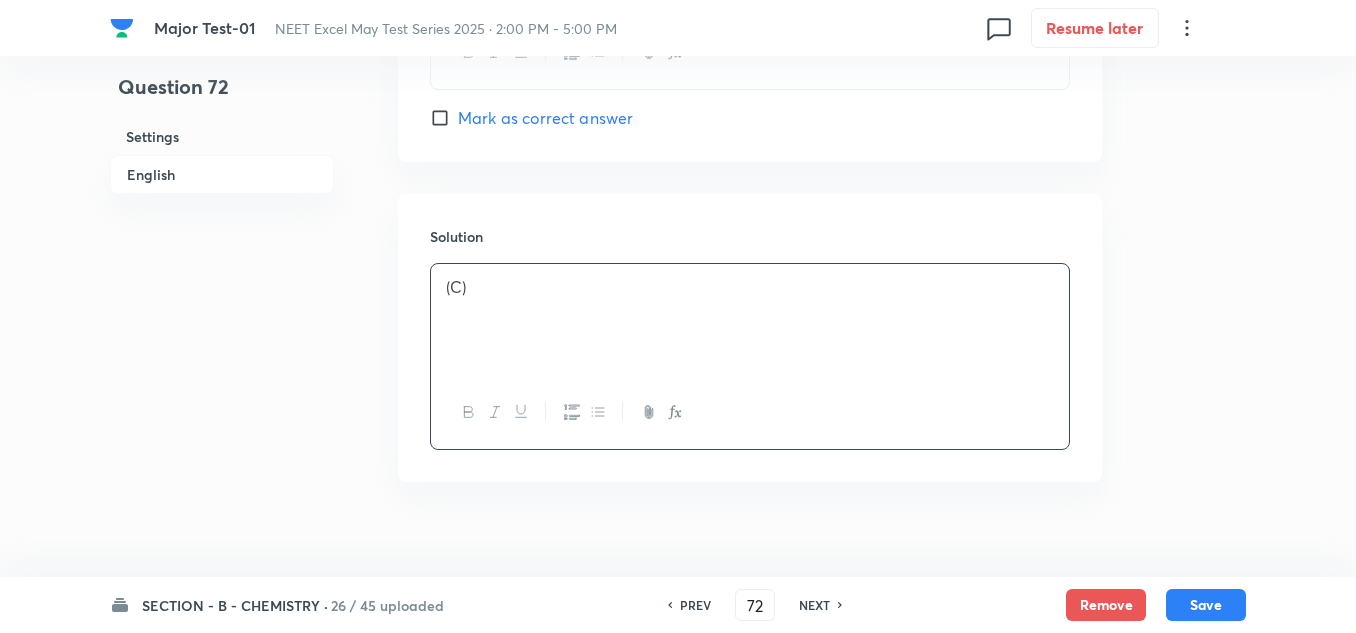 scroll, scrollTop: 2075, scrollLeft: 0, axis: vertical 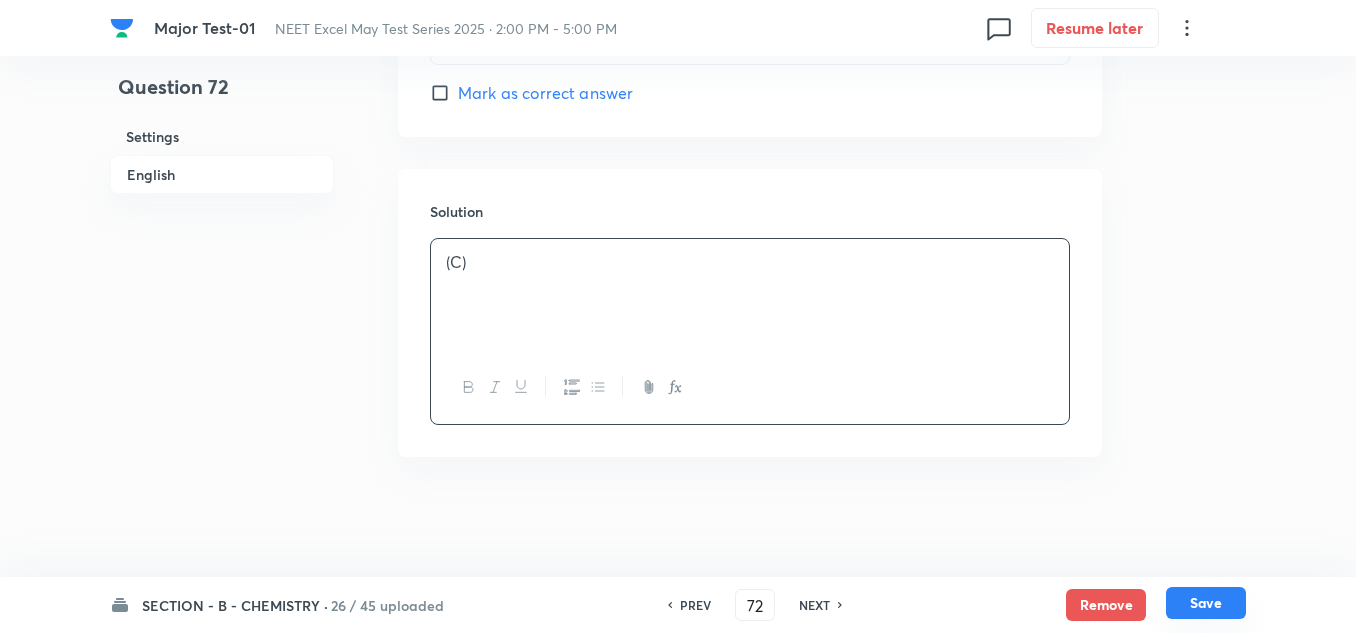 click on "Save" at bounding box center [1206, 603] 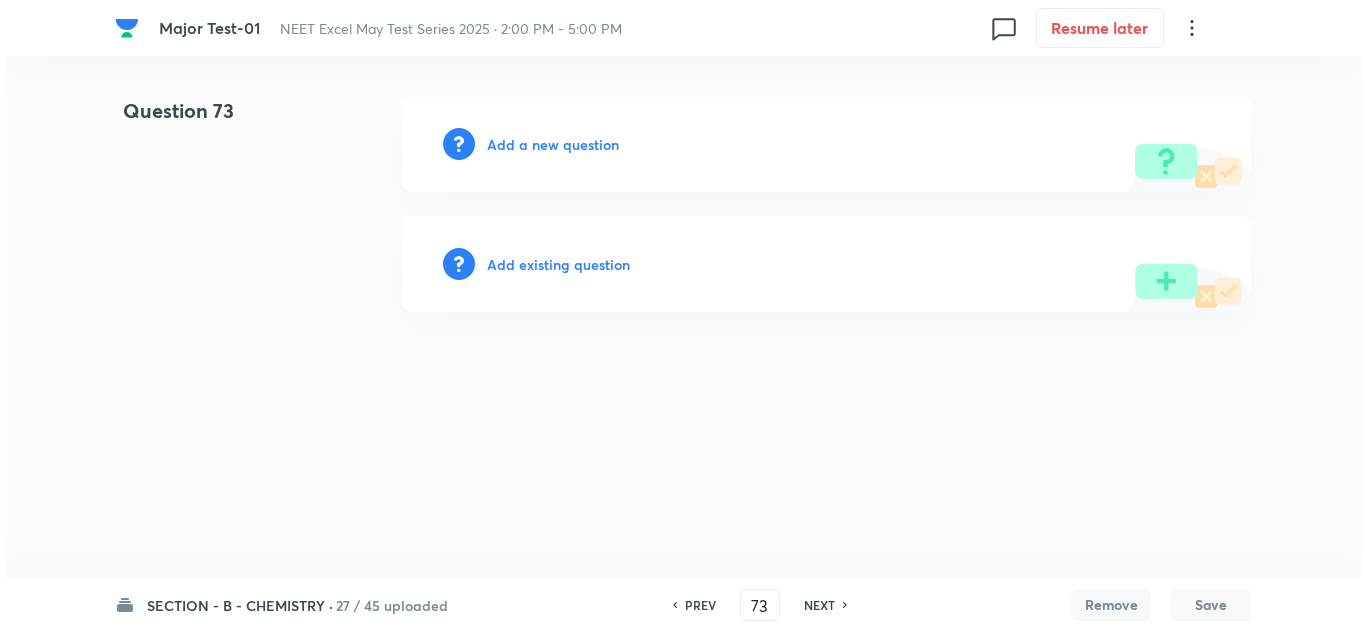 scroll, scrollTop: 0, scrollLeft: 0, axis: both 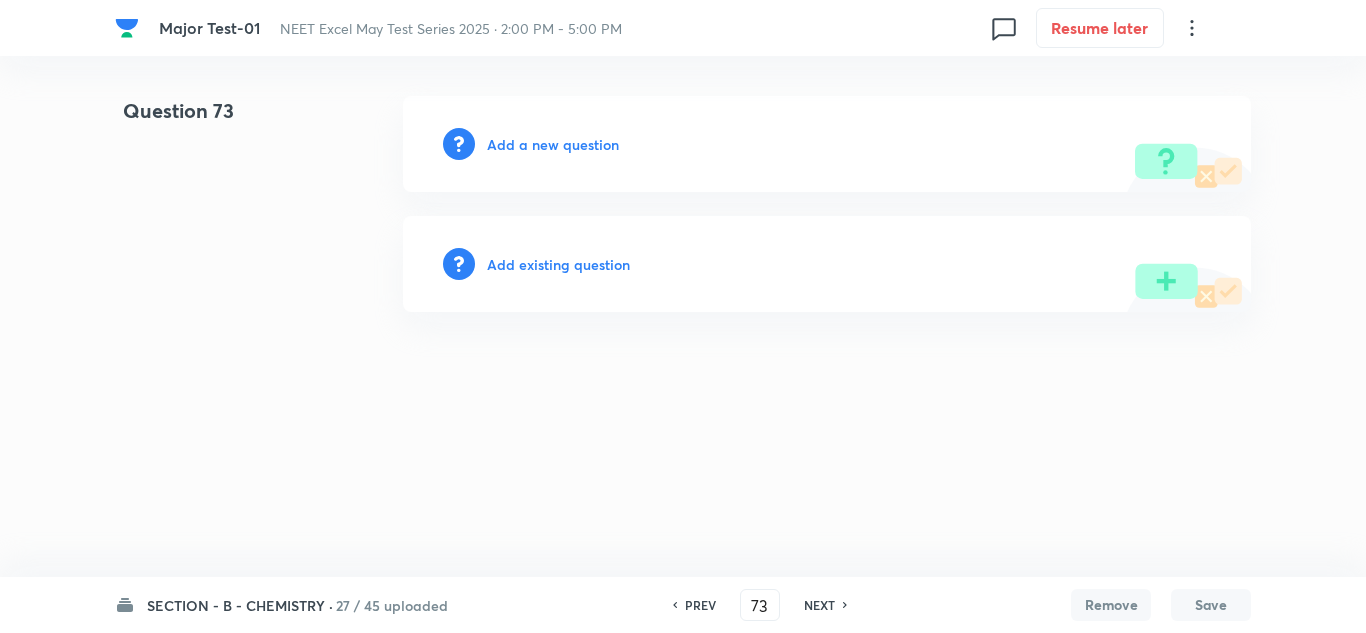 click on "Add a new question" at bounding box center (553, 144) 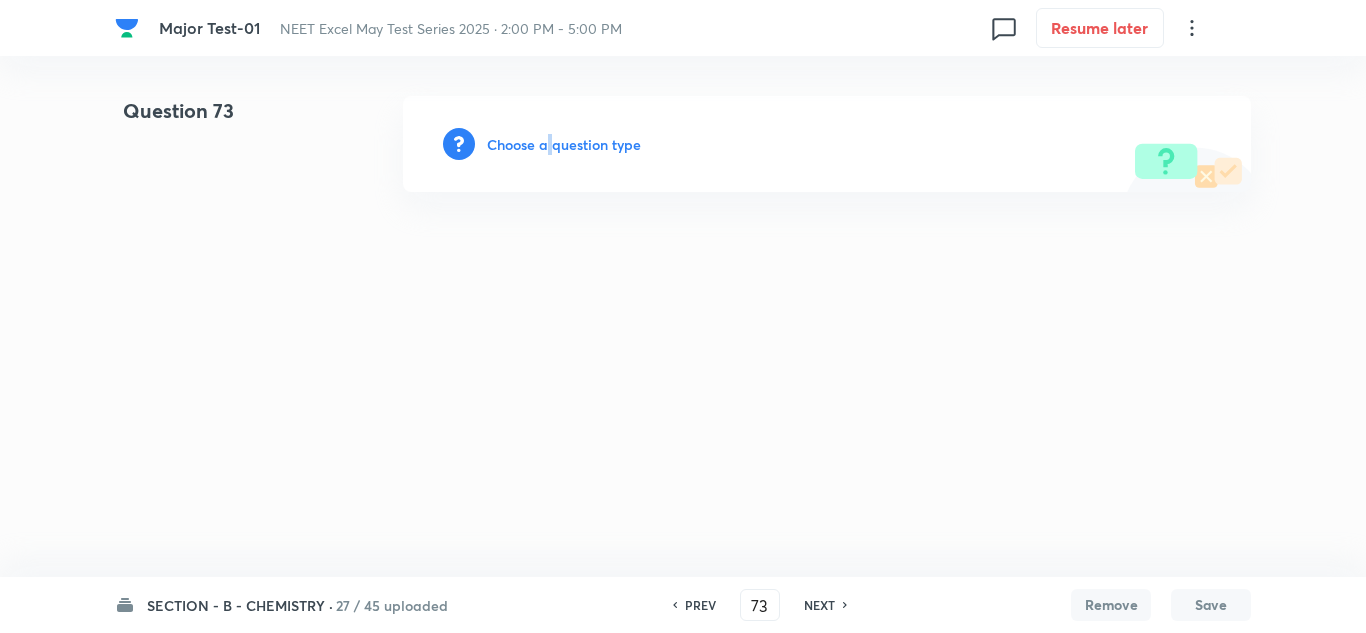 click on "Choose a question type" at bounding box center (564, 144) 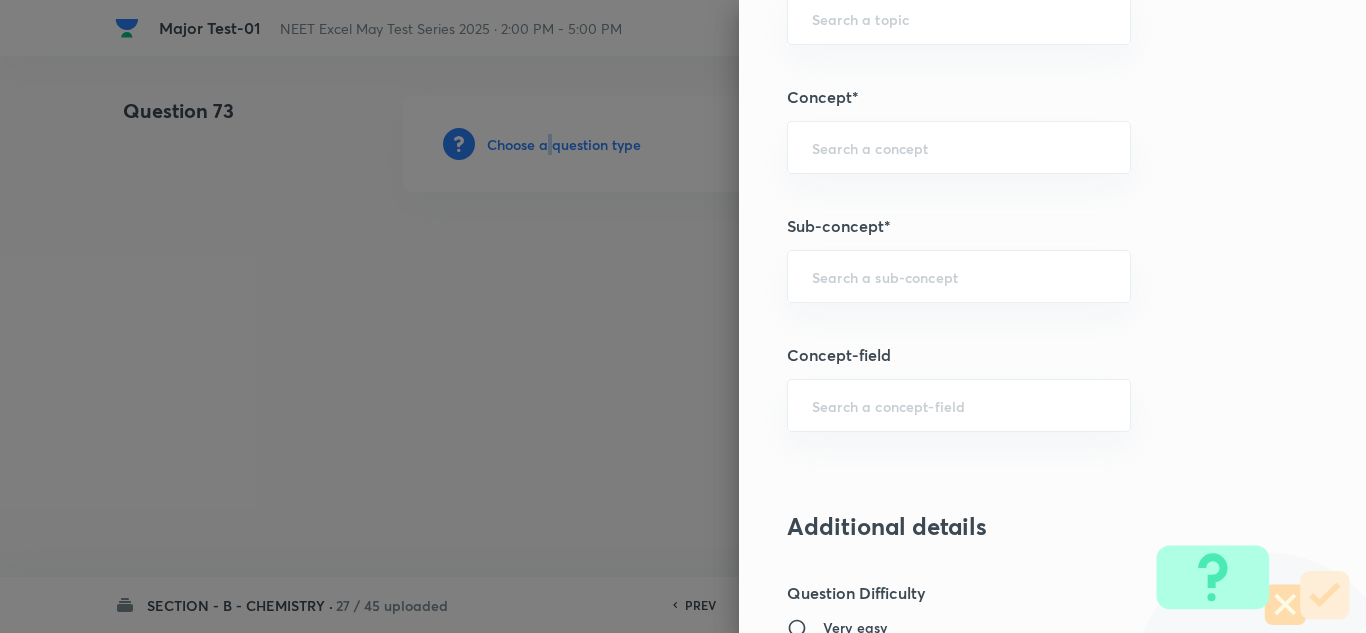 scroll, scrollTop: 1300, scrollLeft: 0, axis: vertical 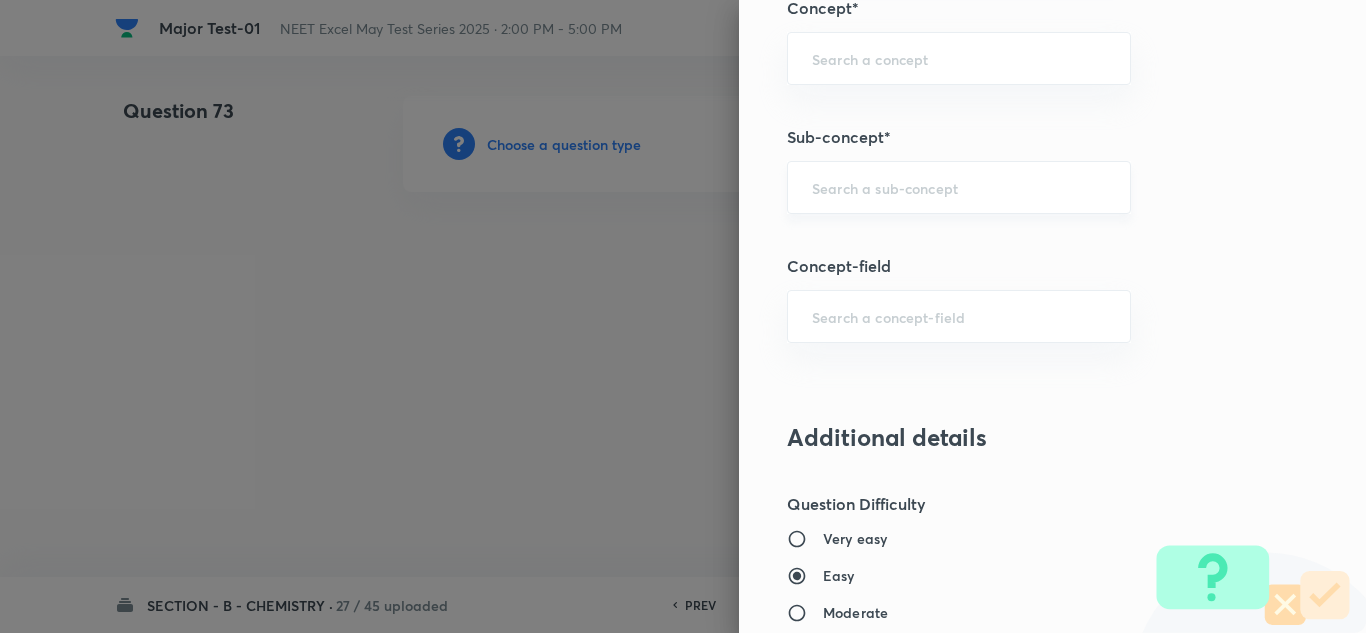 click at bounding box center [959, 187] 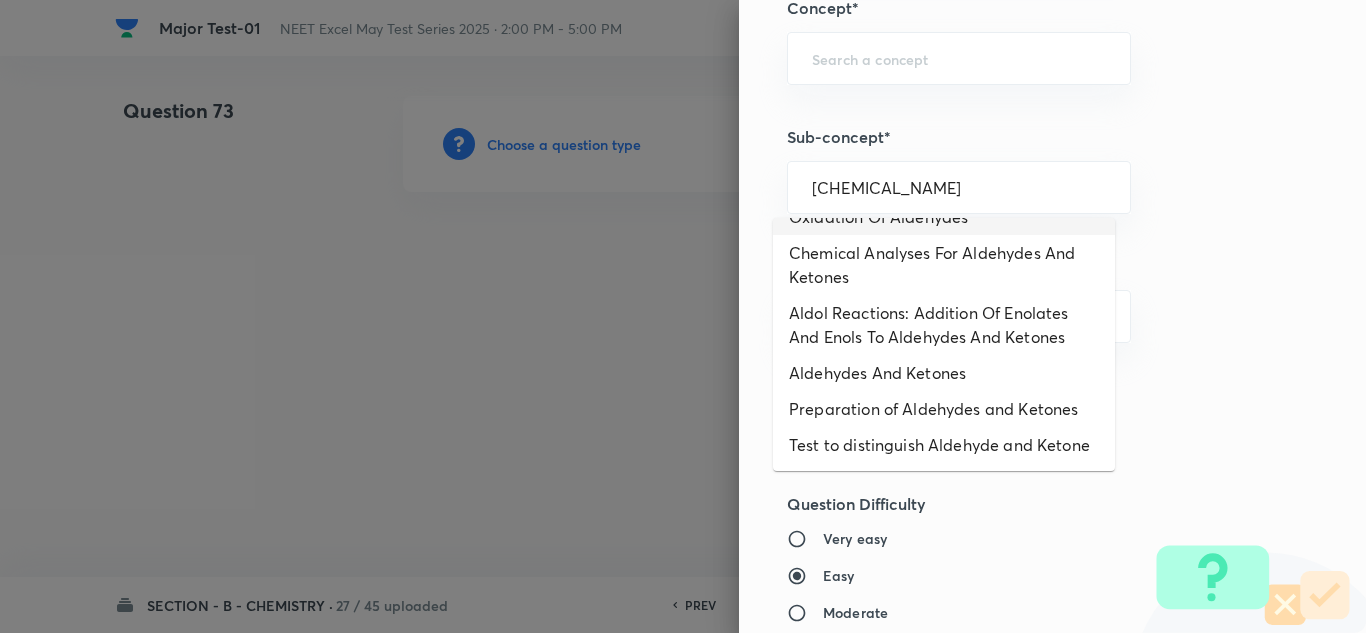 scroll, scrollTop: 147, scrollLeft: 0, axis: vertical 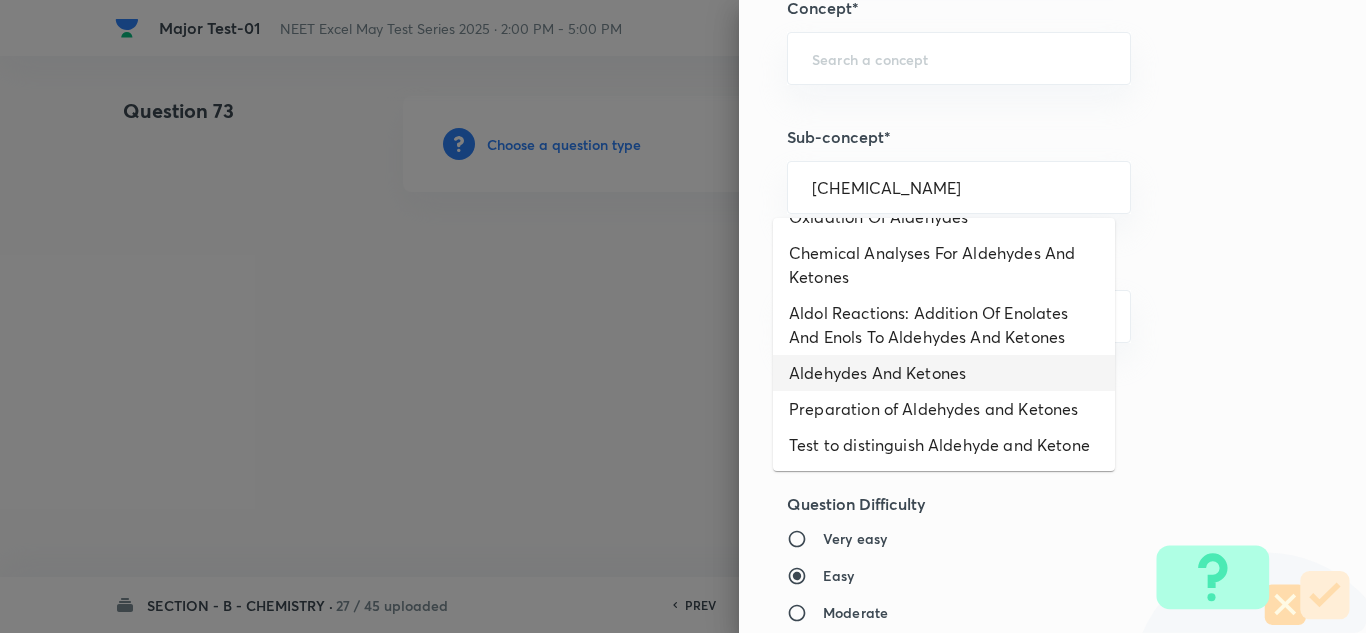 click on "Aldehydes And Ketones" at bounding box center [944, 373] 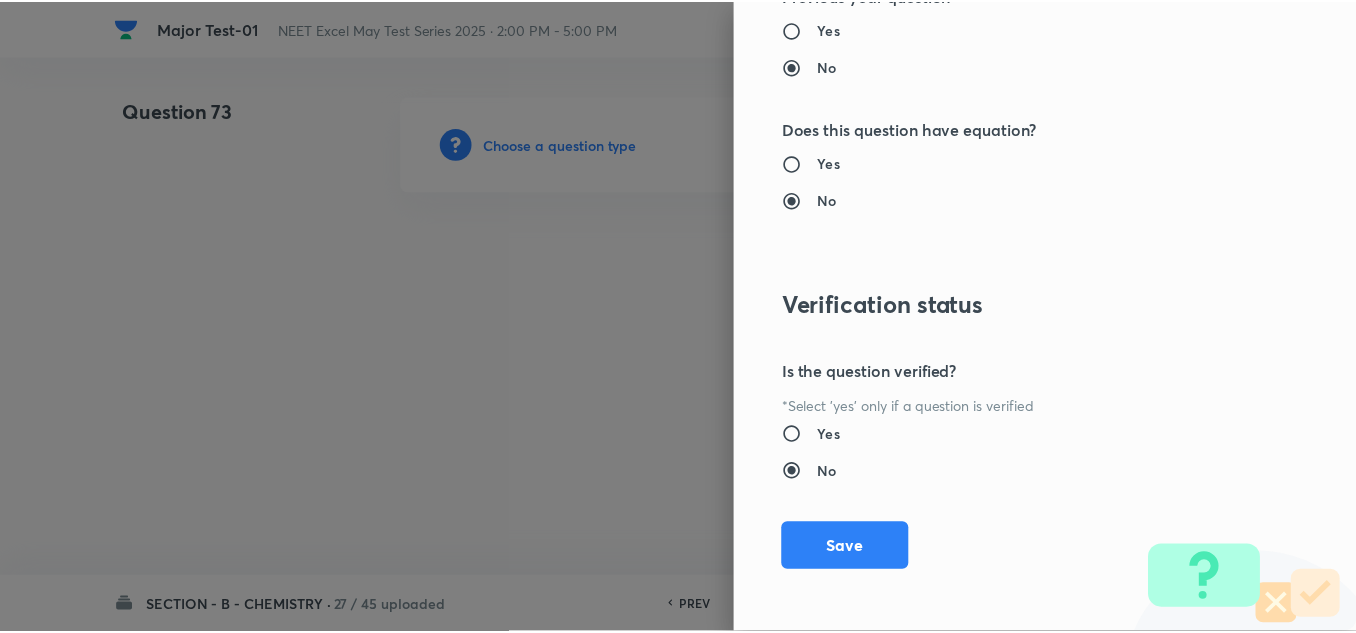 scroll, scrollTop: 2227, scrollLeft: 0, axis: vertical 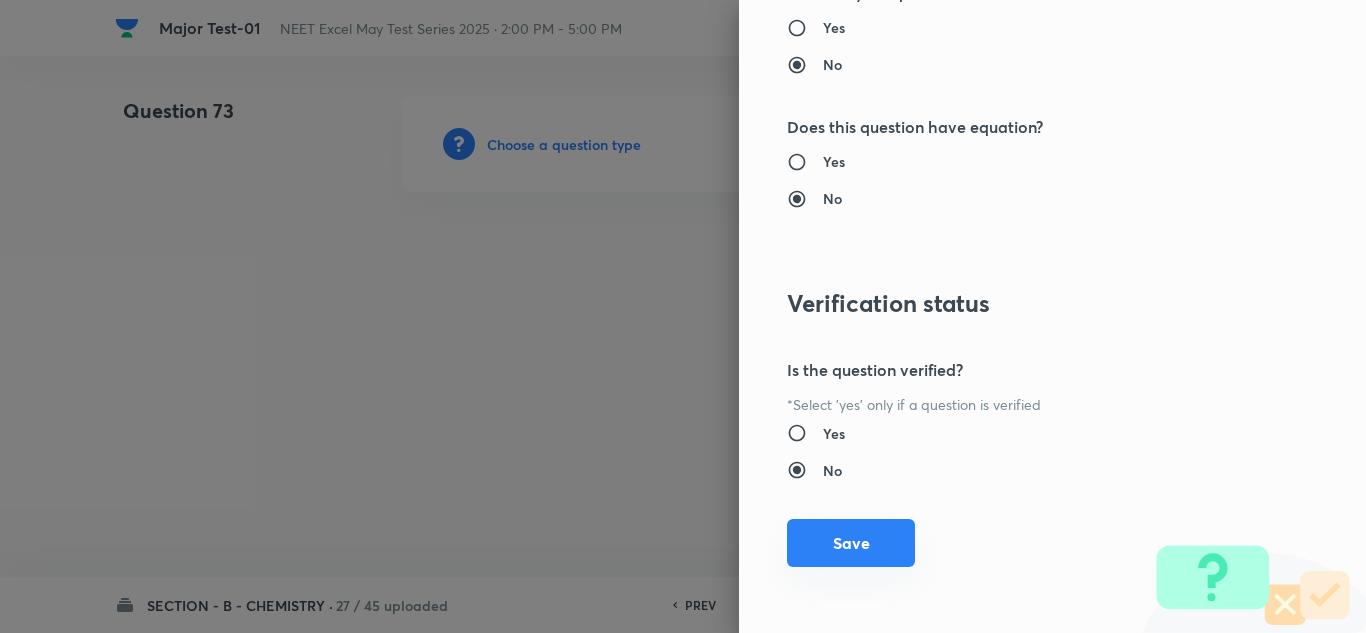 click on "Save" at bounding box center [851, 543] 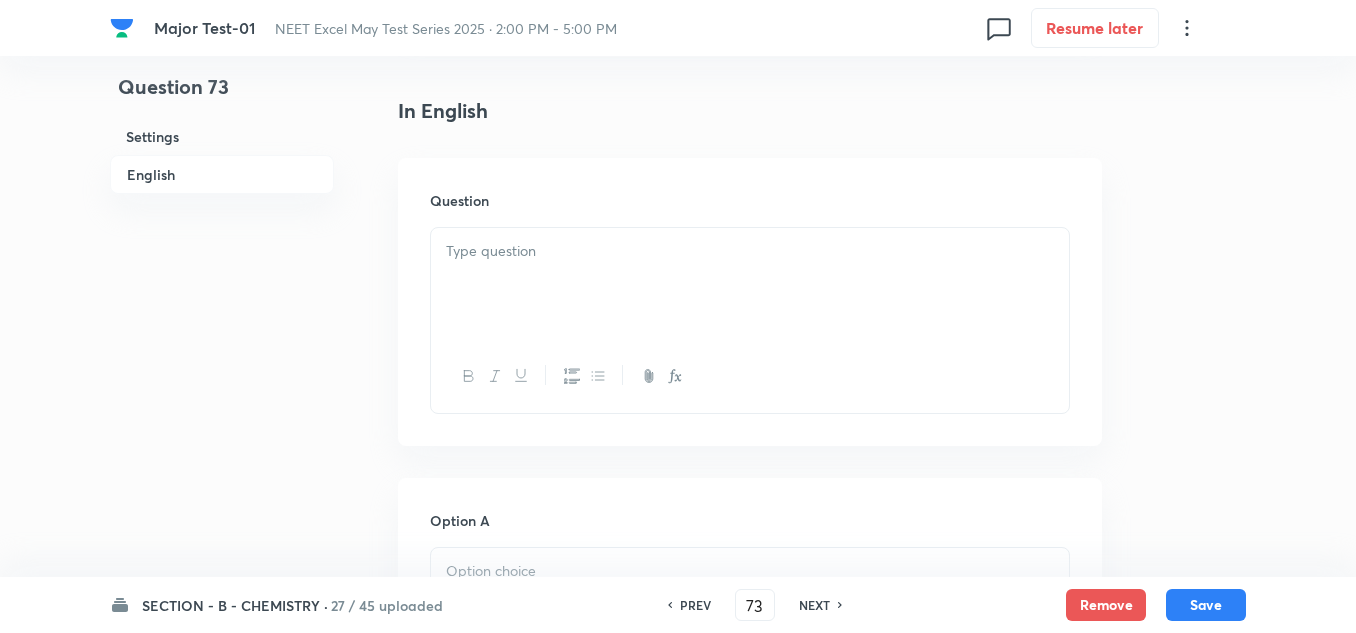scroll, scrollTop: 500, scrollLeft: 0, axis: vertical 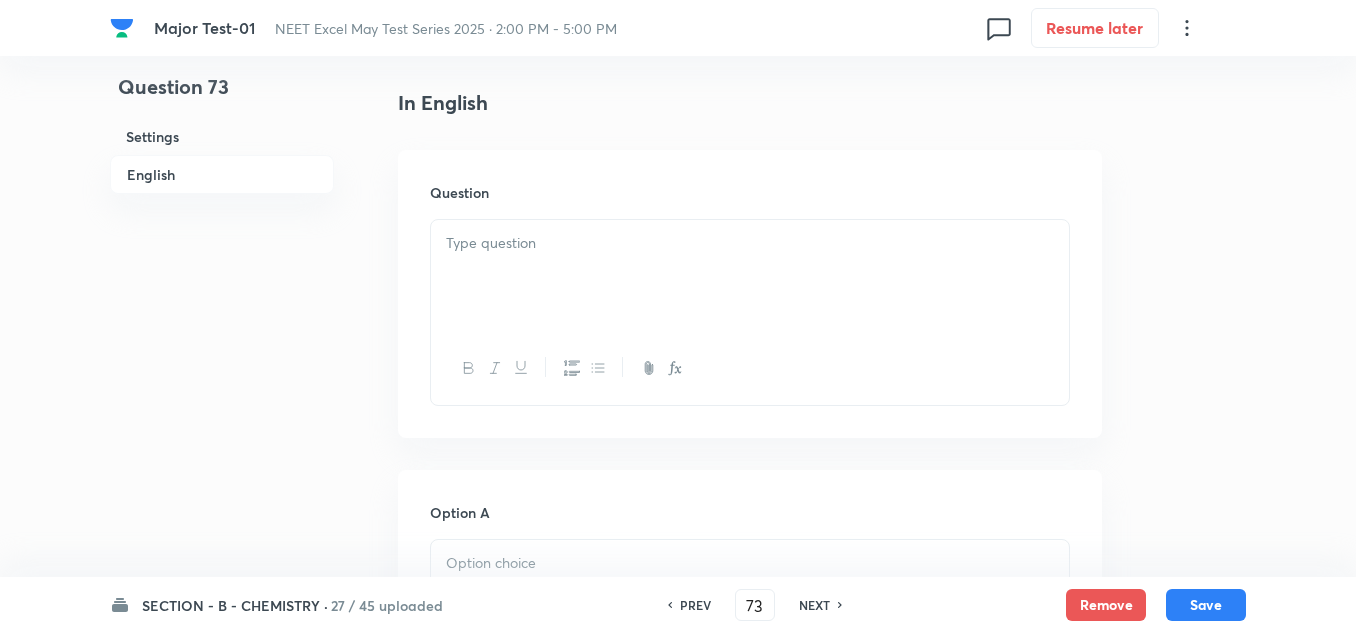 click at bounding box center (750, 276) 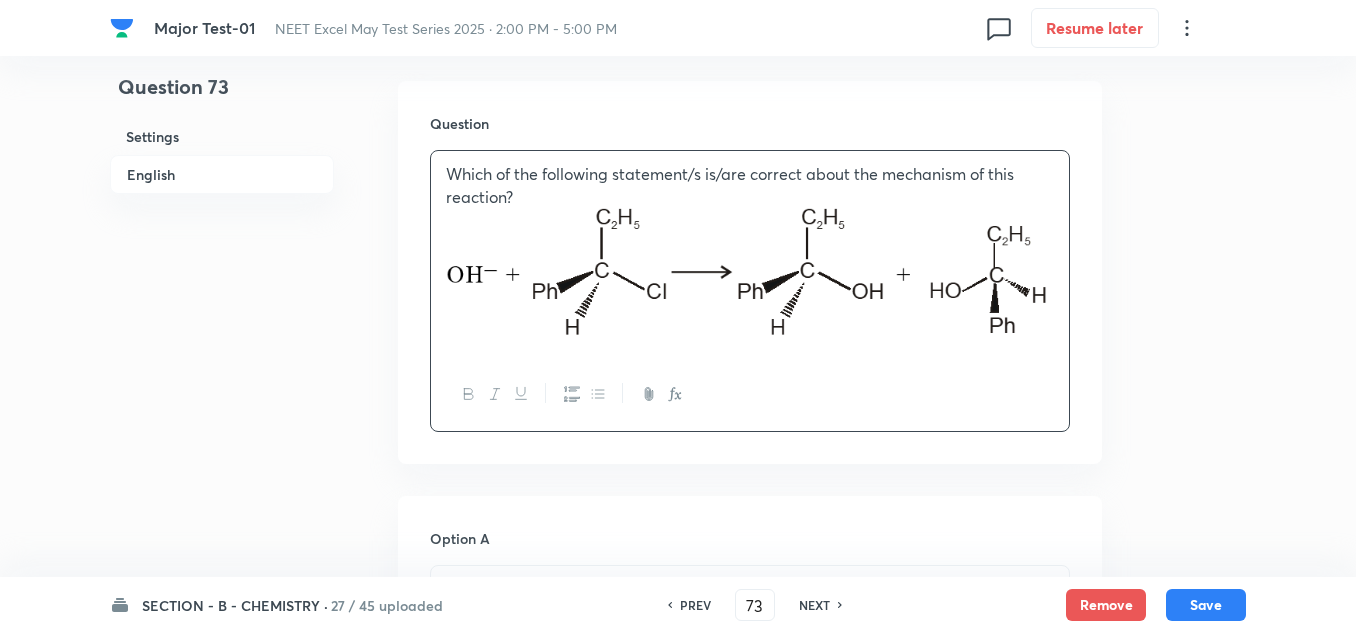 scroll, scrollTop: 800, scrollLeft: 0, axis: vertical 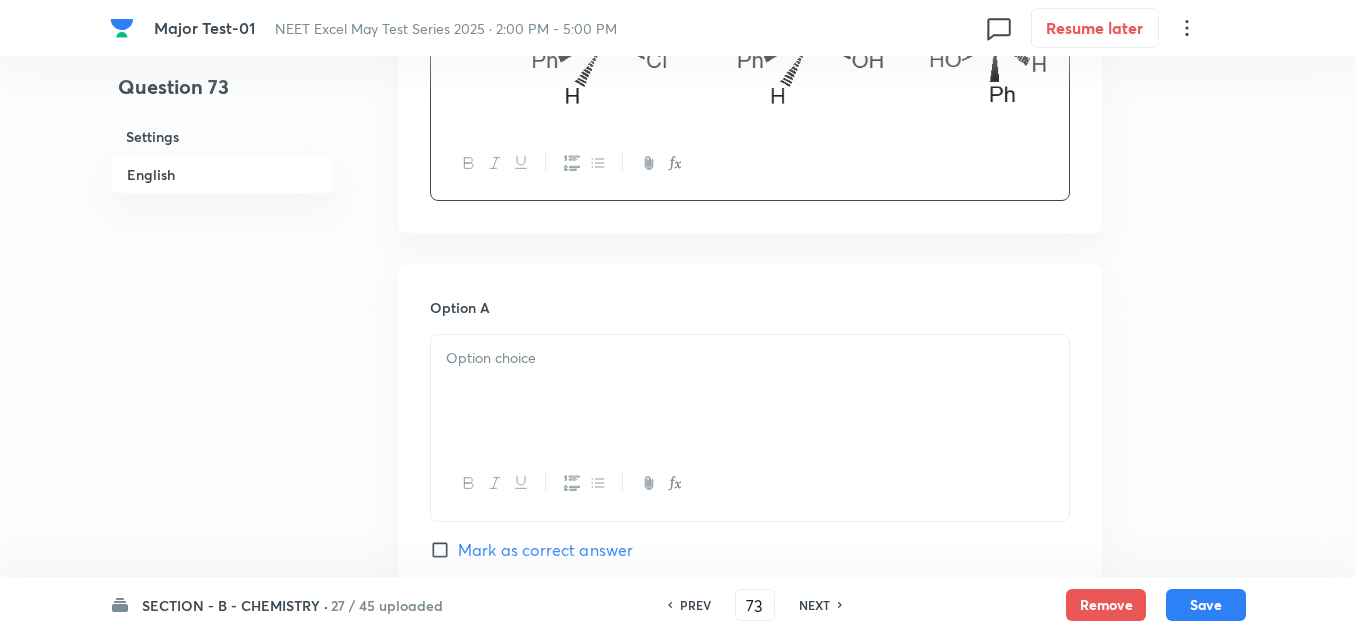 click at bounding box center (750, 391) 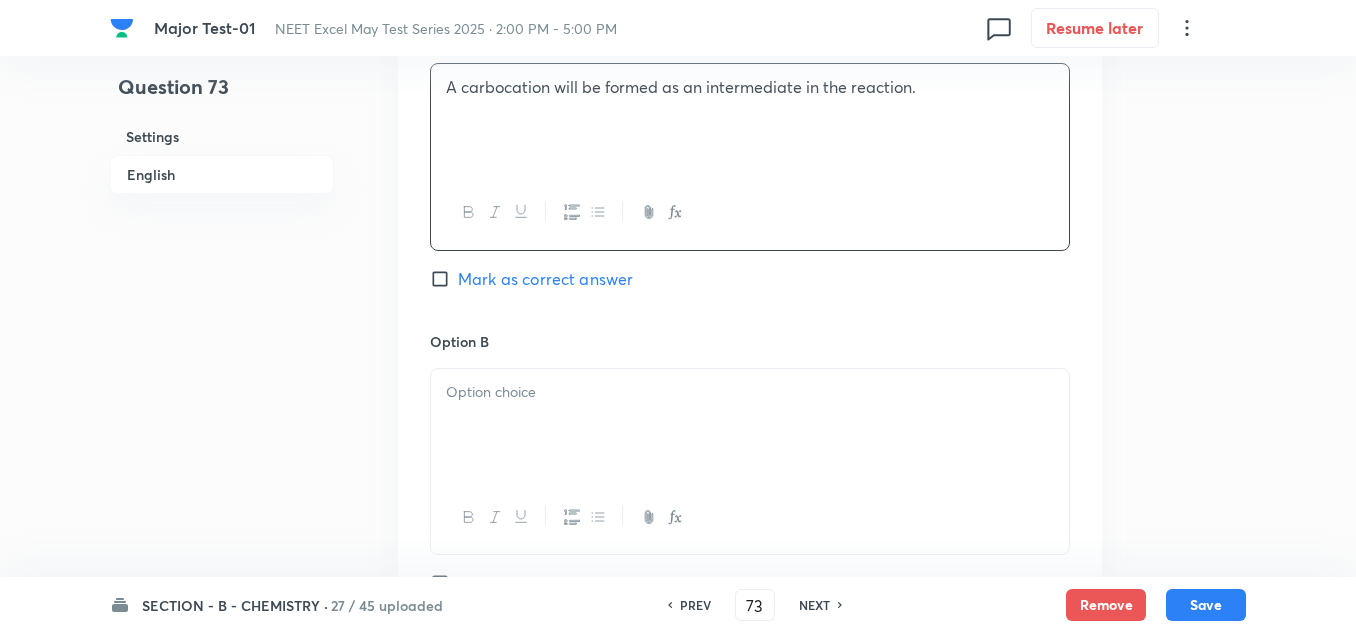 scroll, scrollTop: 1100, scrollLeft: 0, axis: vertical 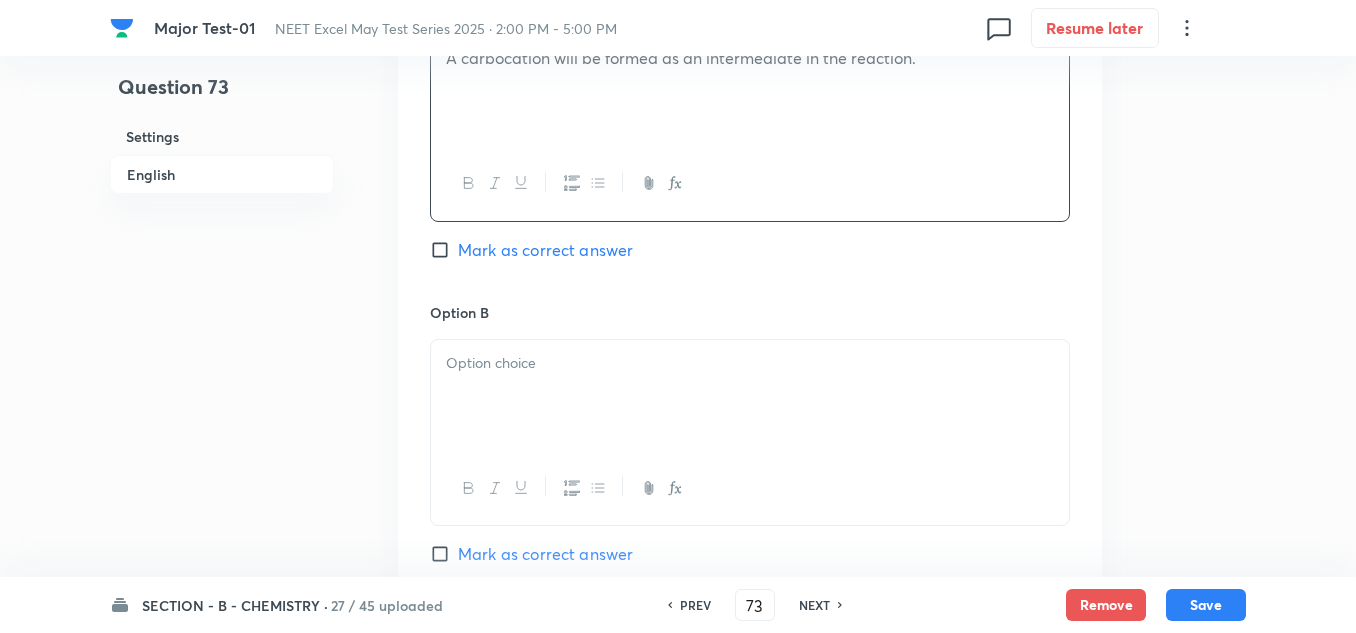 click at bounding box center [750, 396] 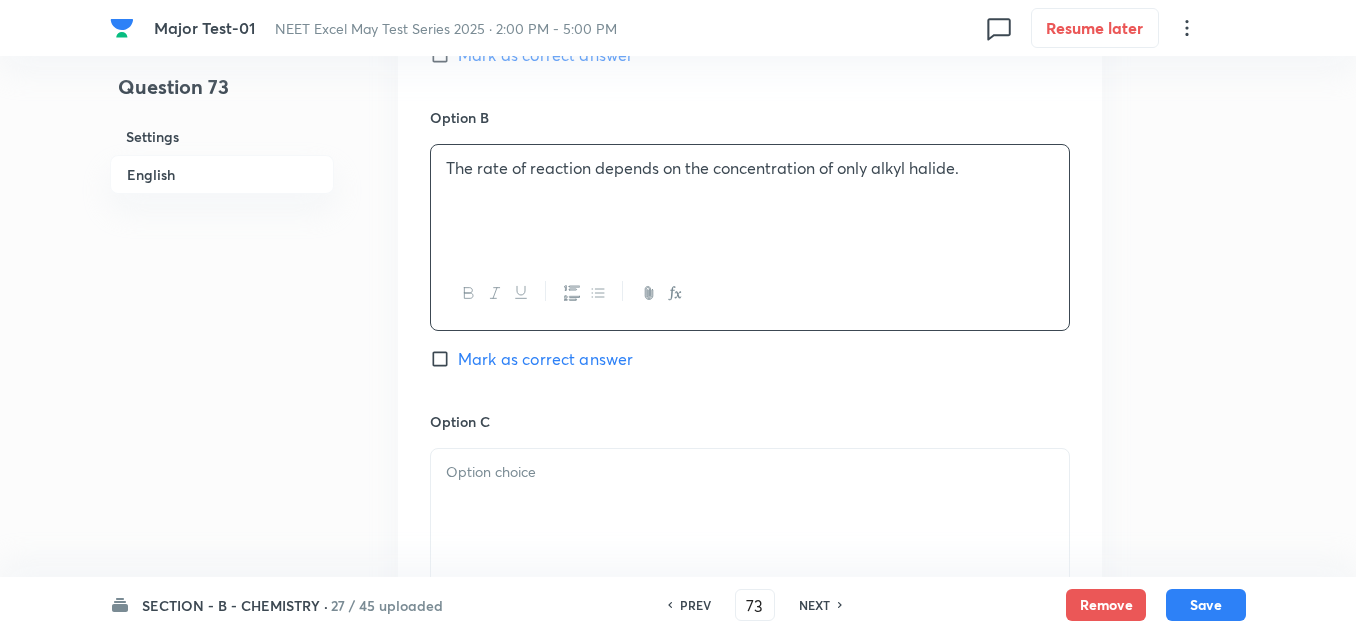 scroll, scrollTop: 1300, scrollLeft: 0, axis: vertical 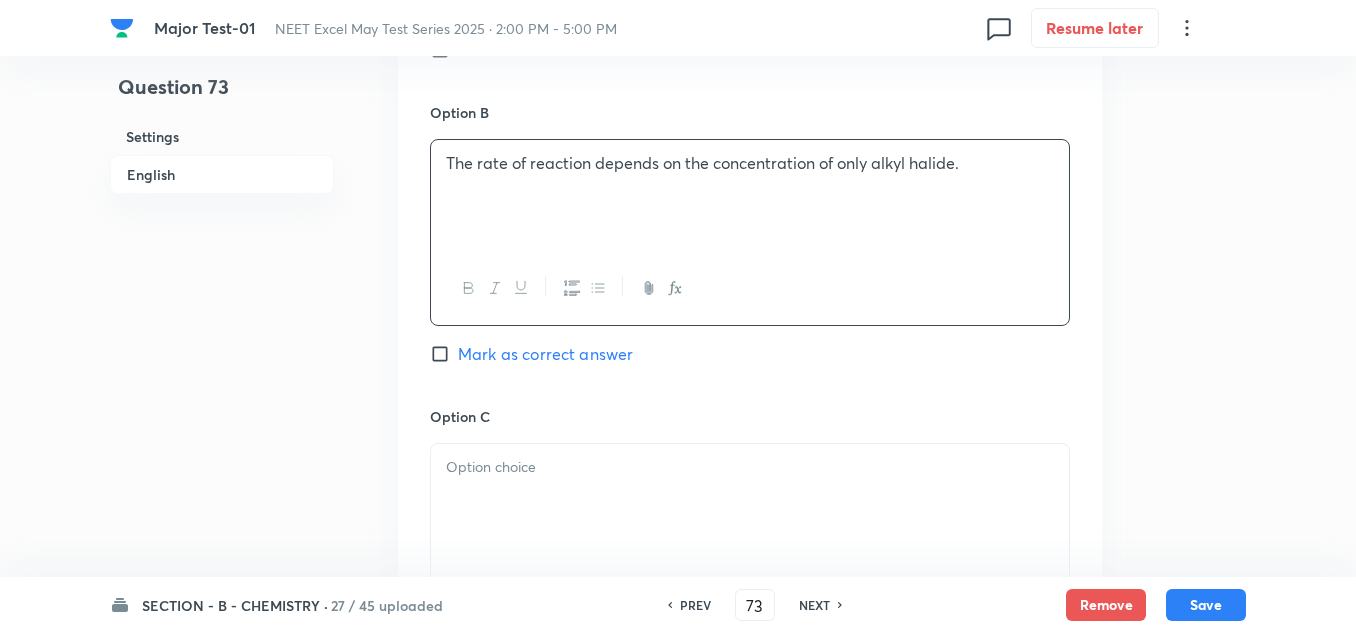 click at bounding box center [750, 467] 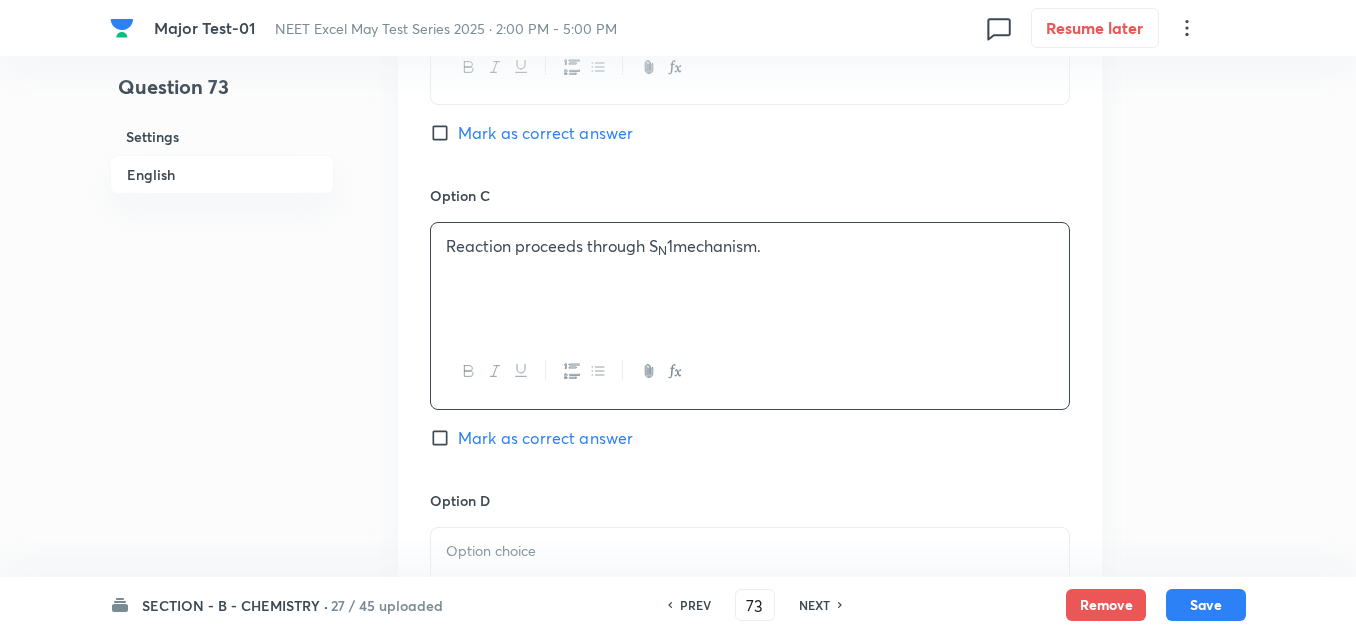 scroll, scrollTop: 1600, scrollLeft: 0, axis: vertical 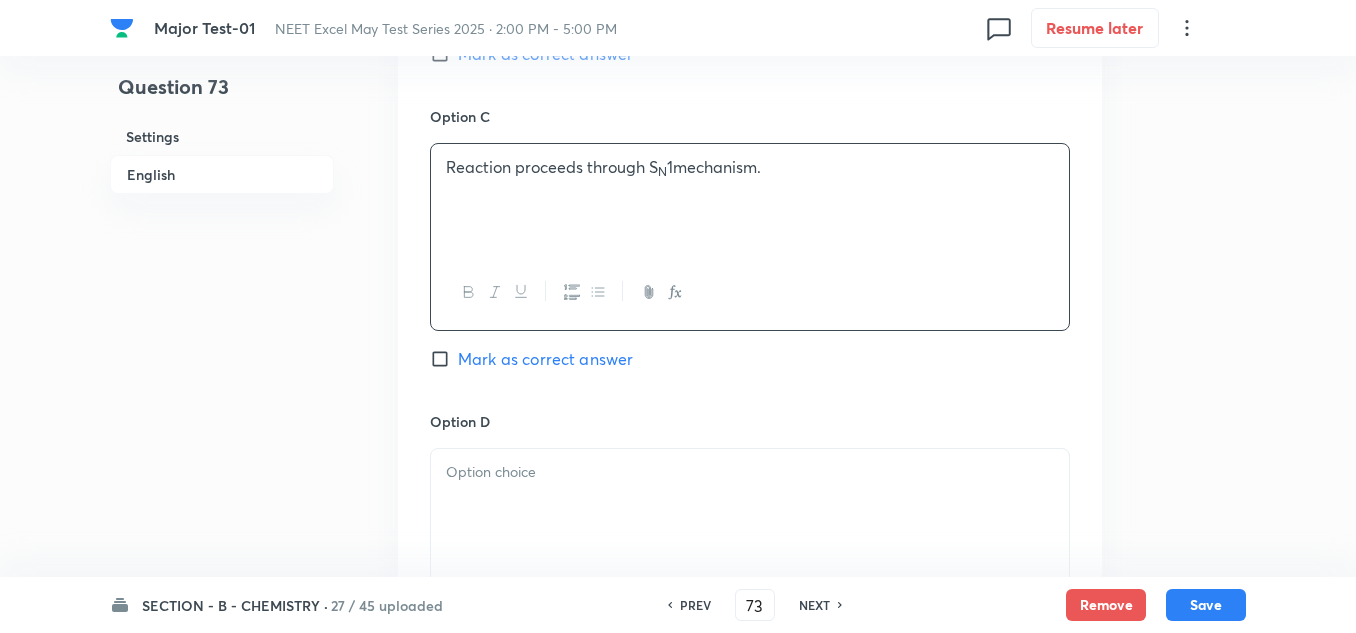 click at bounding box center [750, 472] 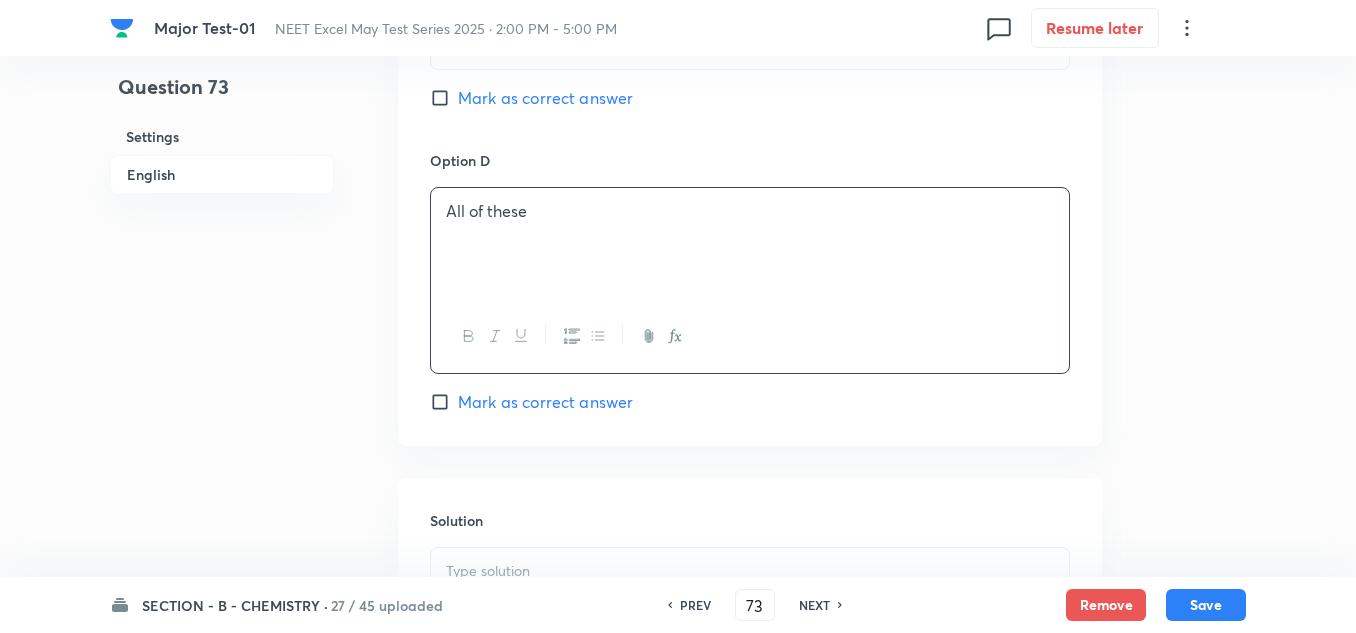 scroll, scrollTop: 1900, scrollLeft: 0, axis: vertical 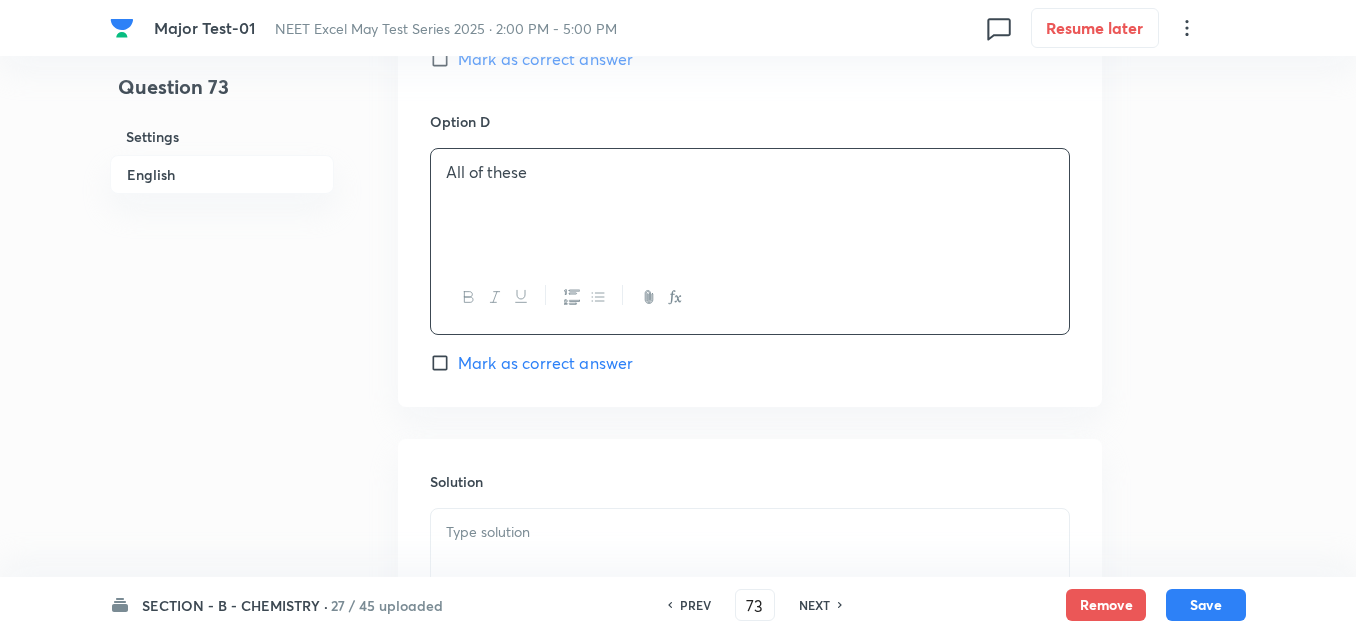 click on "Mark as correct answer" at bounding box center [545, 363] 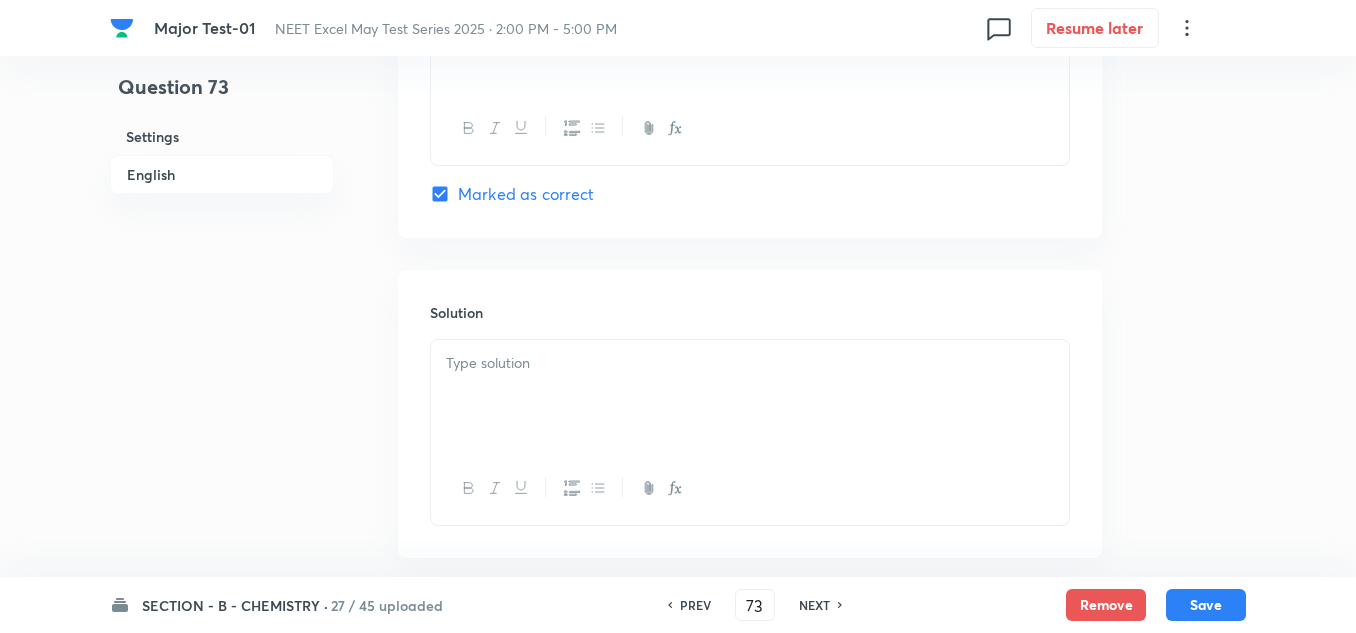 scroll, scrollTop: 2100, scrollLeft: 0, axis: vertical 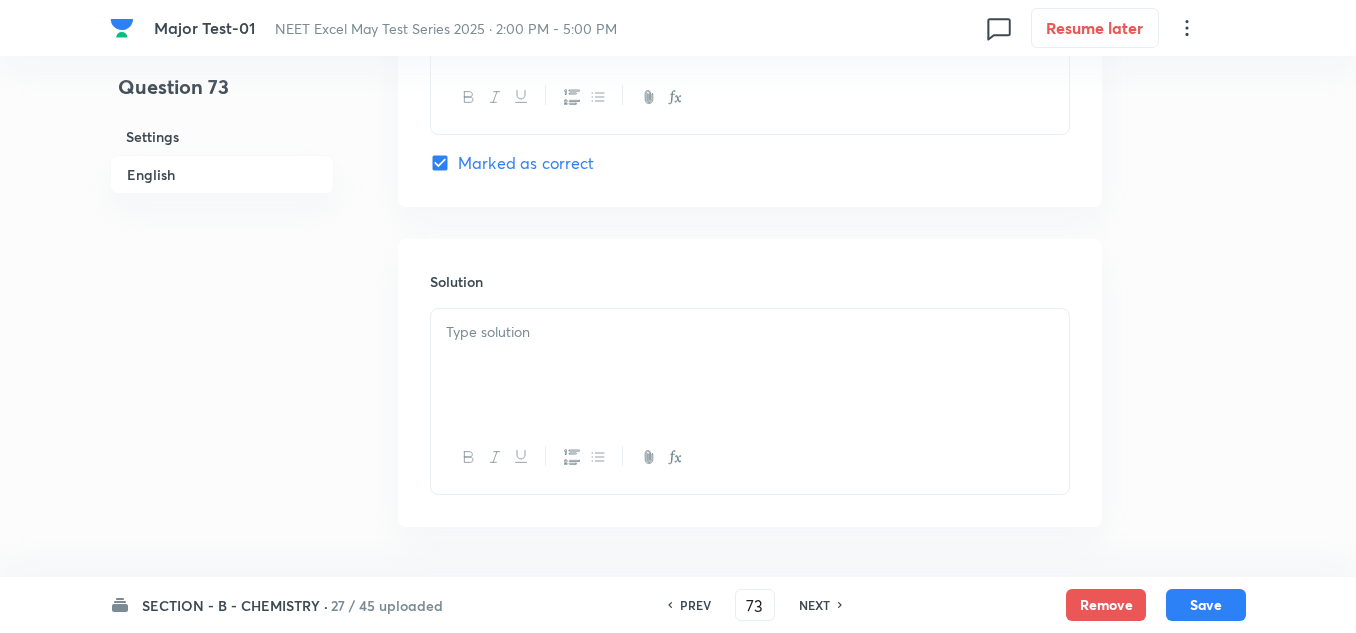 click at bounding box center [750, 365] 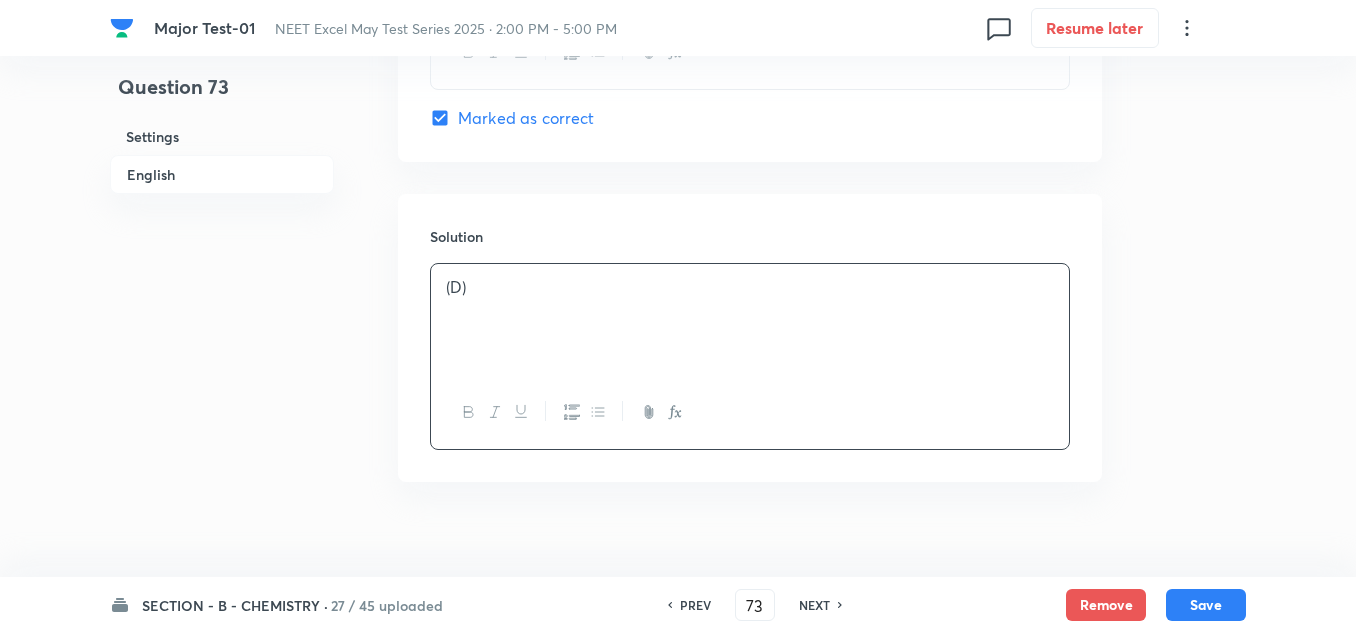 scroll, scrollTop: 2170, scrollLeft: 0, axis: vertical 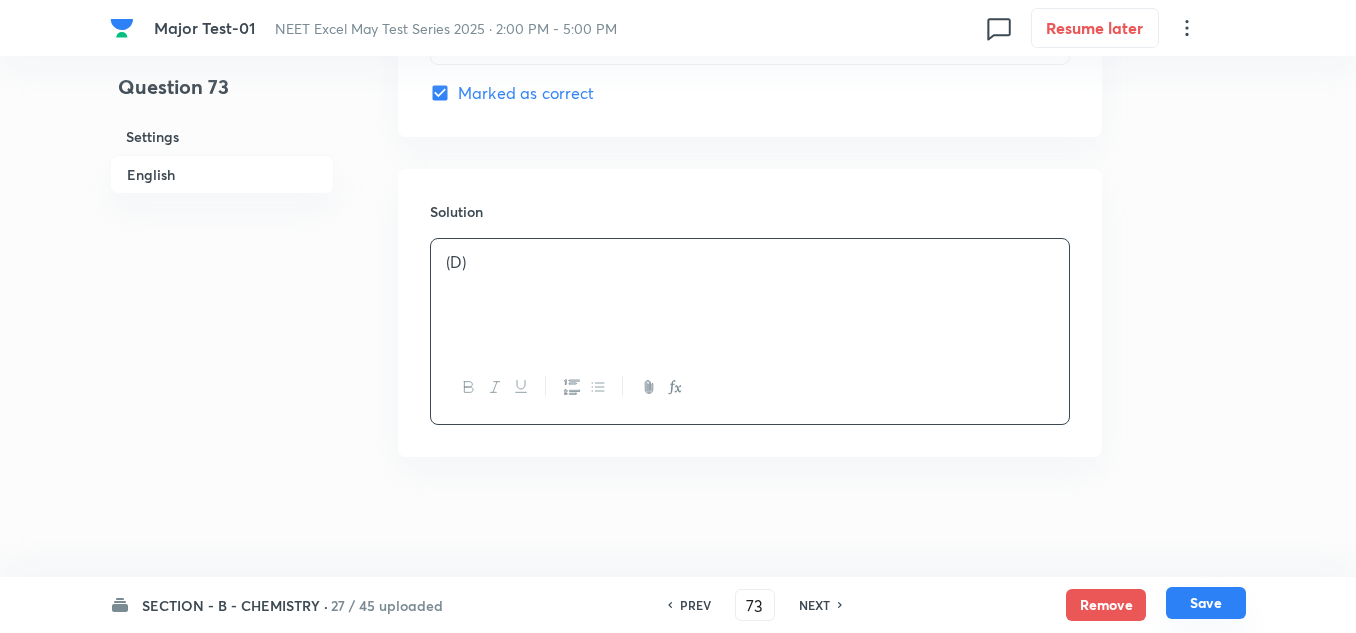 click on "Save" at bounding box center [1206, 603] 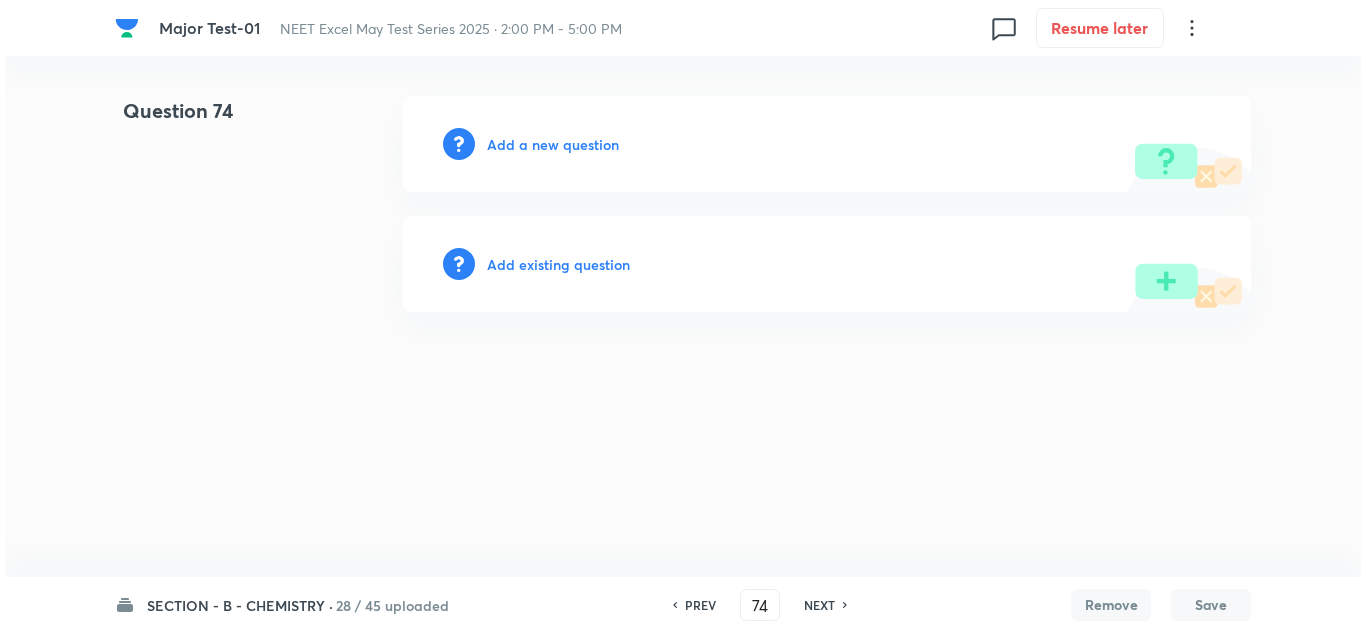 scroll, scrollTop: 0, scrollLeft: 0, axis: both 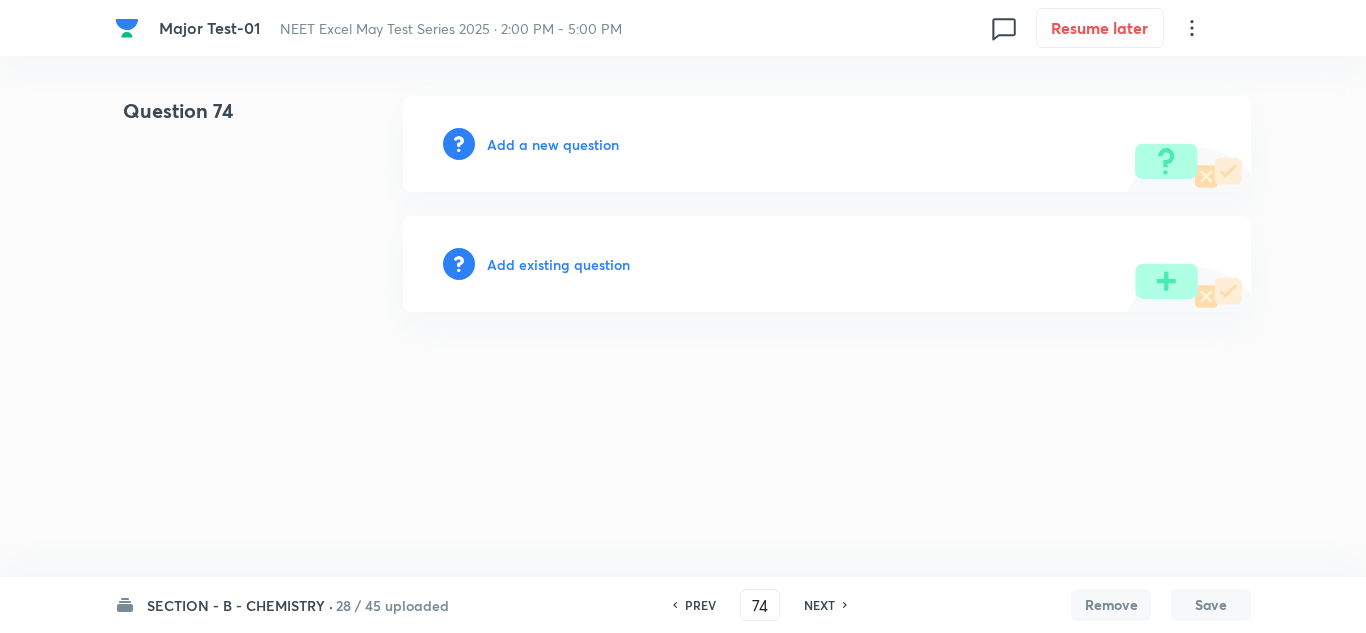 click on "Add a new question" at bounding box center [553, 144] 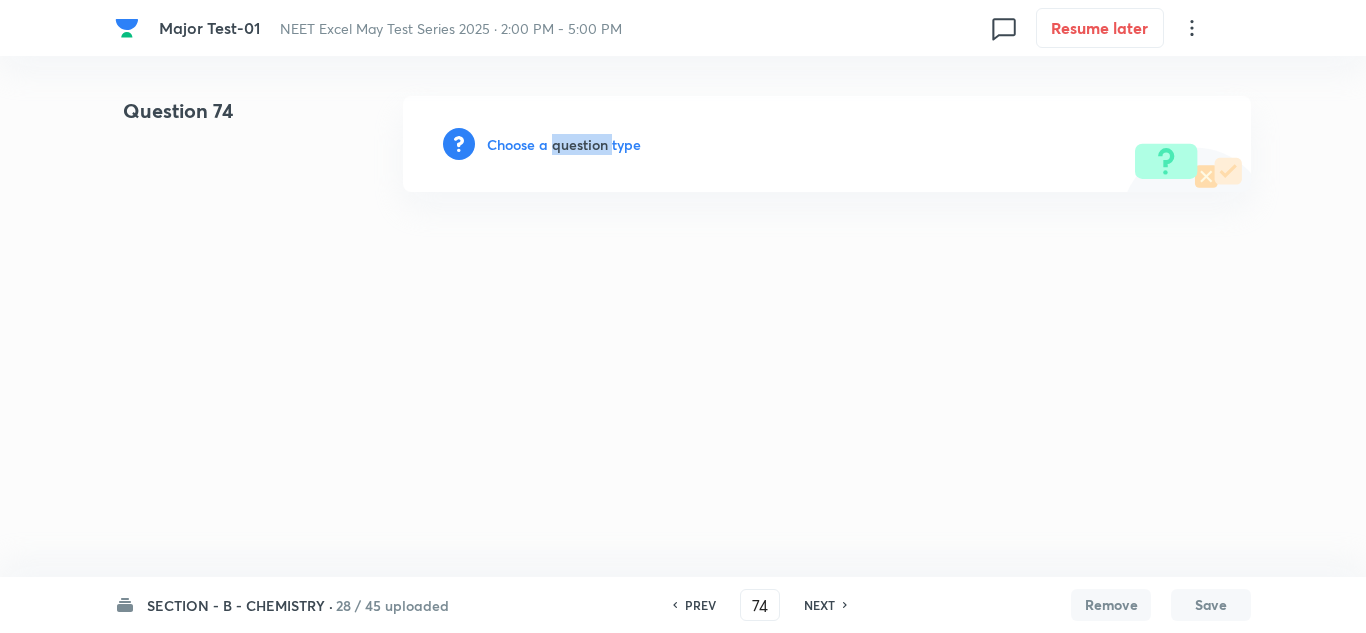 click on "Choose a question type" at bounding box center (564, 144) 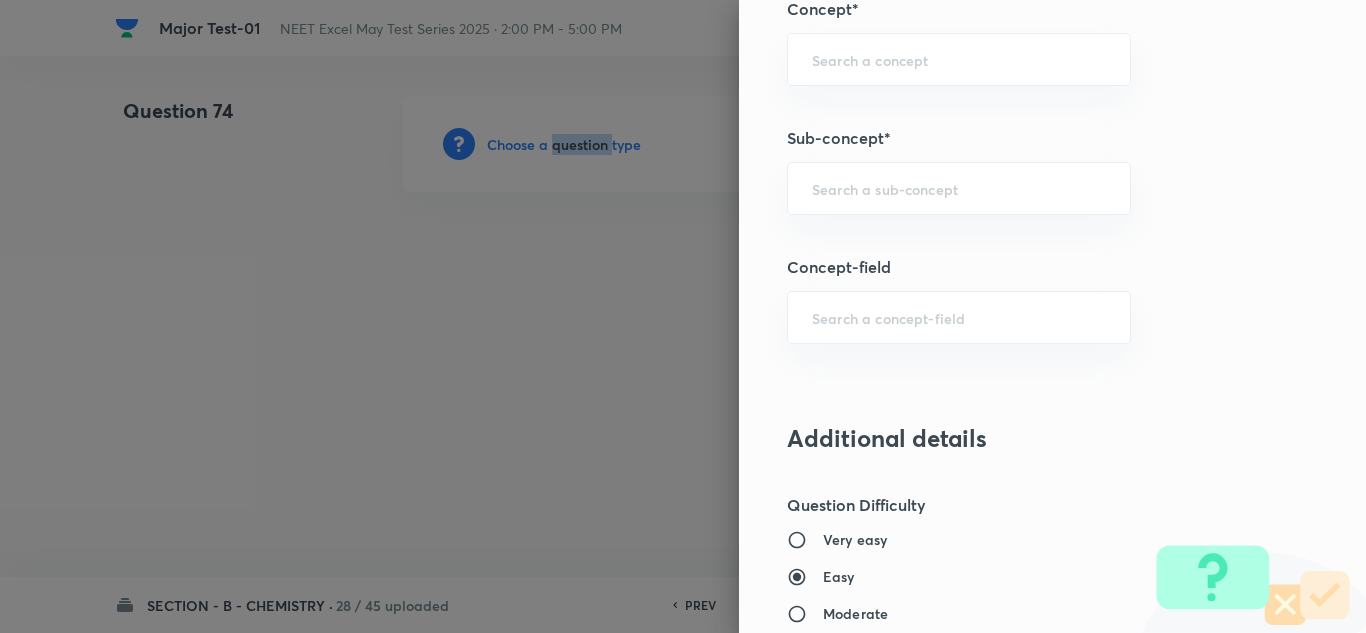 scroll, scrollTop: 1300, scrollLeft: 0, axis: vertical 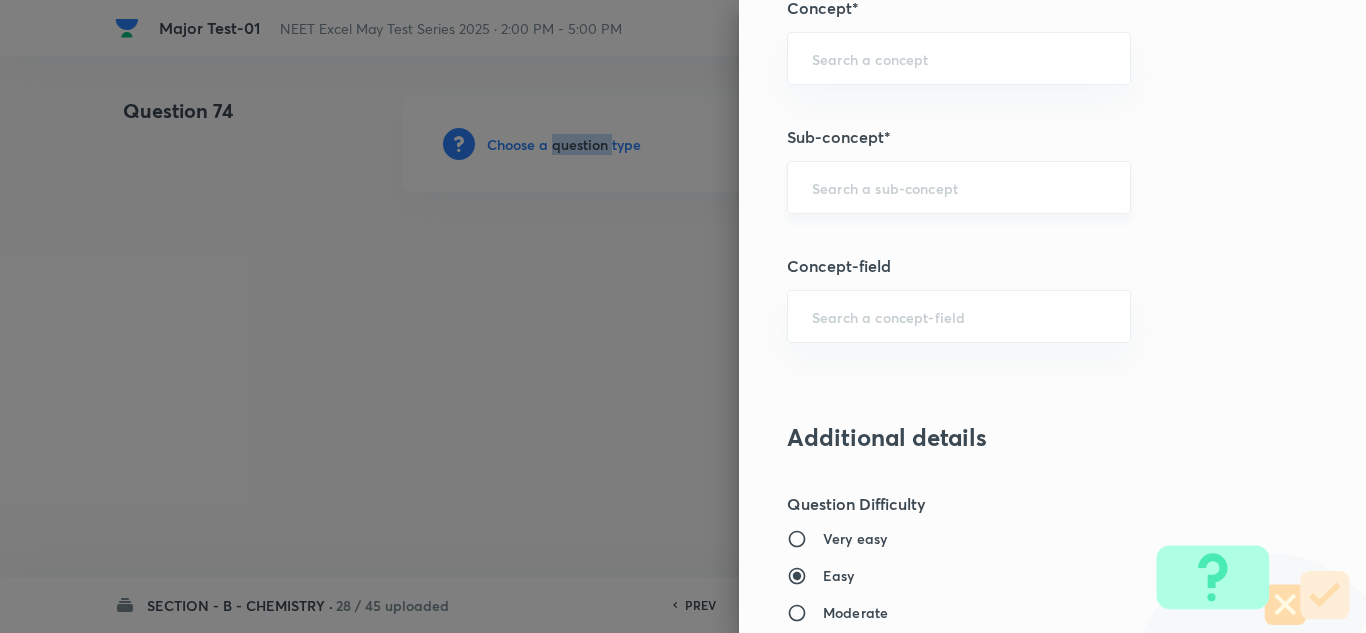 click on "​" at bounding box center (959, 187) 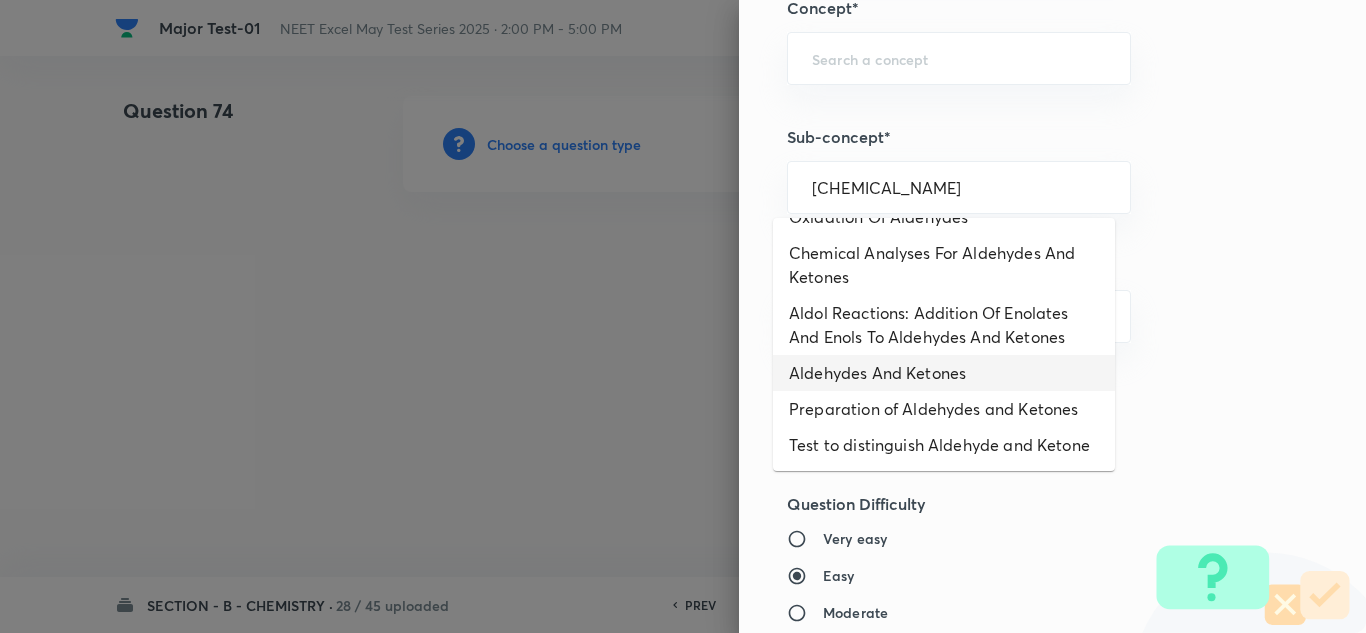 scroll, scrollTop: 147, scrollLeft: 0, axis: vertical 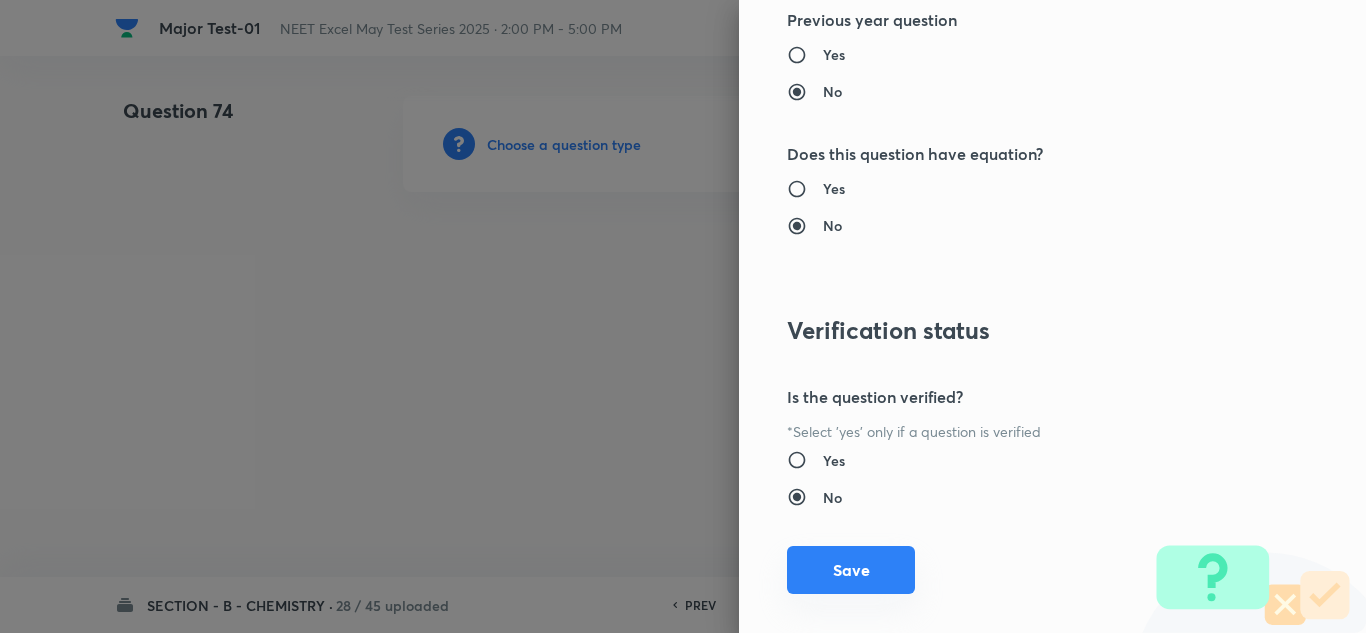 click on "Save" at bounding box center [851, 570] 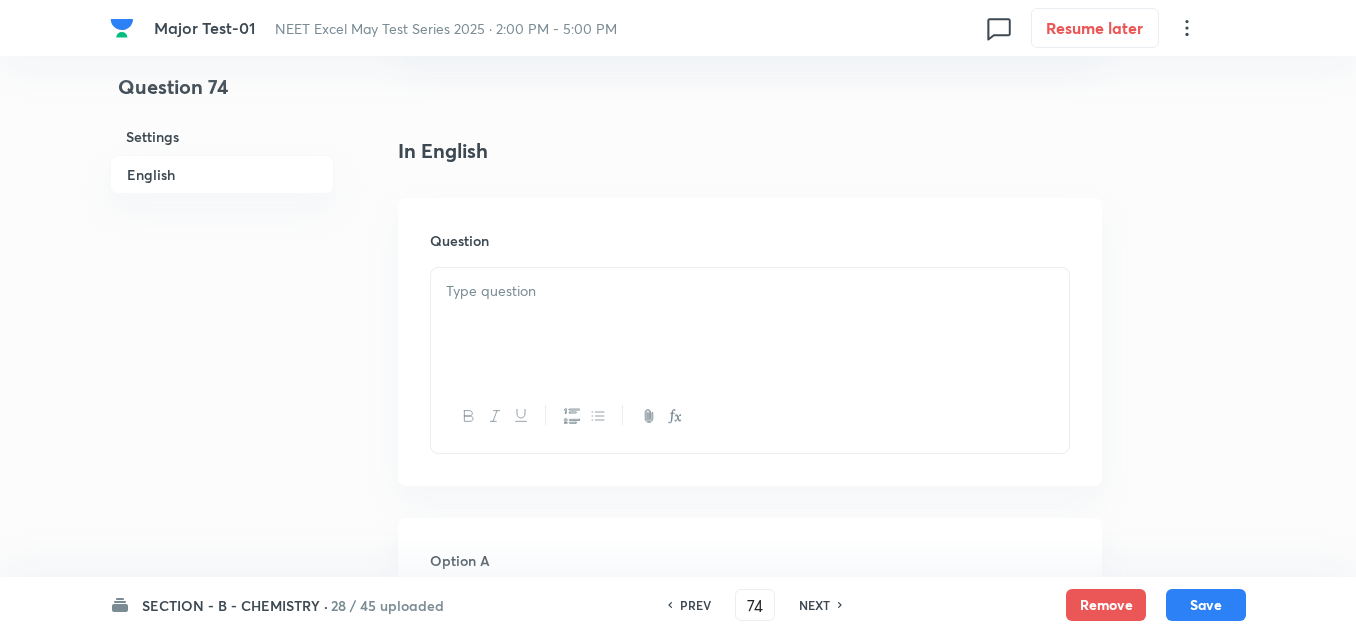 scroll, scrollTop: 500, scrollLeft: 0, axis: vertical 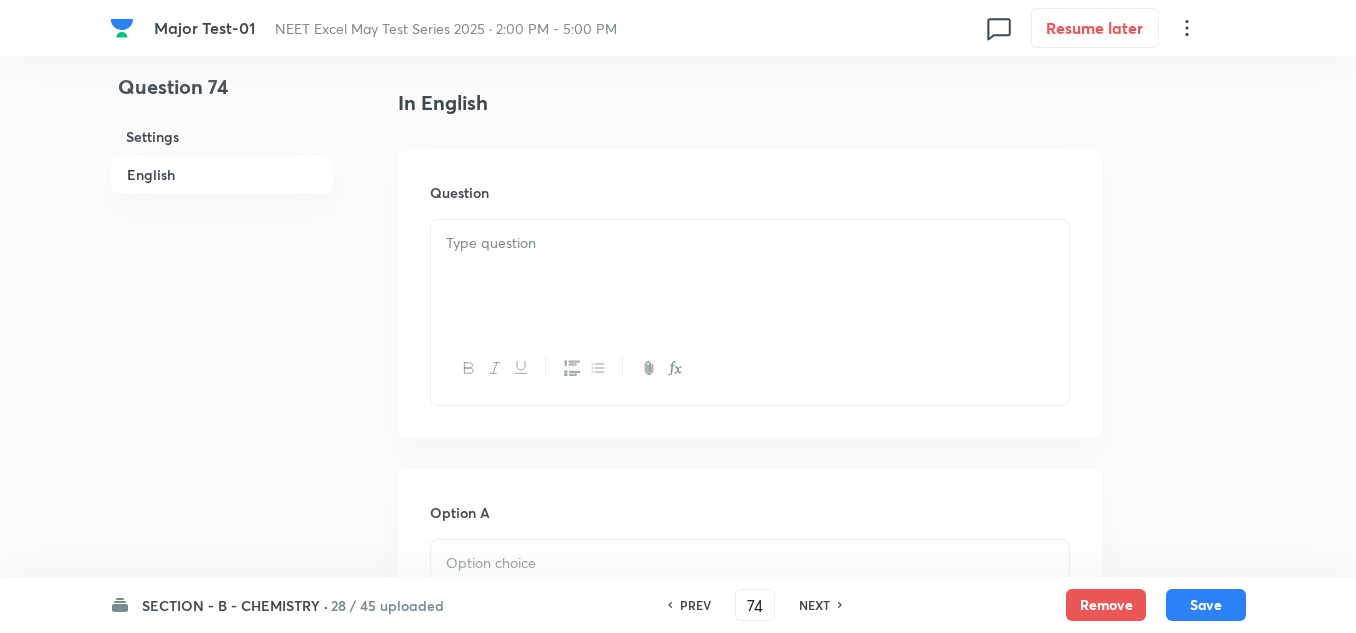click at bounding box center (750, 276) 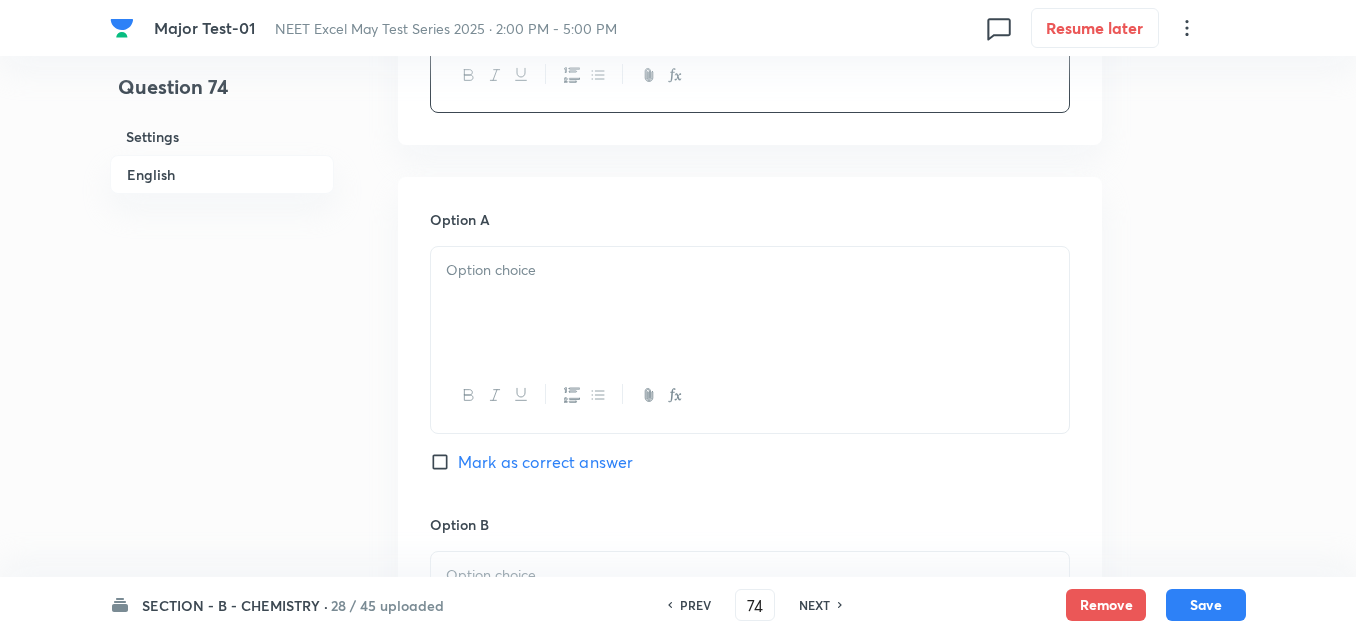 scroll, scrollTop: 800, scrollLeft: 0, axis: vertical 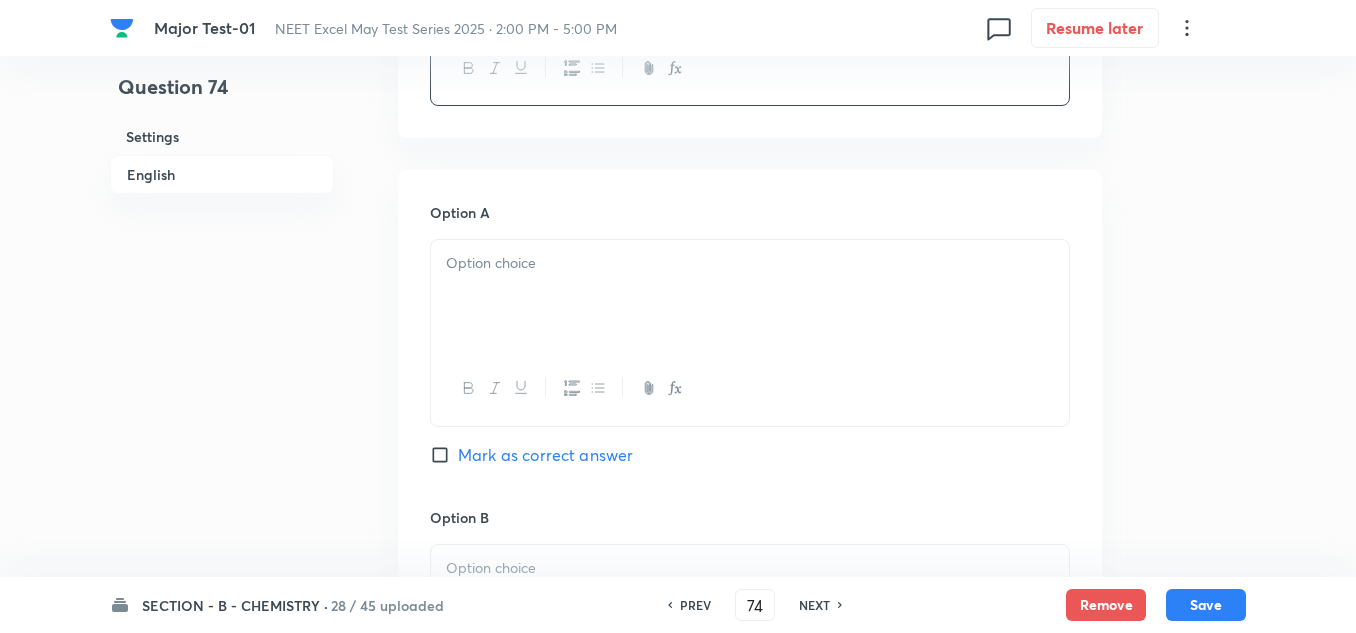 click at bounding box center (750, 296) 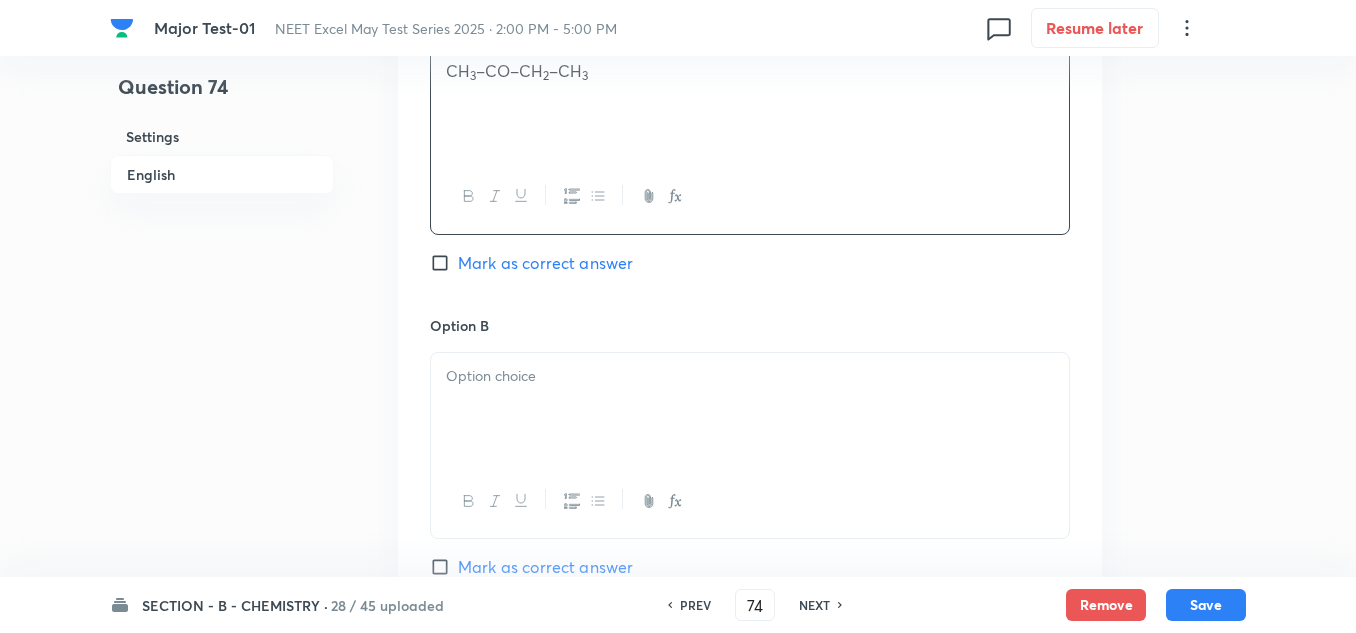 scroll, scrollTop: 1000, scrollLeft: 0, axis: vertical 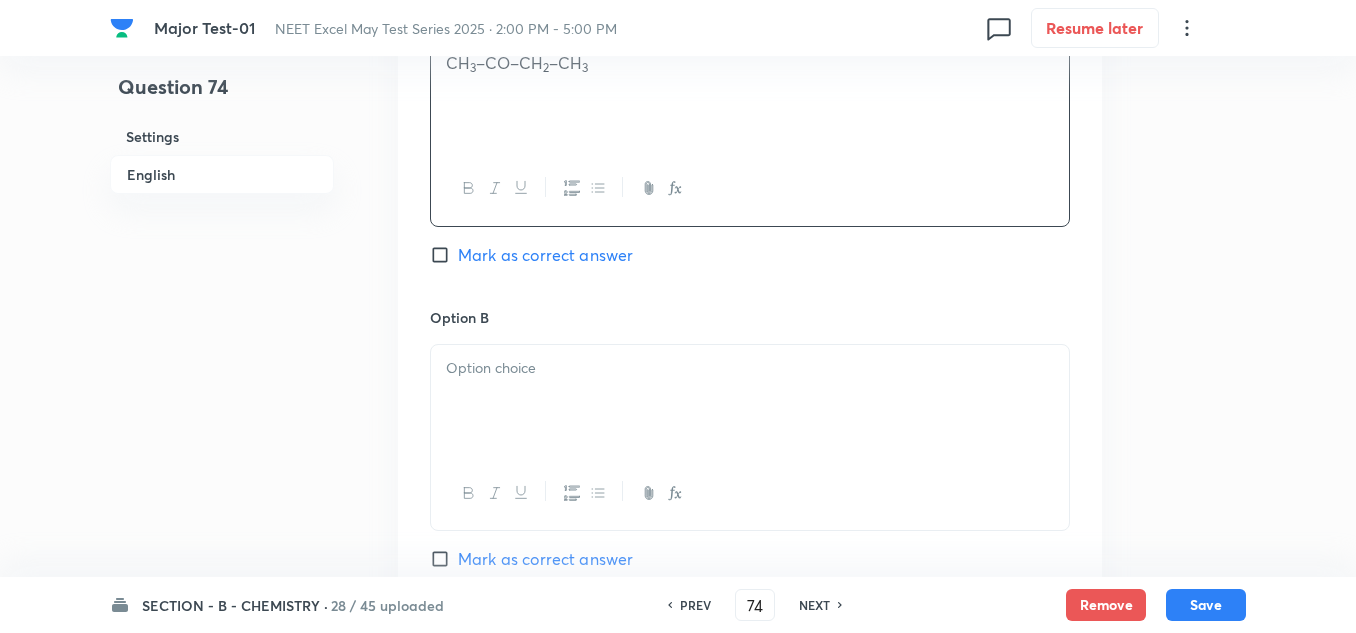click at bounding box center (750, 401) 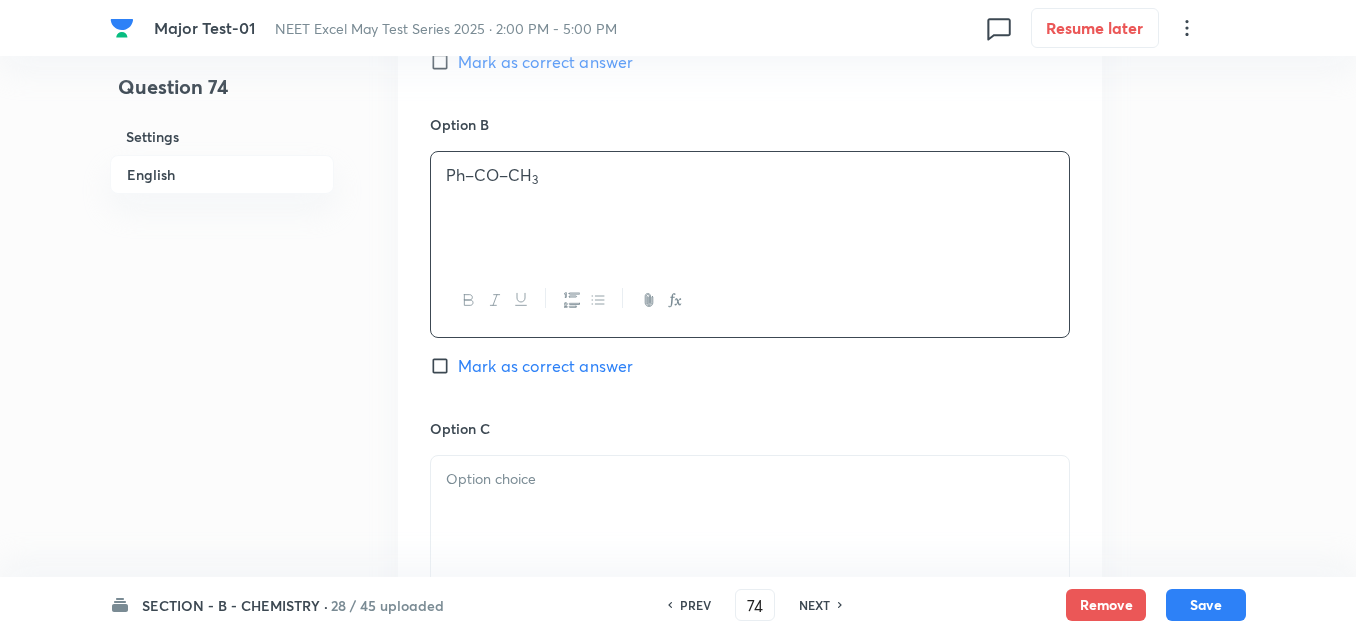 scroll, scrollTop: 1200, scrollLeft: 0, axis: vertical 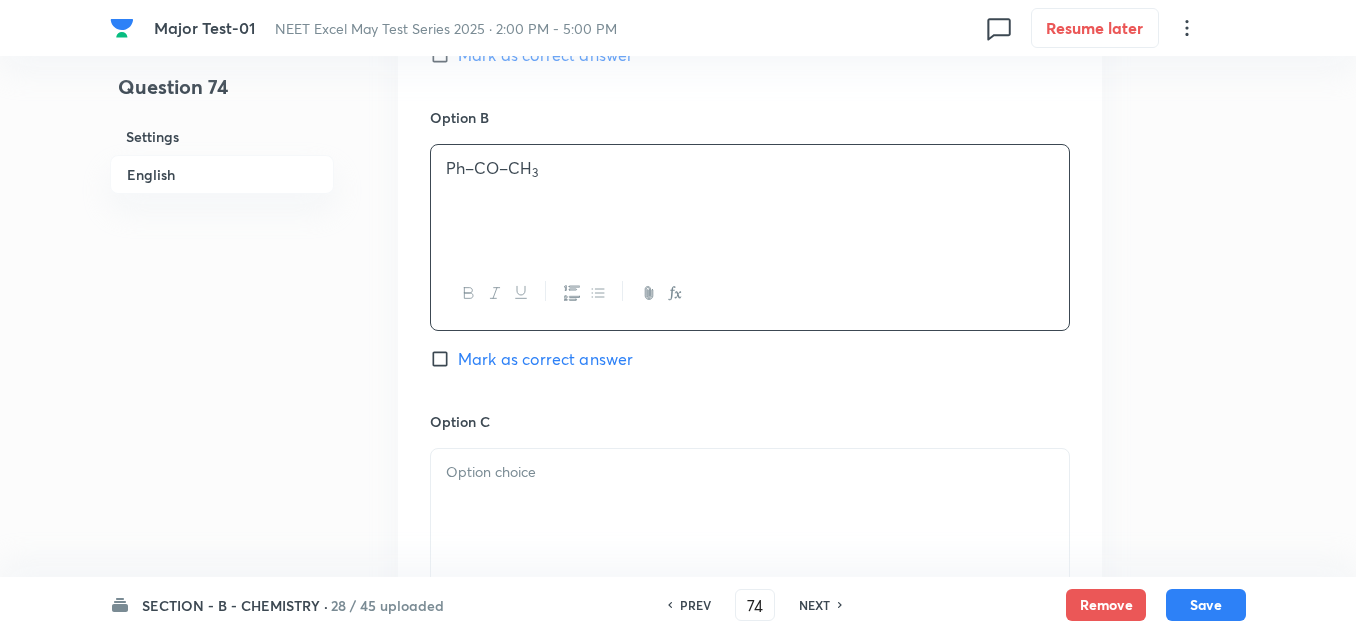 click at bounding box center (750, 472) 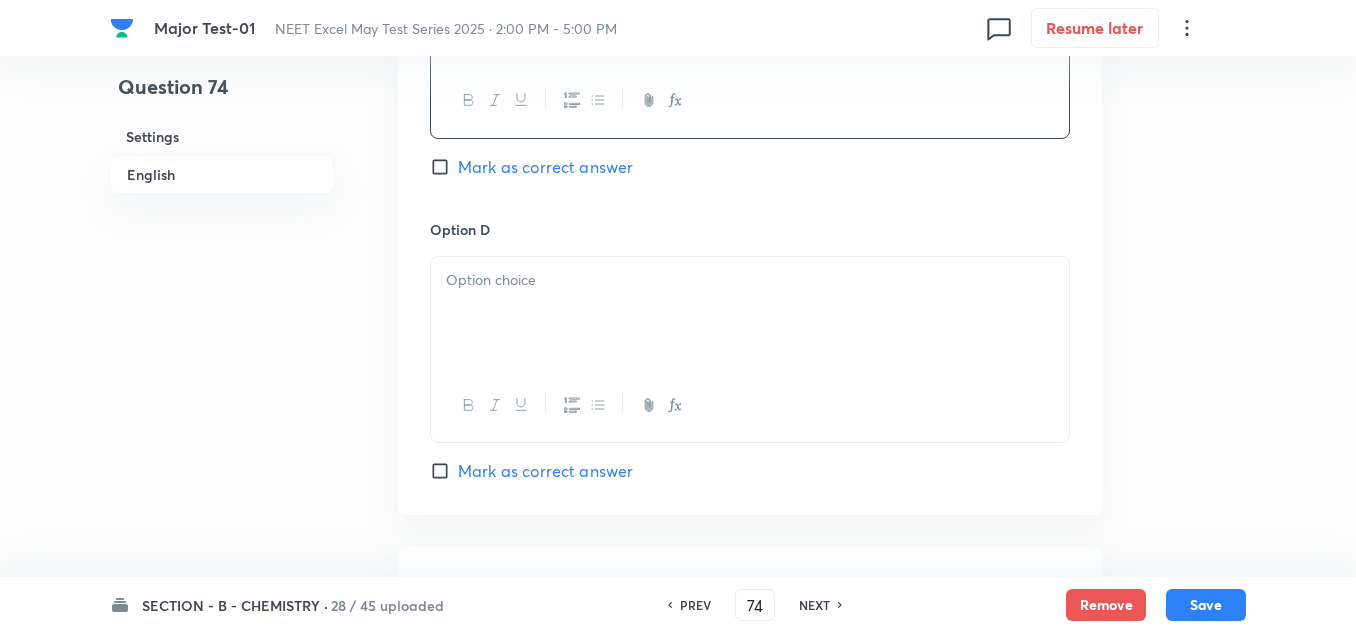 scroll, scrollTop: 1700, scrollLeft: 0, axis: vertical 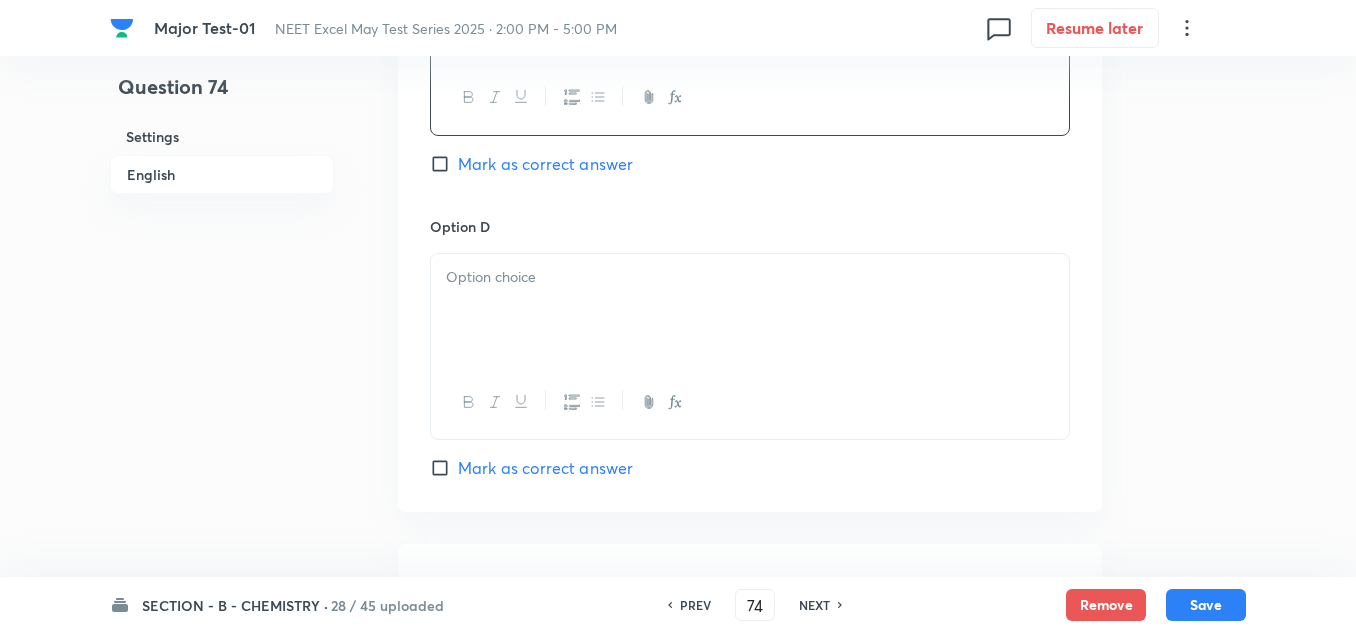 click at bounding box center (750, 310) 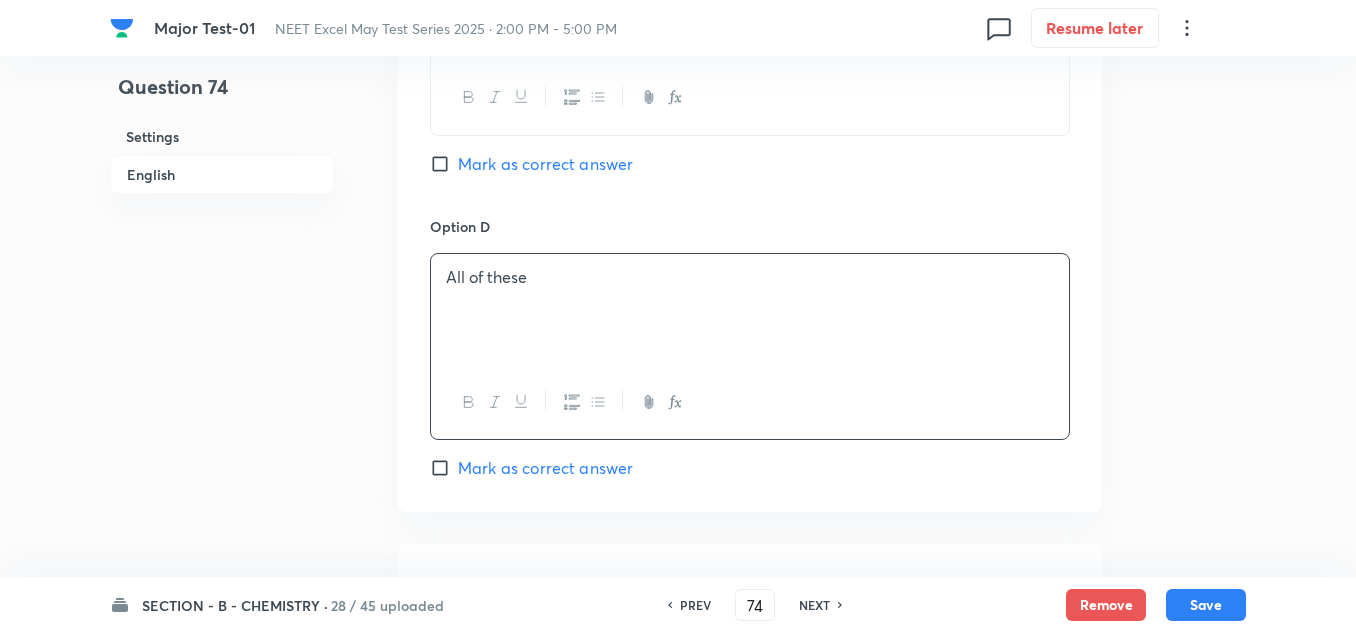 click on "Mark as correct answer" at bounding box center (545, 468) 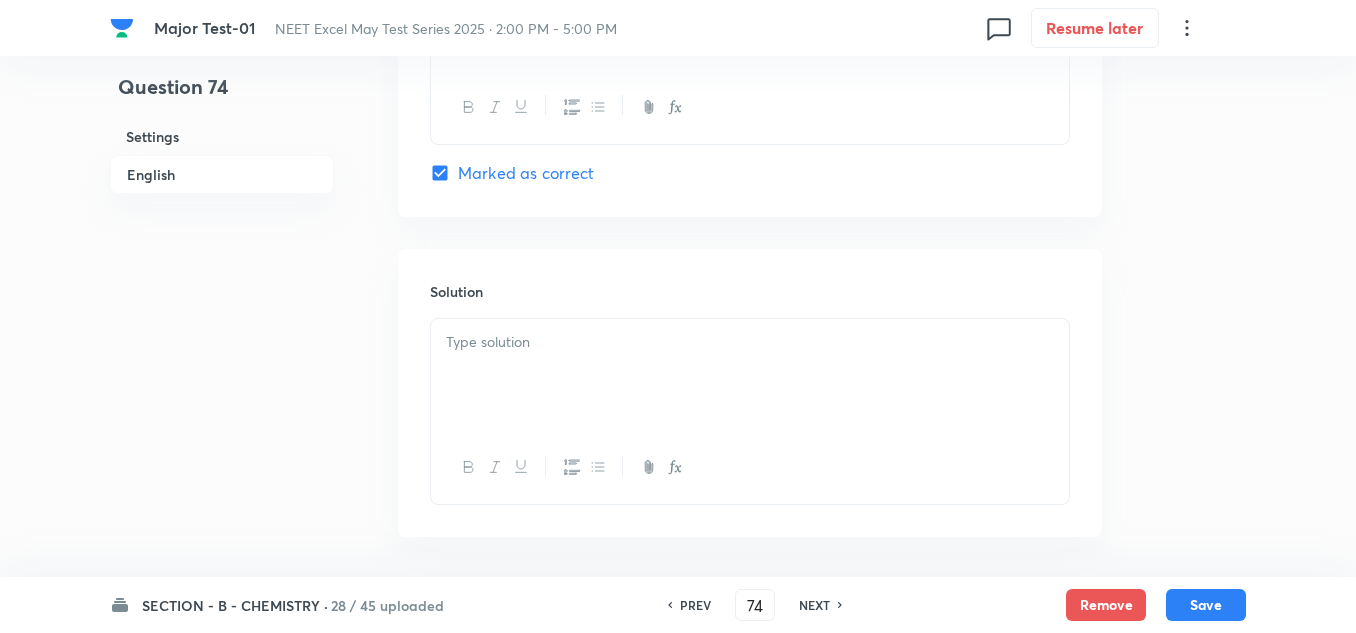 scroll, scrollTop: 2000, scrollLeft: 0, axis: vertical 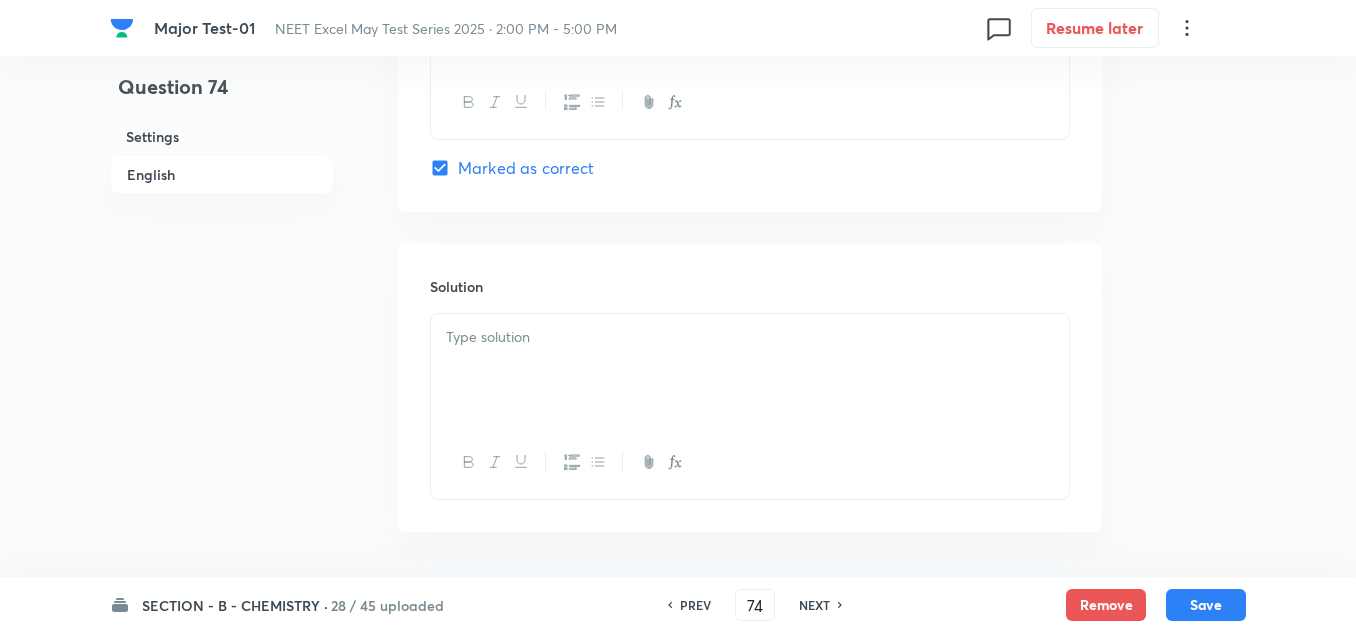click at bounding box center (750, 370) 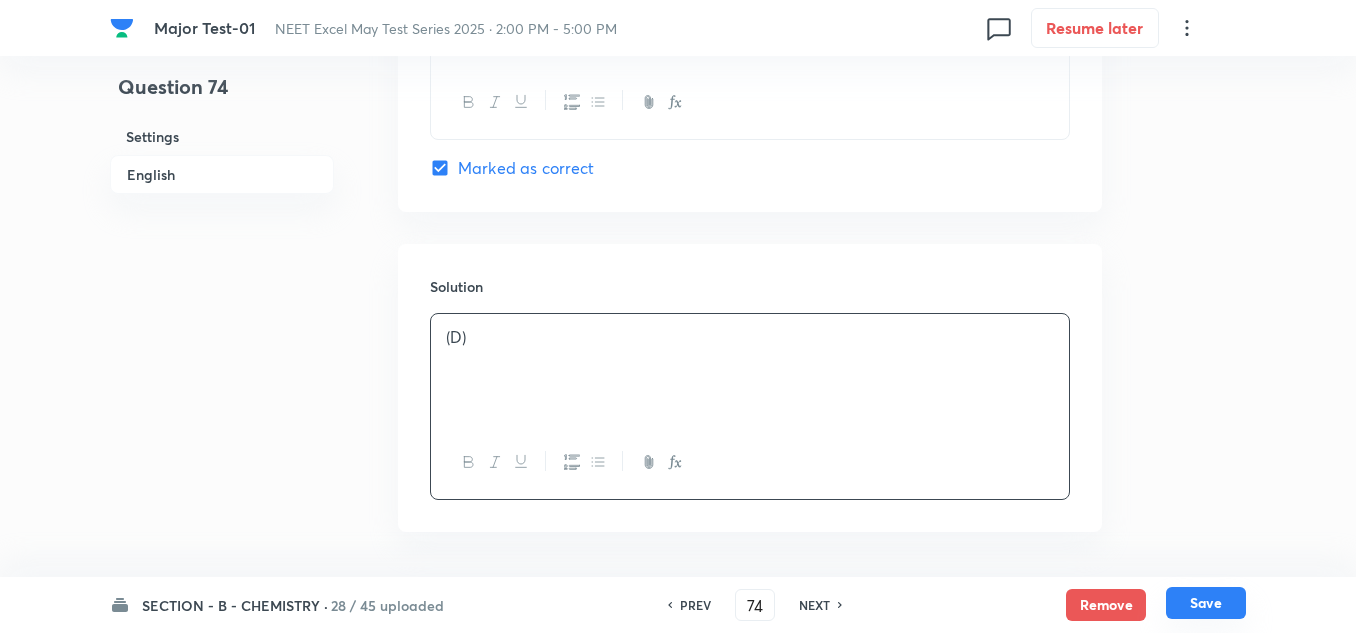 click on "Save" at bounding box center [1206, 603] 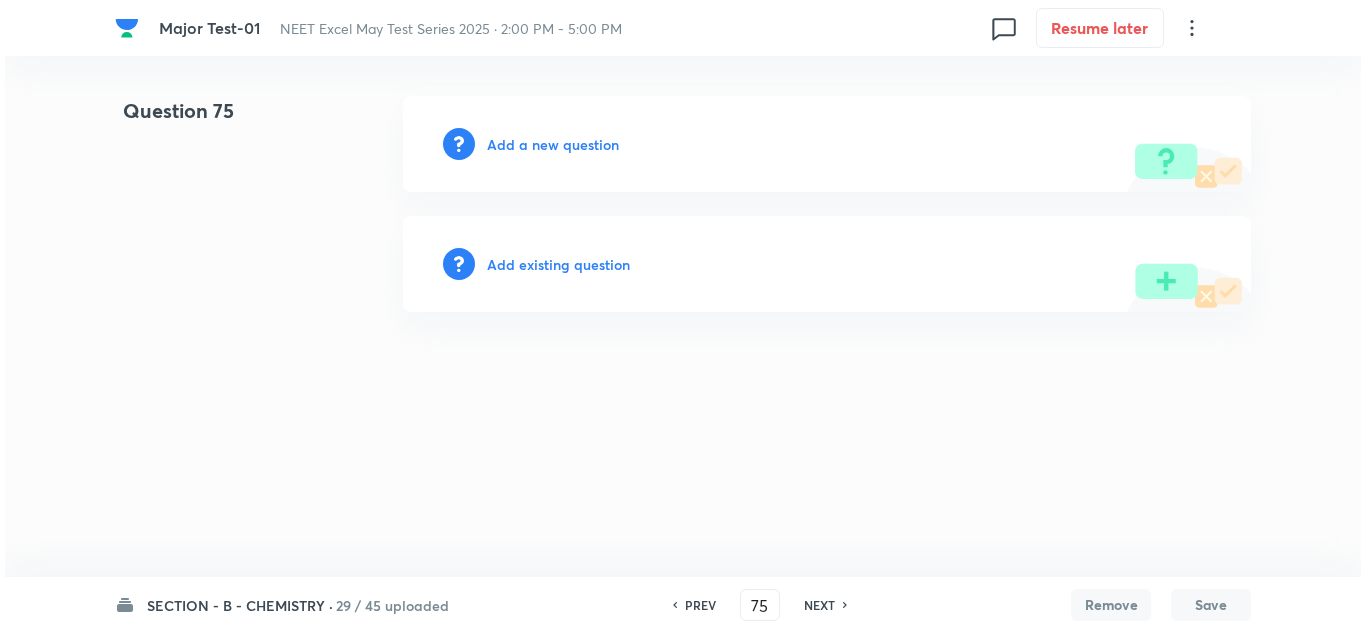 scroll, scrollTop: 0, scrollLeft: 0, axis: both 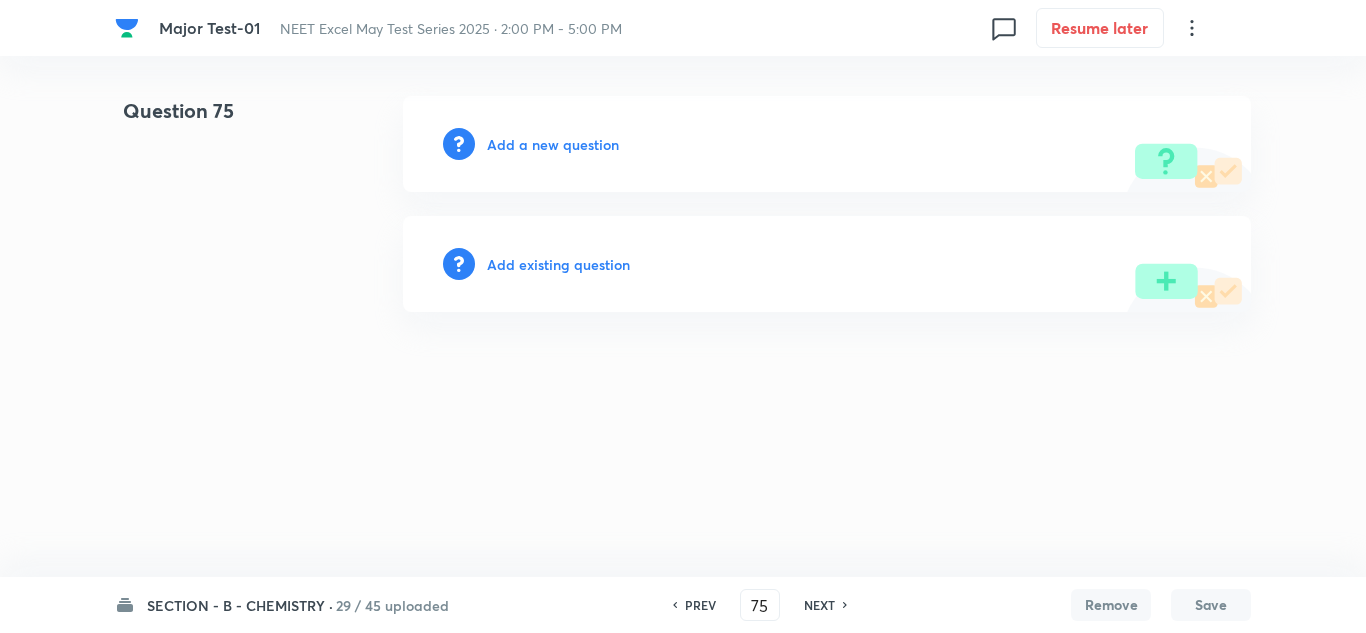 click on "Add a new question" at bounding box center [553, 144] 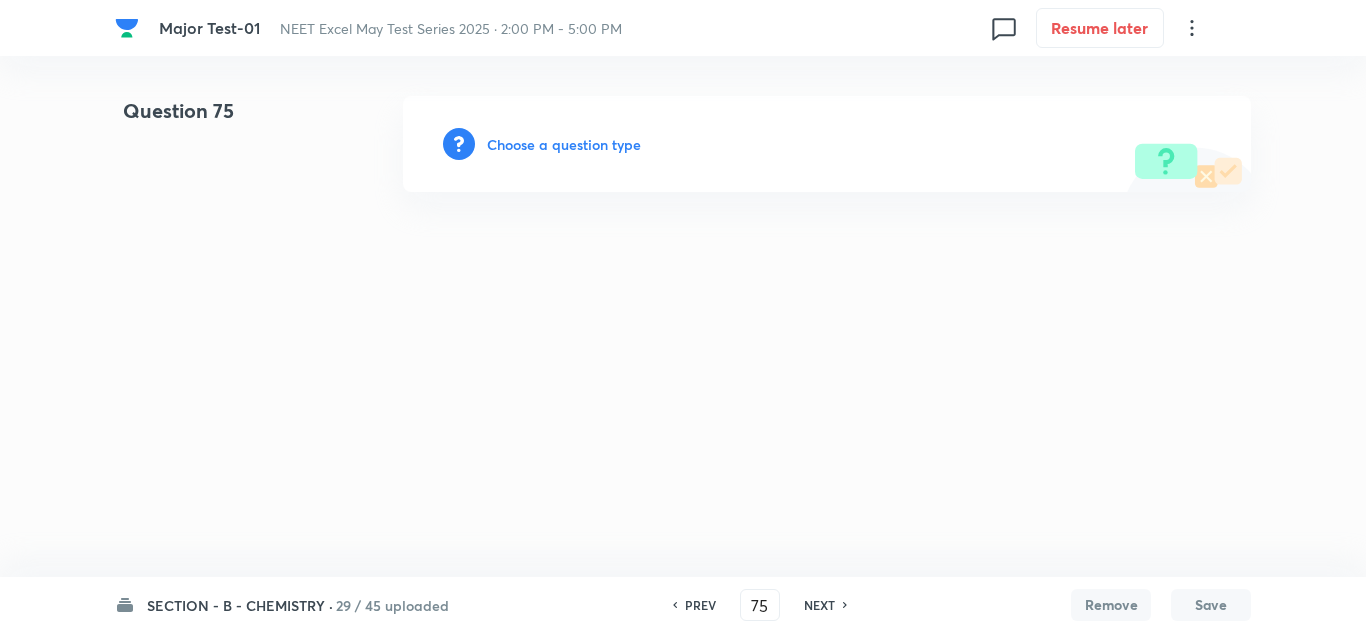 click on "Choose a question type" at bounding box center (564, 144) 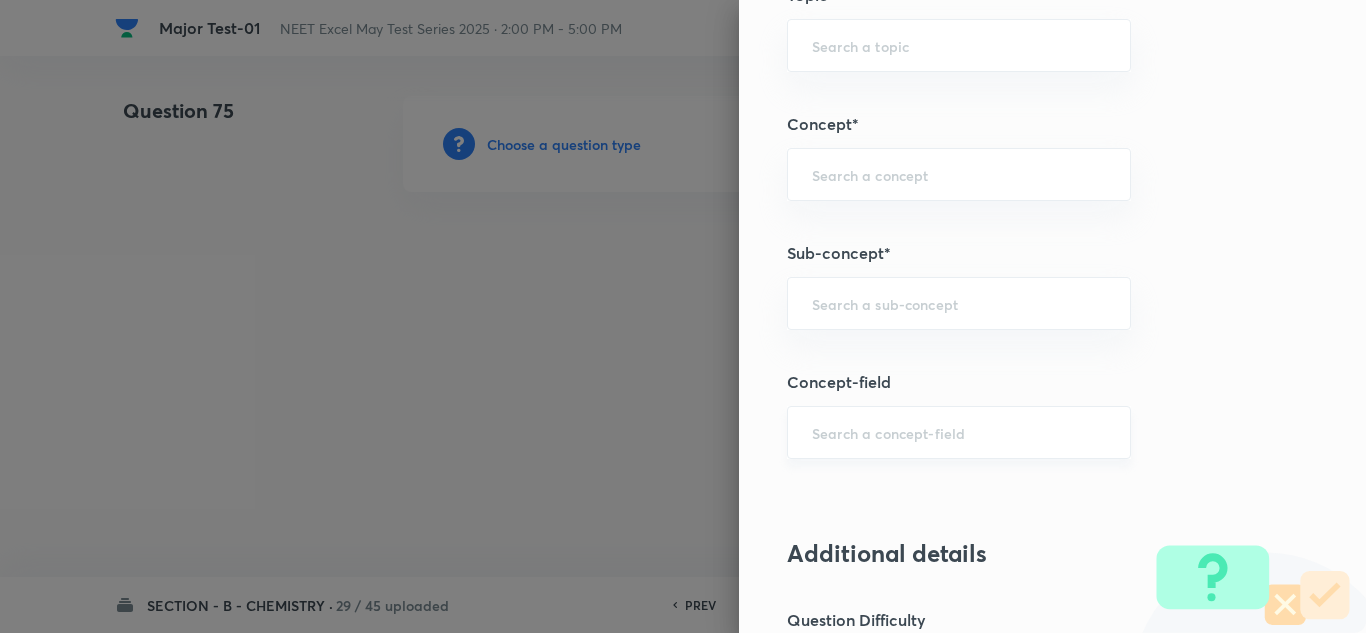 scroll, scrollTop: 1200, scrollLeft: 0, axis: vertical 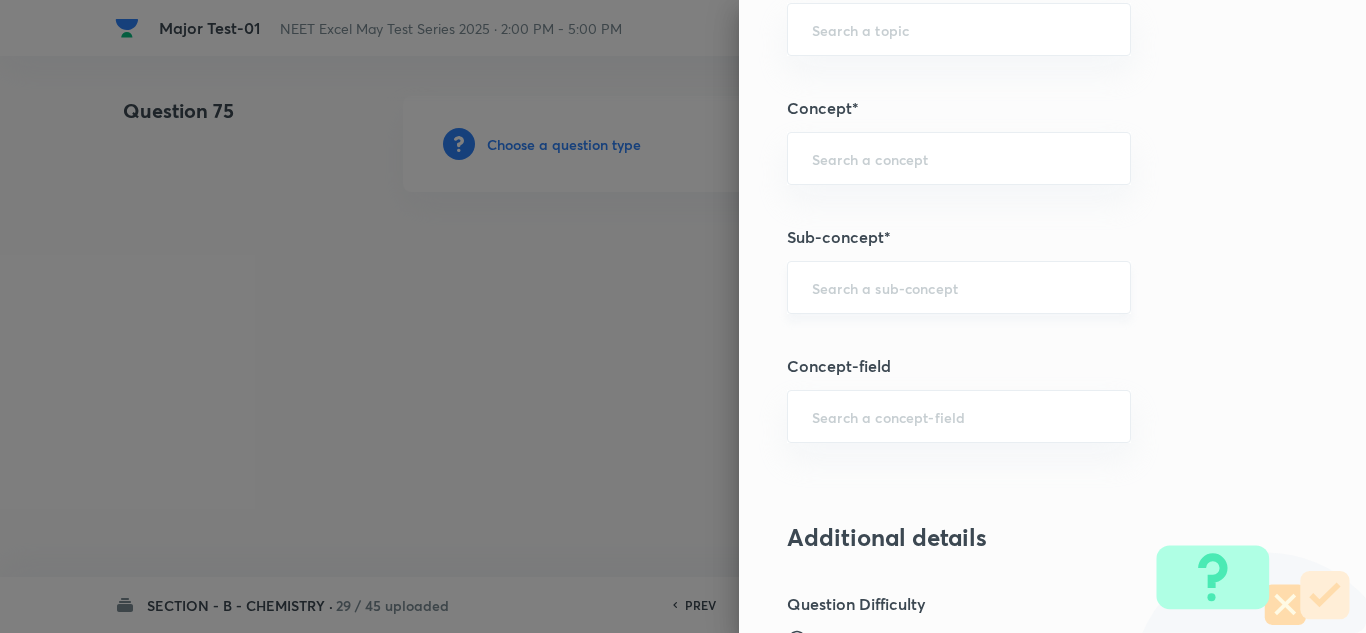 click at bounding box center [959, 287] 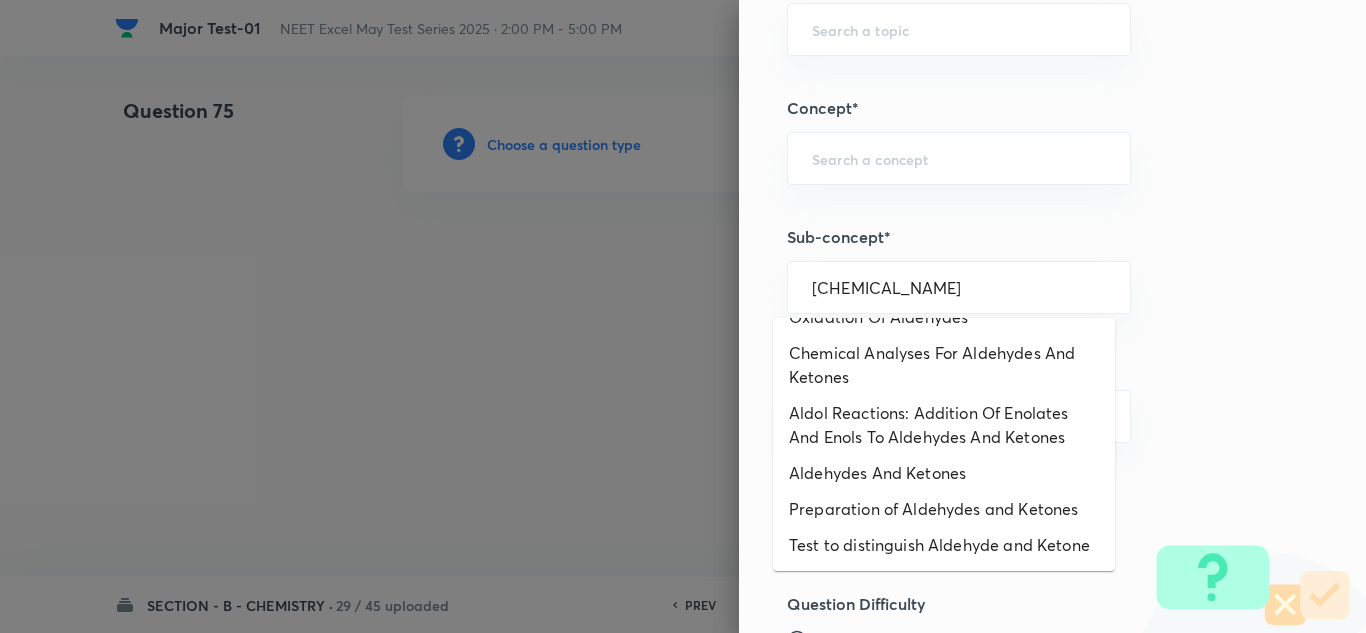 scroll, scrollTop: 147, scrollLeft: 0, axis: vertical 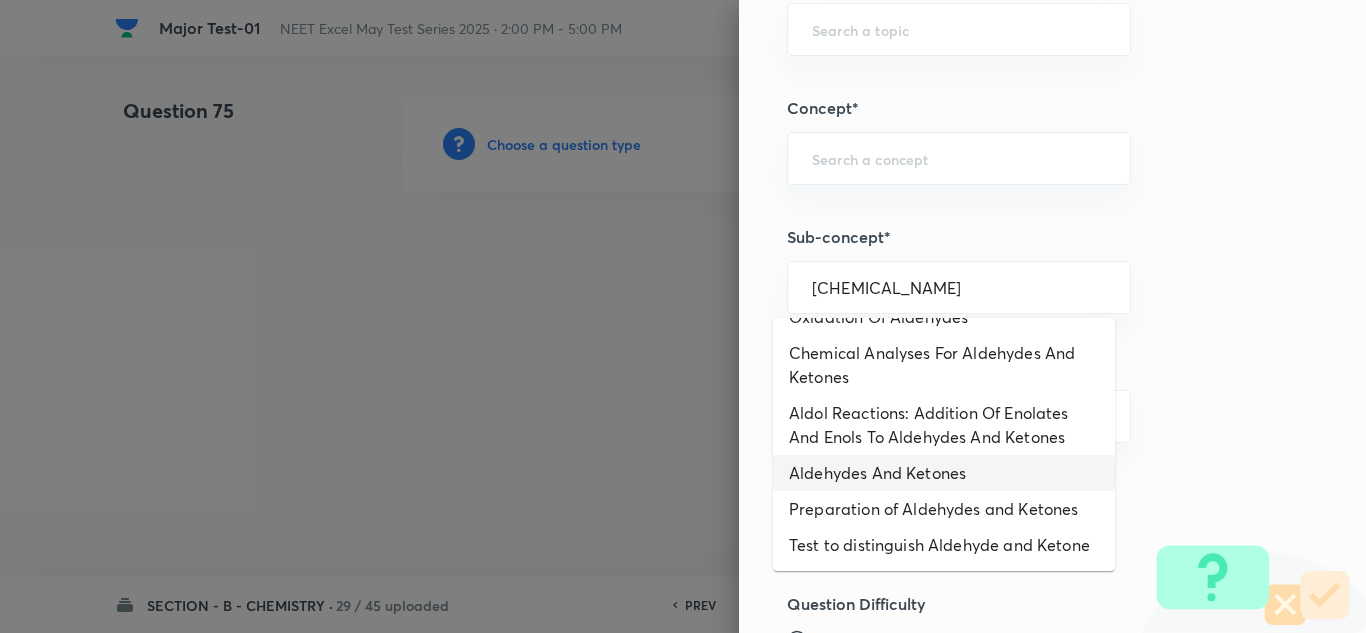 click on "Aldehydes And Ketones" at bounding box center [944, 473] 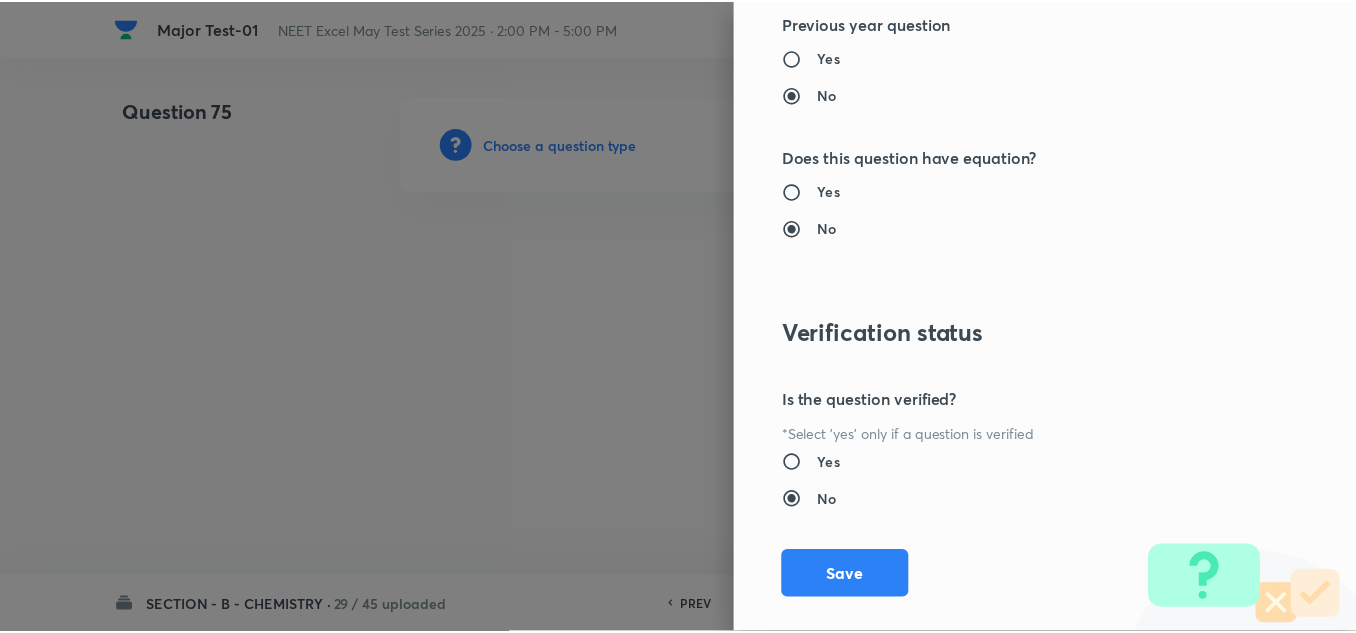 scroll, scrollTop: 2200, scrollLeft: 0, axis: vertical 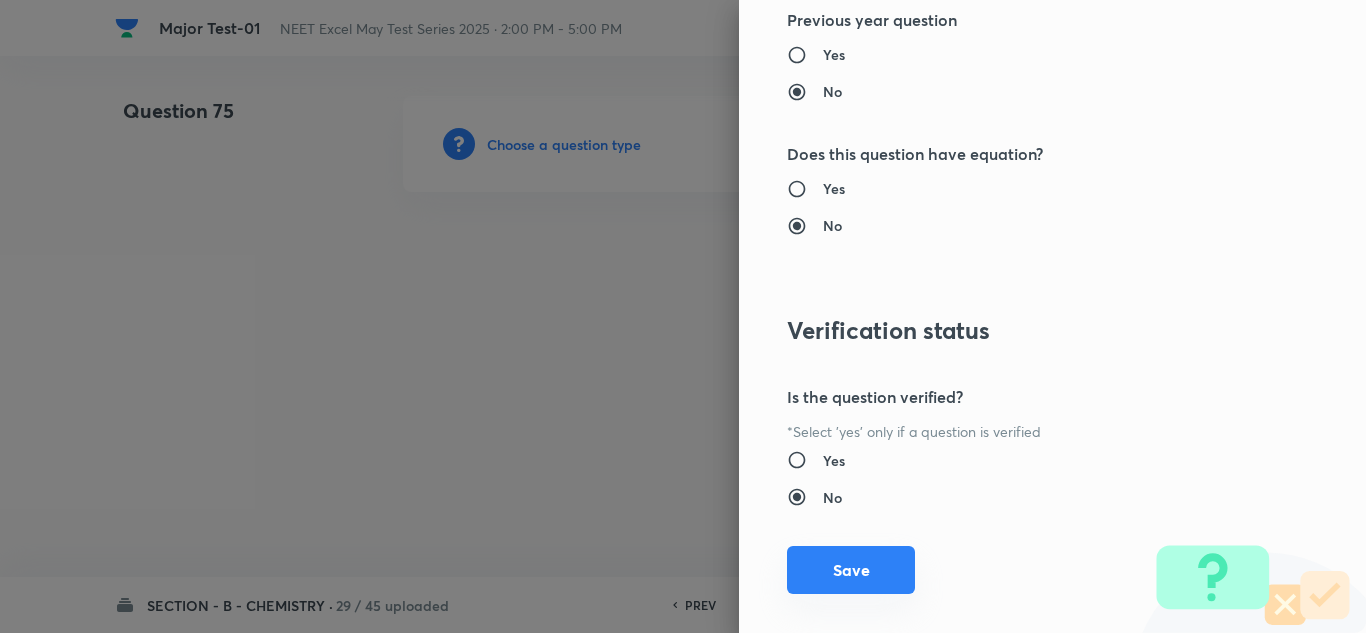 click on "Save" at bounding box center [851, 570] 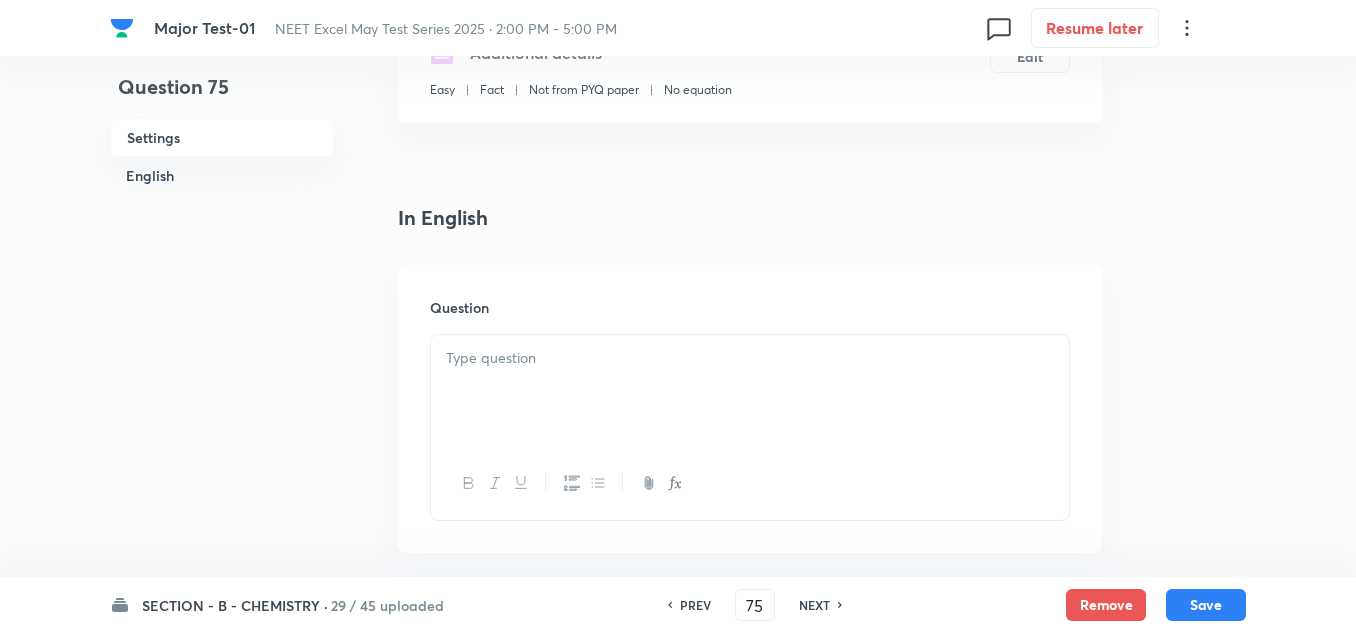 scroll, scrollTop: 400, scrollLeft: 0, axis: vertical 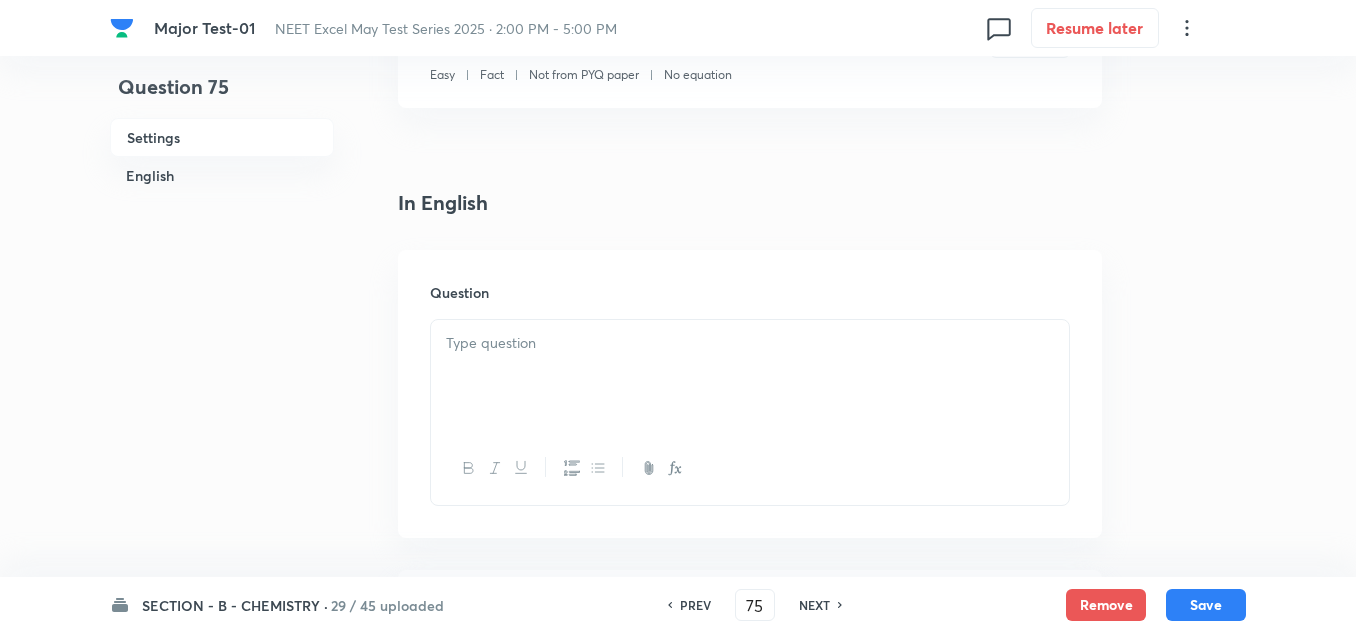 click at bounding box center [750, 376] 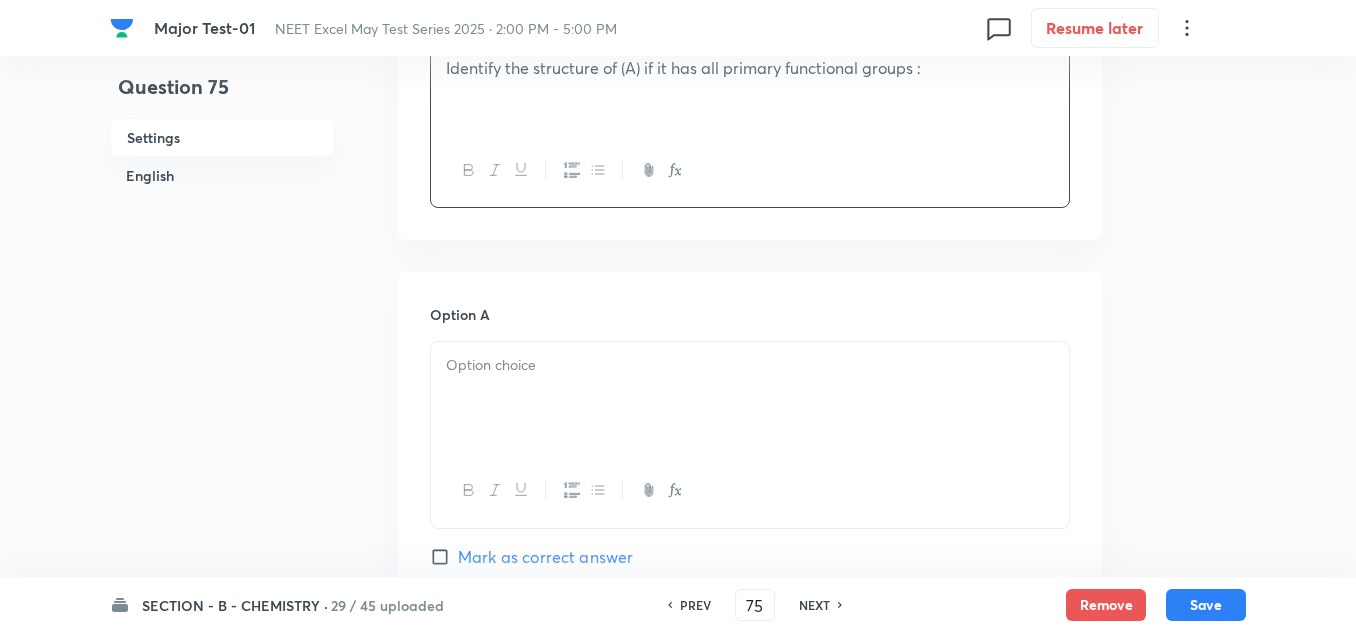 scroll, scrollTop: 700, scrollLeft: 0, axis: vertical 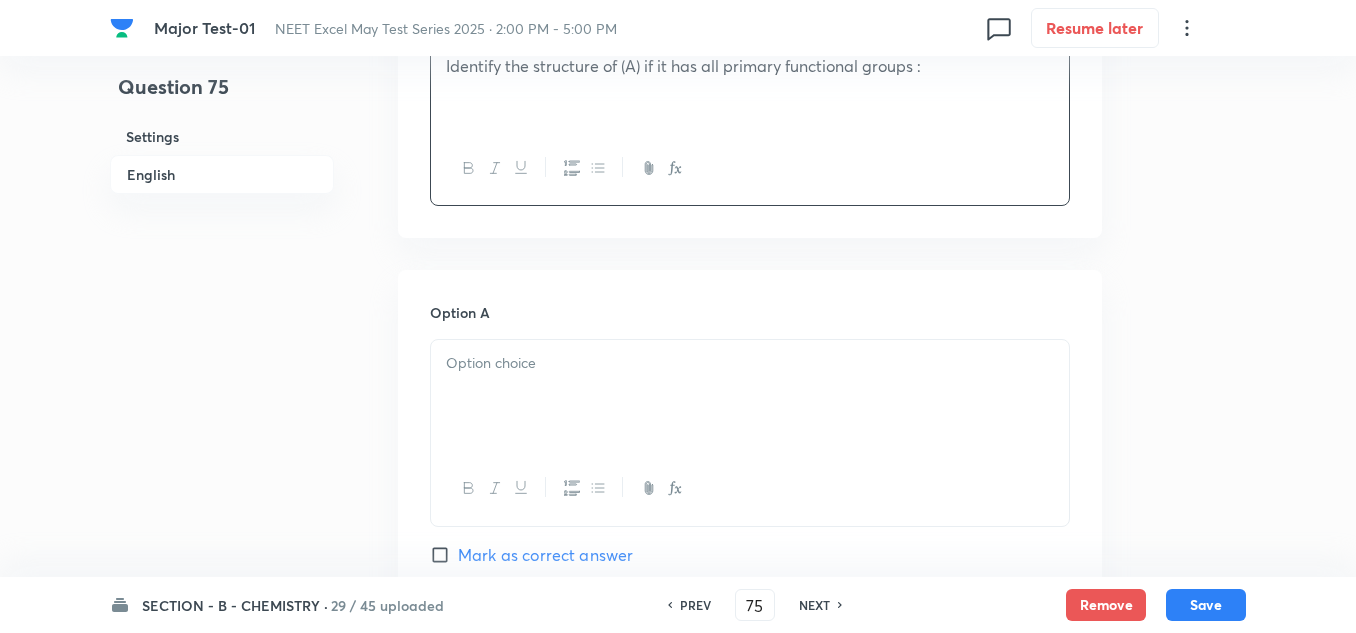 click at bounding box center [750, 396] 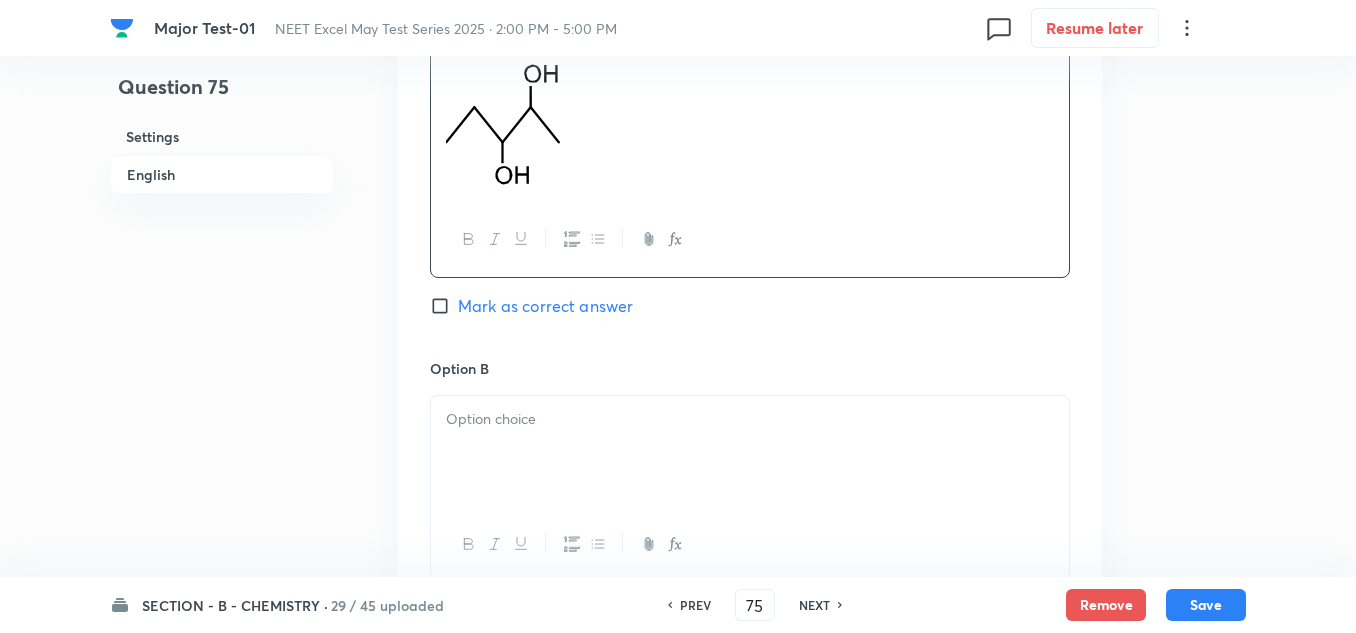 scroll, scrollTop: 1000, scrollLeft: 0, axis: vertical 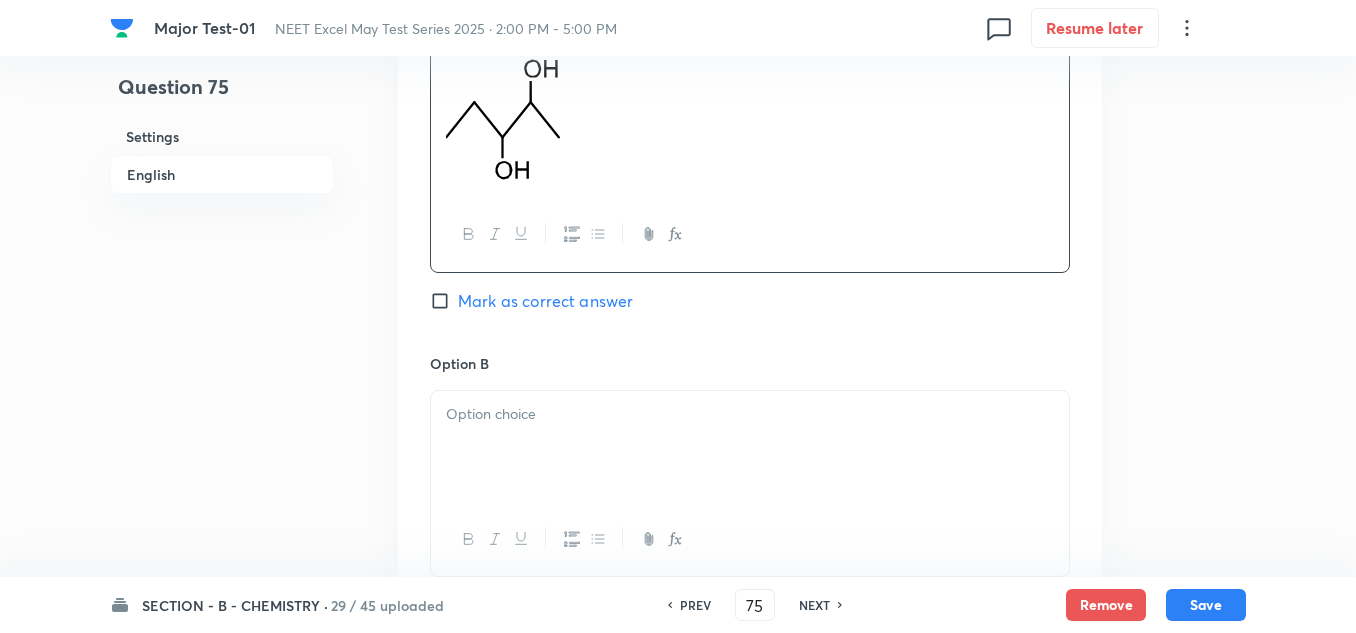 click at bounding box center [750, 414] 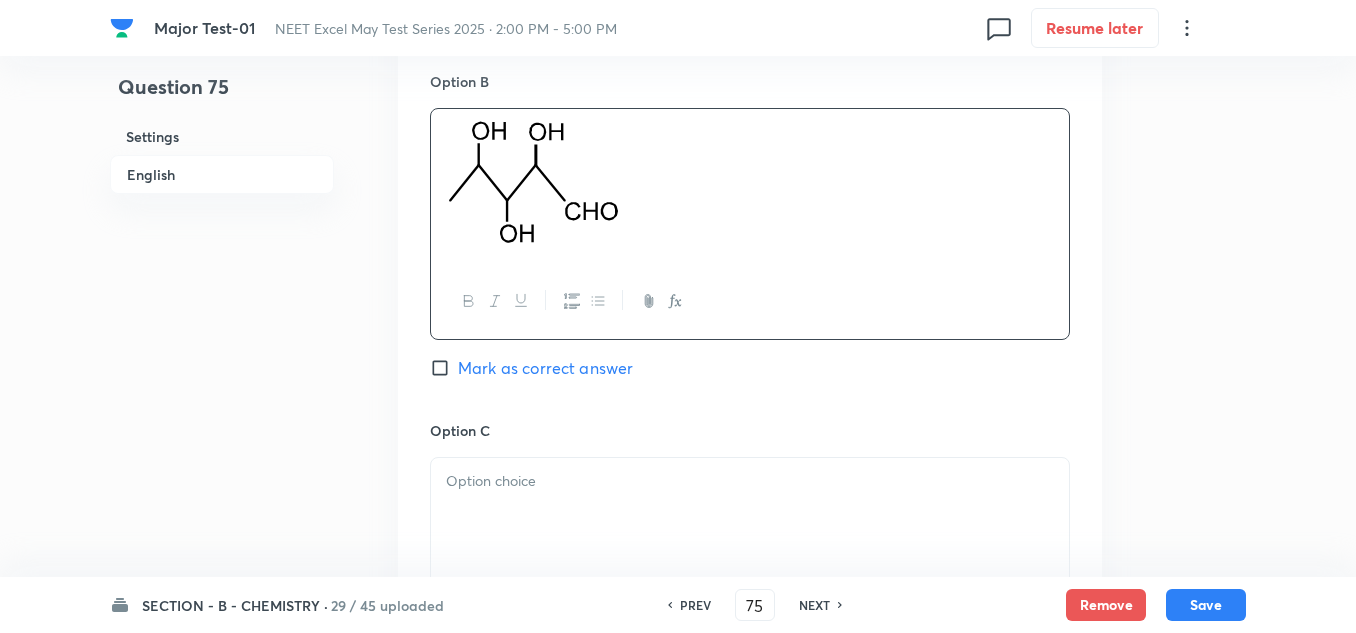 scroll, scrollTop: 1400, scrollLeft: 0, axis: vertical 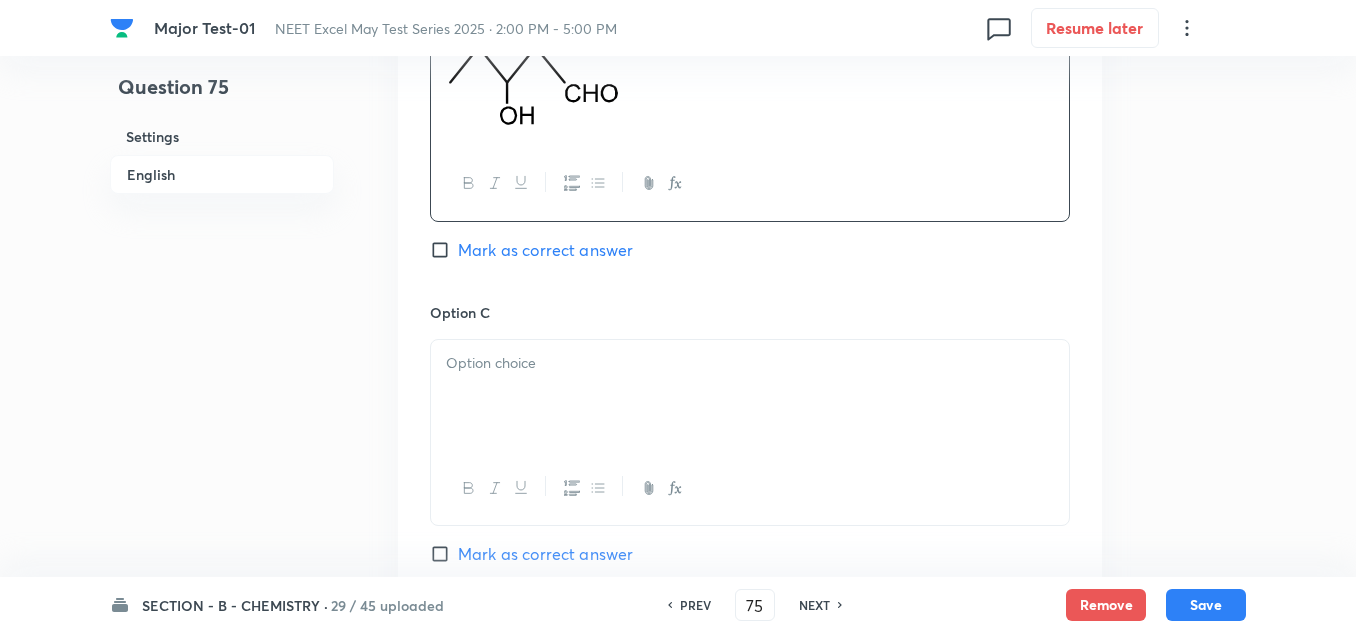click at bounding box center (750, 396) 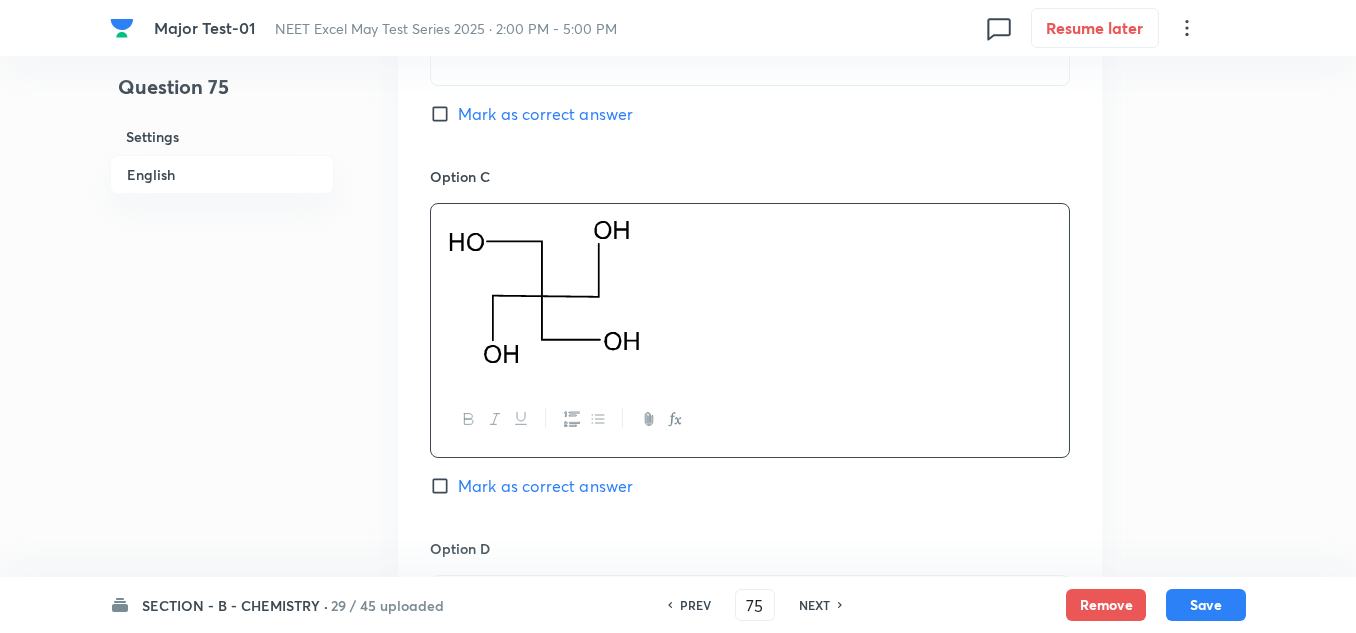 scroll, scrollTop: 1700, scrollLeft: 0, axis: vertical 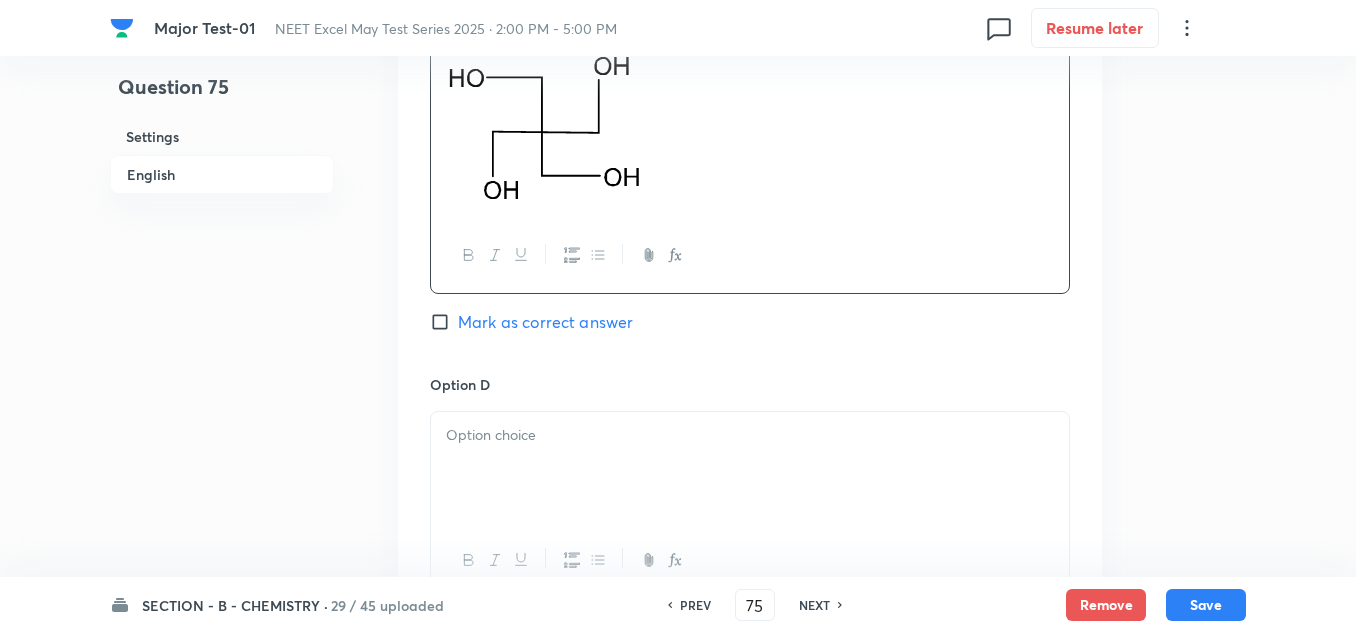 click at bounding box center [750, 435] 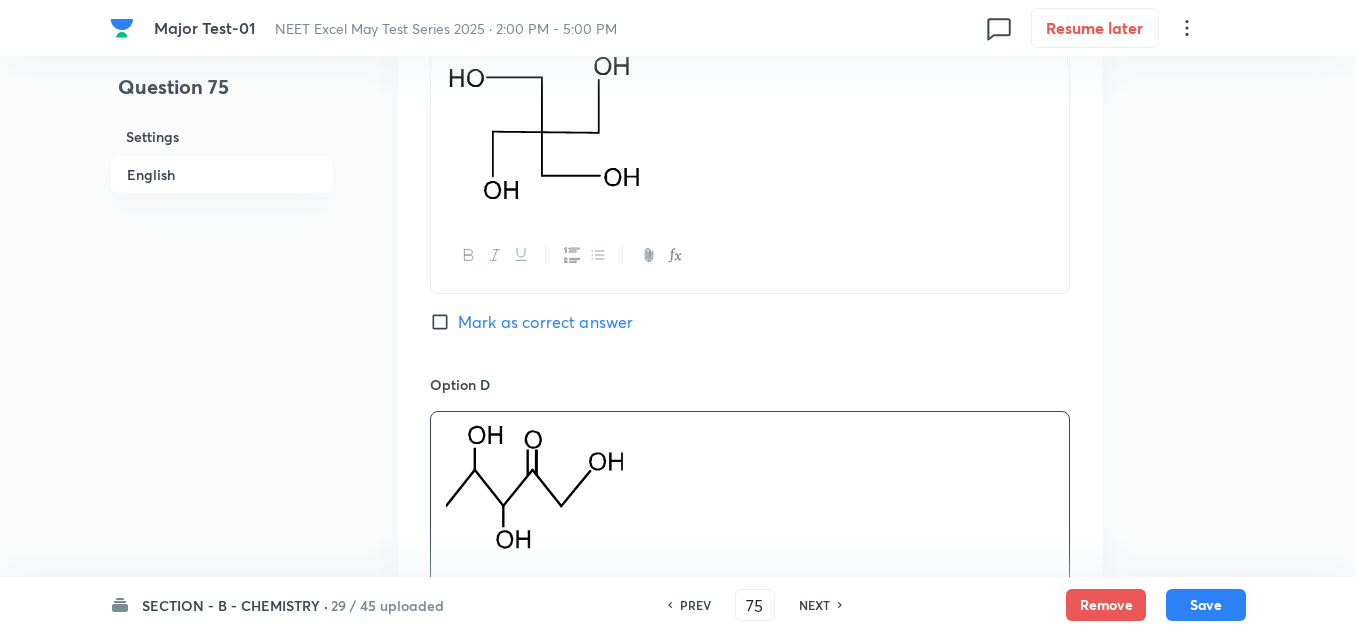 click on "Mark as correct answer" at bounding box center [545, 322] 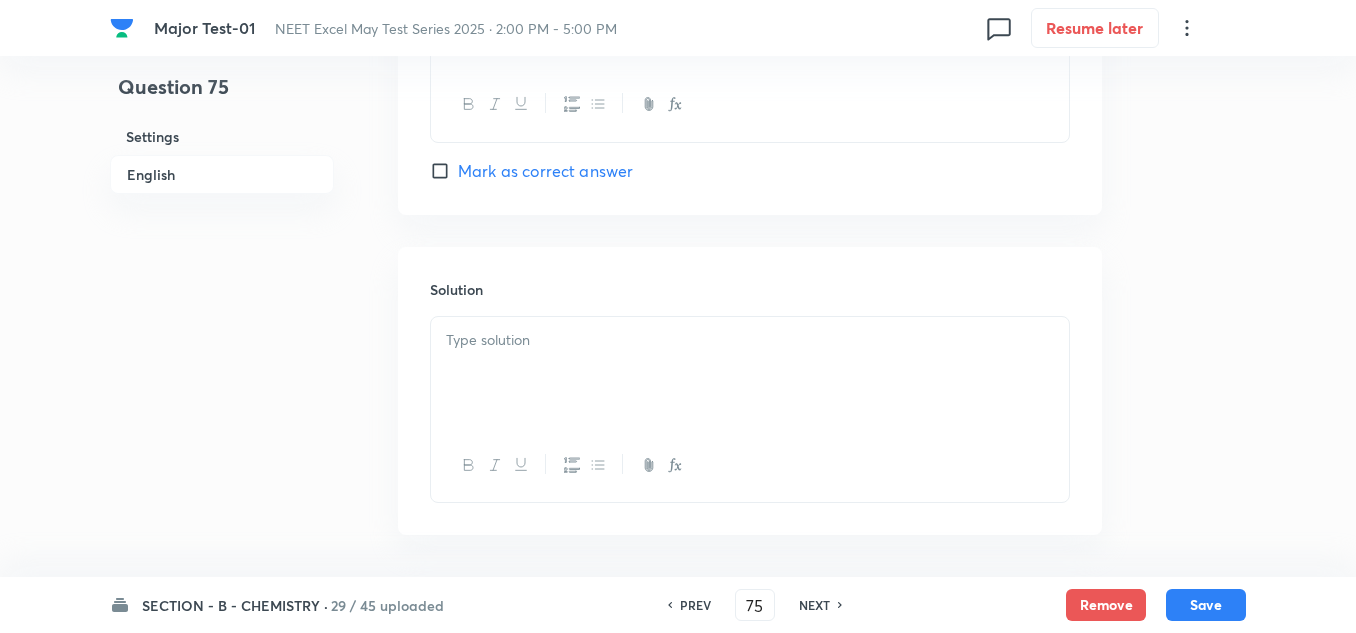 scroll, scrollTop: 2200, scrollLeft: 0, axis: vertical 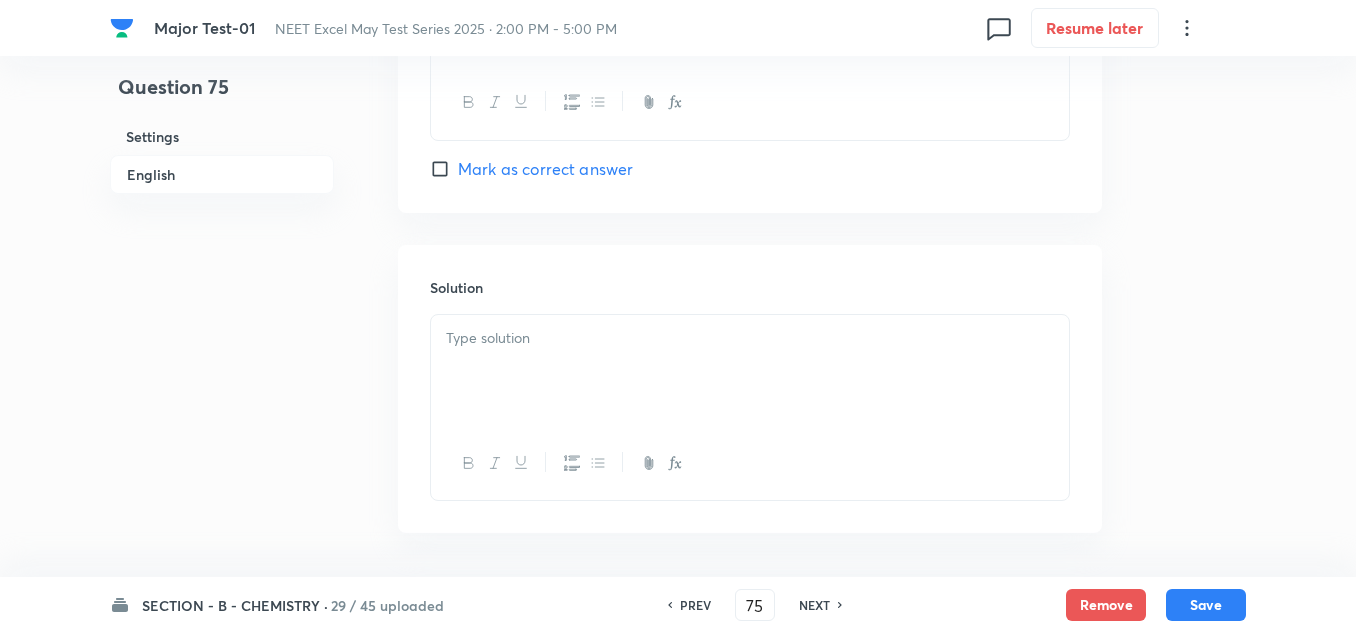 click at bounding box center (750, 371) 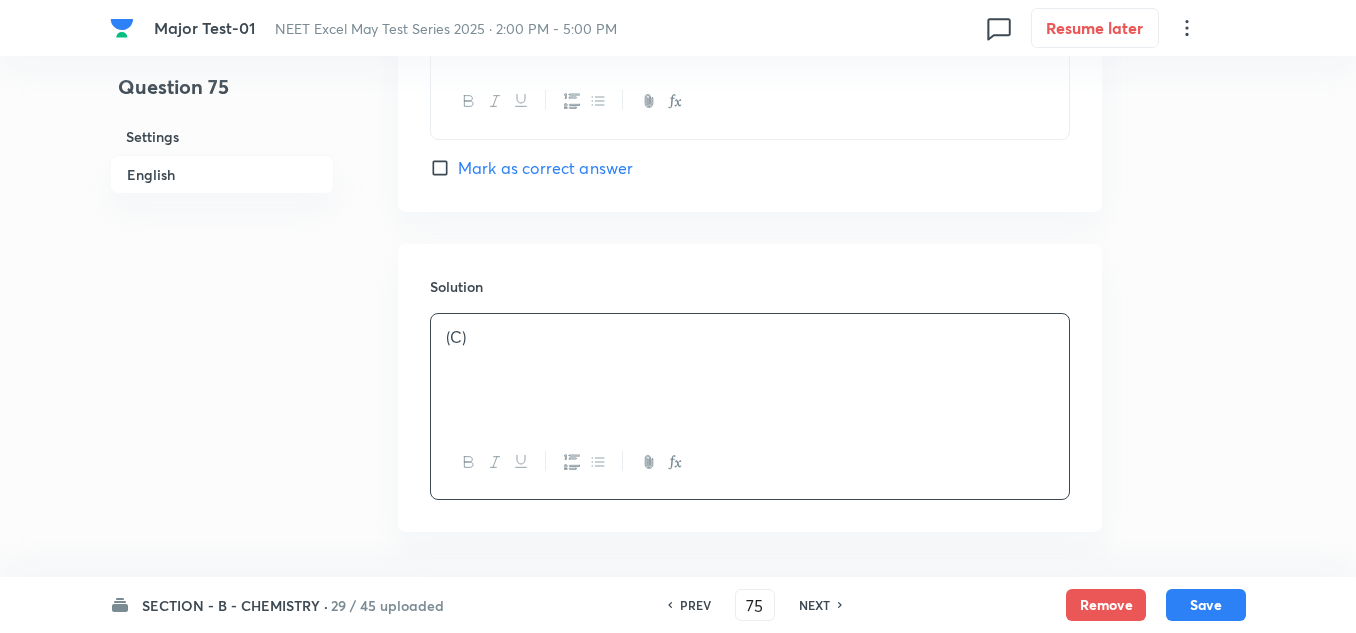 scroll, scrollTop: 2276, scrollLeft: 0, axis: vertical 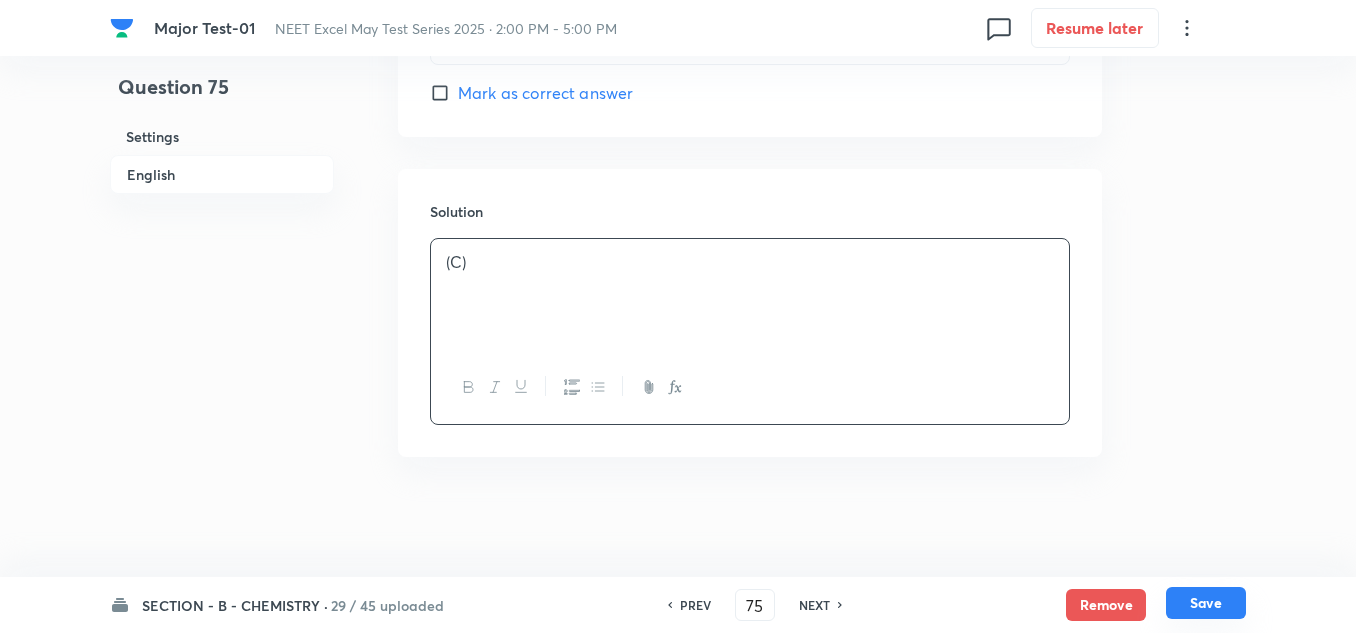 click on "Save" at bounding box center [1206, 603] 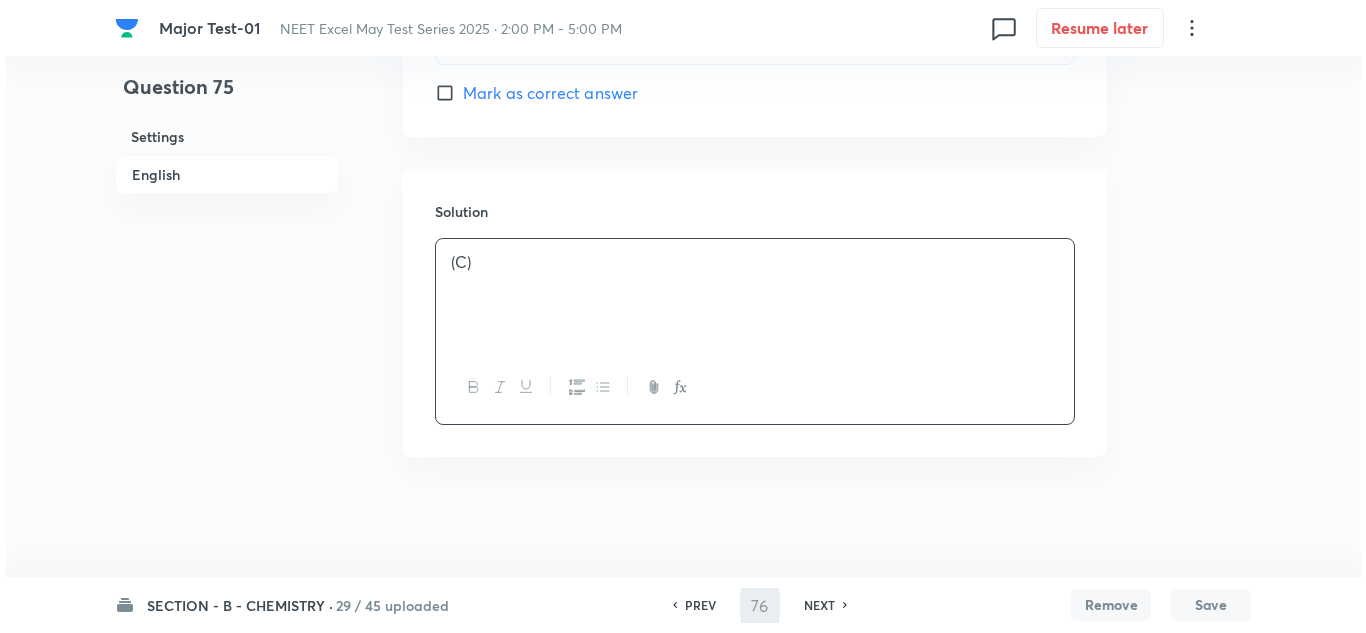 scroll, scrollTop: 0, scrollLeft: 0, axis: both 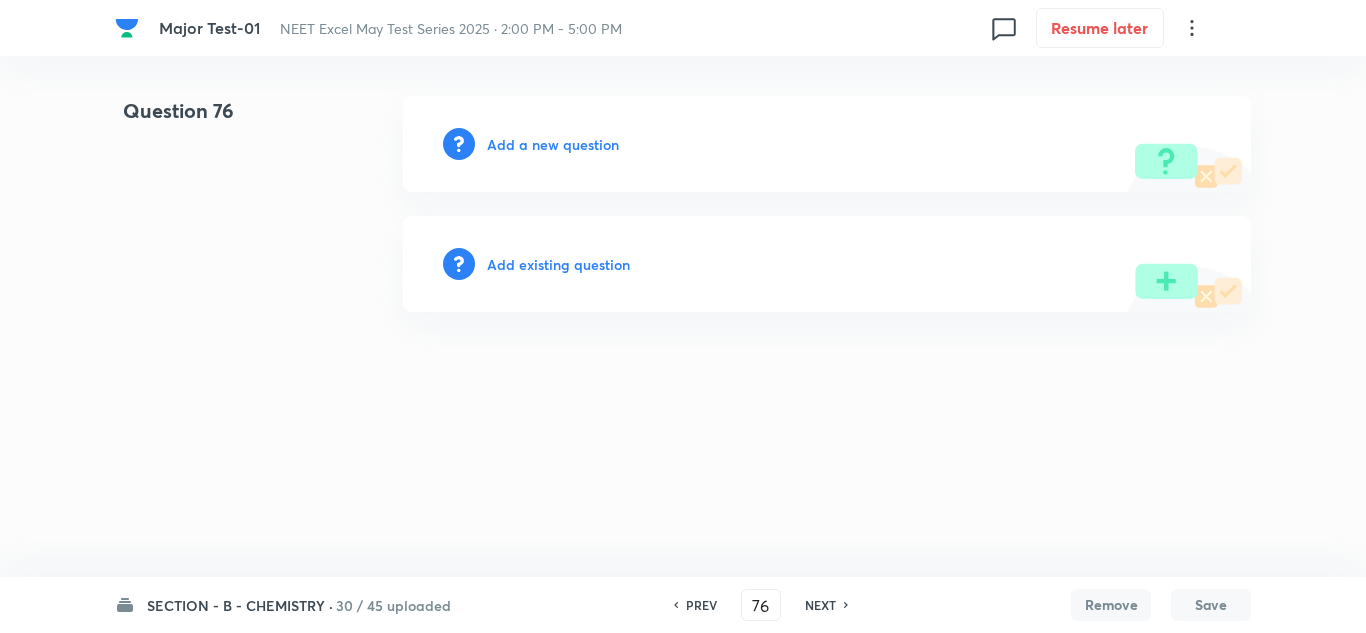 click on "Add a new question" at bounding box center [553, 144] 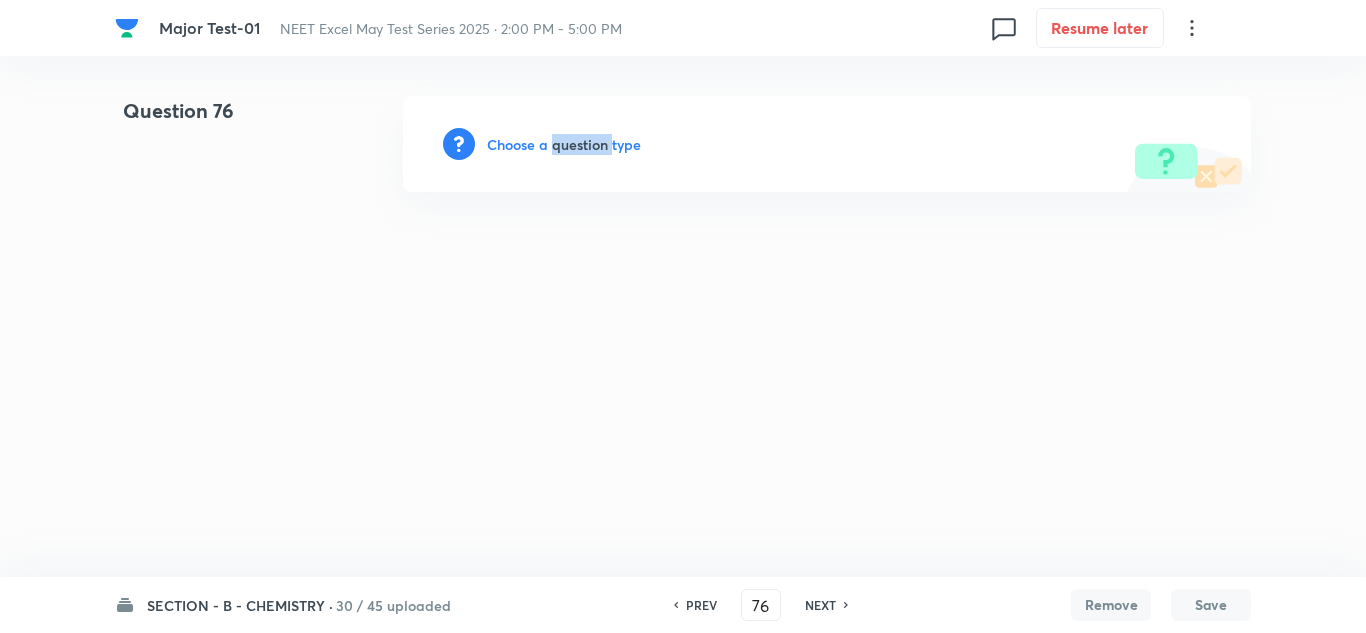 click on "Choose a question type" at bounding box center (564, 144) 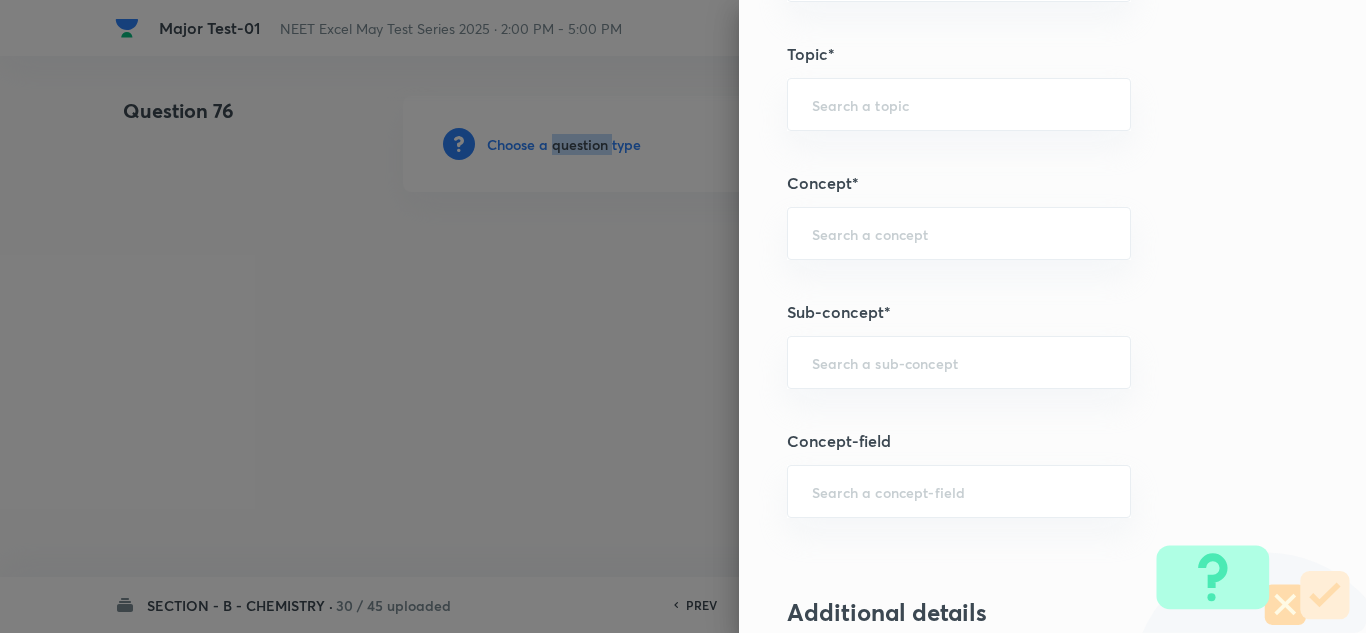 scroll, scrollTop: 1100, scrollLeft: 0, axis: vertical 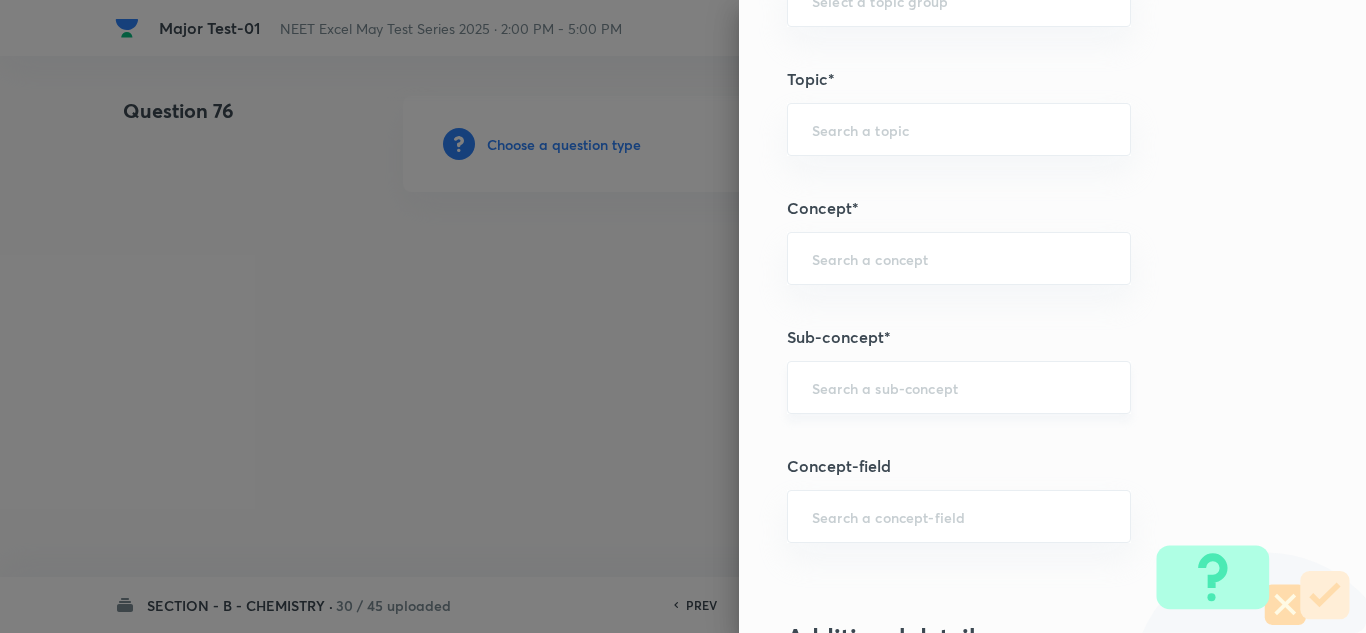 click at bounding box center (959, 387) 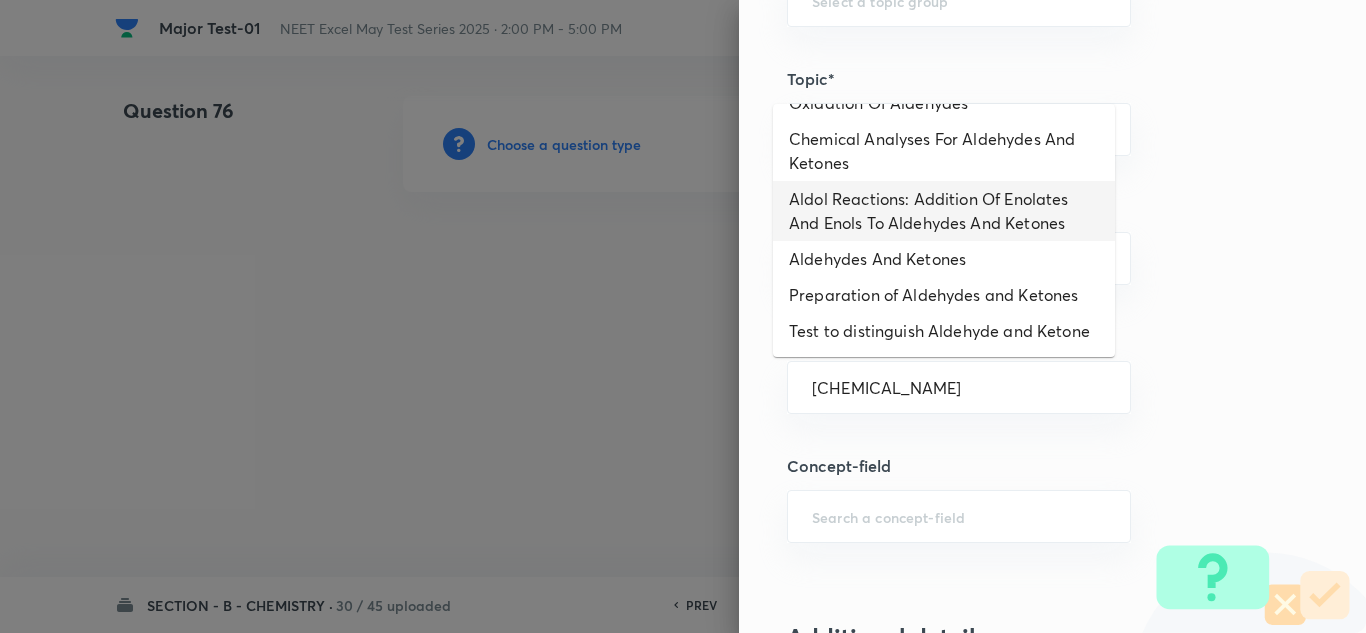 scroll, scrollTop: 147, scrollLeft: 0, axis: vertical 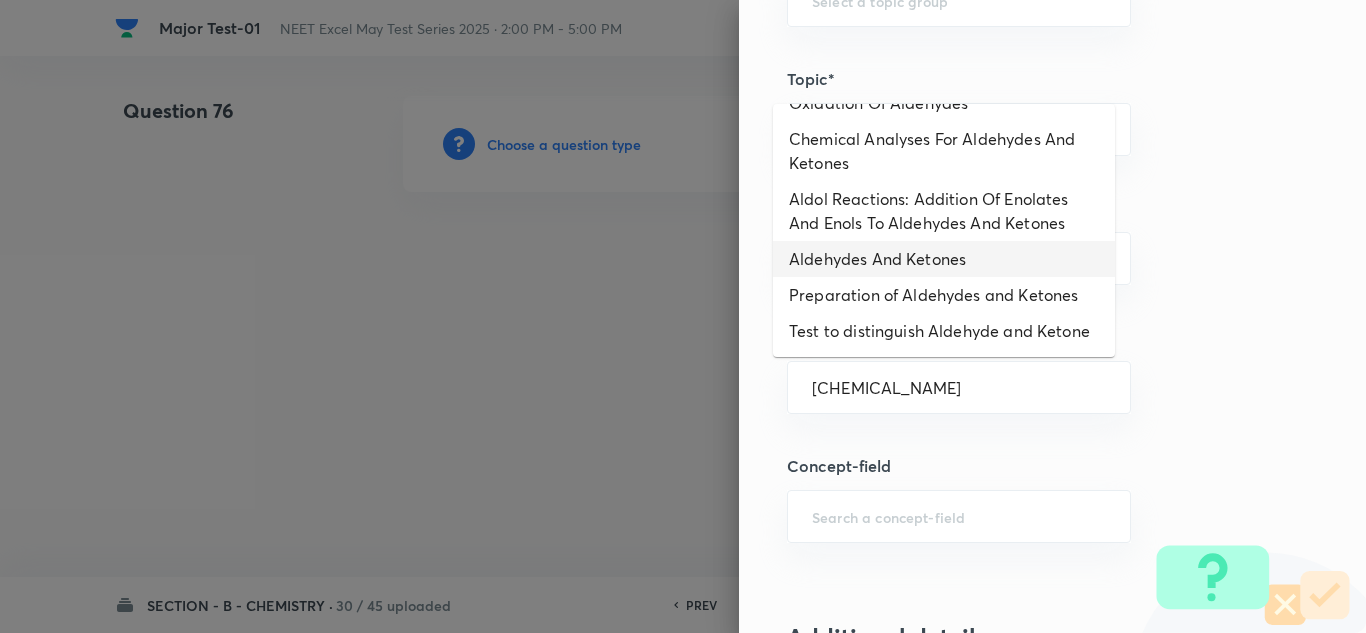 click on "Aldehydes And Ketones" at bounding box center [944, 259] 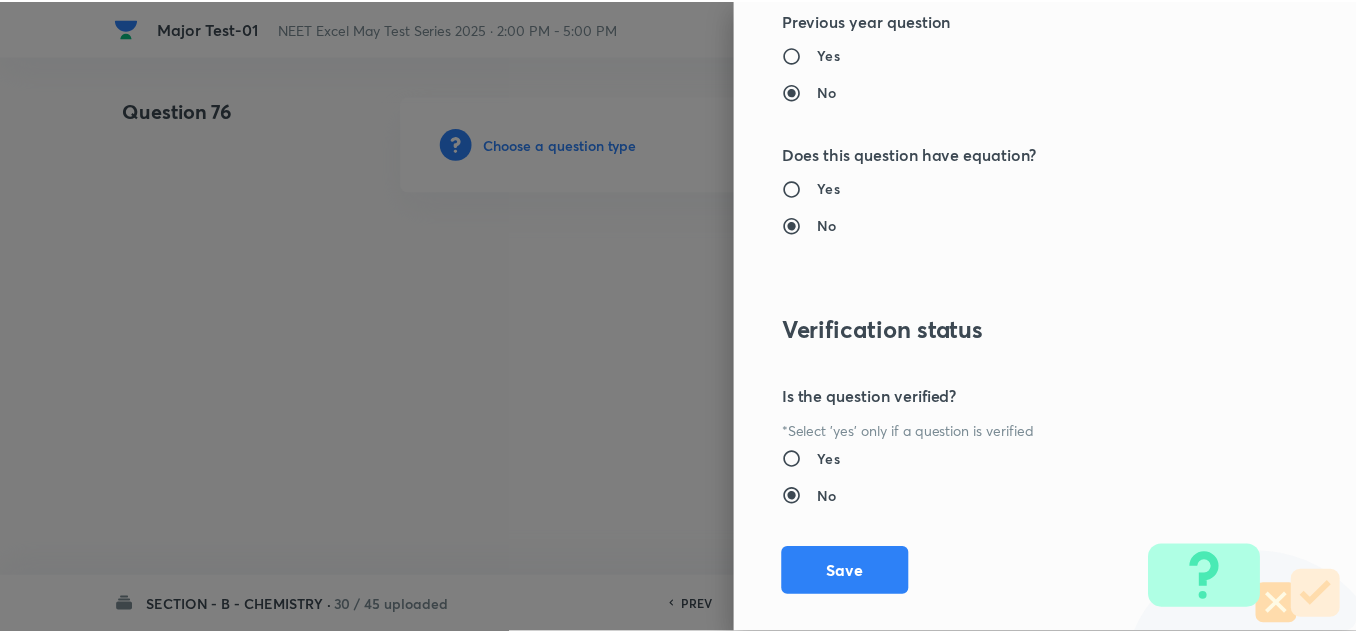 scroll, scrollTop: 2227, scrollLeft: 0, axis: vertical 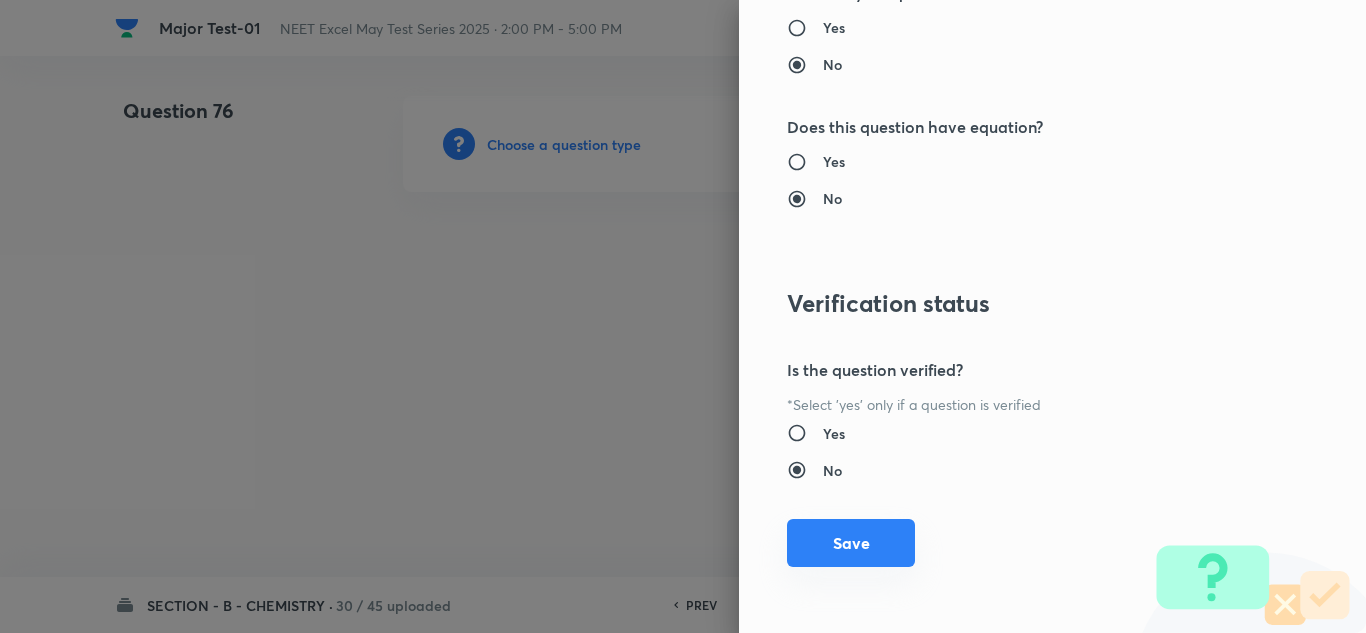 click on "Save" at bounding box center (851, 543) 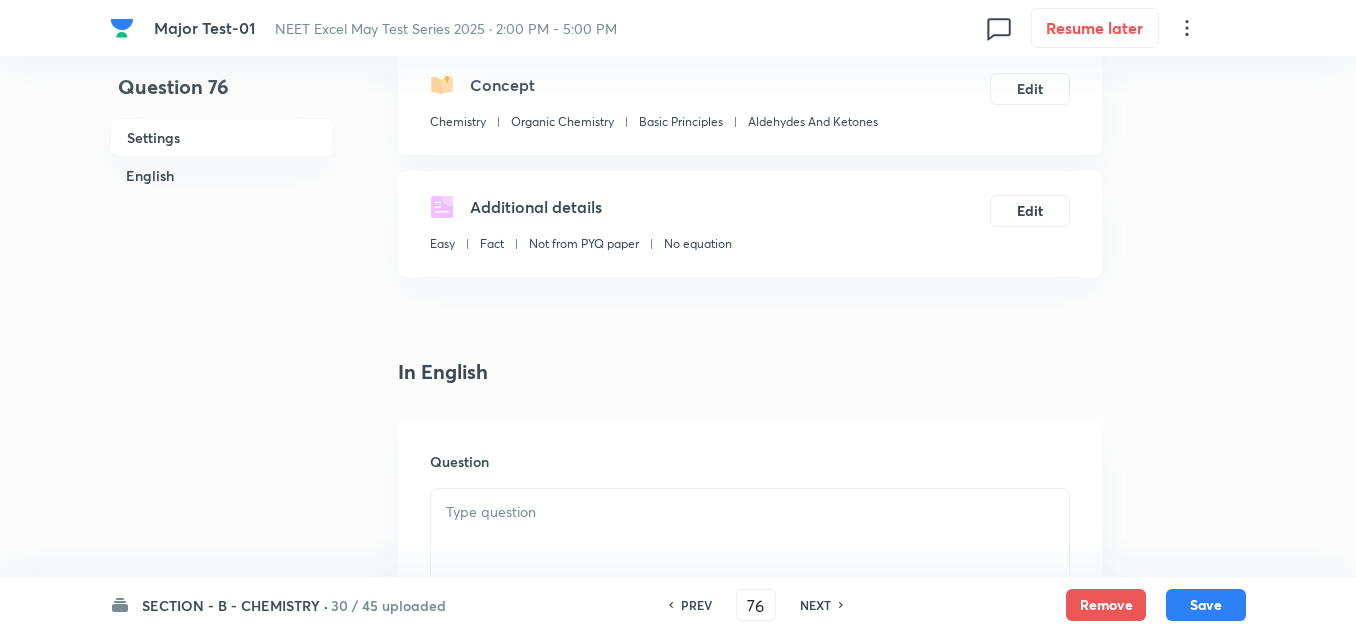 scroll, scrollTop: 300, scrollLeft: 0, axis: vertical 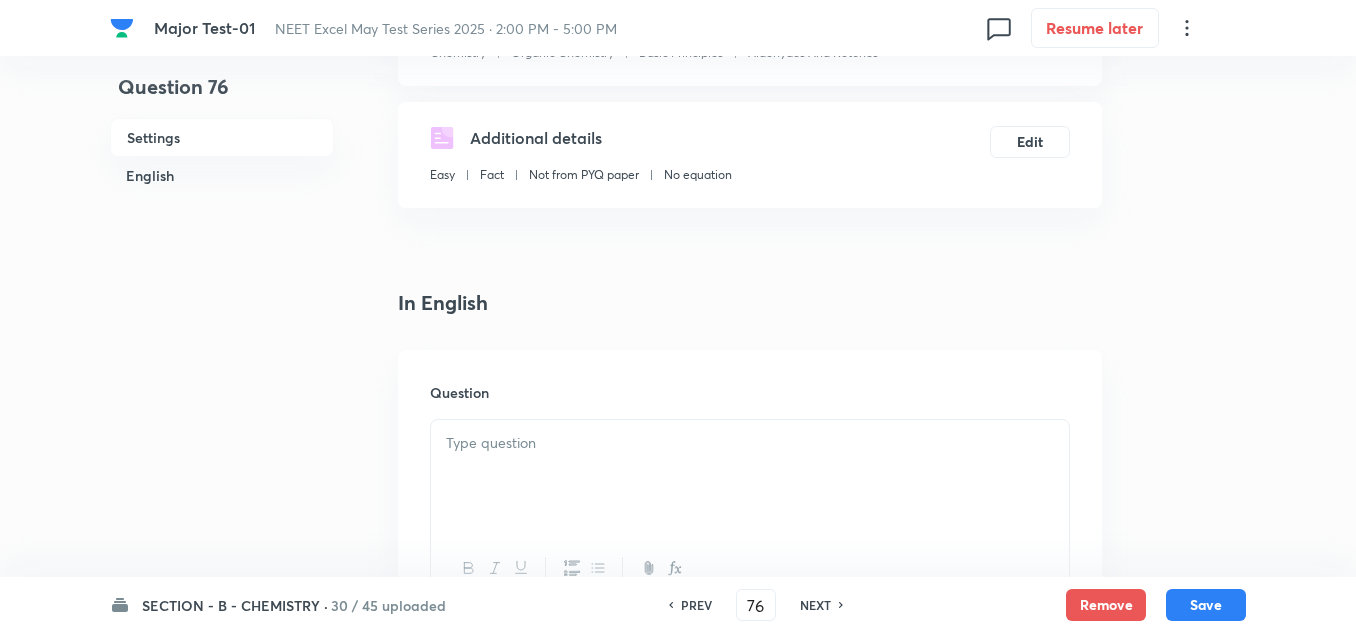click at bounding box center (750, 476) 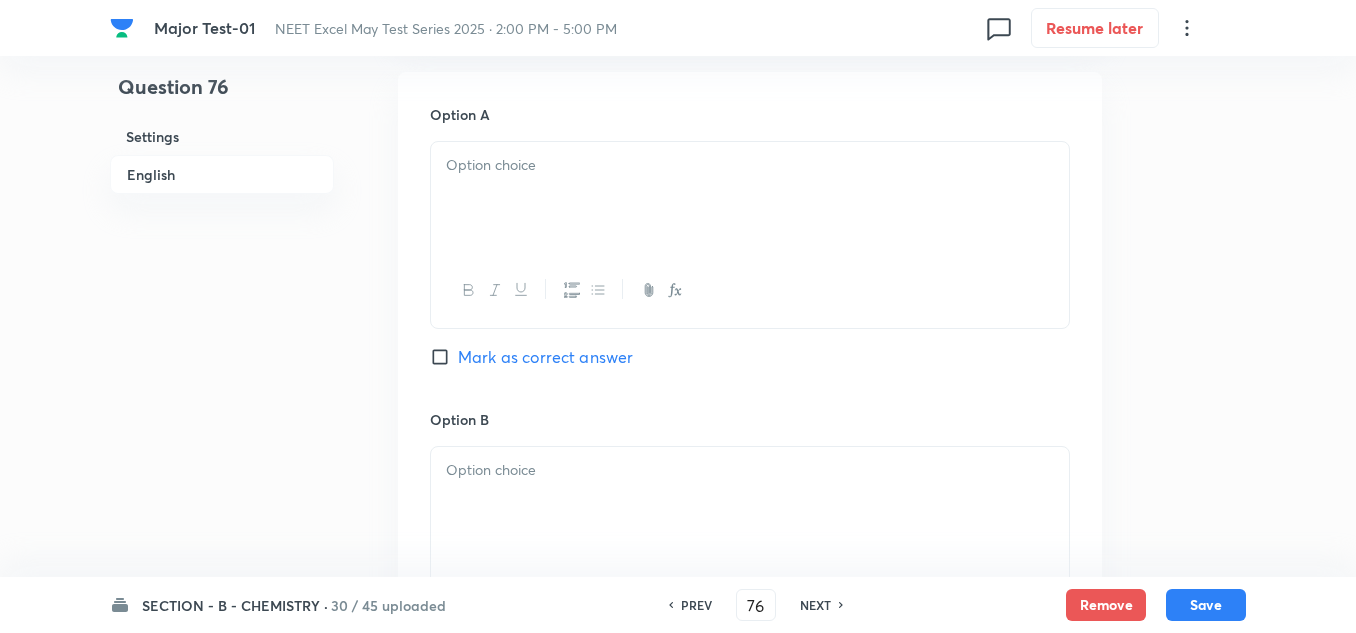 scroll, scrollTop: 900, scrollLeft: 0, axis: vertical 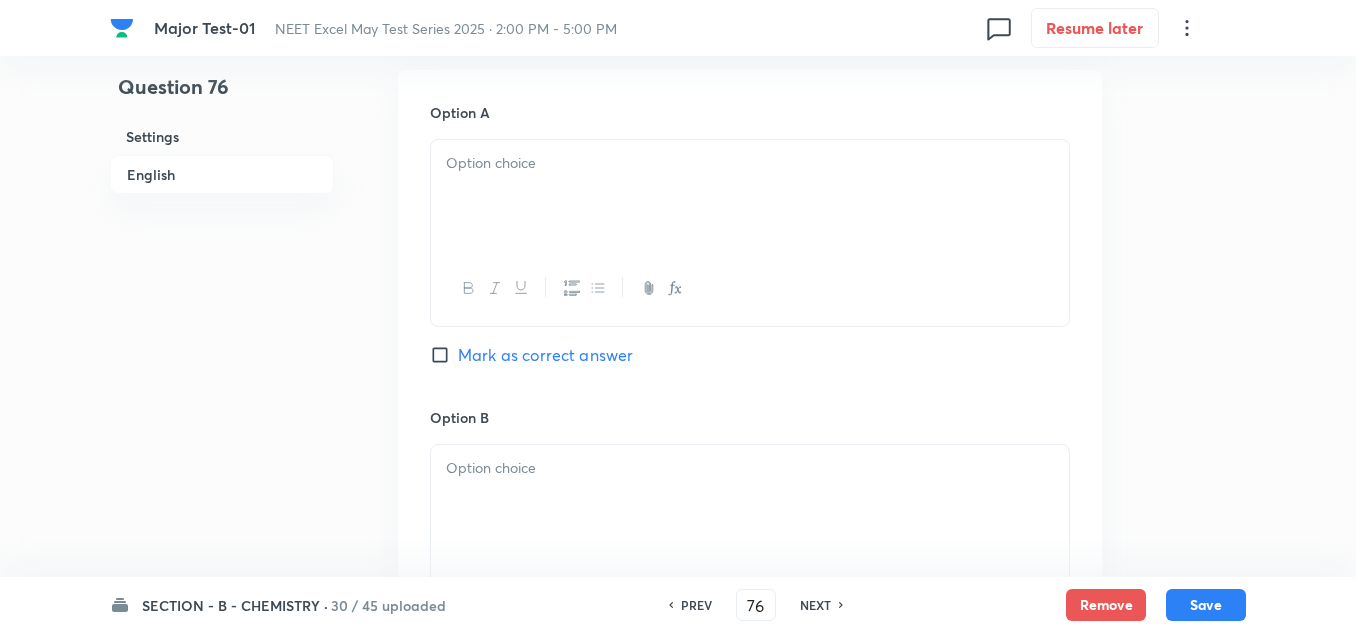 click at bounding box center [750, 196] 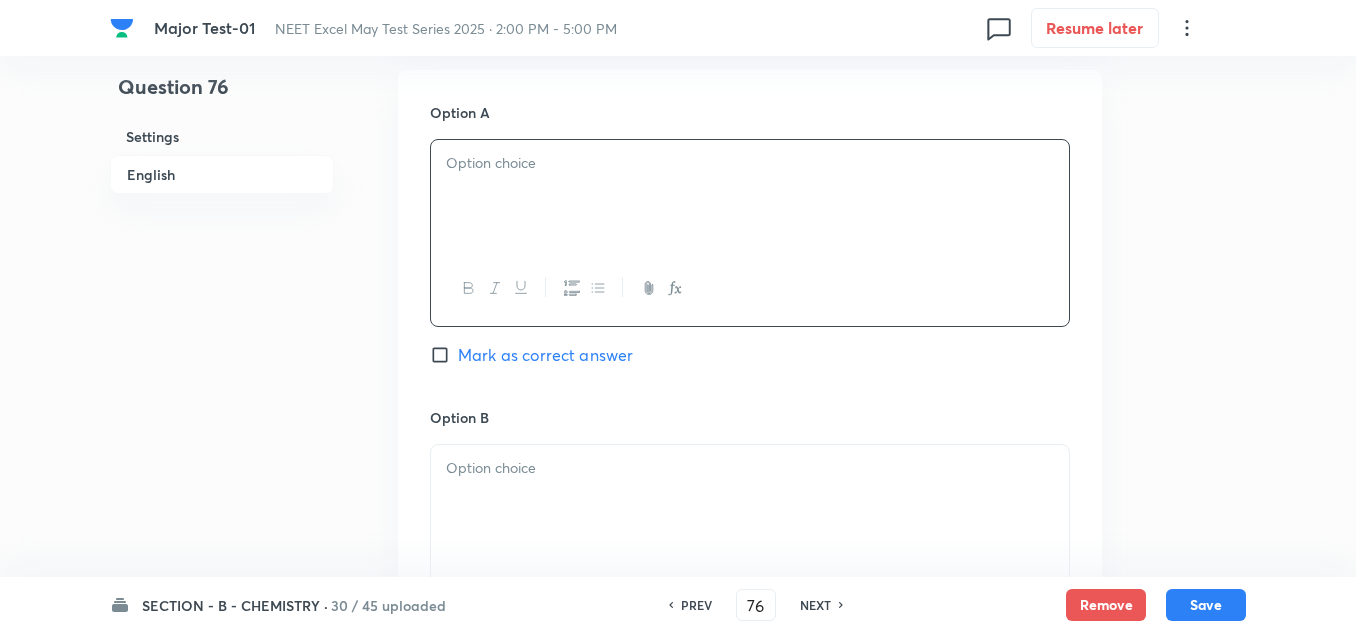 click at bounding box center [750, 196] 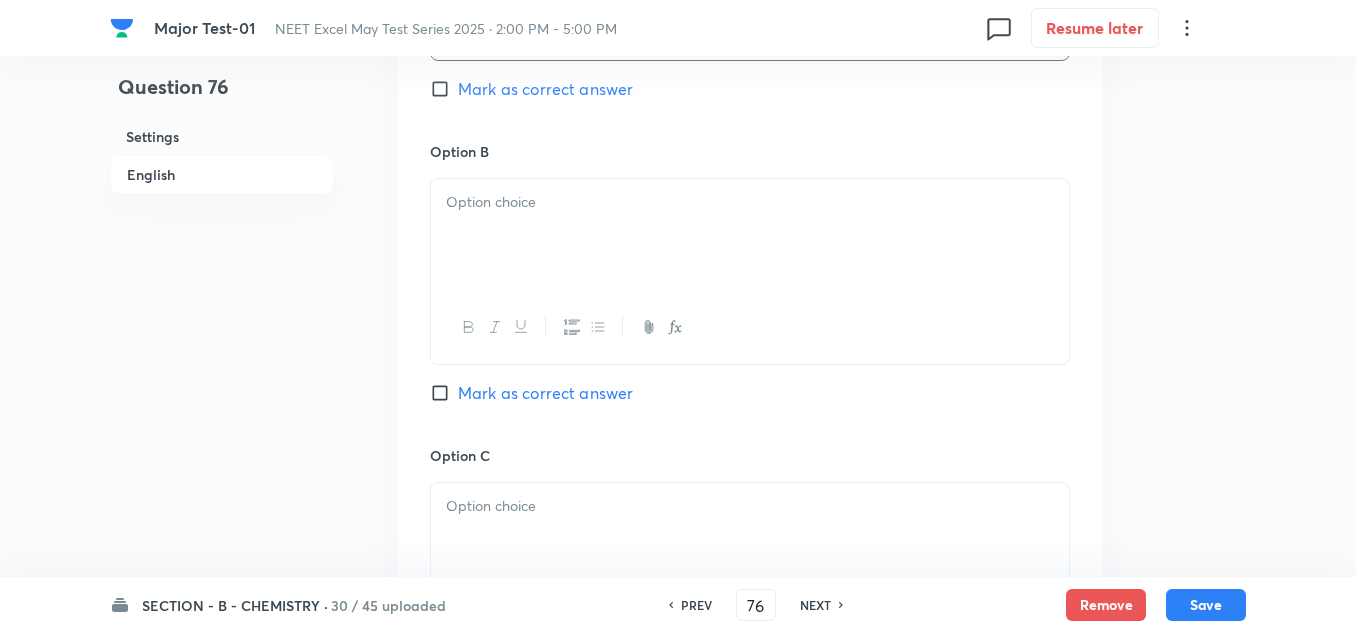 scroll, scrollTop: 1100, scrollLeft: 0, axis: vertical 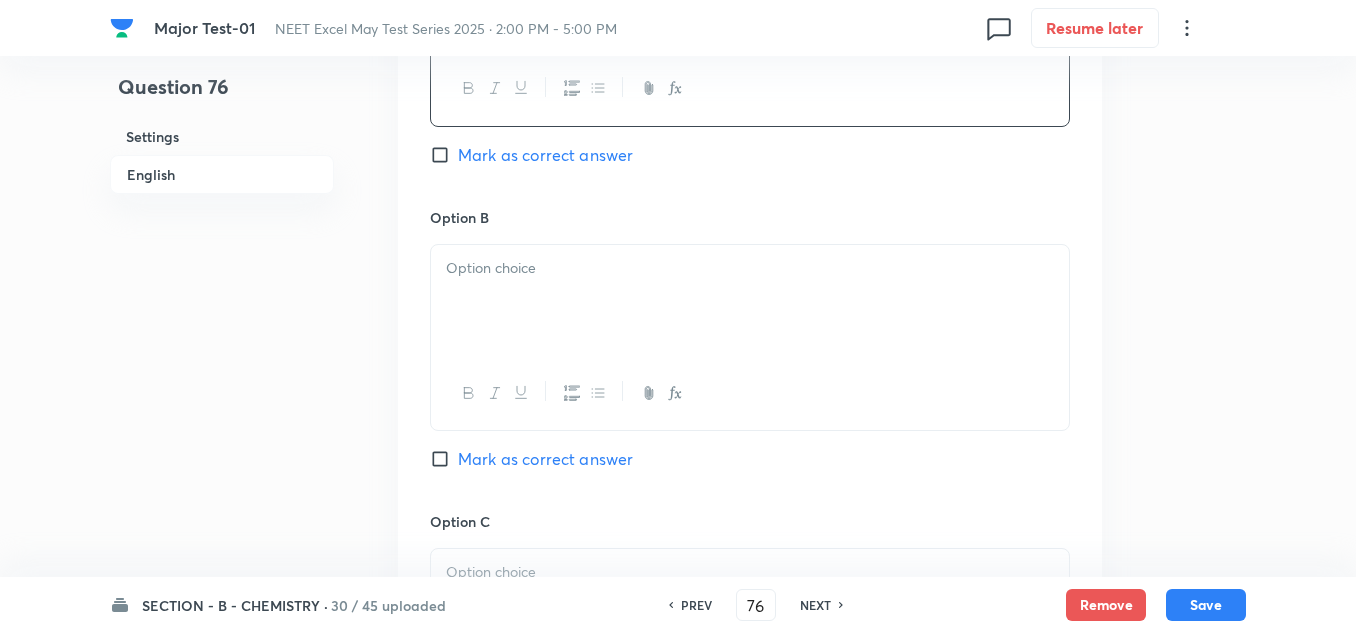 click at bounding box center [750, 301] 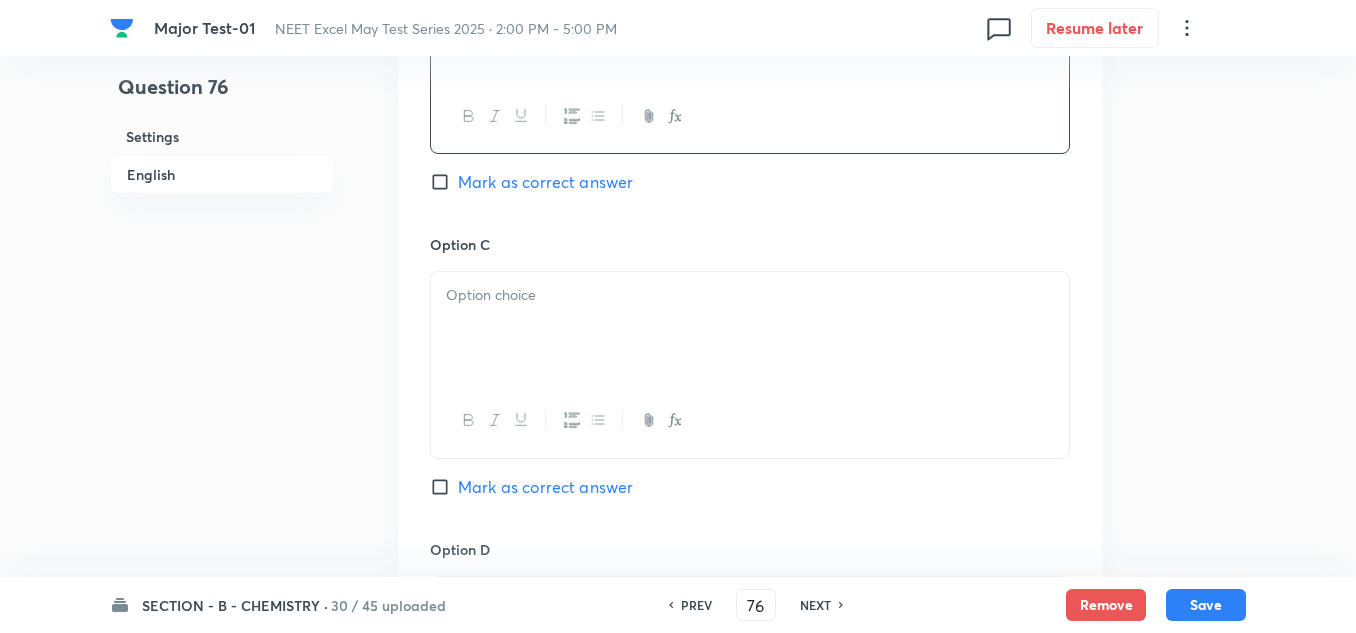 scroll, scrollTop: 1400, scrollLeft: 0, axis: vertical 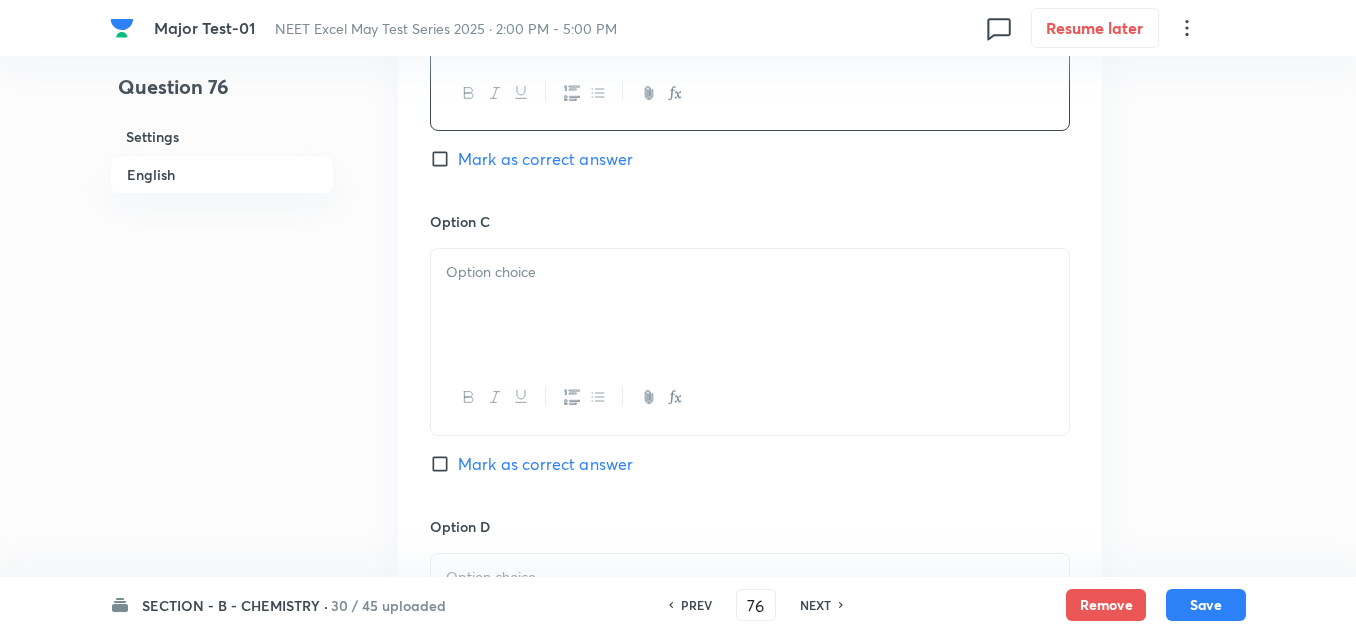 click at bounding box center [750, 305] 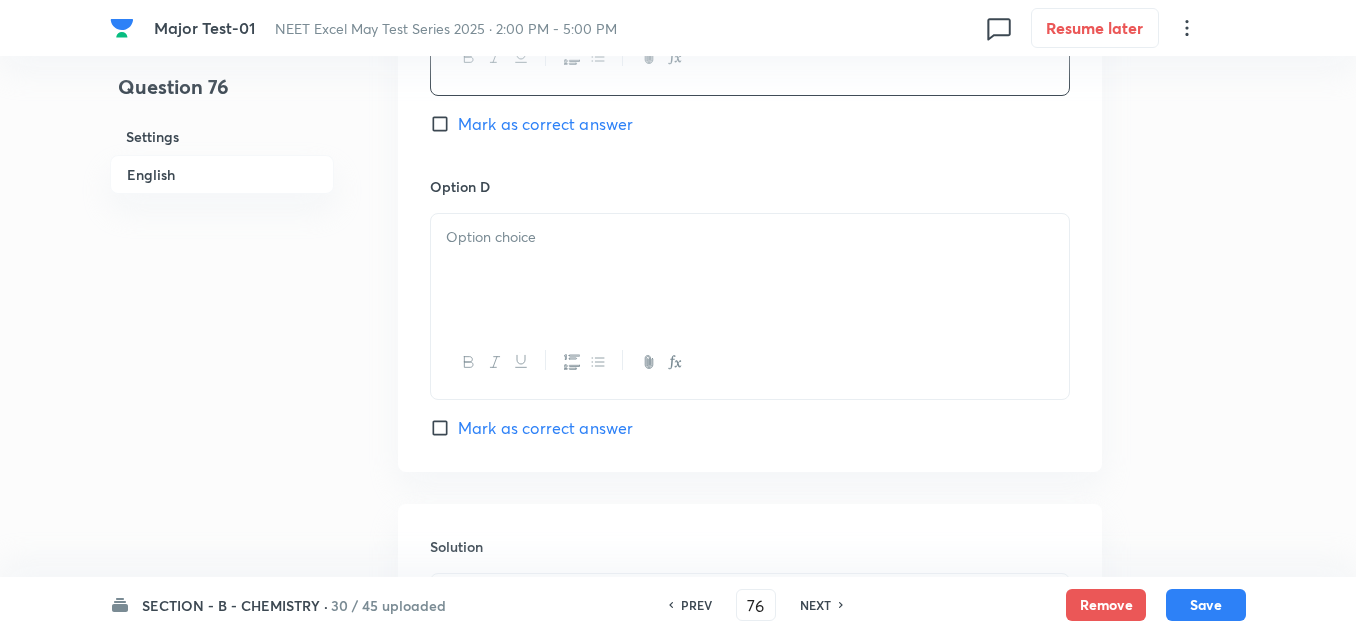 scroll, scrollTop: 1800, scrollLeft: 0, axis: vertical 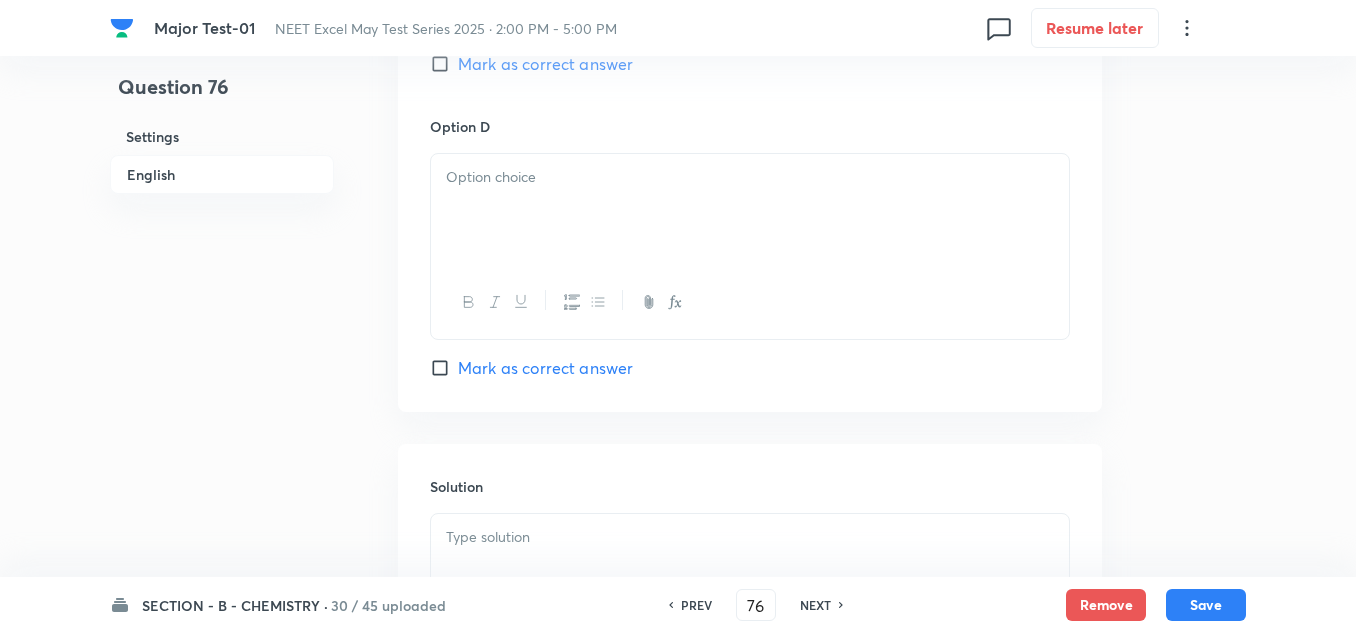 click at bounding box center (750, 210) 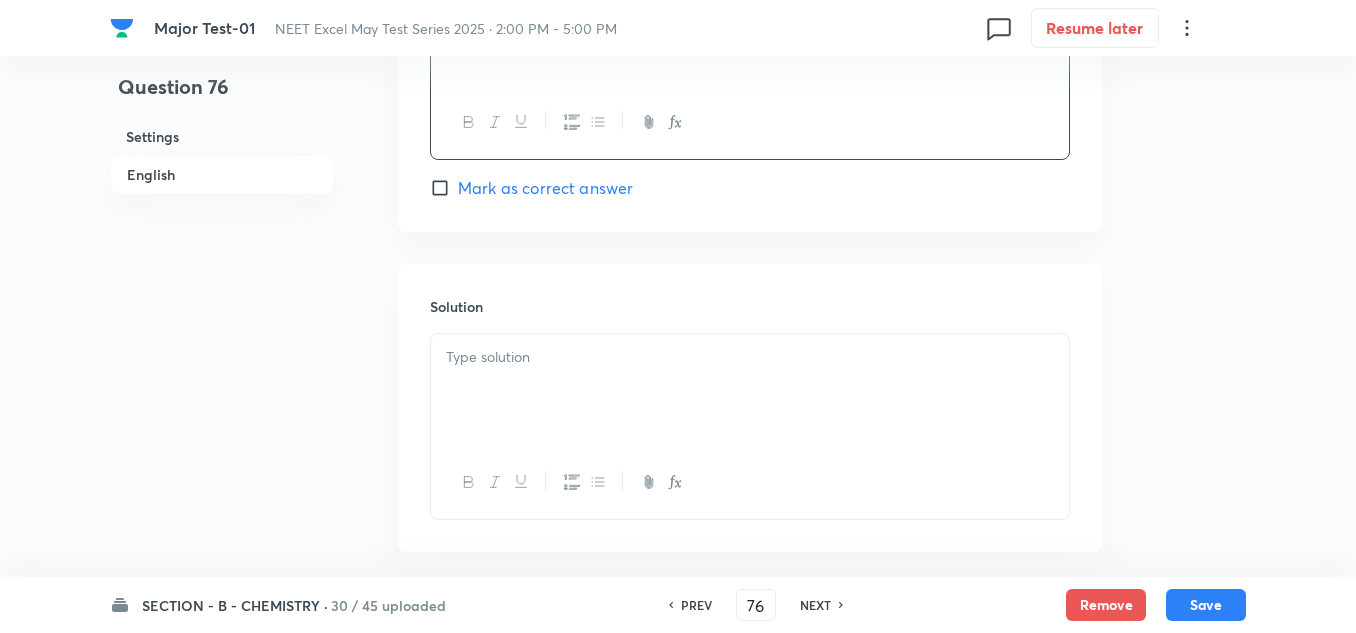 scroll, scrollTop: 2000, scrollLeft: 0, axis: vertical 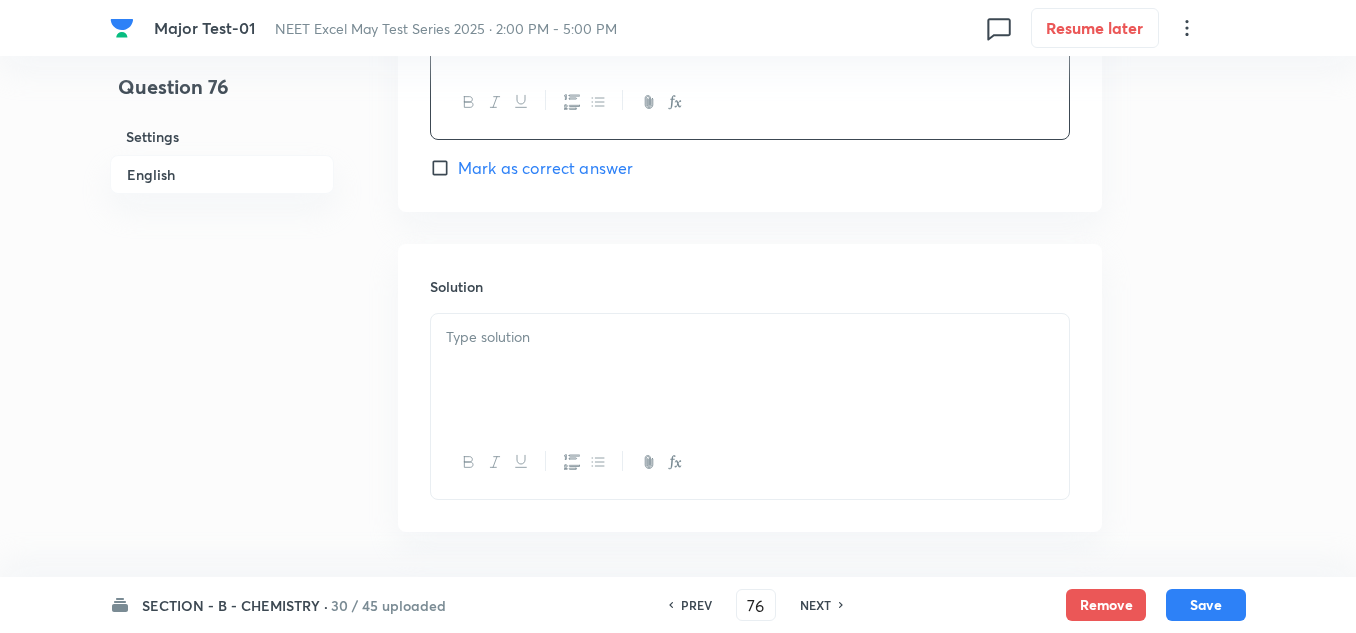 click on "Mark as correct answer" at bounding box center [545, 168] 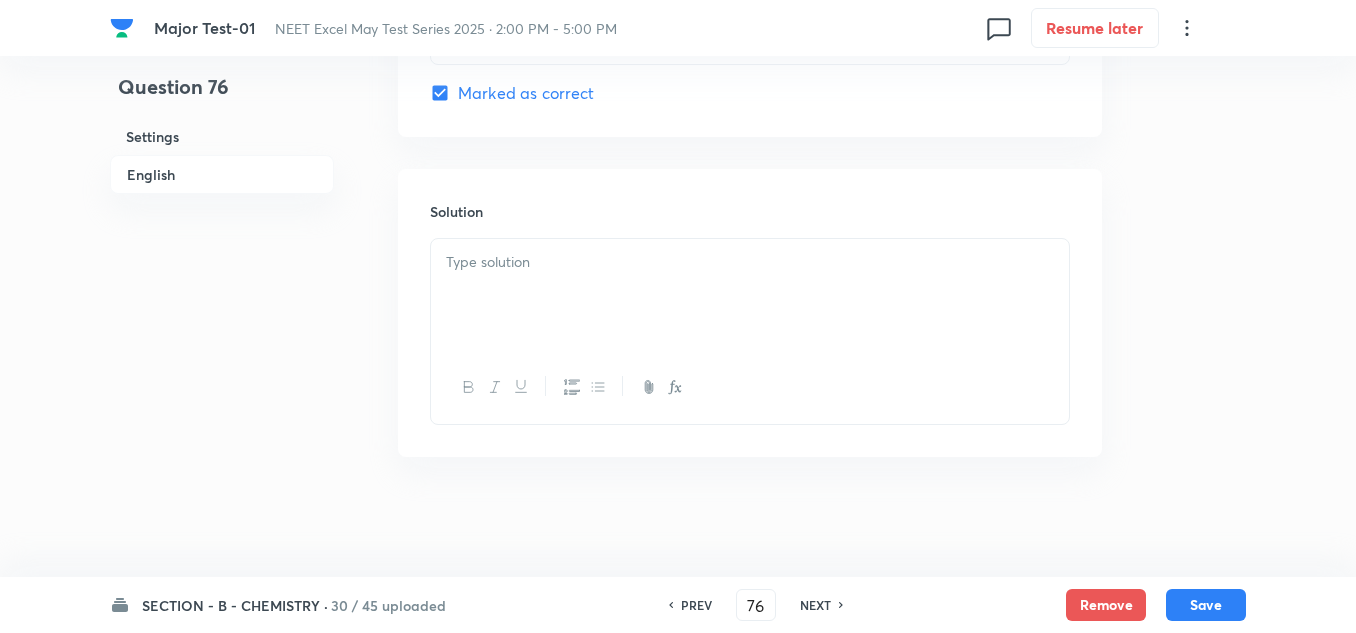 scroll, scrollTop: 2300, scrollLeft: 0, axis: vertical 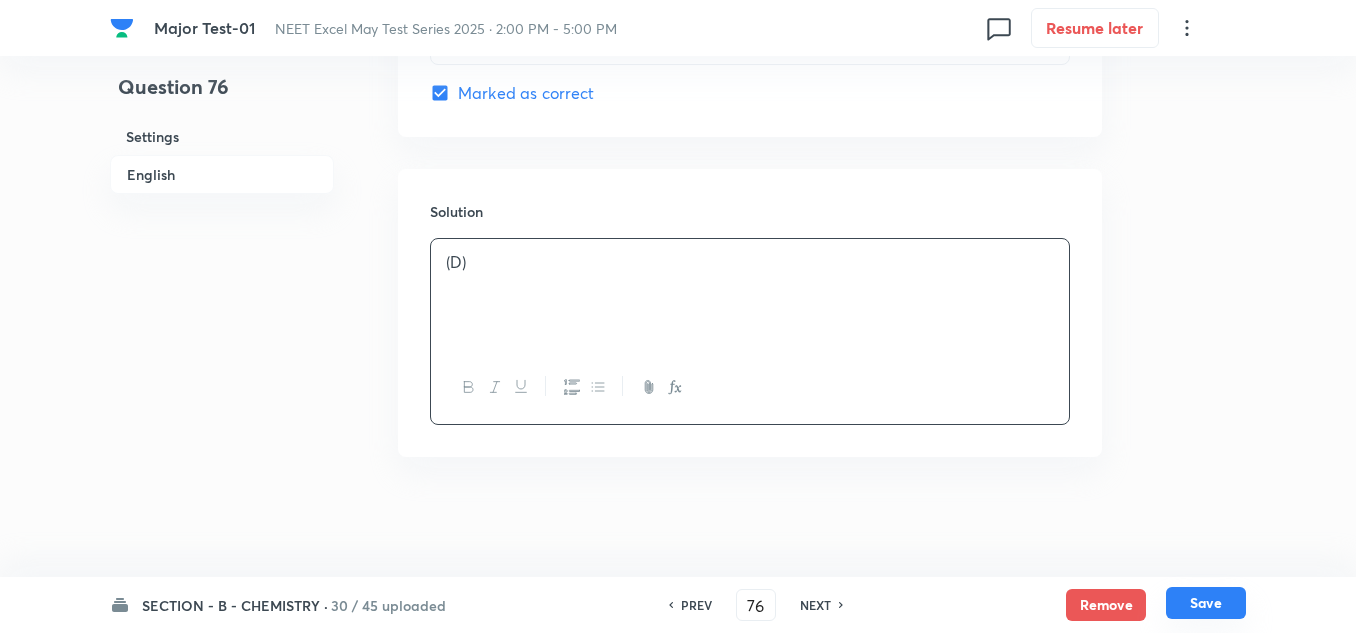 click on "Save" at bounding box center [1206, 603] 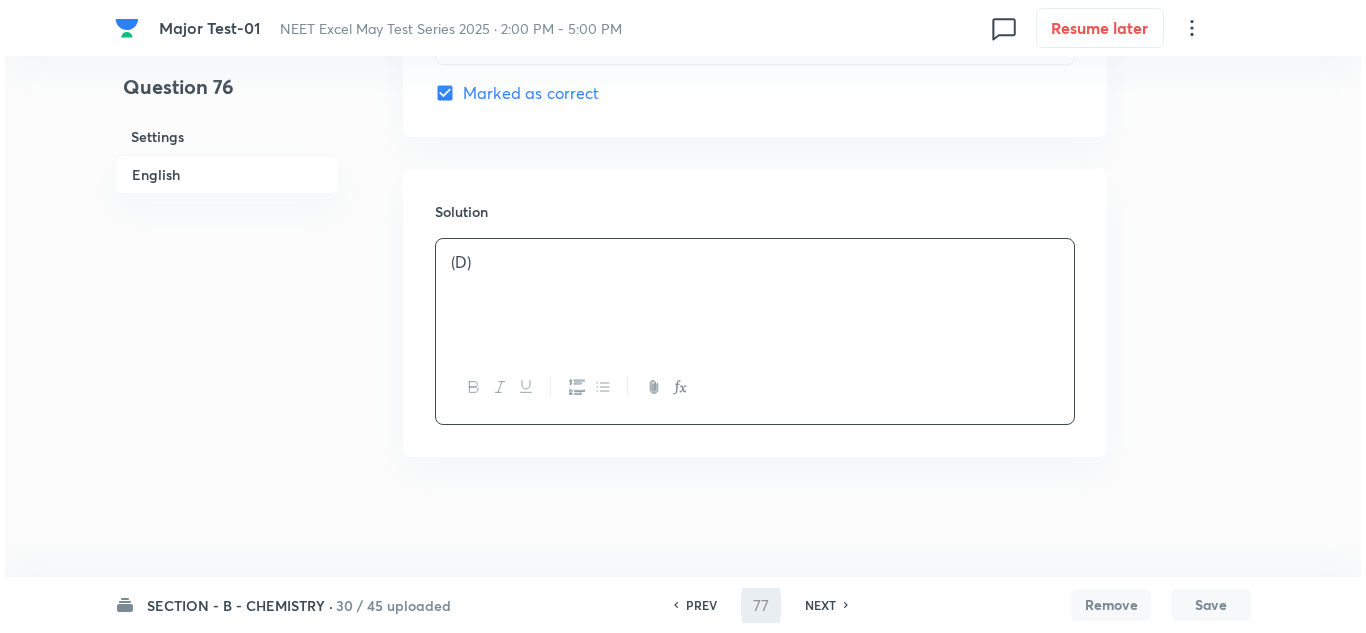 scroll, scrollTop: 0, scrollLeft: 0, axis: both 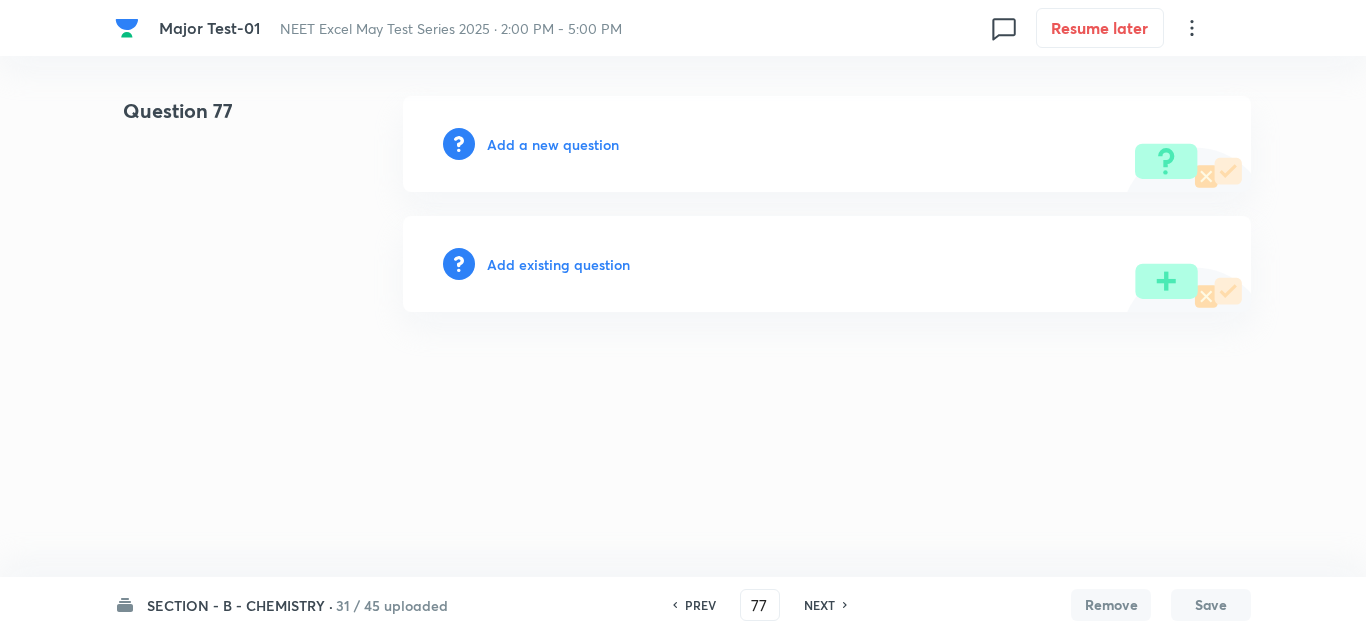 click on "Add a new question" at bounding box center [827, 144] 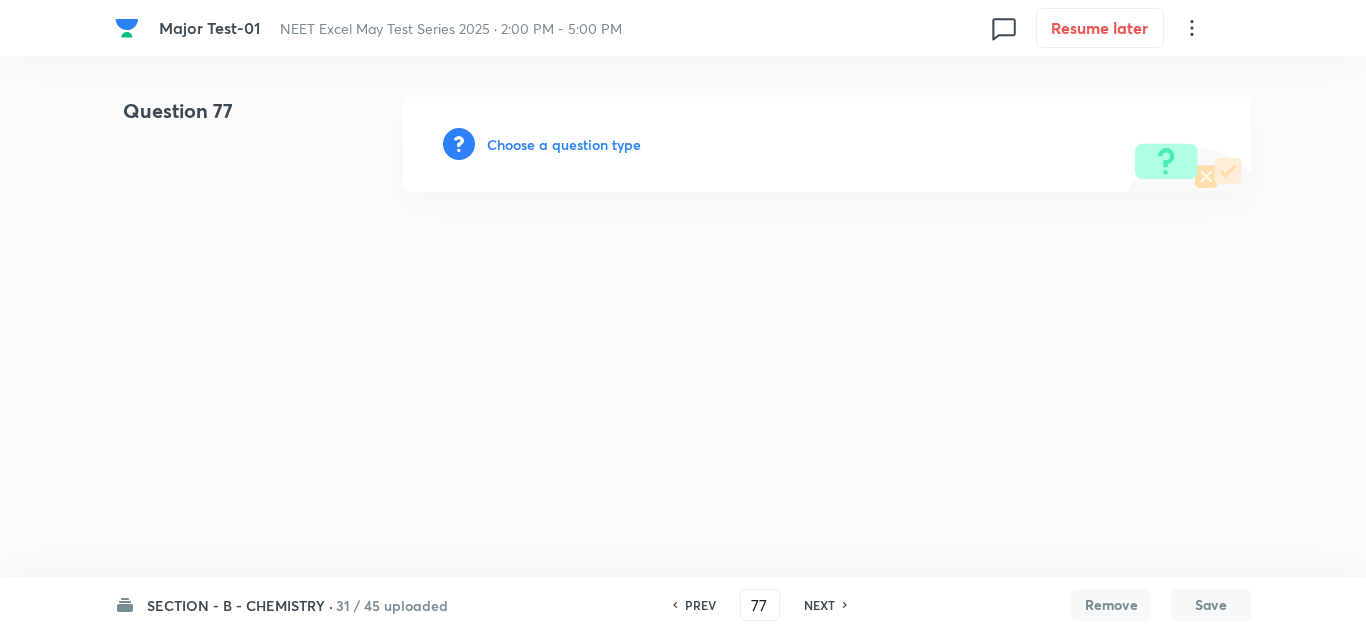 click on "Choose a question type" at bounding box center (564, 144) 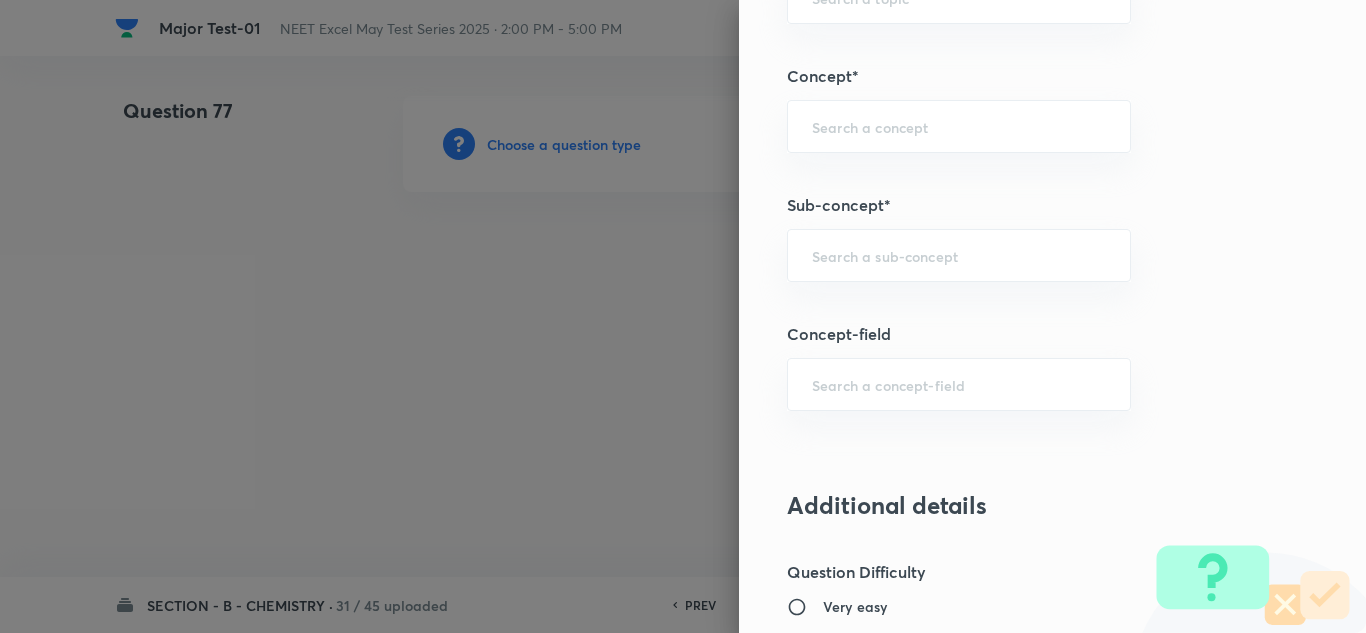 scroll, scrollTop: 1200, scrollLeft: 0, axis: vertical 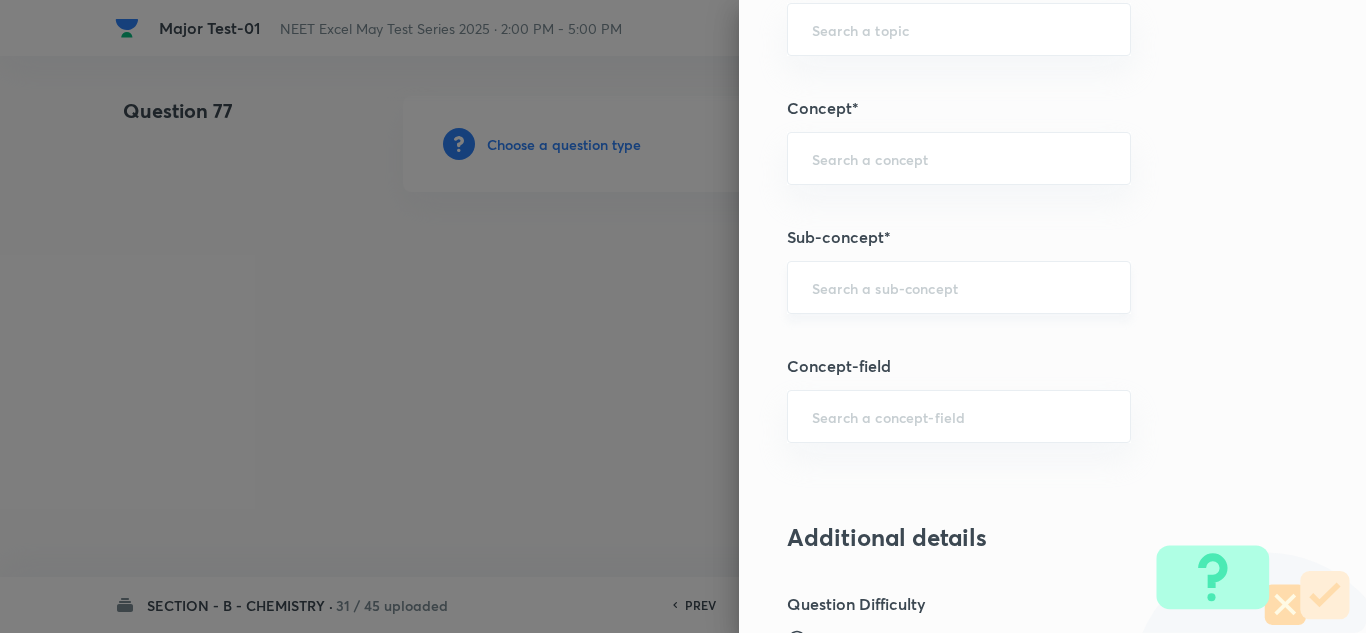 click at bounding box center (959, 287) 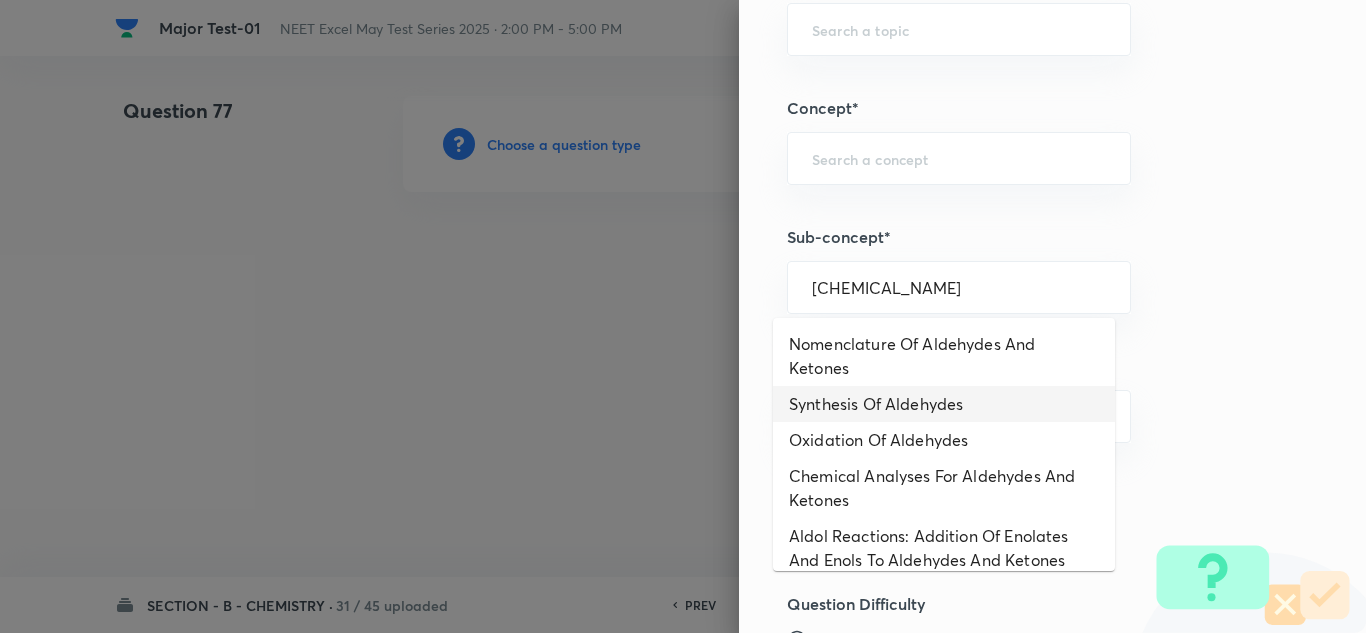 scroll, scrollTop: 100, scrollLeft: 0, axis: vertical 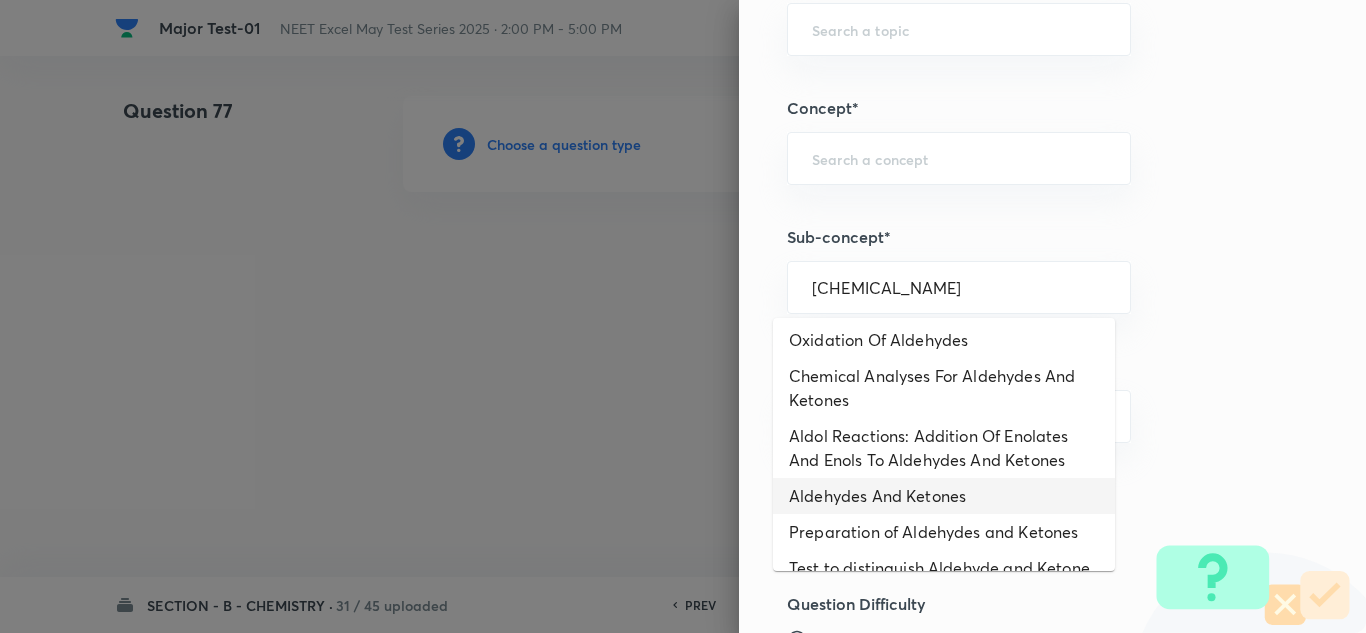 click on "Aldehydes And Ketones" at bounding box center (944, 496) 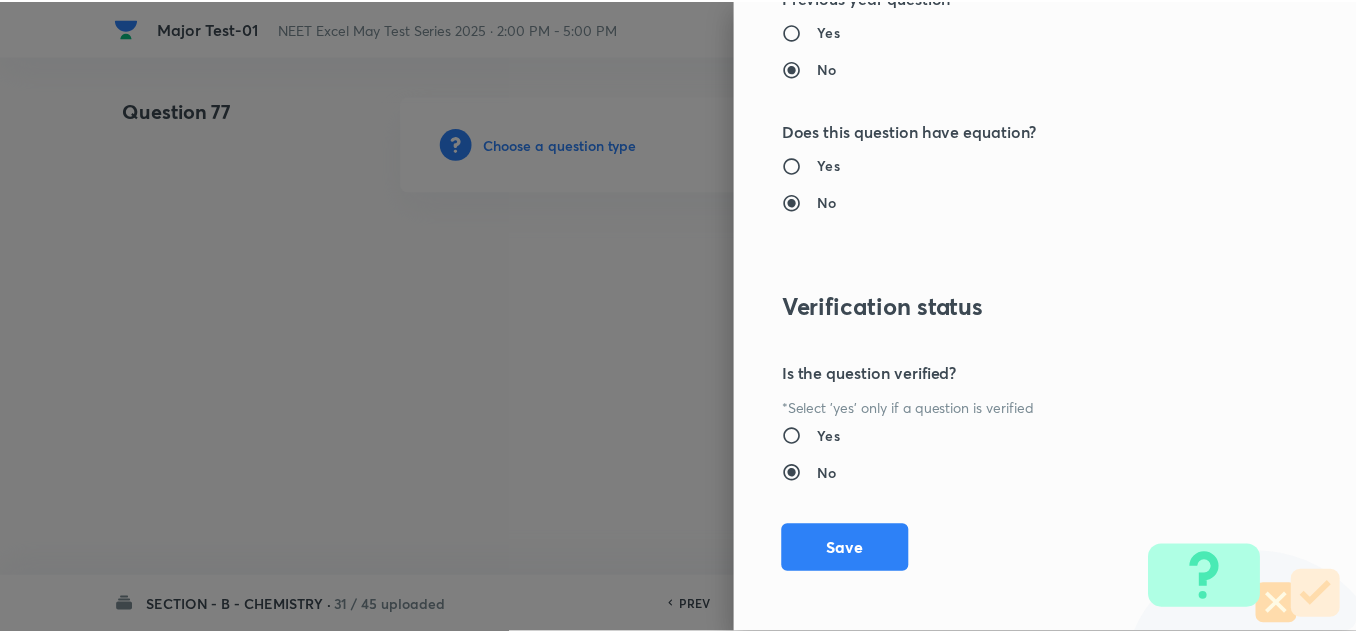 scroll, scrollTop: 2227, scrollLeft: 0, axis: vertical 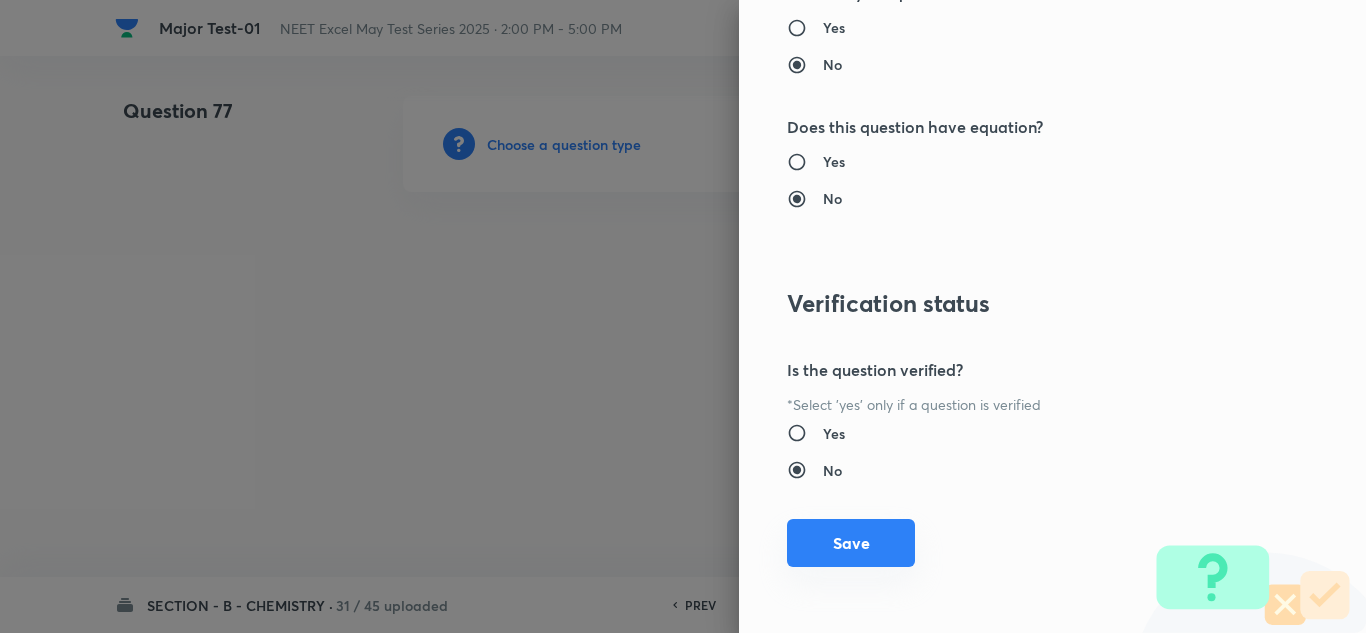 click on "Save" at bounding box center (851, 543) 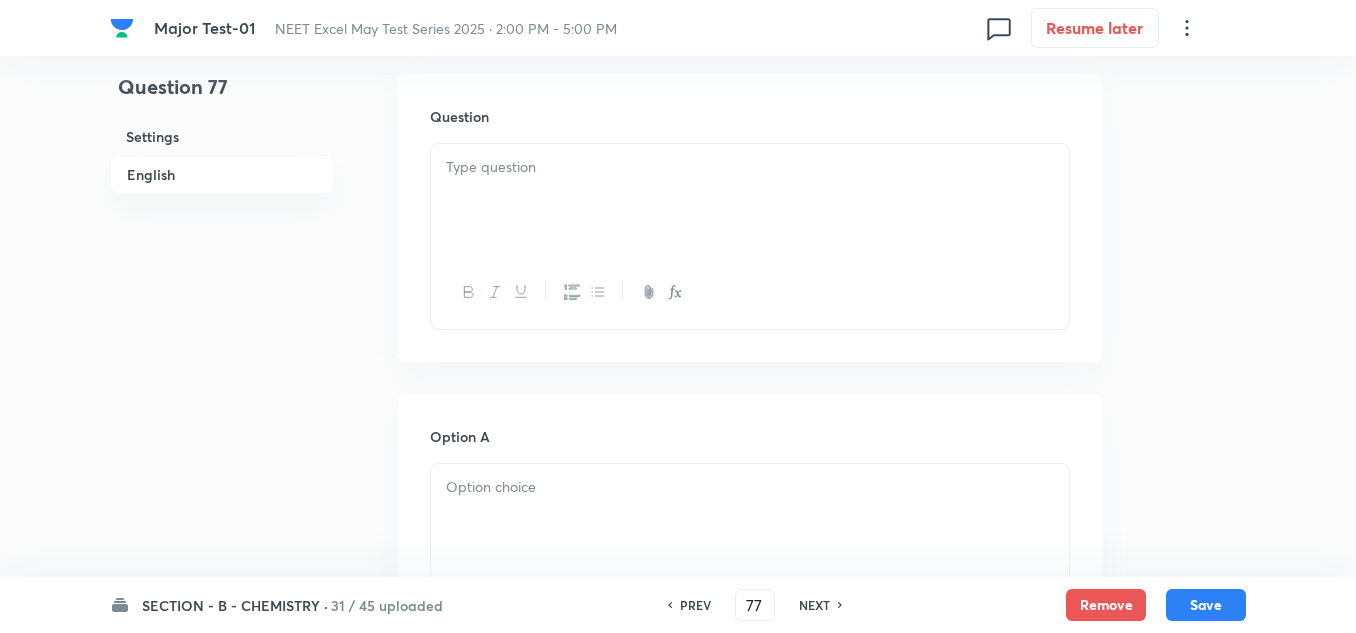 scroll, scrollTop: 600, scrollLeft: 0, axis: vertical 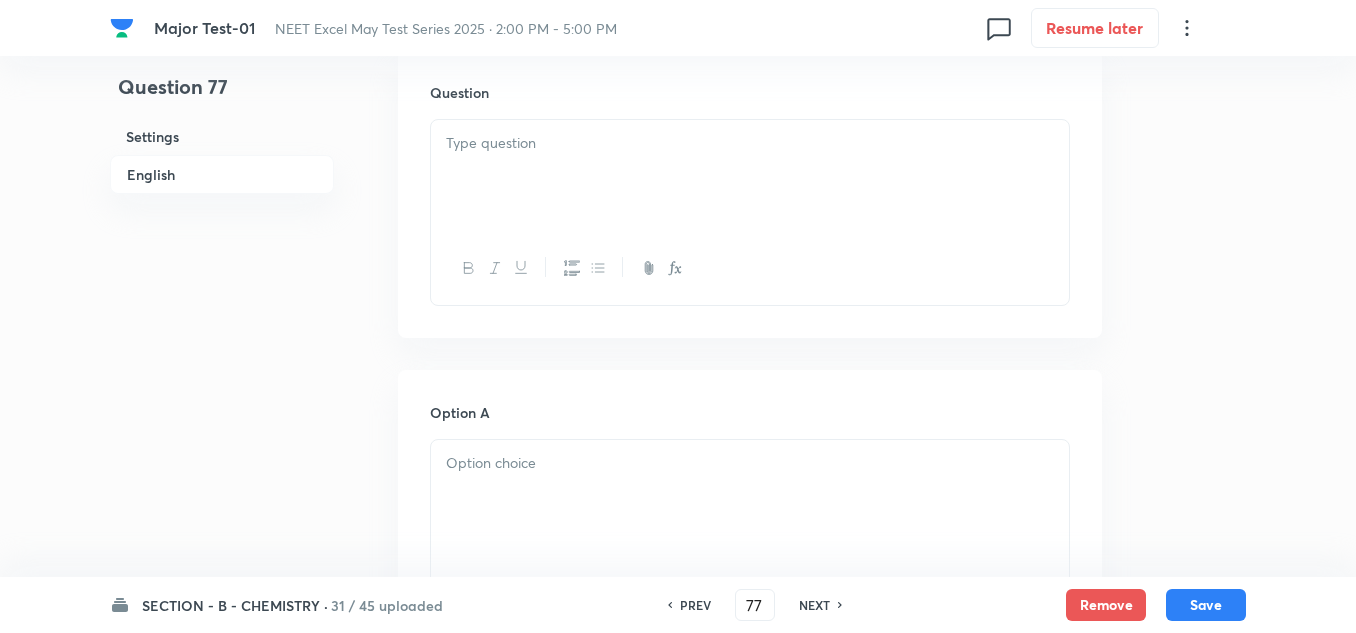 click at bounding box center [750, 268] 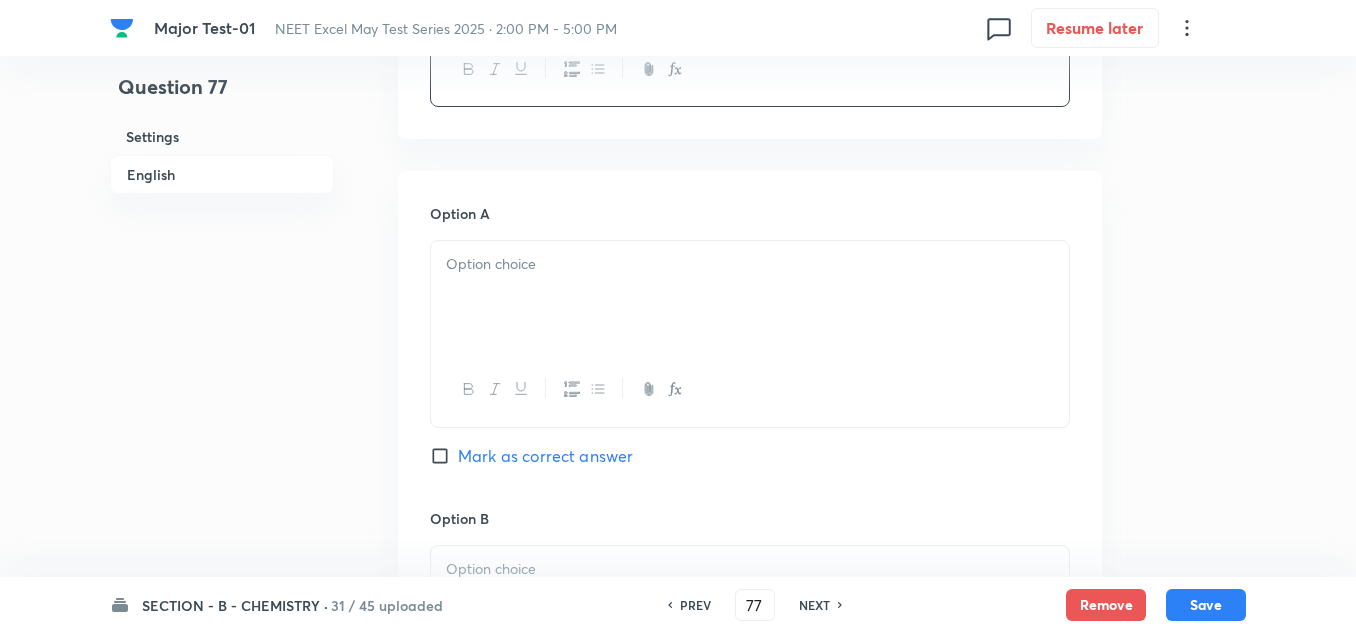 scroll, scrollTop: 800, scrollLeft: 0, axis: vertical 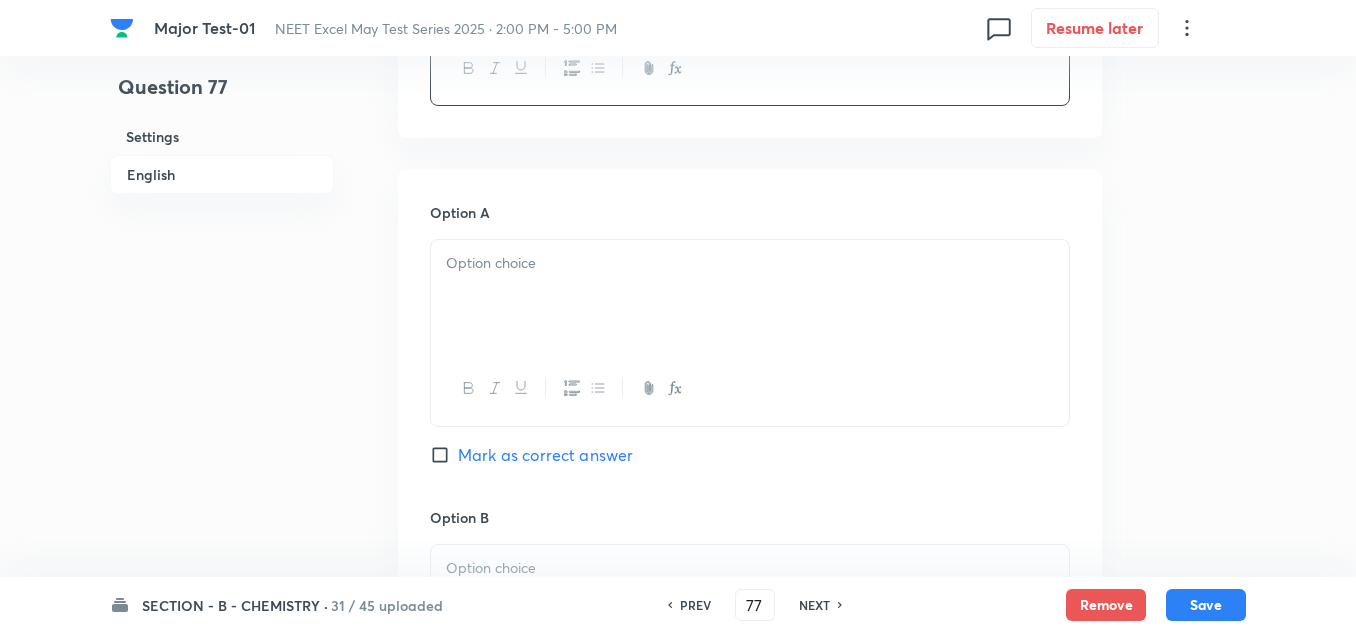 drag, startPoint x: 527, startPoint y: 345, endPoint x: 563, endPoint y: 319, distance: 44.407207 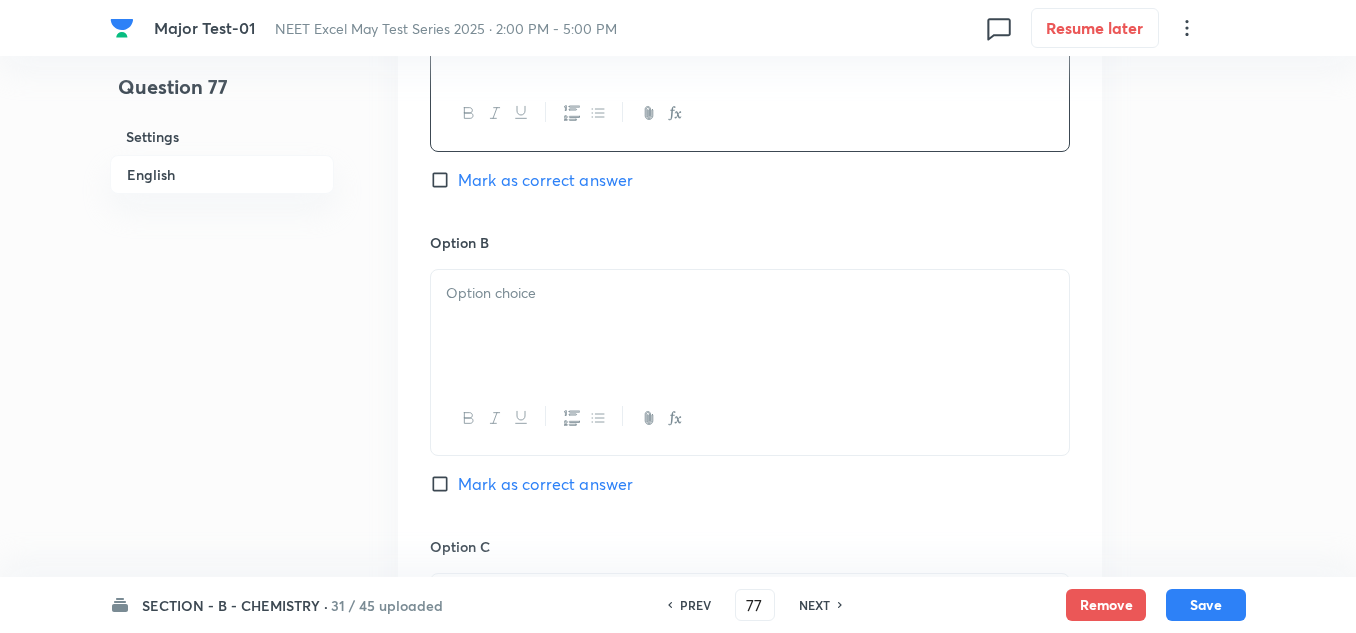scroll, scrollTop: 1100, scrollLeft: 0, axis: vertical 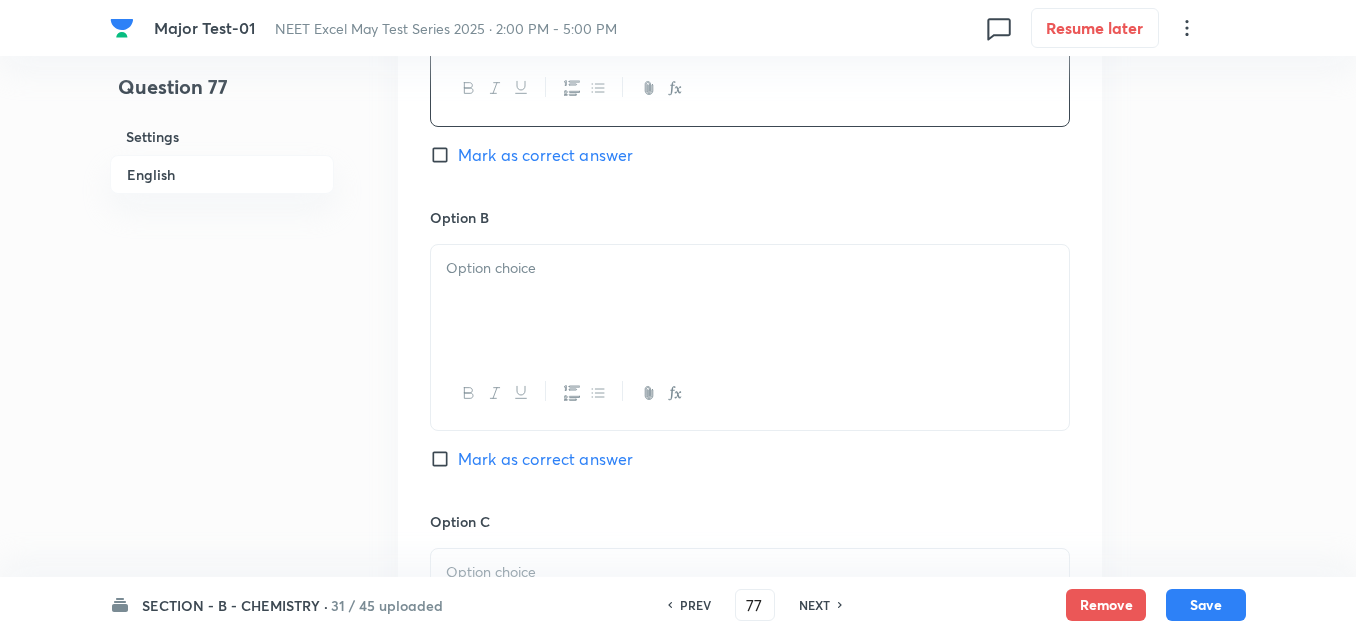 click at bounding box center [750, 301] 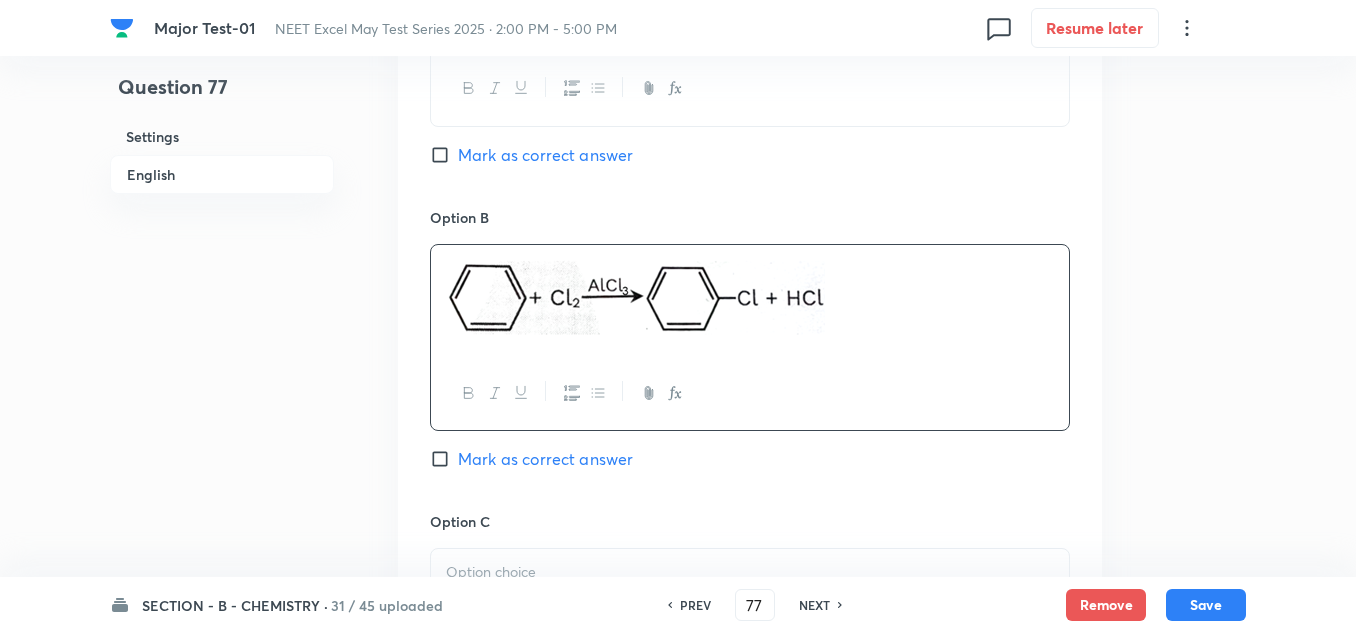 click on "Mark as correct answer" at bounding box center [545, 459] 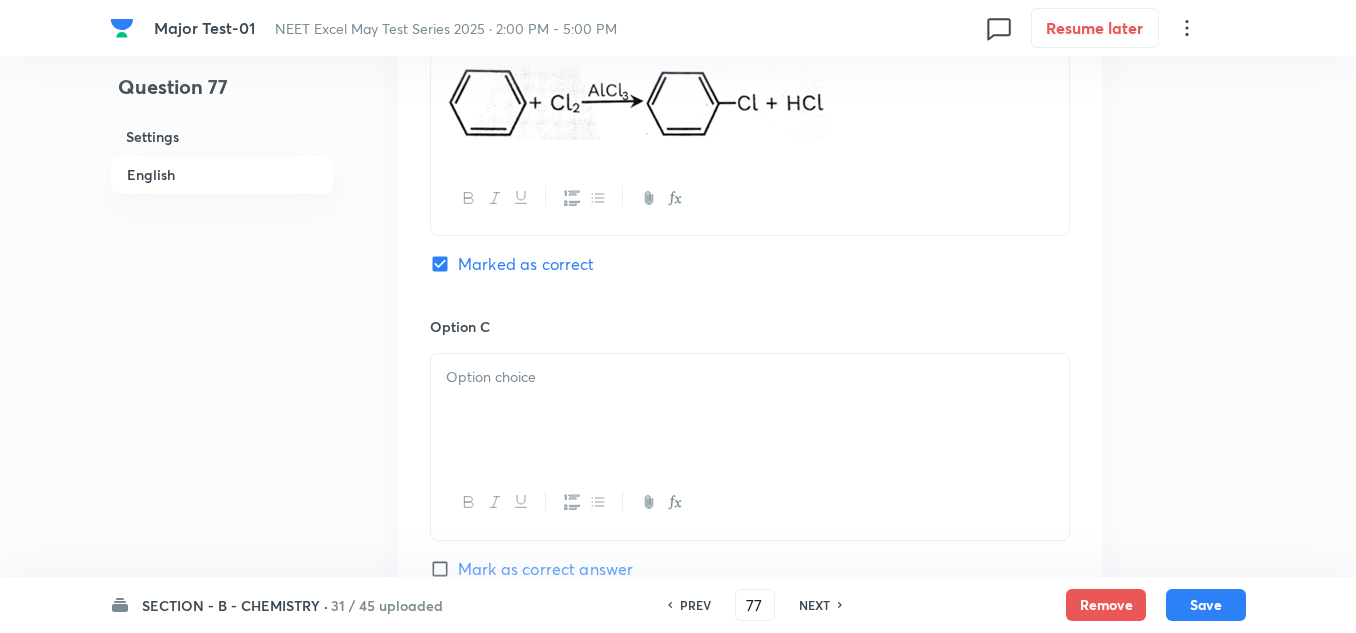 scroll, scrollTop: 1300, scrollLeft: 0, axis: vertical 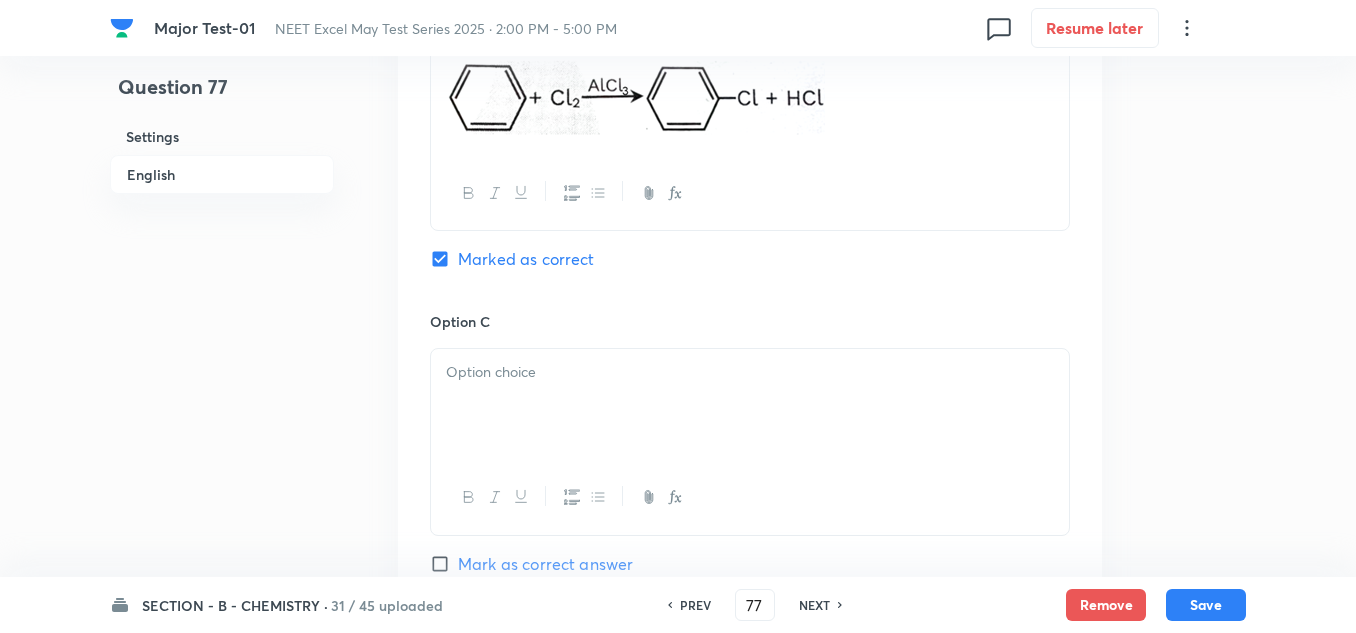 click at bounding box center [750, 405] 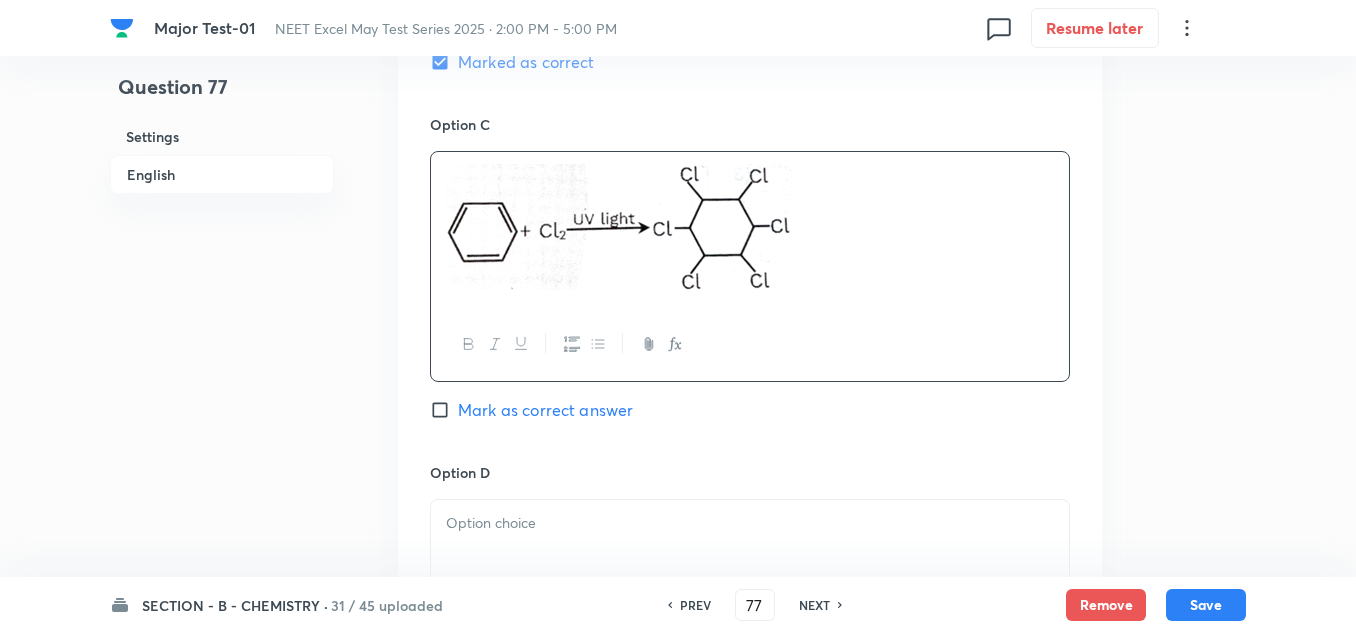 scroll, scrollTop: 1600, scrollLeft: 0, axis: vertical 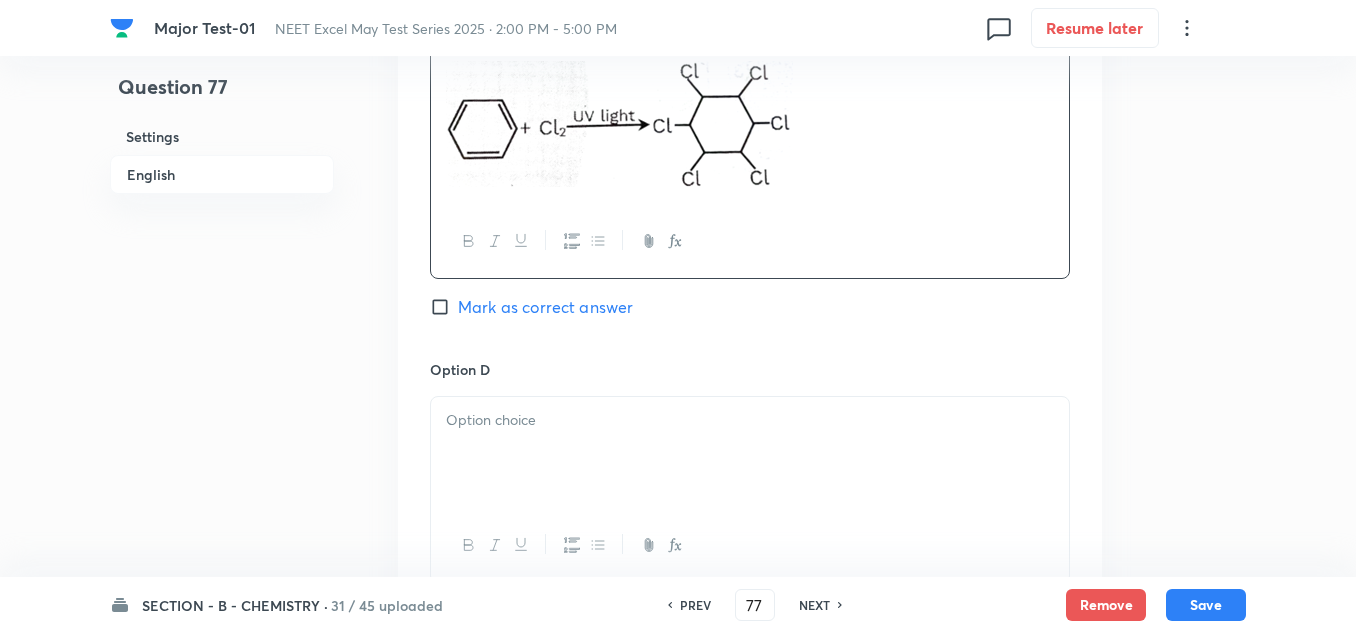 click at bounding box center (750, 420) 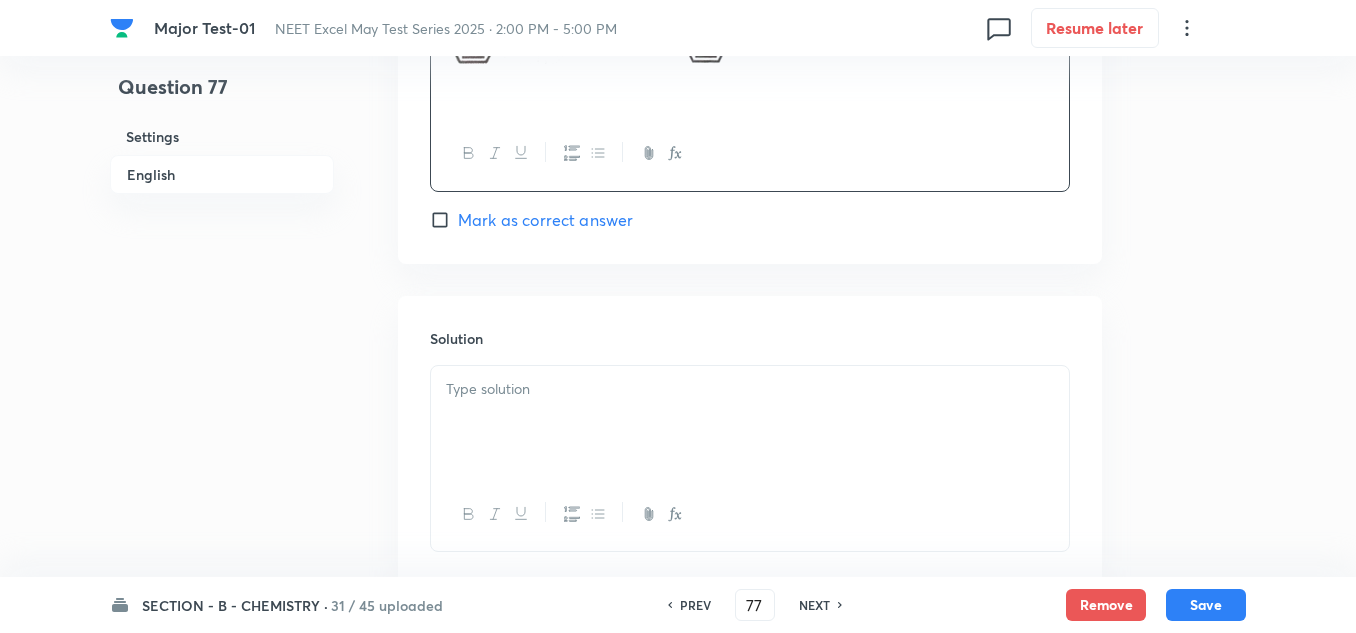 scroll, scrollTop: 2000, scrollLeft: 0, axis: vertical 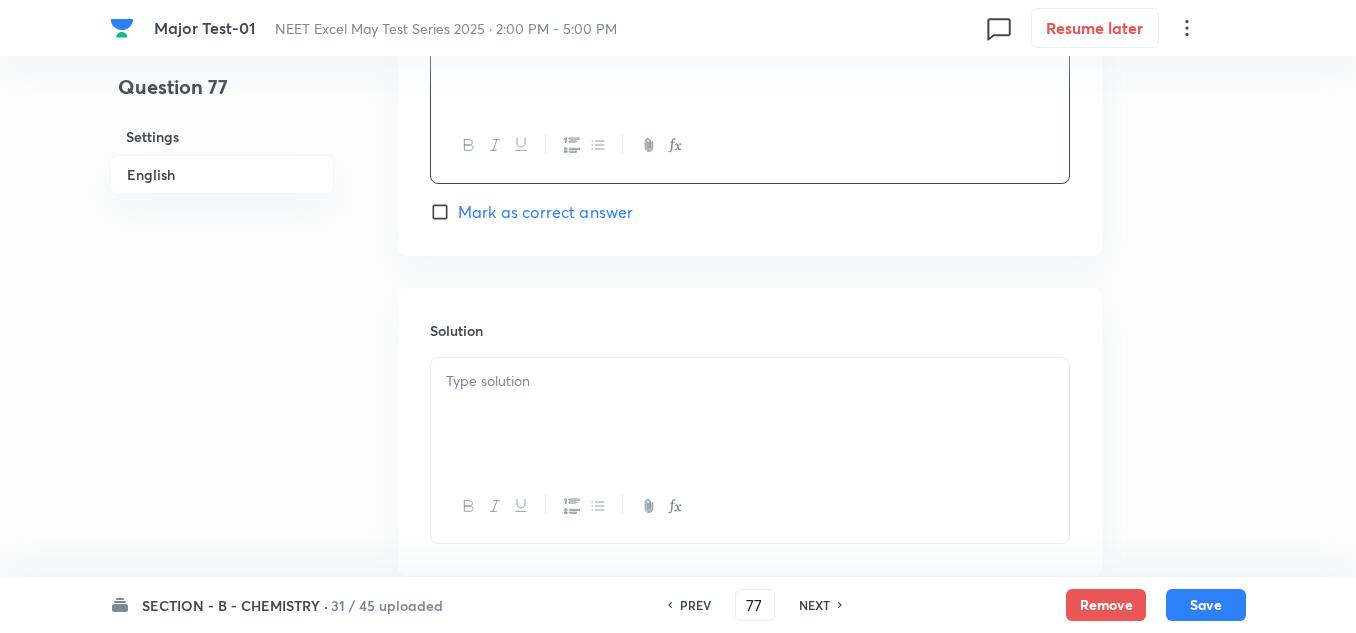 click at bounding box center (750, 414) 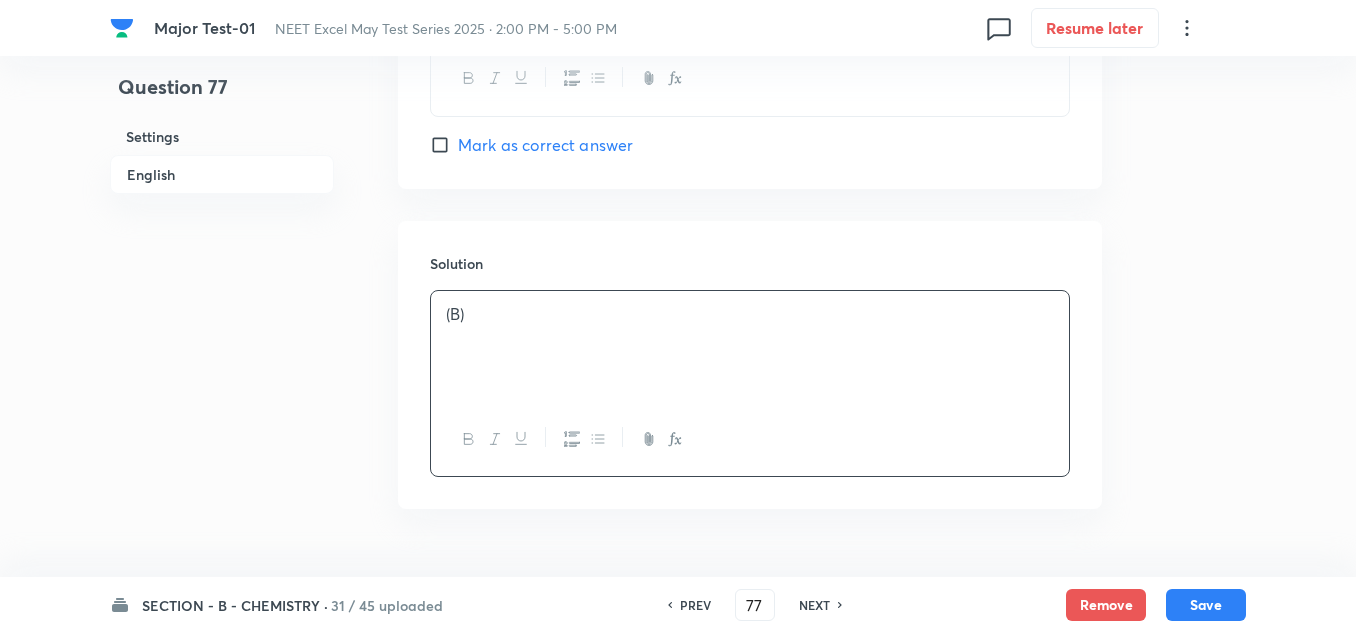 scroll, scrollTop: 2100, scrollLeft: 0, axis: vertical 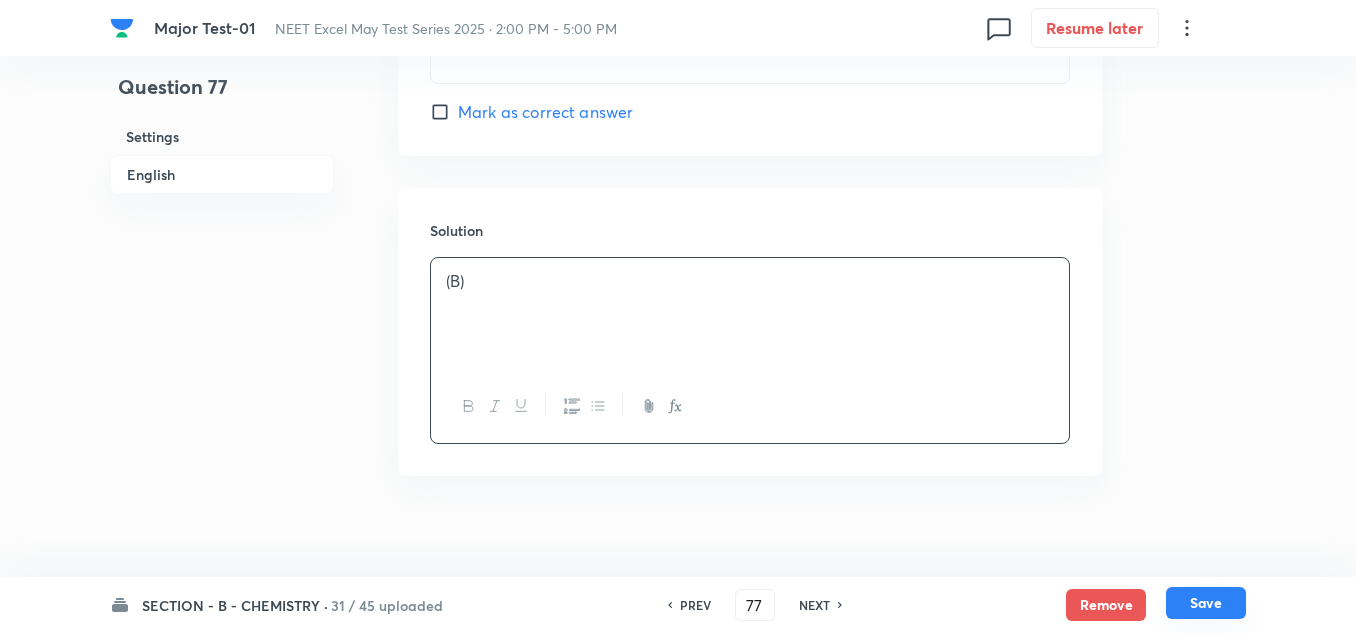 click on "Save" at bounding box center [1206, 603] 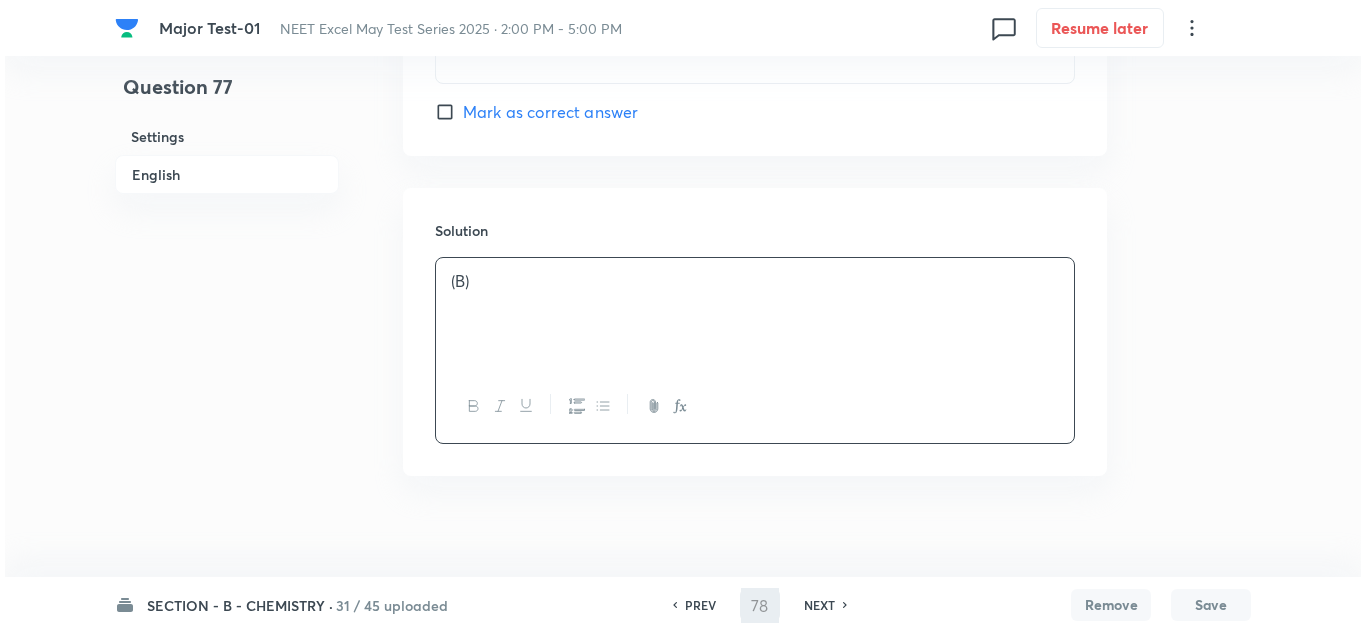 scroll, scrollTop: 0, scrollLeft: 0, axis: both 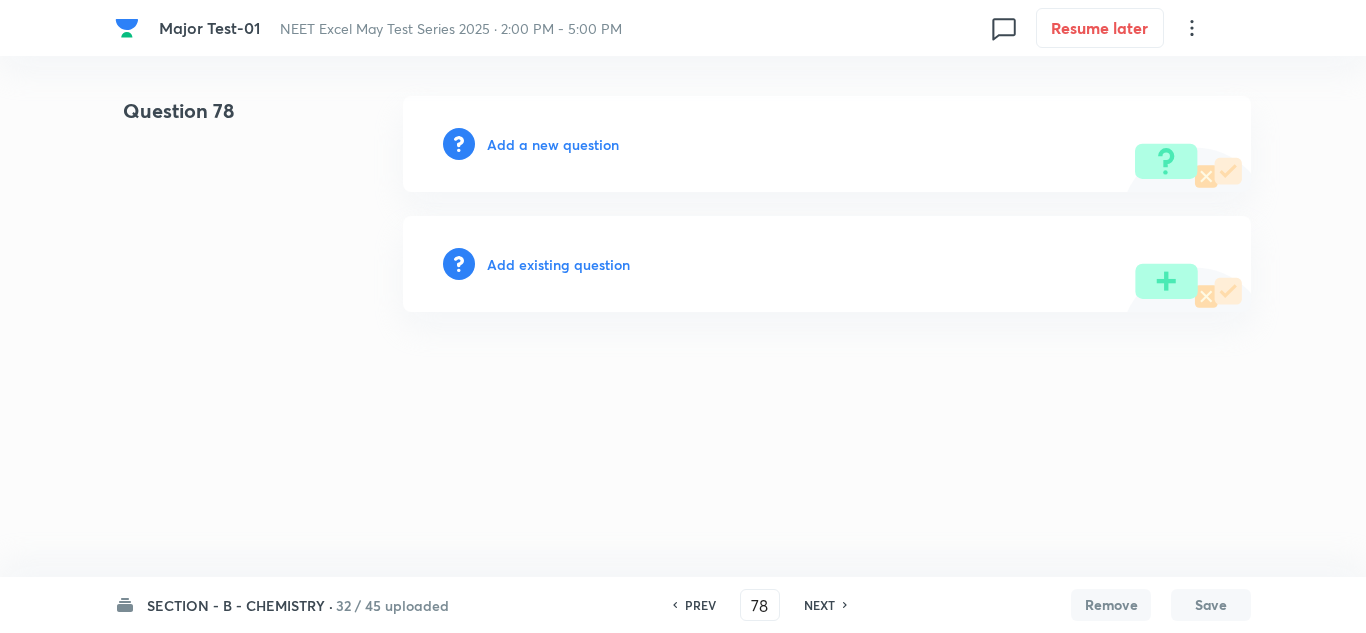 click on "Add a new question" at bounding box center (553, 144) 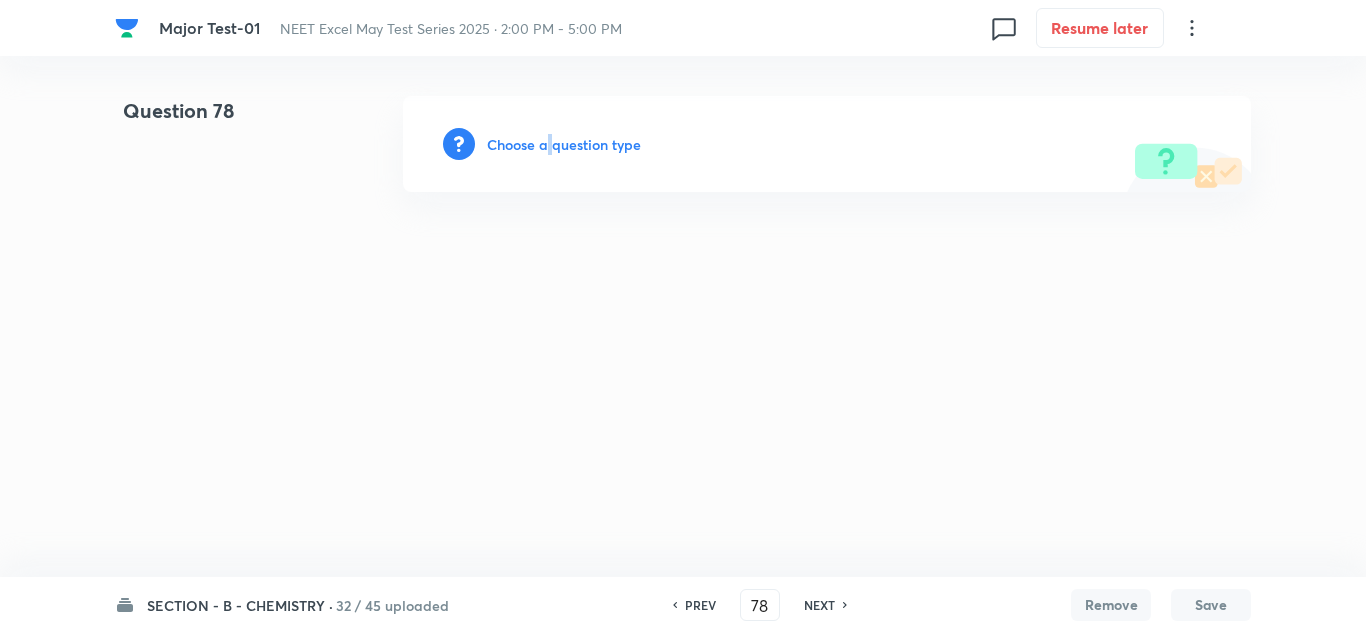 click on "Choose a question type" at bounding box center (564, 144) 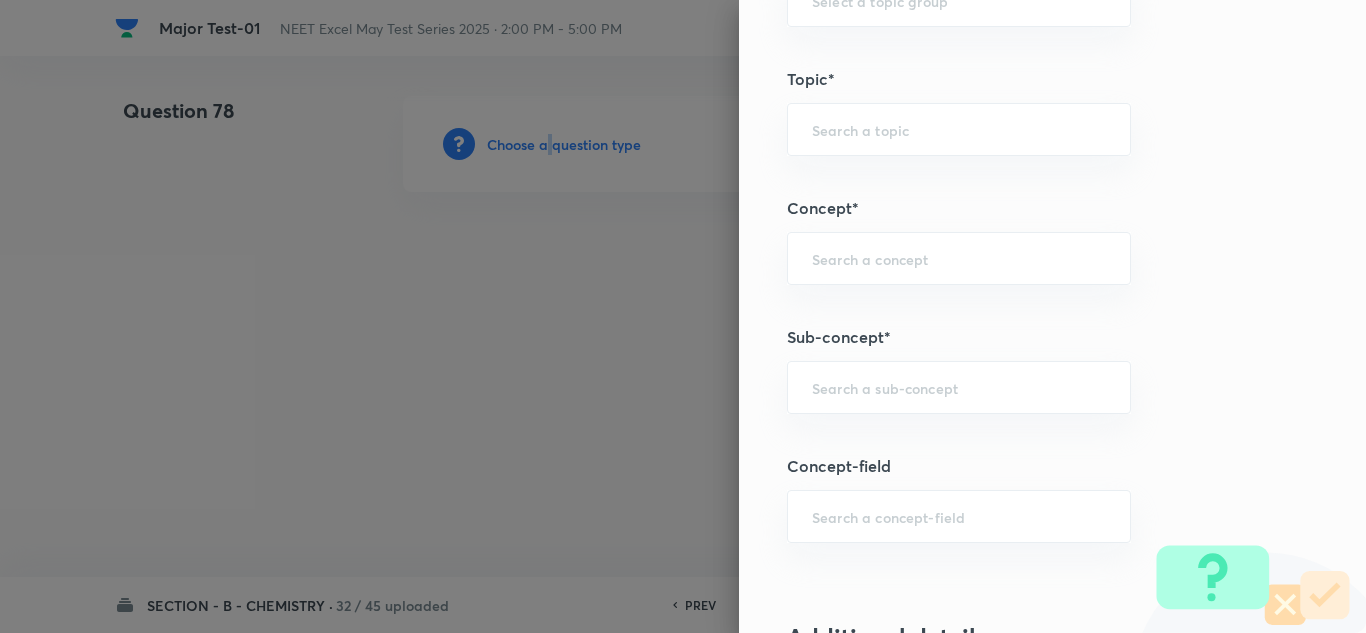 scroll, scrollTop: 1200, scrollLeft: 0, axis: vertical 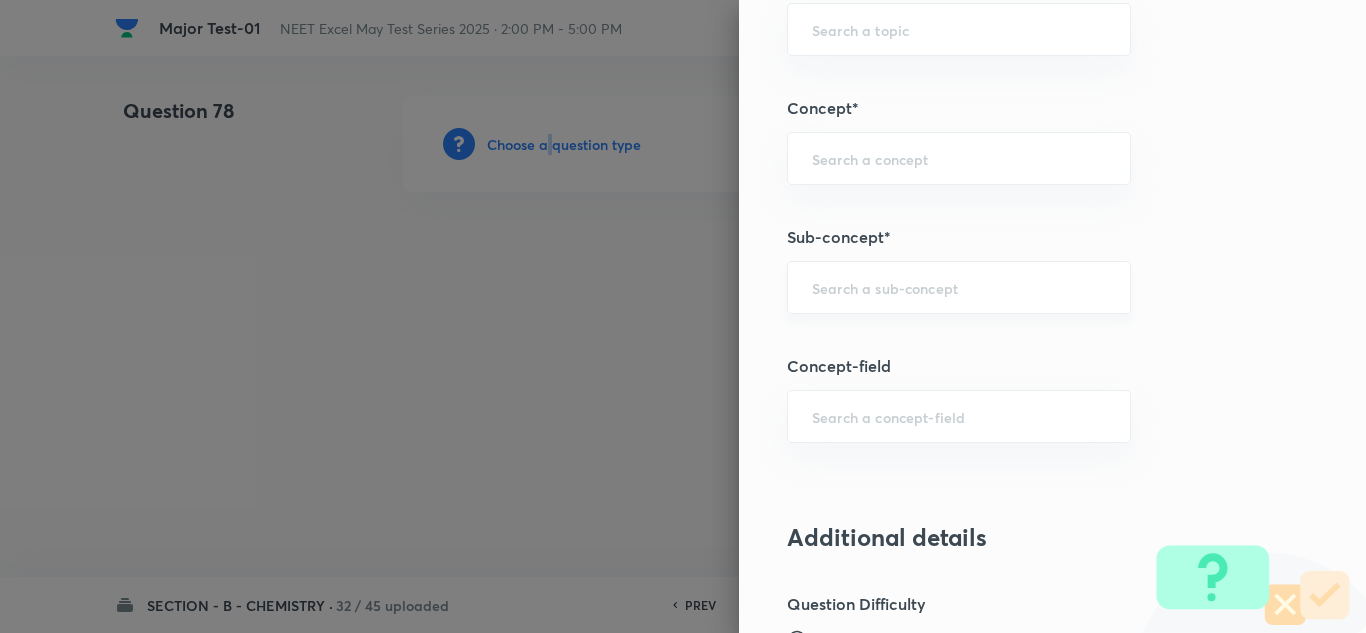 click at bounding box center [959, 287] 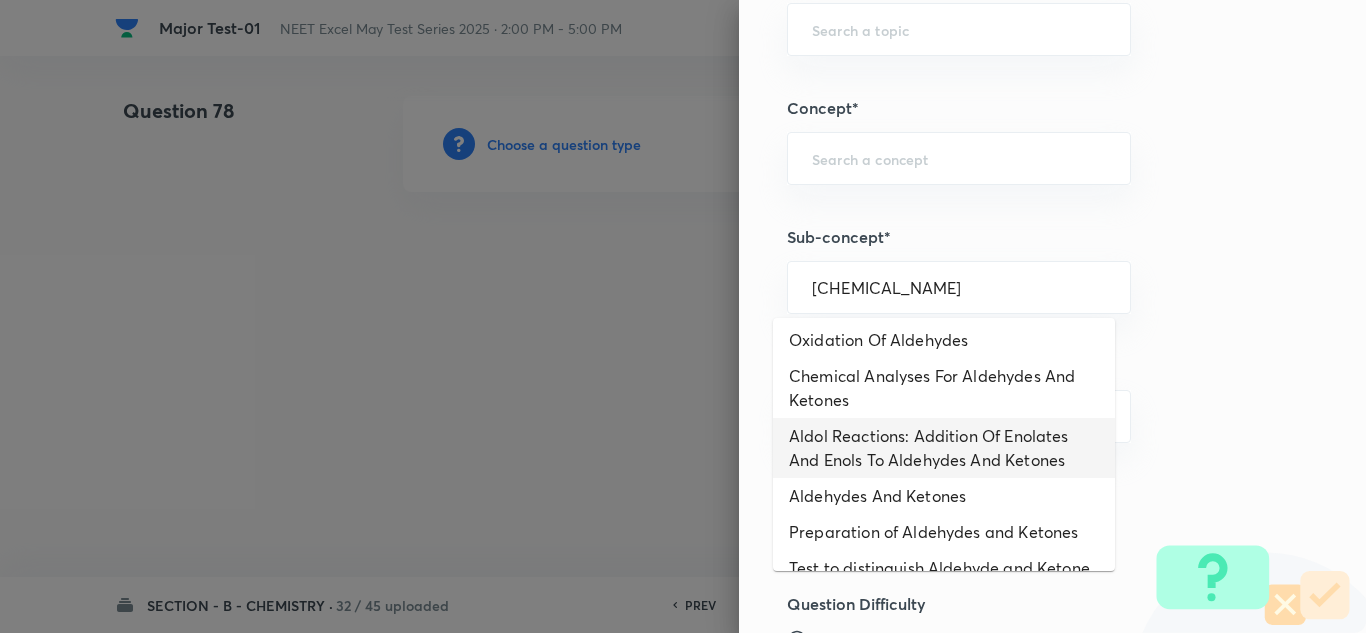 scroll, scrollTop: 147, scrollLeft: 0, axis: vertical 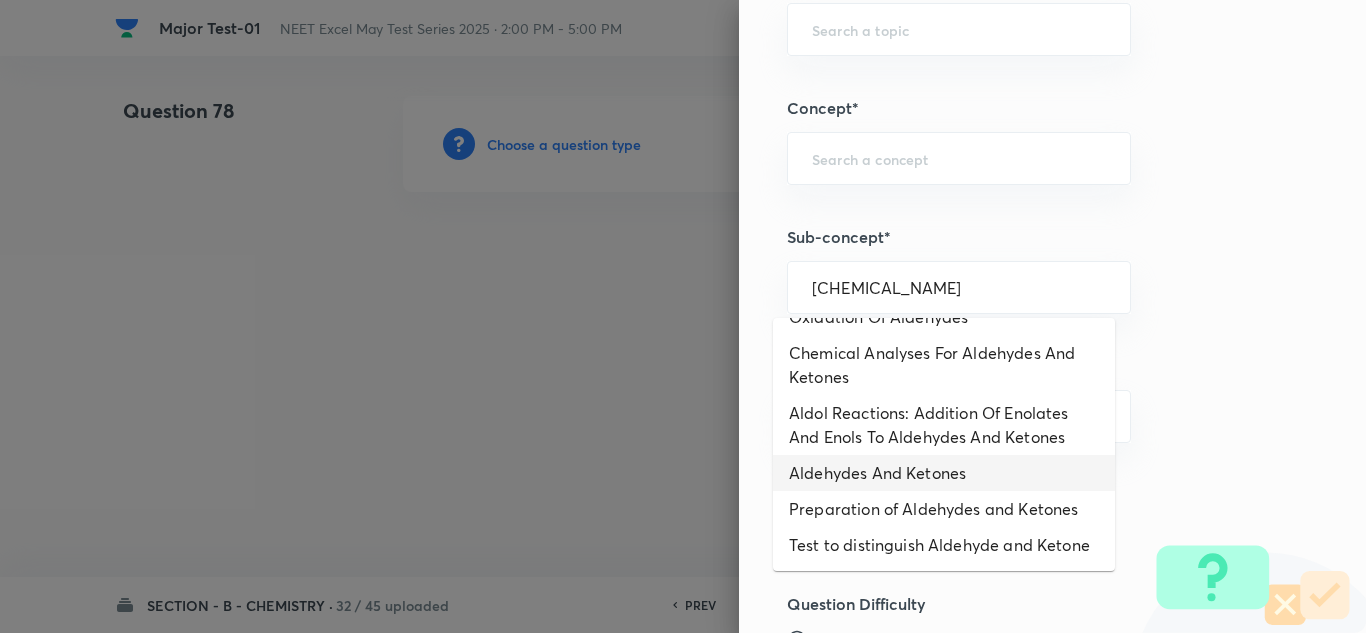 click on "Aldehydes And Ketones" at bounding box center (944, 473) 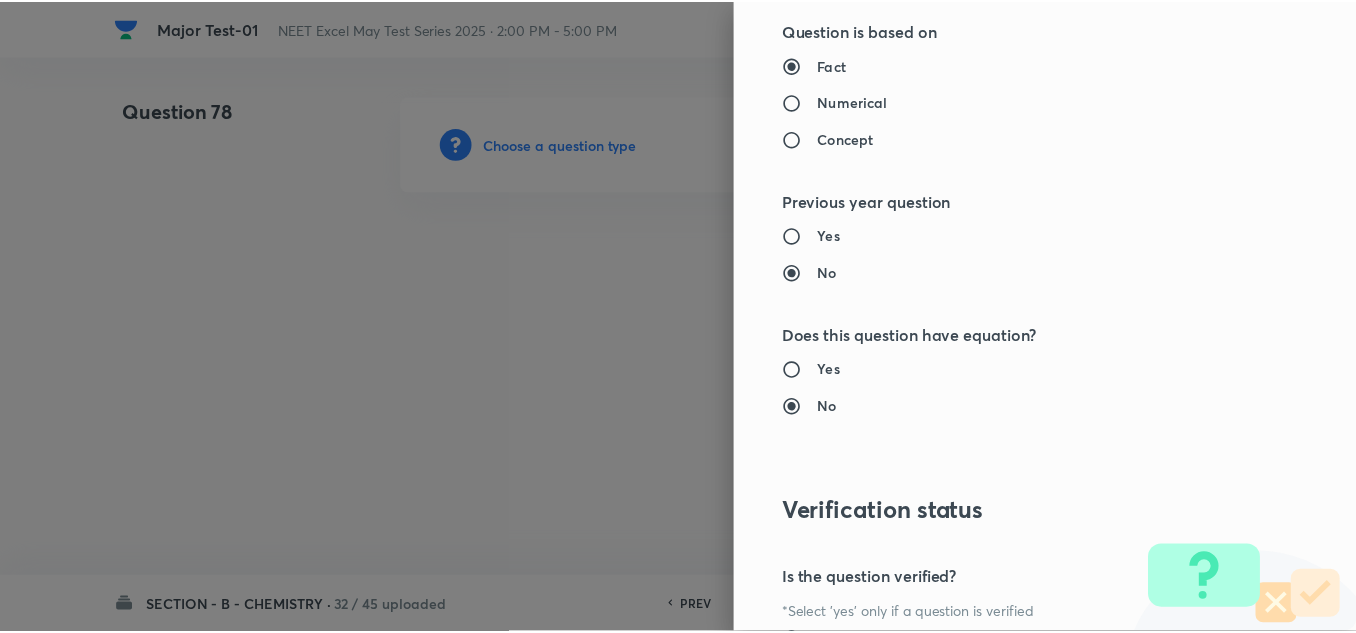 scroll, scrollTop: 2227, scrollLeft: 0, axis: vertical 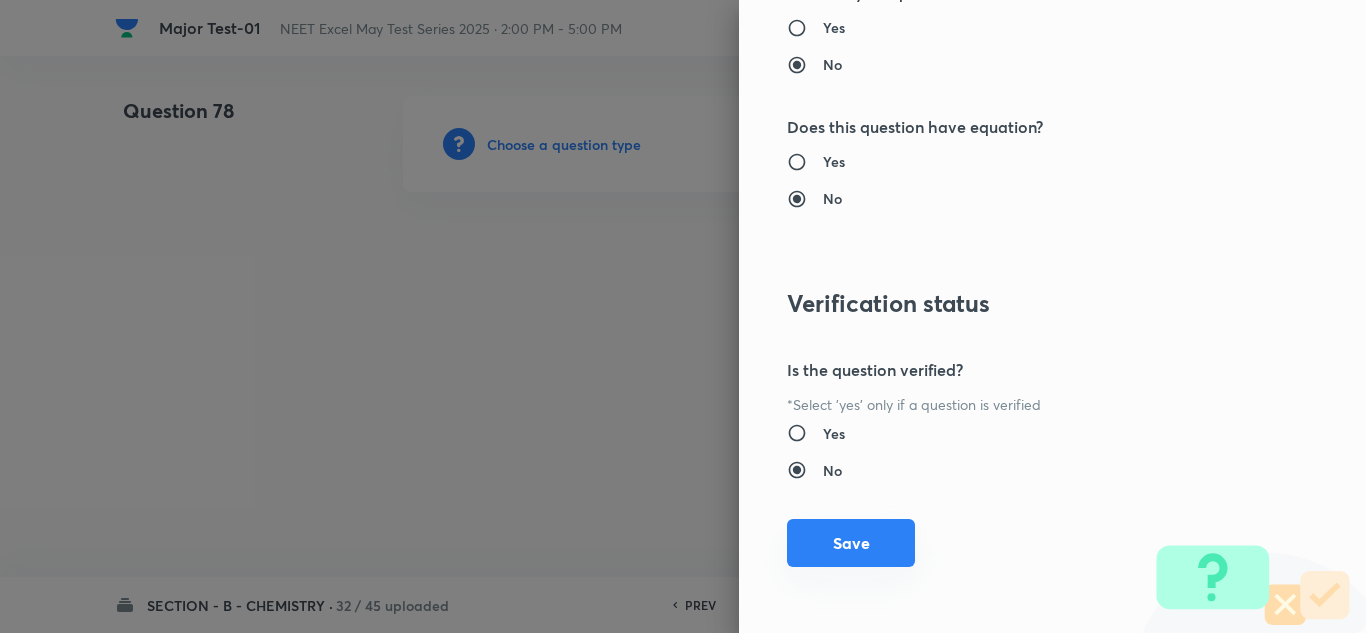 click on "Save" at bounding box center [851, 543] 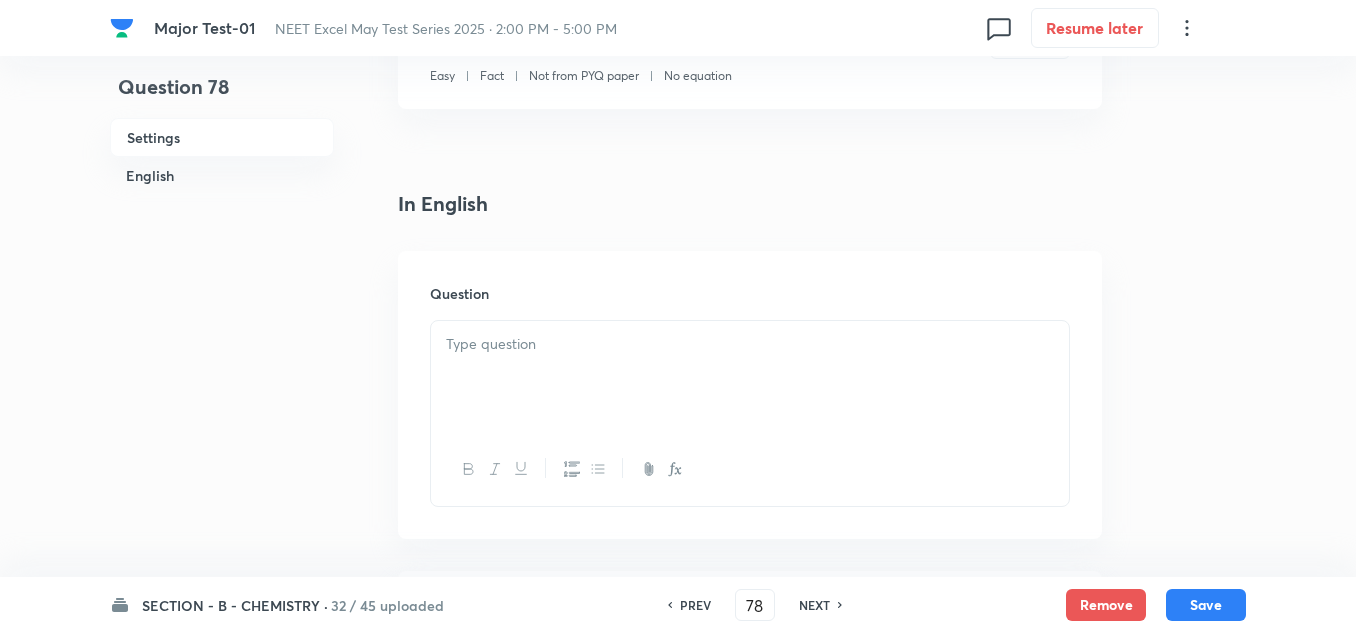 scroll, scrollTop: 400, scrollLeft: 0, axis: vertical 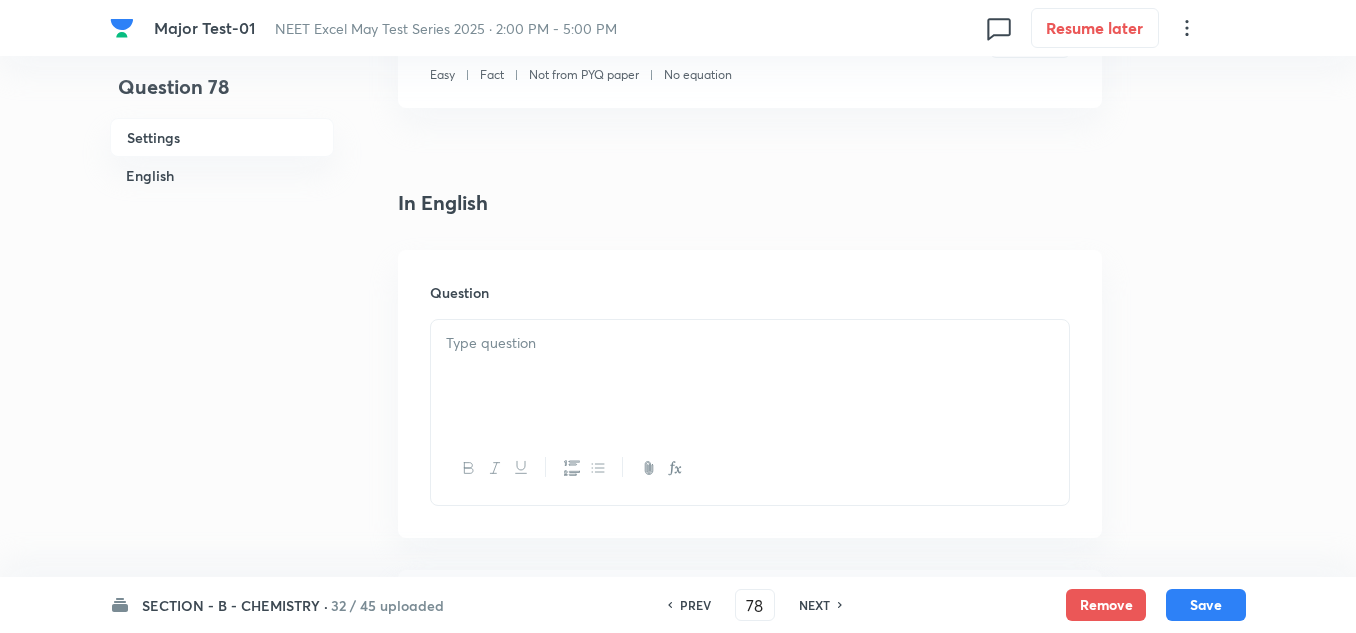 click at bounding box center [750, 376] 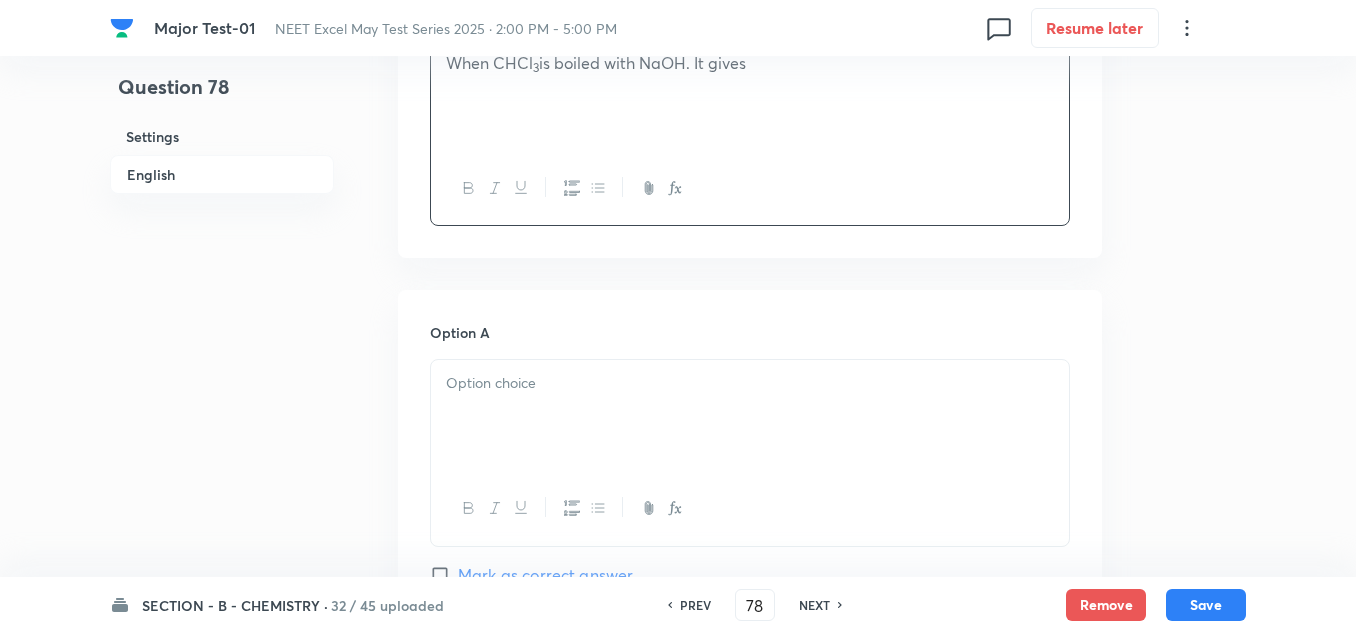 scroll, scrollTop: 700, scrollLeft: 0, axis: vertical 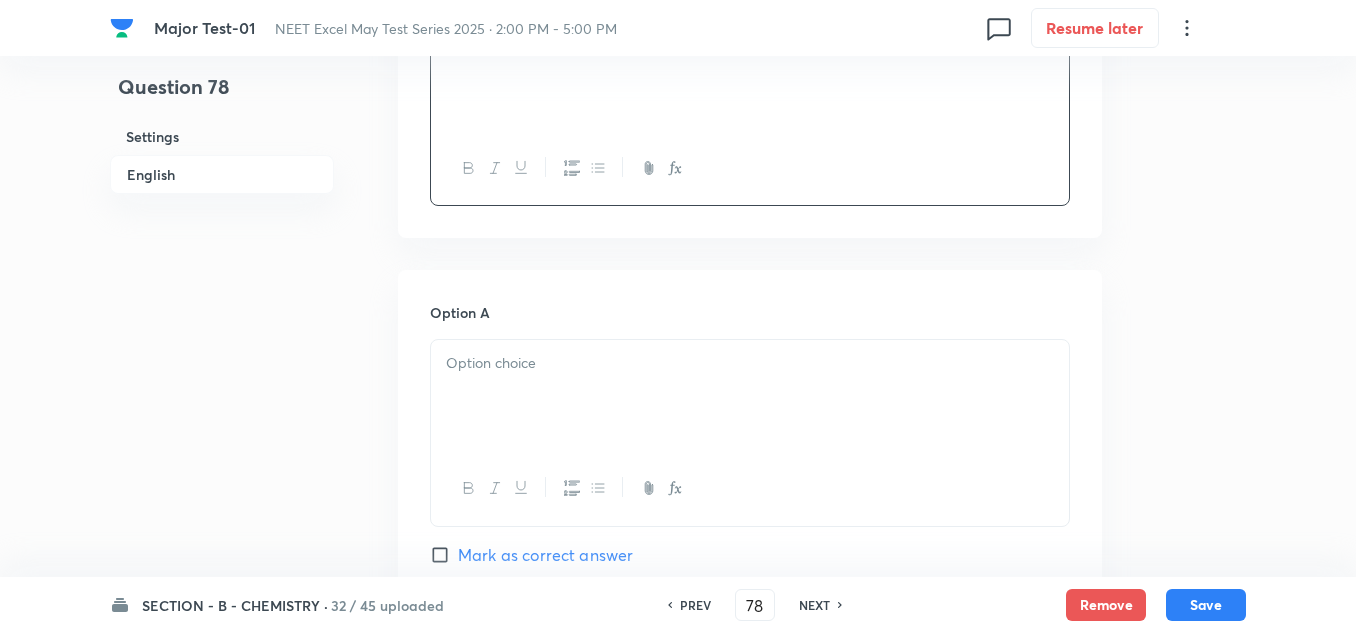 click at bounding box center [750, 396] 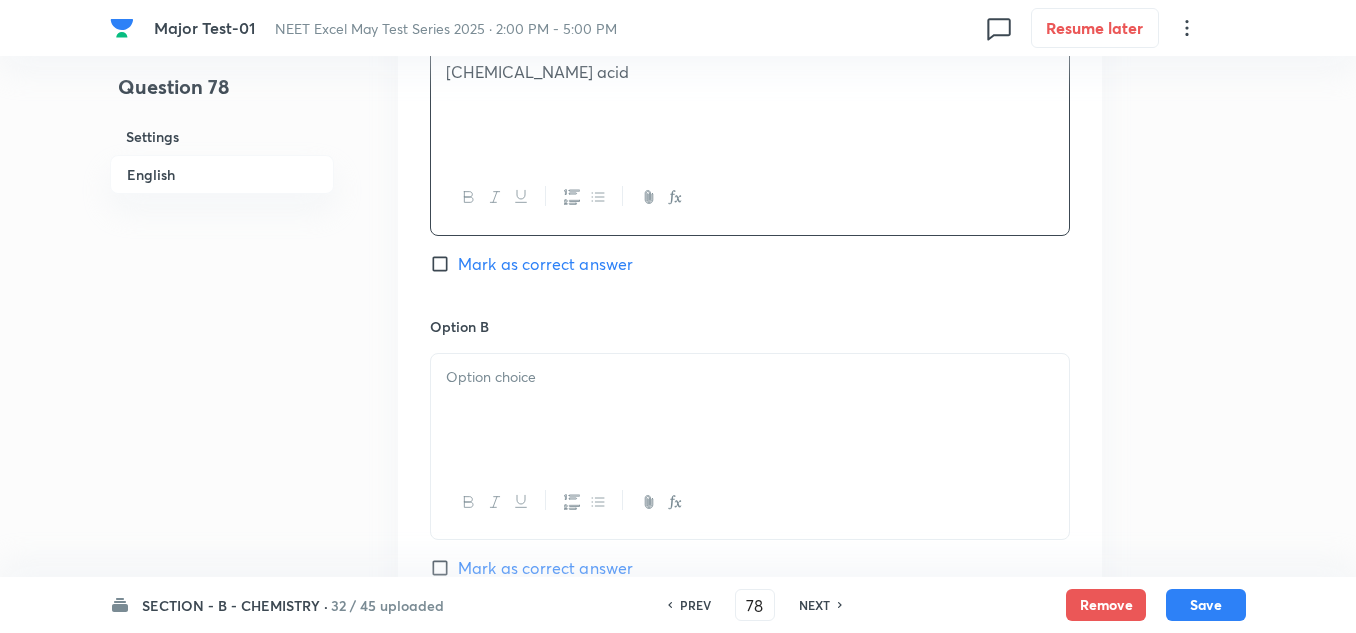 scroll, scrollTop: 1000, scrollLeft: 0, axis: vertical 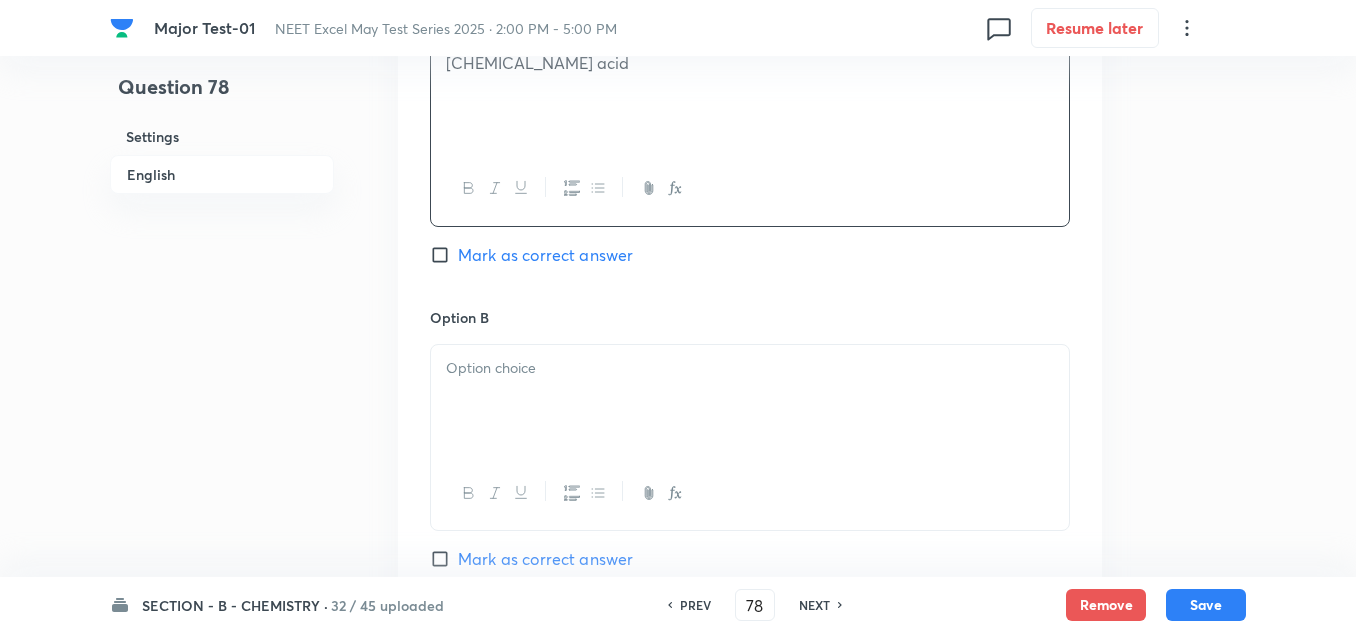 click at bounding box center [750, 401] 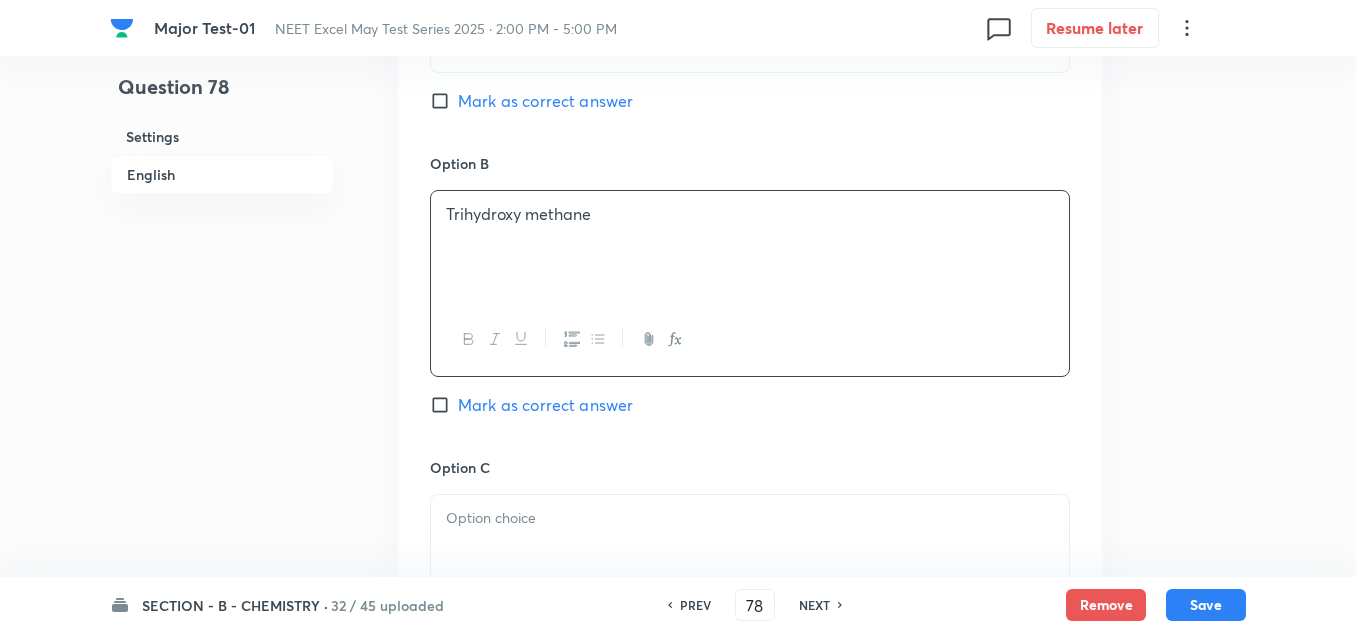 scroll, scrollTop: 1300, scrollLeft: 0, axis: vertical 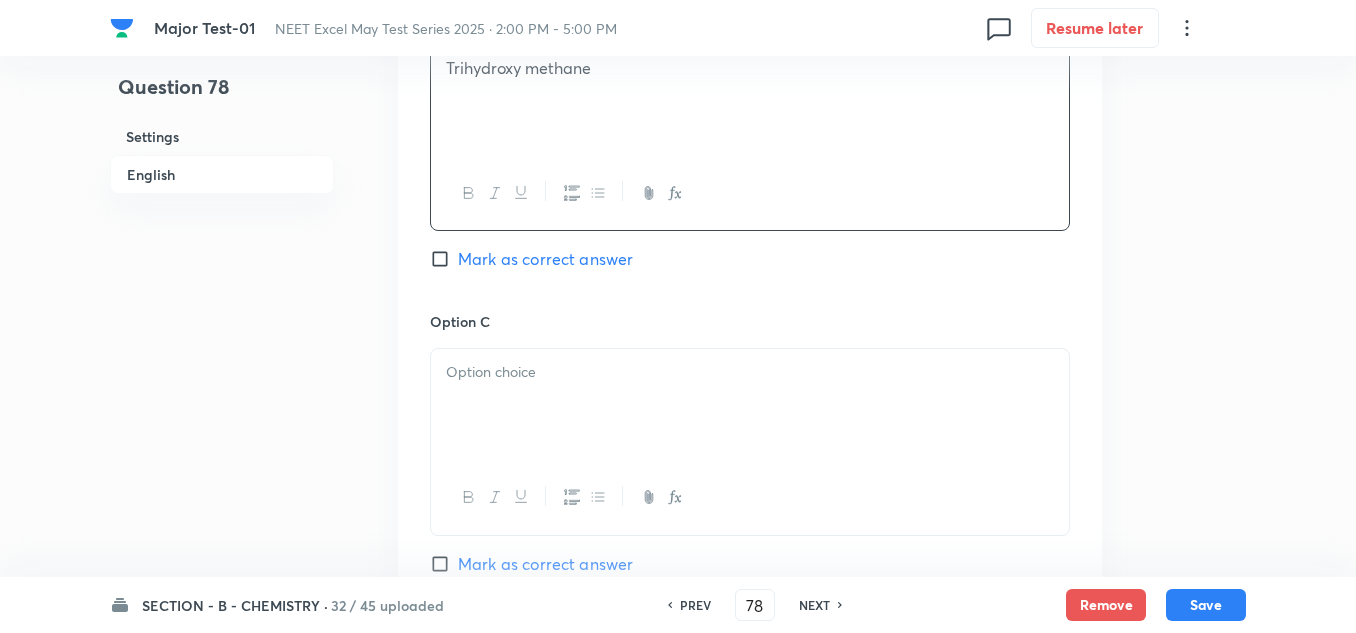 click at bounding box center (750, 405) 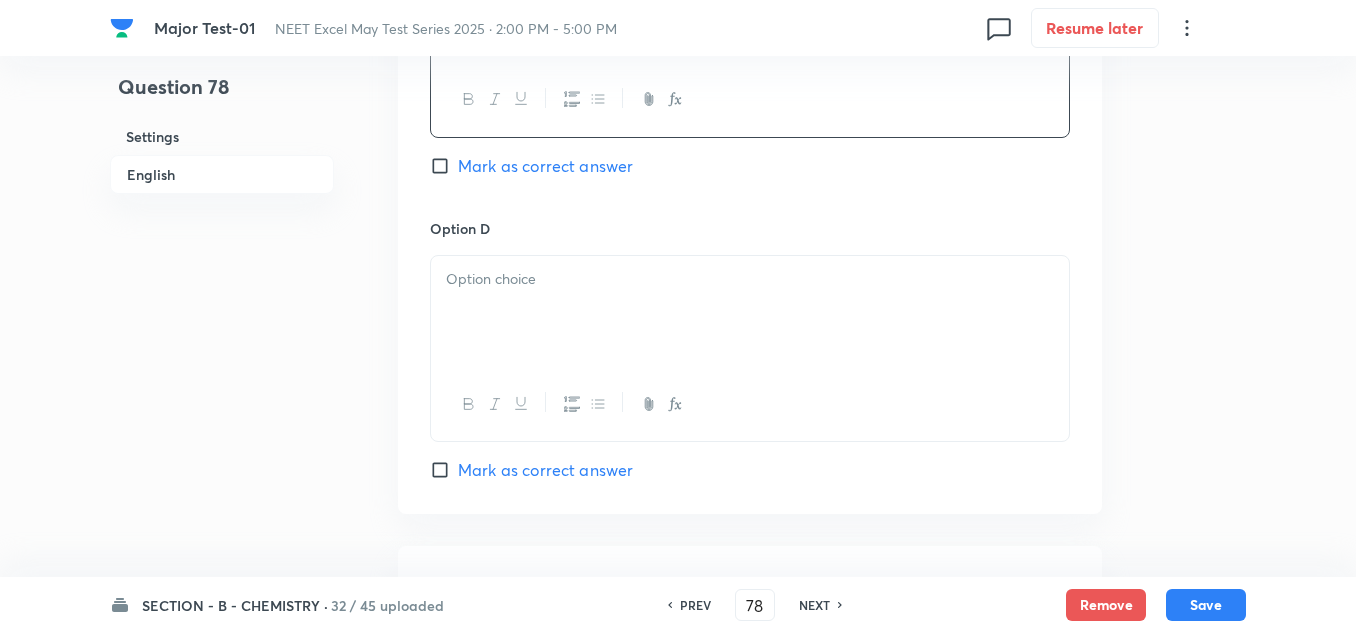 scroll, scrollTop: 1700, scrollLeft: 0, axis: vertical 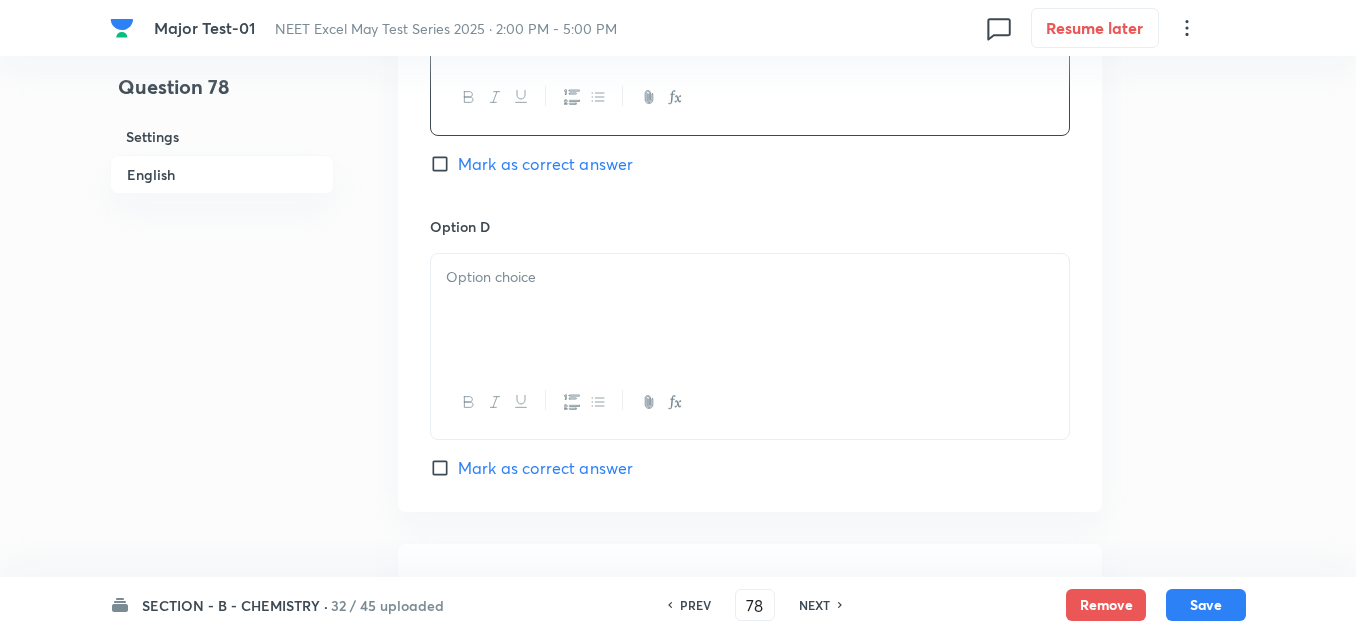 click at bounding box center [750, 310] 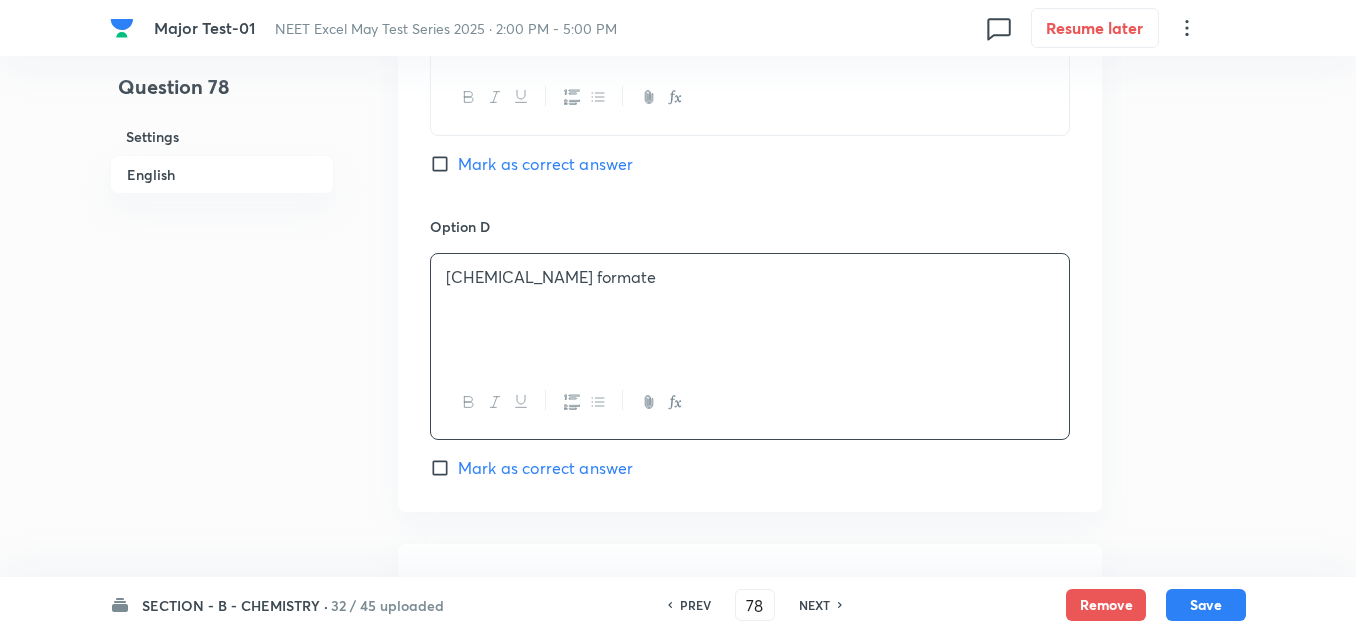 click on "Option A Formic acid Mark as correct answer Option B Trihydroxy methane Mark as correct answer Option C Acetylene Mark as correct answer Option D Sodium formate Mark as correct answer" at bounding box center (750, -109) 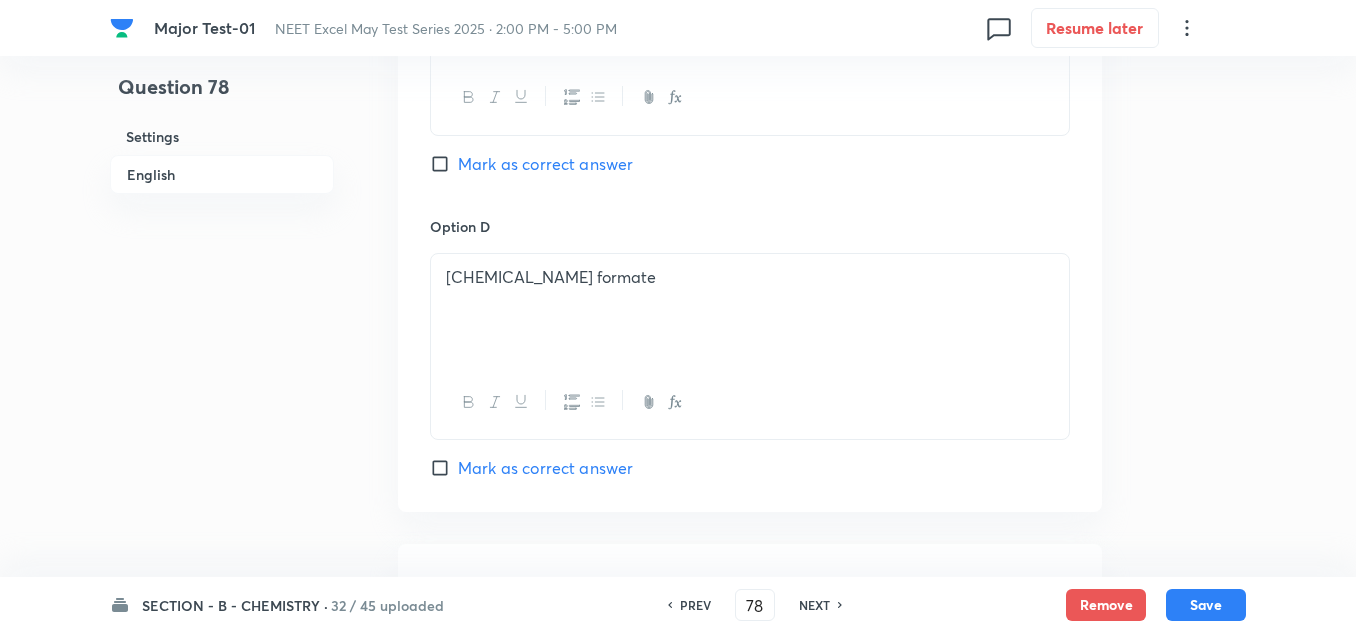 click on "Mark as correct answer" at bounding box center (545, 468) 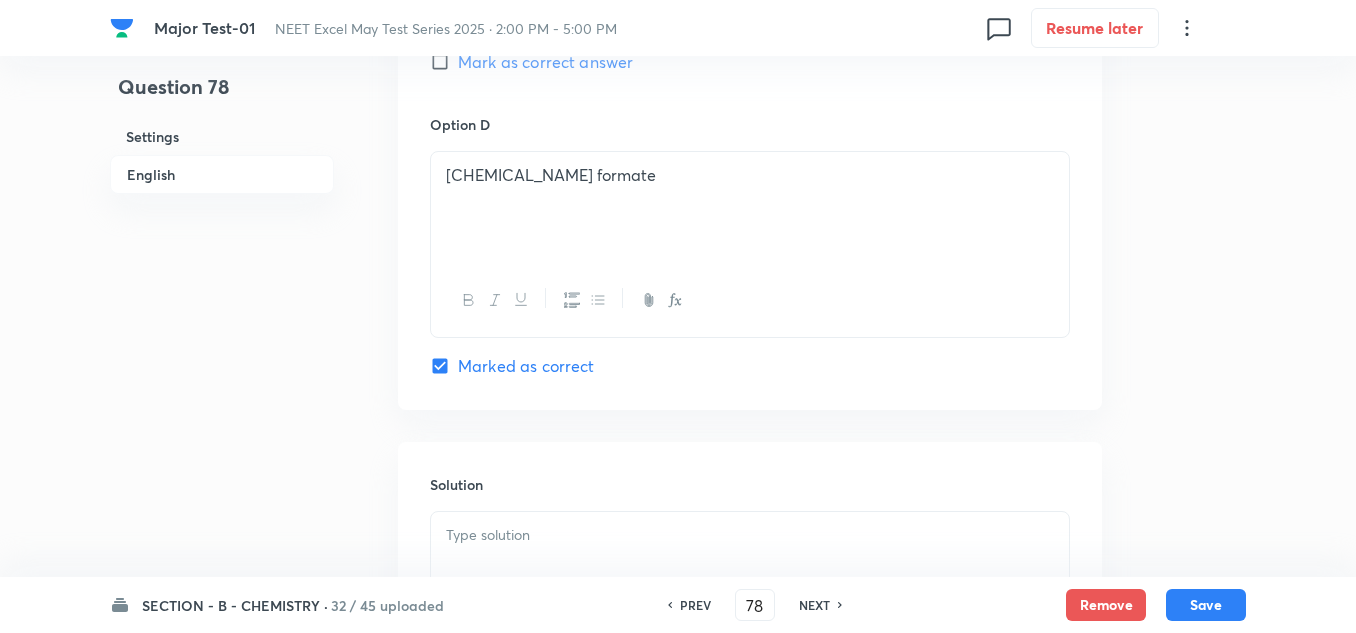 scroll, scrollTop: 1900, scrollLeft: 0, axis: vertical 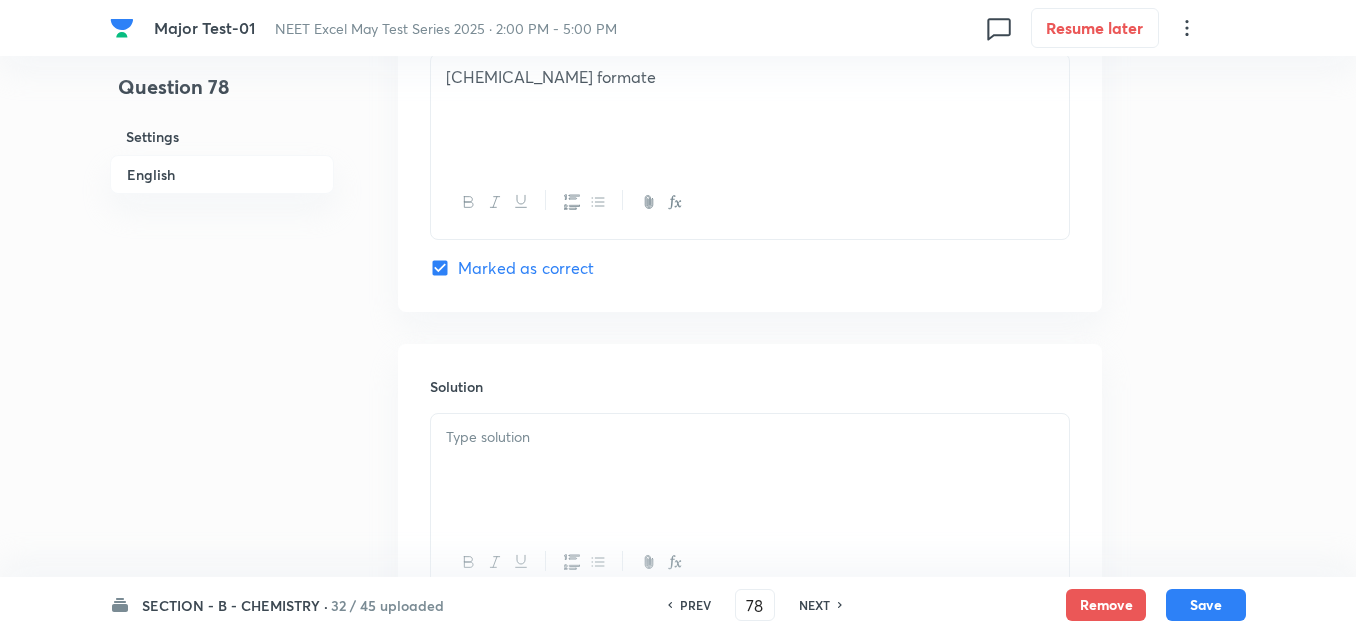 click at bounding box center (750, 437) 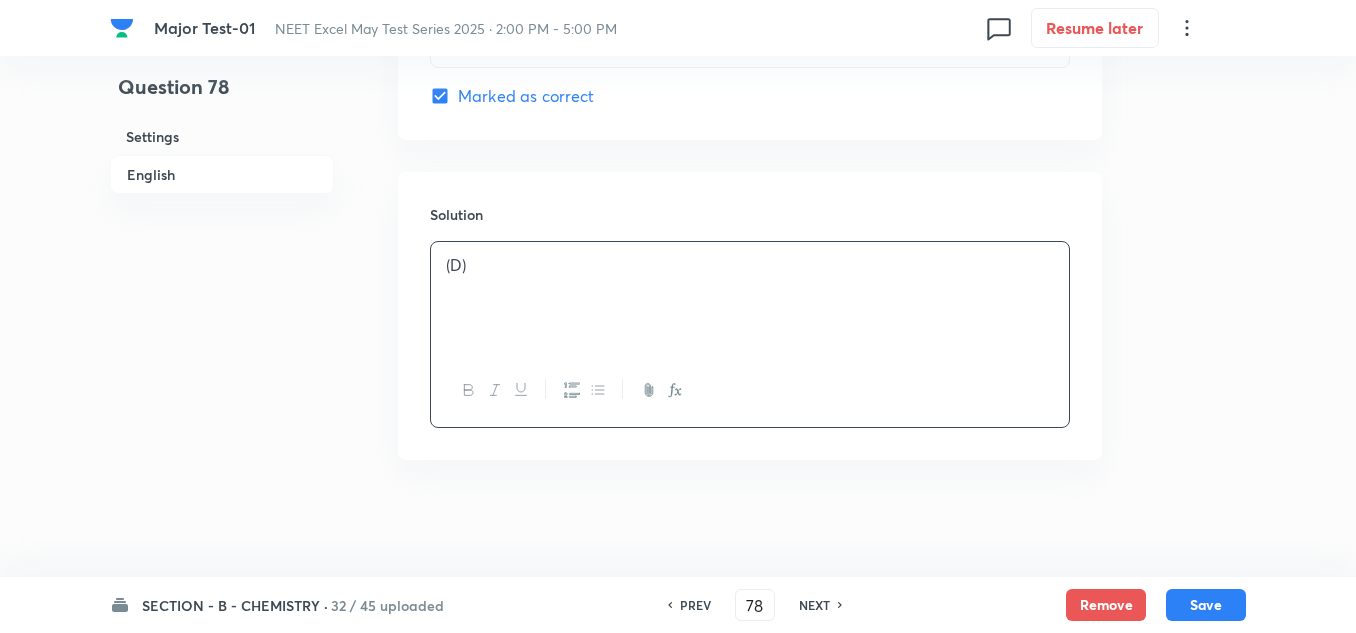 scroll, scrollTop: 2075, scrollLeft: 0, axis: vertical 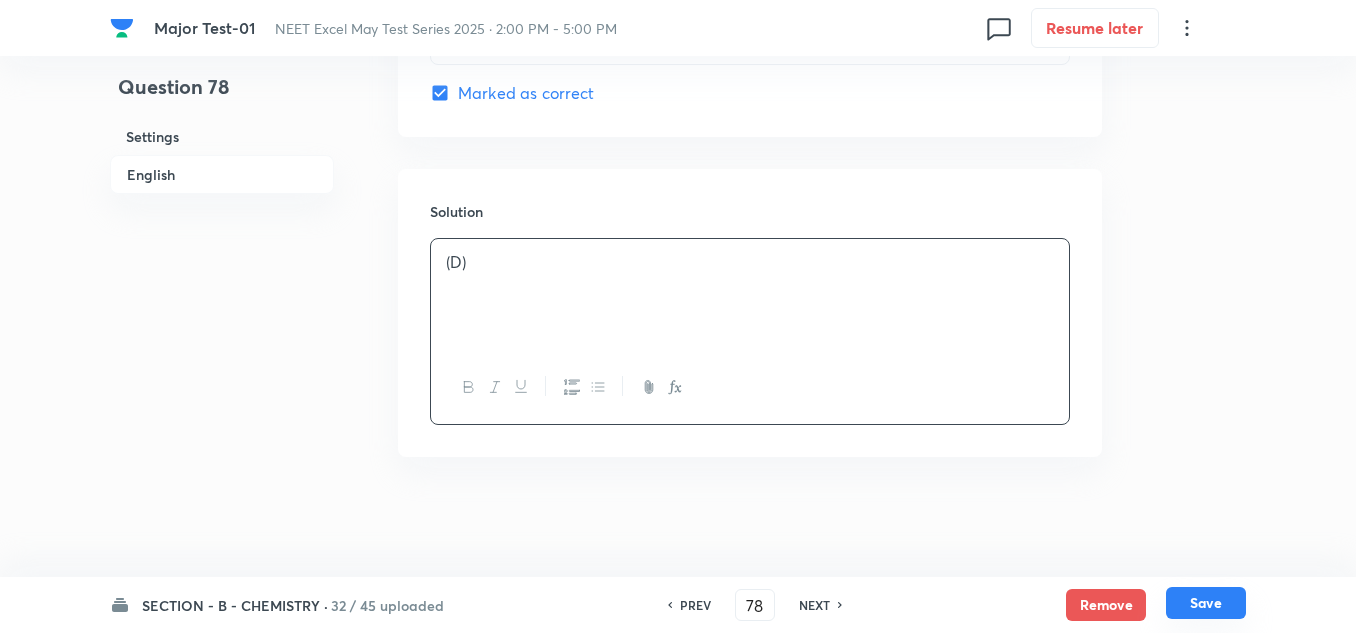 click on "Save" at bounding box center (1206, 603) 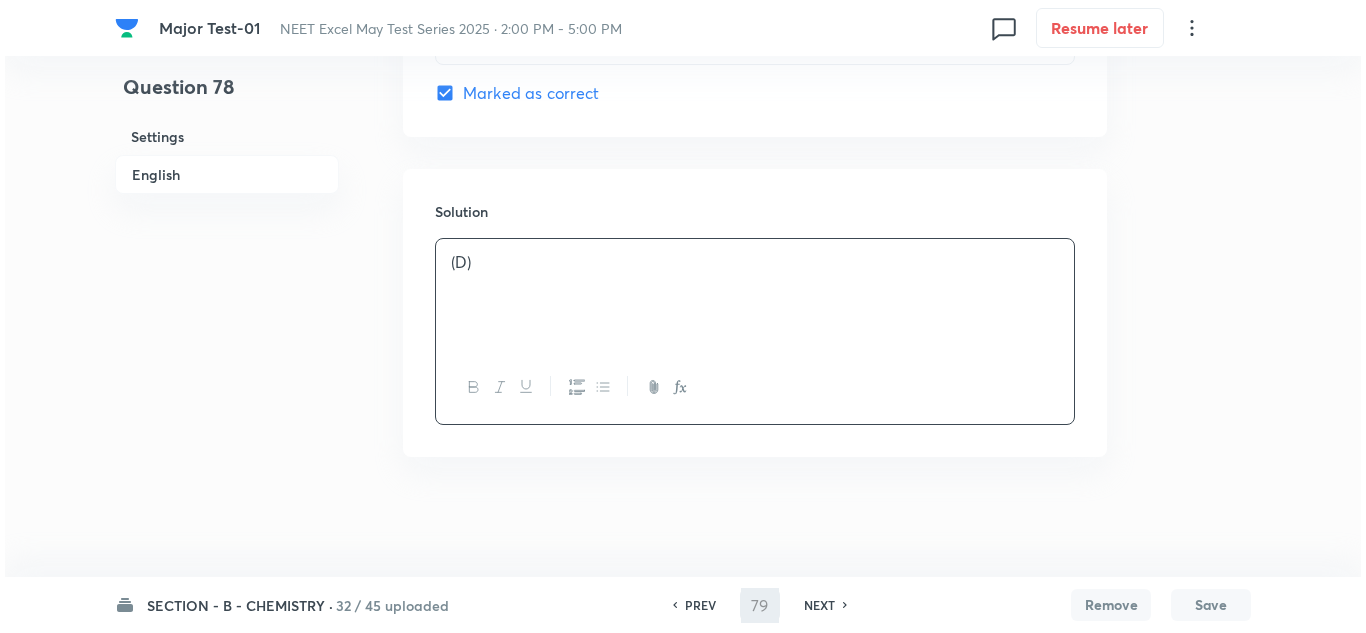 scroll, scrollTop: 0, scrollLeft: 0, axis: both 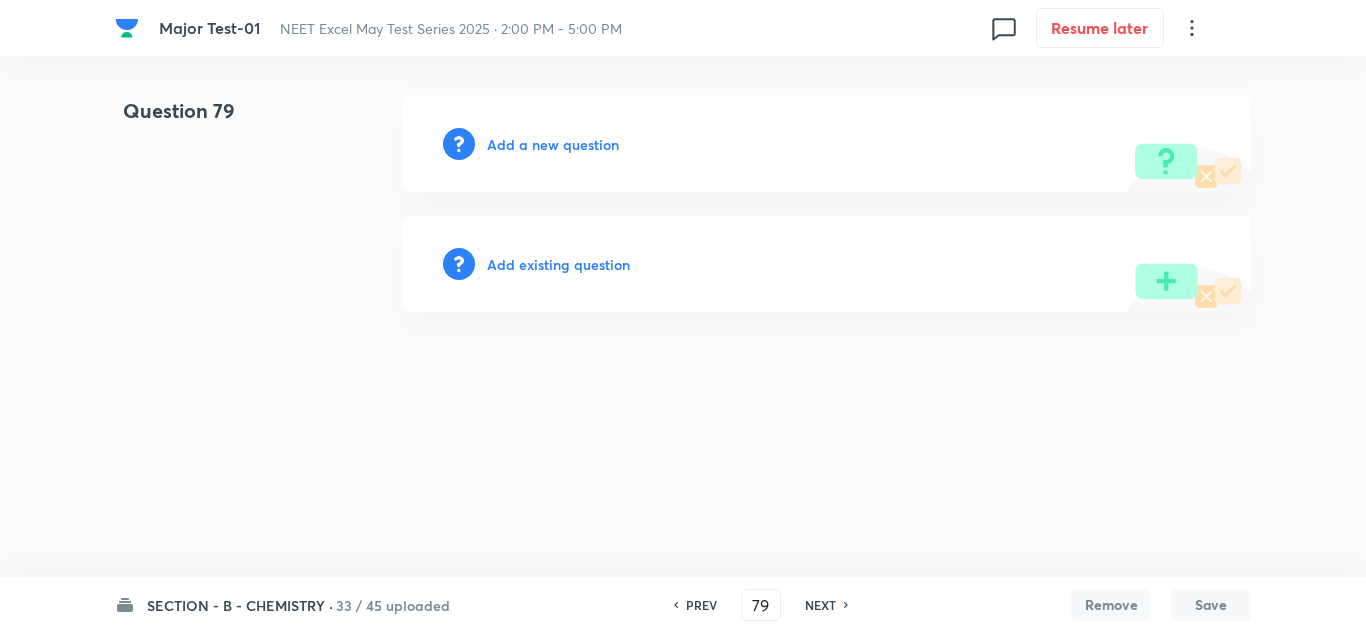click on "Add a new question" at bounding box center (553, 144) 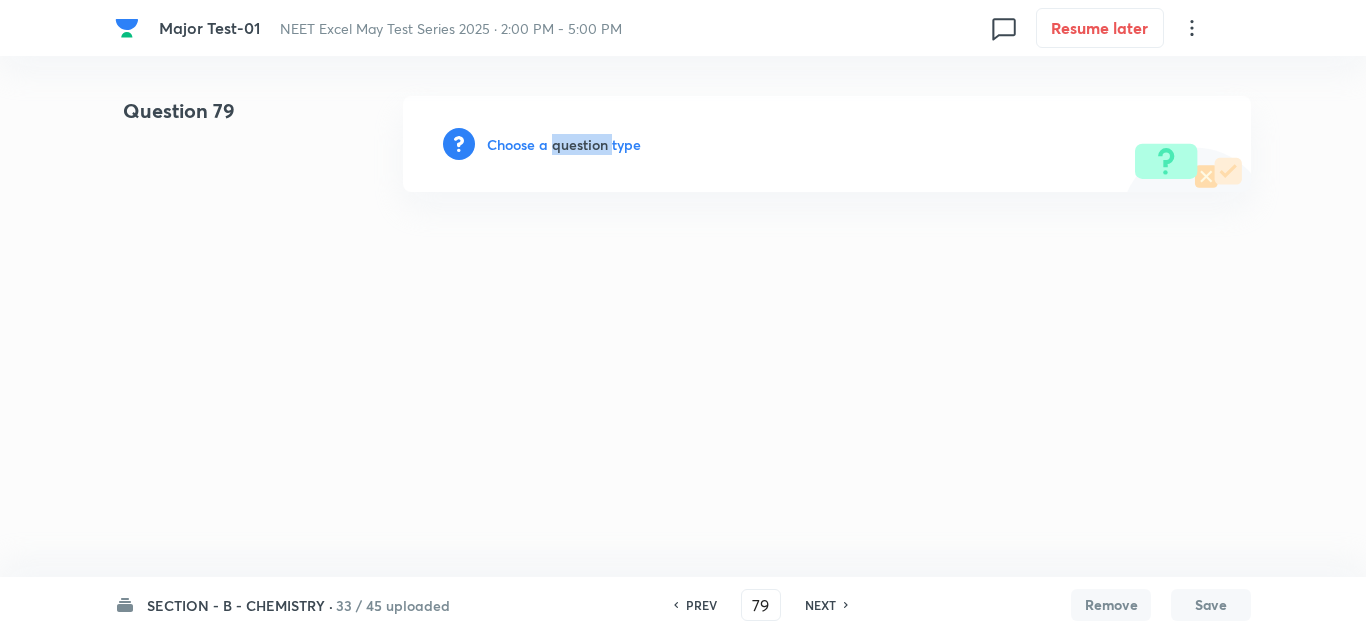click on "Choose a question type" at bounding box center [564, 144] 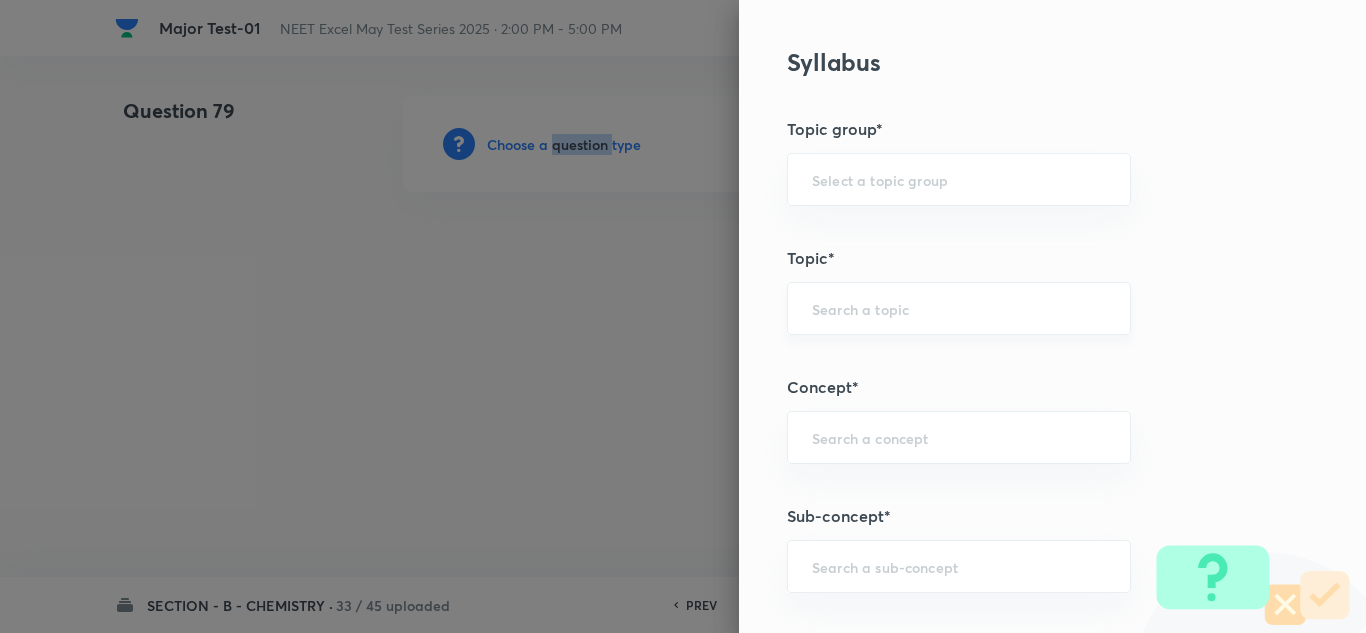scroll, scrollTop: 1200, scrollLeft: 0, axis: vertical 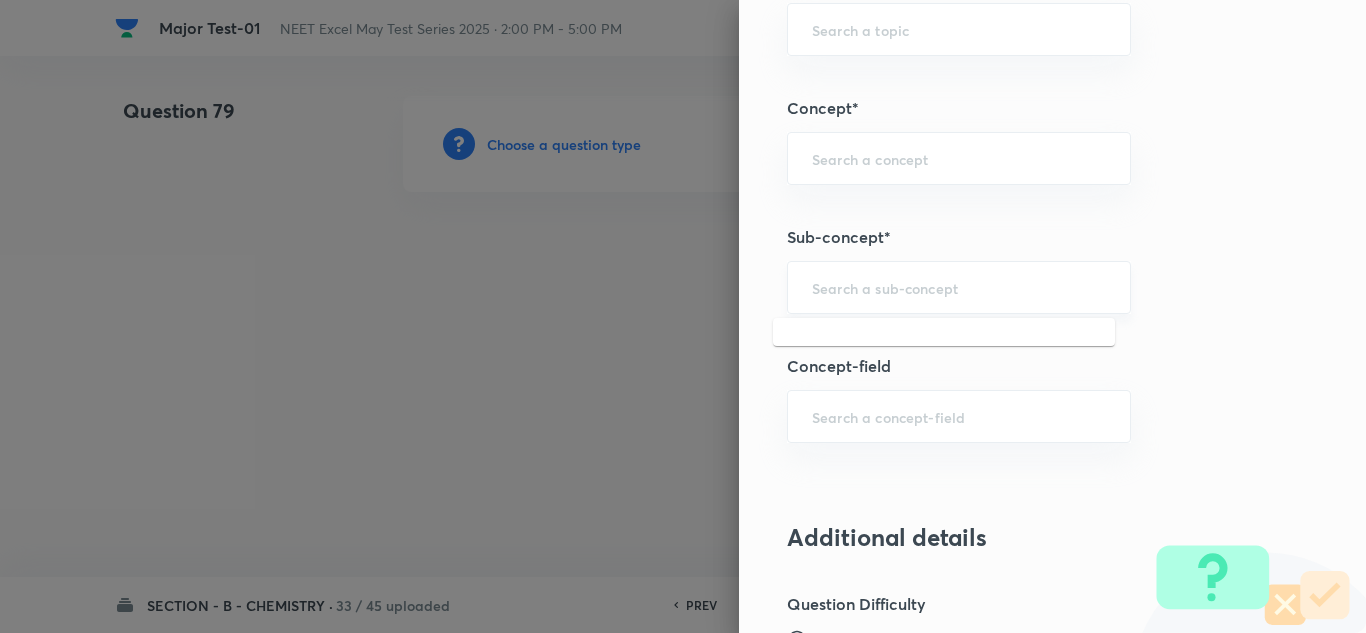 click at bounding box center [959, 287] 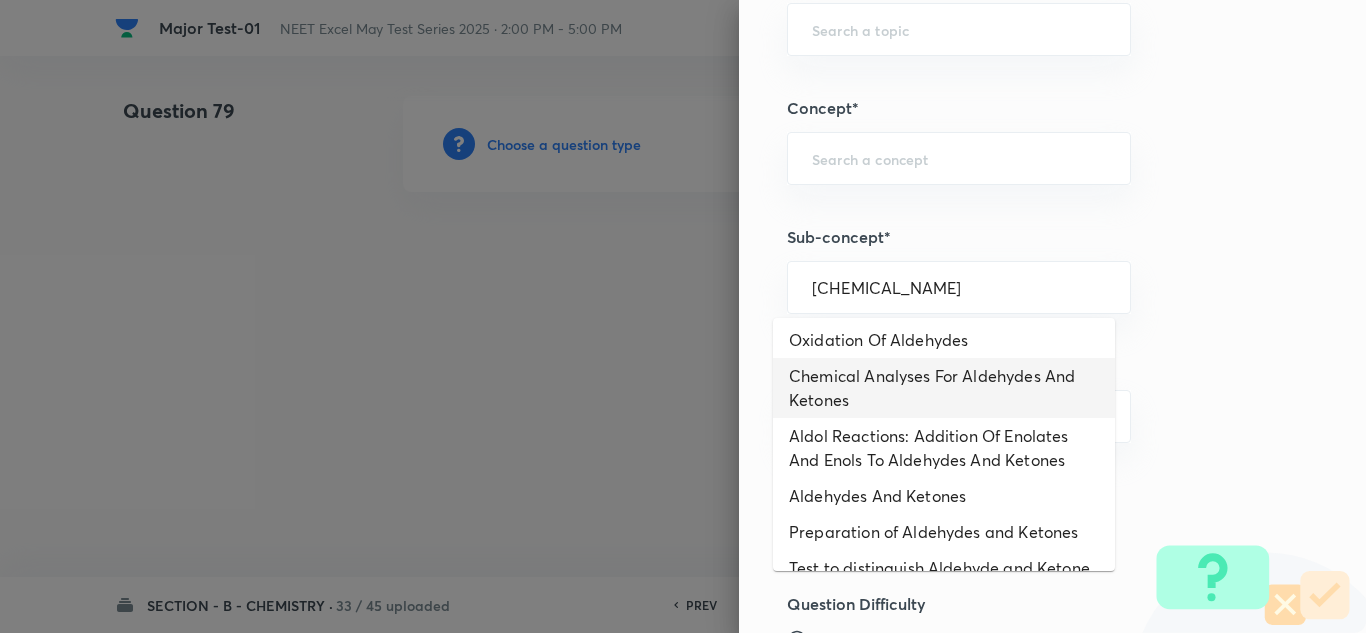 scroll, scrollTop: 147, scrollLeft: 0, axis: vertical 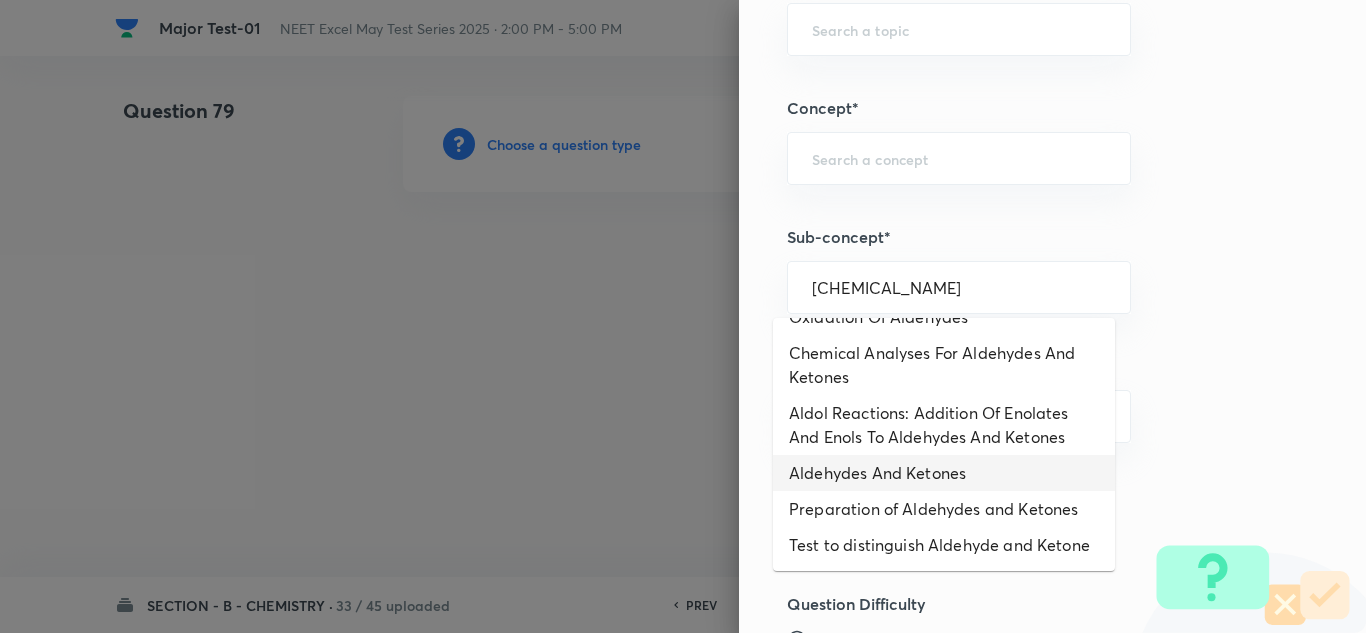 click on "Aldehydes And Ketones" at bounding box center [944, 473] 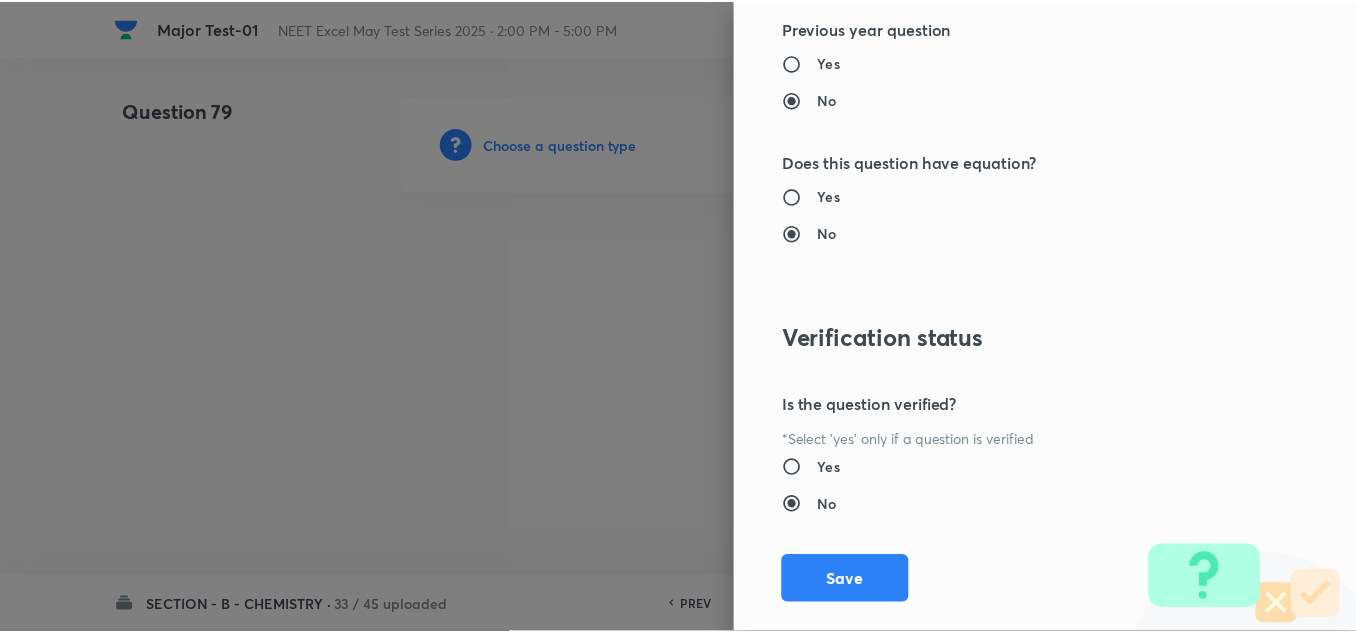 scroll, scrollTop: 2200, scrollLeft: 0, axis: vertical 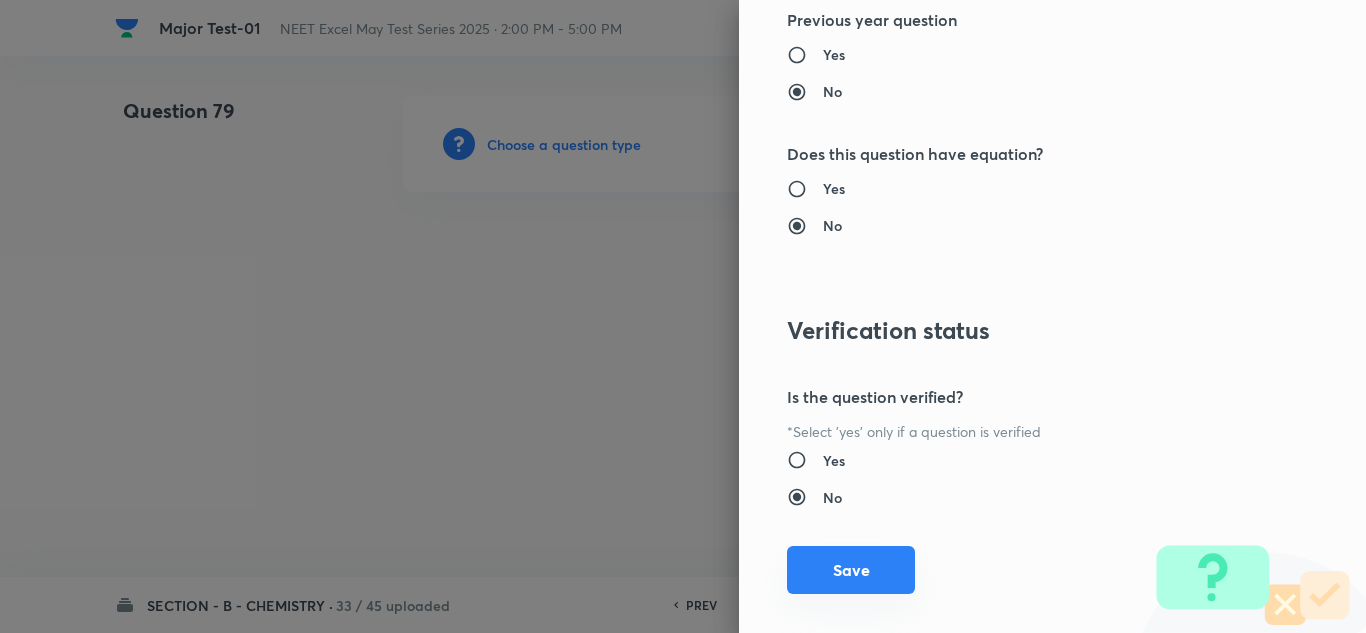 click on "Save" at bounding box center [851, 570] 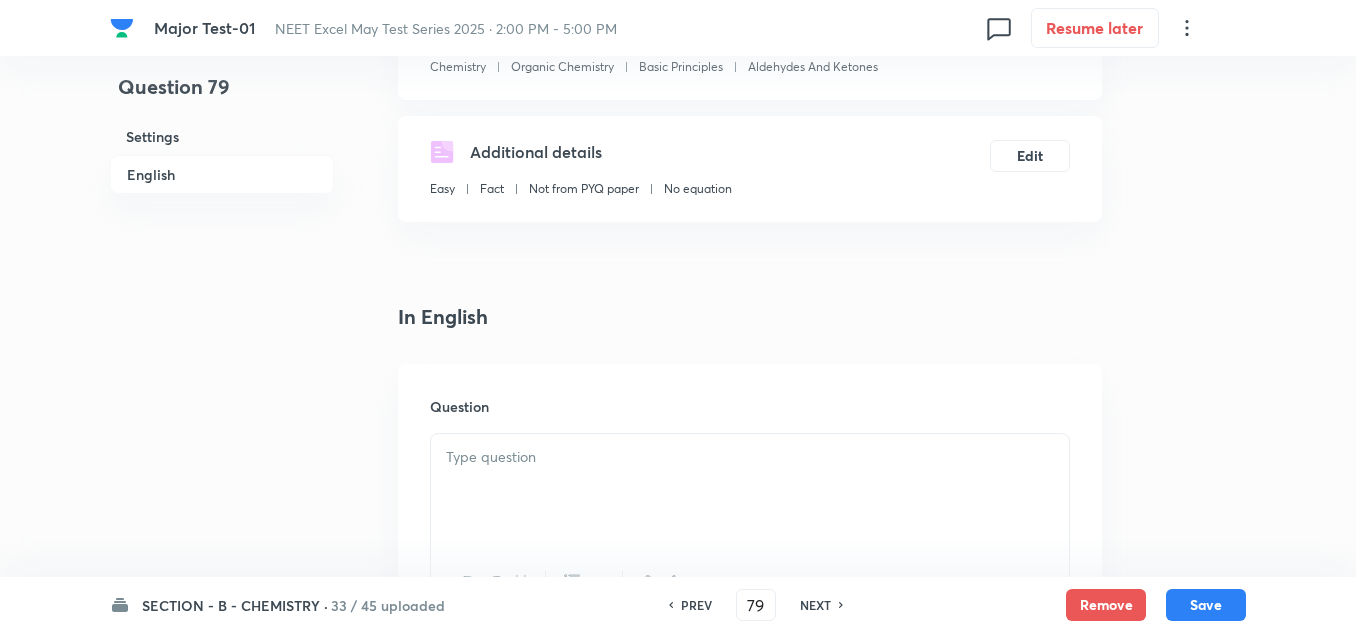 scroll, scrollTop: 600, scrollLeft: 0, axis: vertical 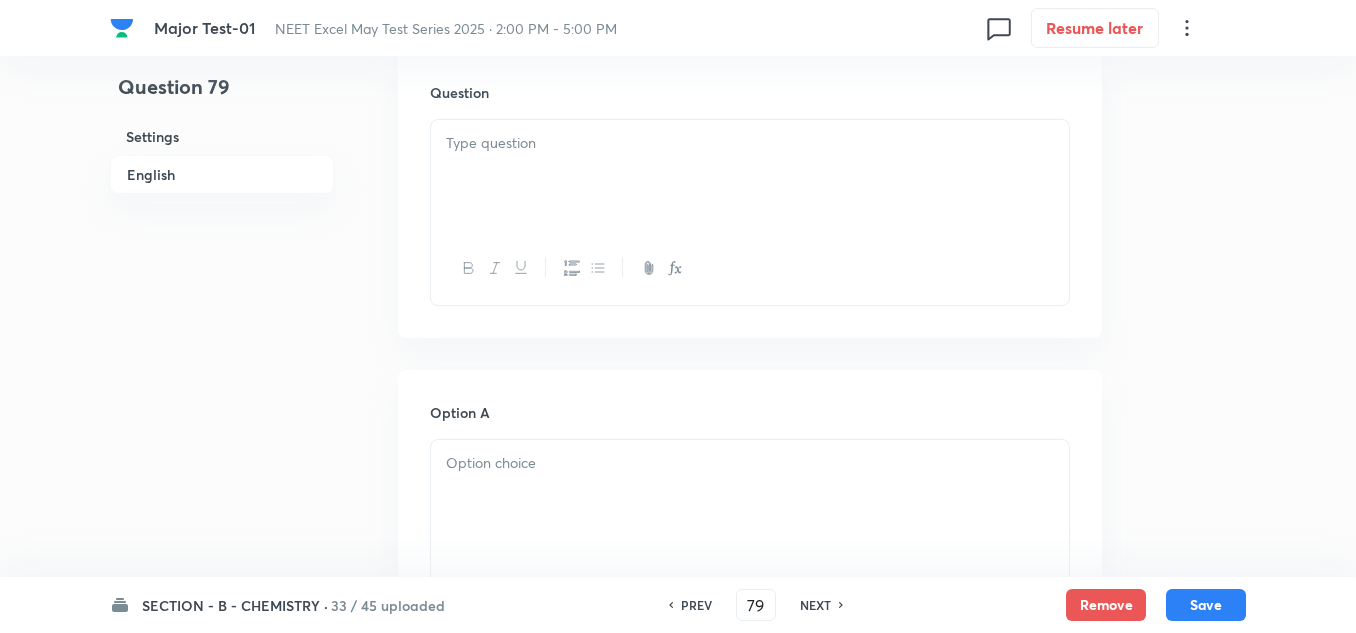 click at bounding box center (750, 176) 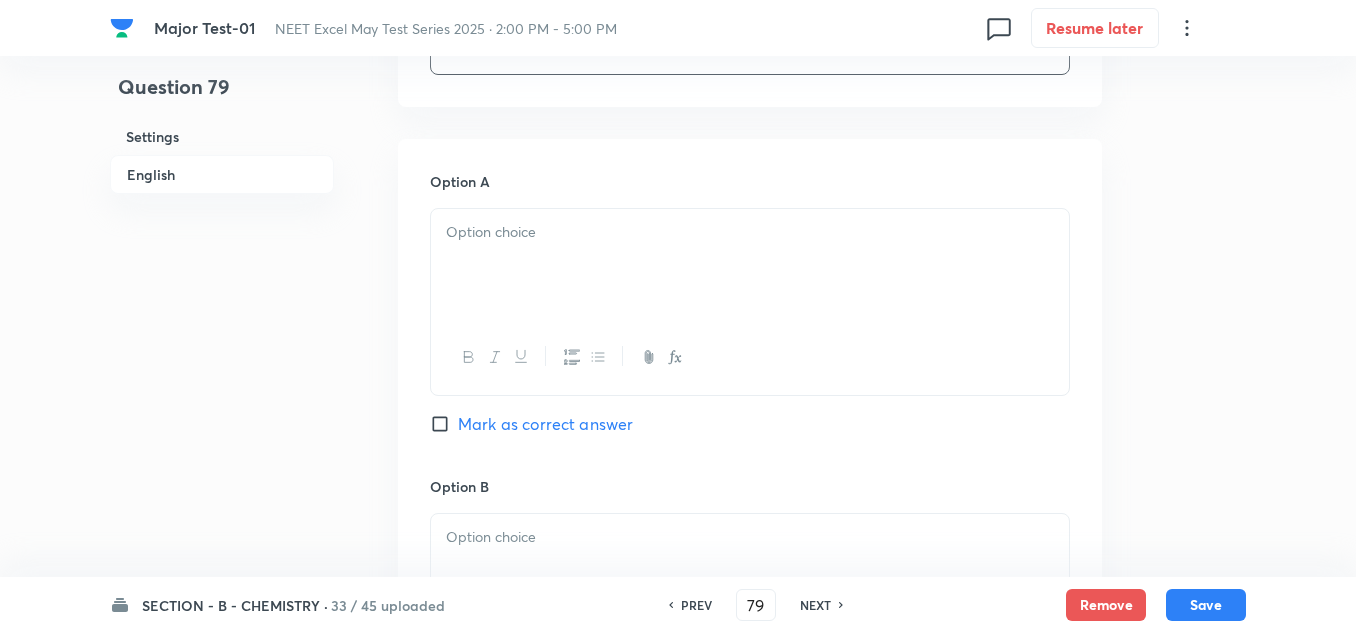 scroll, scrollTop: 900, scrollLeft: 0, axis: vertical 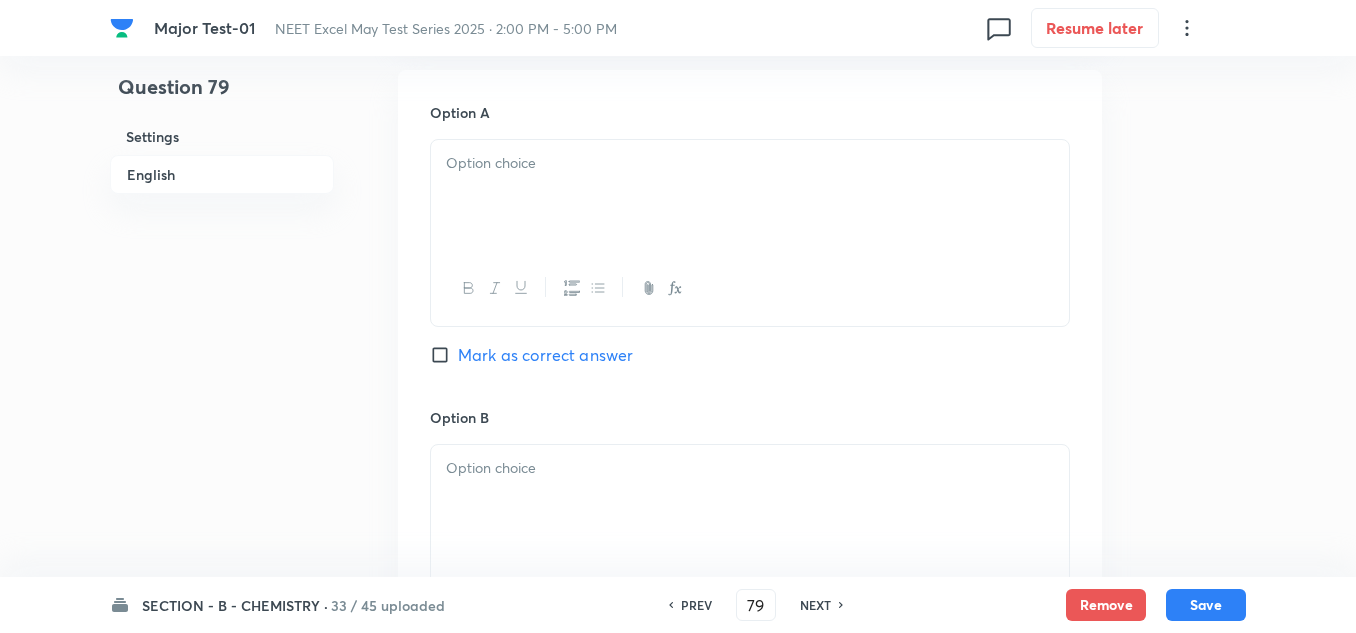 click at bounding box center (750, 196) 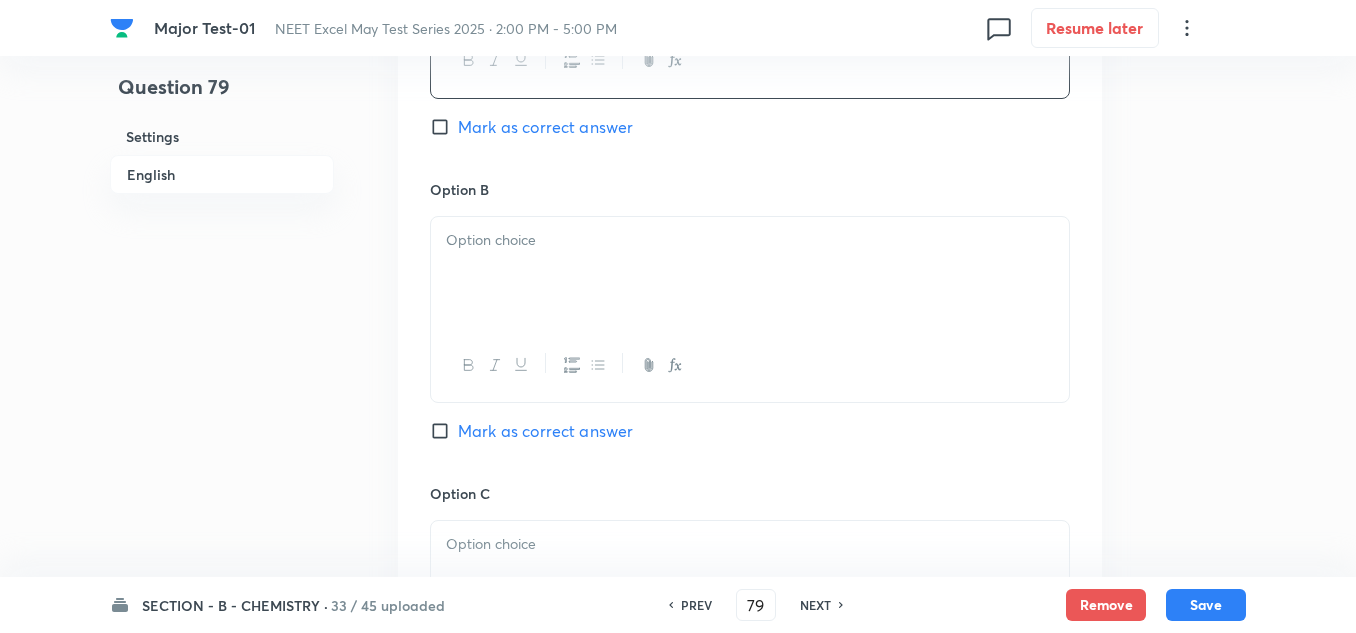 scroll, scrollTop: 1200, scrollLeft: 0, axis: vertical 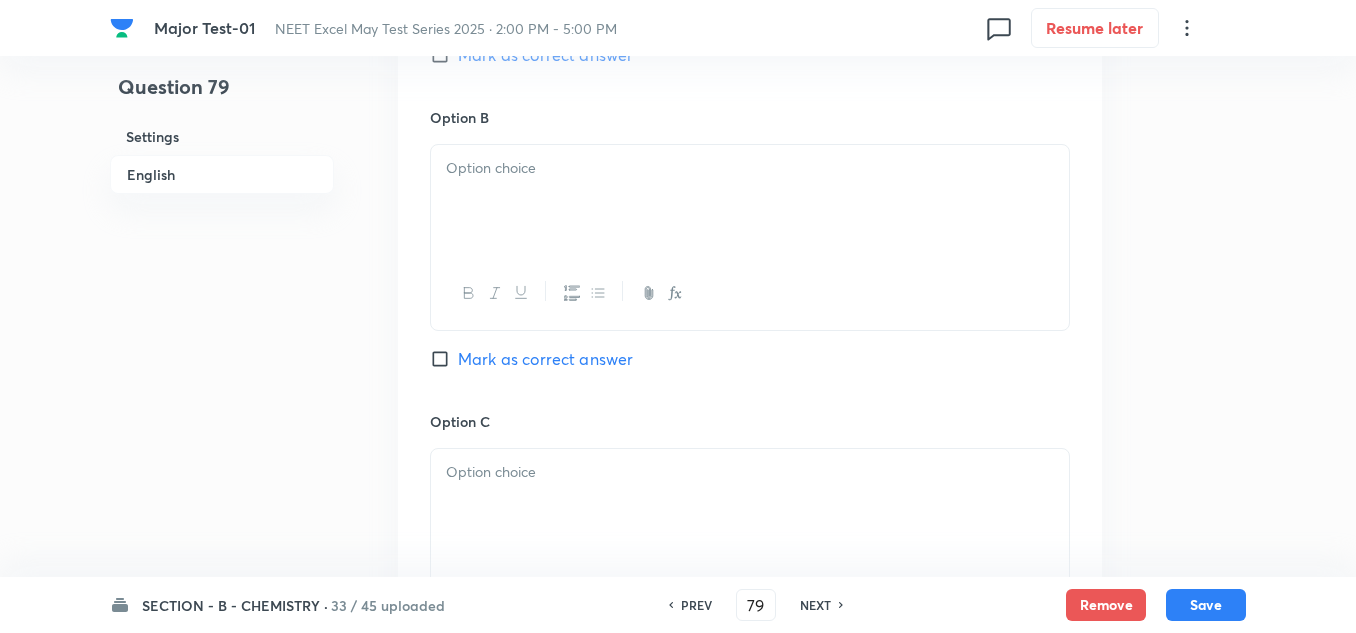 click at bounding box center (750, 201) 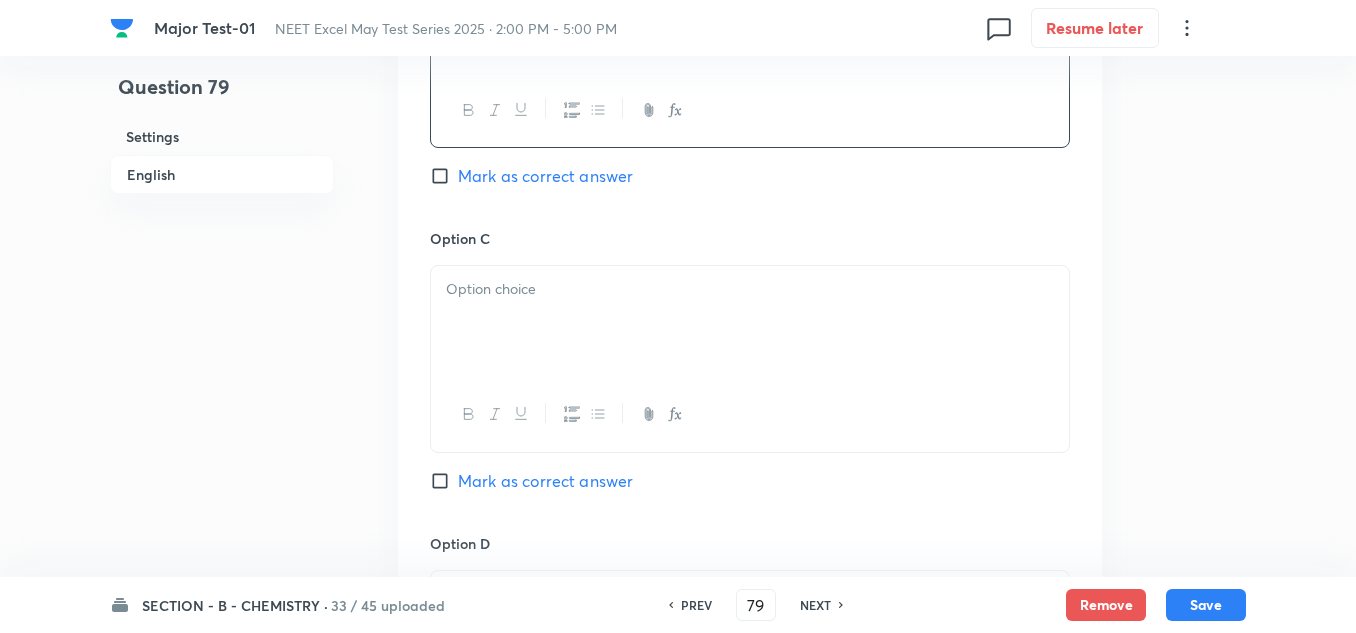 scroll, scrollTop: 1400, scrollLeft: 0, axis: vertical 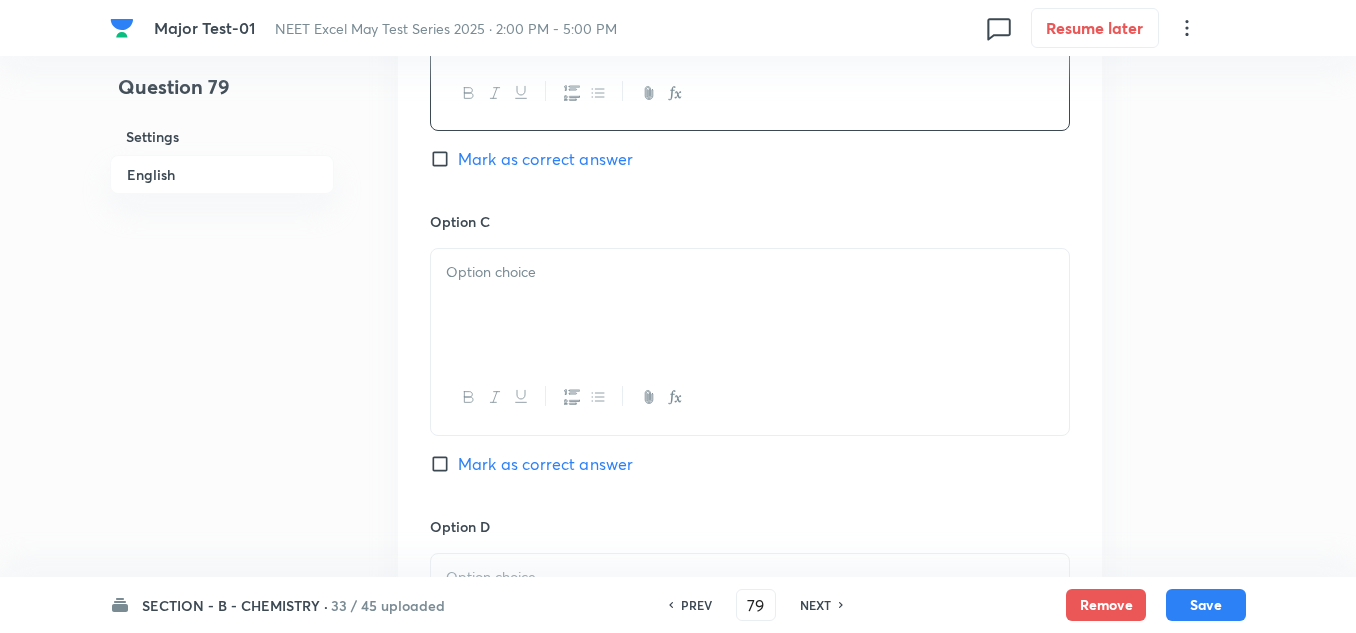 click at bounding box center [750, 305] 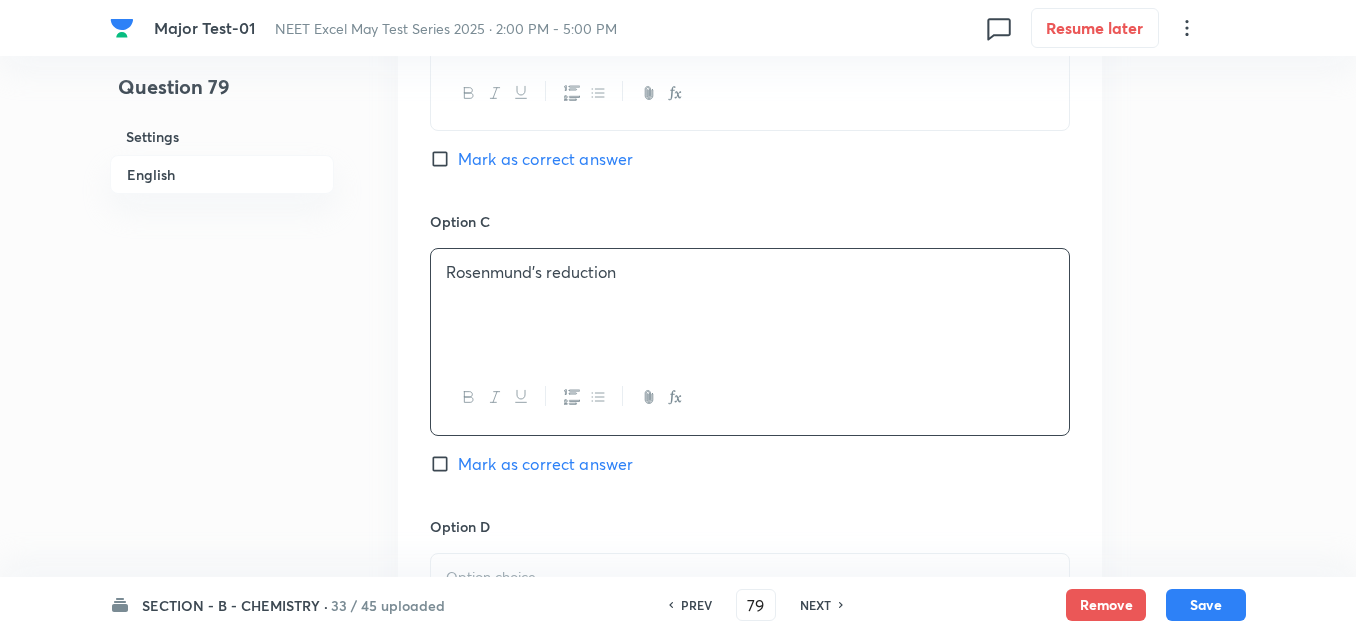 click on "Mark as correct answer" at bounding box center (545, 464) 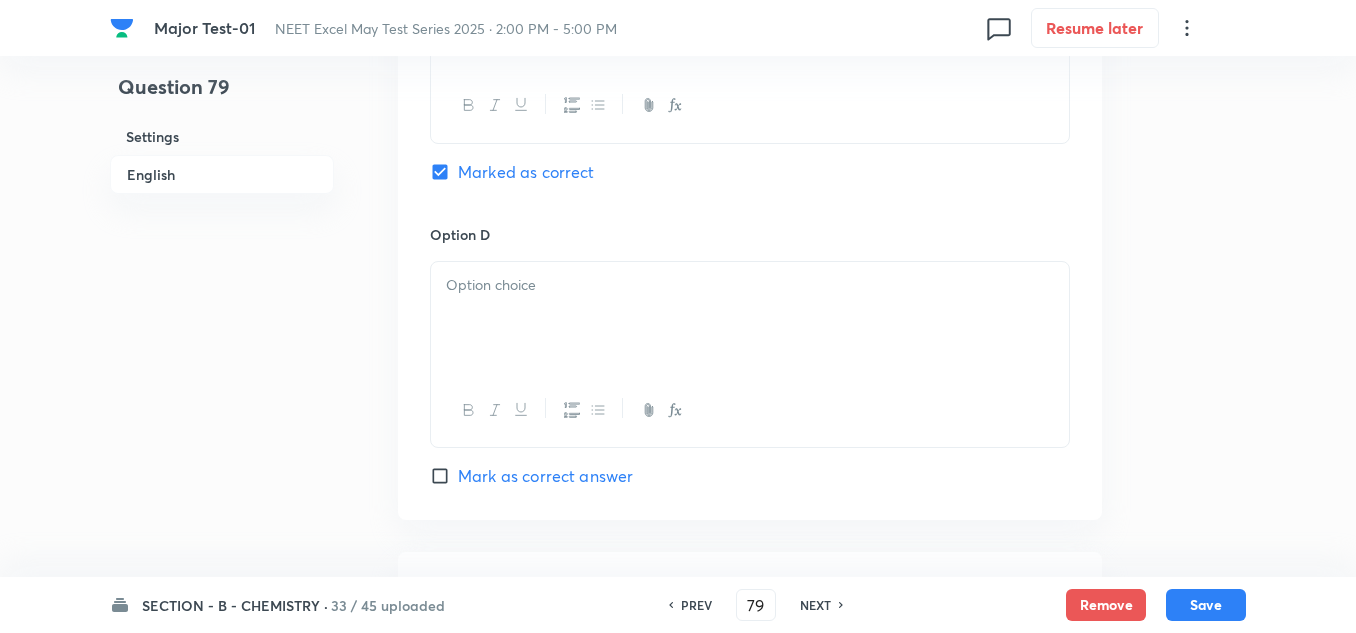 scroll, scrollTop: 1700, scrollLeft: 0, axis: vertical 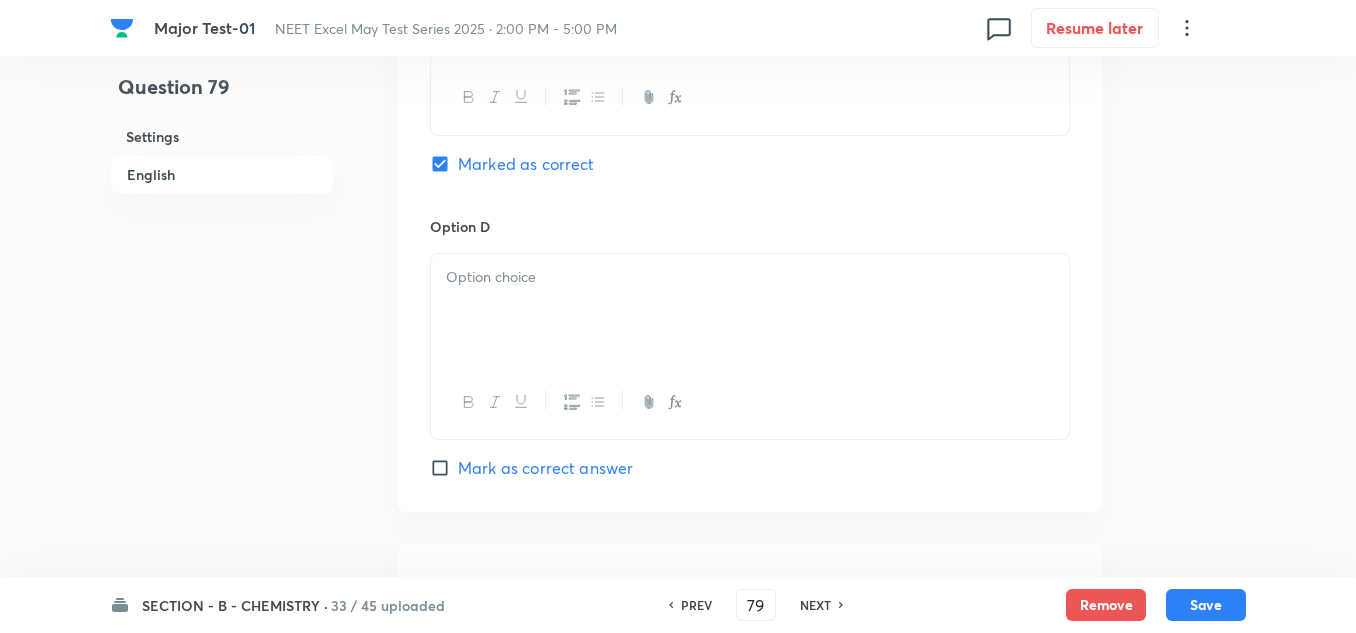 click at bounding box center (750, 310) 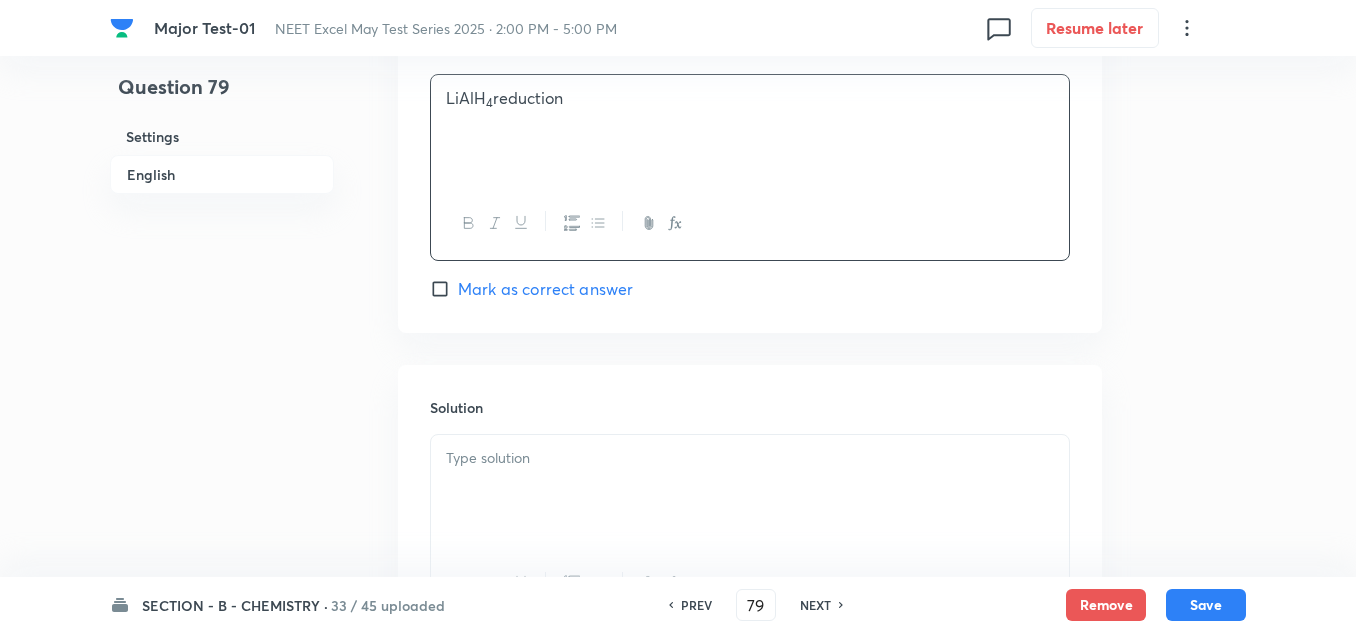 scroll, scrollTop: 1900, scrollLeft: 0, axis: vertical 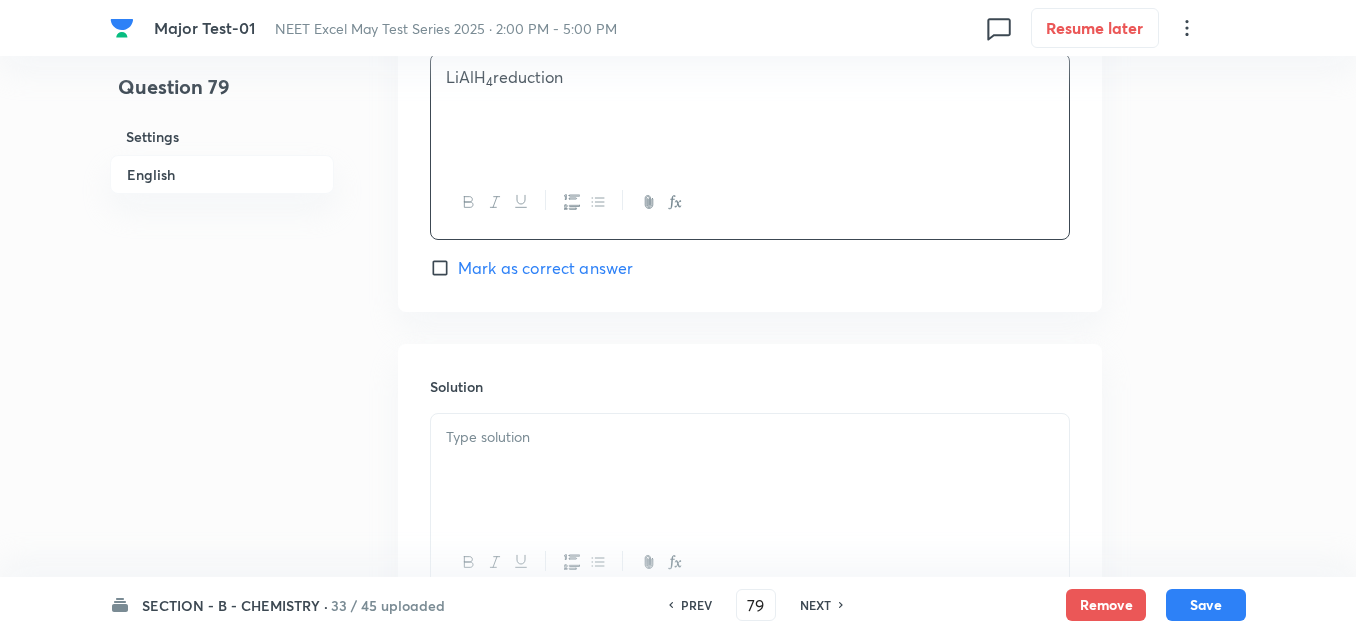 click at bounding box center [750, 437] 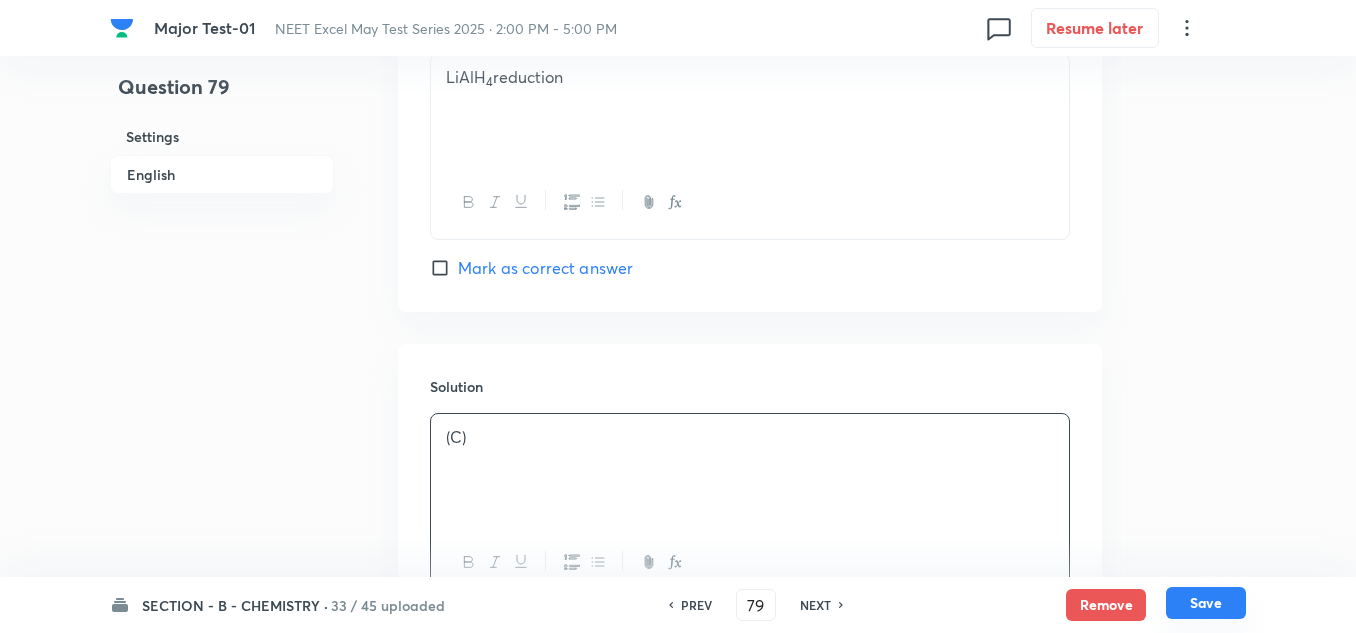 click on "Save" at bounding box center (1206, 603) 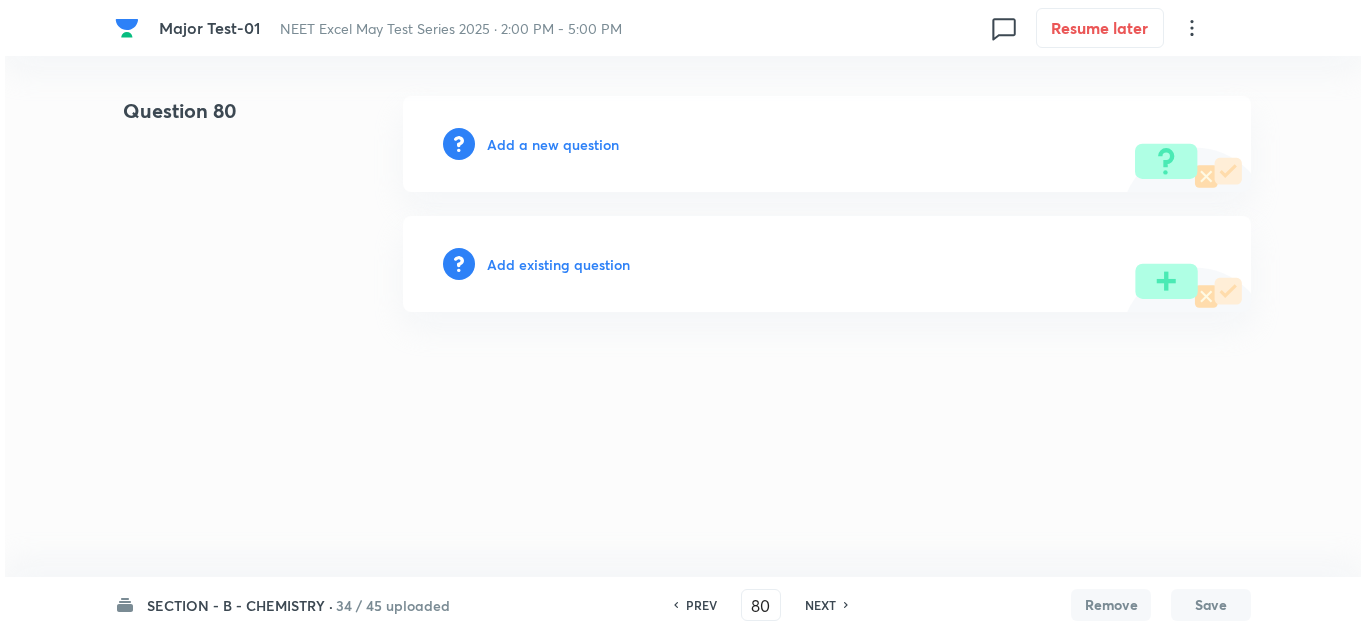scroll, scrollTop: 0, scrollLeft: 0, axis: both 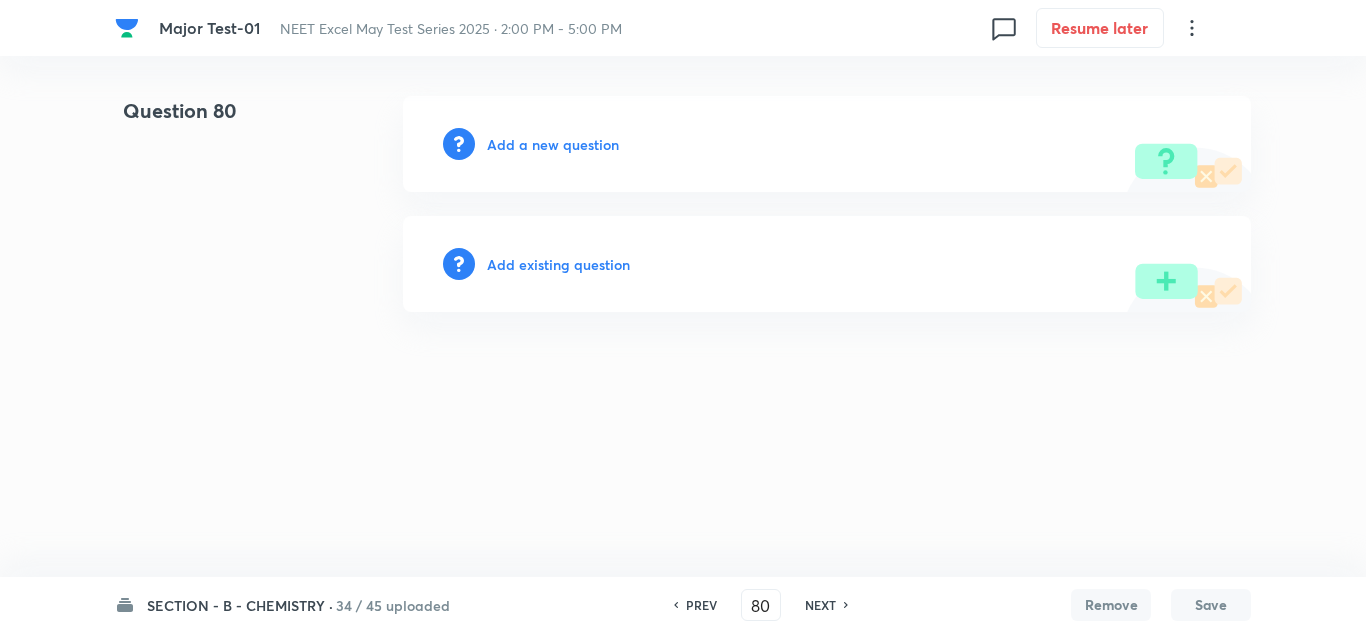 click on "Add a new question" at bounding box center (553, 144) 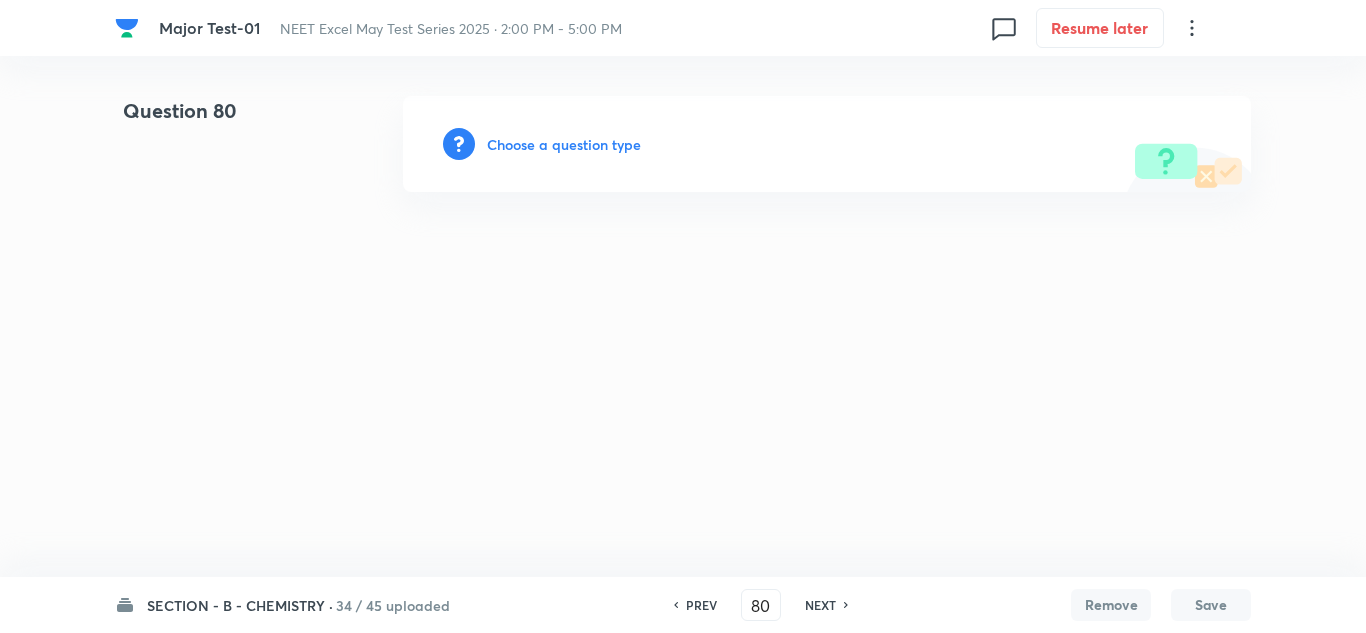 click on "Choose a question type" at bounding box center [564, 144] 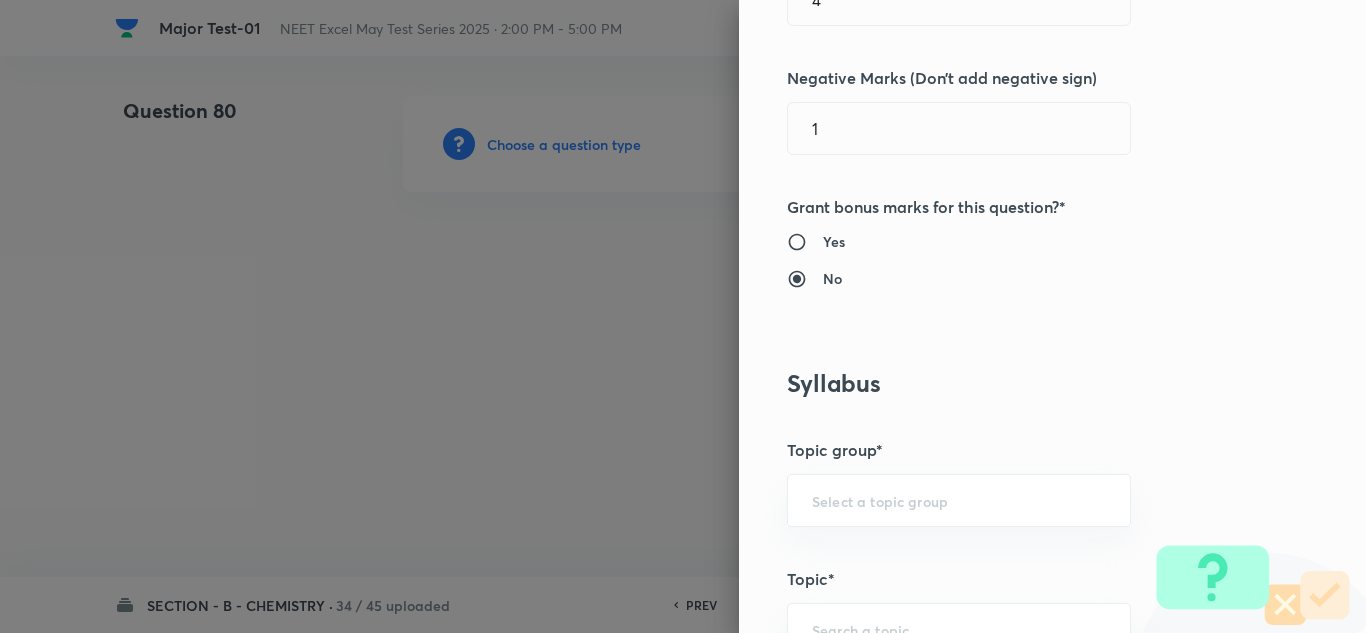 scroll, scrollTop: 1000, scrollLeft: 0, axis: vertical 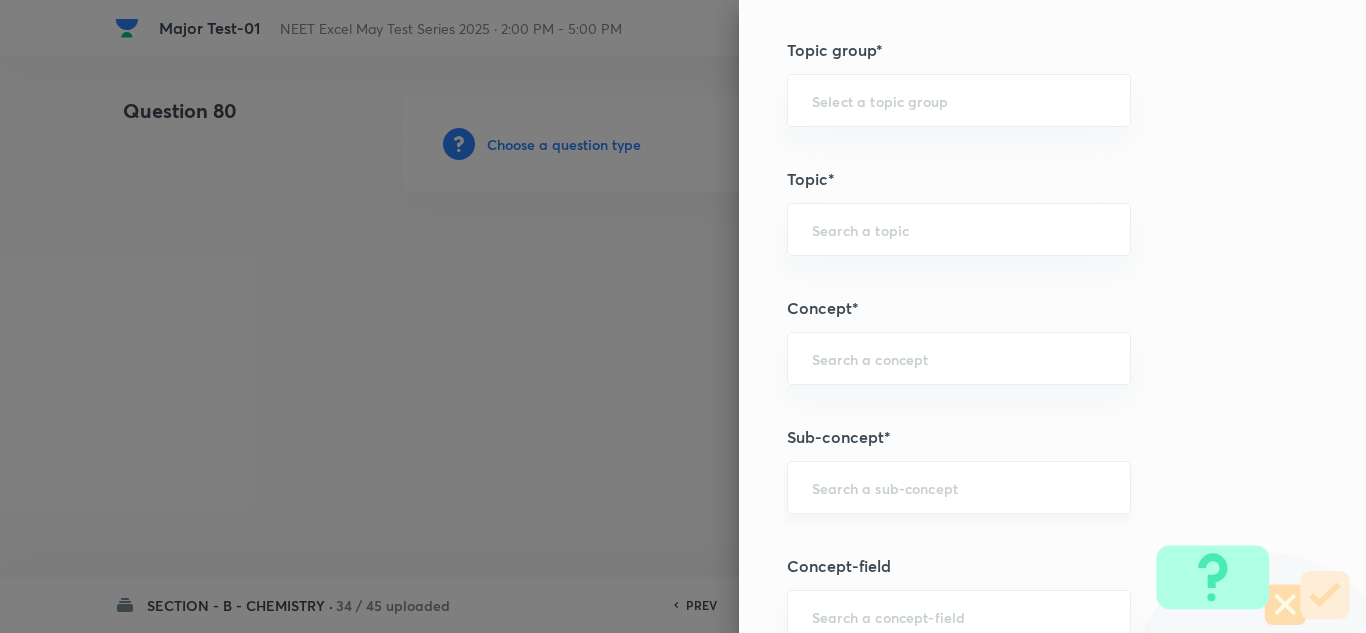 drag, startPoint x: 854, startPoint y: 486, endPoint x: 893, endPoint y: 464, distance: 44.777225 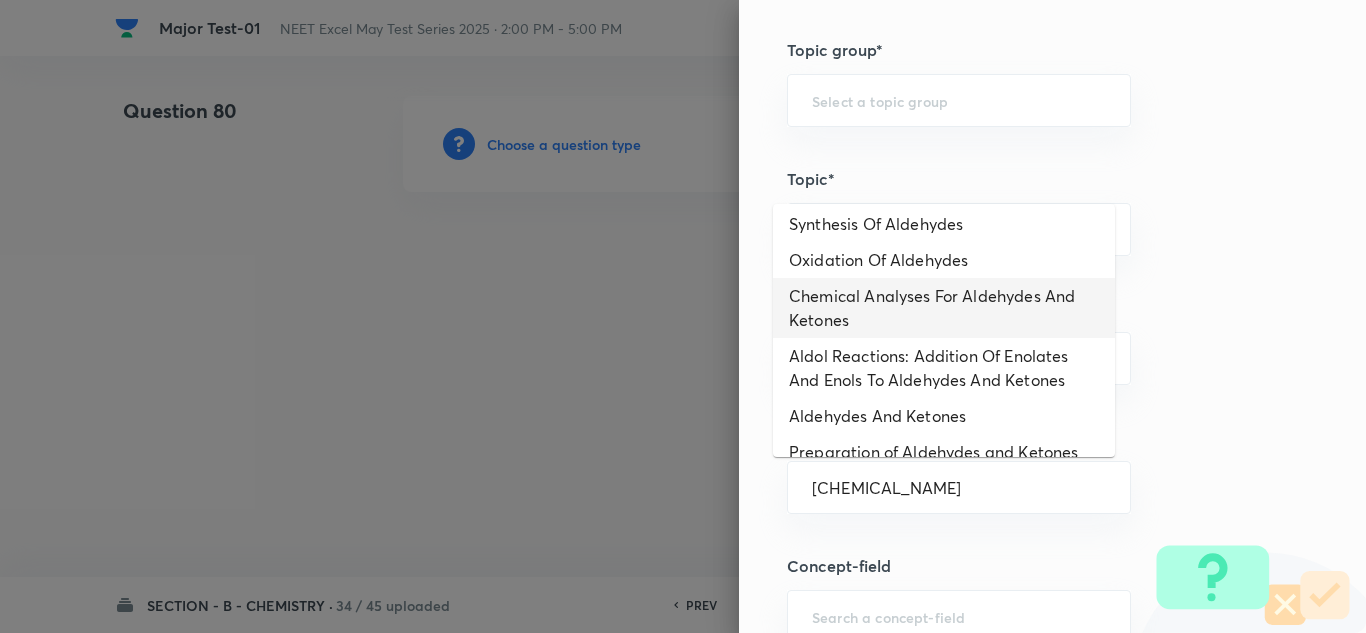 scroll, scrollTop: 100, scrollLeft: 0, axis: vertical 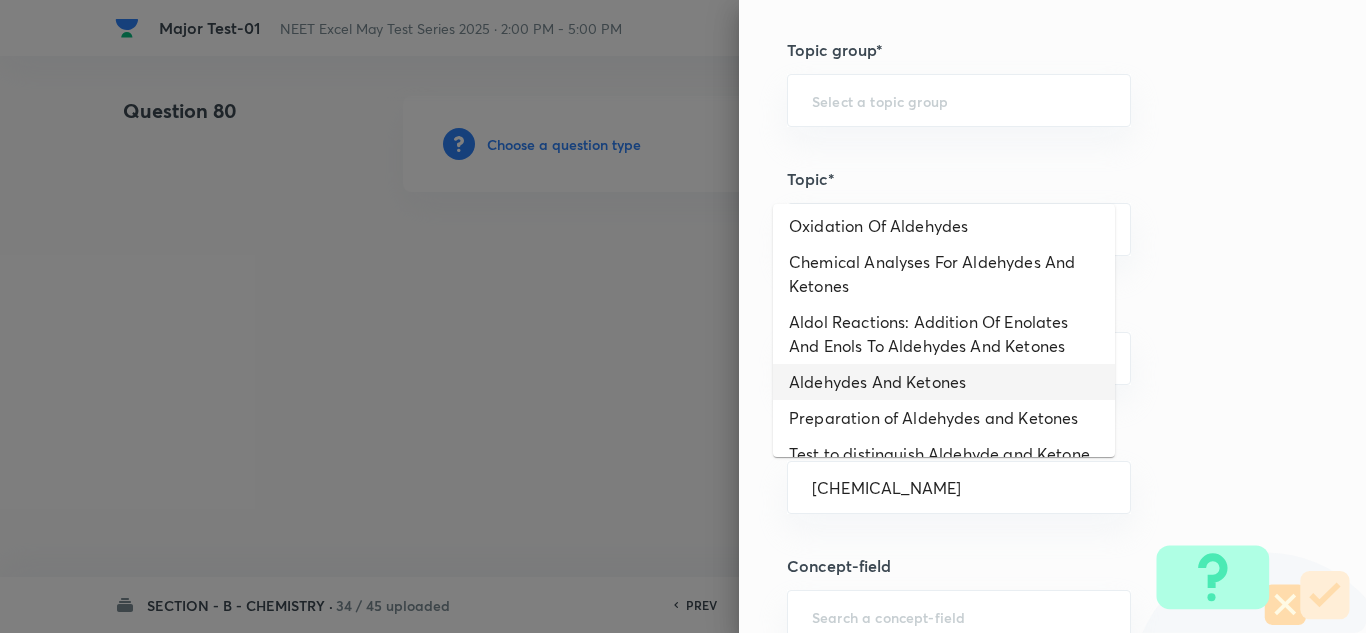 click on "Aldehydes And Ketones" at bounding box center (944, 382) 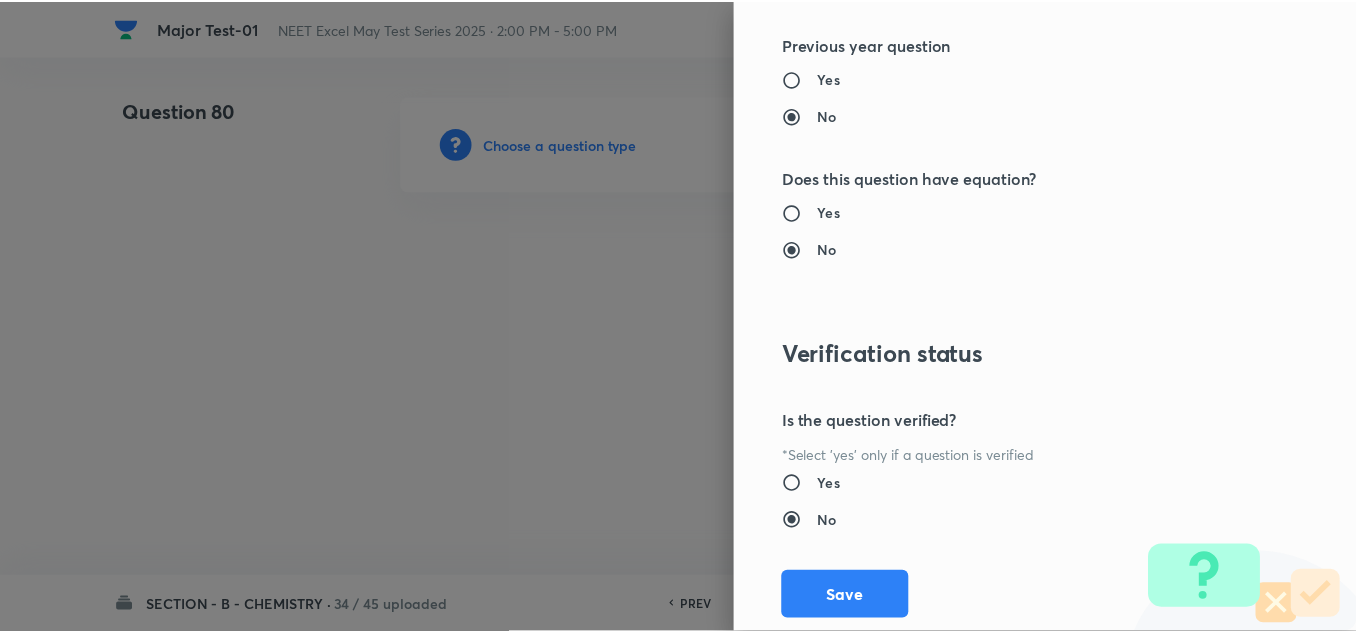 scroll, scrollTop: 2227, scrollLeft: 0, axis: vertical 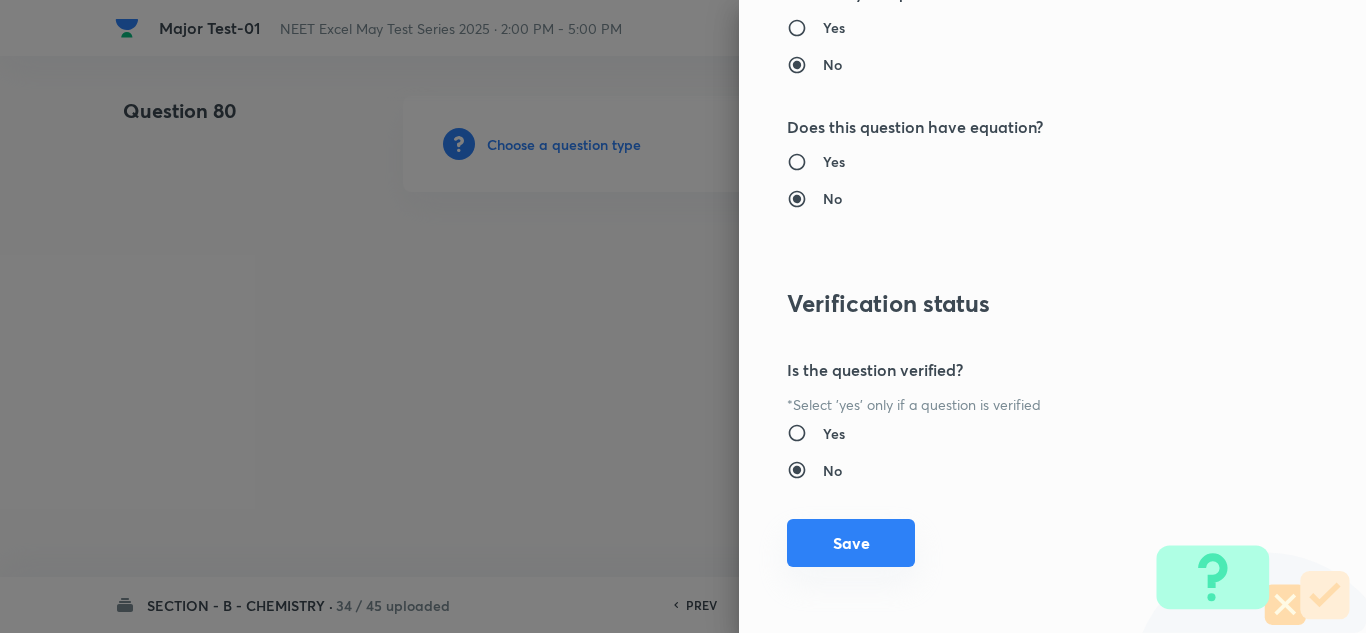 click on "Save" at bounding box center [851, 543] 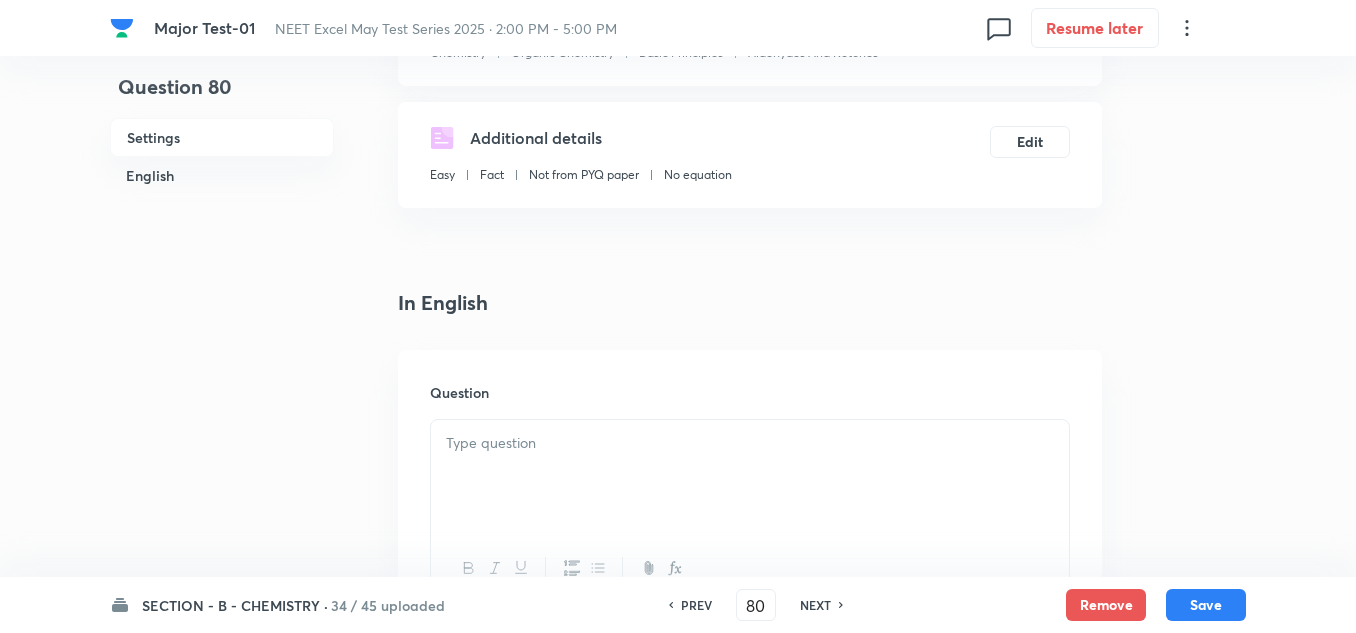 scroll, scrollTop: 400, scrollLeft: 0, axis: vertical 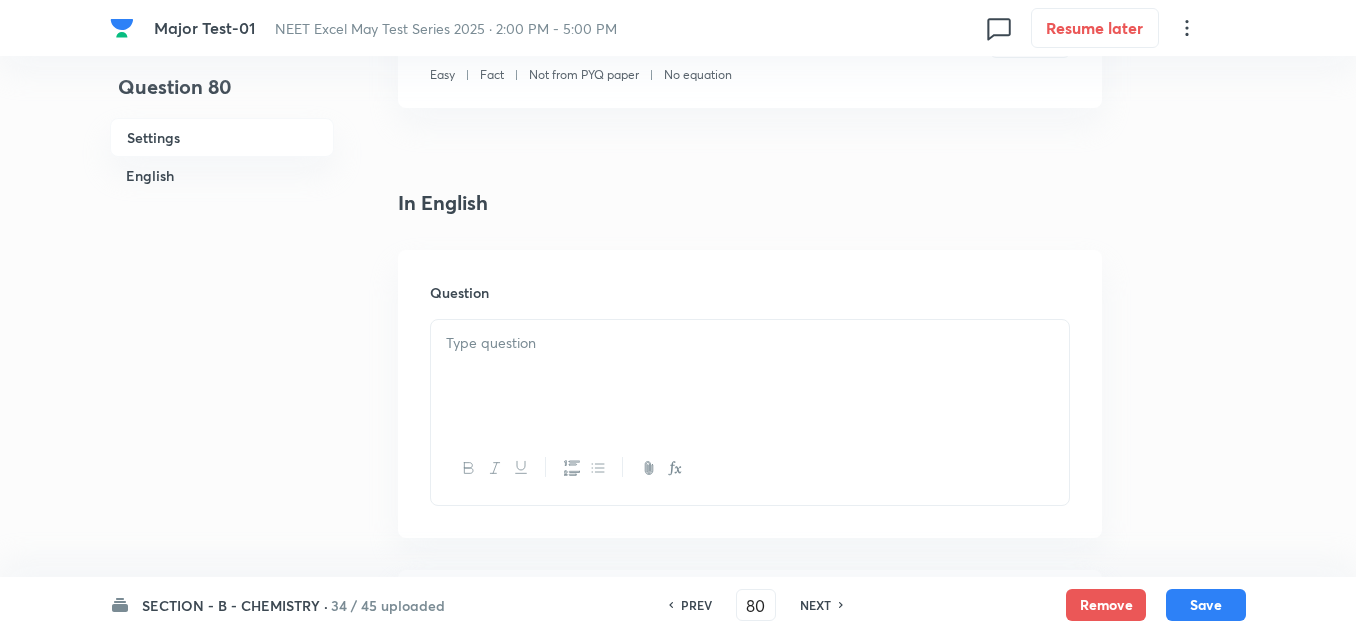 click at bounding box center [750, 376] 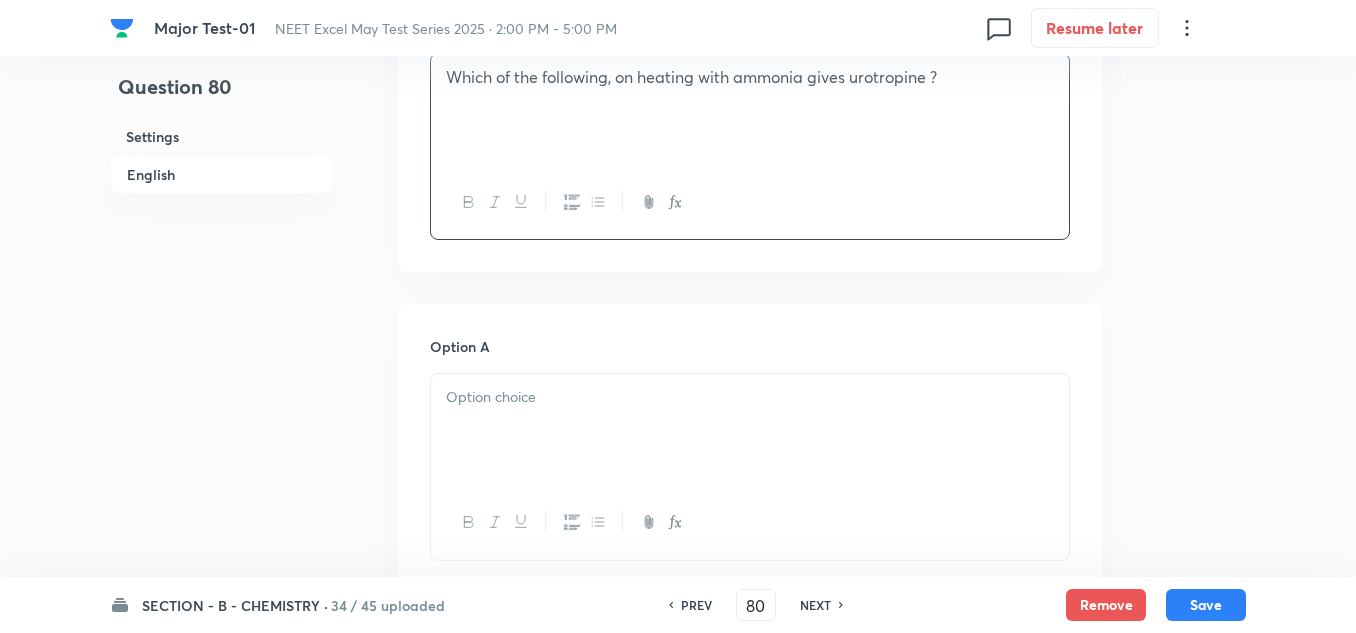 scroll, scrollTop: 700, scrollLeft: 0, axis: vertical 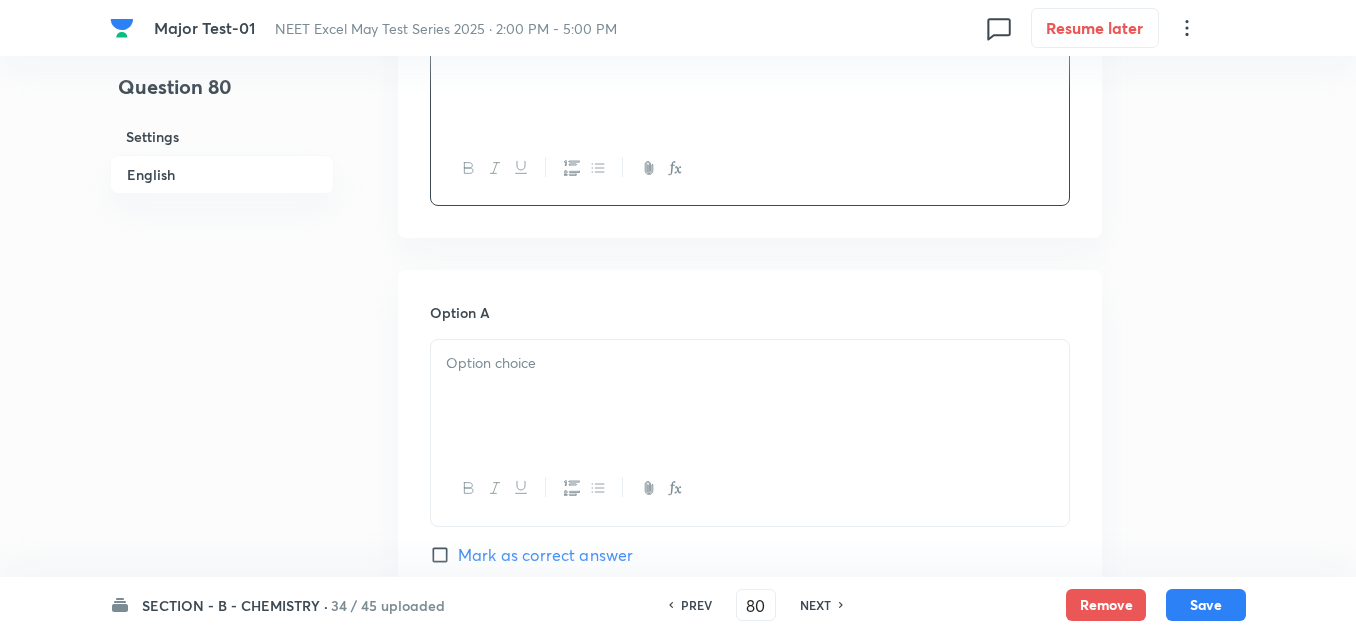 click at bounding box center (750, 396) 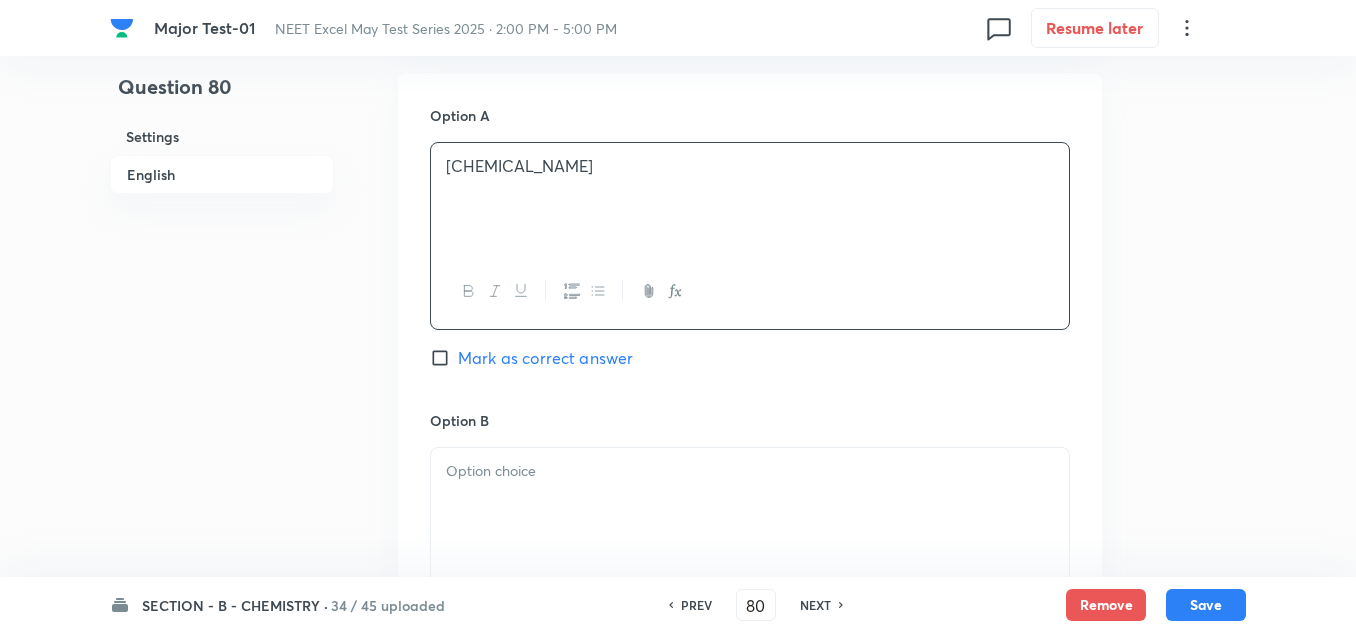 scroll, scrollTop: 900, scrollLeft: 0, axis: vertical 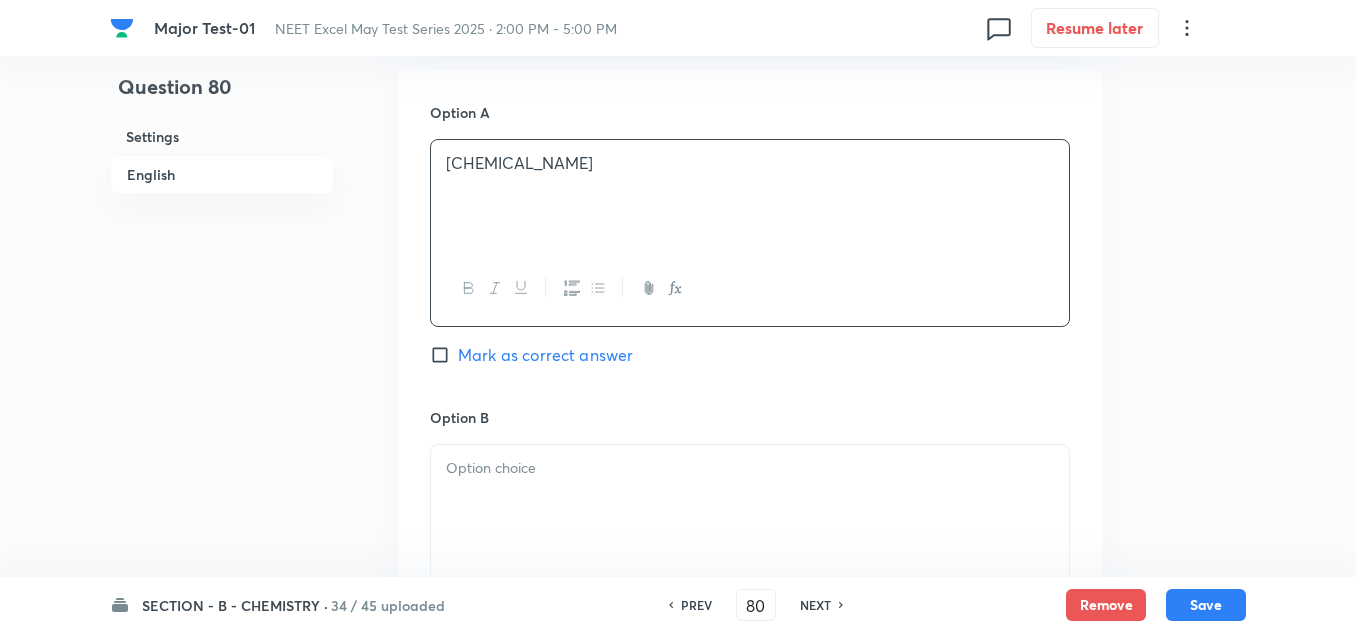 click on "Mark as correct answer" at bounding box center [545, 355] 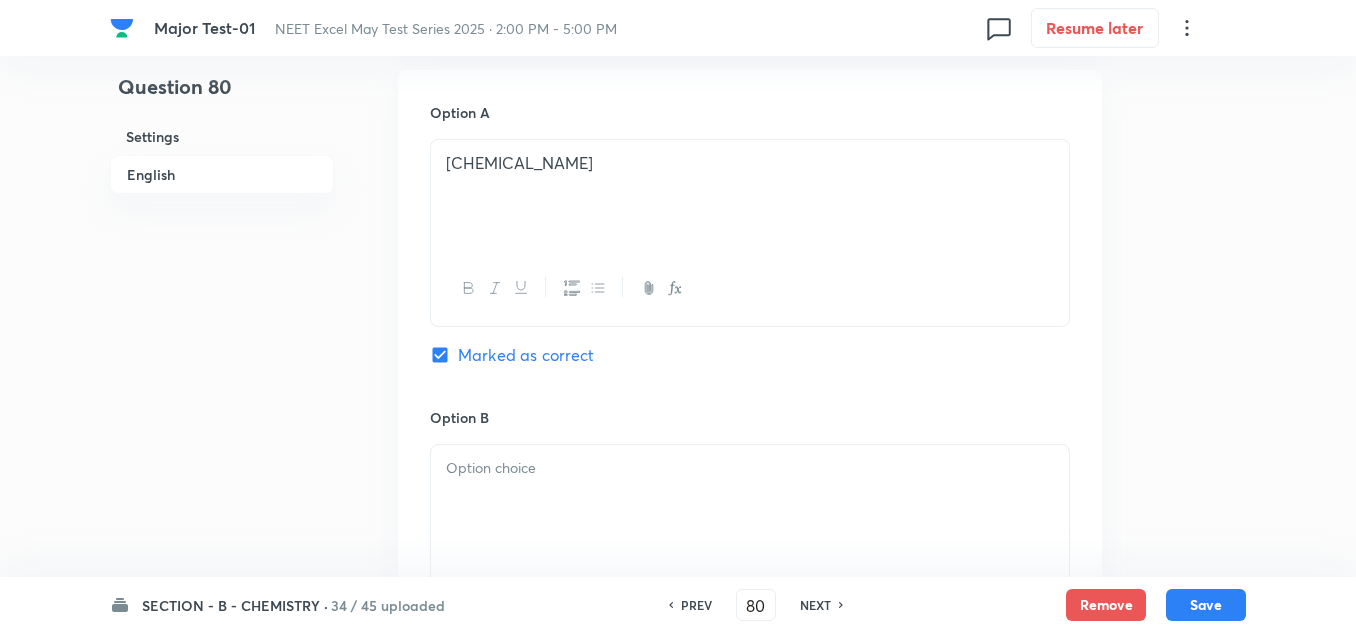 click at bounding box center (750, 501) 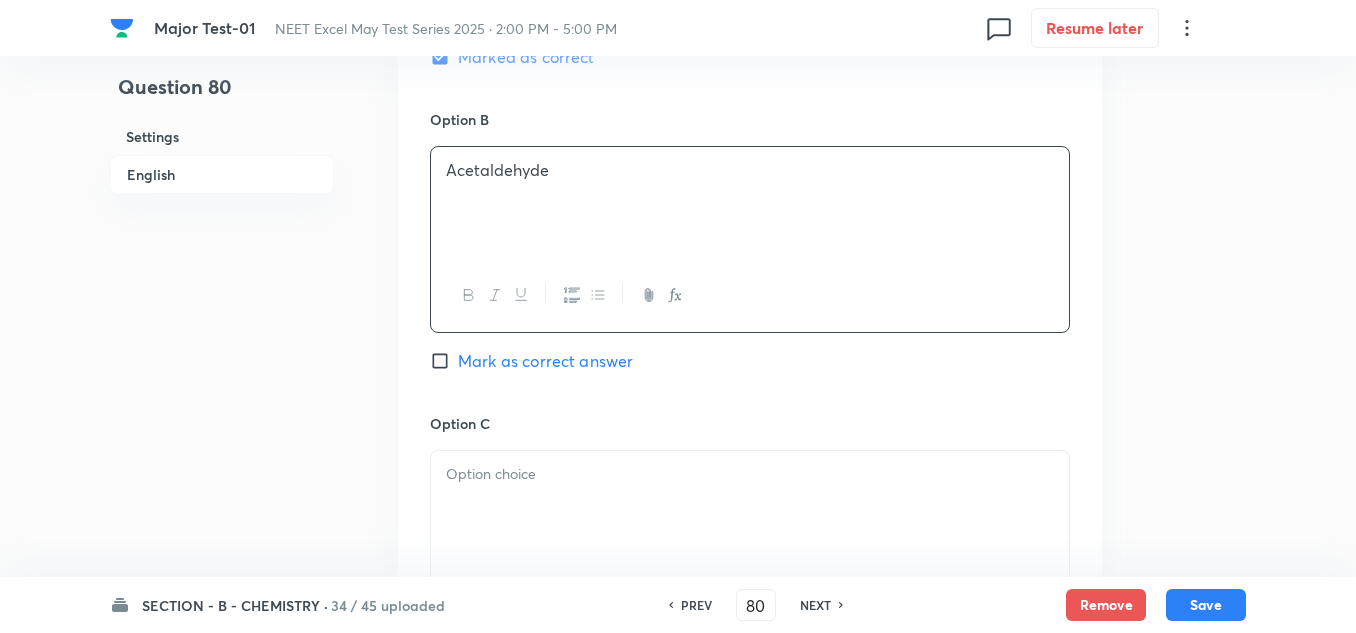 scroll, scrollTop: 1200, scrollLeft: 0, axis: vertical 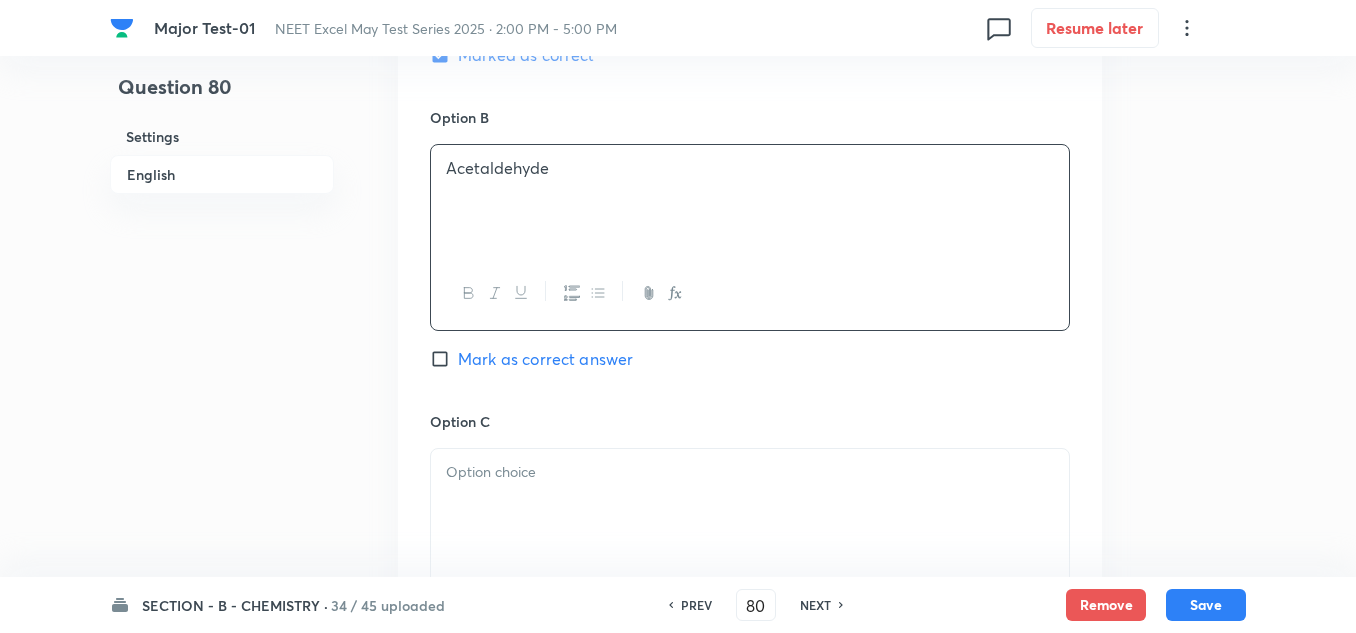 click at bounding box center (750, 472) 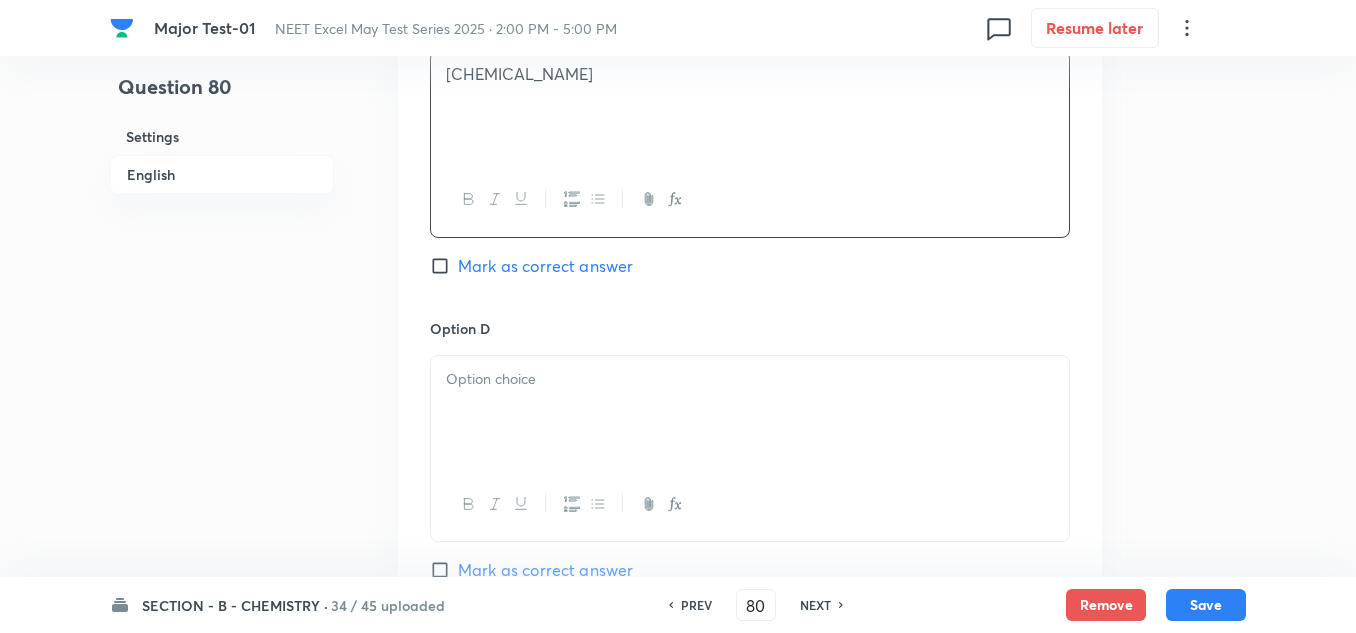 scroll, scrollTop: 1600, scrollLeft: 0, axis: vertical 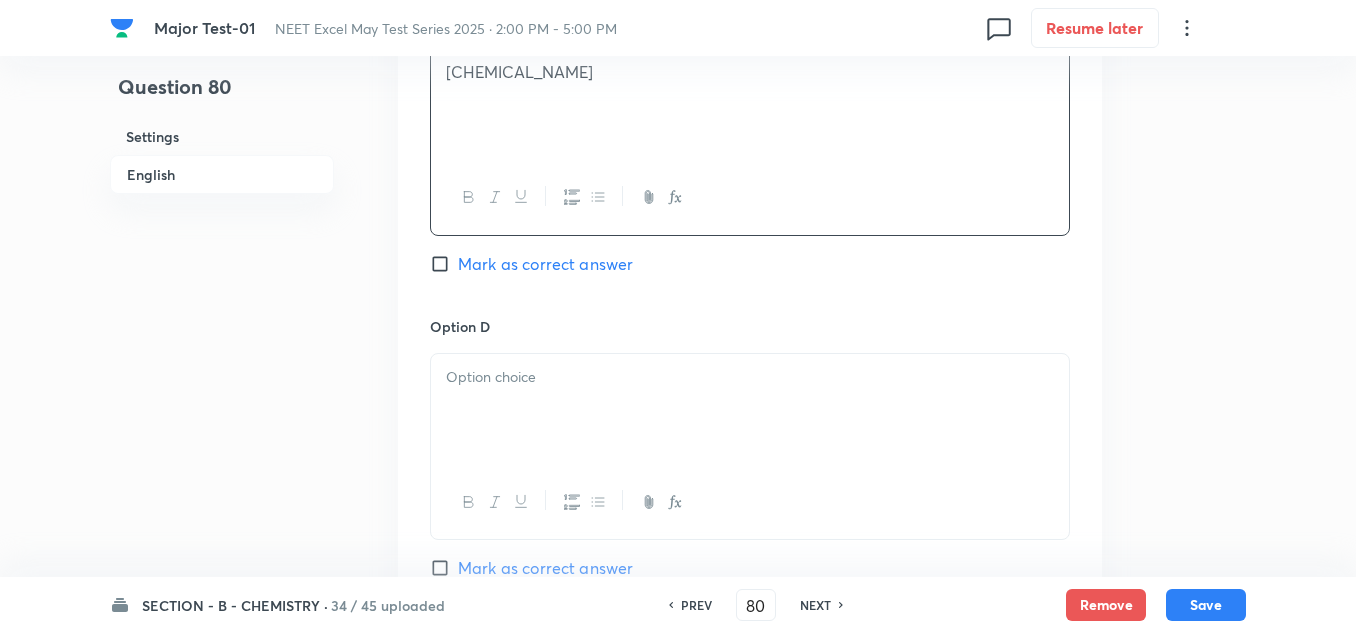 click at bounding box center [750, 410] 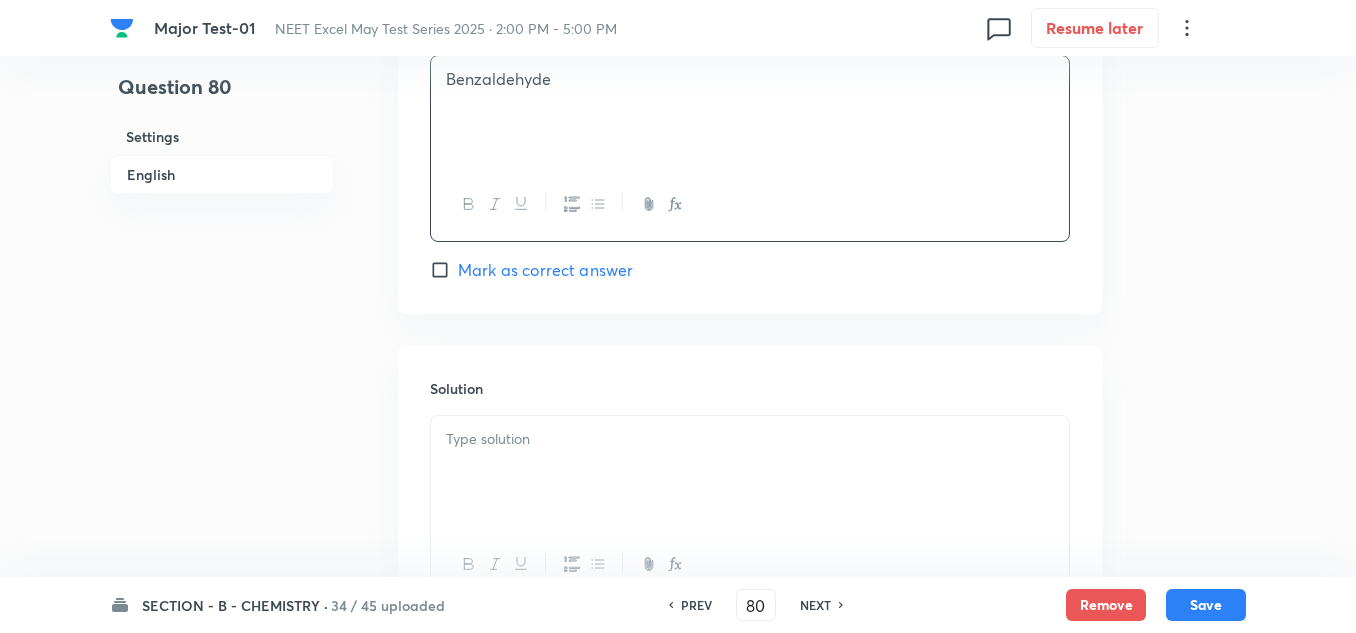 scroll, scrollTop: 1900, scrollLeft: 0, axis: vertical 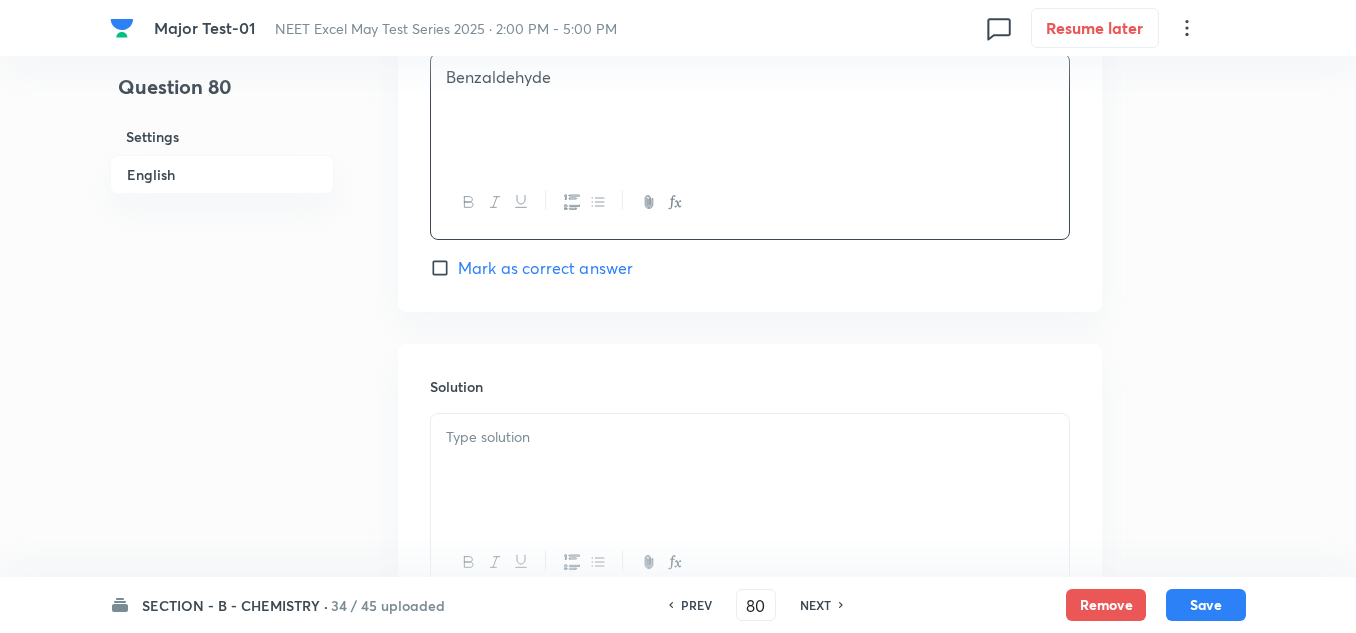 click at bounding box center (750, 470) 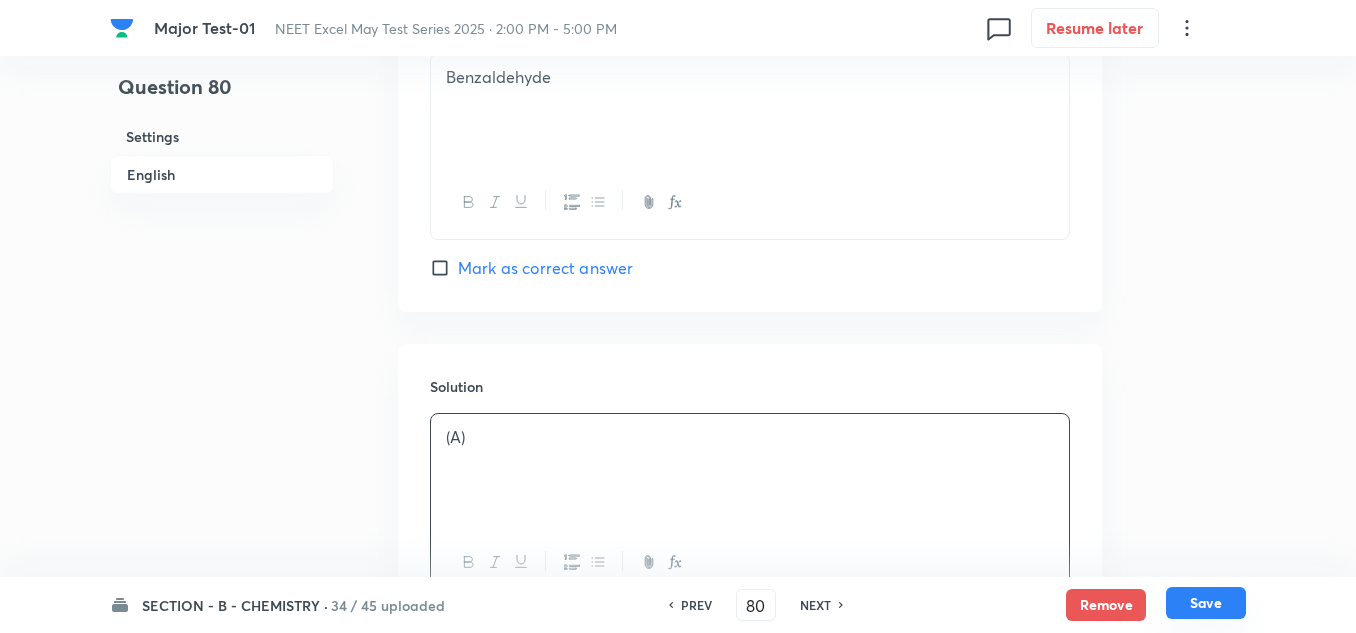 click on "Save" at bounding box center [1206, 603] 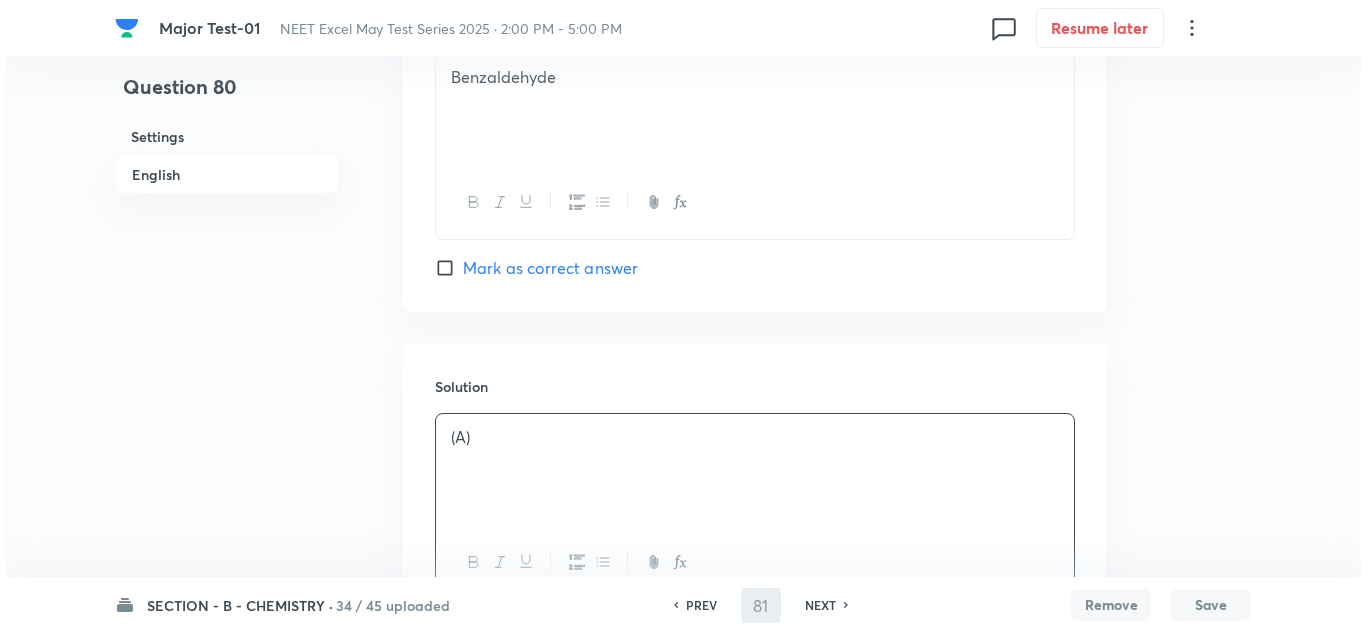scroll, scrollTop: 0, scrollLeft: 0, axis: both 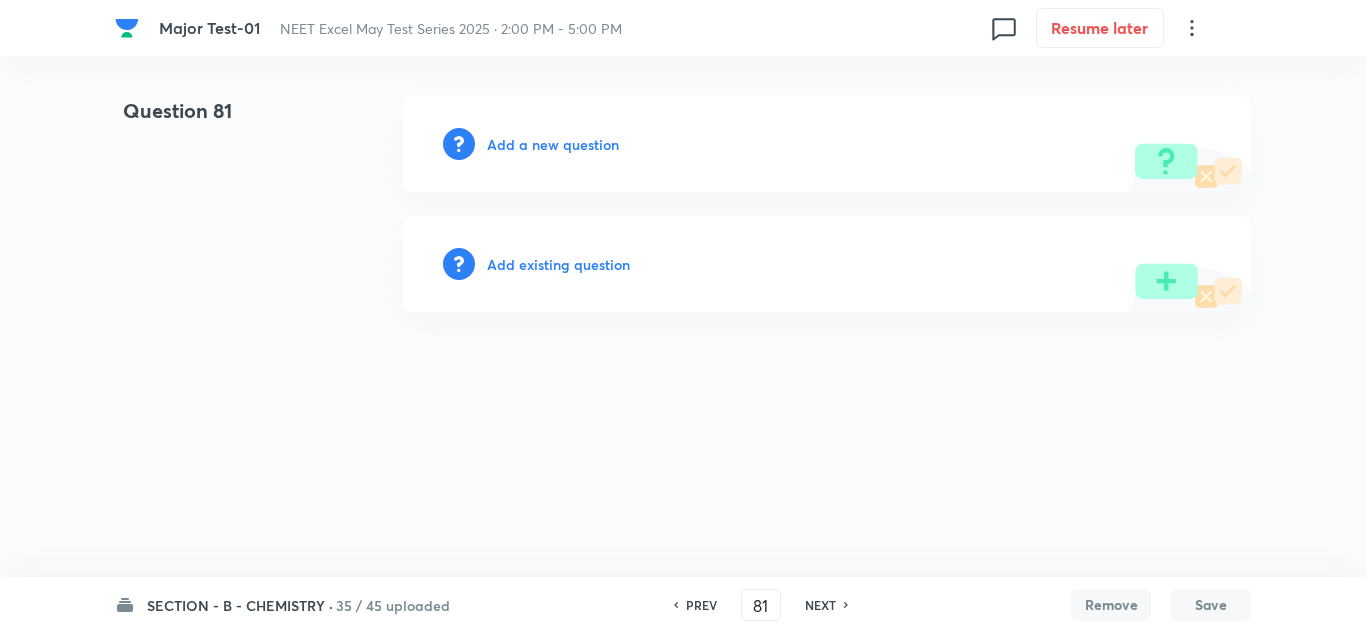 click on "Add a new question" at bounding box center [553, 144] 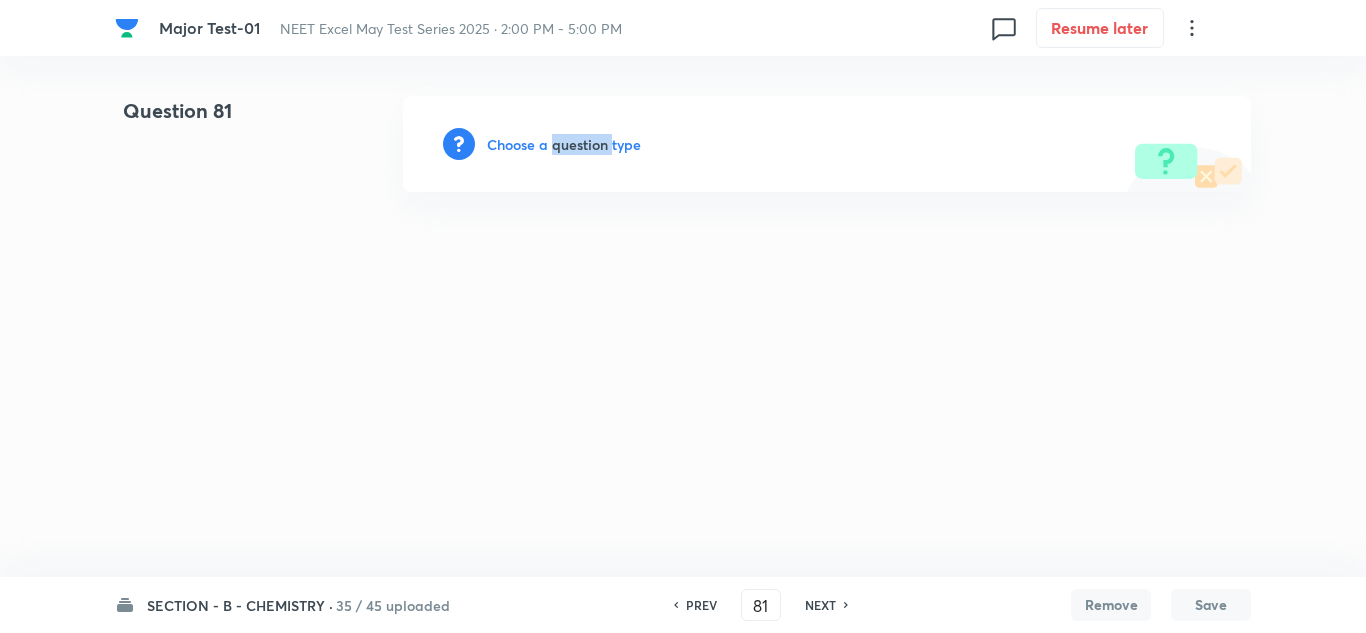 click on "Choose a question type" at bounding box center [564, 144] 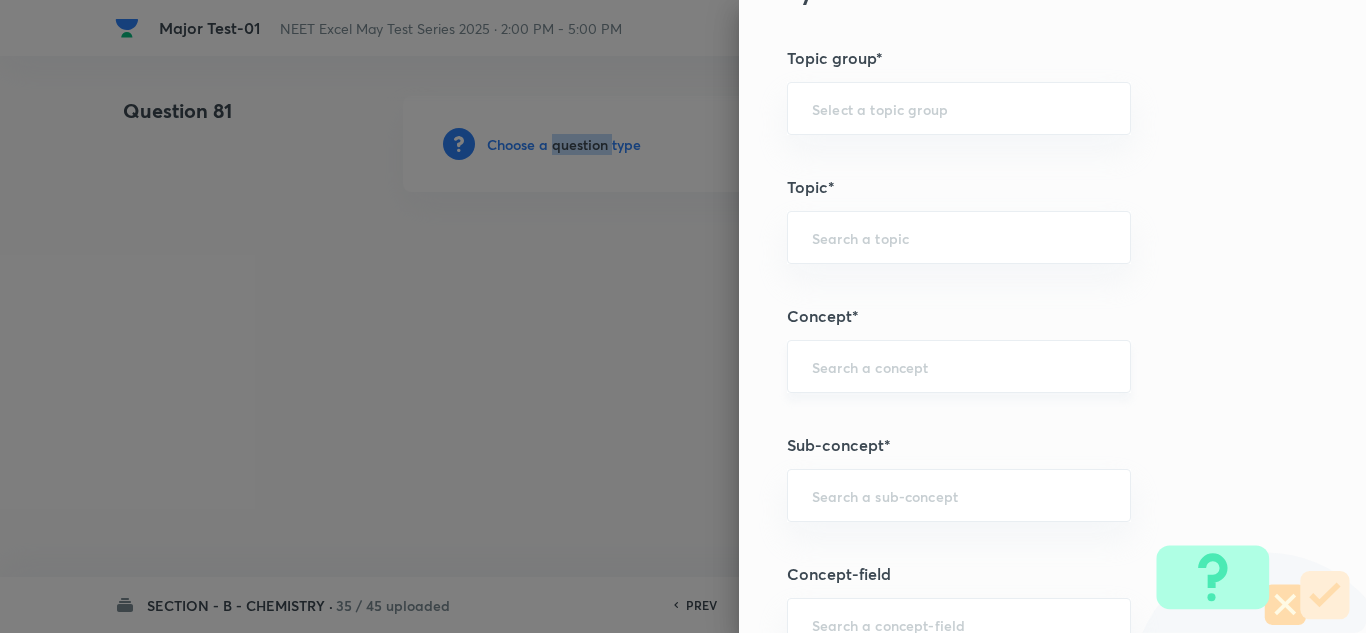 scroll, scrollTop: 1200, scrollLeft: 0, axis: vertical 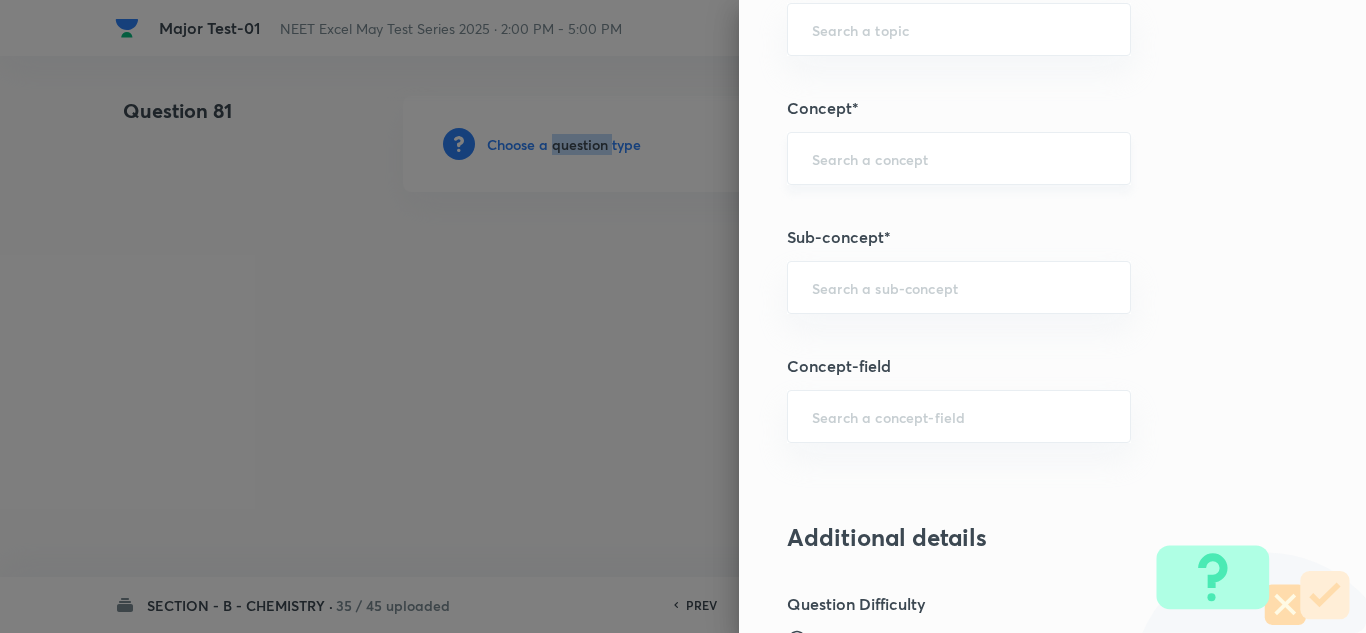 click on "​" at bounding box center [959, 158] 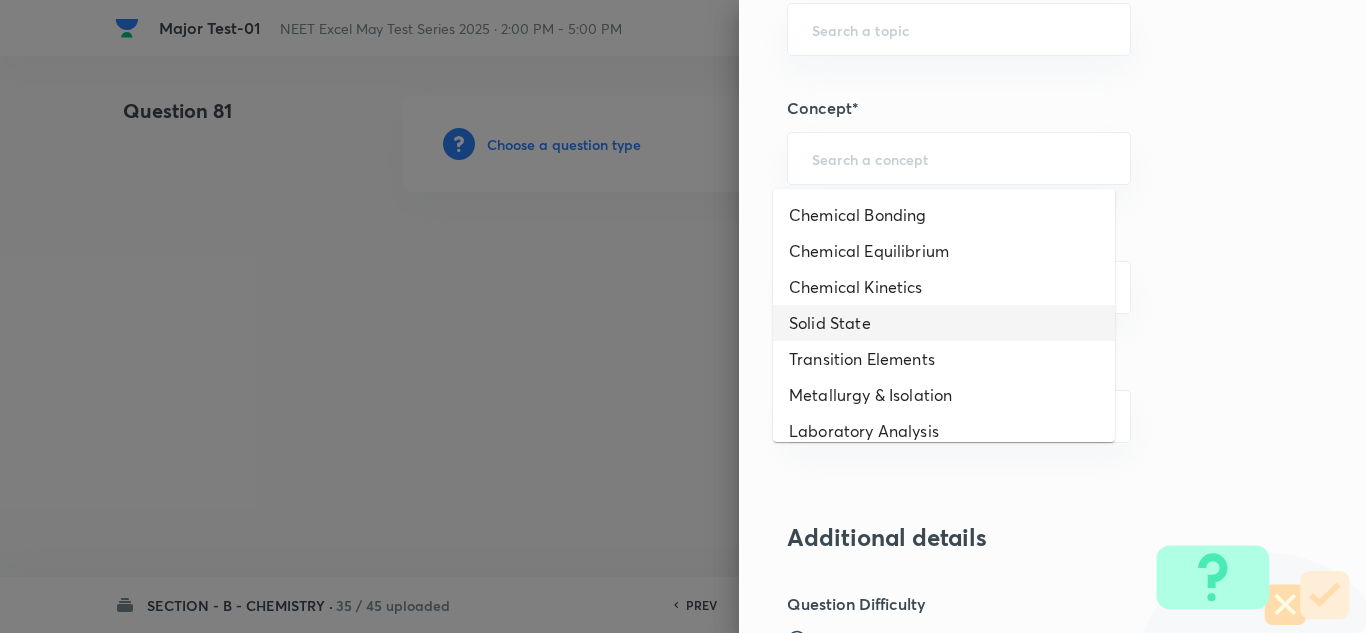 click on "Concept-field" at bounding box center (1019, 366) 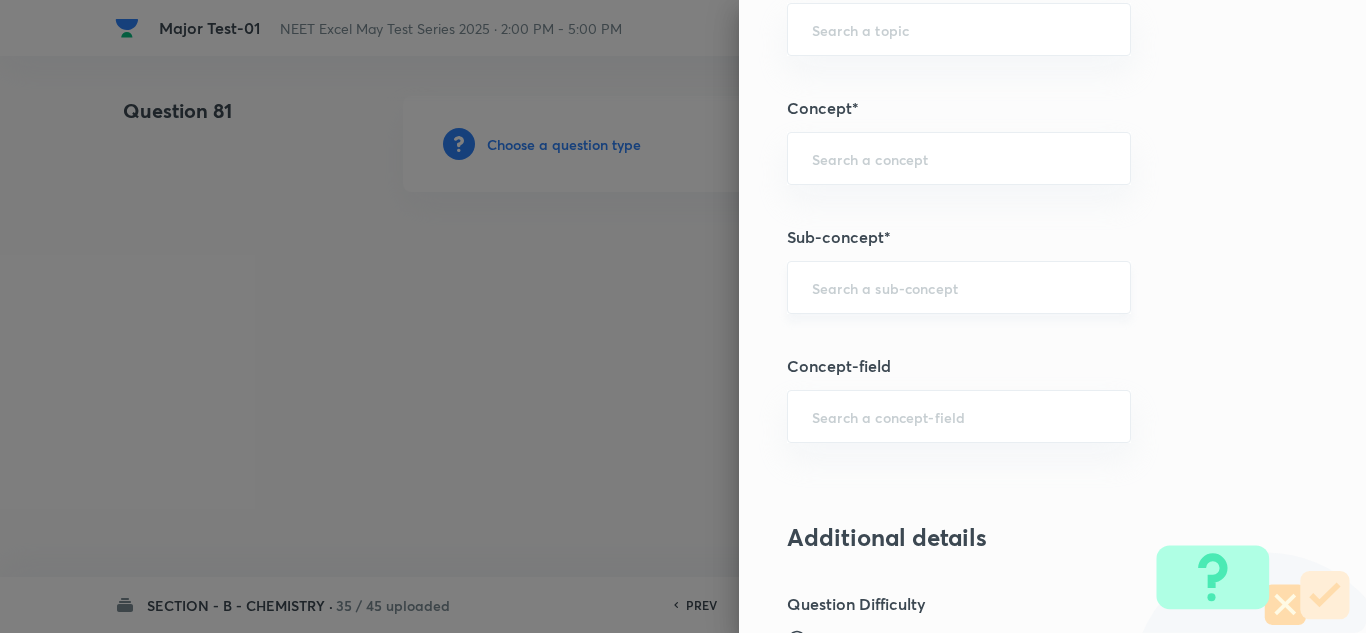 click at bounding box center [959, 287] 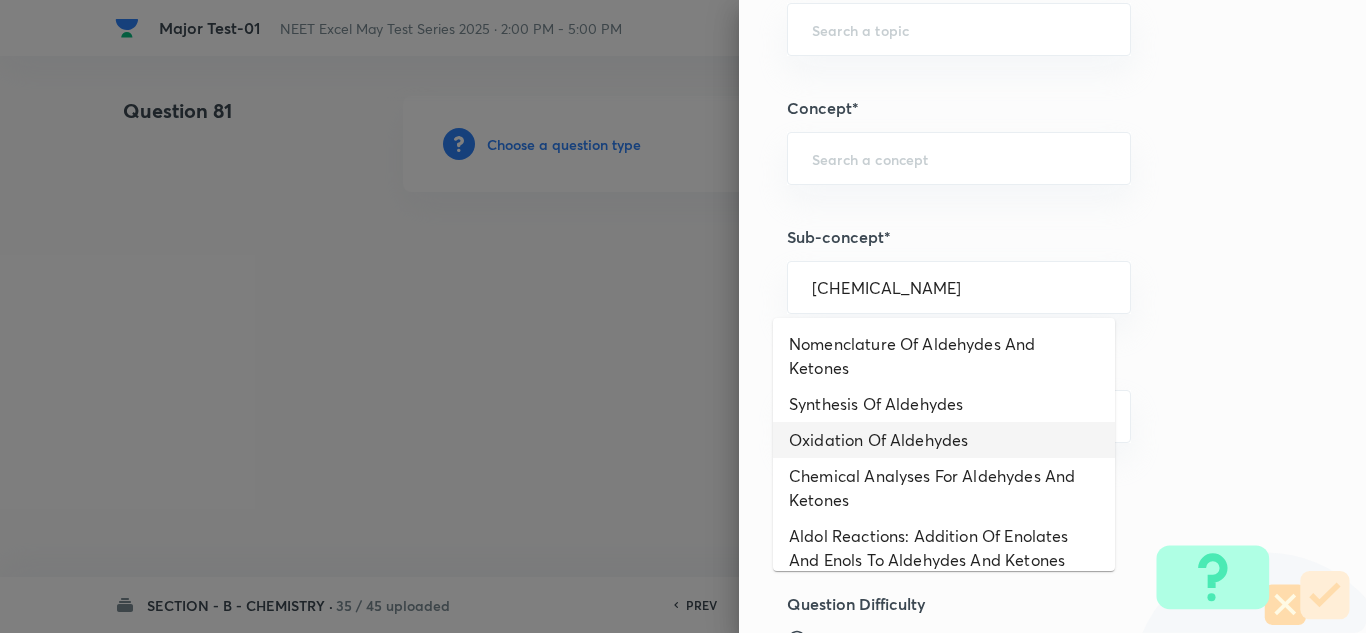 scroll, scrollTop: 100, scrollLeft: 0, axis: vertical 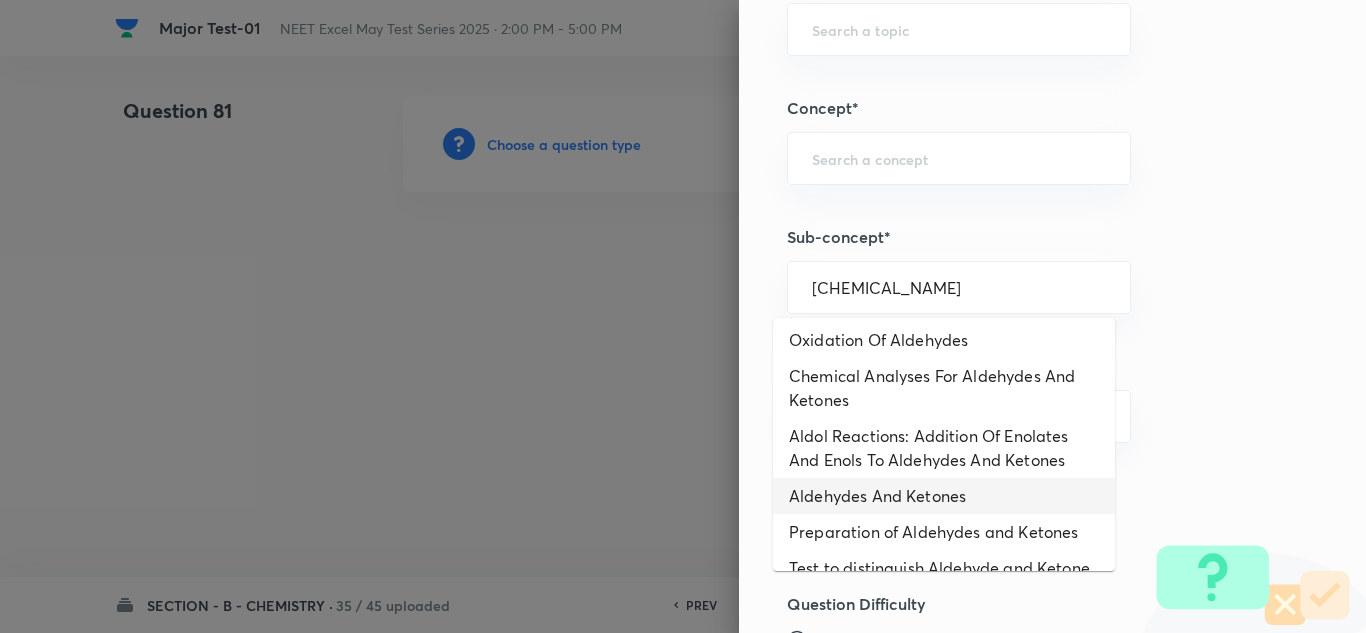 click on "Aldehydes And Ketones" at bounding box center (944, 496) 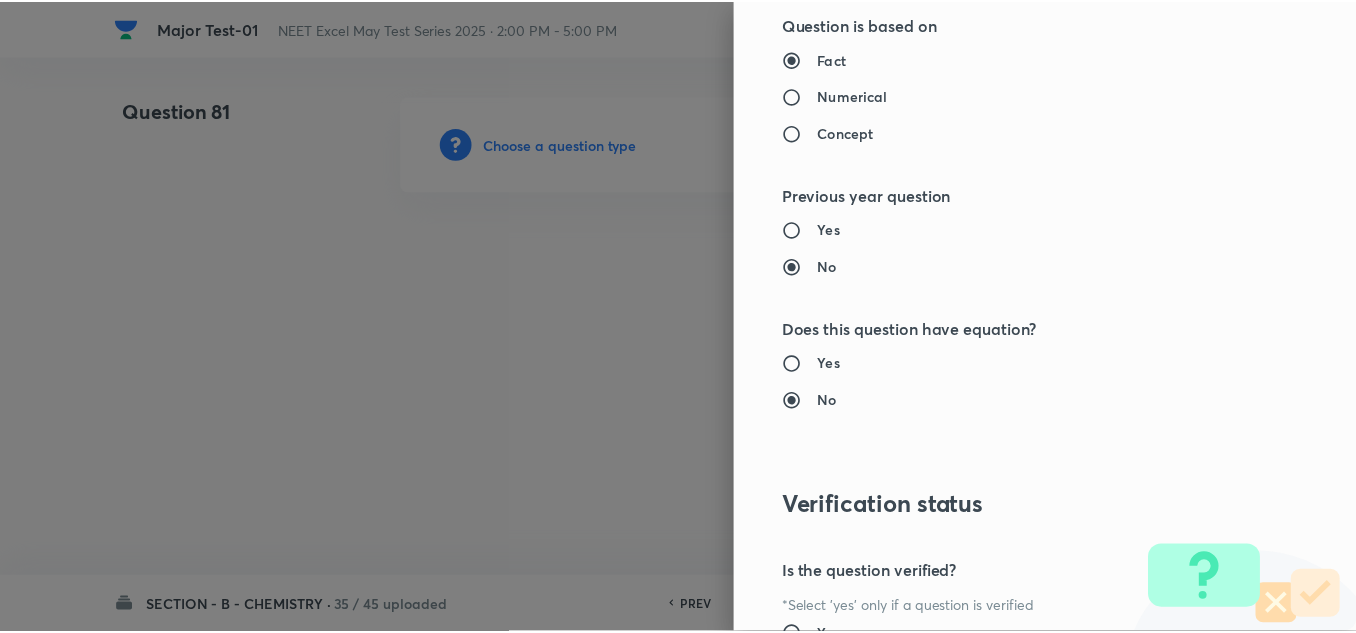 scroll, scrollTop: 2227, scrollLeft: 0, axis: vertical 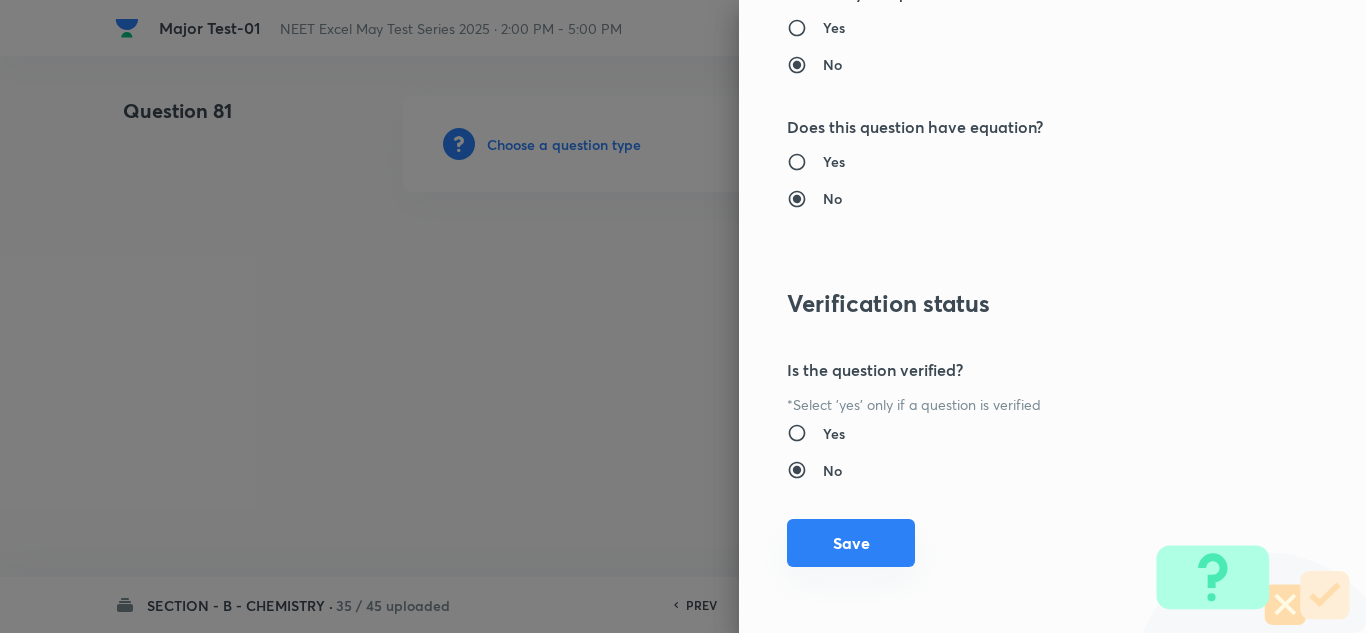 click on "Save" at bounding box center (851, 543) 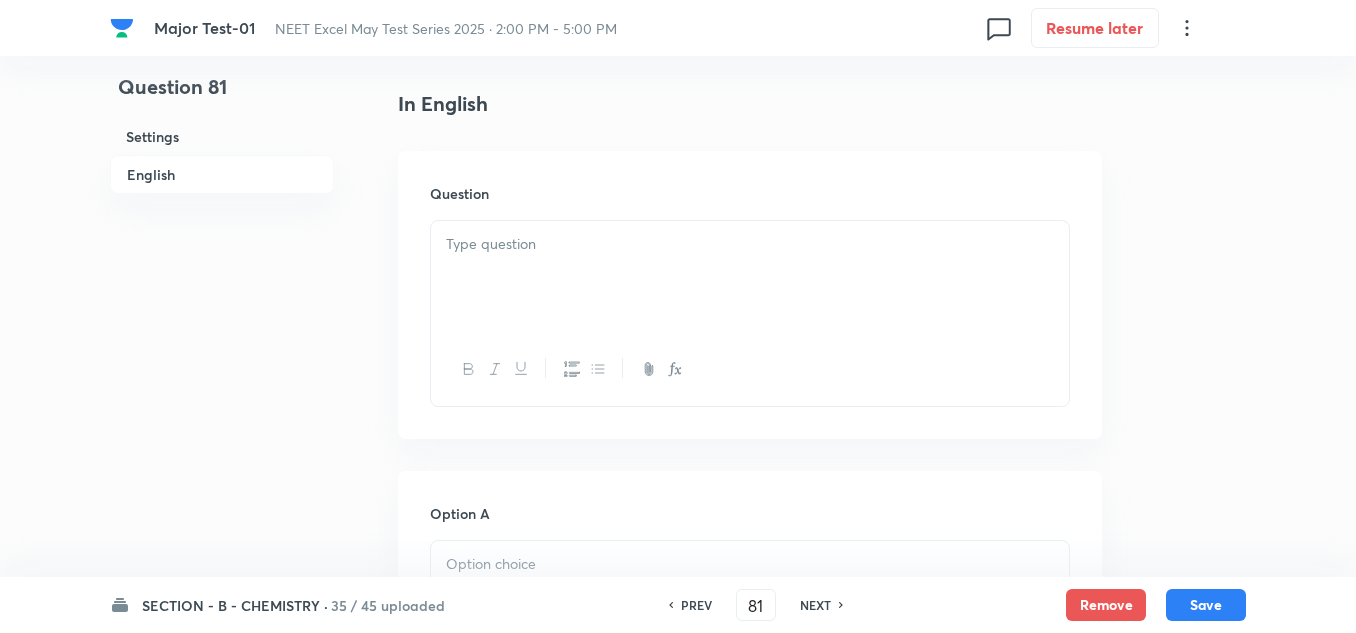 scroll, scrollTop: 500, scrollLeft: 0, axis: vertical 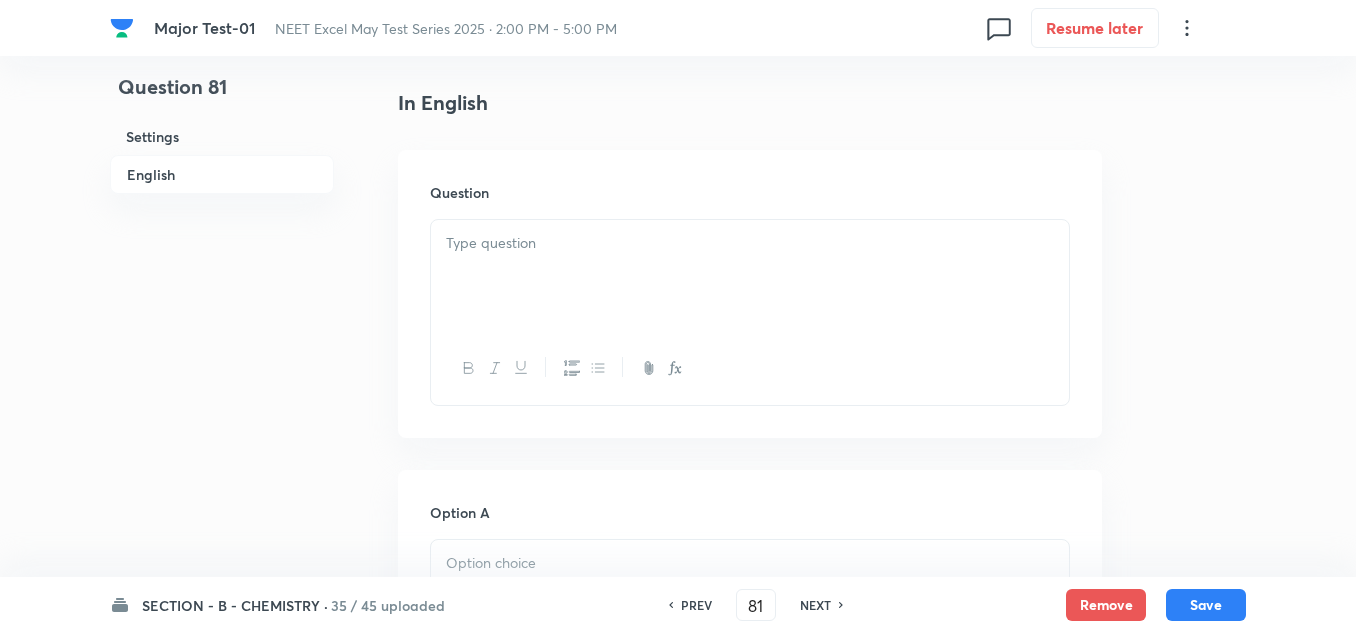 click at bounding box center (750, 276) 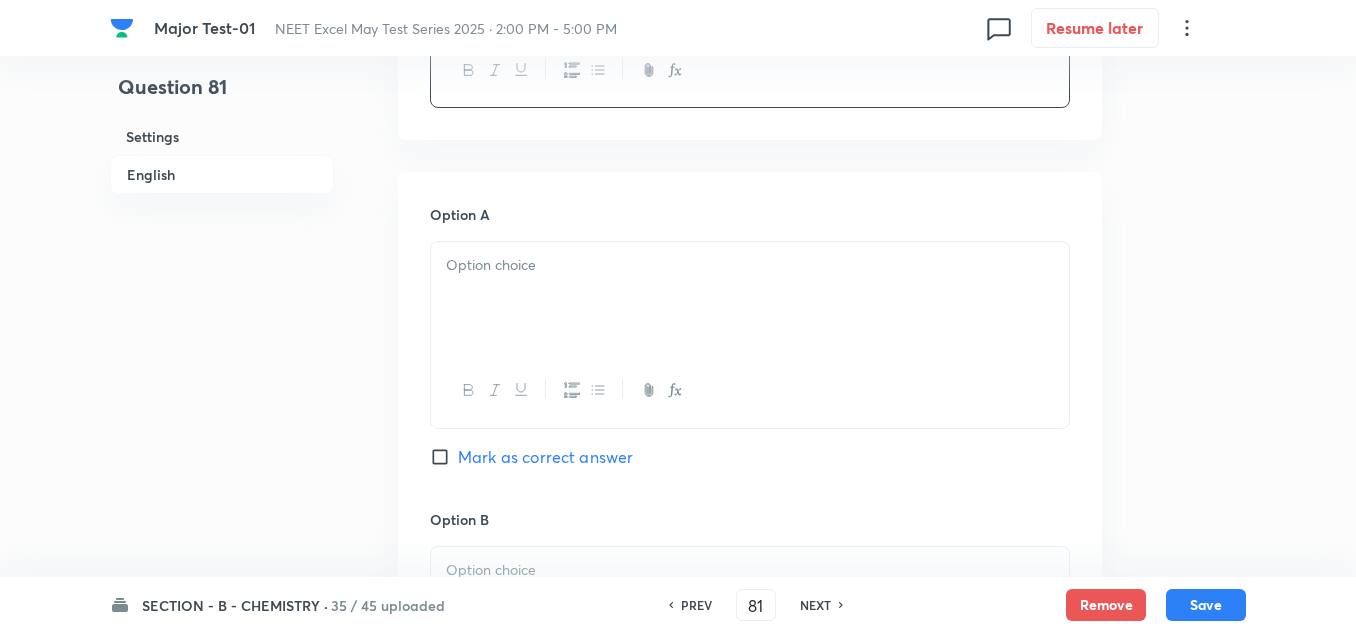 scroll, scrollTop: 800, scrollLeft: 0, axis: vertical 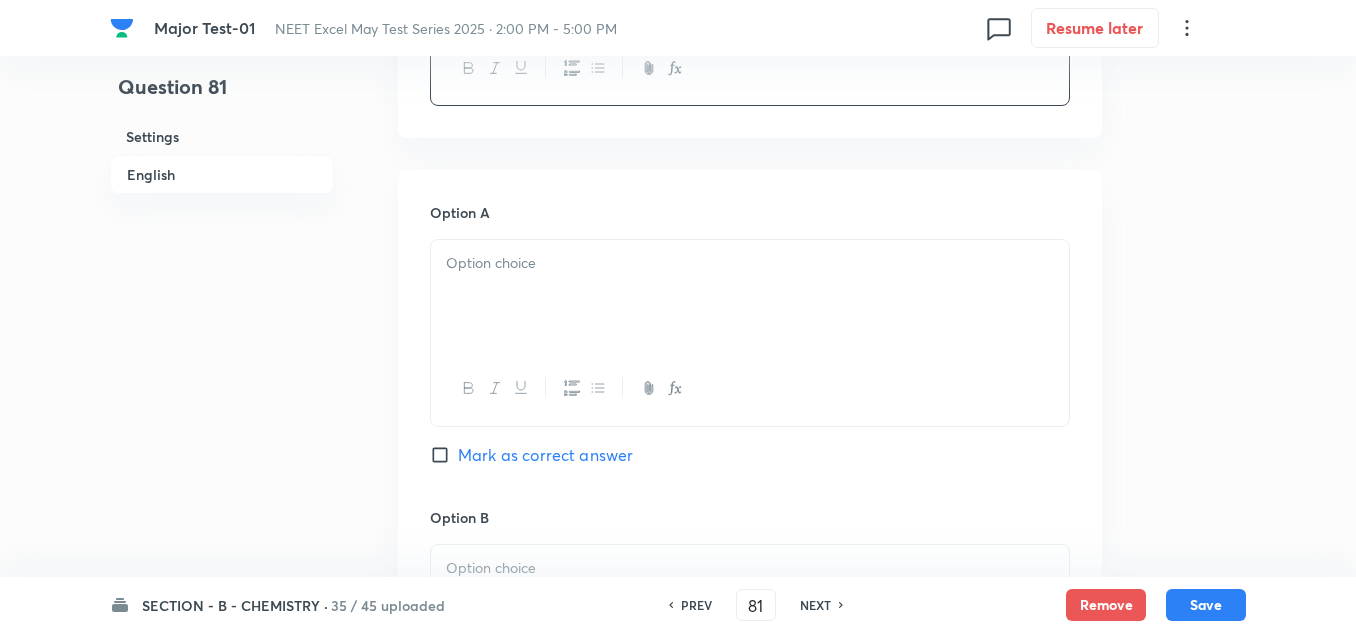 click at bounding box center (750, 296) 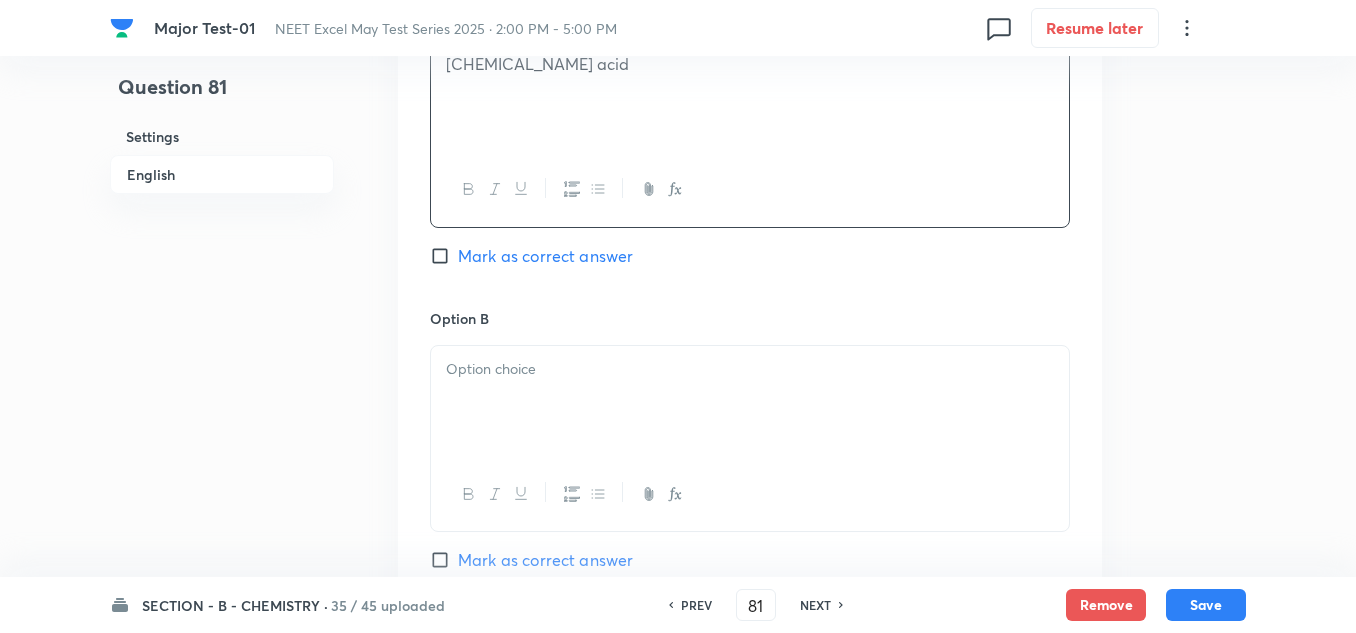 scroll, scrollTop: 1000, scrollLeft: 0, axis: vertical 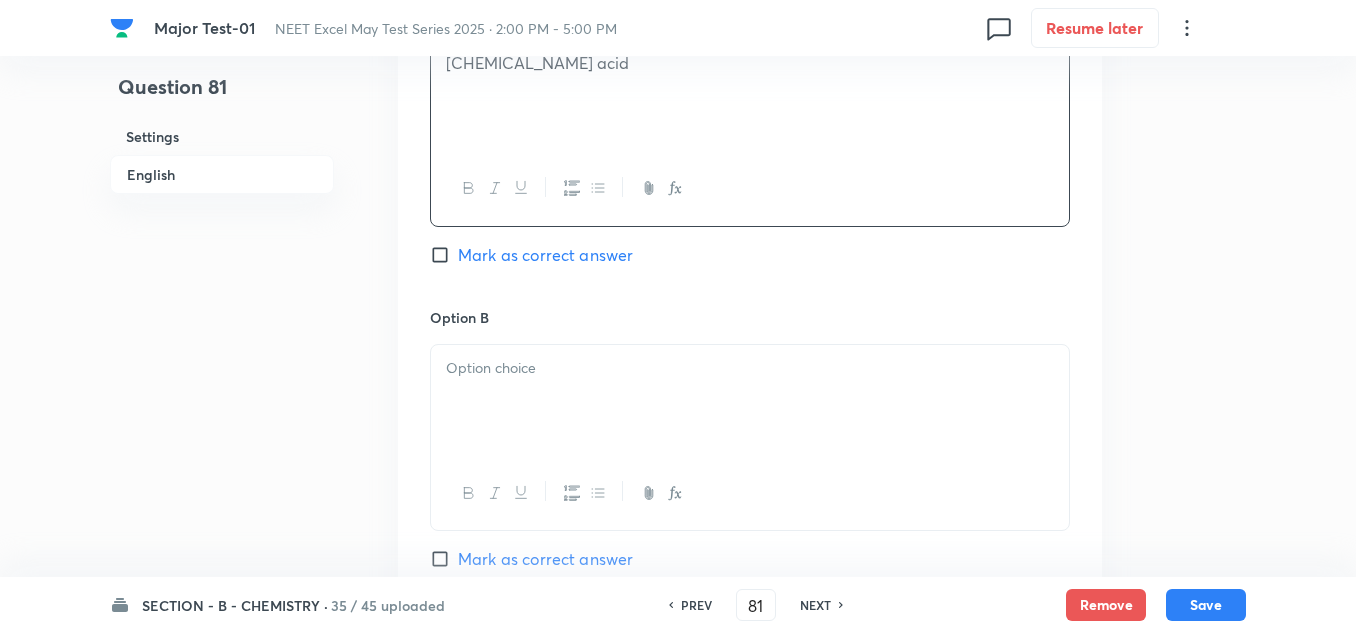 click at bounding box center [750, 401] 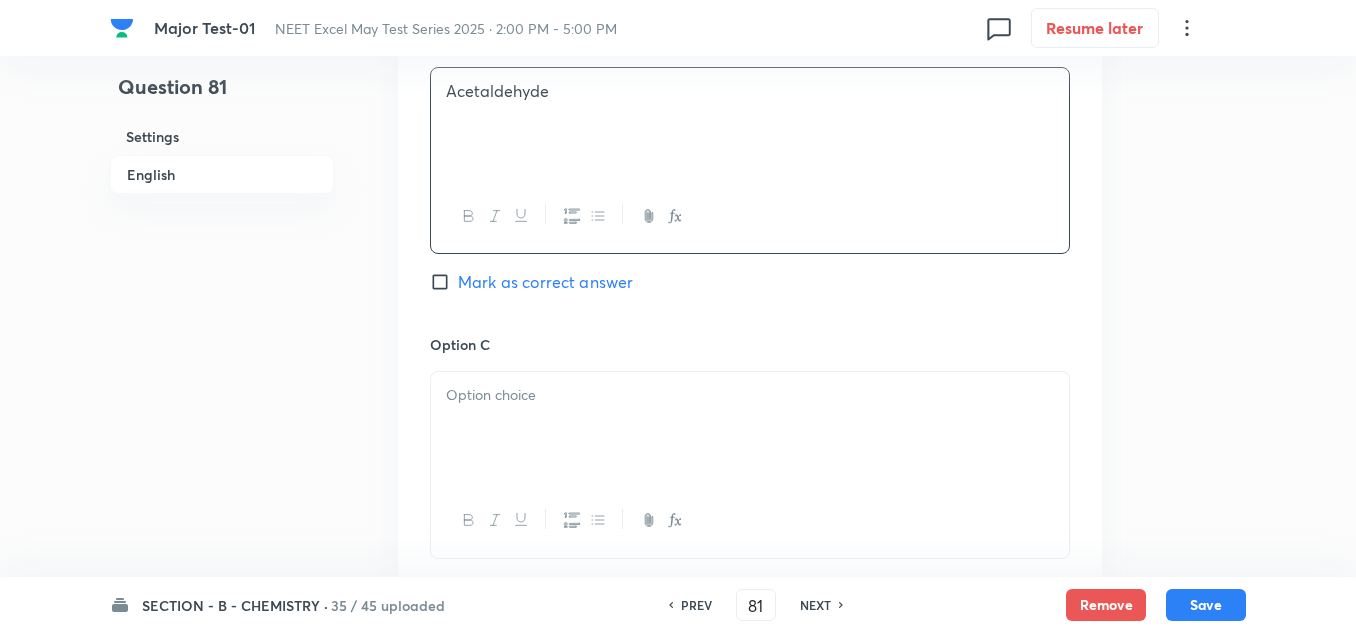 scroll, scrollTop: 1300, scrollLeft: 0, axis: vertical 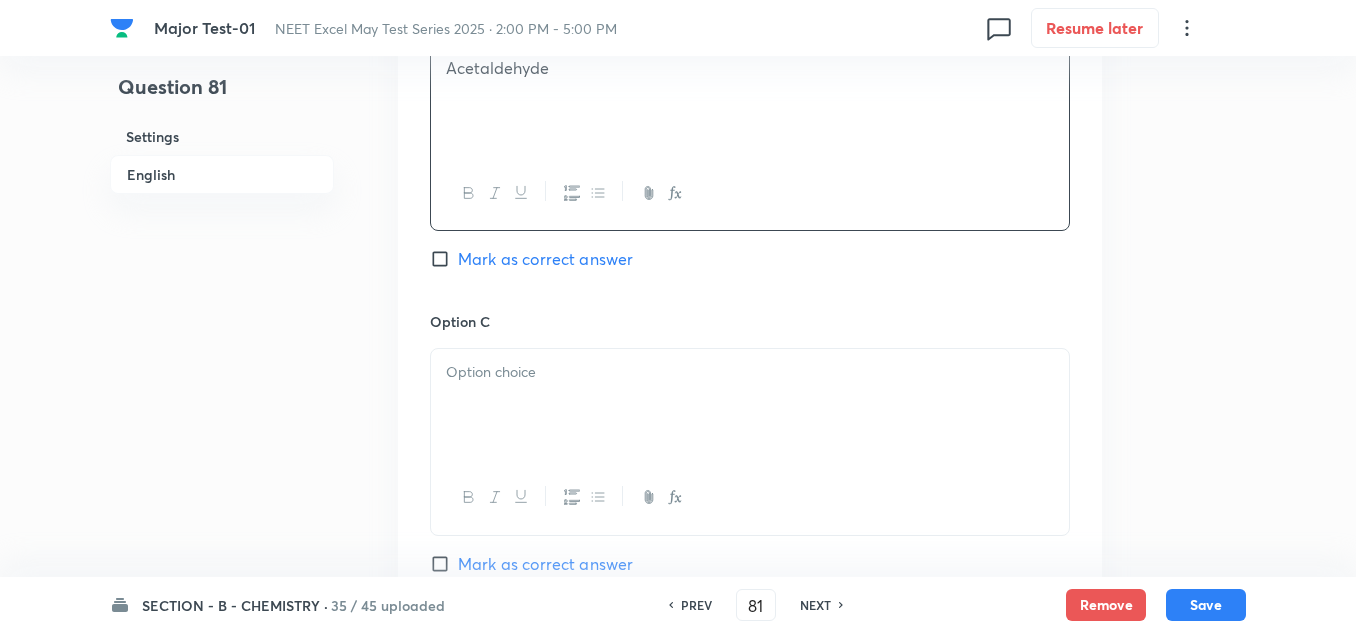 click at bounding box center [750, 405] 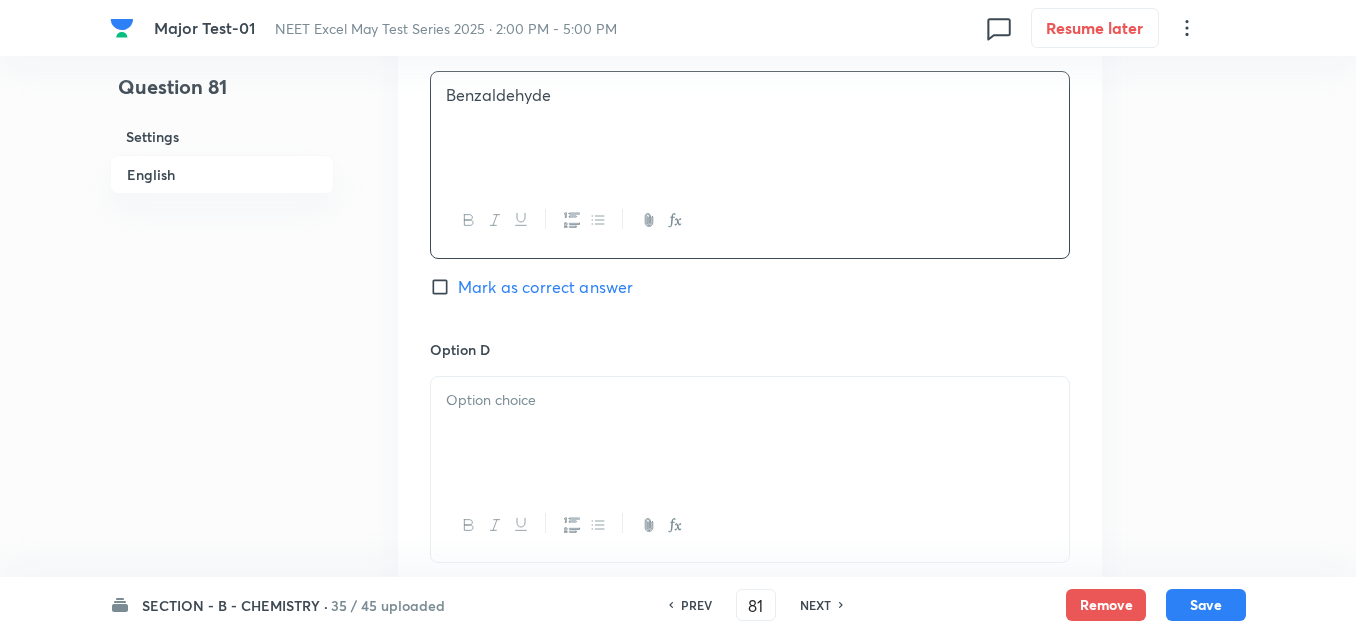 scroll, scrollTop: 1600, scrollLeft: 0, axis: vertical 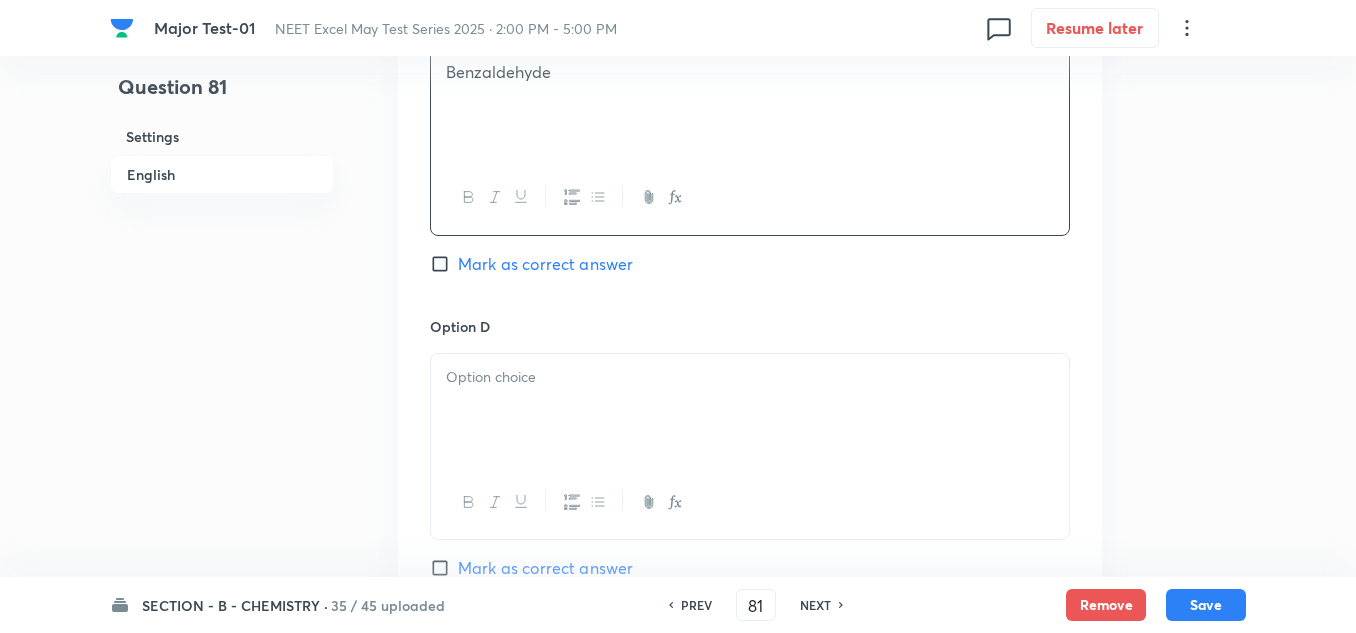 click at bounding box center [750, 410] 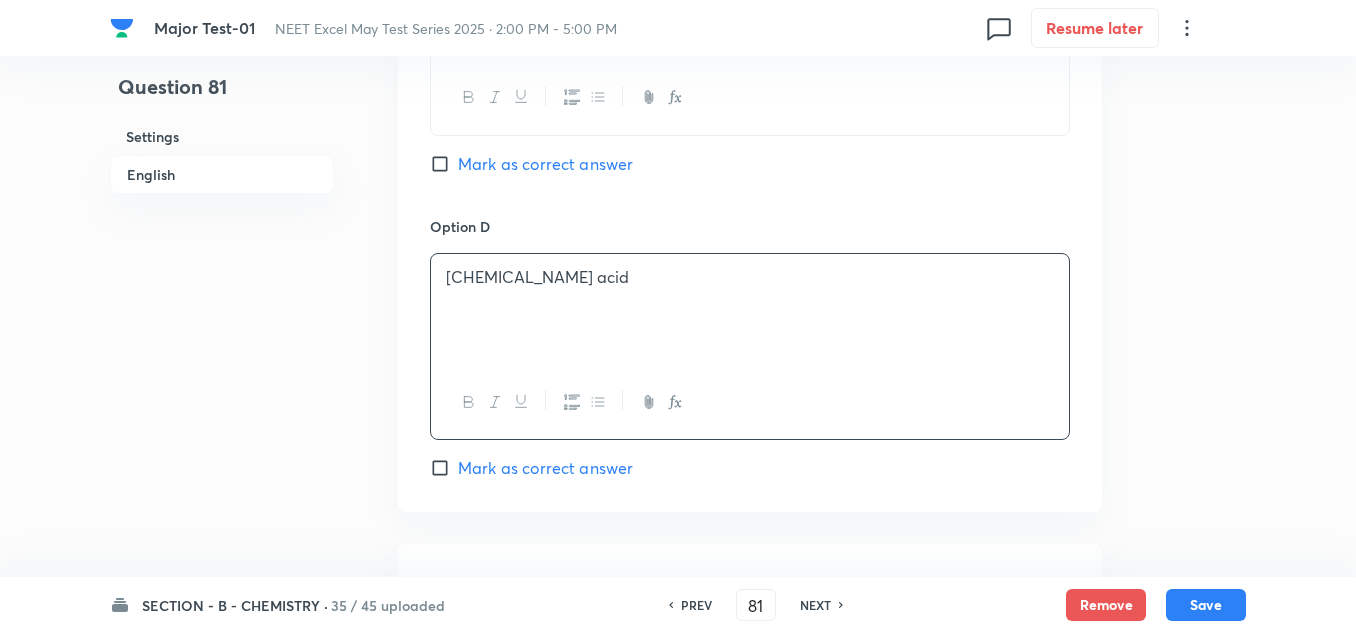 click on "Mark as correct answer" at bounding box center [545, 468] 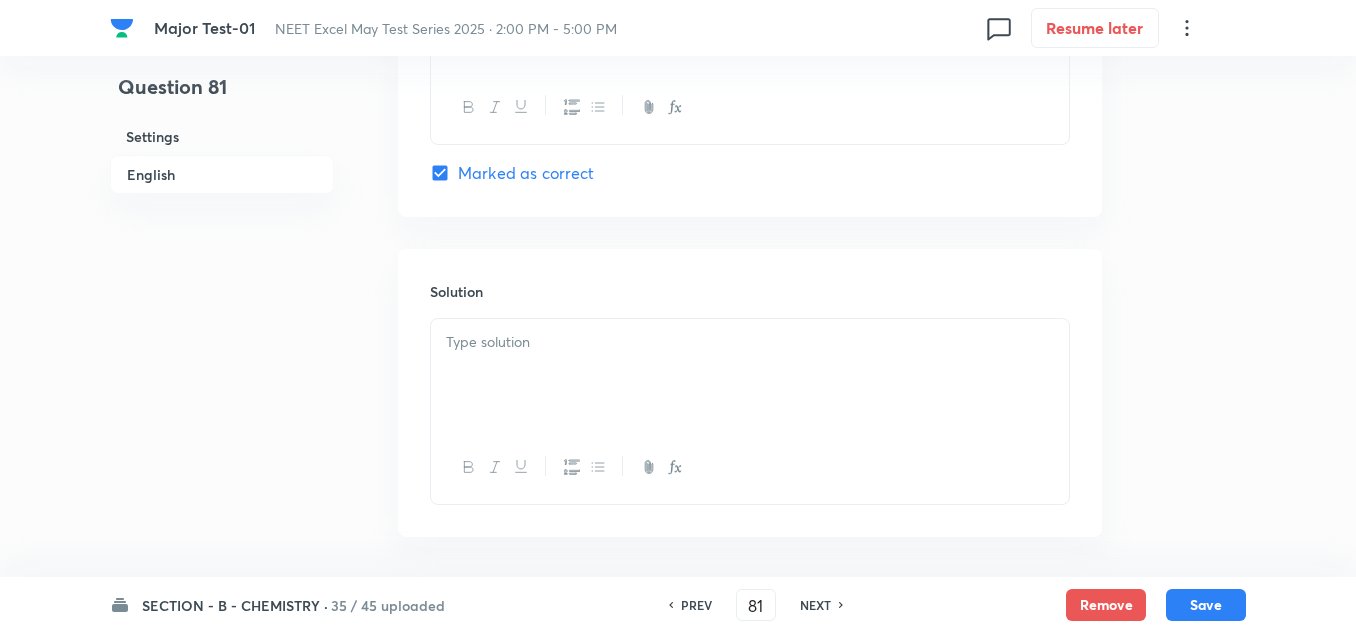 scroll, scrollTop: 2000, scrollLeft: 0, axis: vertical 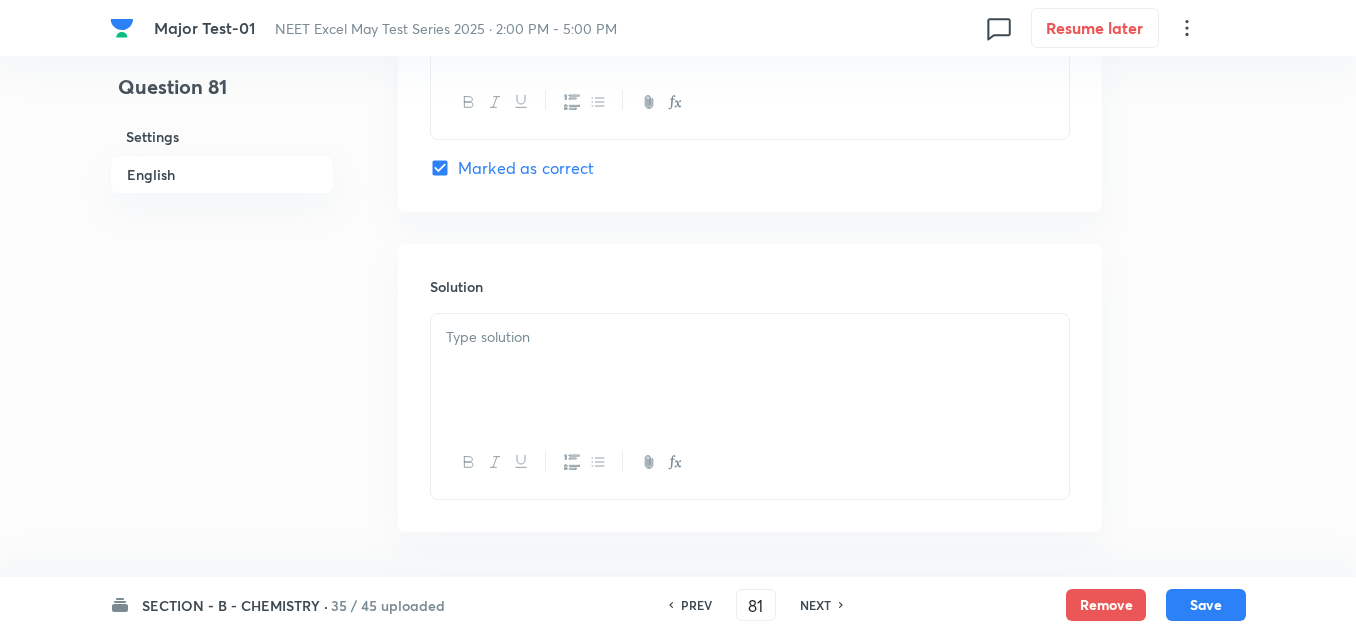 click at bounding box center [750, 370] 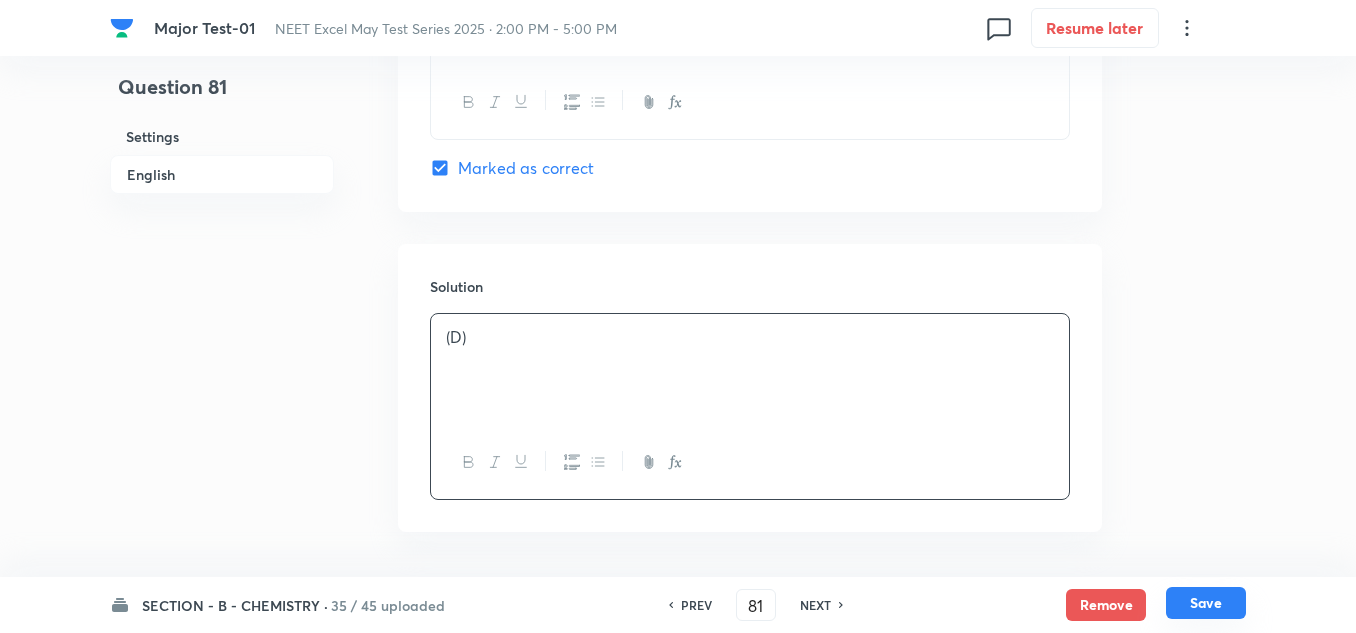 click on "Save" at bounding box center (1206, 603) 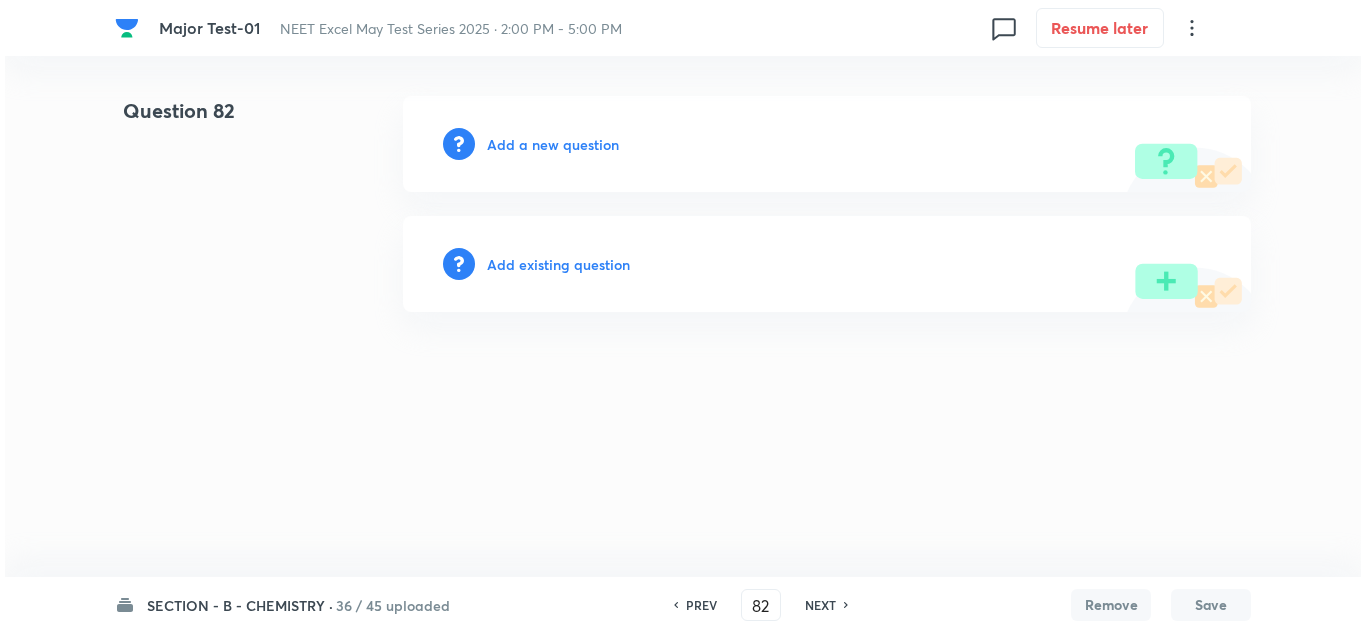 scroll, scrollTop: 0, scrollLeft: 0, axis: both 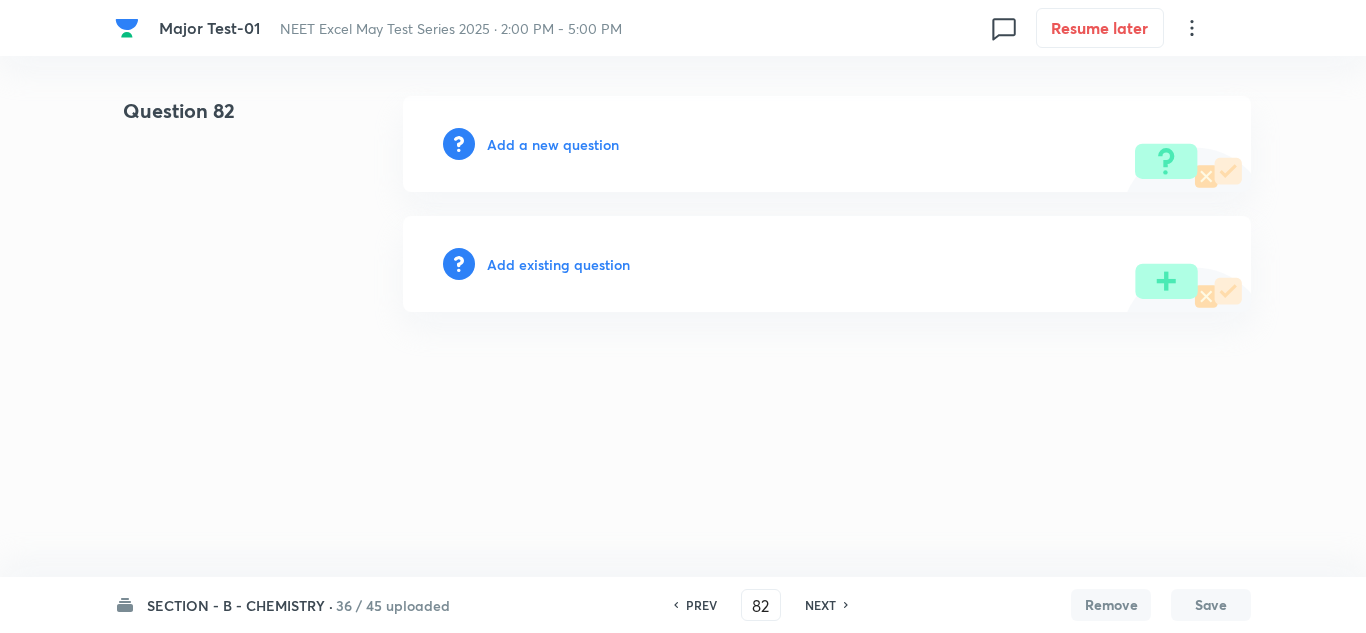 click on "Add a new question" at bounding box center [553, 144] 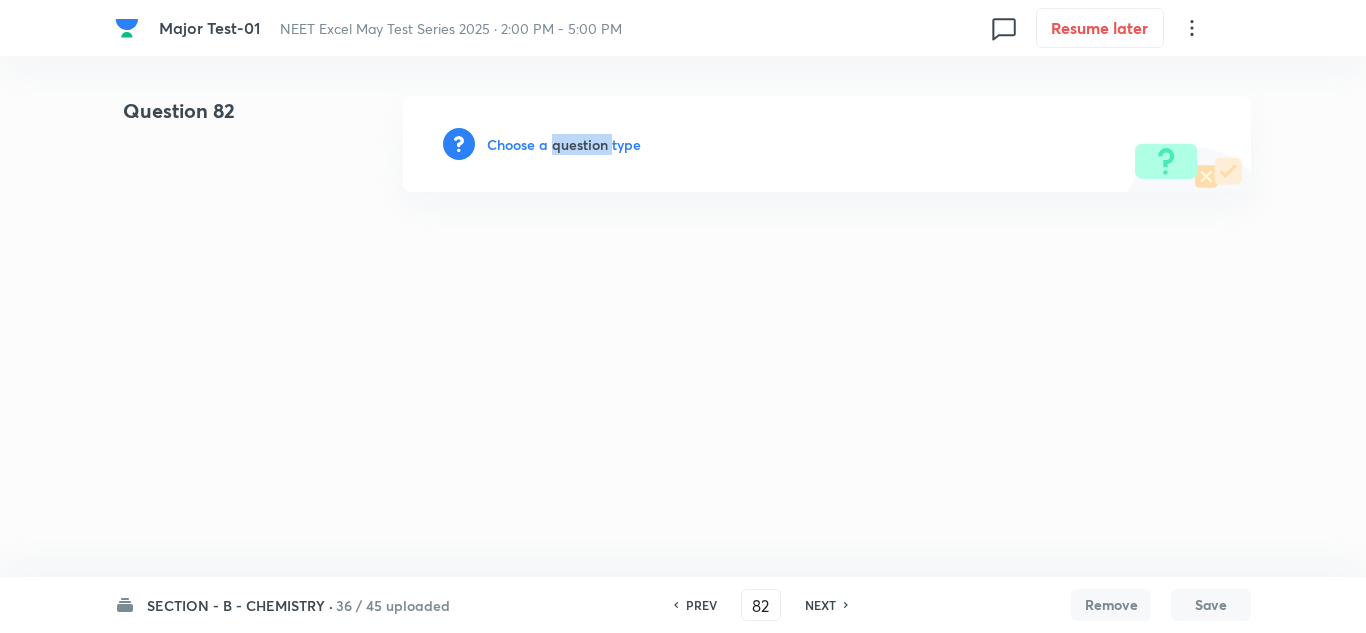 click on "Choose a question type" at bounding box center (564, 144) 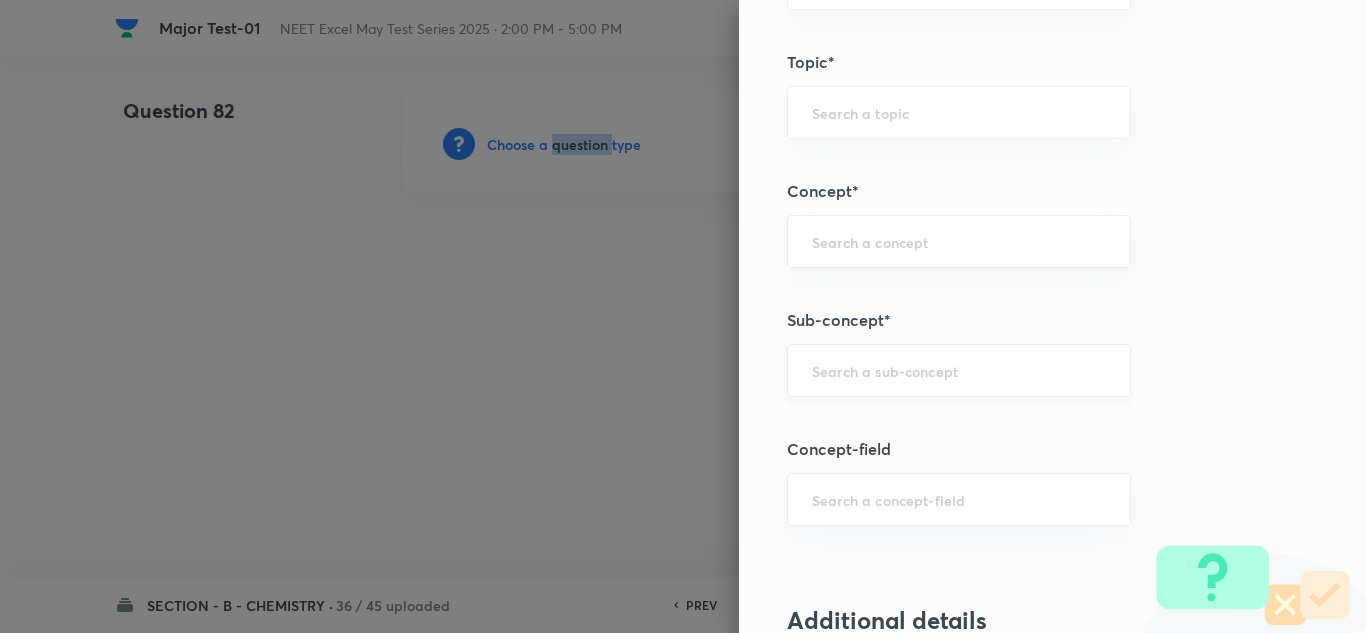 scroll, scrollTop: 1100, scrollLeft: 0, axis: vertical 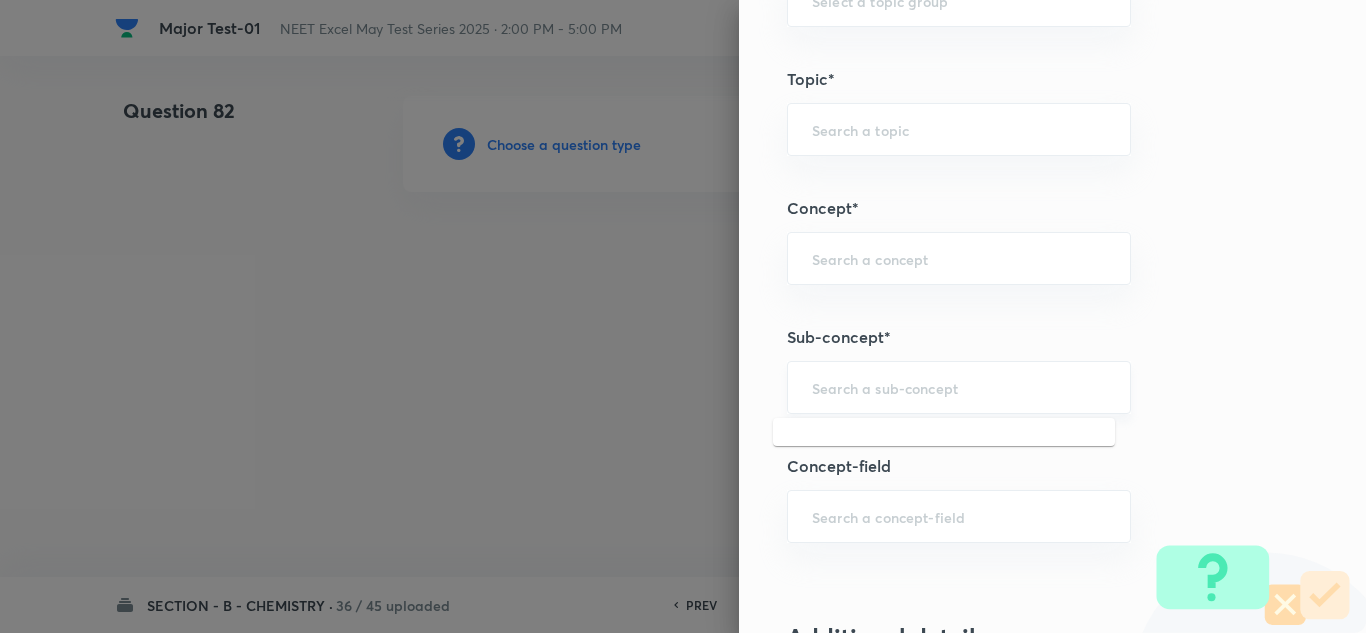 click at bounding box center (959, 387) 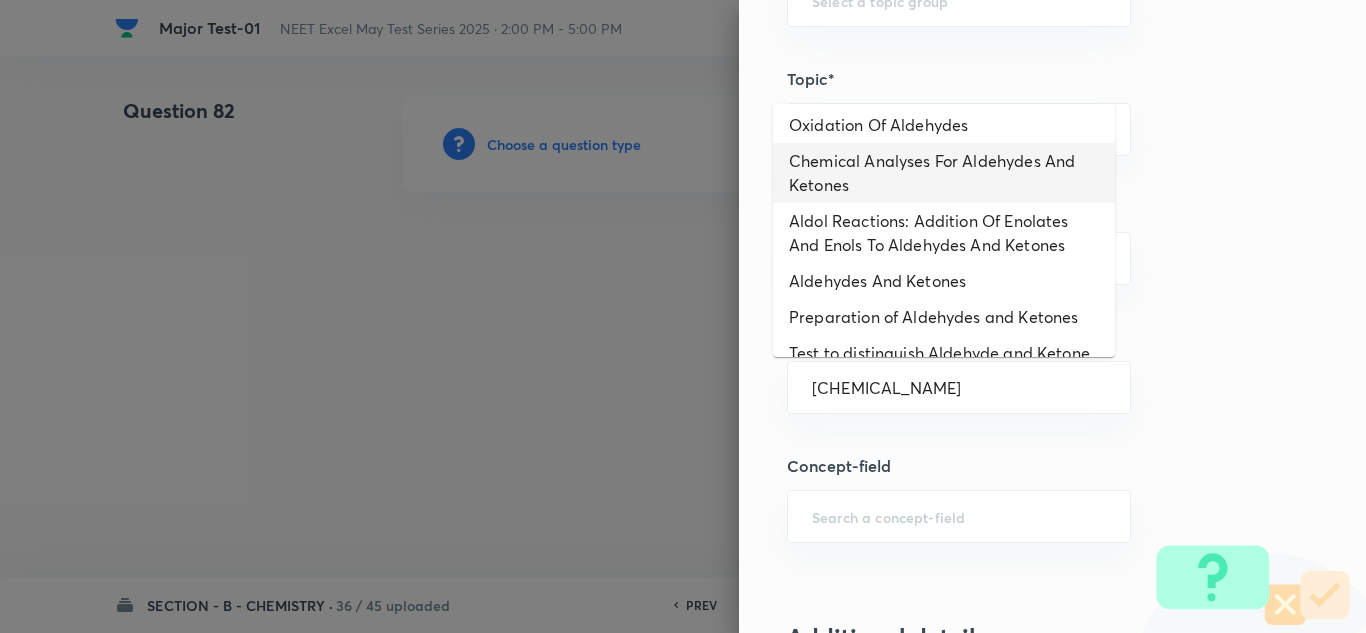 scroll, scrollTop: 147, scrollLeft: 0, axis: vertical 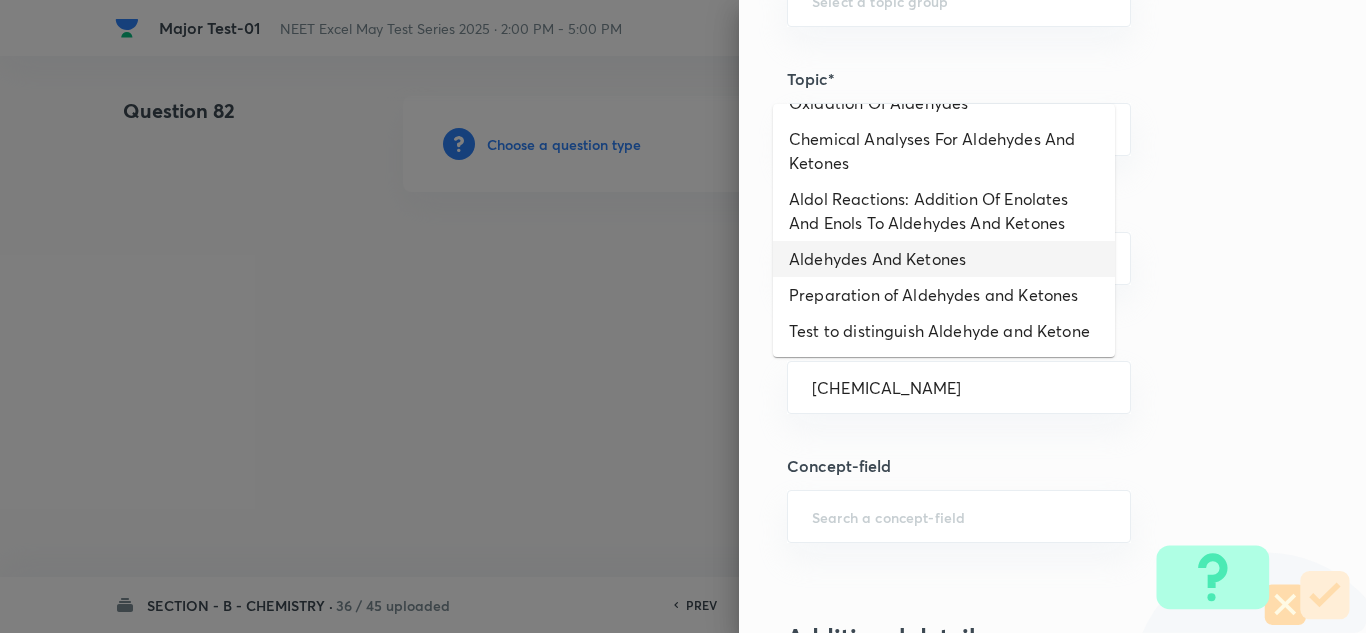 click on "Aldehydes And Ketones" at bounding box center (944, 259) 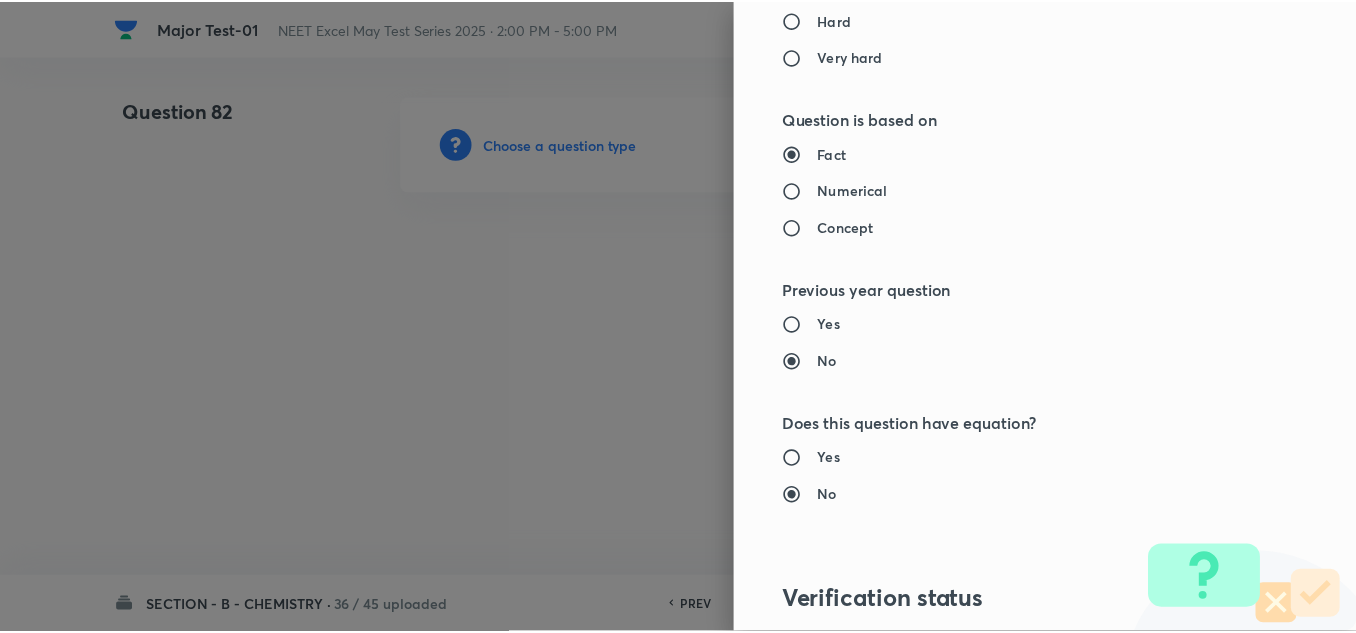 scroll, scrollTop: 2200, scrollLeft: 0, axis: vertical 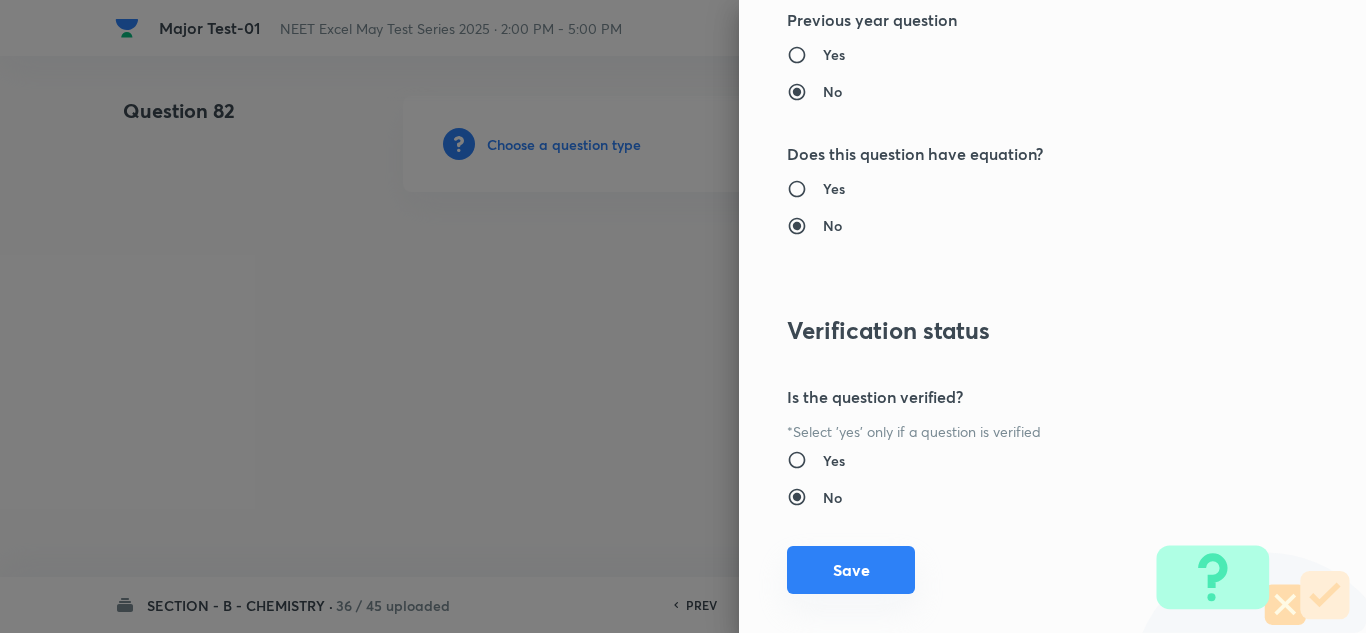 click on "Save" at bounding box center (851, 570) 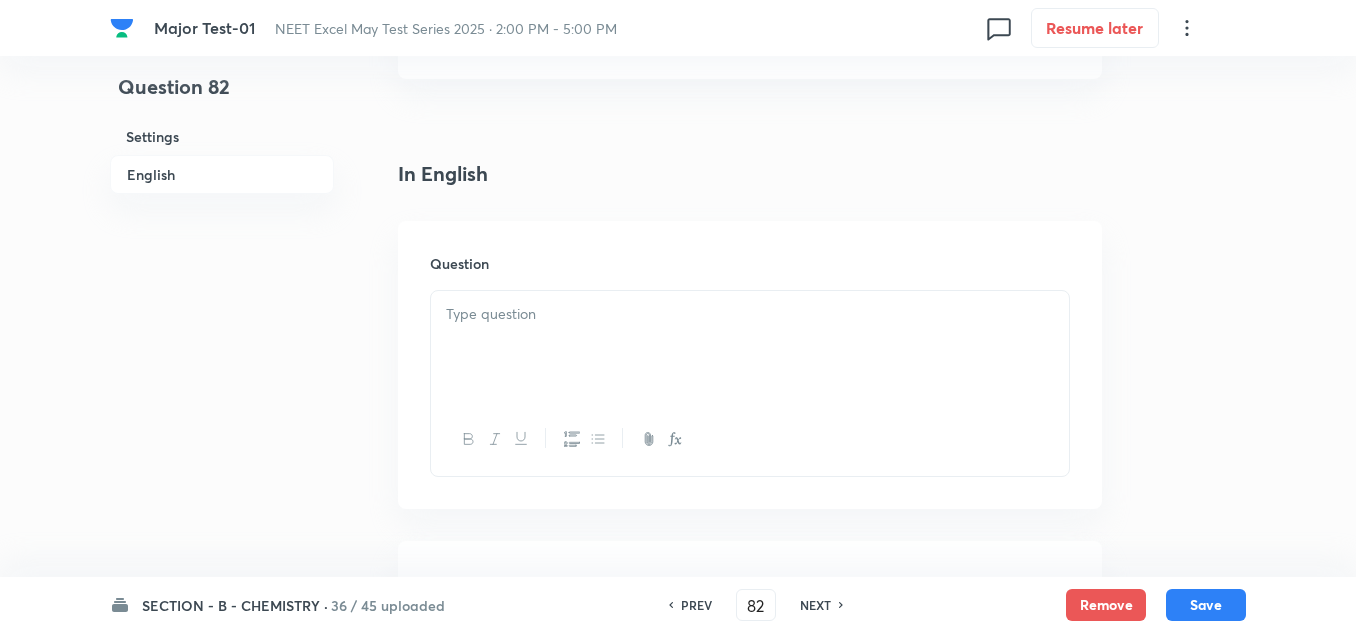 scroll, scrollTop: 600, scrollLeft: 0, axis: vertical 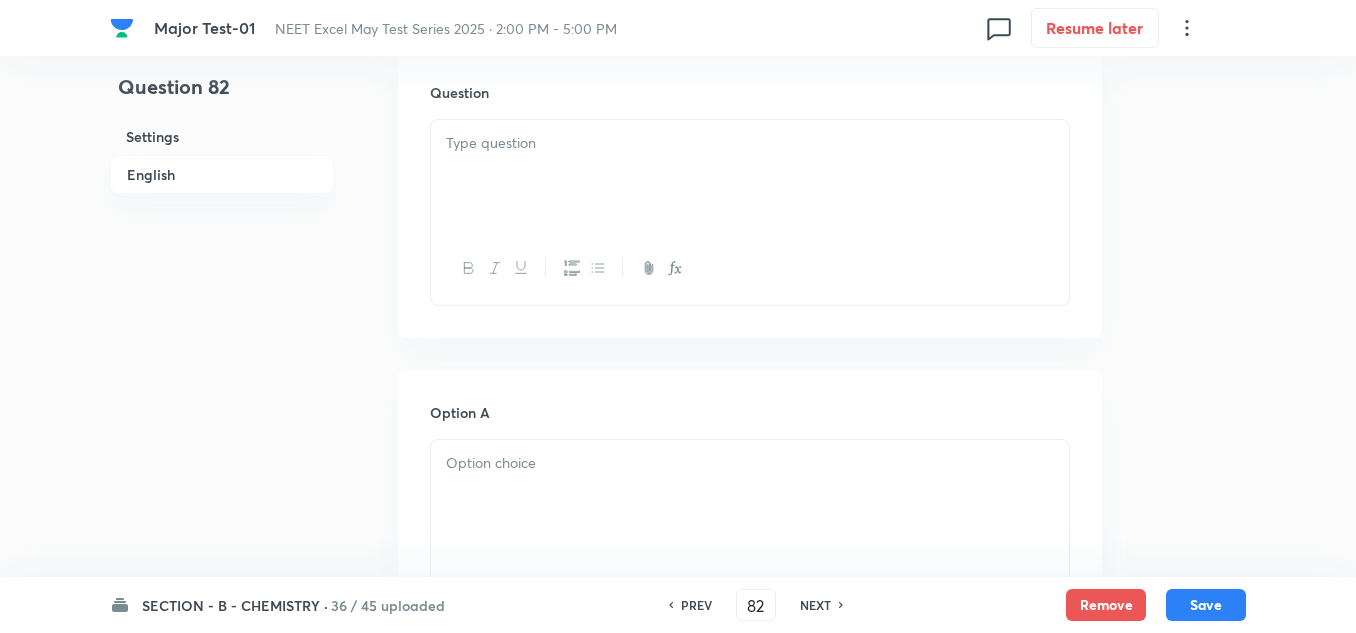 click at bounding box center (750, 176) 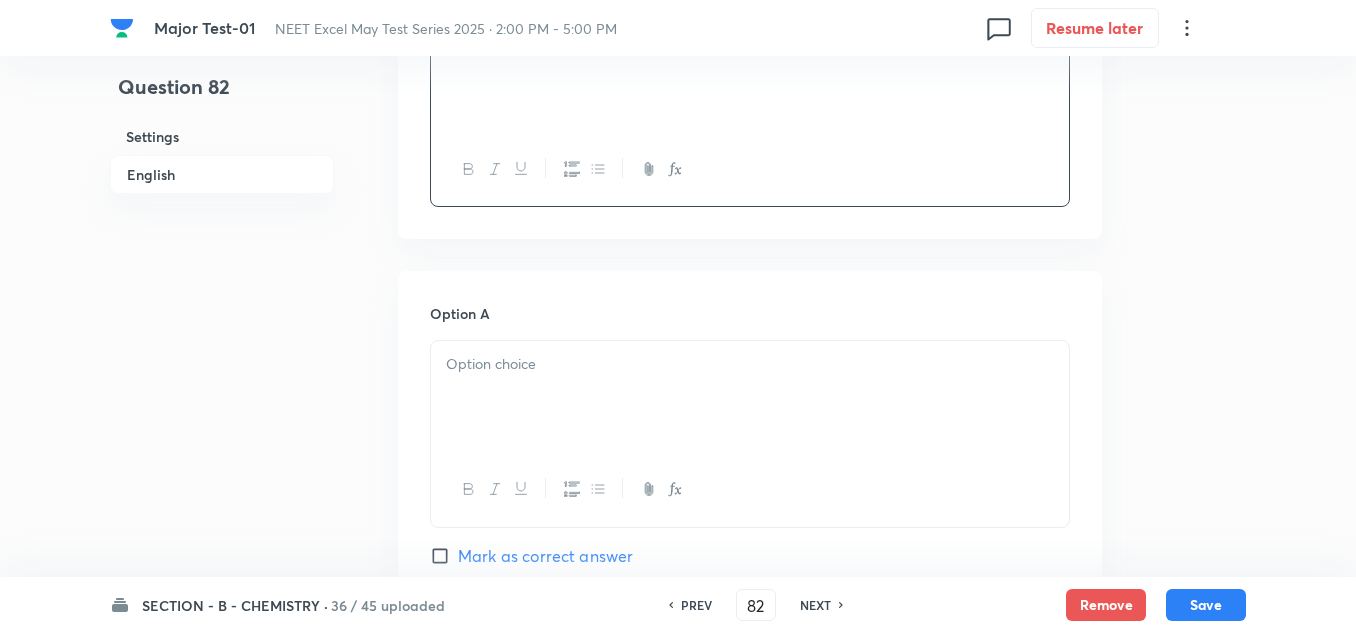 scroll, scrollTop: 700, scrollLeft: 0, axis: vertical 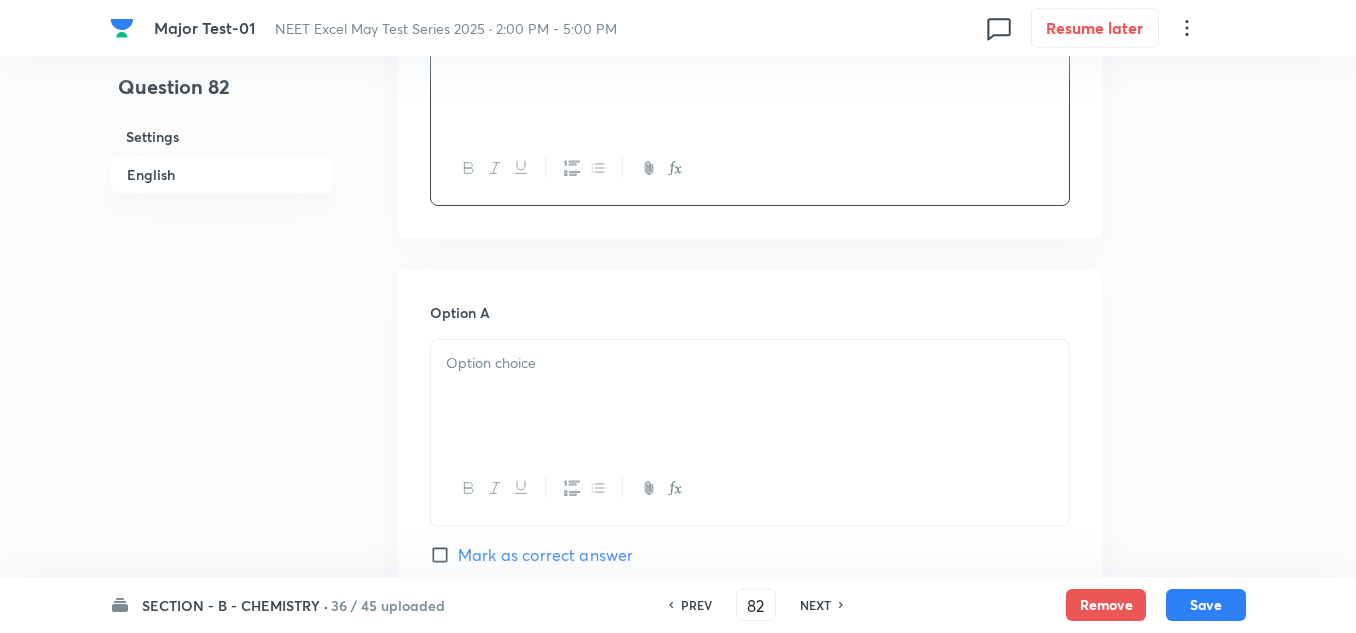 click at bounding box center [750, 363] 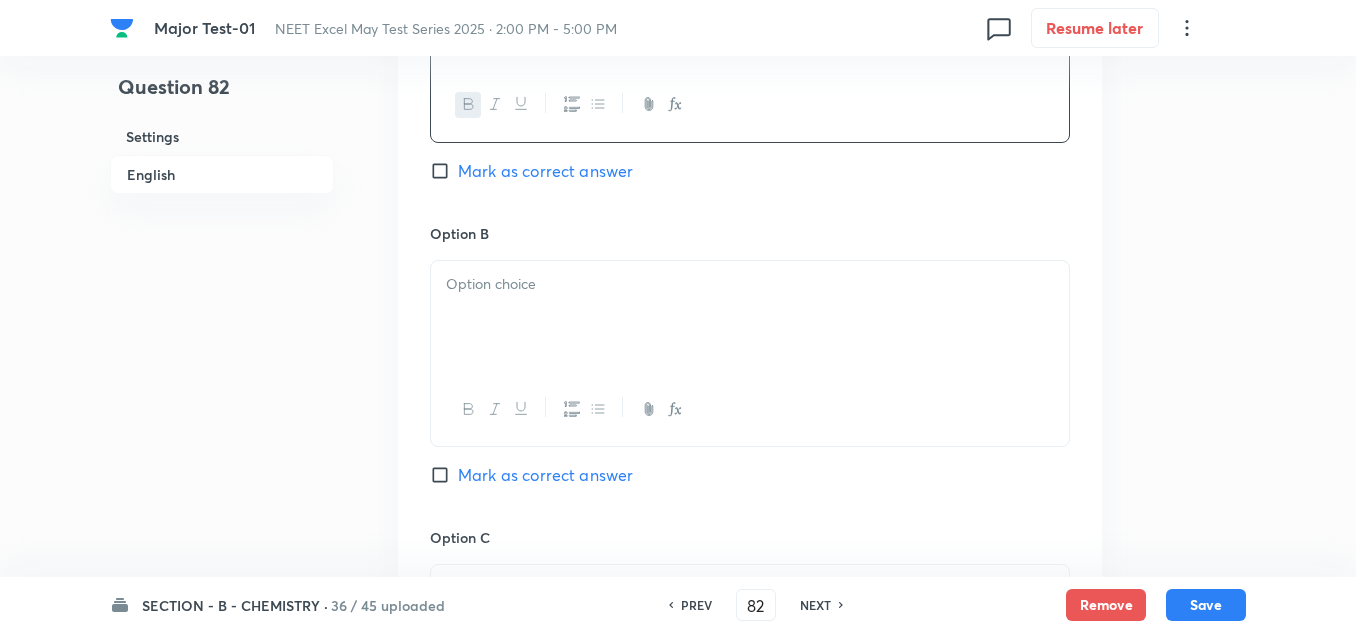 scroll, scrollTop: 1100, scrollLeft: 0, axis: vertical 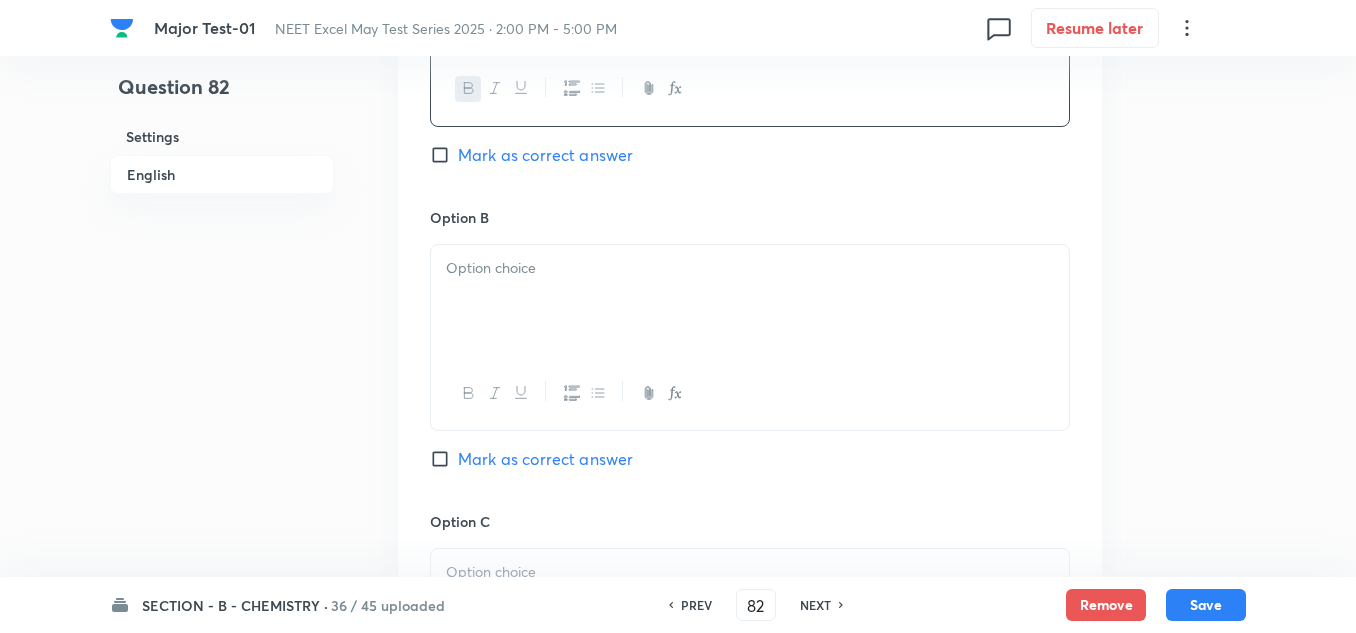 click at bounding box center (750, 301) 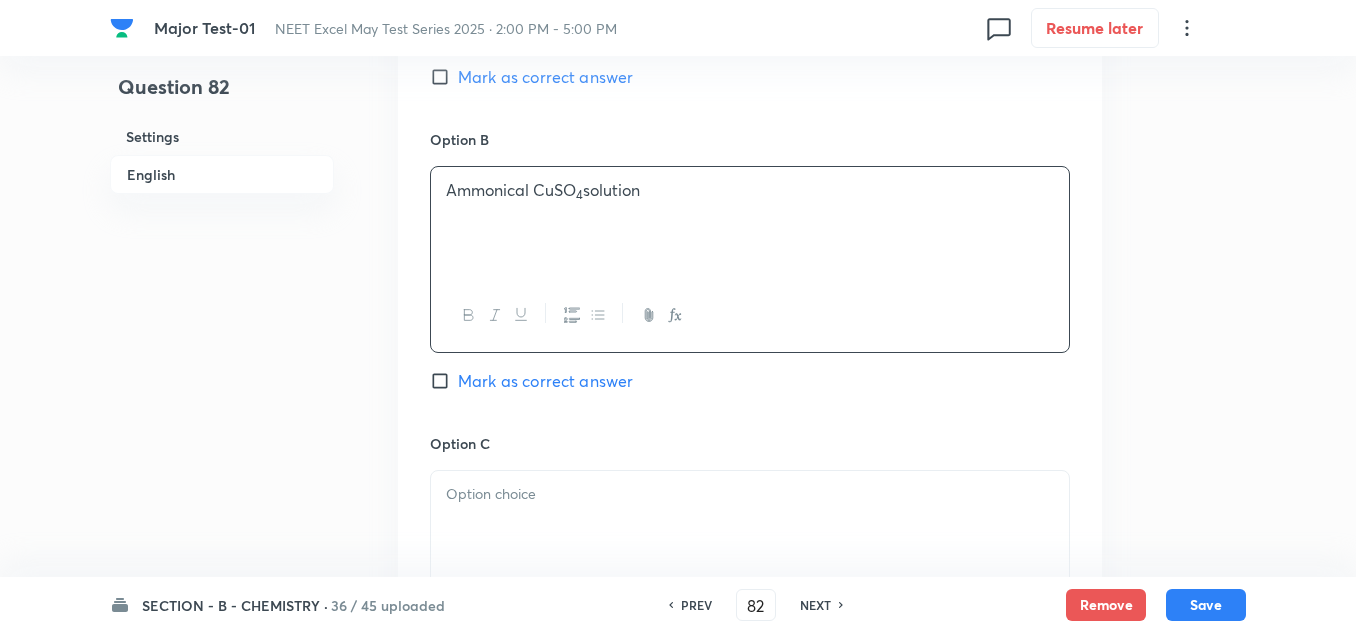 scroll, scrollTop: 1300, scrollLeft: 0, axis: vertical 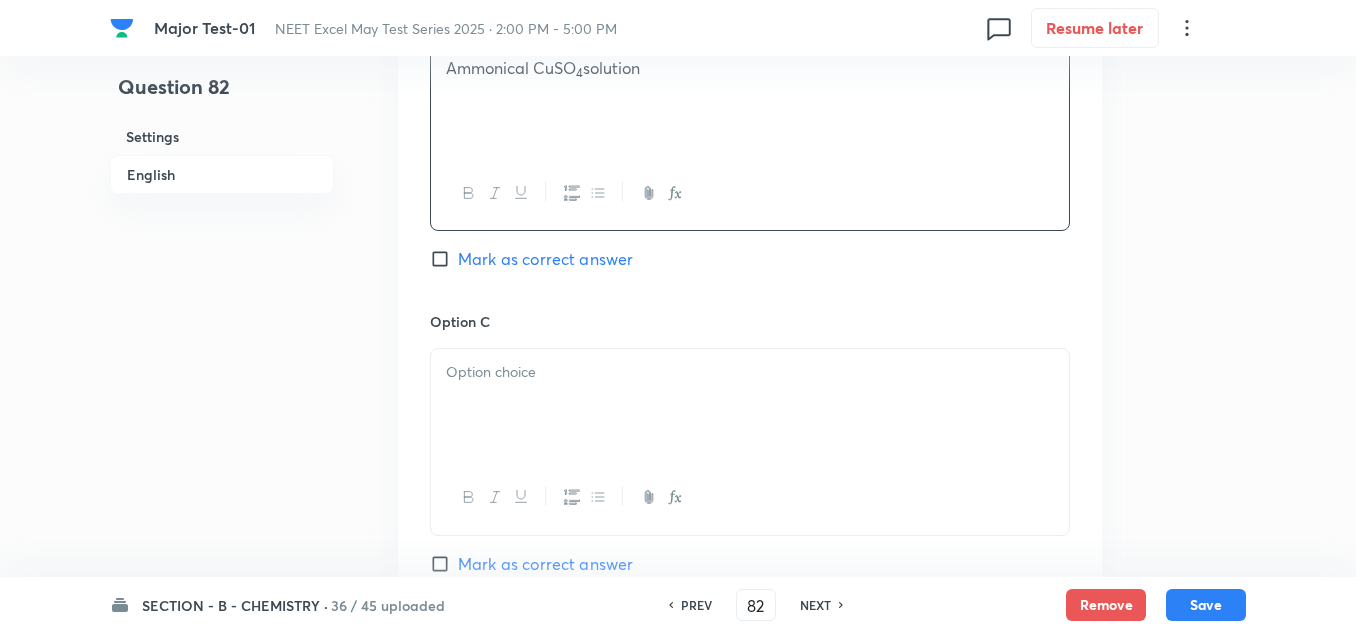 click at bounding box center (750, 405) 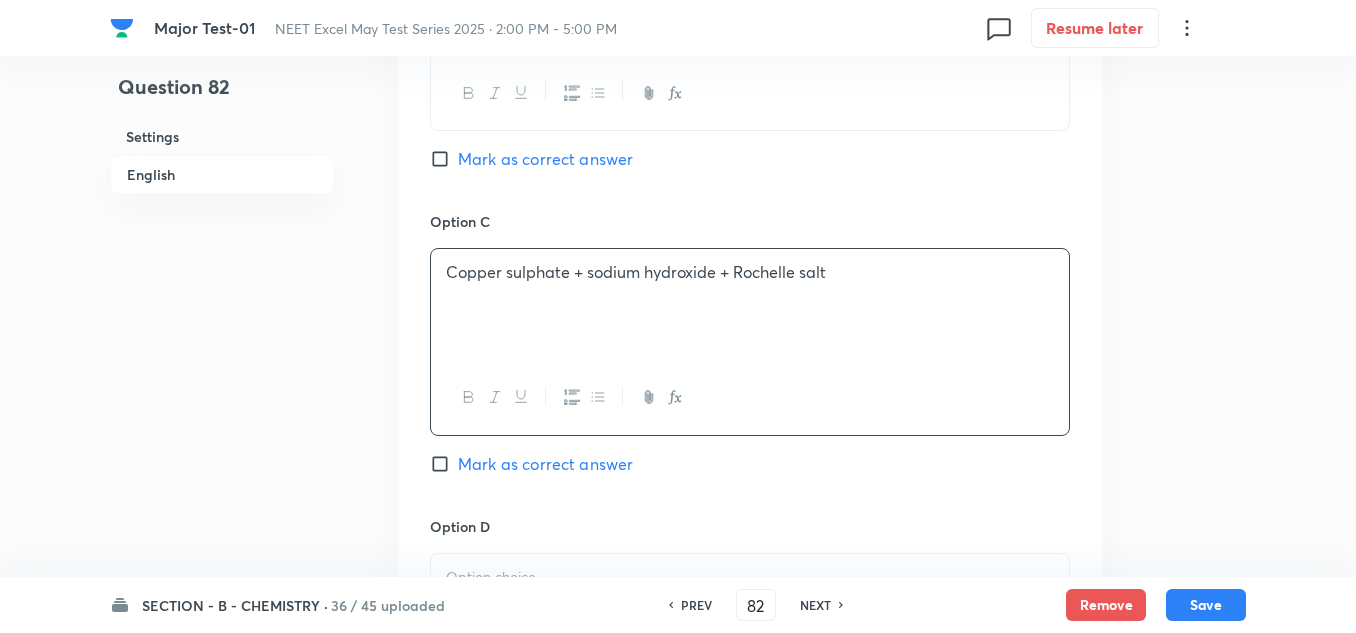 click on "Mark as correct answer" at bounding box center (545, 464) 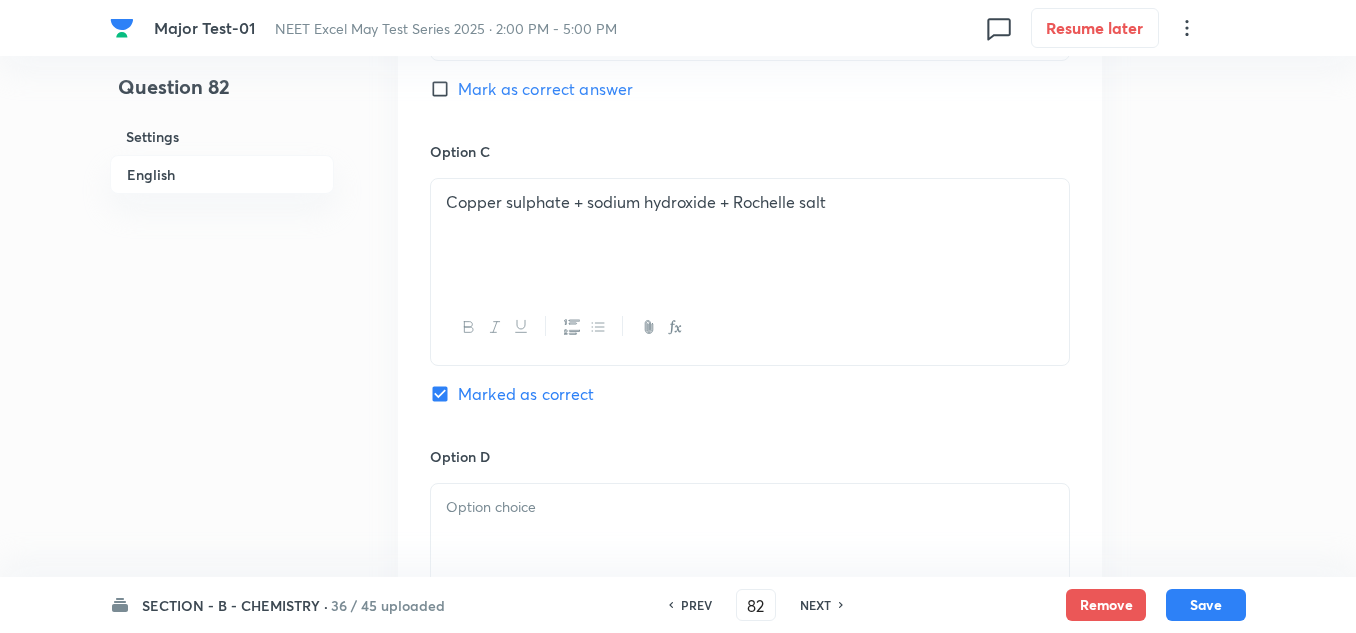 scroll, scrollTop: 1600, scrollLeft: 0, axis: vertical 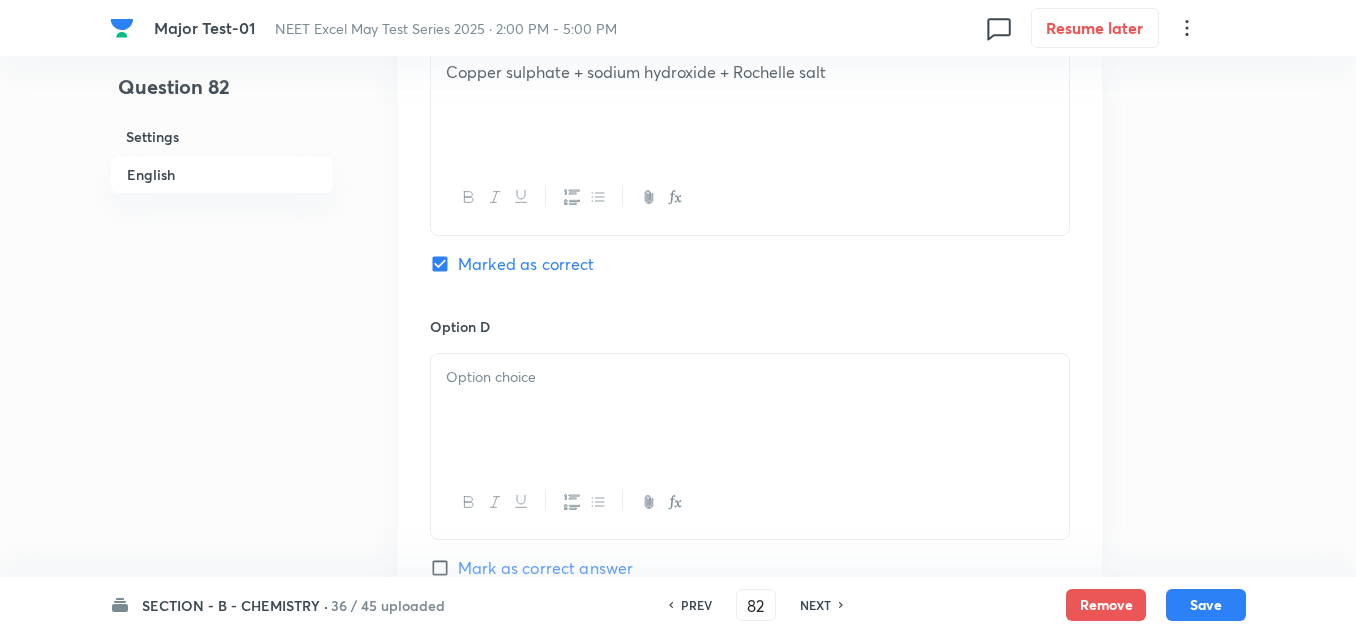drag, startPoint x: 478, startPoint y: 455, endPoint x: 495, endPoint y: 427, distance: 32.75668 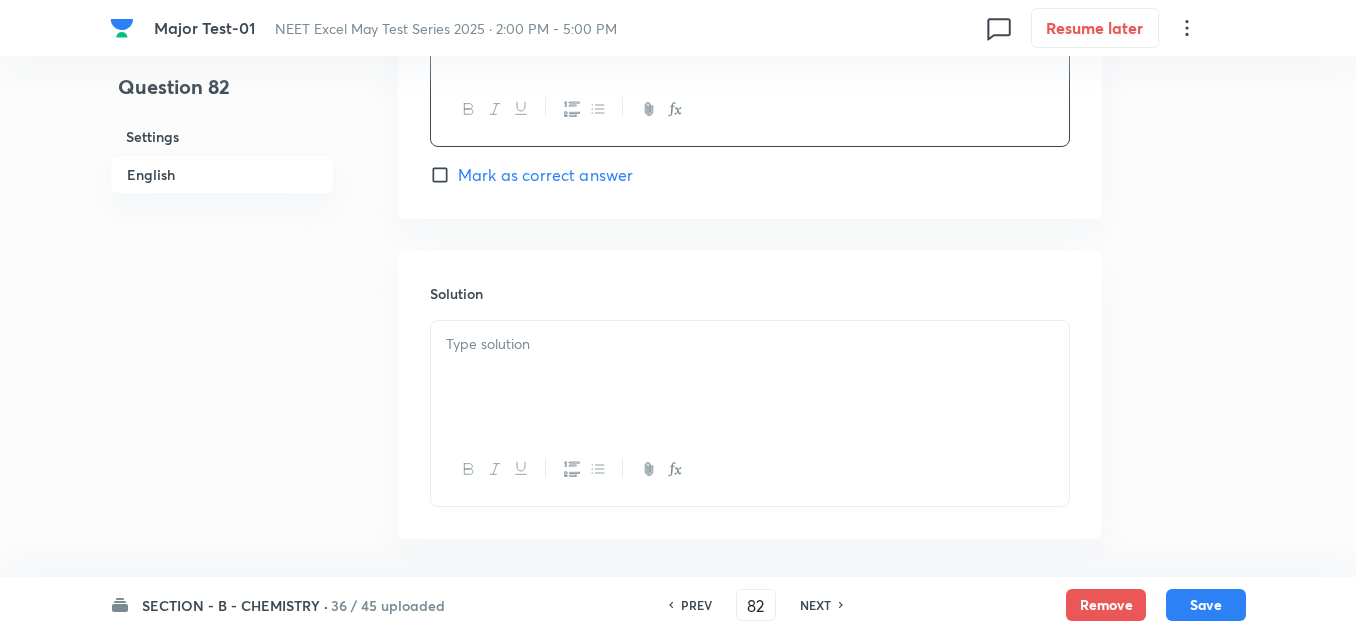 scroll, scrollTop: 2000, scrollLeft: 0, axis: vertical 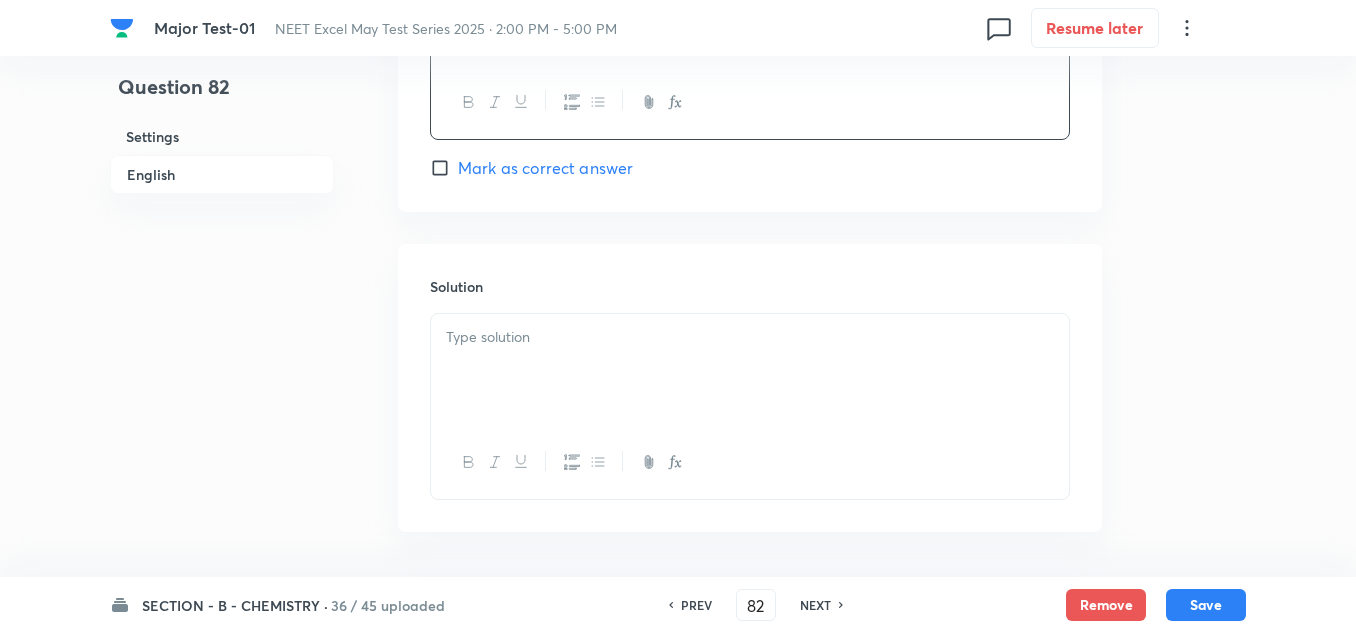 click at bounding box center (750, 370) 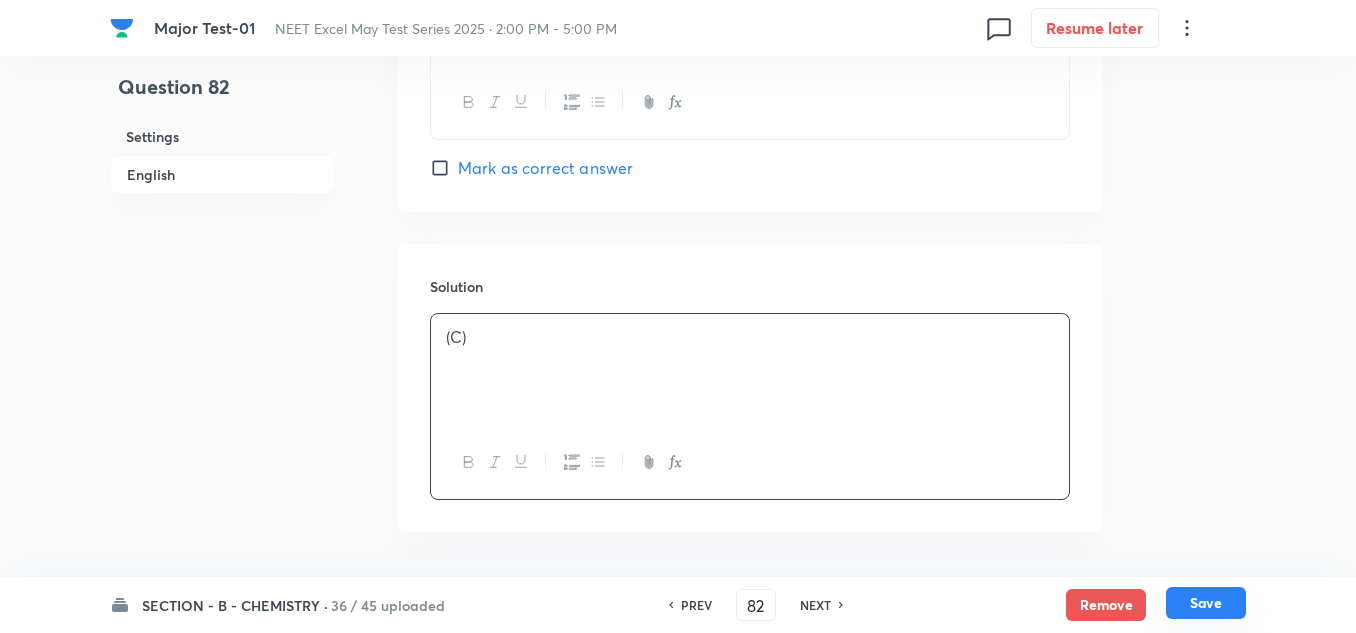 click on "Save" at bounding box center (1206, 603) 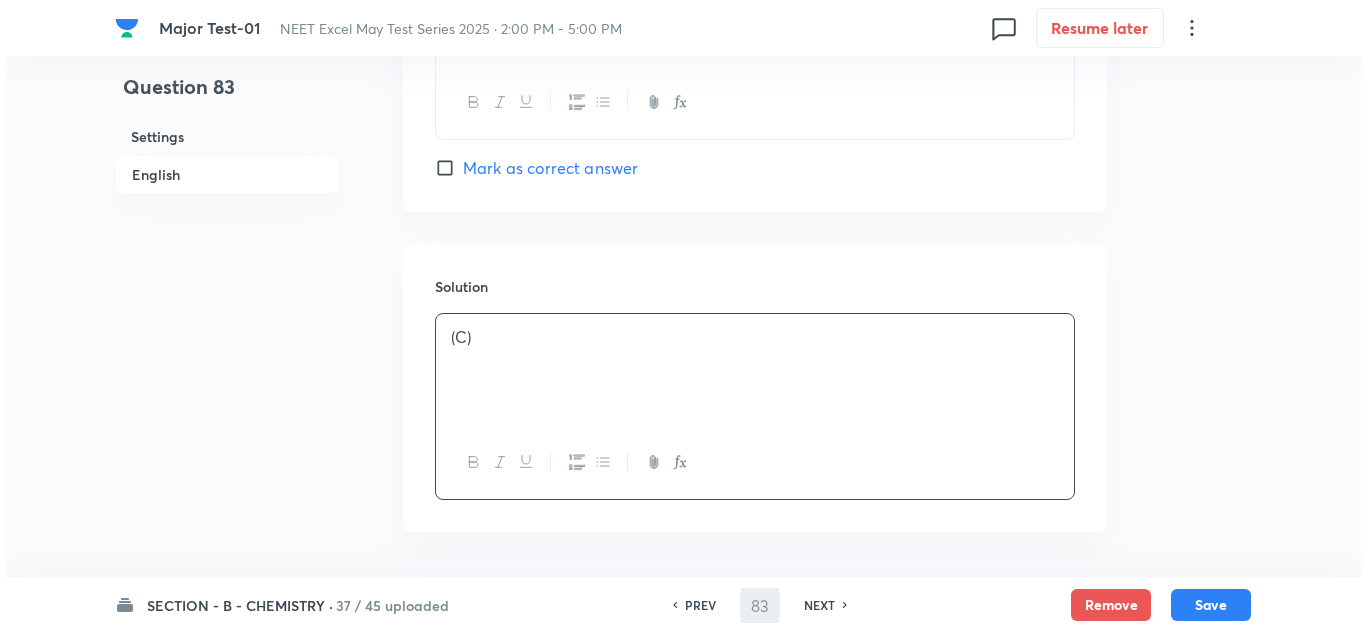 scroll, scrollTop: 0, scrollLeft: 0, axis: both 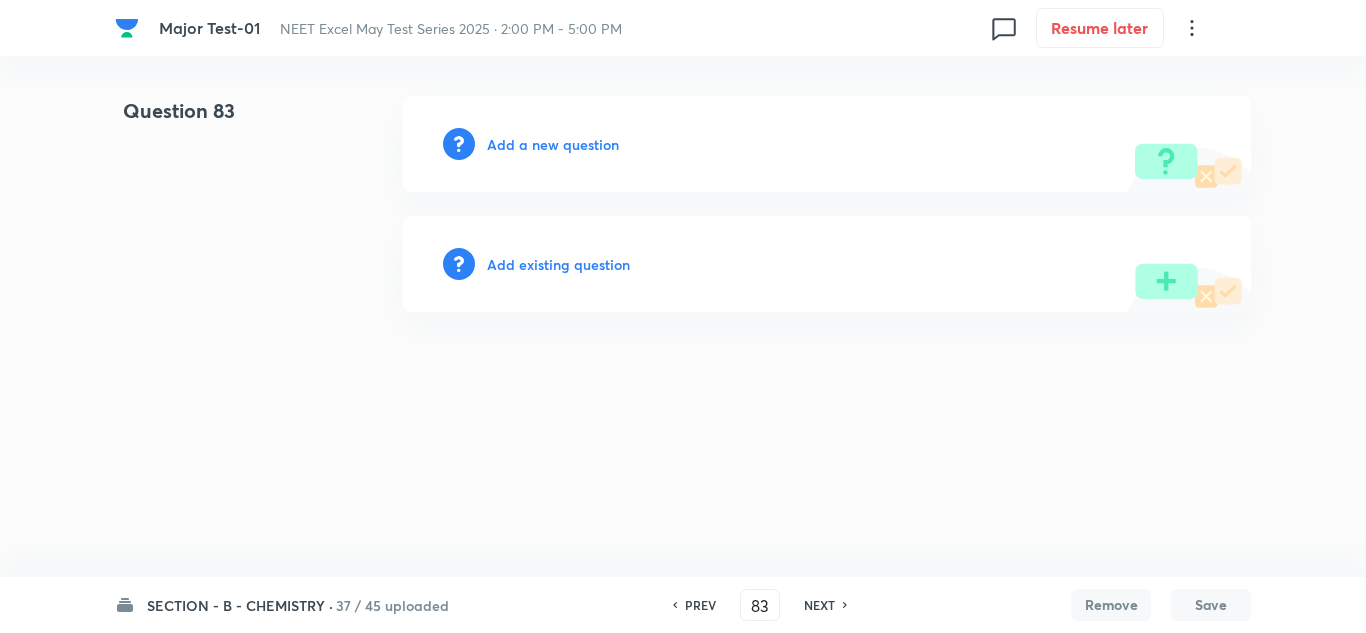 click on "Add a new question" at bounding box center [553, 144] 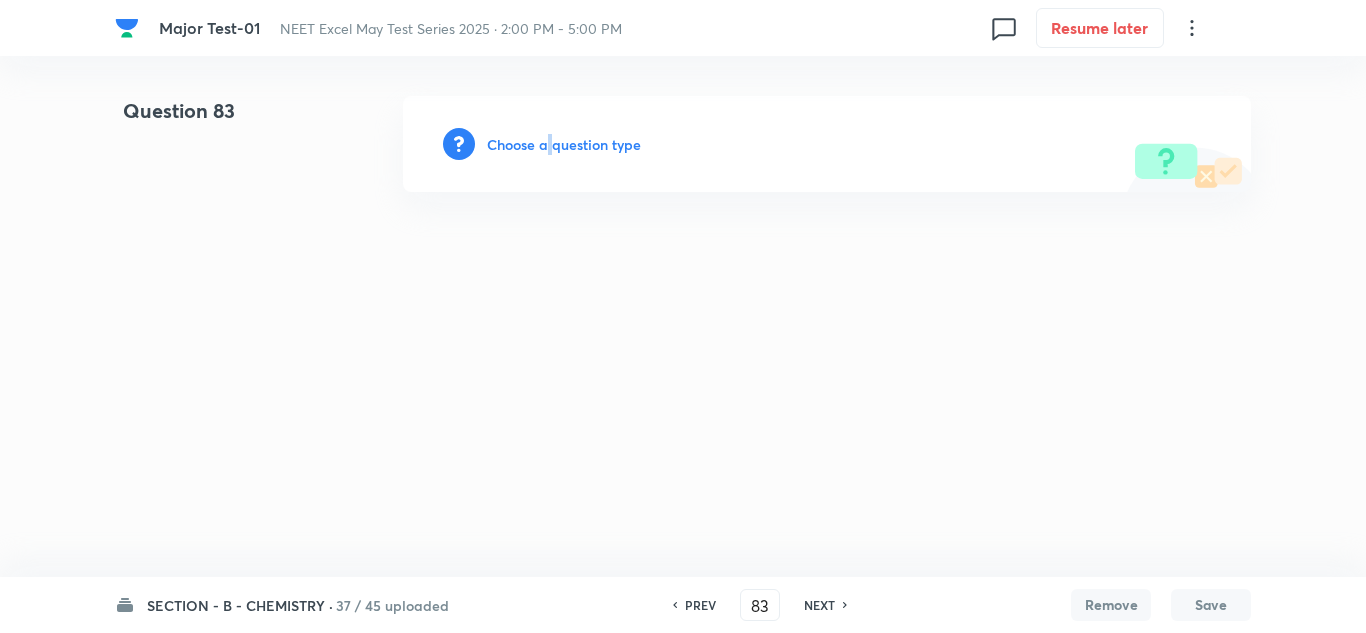 click on "Choose a question type" at bounding box center [564, 144] 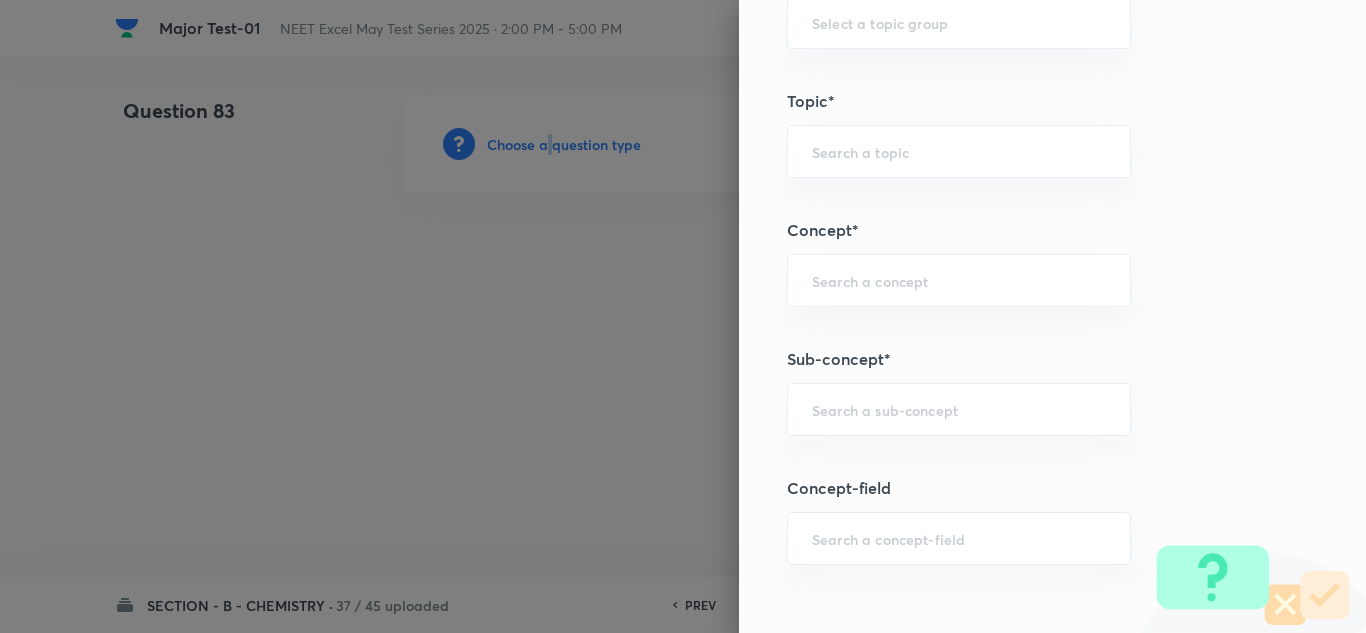scroll, scrollTop: 1100, scrollLeft: 0, axis: vertical 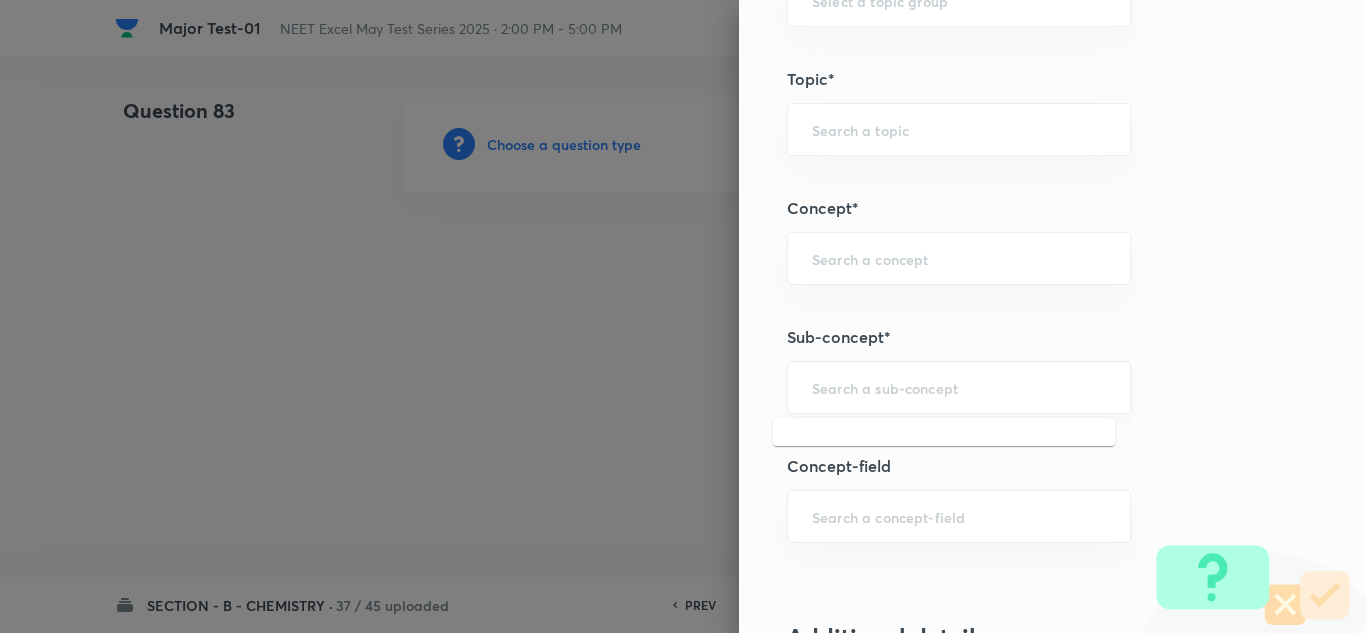 click at bounding box center [959, 387] 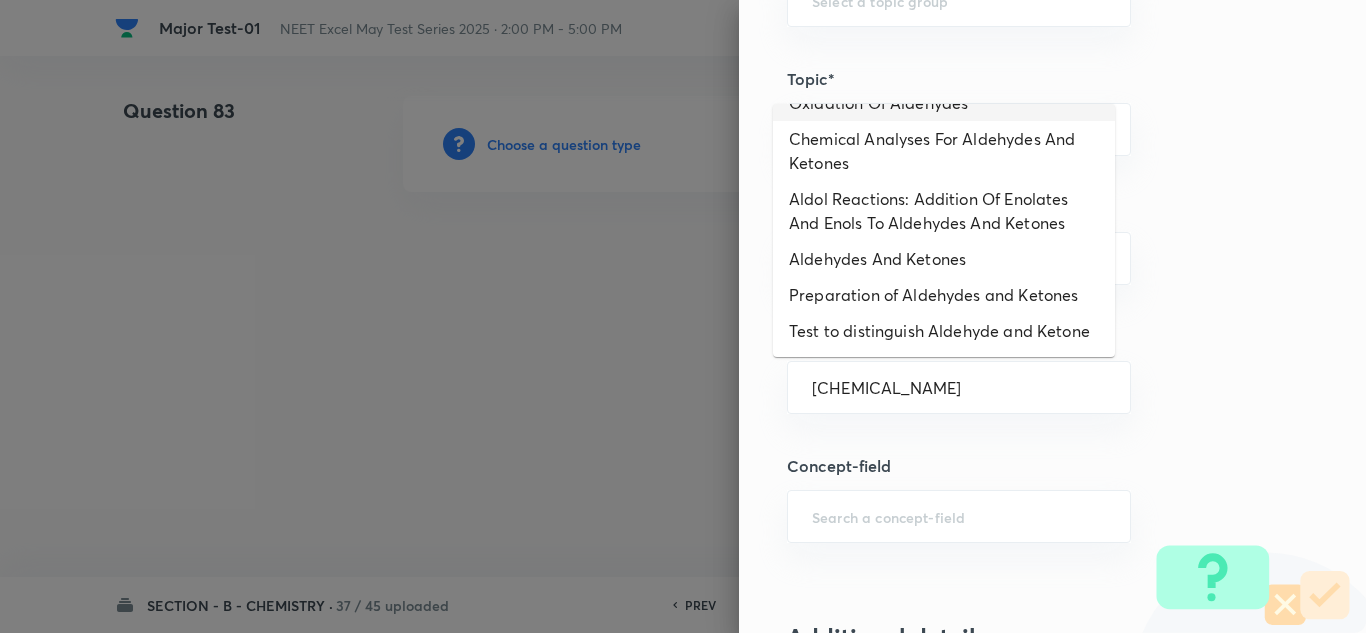 scroll, scrollTop: 147, scrollLeft: 0, axis: vertical 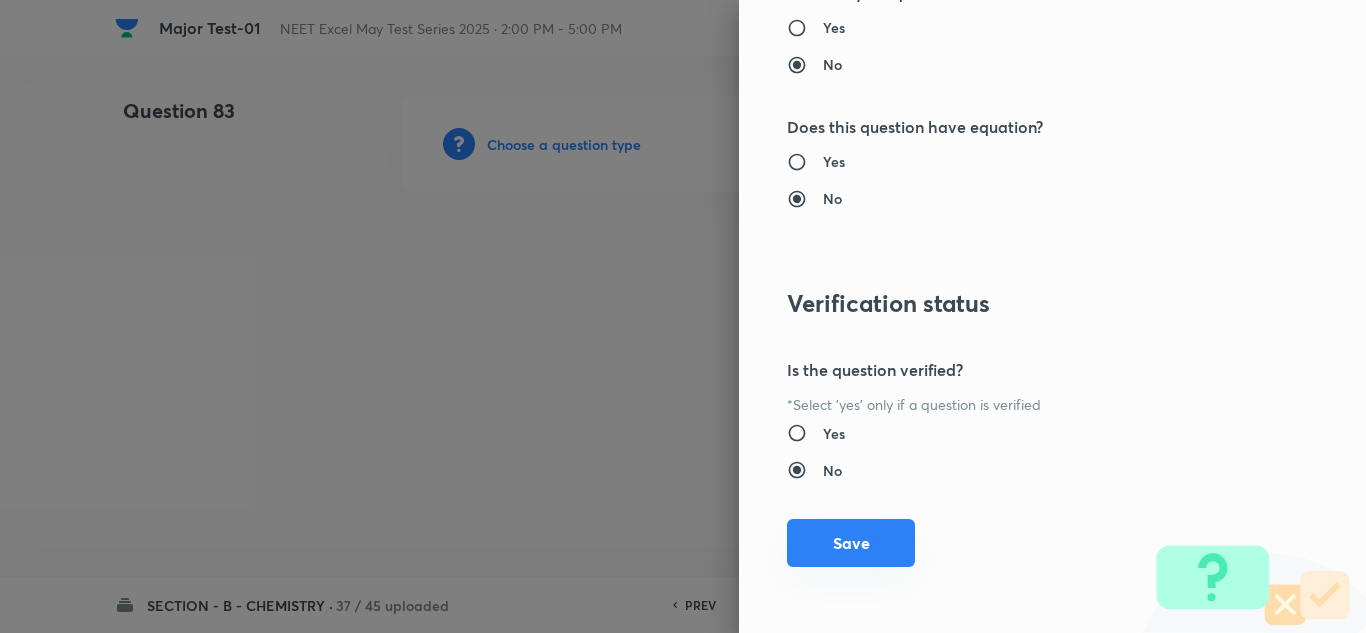 click on "Save" at bounding box center (851, 543) 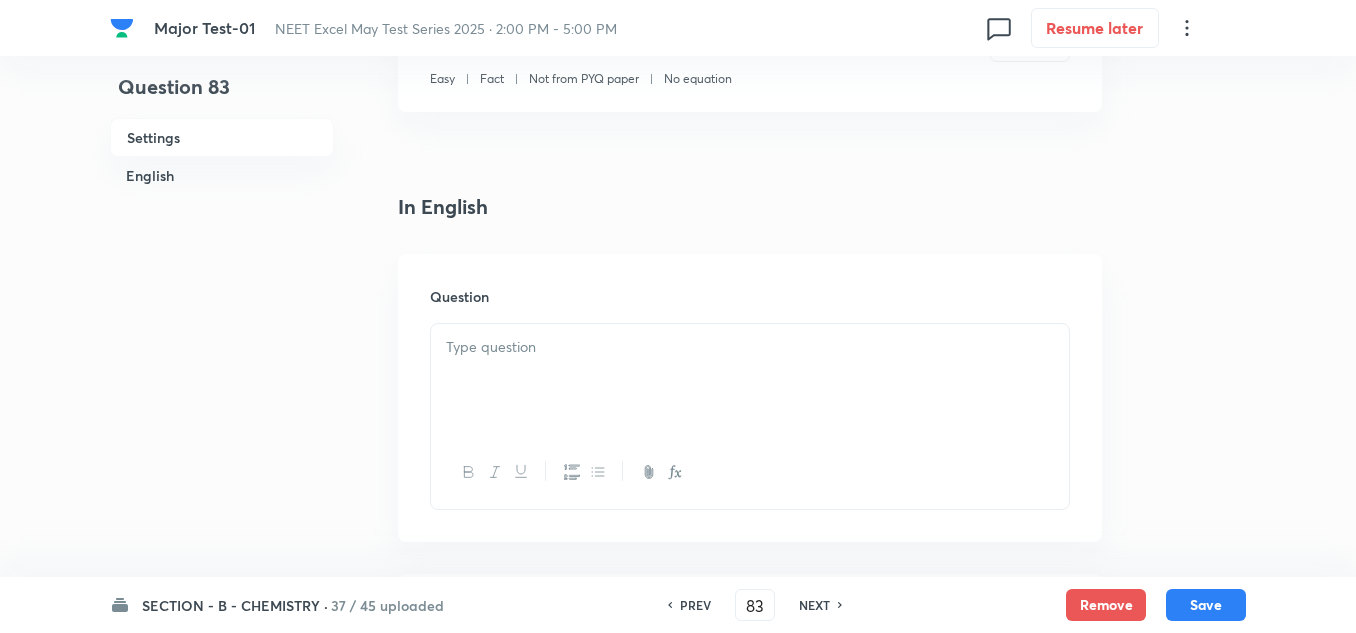 scroll, scrollTop: 400, scrollLeft: 0, axis: vertical 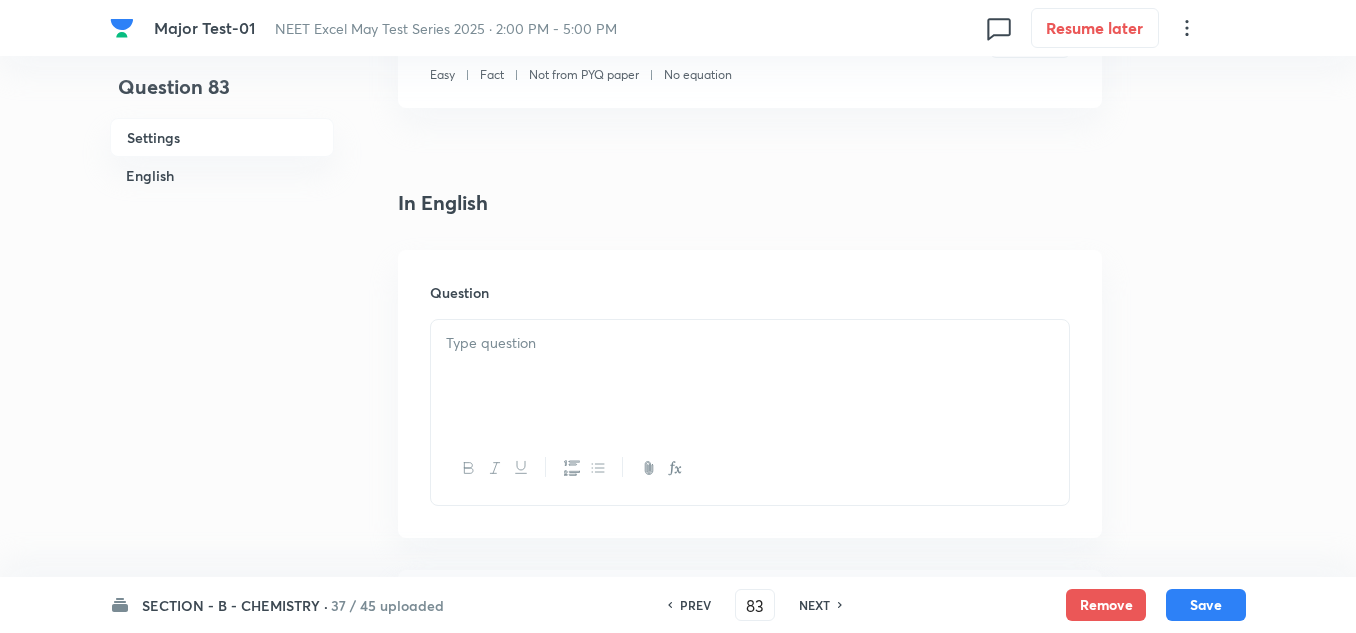 click at bounding box center [750, 376] 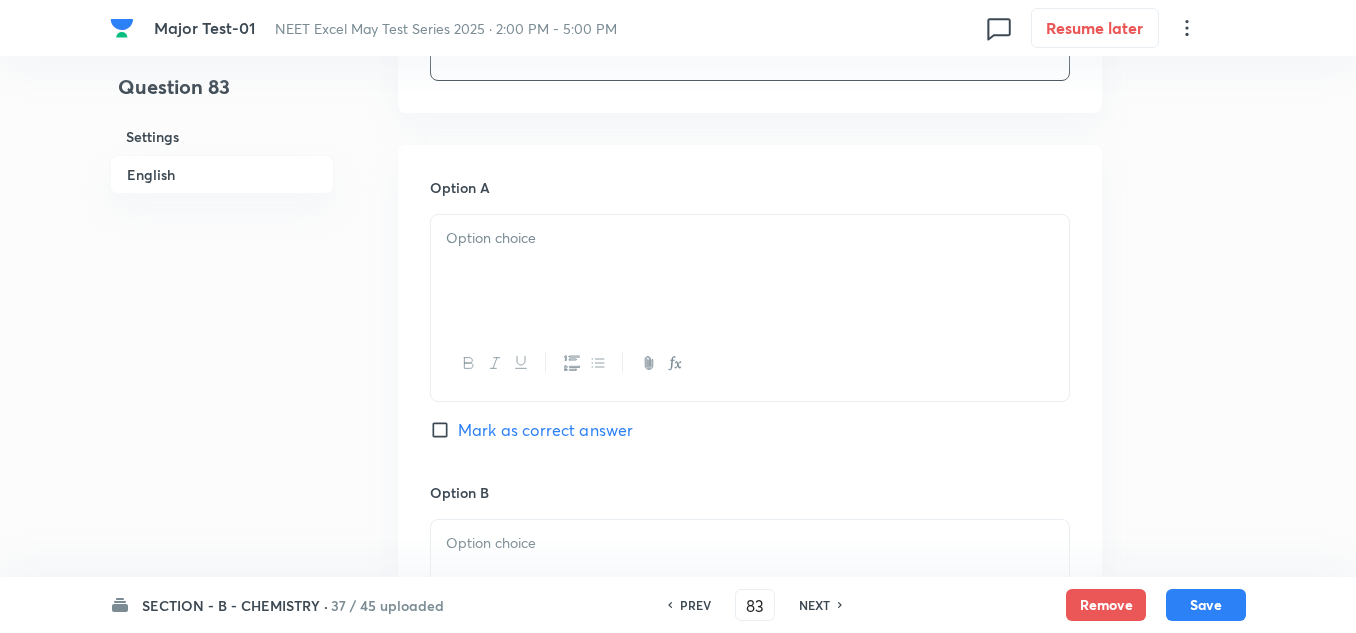 click at bounding box center (750, 271) 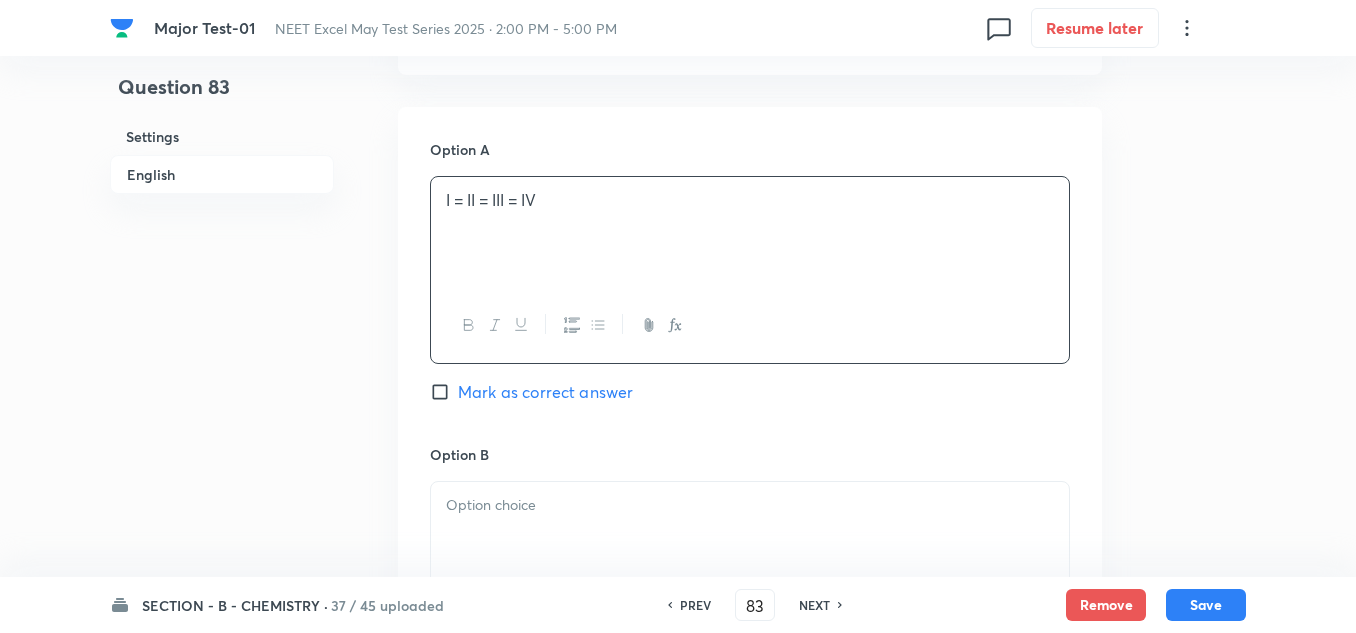 scroll, scrollTop: 1000, scrollLeft: 0, axis: vertical 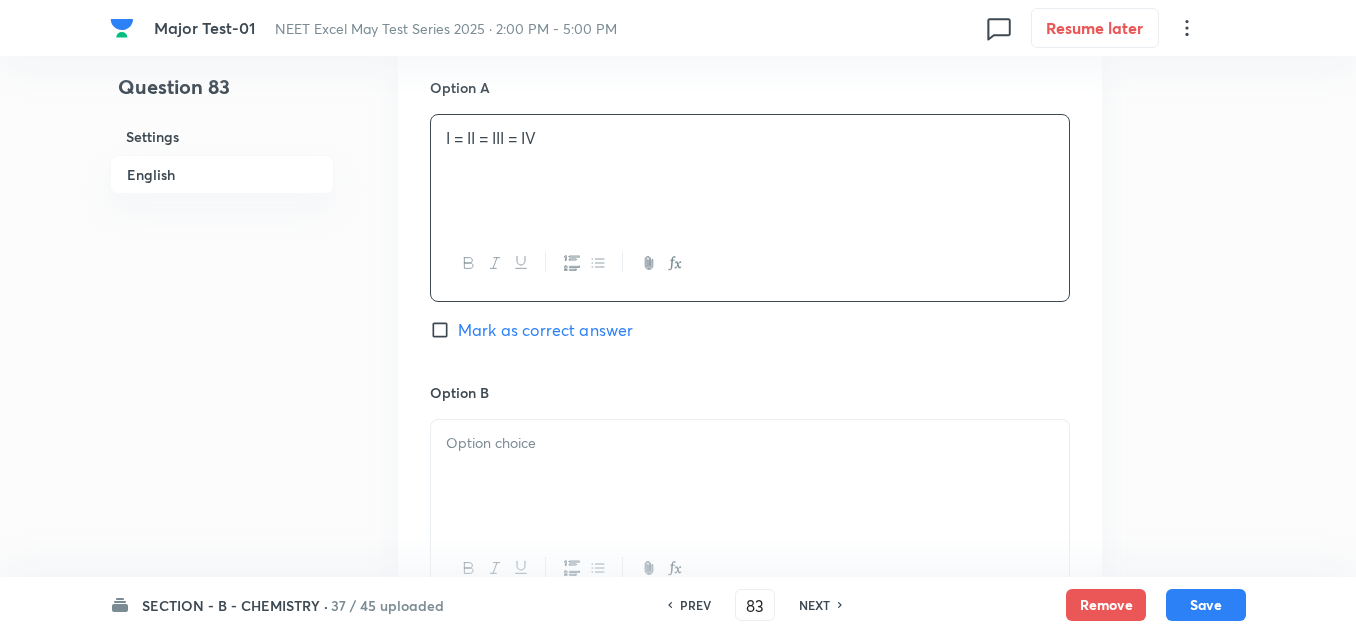 click at bounding box center (750, 476) 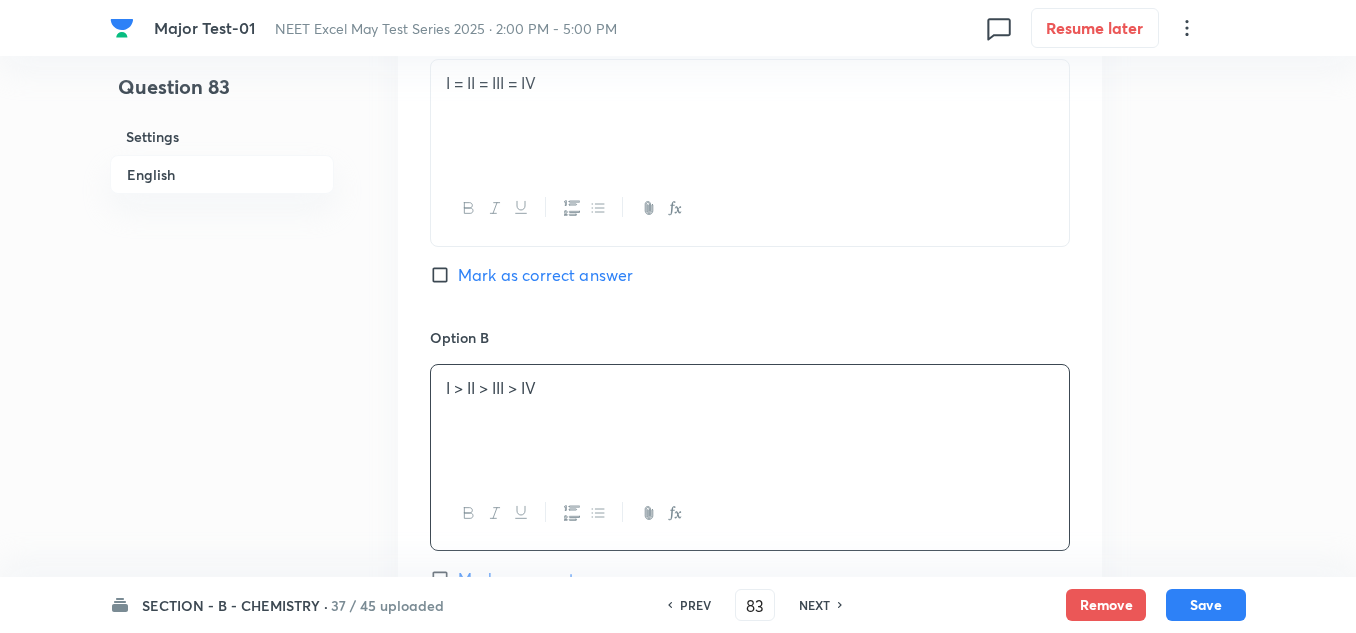 scroll, scrollTop: 1200, scrollLeft: 0, axis: vertical 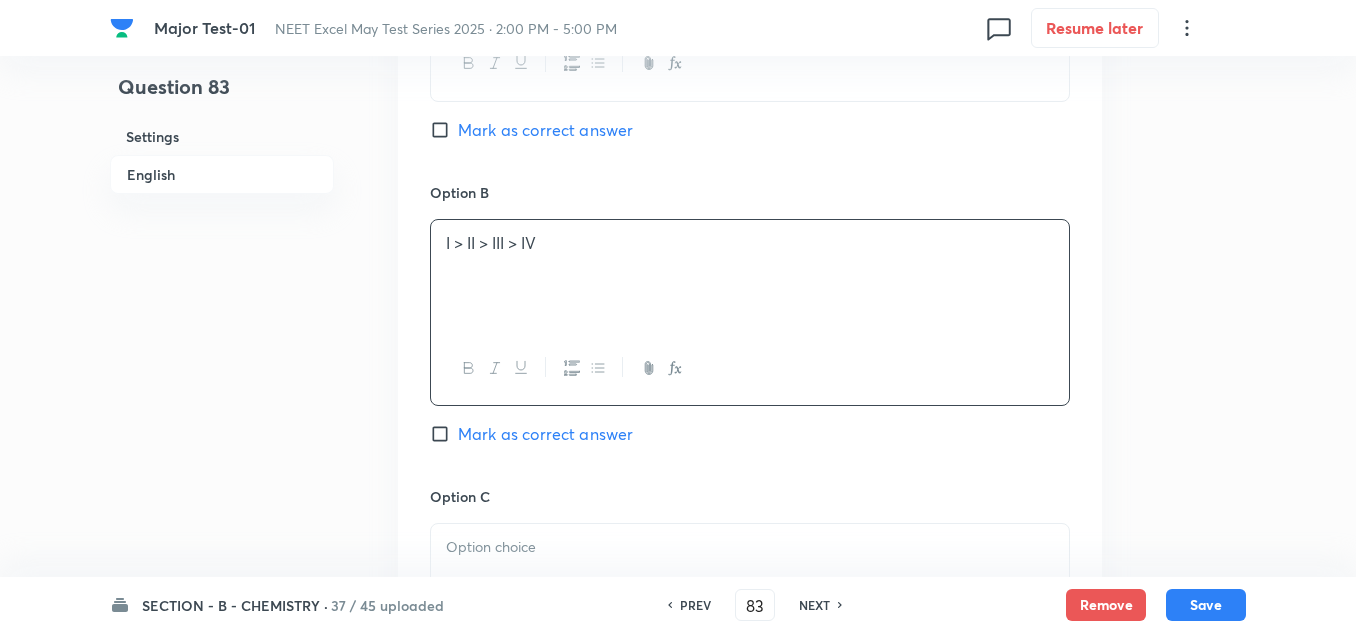 click on "Mark as correct answer" at bounding box center (545, 434) 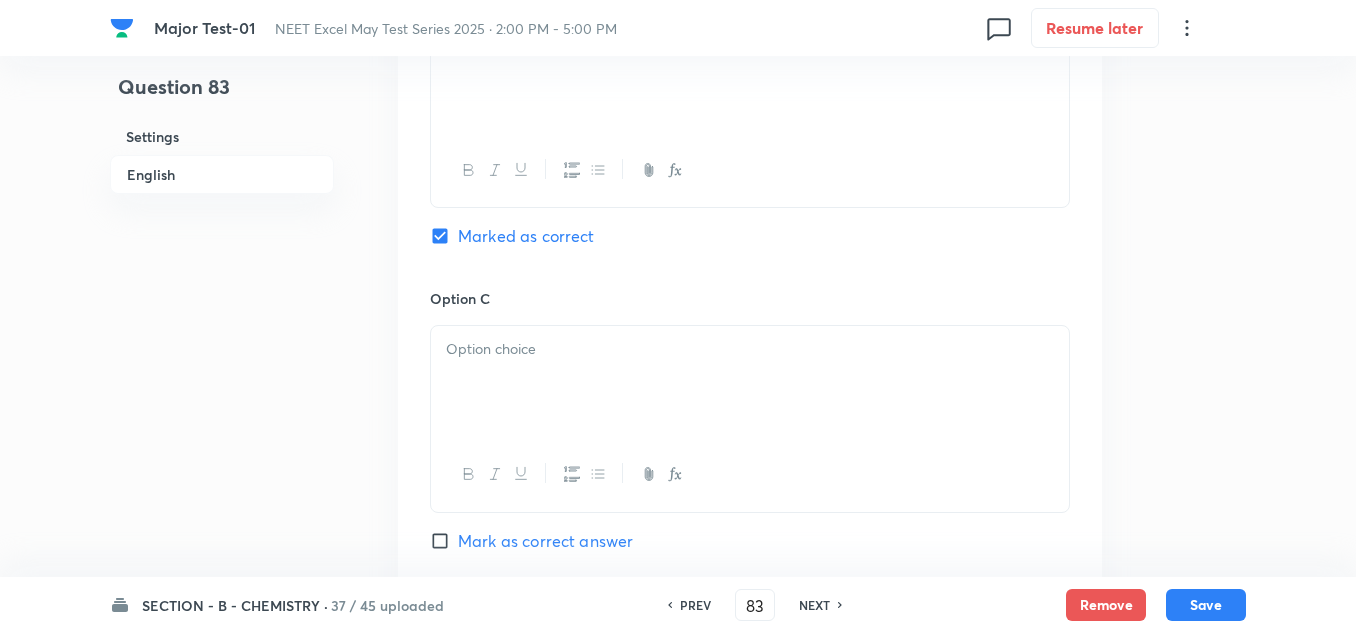 scroll, scrollTop: 1400, scrollLeft: 0, axis: vertical 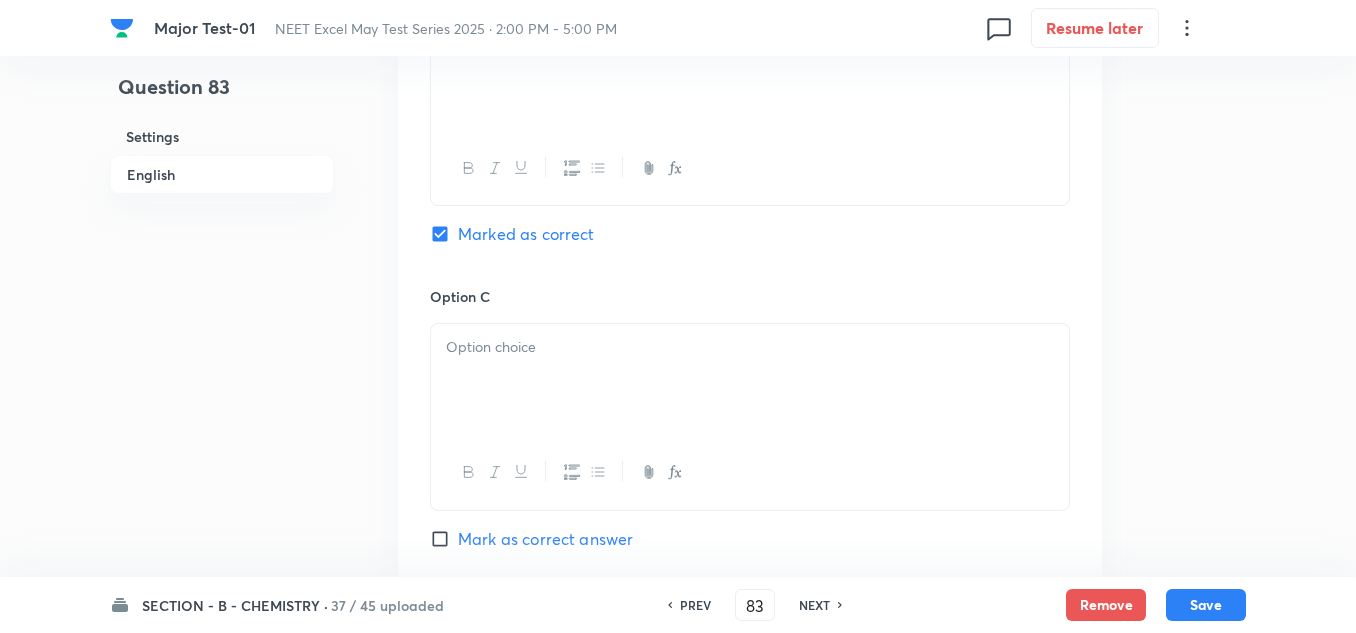 click at bounding box center [750, 380] 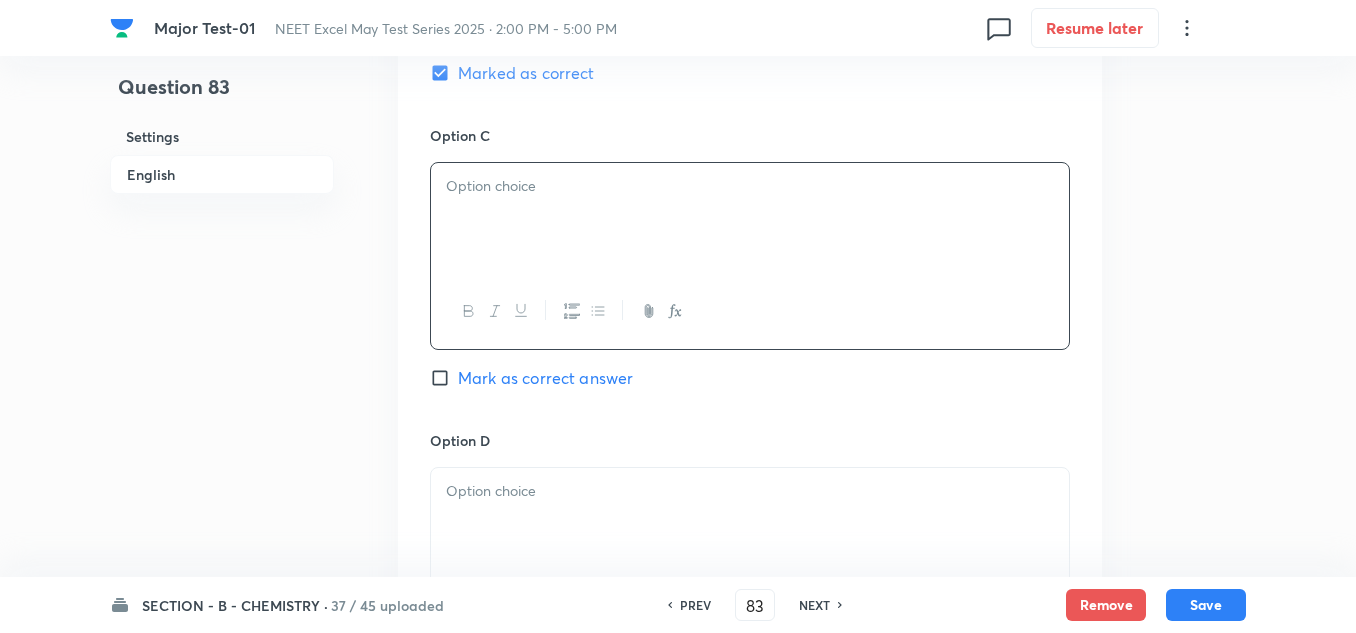 scroll, scrollTop: 1600, scrollLeft: 0, axis: vertical 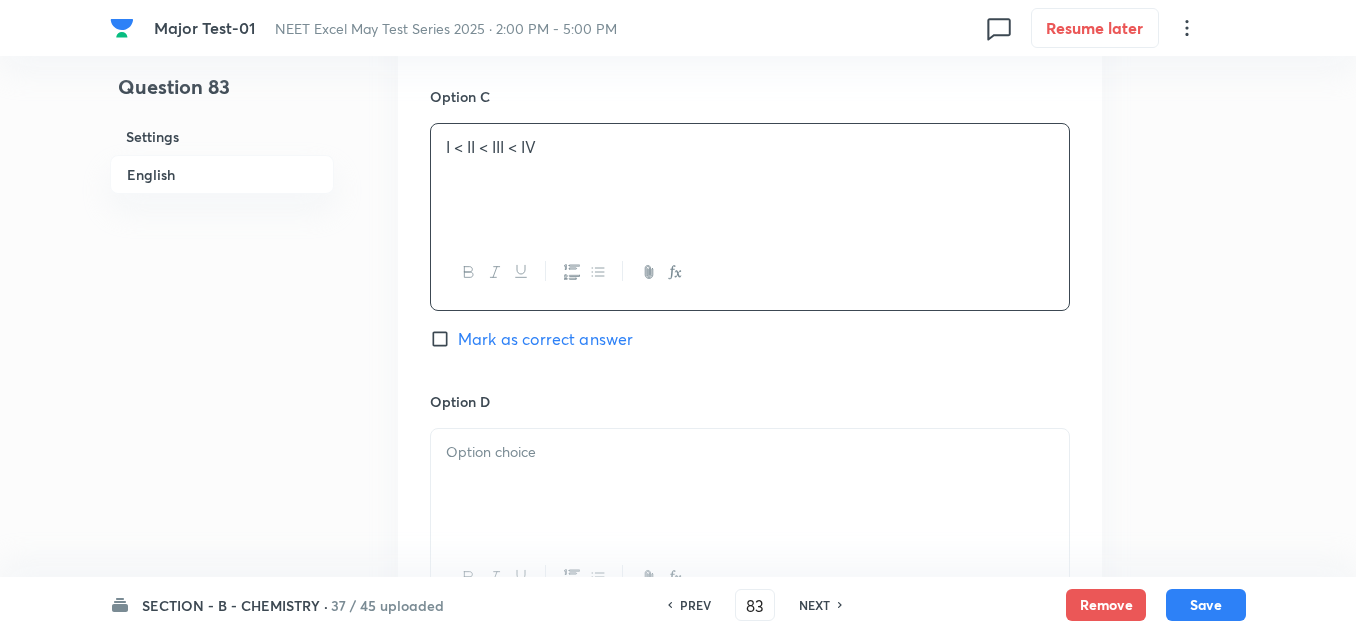 click at bounding box center (750, 452) 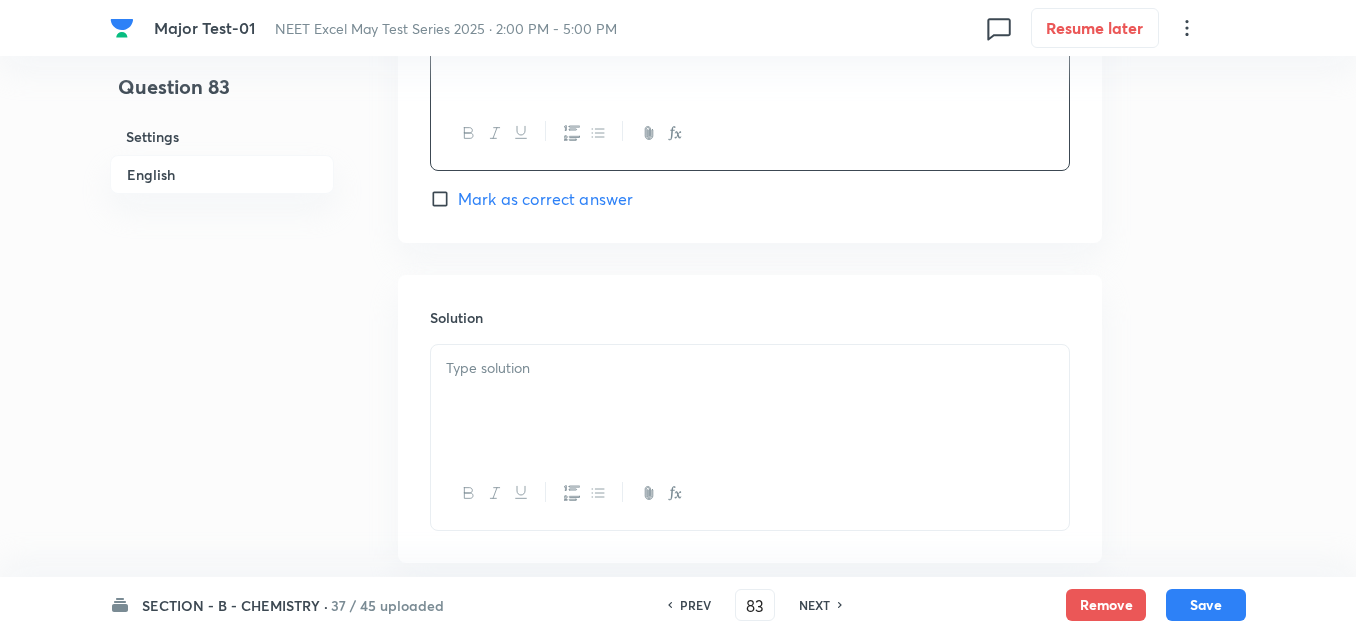 scroll, scrollTop: 2100, scrollLeft: 0, axis: vertical 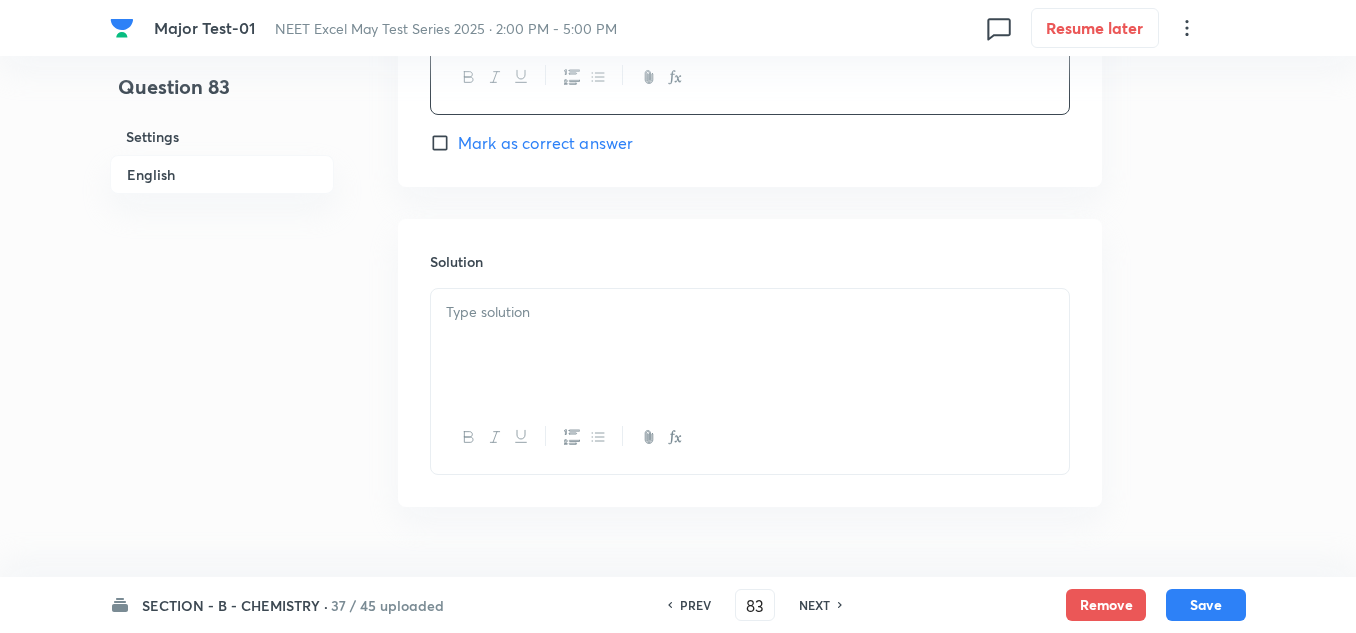click at bounding box center [750, 345] 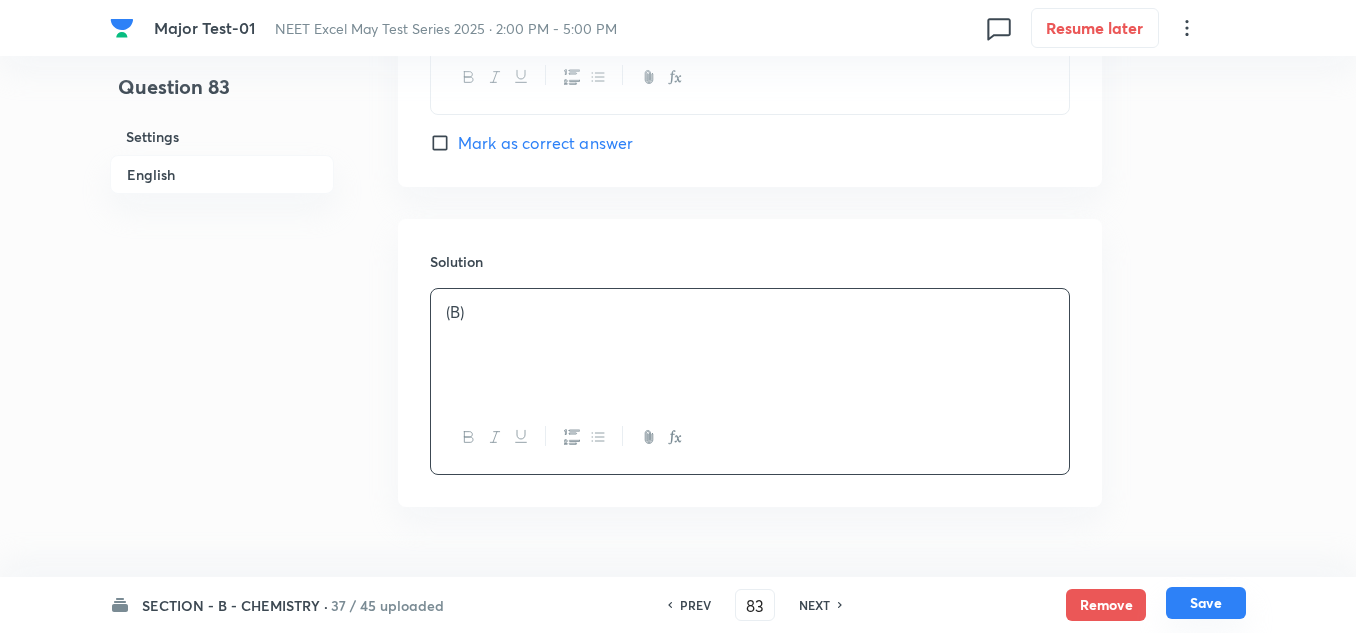 click on "Save" at bounding box center (1206, 603) 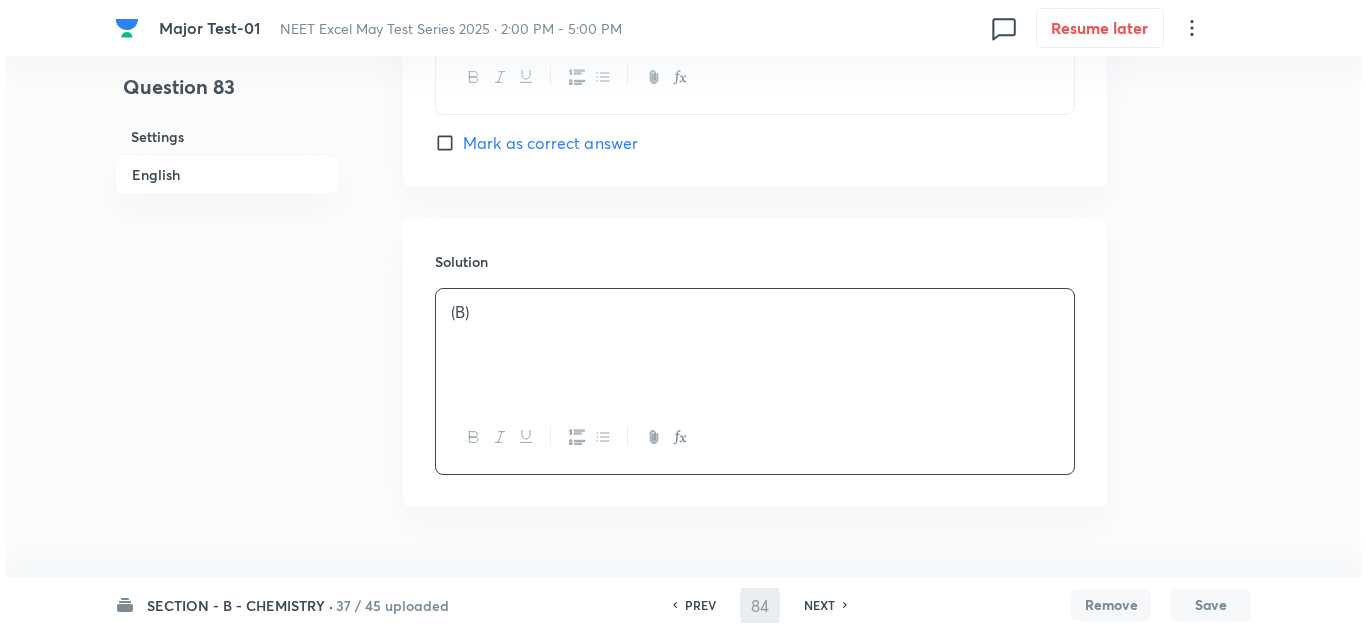 scroll, scrollTop: 0, scrollLeft: 0, axis: both 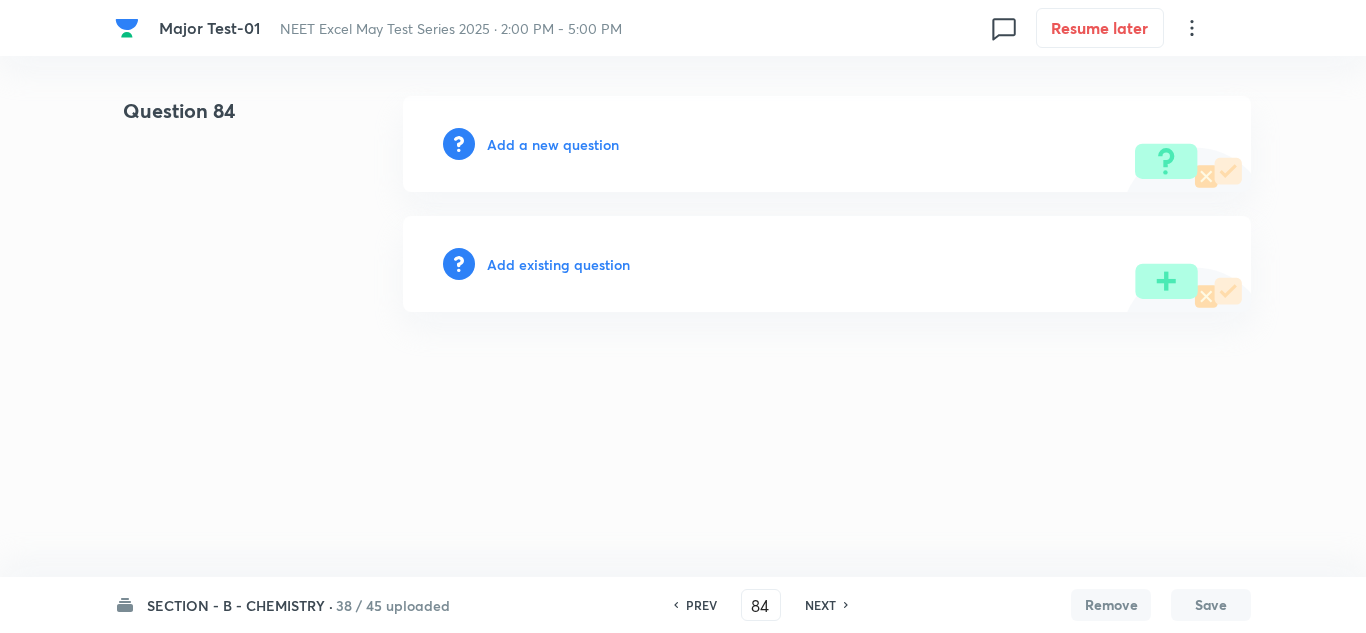 click on "Add a new question" at bounding box center (553, 144) 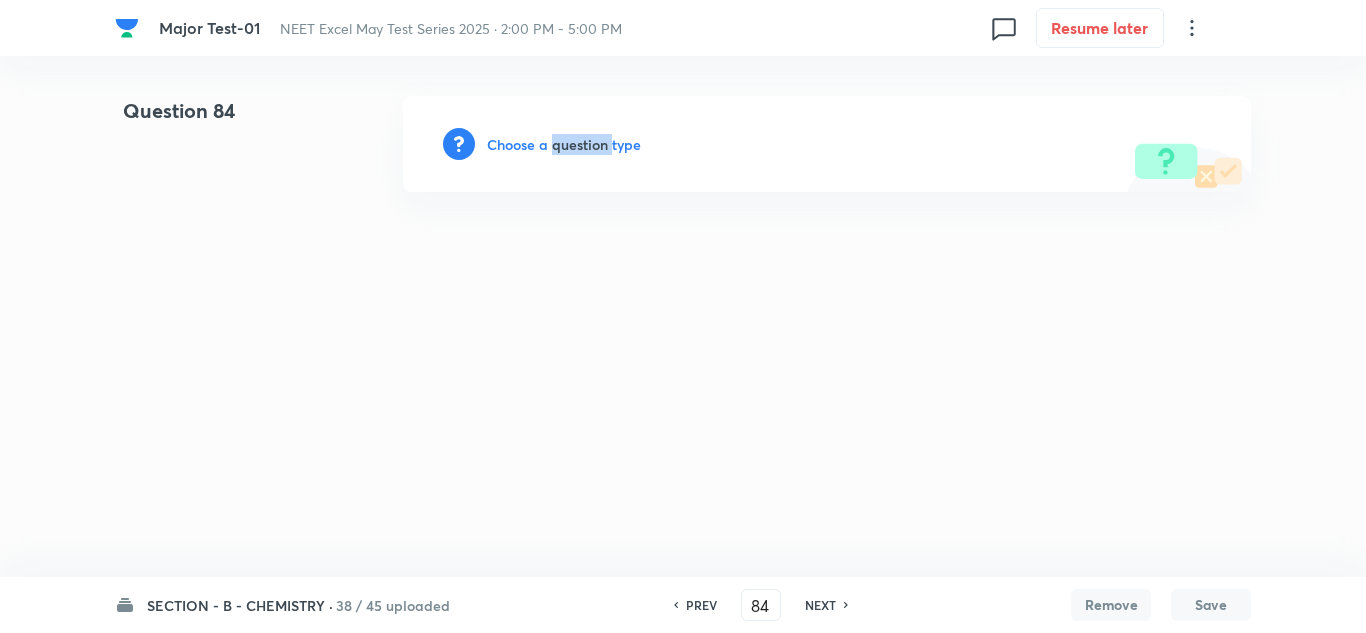 click on "Choose a question type" at bounding box center [564, 144] 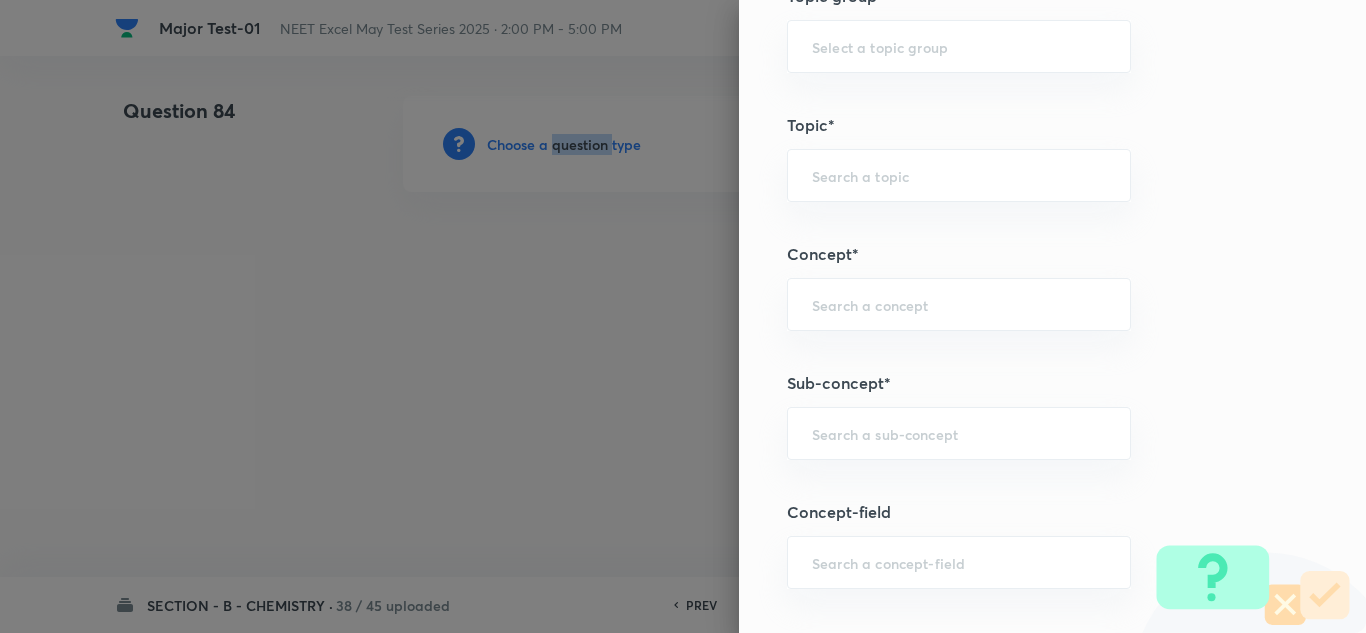 scroll, scrollTop: 1100, scrollLeft: 0, axis: vertical 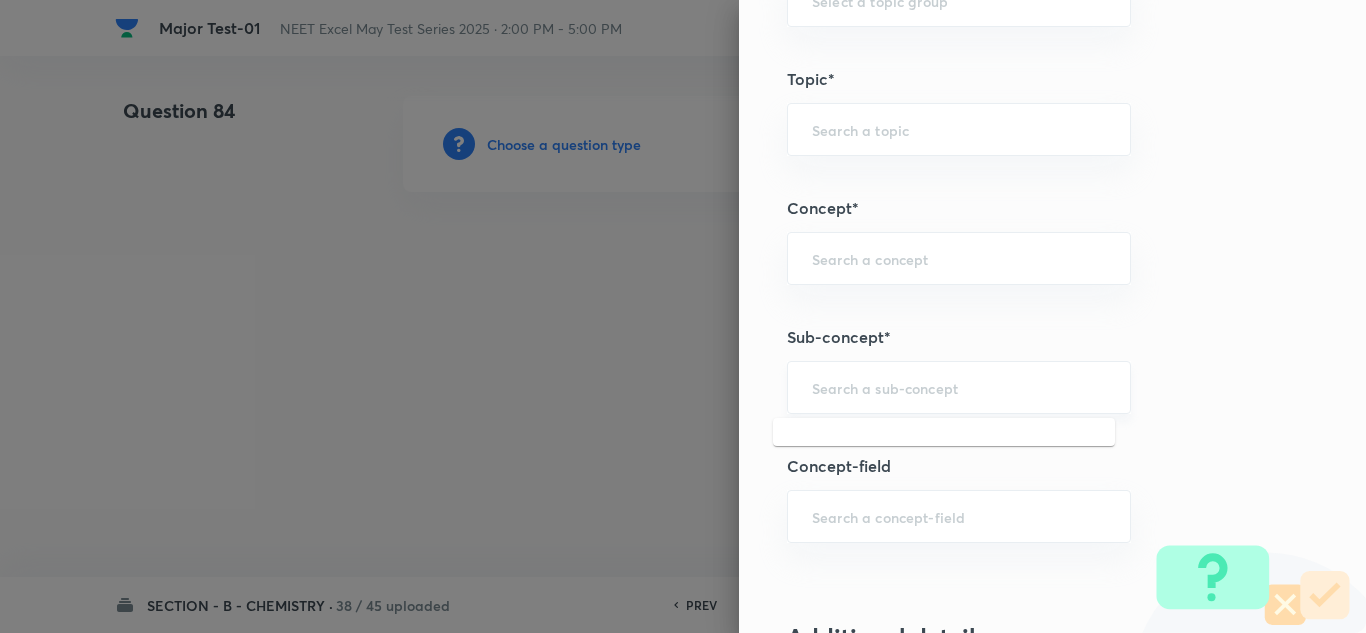 click at bounding box center (959, 387) 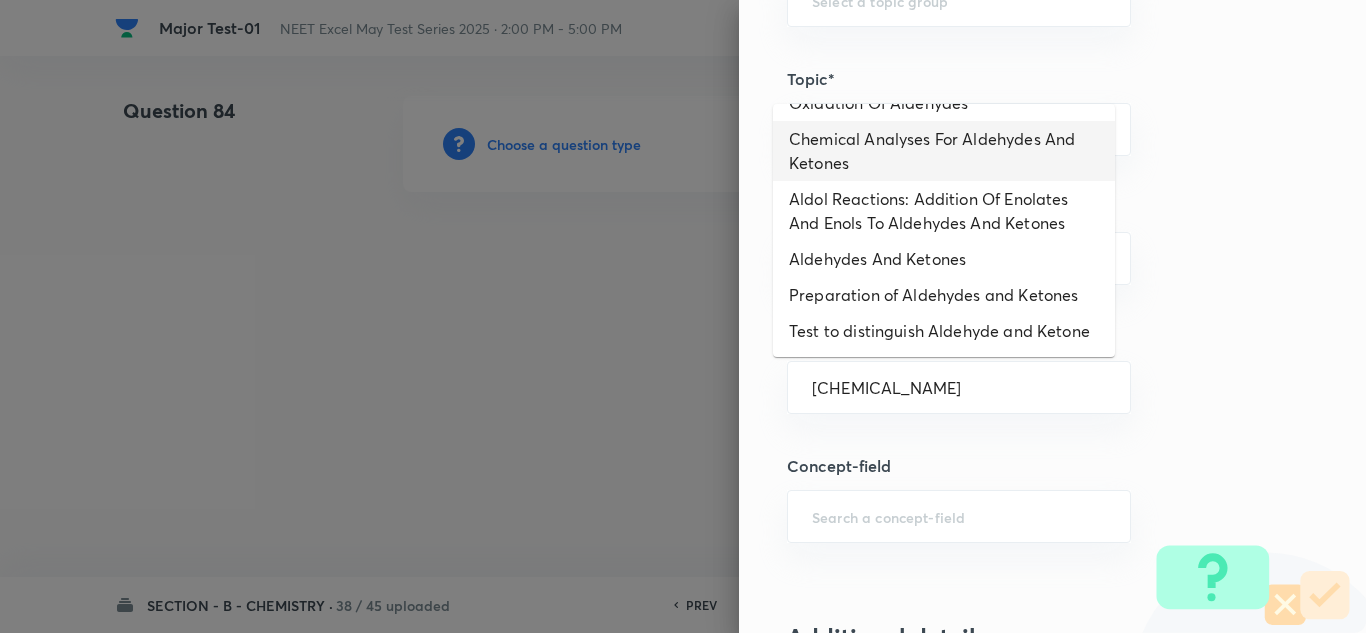 scroll, scrollTop: 147, scrollLeft: 0, axis: vertical 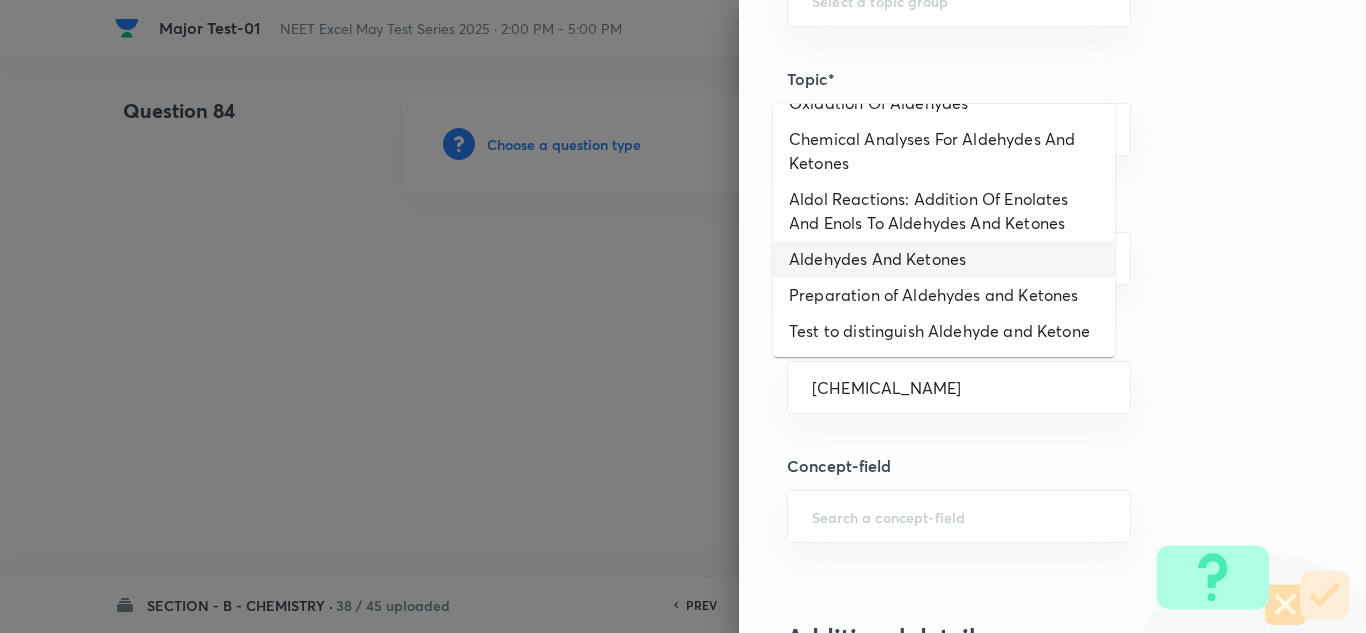 click on "Aldehydes And Ketones" at bounding box center [944, 259] 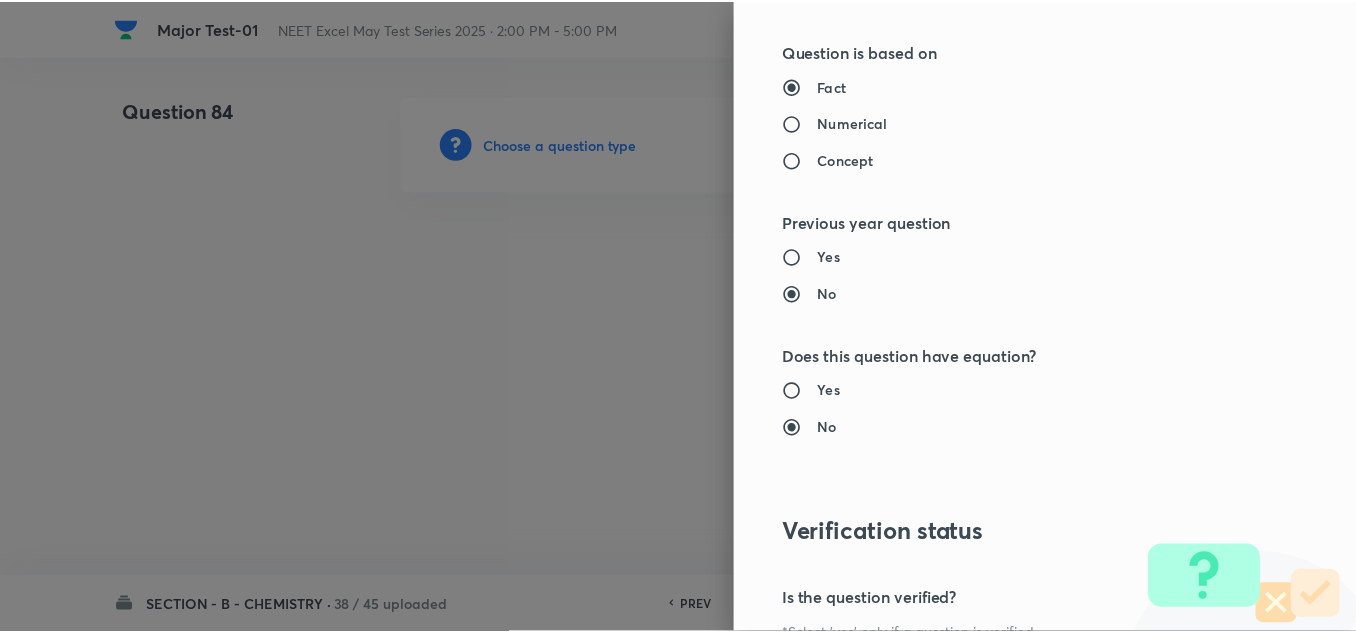scroll, scrollTop: 2227, scrollLeft: 0, axis: vertical 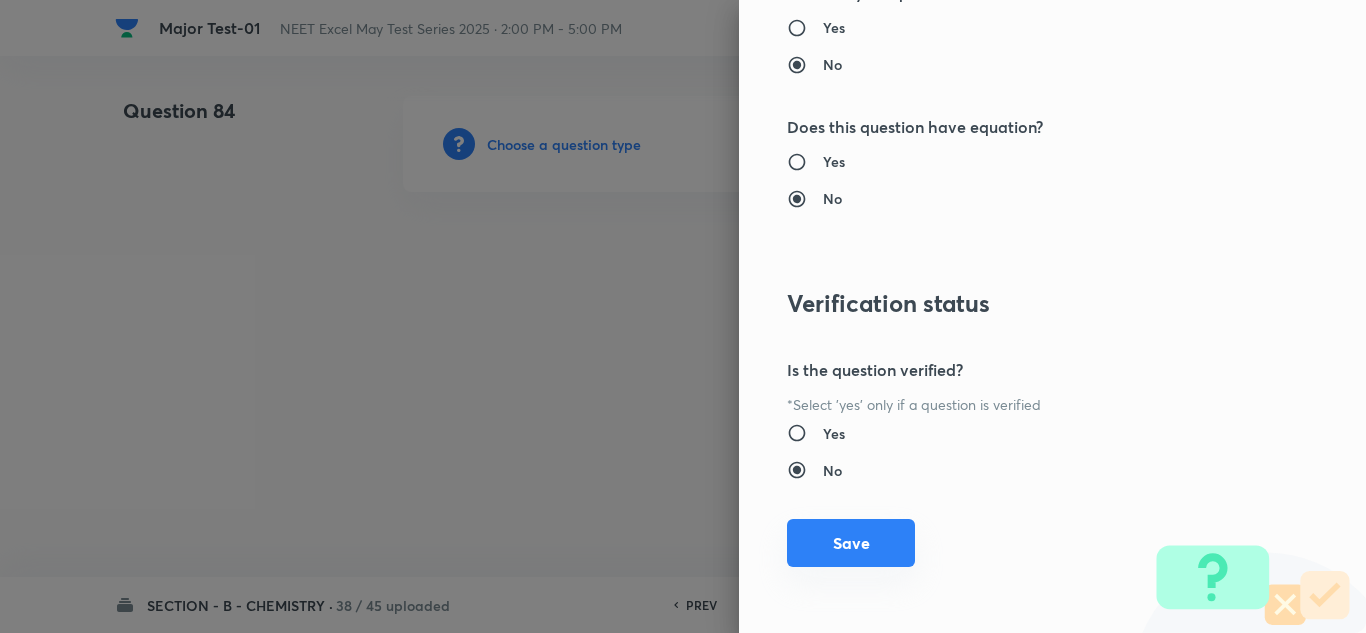 click on "Save" at bounding box center [851, 543] 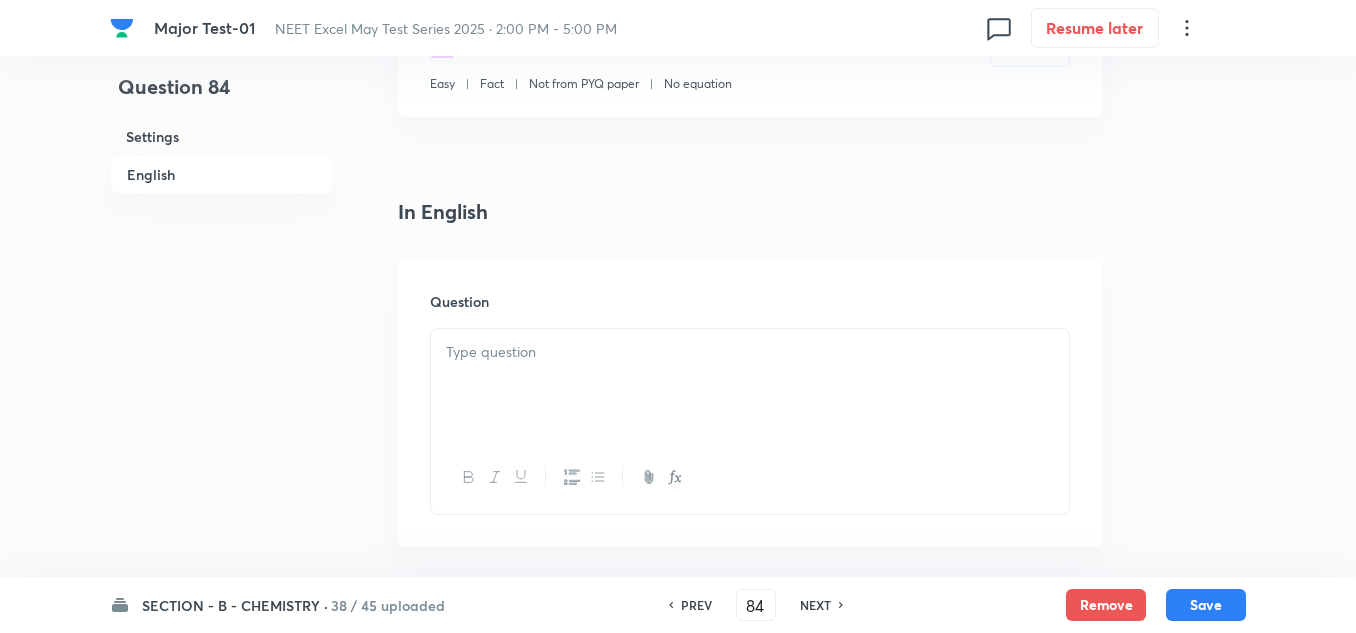 scroll, scrollTop: 500, scrollLeft: 0, axis: vertical 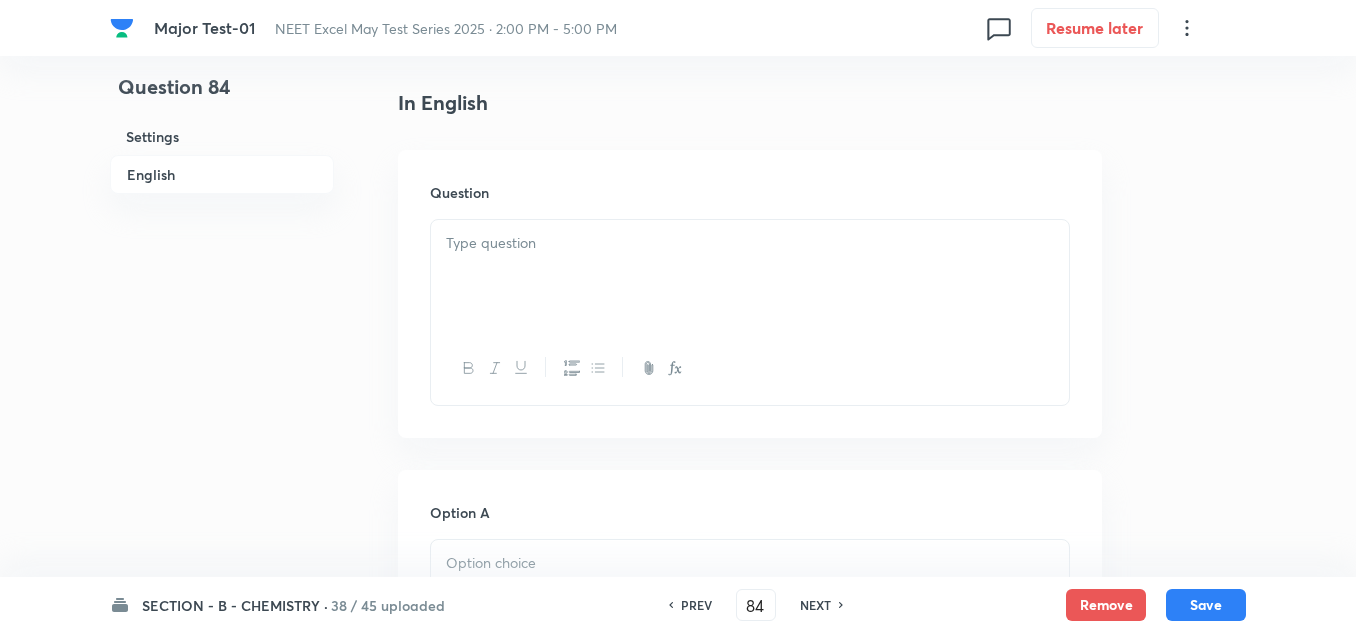 click at bounding box center [750, 276] 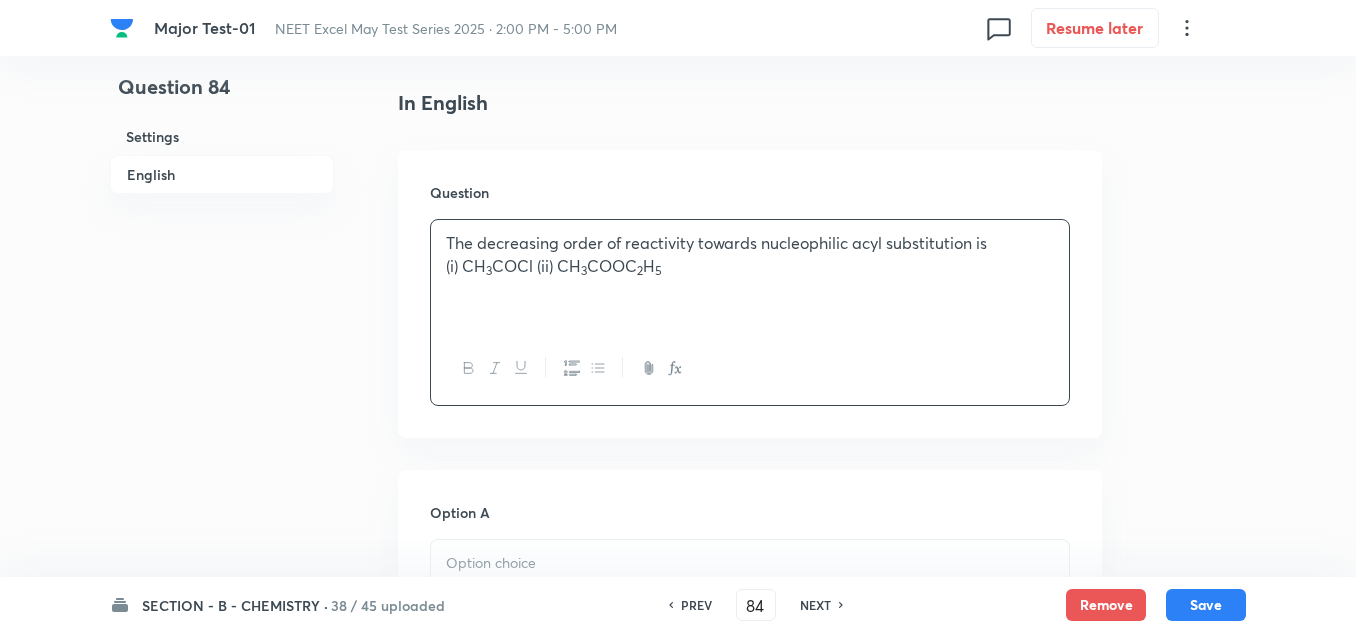 paste 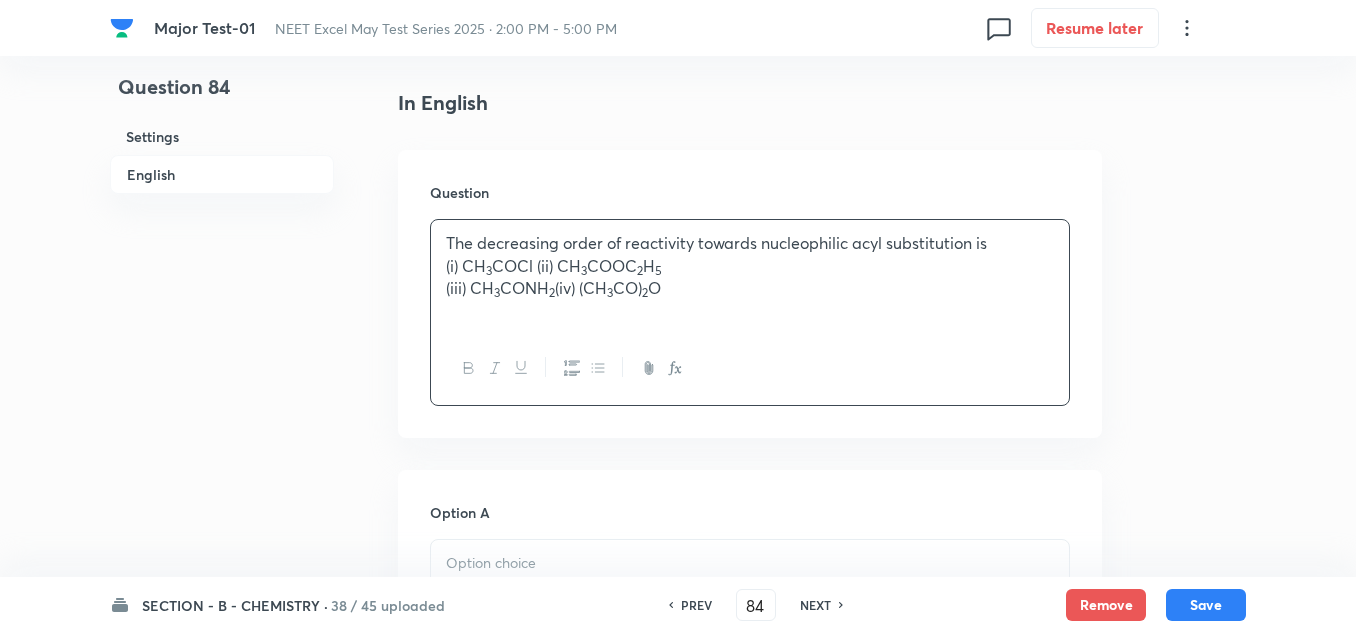 drag, startPoint x: 538, startPoint y: 269, endPoint x: 550, endPoint y: 262, distance: 13.892444 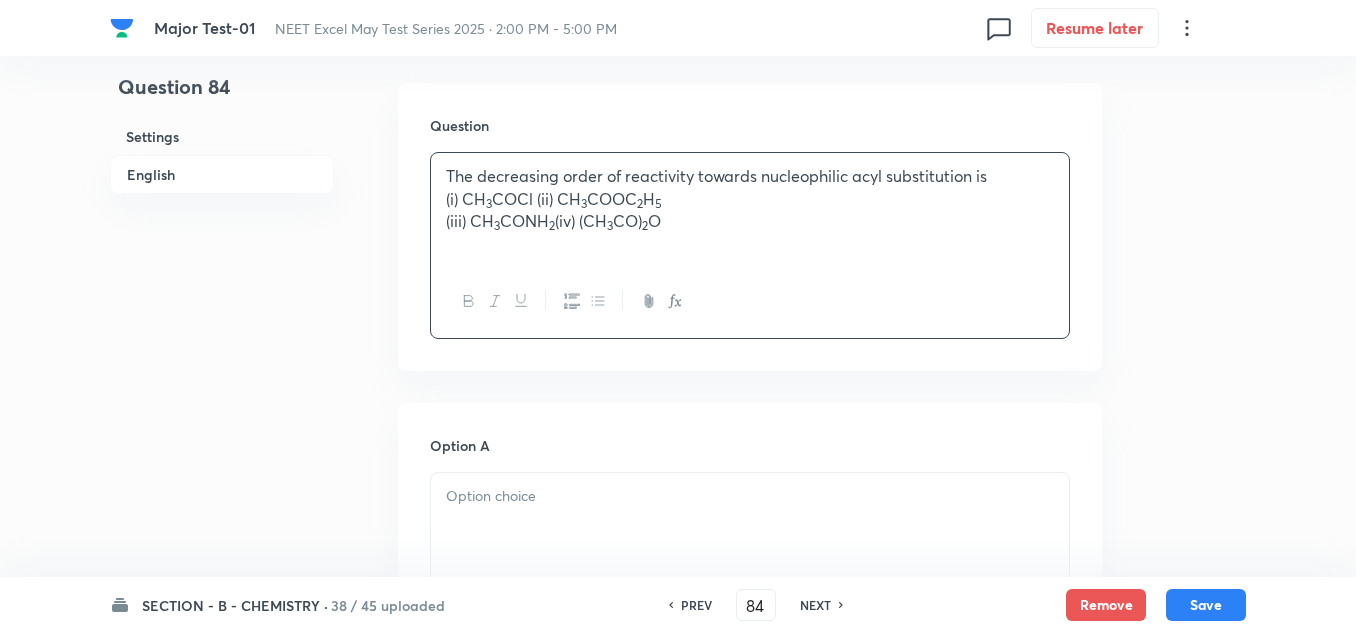 scroll, scrollTop: 600, scrollLeft: 0, axis: vertical 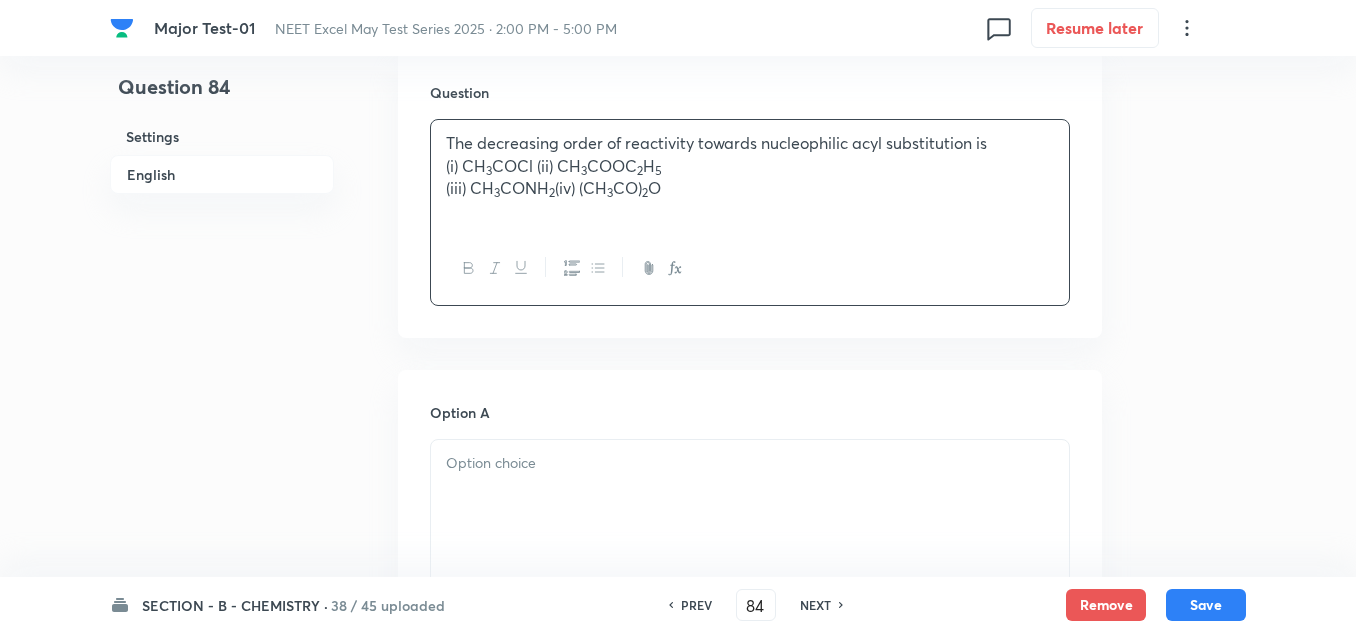 click at bounding box center (750, 496) 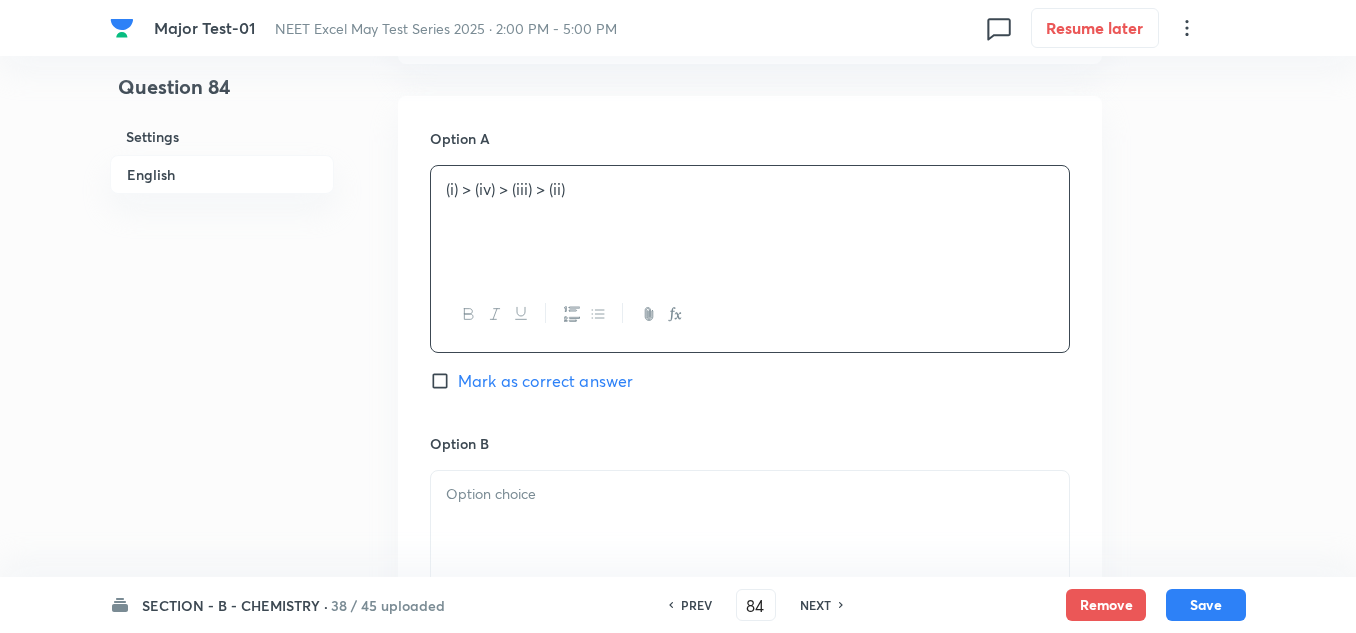 scroll, scrollTop: 900, scrollLeft: 0, axis: vertical 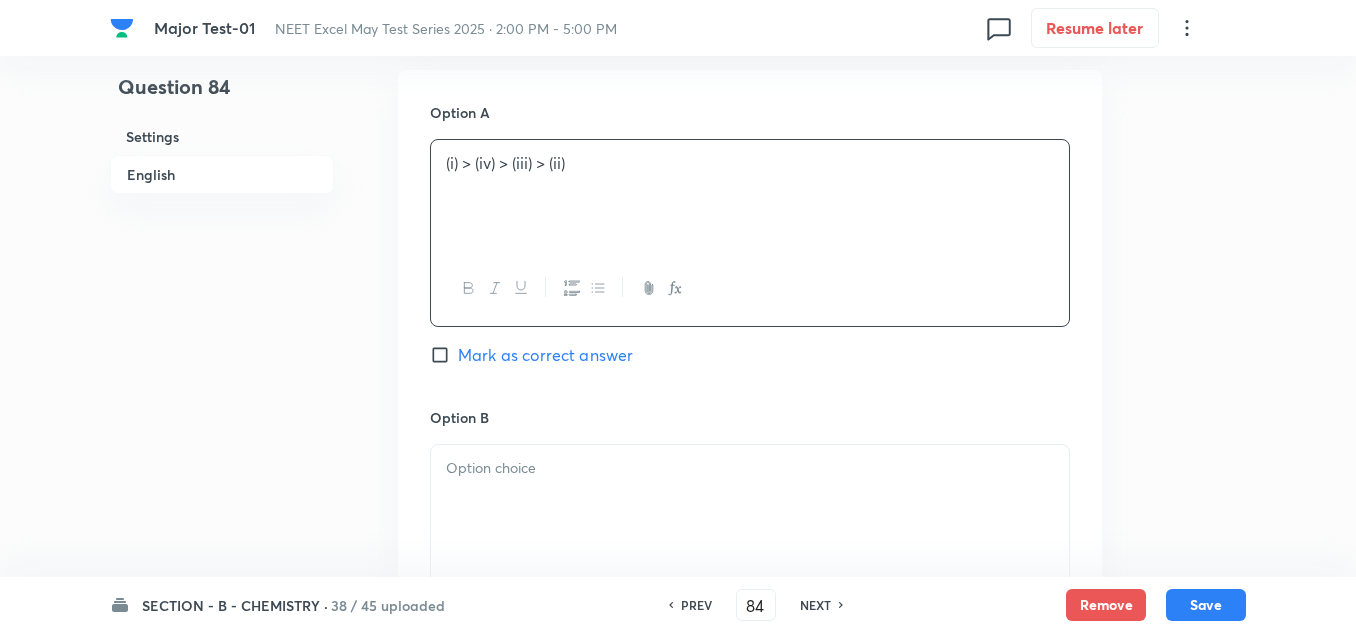 click at bounding box center [750, 501] 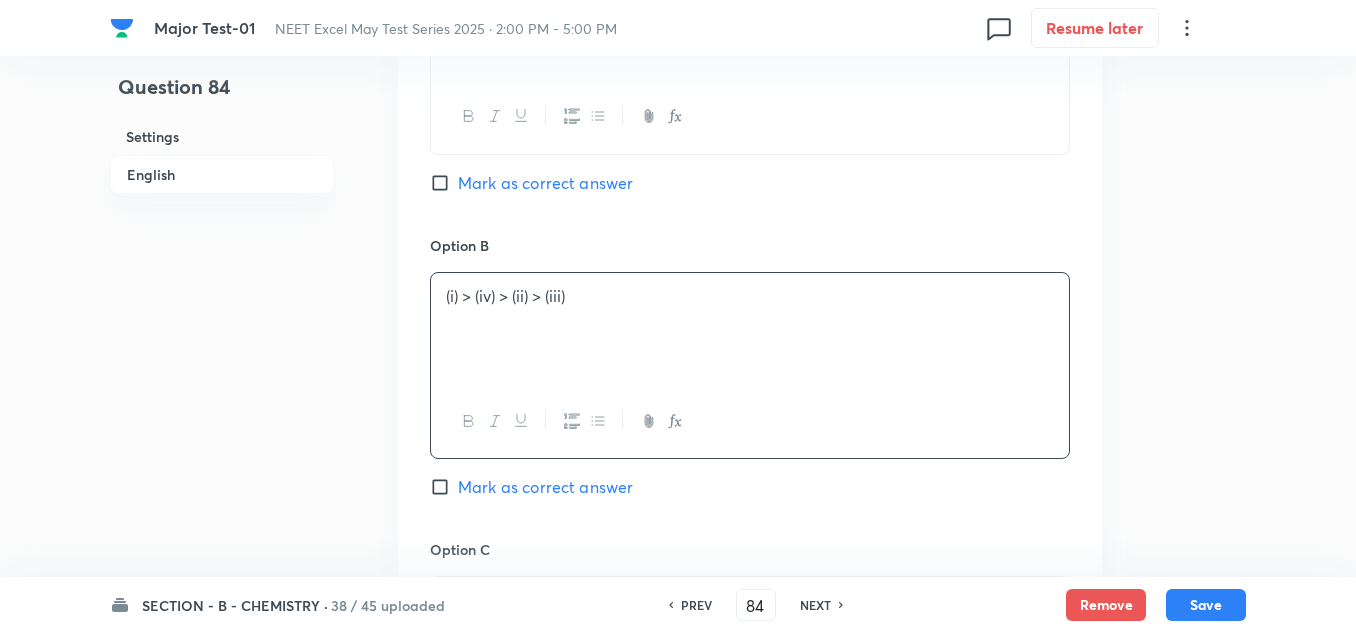 scroll, scrollTop: 1100, scrollLeft: 0, axis: vertical 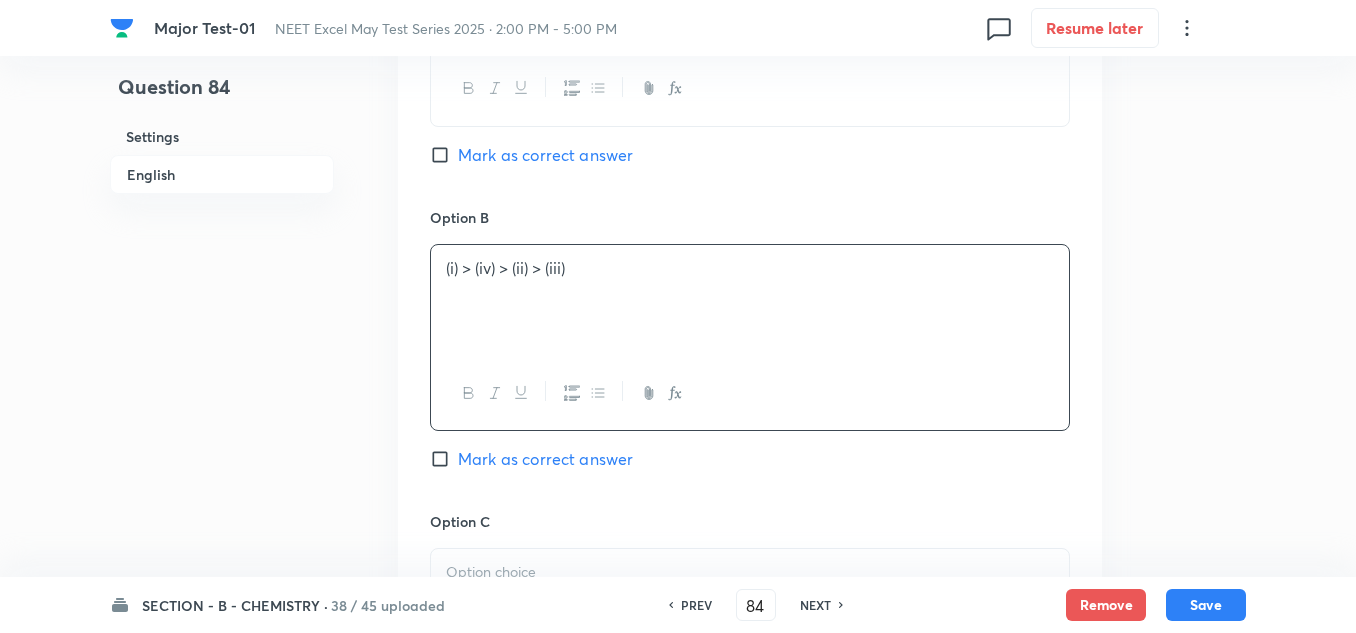 click on "Mark as correct answer" at bounding box center (545, 459) 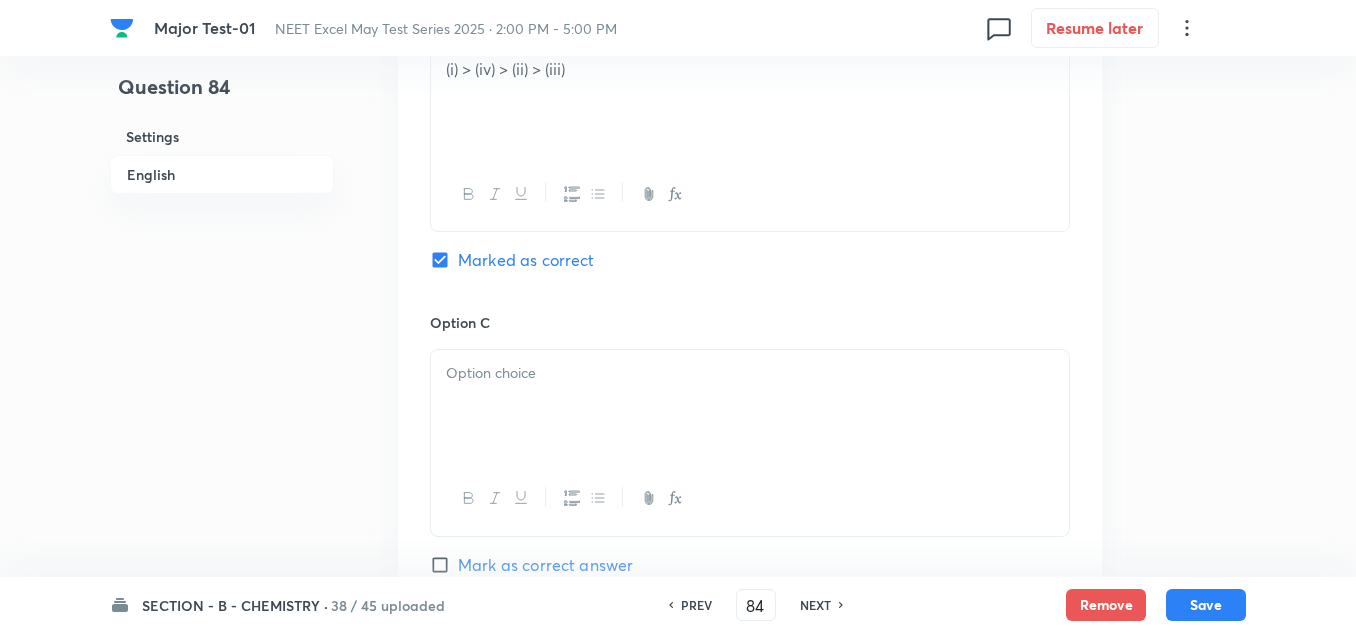 scroll, scrollTop: 1300, scrollLeft: 0, axis: vertical 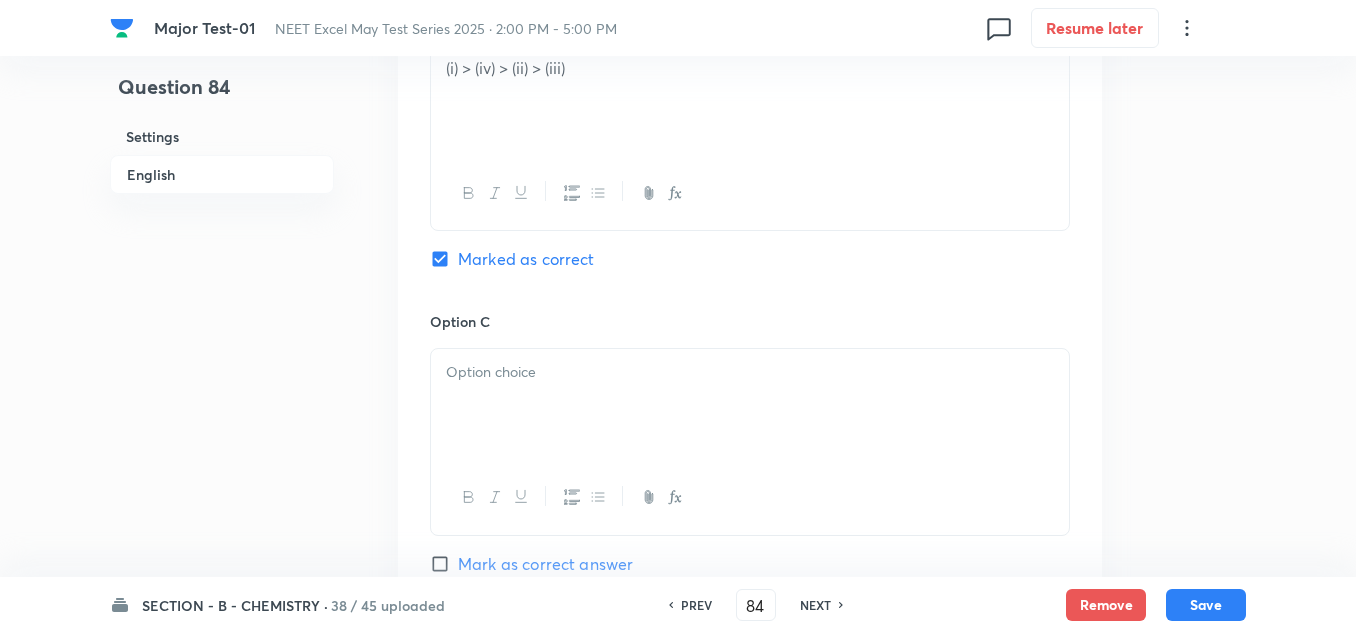 click at bounding box center (750, 405) 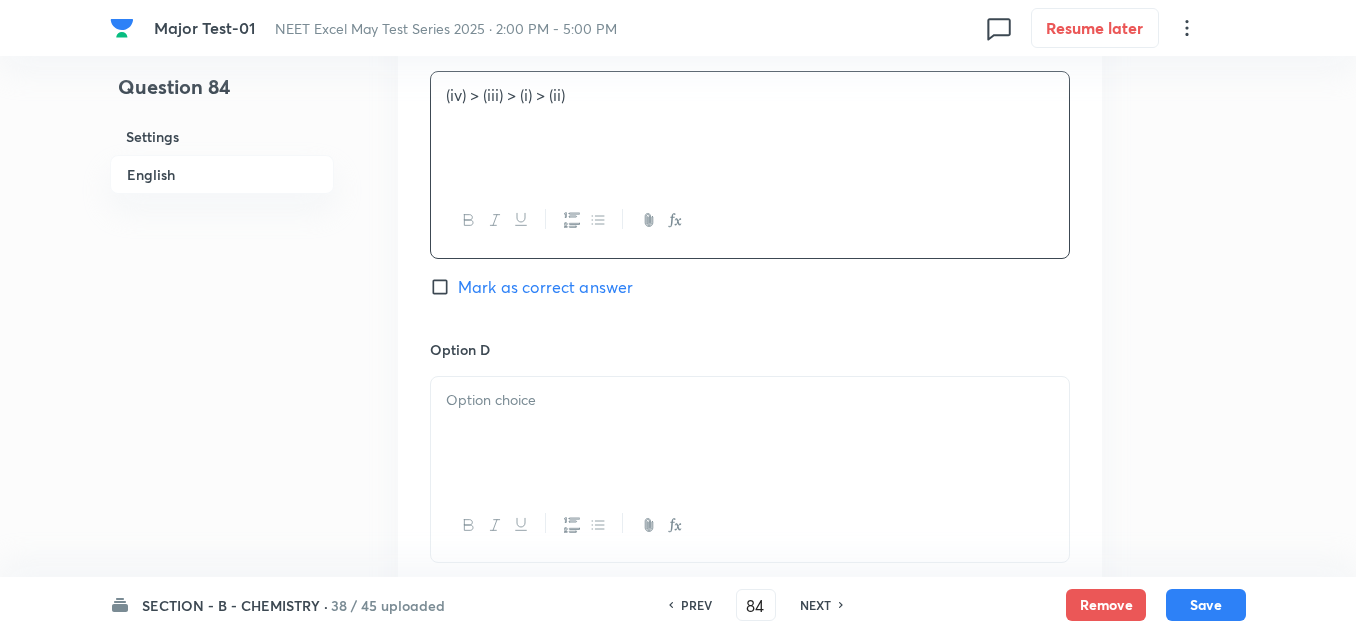 scroll, scrollTop: 1600, scrollLeft: 0, axis: vertical 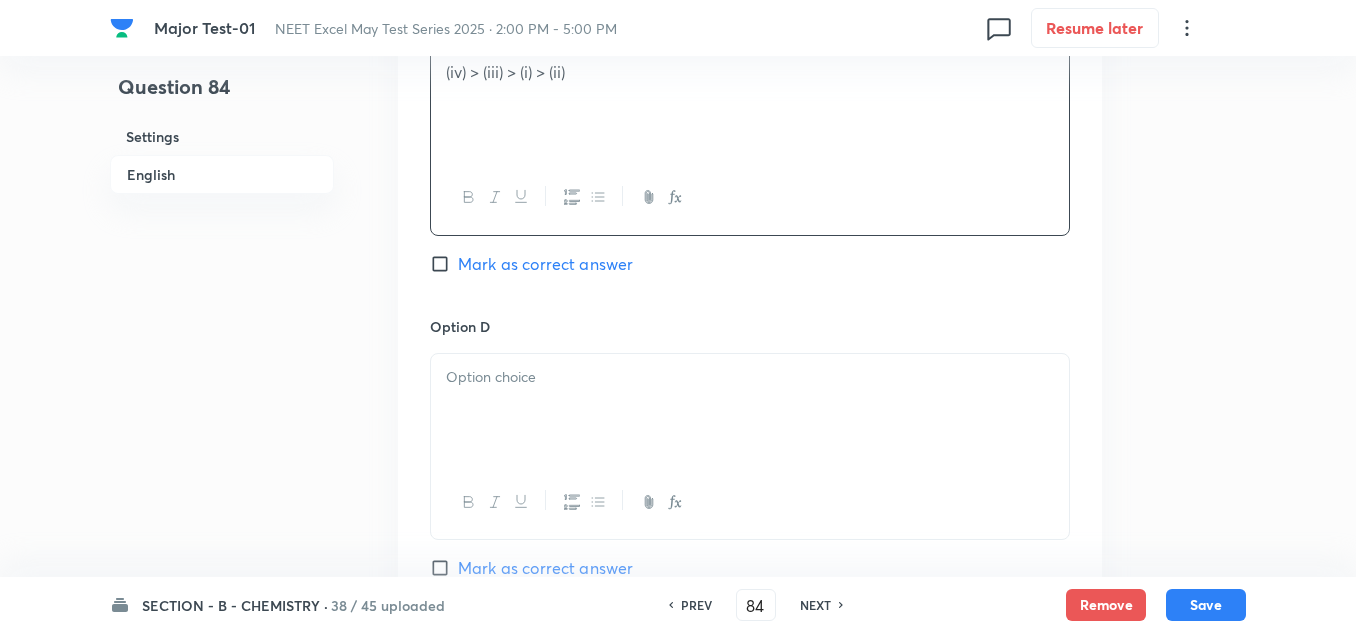 click at bounding box center (750, 410) 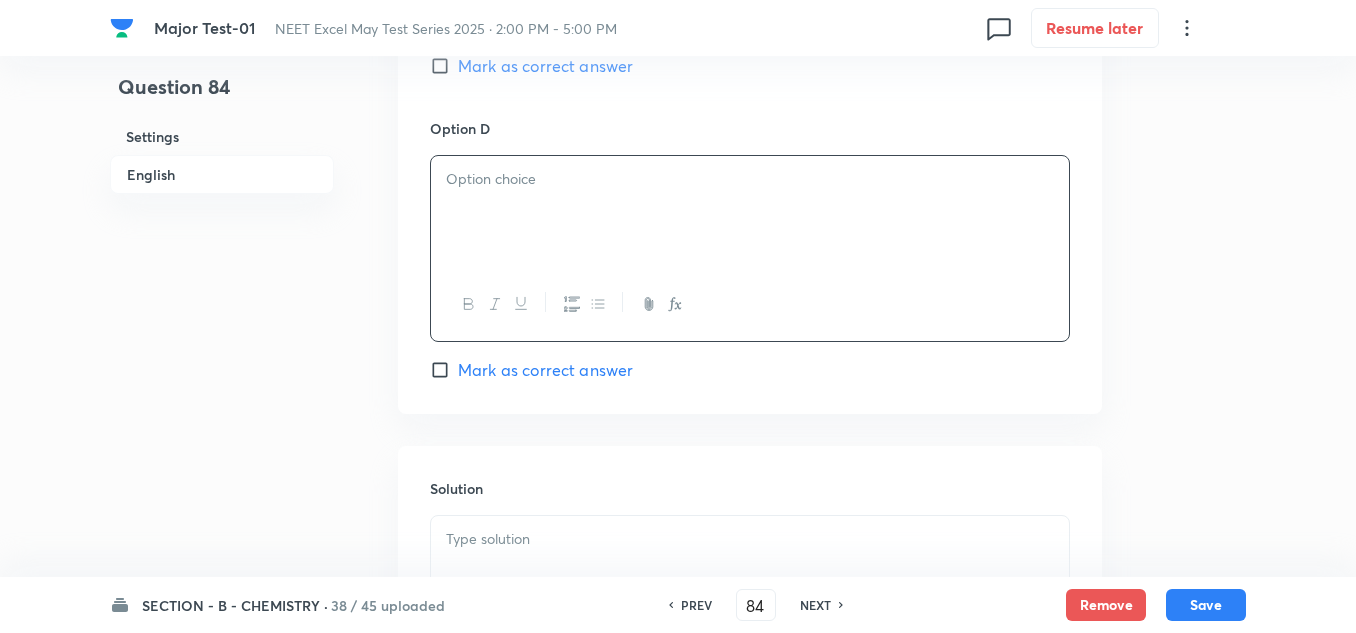 scroll, scrollTop: 1800, scrollLeft: 0, axis: vertical 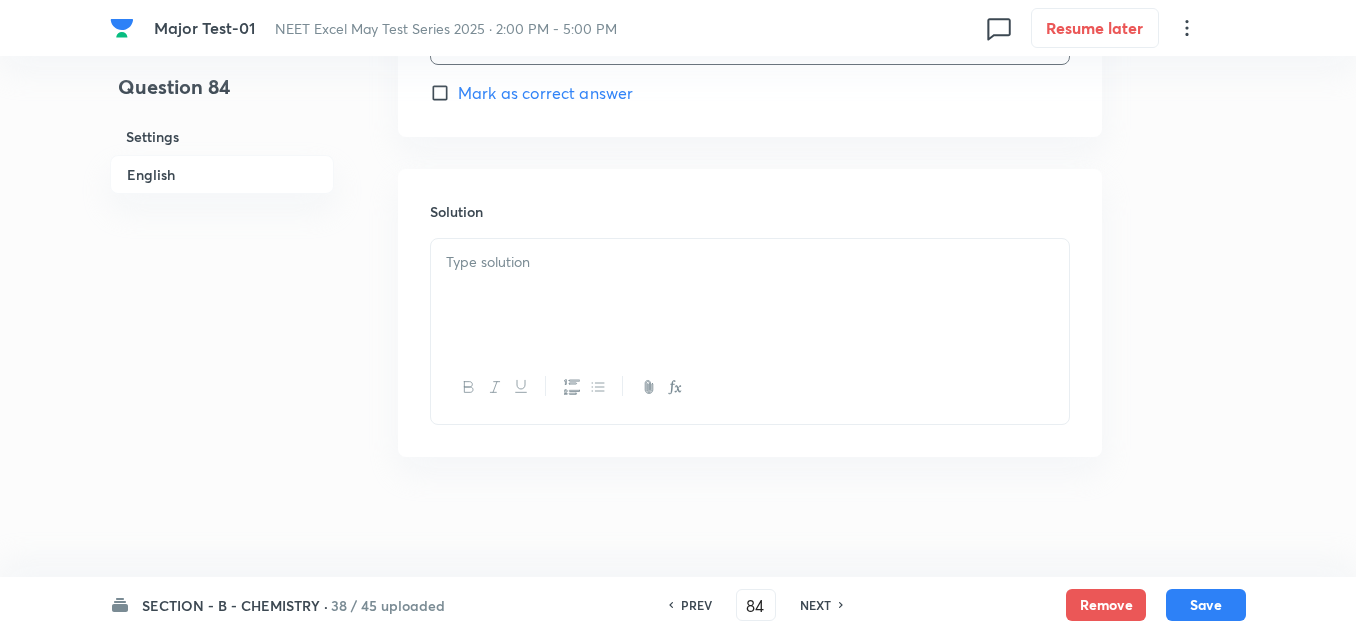 click at bounding box center [750, 295] 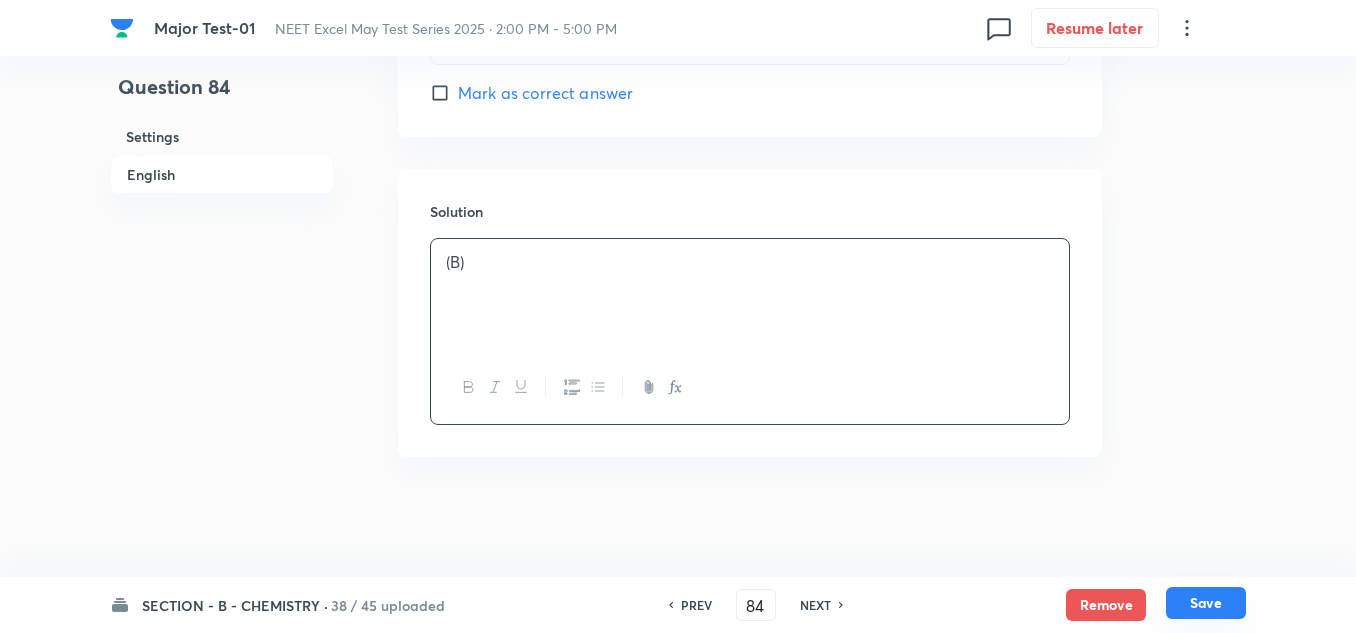 click on "Save" at bounding box center (1206, 603) 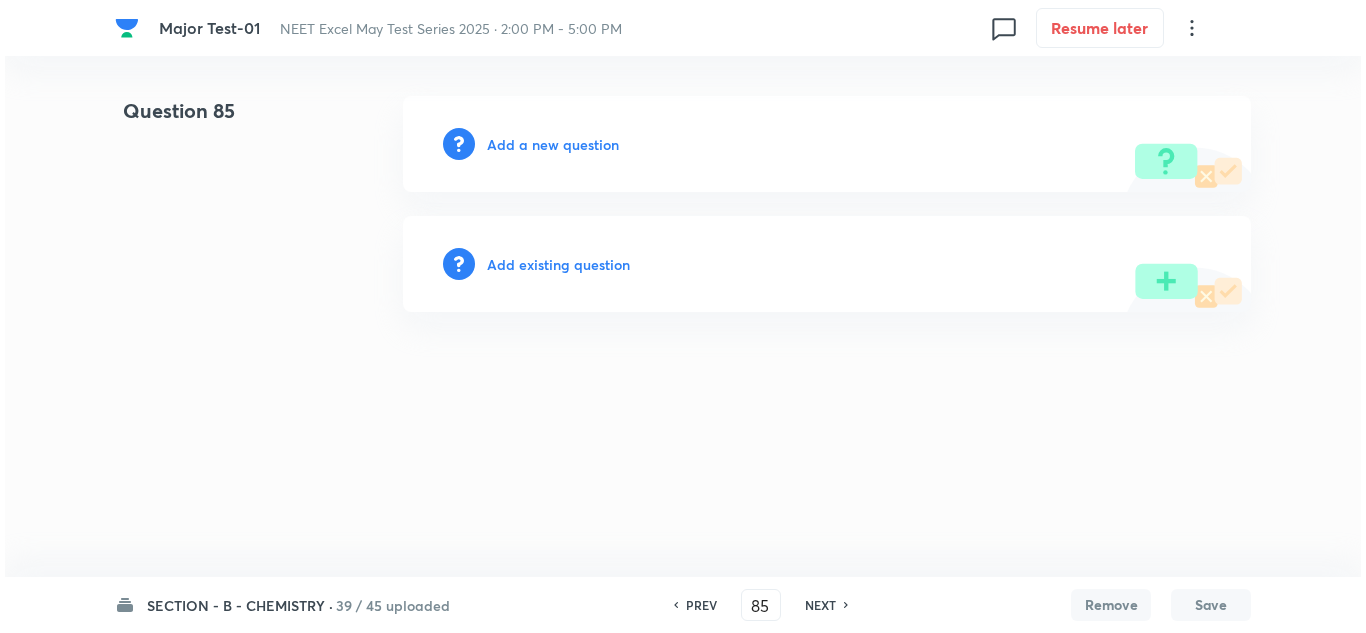 scroll, scrollTop: 0, scrollLeft: 0, axis: both 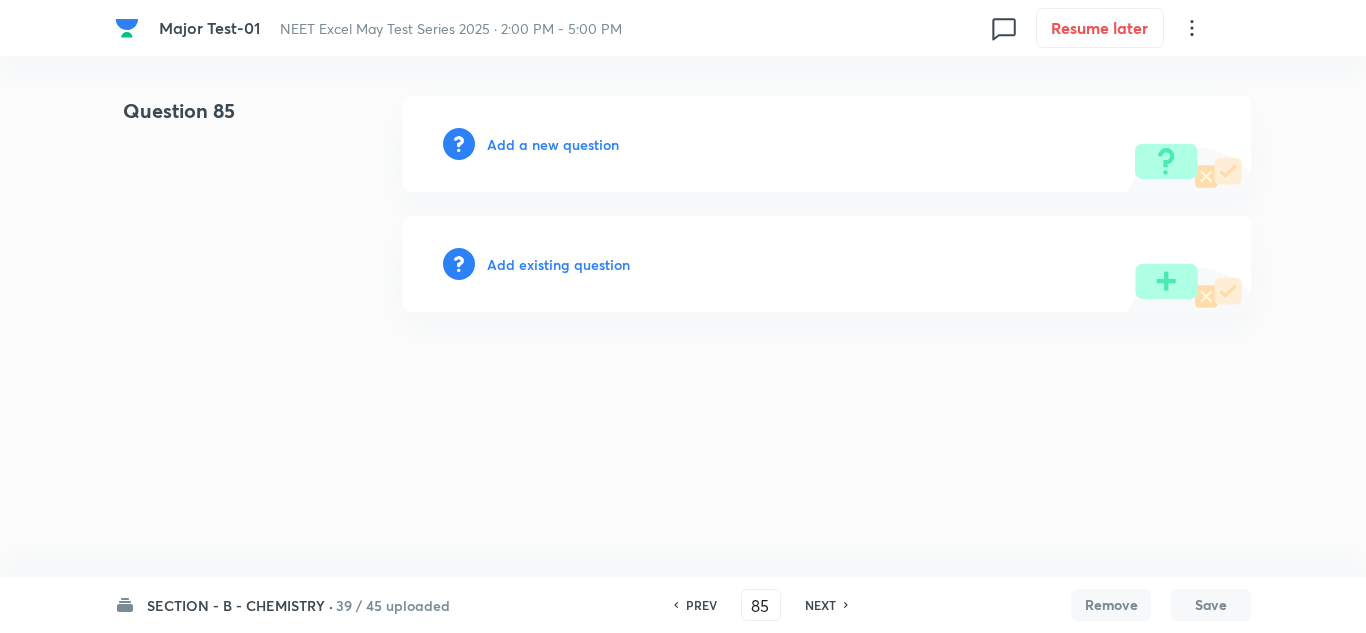 click on "Add a new question" at bounding box center [553, 144] 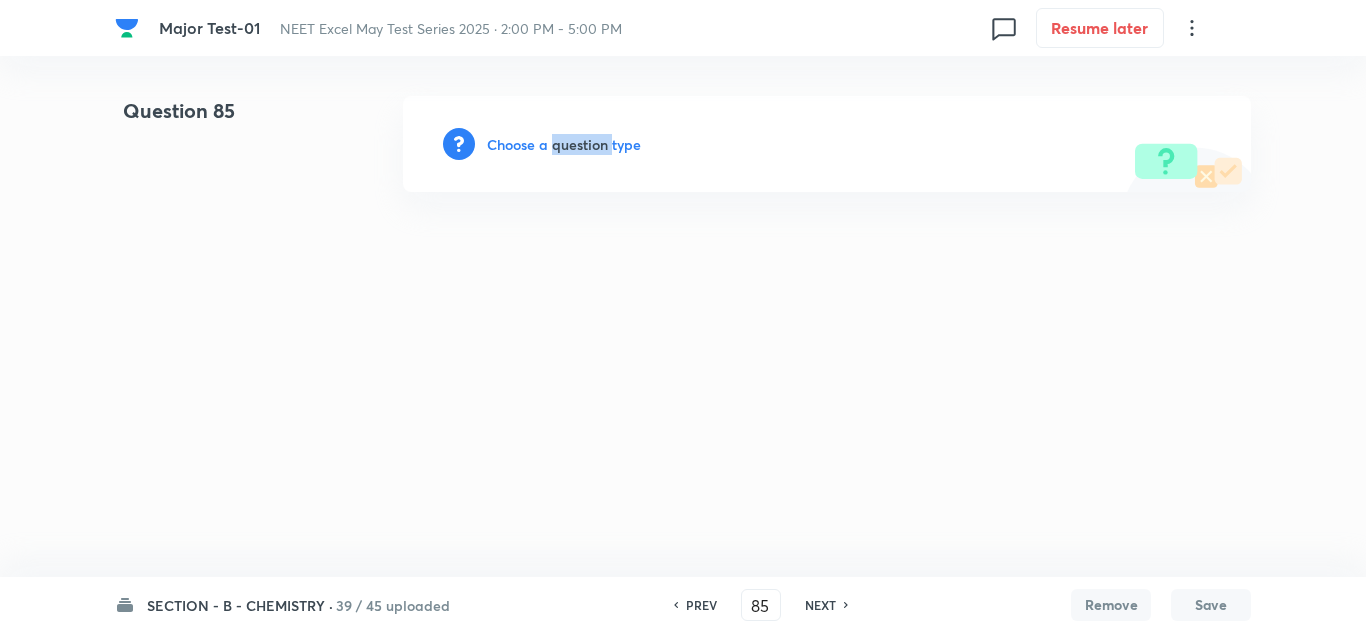 click on "Choose a question type" at bounding box center [564, 144] 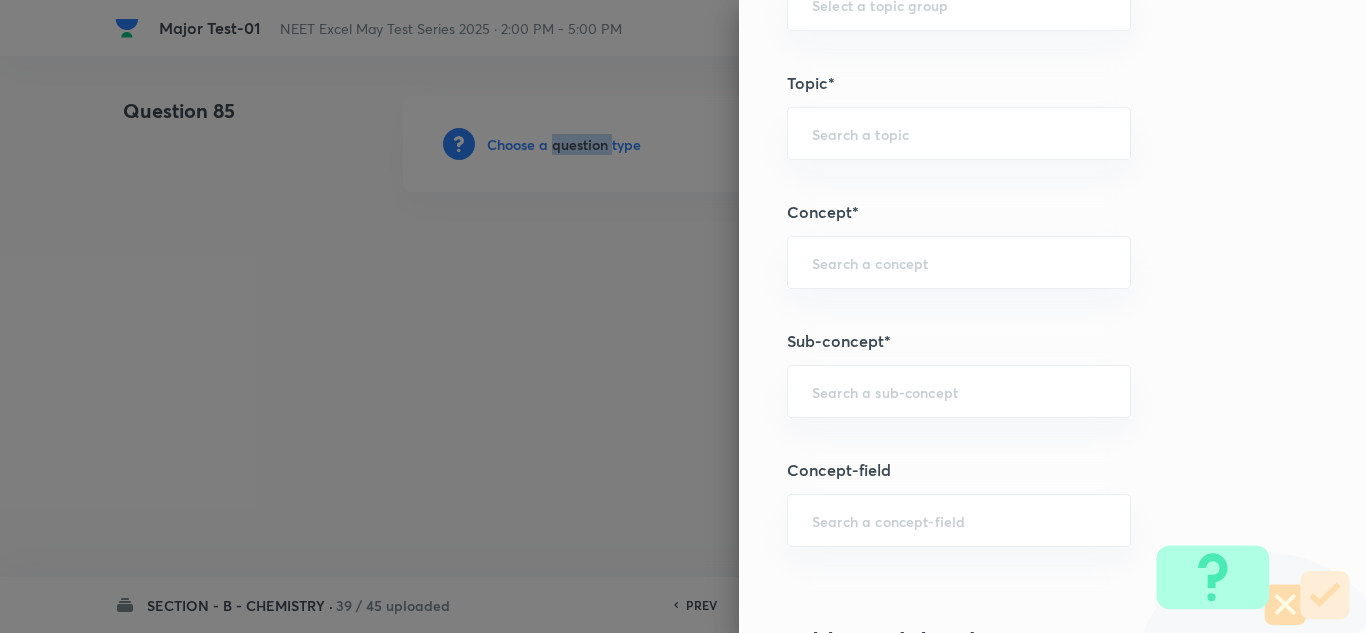 scroll, scrollTop: 1100, scrollLeft: 0, axis: vertical 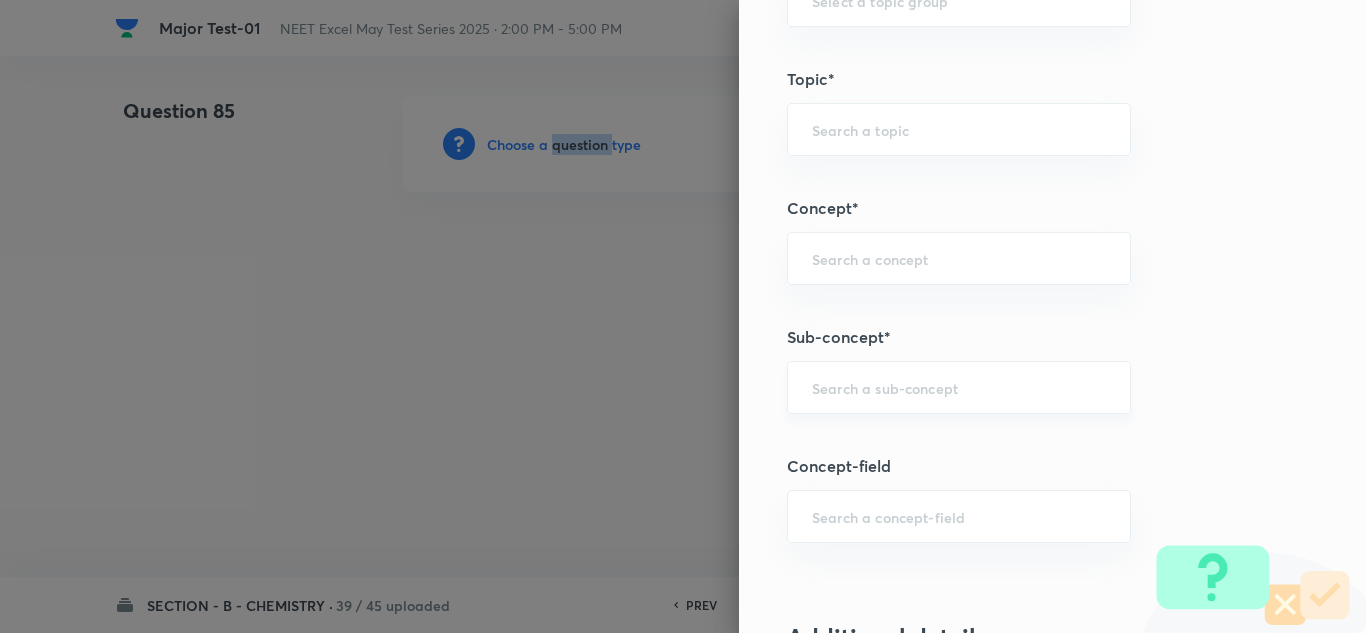 click on "​" at bounding box center (959, 387) 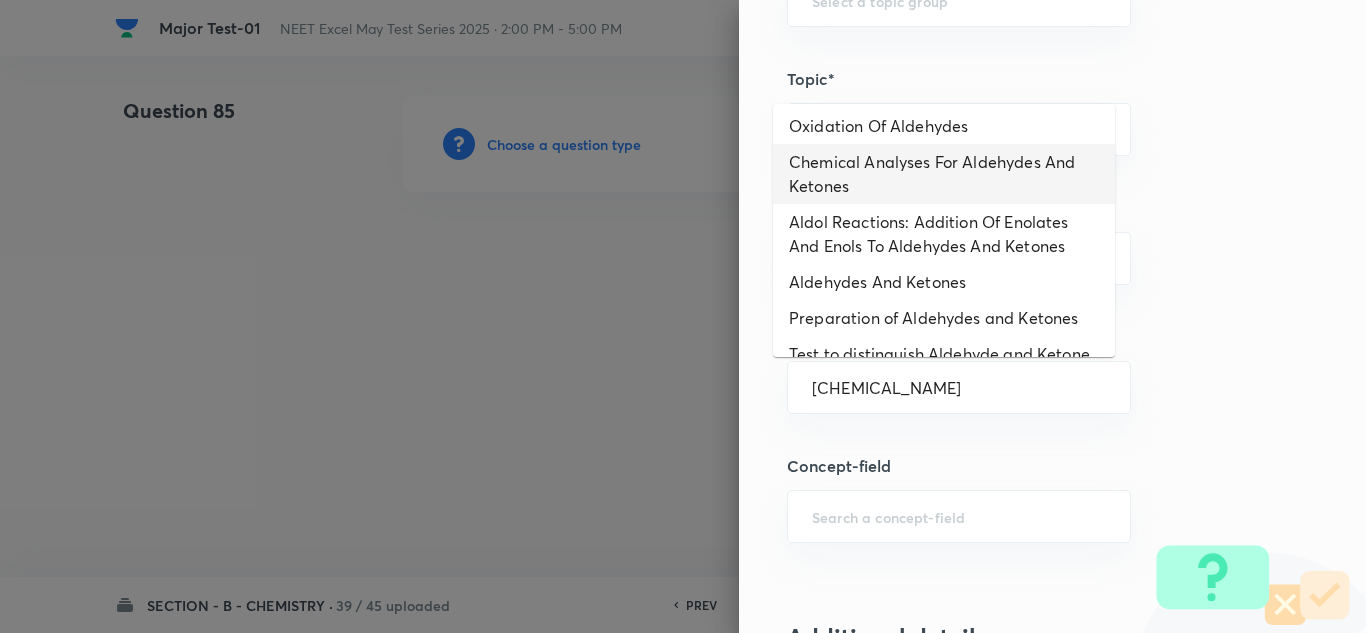 scroll, scrollTop: 147, scrollLeft: 0, axis: vertical 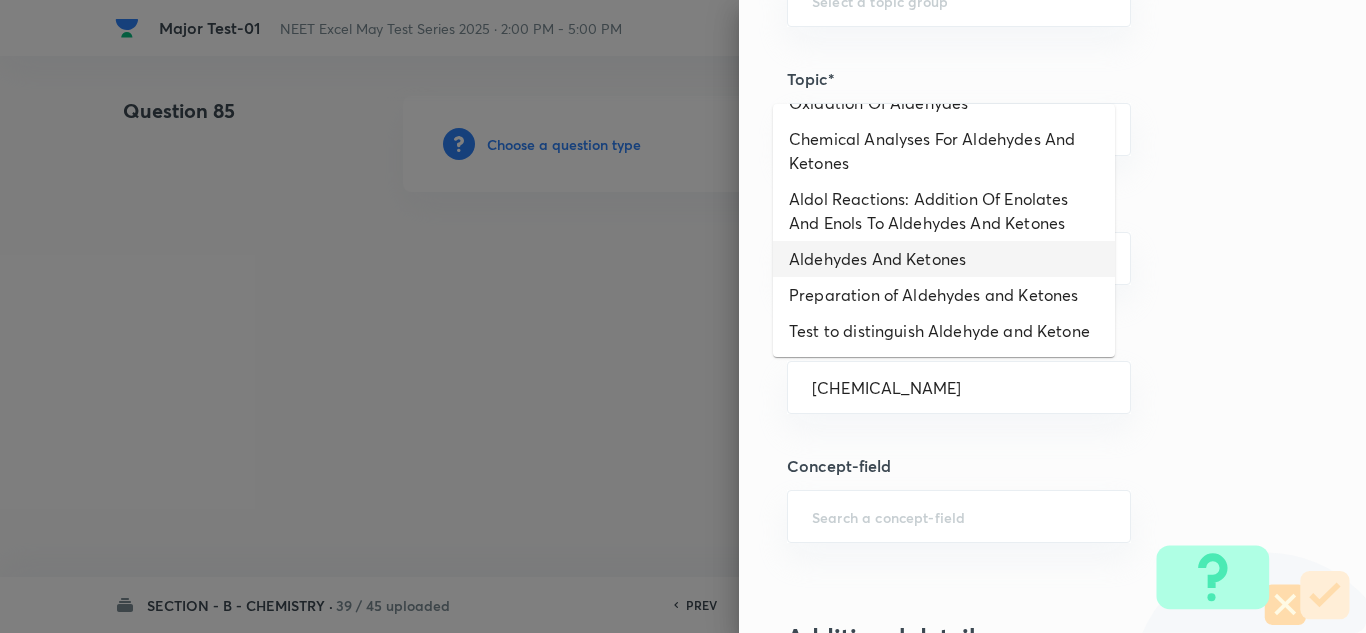 click on "Aldehydes And Ketones" at bounding box center [944, 259] 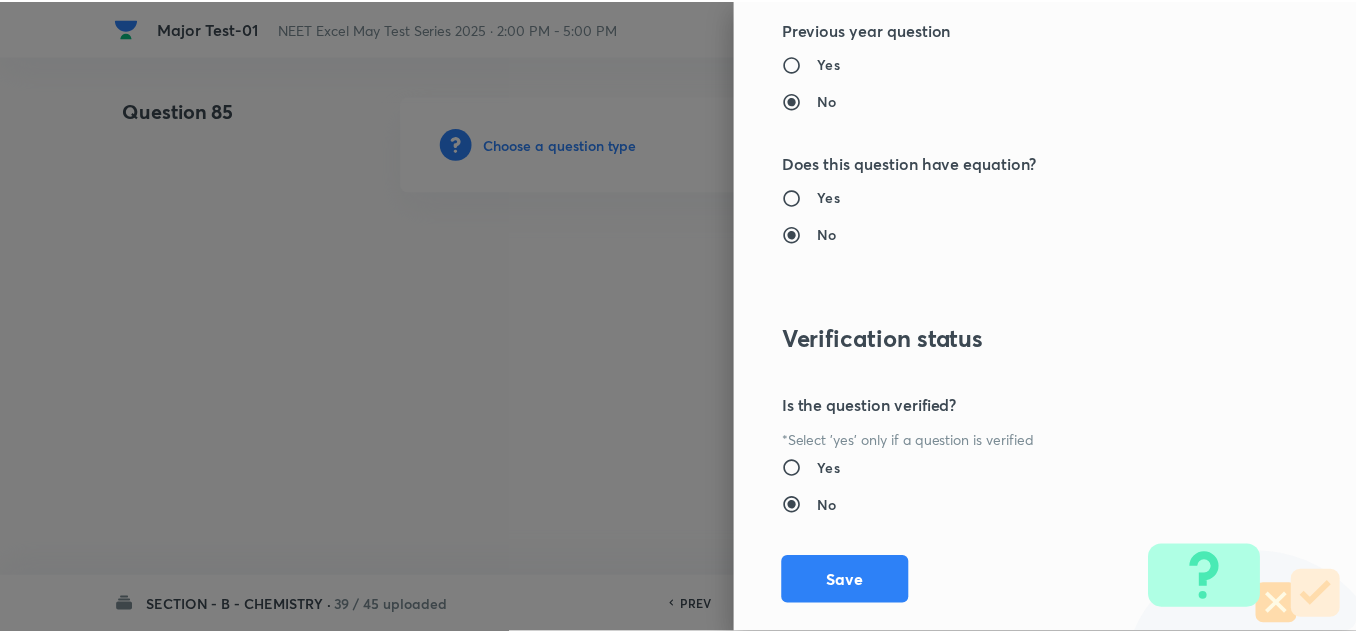 scroll, scrollTop: 2227, scrollLeft: 0, axis: vertical 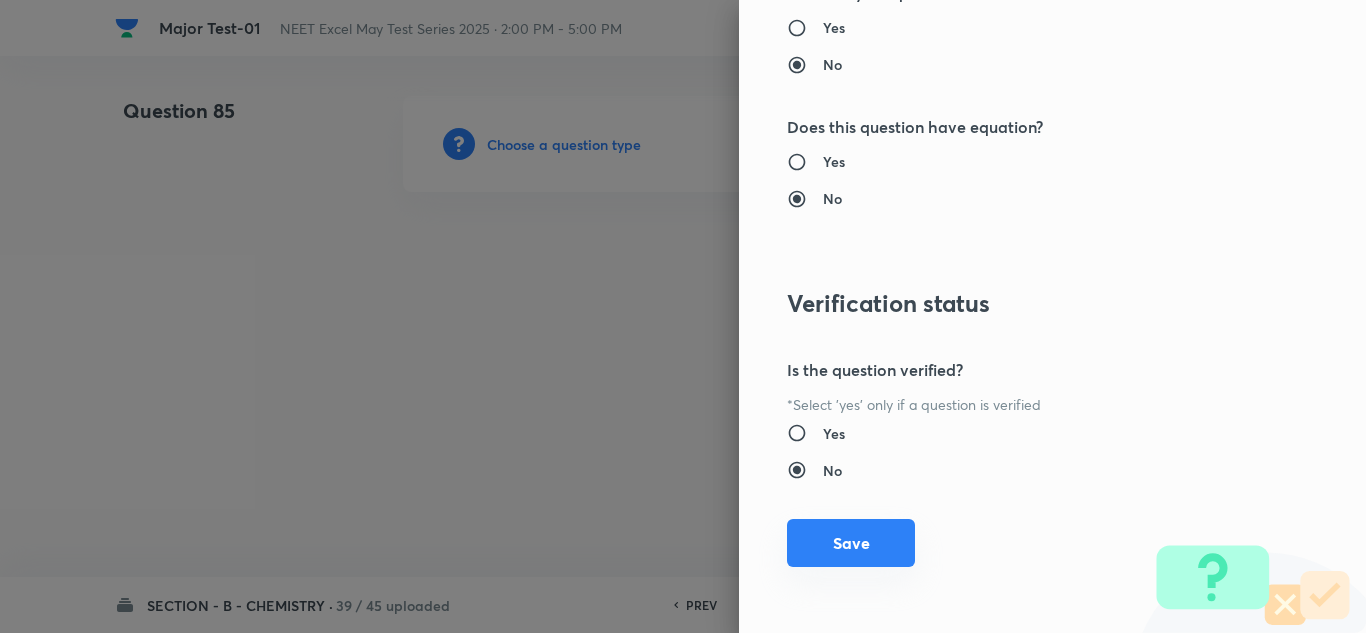 click on "Save" at bounding box center [851, 543] 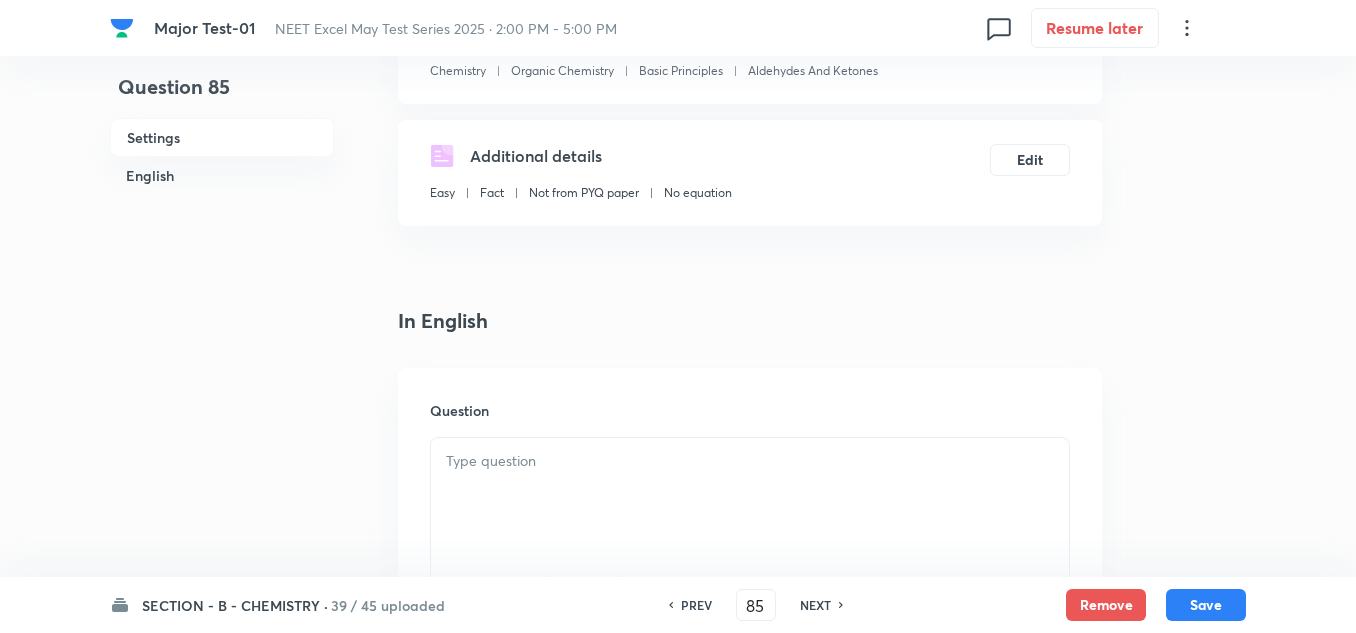scroll, scrollTop: 400, scrollLeft: 0, axis: vertical 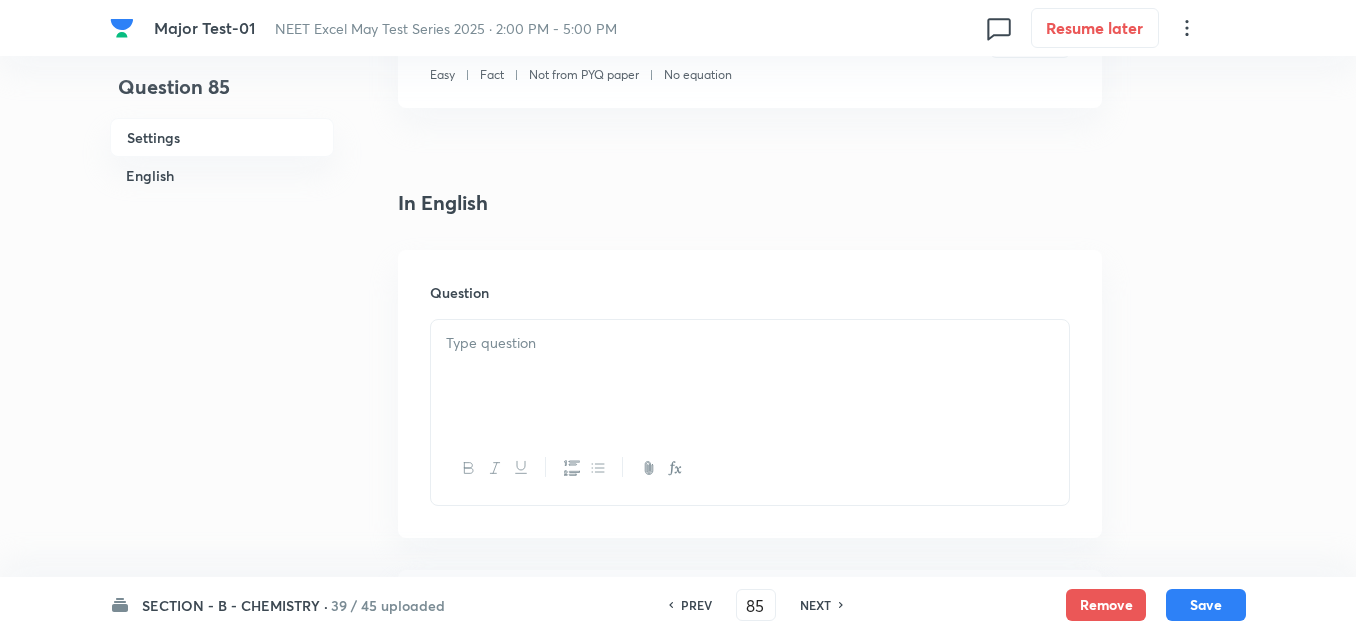 click at bounding box center [750, 376] 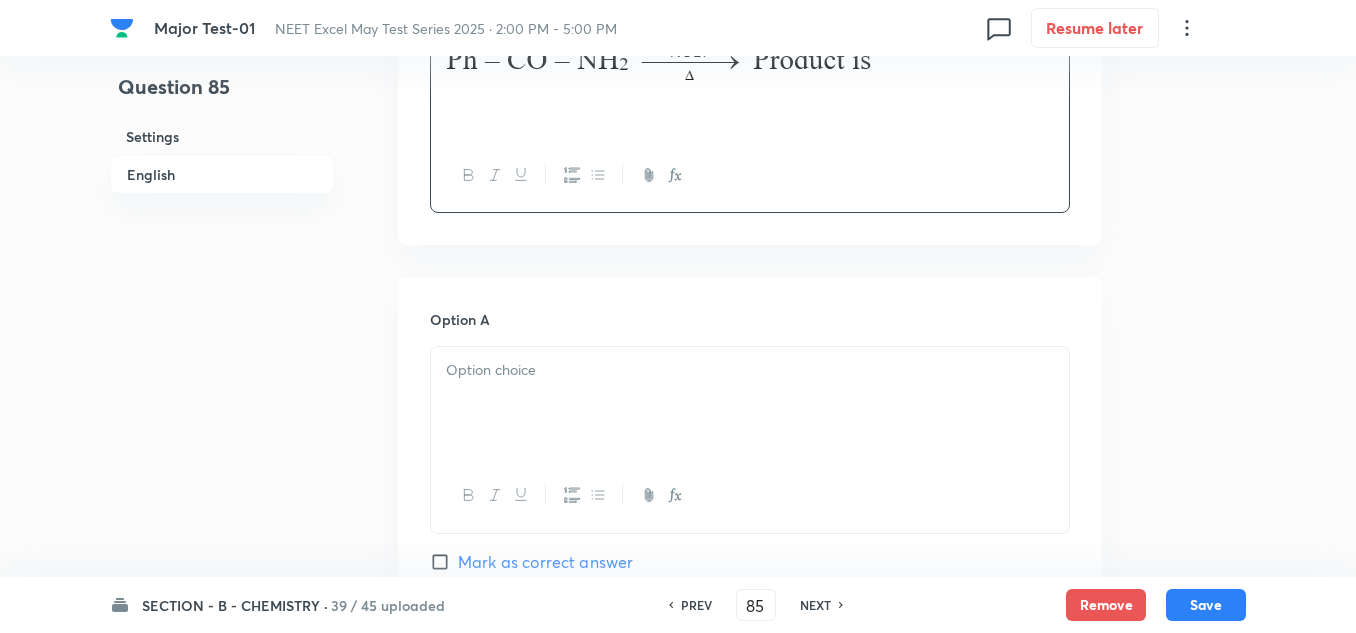 scroll, scrollTop: 700, scrollLeft: 0, axis: vertical 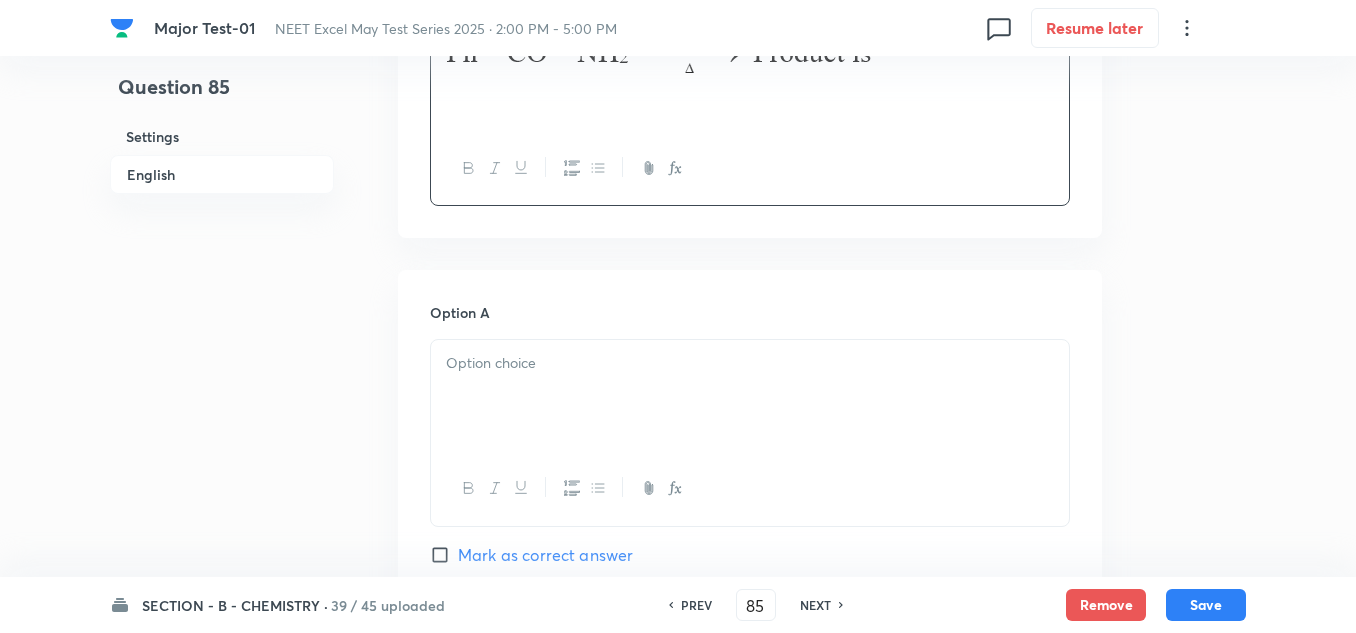 click at bounding box center [750, 396] 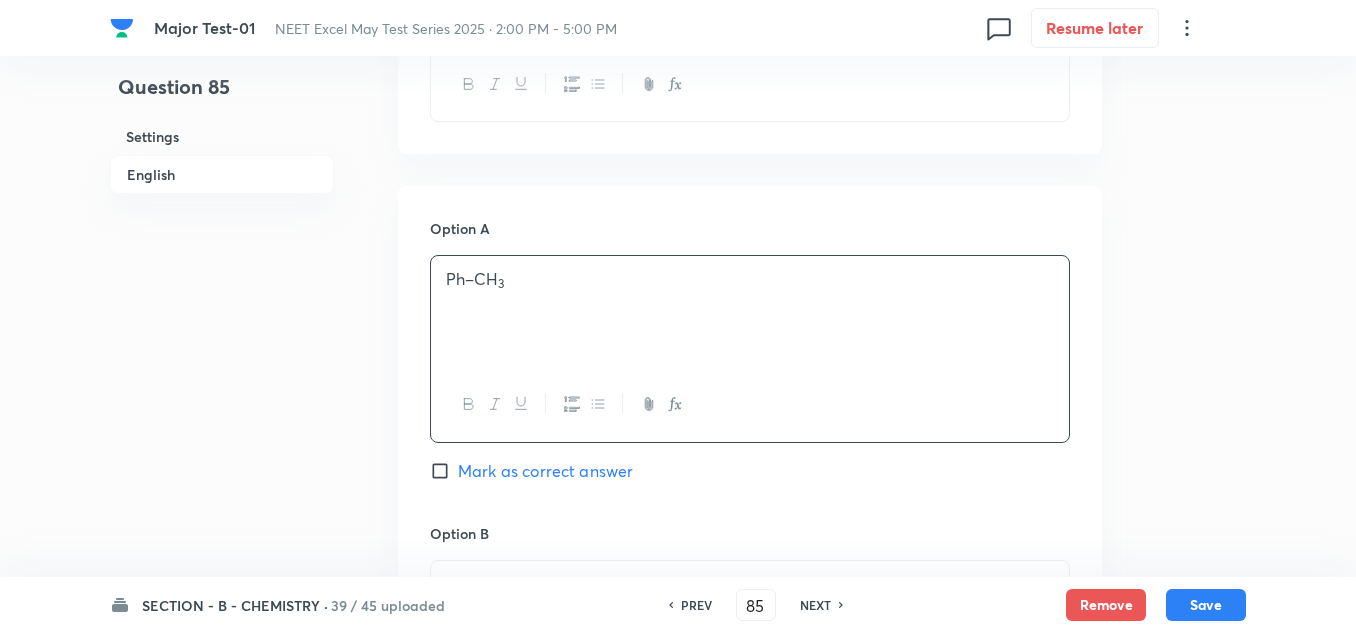 scroll, scrollTop: 900, scrollLeft: 0, axis: vertical 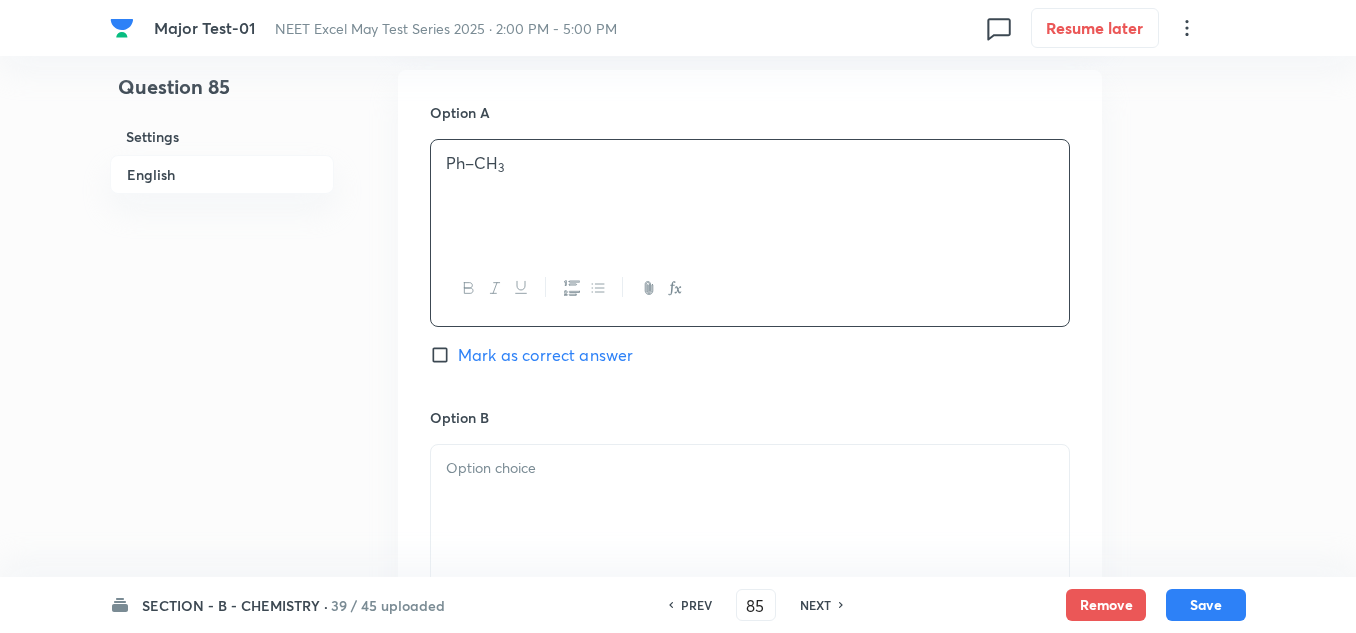 click at bounding box center (750, 501) 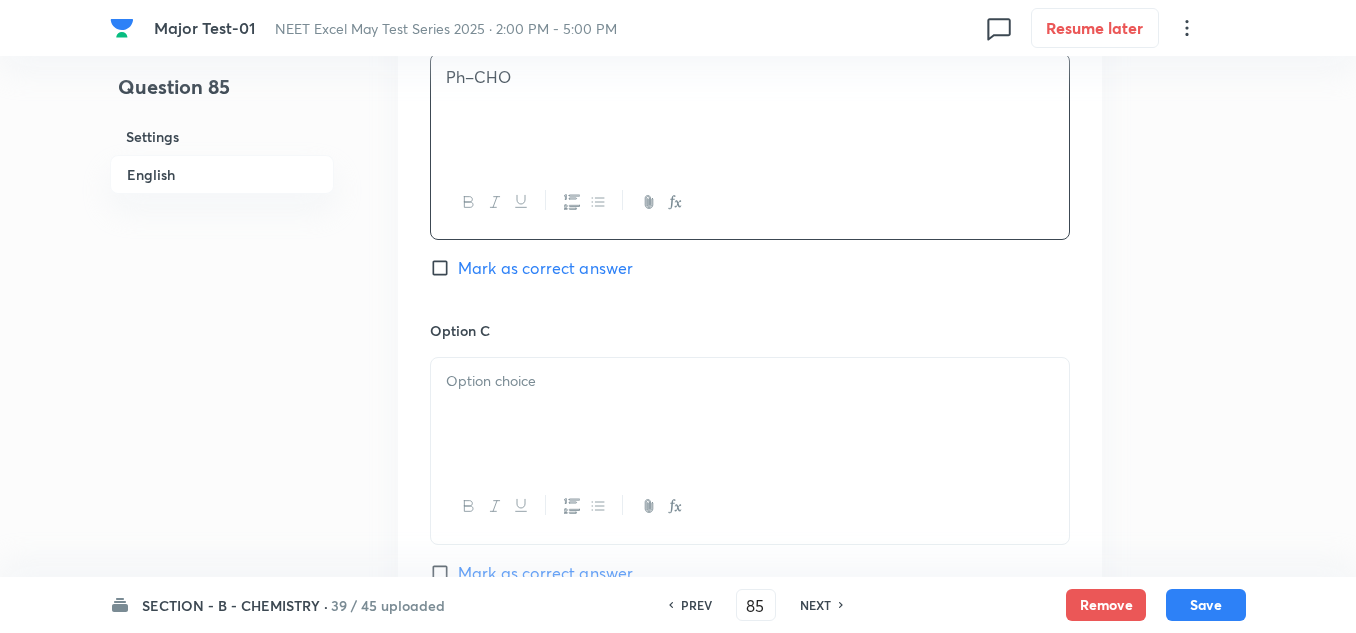 scroll, scrollTop: 1300, scrollLeft: 0, axis: vertical 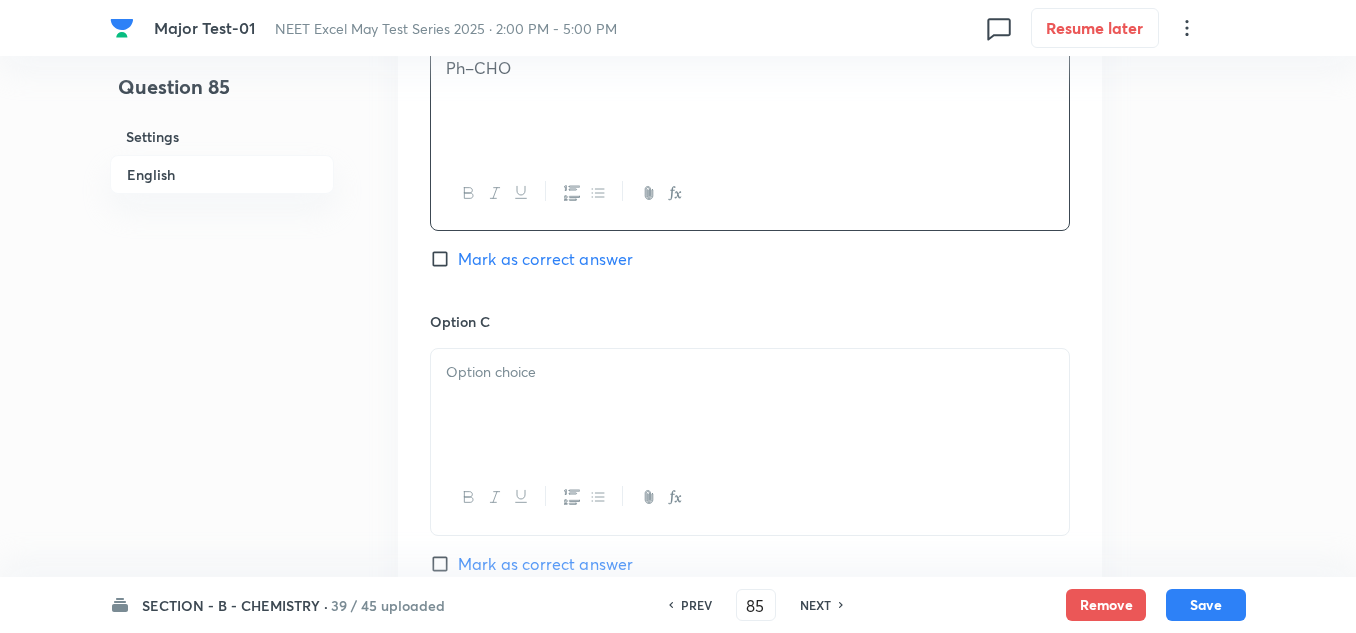 click at bounding box center (750, 405) 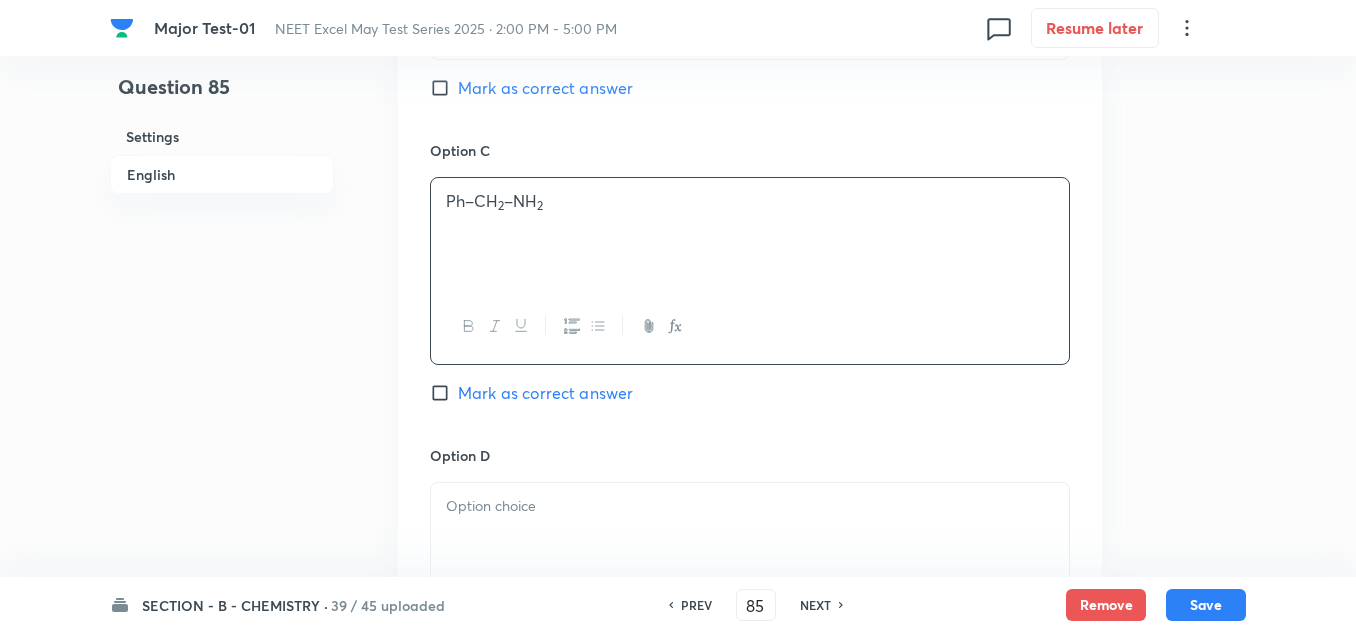 scroll, scrollTop: 1600, scrollLeft: 0, axis: vertical 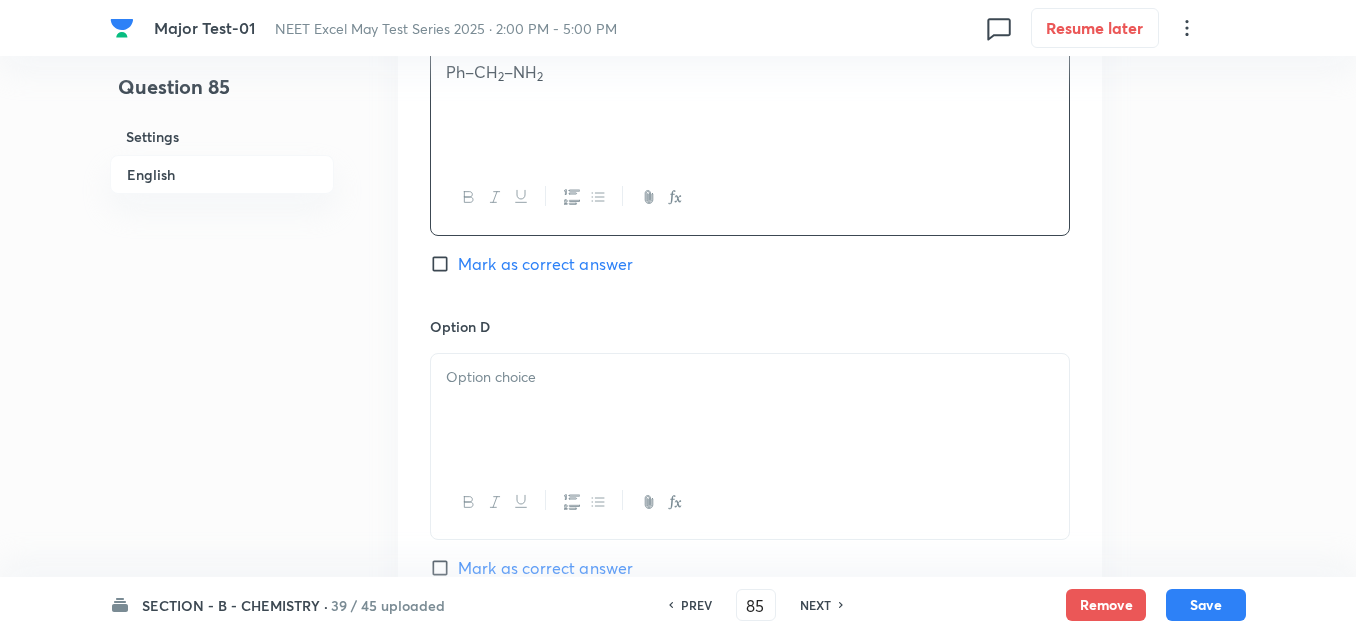 click at bounding box center [750, 410] 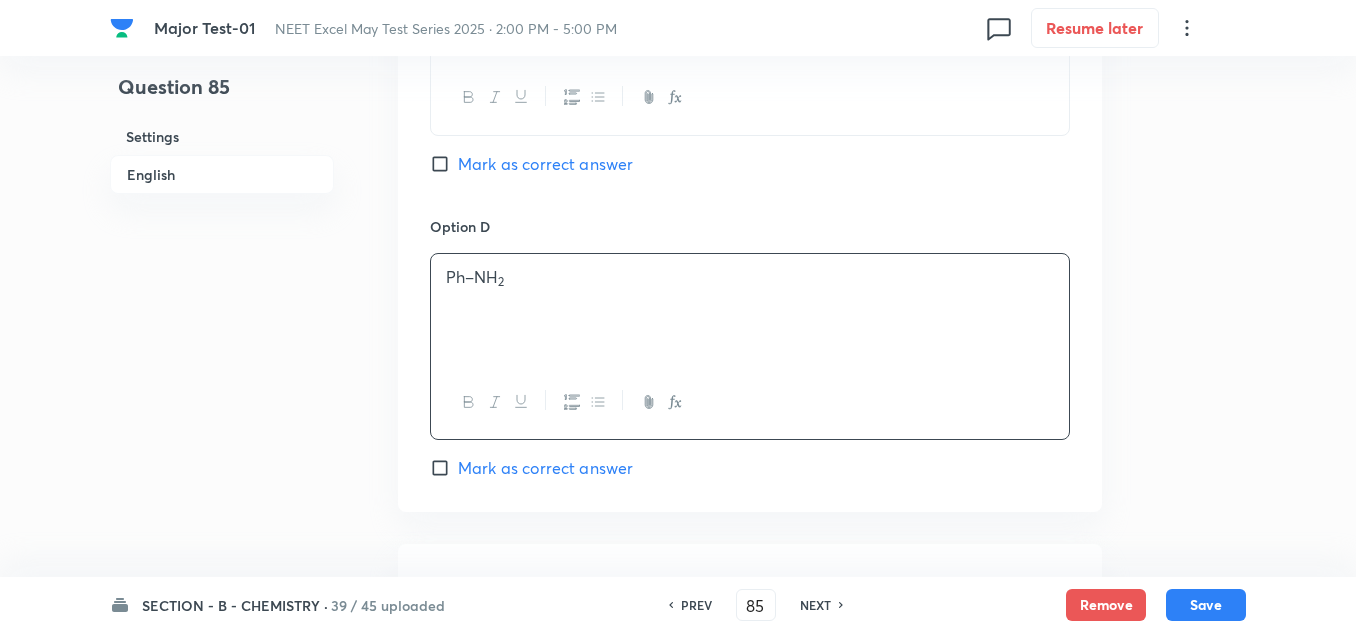 click on "Mark as correct answer" at bounding box center (545, 468) 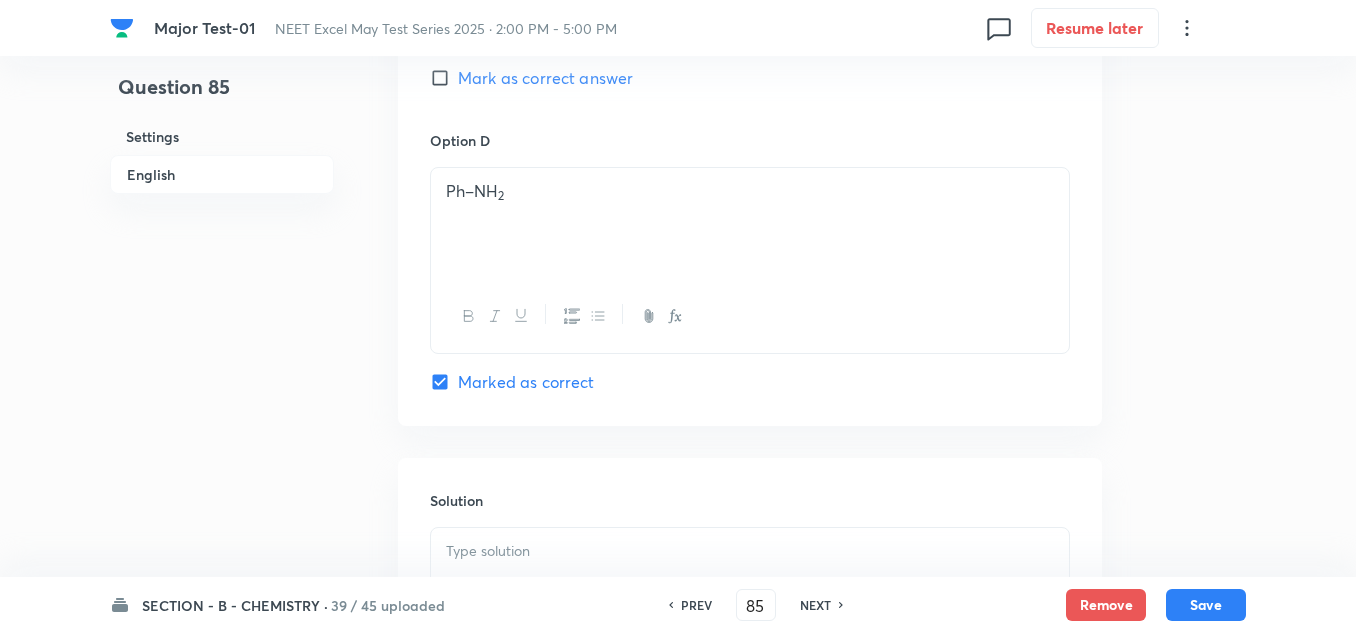 scroll, scrollTop: 1900, scrollLeft: 0, axis: vertical 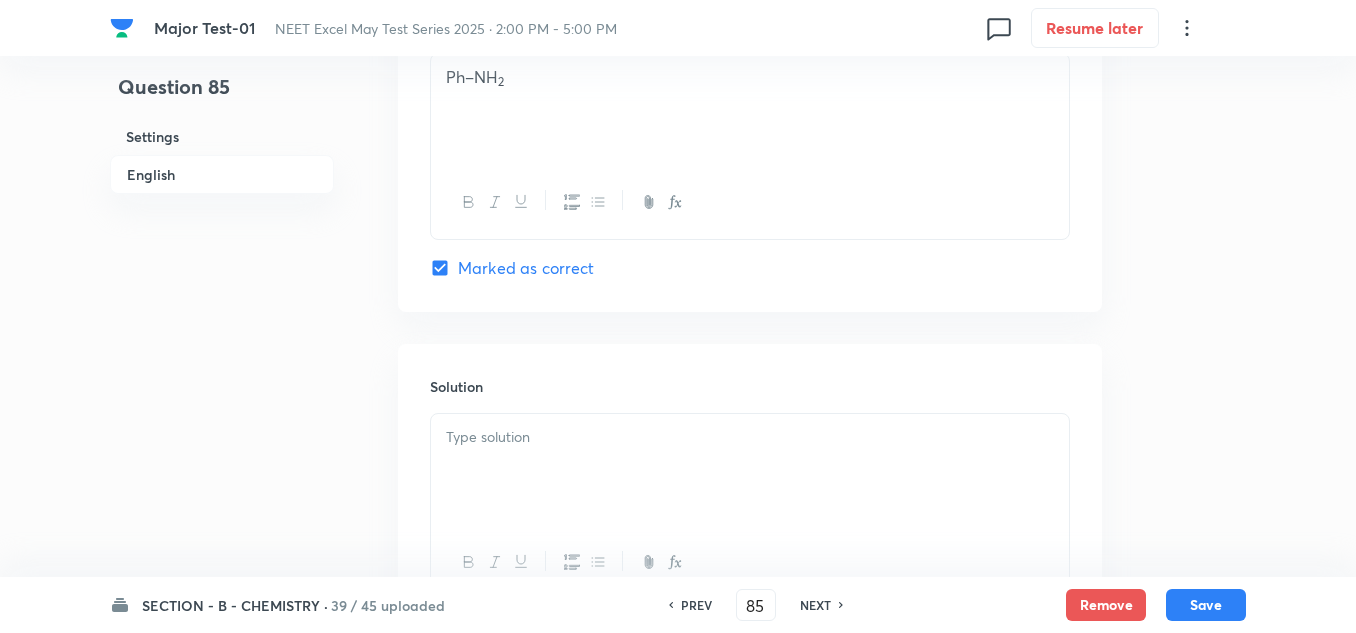 click at bounding box center [750, 470] 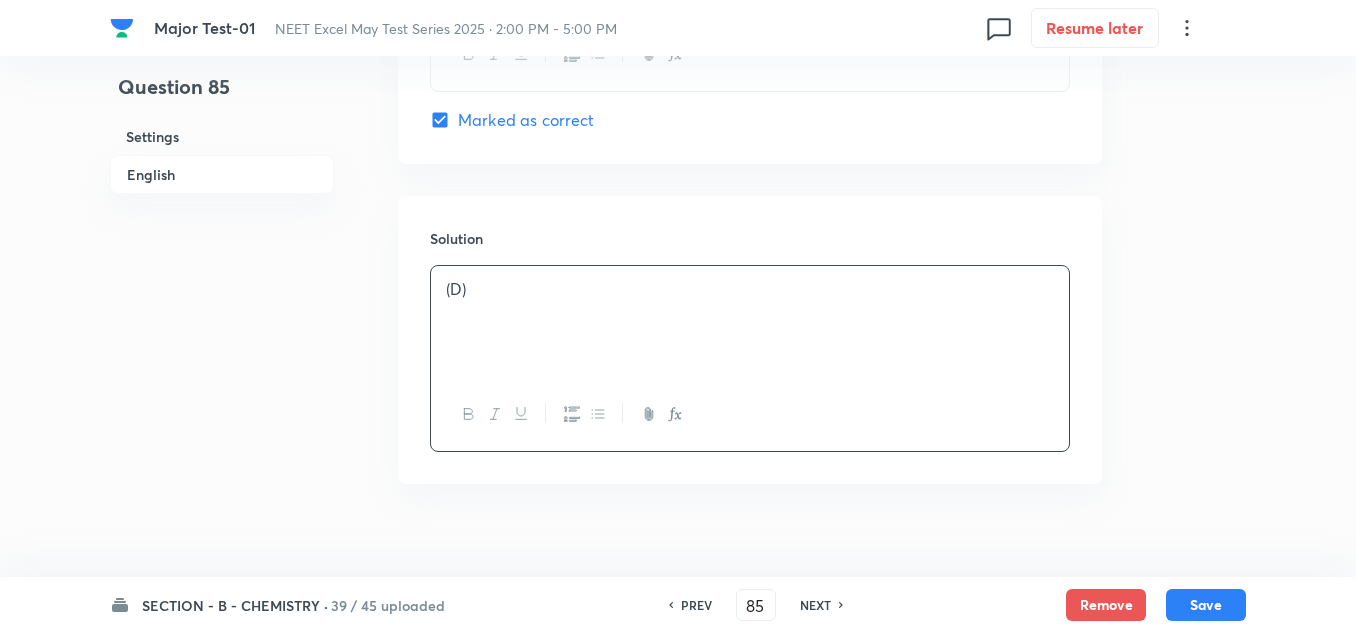 scroll, scrollTop: 2075, scrollLeft: 0, axis: vertical 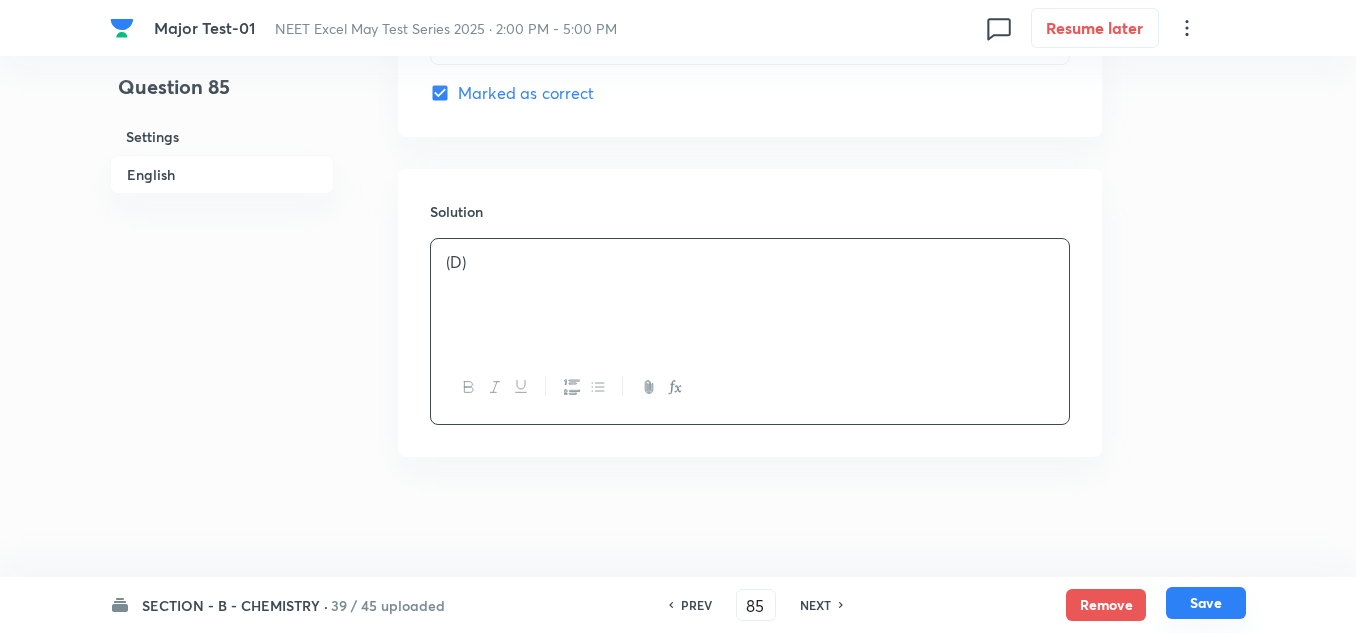 click on "Save" at bounding box center (1206, 603) 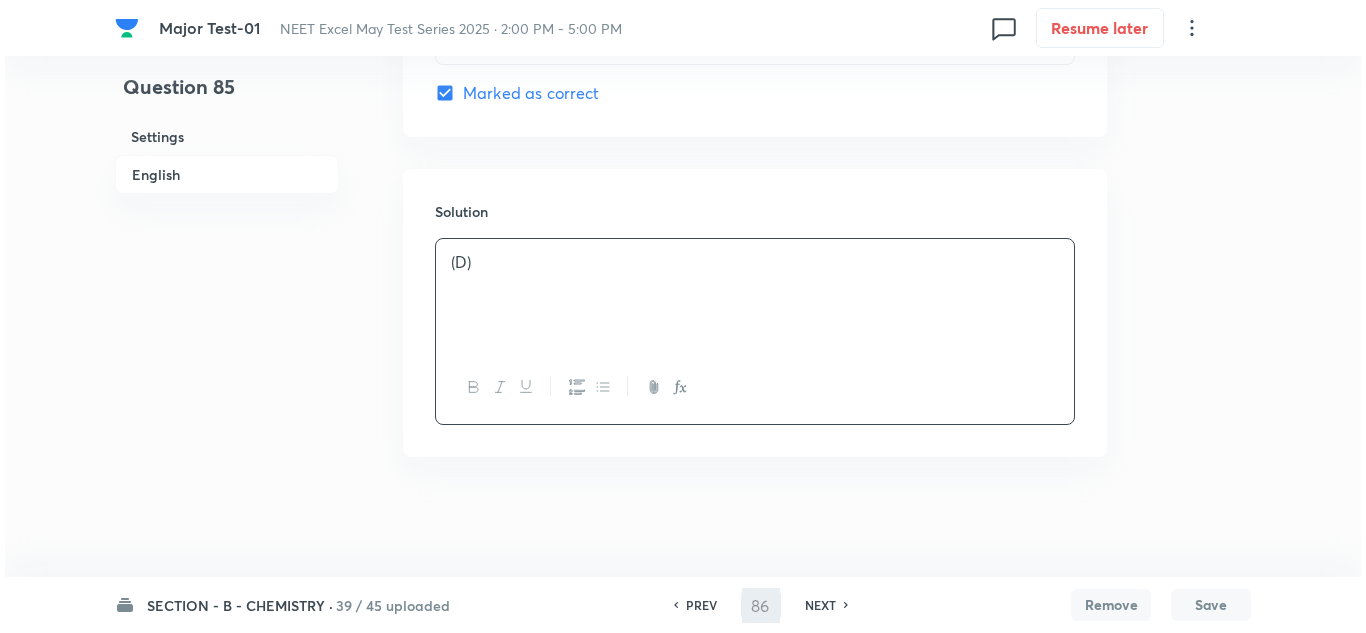 scroll, scrollTop: 0, scrollLeft: 0, axis: both 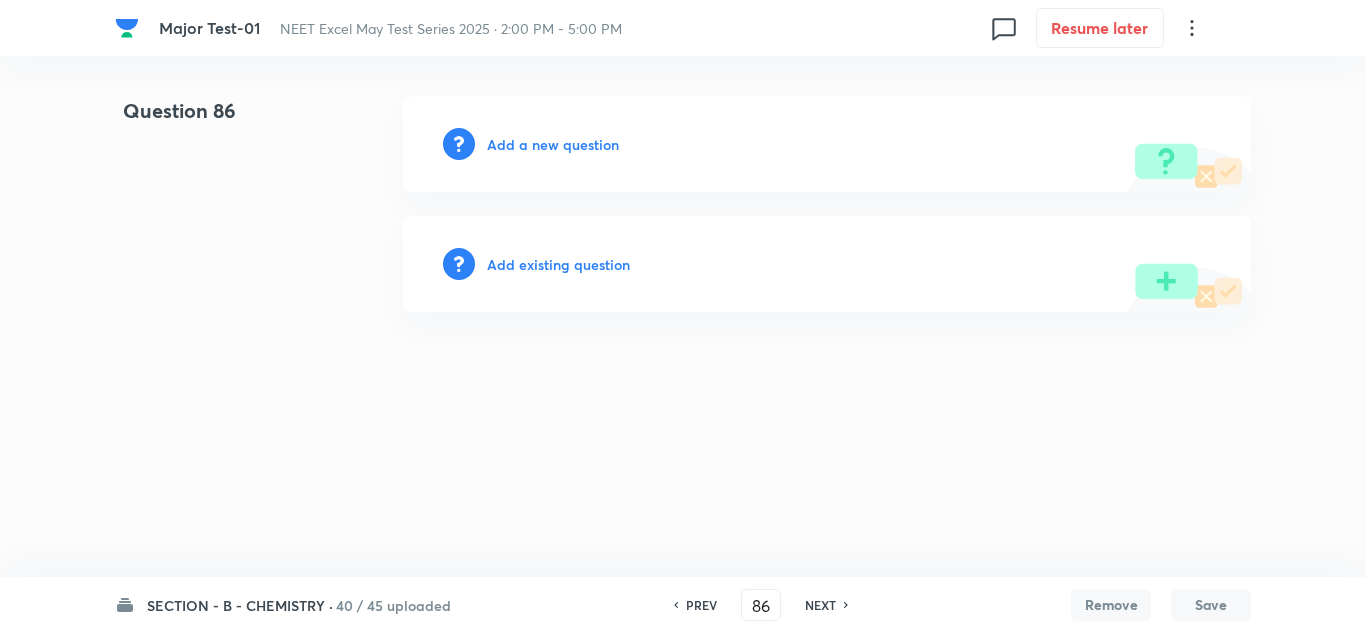 click on "Add a new question" at bounding box center (553, 144) 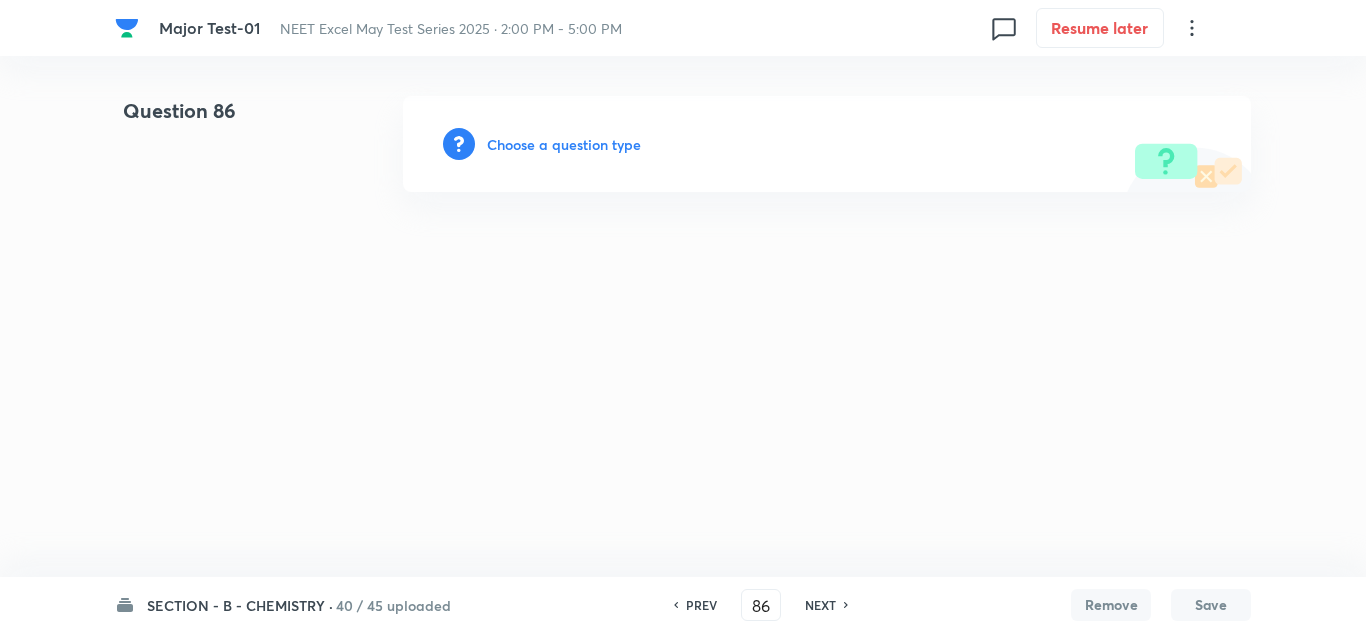 click on "Choose a question type" at bounding box center [564, 144] 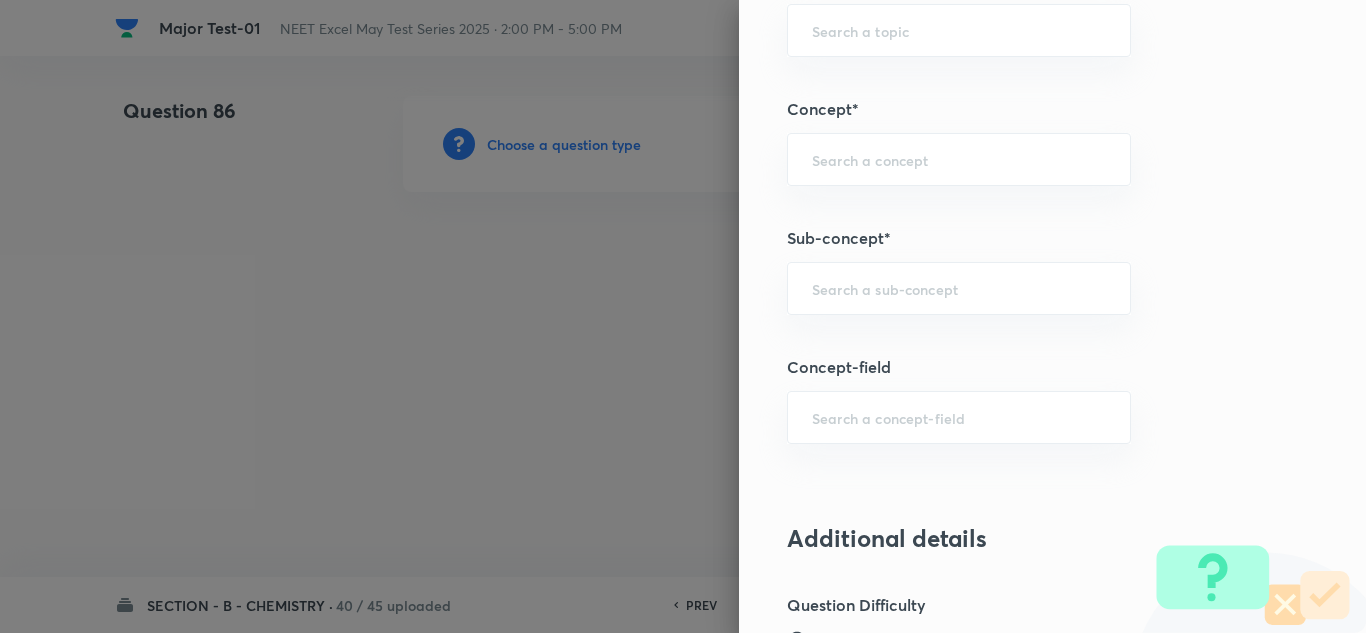 scroll, scrollTop: 1200, scrollLeft: 0, axis: vertical 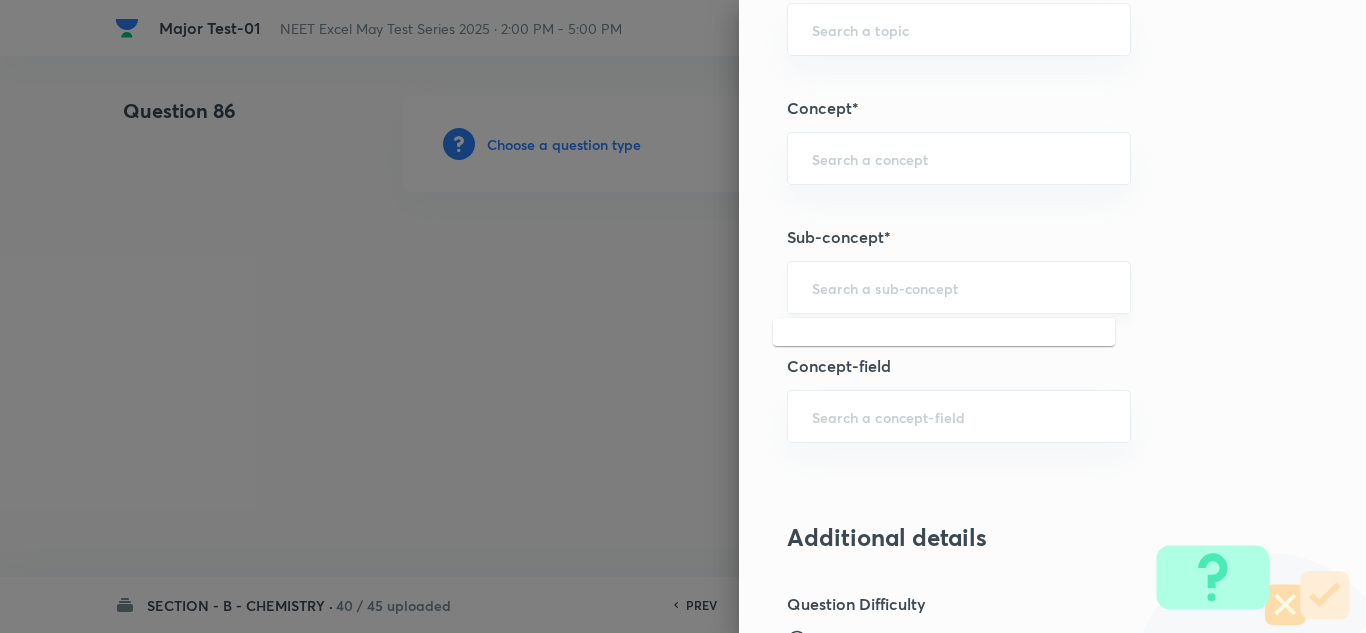 click at bounding box center [959, 287] 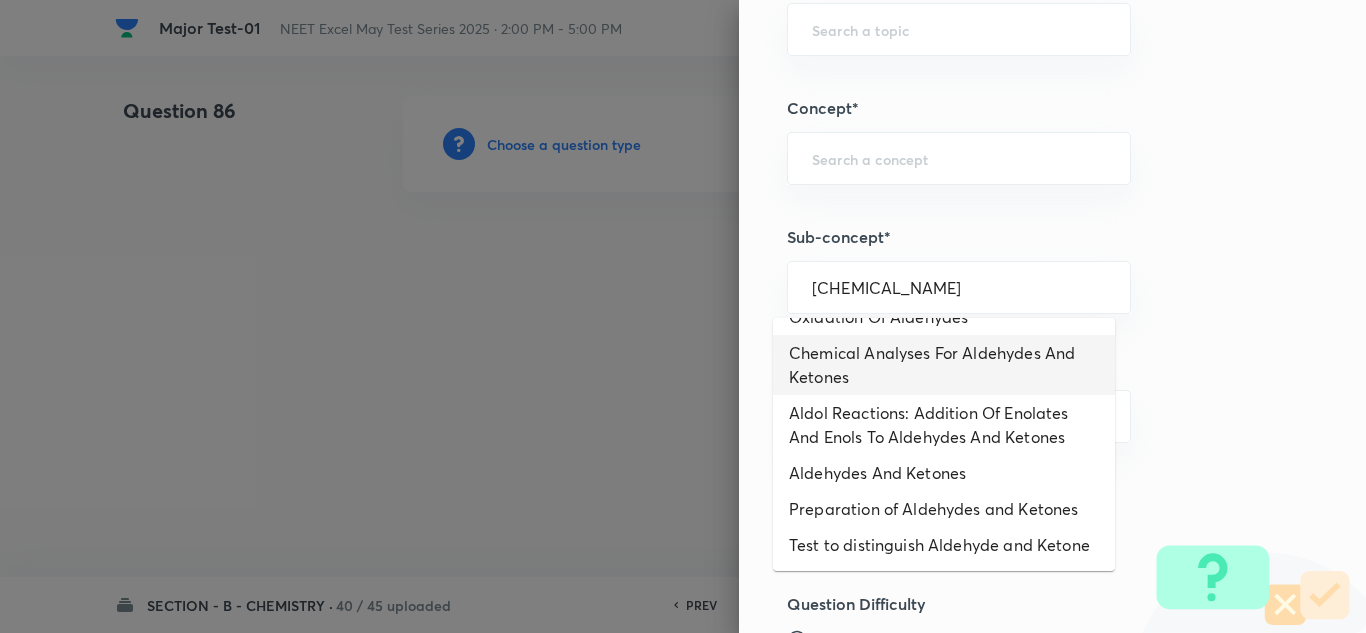 scroll, scrollTop: 147, scrollLeft: 0, axis: vertical 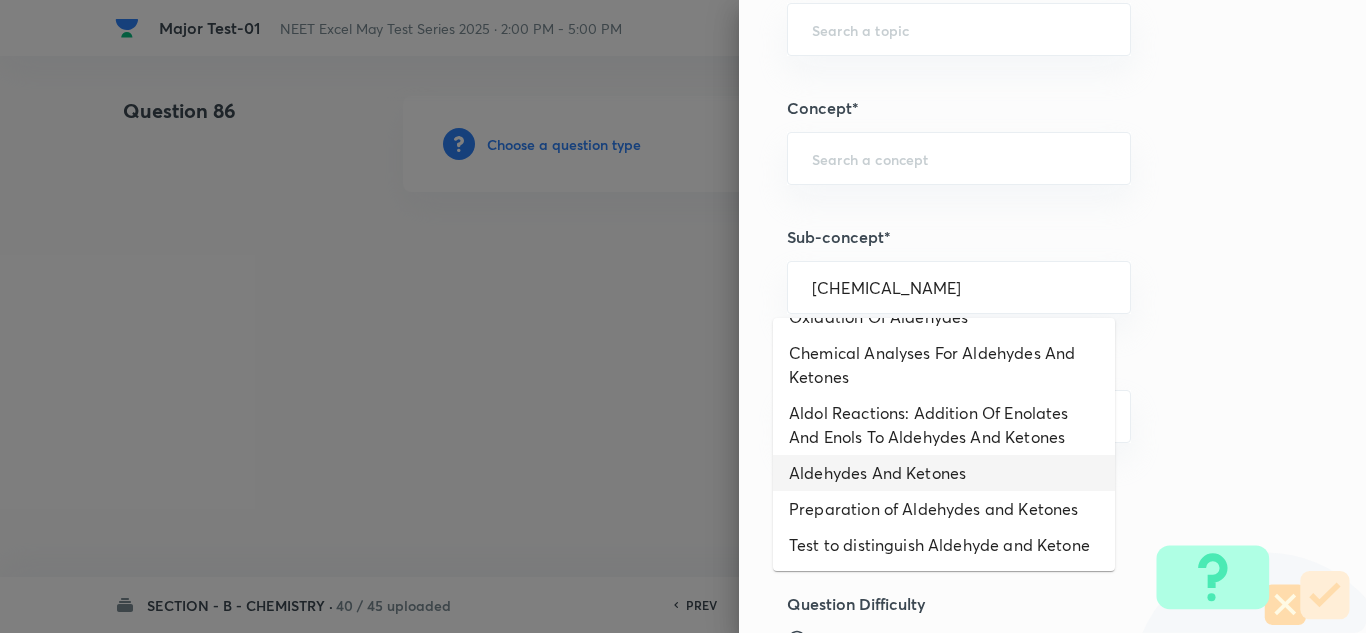 click on "Aldehydes And Ketones" at bounding box center [944, 473] 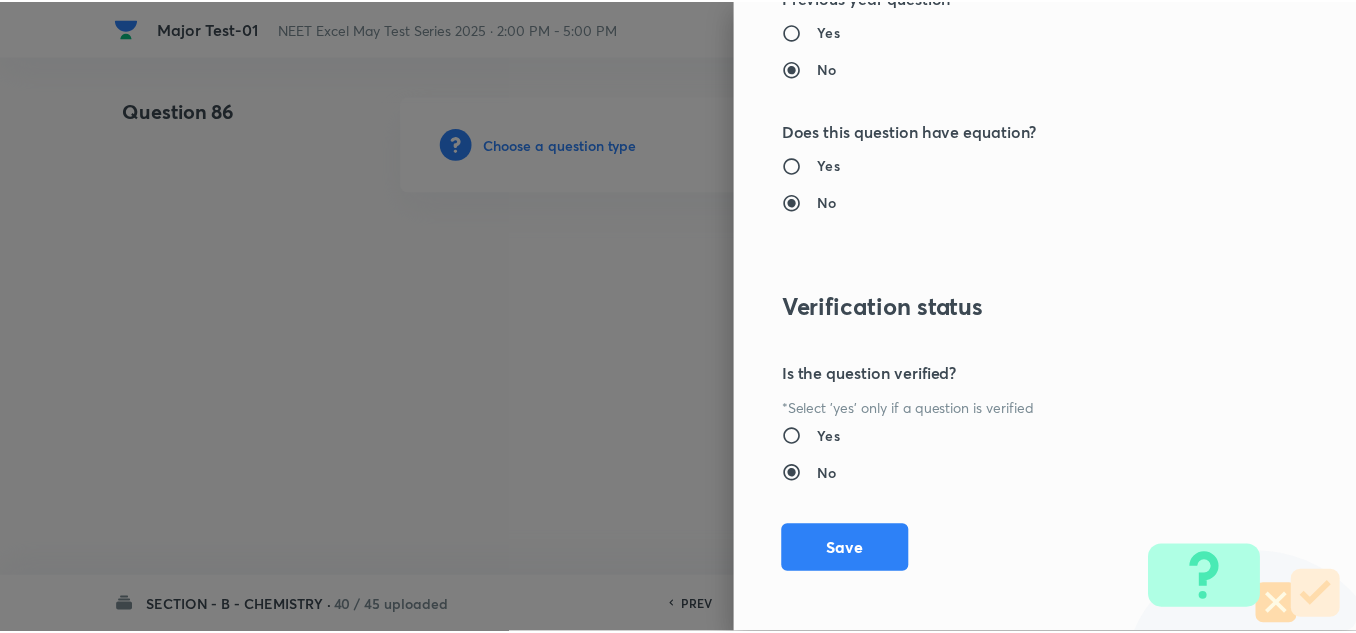 scroll, scrollTop: 2227, scrollLeft: 0, axis: vertical 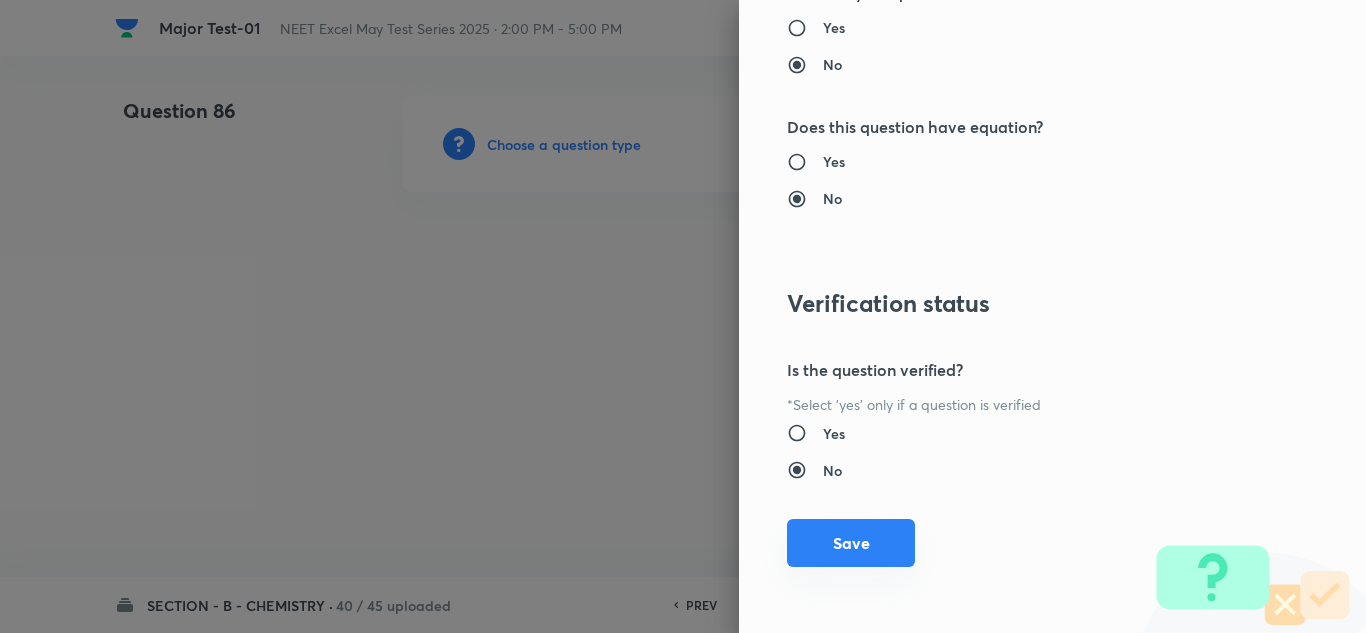click on "Save" at bounding box center (851, 543) 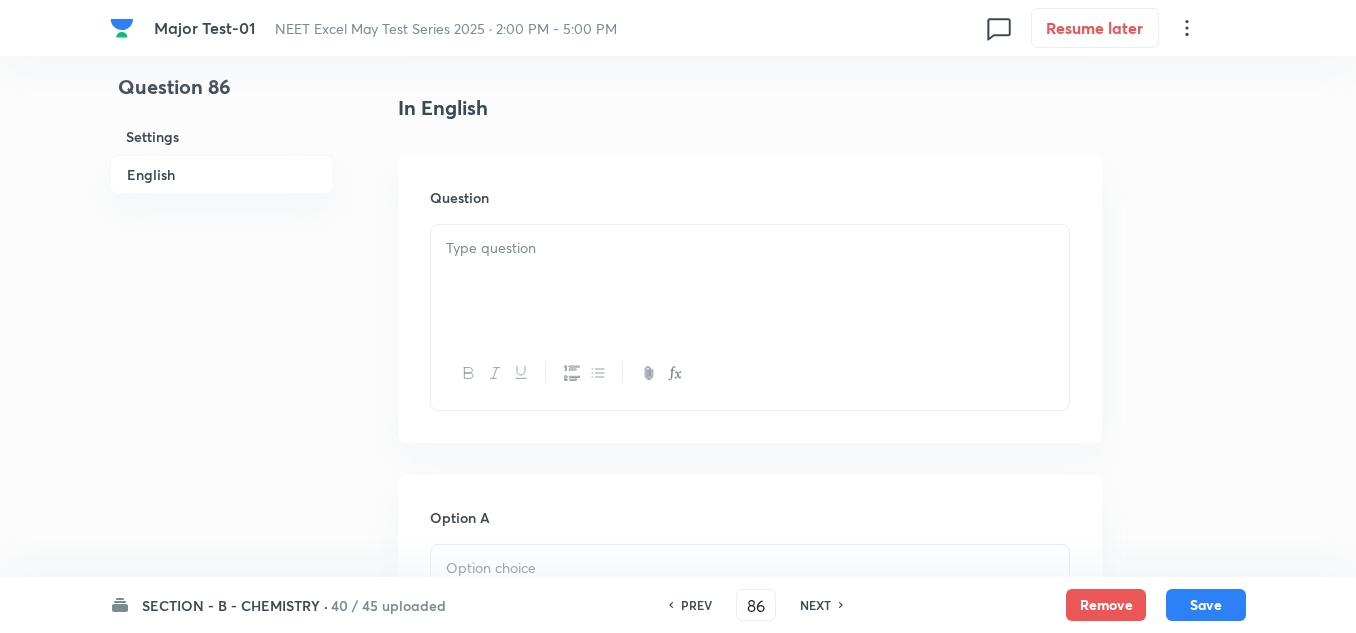 scroll, scrollTop: 500, scrollLeft: 0, axis: vertical 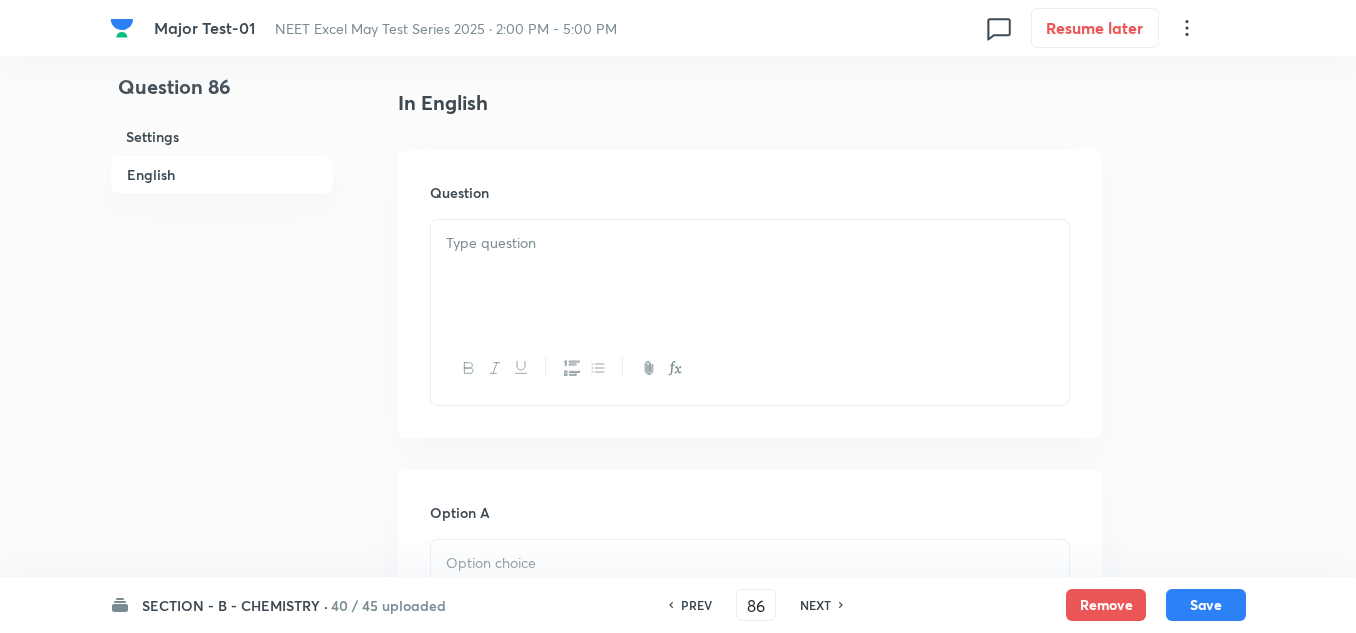 click at bounding box center [750, 276] 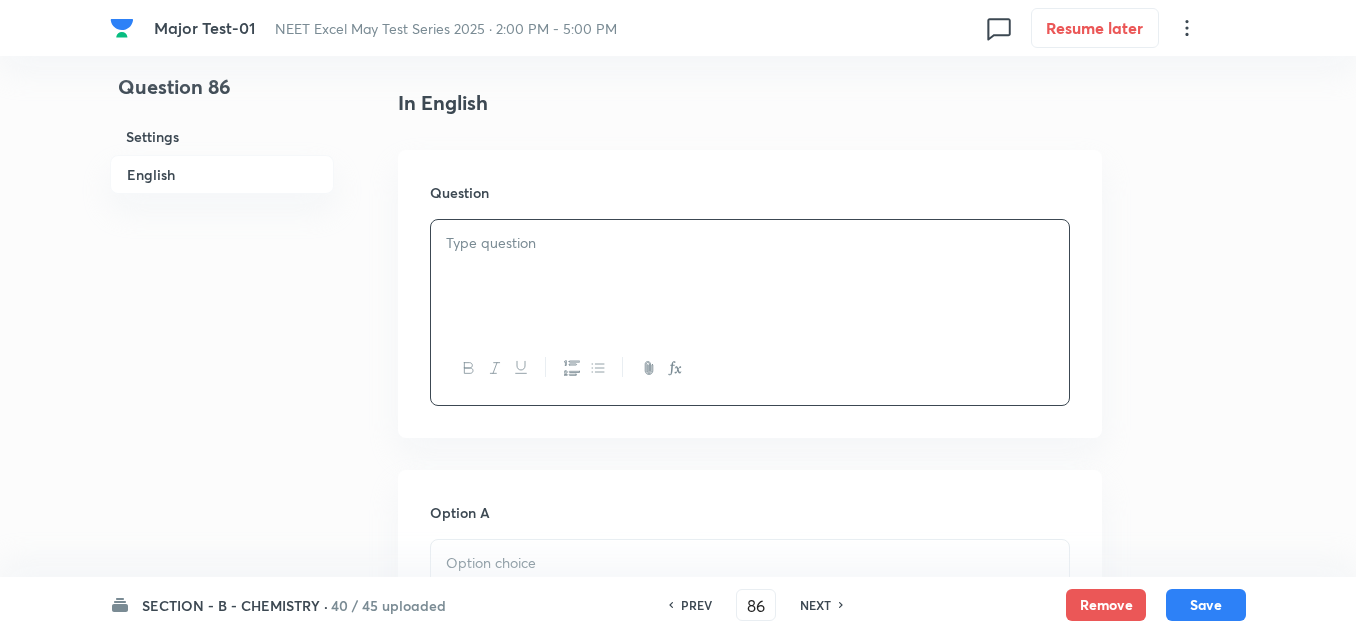 paste 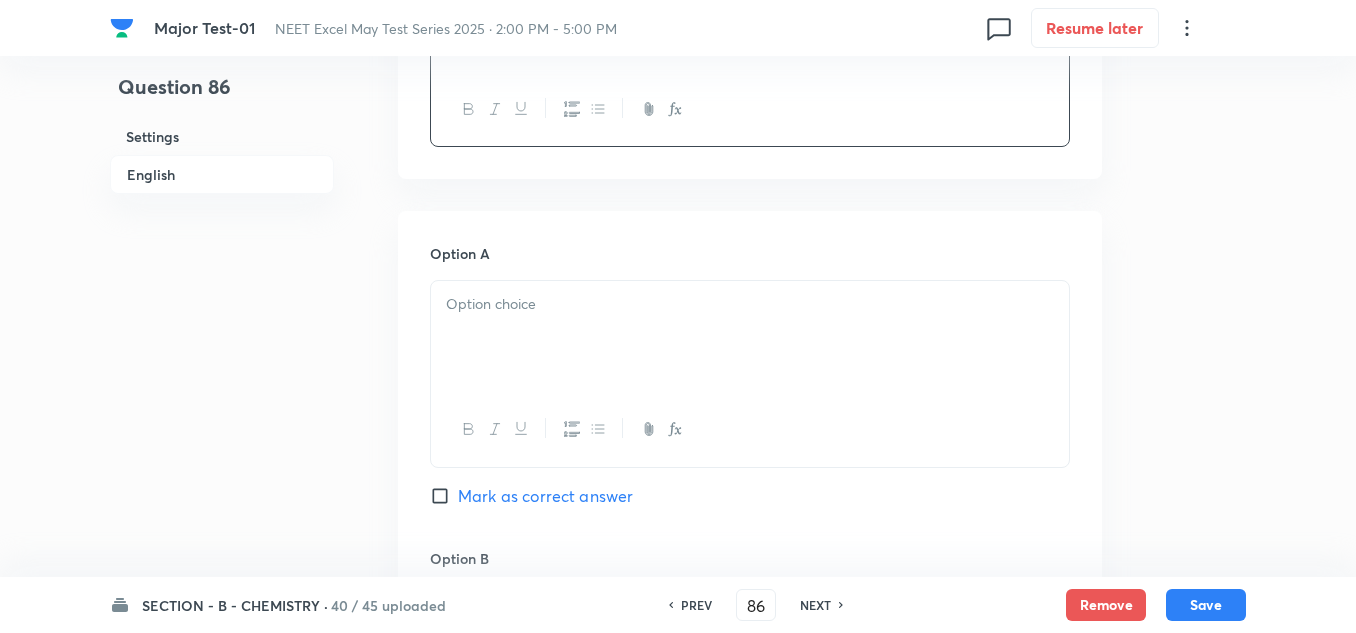 scroll, scrollTop: 800, scrollLeft: 0, axis: vertical 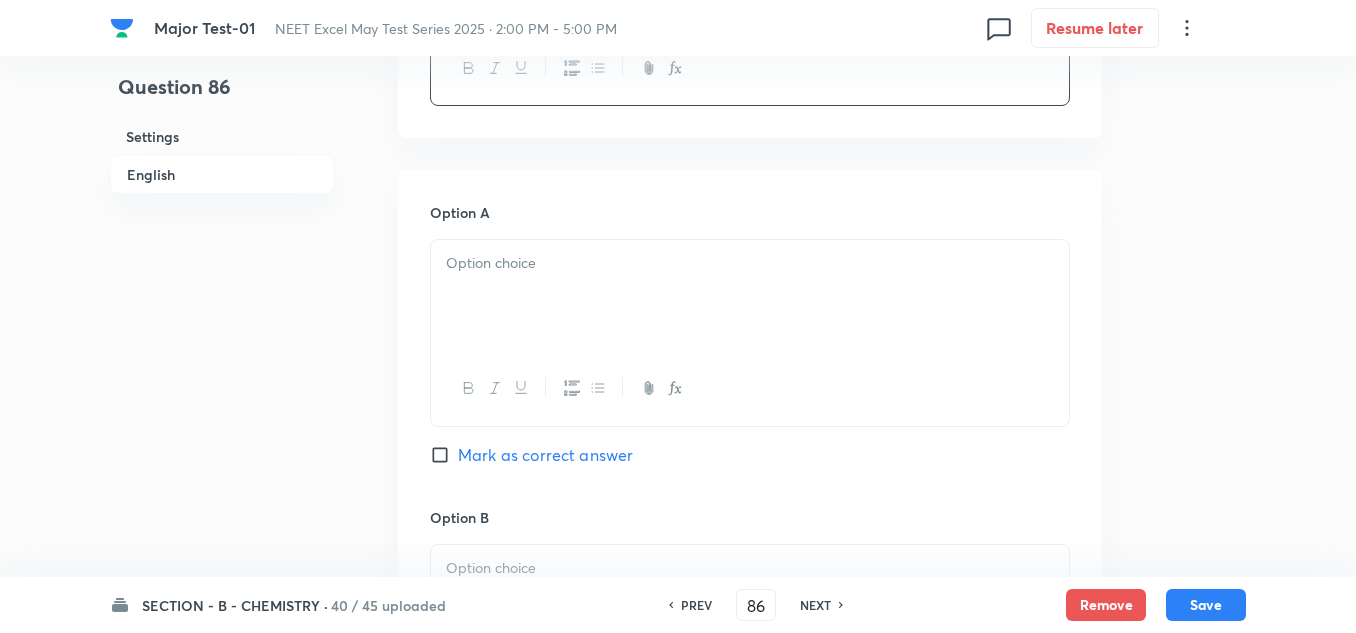 click at bounding box center [750, 296] 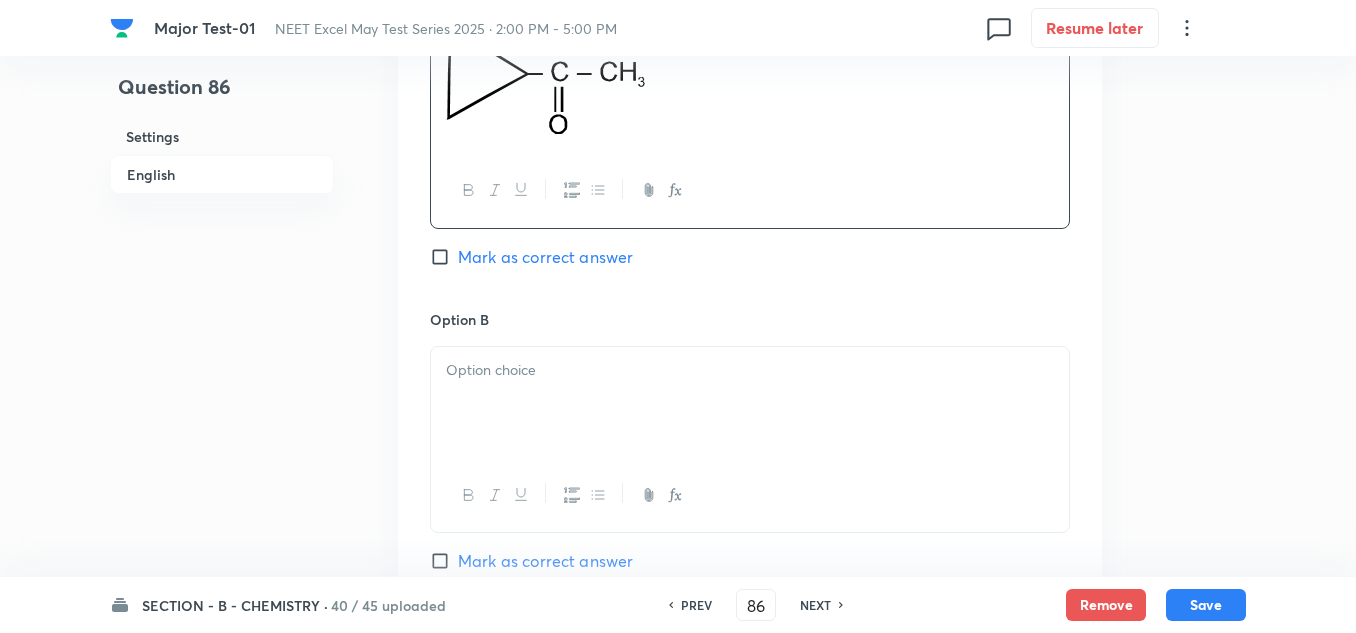 scroll, scrollTop: 1100, scrollLeft: 0, axis: vertical 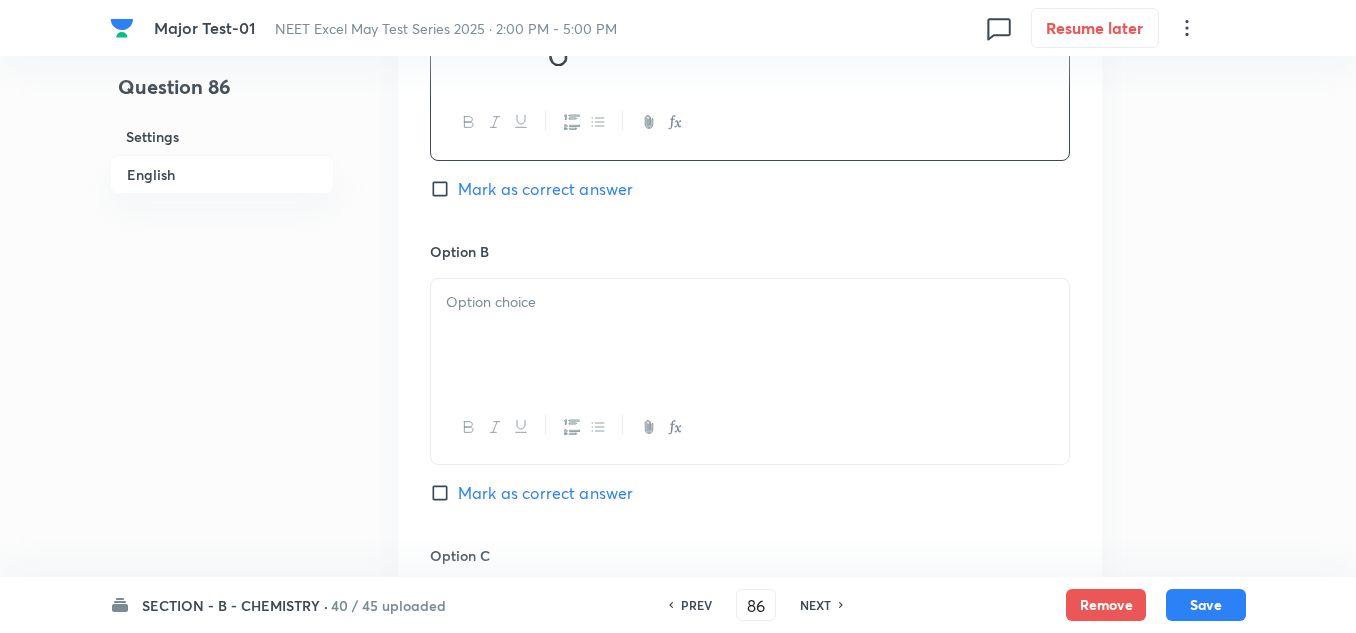 click at bounding box center (750, 335) 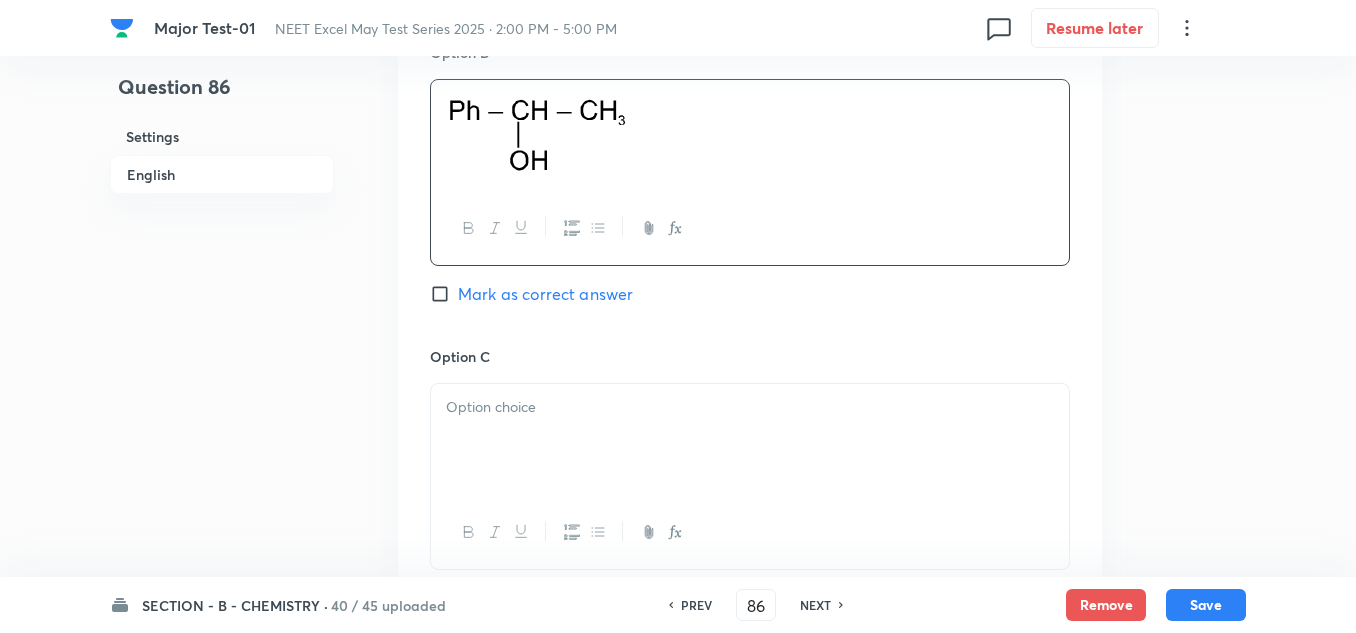 scroll, scrollTop: 1300, scrollLeft: 0, axis: vertical 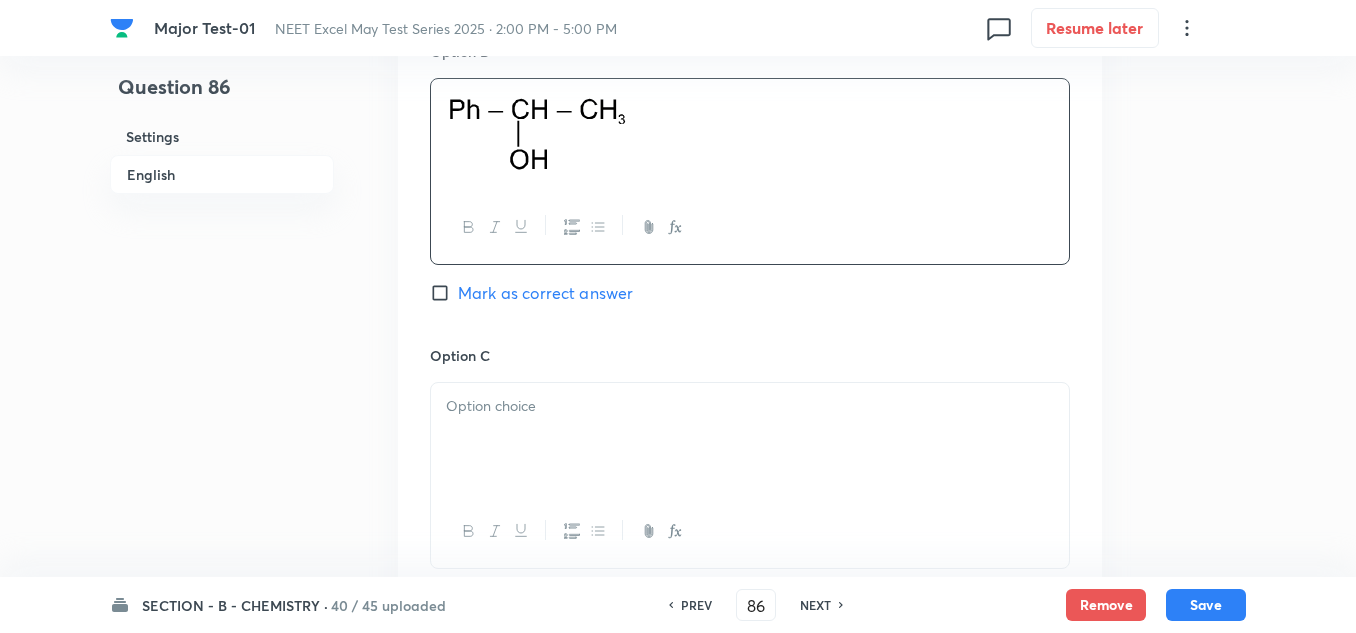 click at bounding box center [750, 439] 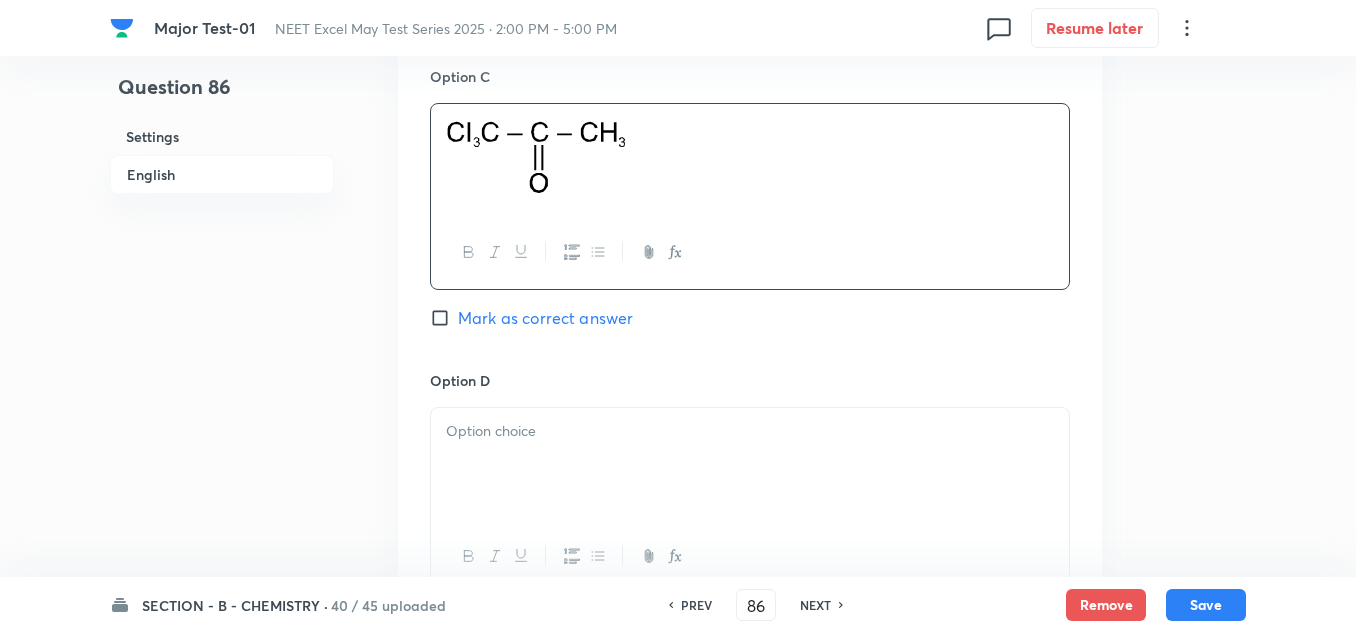 scroll, scrollTop: 1600, scrollLeft: 0, axis: vertical 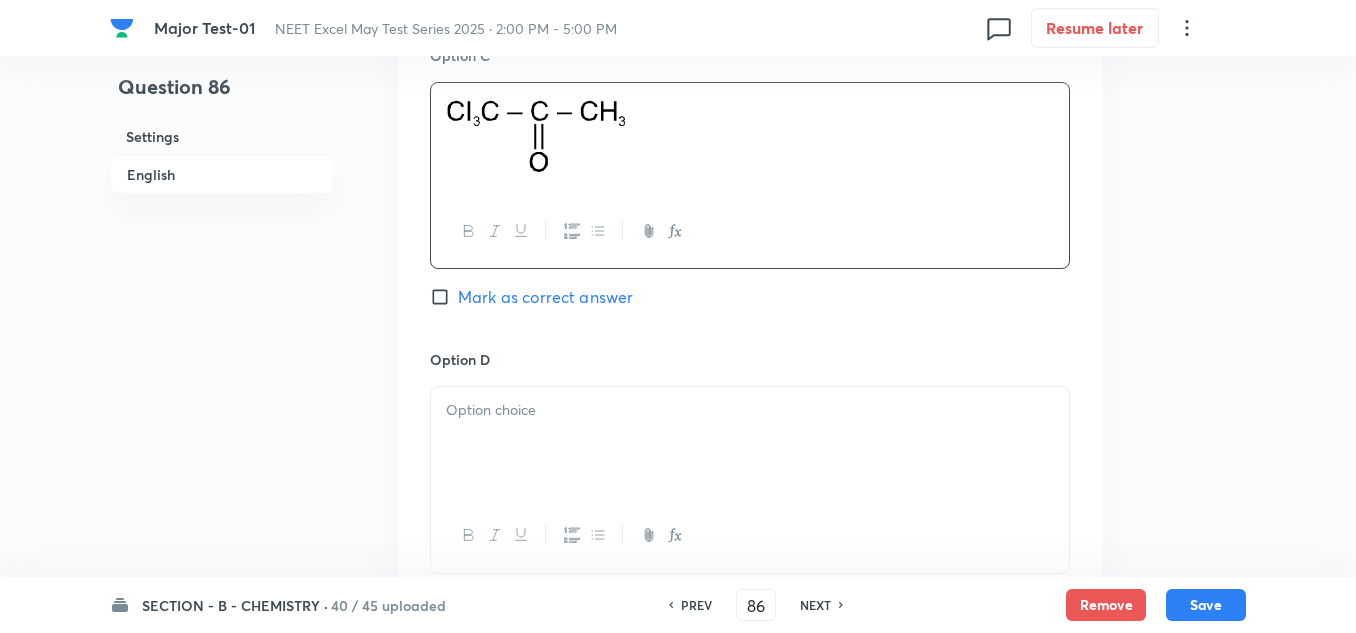 click at bounding box center (750, 443) 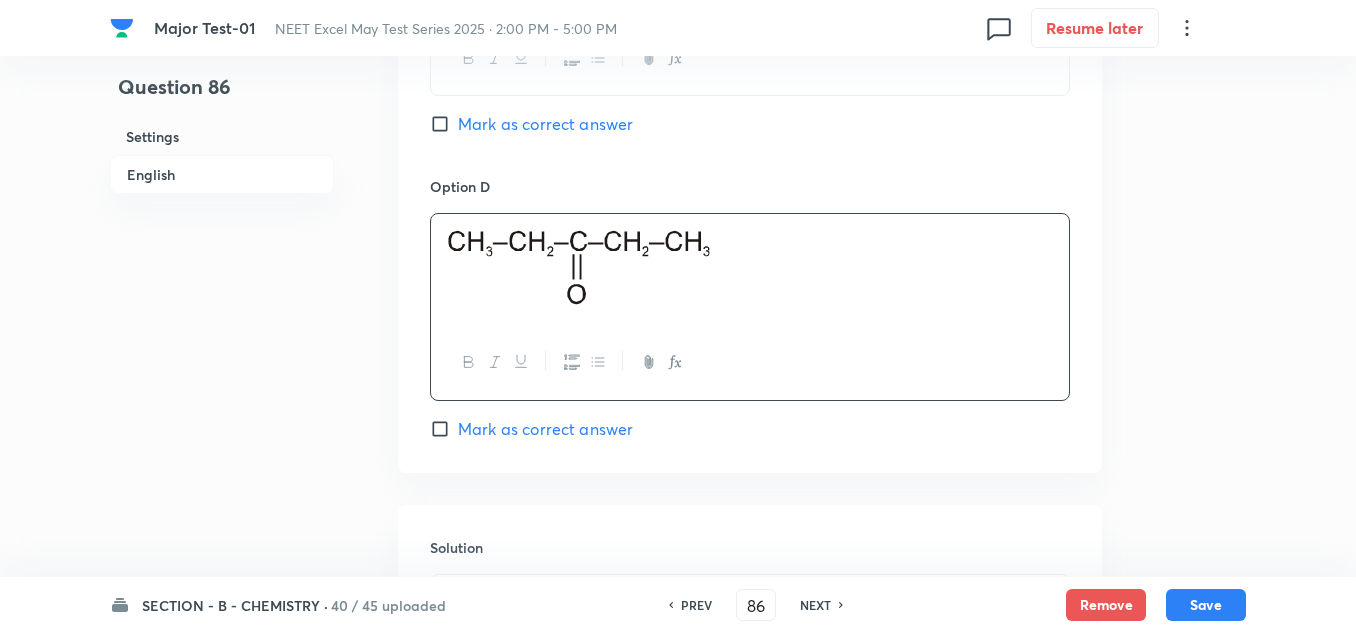 scroll, scrollTop: 1800, scrollLeft: 0, axis: vertical 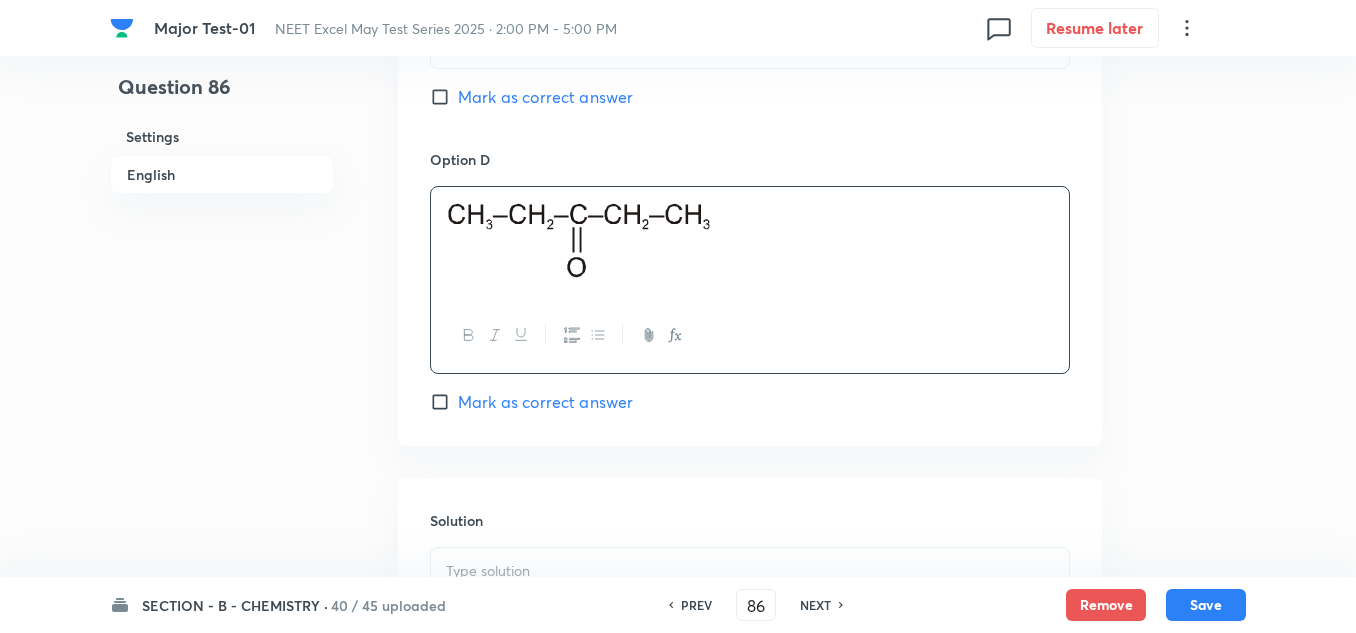 click on "Mark as correct answer" at bounding box center (545, 402) 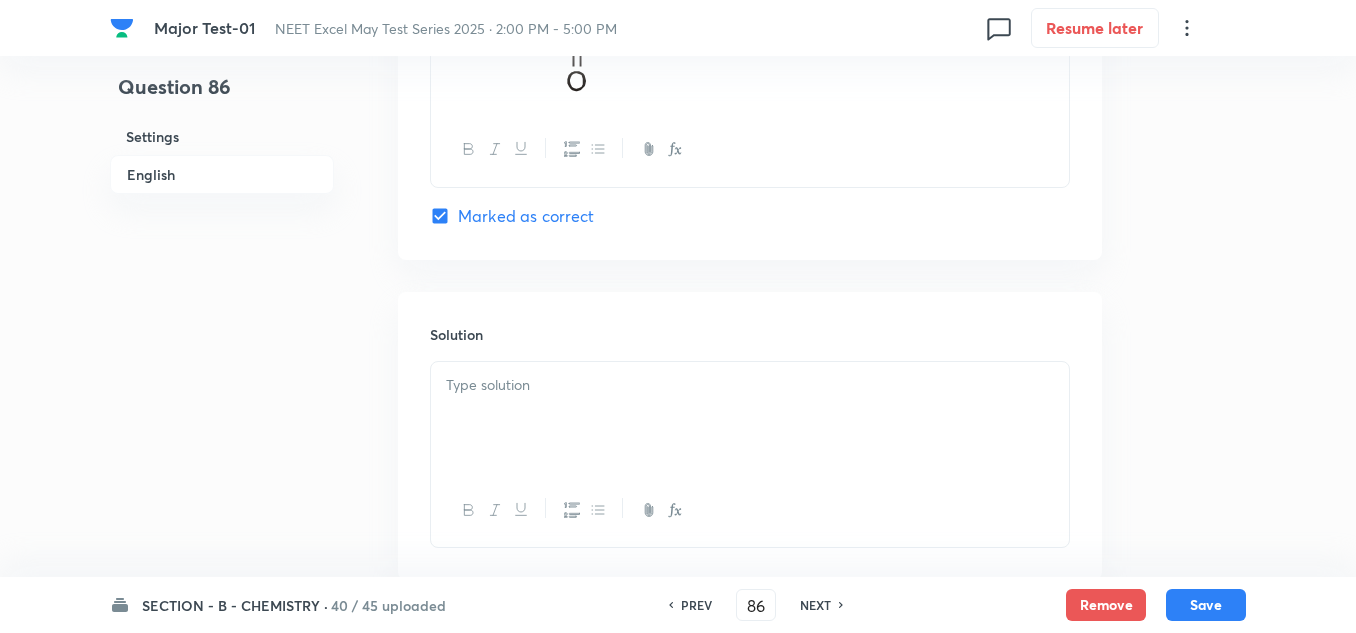 scroll, scrollTop: 2000, scrollLeft: 0, axis: vertical 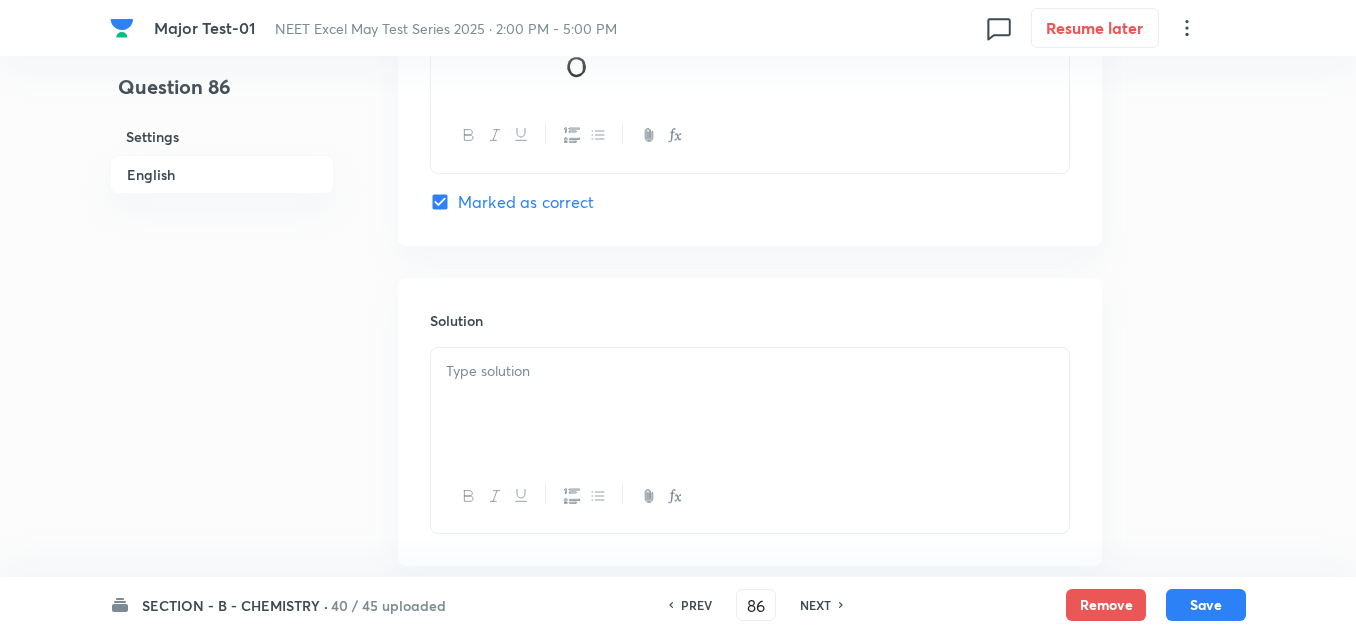 click at bounding box center [750, 404] 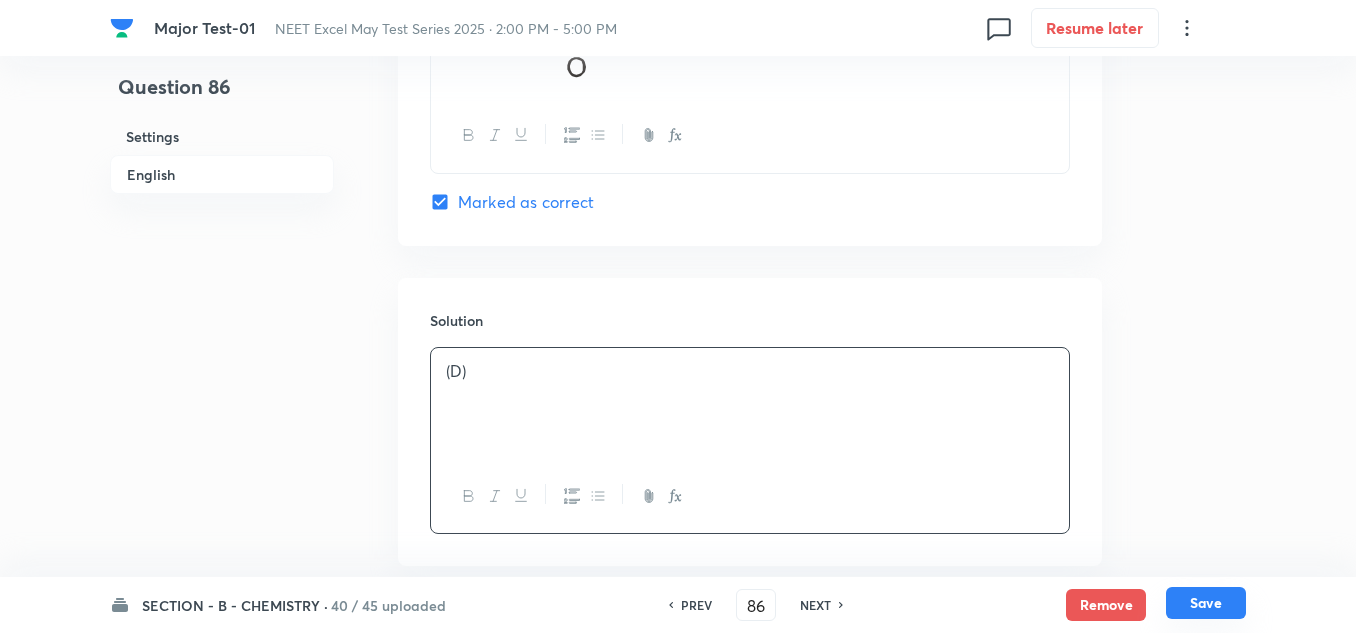 click on "Save" at bounding box center (1206, 603) 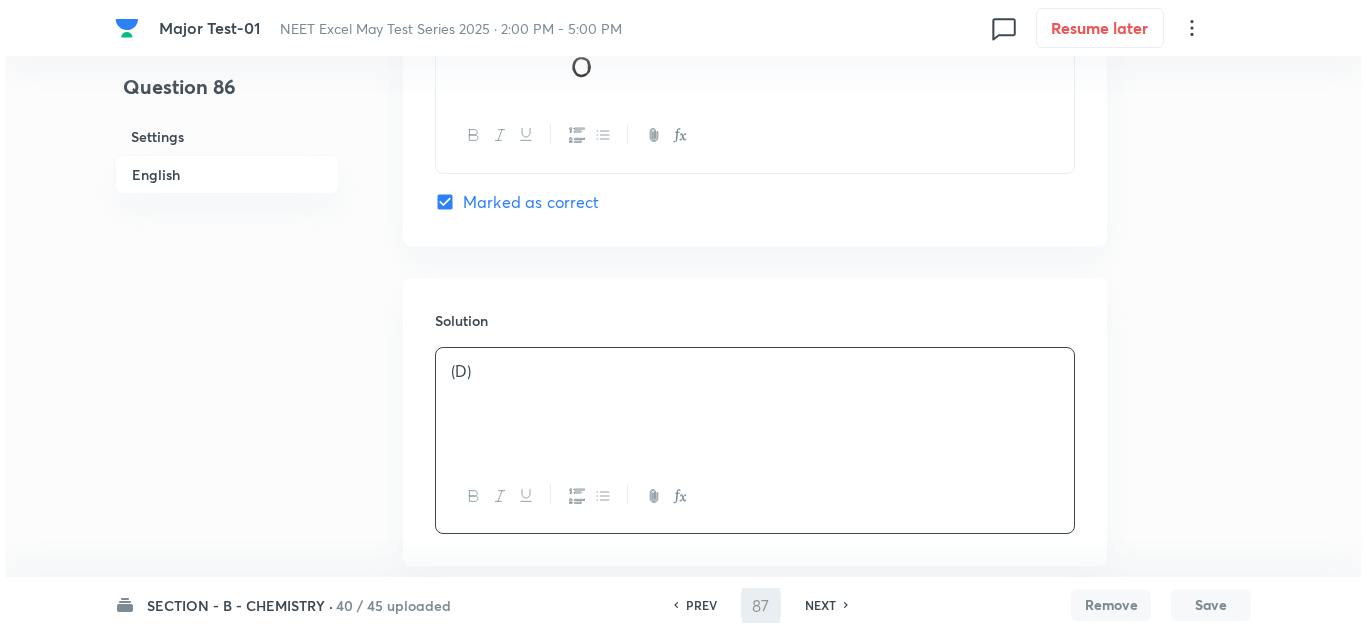 scroll, scrollTop: 0, scrollLeft: 0, axis: both 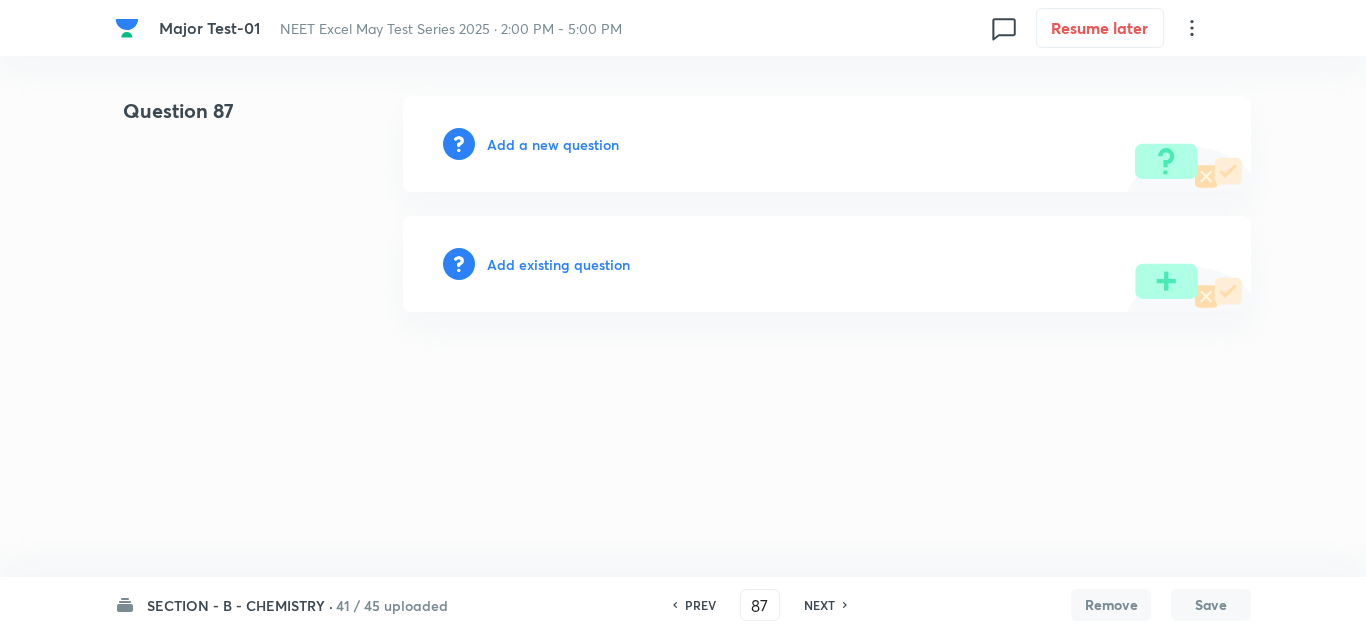 click on "Add a new question" at bounding box center [553, 144] 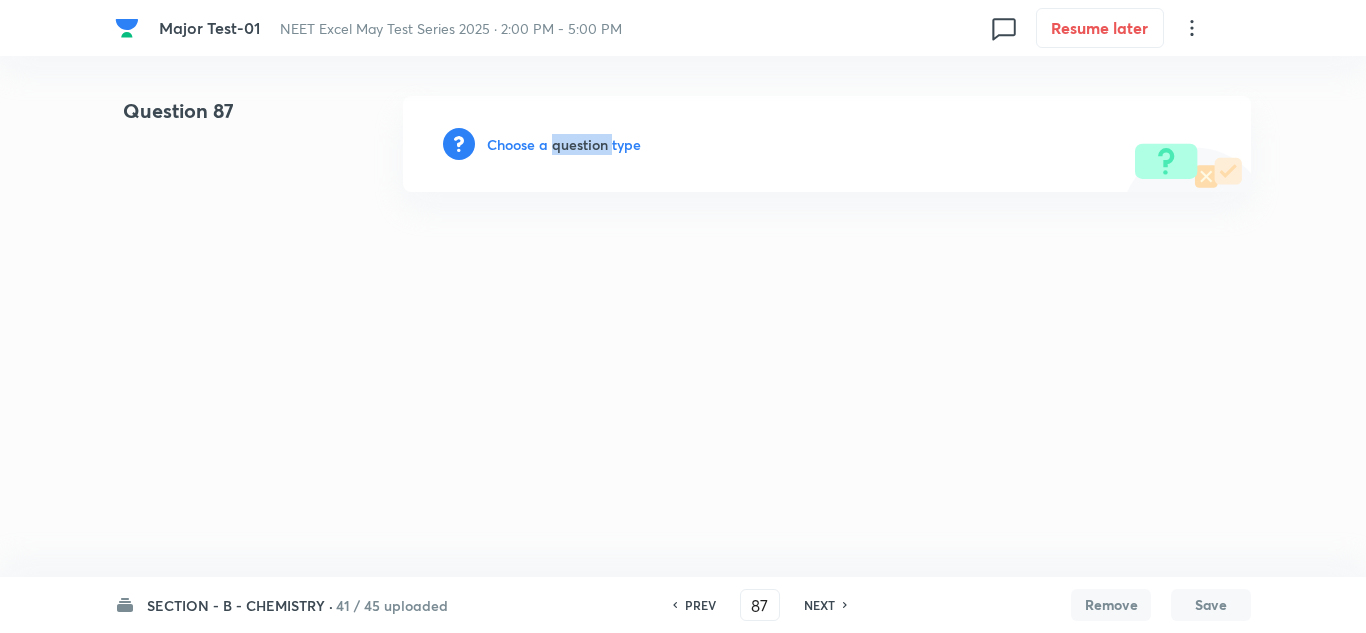 click on "Choose a question type" at bounding box center (564, 144) 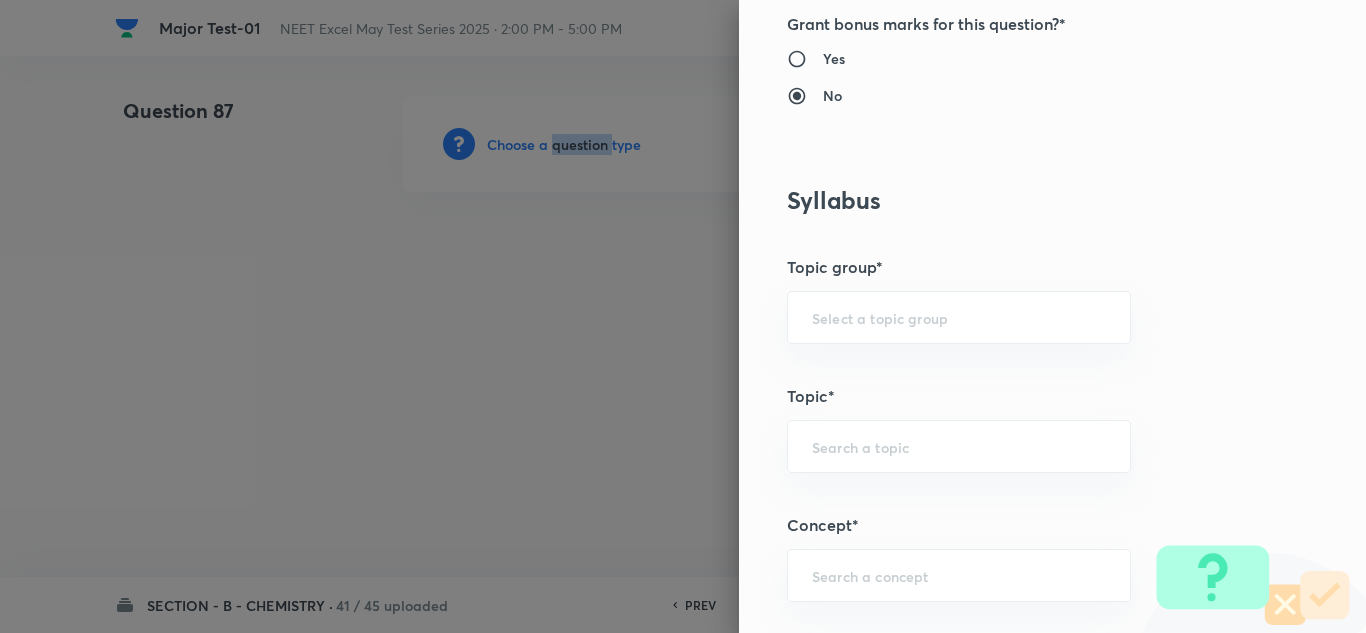 scroll, scrollTop: 1100, scrollLeft: 0, axis: vertical 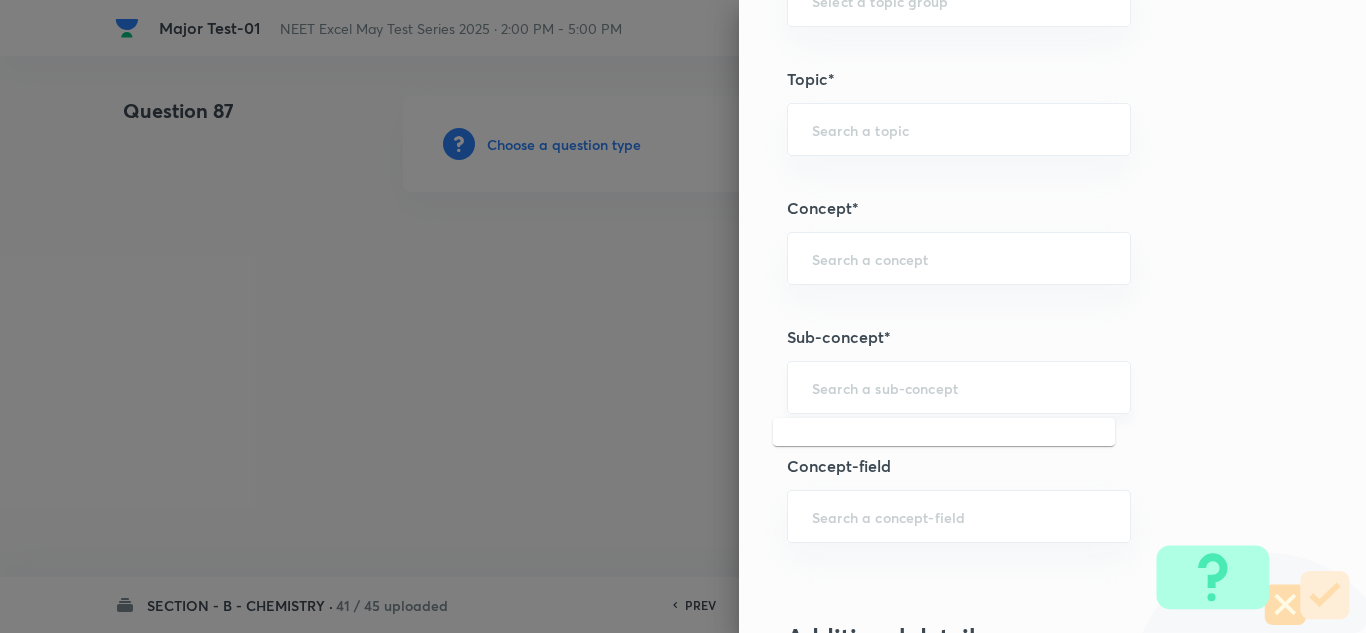 click at bounding box center (959, 387) 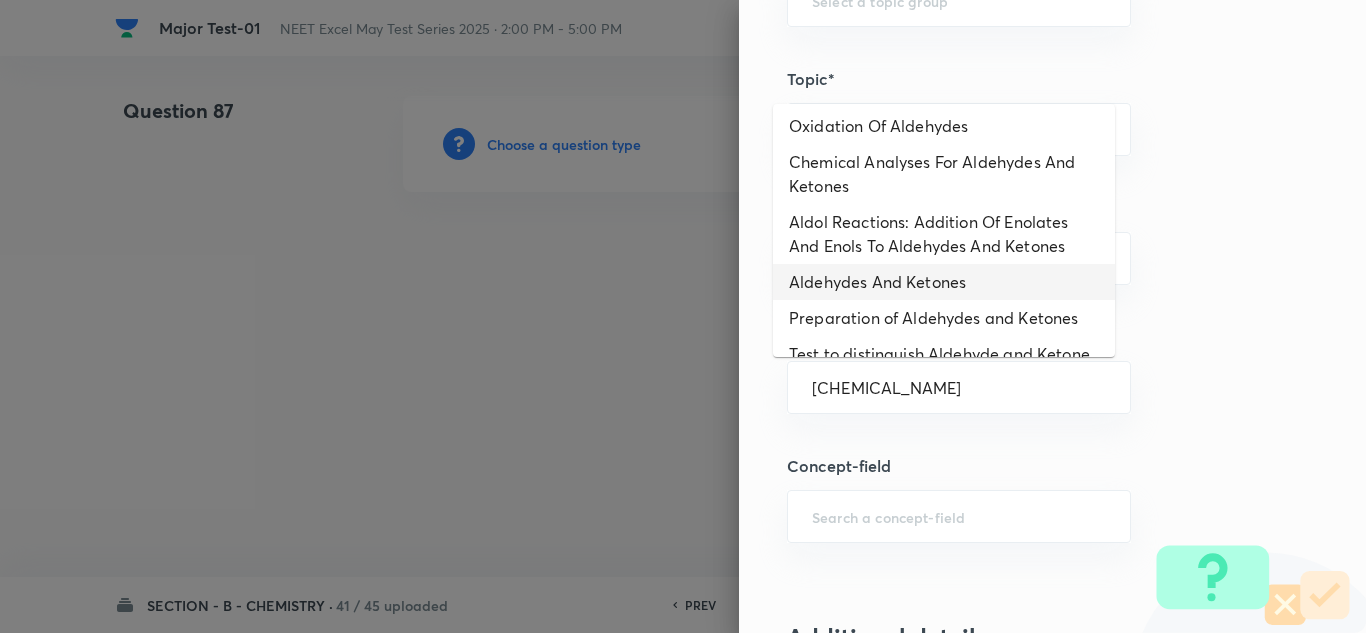 scroll, scrollTop: 147, scrollLeft: 0, axis: vertical 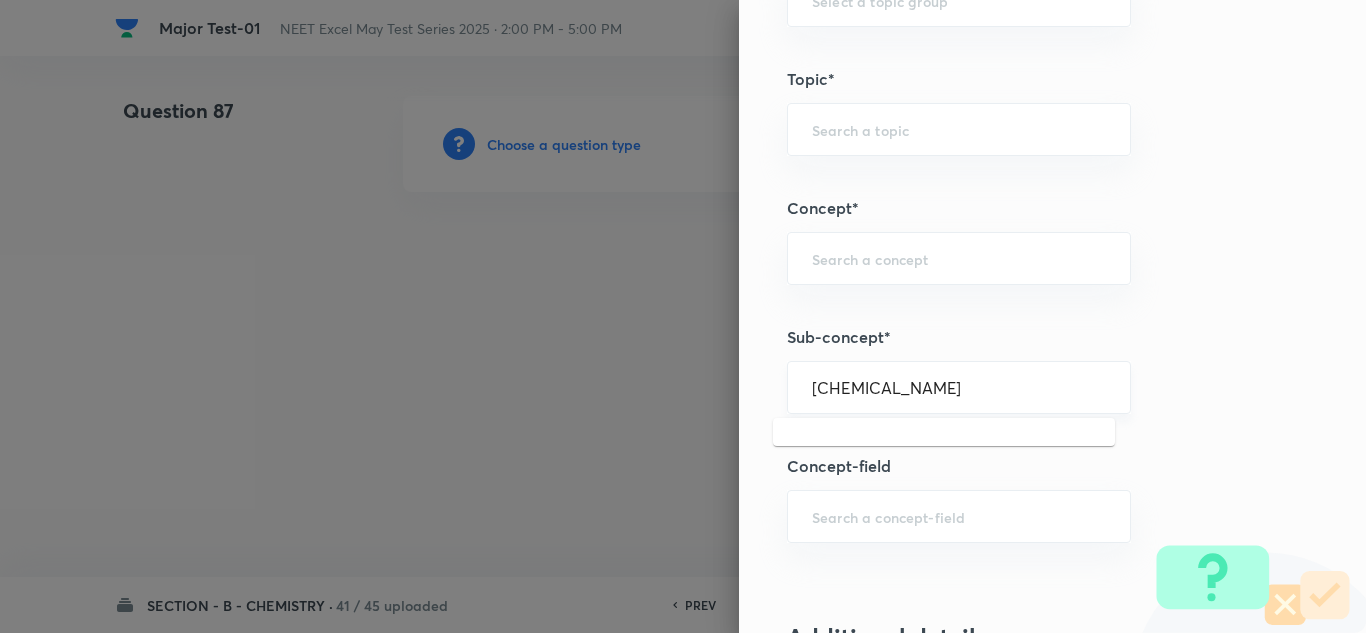 click on "[CHEMICAL_NAME]" at bounding box center [959, 387] 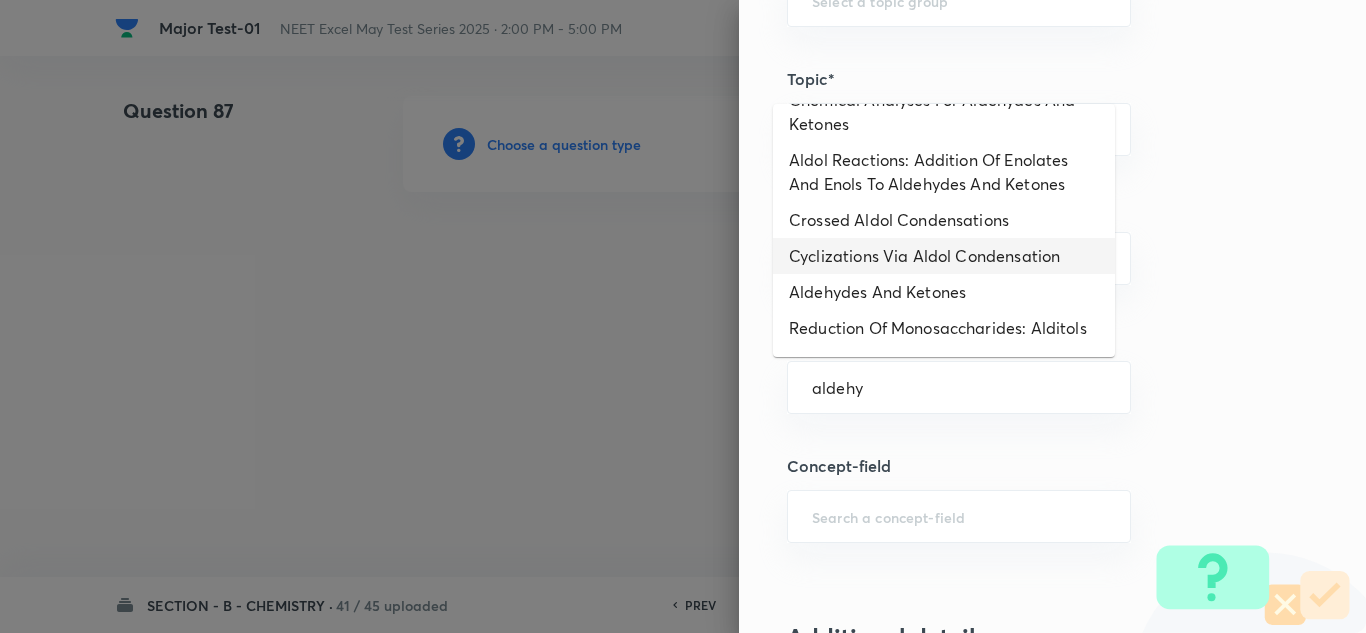 scroll, scrollTop: 271, scrollLeft: 0, axis: vertical 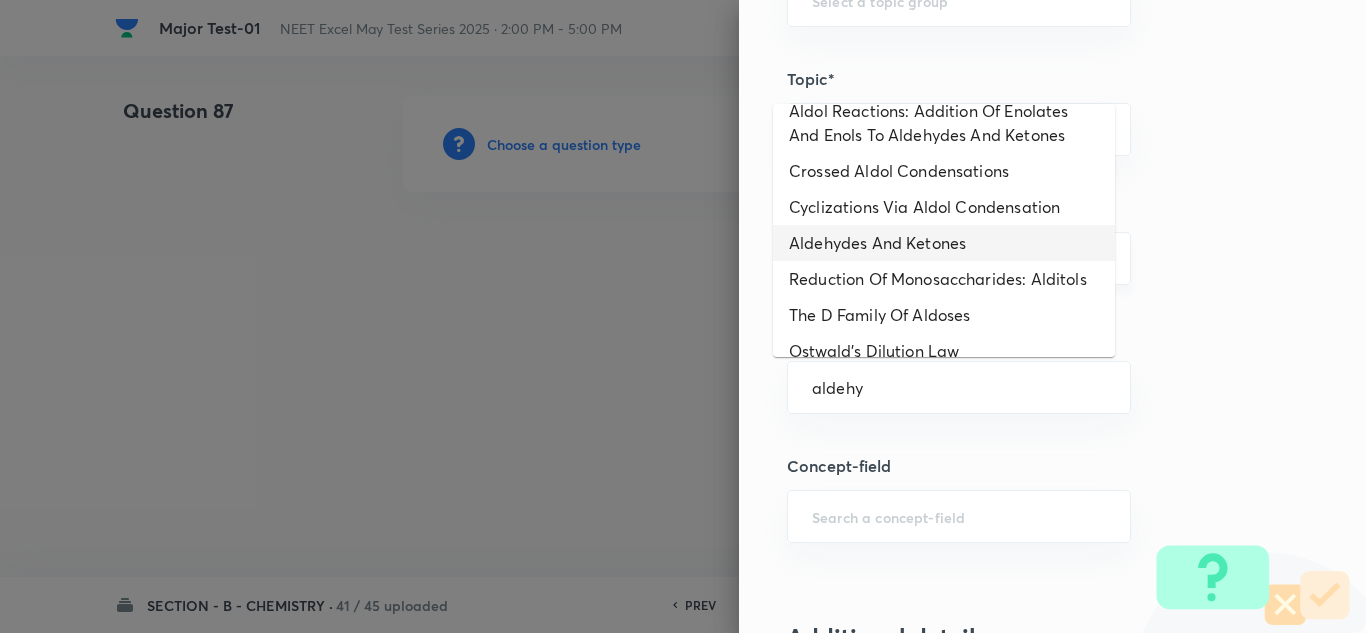 click on "Aldehydes And Ketones" at bounding box center [944, 243] 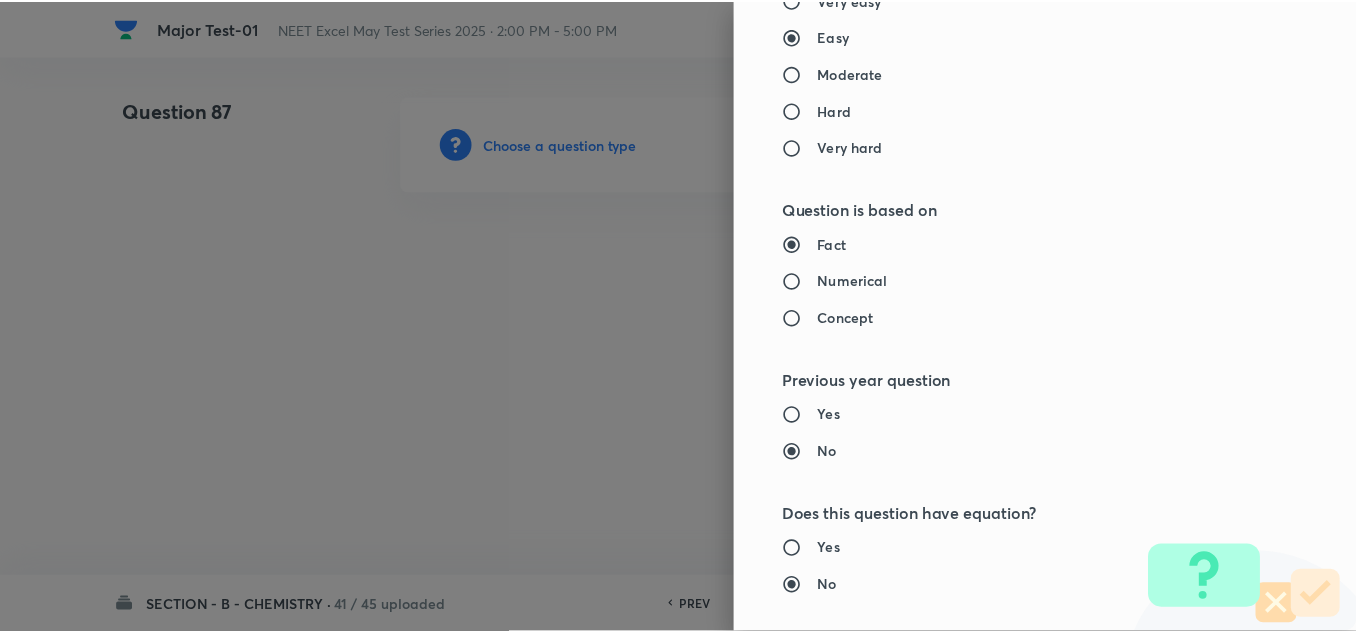 scroll, scrollTop: 2200, scrollLeft: 0, axis: vertical 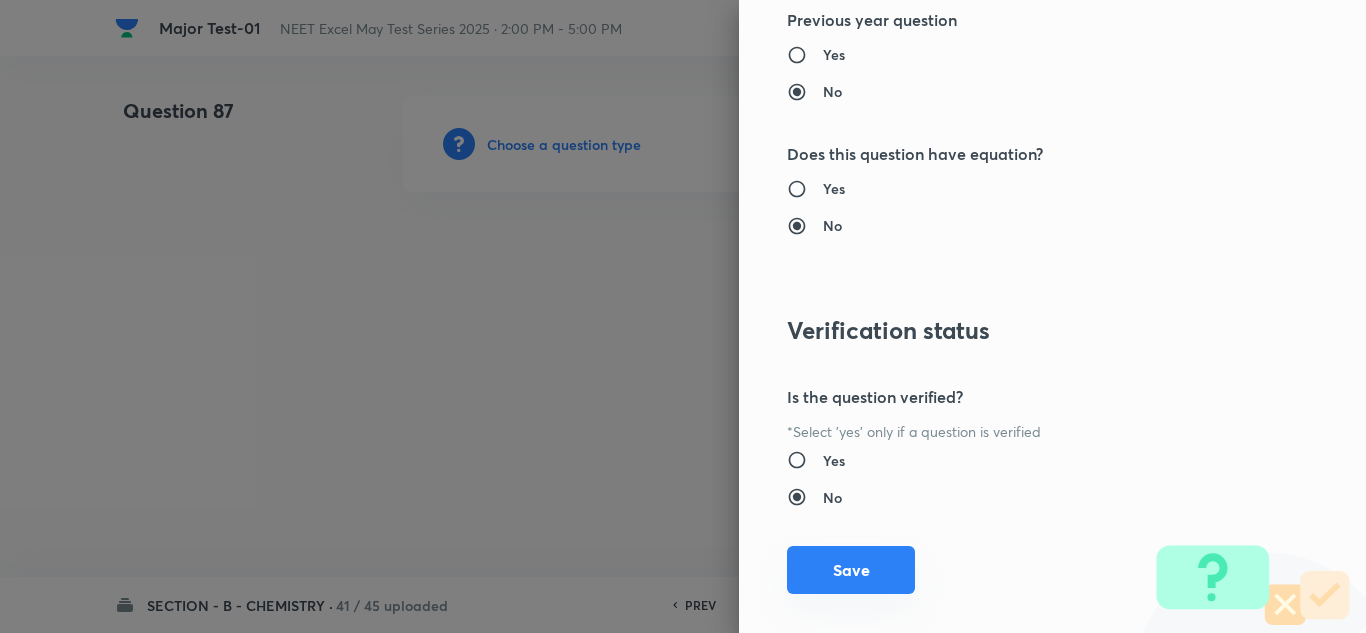 drag, startPoint x: 846, startPoint y: 555, endPoint x: 787, endPoint y: 521, distance: 68.09552 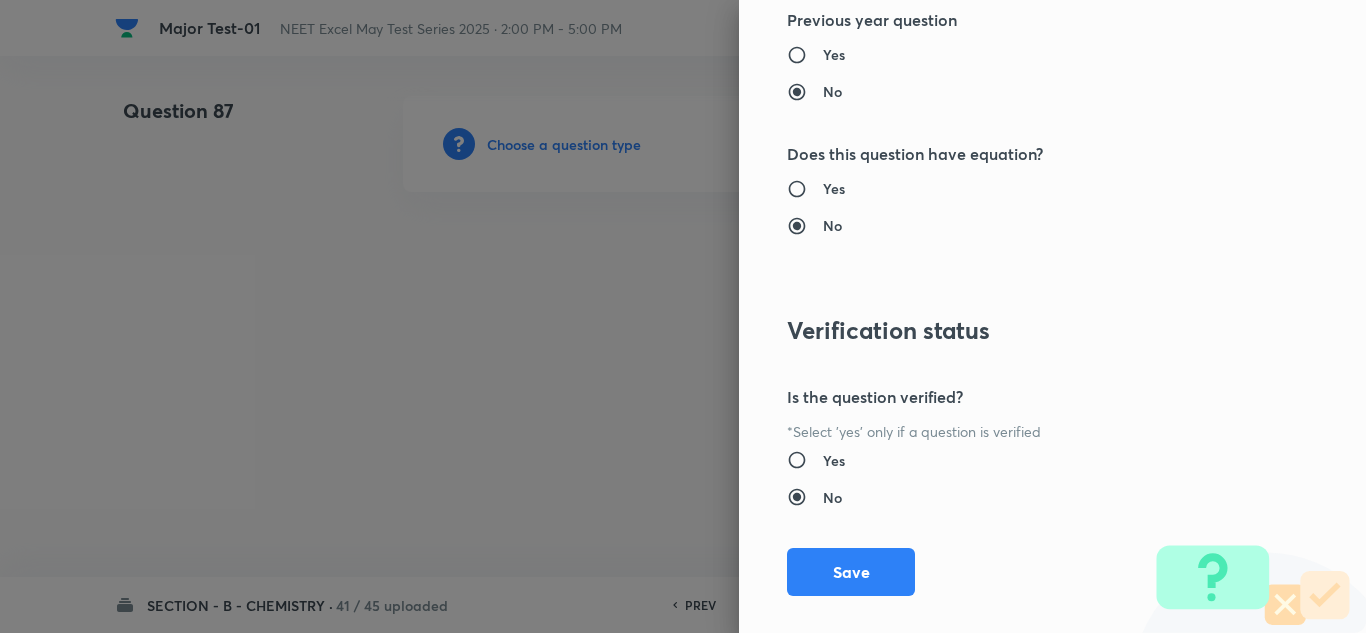 click on "Save" at bounding box center (851, 572) 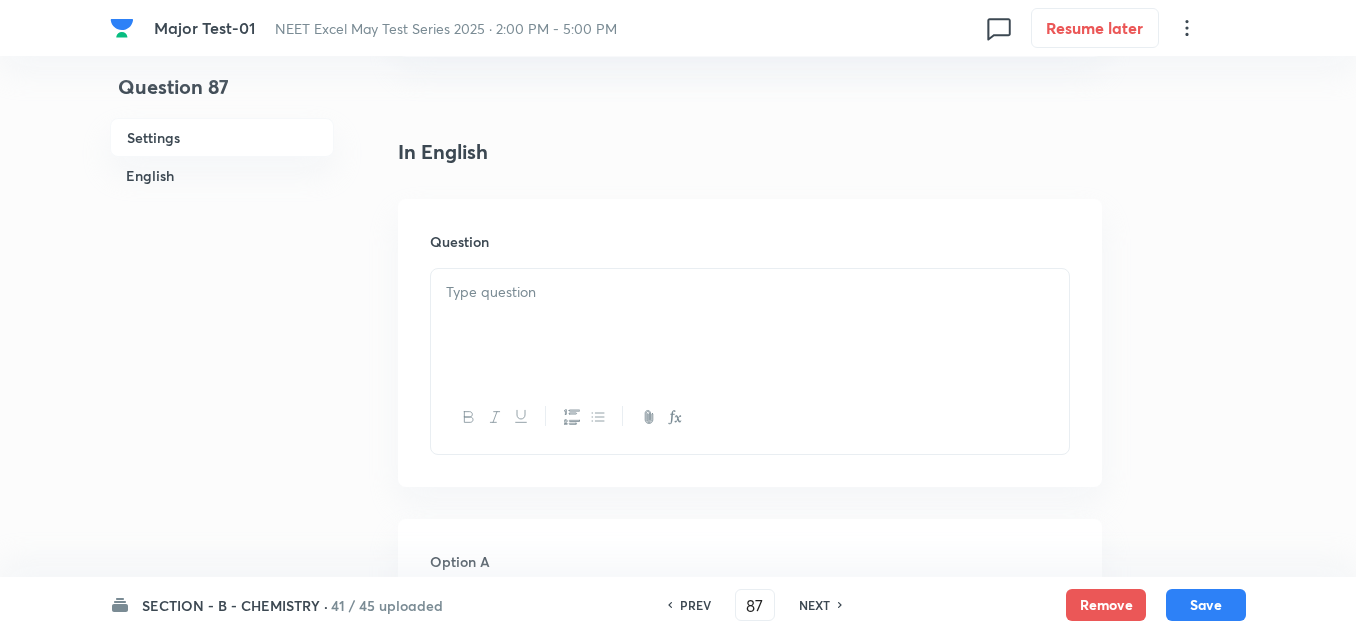 scroll, scrollTop: 500, scrollLeft: 0, axis: vertical 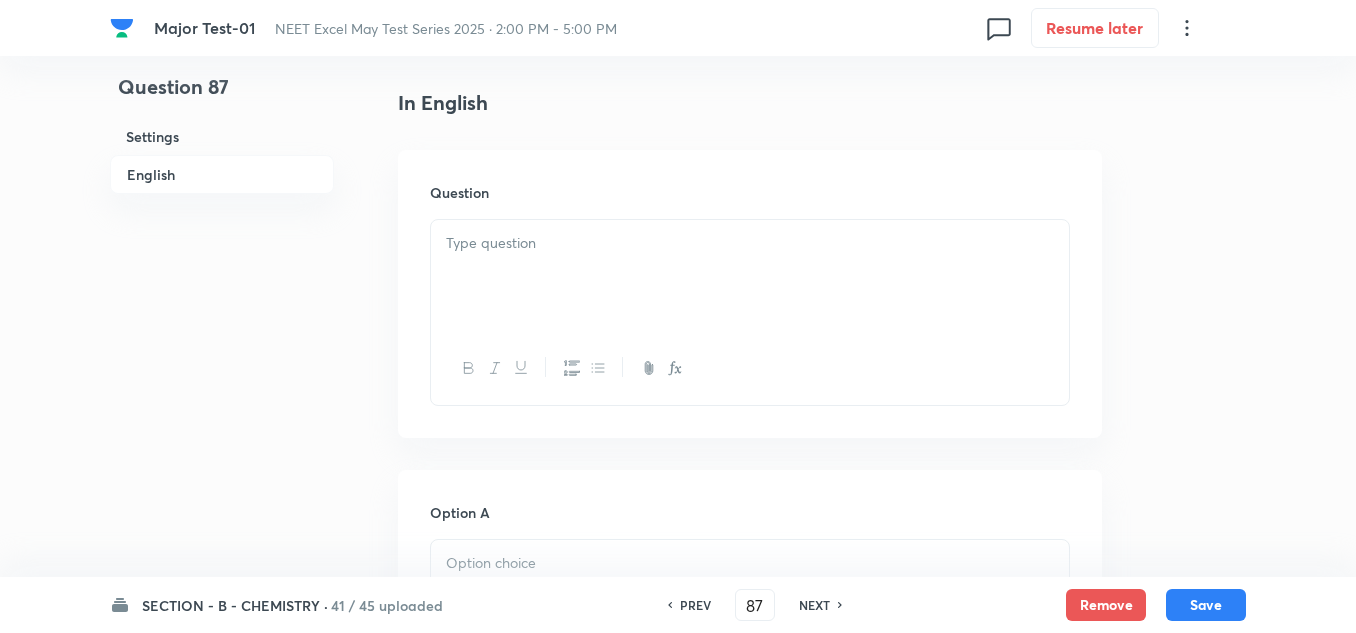 click at bounding box center [750, 276] 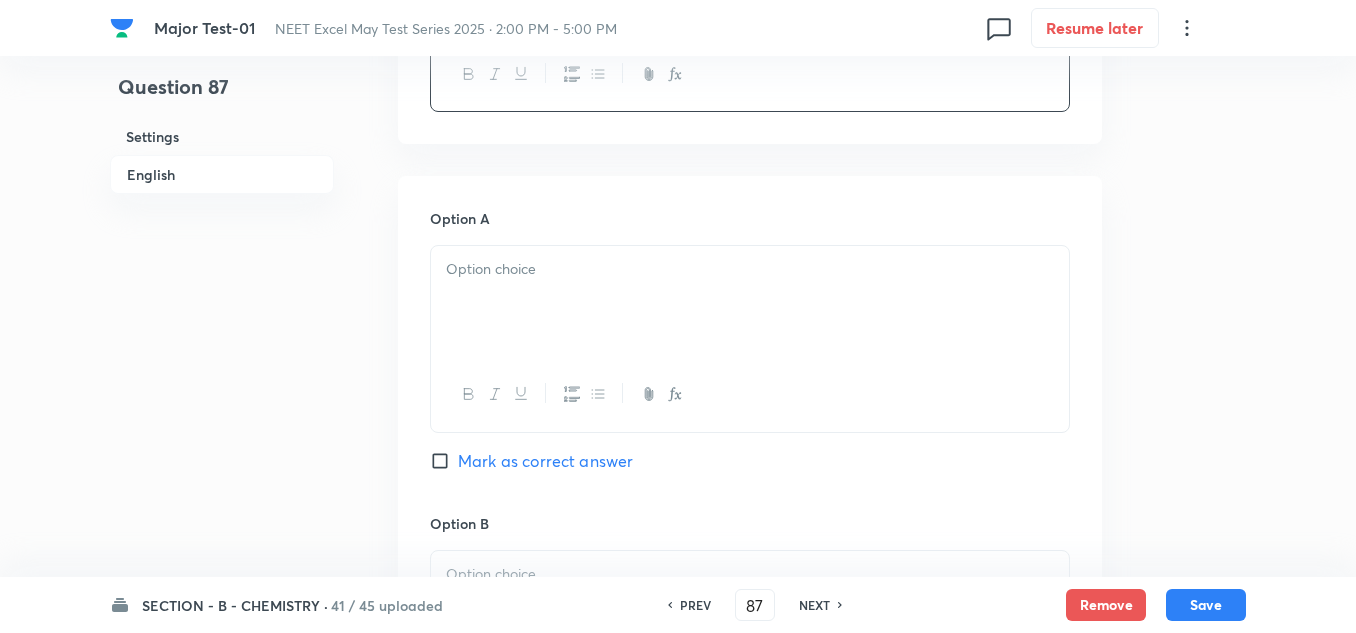 scroll, scrollTop: 800, scrollLeft: 0, axis: vertical 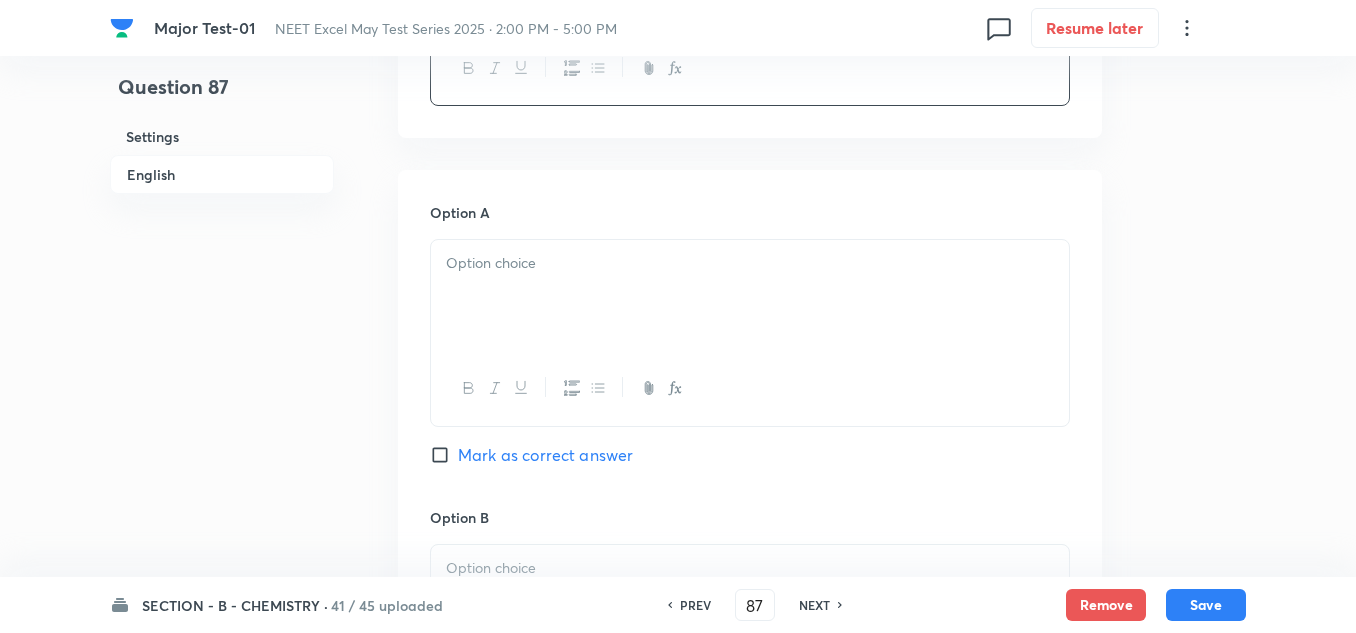 click at bounding box center [750, 296] 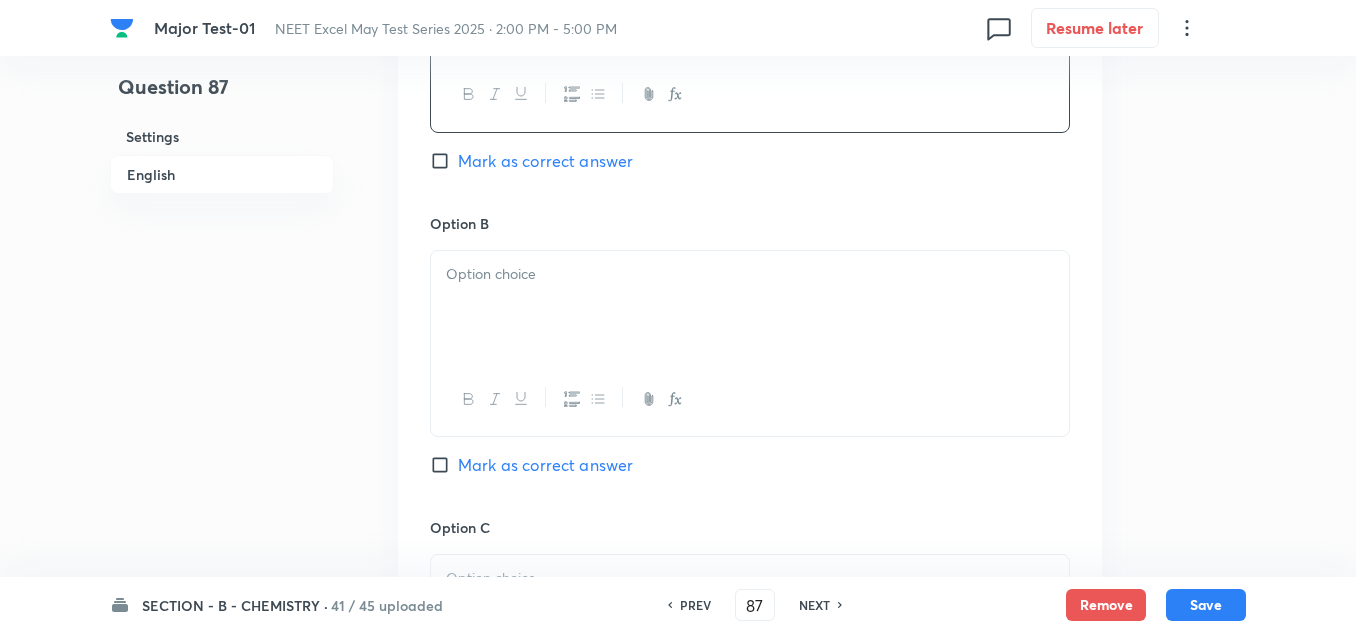scroll, scrollTop: 1100, scrollLeft: 0, axis: vertical 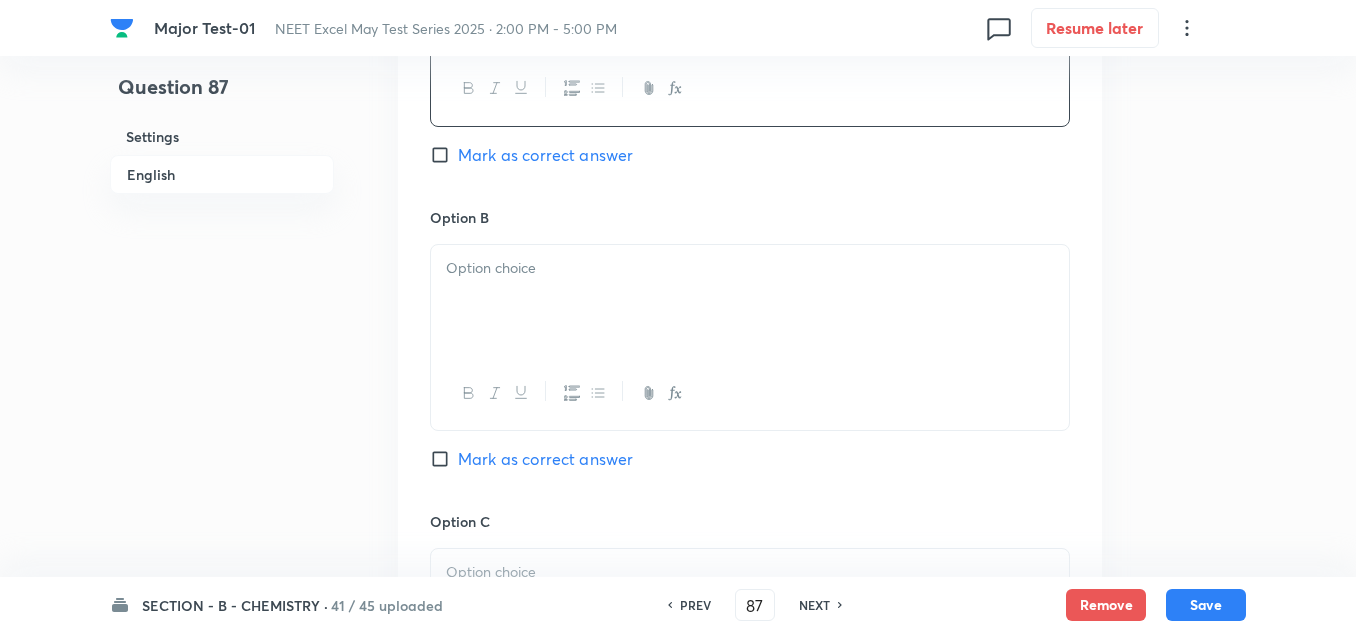 click at bounding box center [750, 301] 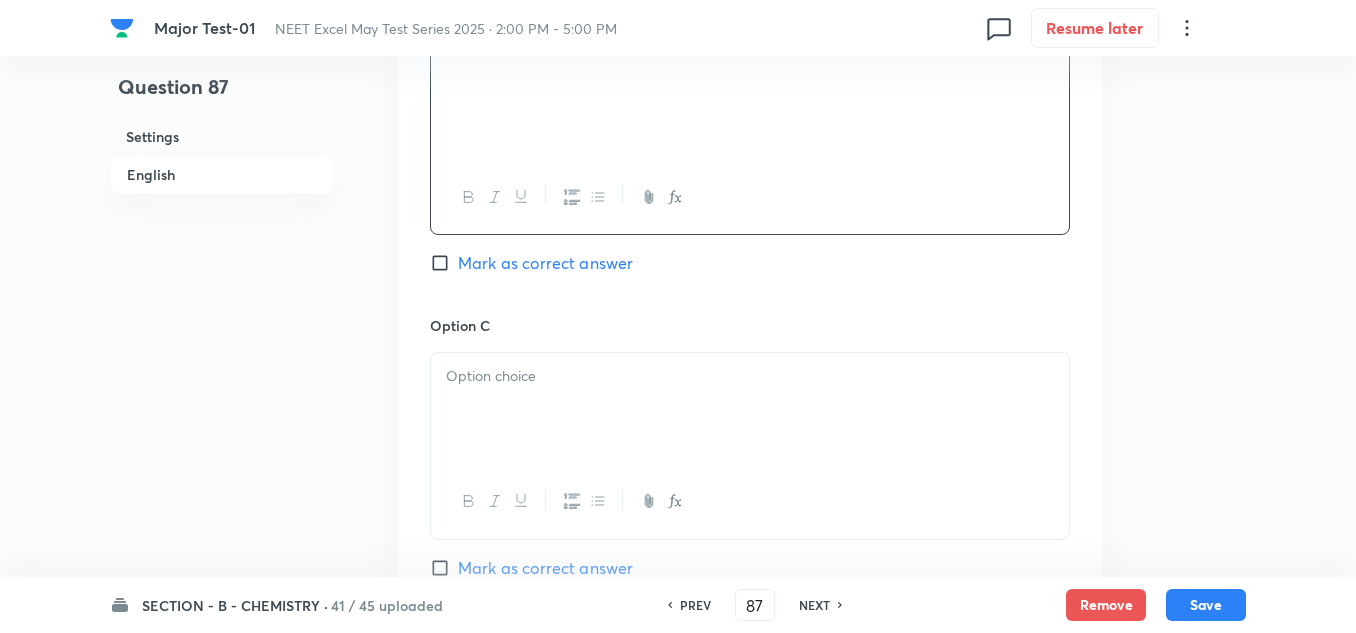 scroll, scrollTop: 1400, scrollLeft: 0, axis: vertical 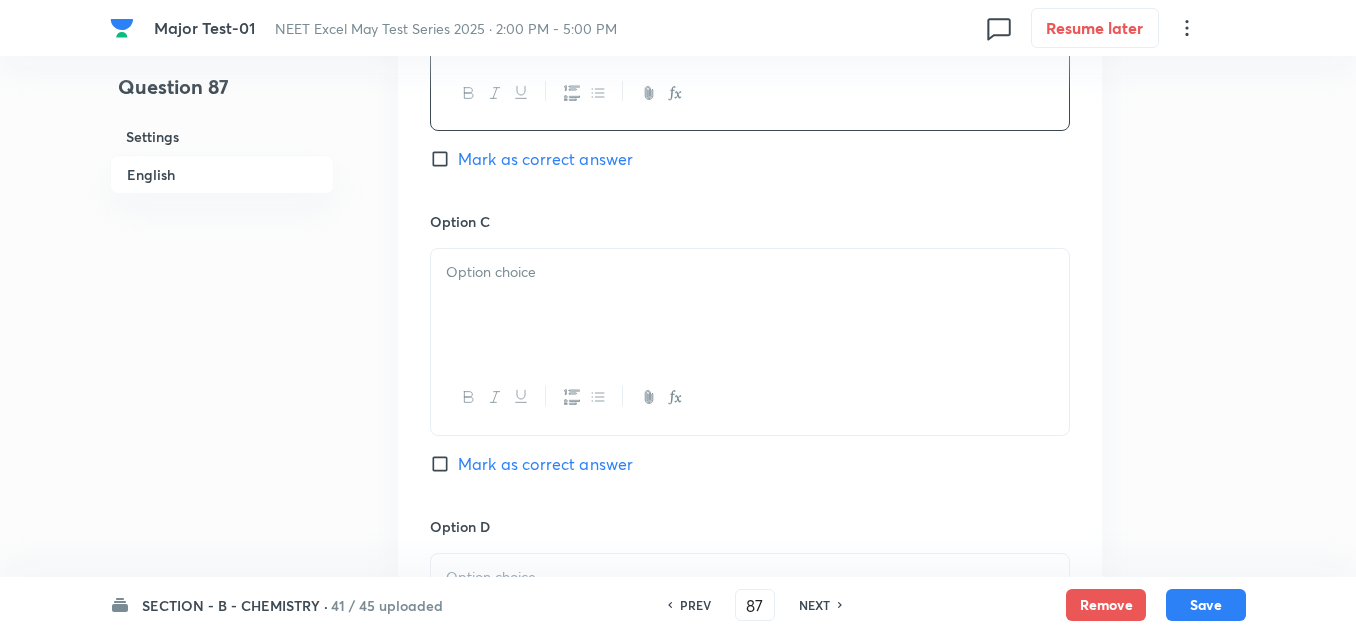click at bounding box center (750, 305) 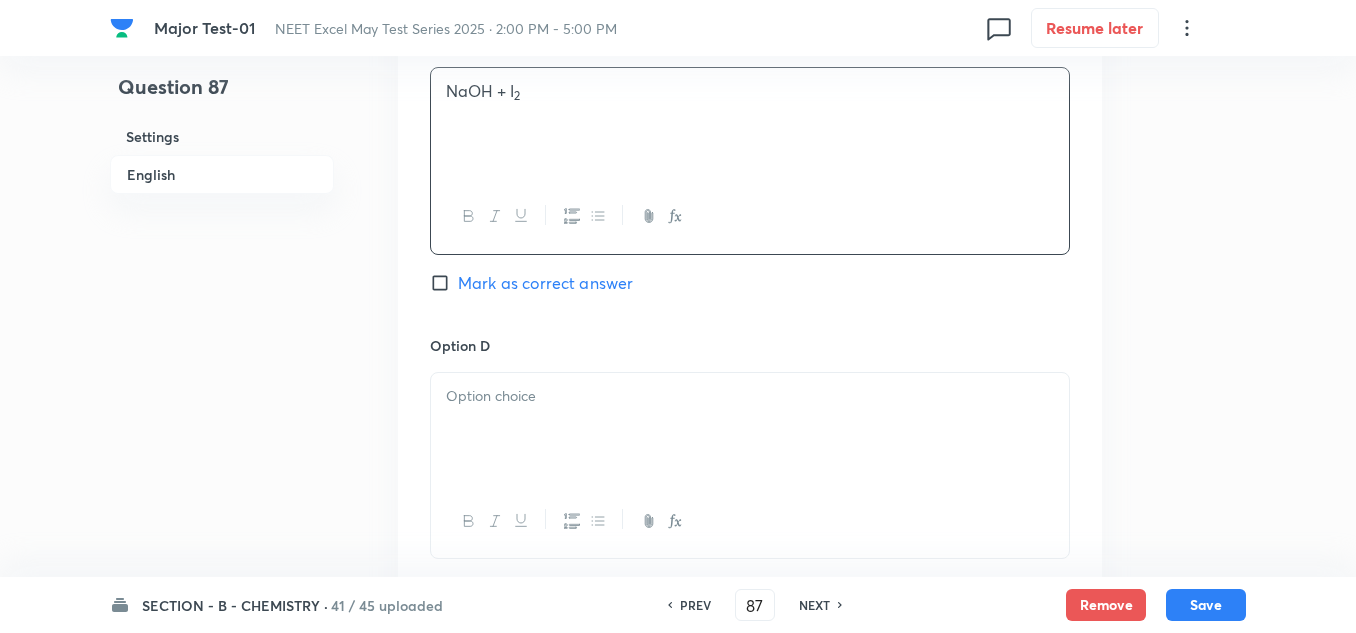 scroll, scrollTop: 1600, scrollLeft: 0, axis: vertical 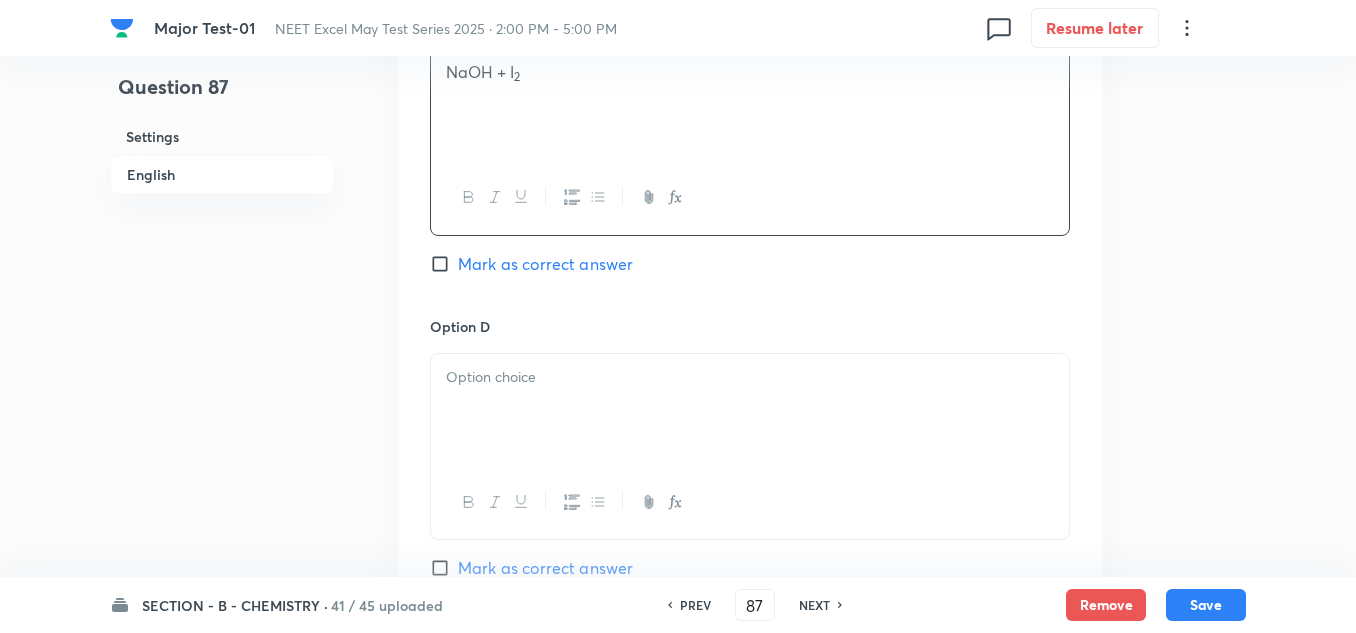 click at bounding box center (750, 410) 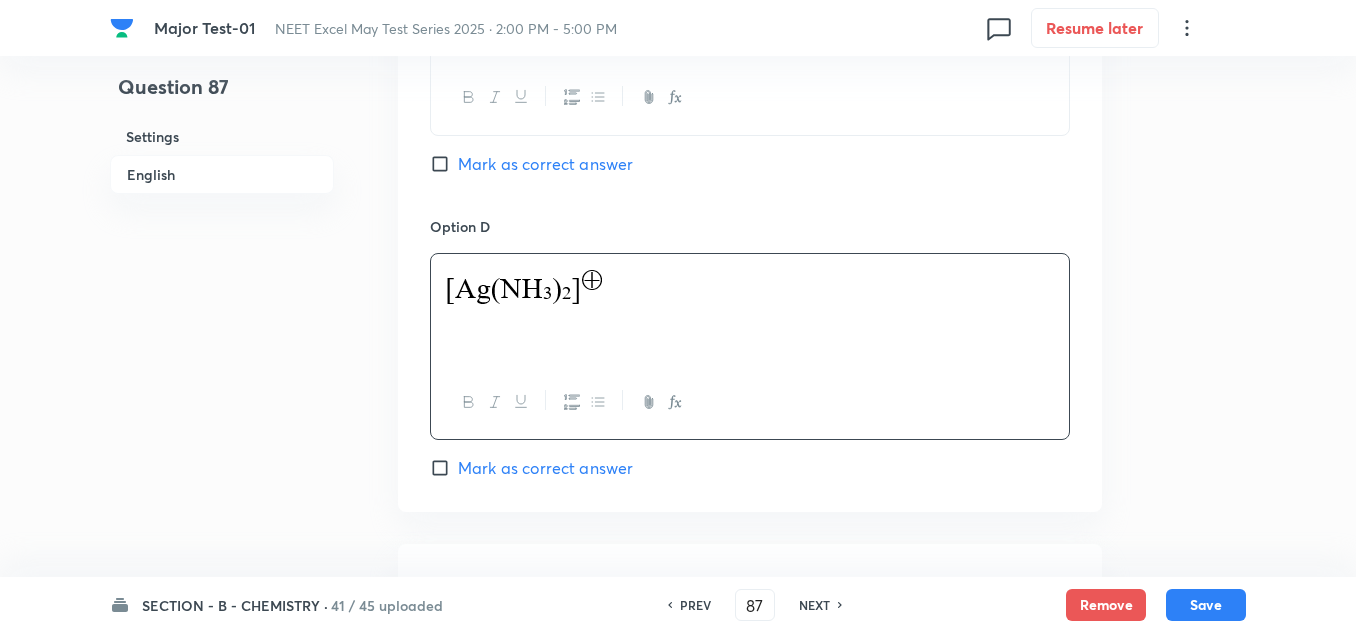 click on "Mark as correct answer" at bounding box center (545, 468) 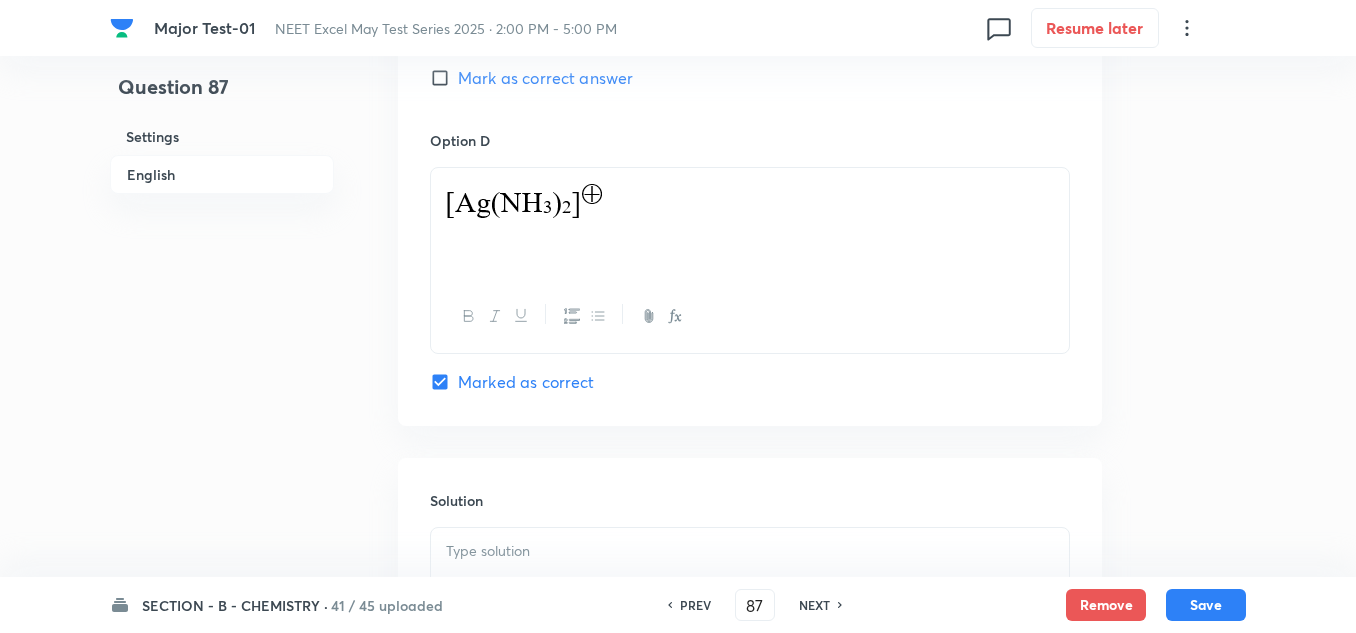 scroll, scrollTop: 1900, scrollLeft: 0, axis: vertical 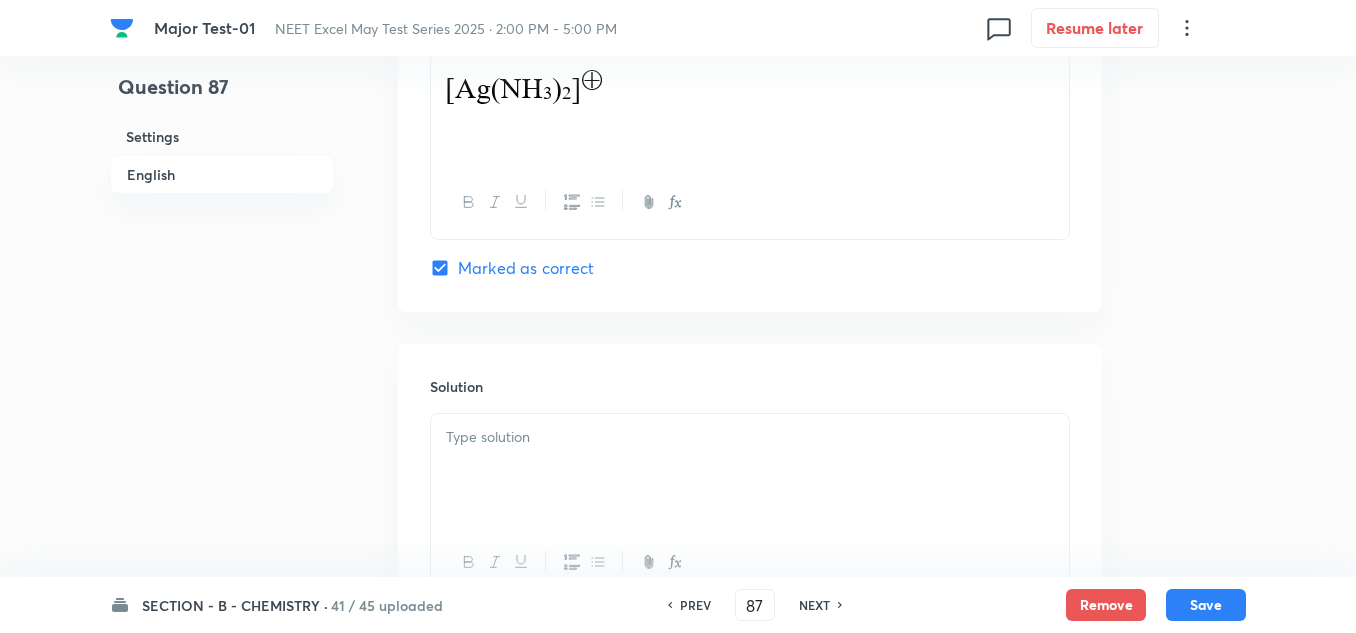 click at bounding box center (750, 470) 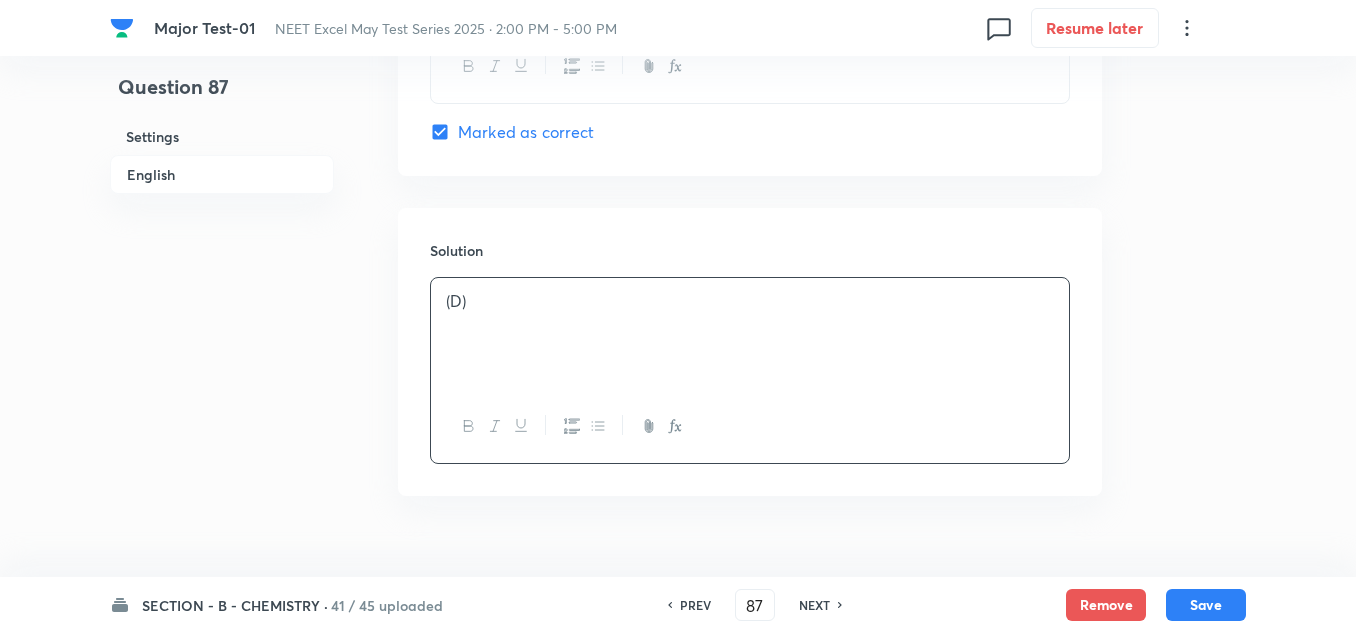 scroll, scrollTop: 2075, scrollLeft: 0, axis: vertical 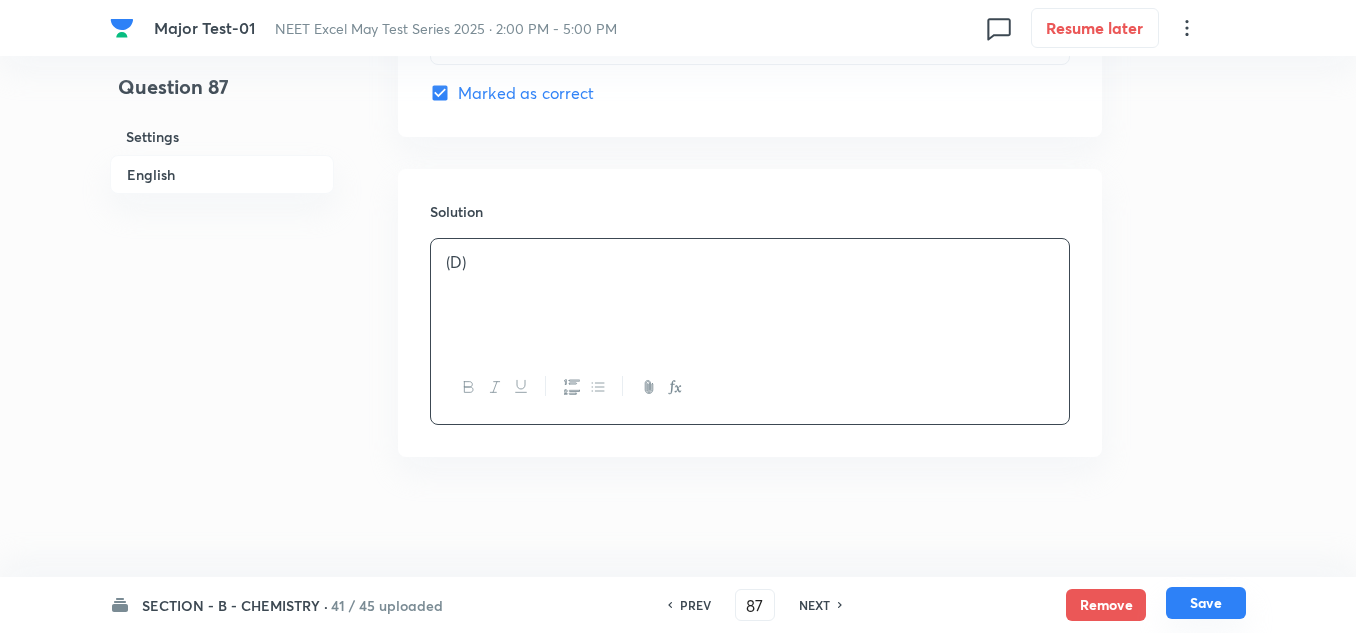 click on "Save" at bounding box center (1206, 603) 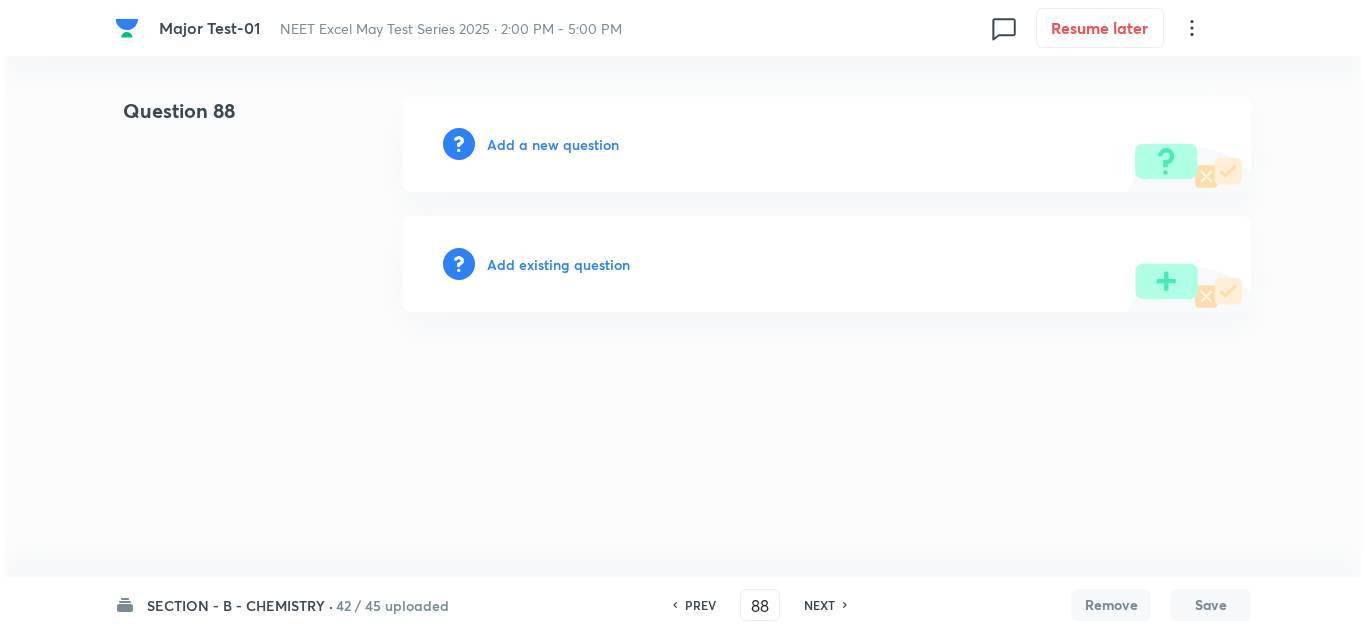 scroll, scrollTop: 0, scrollLeft: 0, axis: both 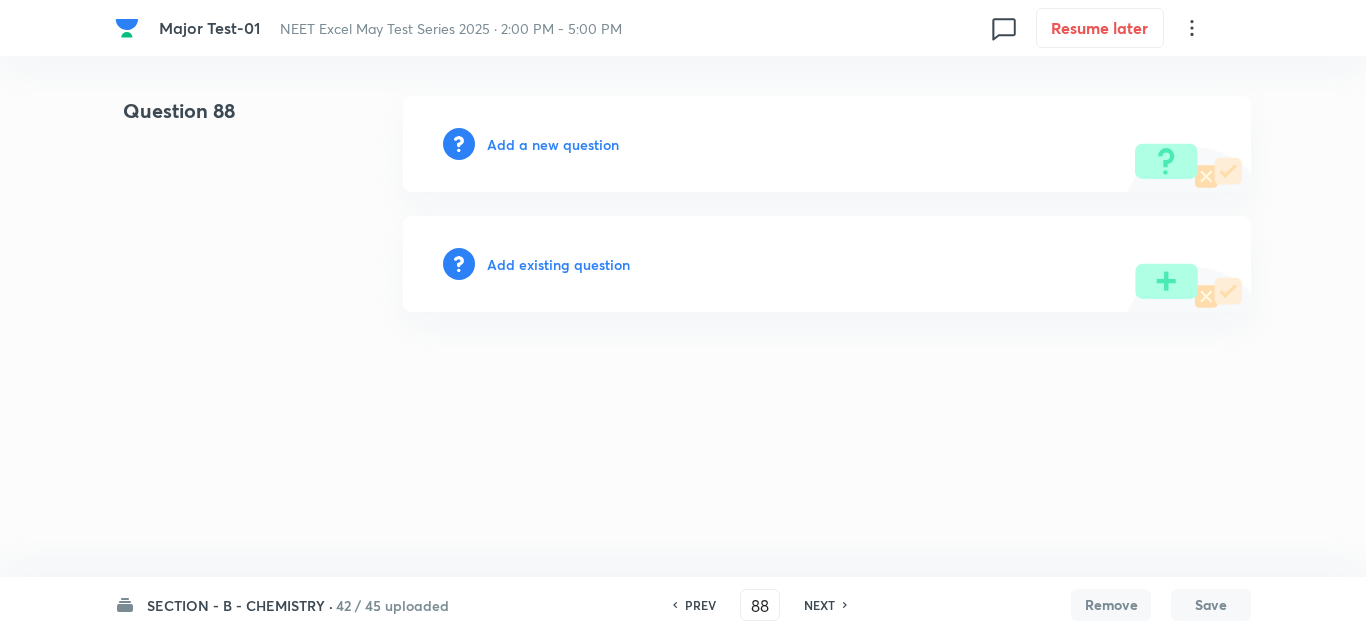 click on "Add a new question" at bounding box center [553, 144] 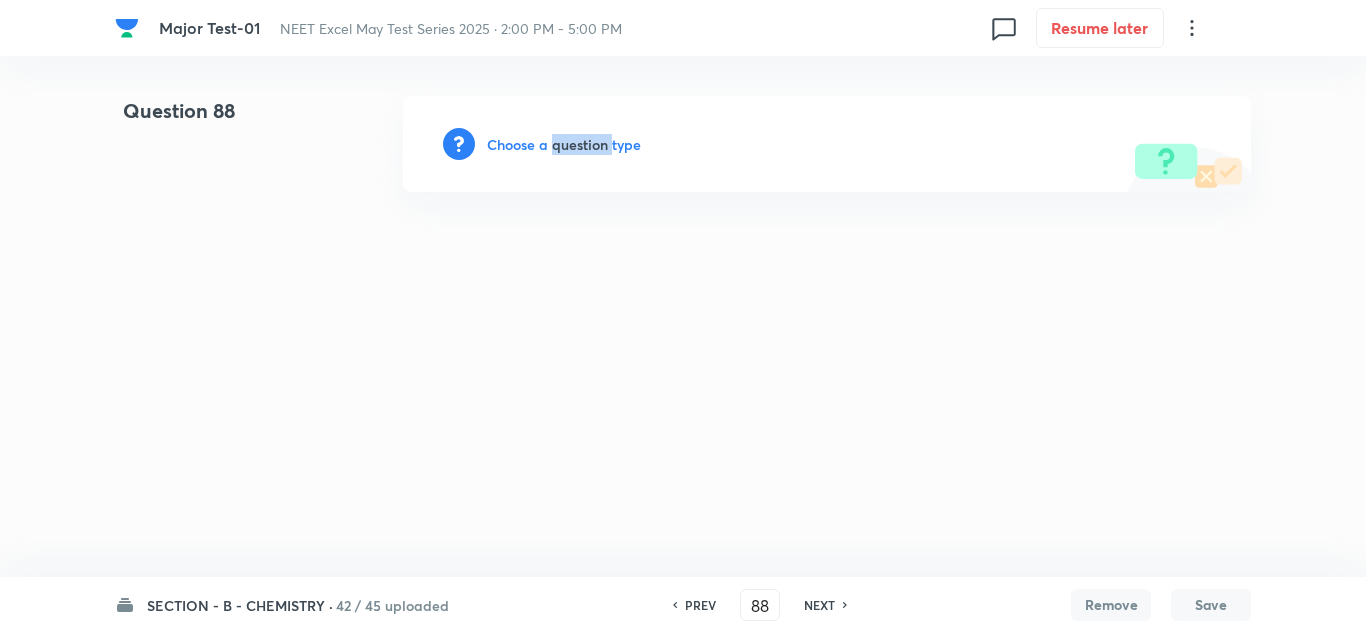 click on "Choose a question type" at bounding box center (564, 144) 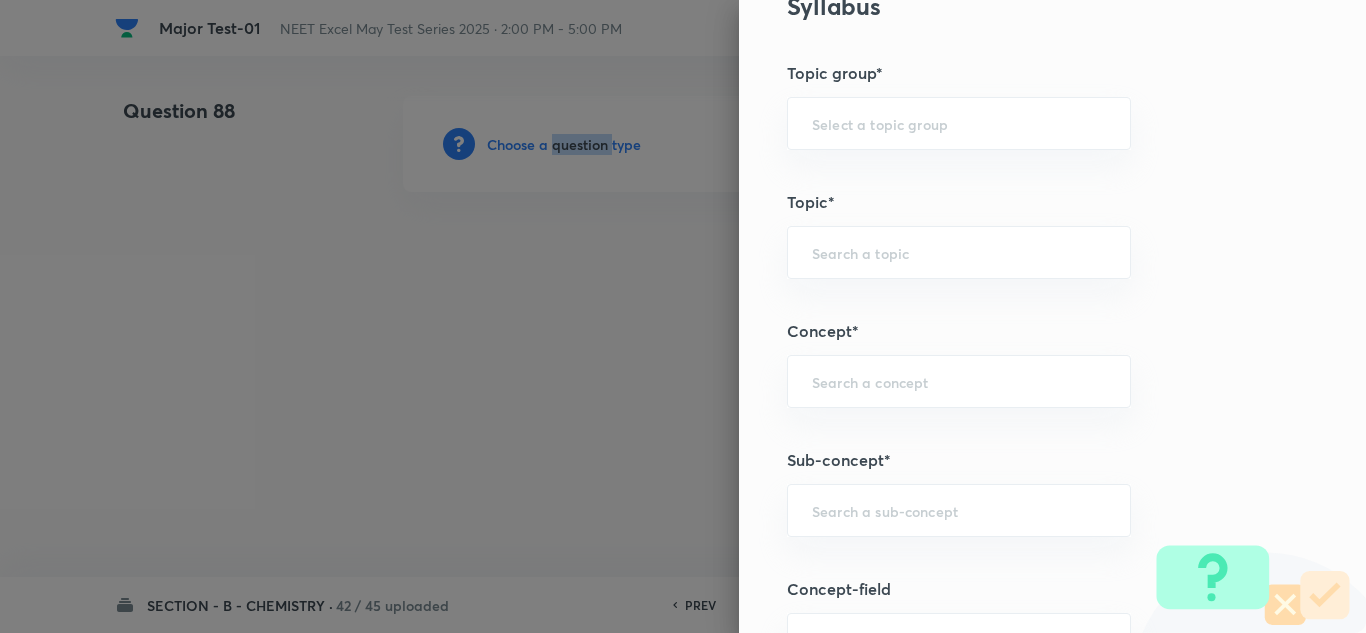 scroll, scrollTop: 1300, scrollLeft: 0, axis: vertical 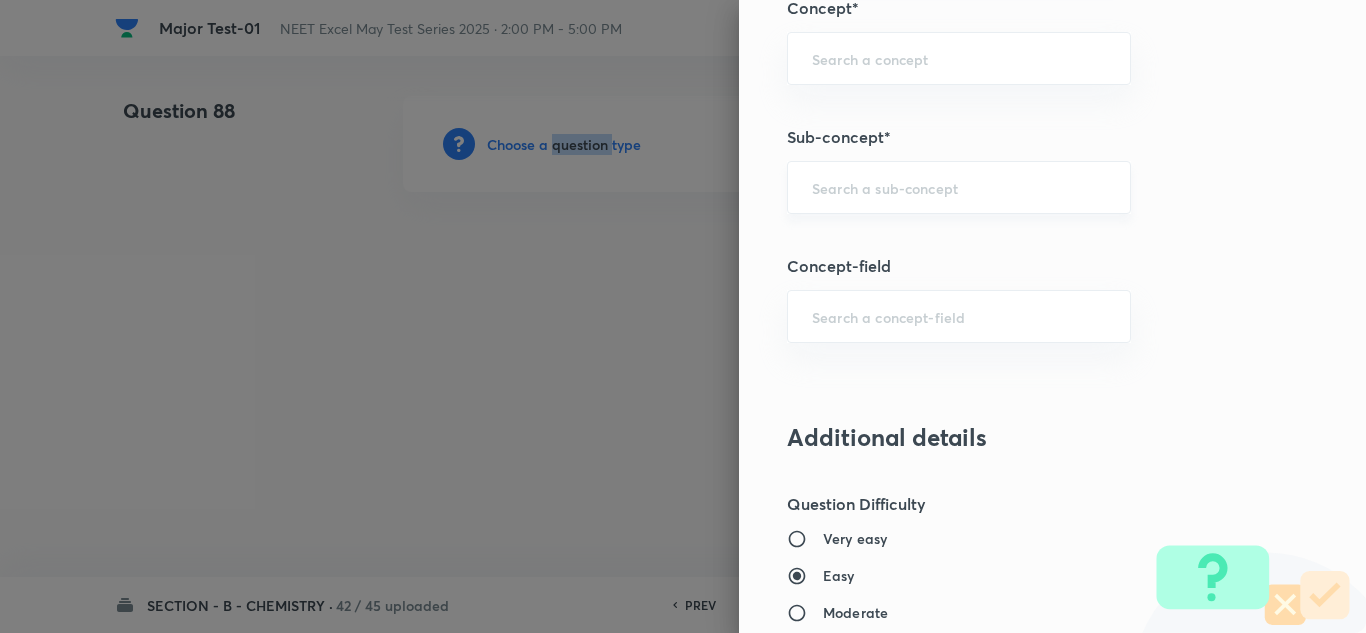 click on "​" at bounding box center (959, 187) 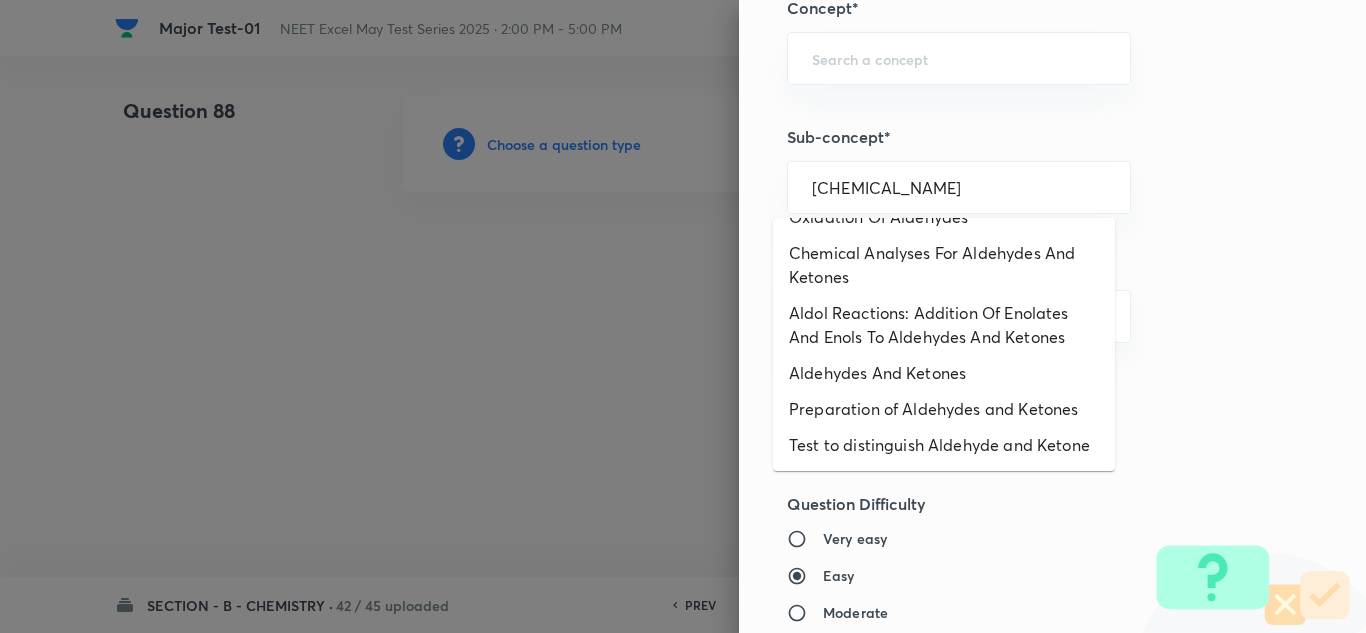 scroll, scrollTop: 147, scrollLeft: 0, axis: vertical 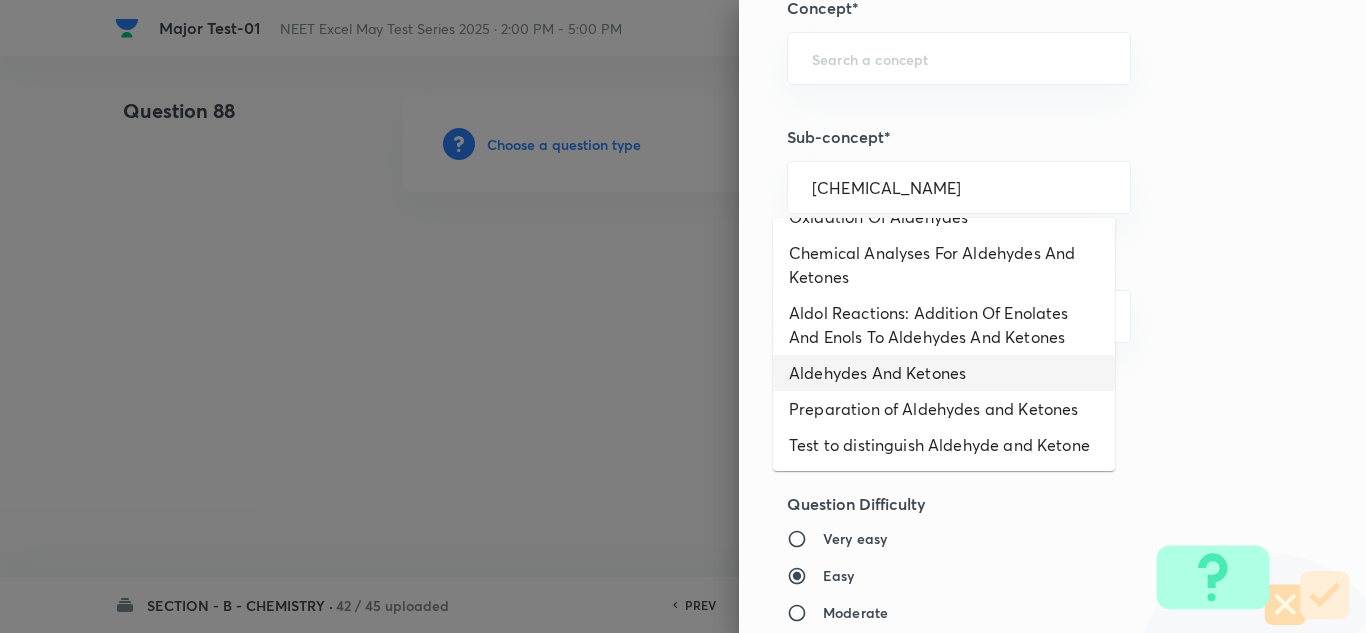 click on "Aldehydes And Ketones" at bounding box center [944, 373] 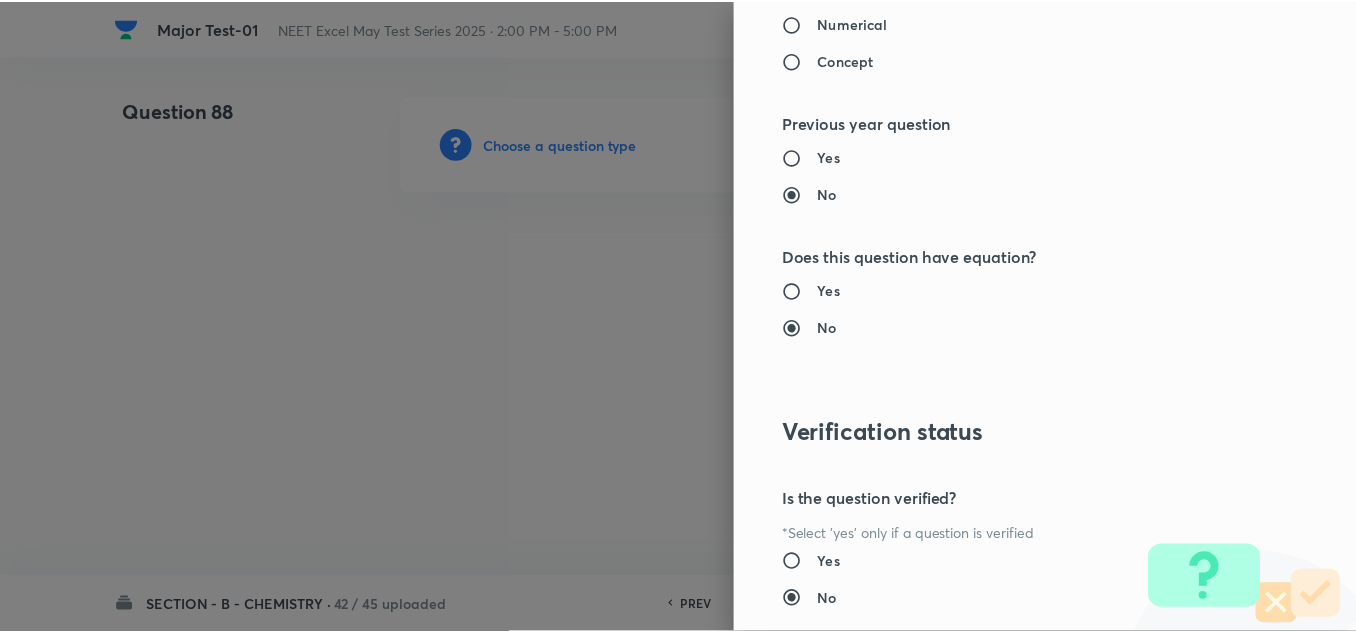 scroll, scrollTop: 2227, scrollLeft: 0, axis: vertical 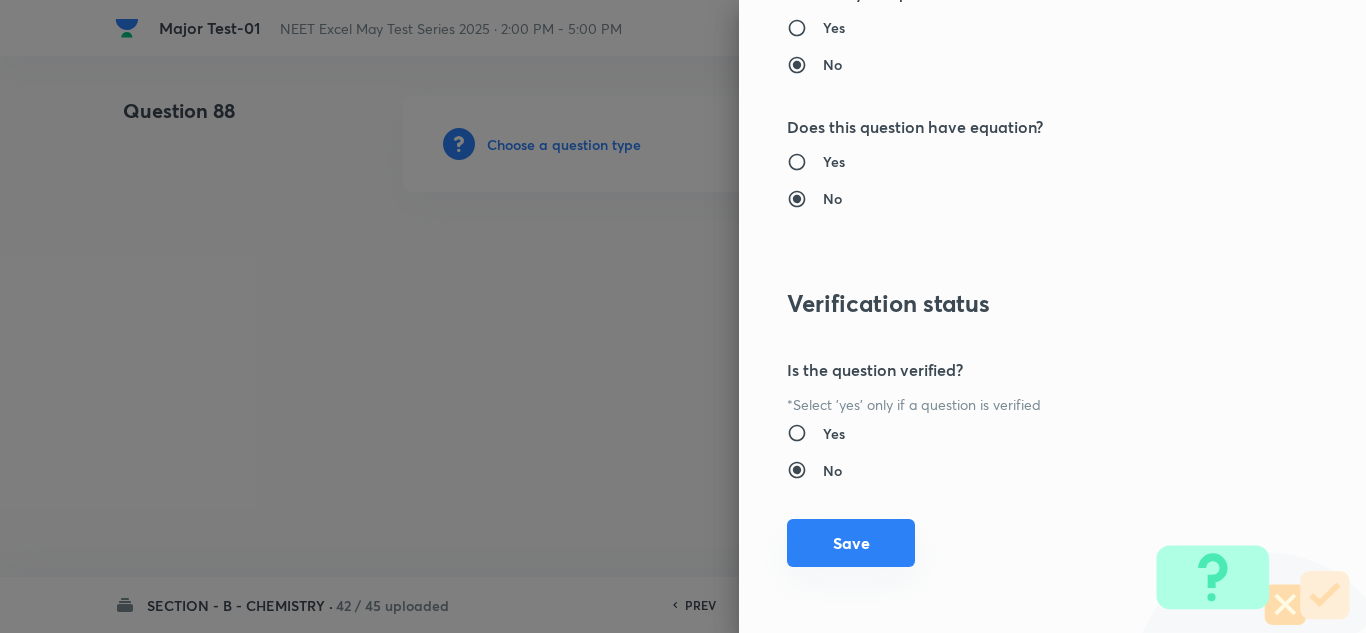 click on "Save" at bounding box center (851, 543) 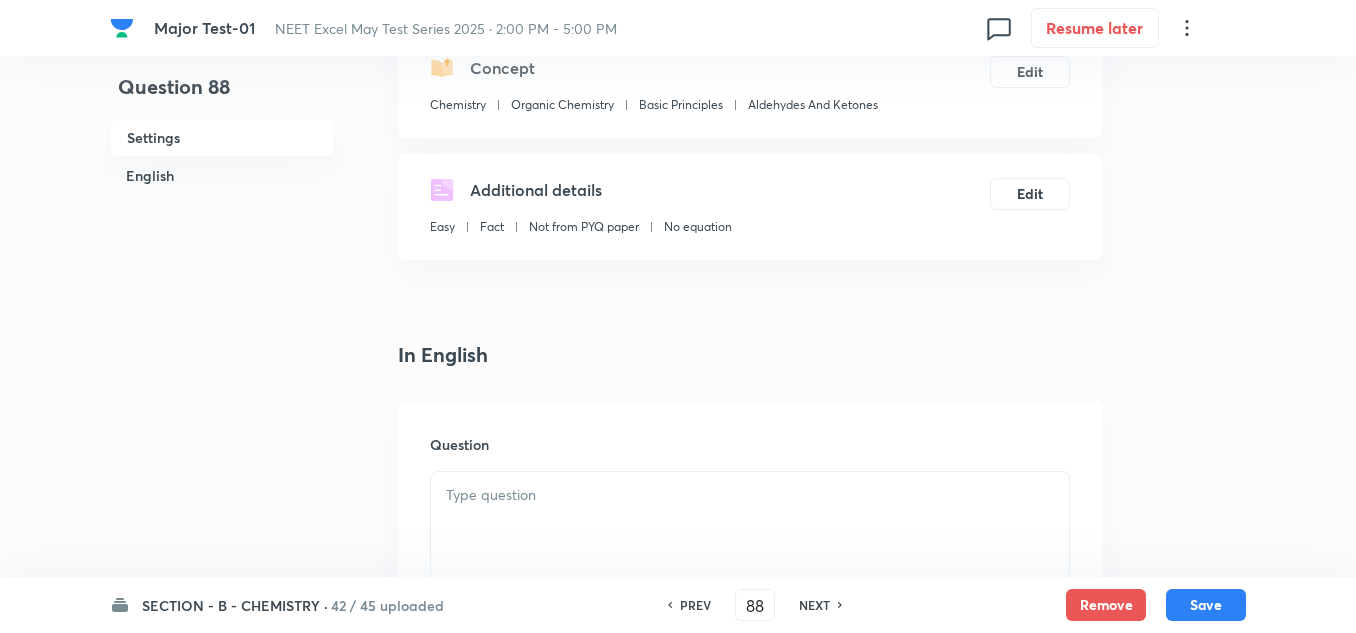 scroll, scrollTop: 300, scrollLeft: 0, axis: vertical 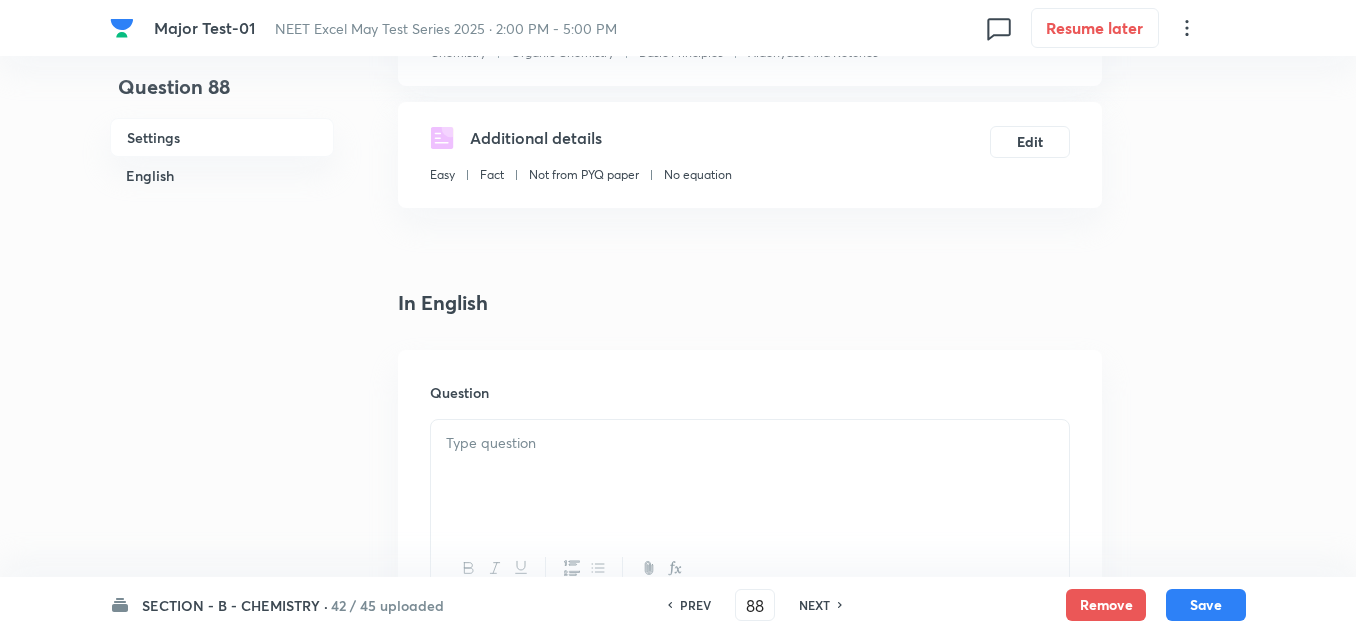 click at bounding box center [750, 476] 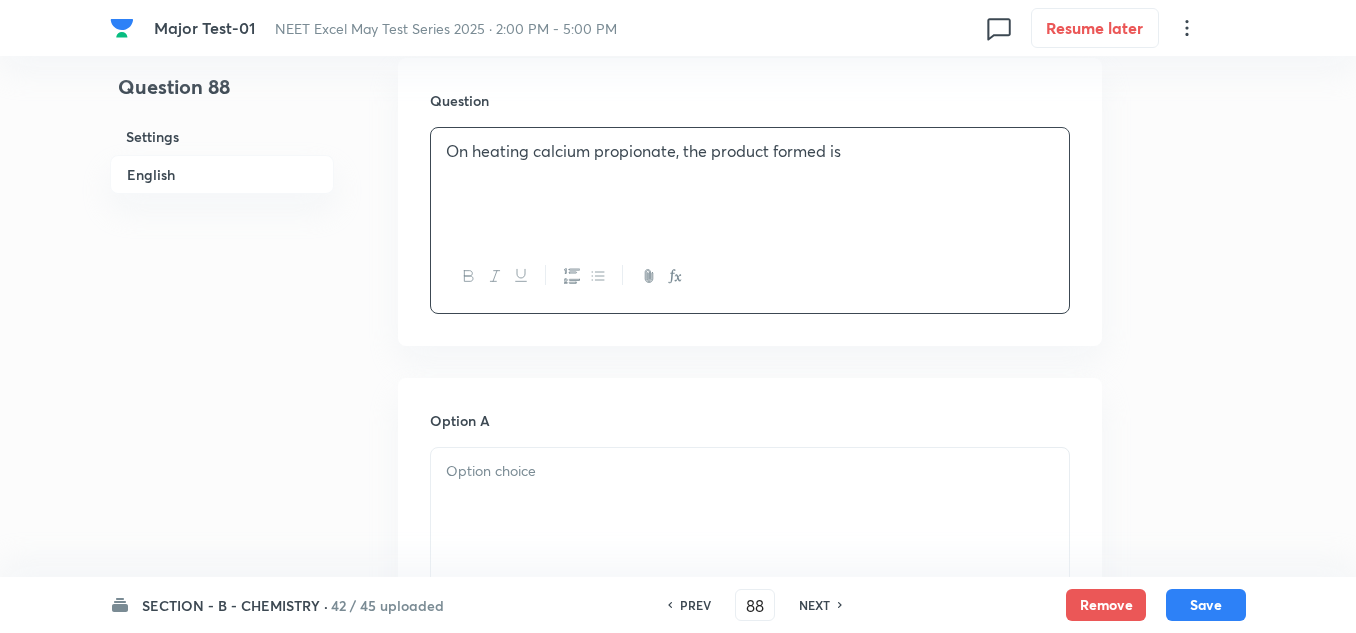 scroll, scrollTop: 700, scrollLeft: 0, axis: vertical 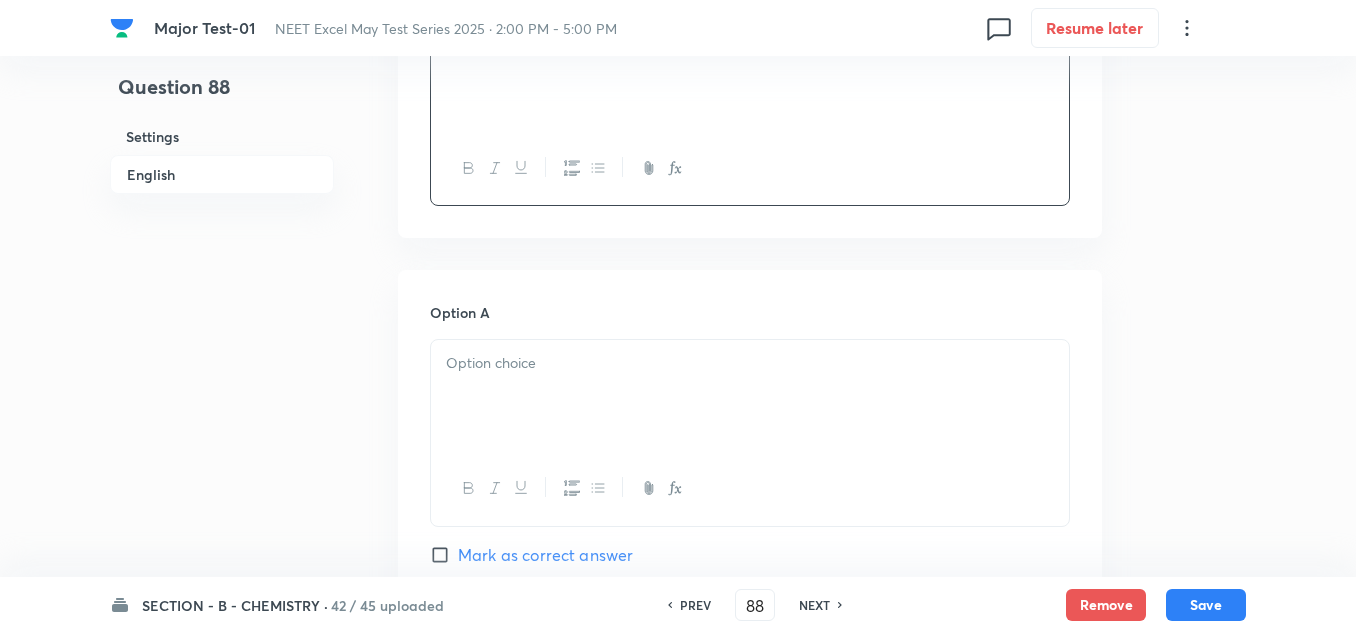 click at bounding box center (750, 396) 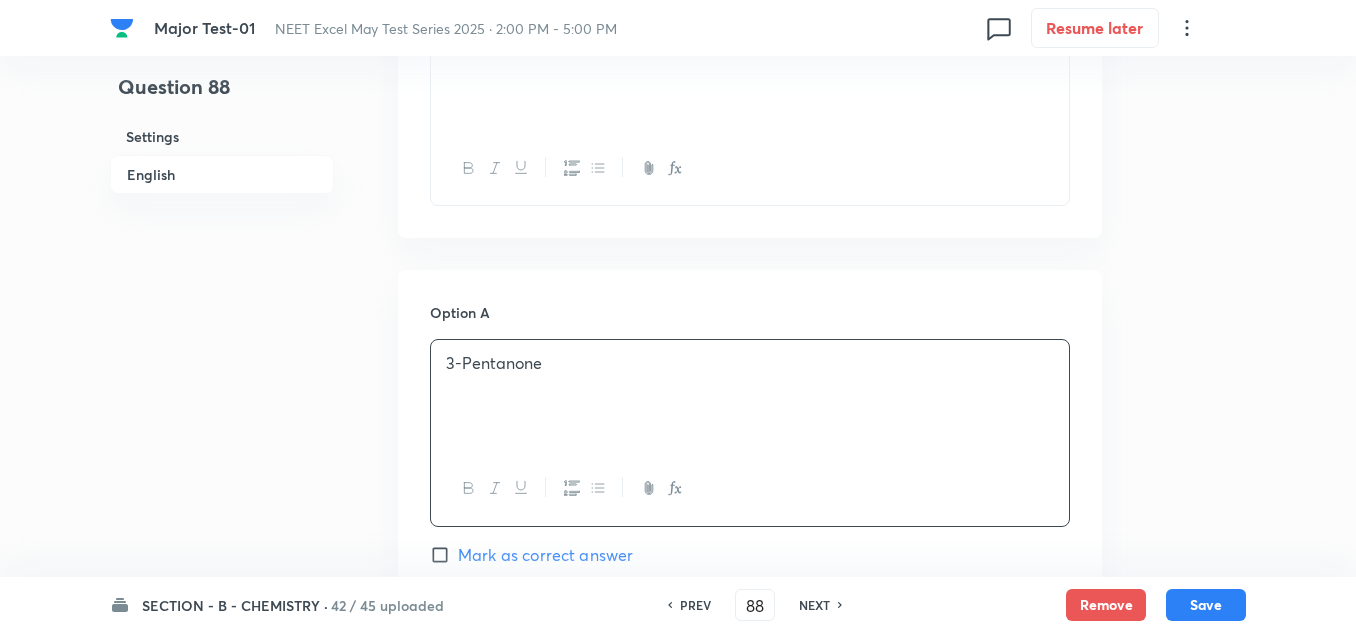 scroll, scrollTop: 800, scrollLeft: 0, axis: vertical 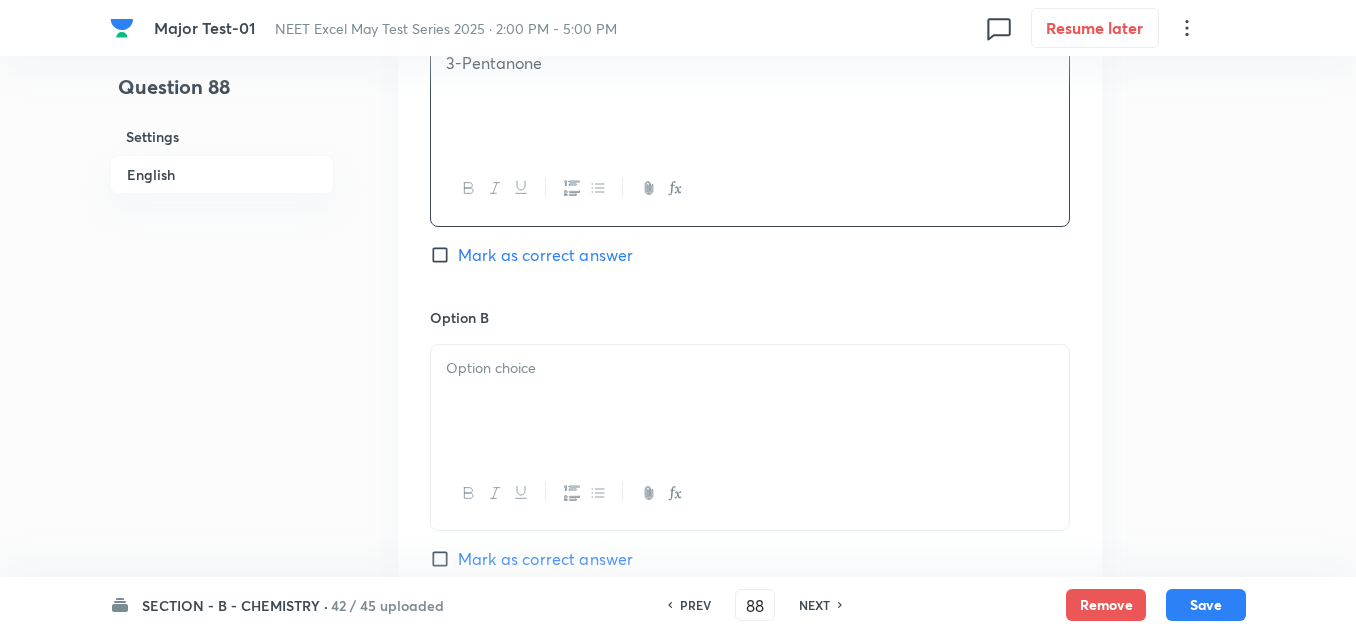 click at bounding box center (750, 401) 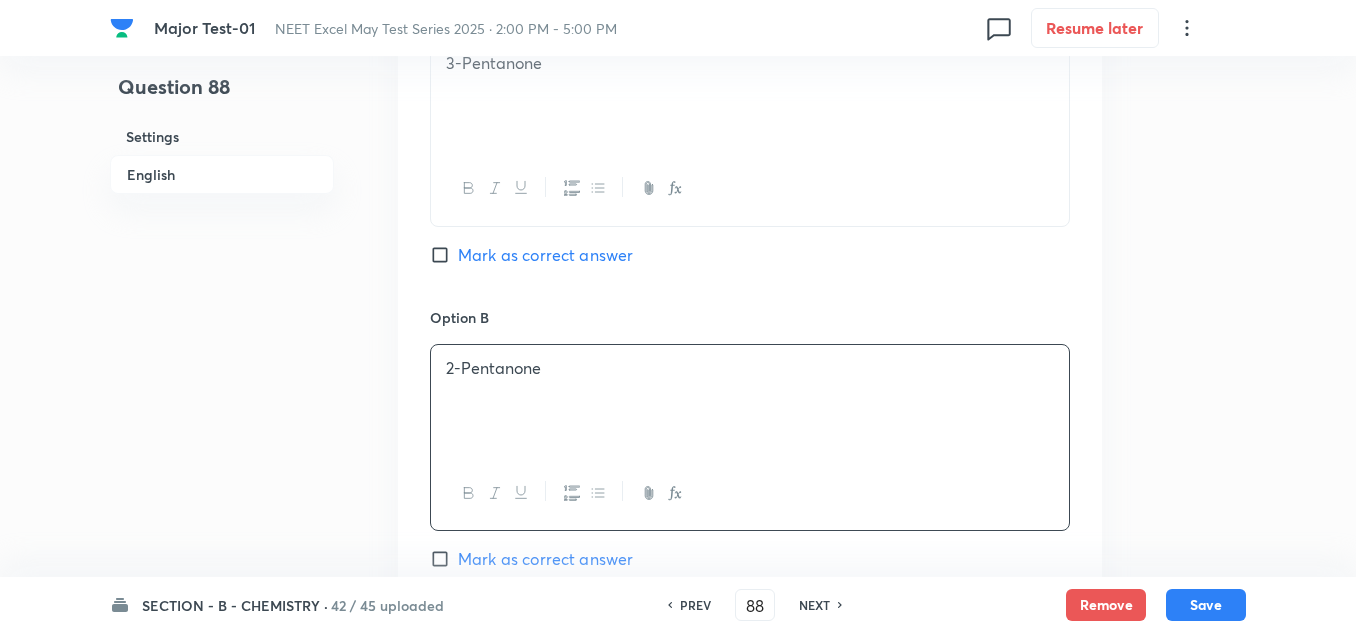 click on "Mark as correct answer" at bounding box center (545, 255) 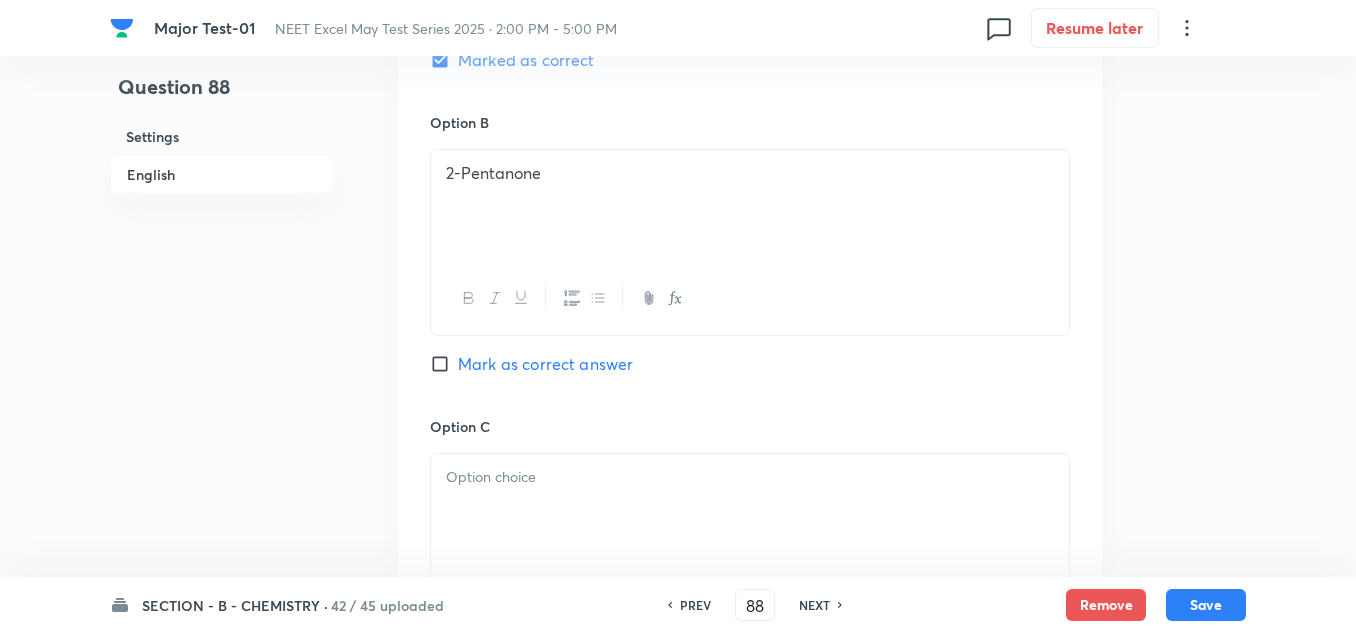 scroll, scrollTop: 1200, scrollLeft: 0, axis: vertical 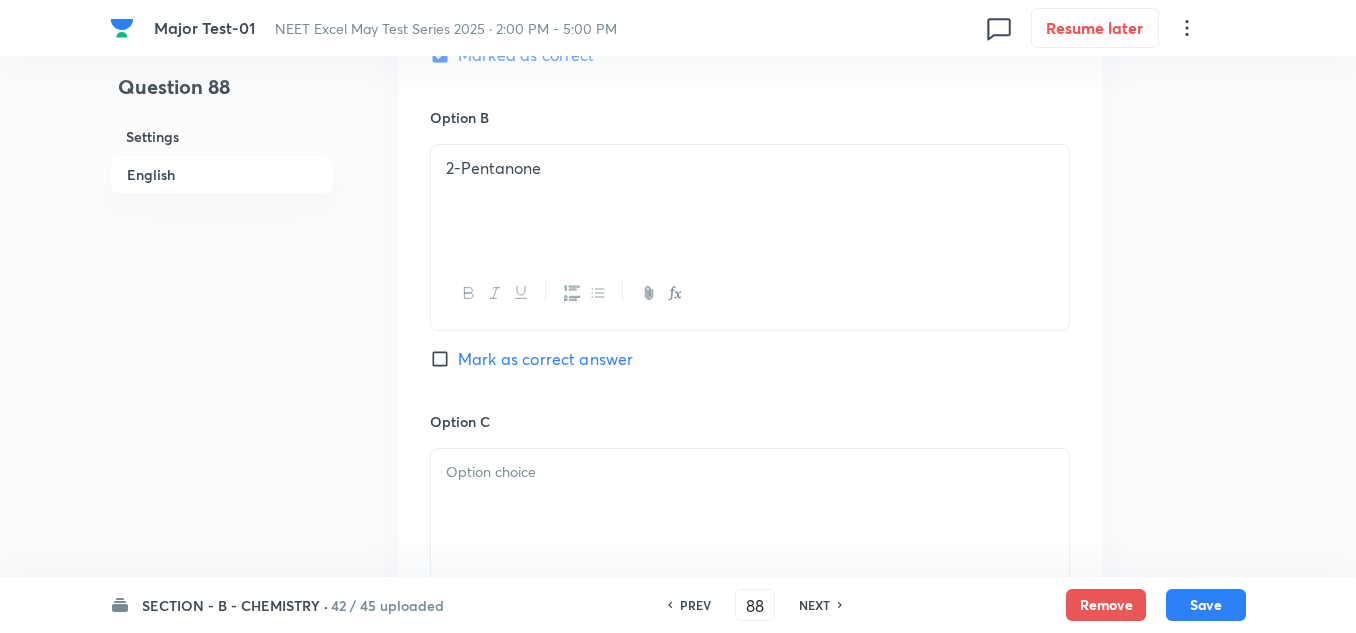 click at bounding box center (750, 505) 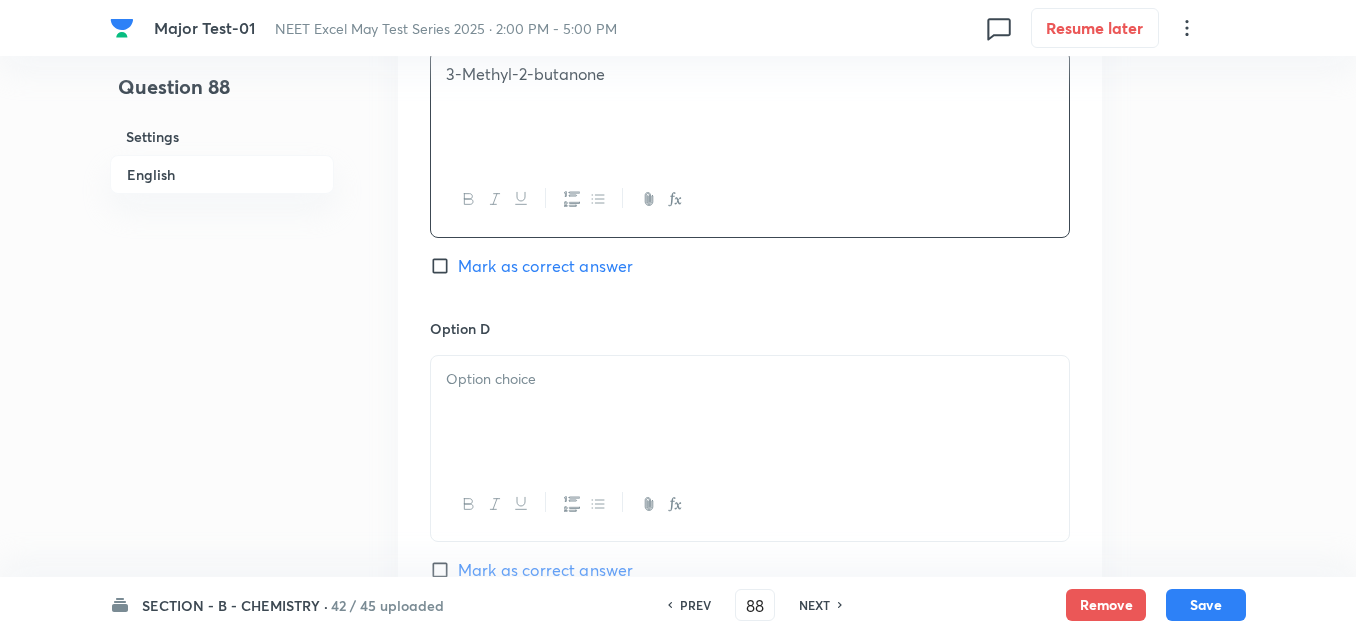 scroll, scrollTop: 1600, scrollLeft: 0, axis: vertical 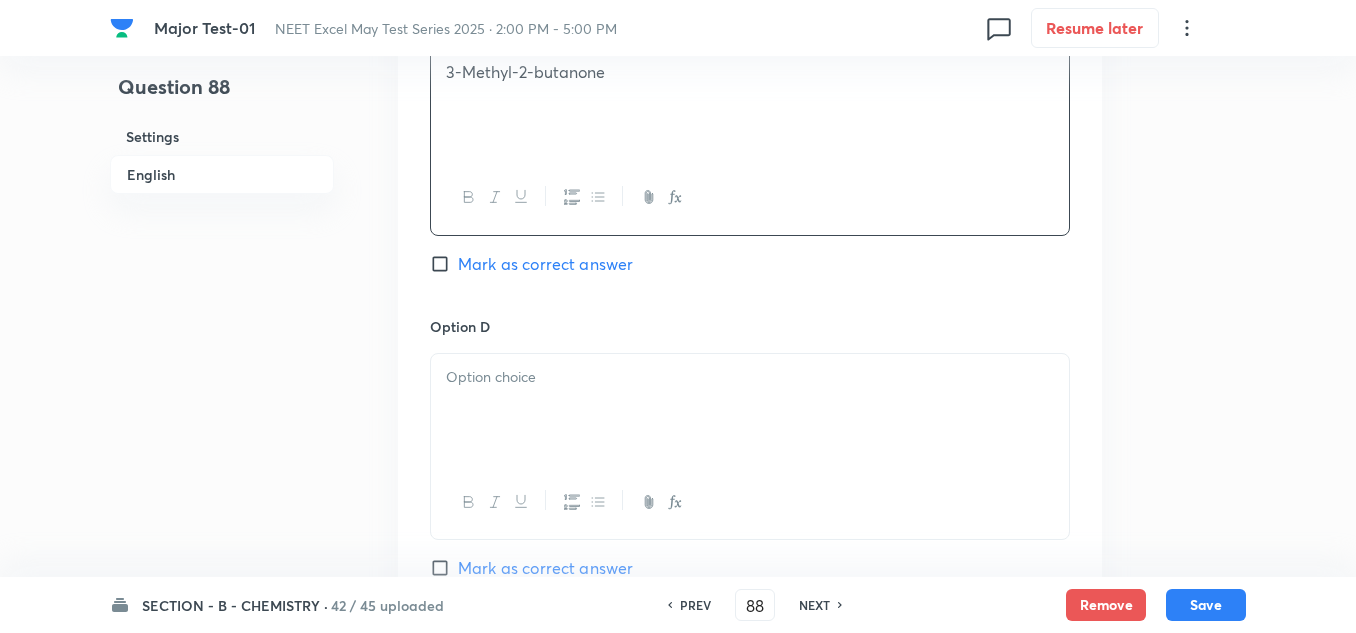click at bounding box center [750, 410] 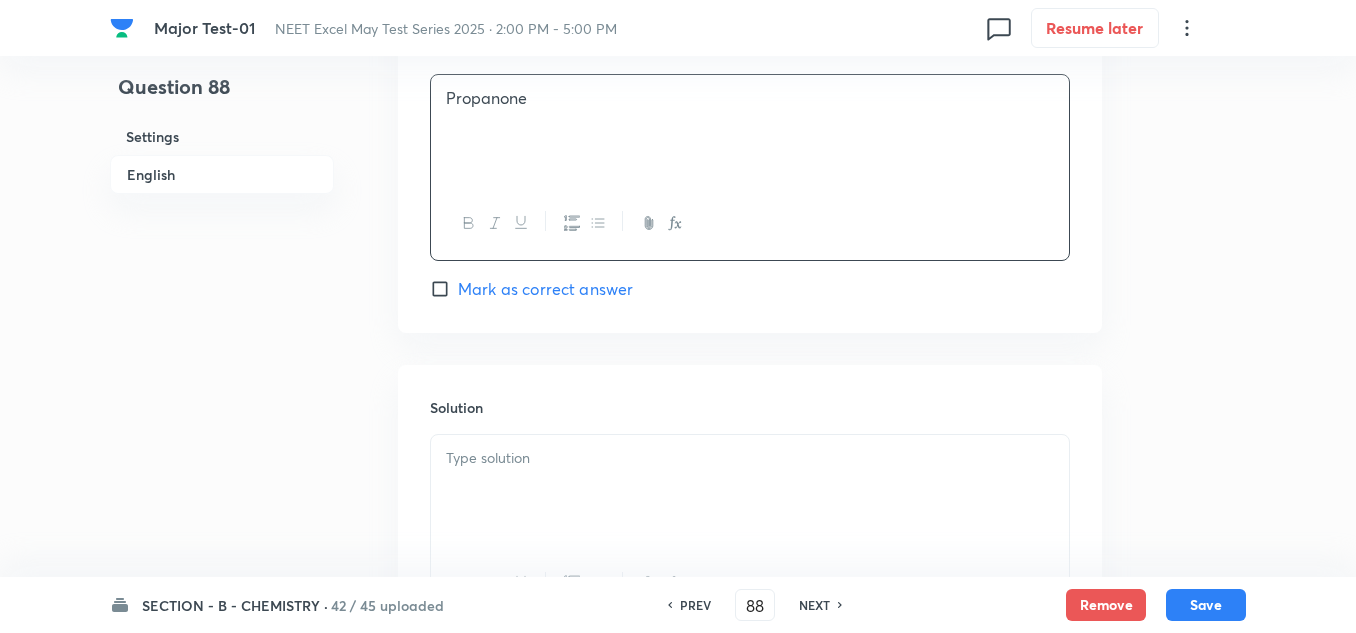 scroll, scrollTop: 1900, scrollLeft: 0, axis: vertical 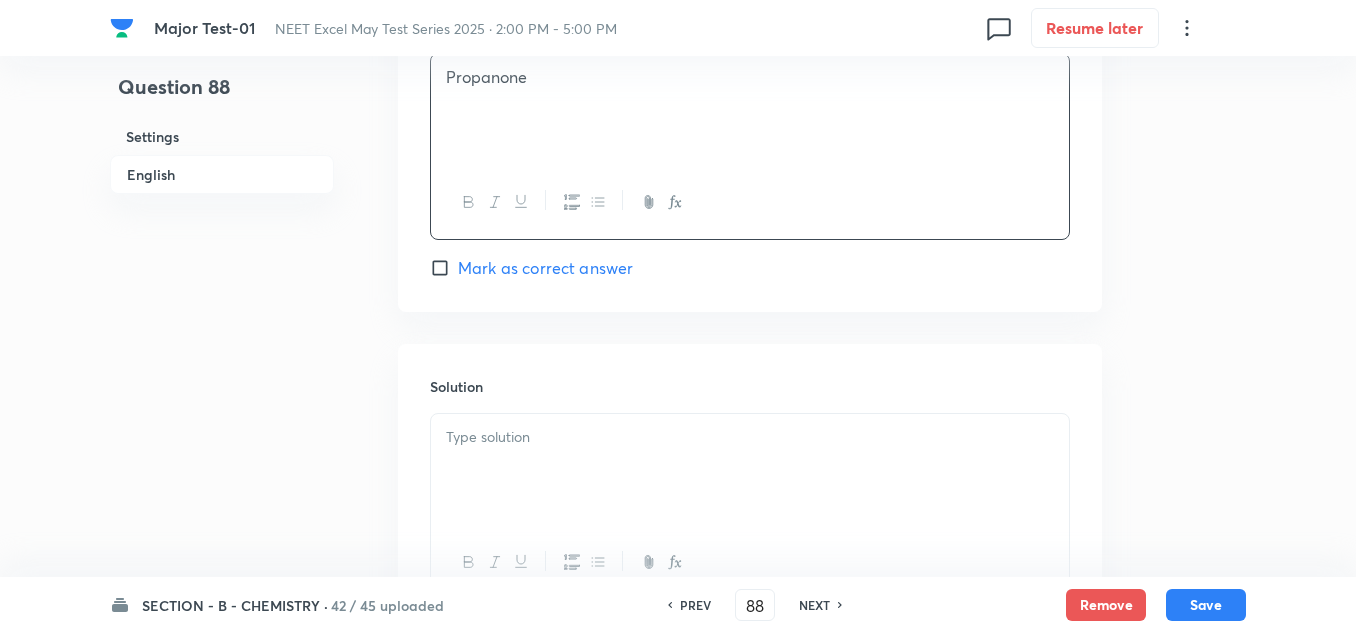 click at bounding box center [750, 470] 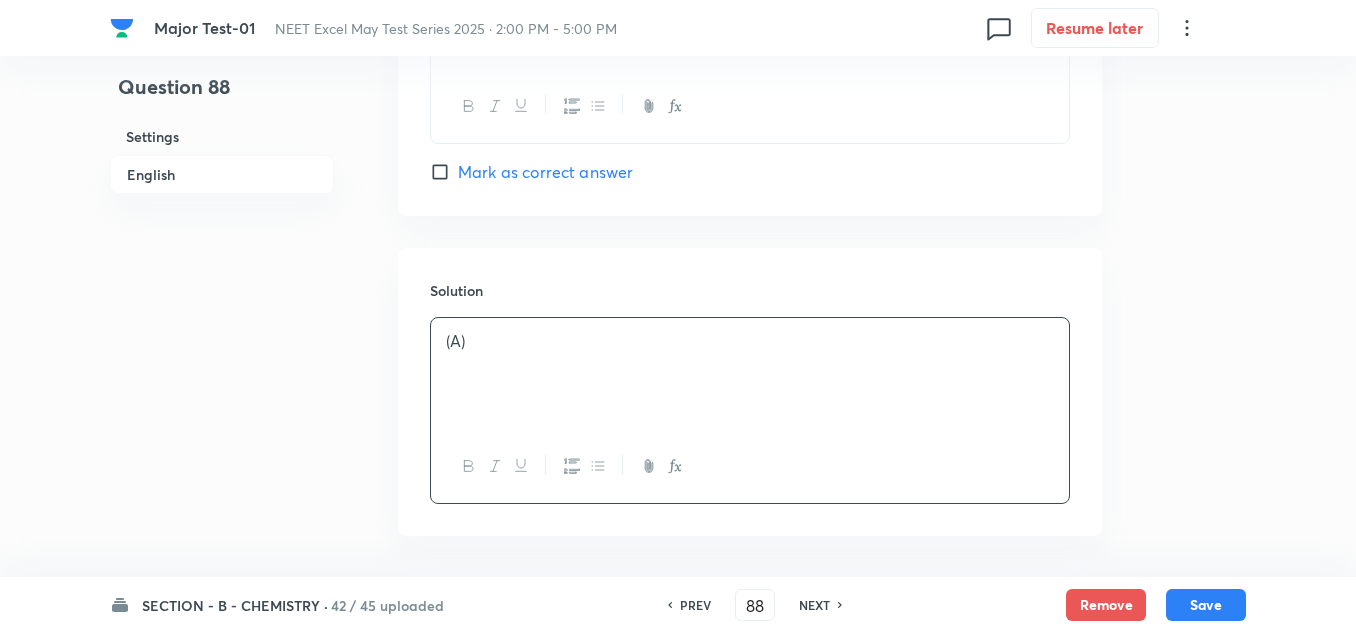 scroll, scrollTop: 2075, scrollLeft: 0, axis: vertical 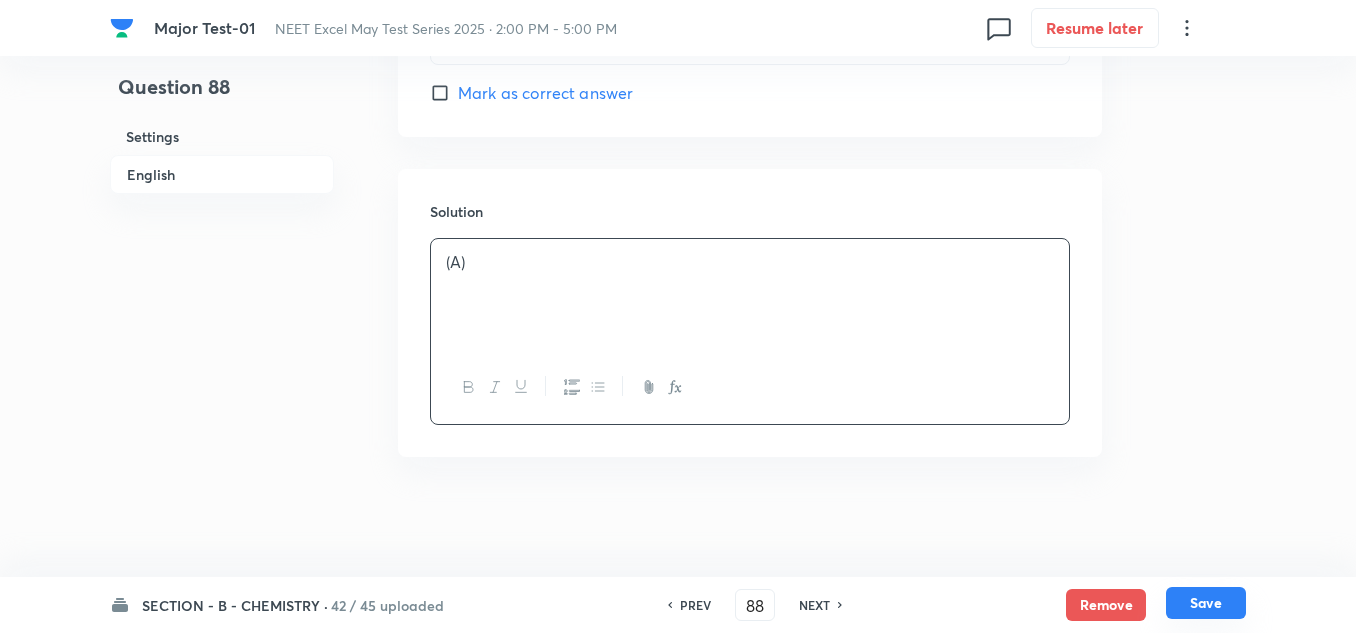 click on "Save" at bounding box center [1206, 603] 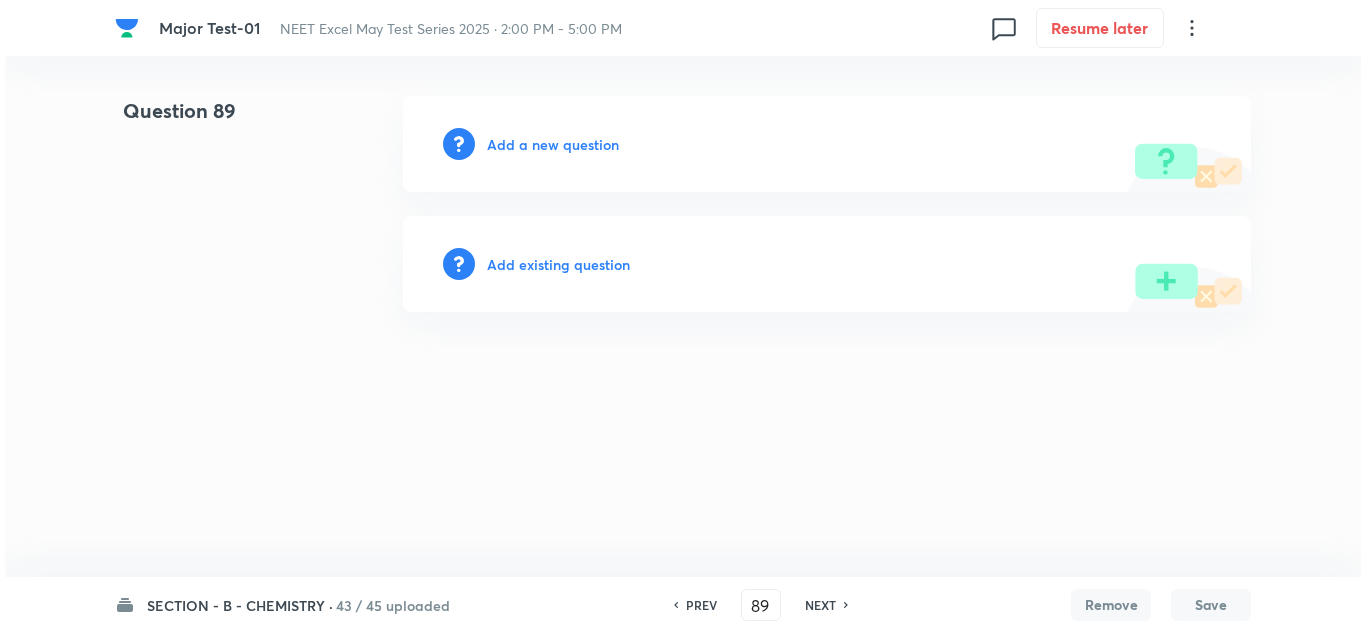 scroll, scrollTop: 0, scrollLeft: 0, axis: both 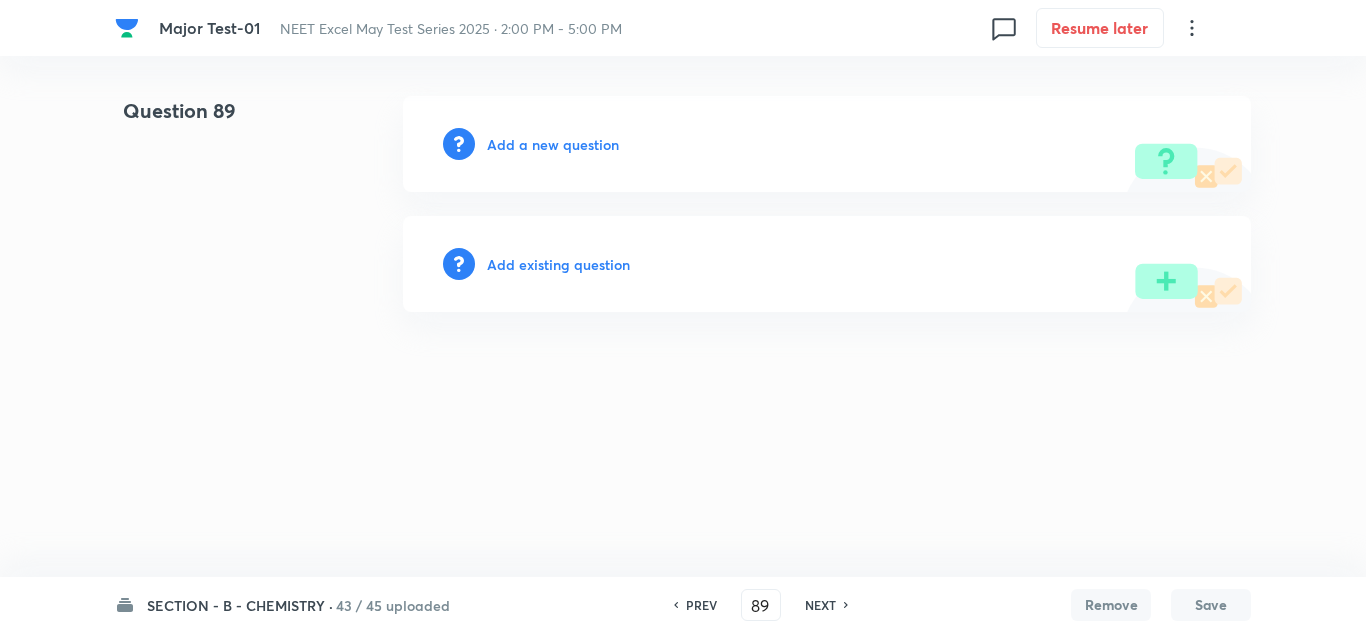 click on "Add a new question" at bounding box center (553, 144) 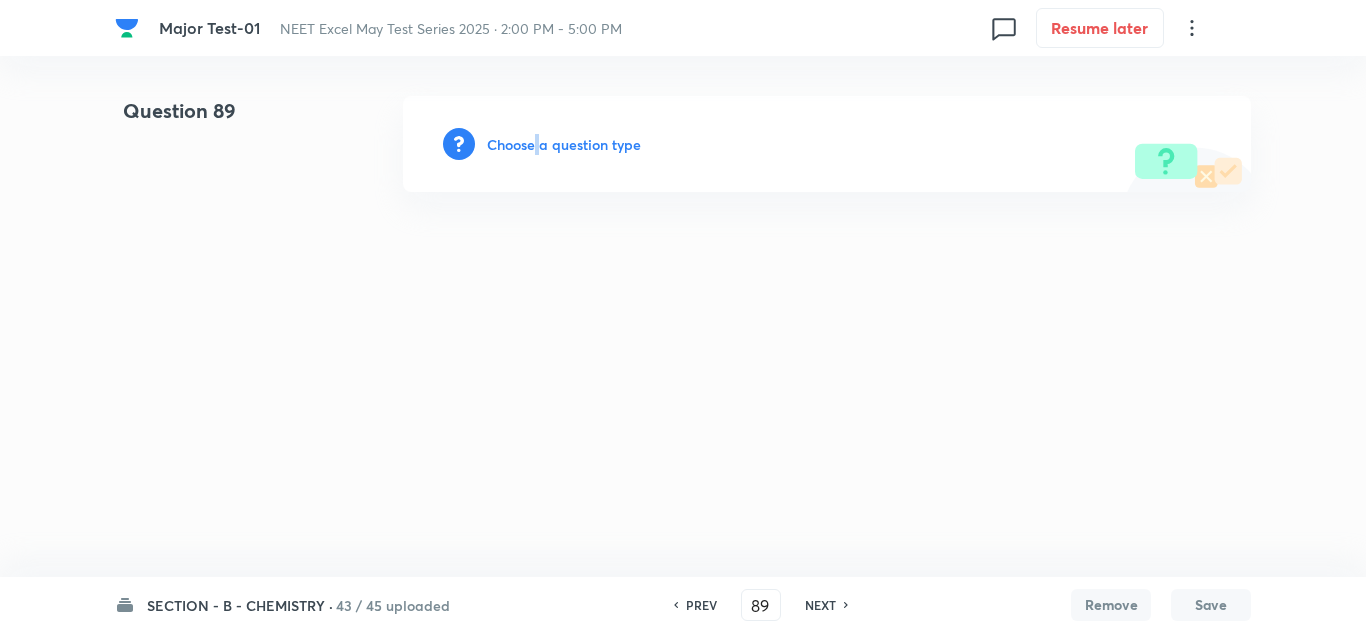click on "Choose a question type" at bounding box center (564, 144) 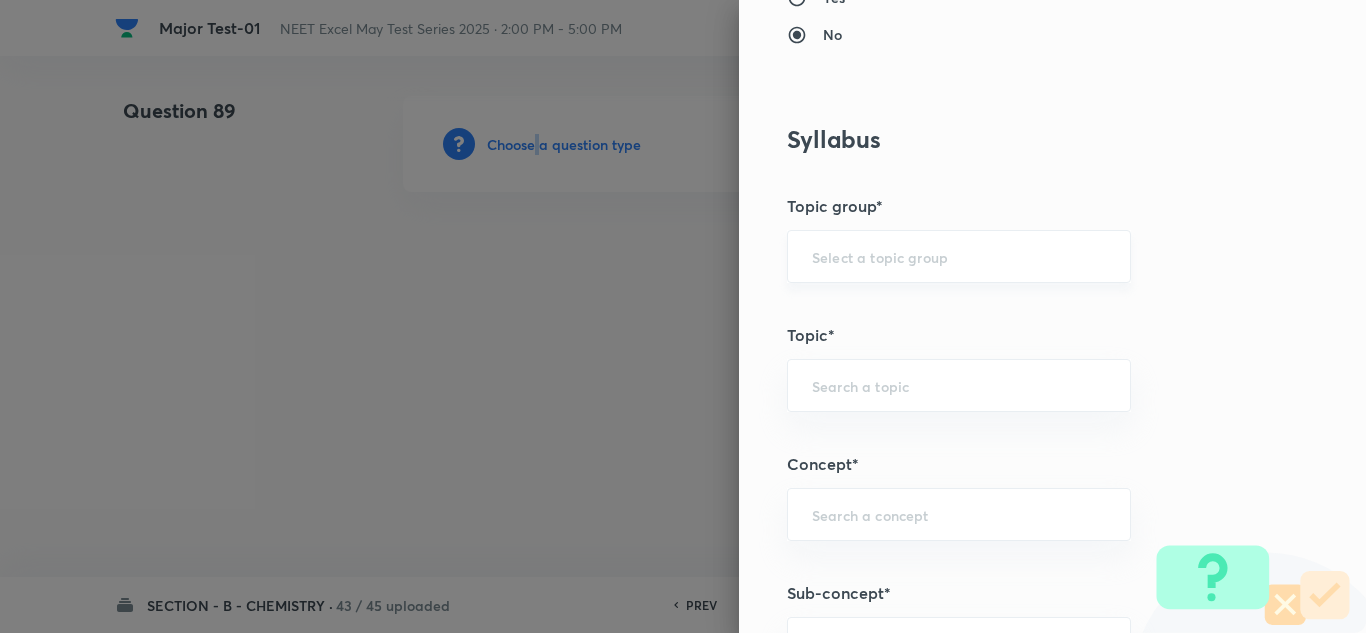 scroll, scrollTop: 1100, scrollLeft: 0, axis: vertical 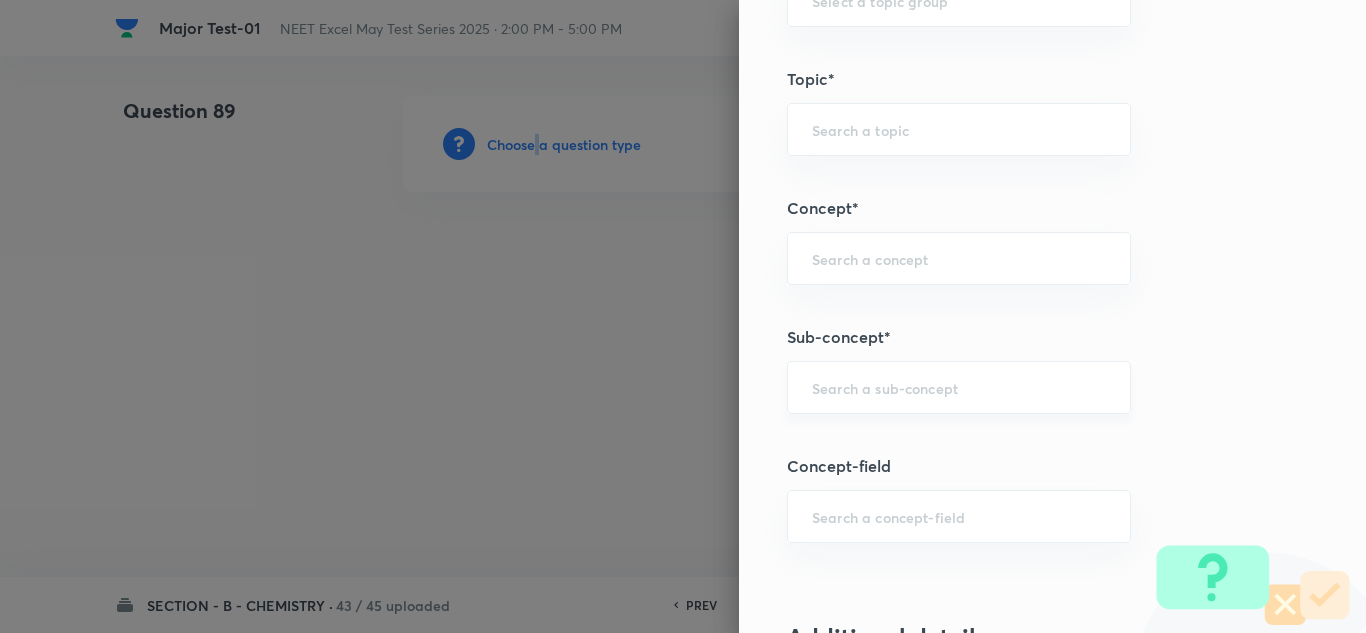 click on "​" at bounding box center [959, 387] 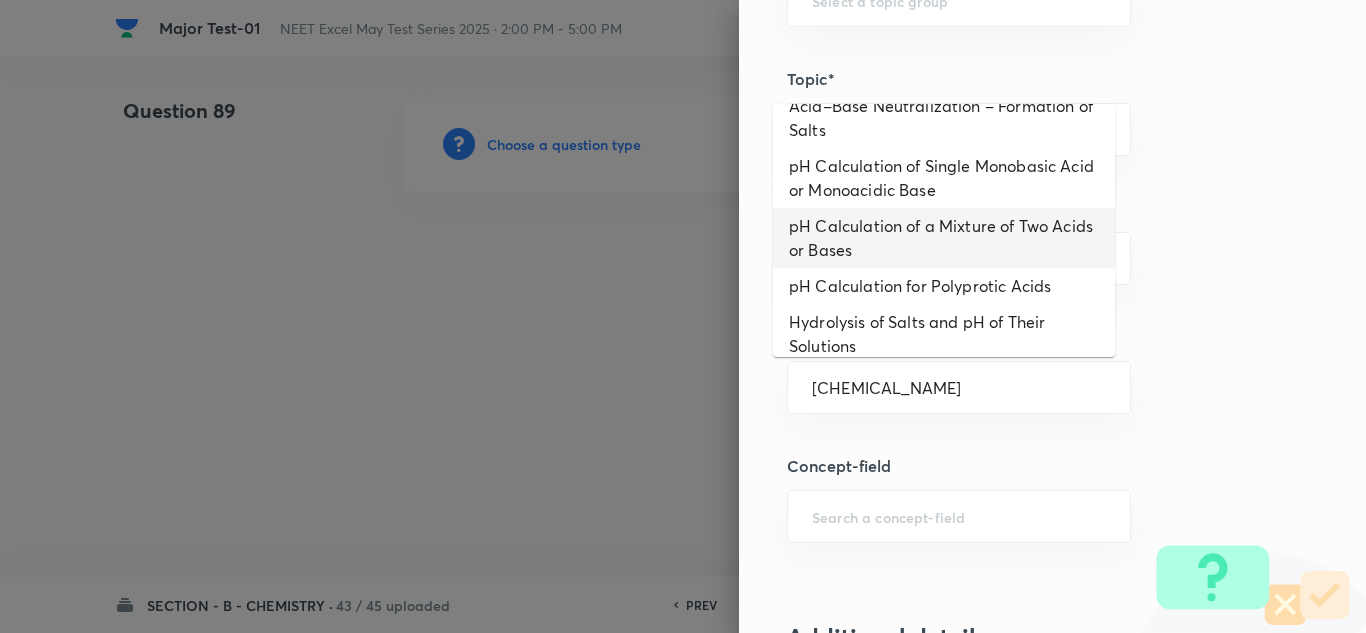 scroll, scrollTop: 0, scrollLeft: 0, axis: both 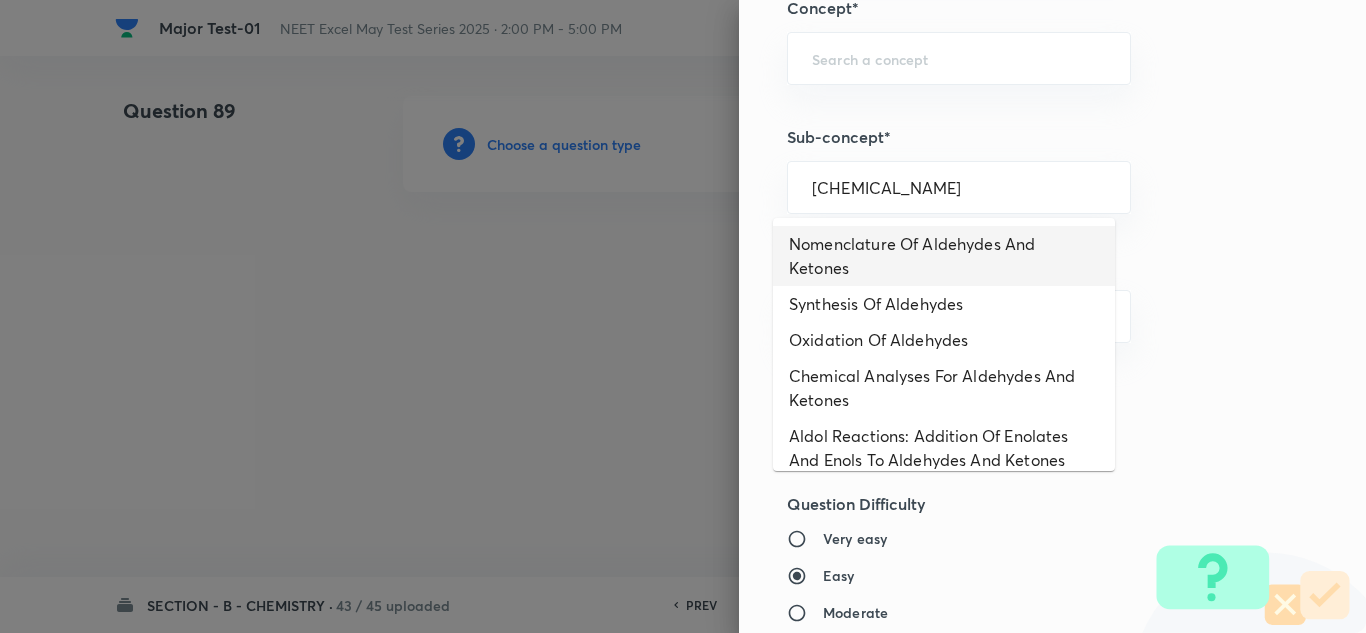 drag, startPoint x: 700, startPoint y: 162, endPoint x: 566, endPoint y: 143, distance: 135.34032 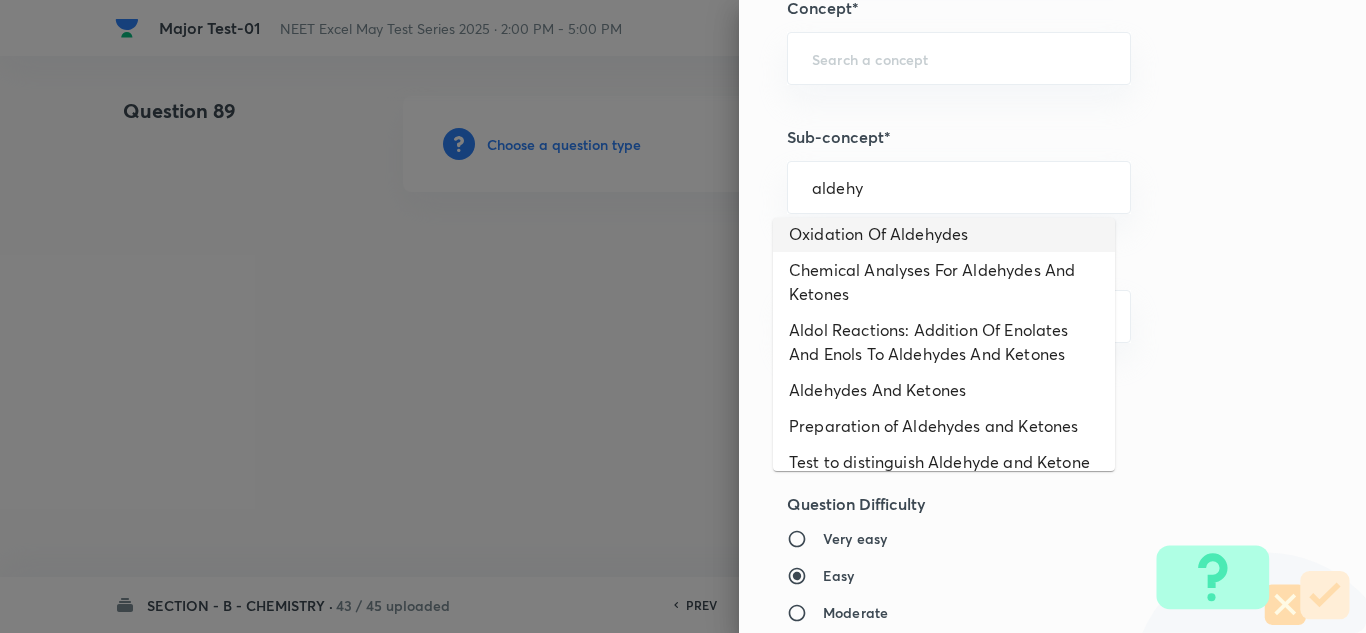 scroll, scrollTop: 147, scrollLeft: 0, axis: vertical 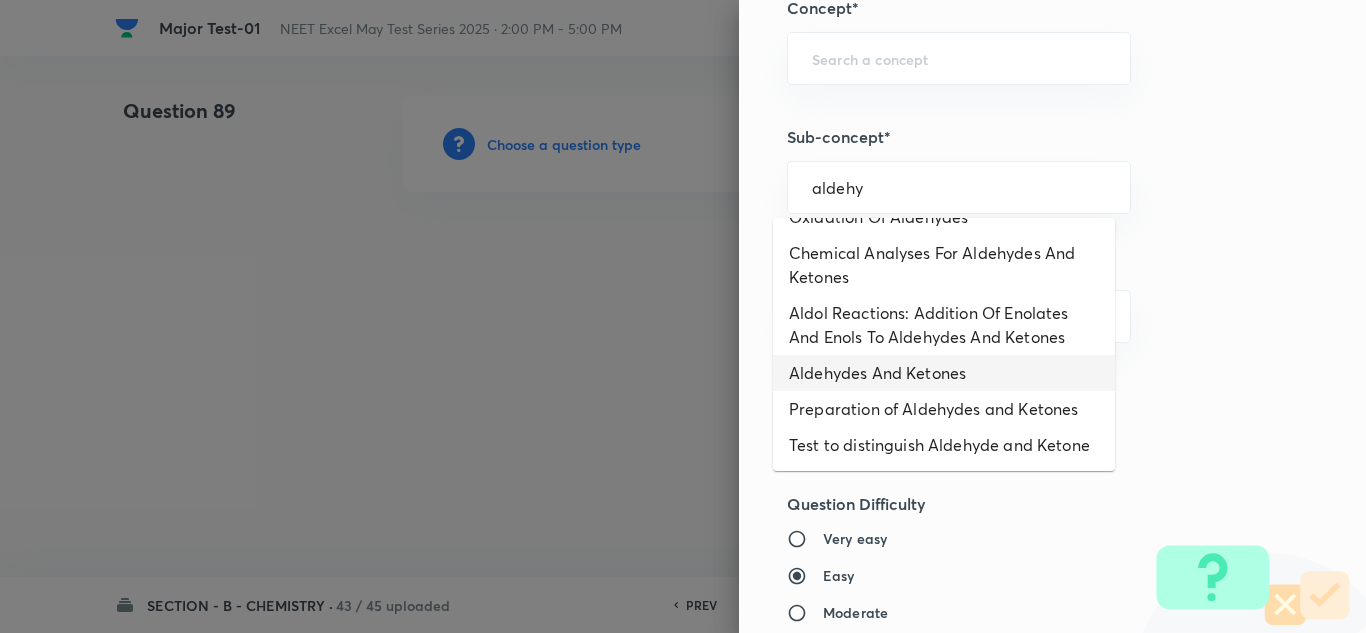 click on "Aldehydes And Ketones" at bounding box center [944, 373] 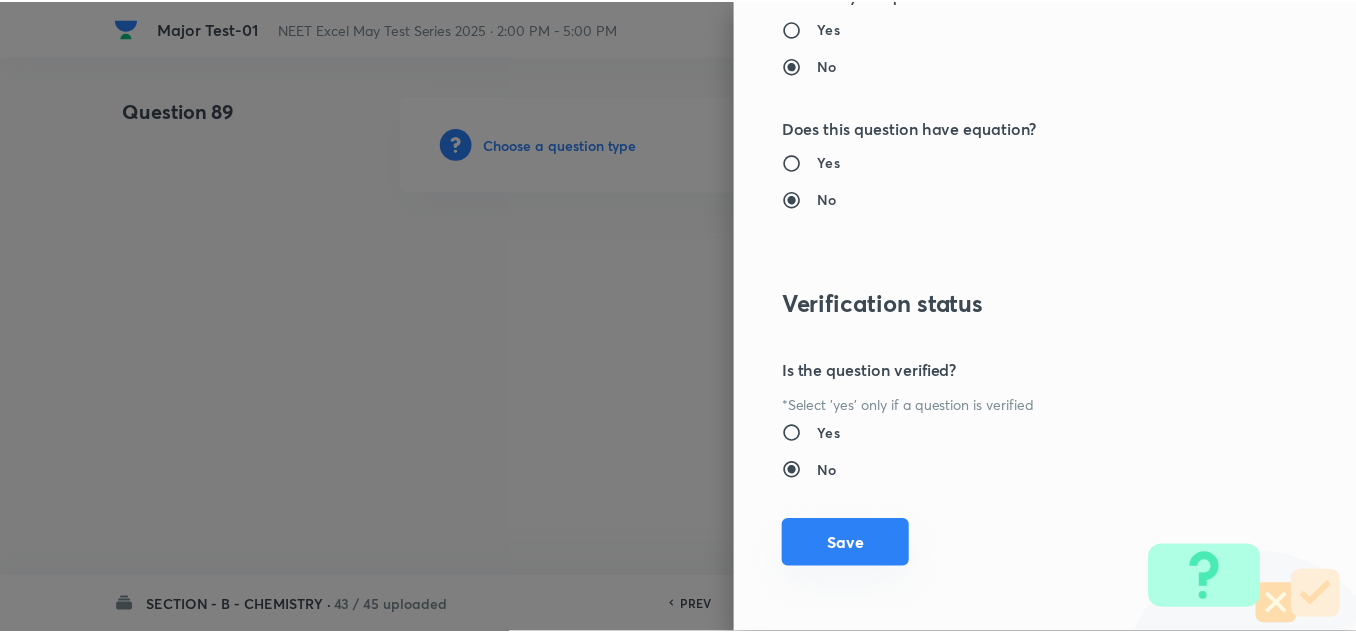 scroll, scrollTop: 2227, scrollLeft: 0, axis: vertical 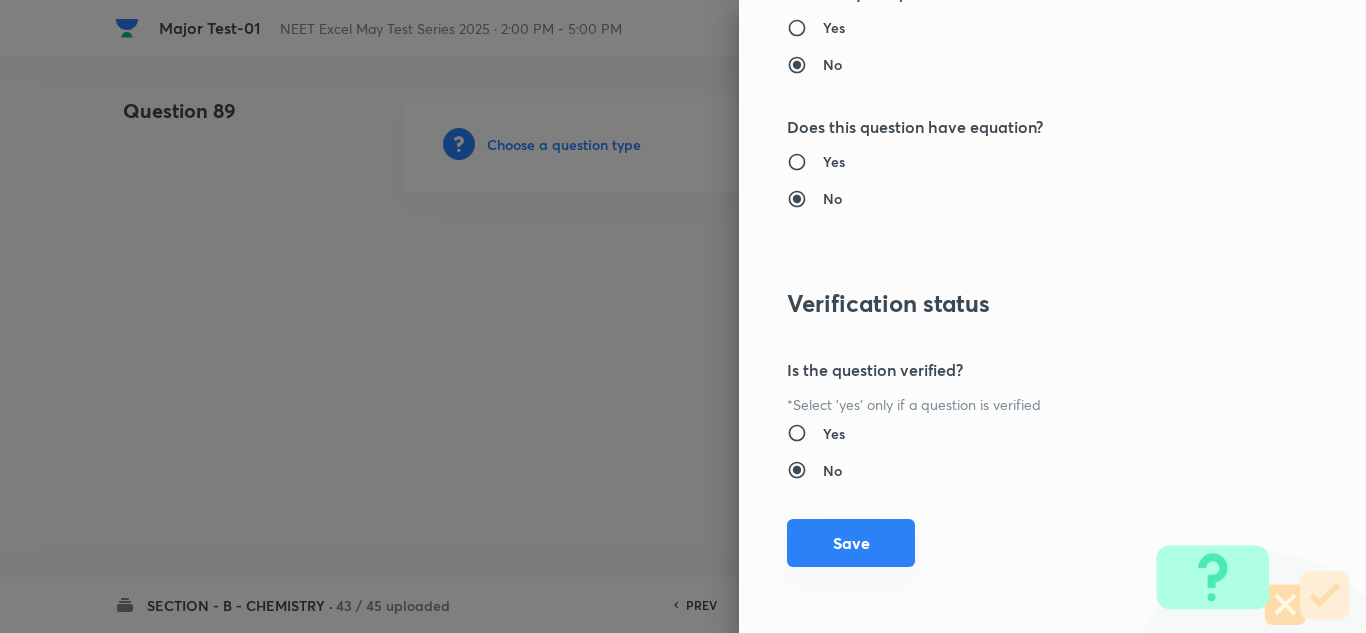click on "Save" at bounding box center [851, 543] 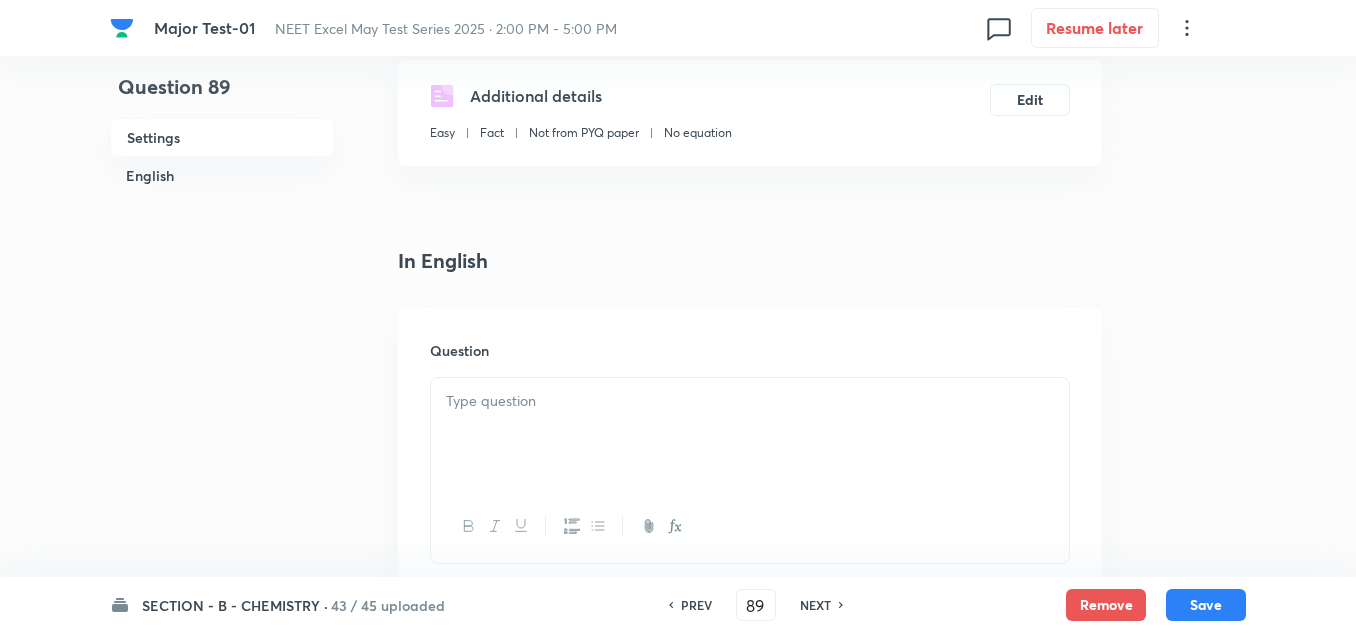 scroll, scrollTop: 400, scrollLeft: 0, axis: vertical 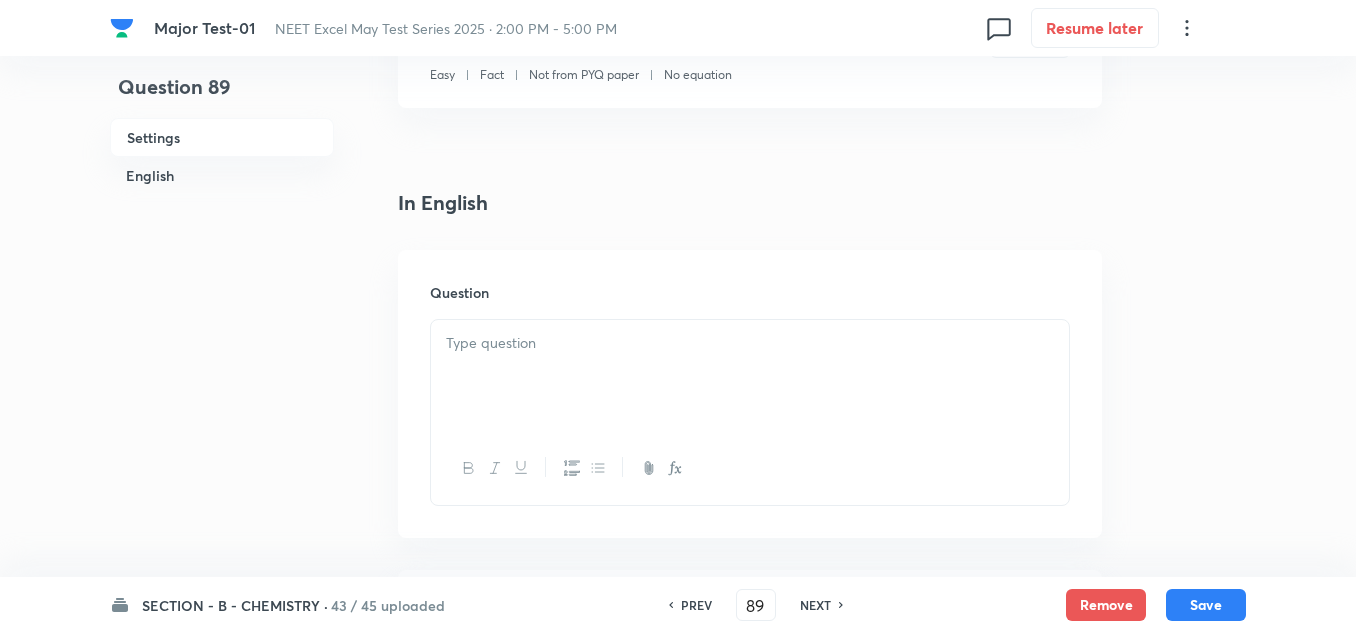 click at bounding box center (750, 376) 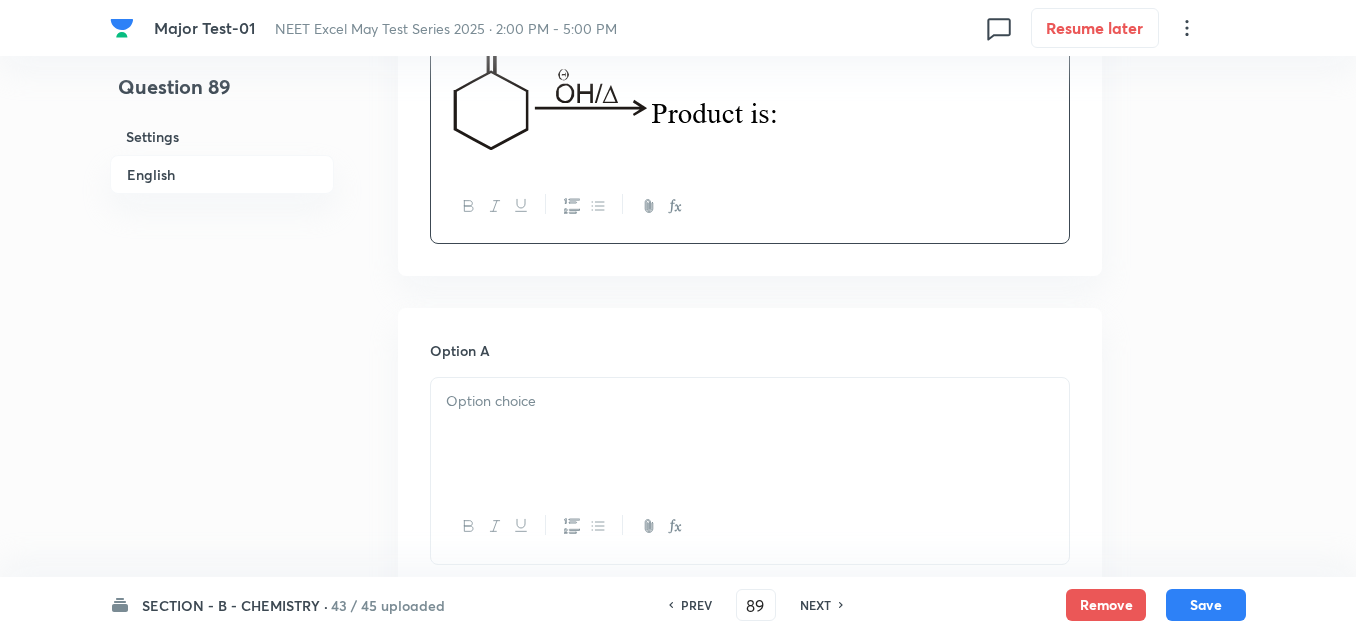 scroll, scrollTop: 800, scrollLeft: 0, axis: vertical 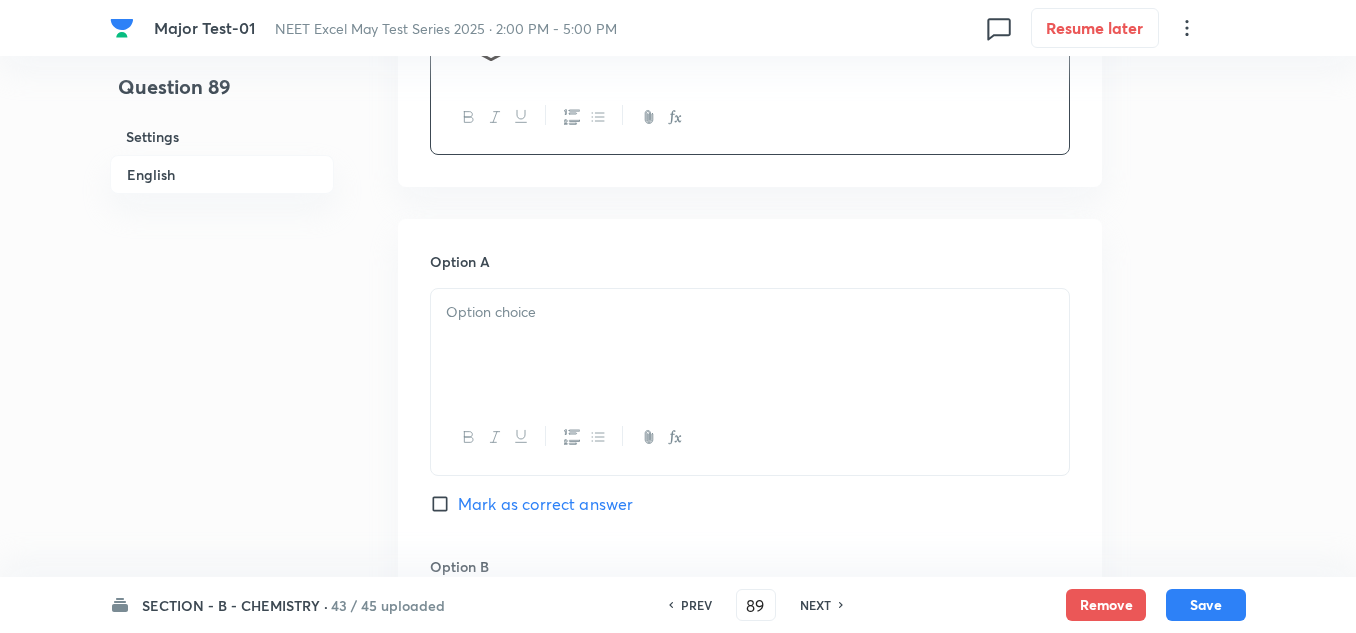 click at bounding box center (750, 437) 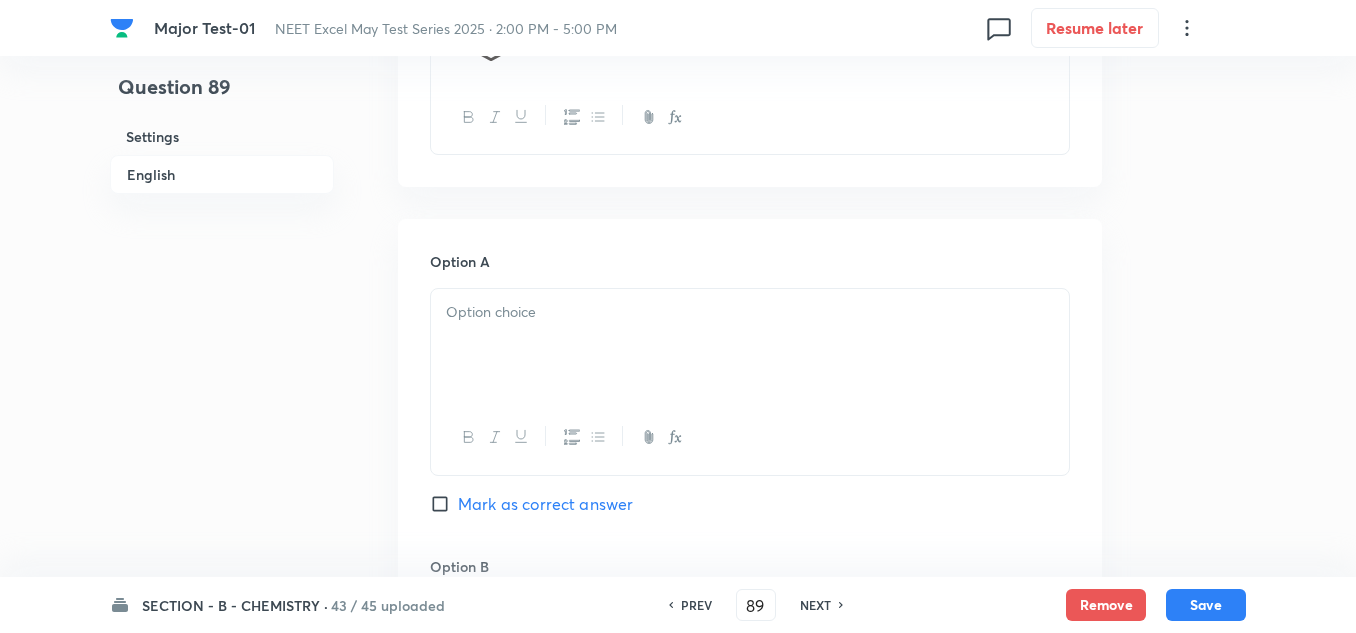 click at bounding box center [750, 345] 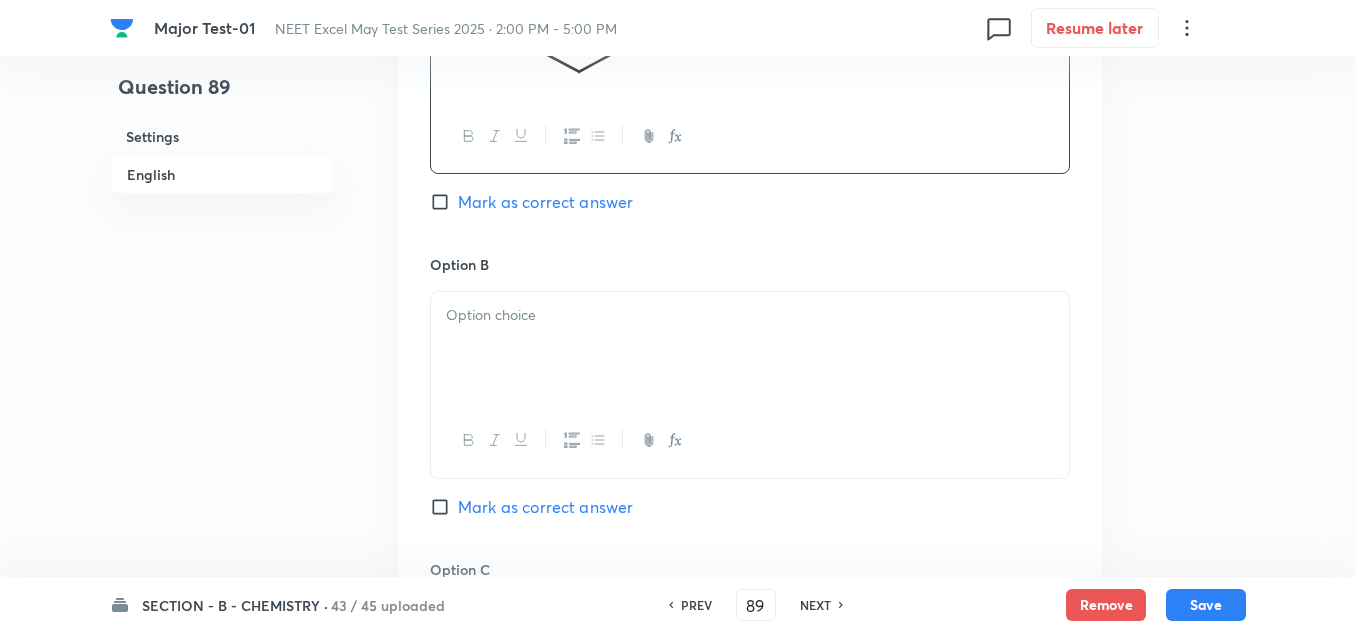 scroll, scrollTop: 1200, scrollLeft: 0, axis: vertical 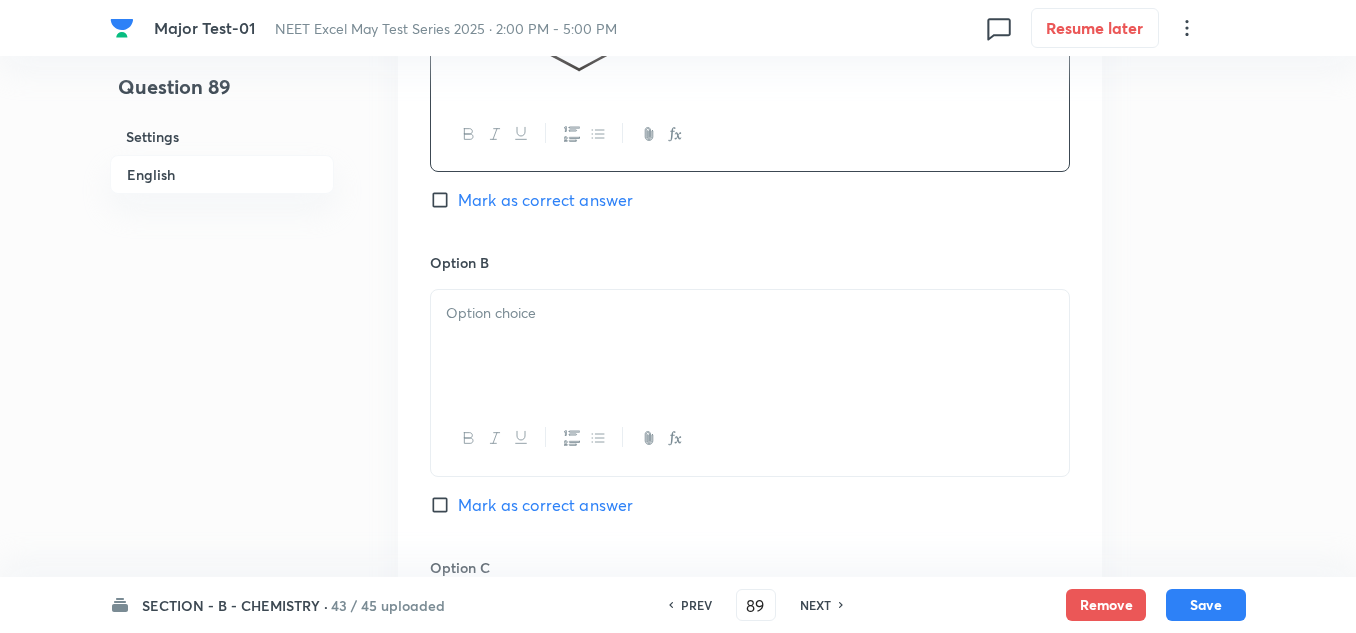 click at bounding box center [750, 346] 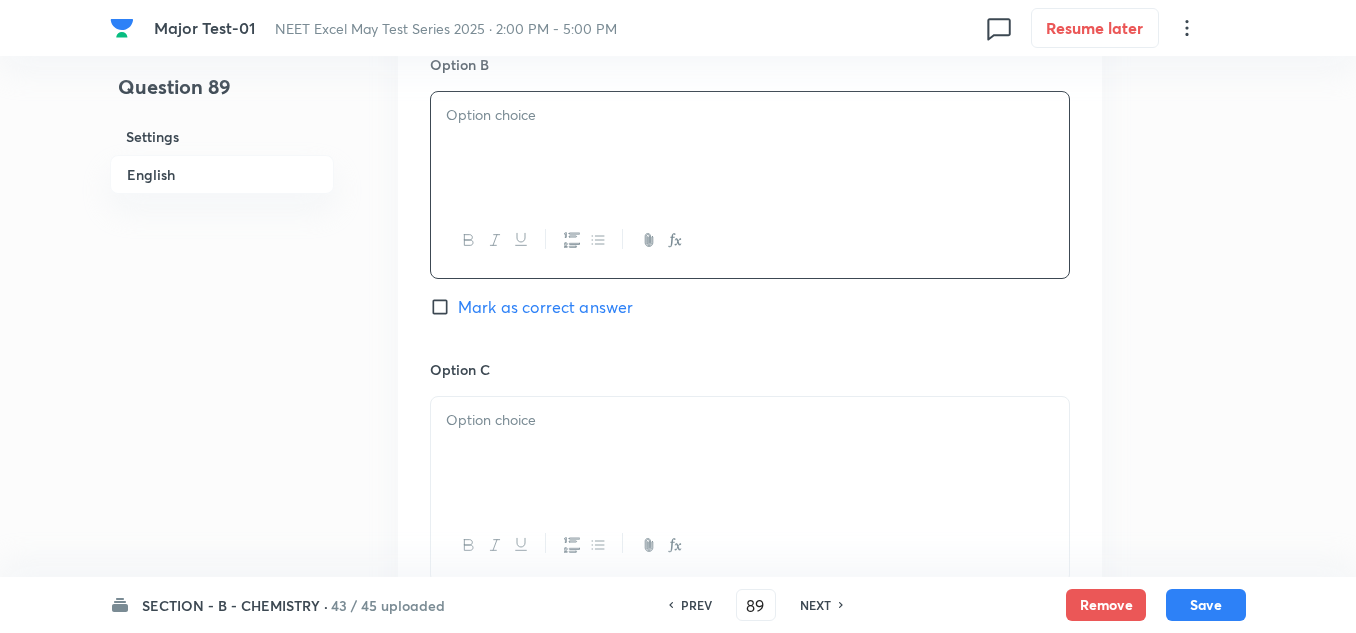 scroll, scrollTop: 1400, scrollLeft: 0, axis: vertical 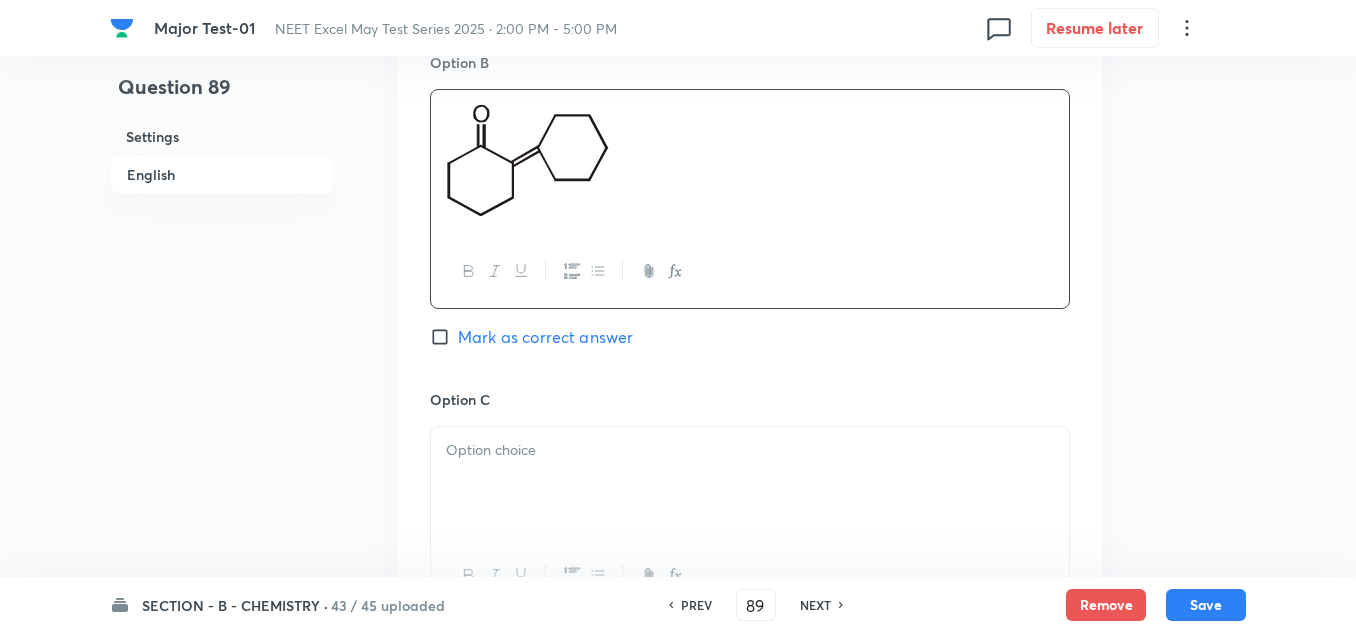 click on "Mark as correct answer" at bounding box center (545, 337) 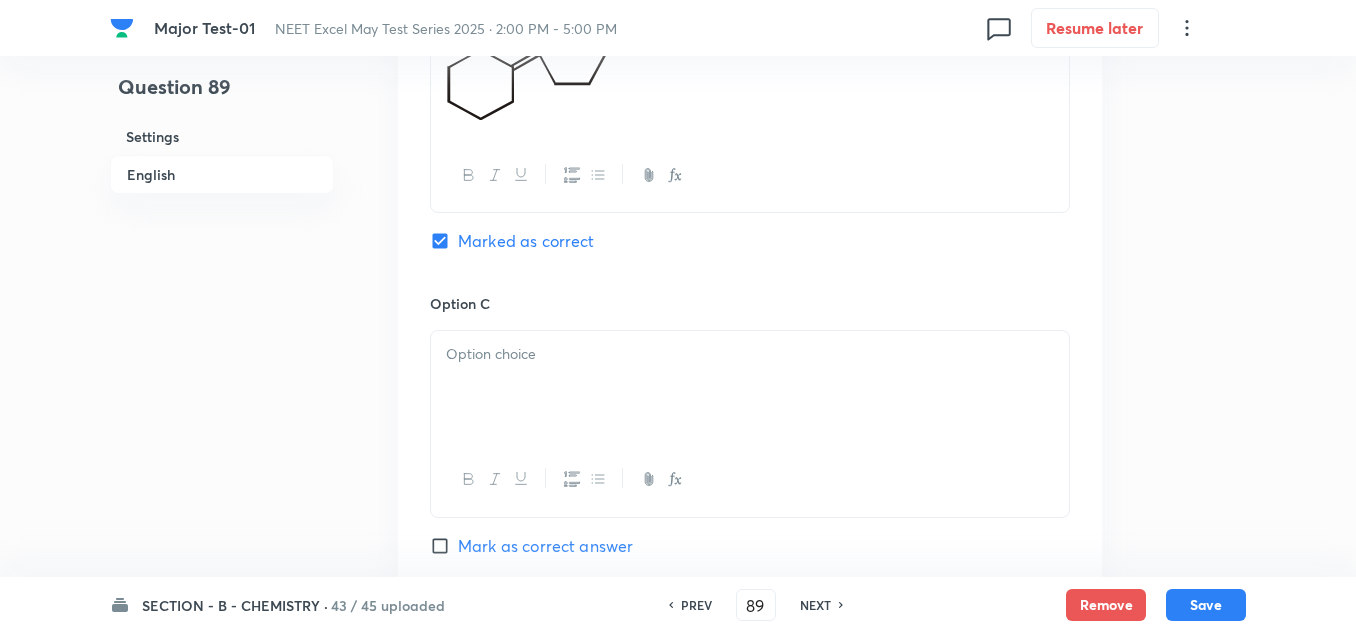 scroll, scrollTop: 1600, scrollLeft: 0, axis: vertical 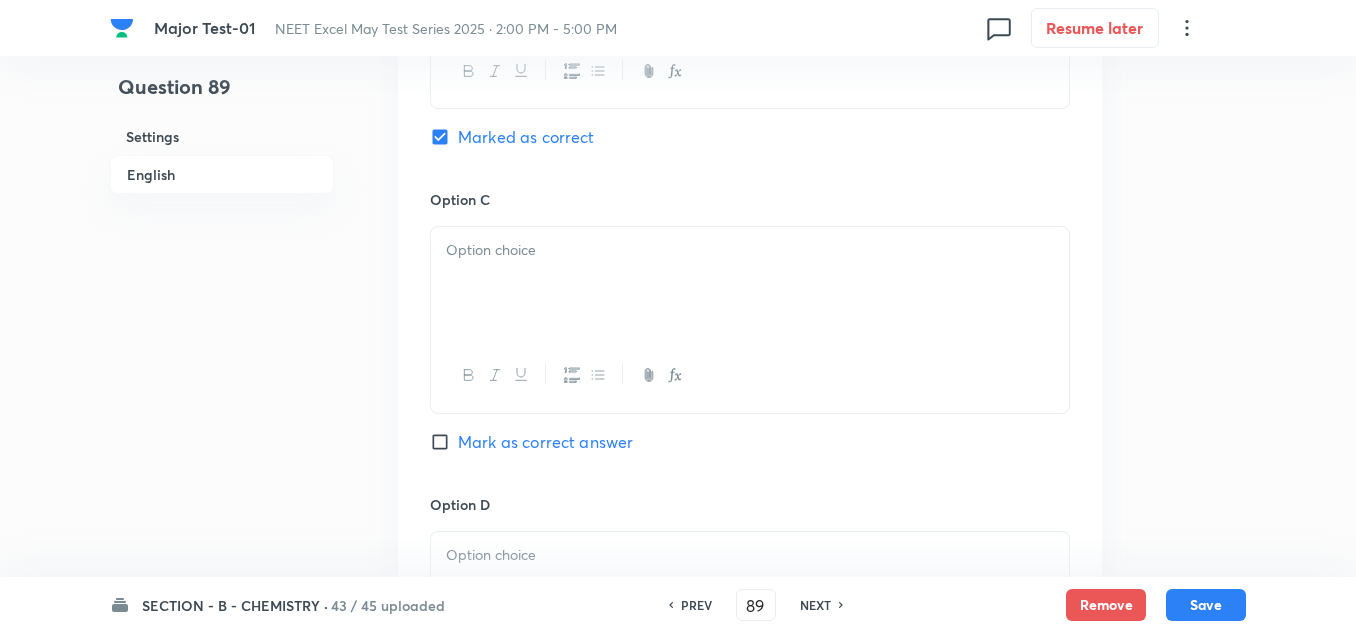 click at bounding box center (750, 283) 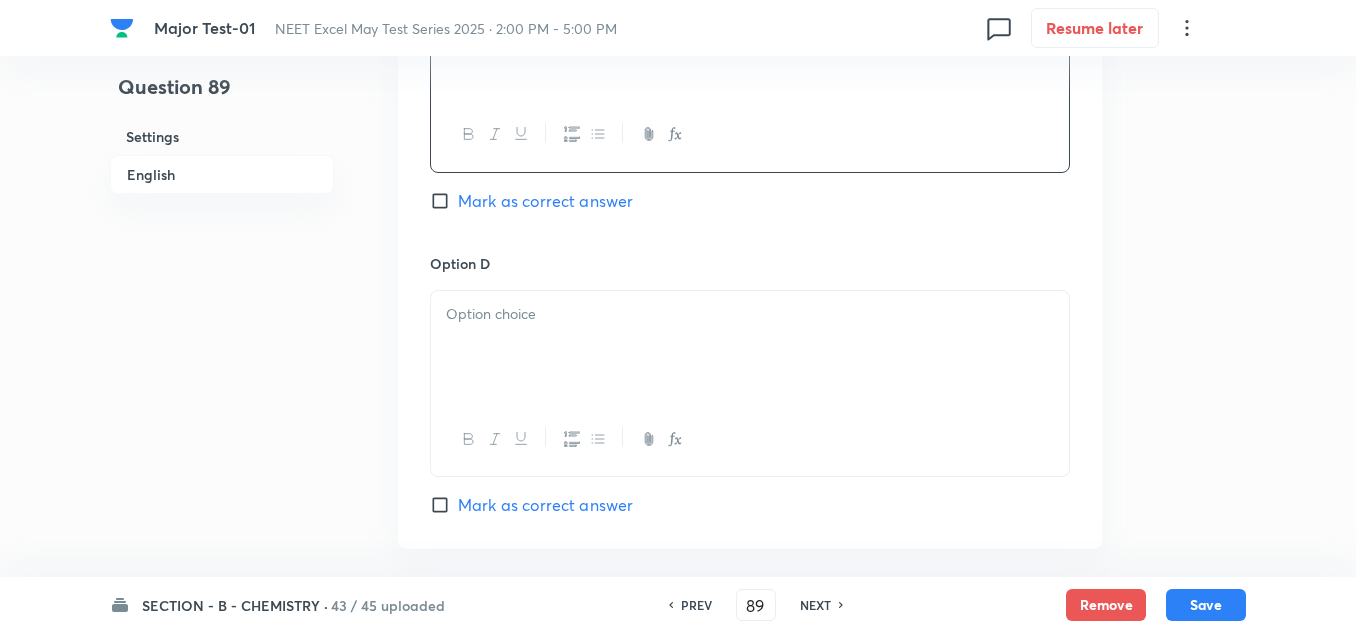 scroll, scrollTop: 1900, scrollLeft: 0, axis: vertical 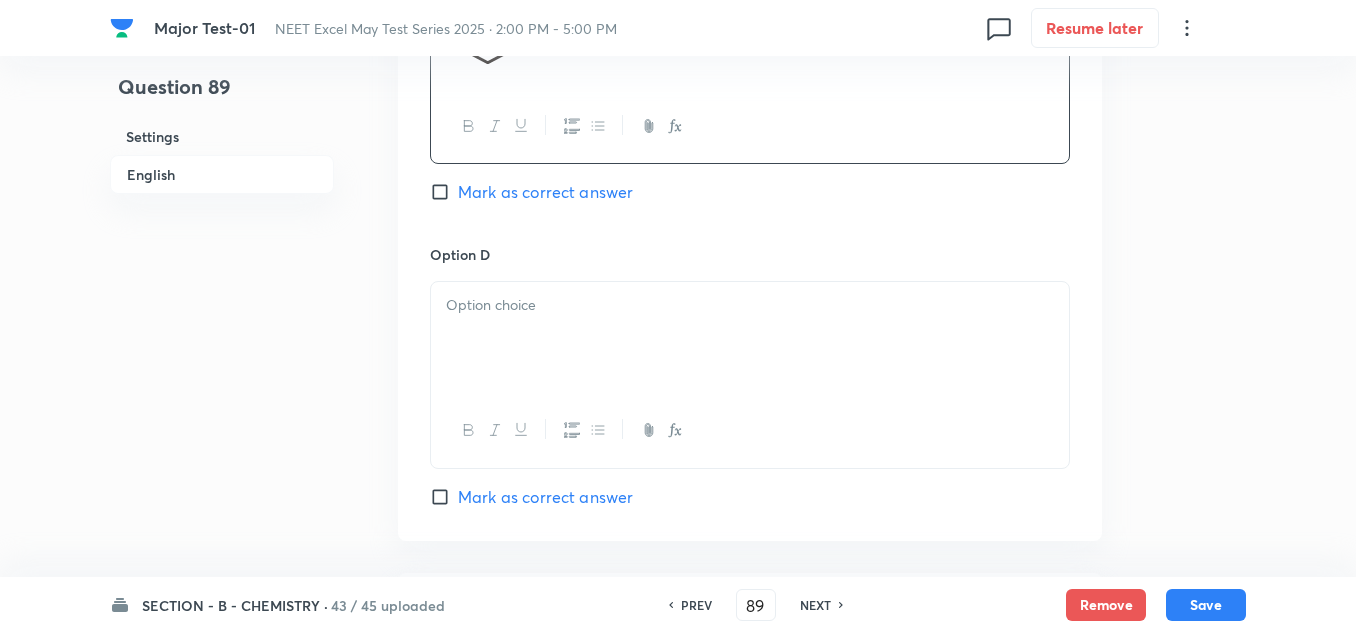 click at bounding box center [750, 338] 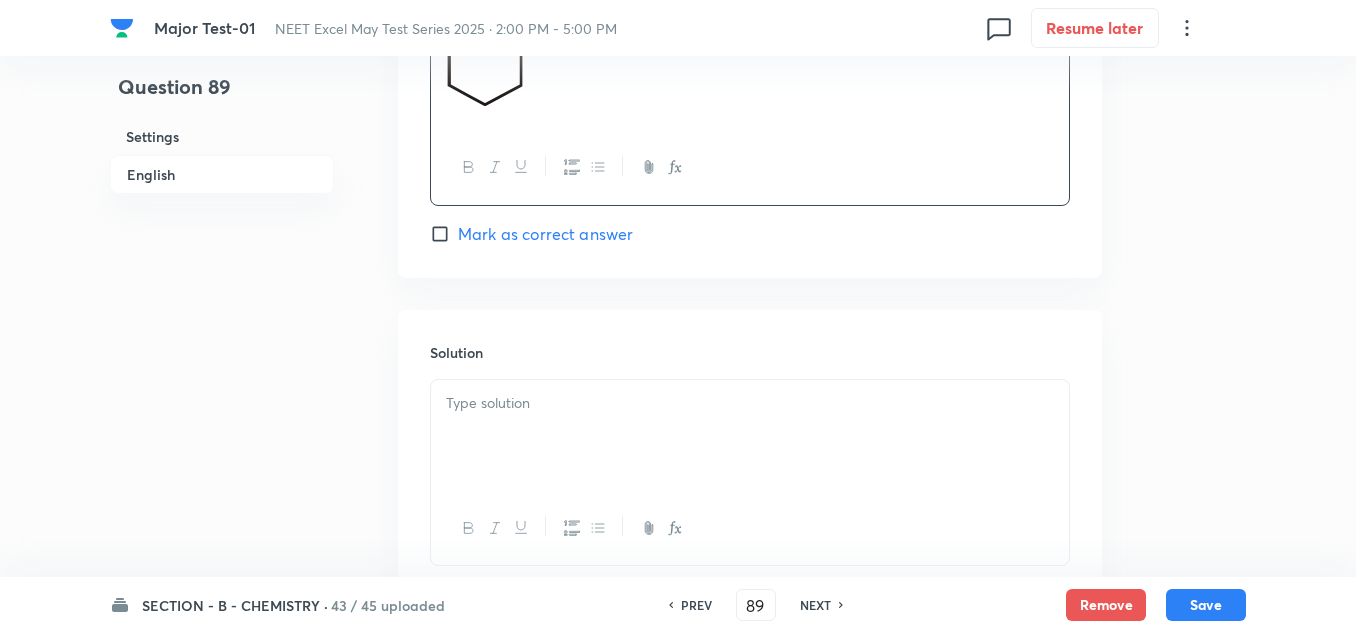 scroll, scrollTop: 2250, scrollLeft: 0, axis: vertical 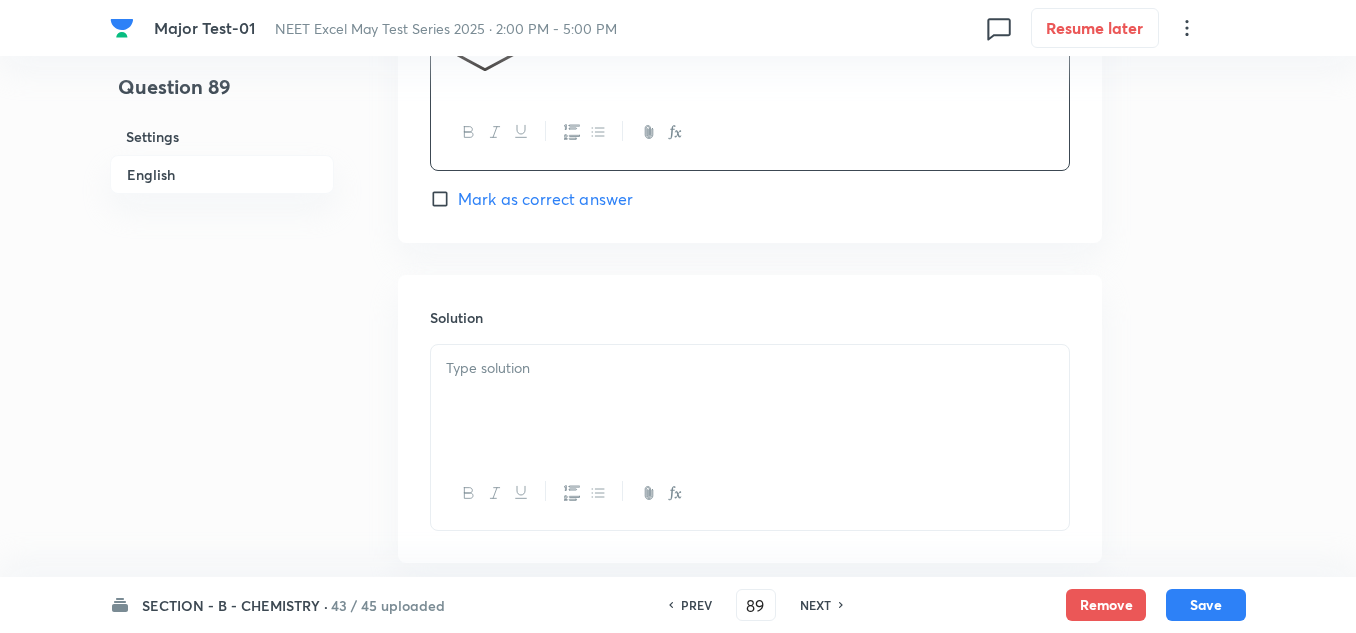 click at bounding box center (750, 401) 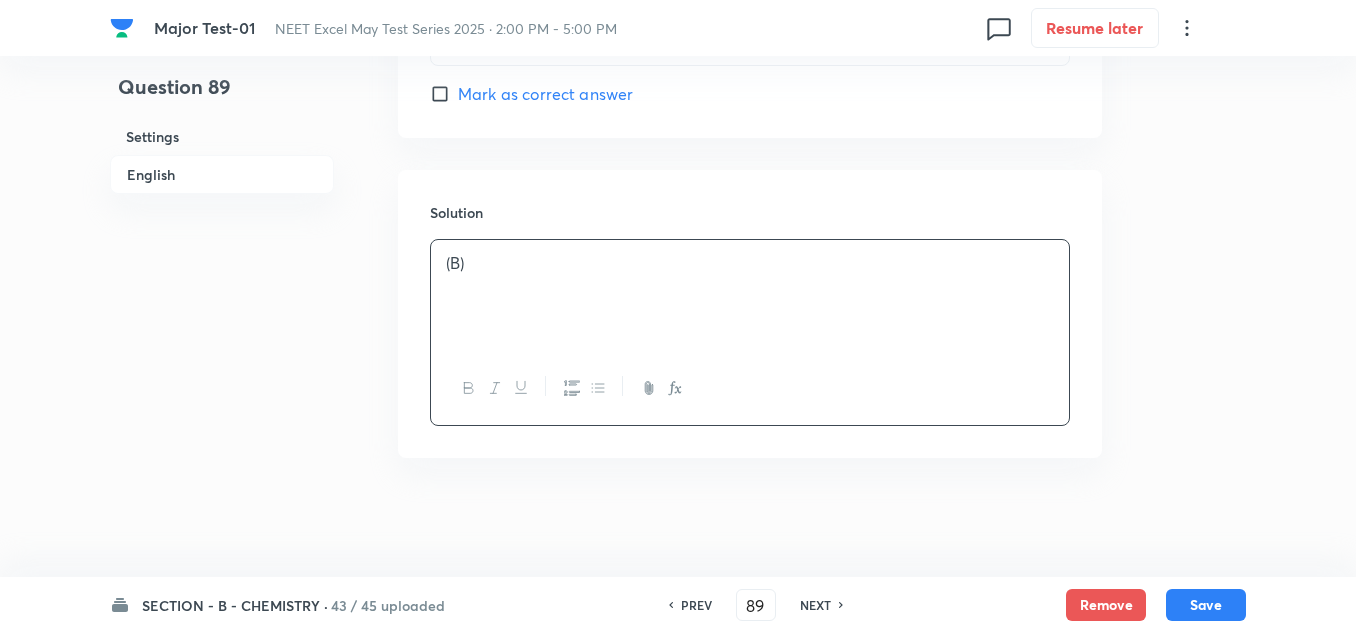 scroll, scrollTop: 2356, scrollLeft: 0, axis: vertical 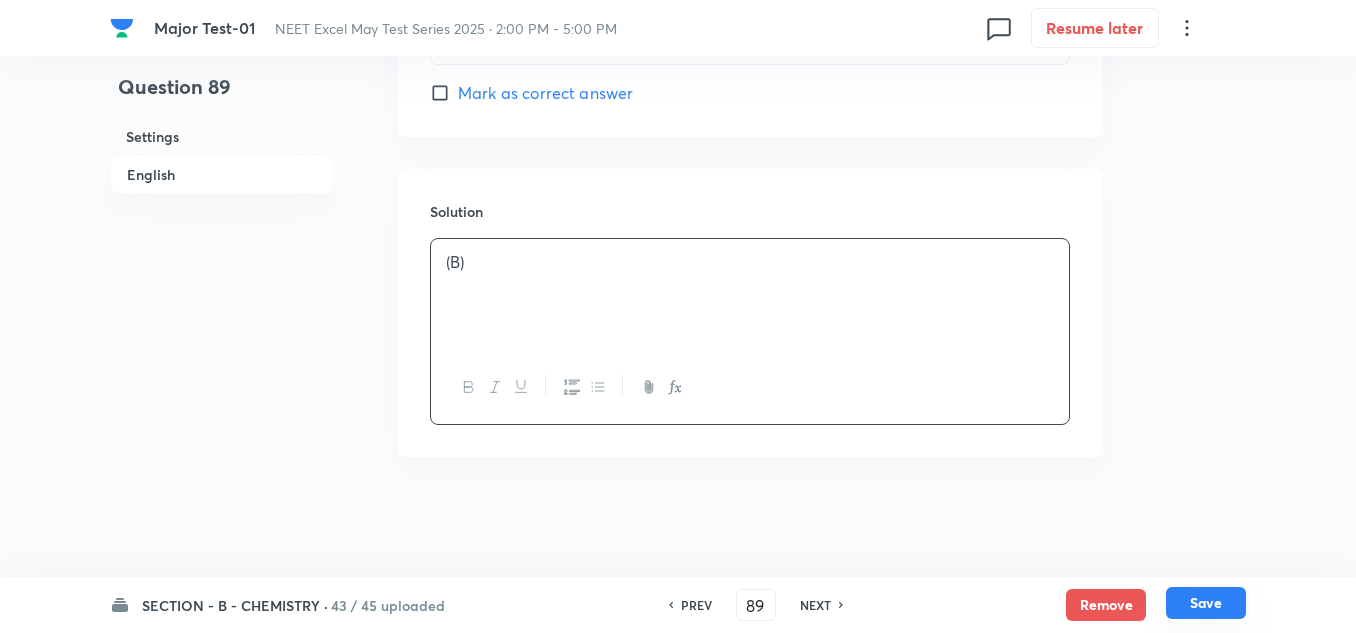 click on "Save" at bounding box center [1206, 603] 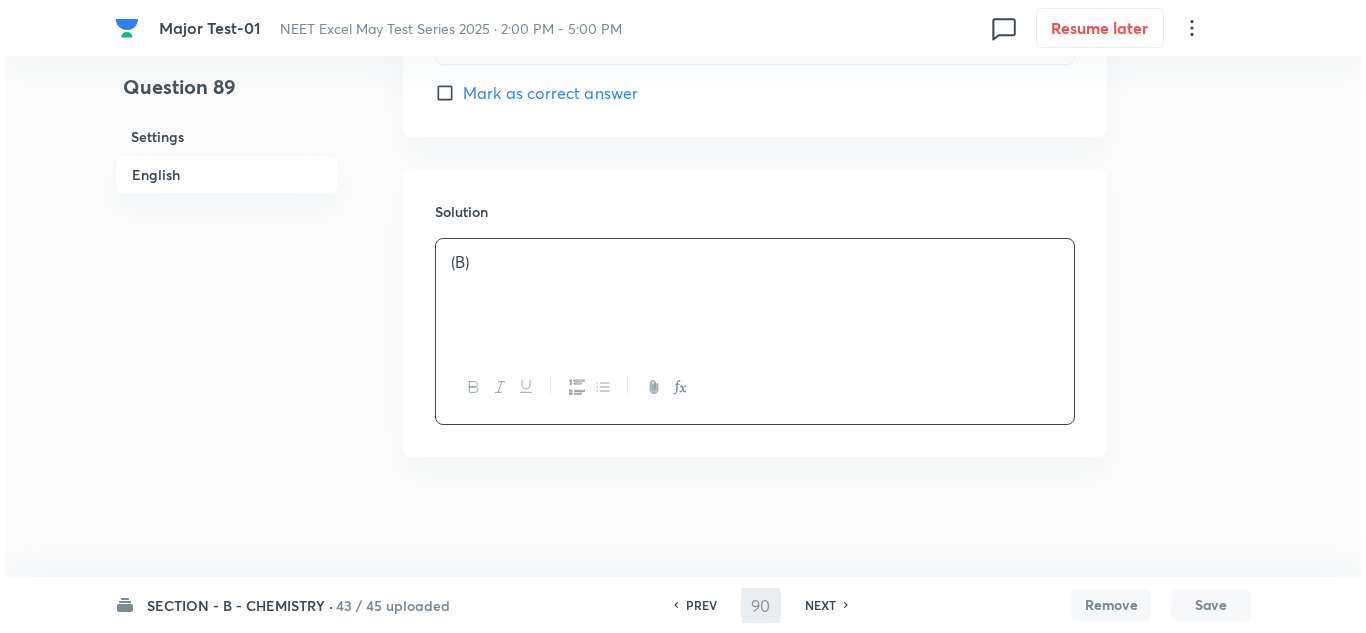 scroll, scrollTop: 0, scrollLeft: 0, axis: both 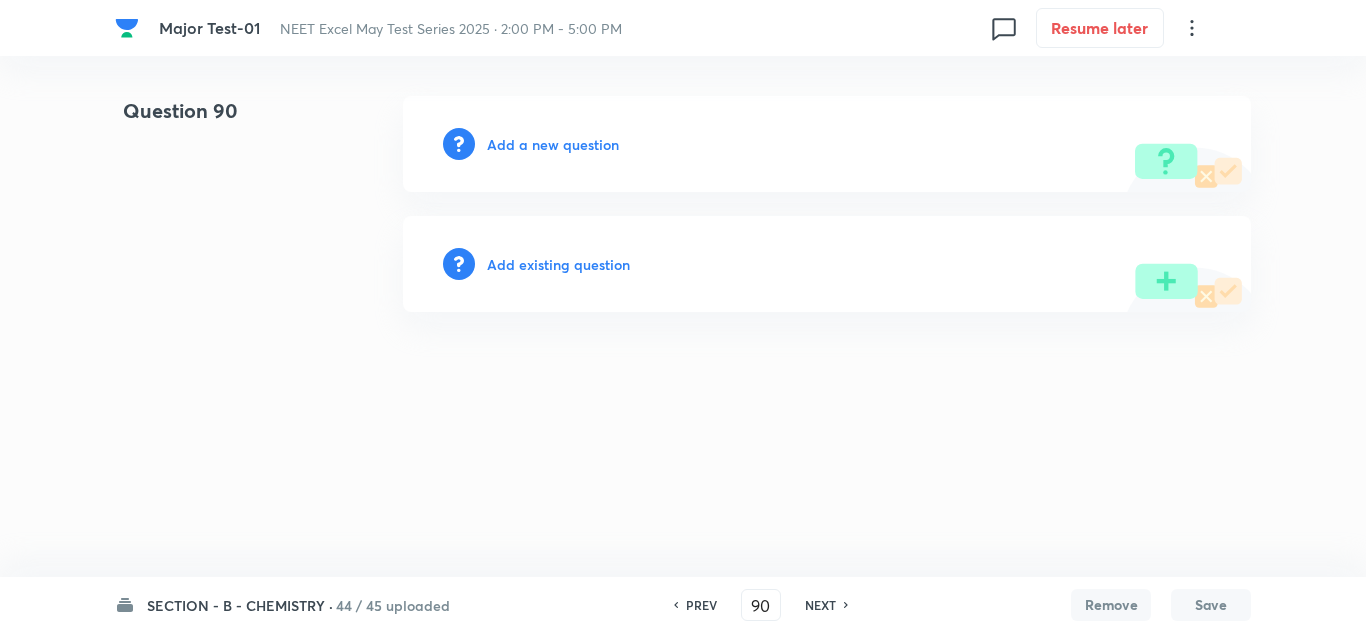 click on "Add a new question" at bounding box center [553, 144] 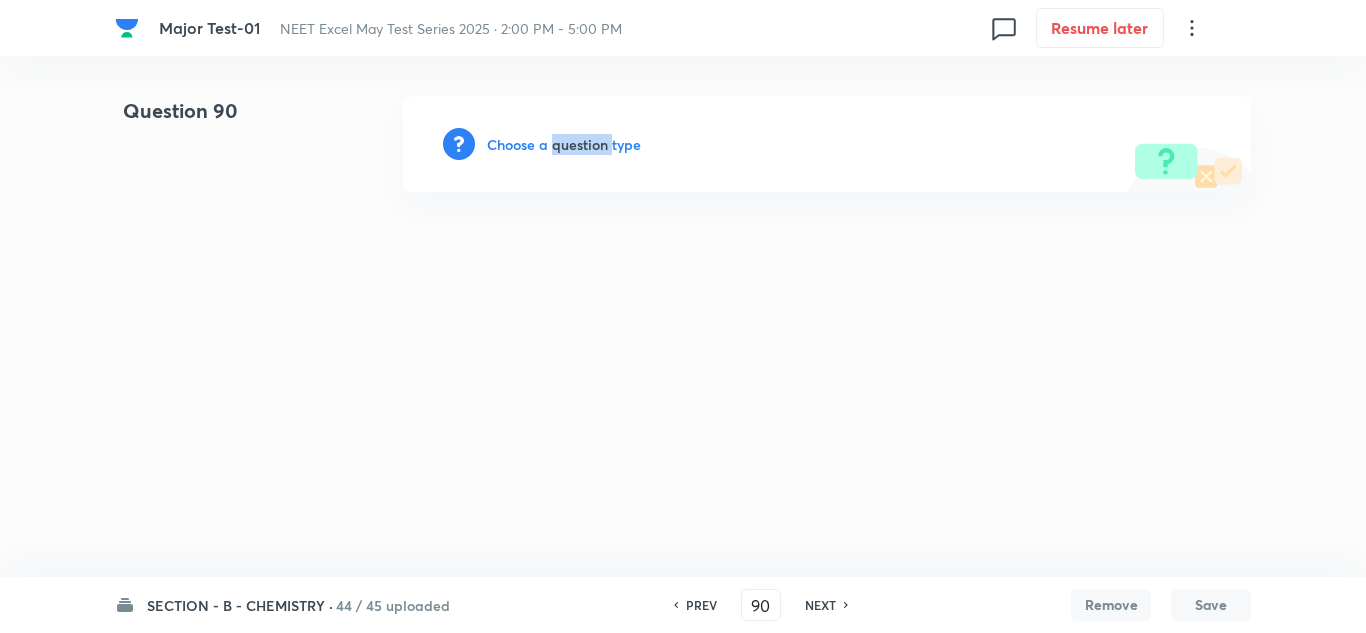click on "Choose a question type" at bounding box center [564, 144] 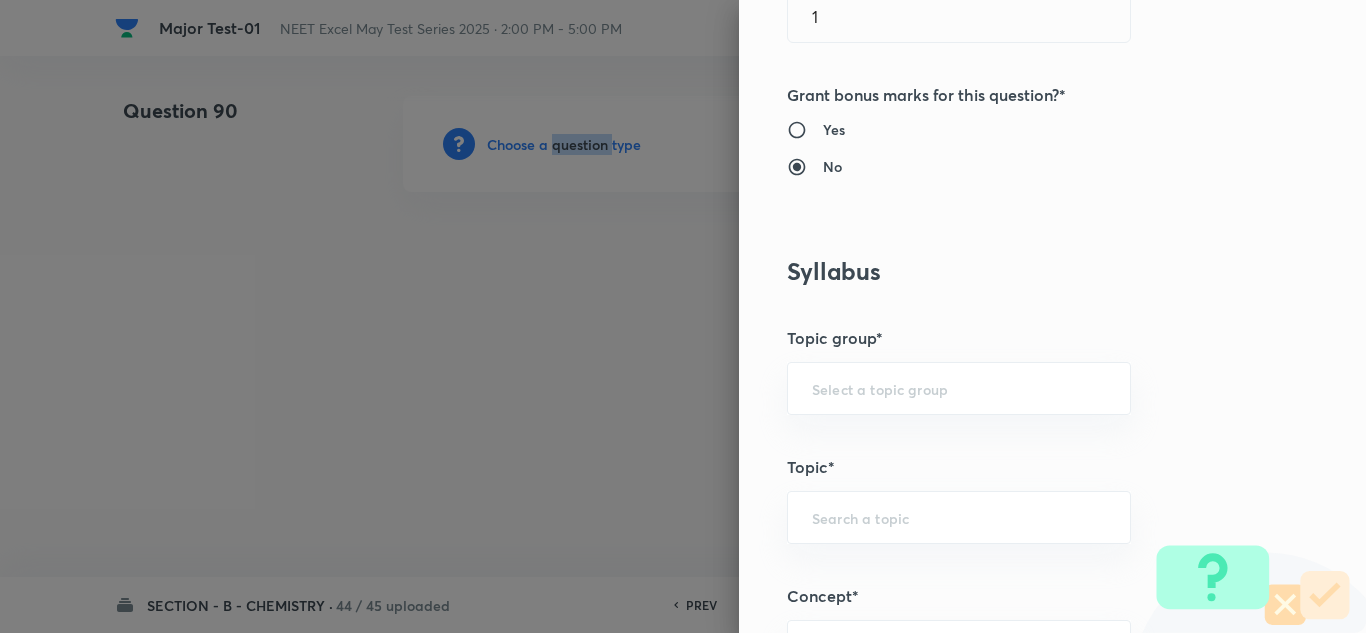 scroll, scrollTop: 1000, scrollLeft: 0, axis: vertical 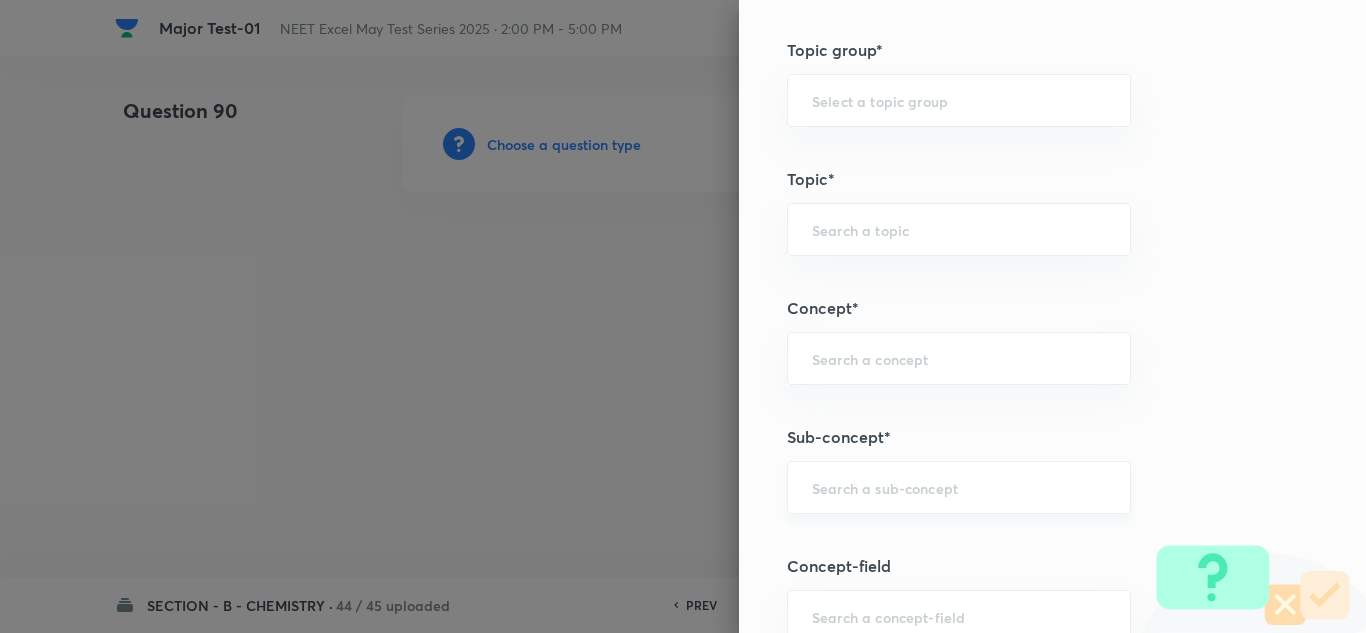 click at bounding box center (959, 487) 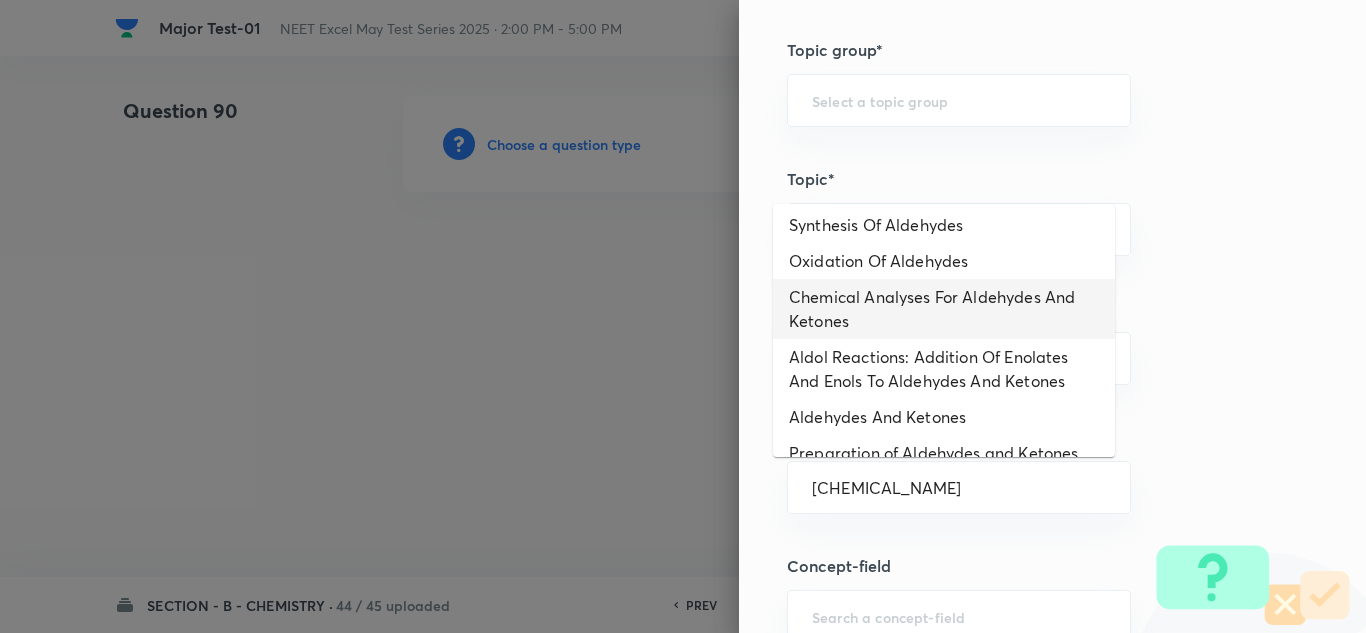 scroll, scrollTop: 100, scrollLeft: 0, axis: vertical 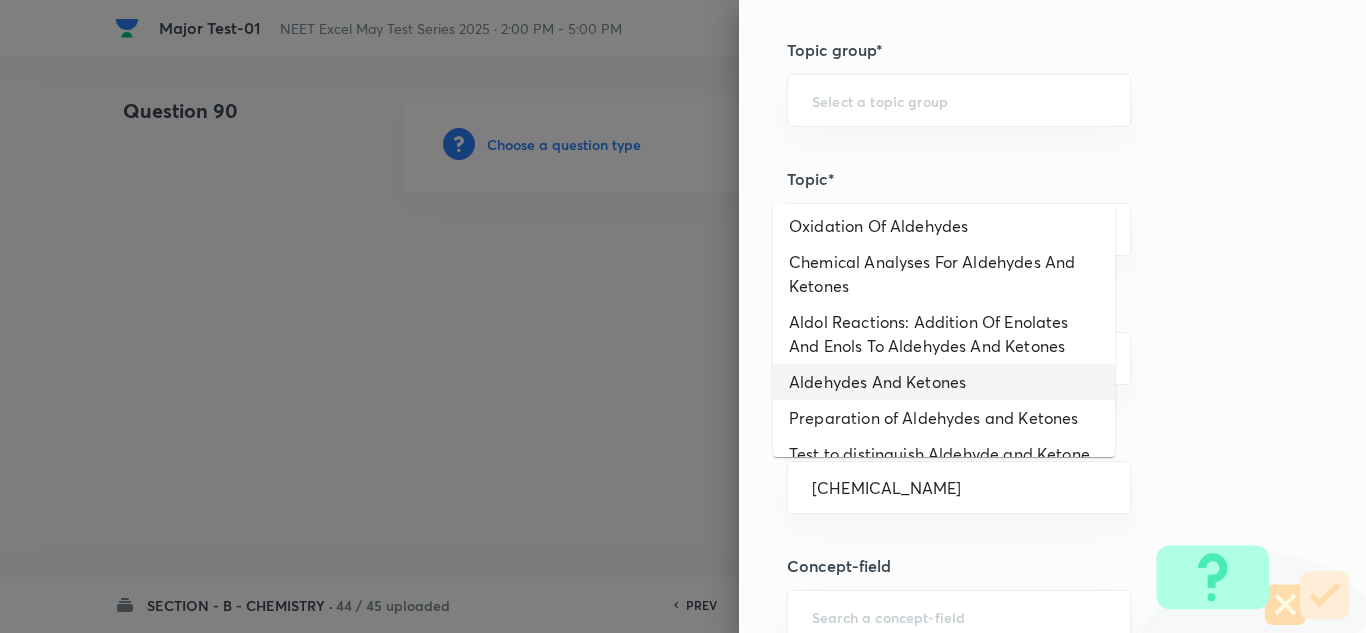 click on "Aldehydes And Ketones" at bounding box center (944, 382) 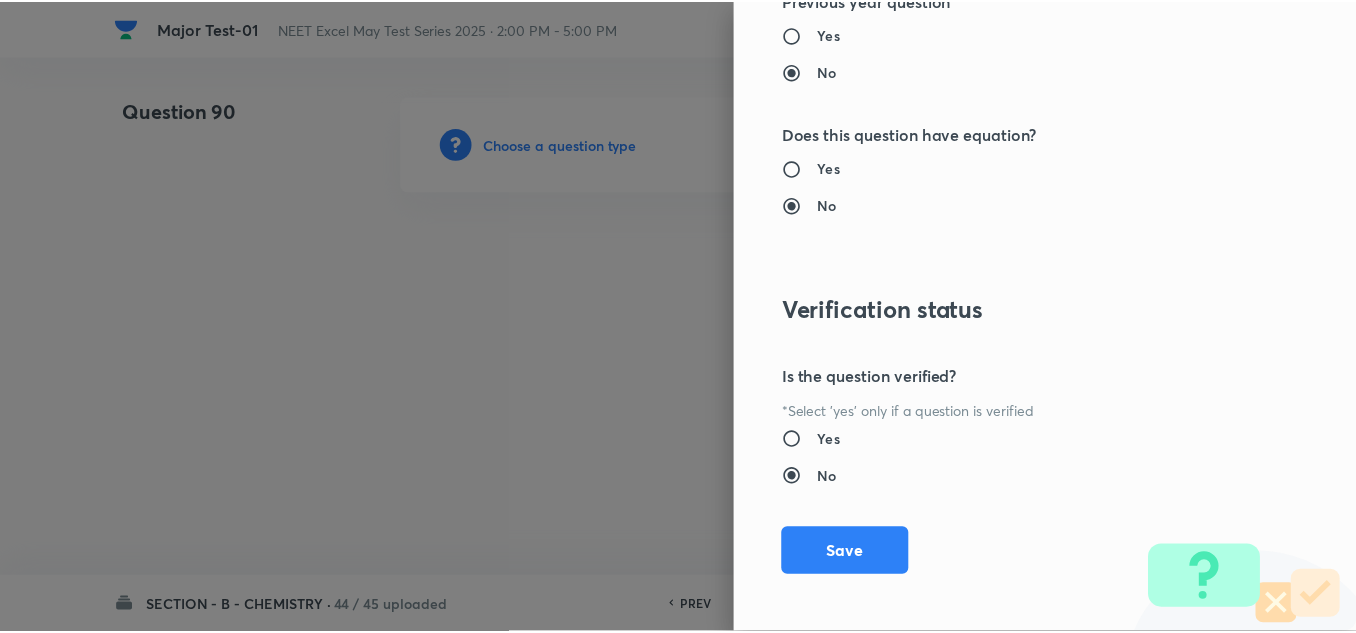 scroll, scrollTop: 2227, scrollLeft: 0, axis: vertical 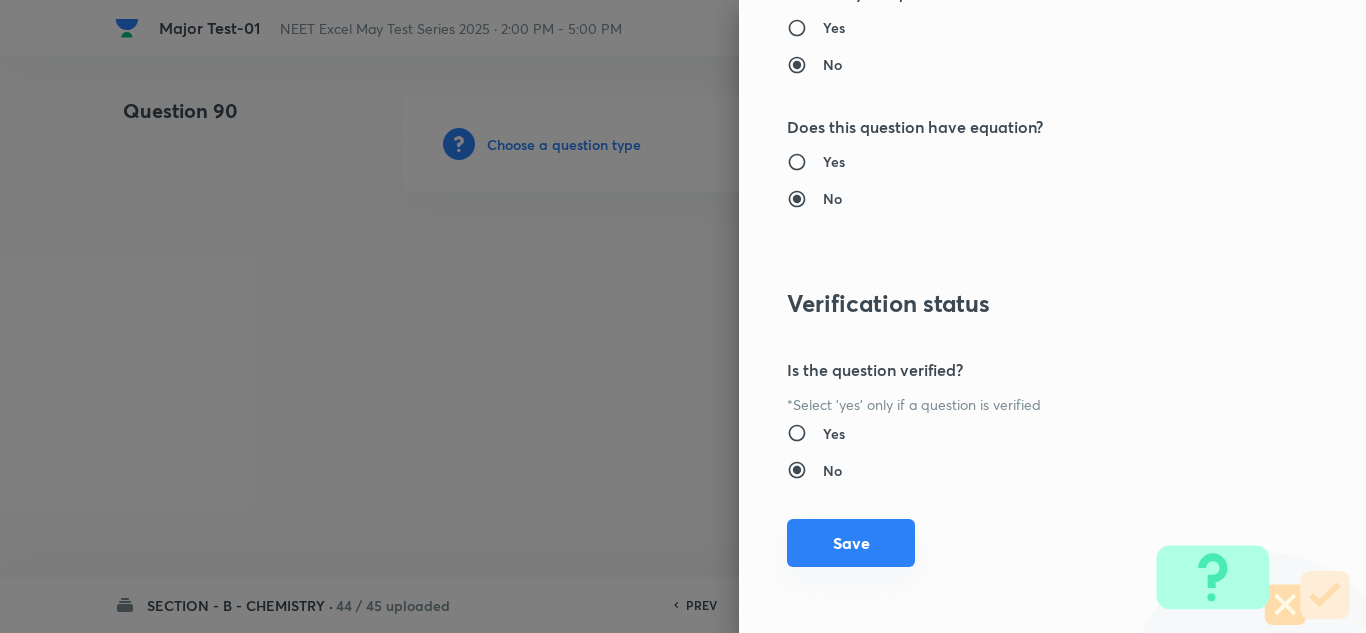 click on "Save" at bounding box center [851, 543] 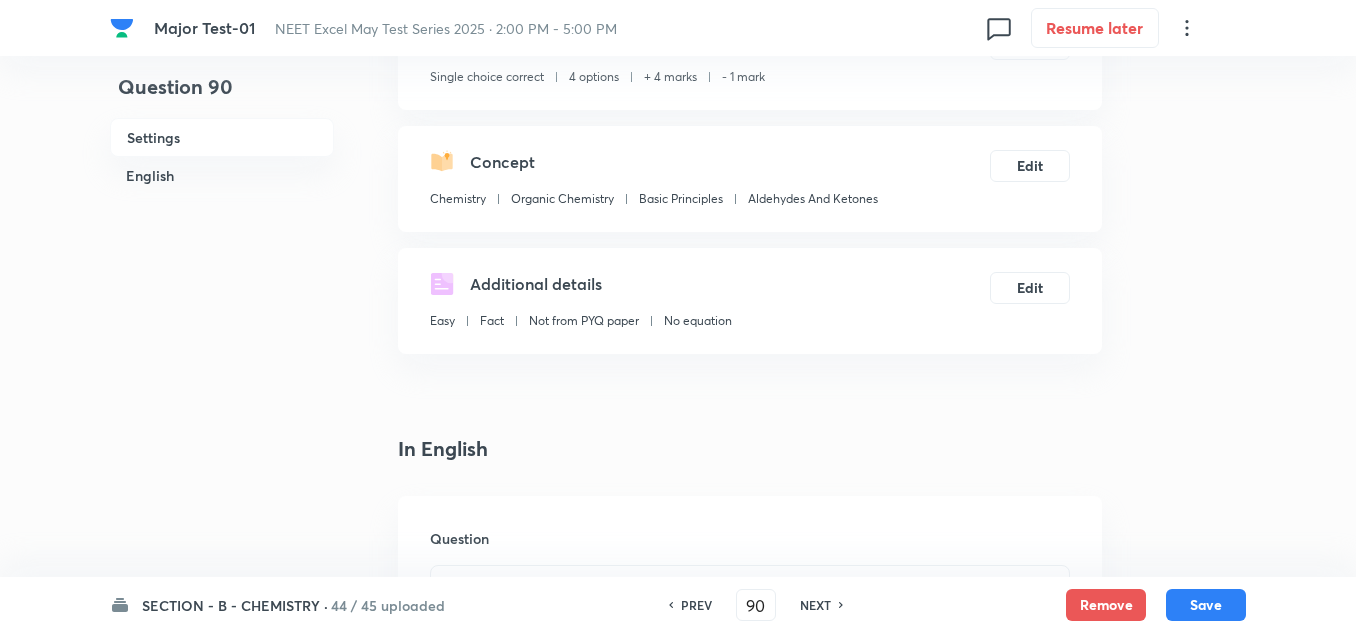 scroll, scrollTop: 400, scrollLeft: 0, axis: vertical 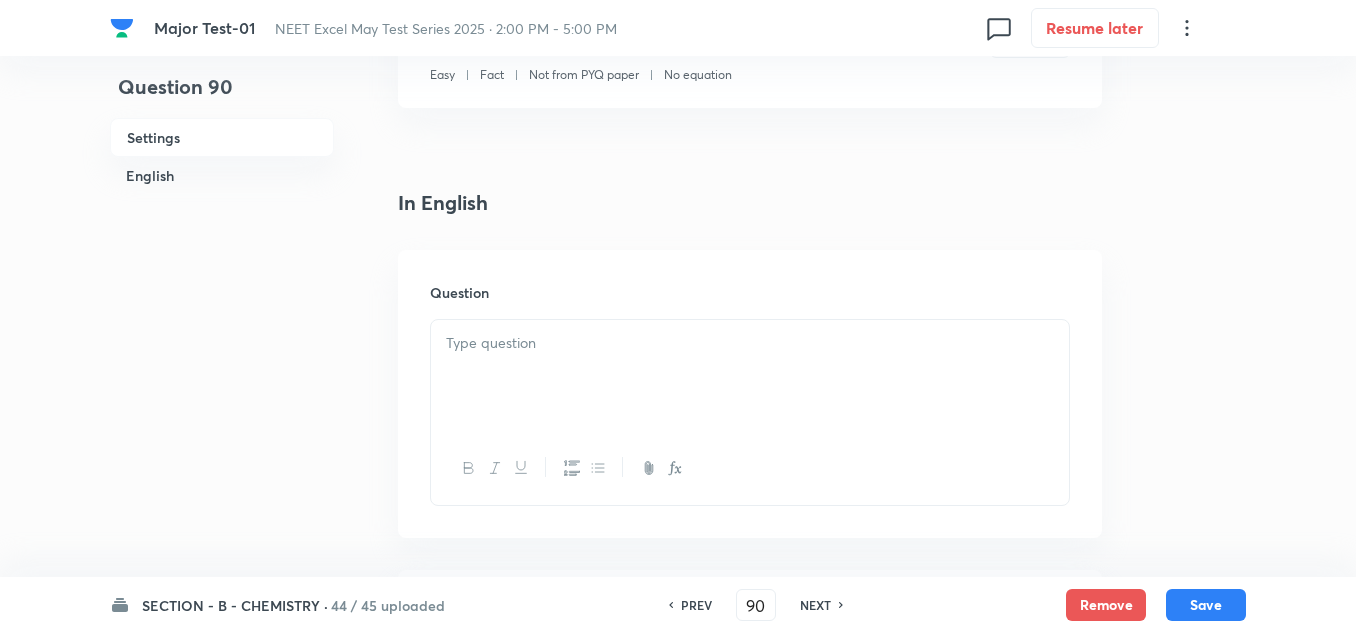click at bounding box center [750, 376] 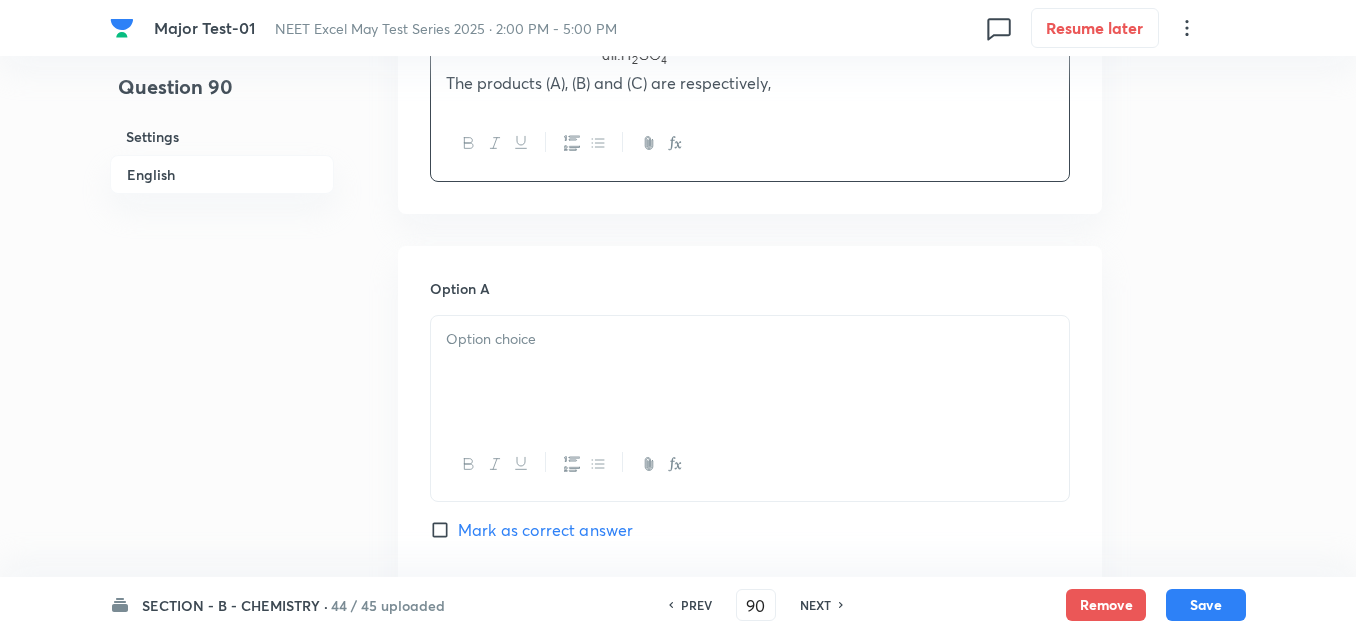 scroll, scrollTop: 800, scrollLeft: 0, axis: vertical 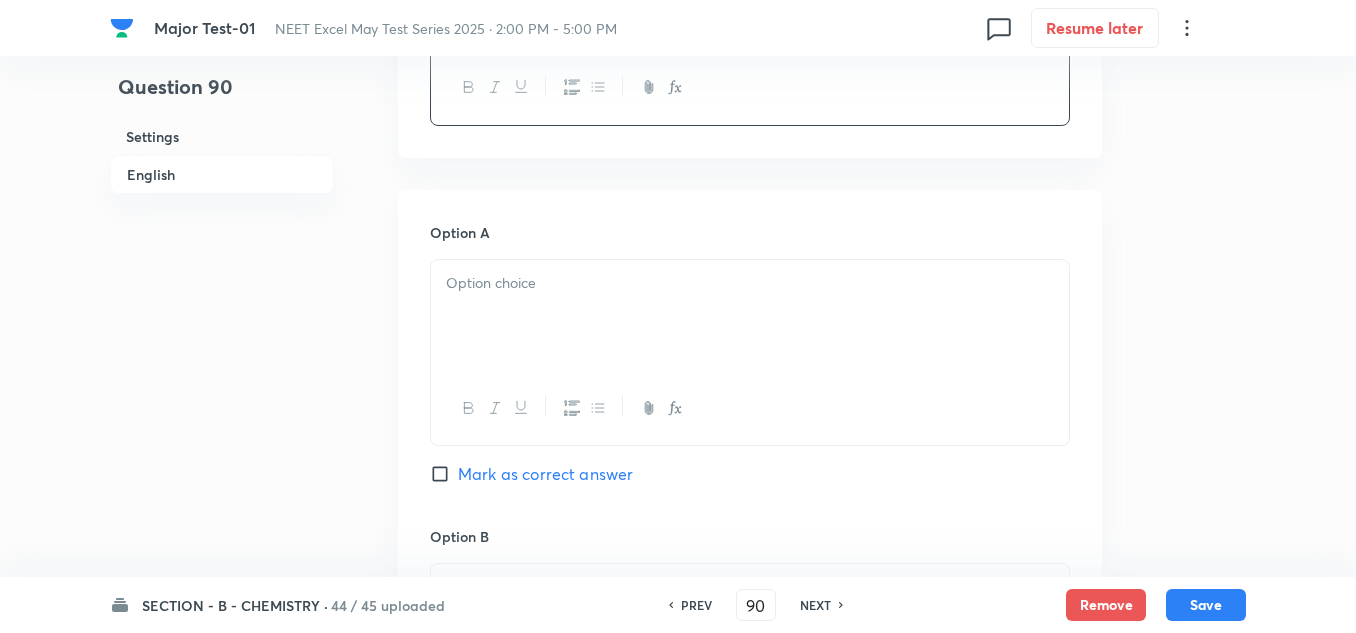 click at bounding box center (750, 316) 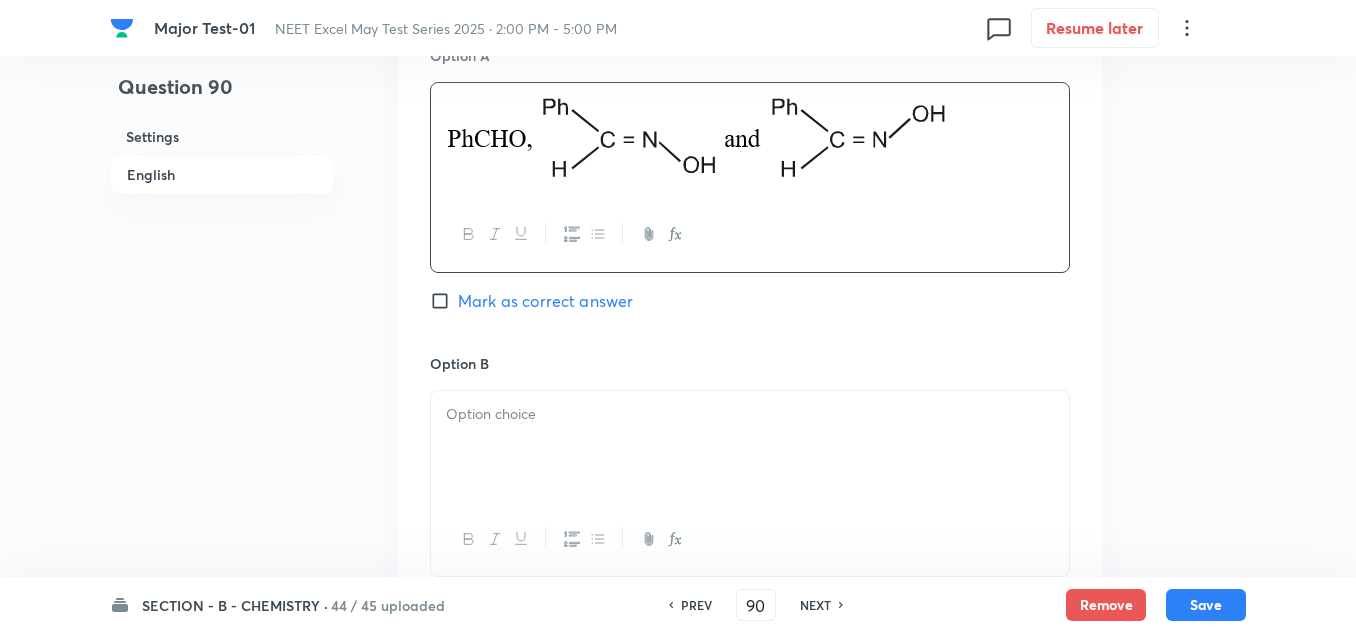 scroll, scrollTop: 1000, scrollLeft: 0, axis: vertical 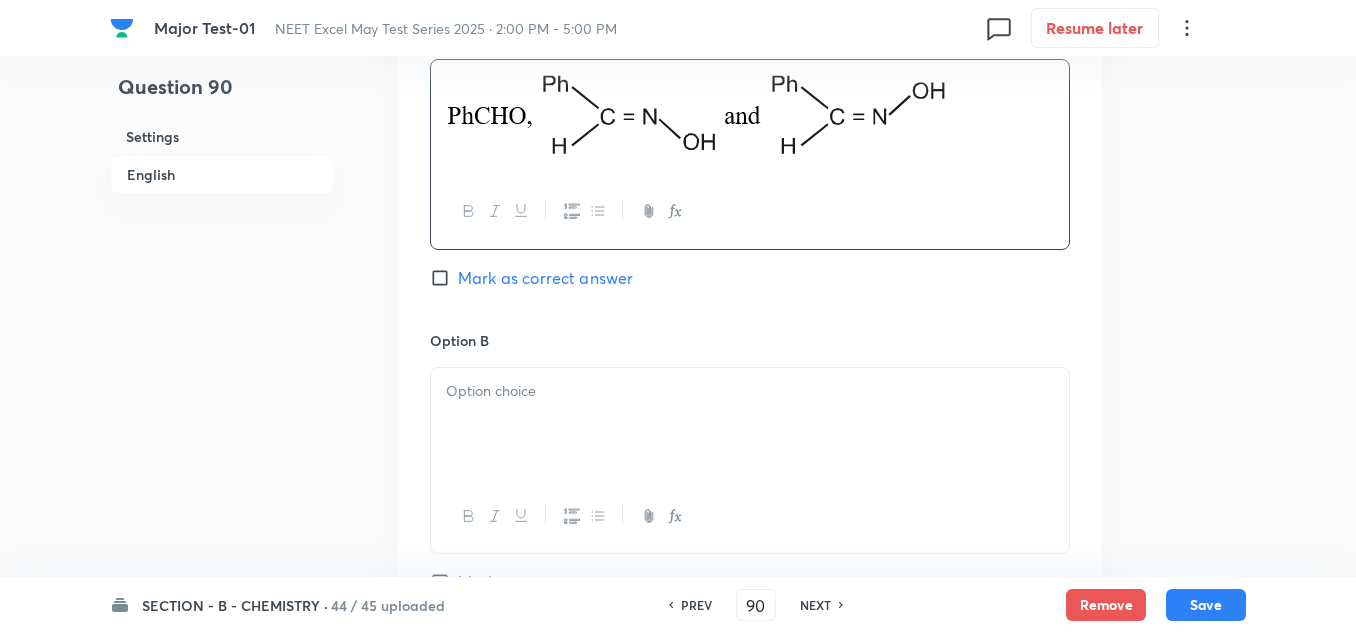 click at bounding box center [750, 424] 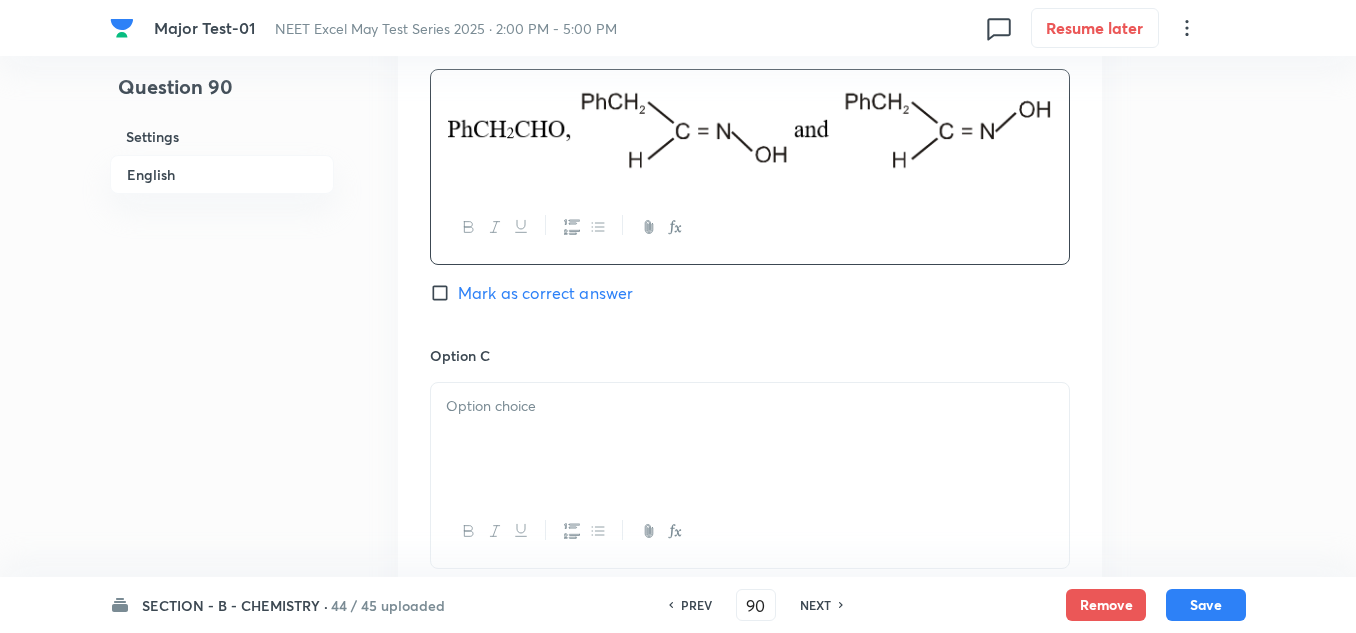 scroll, scrollTop: 1300, scrollLeft: 0, axis: vertical 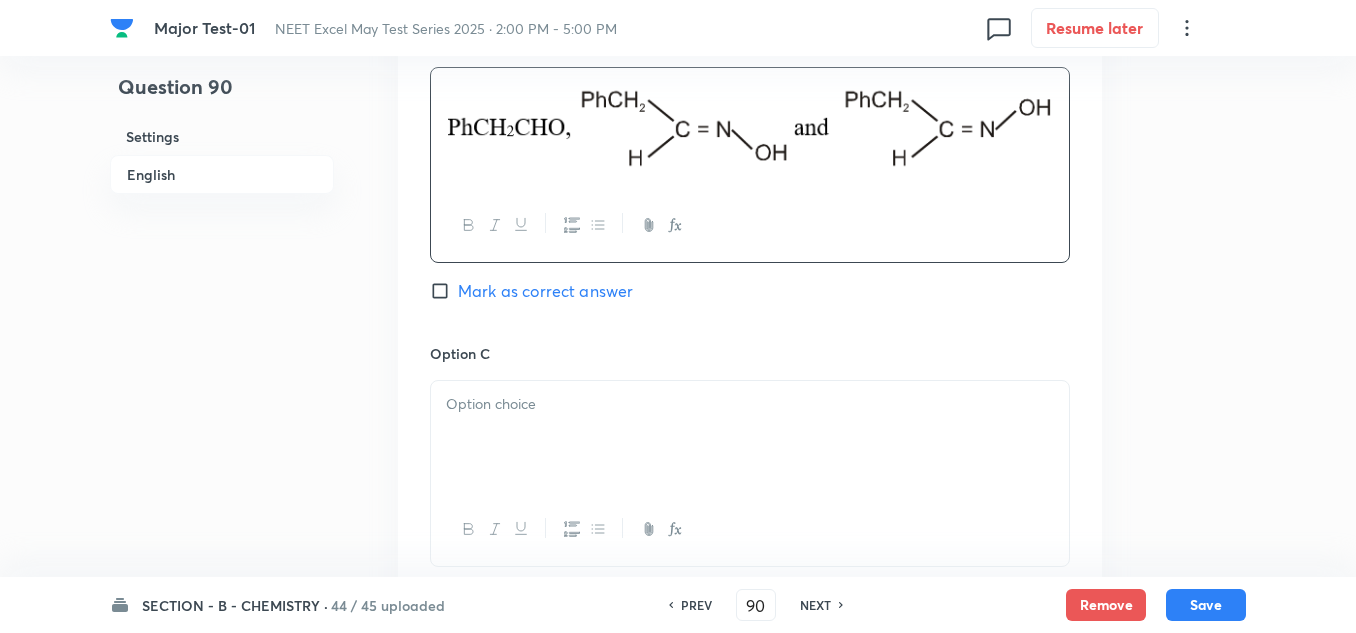 click at bounding box center (750, 437) 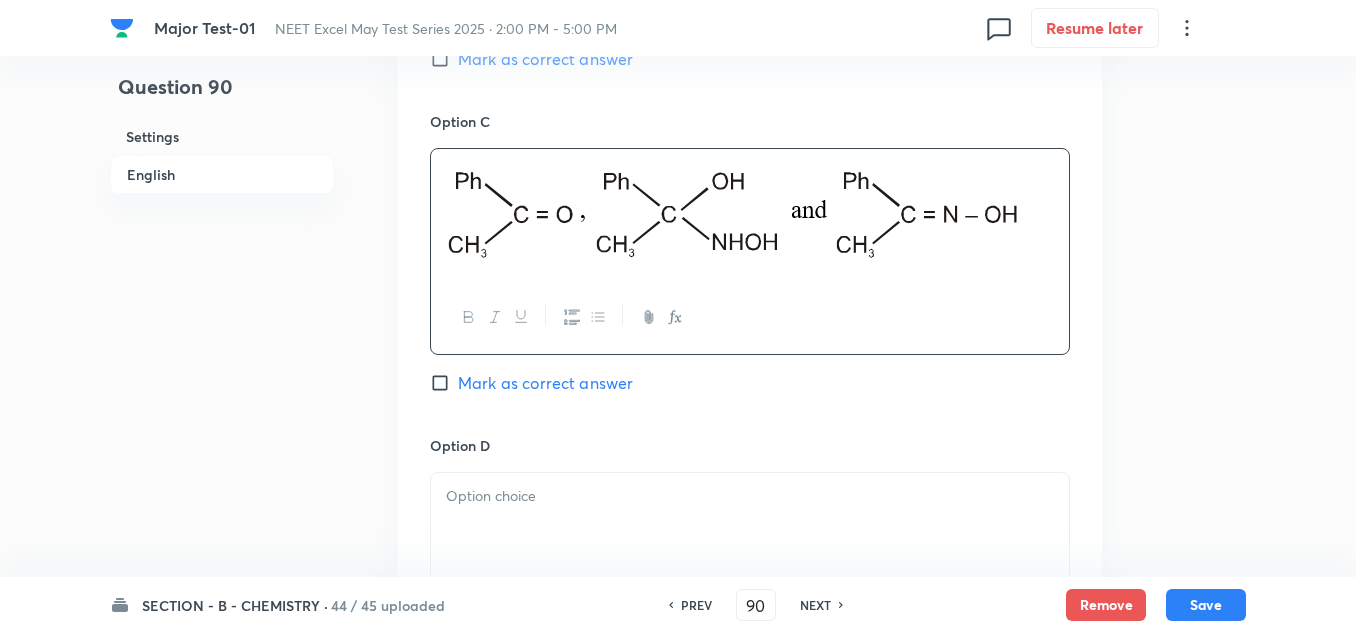 scroll, scrollTop: 1600, scrollLeft: 0, axis: vertical 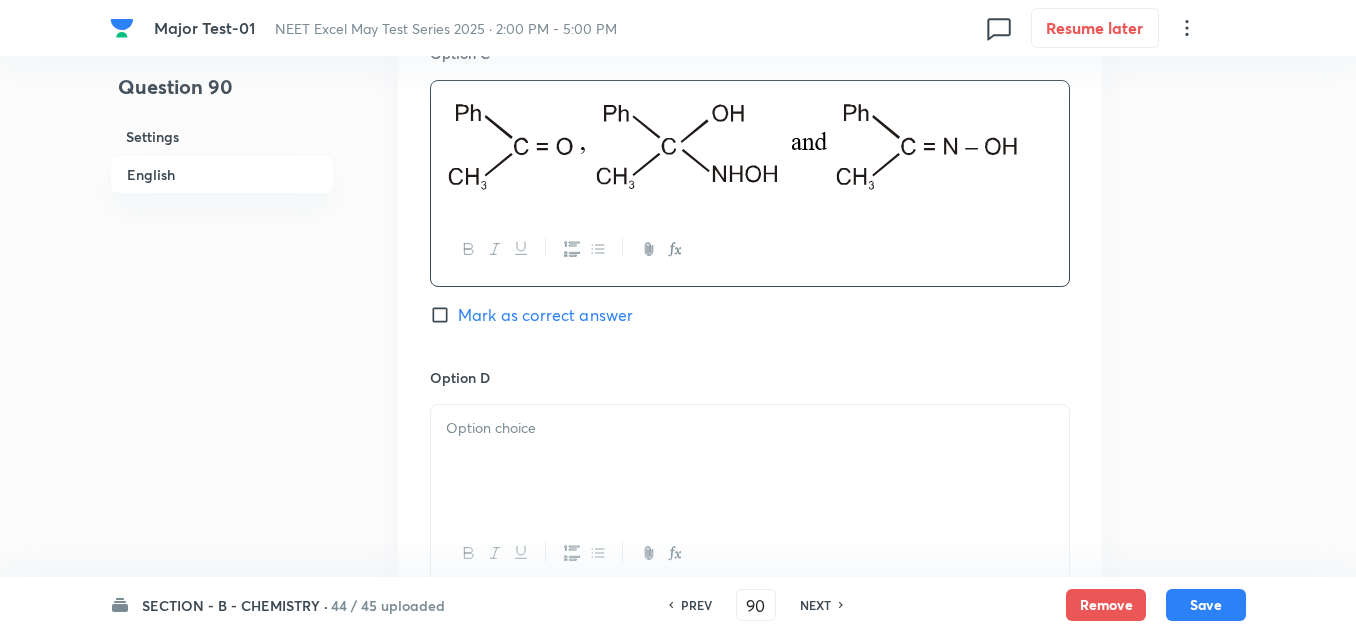 click at bounding box center [750, 461] 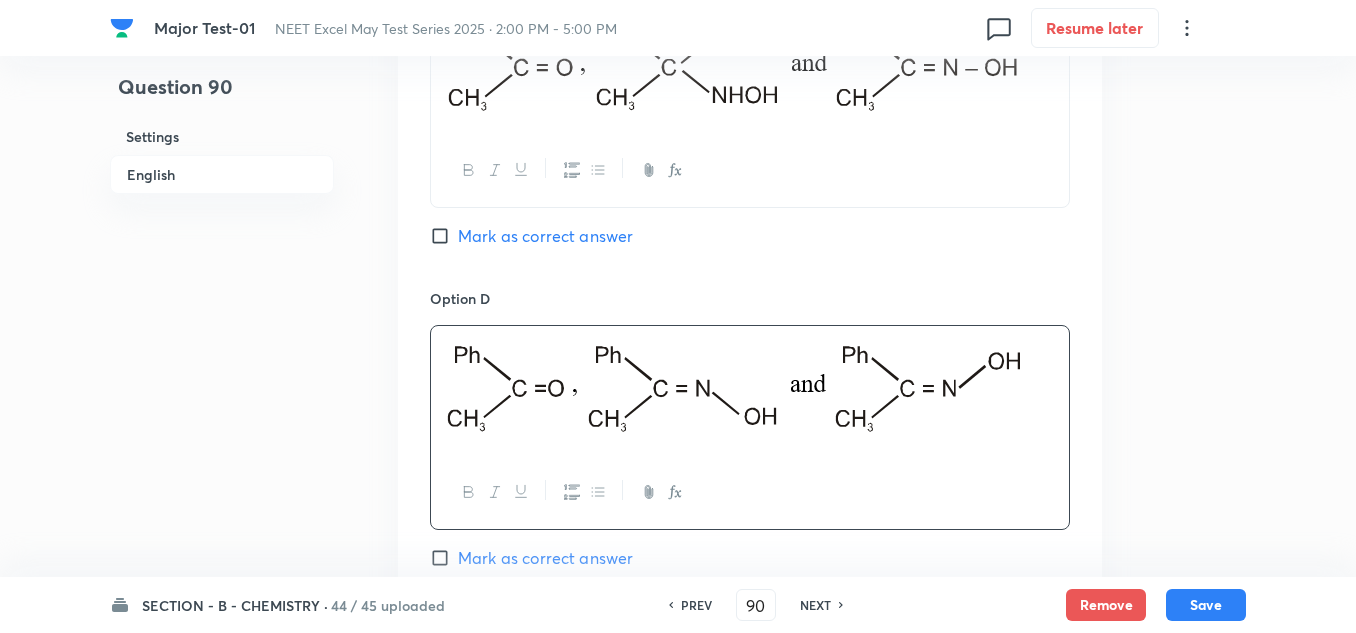 scroll, scrollTop: 1800, scrollLeft: 0, axis: vertical 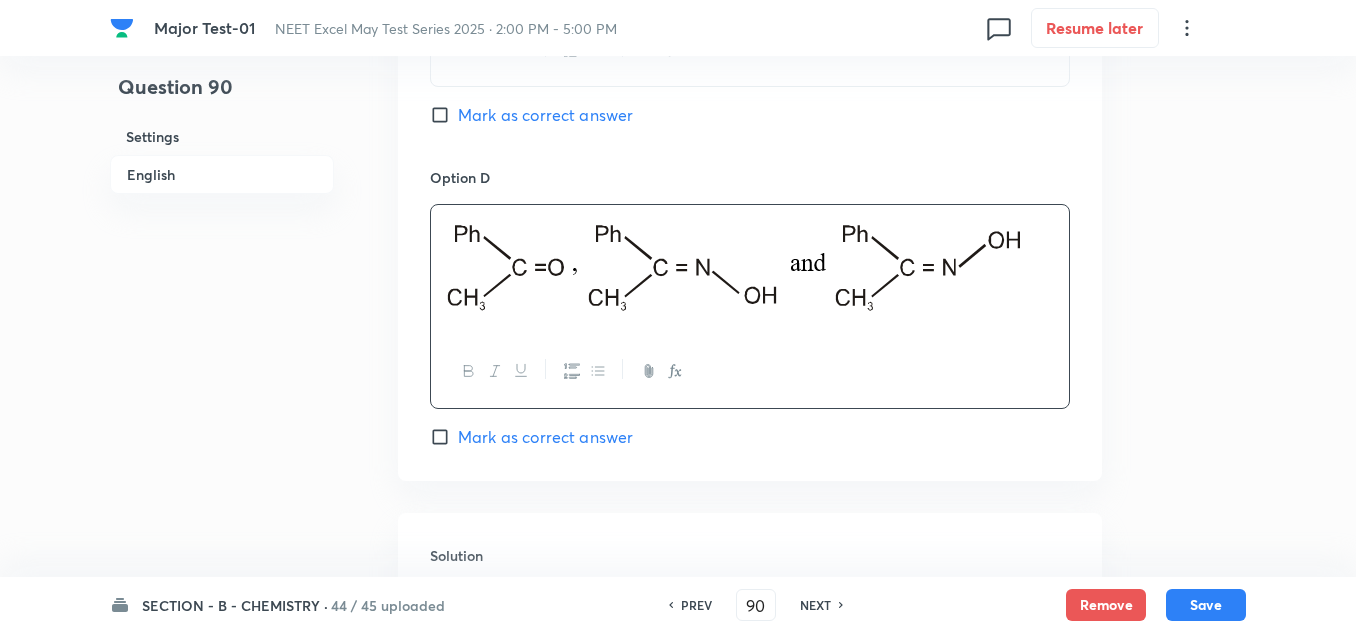 click on "Mark as correct answer" at bounding box center [545, 437] 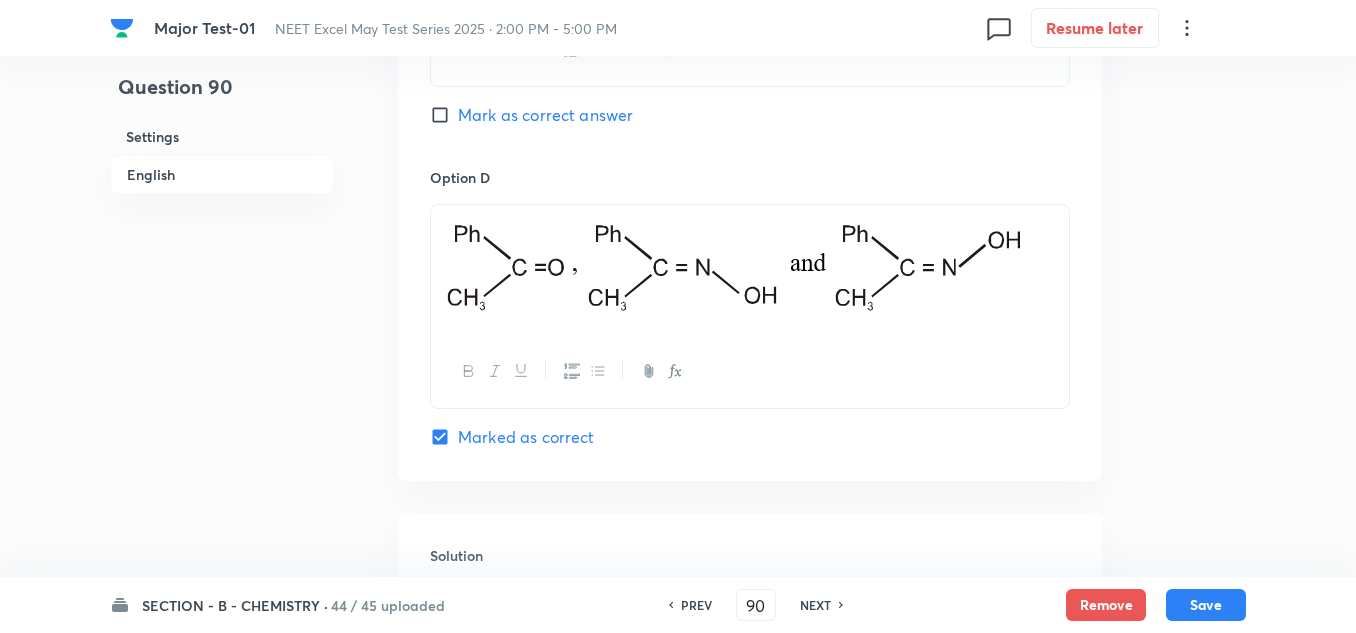 scroll, scrollTop: 2000, scrollLeft: 0, axis: vertical 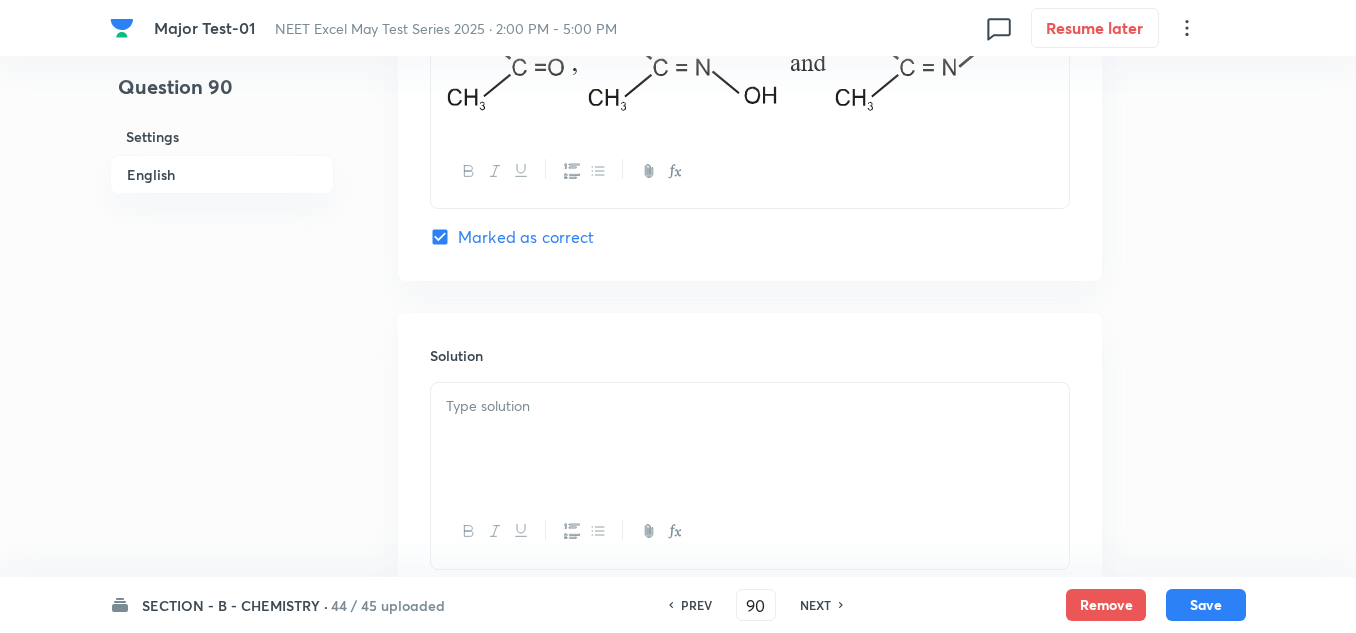 click at bounding box center [750, 439] 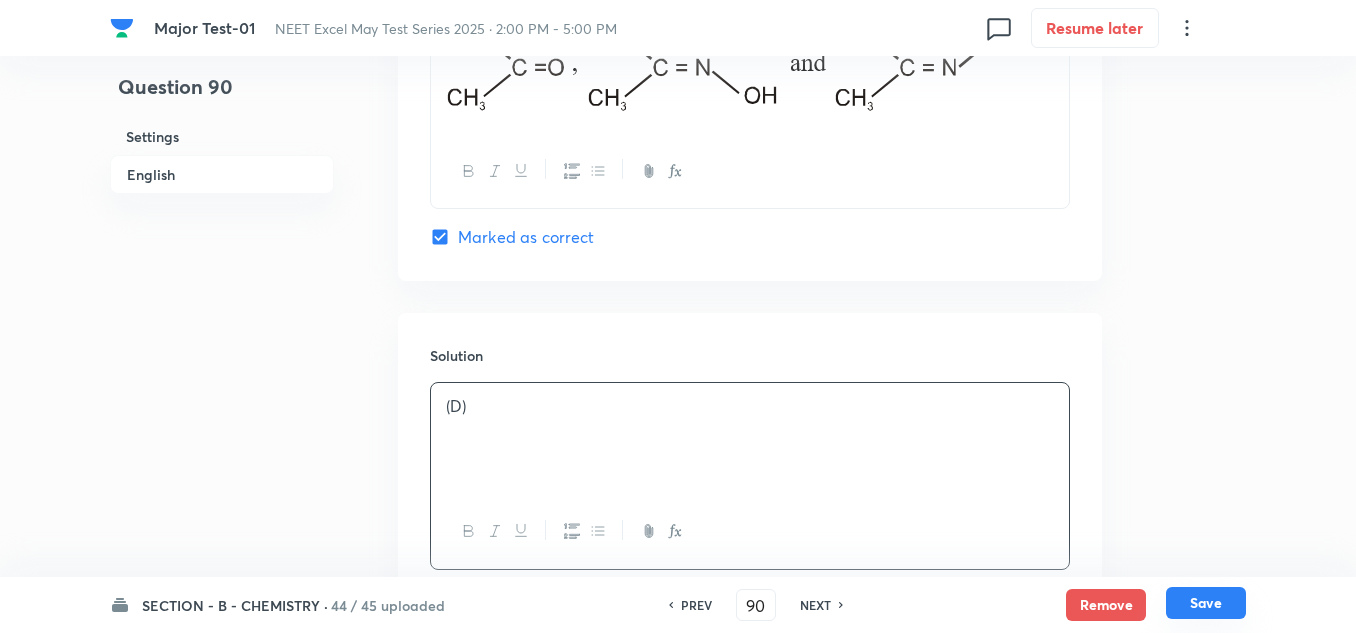 click on "Save" at bounding box center (1206, 603) 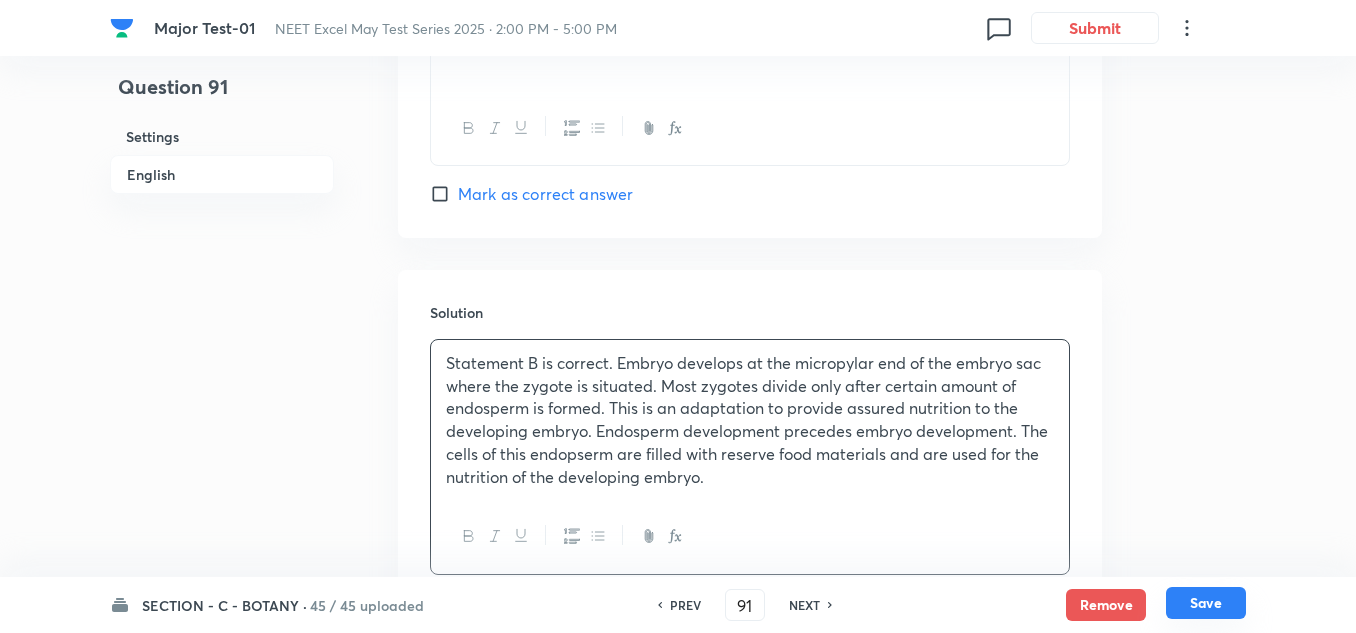 click on "Save" at bounding box center (1206, 603) 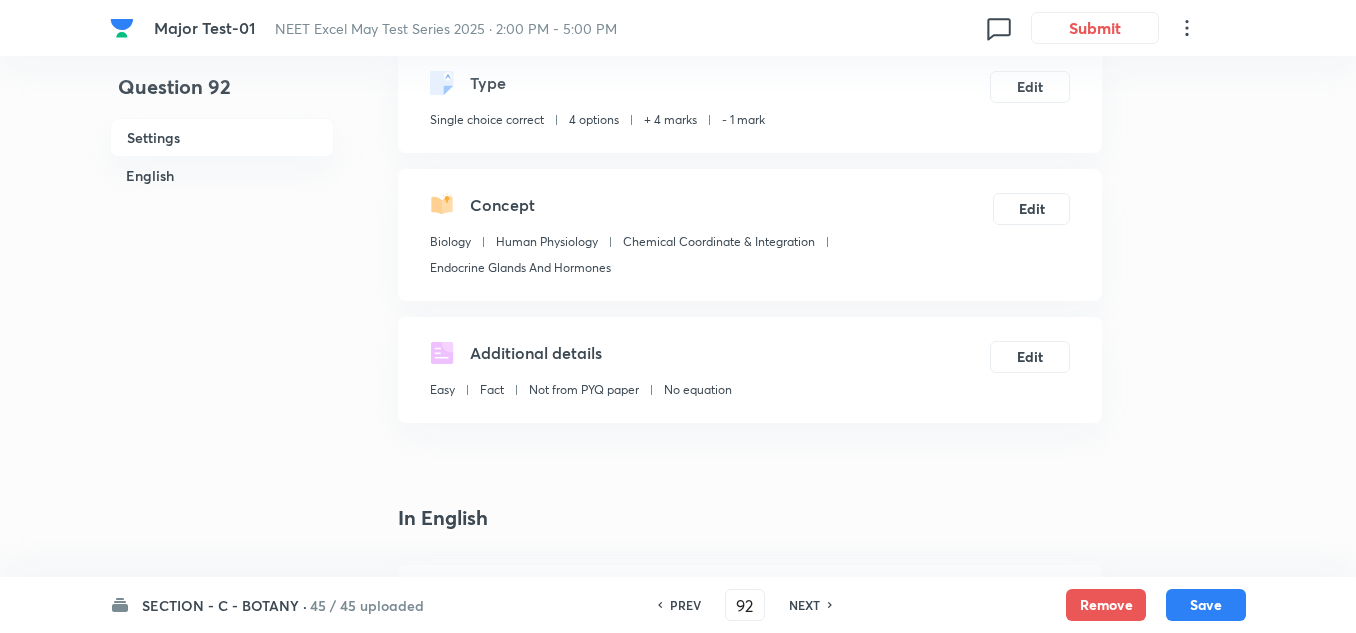 scroll, scrollTop: 0, scrollLeft: 0, axis: both 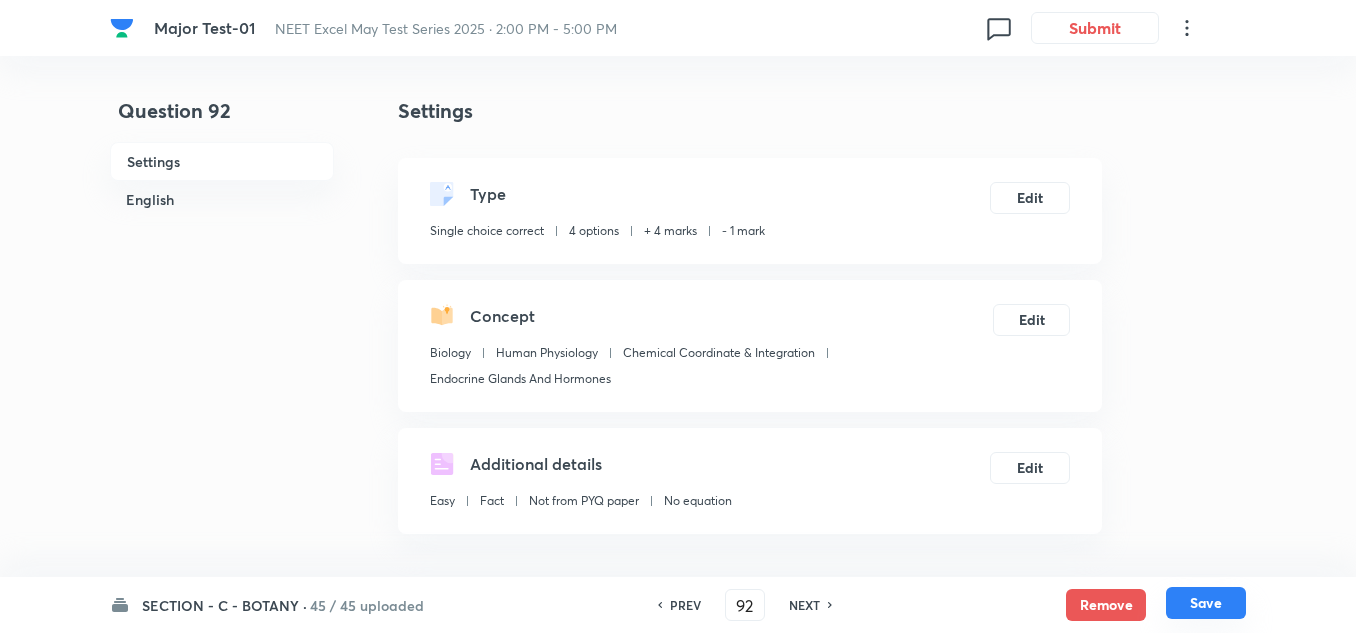 click on "Save" at bounding box center [1206, 603] 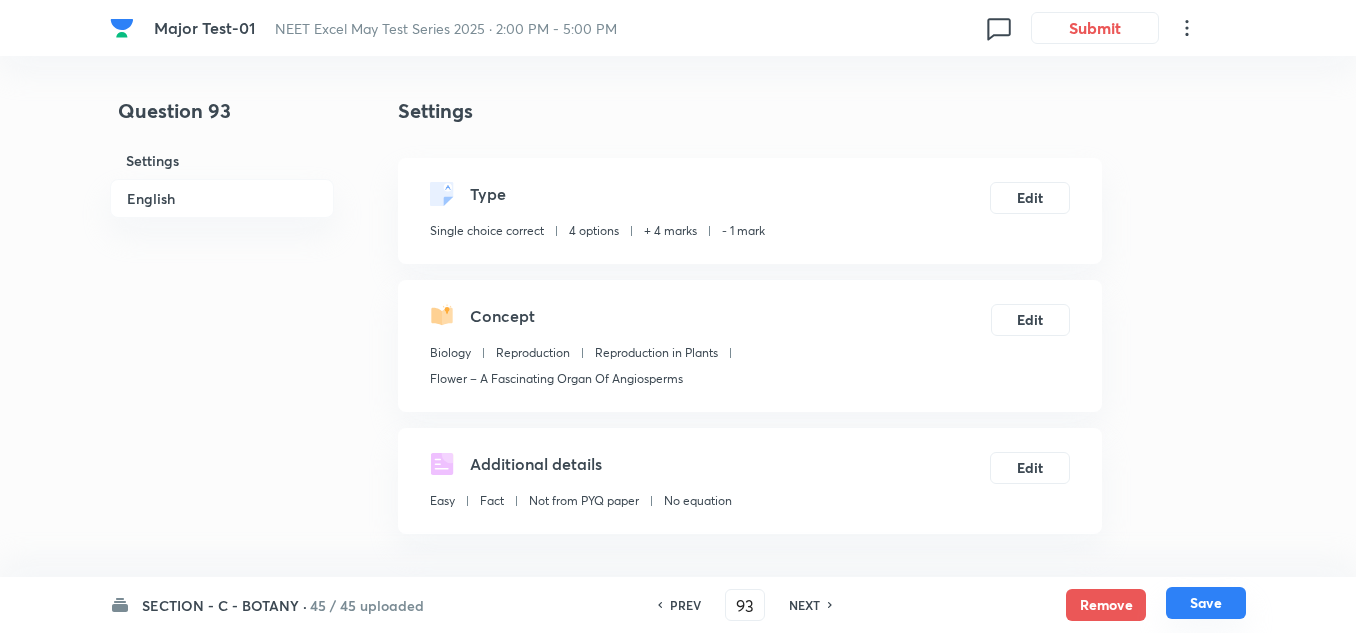 scroll, scrollTop: 2046, scrollLeft: 0, axis: vertical 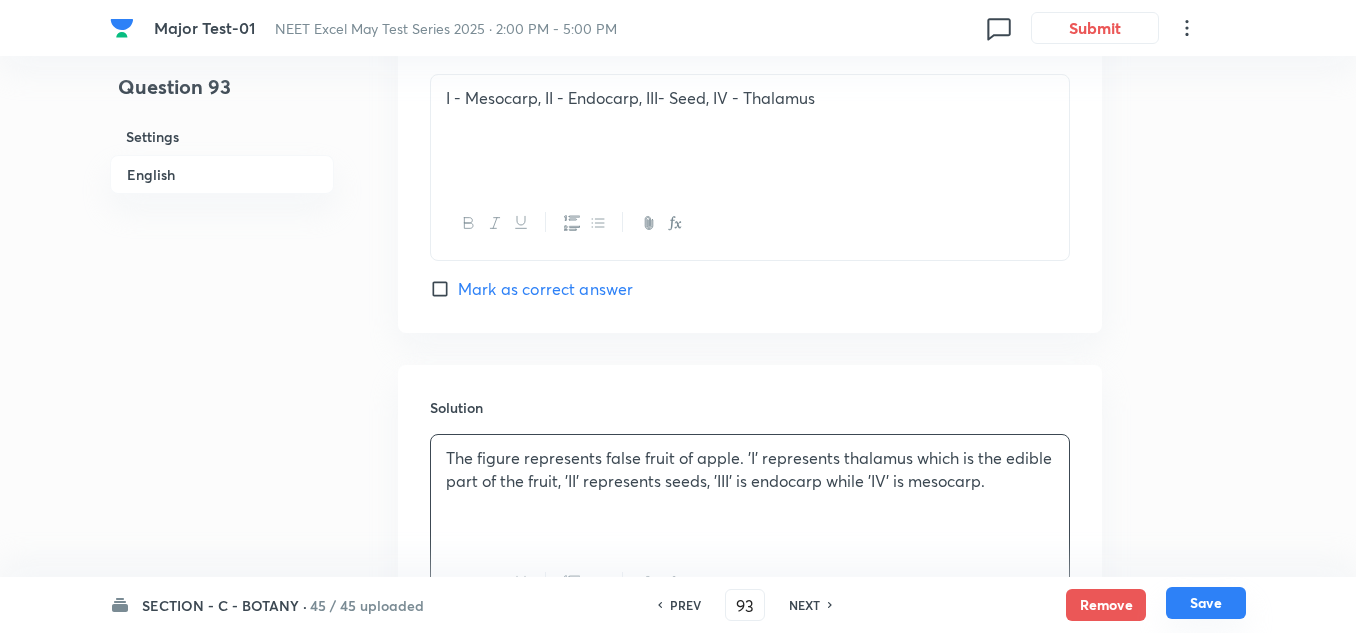 click on "Save" at bounding box center [1206, 603] 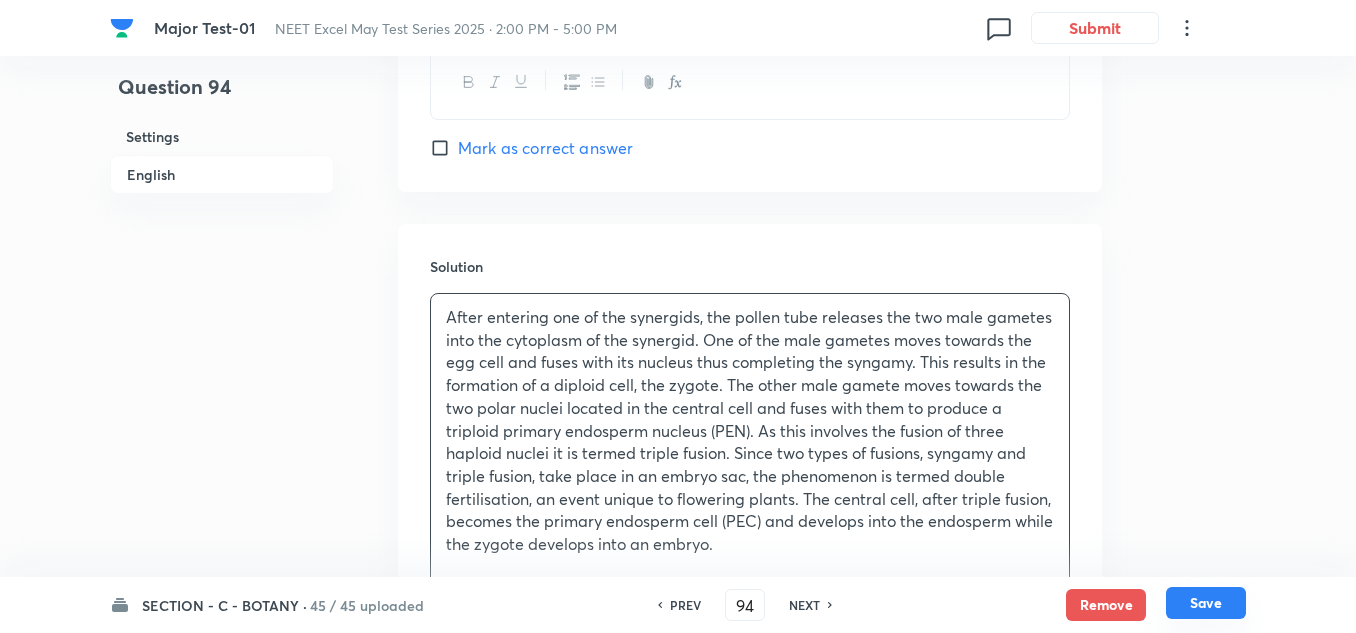 click on "Save" at bounding box center (1206, 603) 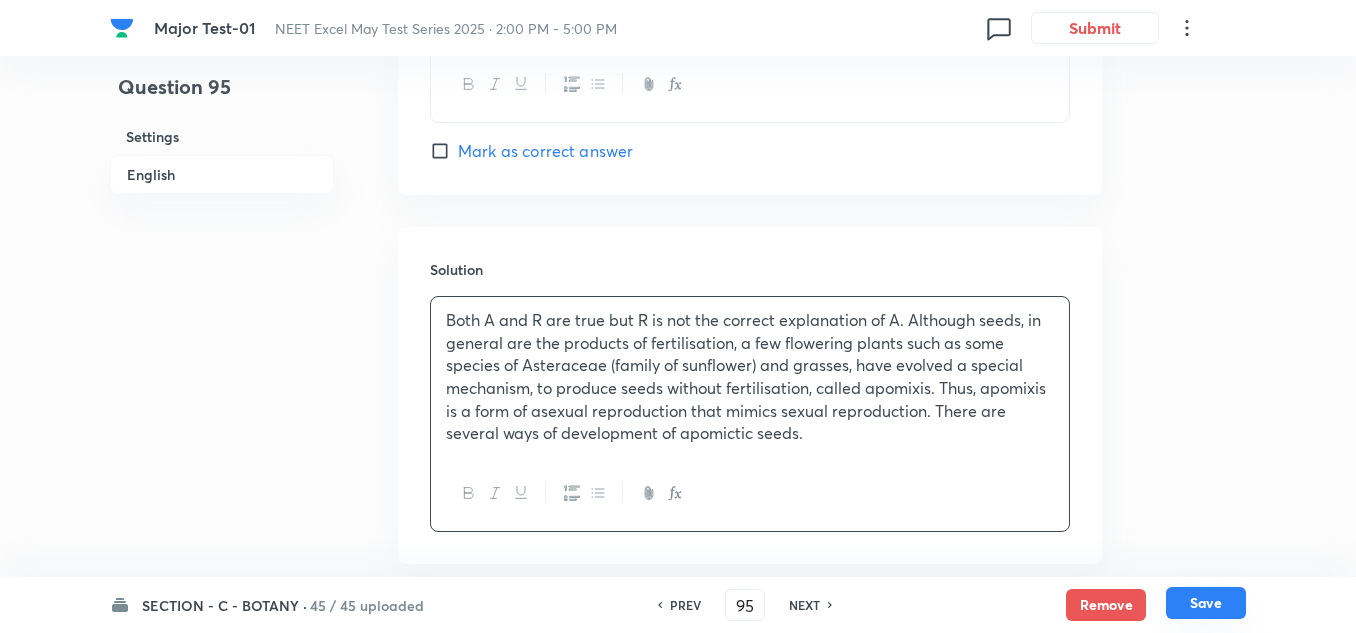 click on "Save" at bounding box center [1206, 603] 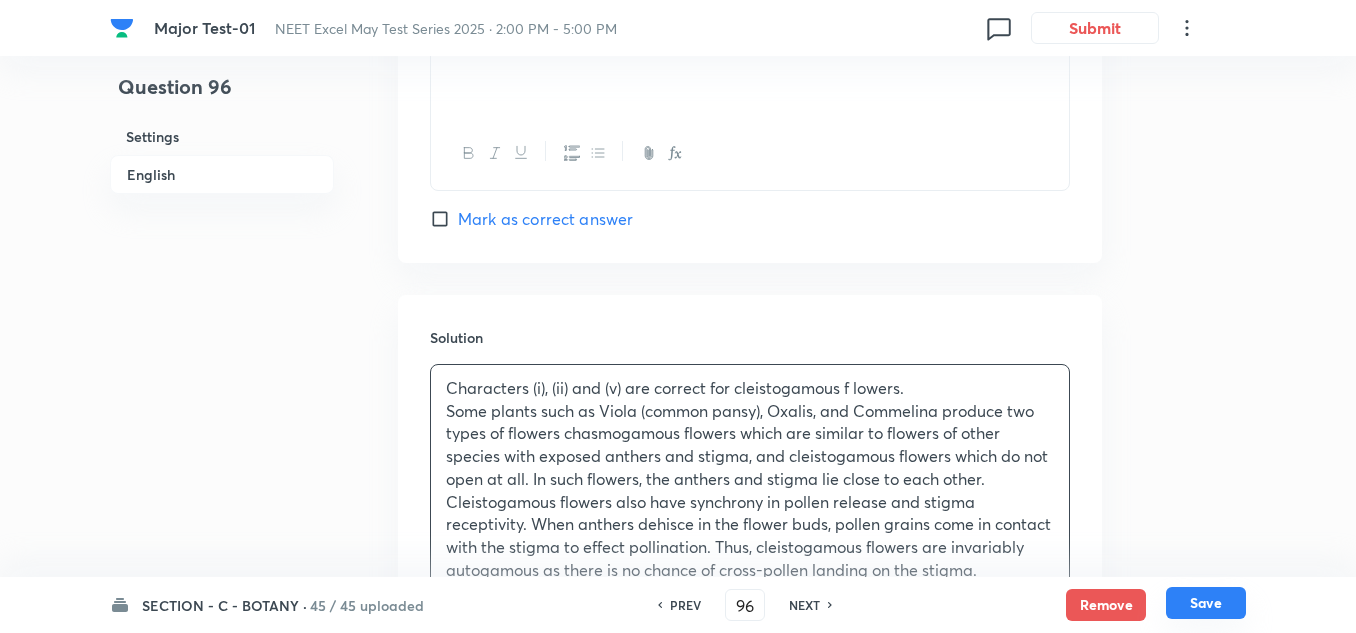 click on "Save" at bounding box center [1206, 603] 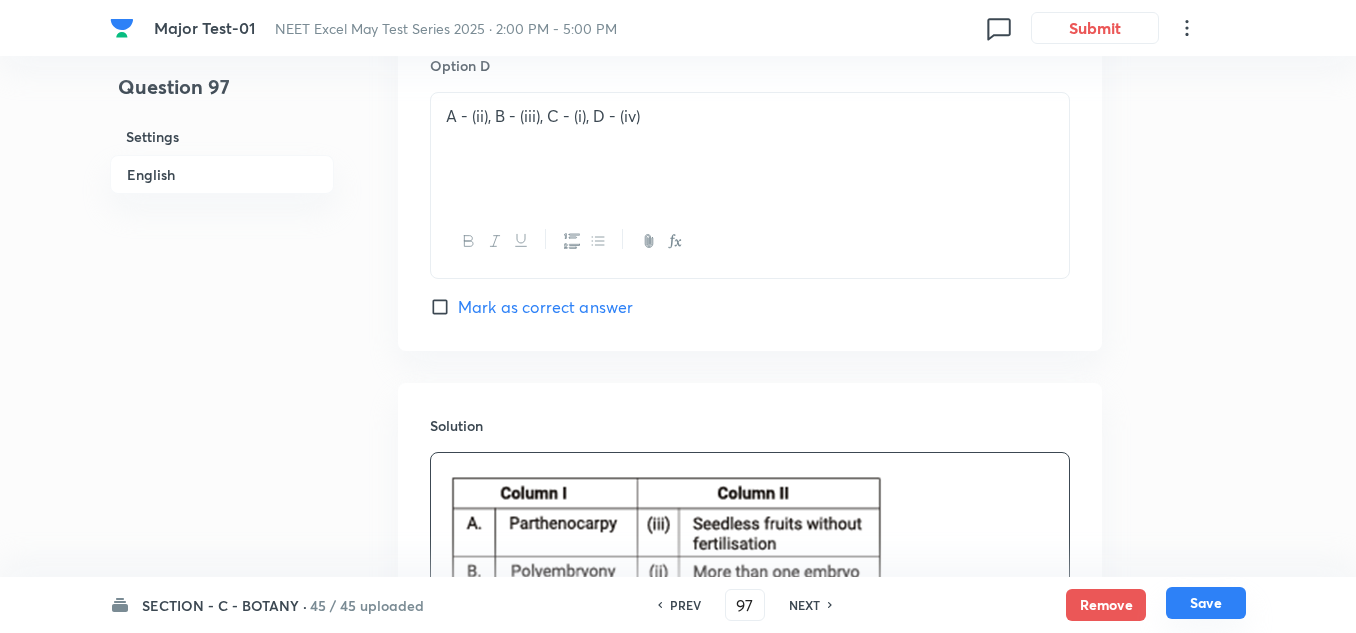 scroll, scrollTop: 2205, scrollLeft: 0, axis: vertical 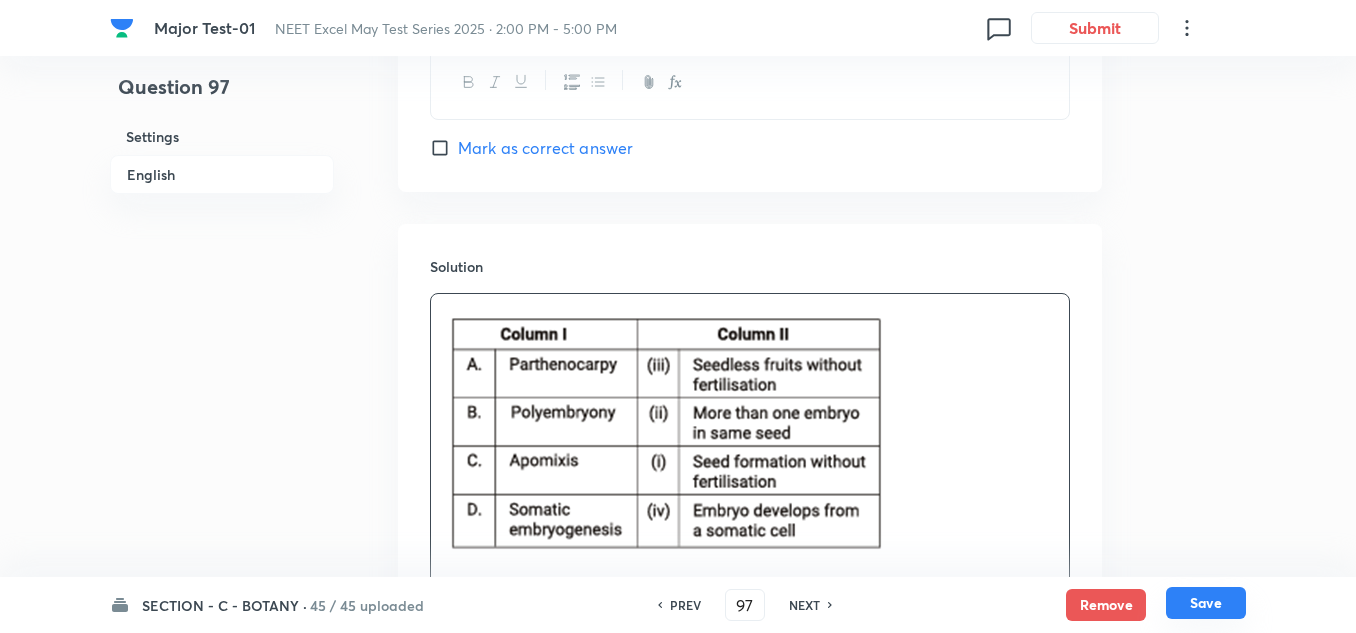 click on "Save" at bounding box center (1206, 603) 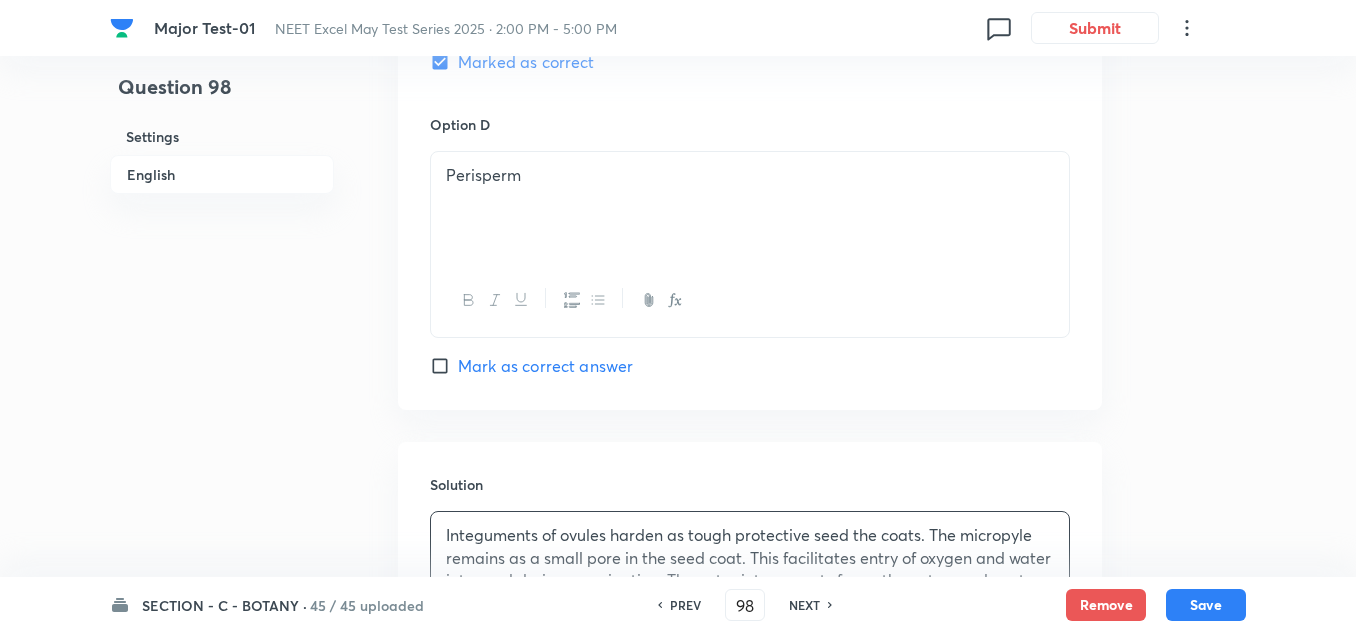 scroll, scrollTop: 1801, scrollLeft: 0, axis: vertical 